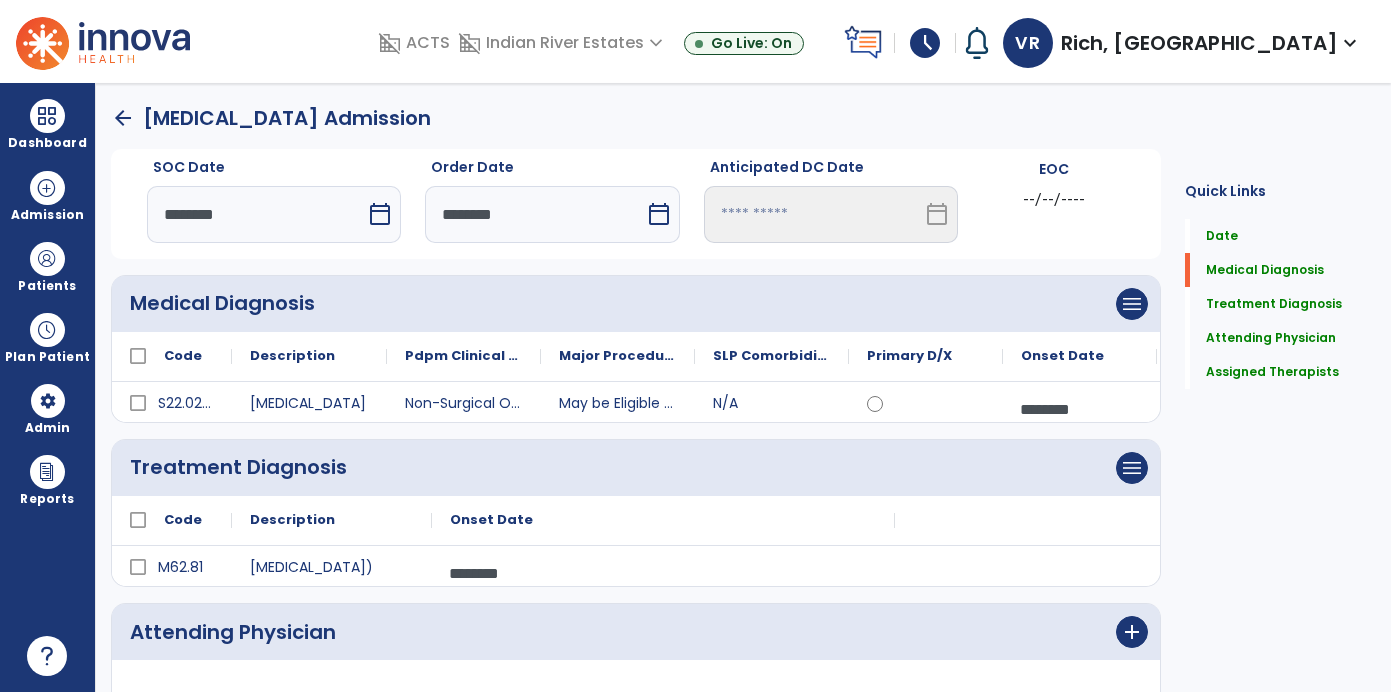 scroll, scrollTop: 0, scrollLeft: 0, axis: both 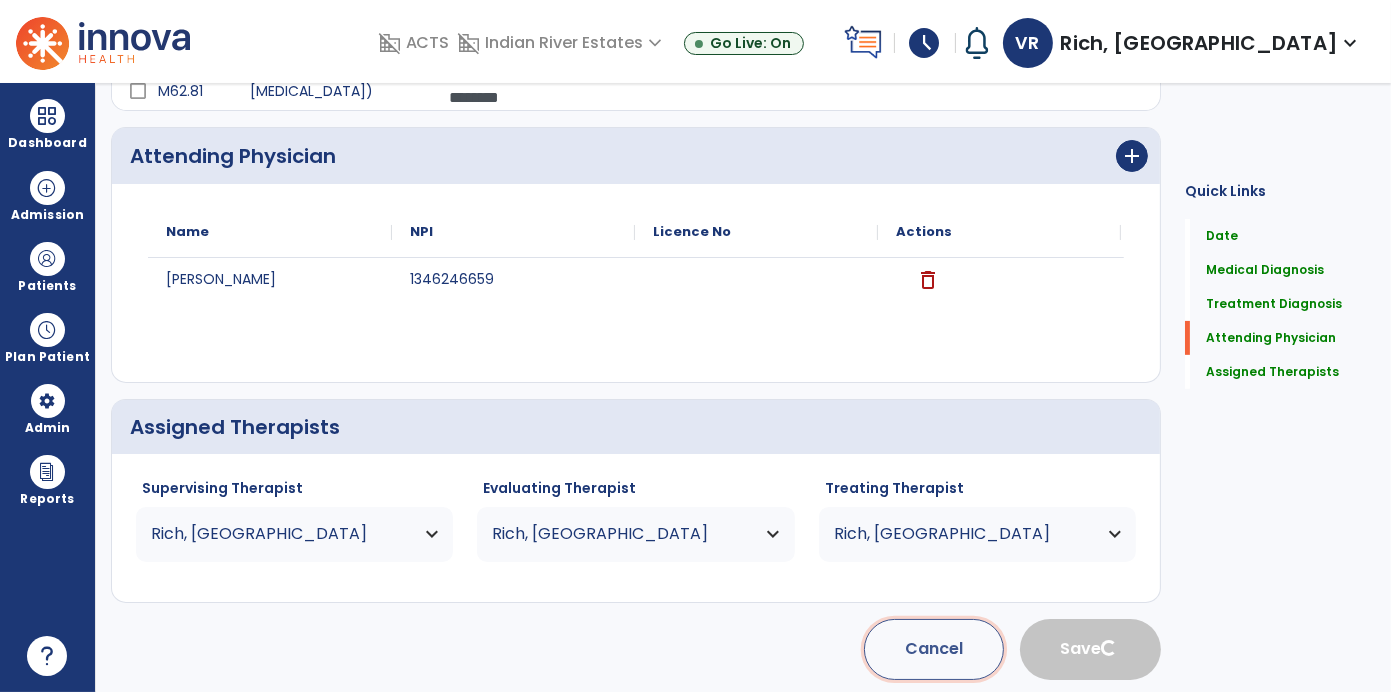 click on "Cancel" 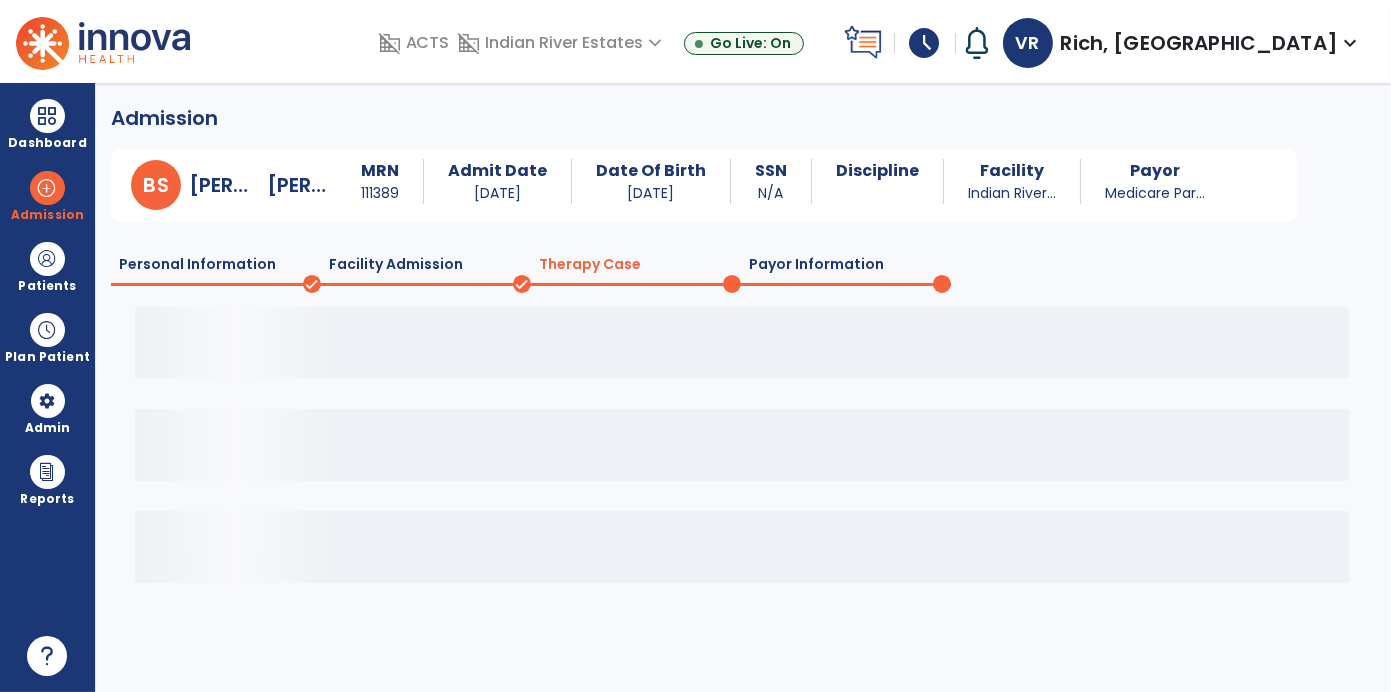 scroll, scrollTop: 0, scrollLeft: 0, axis: both 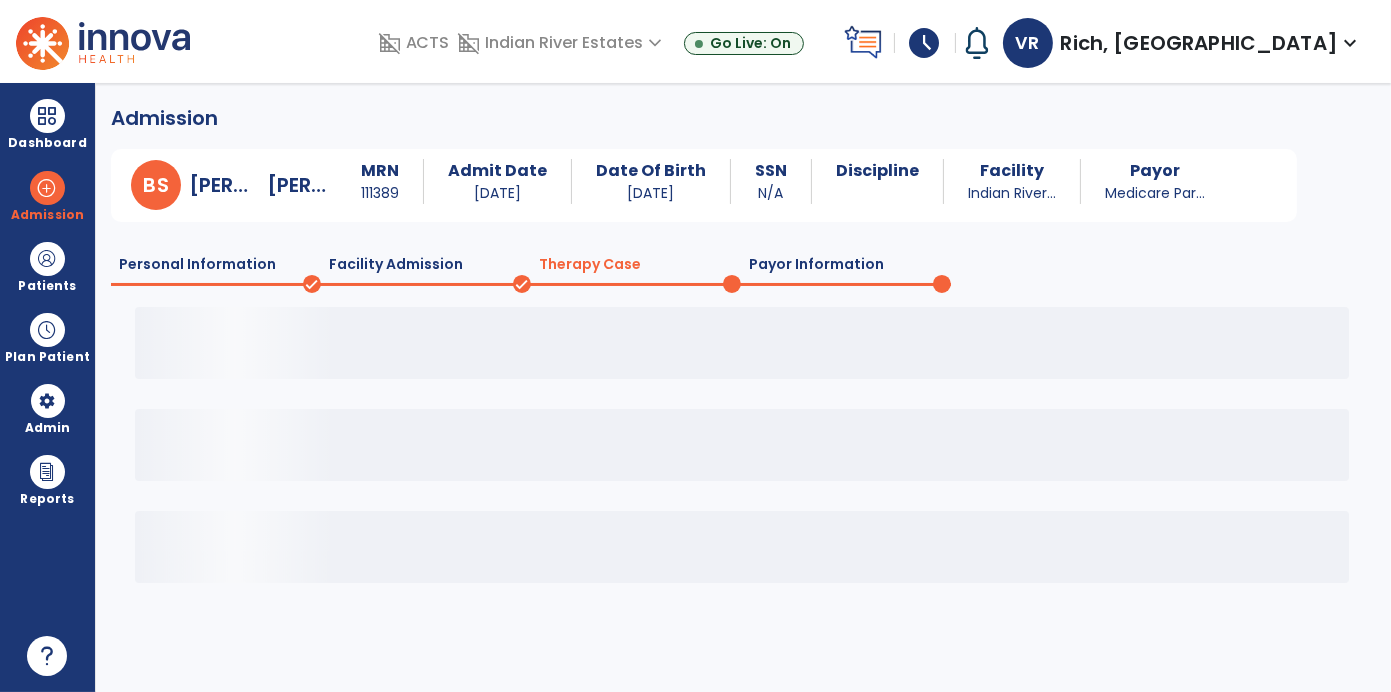 click on "Therapy Case" 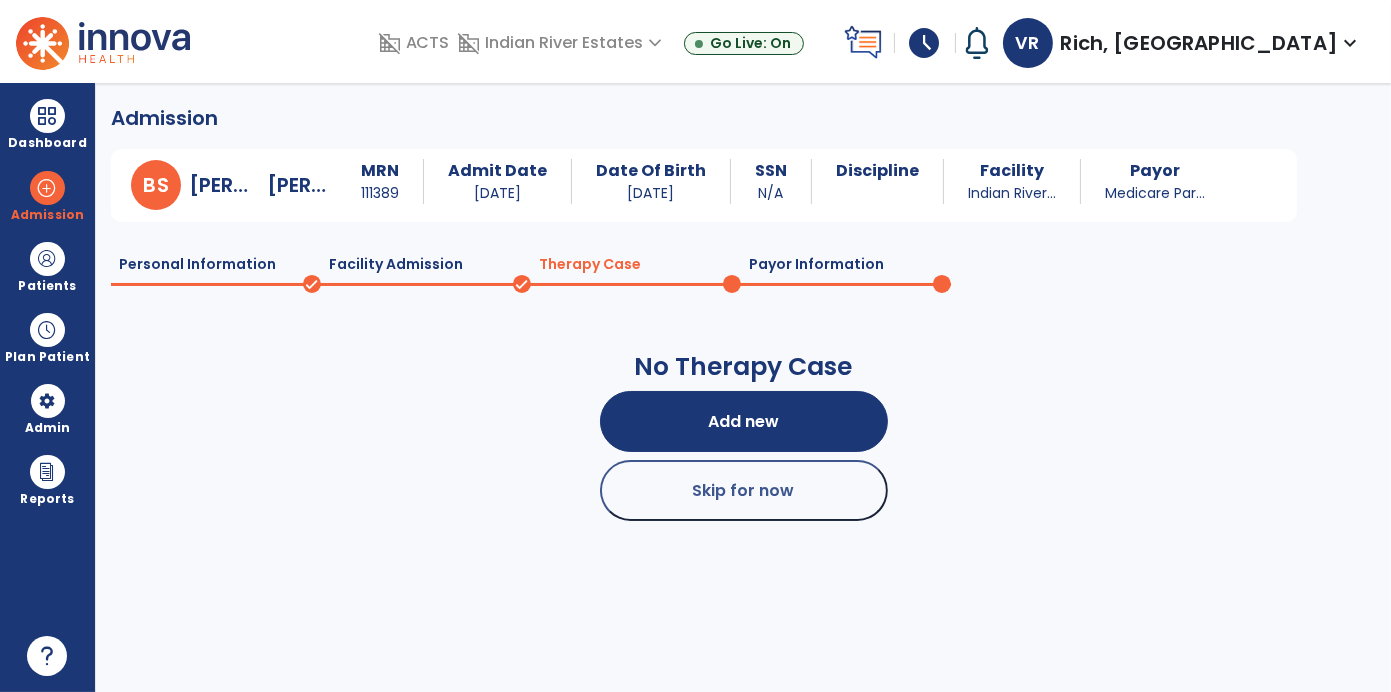click on "Payor Information" 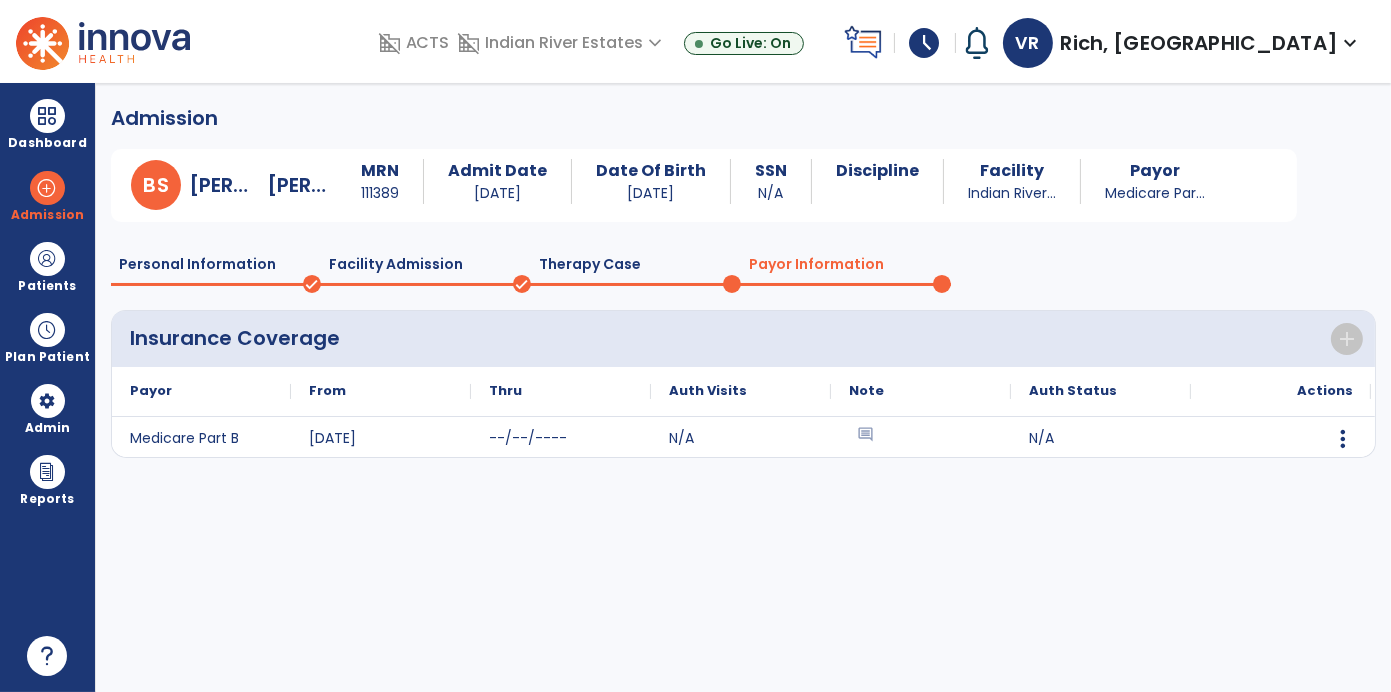 click on "Therapy Case" 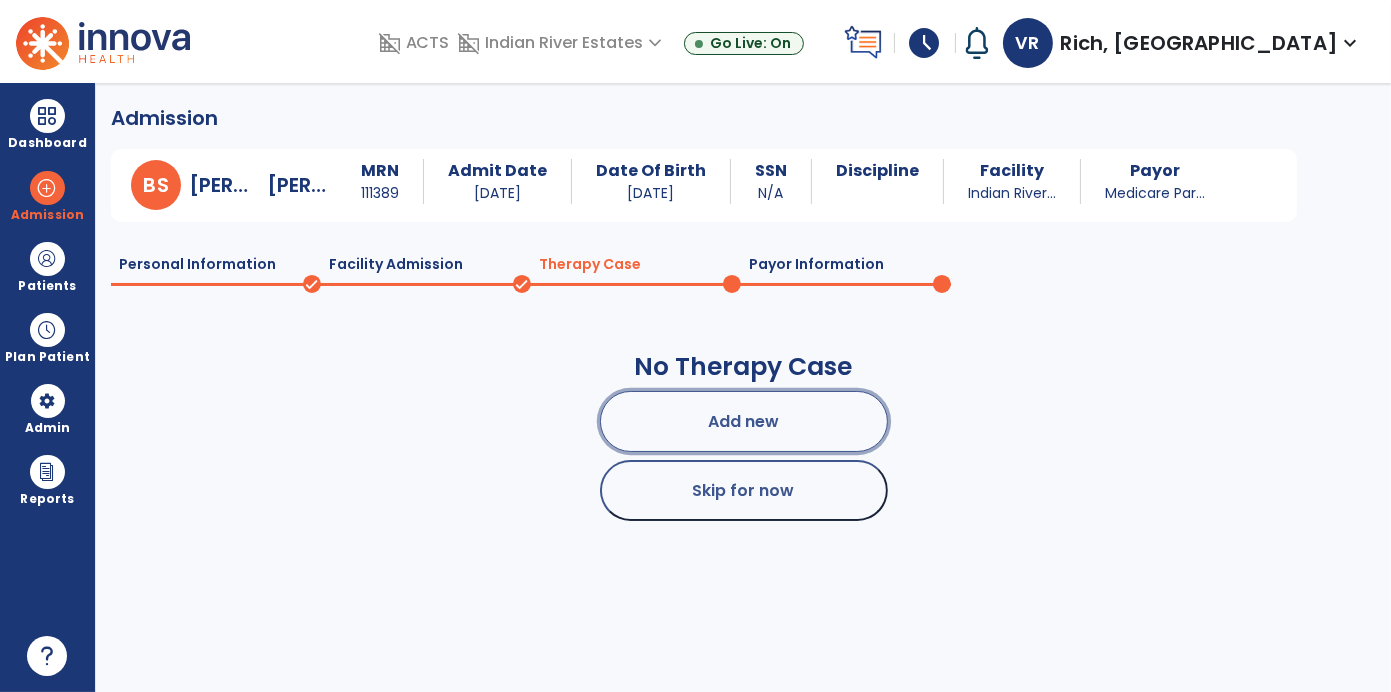 click on "Add new" at bounding box center (744, 421) 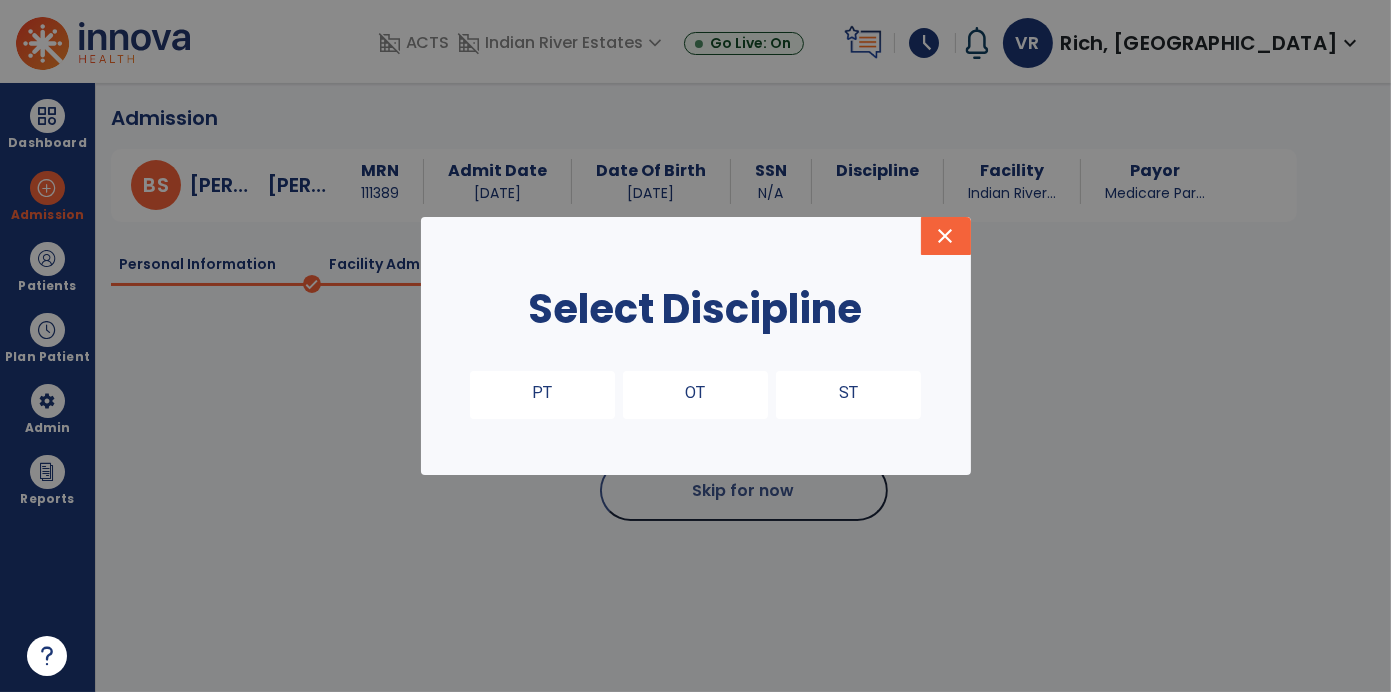 click on "OT" at bounding box center [695, 395] 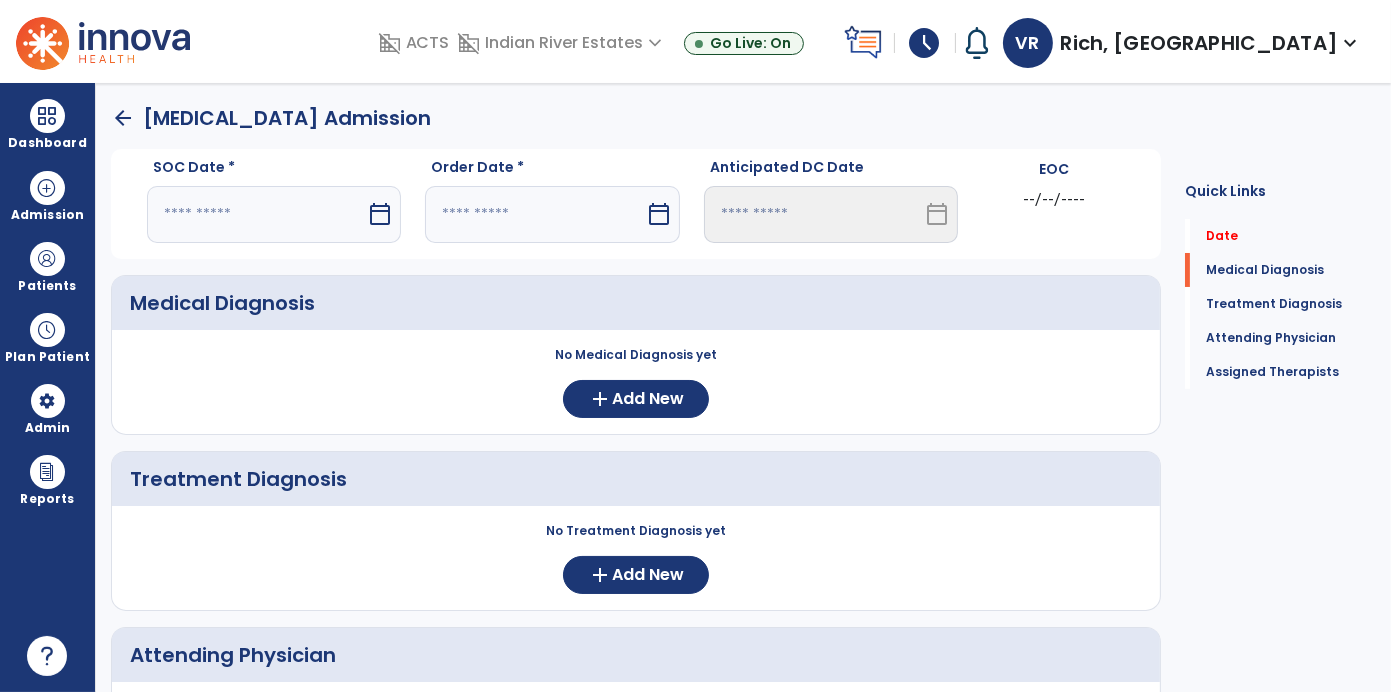 click on "calendar_today" at bounding box center (380, 214) 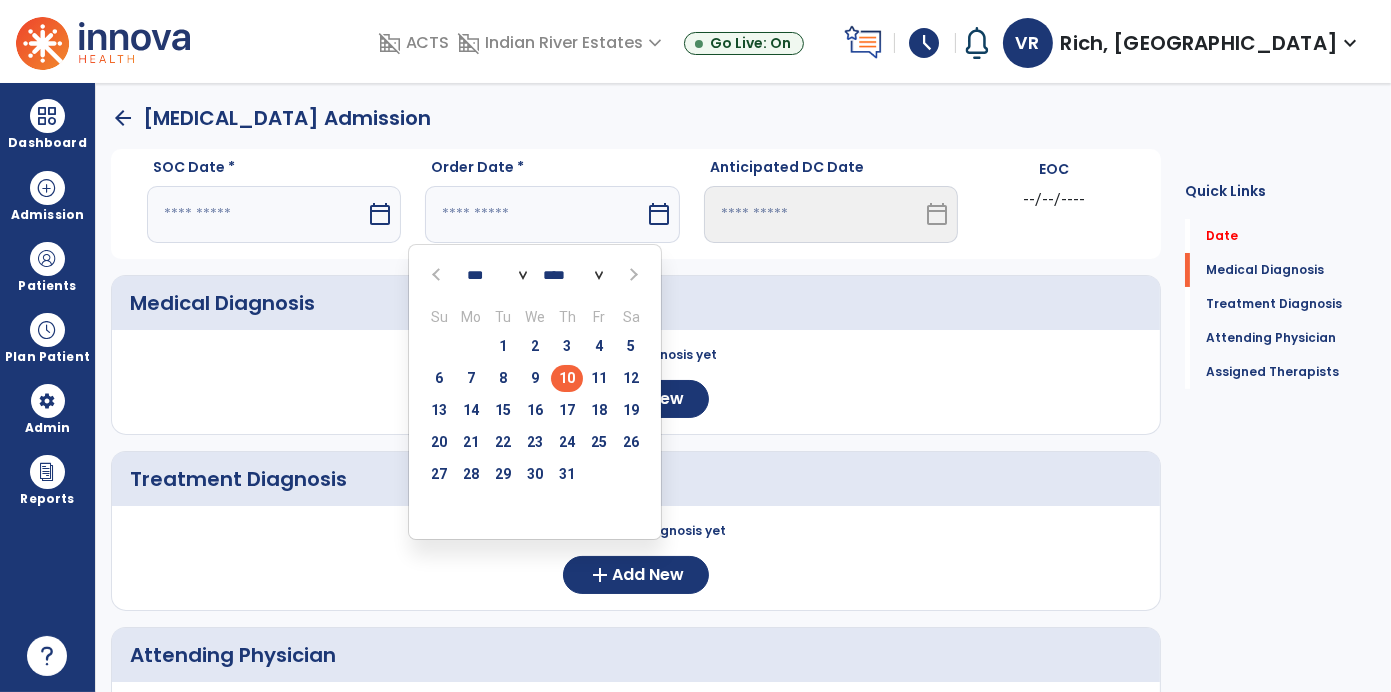 click on "10" at bounding box center [567, 378] 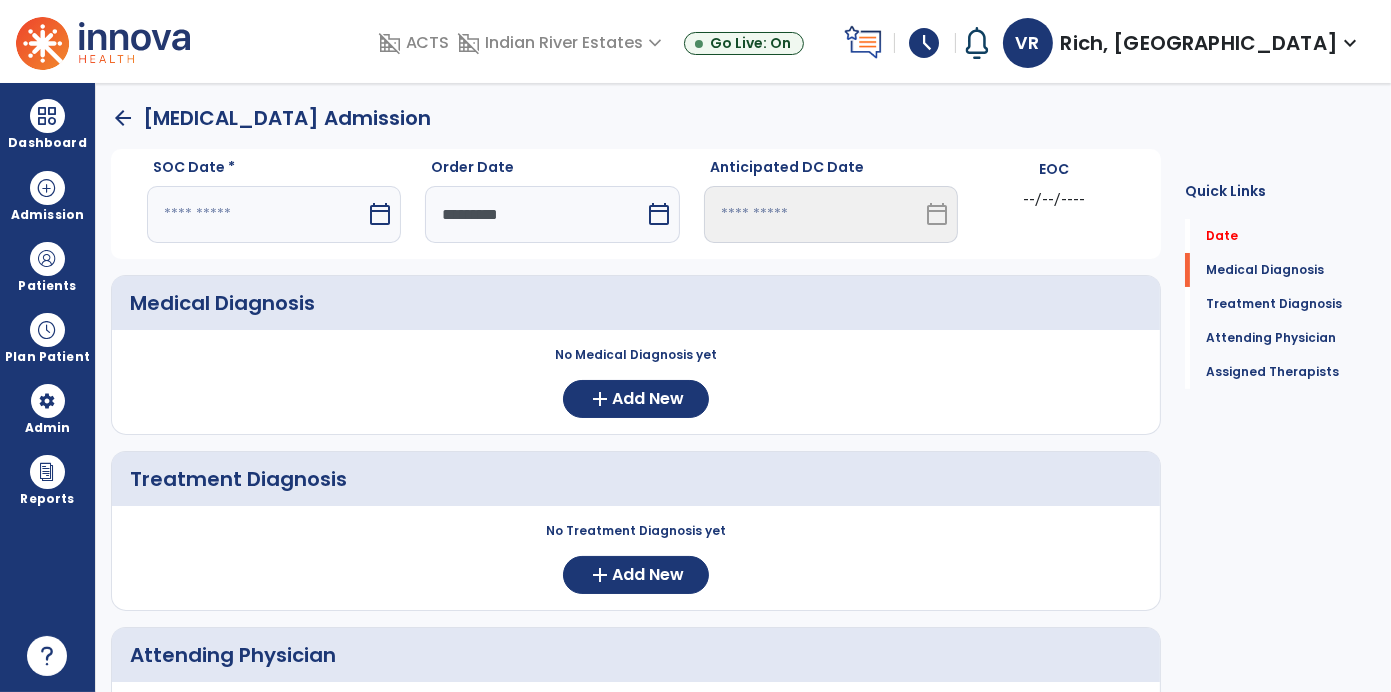 click on "*********" at bounding box center [534, 214] 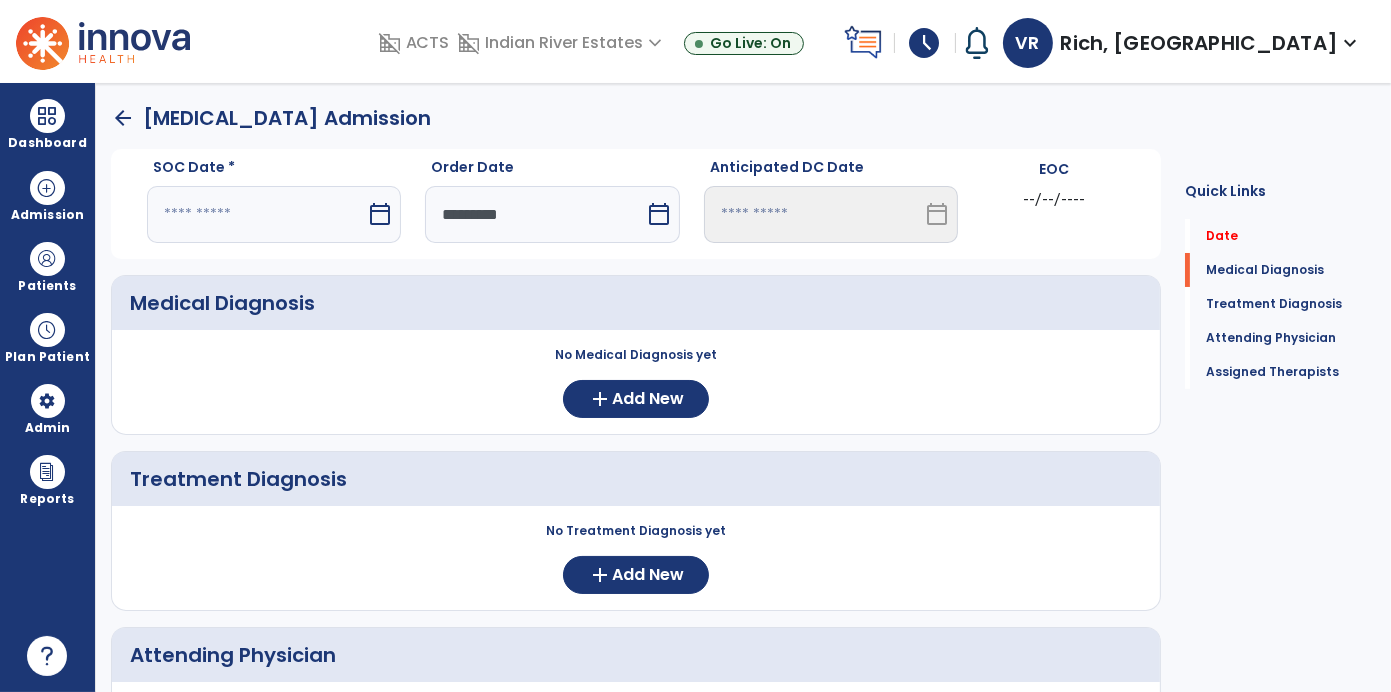 select on "*" 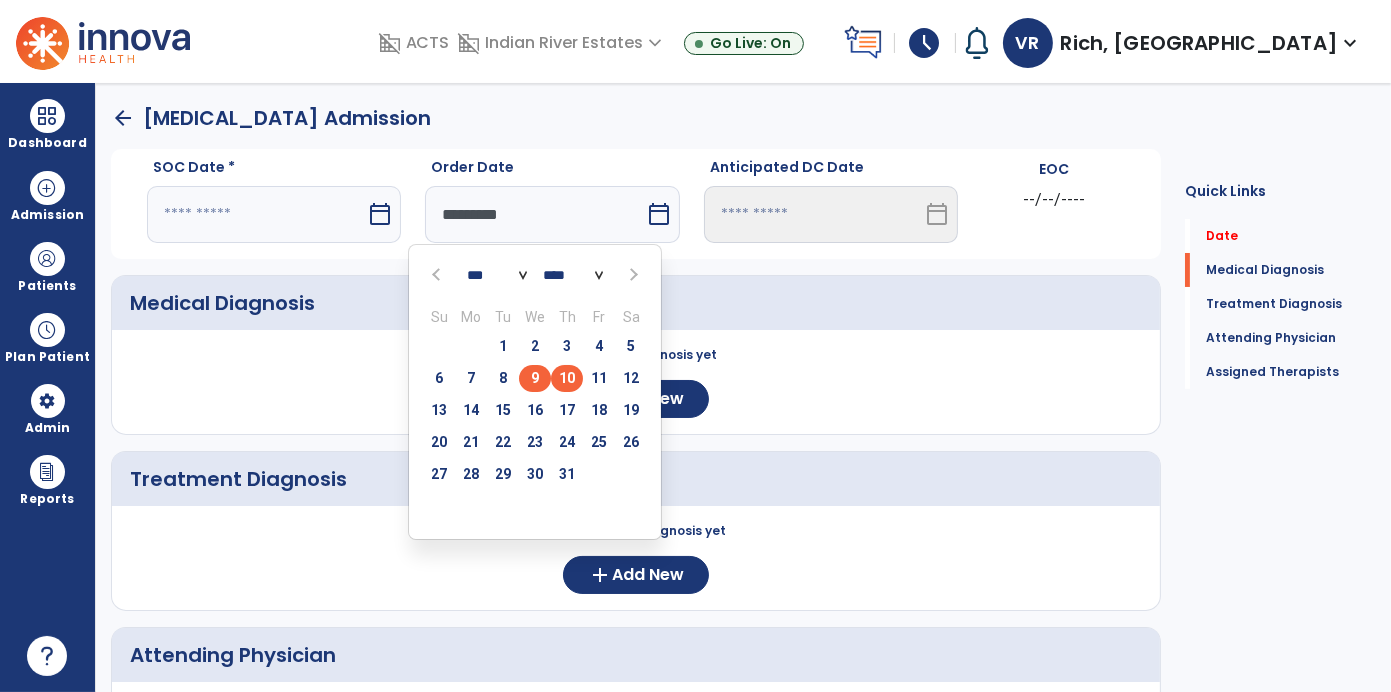 click on "9" at bounding box center [535, 378] 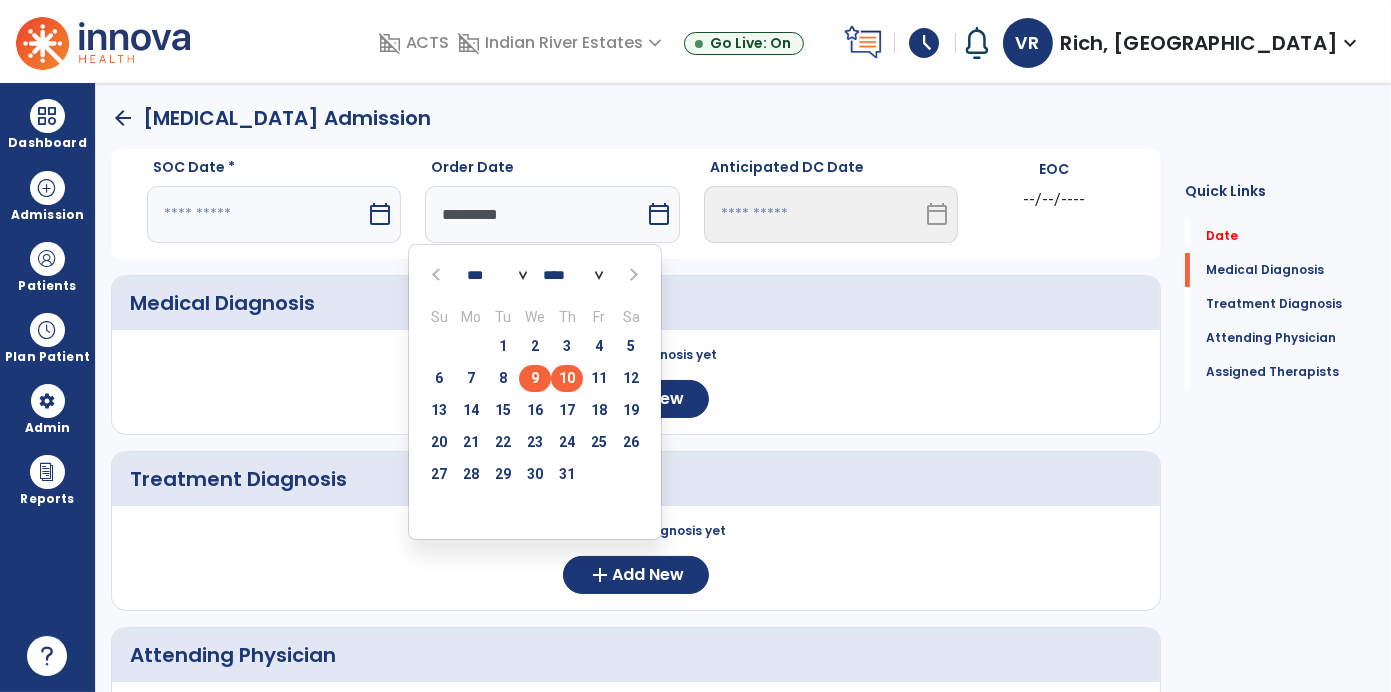 type on "********" 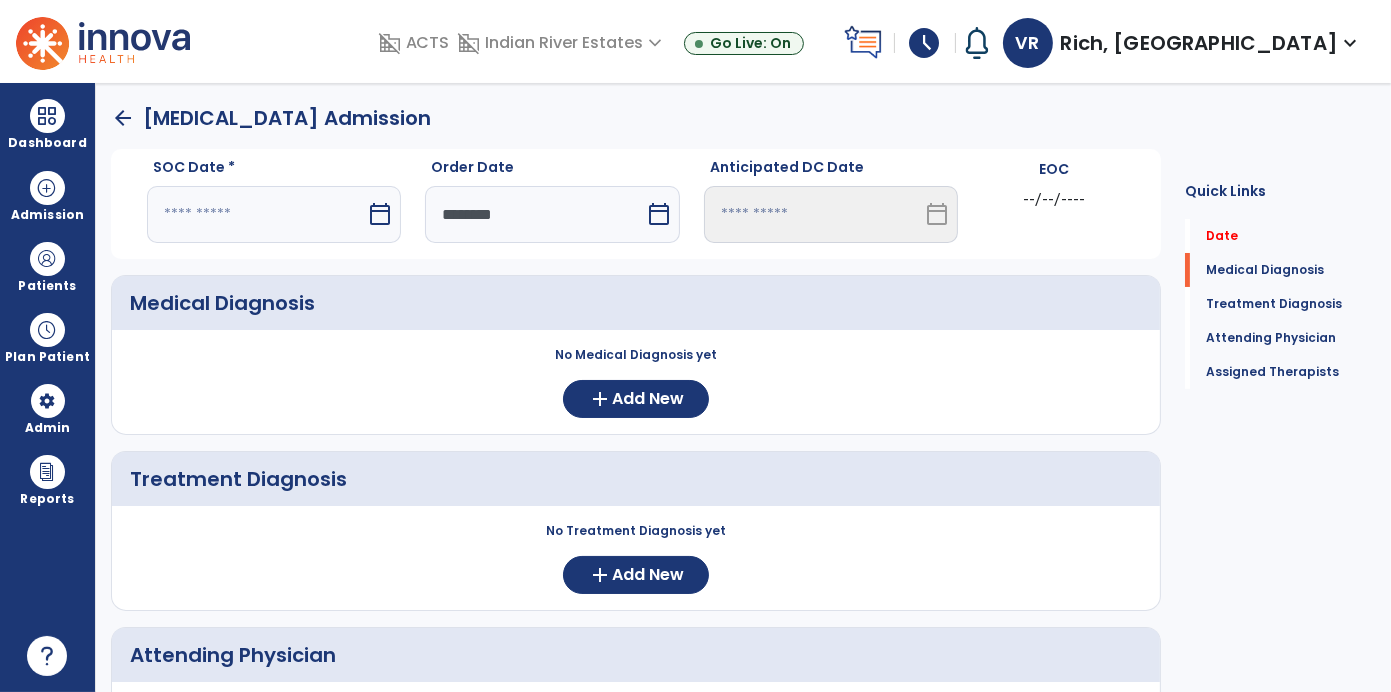 click on "calendar_today" at bounding box center (380, 214) 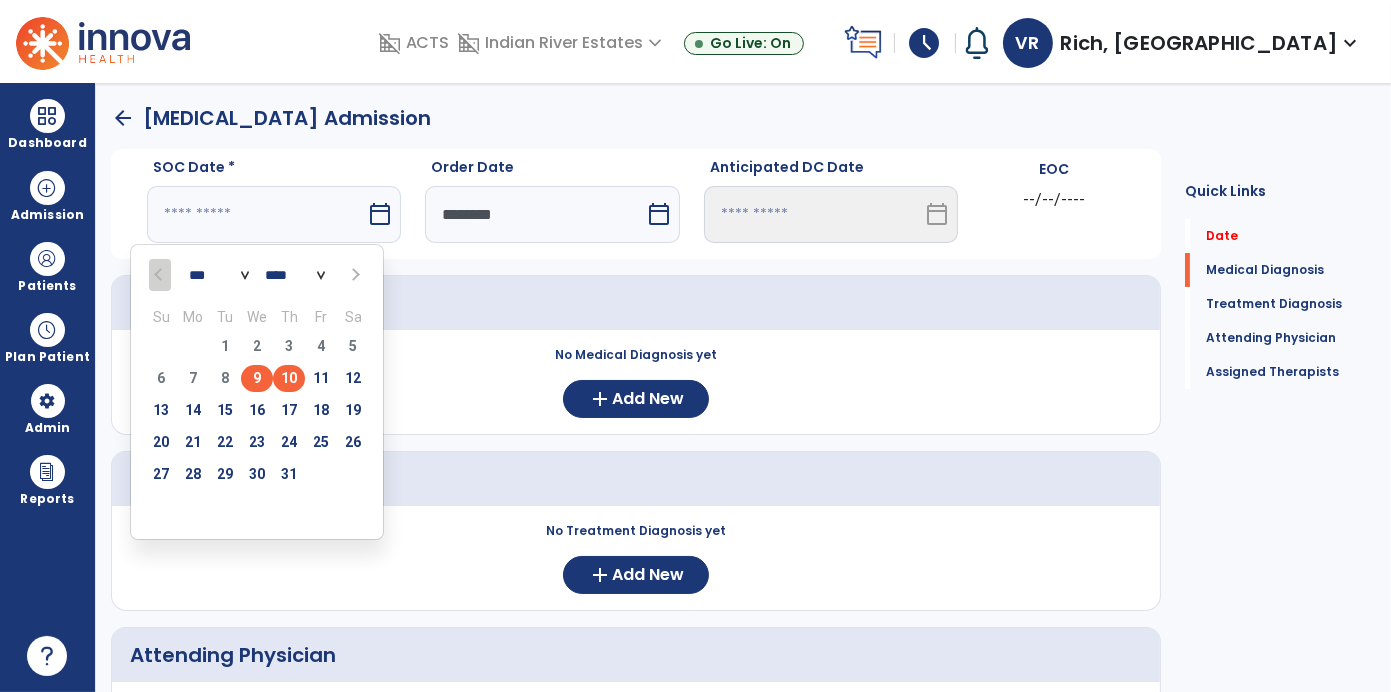 click on "9" at bounding box center [257, 378] 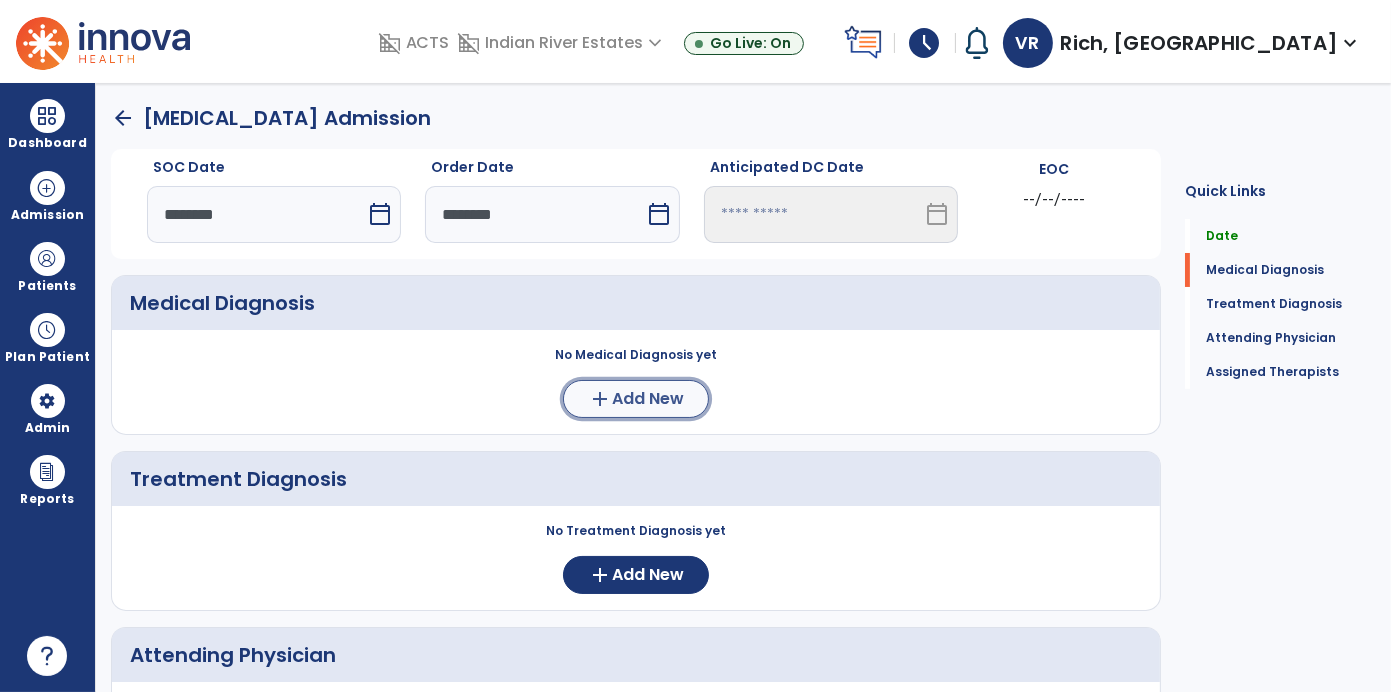 click on "Add New" 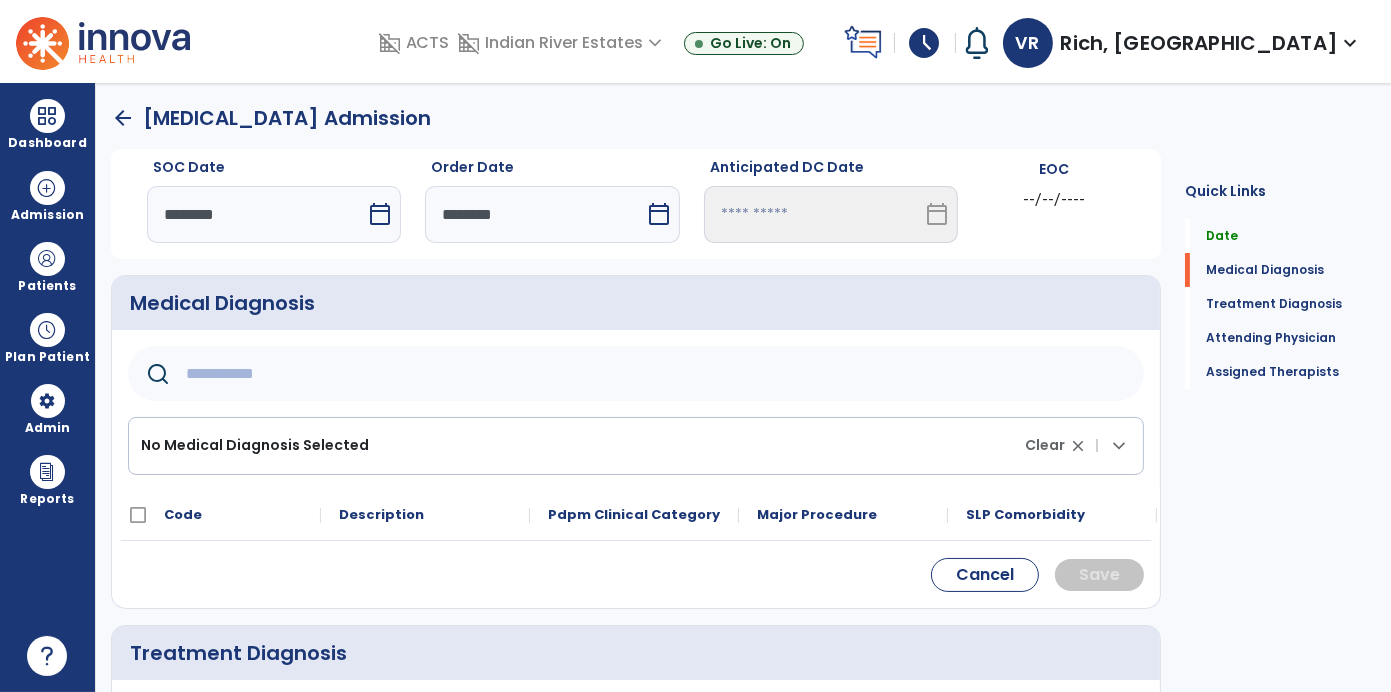 click on "No Medical Diagnosis Selected" 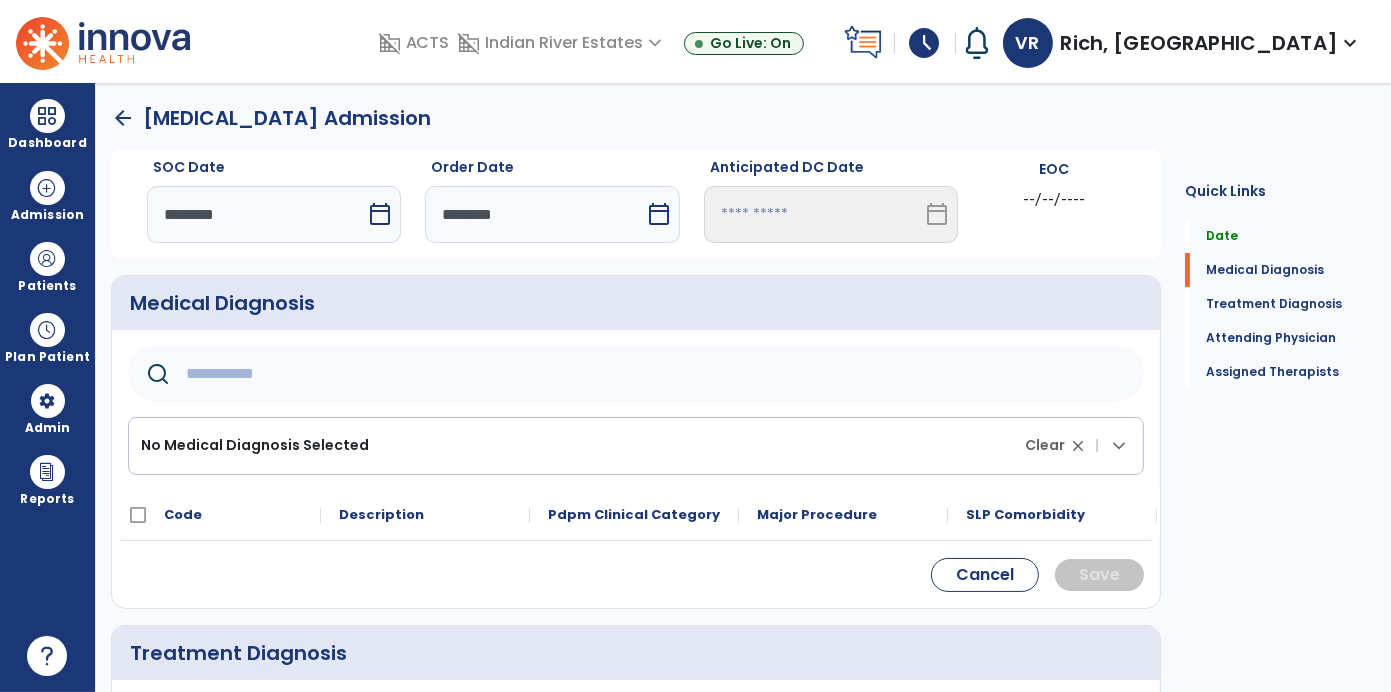 click 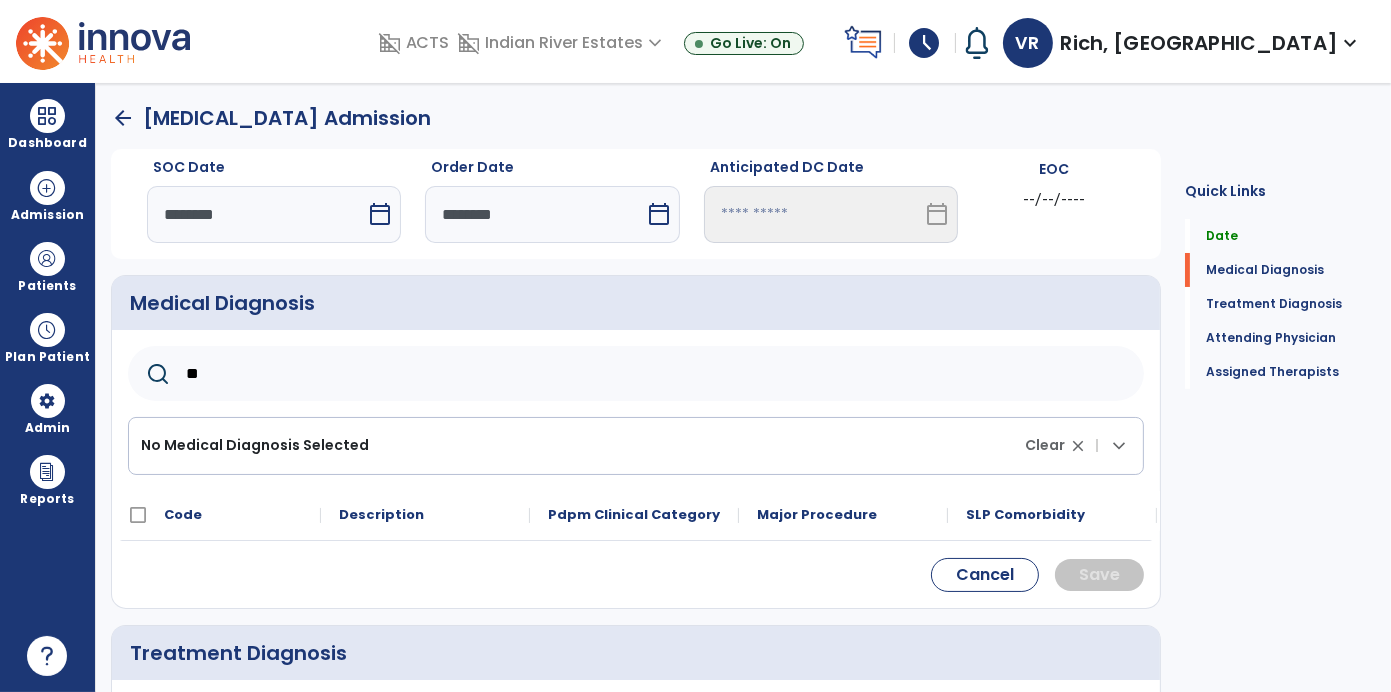 type on "*" 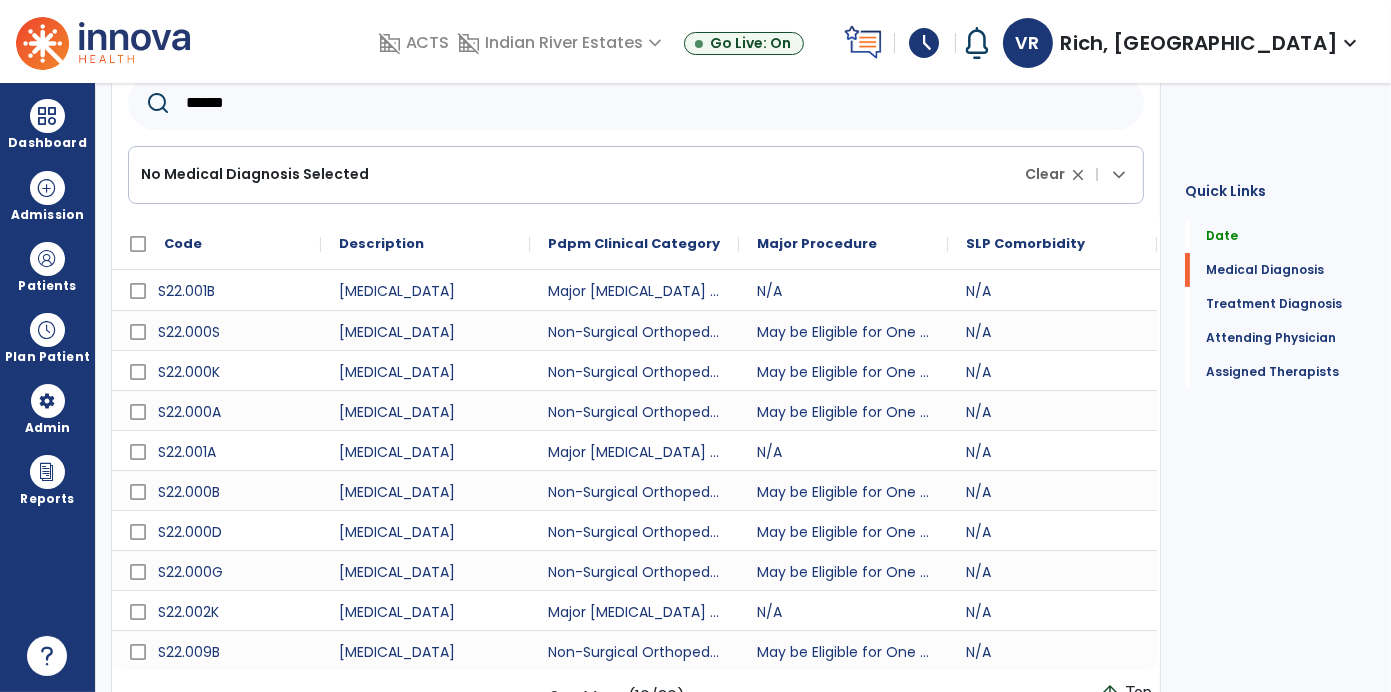 scroll, scrollTop: 292, scrollLeft: 0, axis: vertical 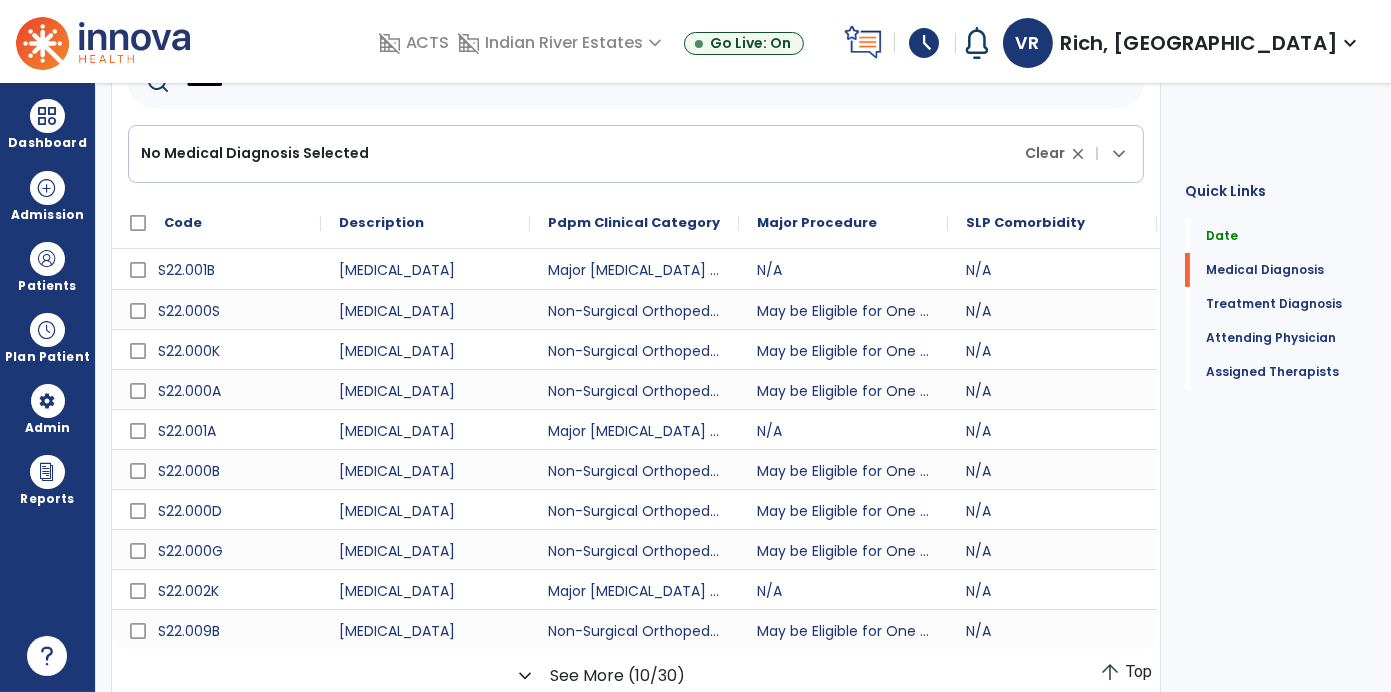 type on "******" 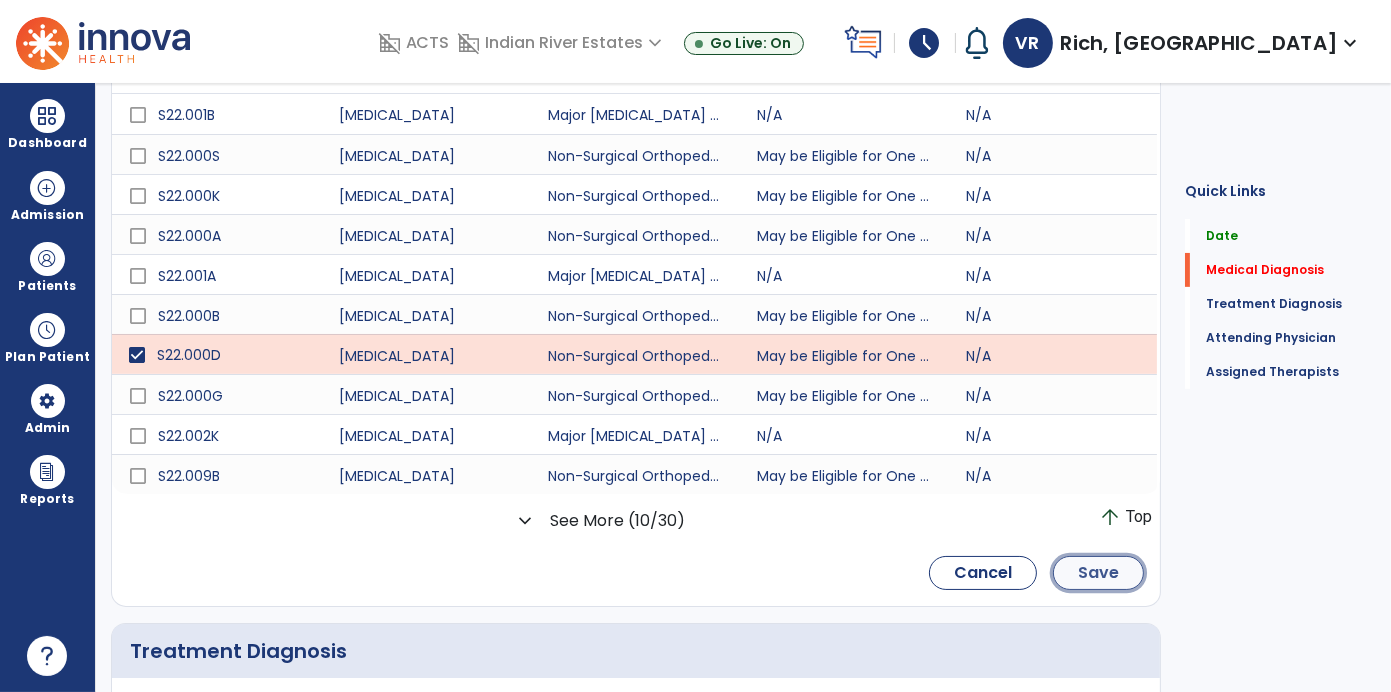 click on "Save" 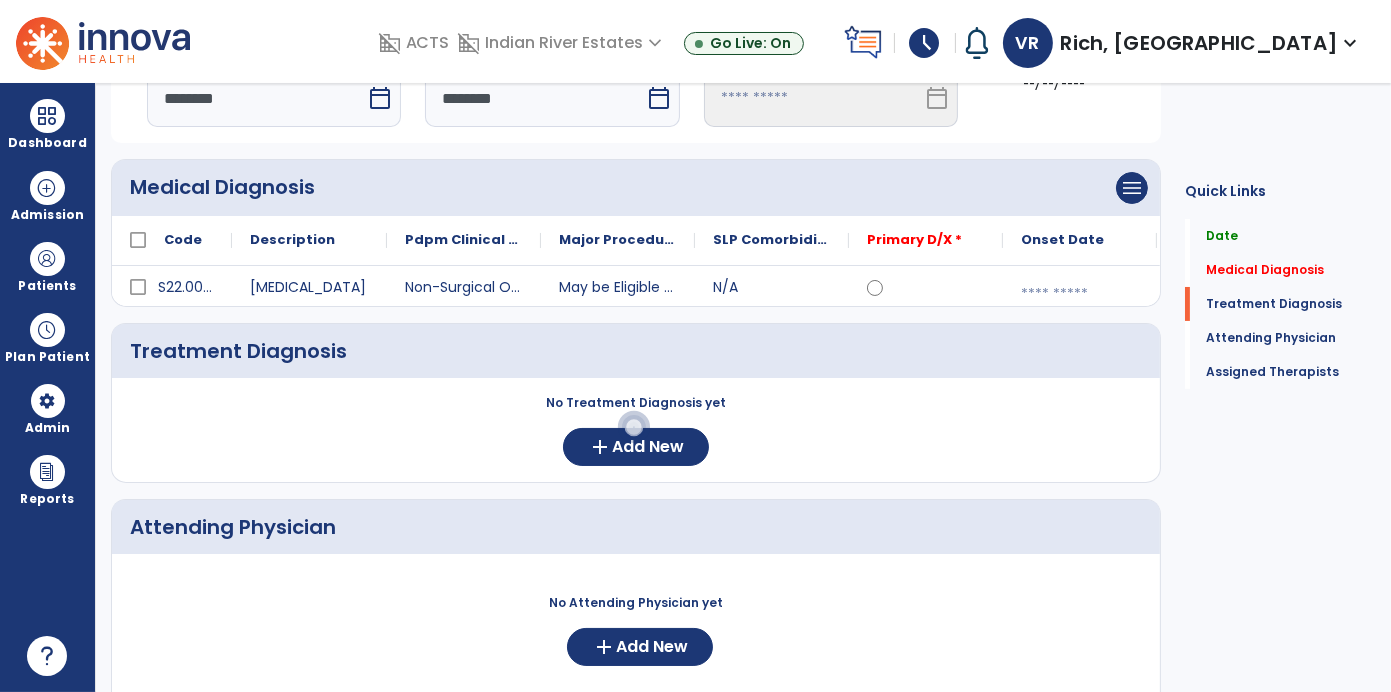 scroll, scrollTop: 130, scrollLeft: 0, axis: vertical 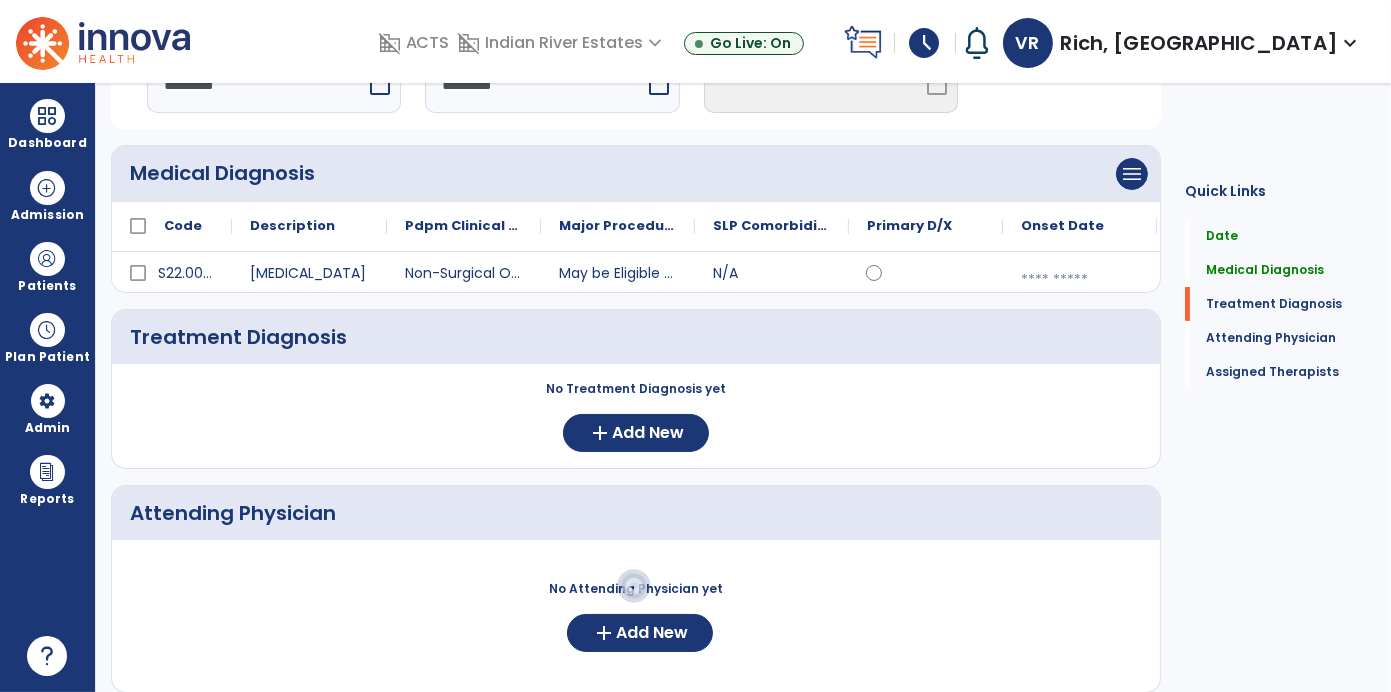 click at bounding box center [1080, 280] 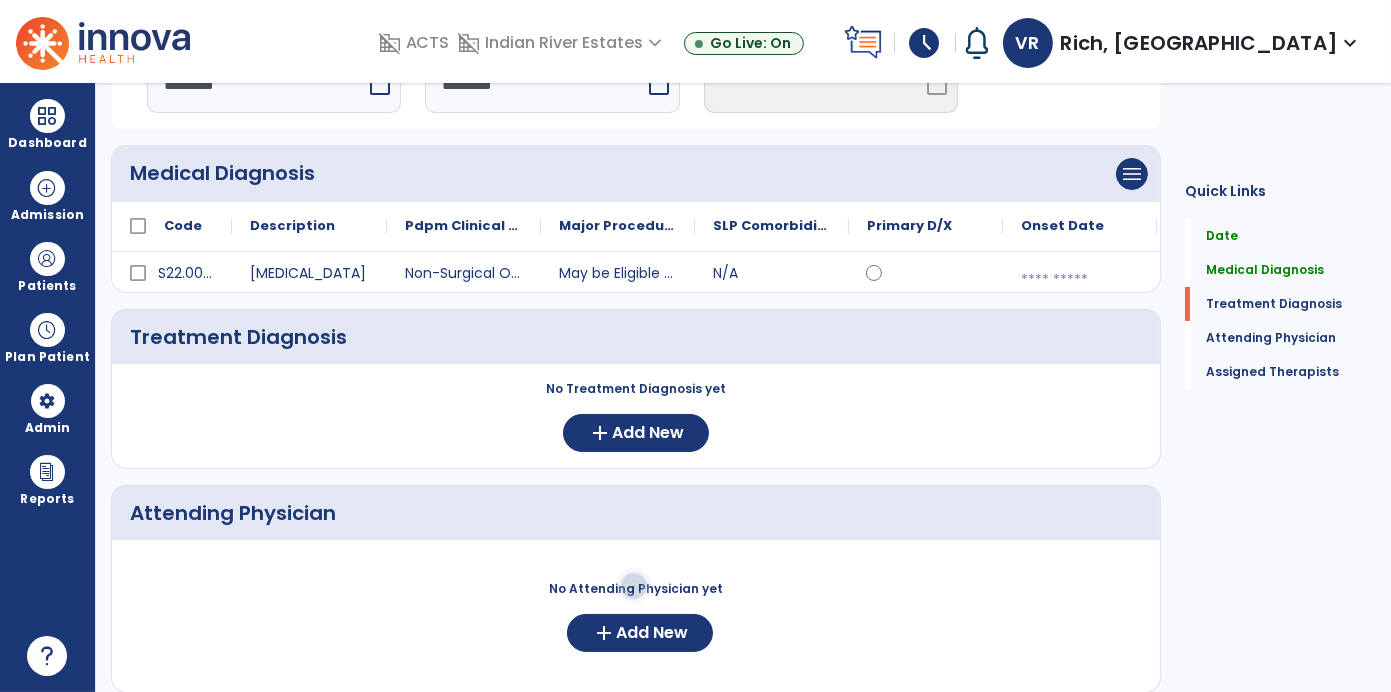 select on "*" 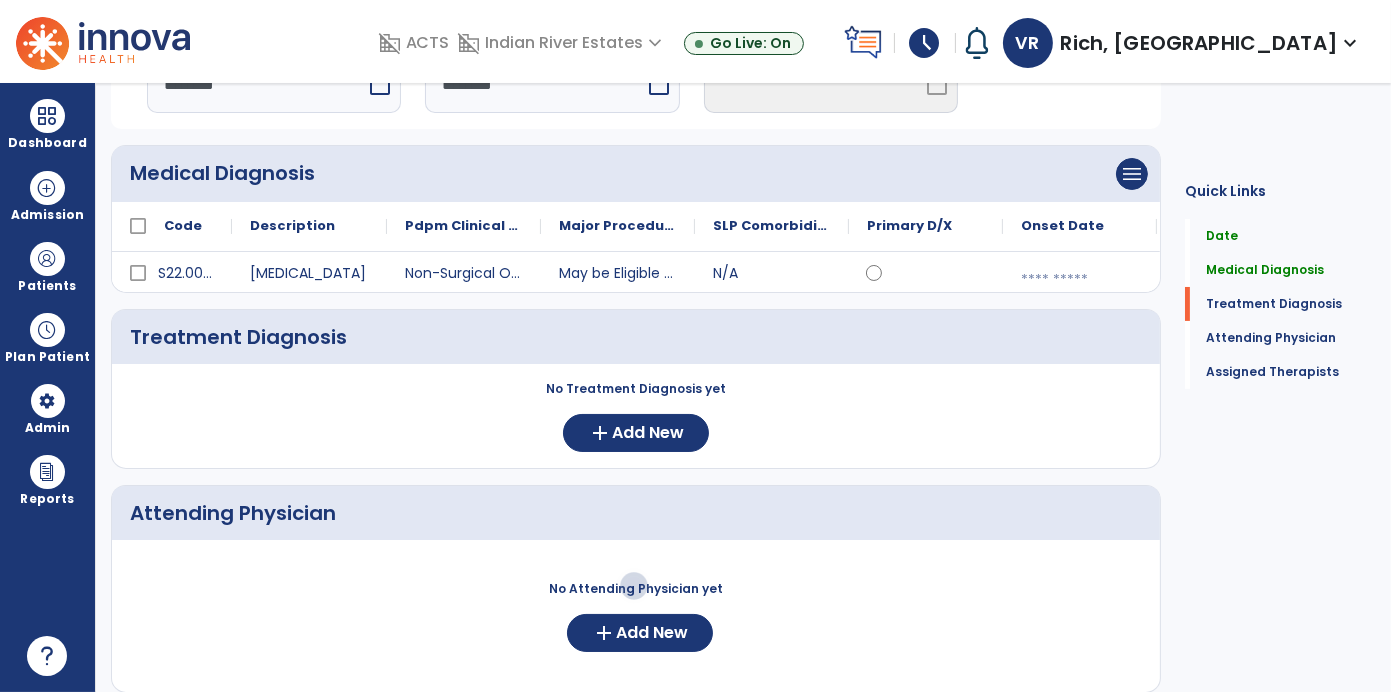 select on "****" 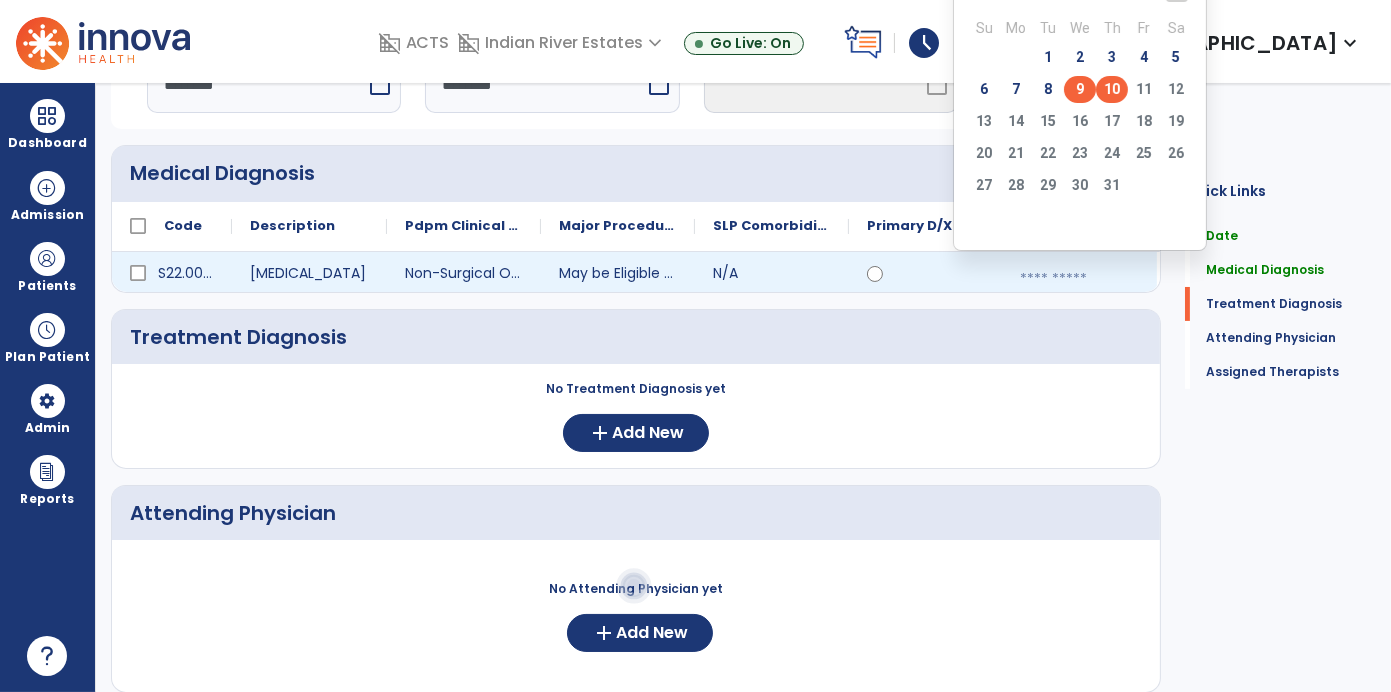 click on "9" 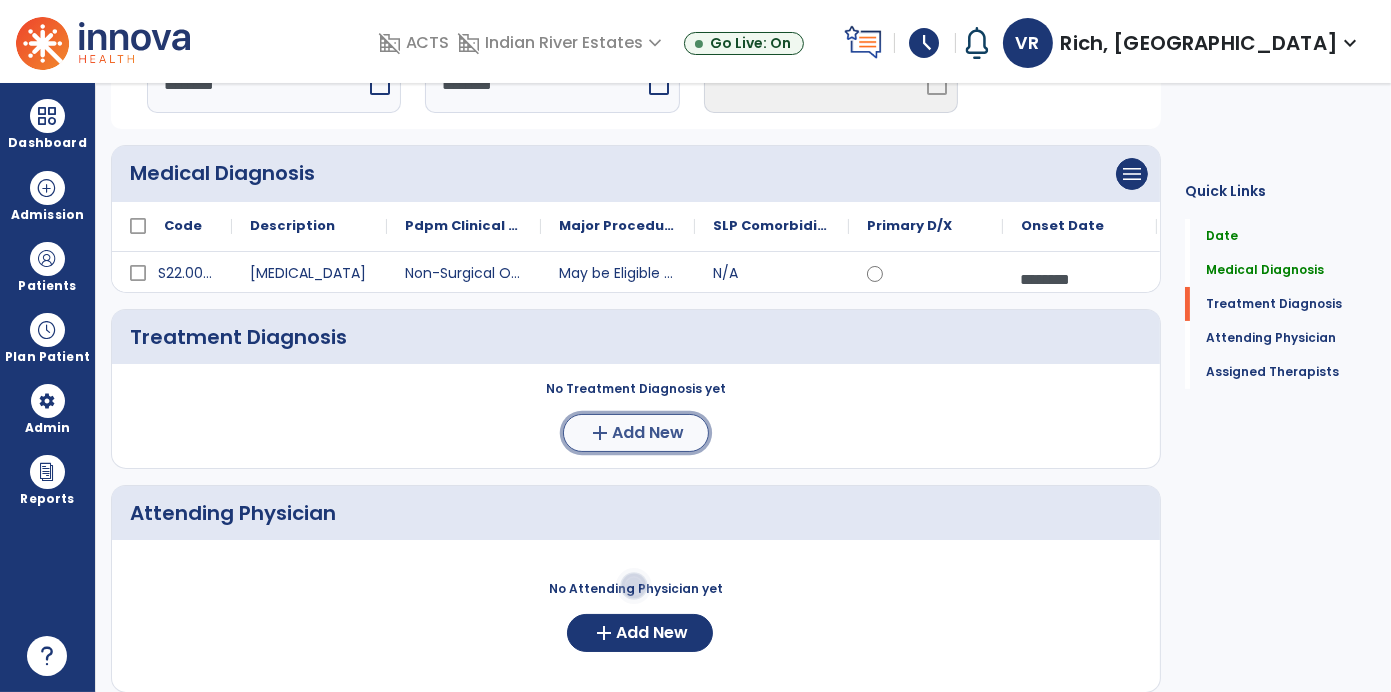 click on "add  Add New" 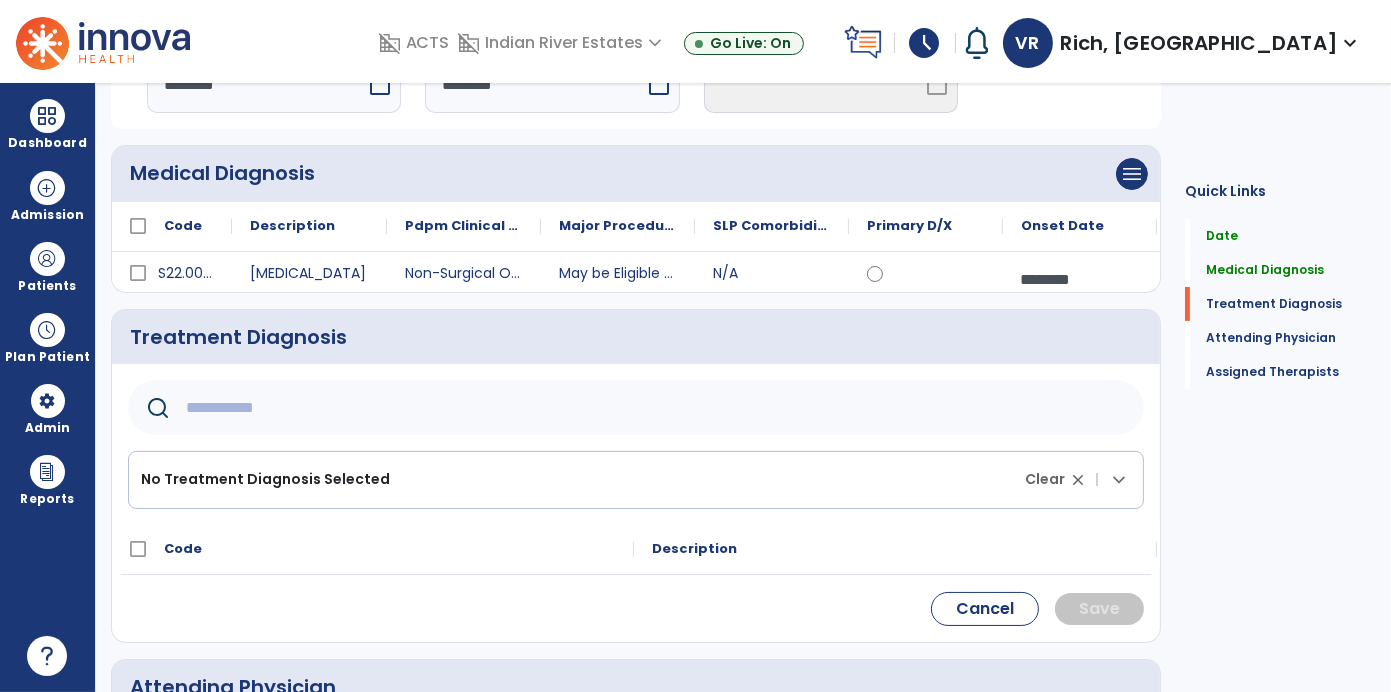 click 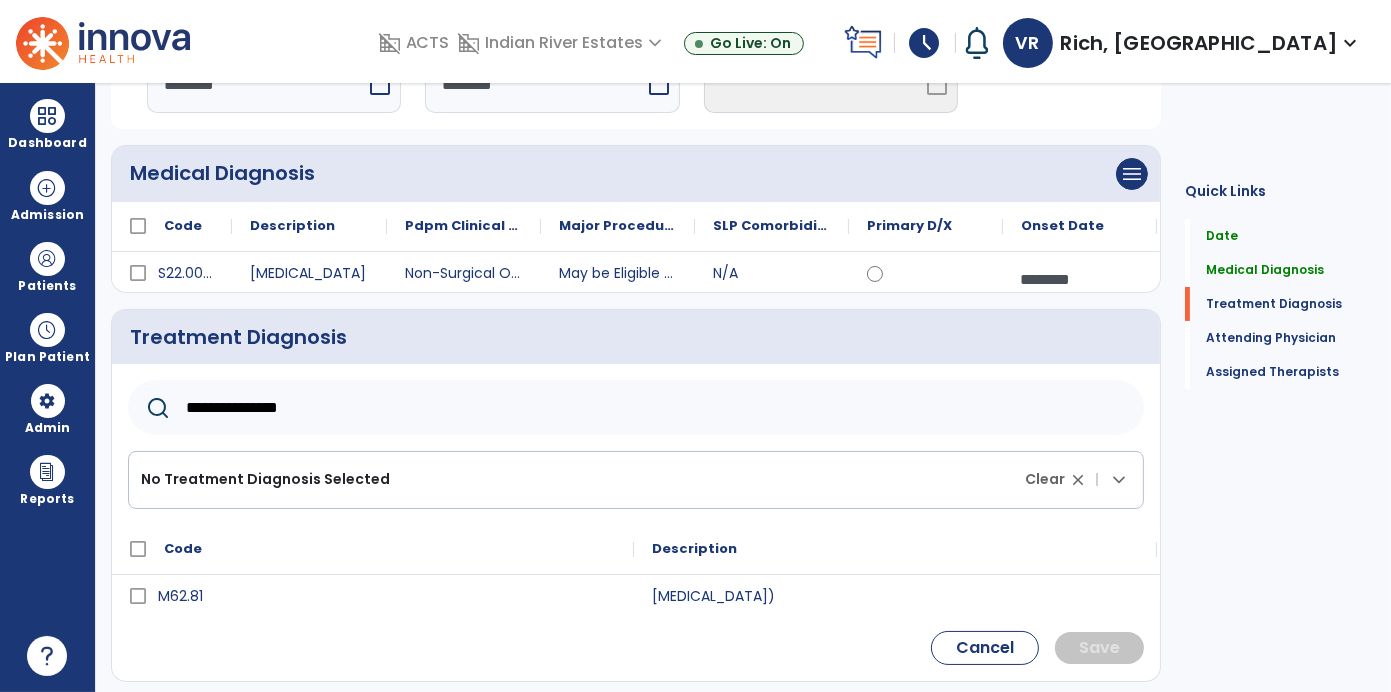 type on "**********" 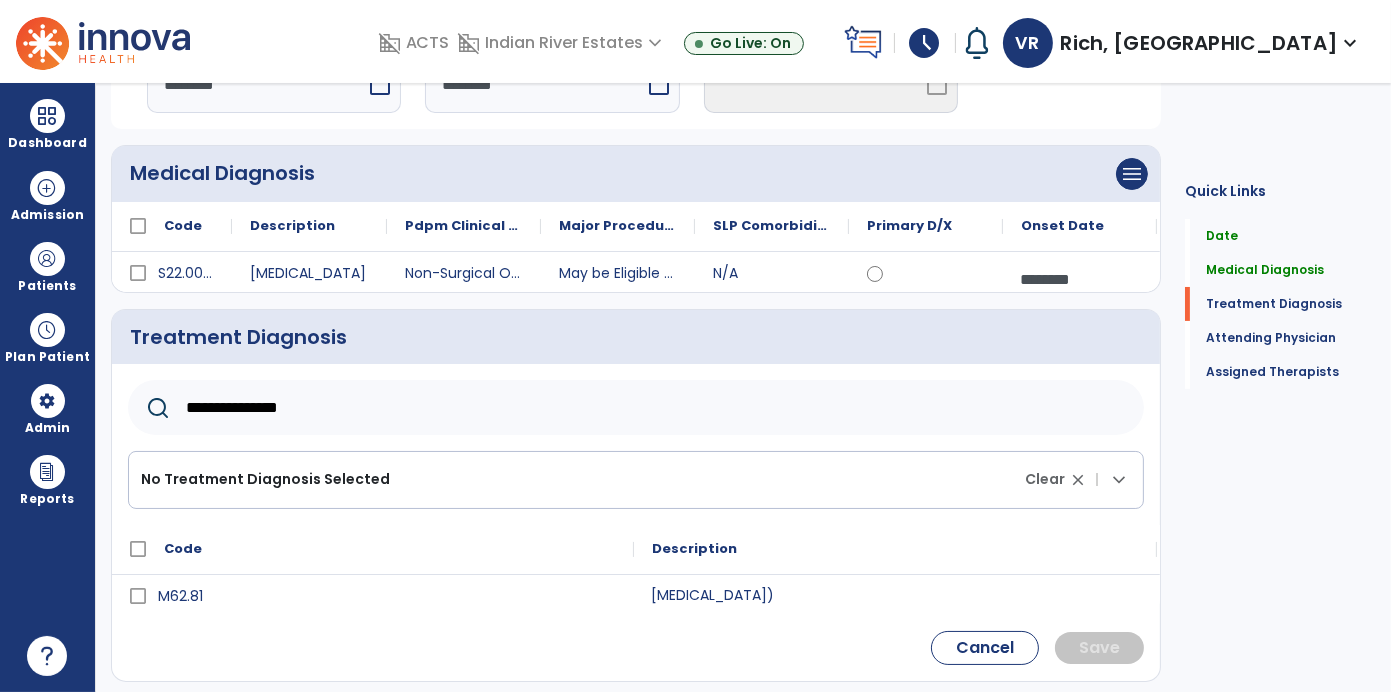 click on "[MEDICAL_DATA])" 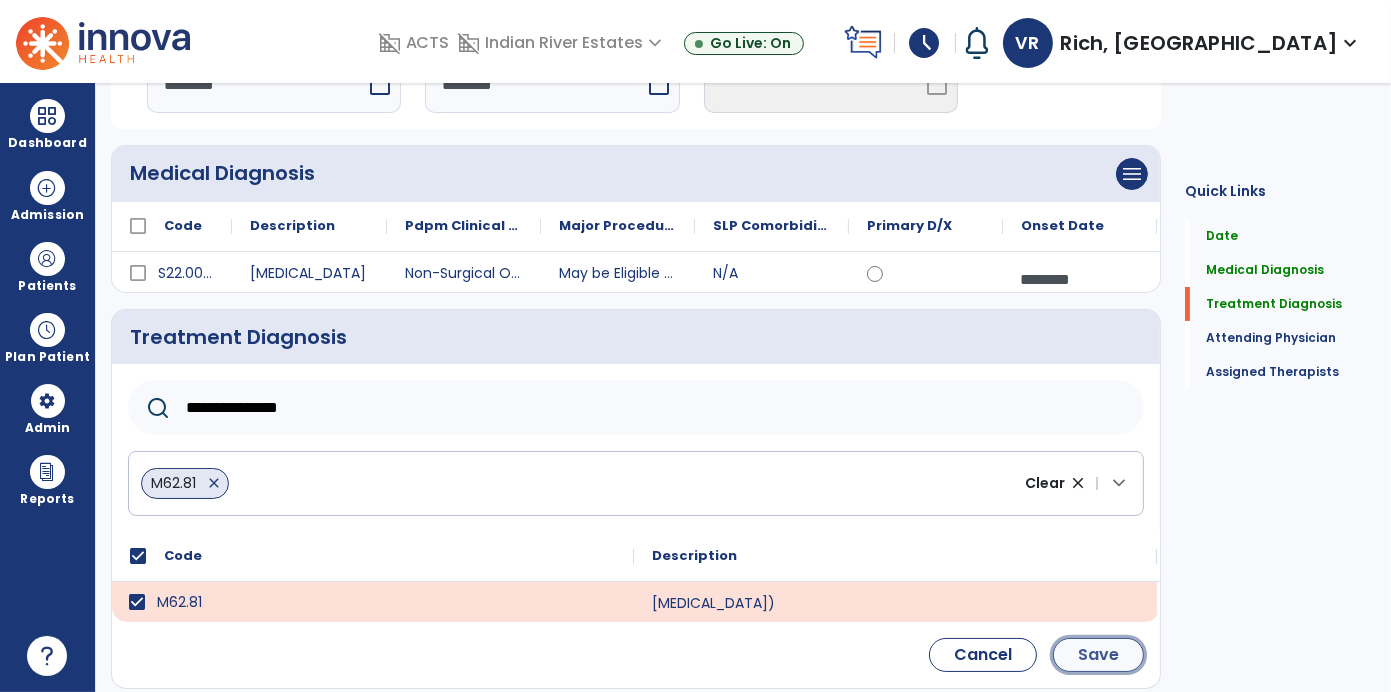 click on "Save" 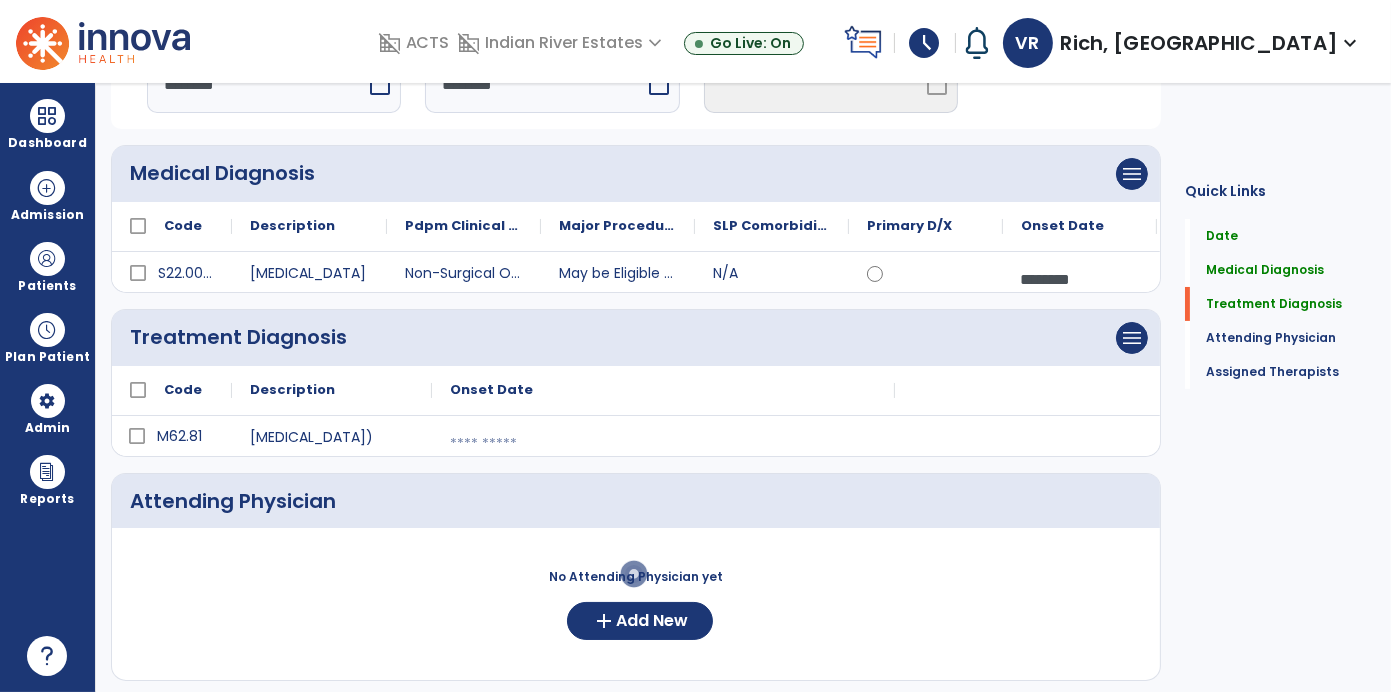click at bounding box center [1080, 279] 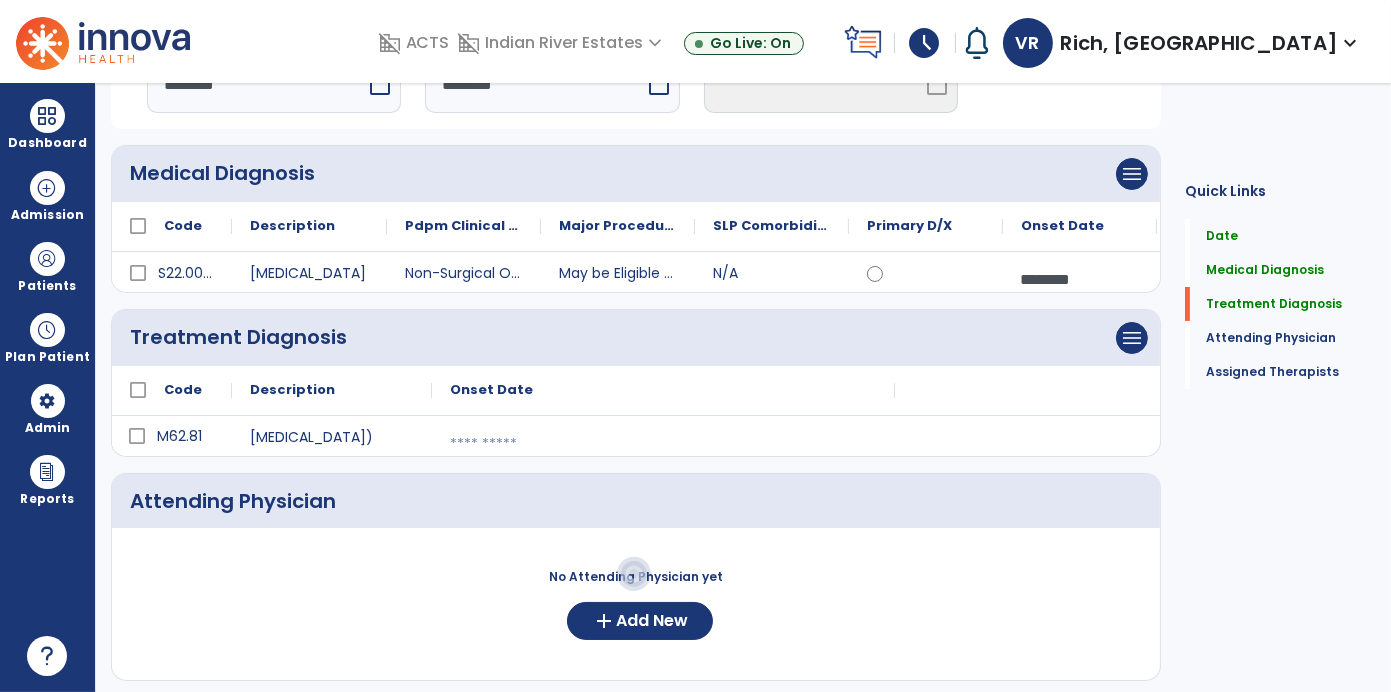 select on "*" 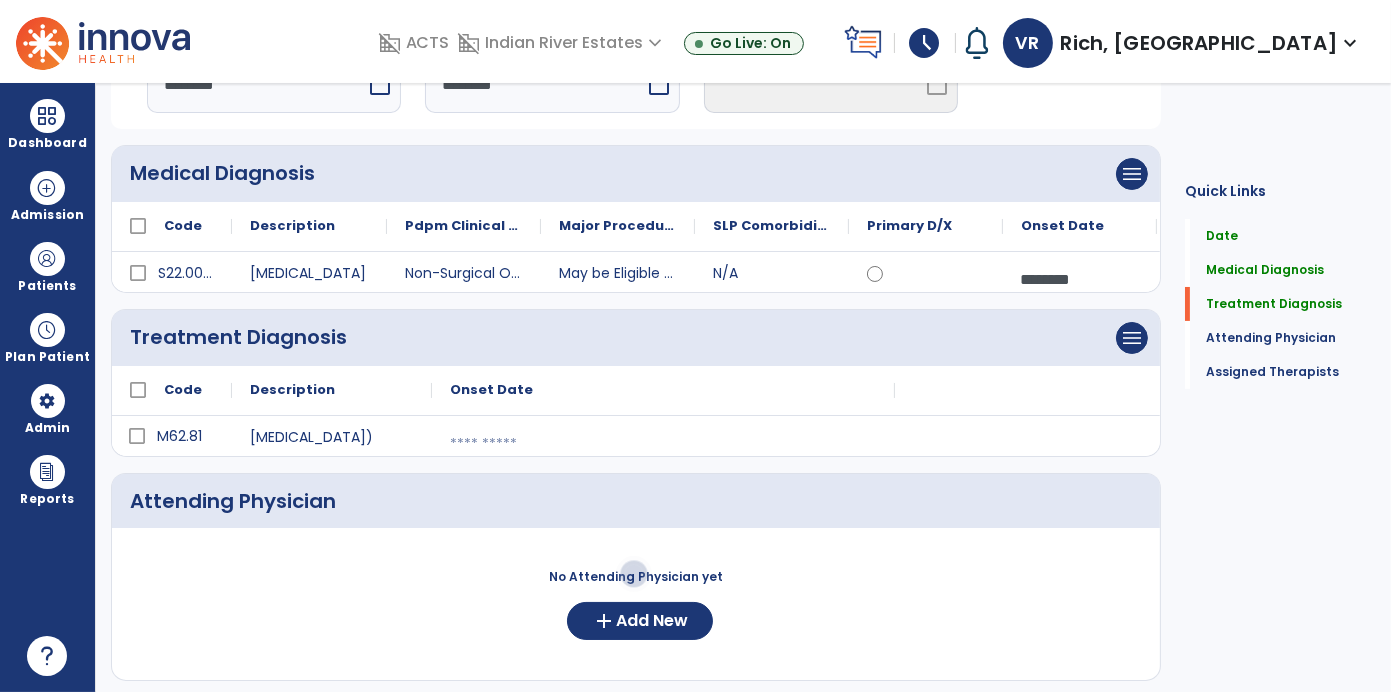 select on "****" 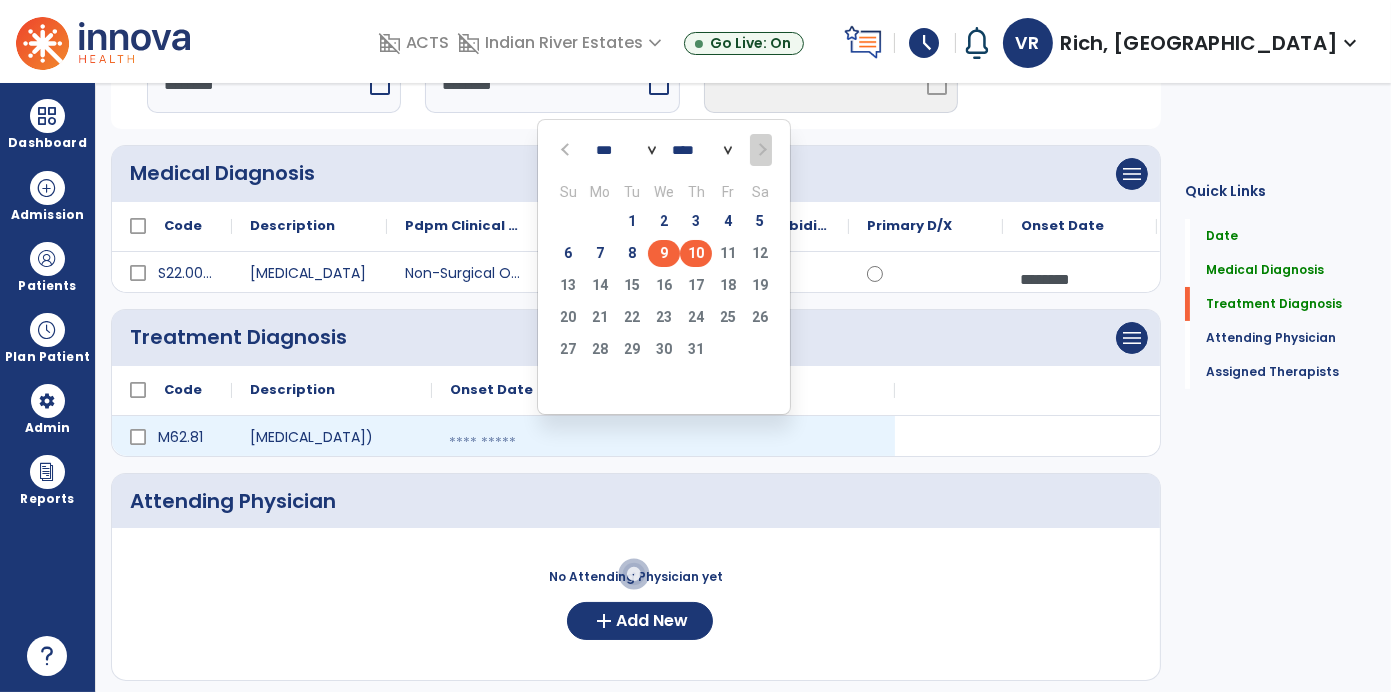 click on "9" 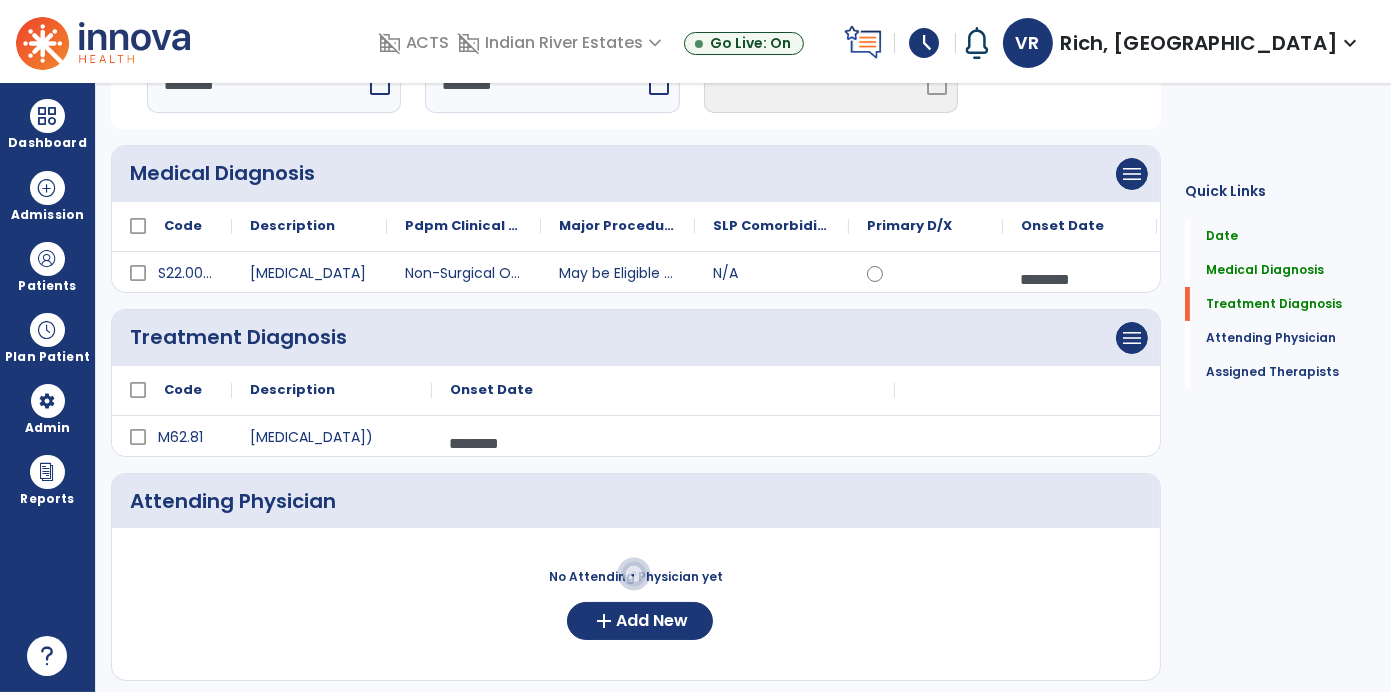 click on "No Attending Physician yet  add  Add New" 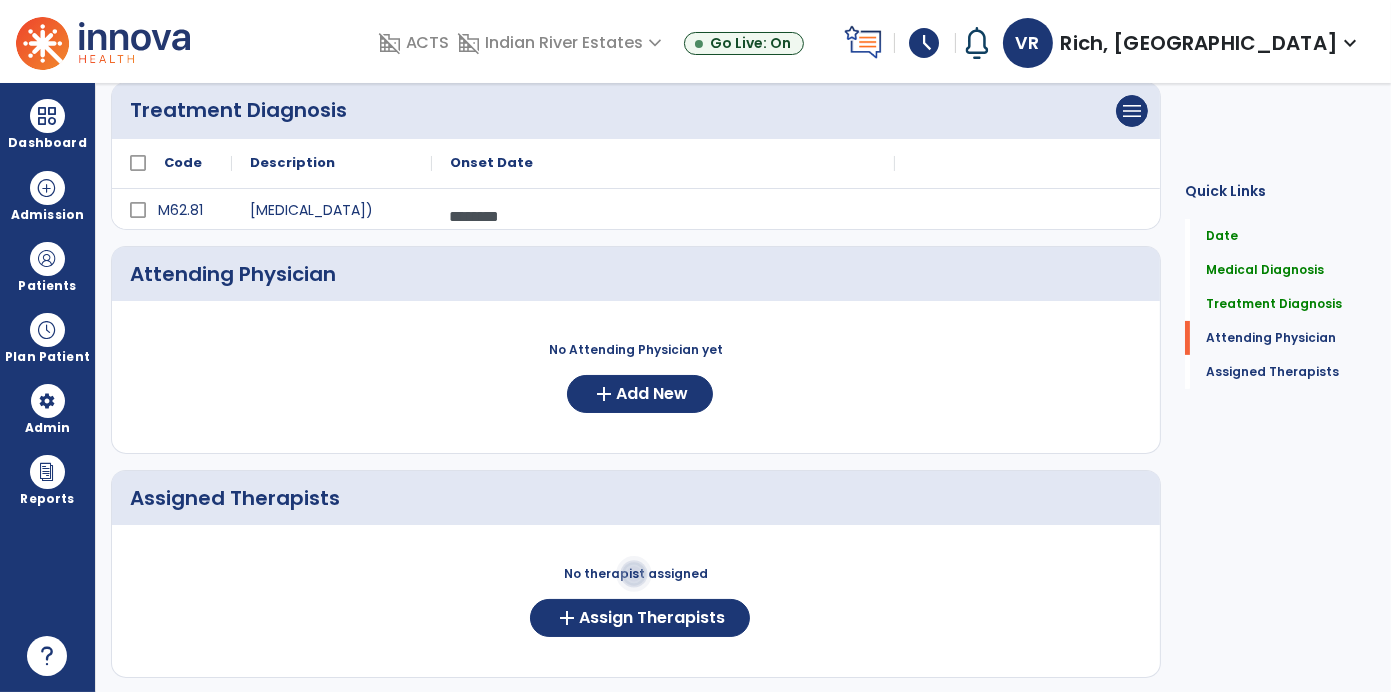 scroll, scrollTop: 358, scrollLeft: 0, axis: vertical 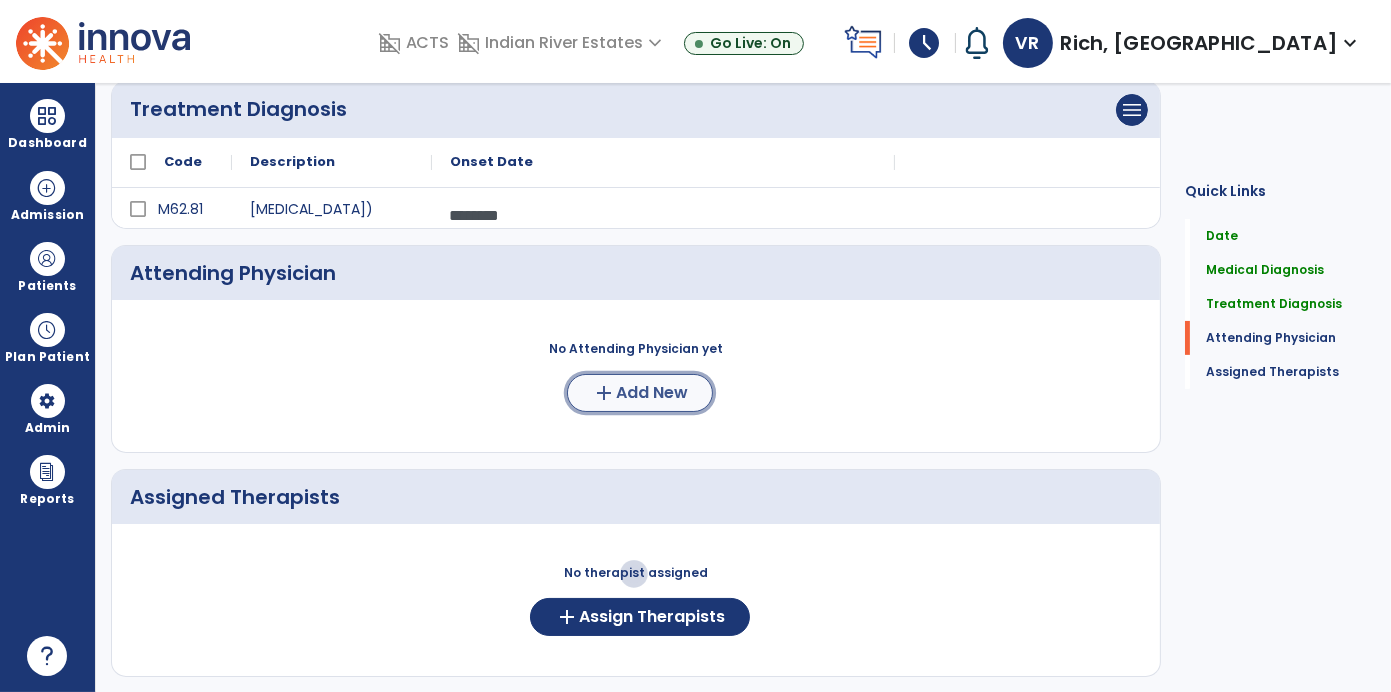 click on "Add New" 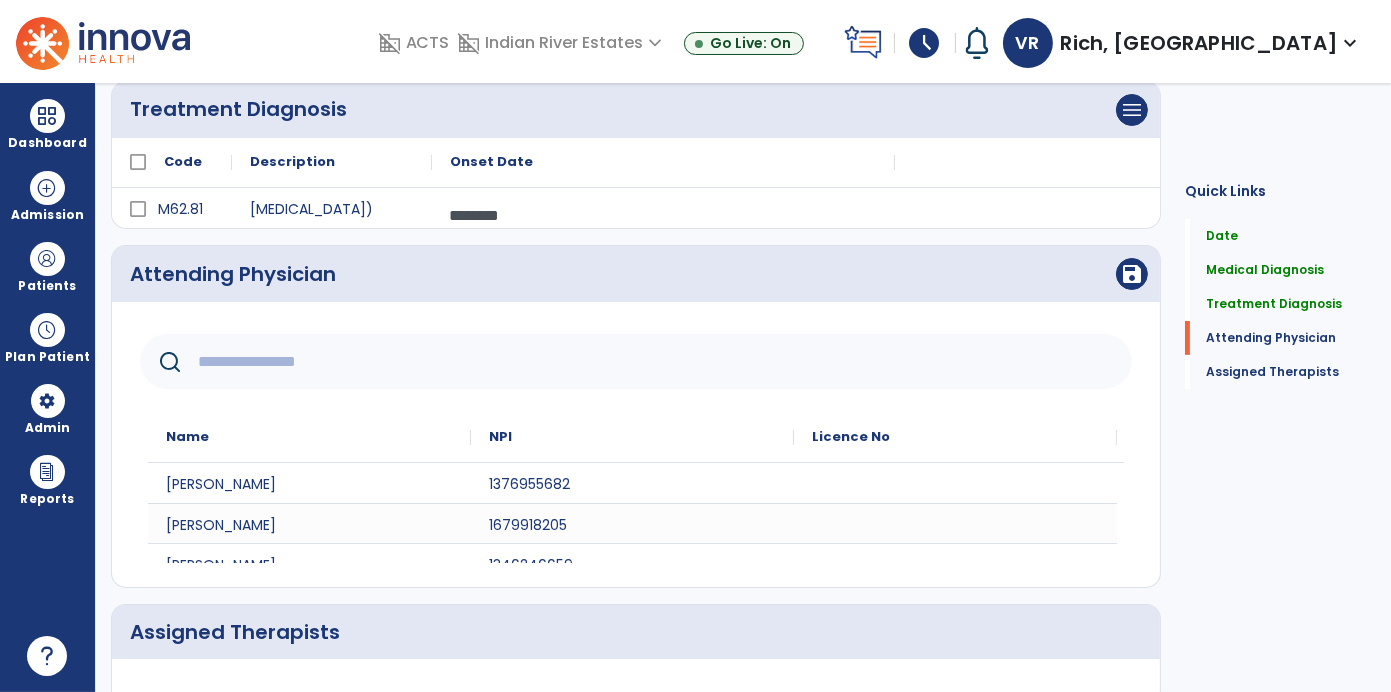 click 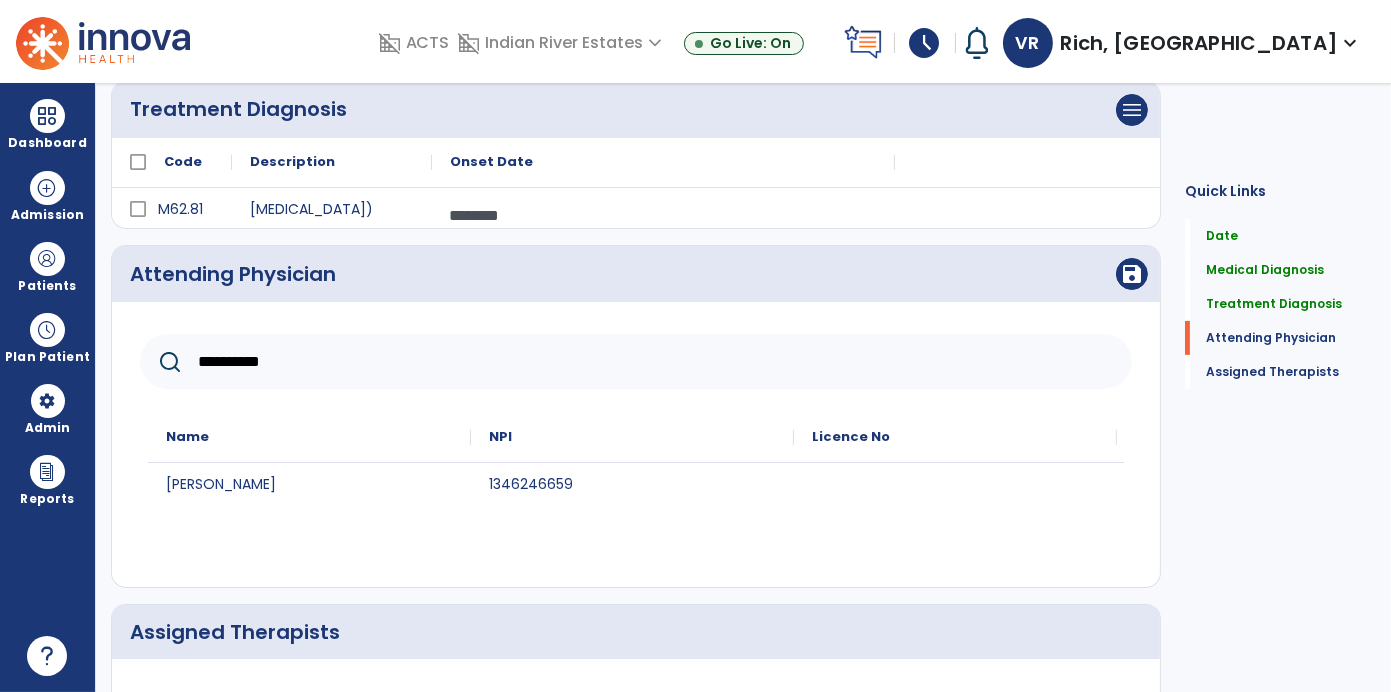 type on "**********" 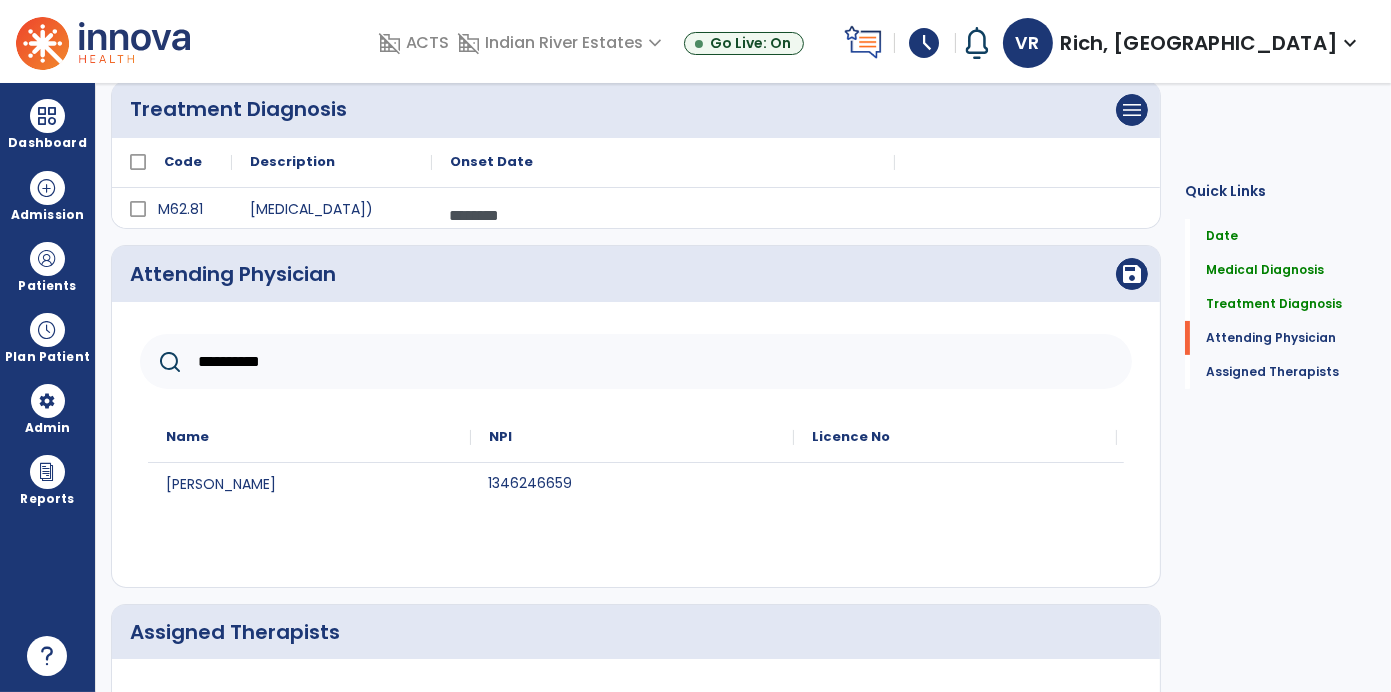 click on "1346246659" 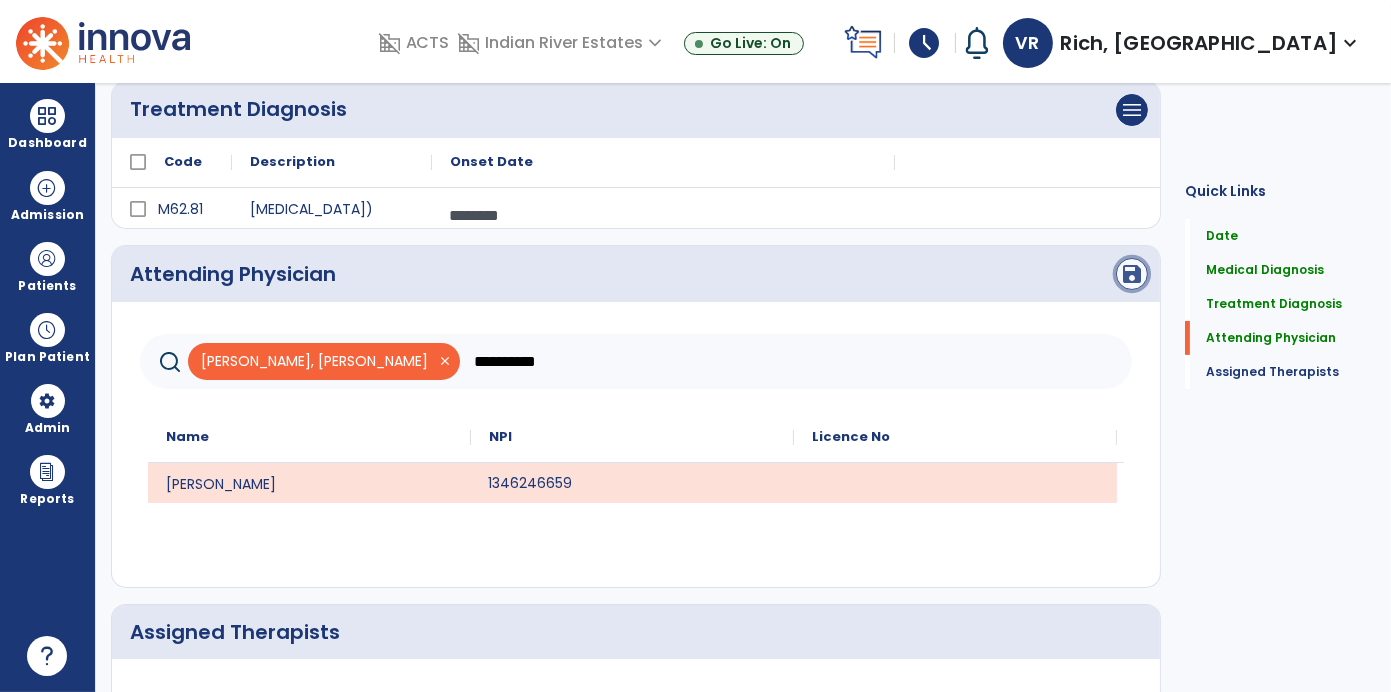 click on "save" 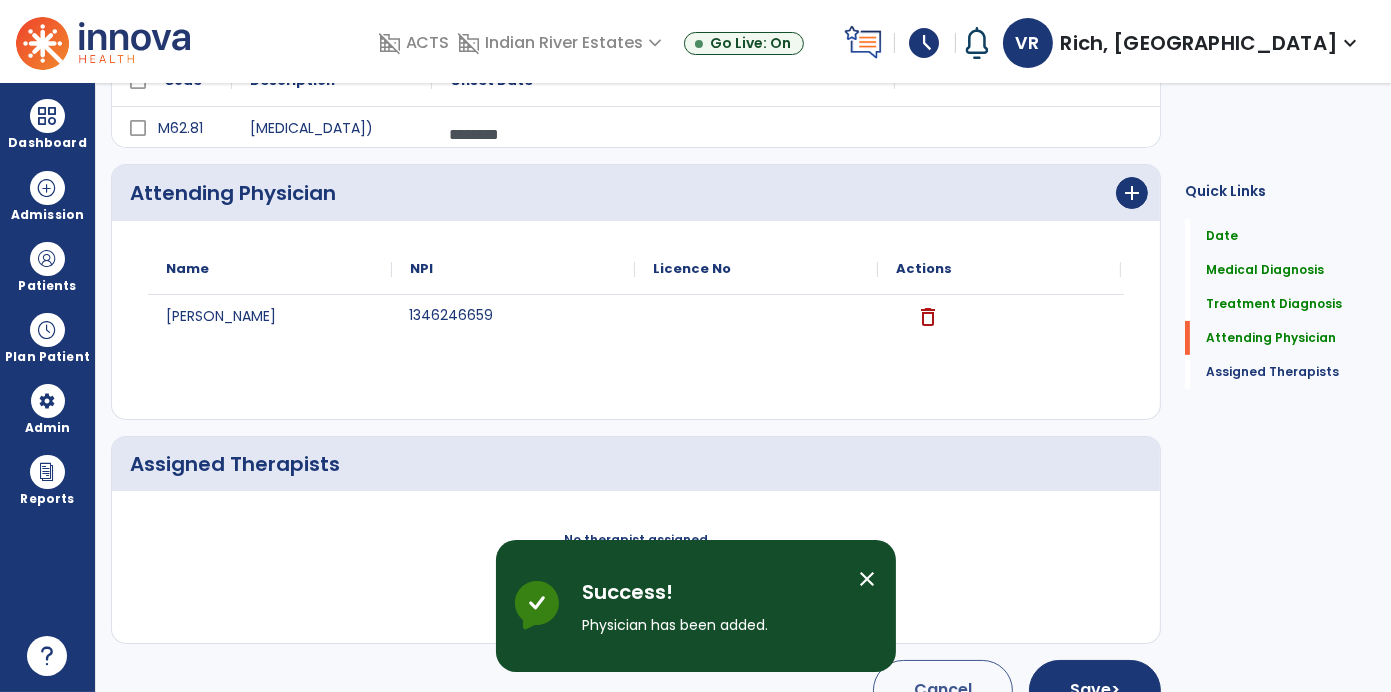 scroll, scrollTop: 479, scrollLeft: 0, axis: vertical 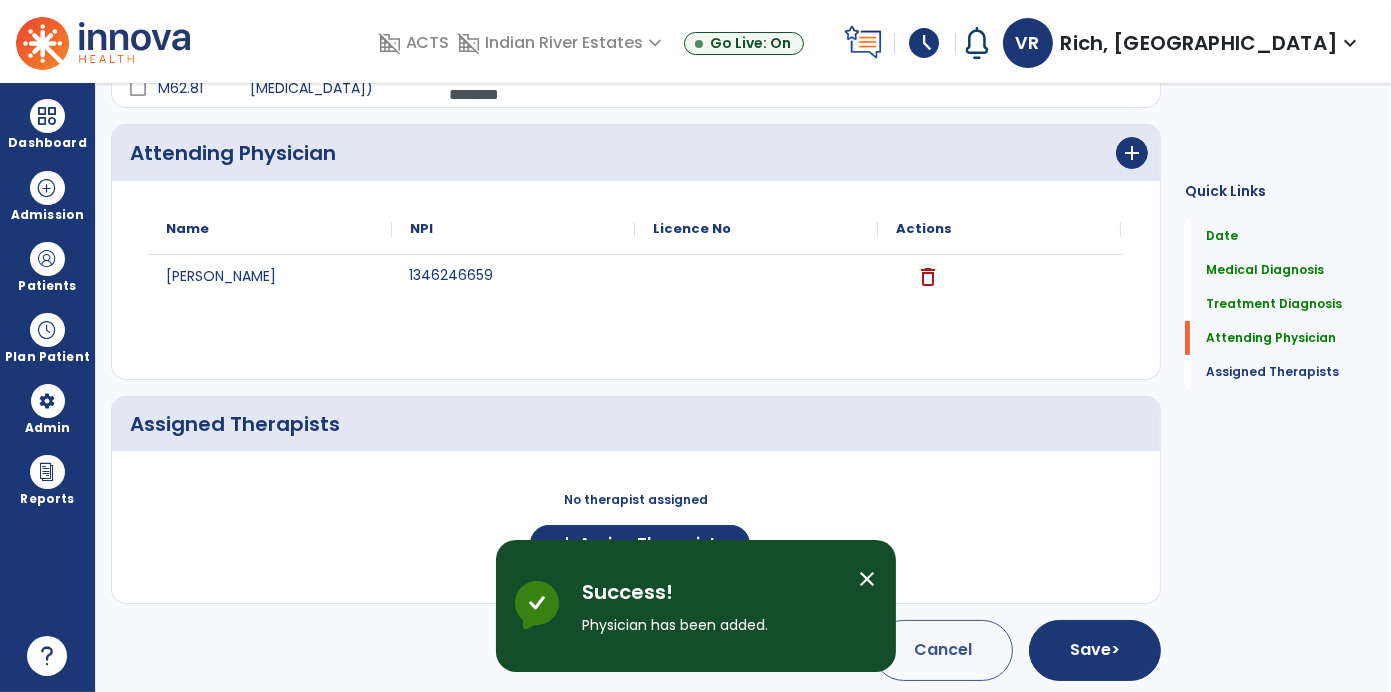 click on "Quick Links  Date   Date   Medical Diagnosis   Medical Diagnosis   Treatment Diagnosis   Treatment Diagnosis   Attending Physician   Attending Physician   Assigned Therapists   Assigned Therapists" 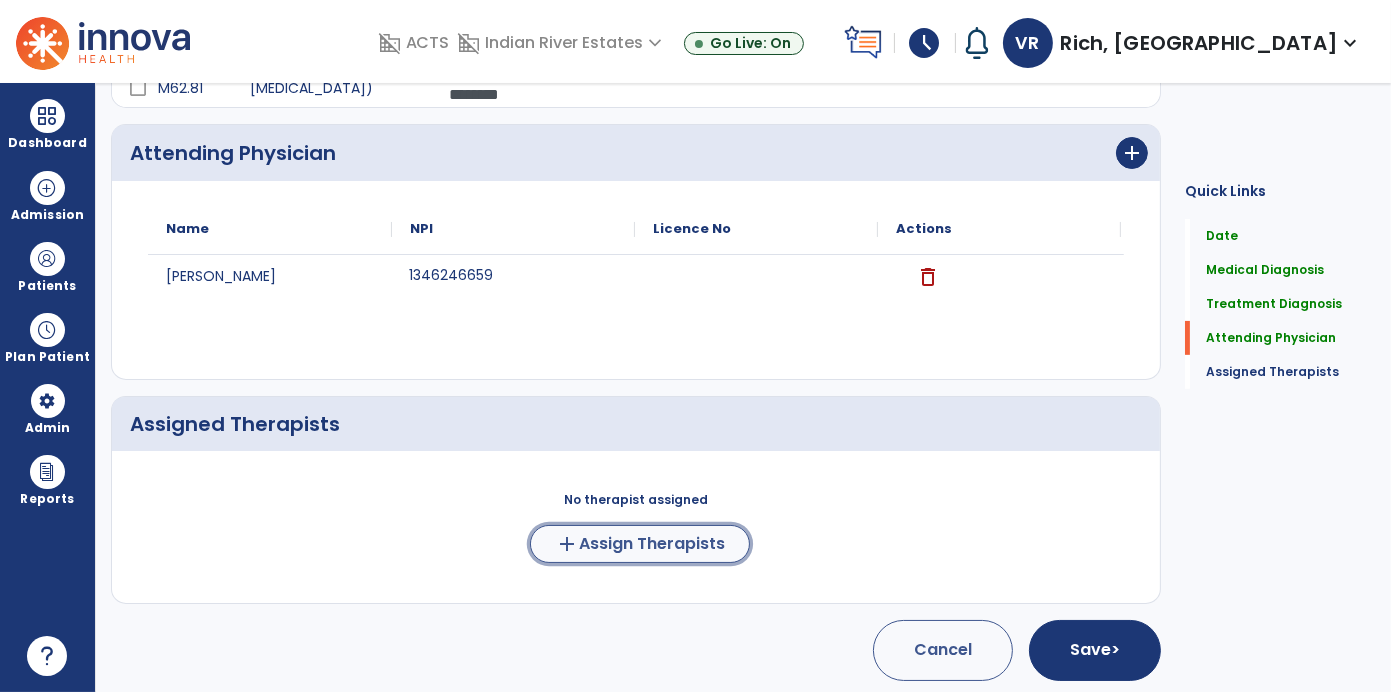 click on "Assign Therapists" 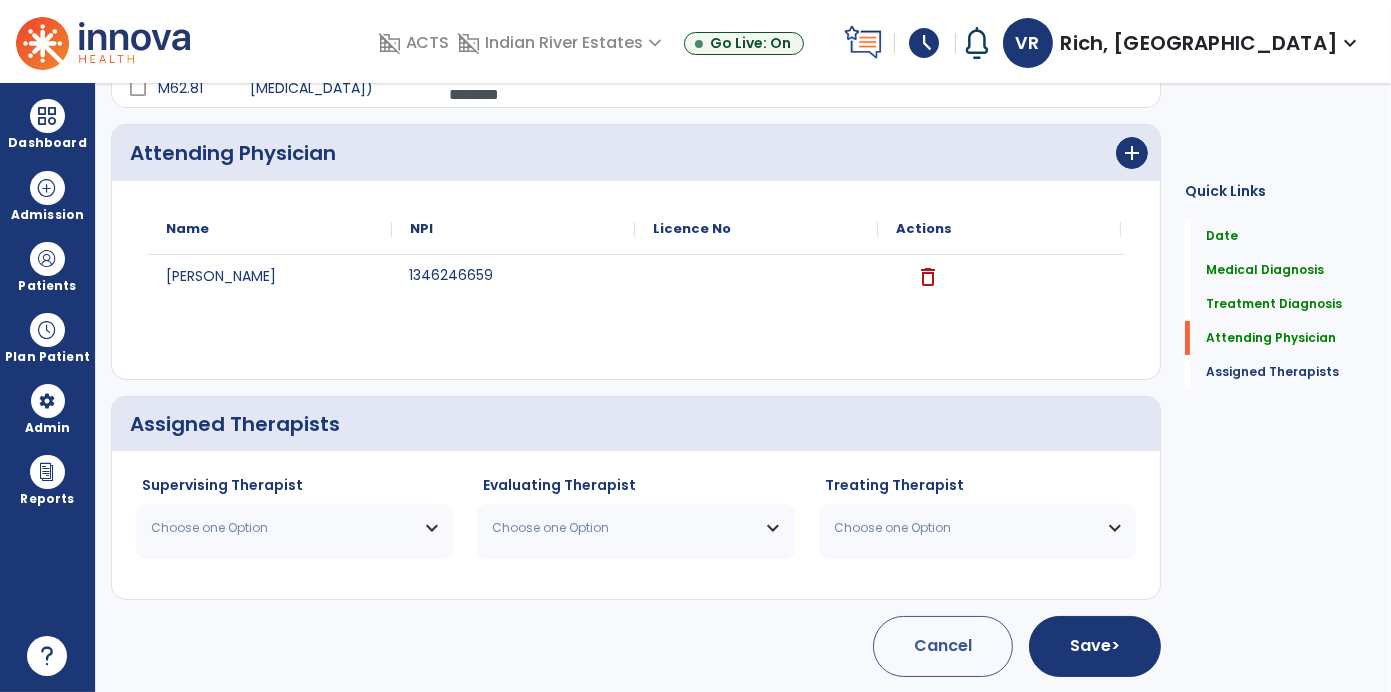 scroll, scrollTop: 476, scrollLeft: 0, axis: vertical 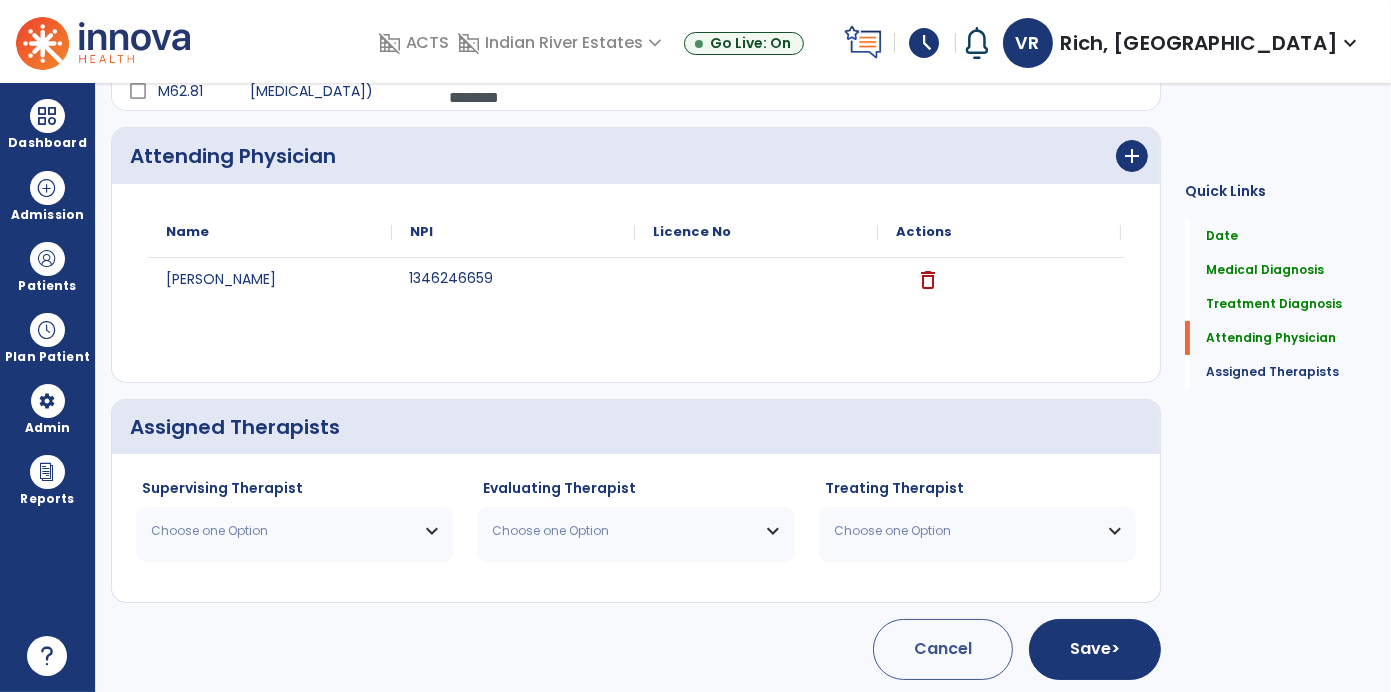 click on "Choose one Option" at bounding box center [294, 531] 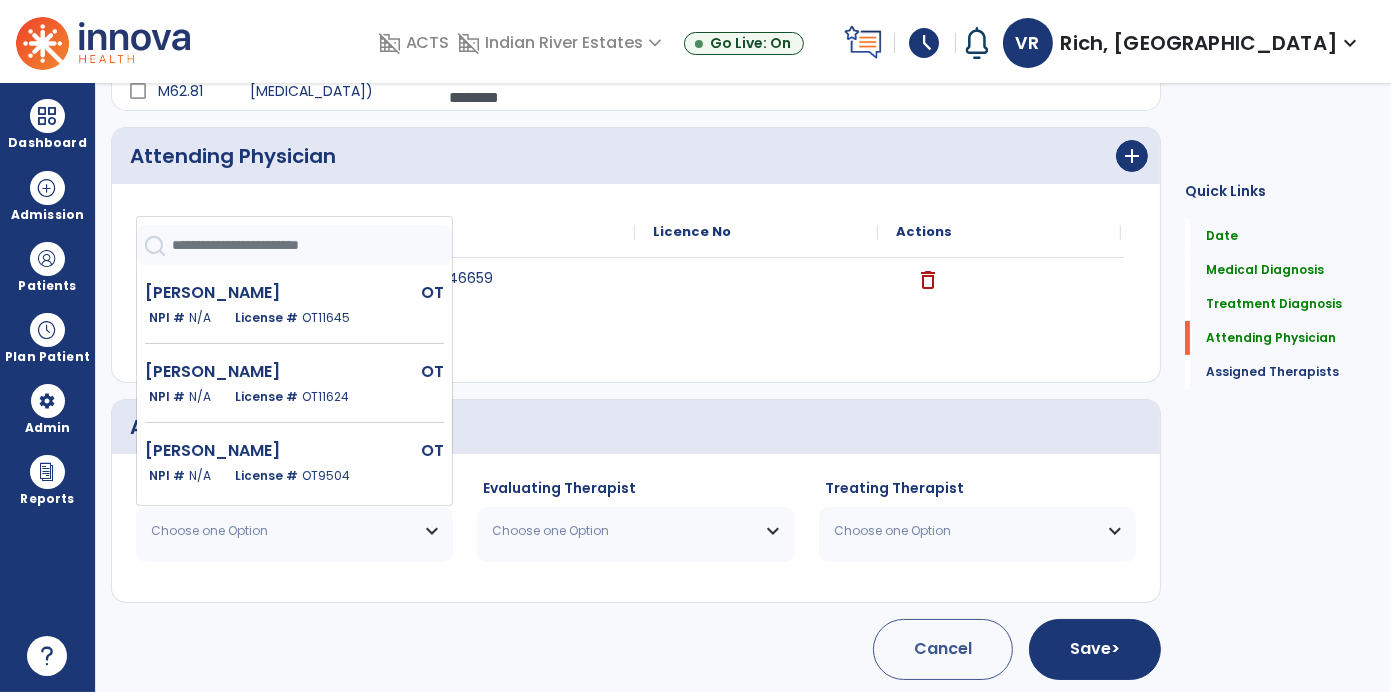 scroll, scrollTop: 90, scrollLeft: 0, axis: vertical 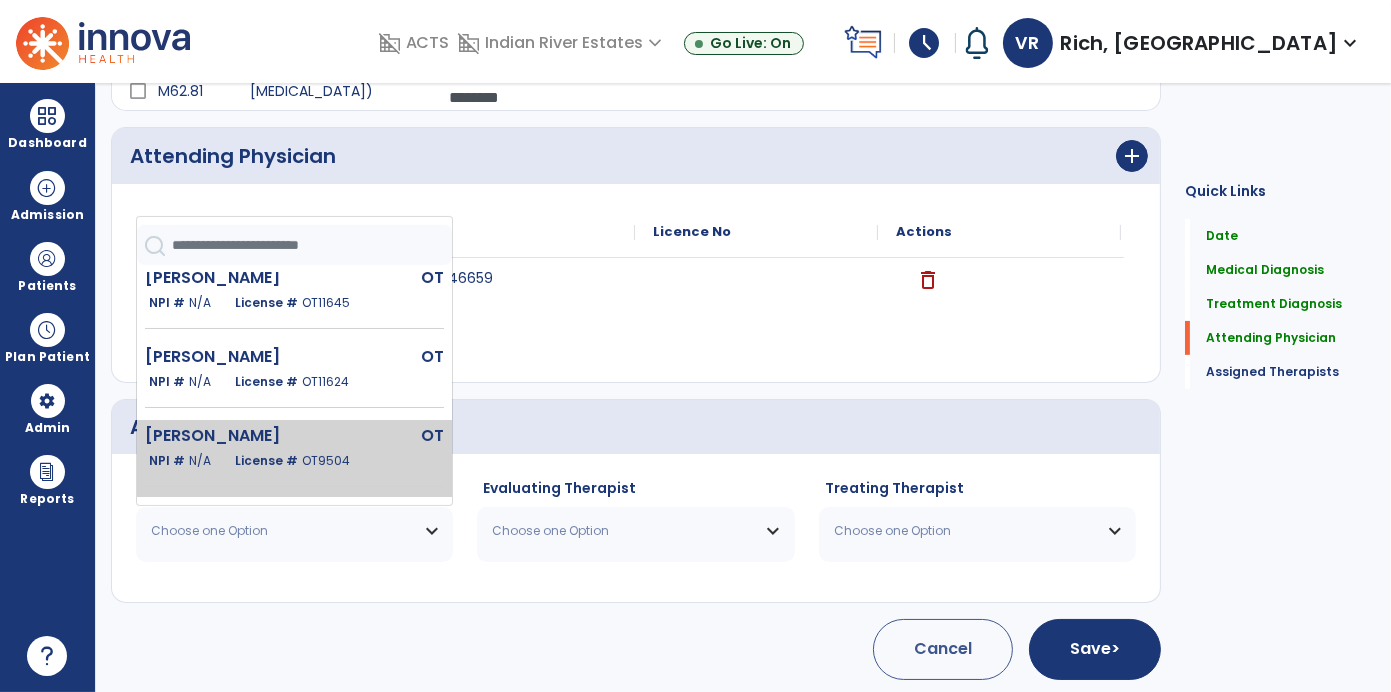 click on "OT" 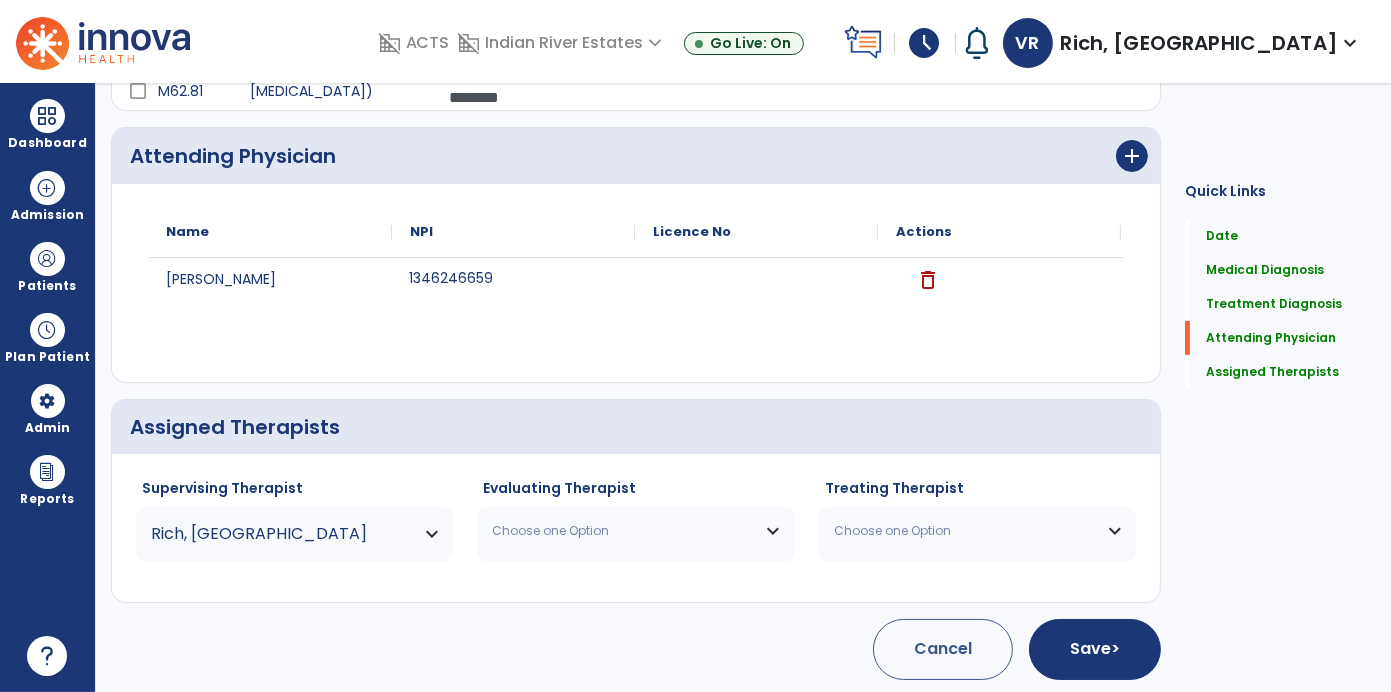 click on "Choose one Option" at bounding box center (635, 531) 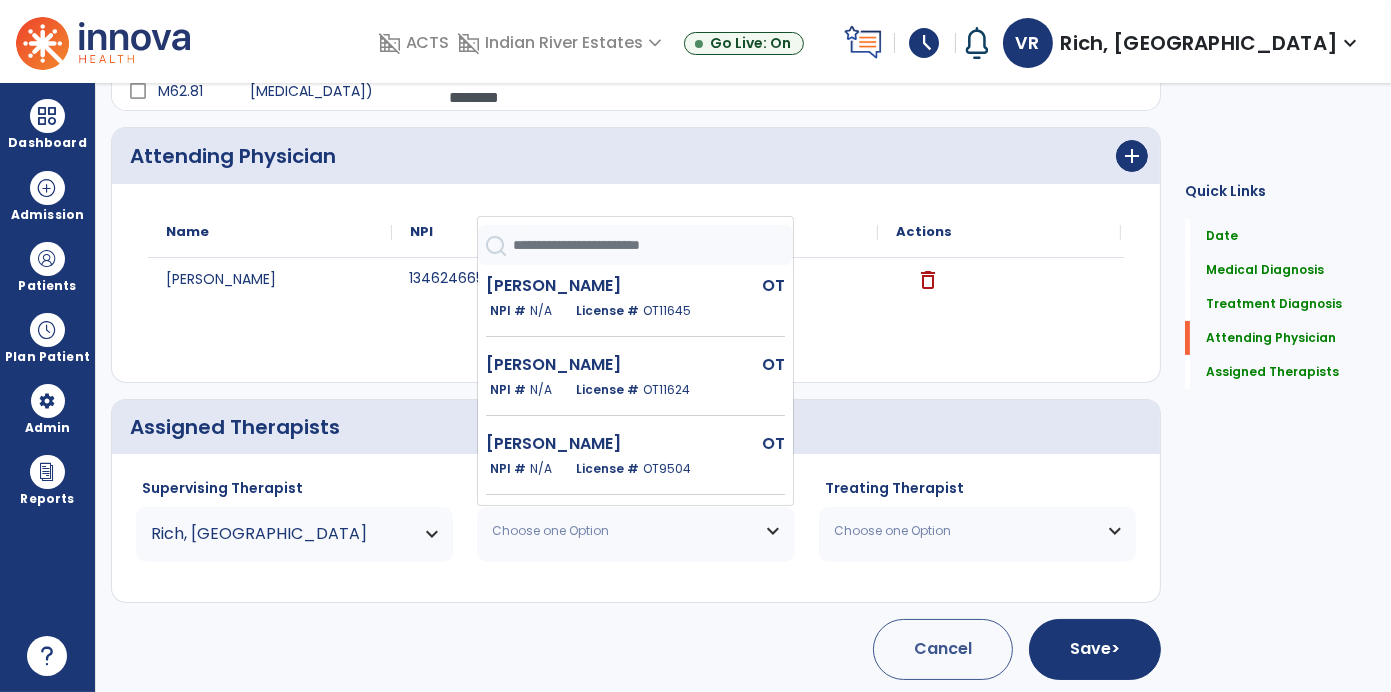 scroll, scrollTop: 90, scrollLeft: 0, axis: vertical 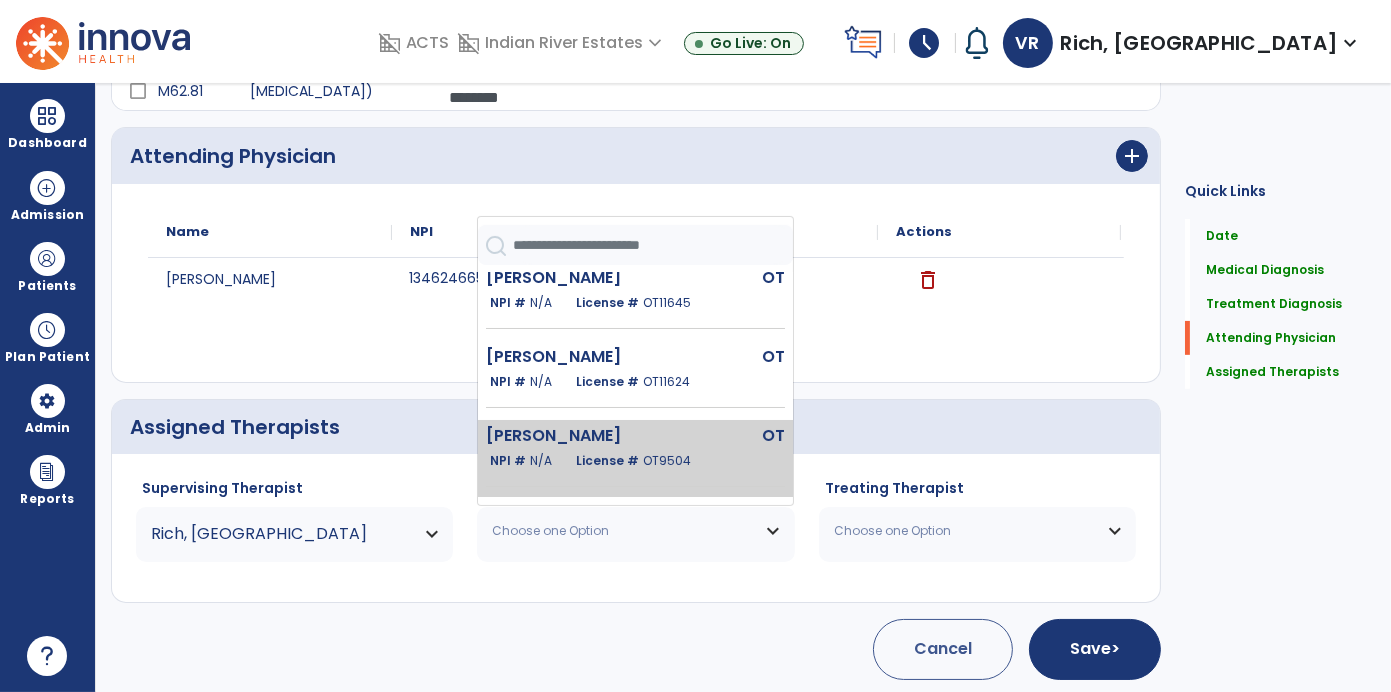 click on "NPI #  N/A   License #  OT9504" 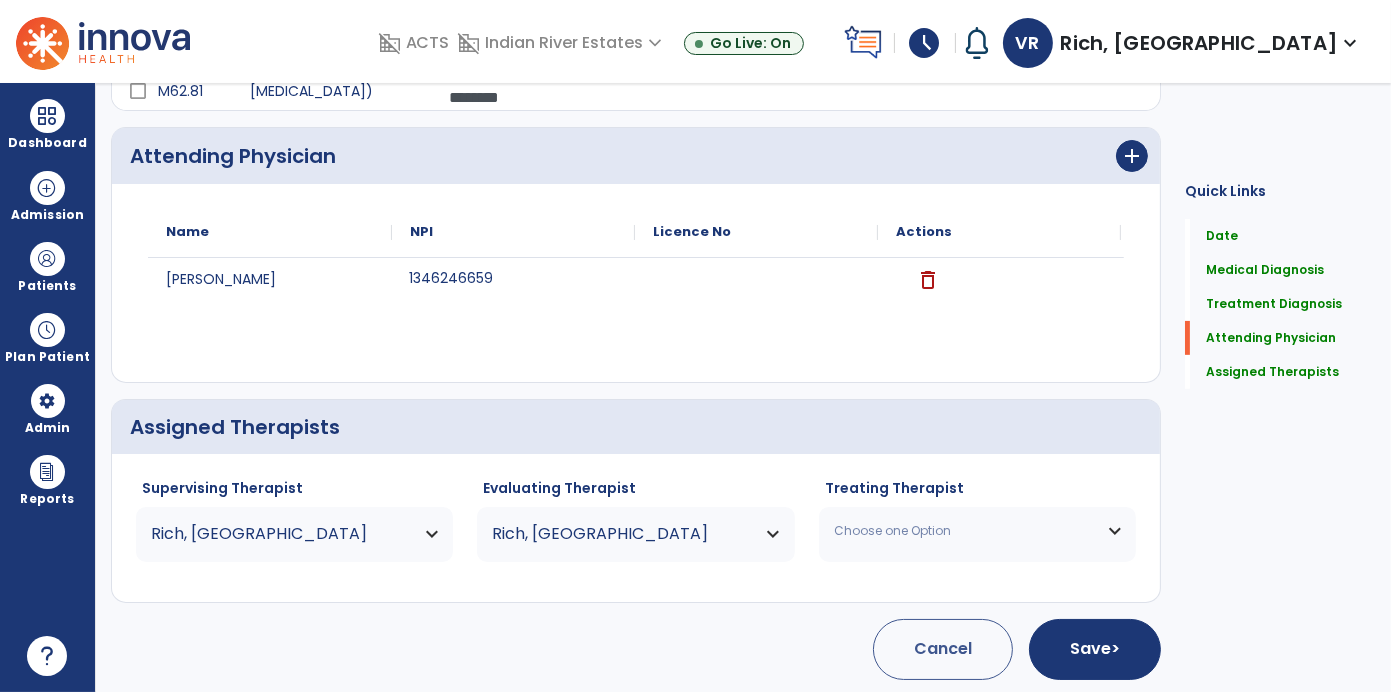 click on "Choose one Option" at bounding box center (977, 531) 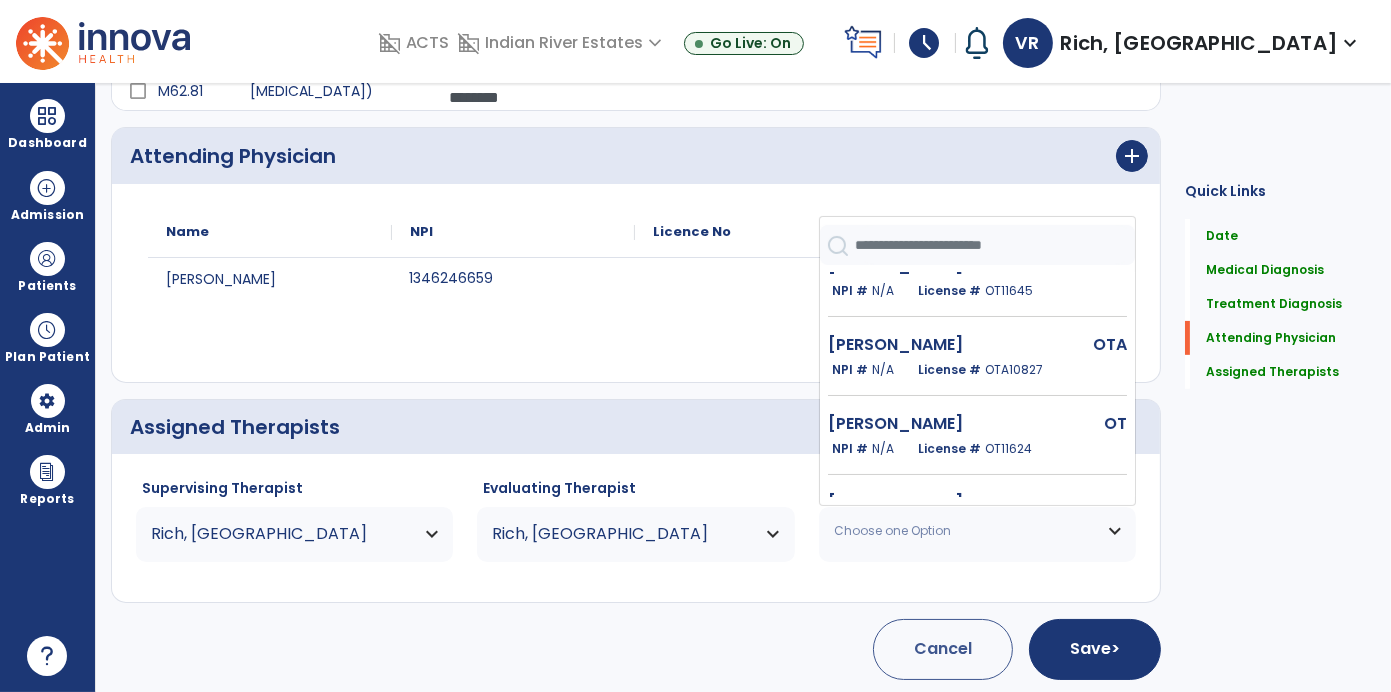scroll, scrollTop: 77, scrollLeft: 0, axis: vertical 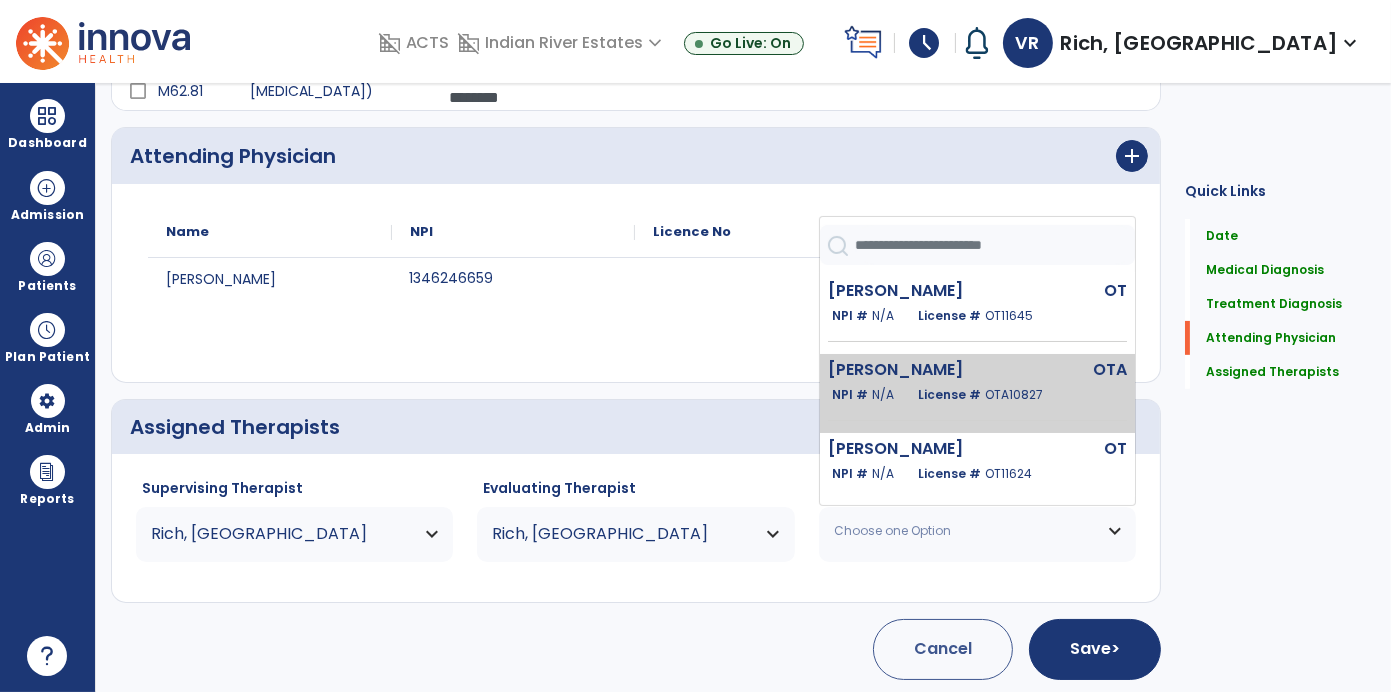 click on "[PERSON_NAME]" 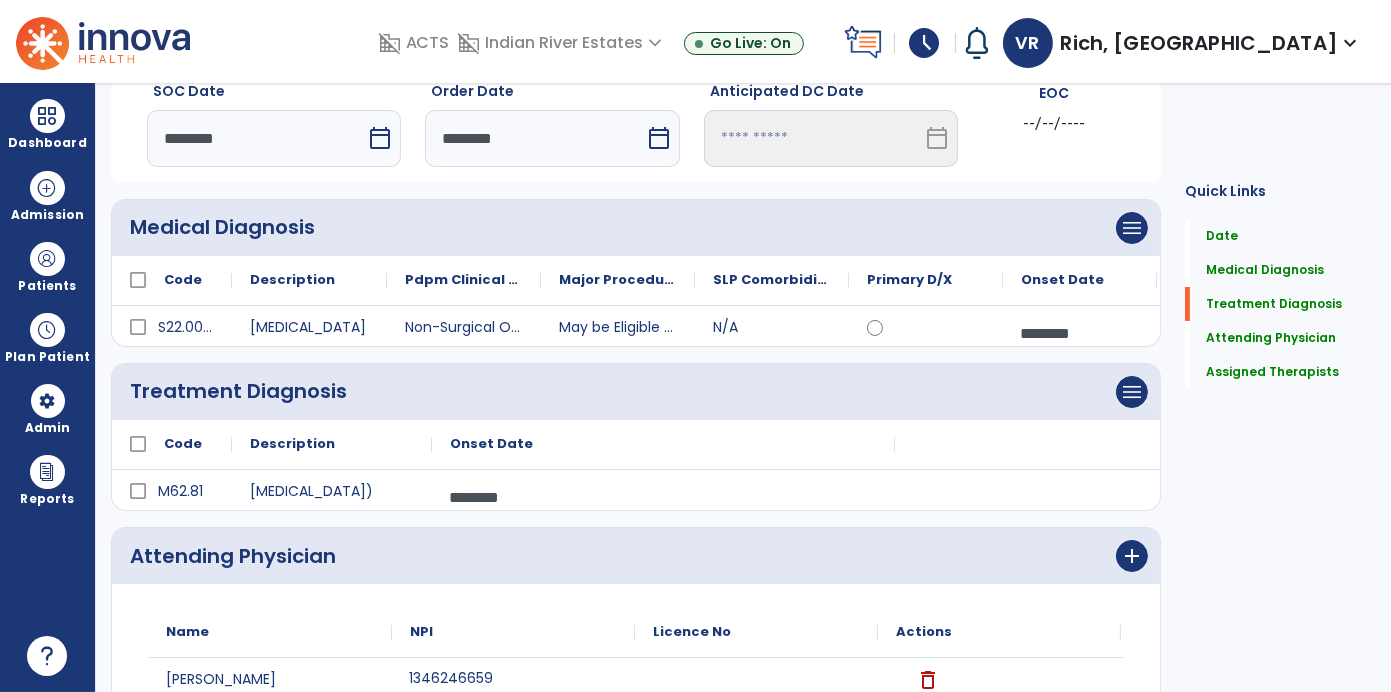 scroll, scrollTop: 74, scrollLeft: 0, axis: vertical 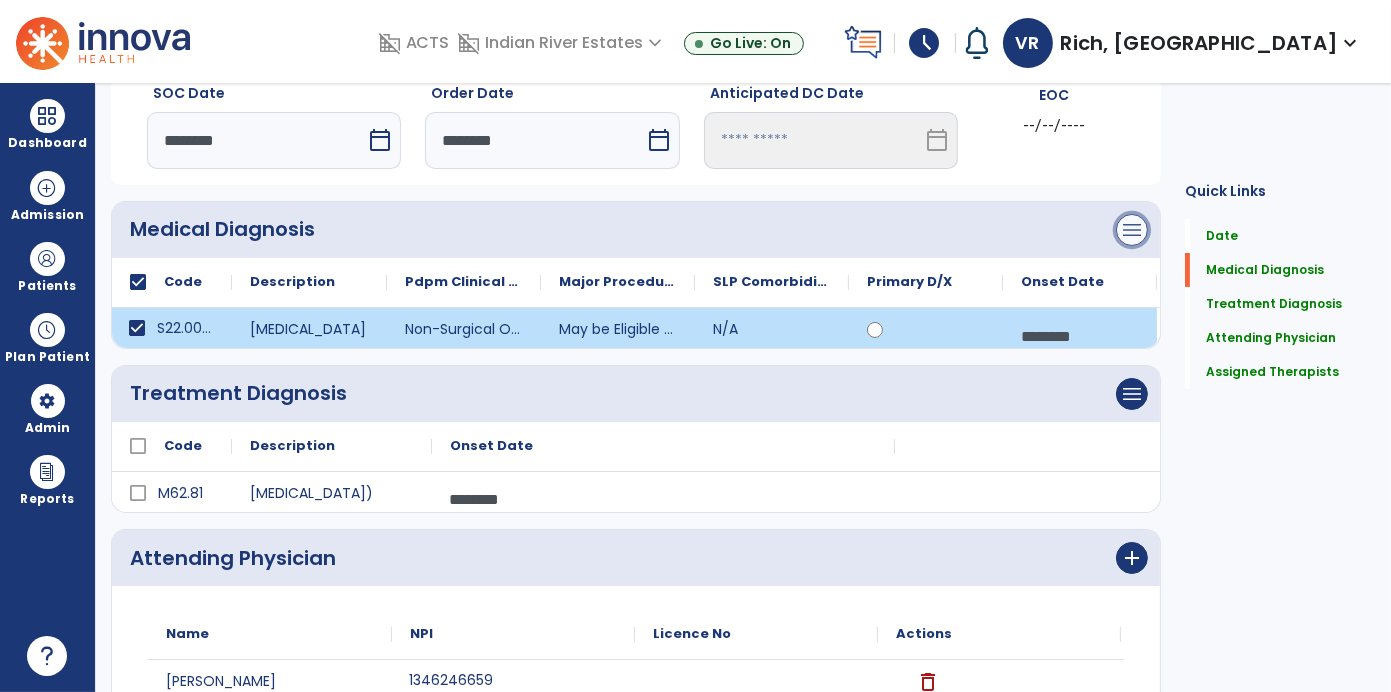 click on "menu" at bounding box center [1132, 230] 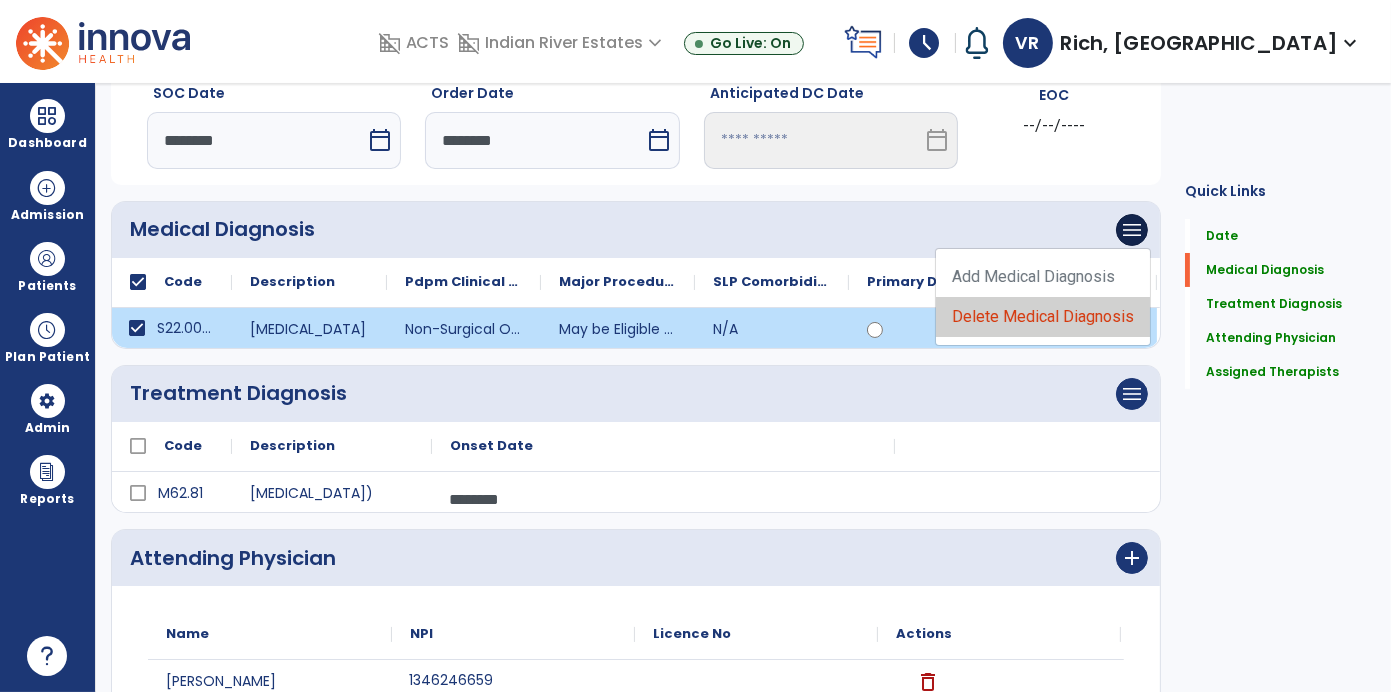 click on "Delete Medical Diagnosis" 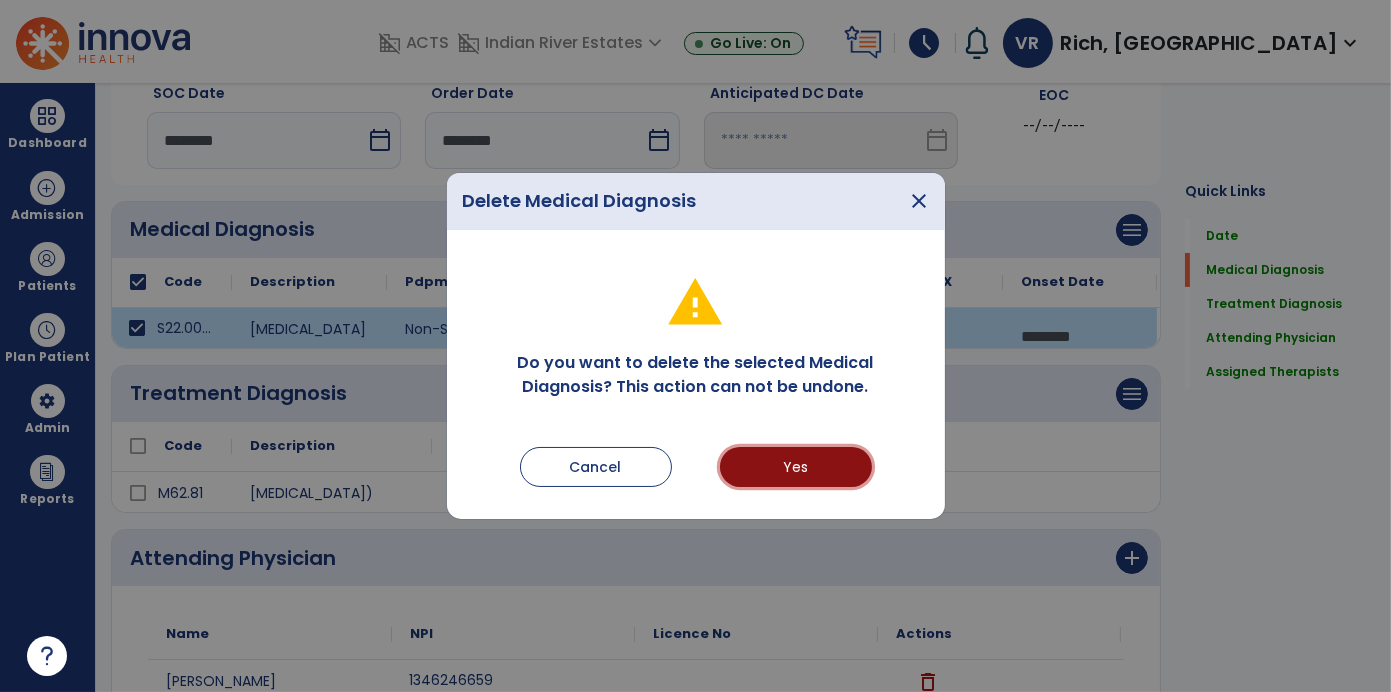 click on "Yes" at bounding box center (796, 467) 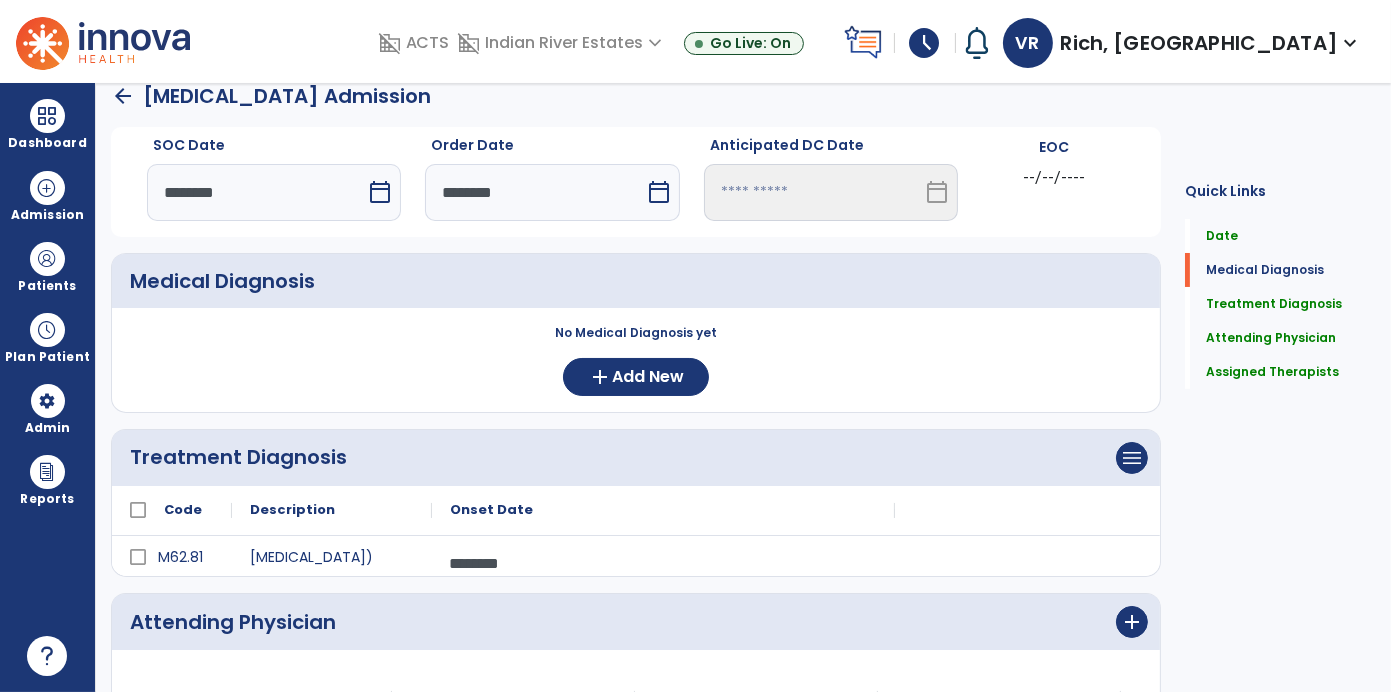 scroll, scrollTop: 30, scrollLeft: 0, axis: vertical 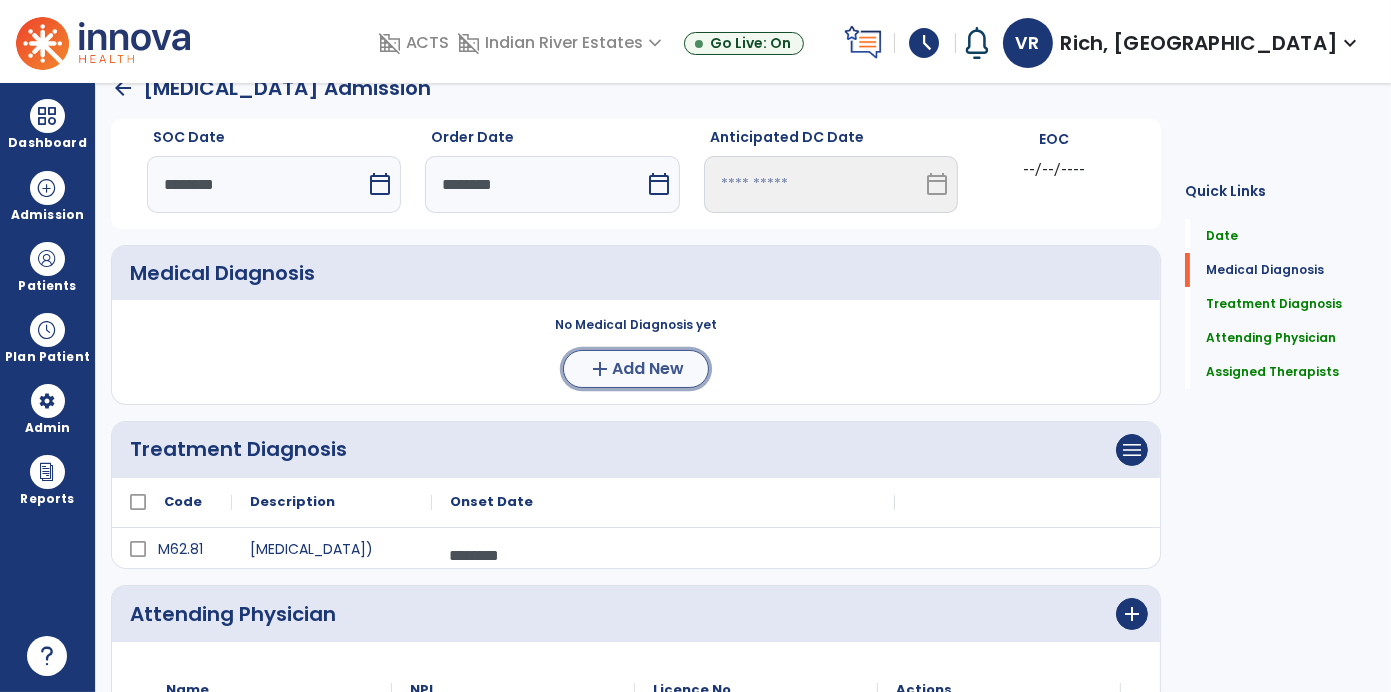 click on "add  Add New" 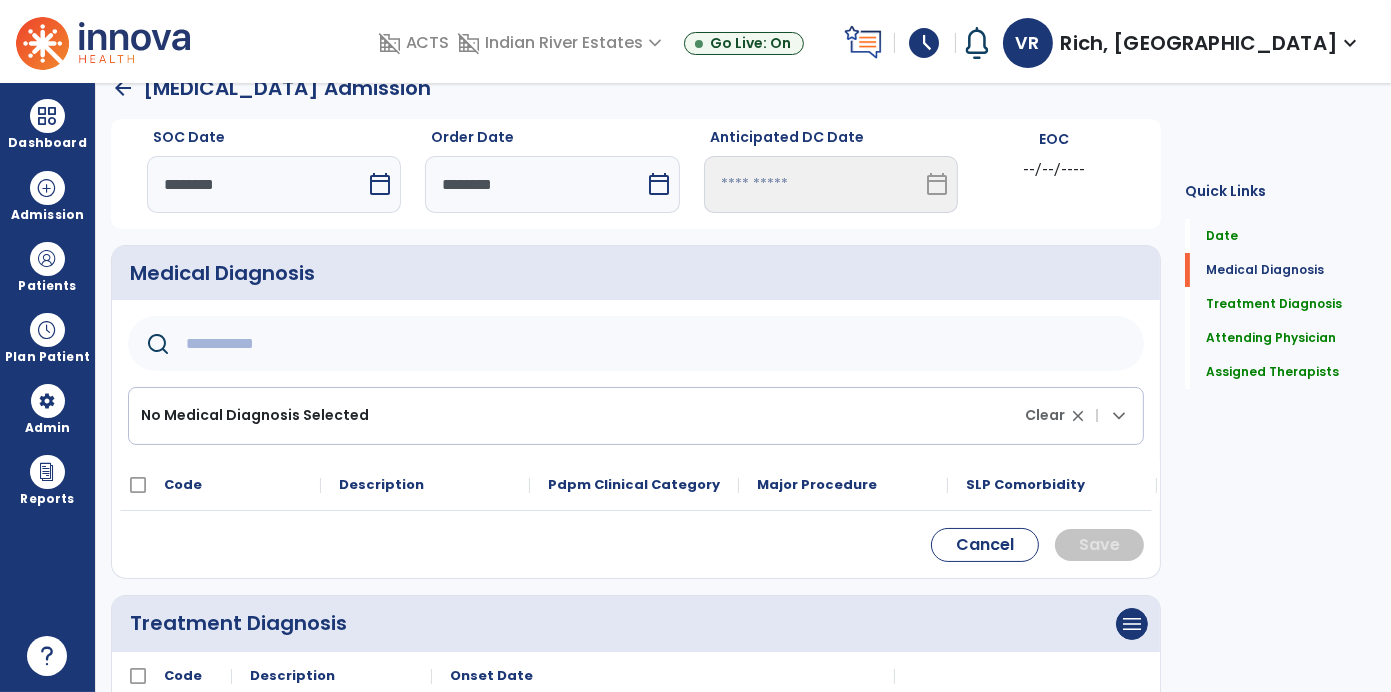 click 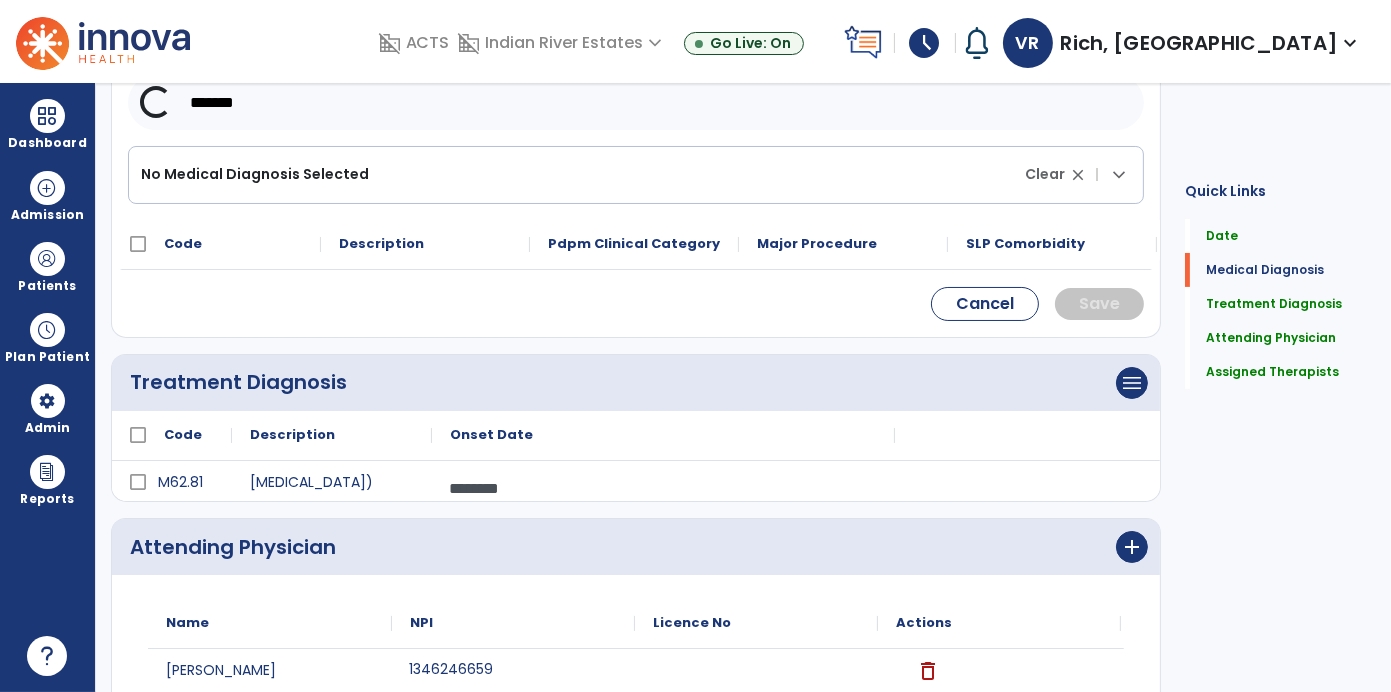 scroll, scrollTop: 277, scrollLeft: 0, axis: vertical 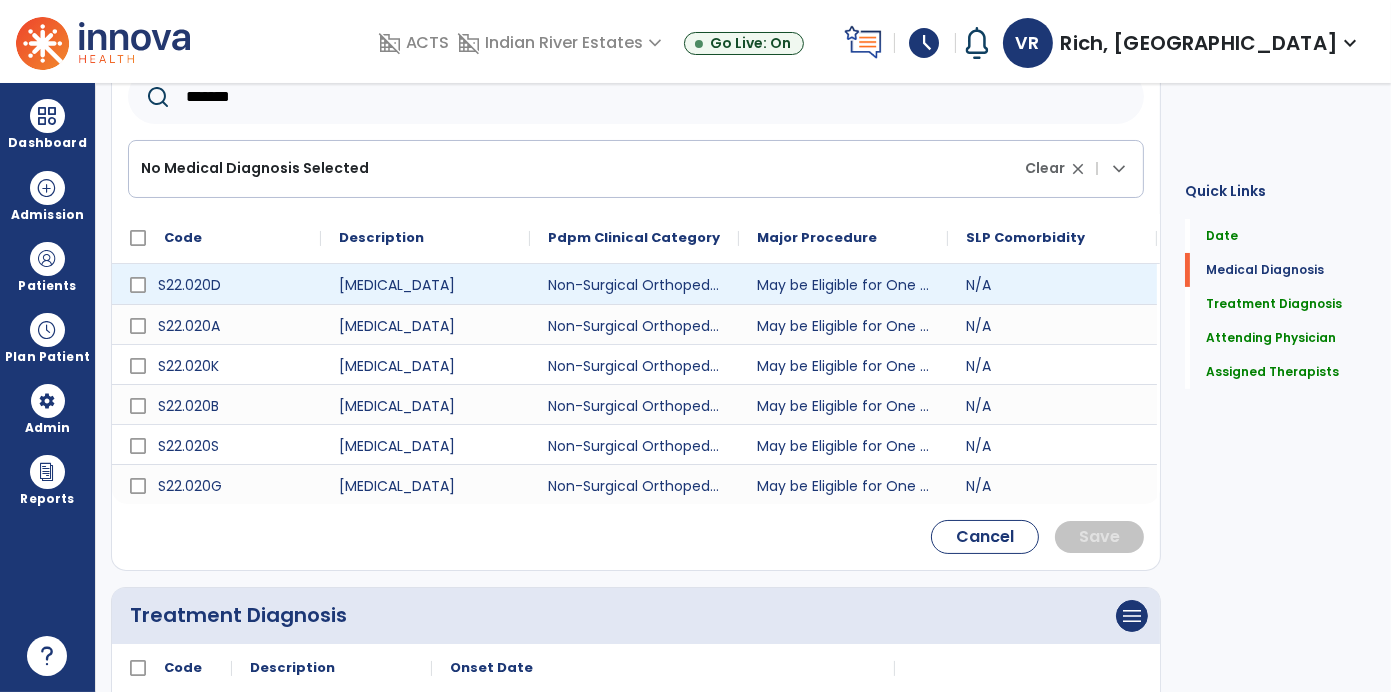 type on "*******" 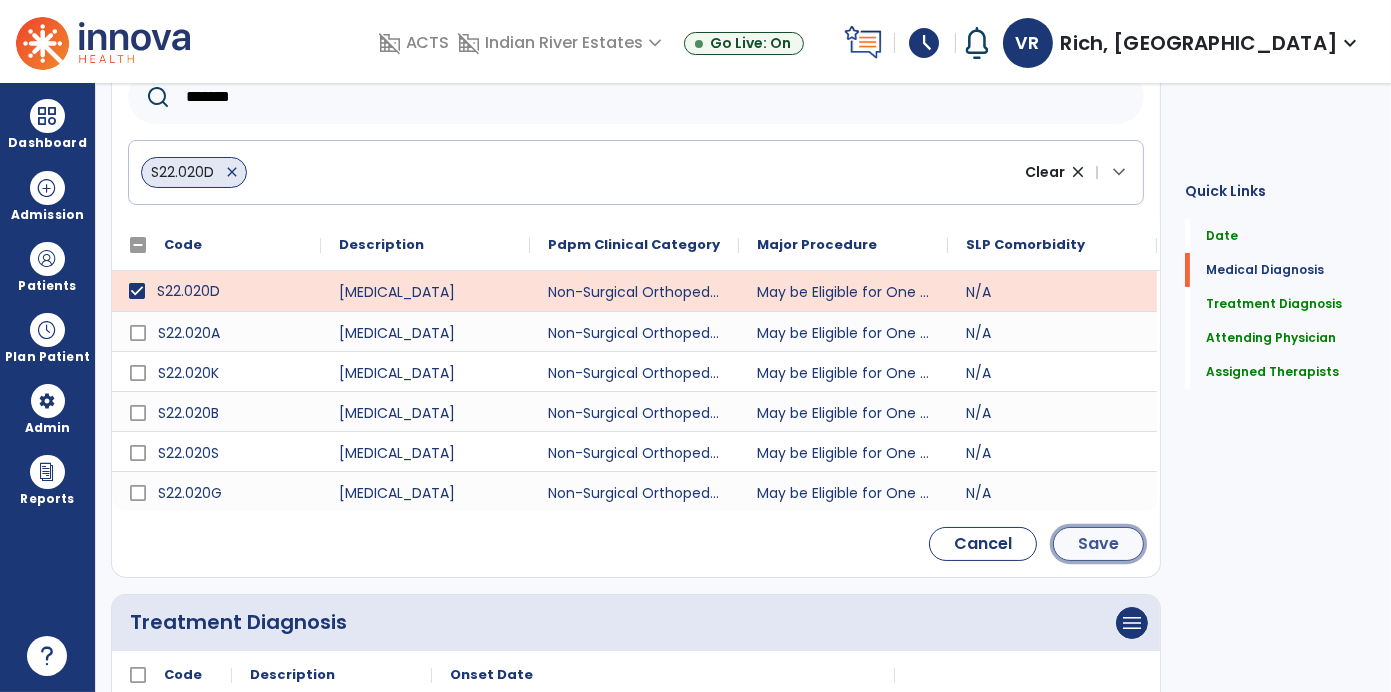 click on "Save" 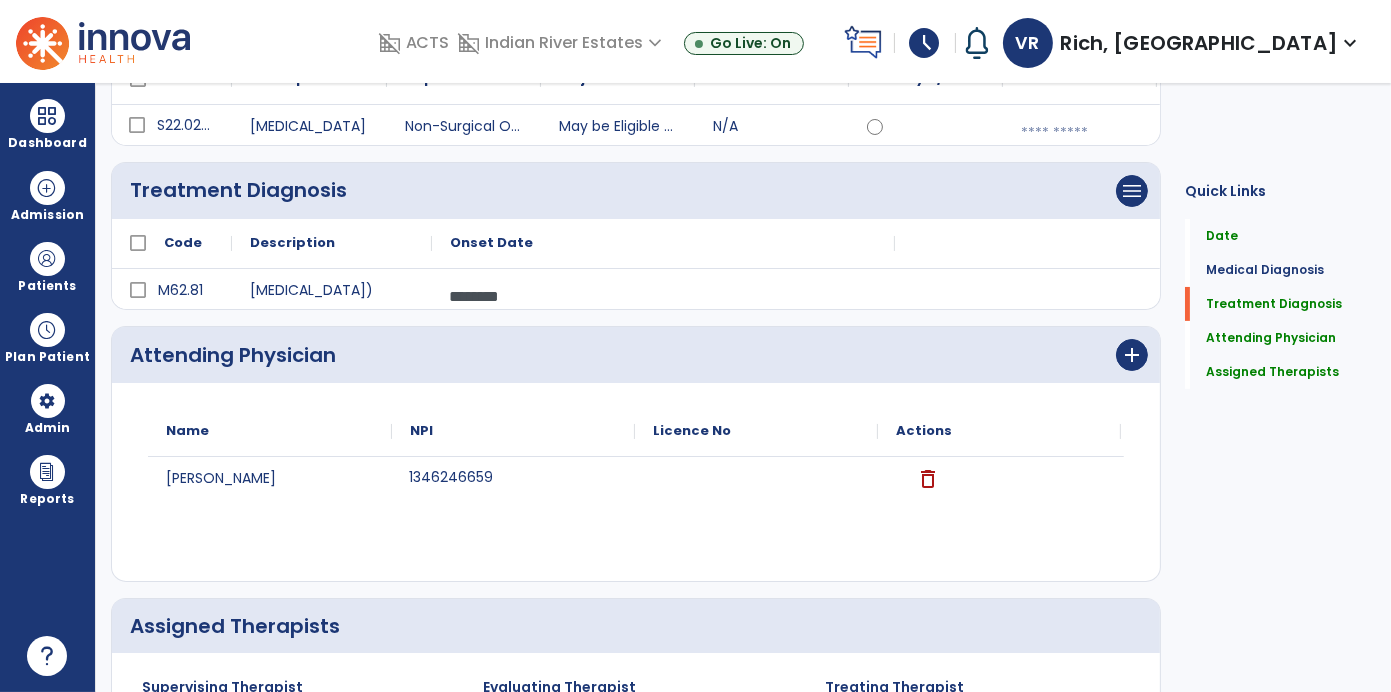 scroll, scrollTop: 113, scrollLeft: 0, axis: vertical 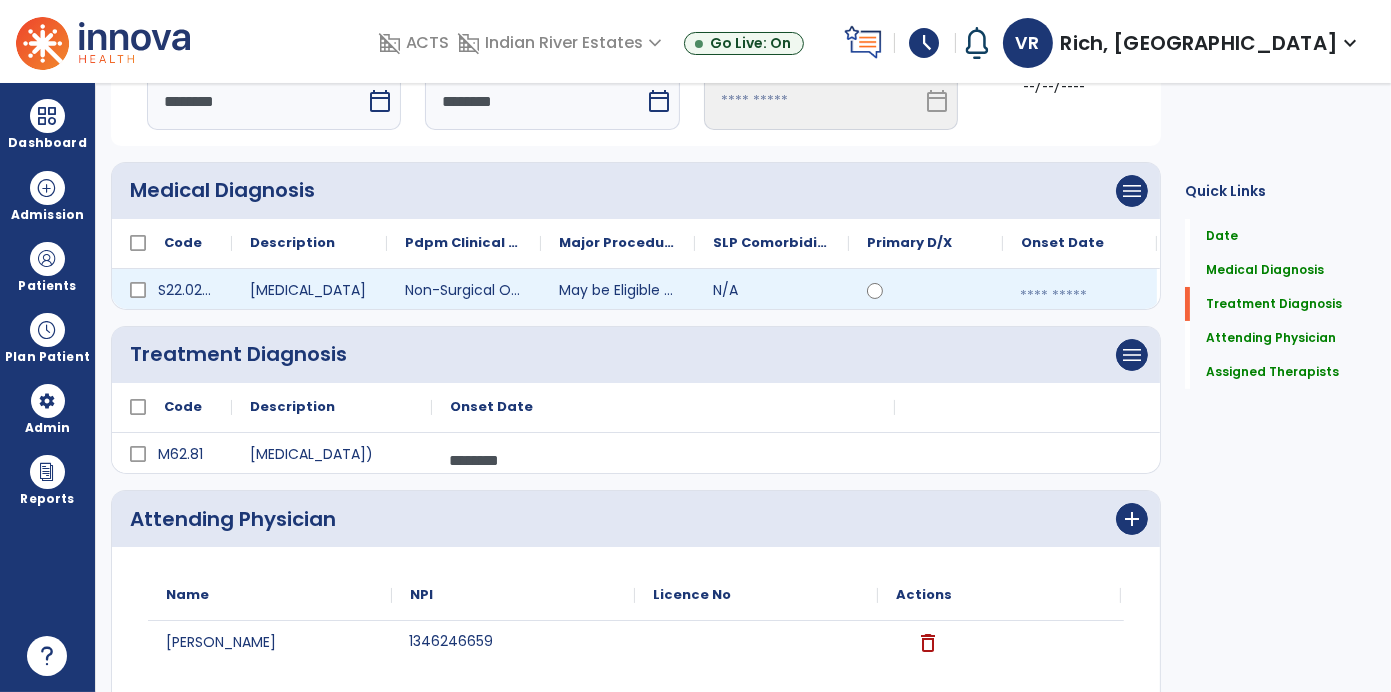 click at bounding box center (1080, 296) 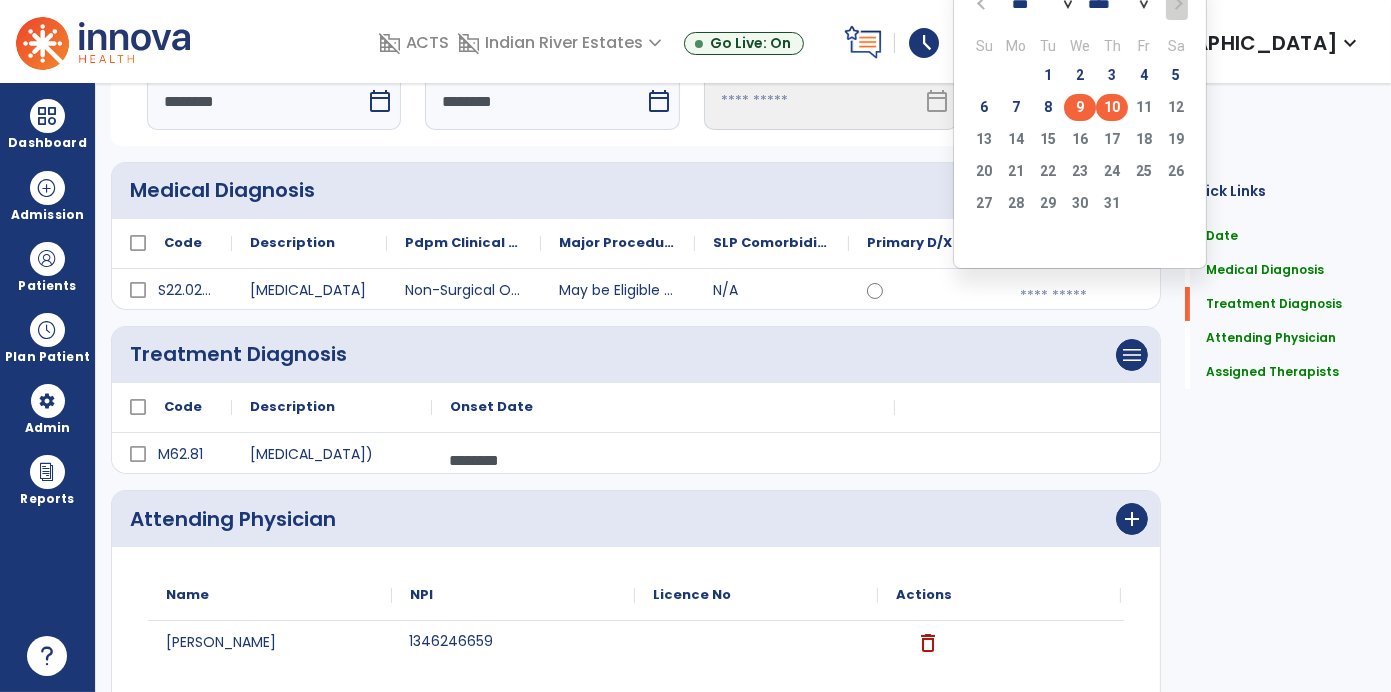 click on "9" 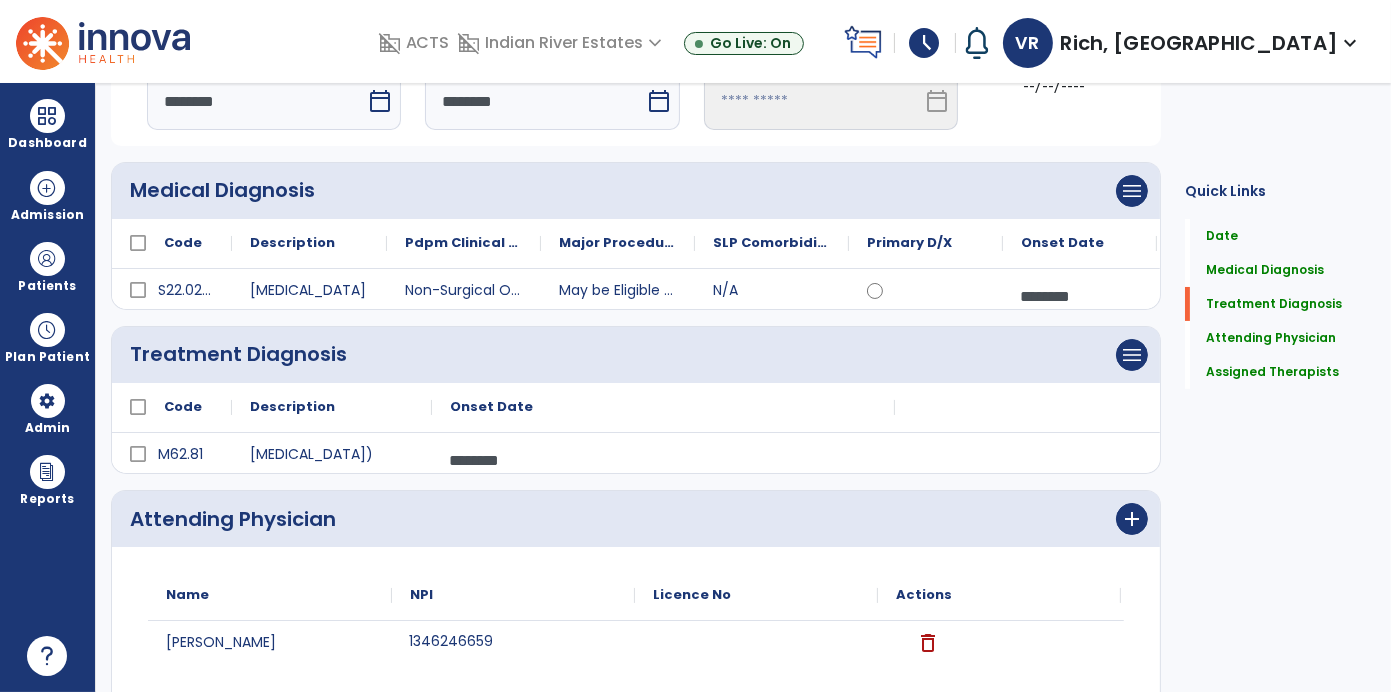 click on "Quick Links  Date   Date   Medical Diagnosis   Medical Diagnosis   Treatment Diagnosis   Treatment Diagnosis   Attending Physician   Attending Physician   Assigned Therapists   Assigned Therapists" 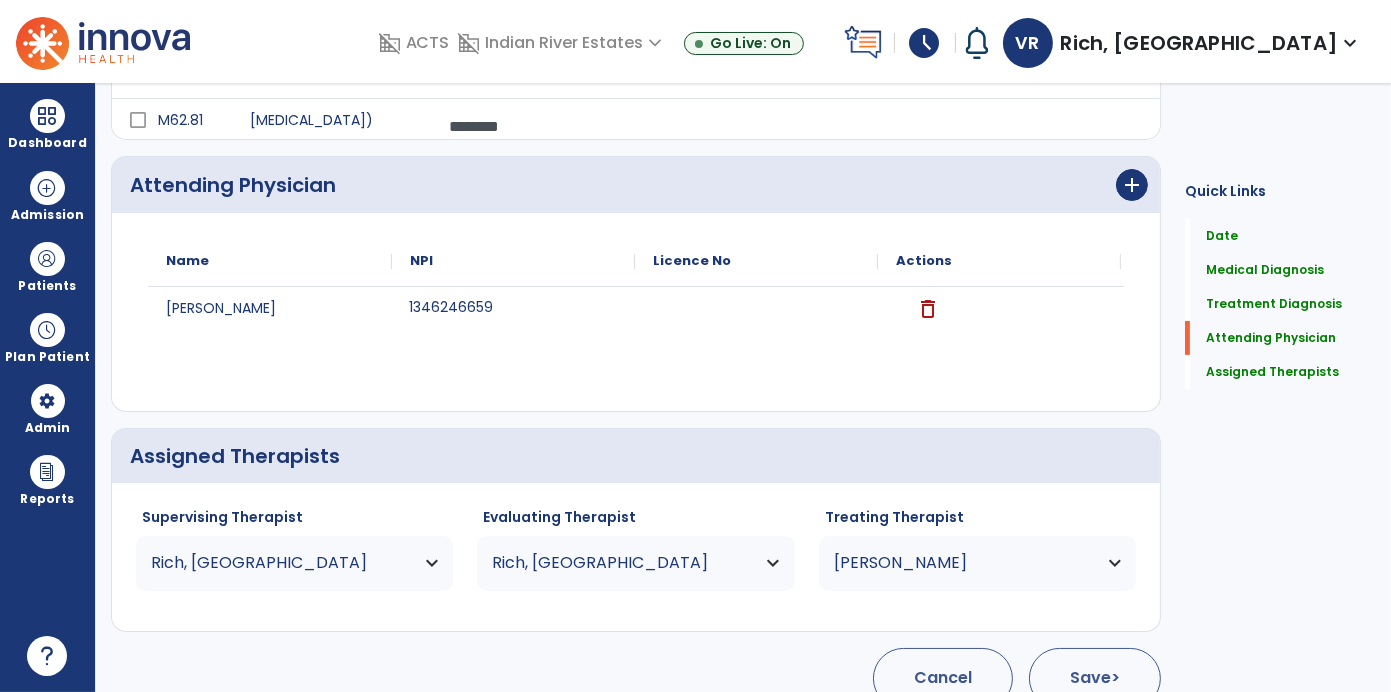 scroll, scrollTop: 438, scrollLeft: 0, axis: vertical 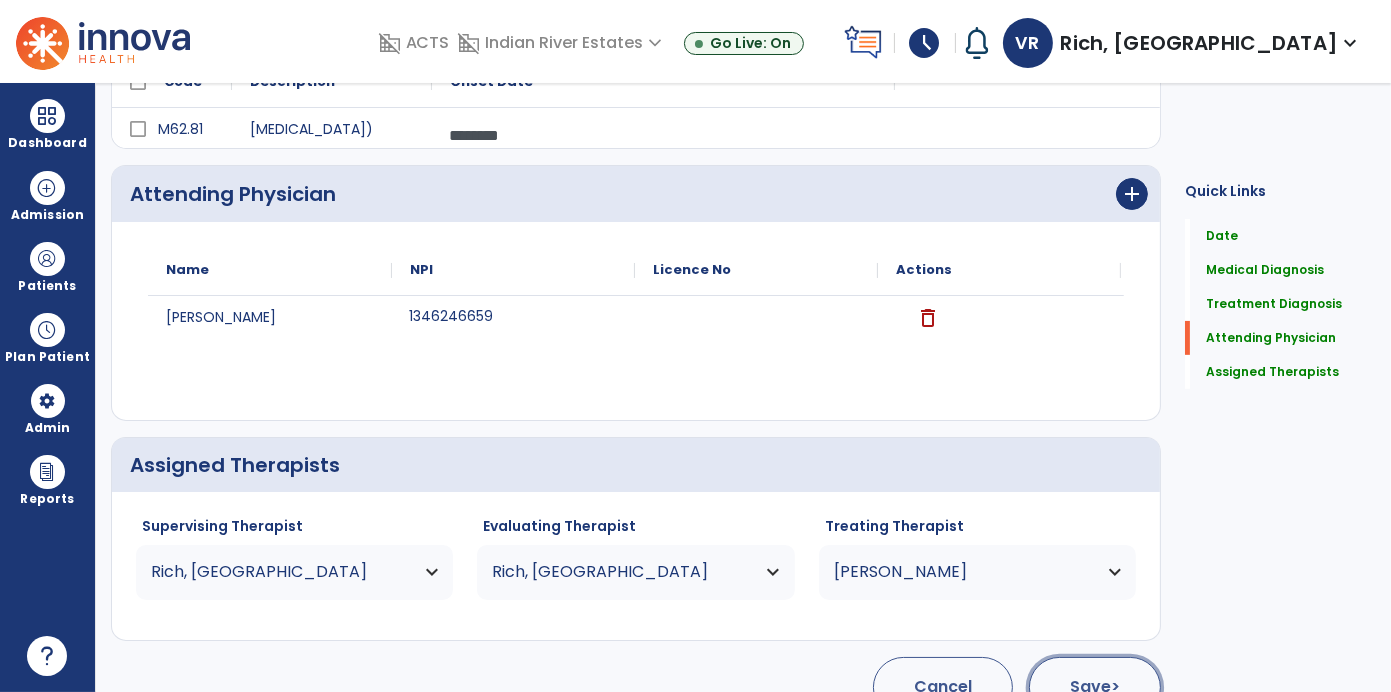 click on "Save  >" 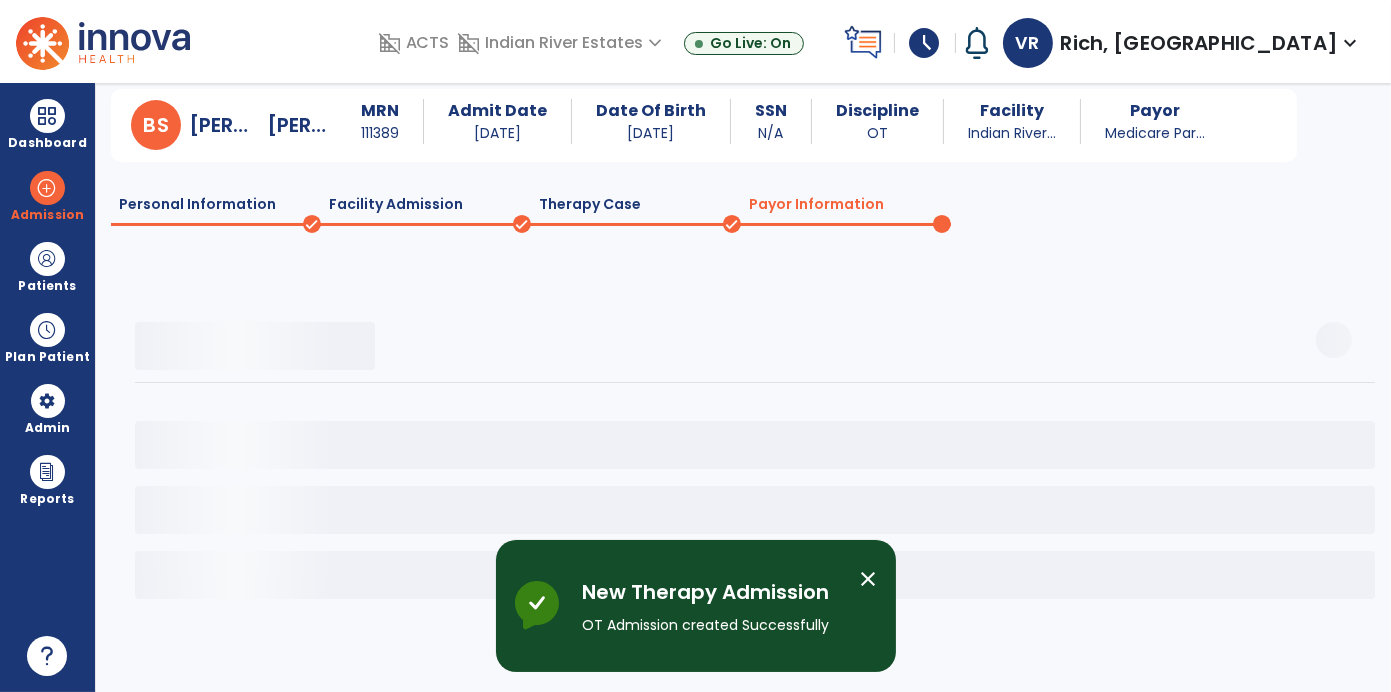 scroll, scrollTop: 60, scrollLeft: 0, axis: vertical 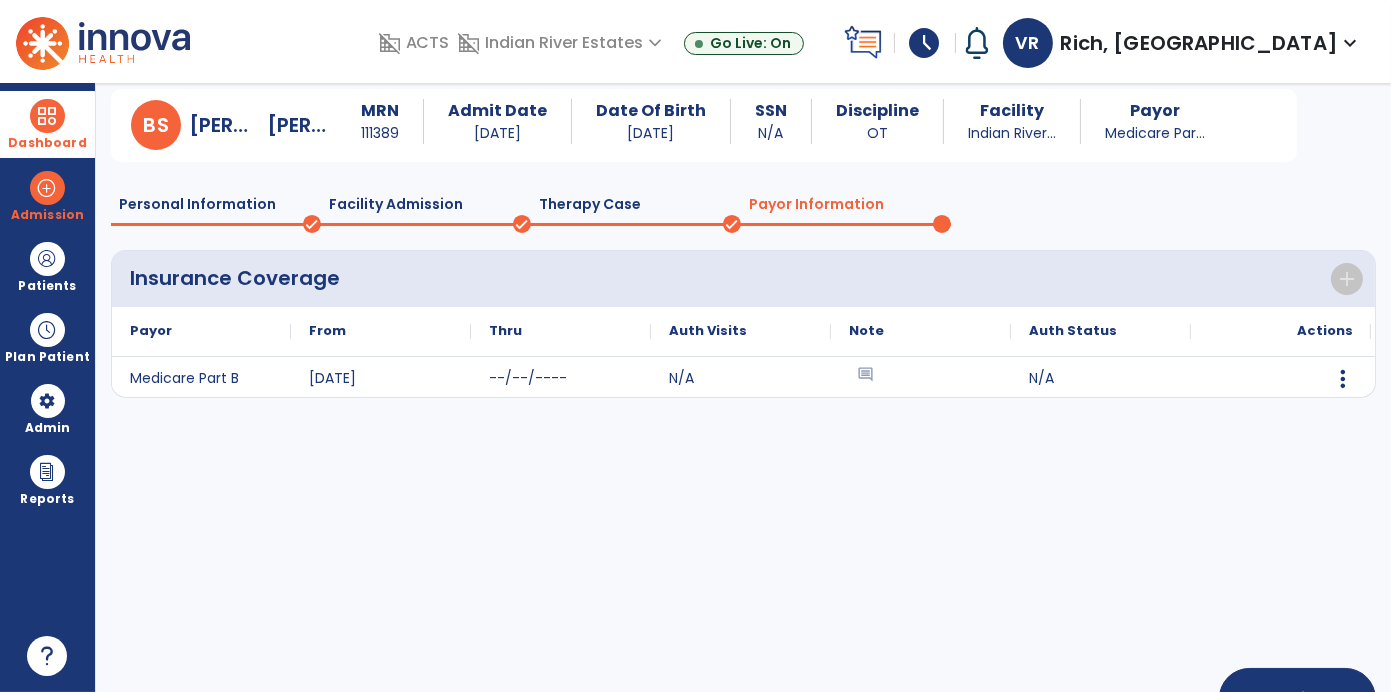click on "Dashboard" at bounding box center [47, 124] 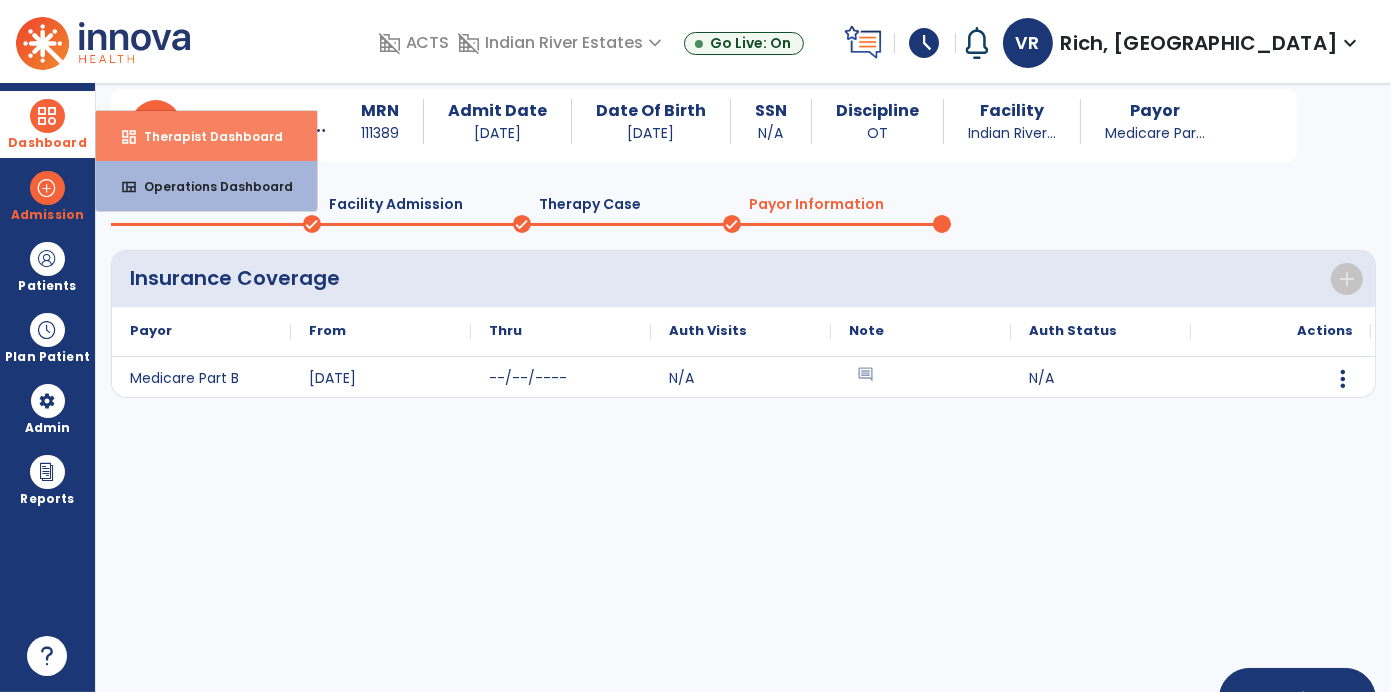 click on "dashboard  Therapist Dashboard" at bounding box center (206, 136) 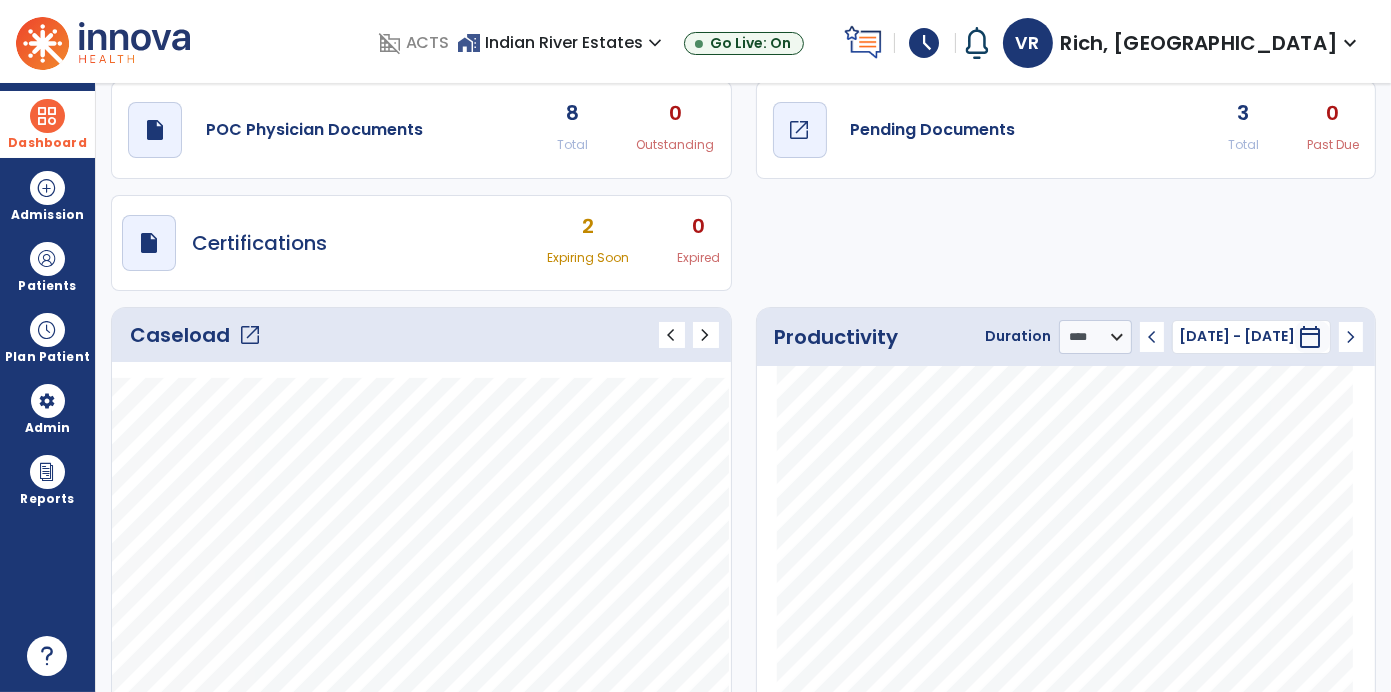 click on "Pending Documents" 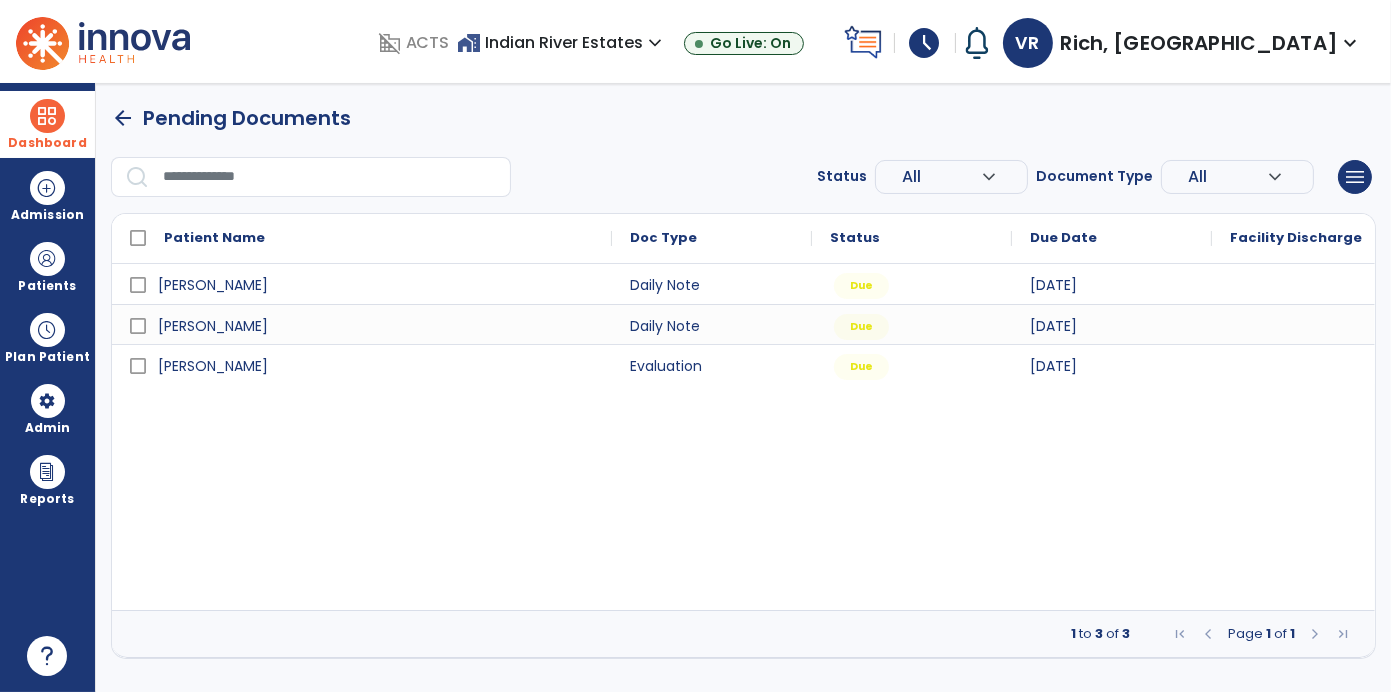 scroll, scrollTop: 0, scrollLeft: 0, axis: both 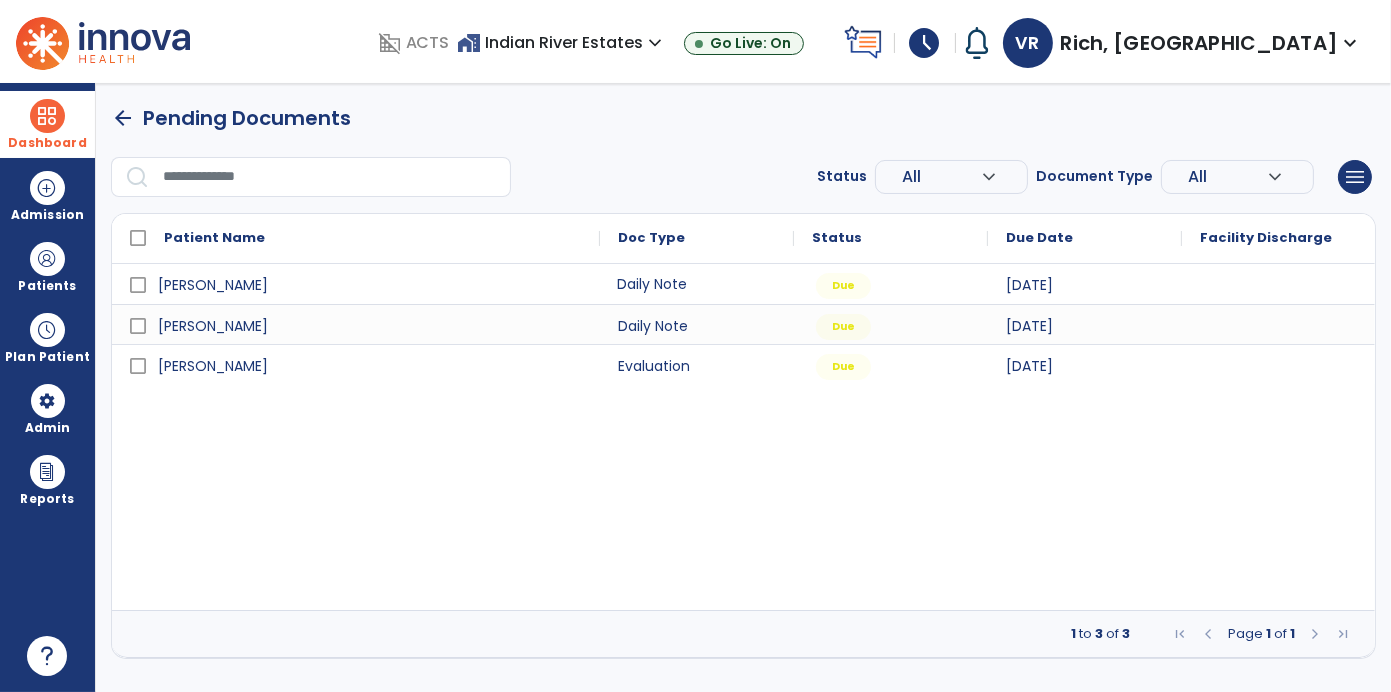 click on "Daily Note" at bounding box center [697, 284] 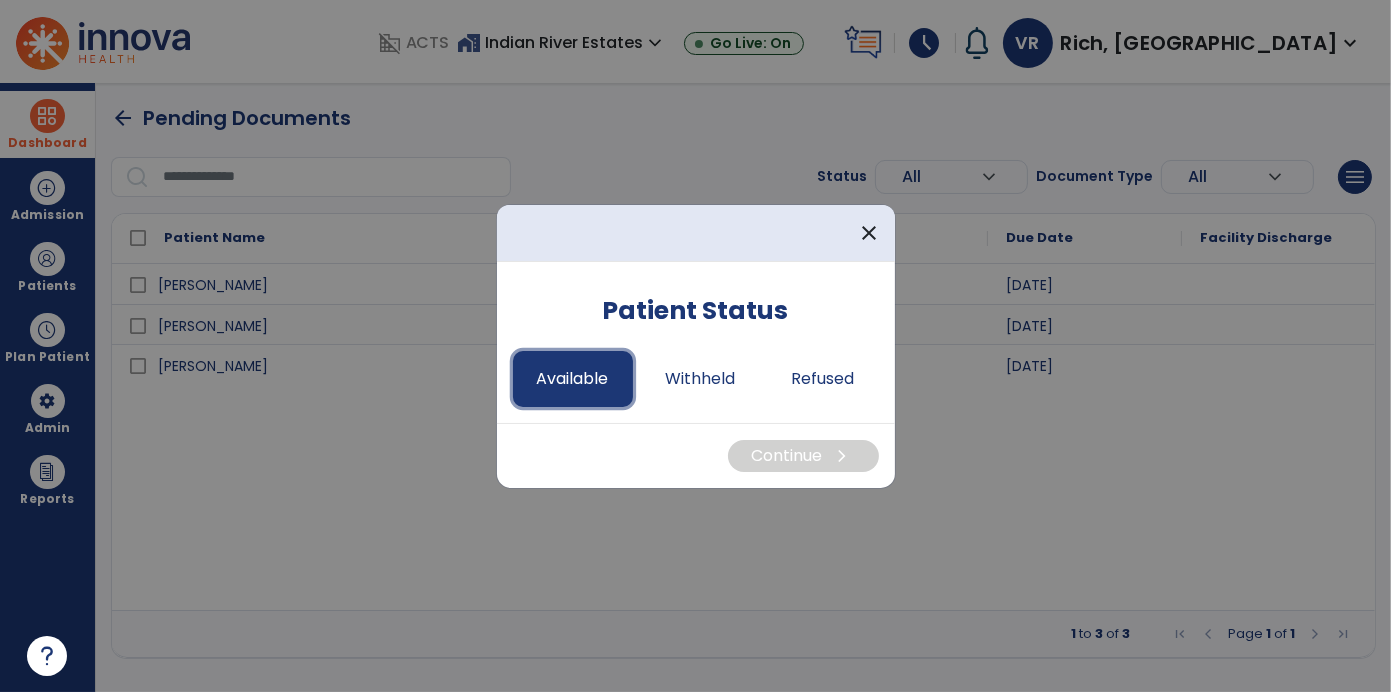 click on "Available" at bounding box center (573, 379) 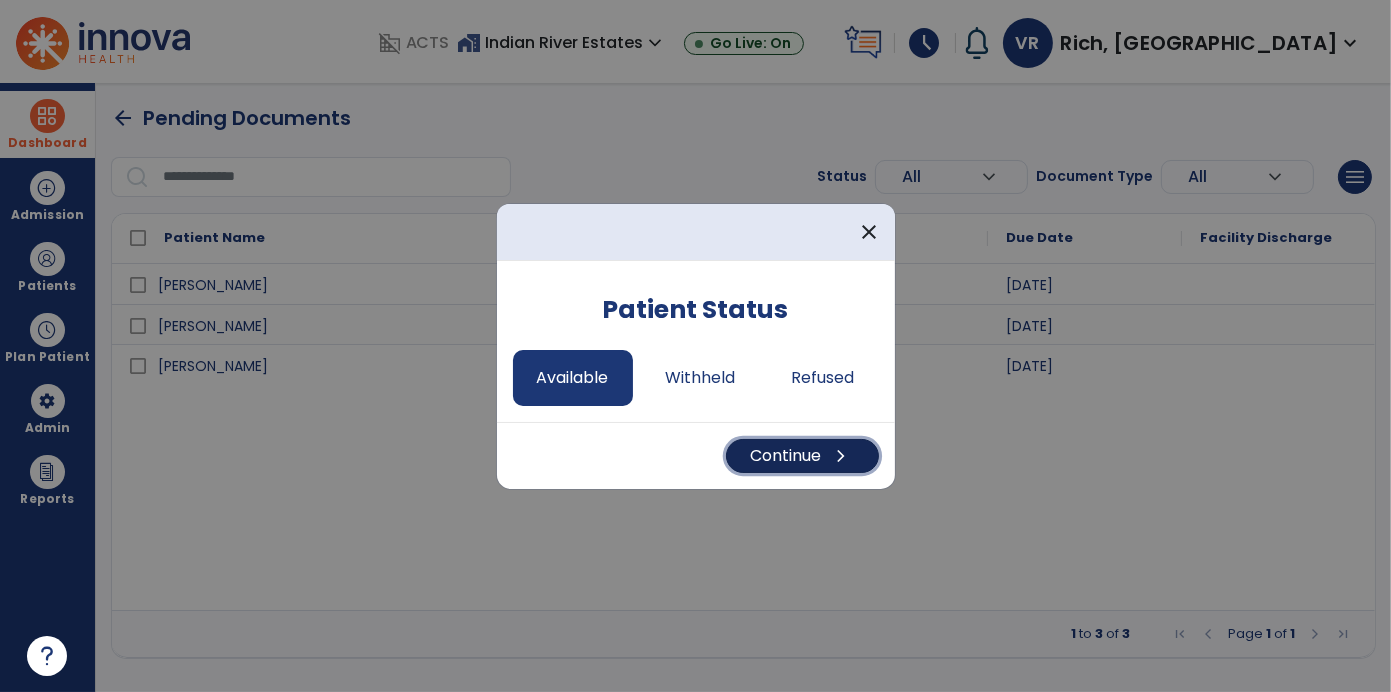 click on "Continue   chevron_right" at bounding box center (802, 456) 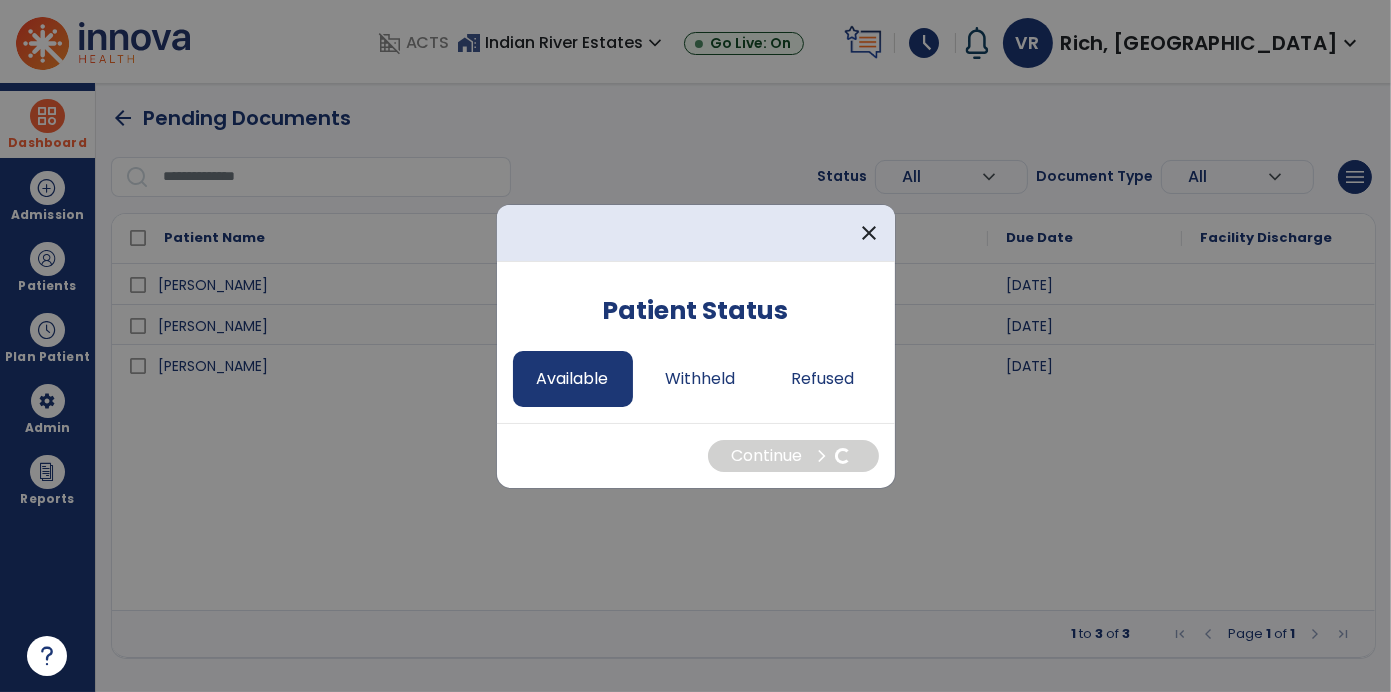 select on "*" 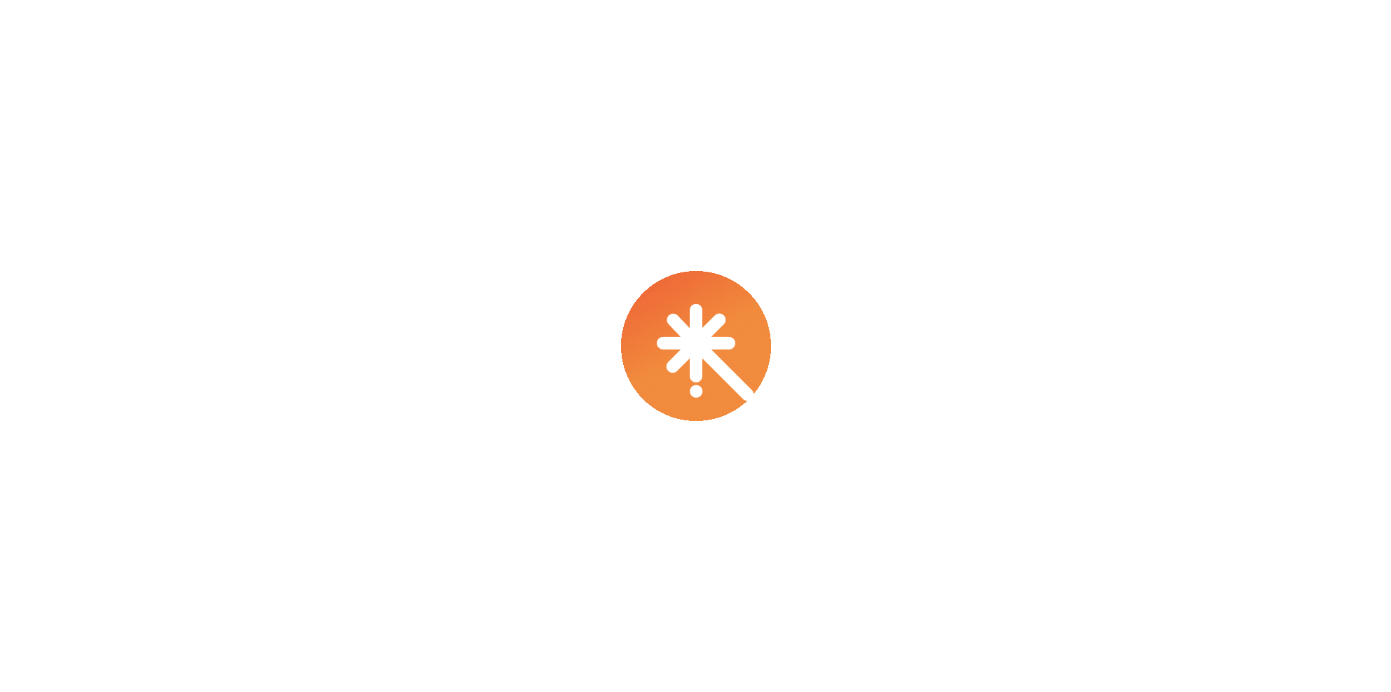 scroll, scrollTop: 0, scrollLeft: 0, axis: both 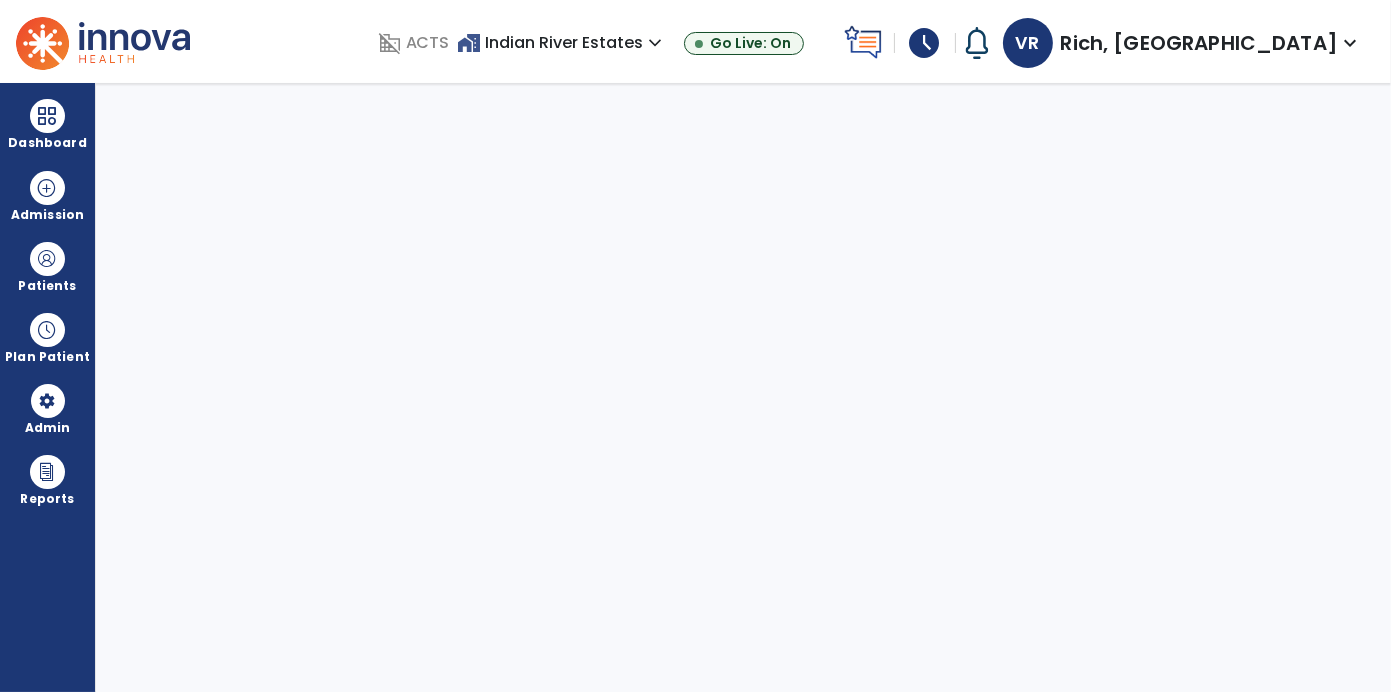 select on "****" 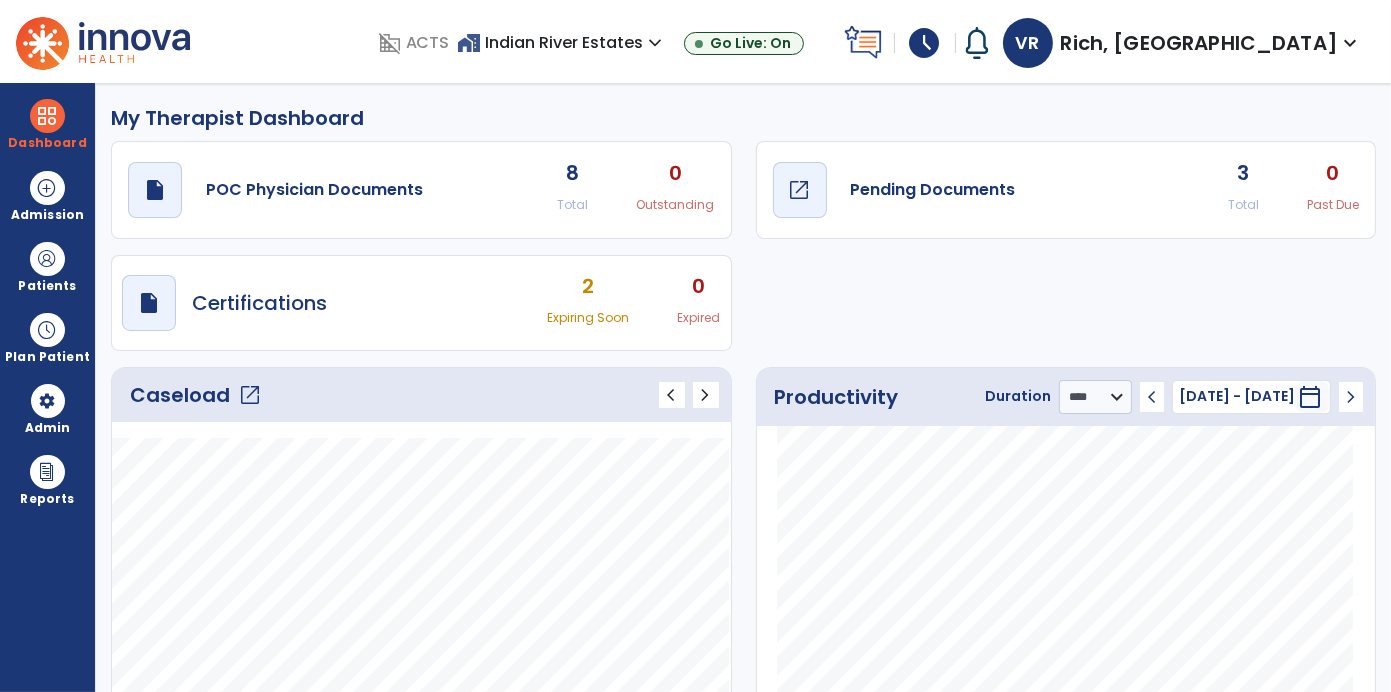 click on "Pending Documents" 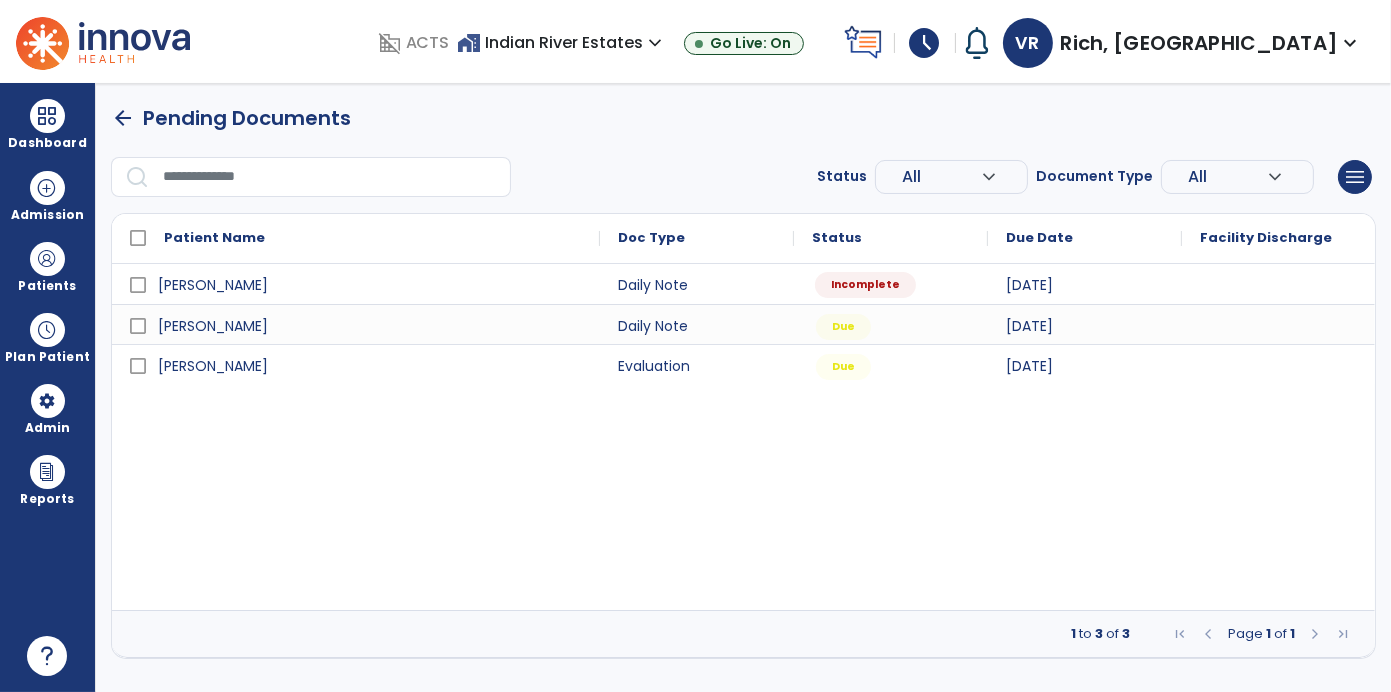 click on "Incomplete" at bounding box center [865, 285] 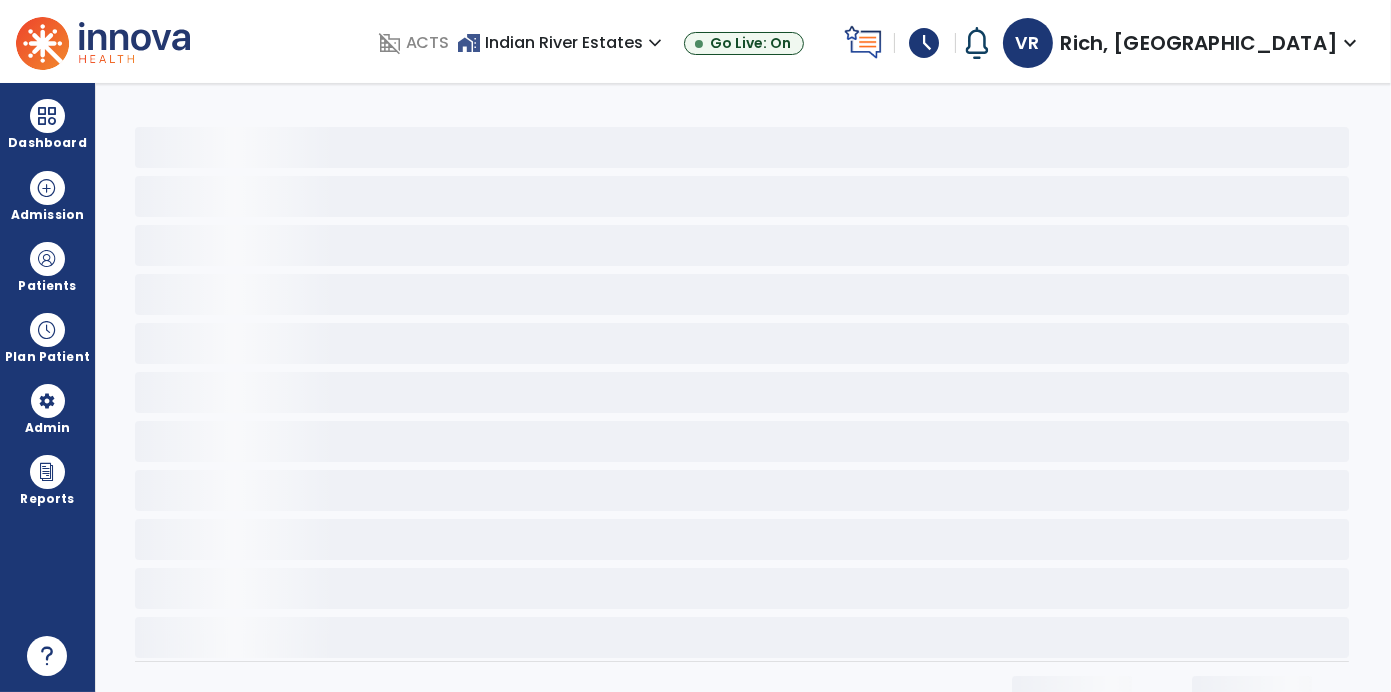 select on "*" 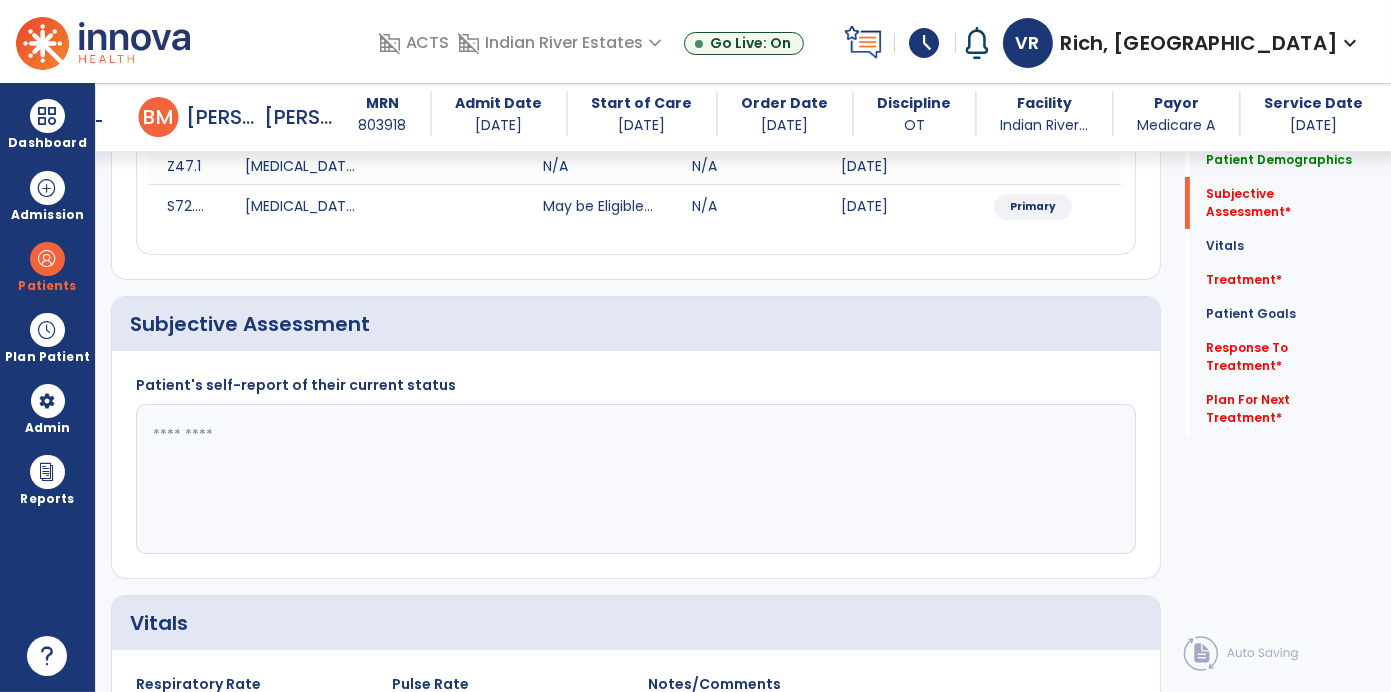 scroll, scrollTop: 343, scrollLeft: 0, axis: vertical 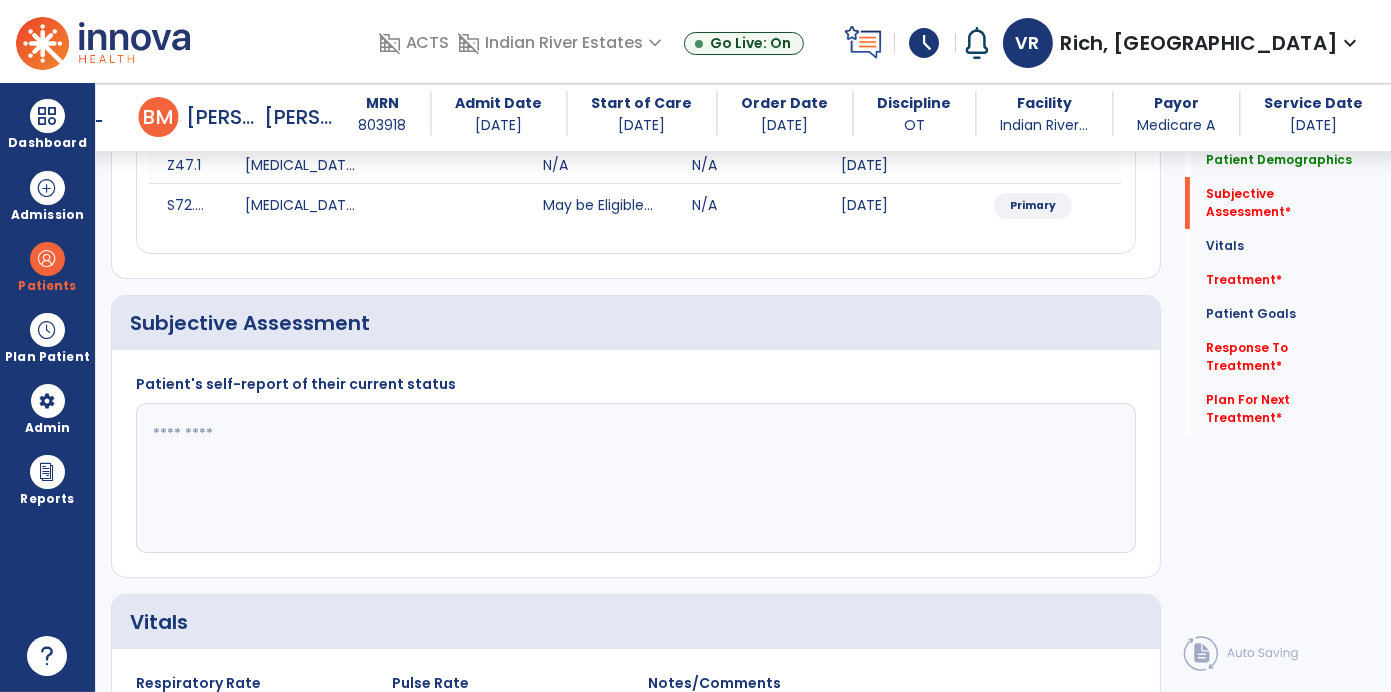 click 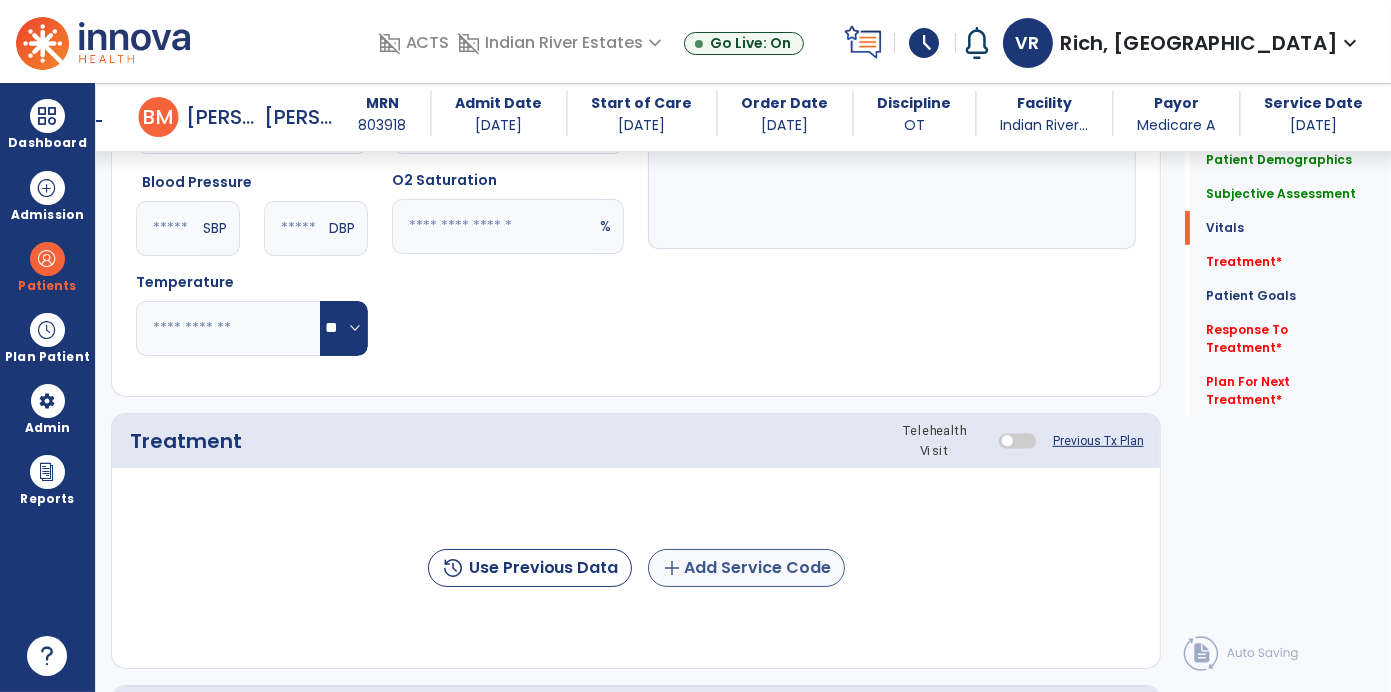 type on "**********" 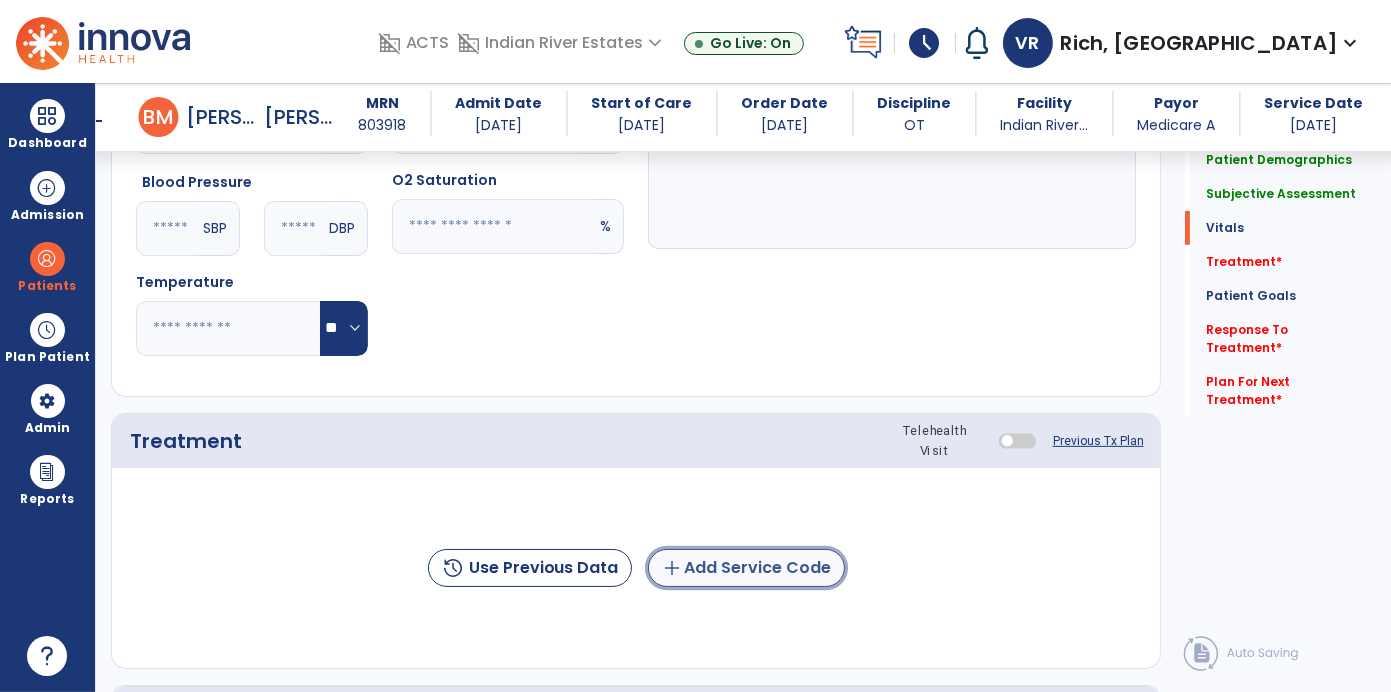 click on "add  Add Service Code" 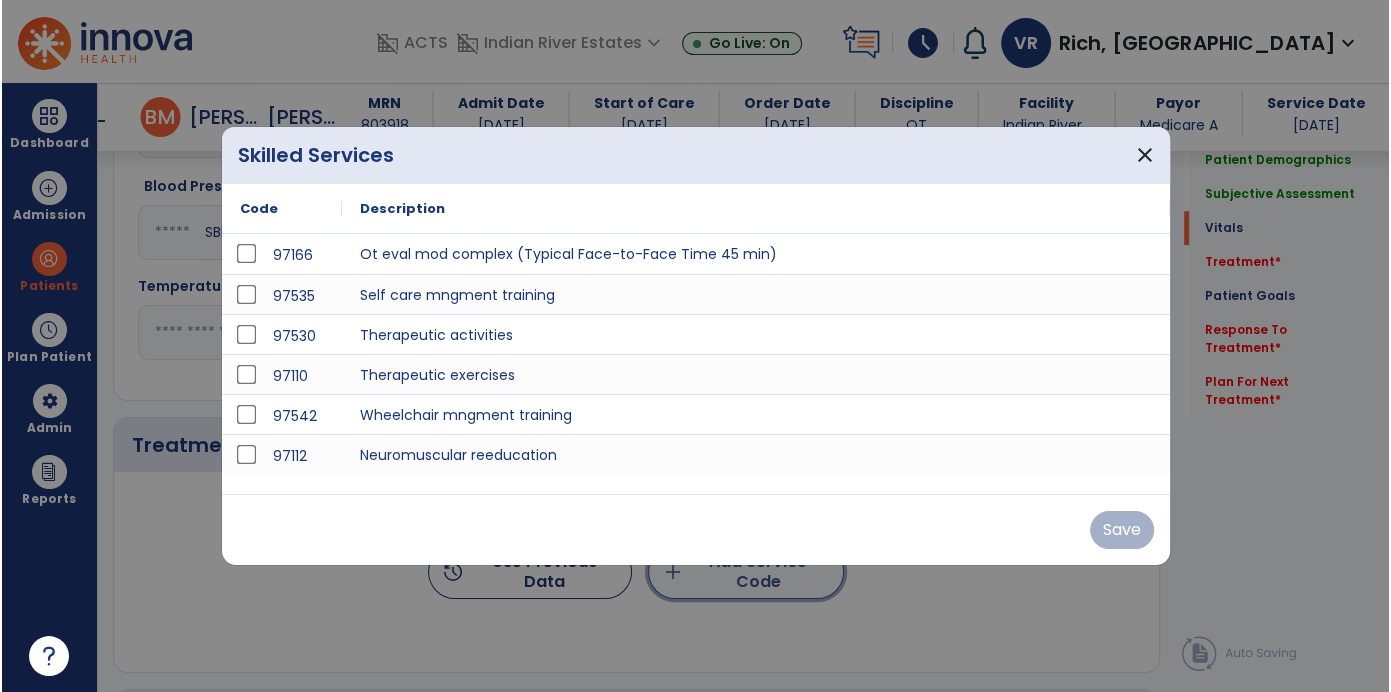 scroll, scrollTop: 946, scrollLeft: 0, axis: vertical 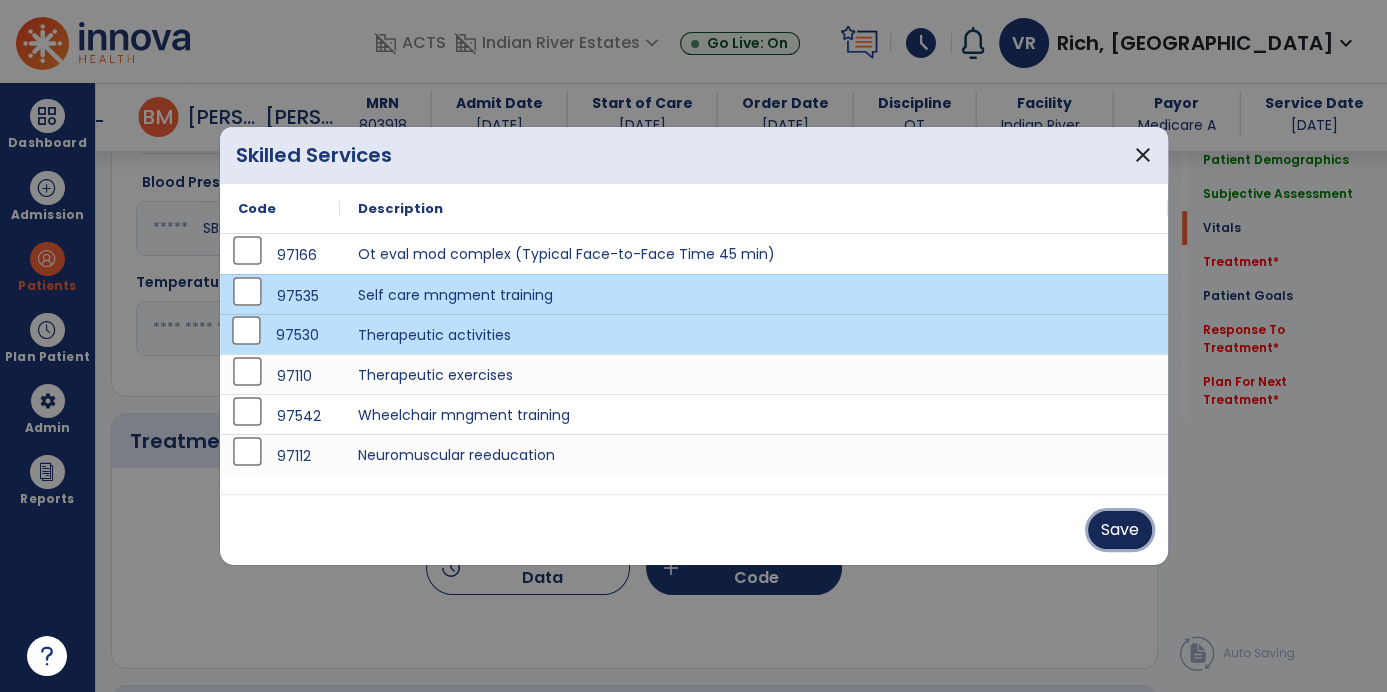 click on "Save" at bounding box center (1120, 530) 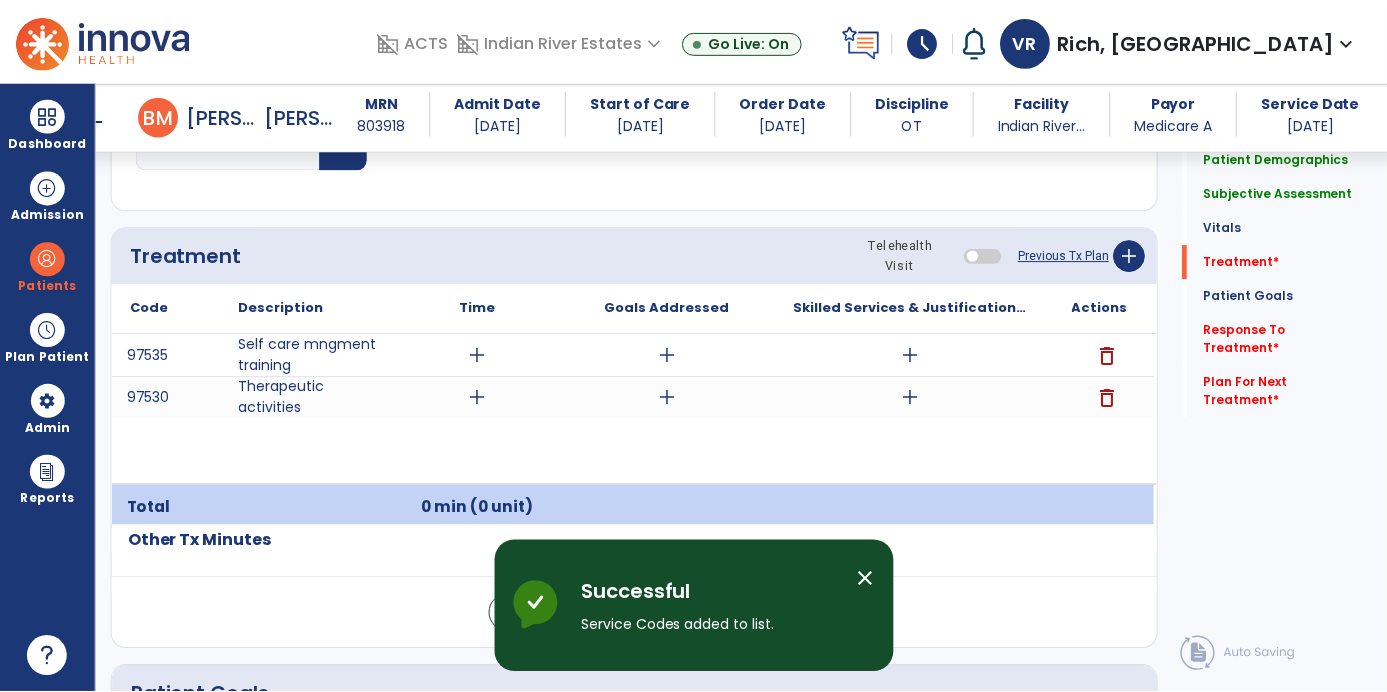scroll, scrollTop: 1136, scrollLeft: 0, axis: vertical 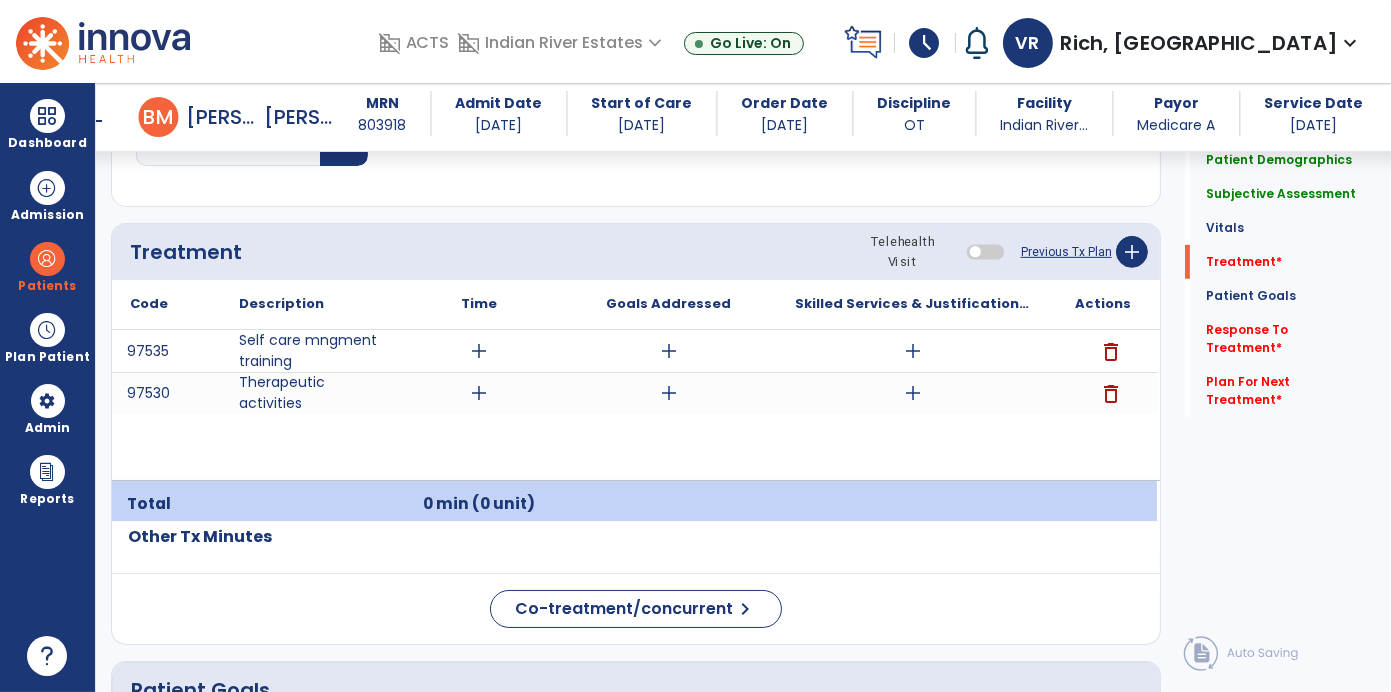 click on "add" at bounding box center [479, 351] 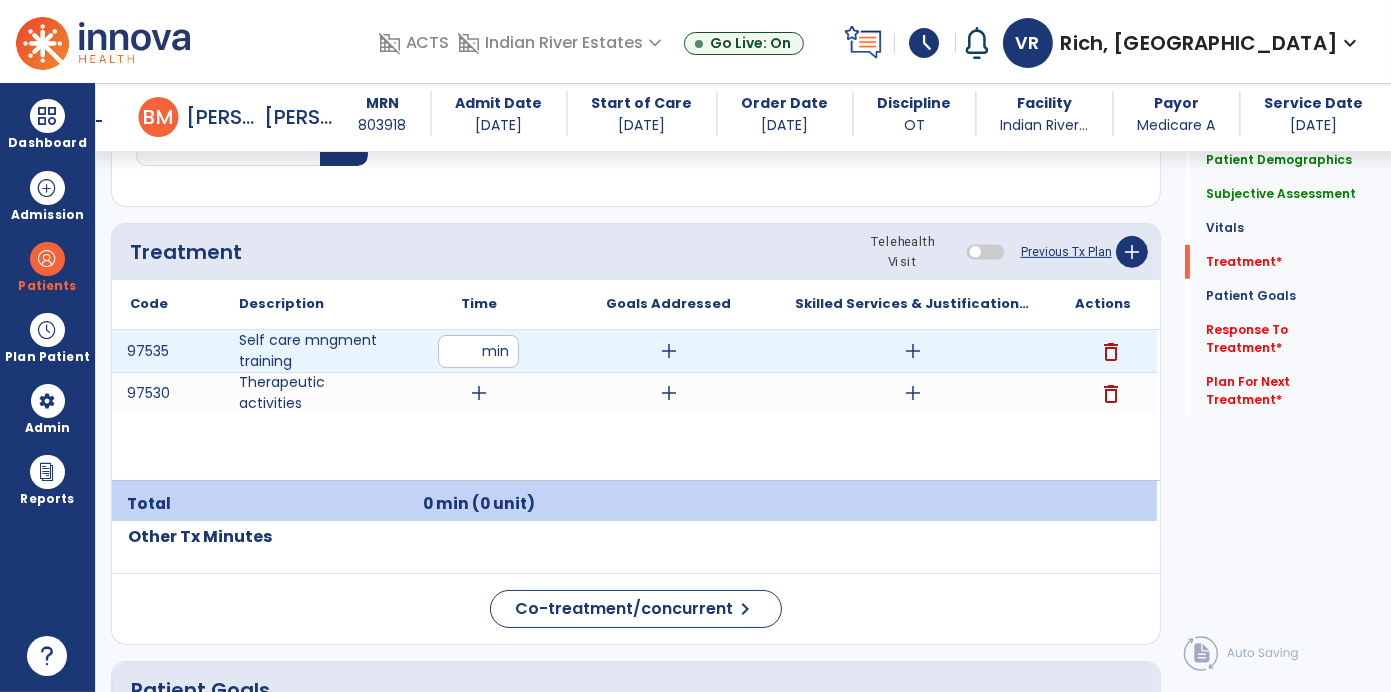 type on "**" 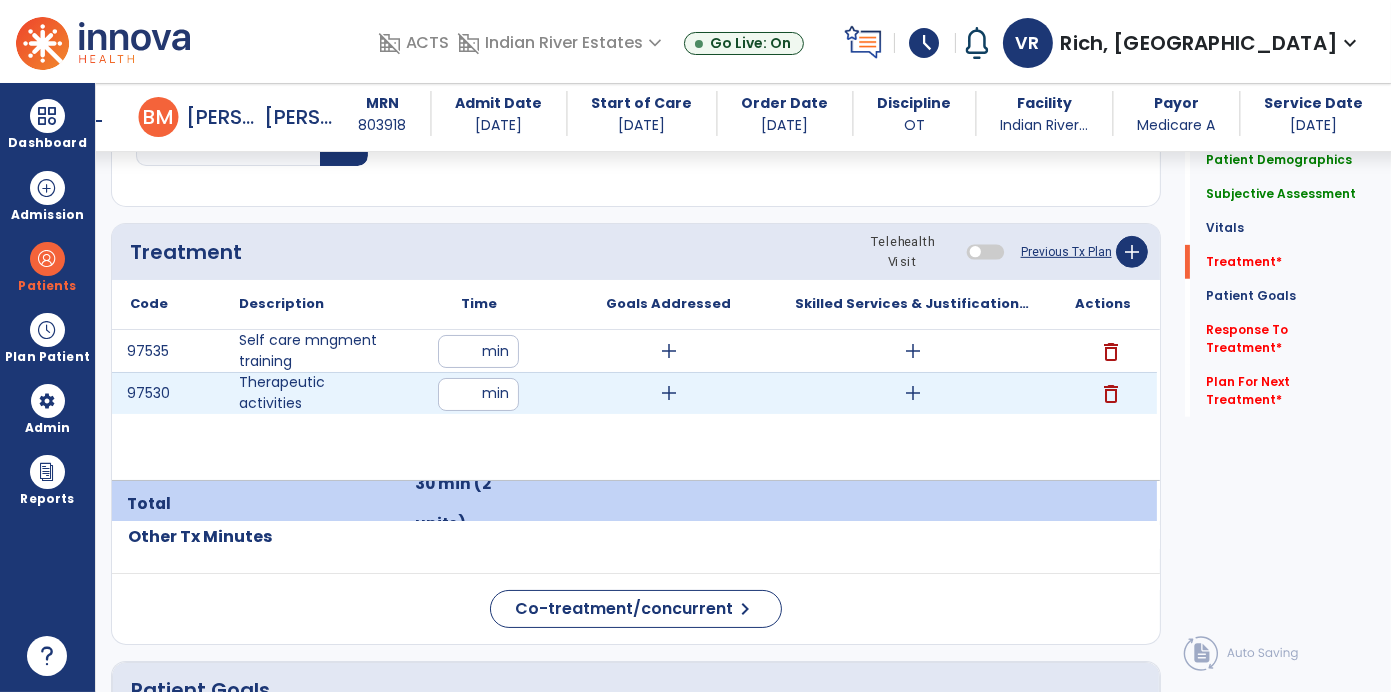 type on "**" 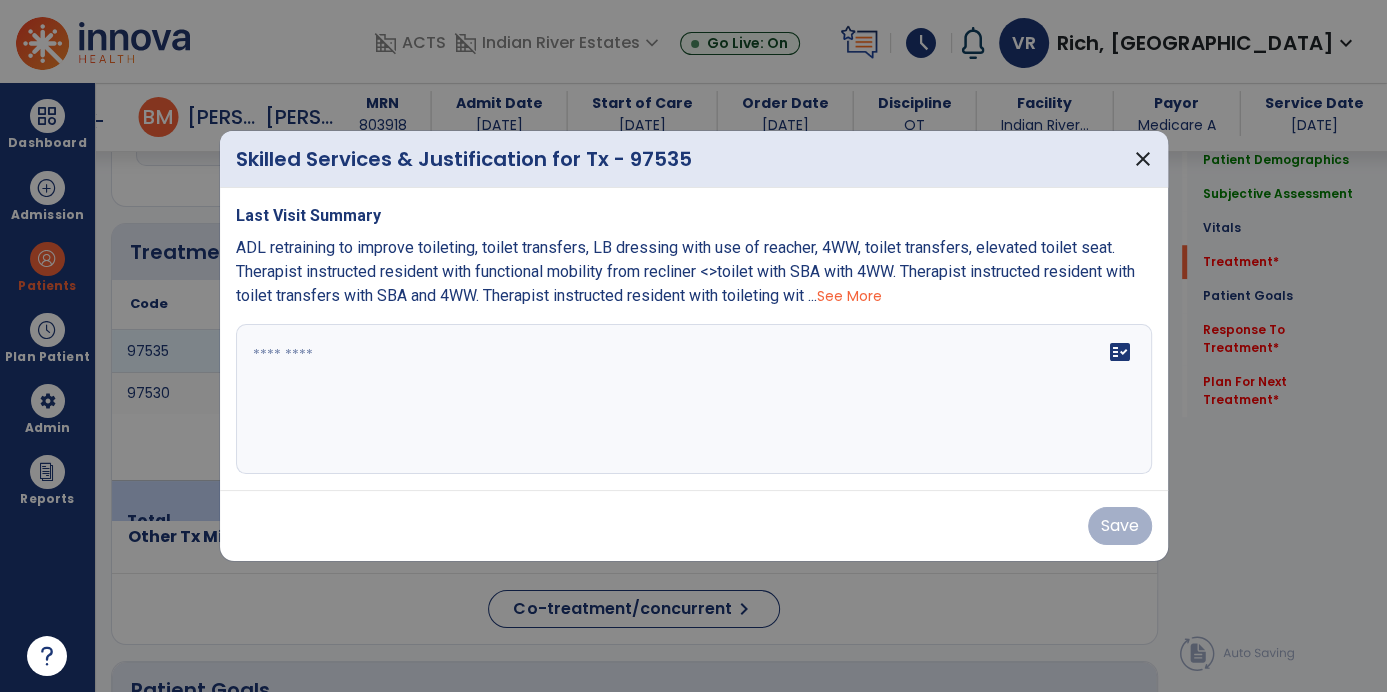 scroll, scrollTop: 1136, scrollLeft: 0, axis: vertical 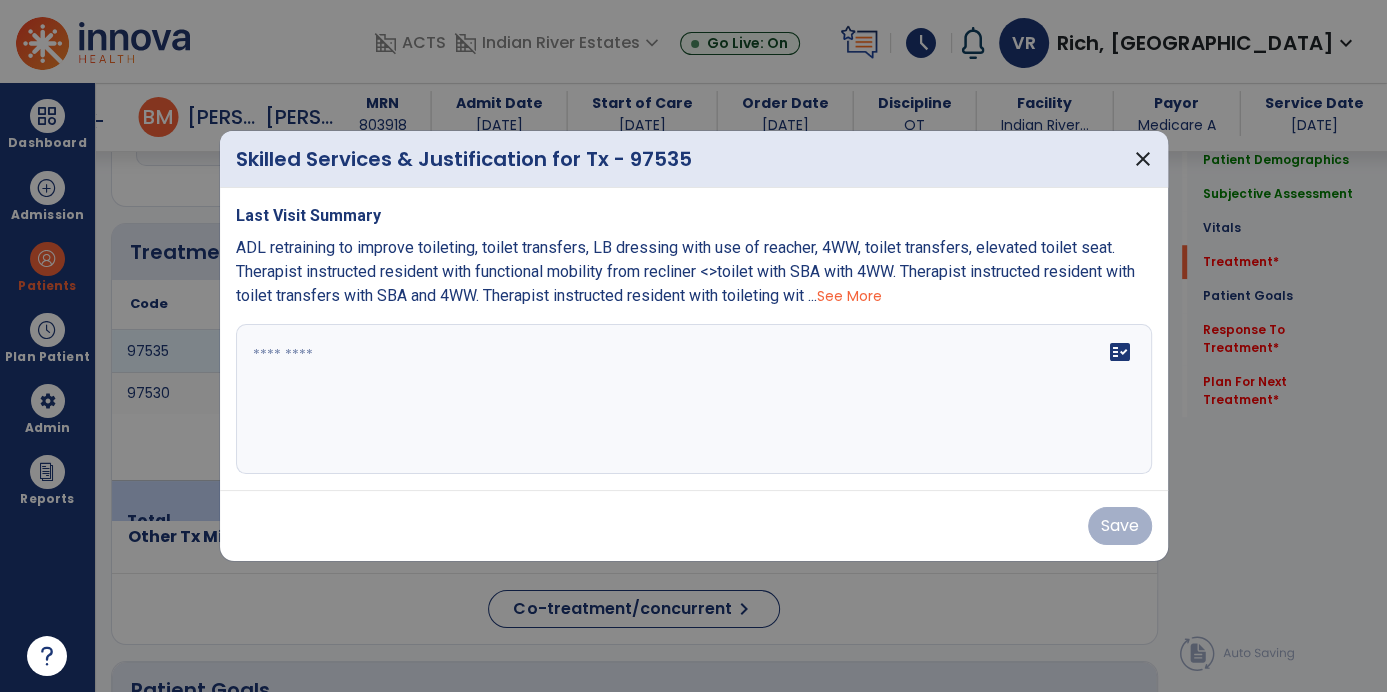 click on "See More" at bounding box center [849, 296] 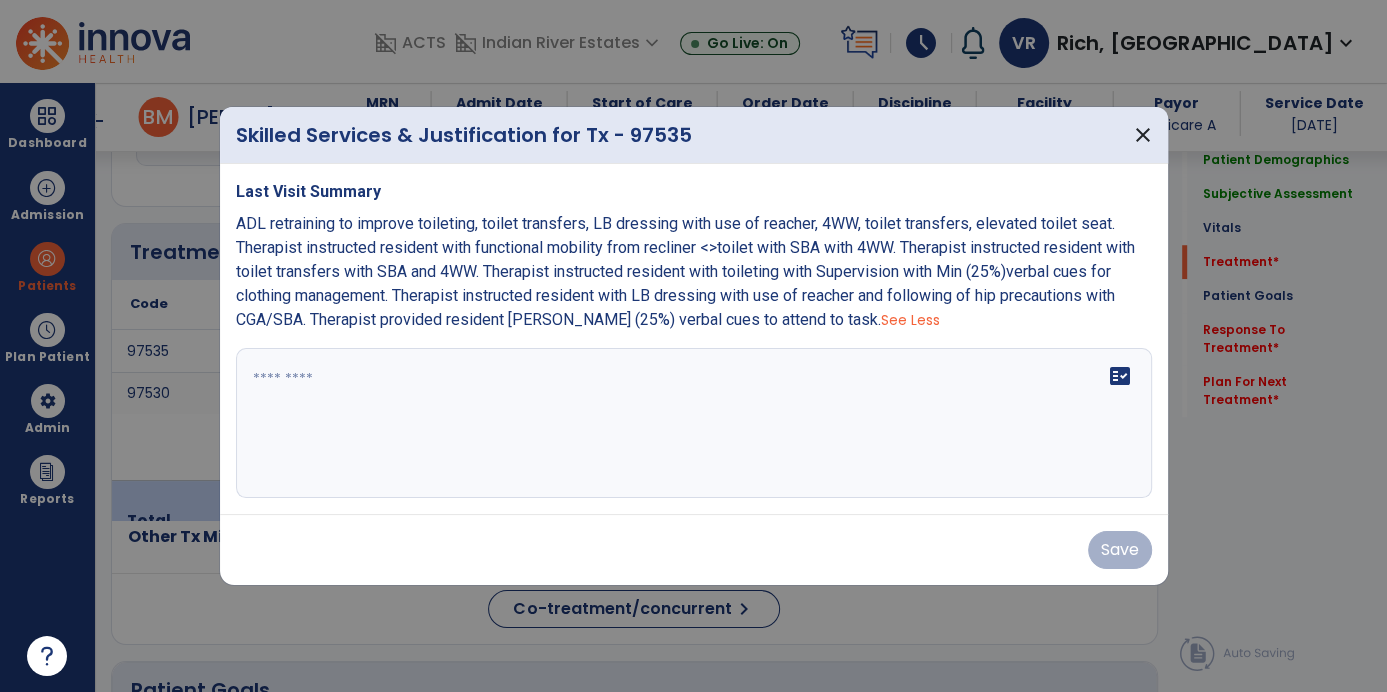 click on "Last Visit Summary ADL retraining to improve toileting, toilet transfers, LB dressing with use of reacher, 4WW, toilet transfers, elevated toilet seat. Therapist instructed resident with functional mobility from recliner <>toilet with SBA with 4WW.  Therapist instructed resident with toilet transfers with SBA and 4WW.  Therapist instructed resident with toileting with Supervision with Min (25%)verbal cues for clothing management.  Therapist instructed resident with LB dressing with use of reacher and following of hip precautions with CGA/SBA.  Therapist provided resident [PERSON_NAME] (25%) verbal cues to attend to task.    See Less" at bounding box center (694, 256) 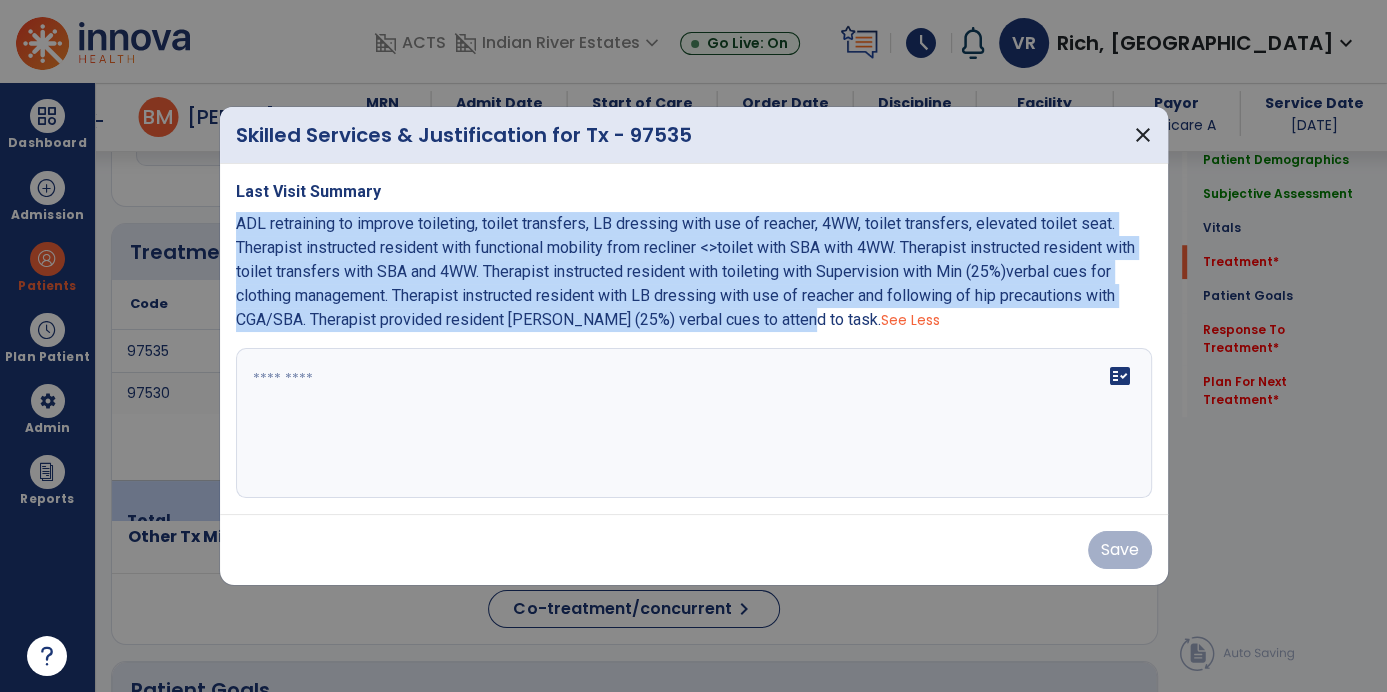 copy on "ADL retraining to improve toileting, toilet transfers, LB dressing with use of reacher, 4WW, toilet transfers, elevated toilet seat. Therapist instructed resident with functional mobility from recliner <>toilet with SBA with 4WW.  Therapist instructed resident with toilet transfers with SBA and 4WW.  Therapist instructed resident with toileting with Supervision with Min (25%)verbal cues for clothing management.  Therapist instructed resident with LB dressing with use of reacher and following of hip precautions with CGA/SBA.  Therapist provided resident [PERSON_NAME] (25%) verbal cues to attend to task." 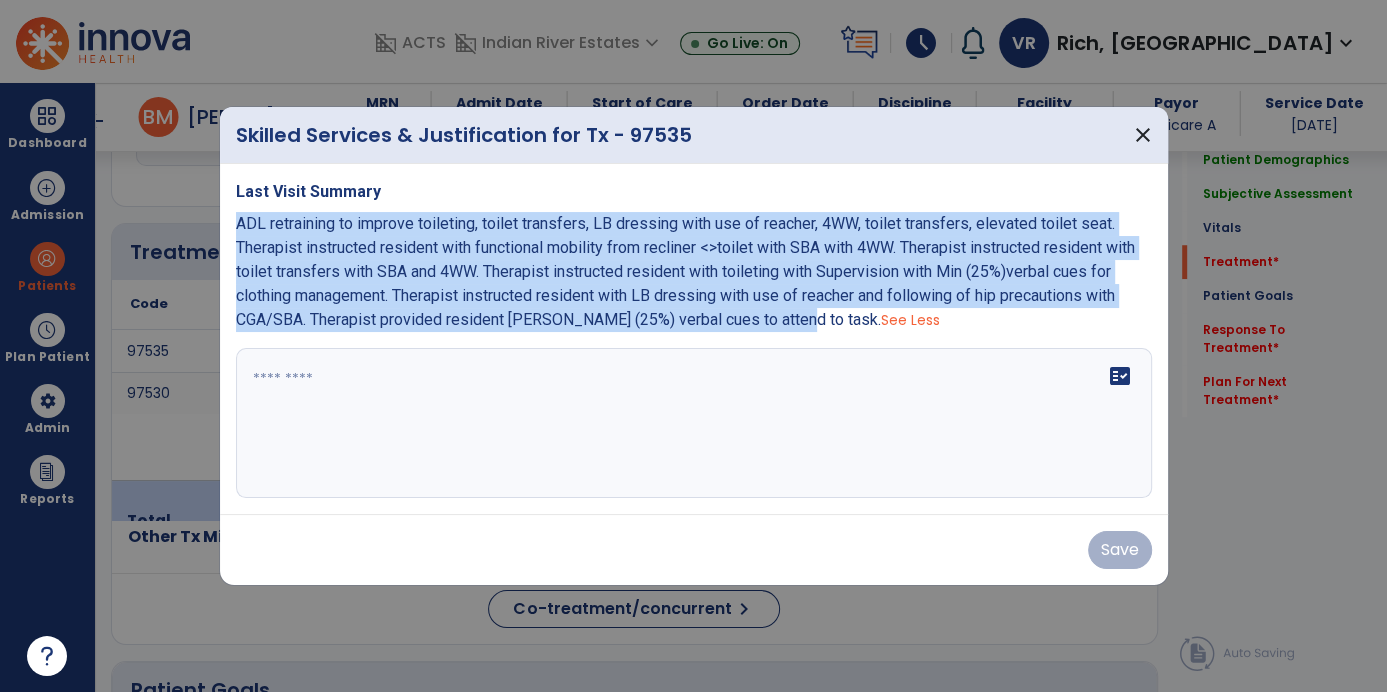 click at bounding box center (694, 423) 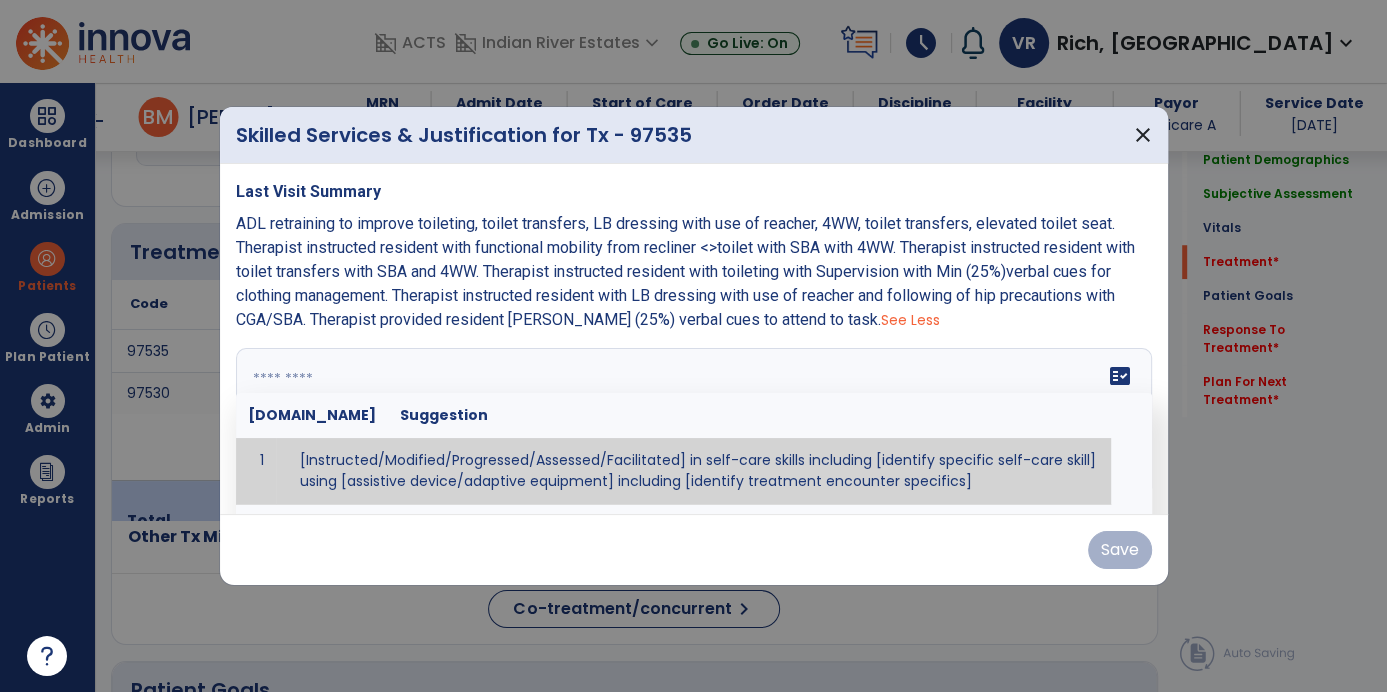 click at bounding box center (692, 423) 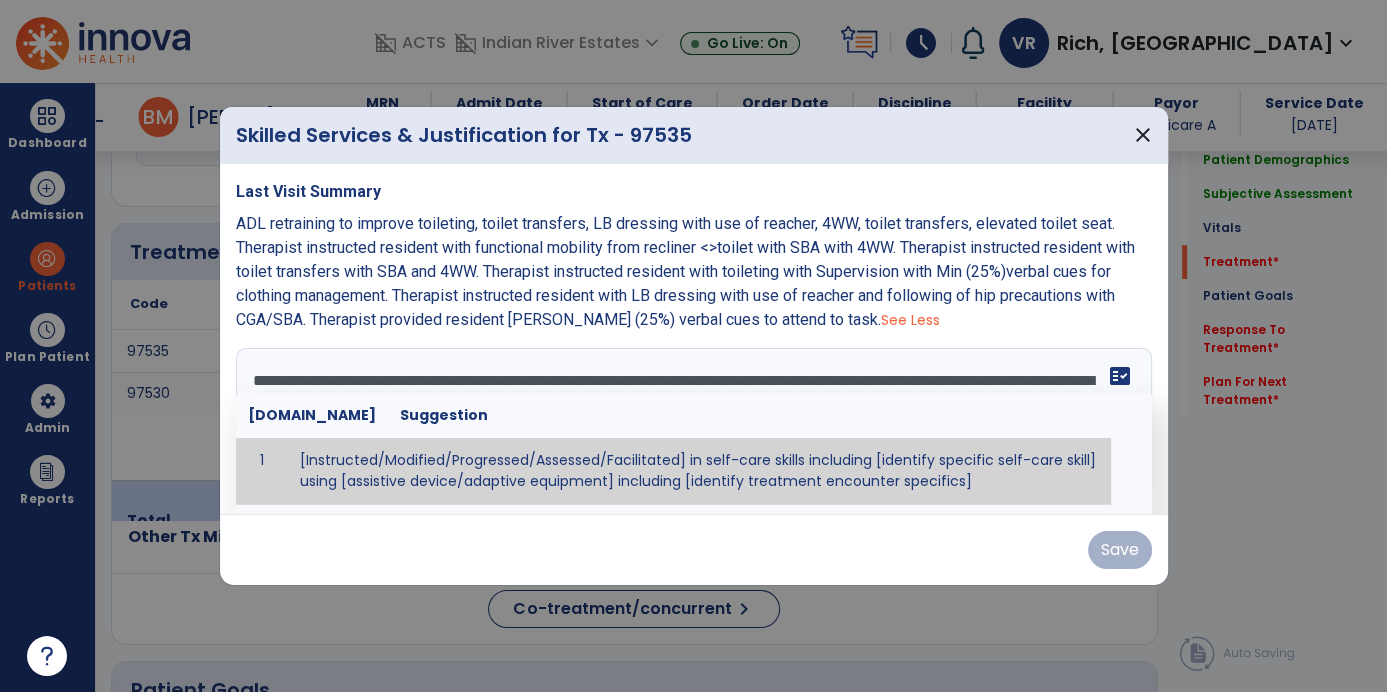 scroll, scrollTop: 15, scrollLeft: 0, axis: vertical 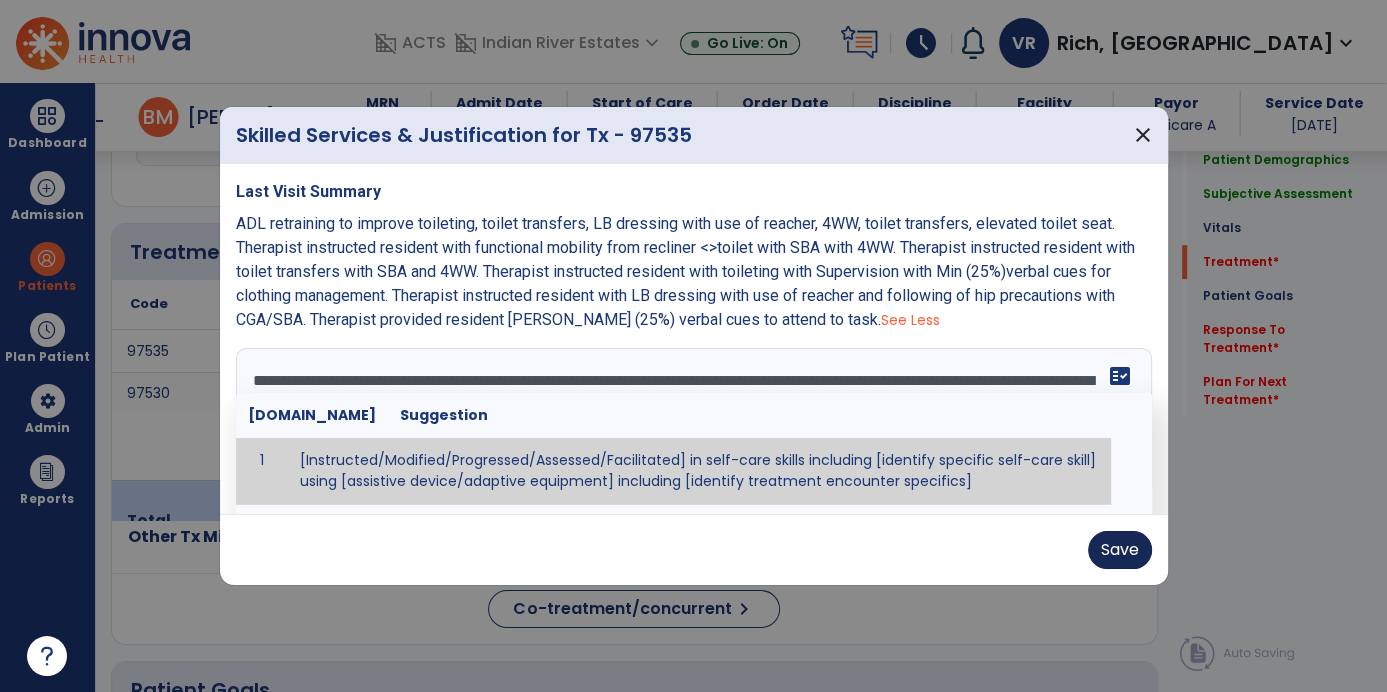 click on "Save" at bounding box center [1120, 550] 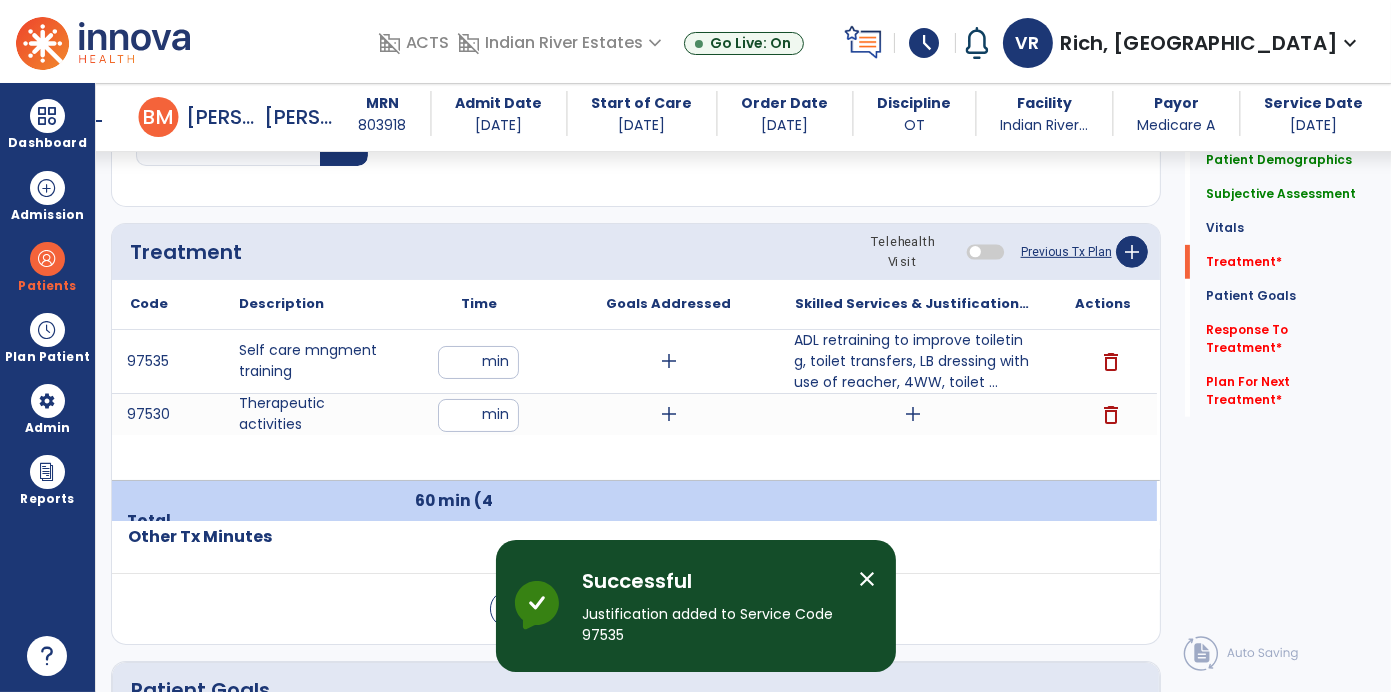 click on "add" at bounding box center (913, 414) 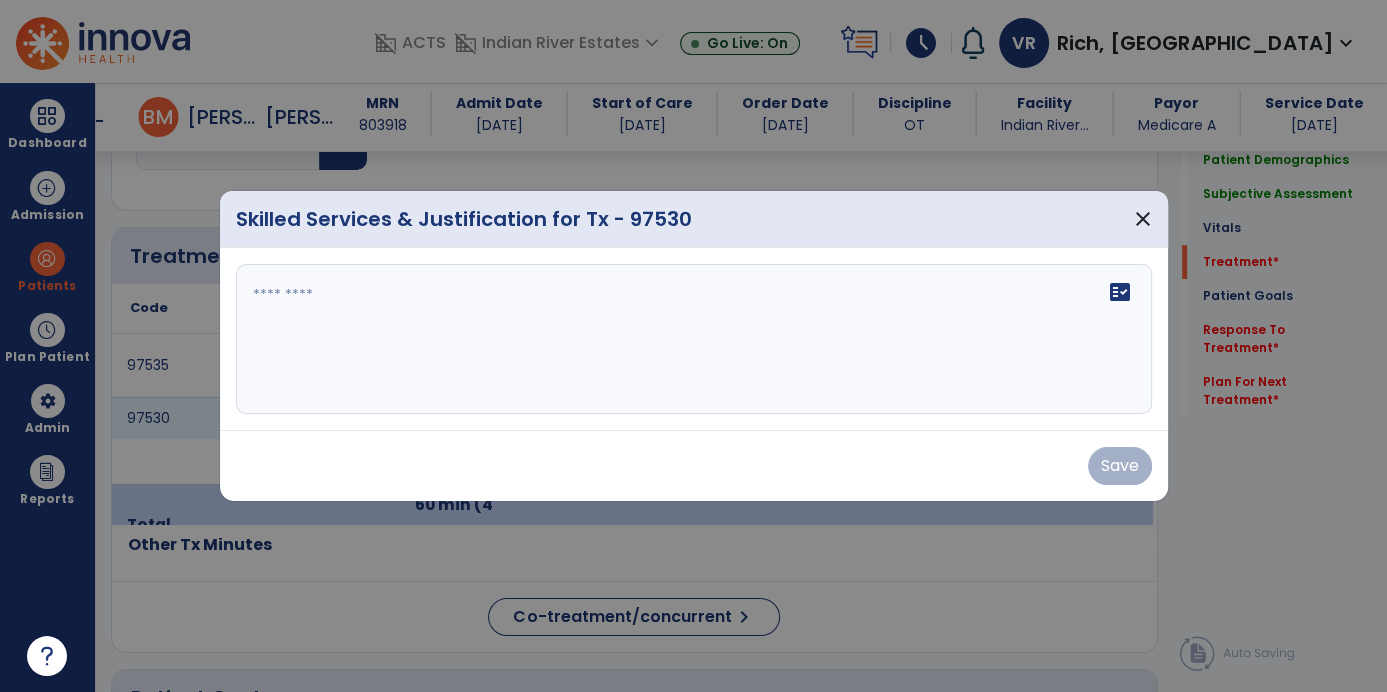 scroll, scrollTop: 1136, scrollLeft: 0, axis: vertical 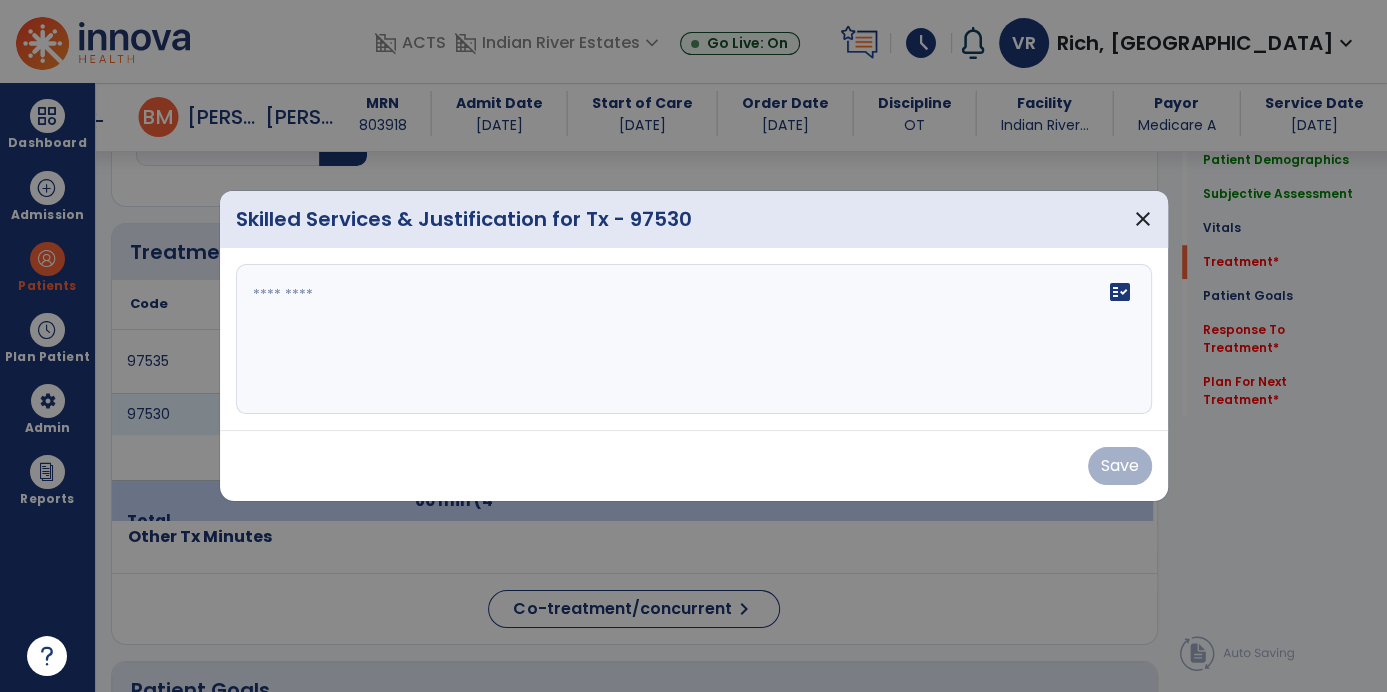 click at bounding box center [694, 339] 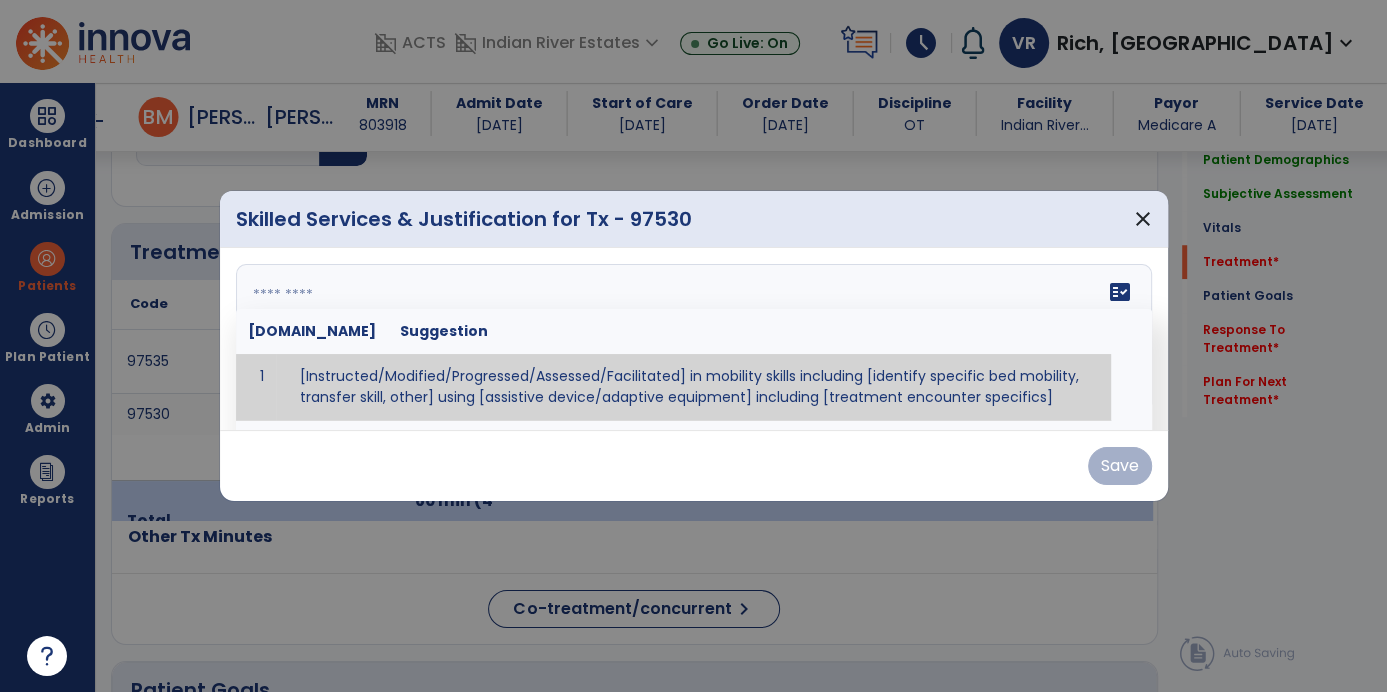 click 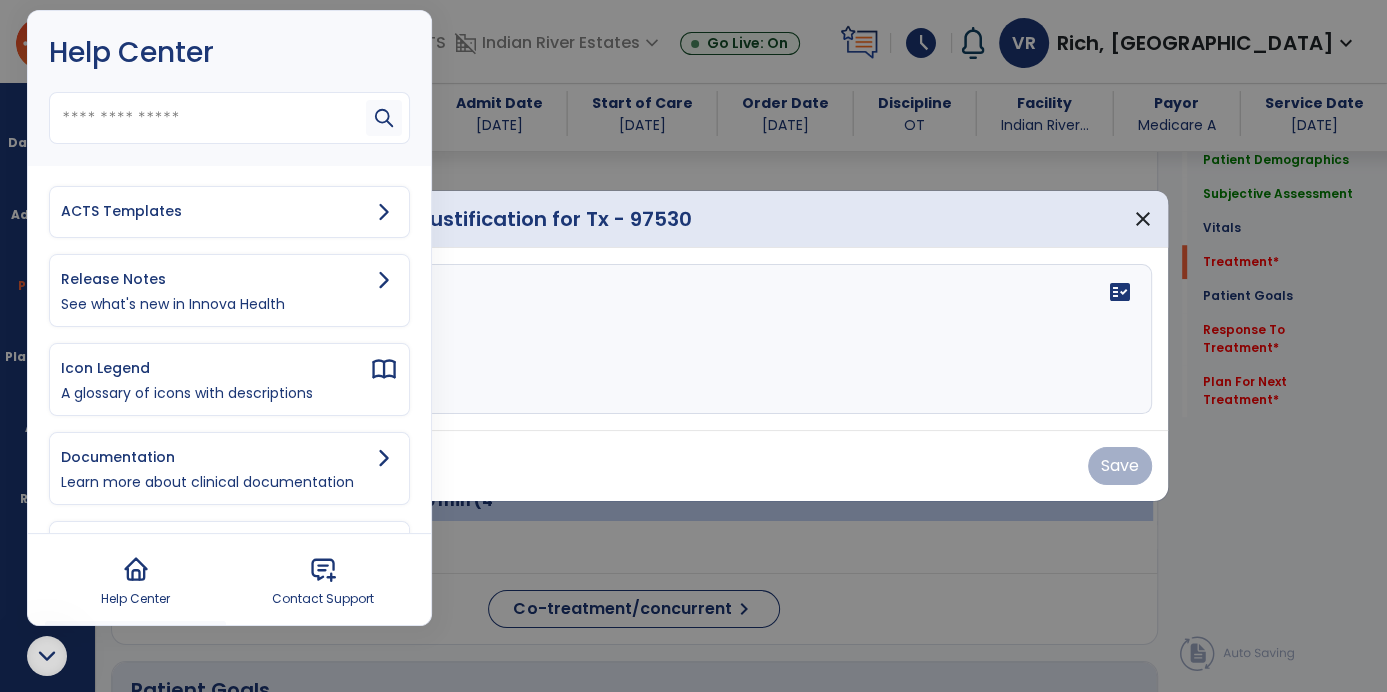 click 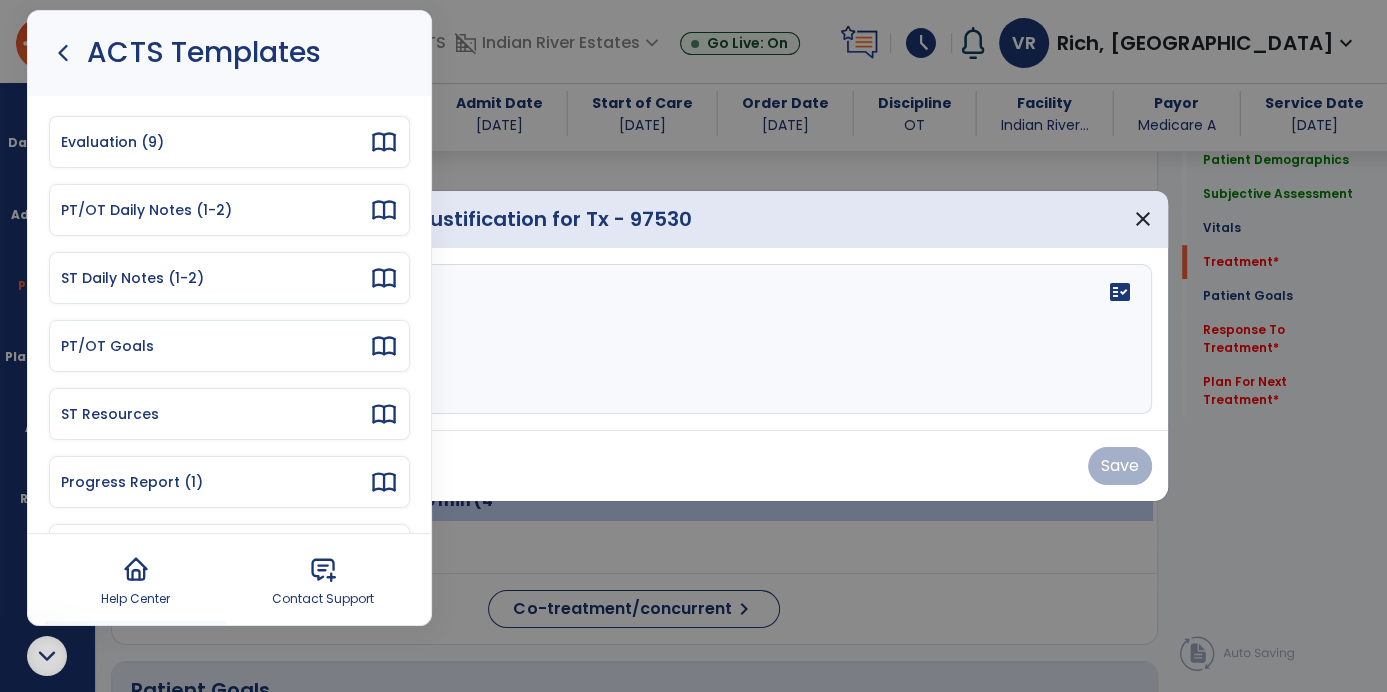 click on "PT/OT Daily Notes (1-2)" at bounding box center (215, 210) 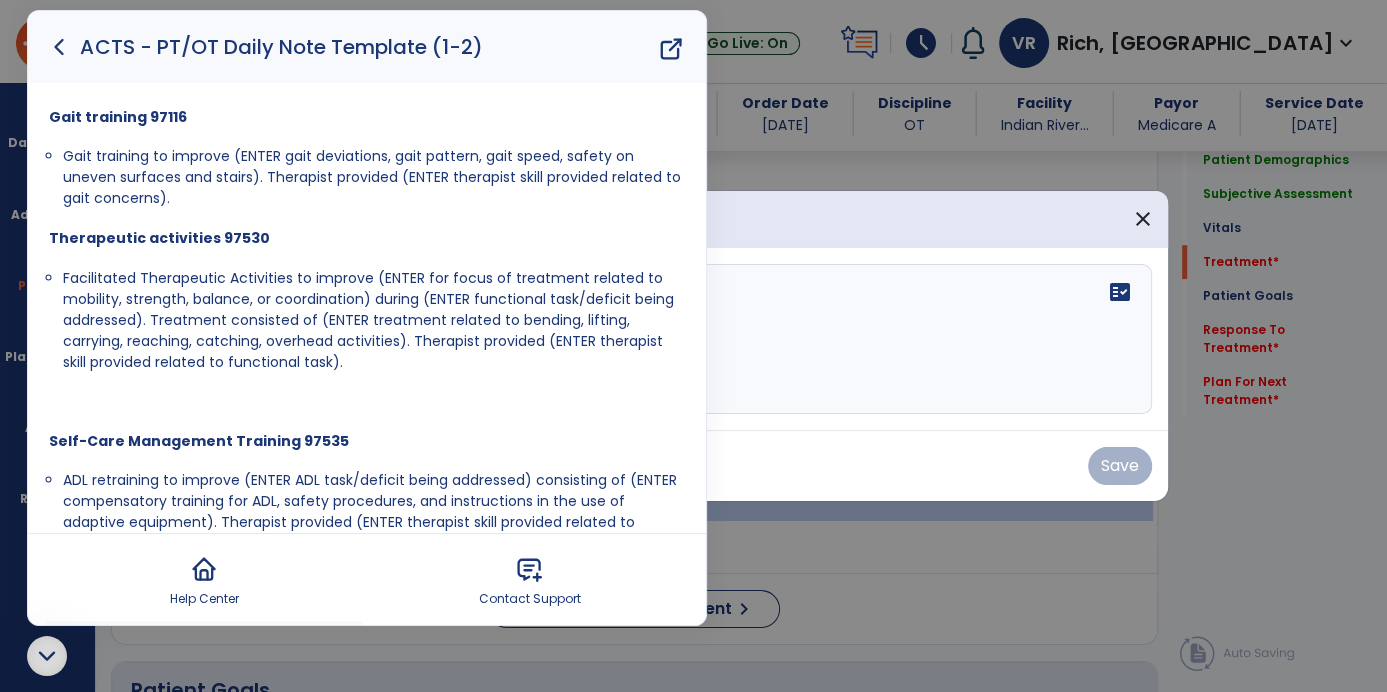 scroll, scrollTop: 623, scrollLeft: 0, axis: vertical 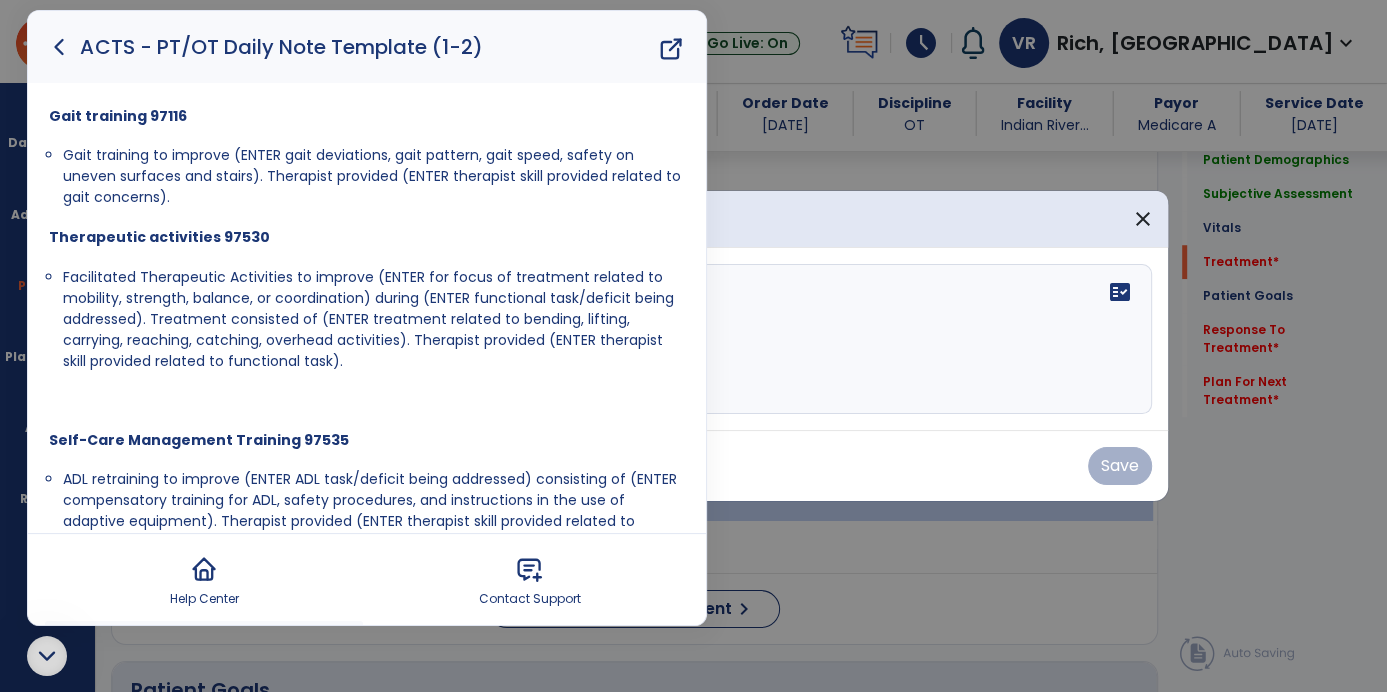 click 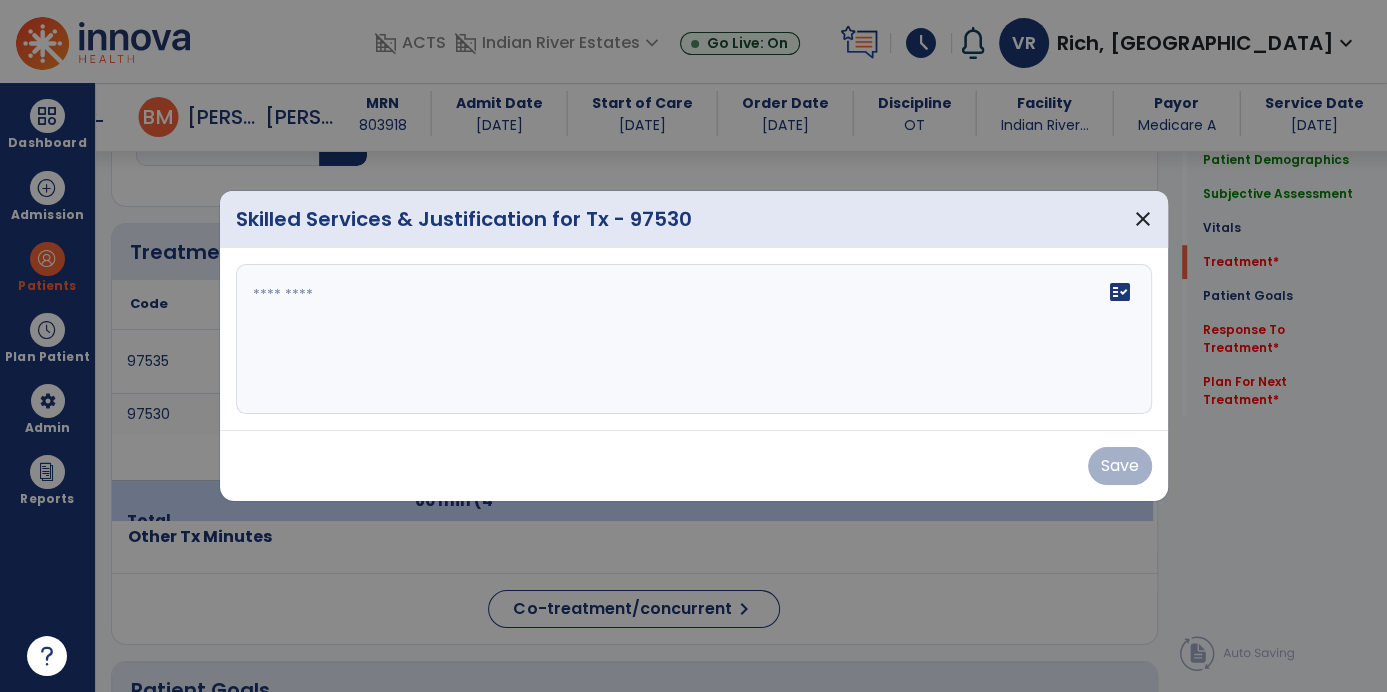 scroll, scrollTop: 0, scrollLeft: 0, axis: both 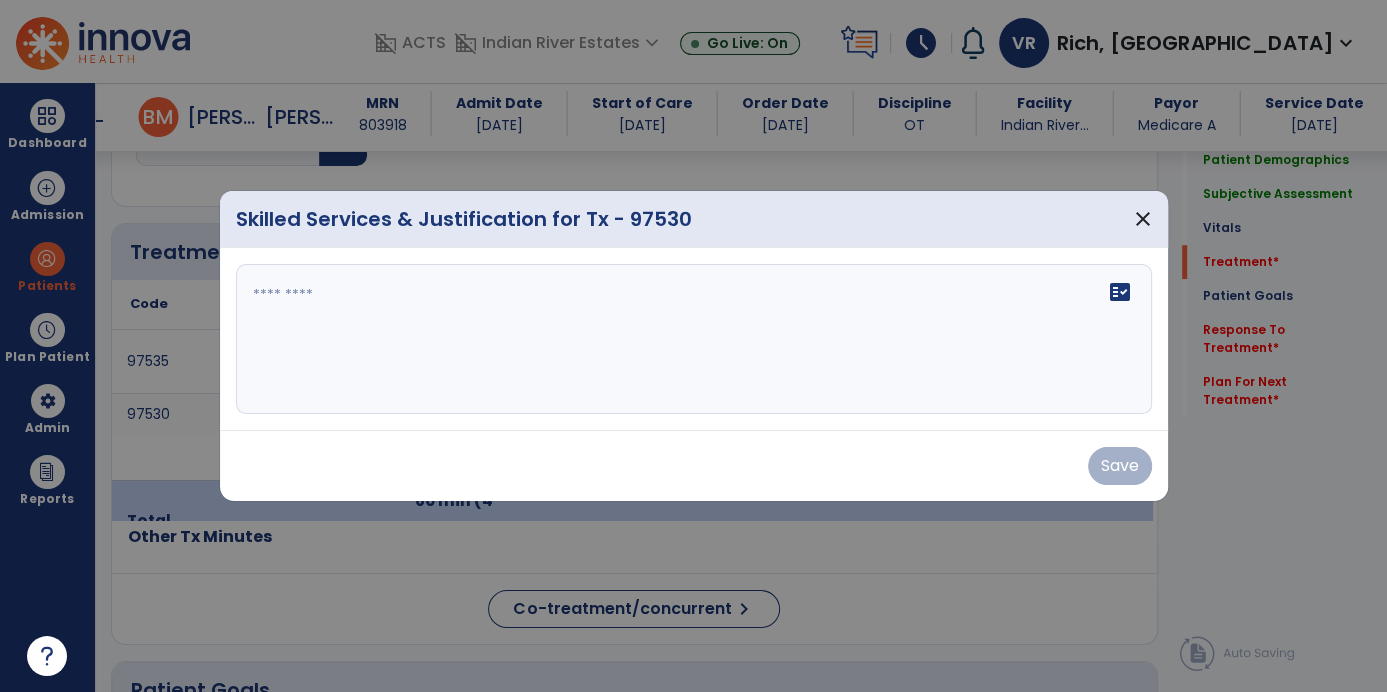 click at bounding box center [694, 339] 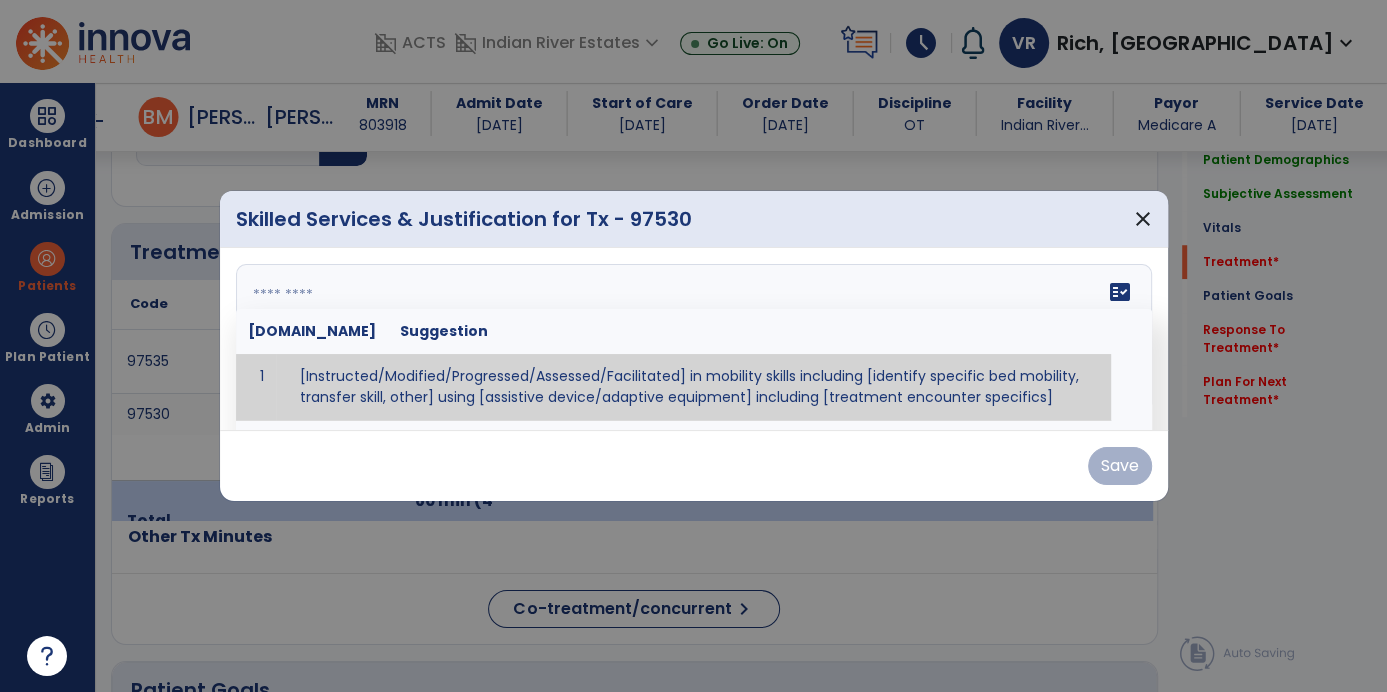click at bounding box center (692, 339) 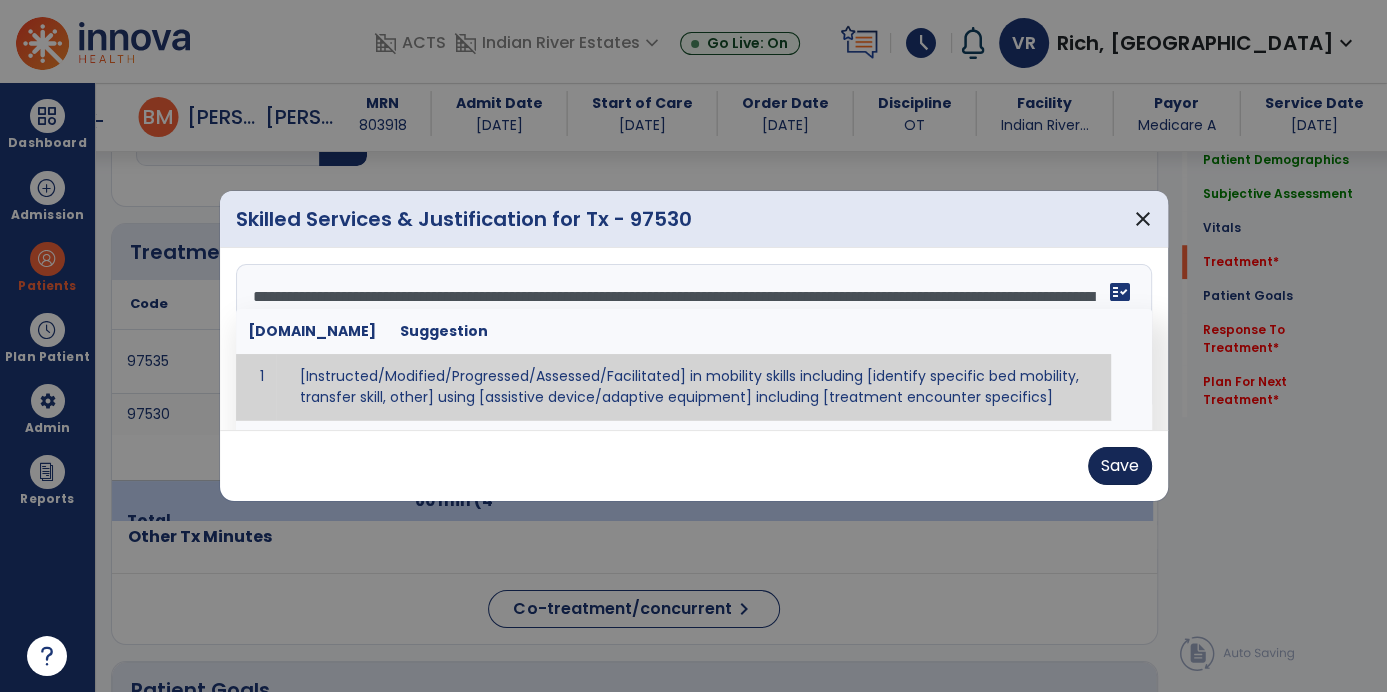type on "**********" 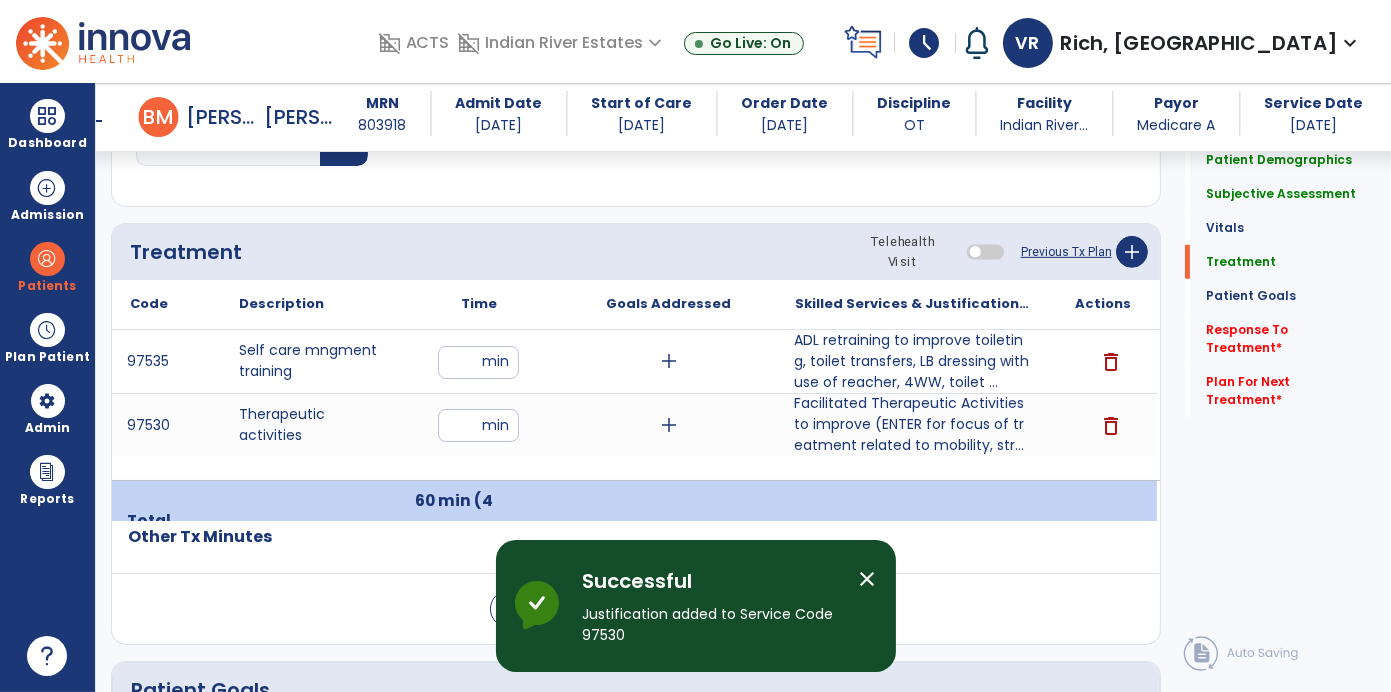 click on "ADL retraining to improve toileting, toilet transfers, LB dressing with use of reacher, 4WW, toilet ..." at bounding box center [912, 361] 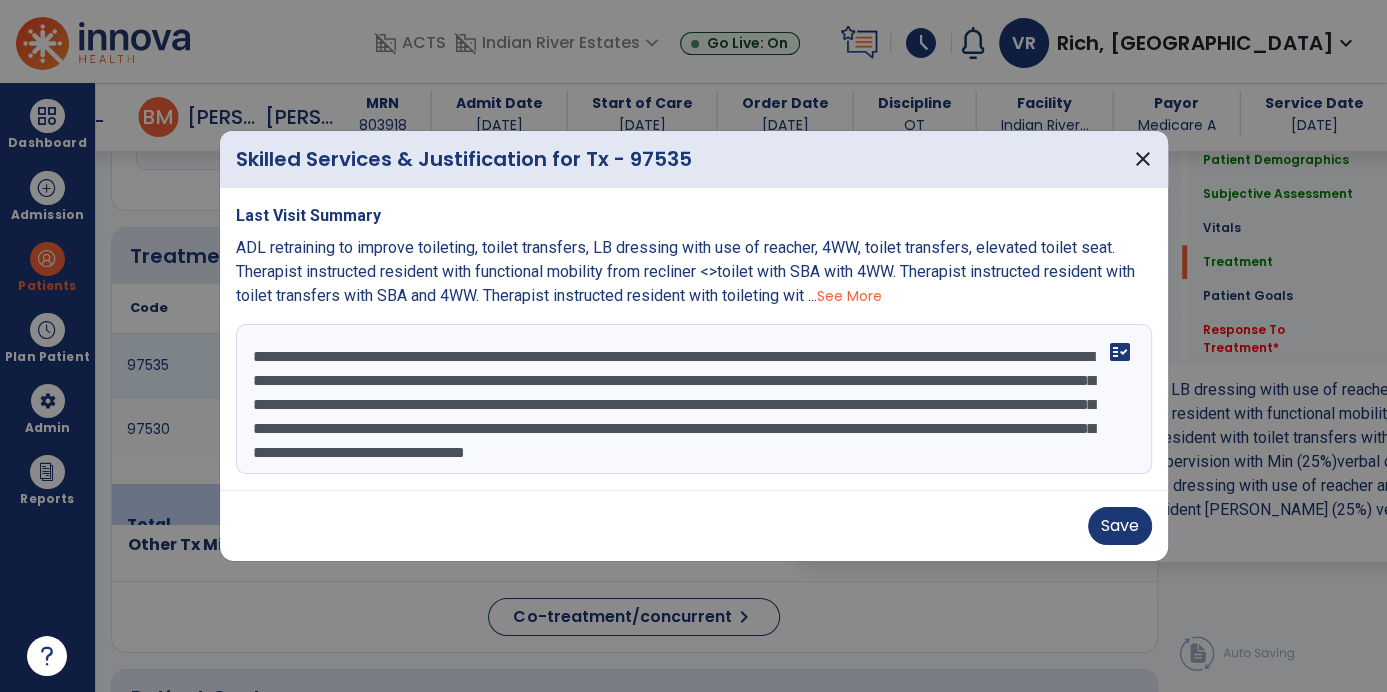 scroll, scrollTop: 1136, scrollLeft: 0, axis: vertical 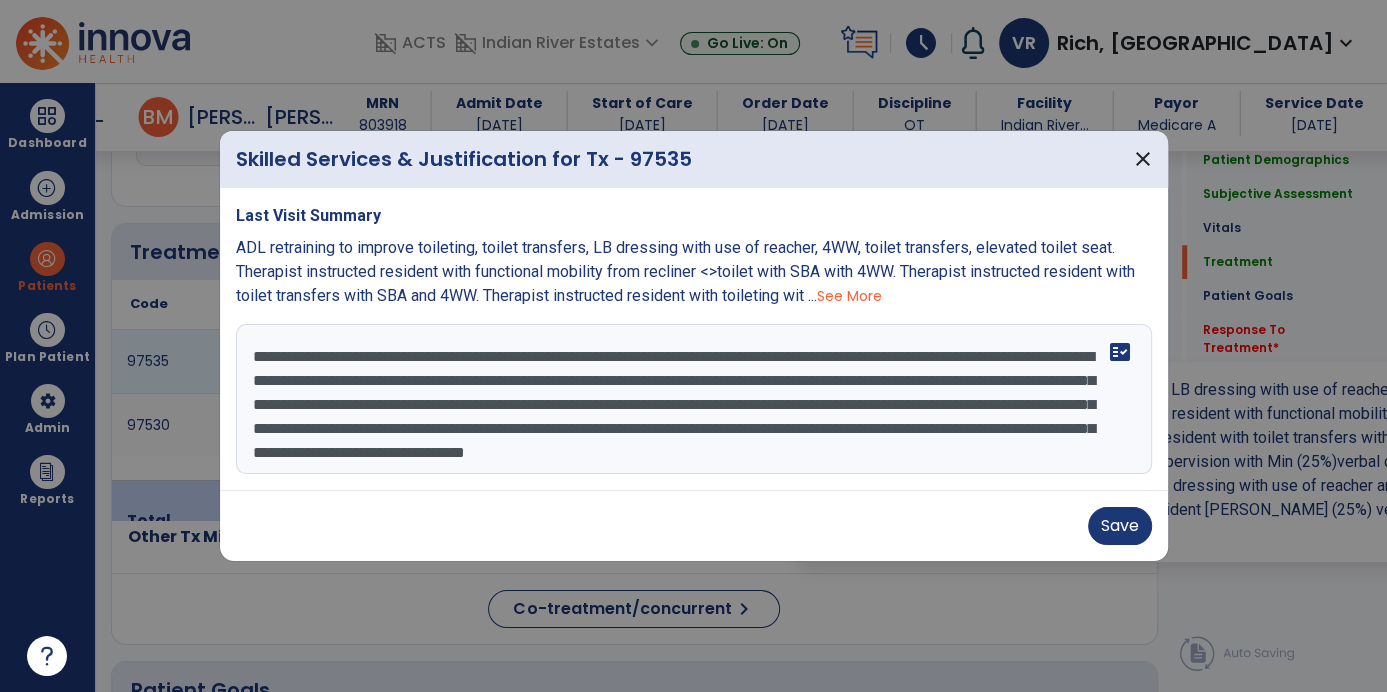 click on "**********" at bounding box center (694, 399) 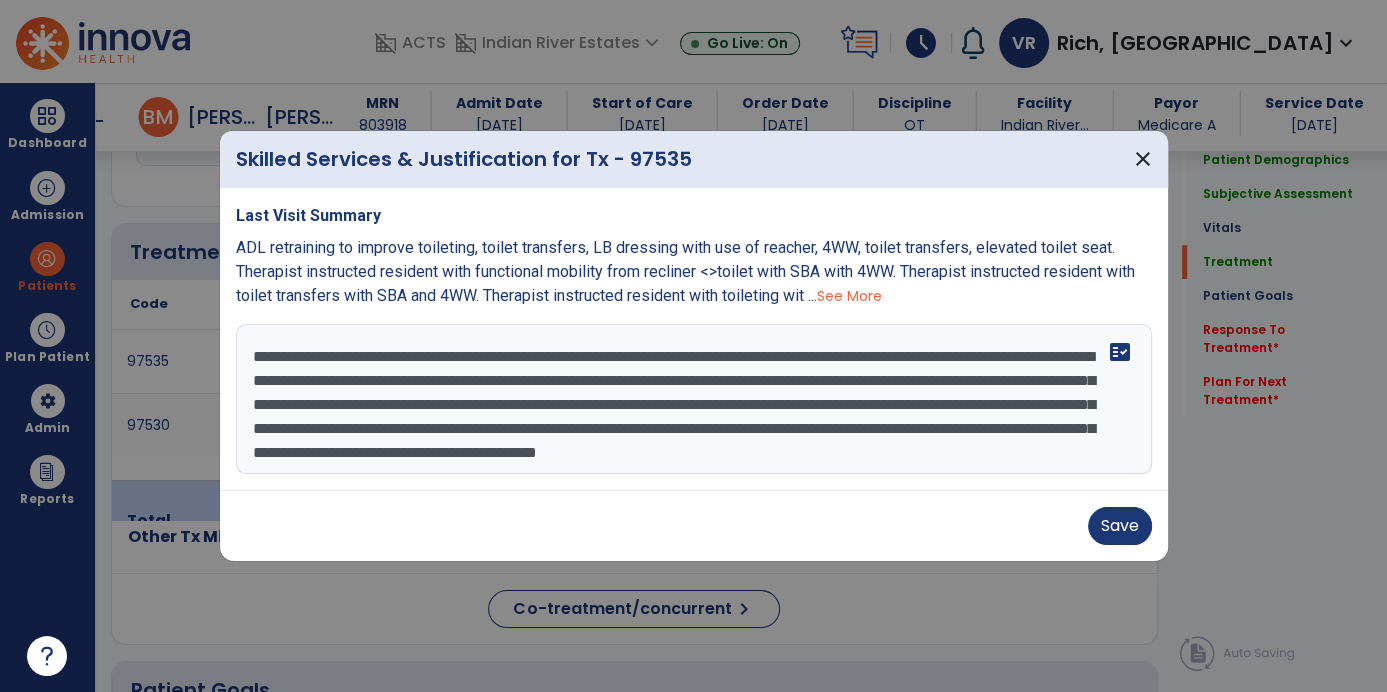 click on "**********" at bounding box center [694, 399] 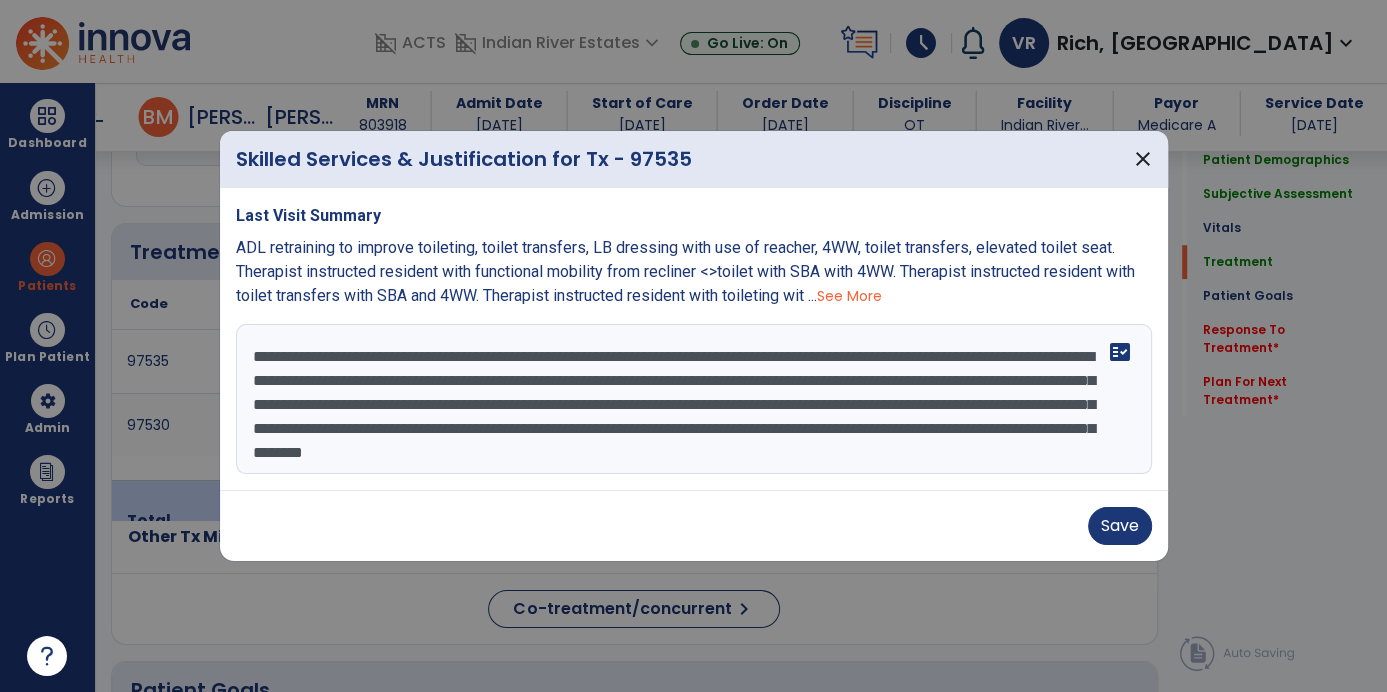 click on "**********" at bounding box center [694, 399] 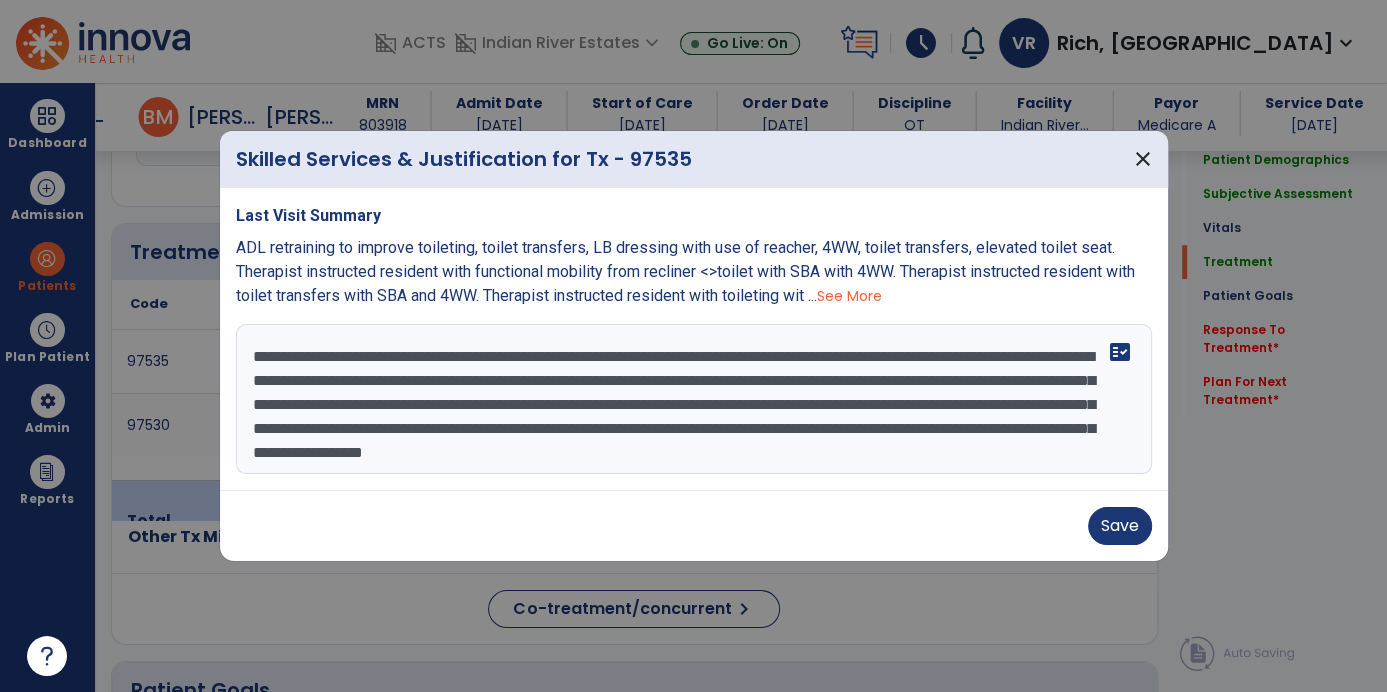 click on "**********" at bounding box center (694, 399) 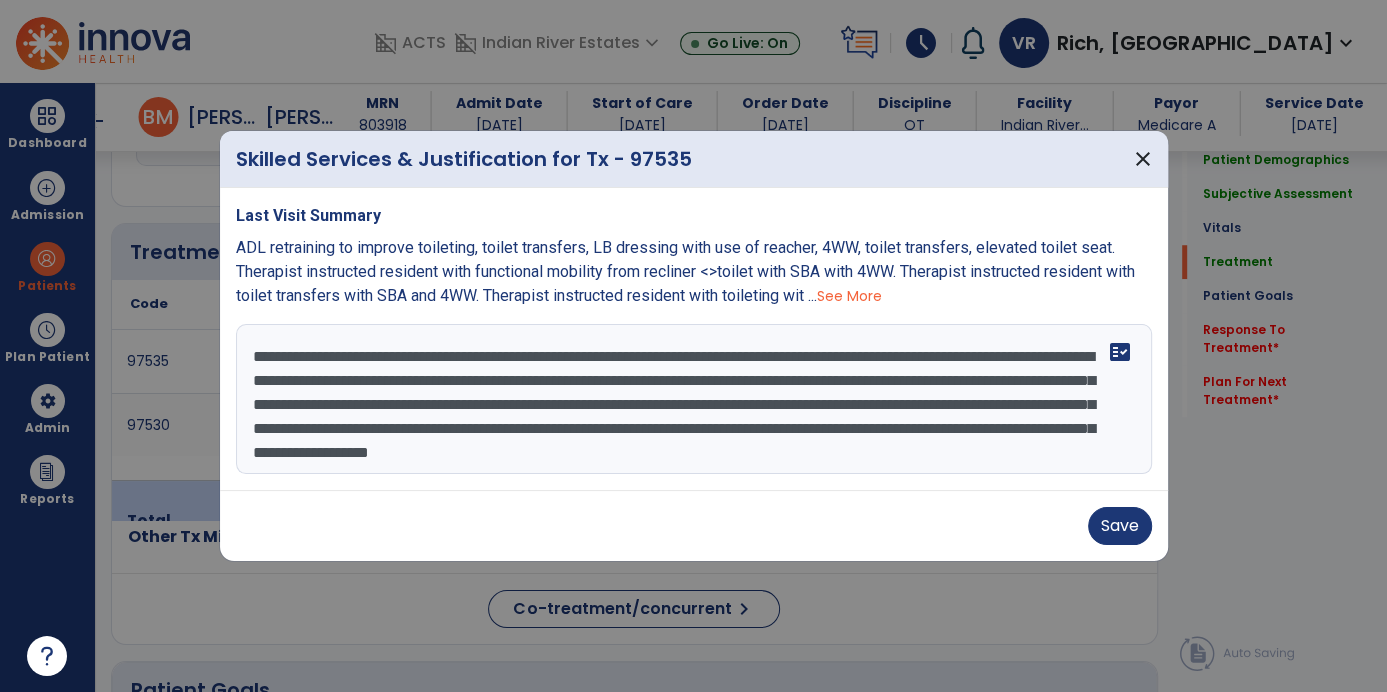 scroll, scrollTop: 24, scrollLeft: 0, axis: vertical 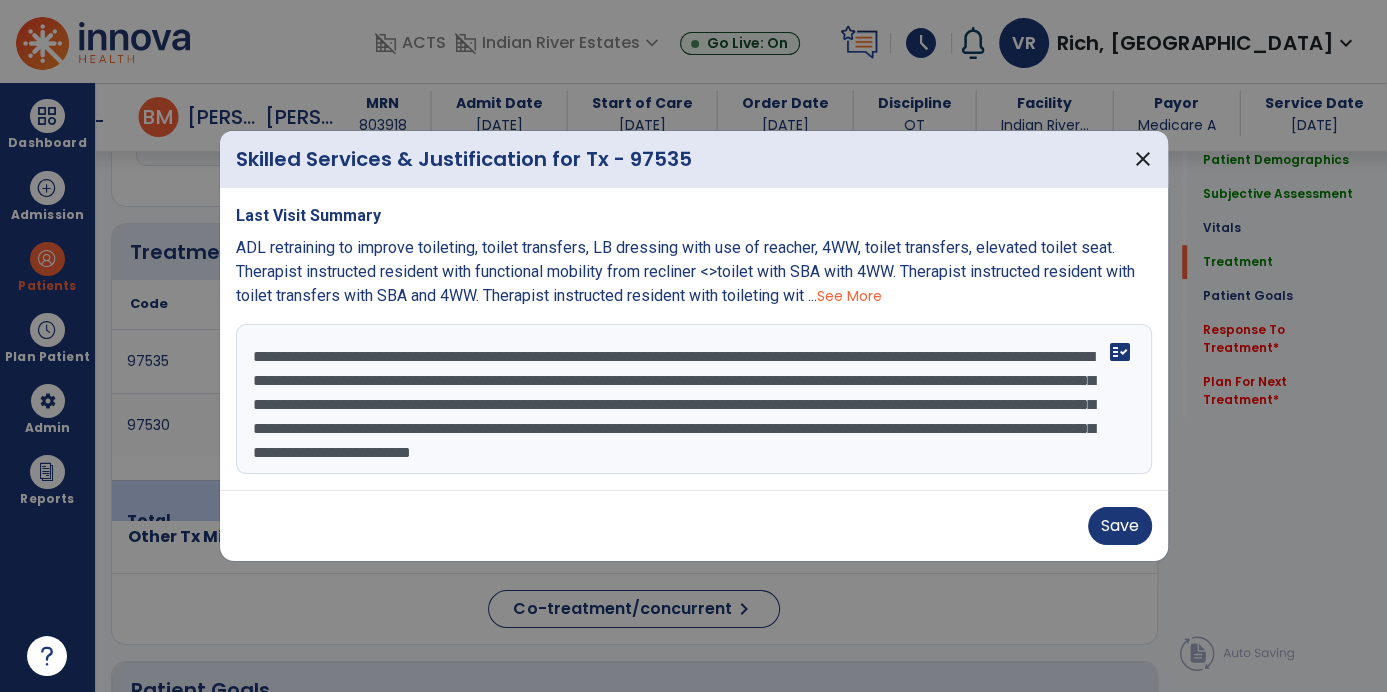 click on "**********" at bounding box center [694, 399] 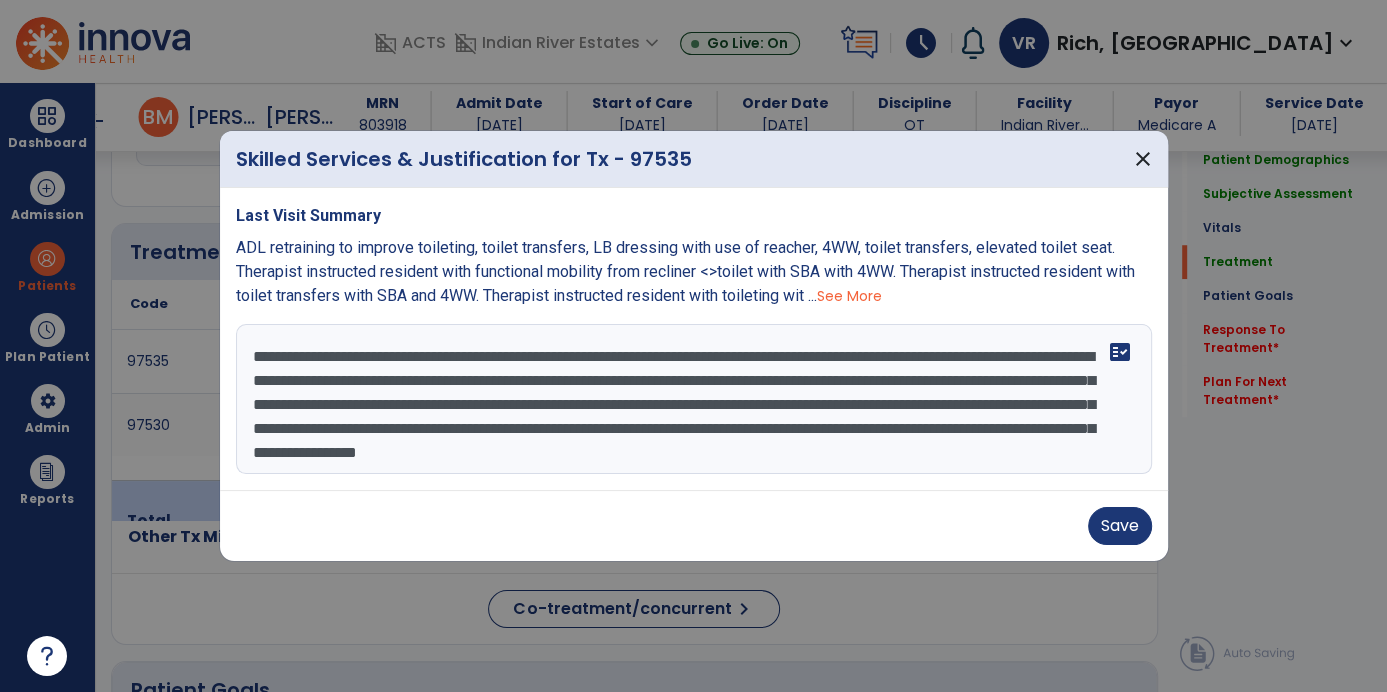 click on "**********" at bounding box center (694, 399) 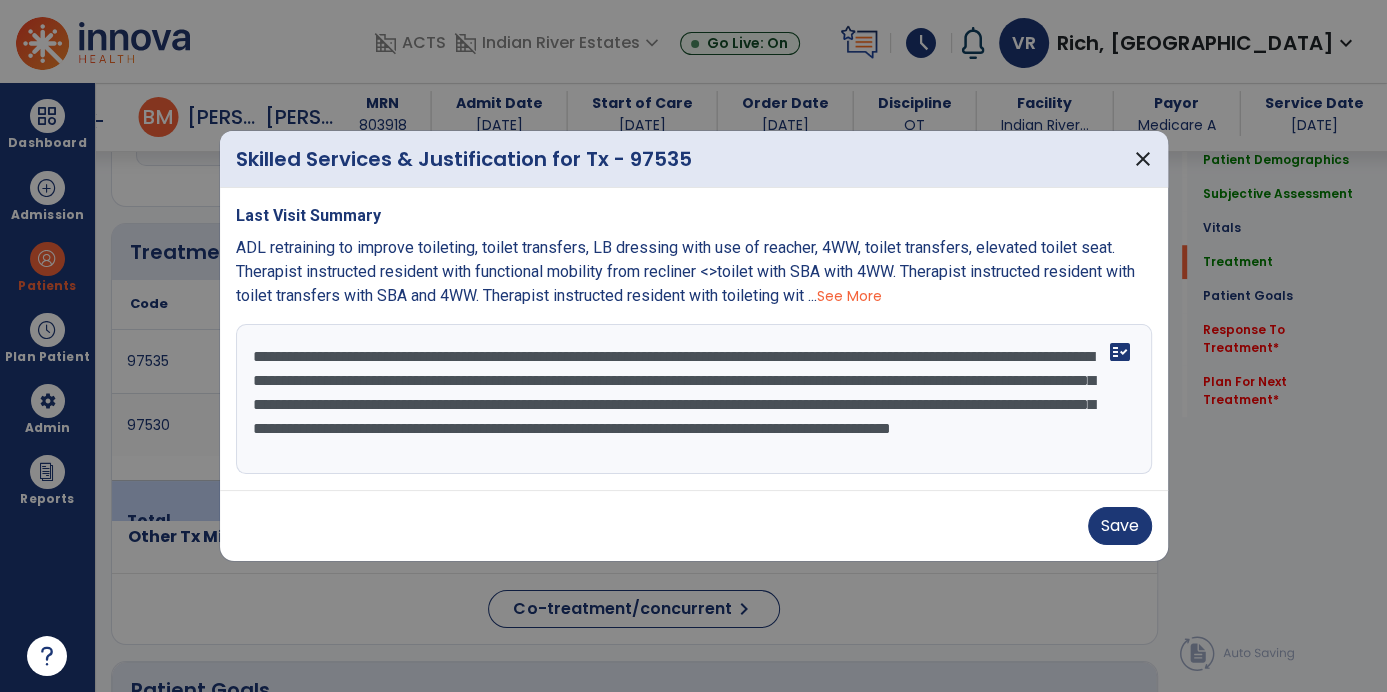 scroll, scrollTop: 0, scrollLeft: 0, axis: both 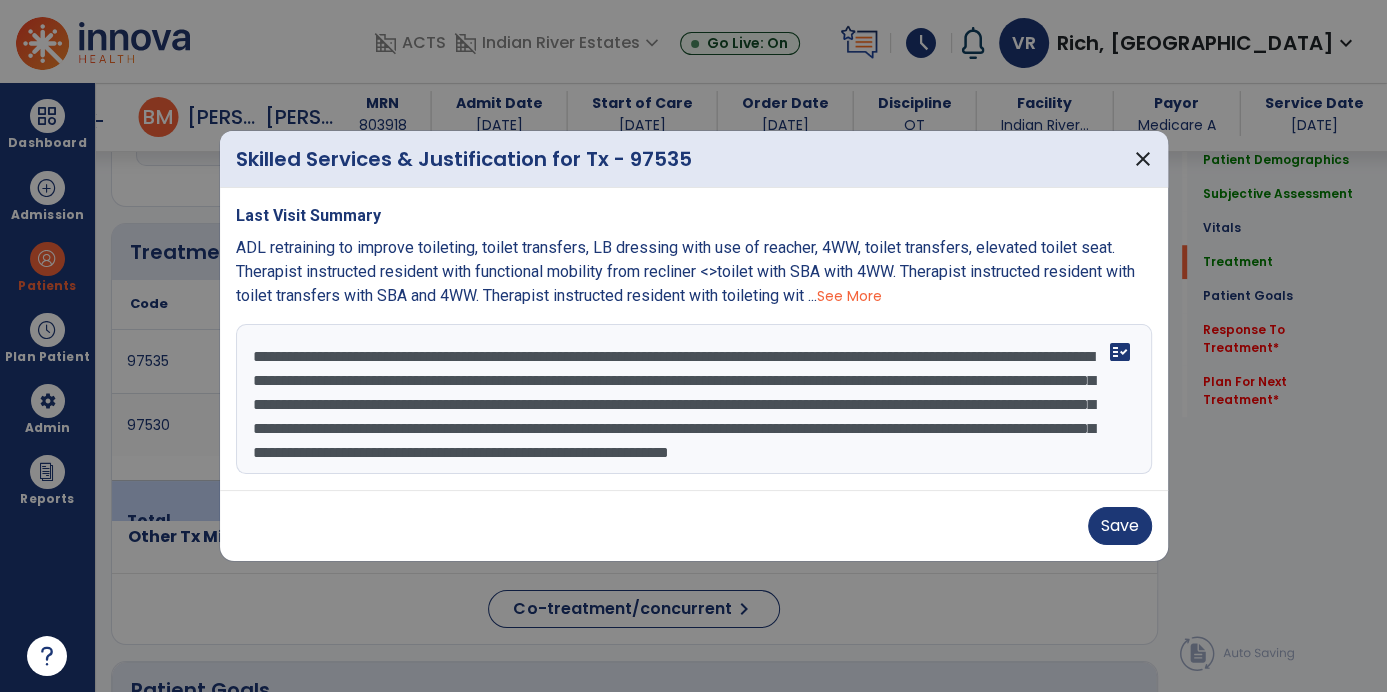 click on "**********" at bounding box center [694, 399] 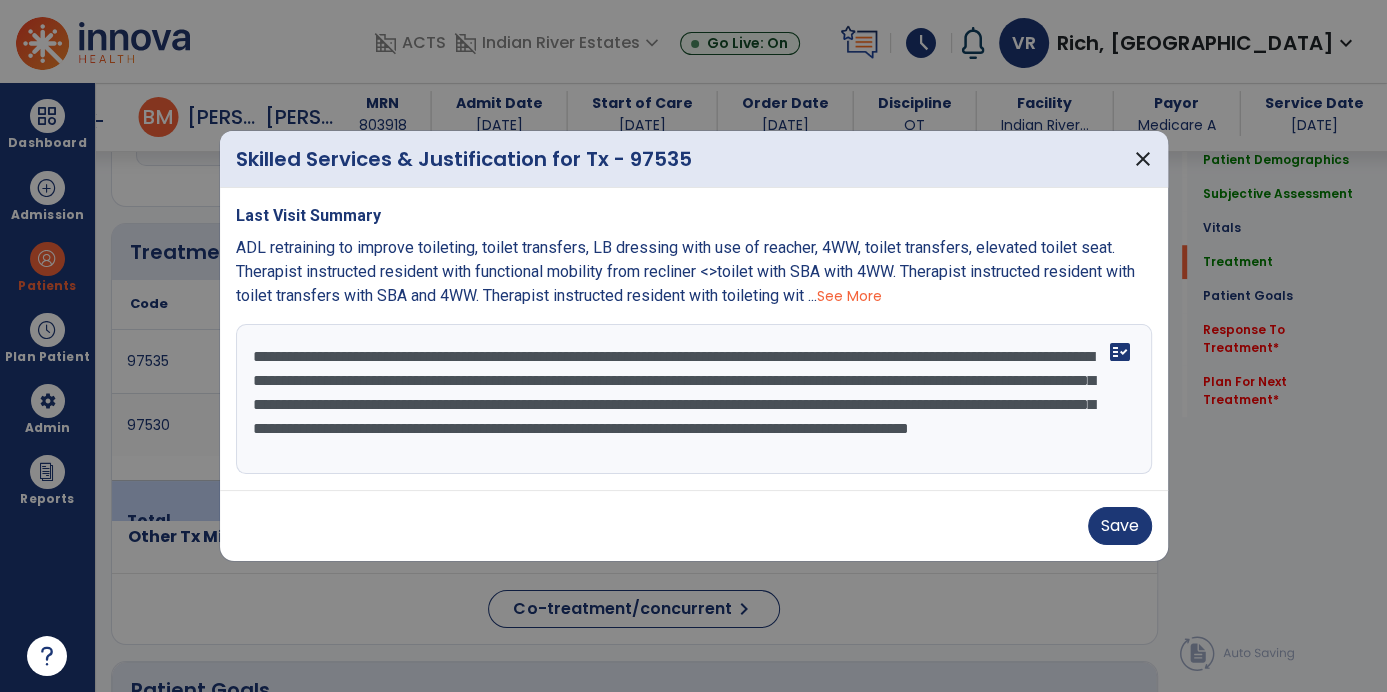 scroll, scrollTop: 0, scrollLeft: 0, axis: both 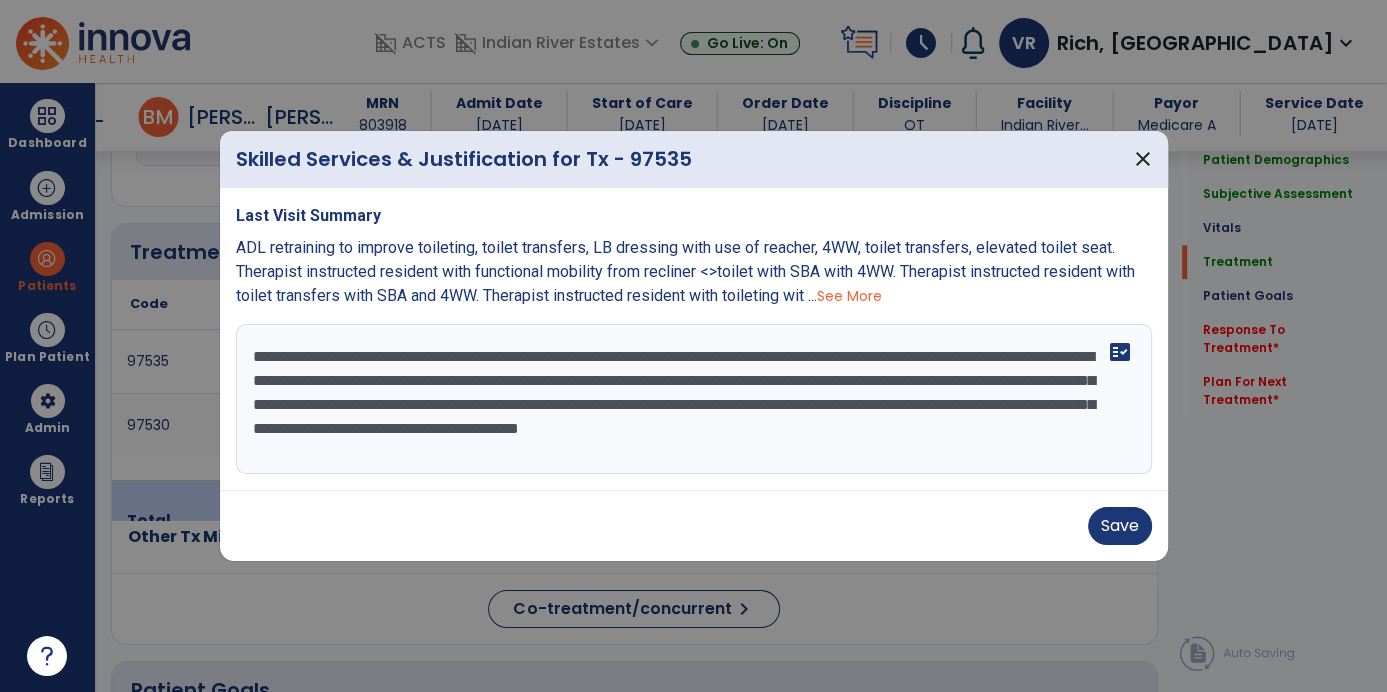 click on "See More" at bounding box center (849, 296) 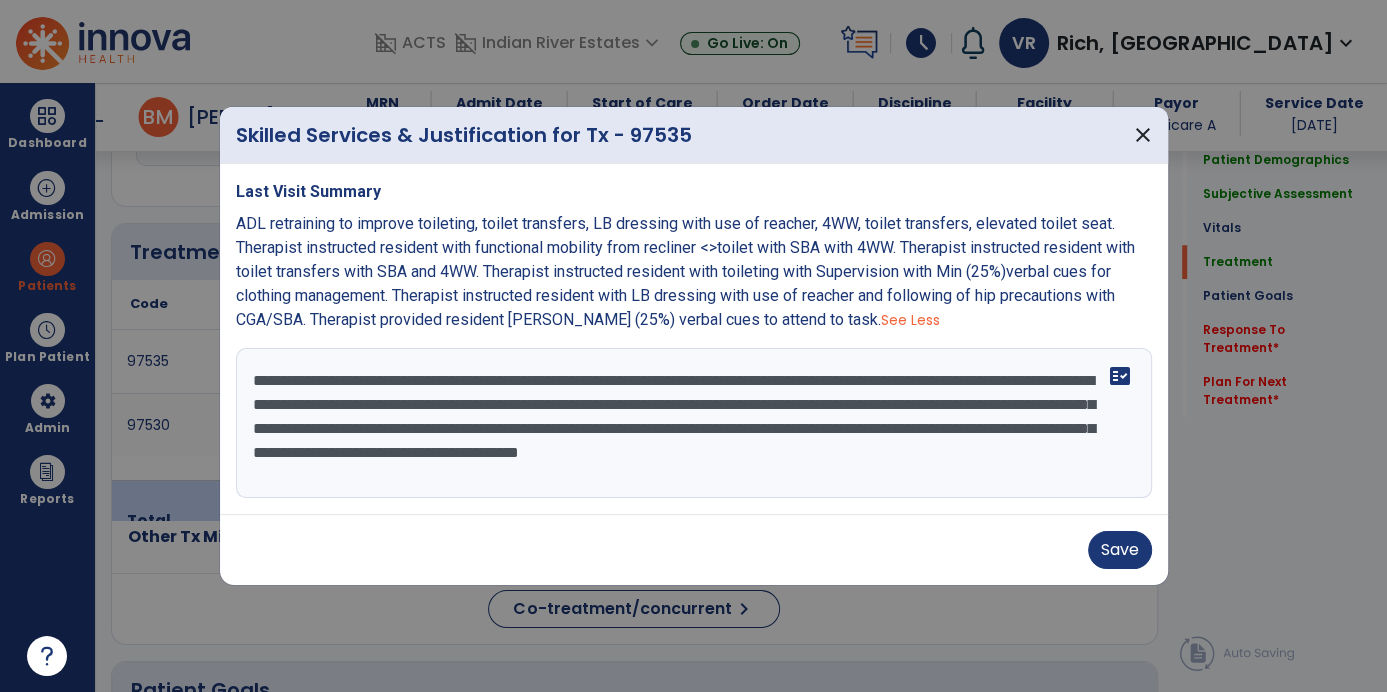 click on "**********" at bounding box center (694, 423) 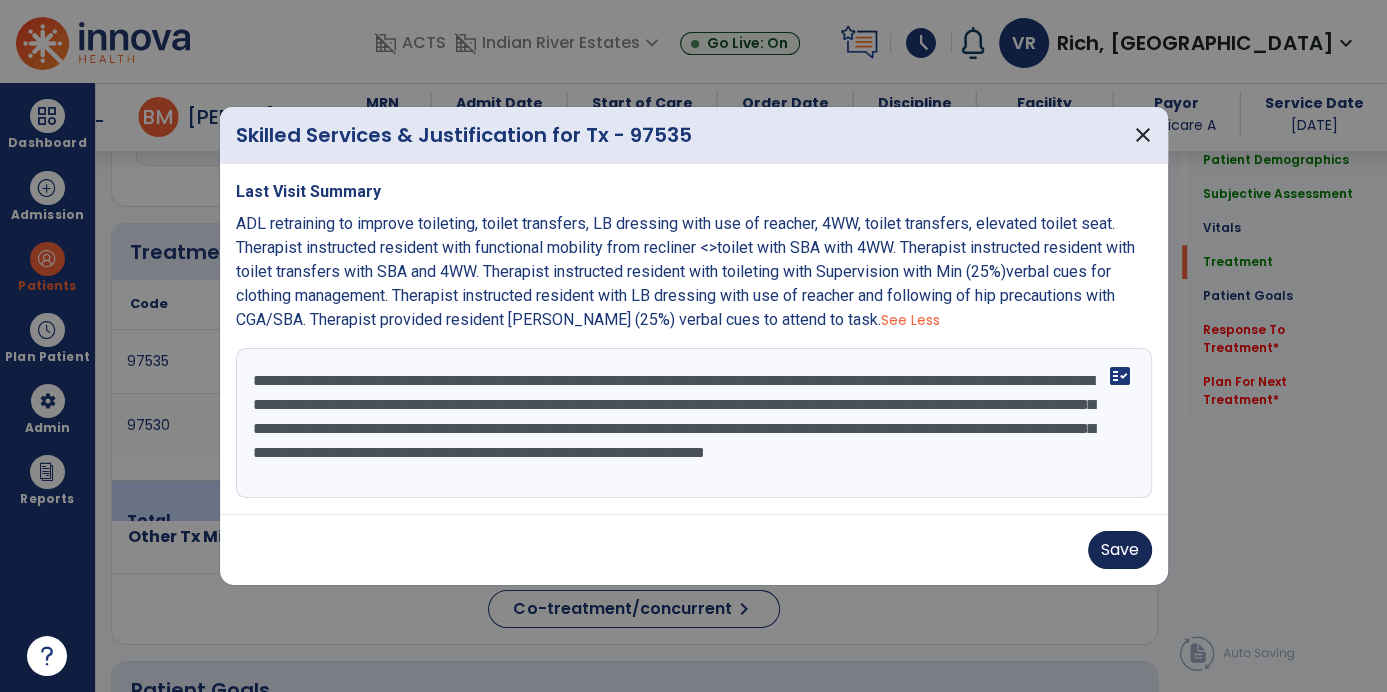type on "**********" 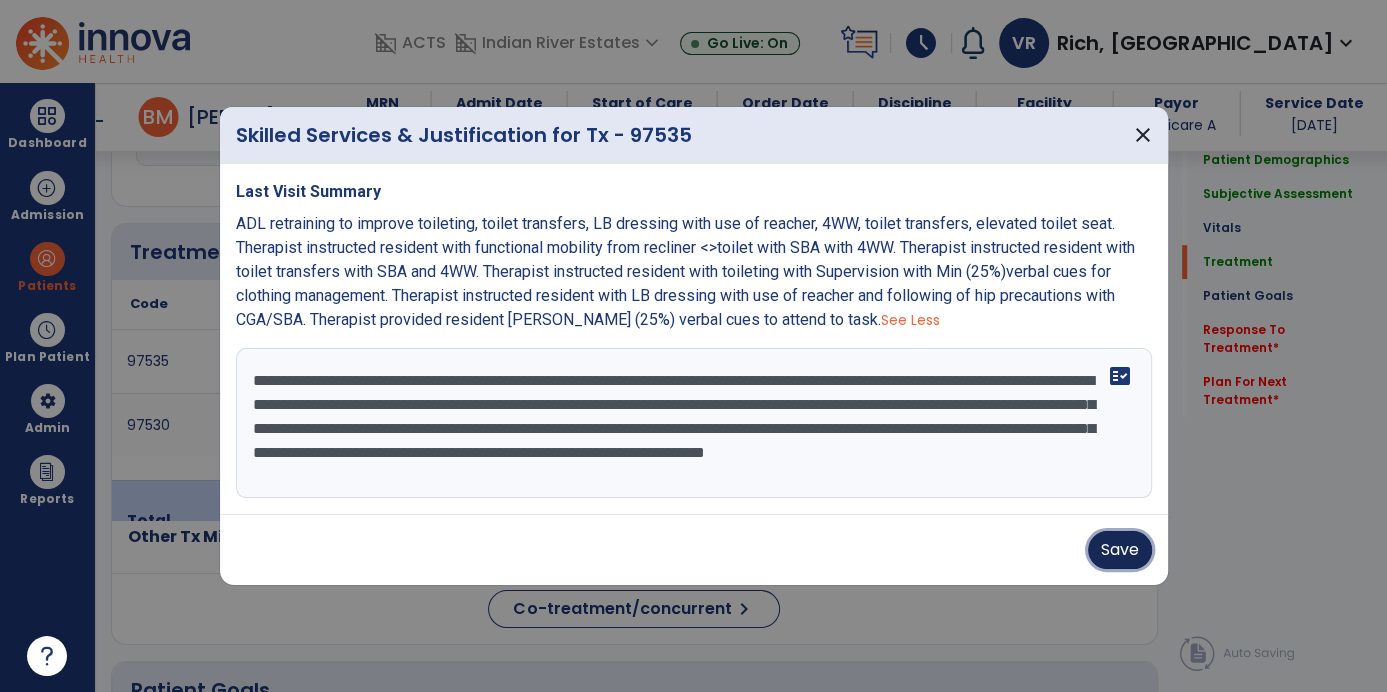 click on "Save" at bounding box center [1120, 550] 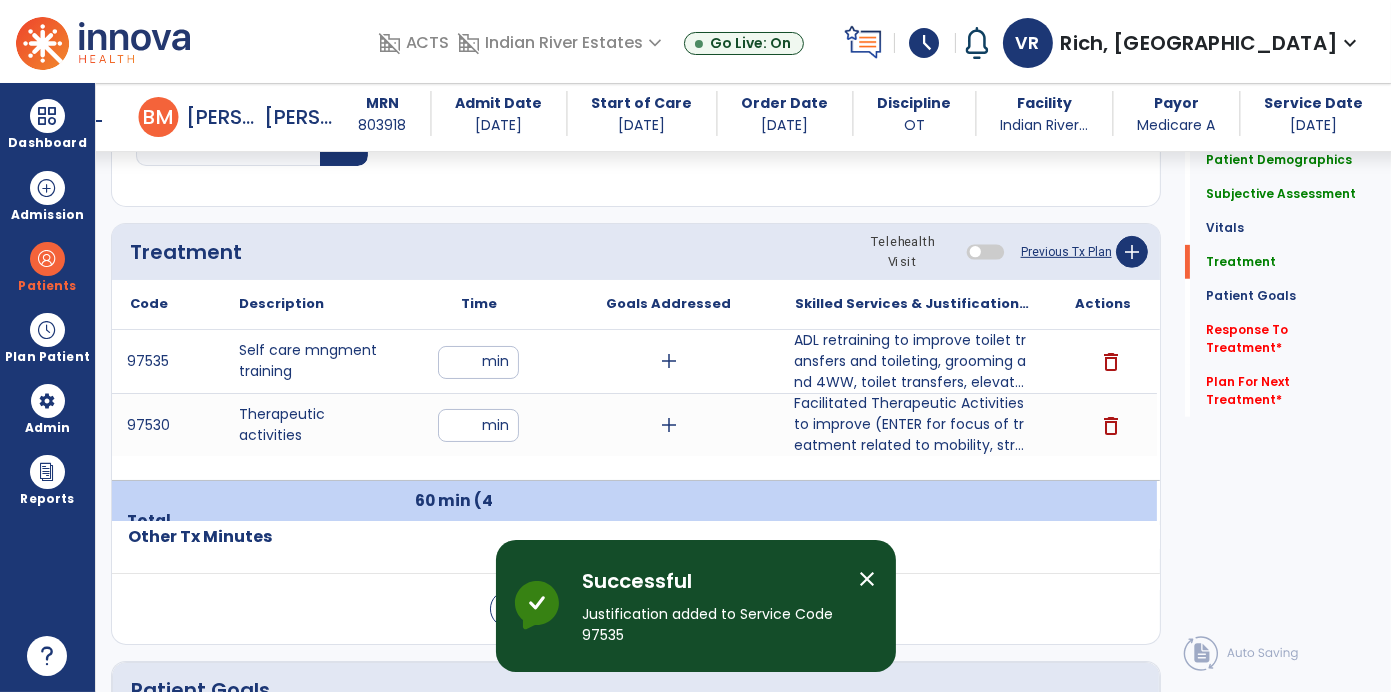 click on "Facilitated Therapeutic Activities to improve (ENTER for focus of treatment related to mobility, str..." at bounding box center (912, 424) 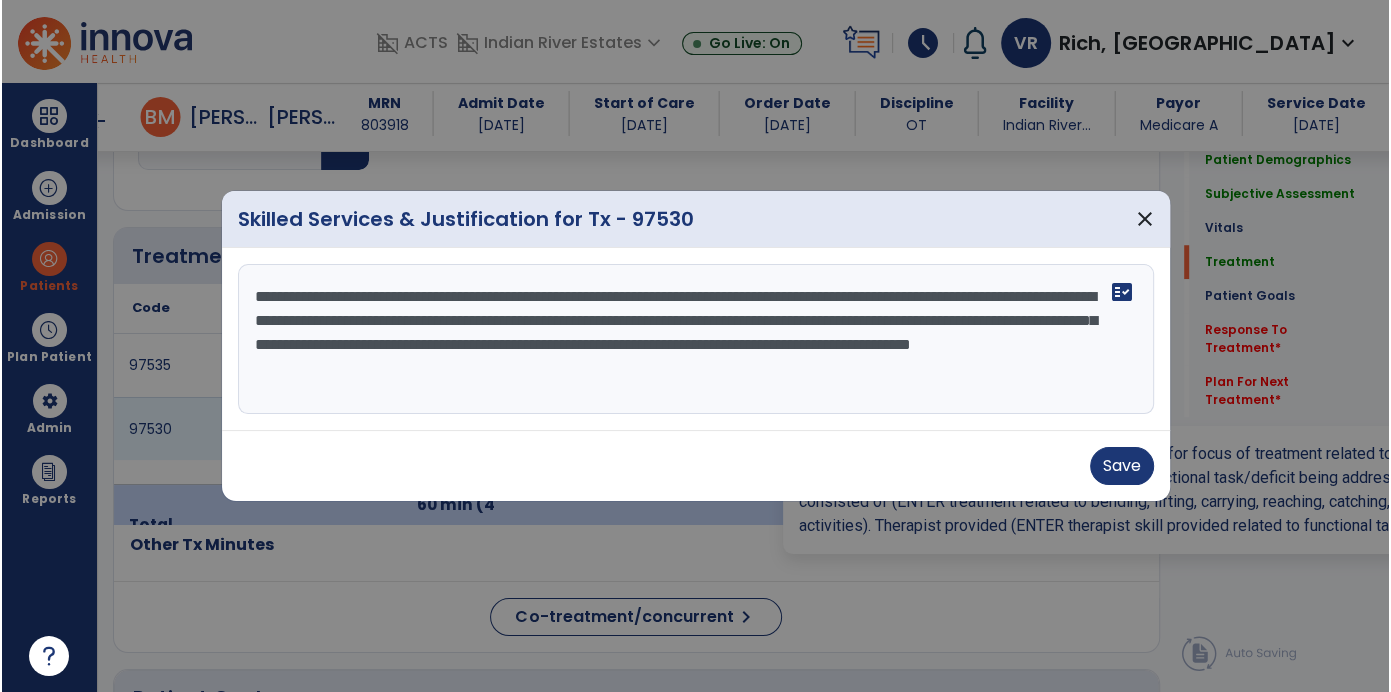 scroll, scrollTop: 1136, scrollLeft: 0, axis: vertical 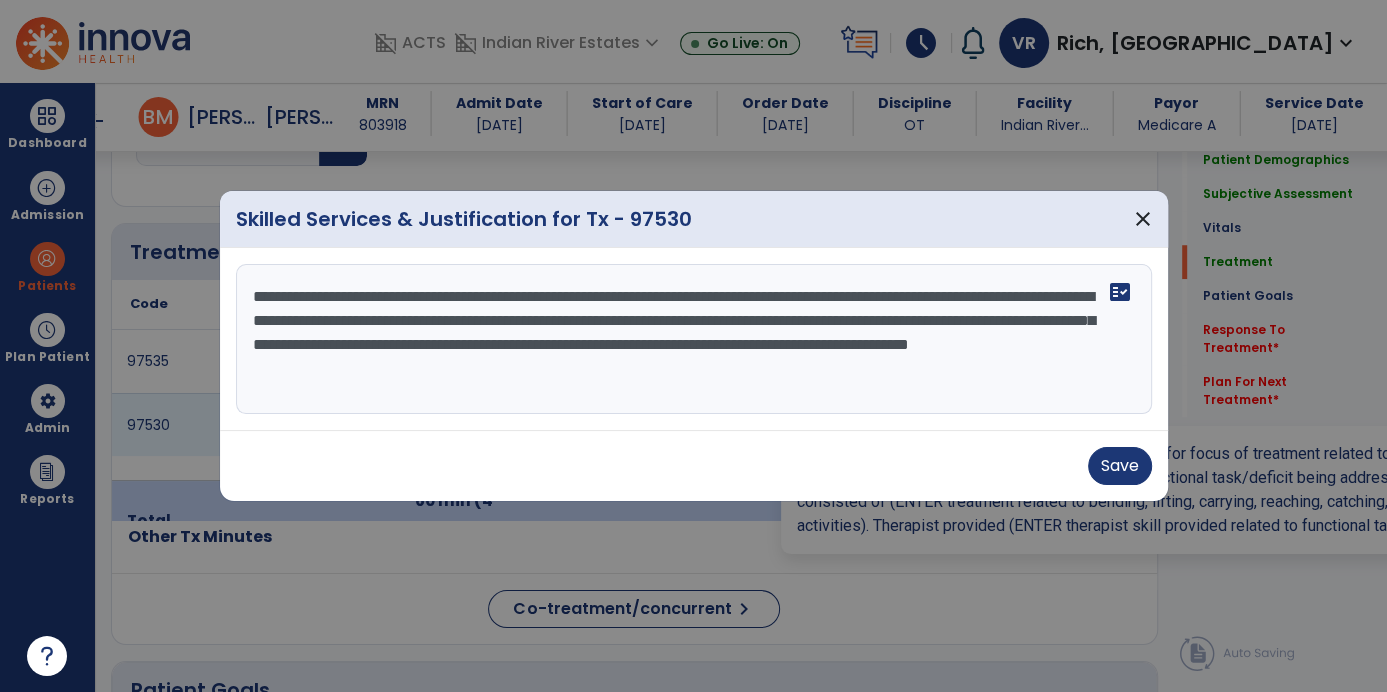 click on "**********" at bounding box center [694, 339] 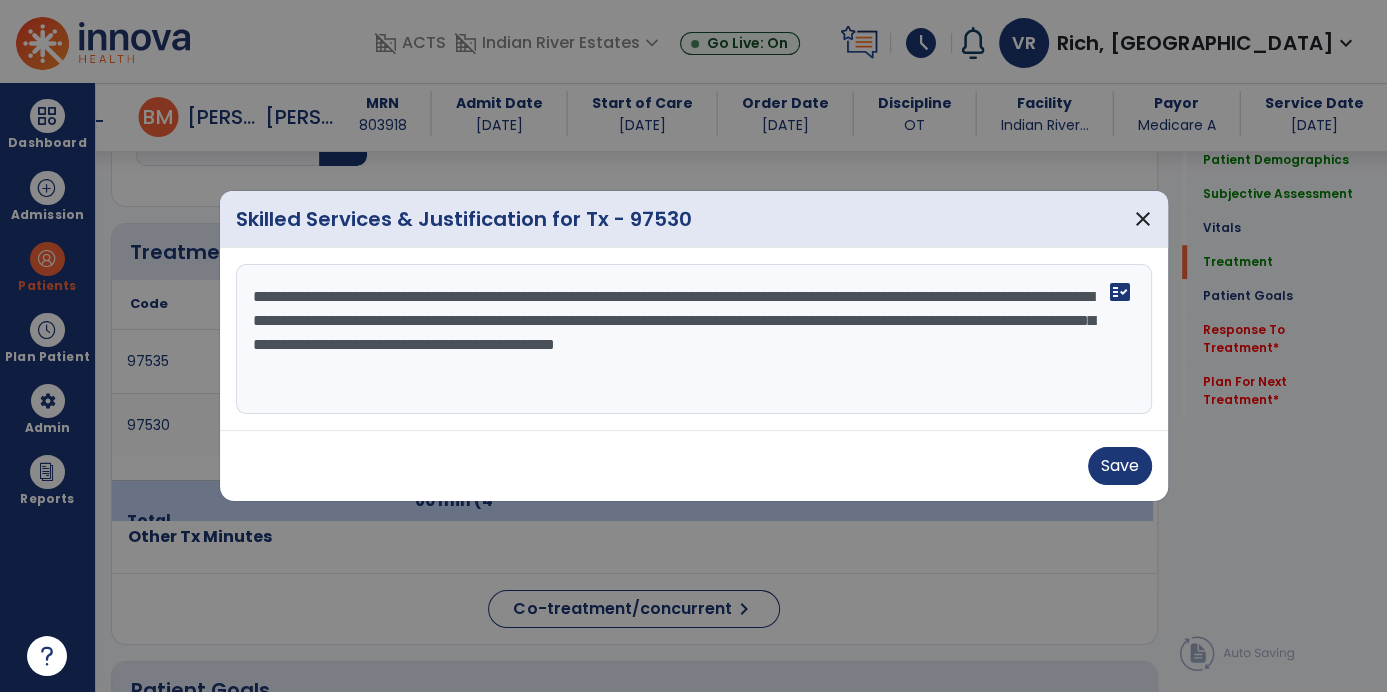 click on "**********" at bounding box center [694, 339] 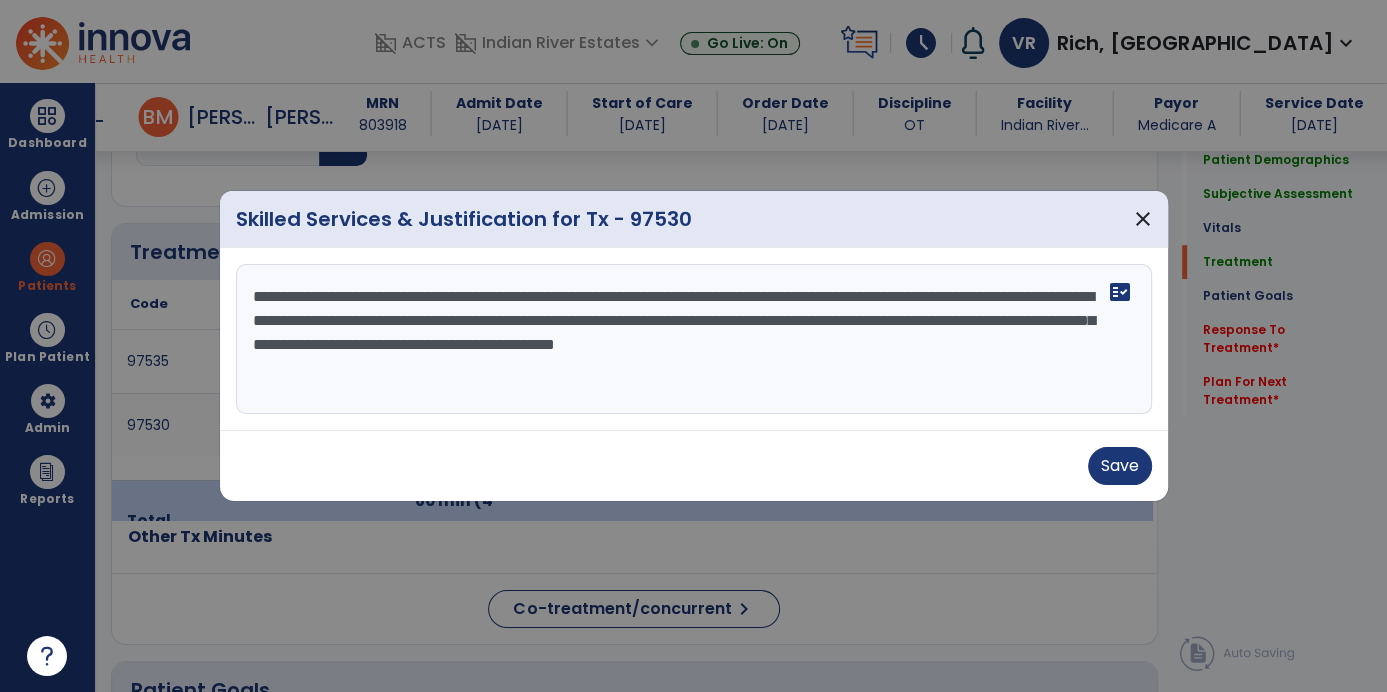 click on "**********" at bounding box center [694, 339] 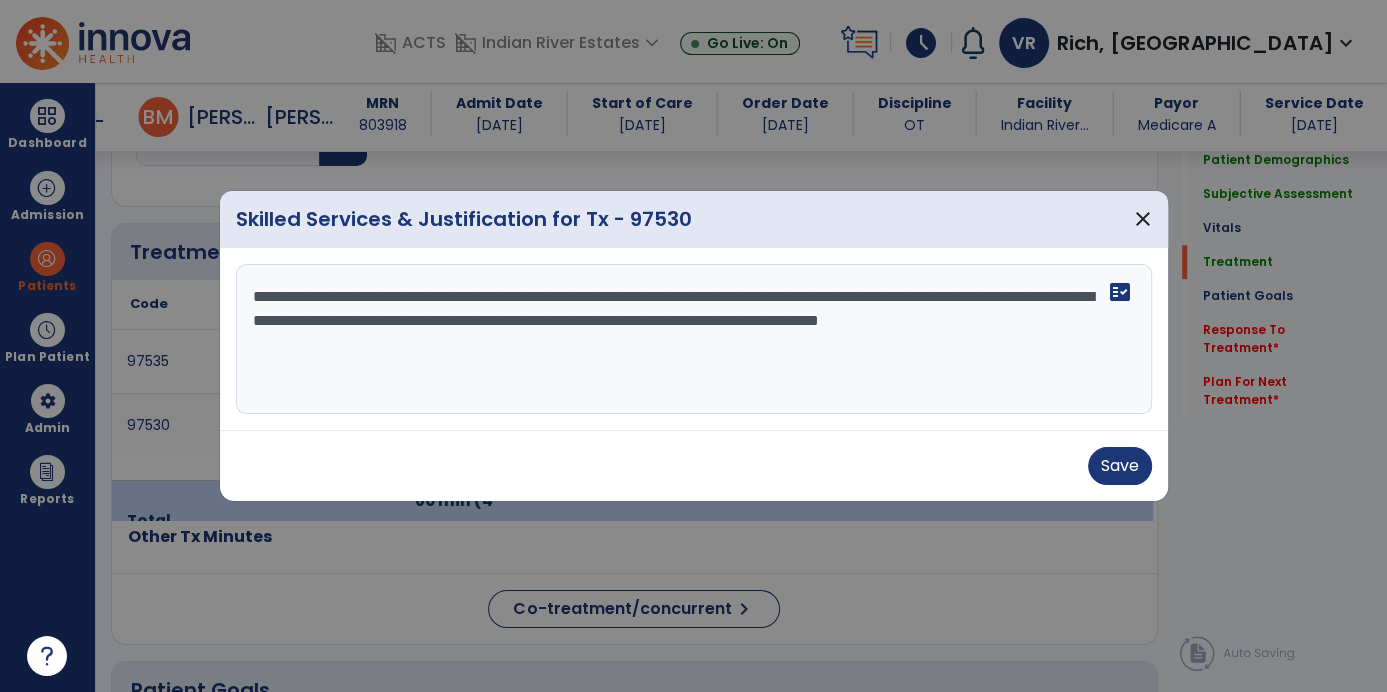 click on "**********" at bounding box center (694, 339) 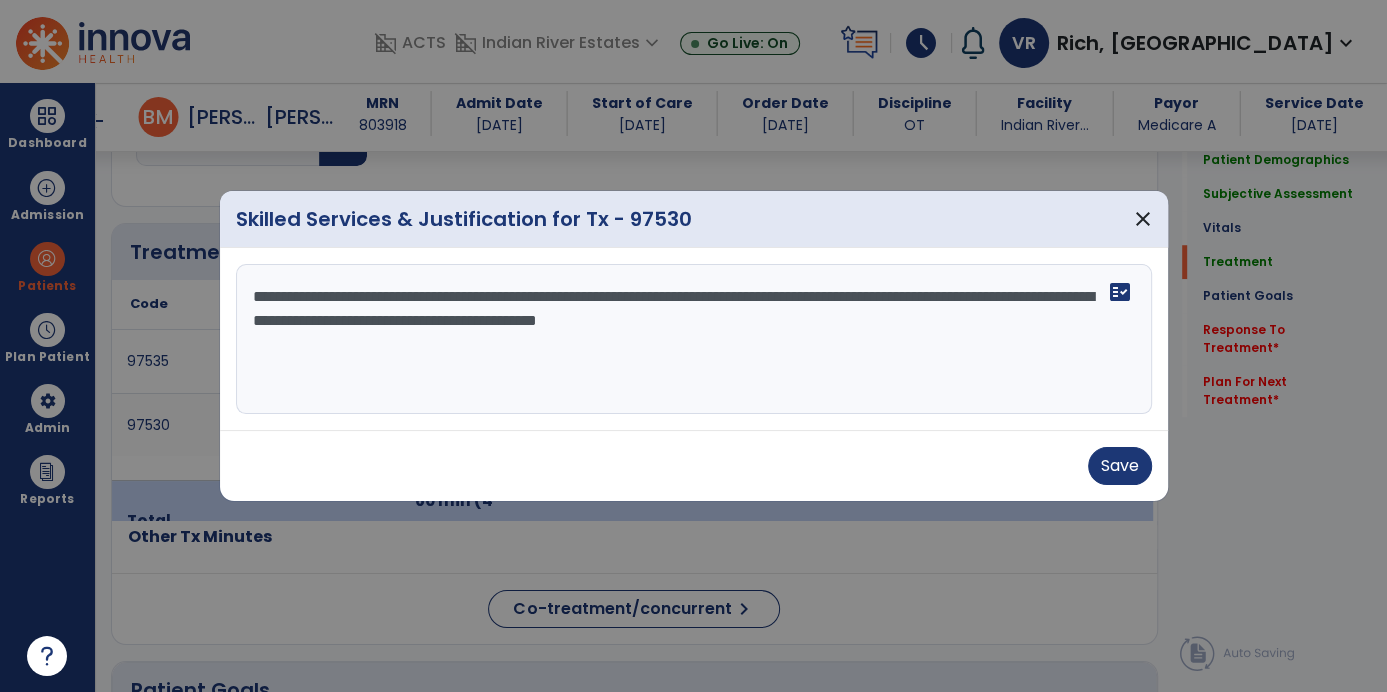 click on "**********" at bounding box center (694, 339) 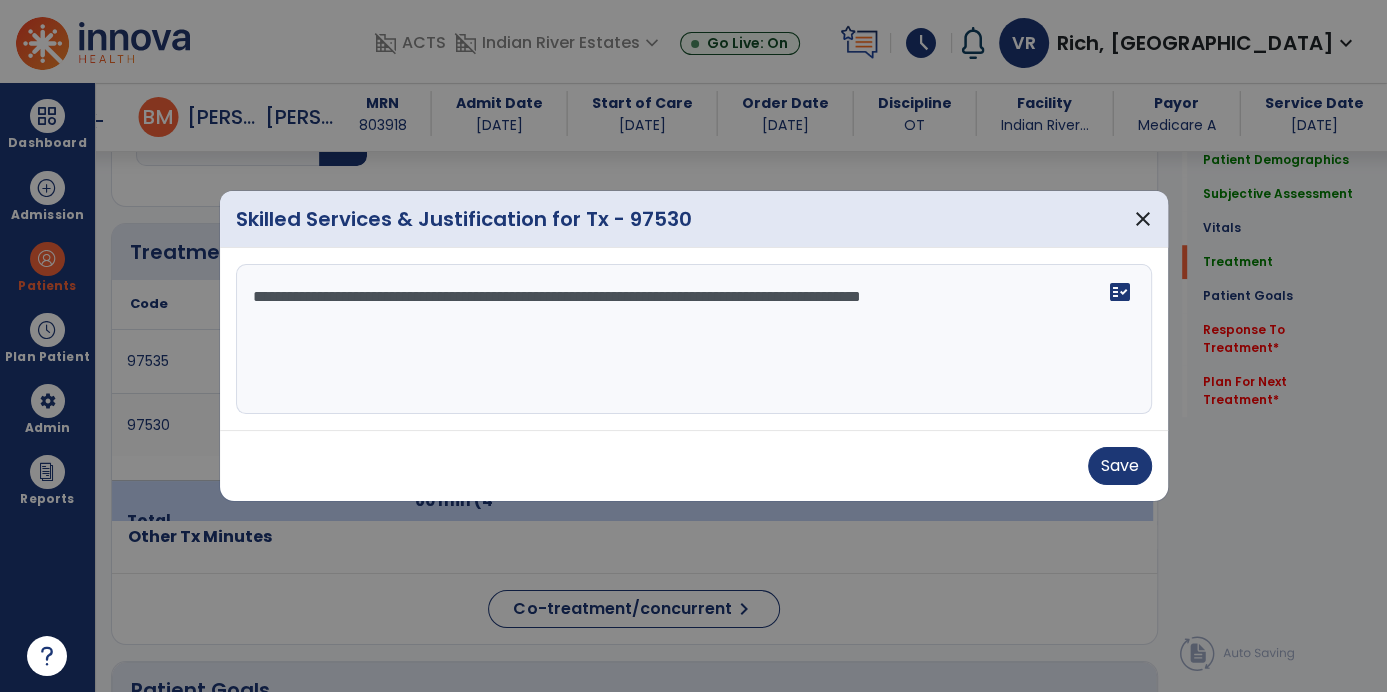 click on "**********" at bounding box center (694, 339) 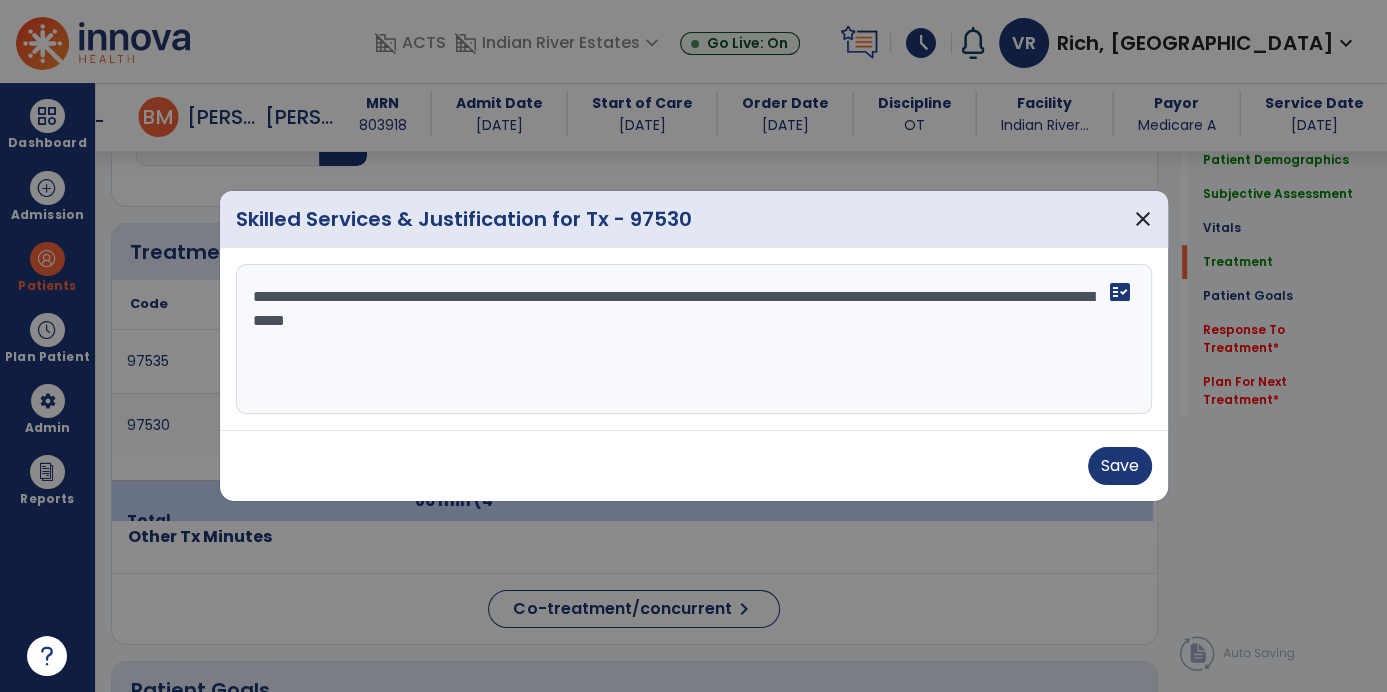 click on "**********" at bounding box center [694, 339] 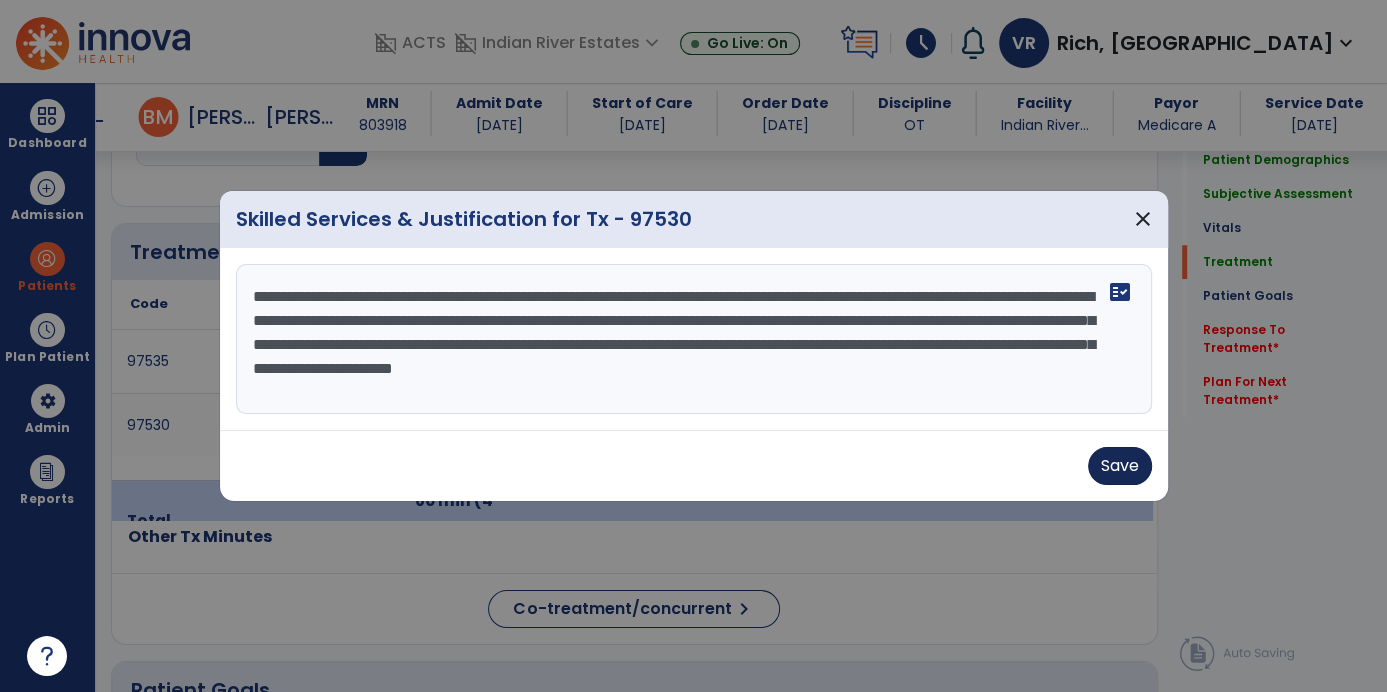 type on "**********" 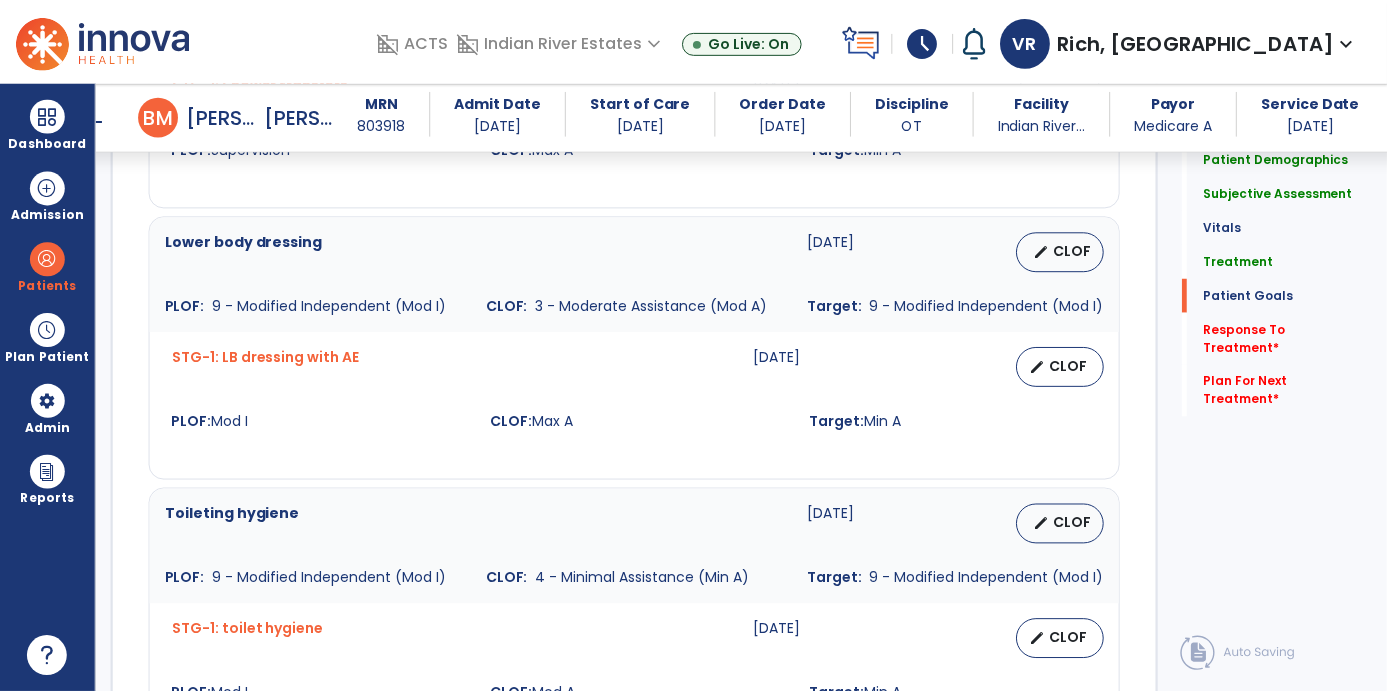 scroll, scrollTop: 2235, scrollLeft: 0, axis: vertical 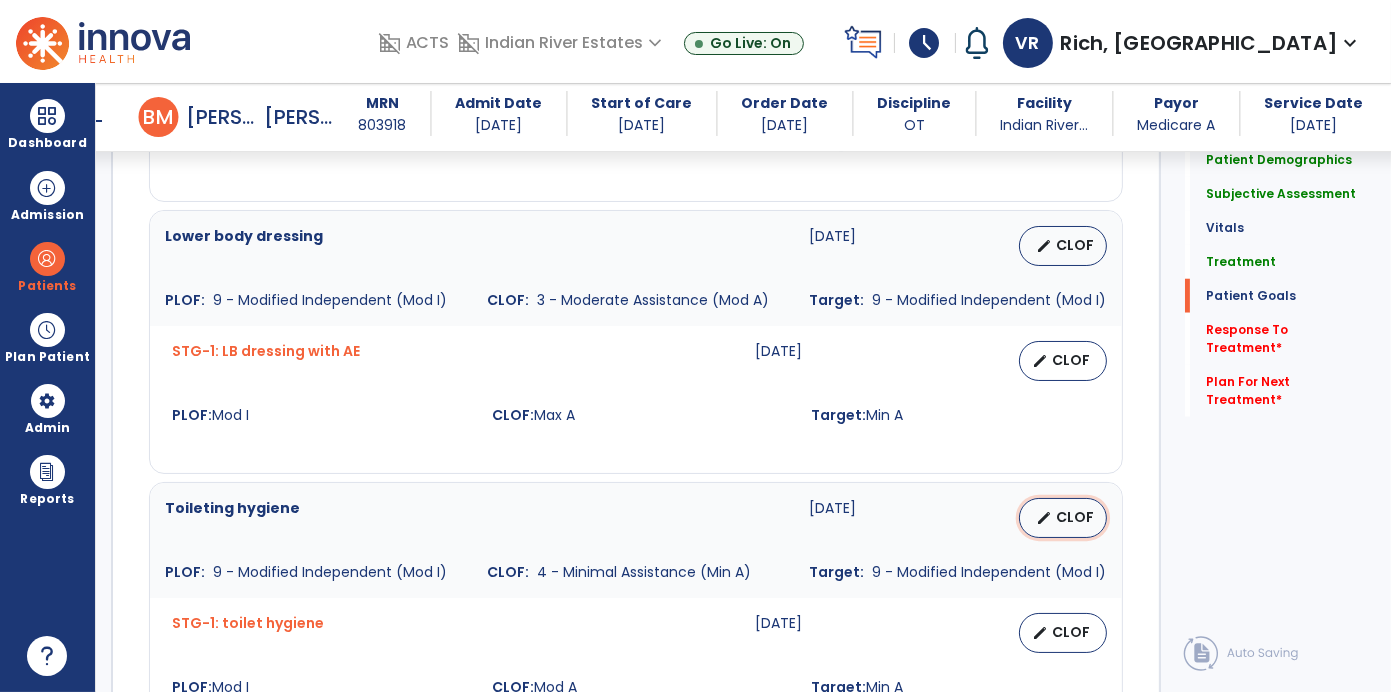 click on "CLOF" at bounding box center (1075, 517) 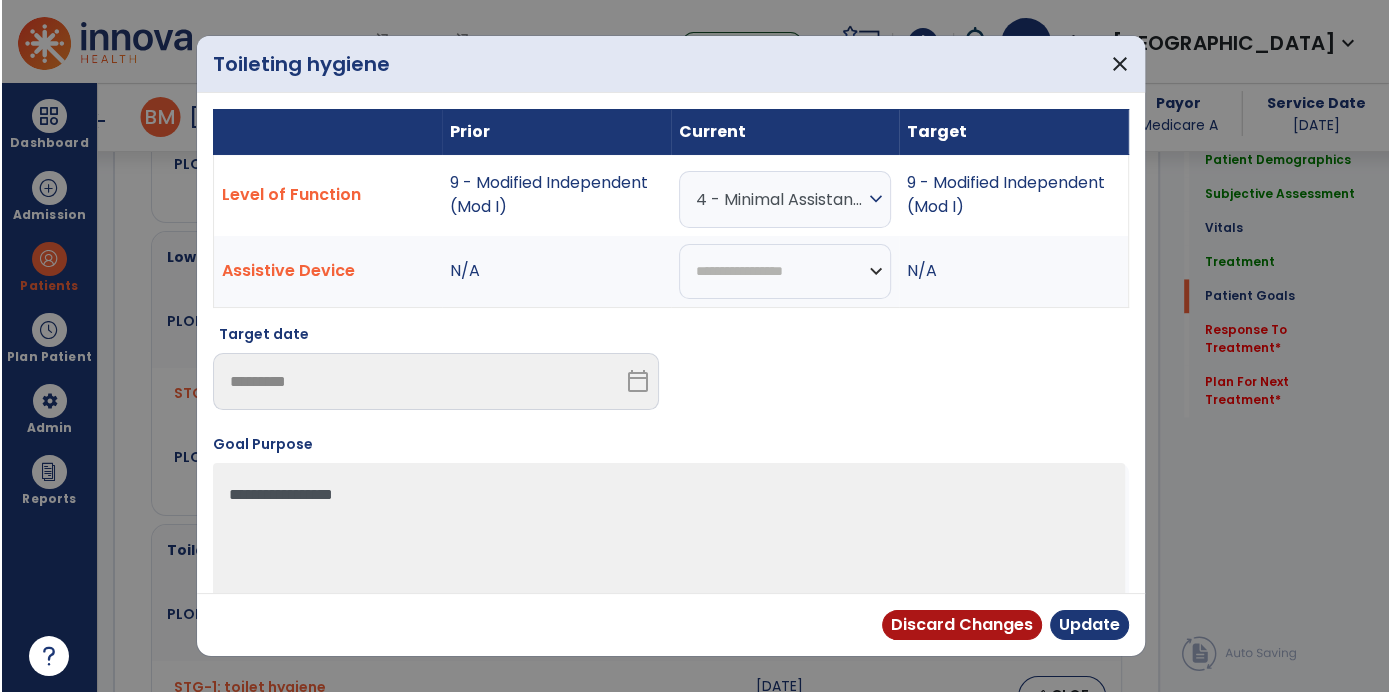 scroll, scrollTop: 2235, scrollLeft: 0, axis: vertical 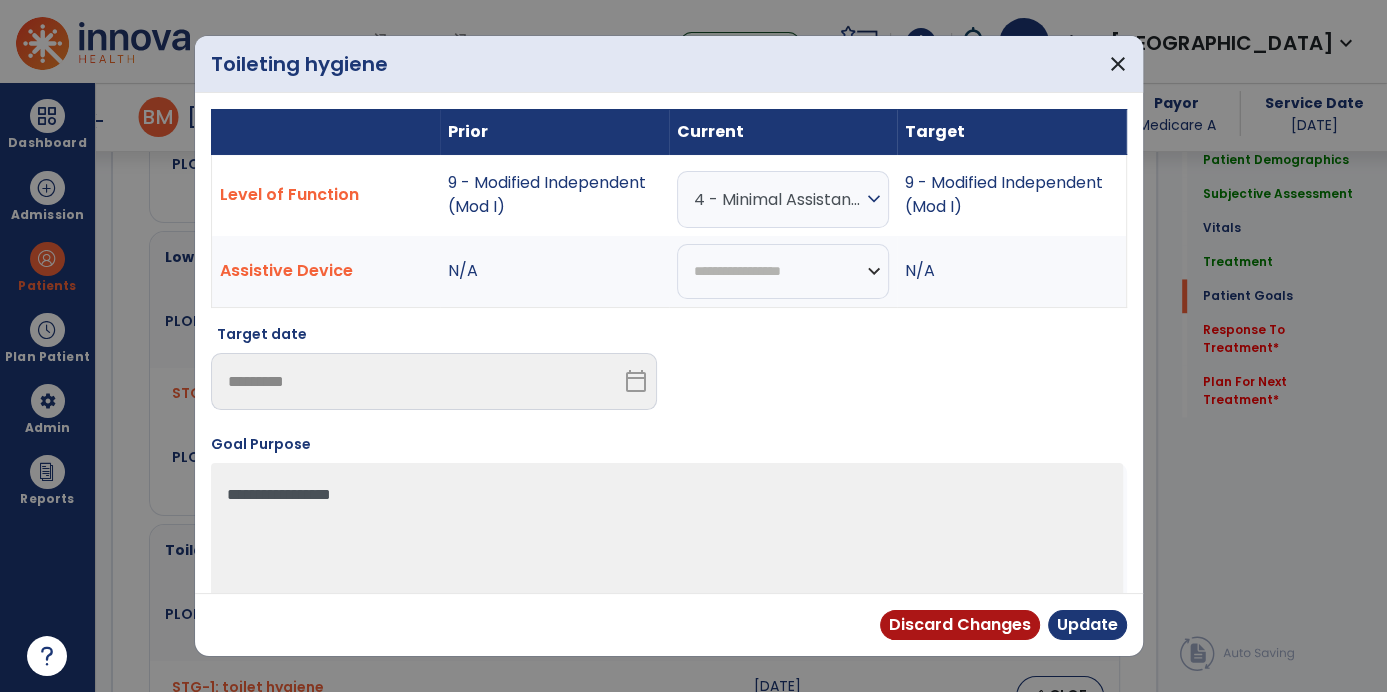 click on "expand_more" at bounding box center (874, 199) 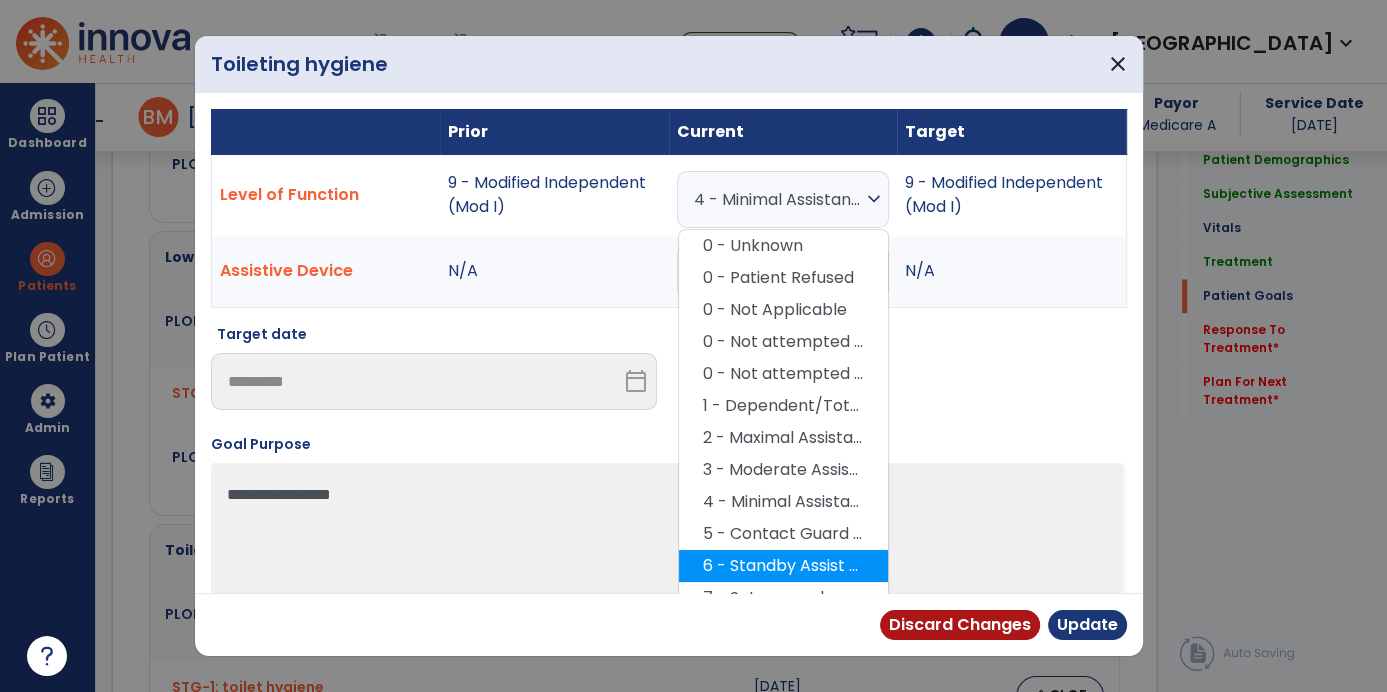 click on "6 - Standby Assist (SBA)" at bounding box center [783, 566] 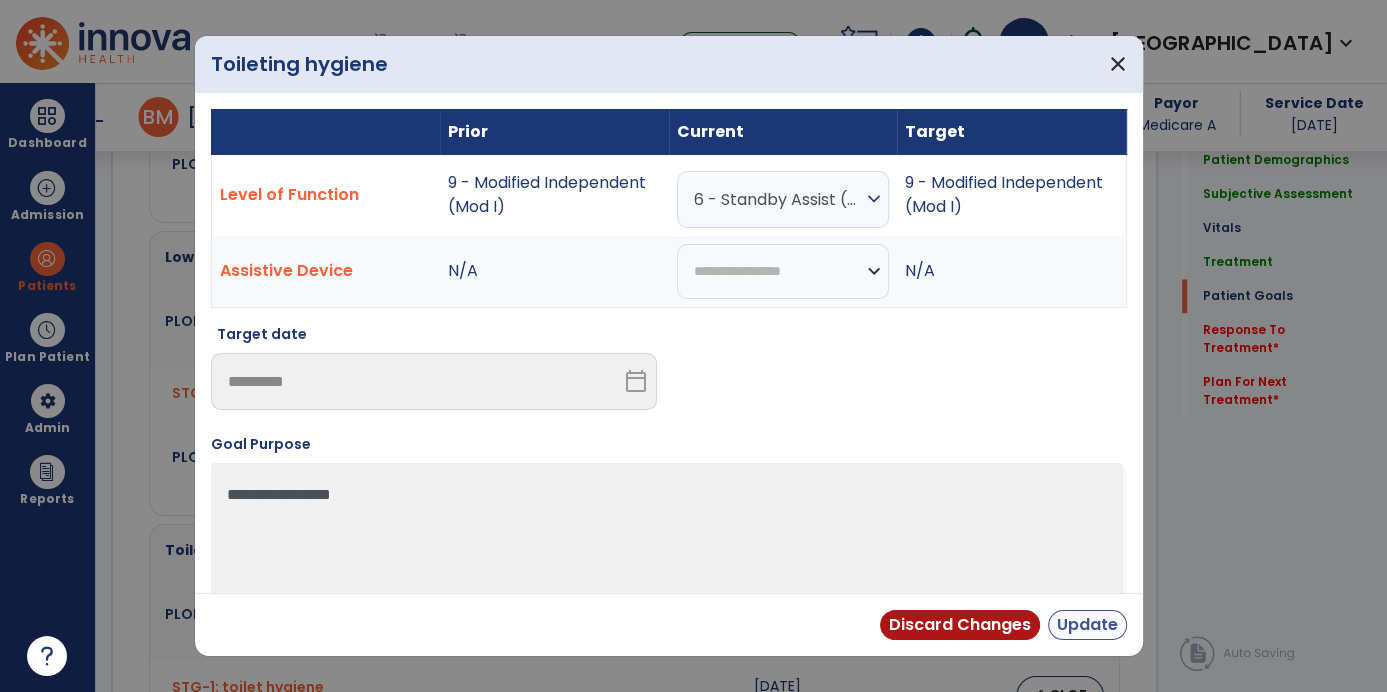 click on "Update" at bounding box center (1087, 625) 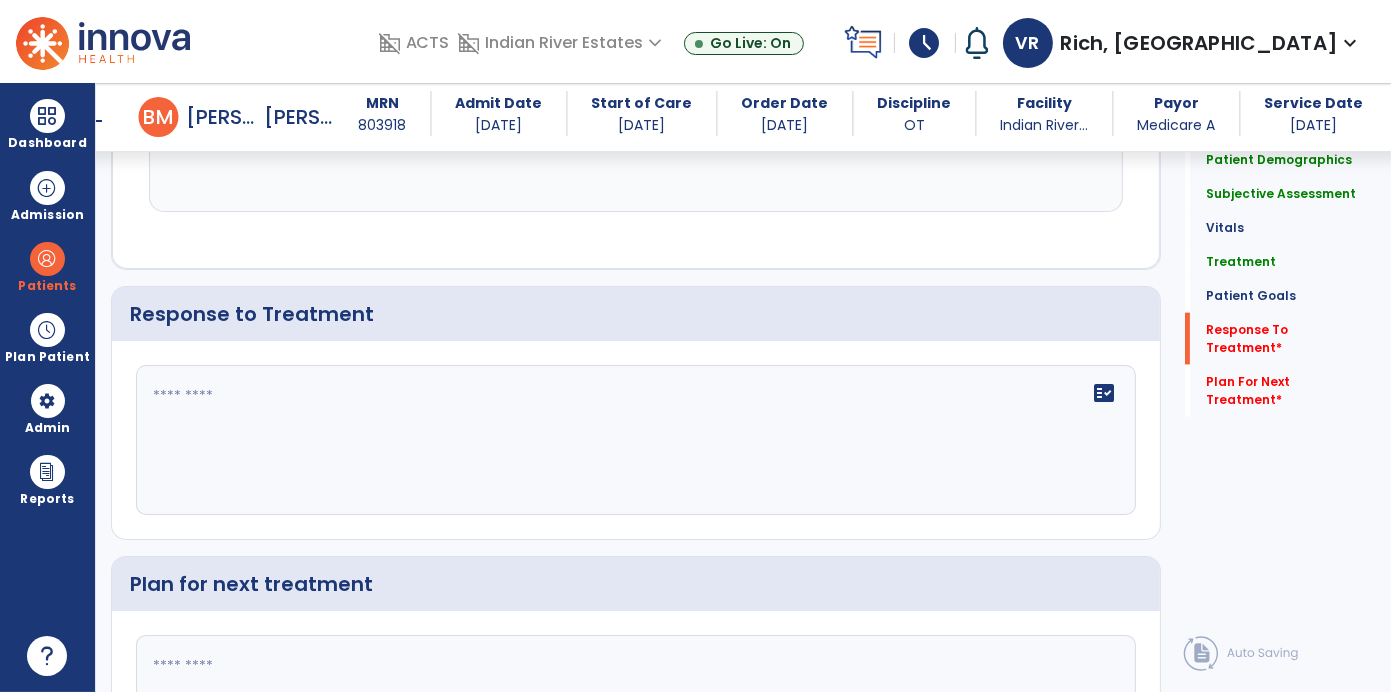scroll, scrollTop: 2956, scrollLeft: 0, axis: vertical 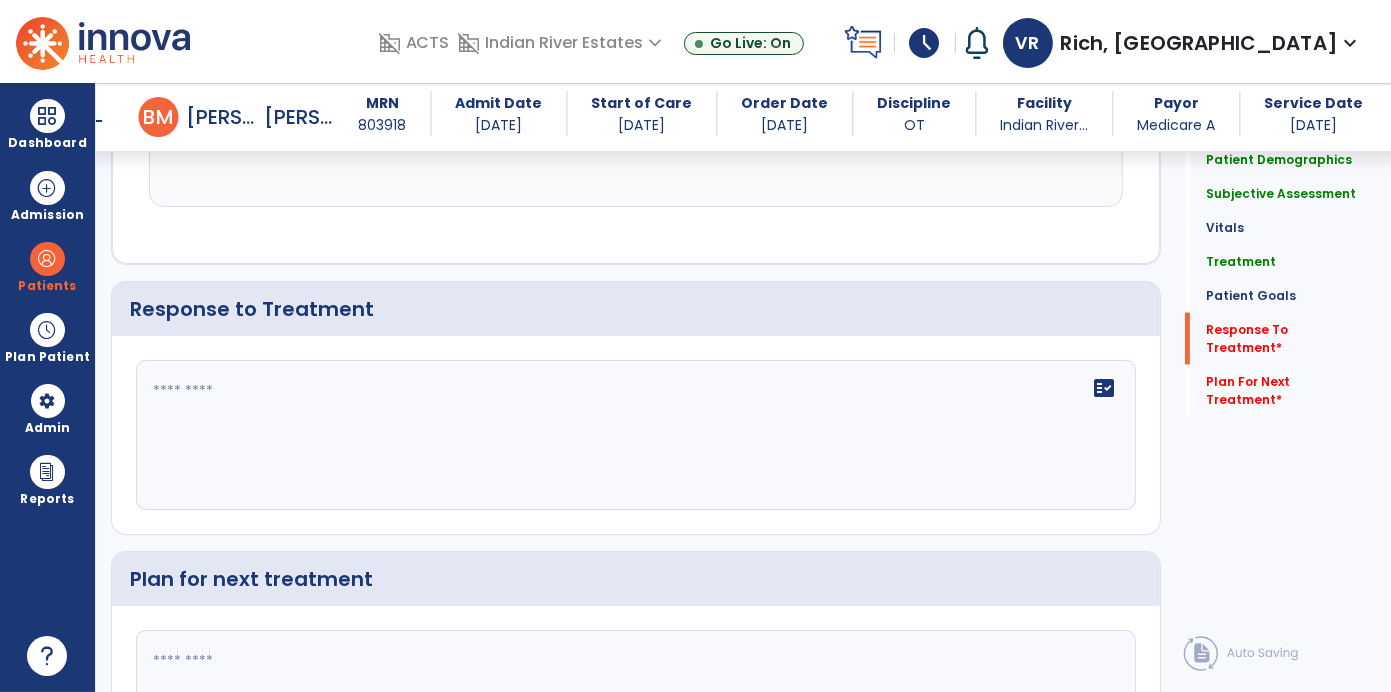 click 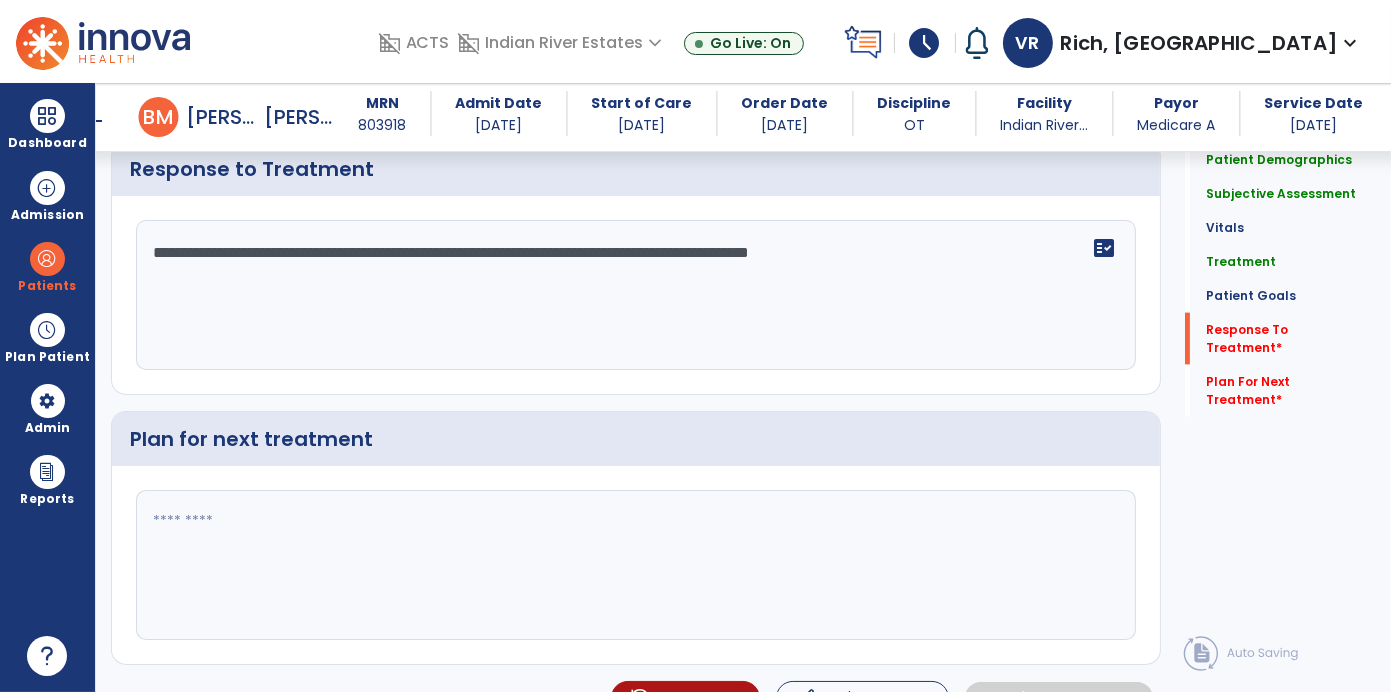 scroll, scrollTop: 3115, scrollLeft: 0, axis: vertical 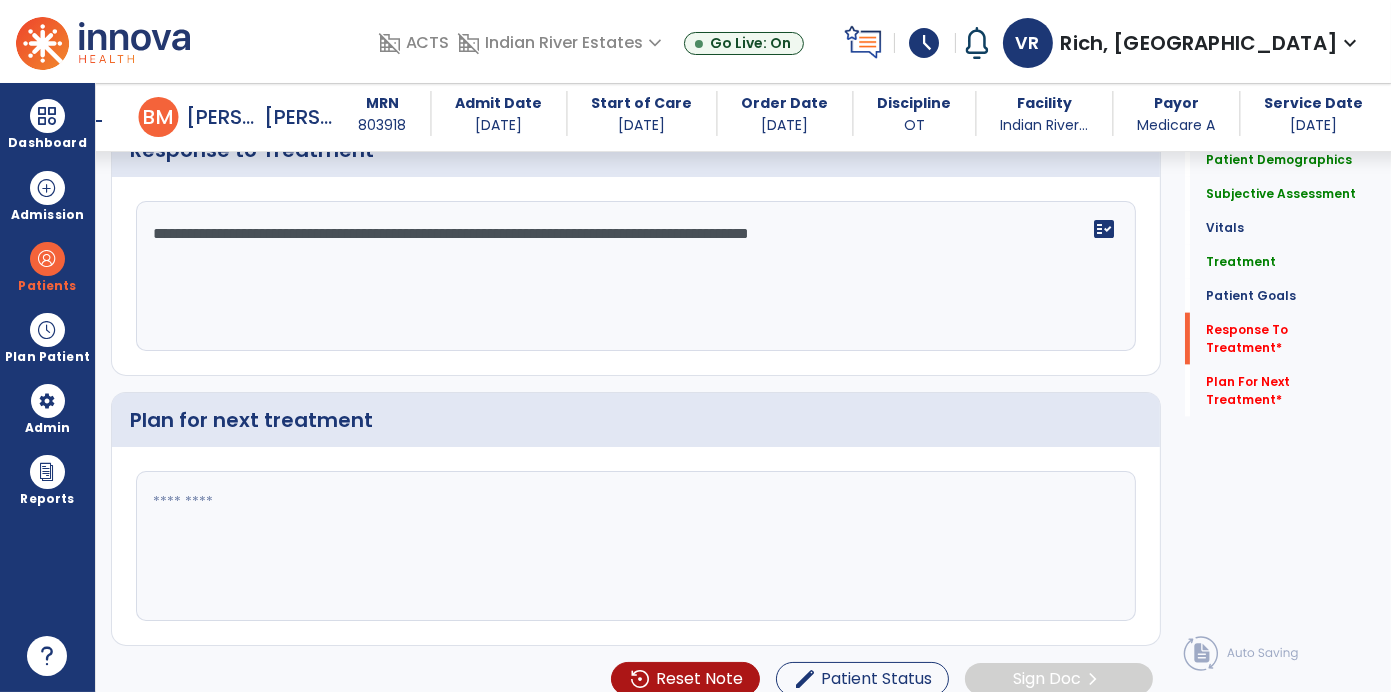 type on "**********" 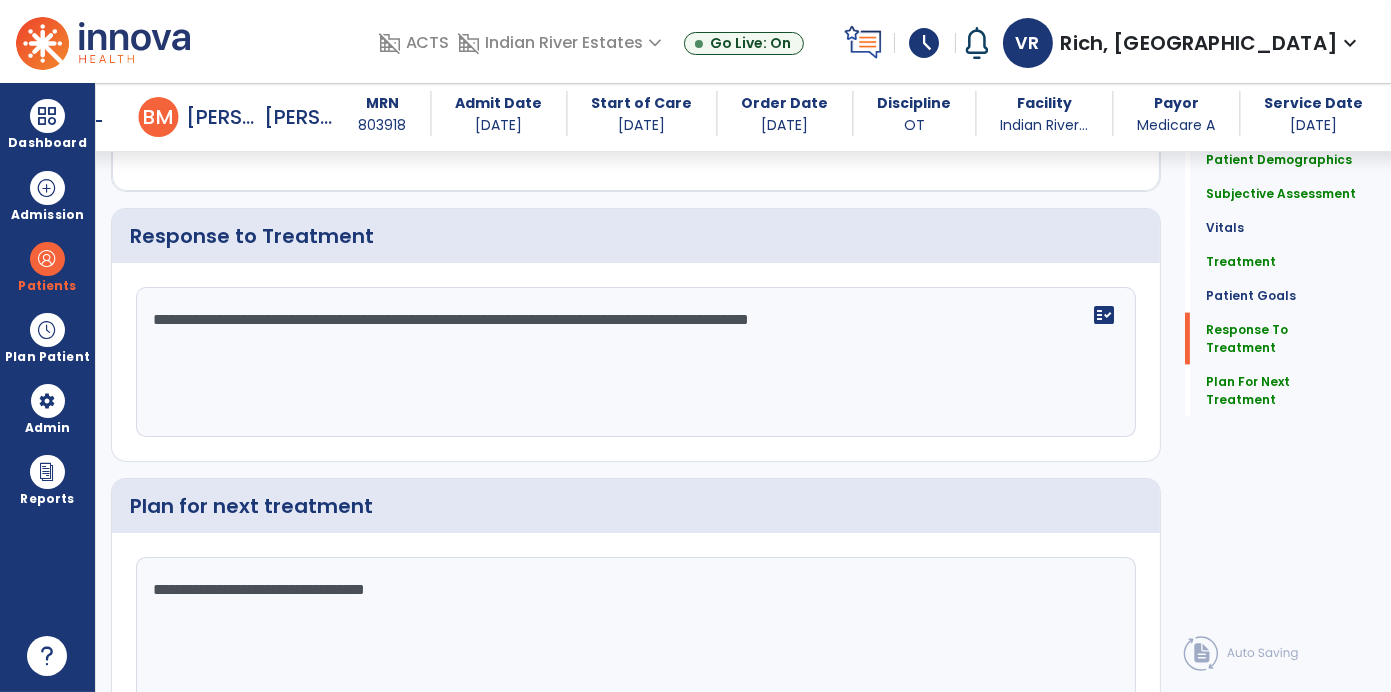 scroll, scrollTop: 3051, scrollLeft: 0, axis: vertical 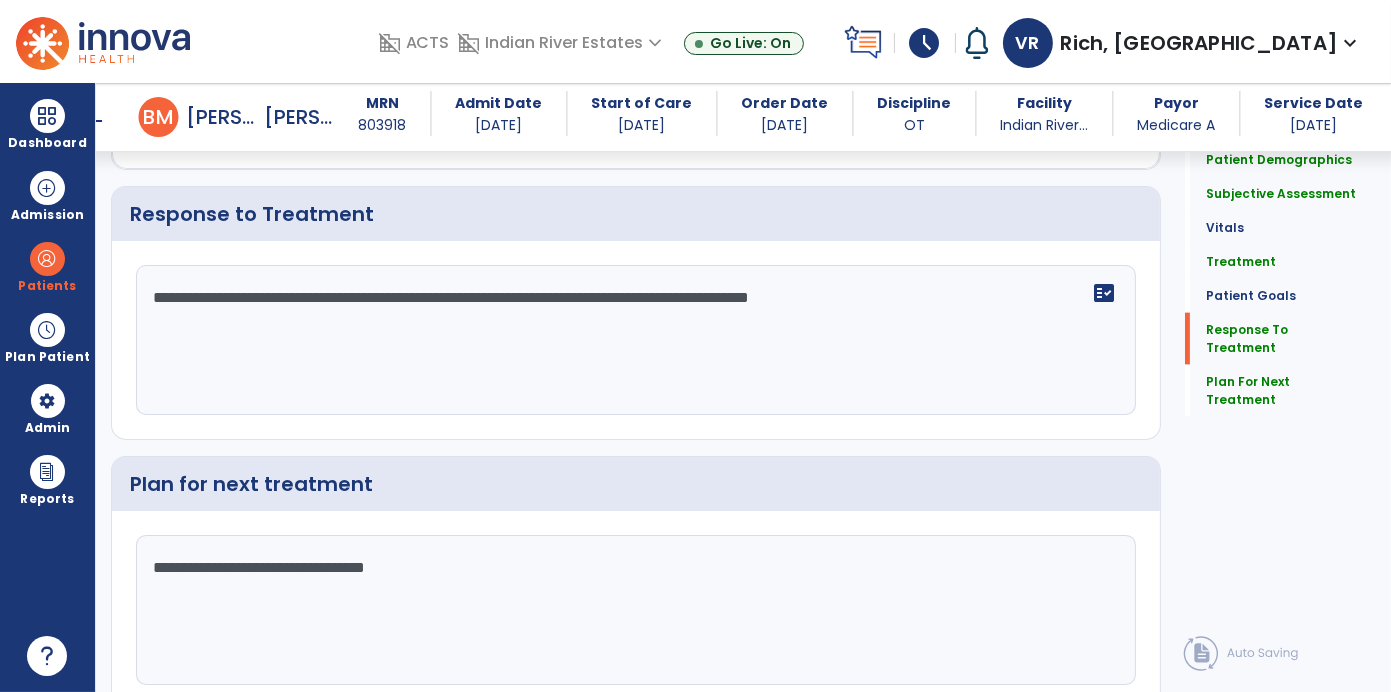 click on "**********" 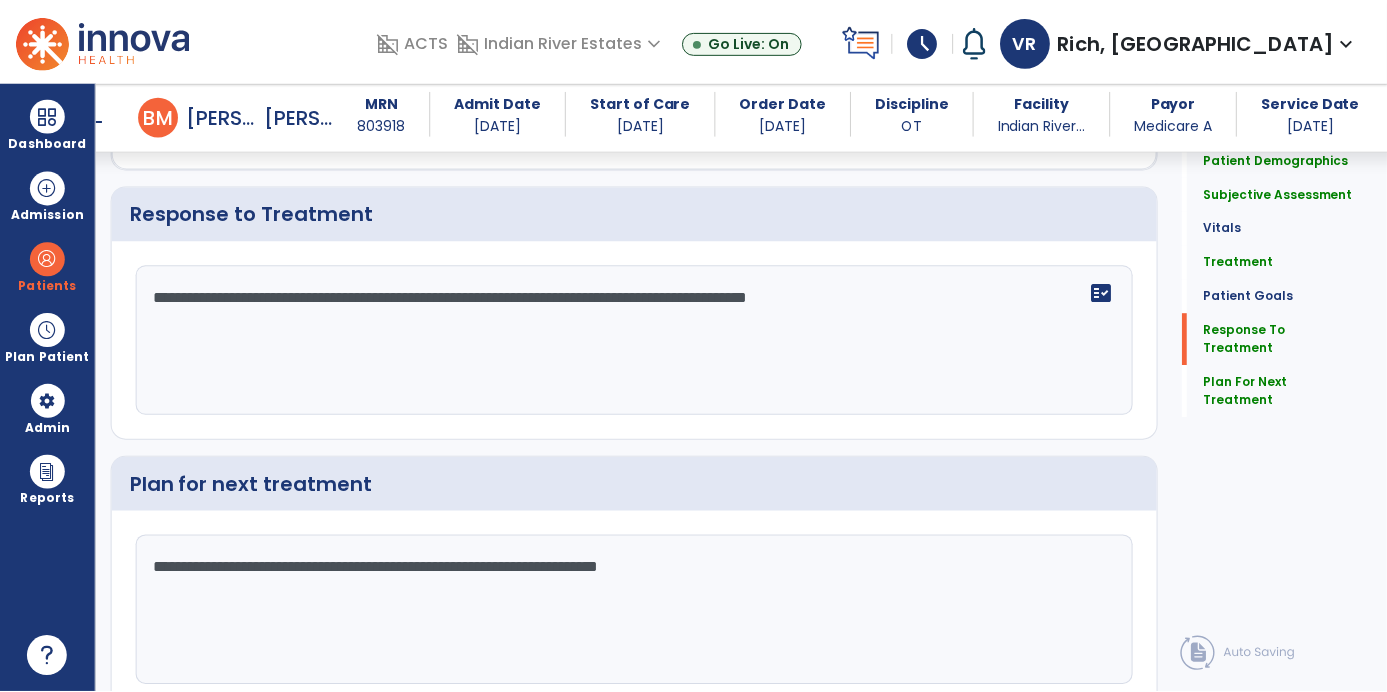 scroll, scrollTop: 3123, scrollLeft: 0, axis: vertical 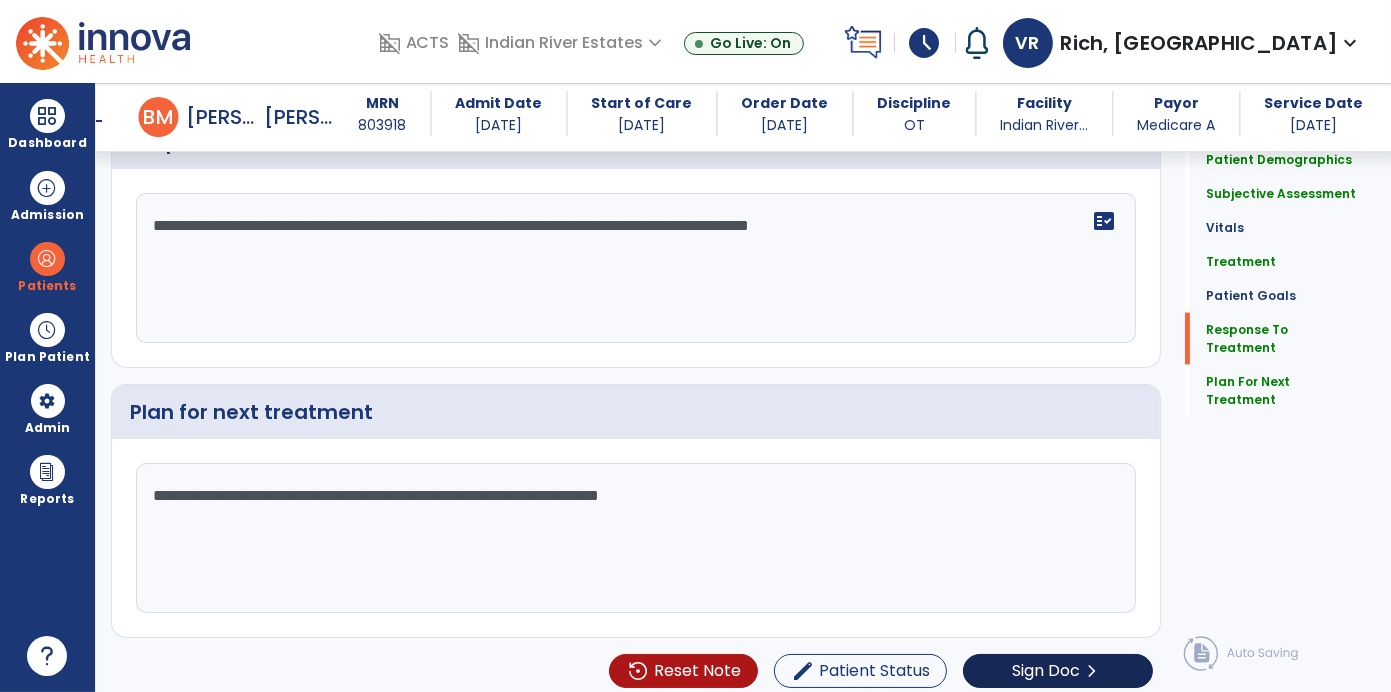 click on "Sign Doc" 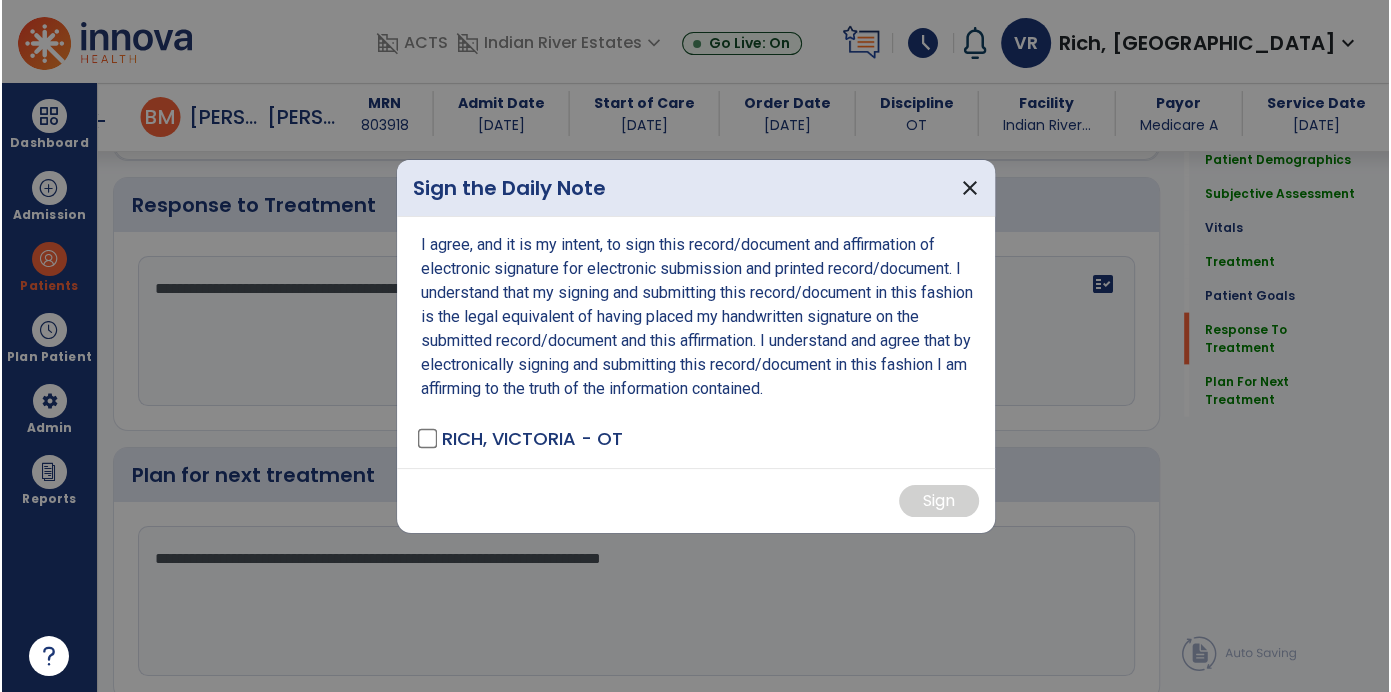 scroll, scrollTop: 3123, scrollLeft: 0, axis: vertical 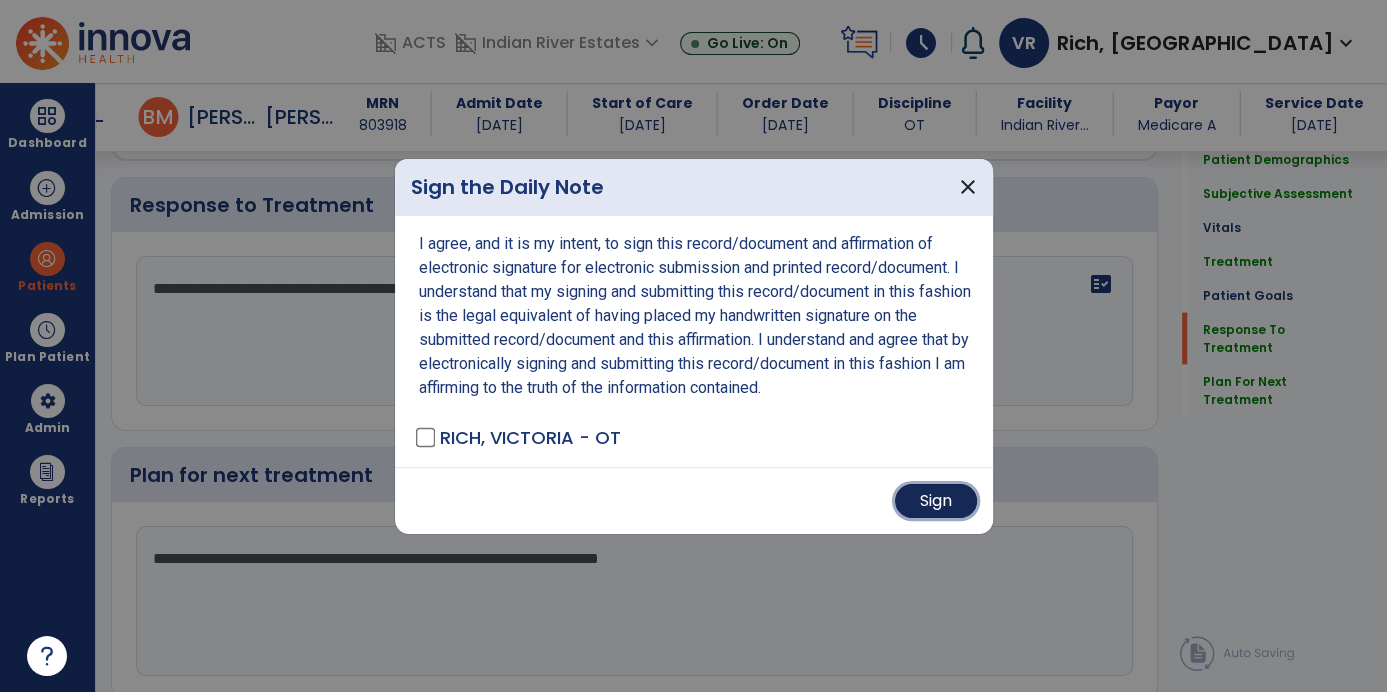 click on "Sign" at bounding box center (936, 501) 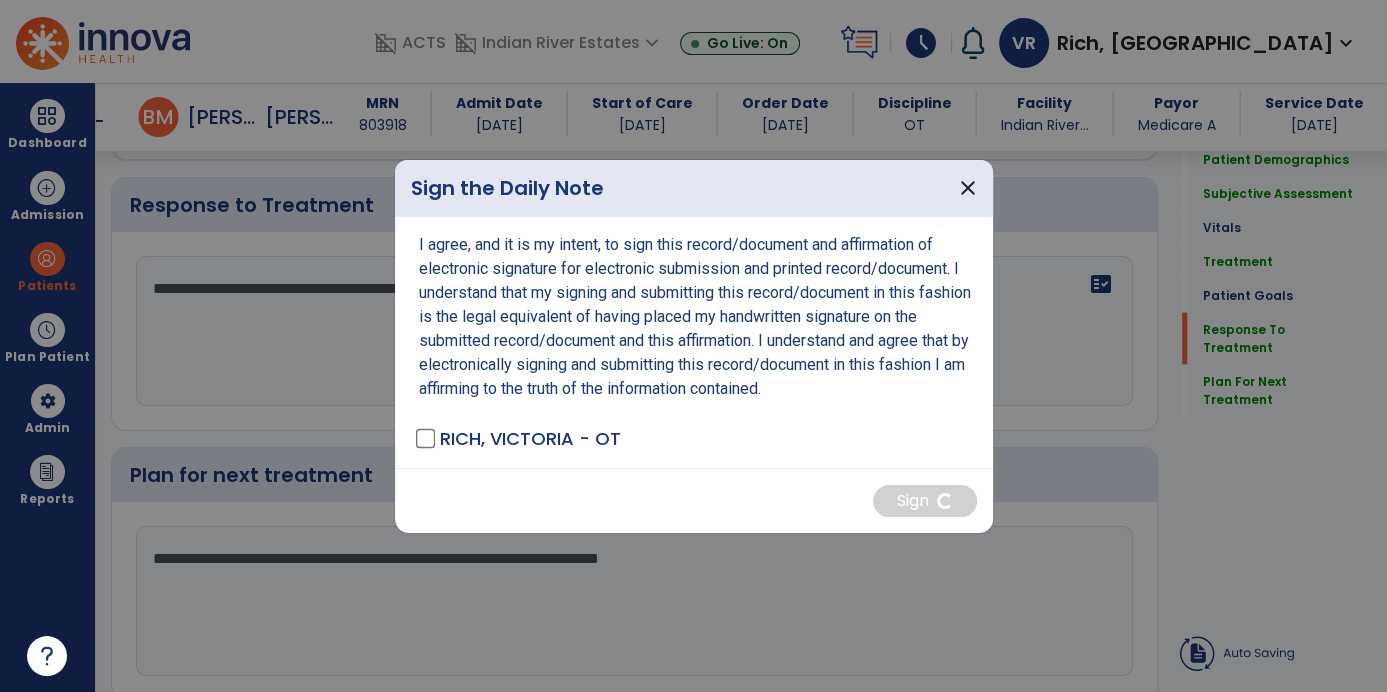 type on "**********" 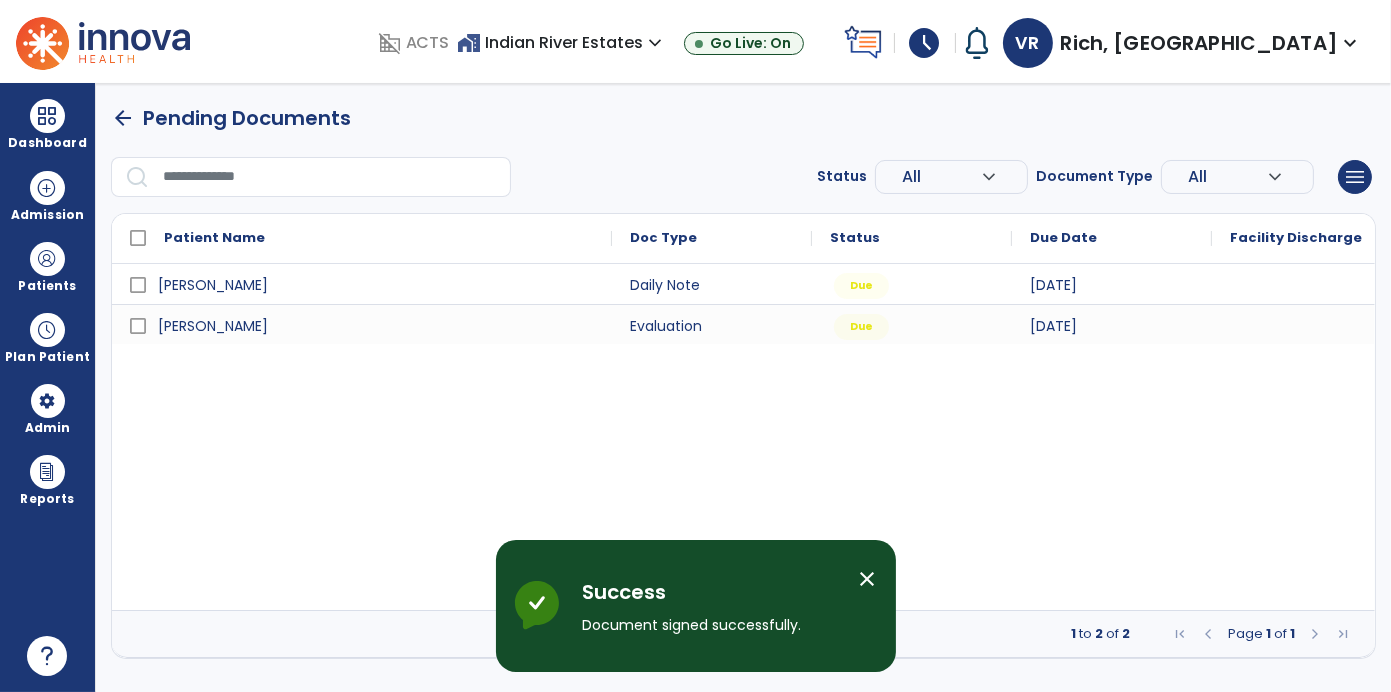 scroll, scrollTop: 0, scrollLeft: 0, axis: both 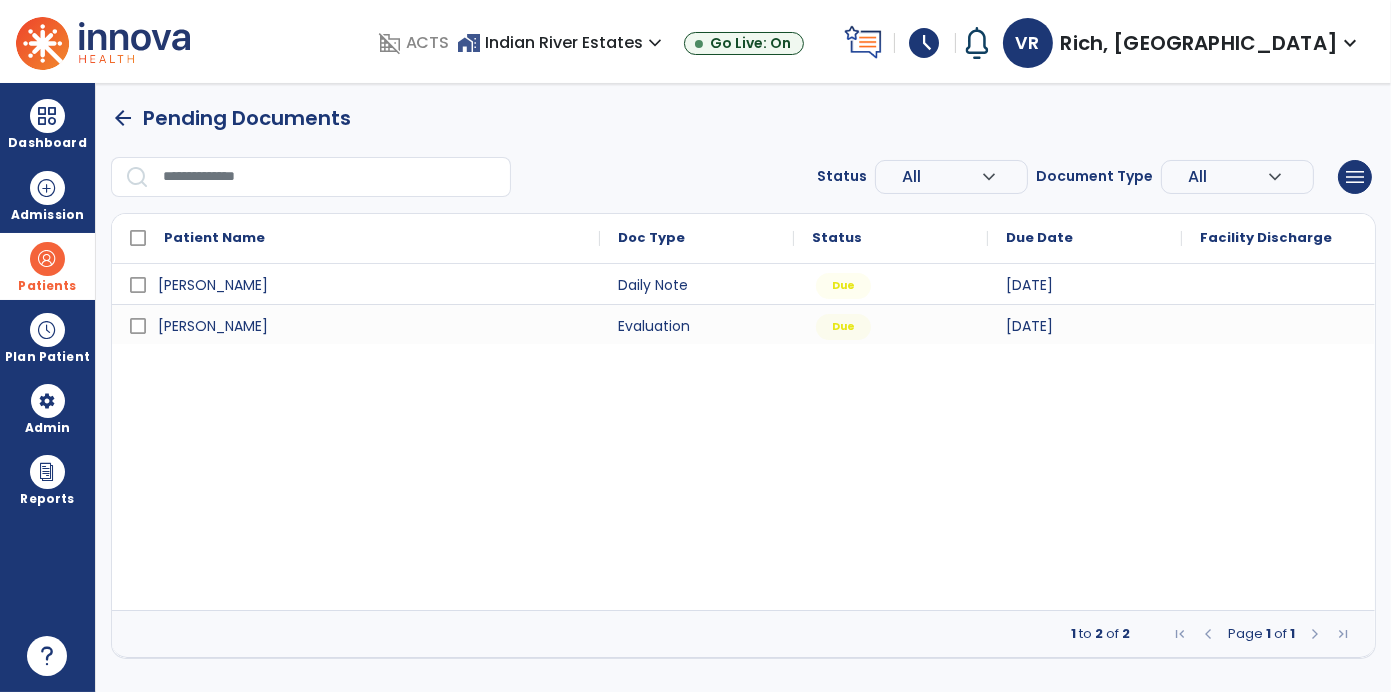 click at bounding box center [47, 259] 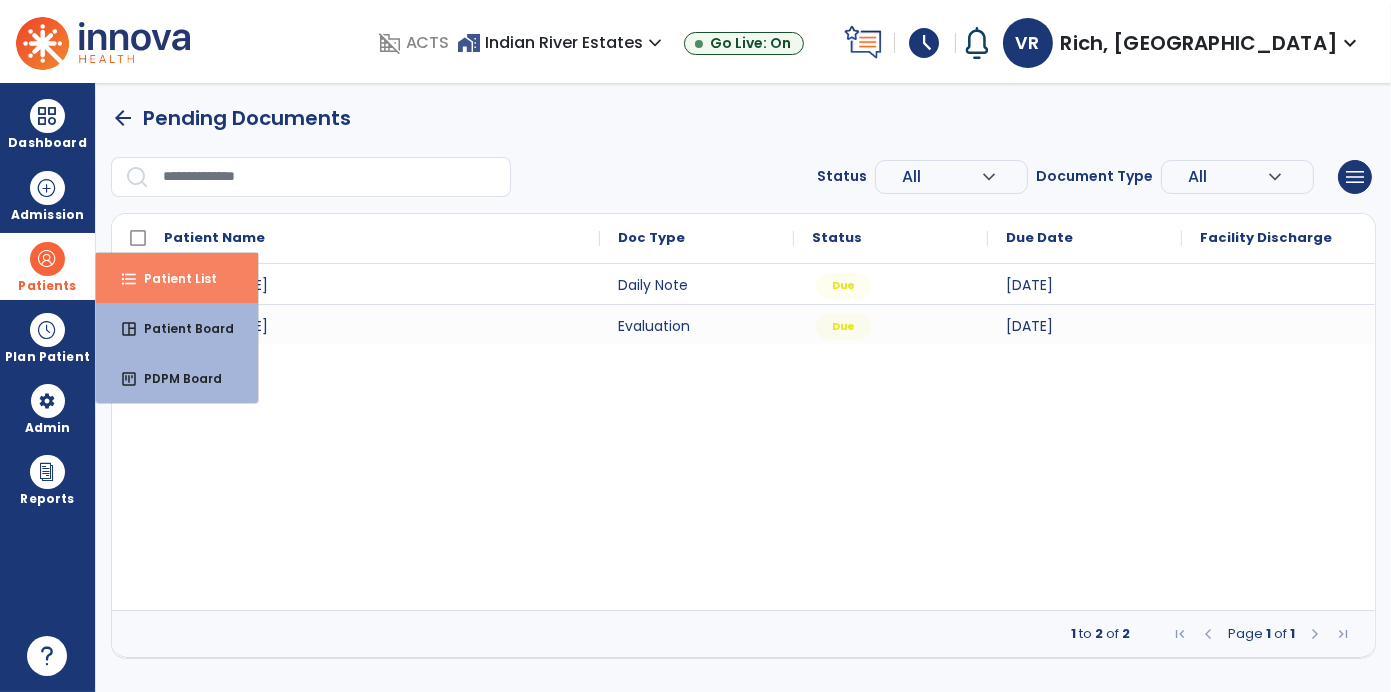 click on "format_list_bulleted  Patient List" at bounding box center [177, 278] 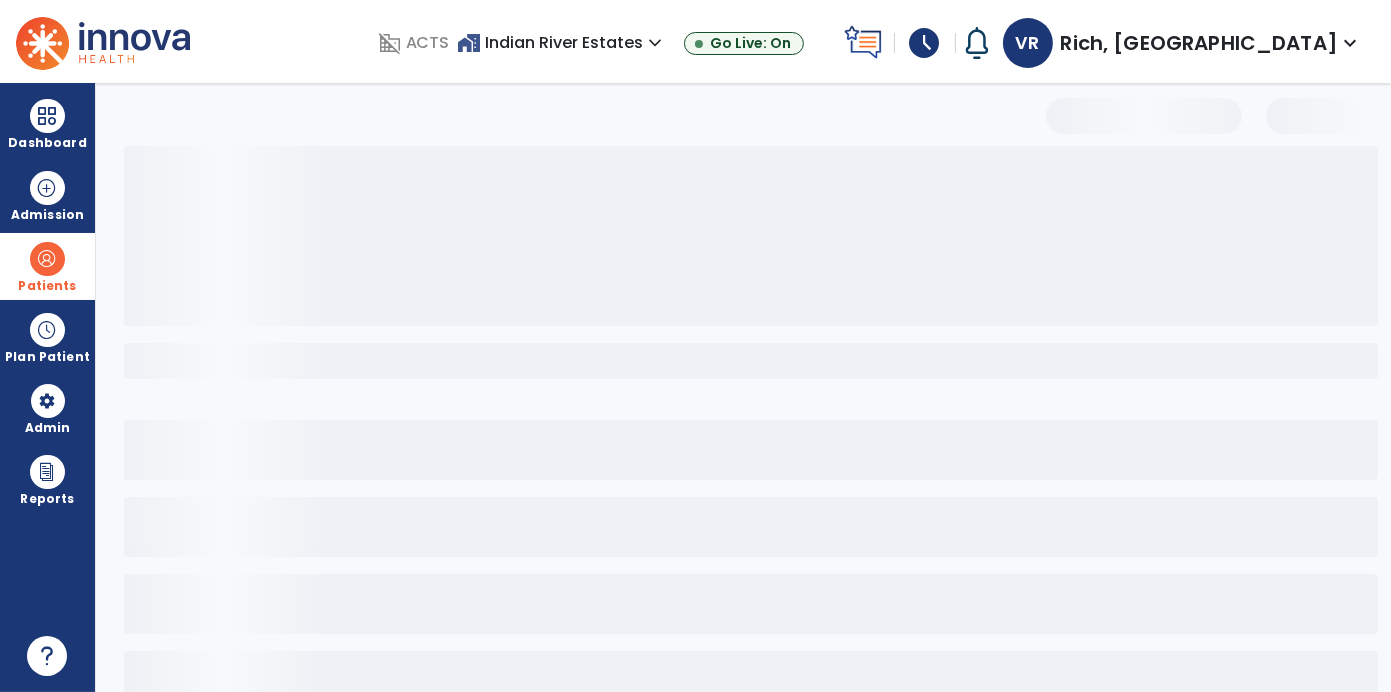 select on "***" 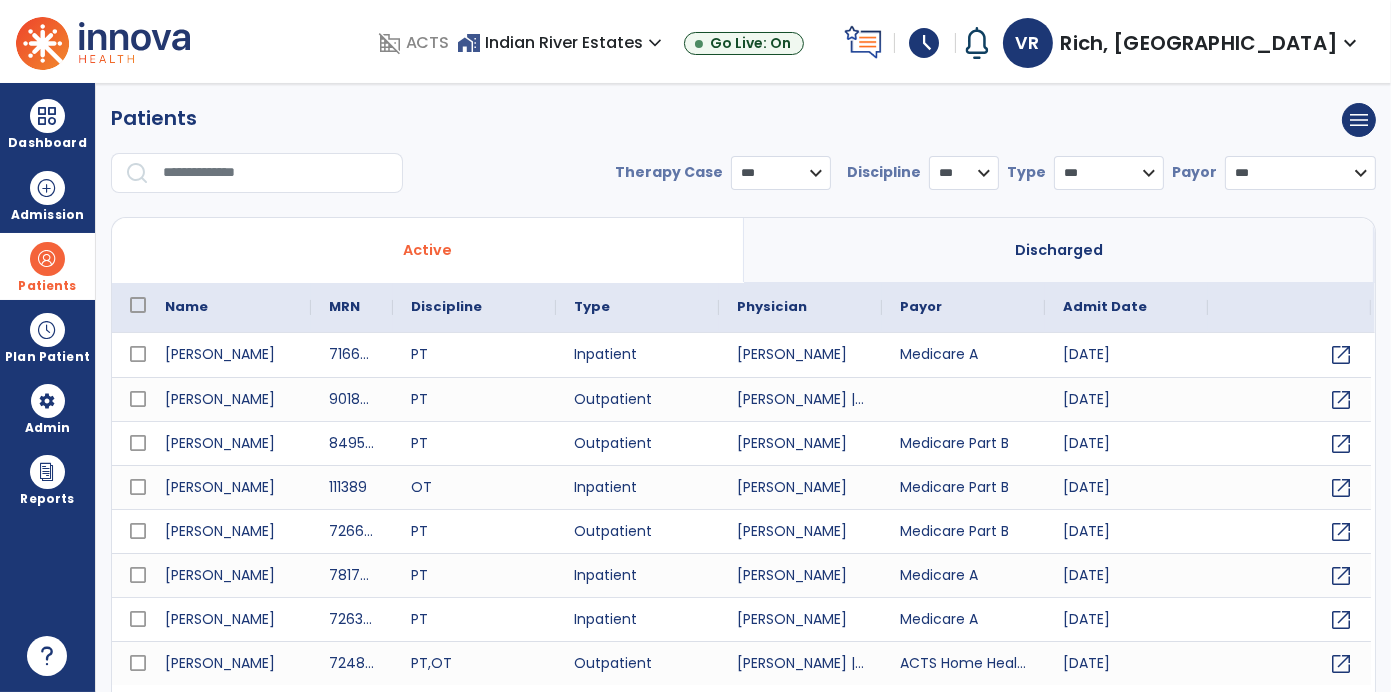 click at bounding box center [276, 173] 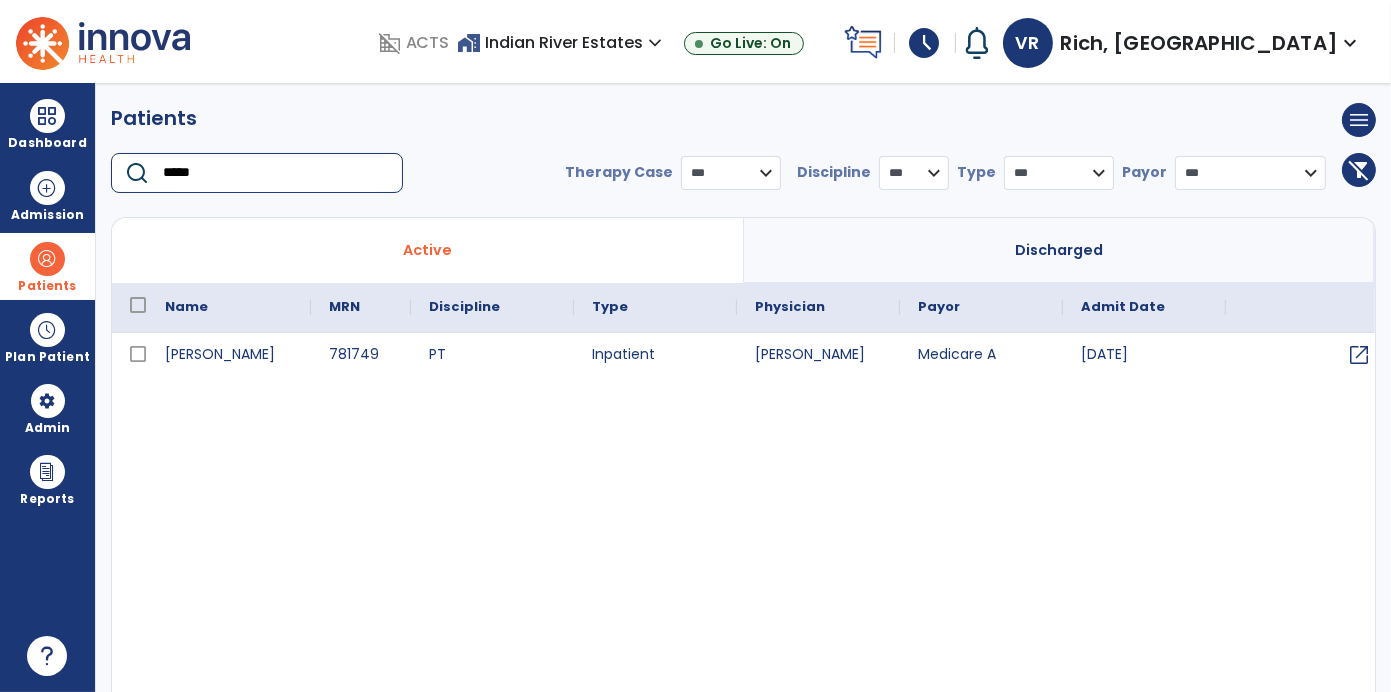 type on "*****" 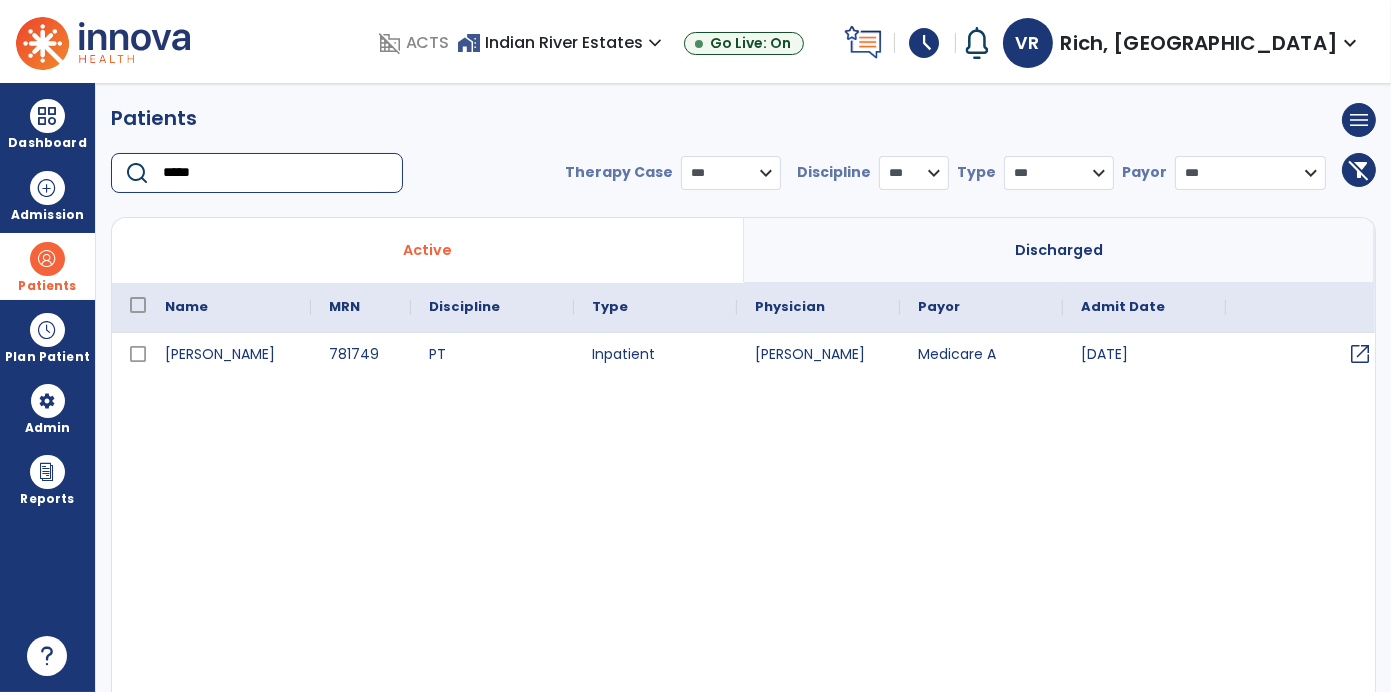 click on "open_in_new" at bounding box center (1360, 354) 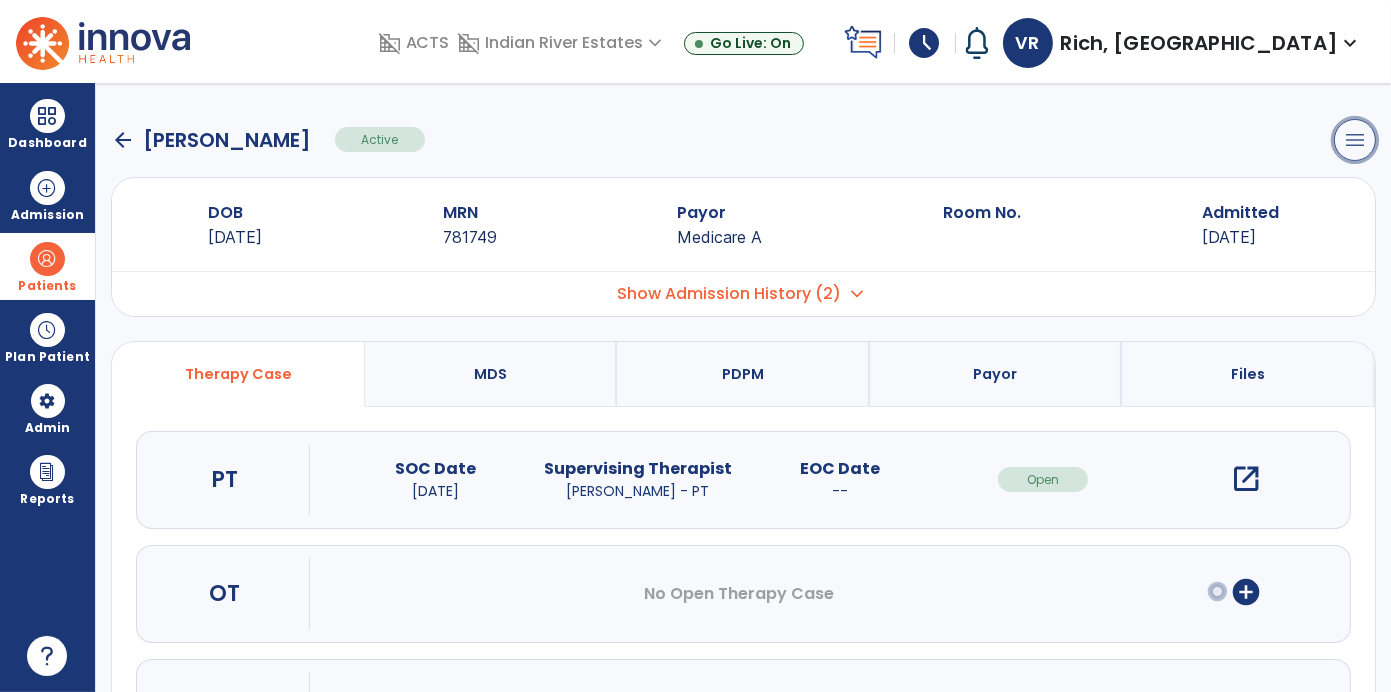 click on "menu" at bounding box center (1355, 140) 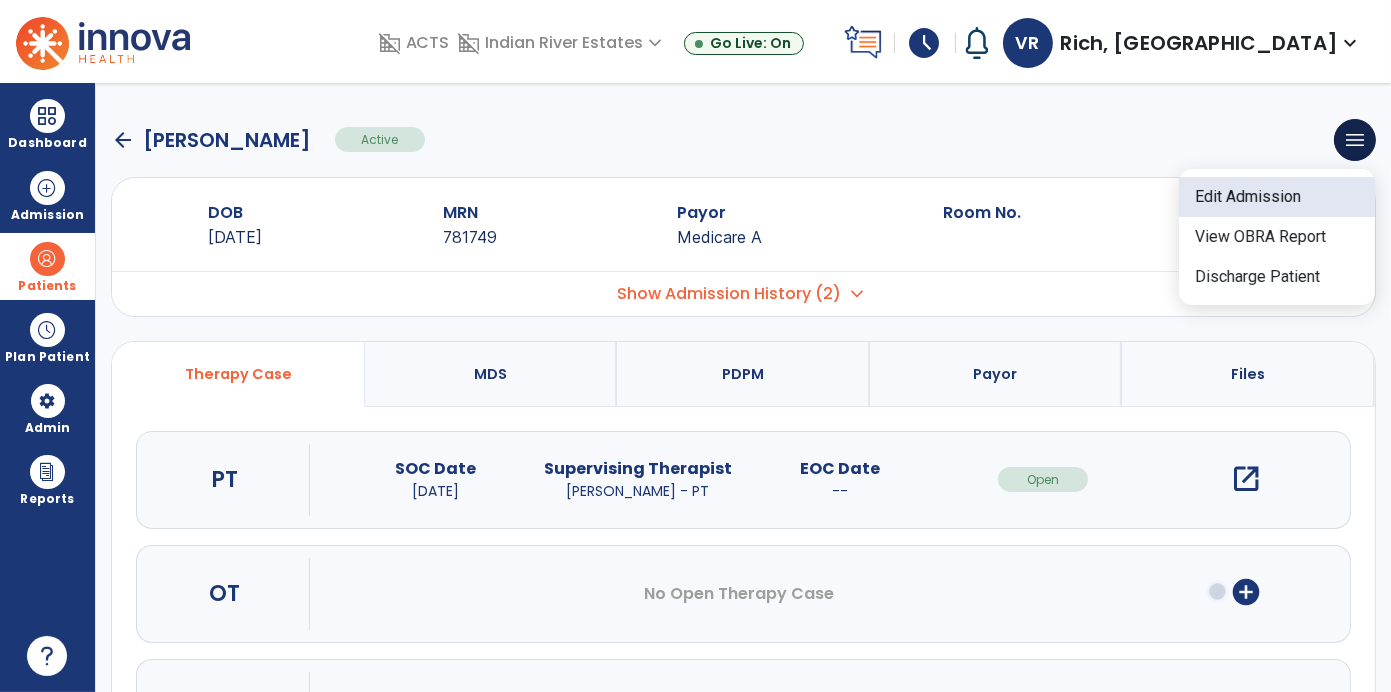 click on "Edit Admission" 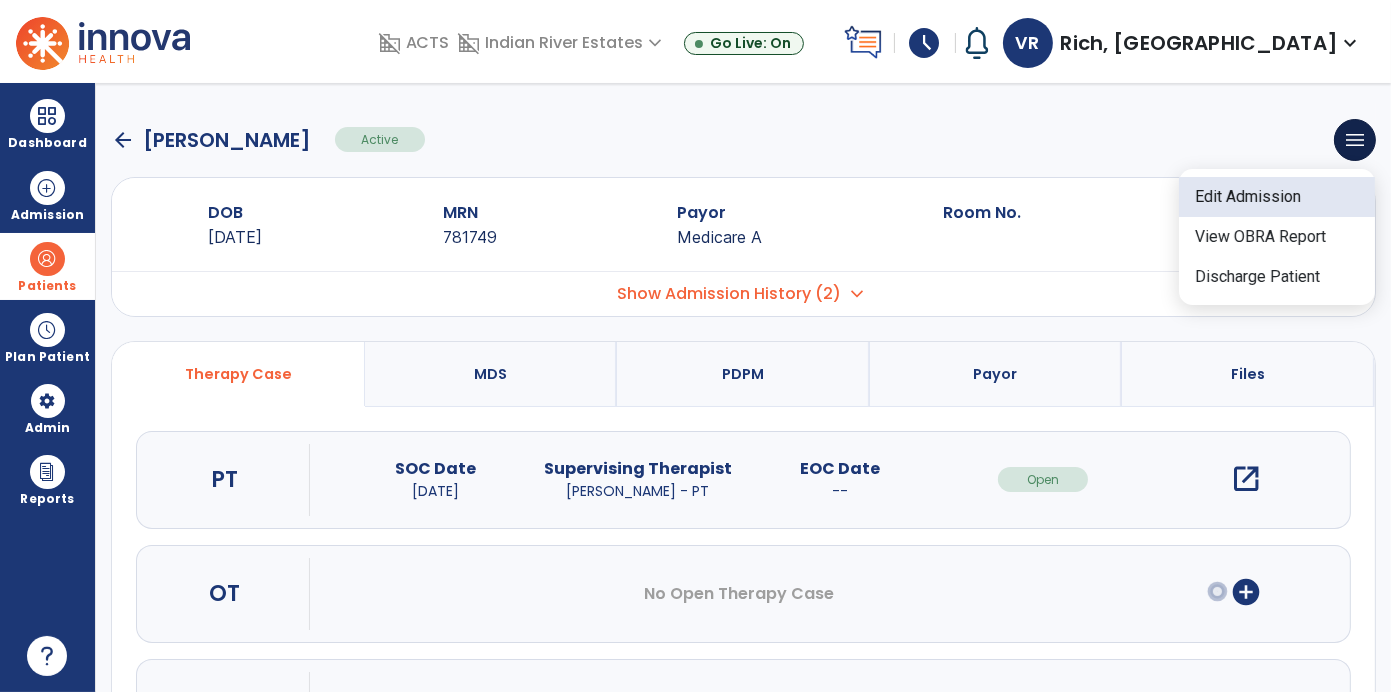 select on "******" 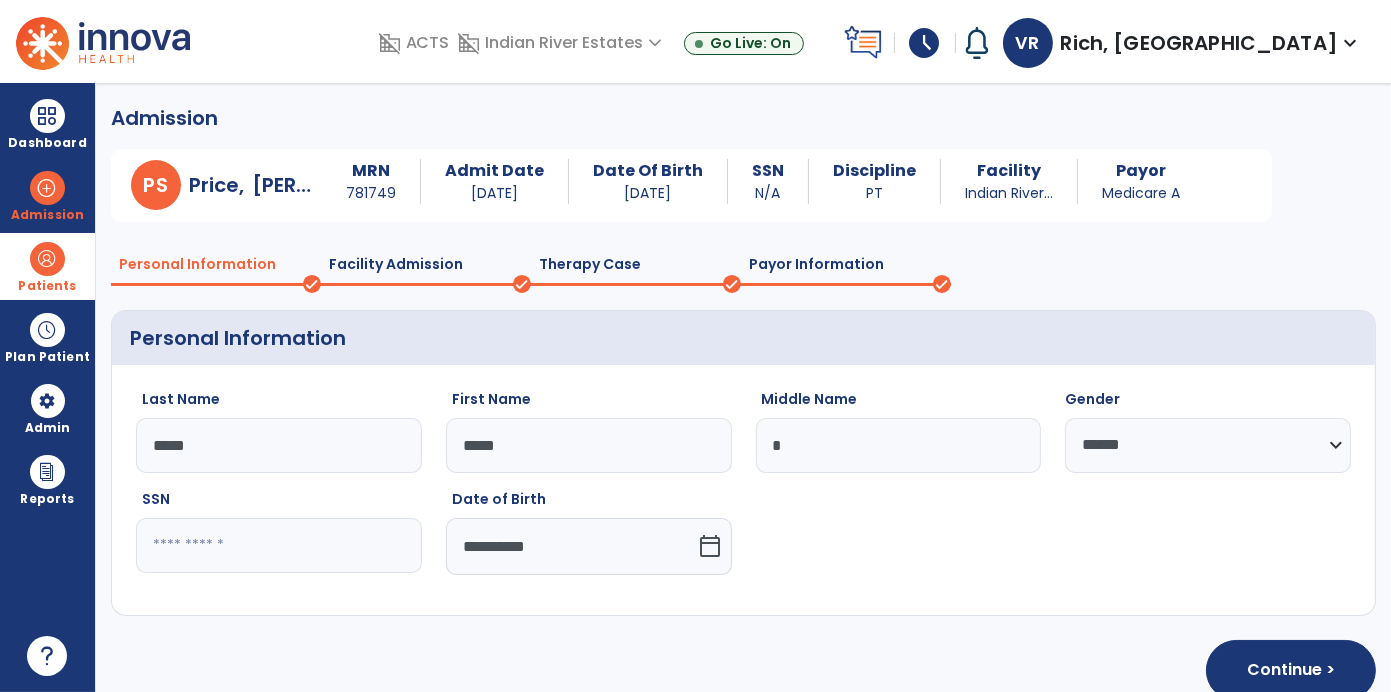 click on "Facility Admission" 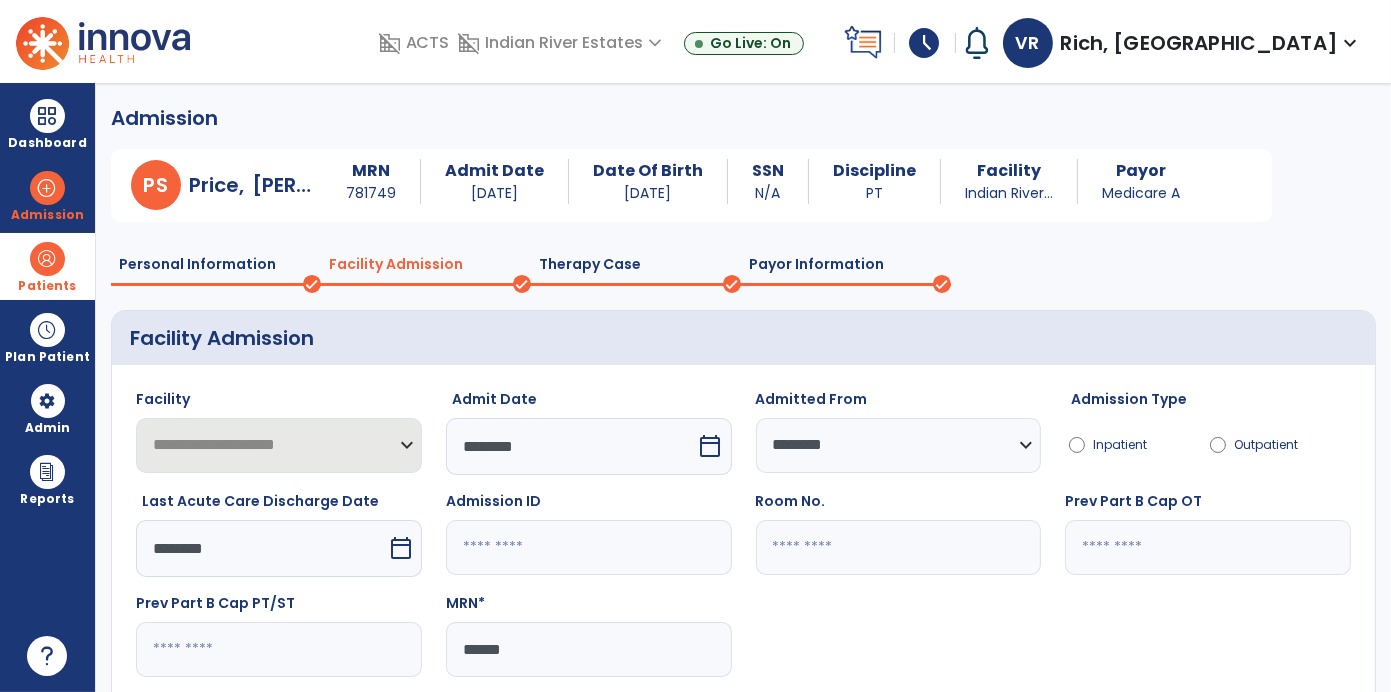 click on "Personal Information" 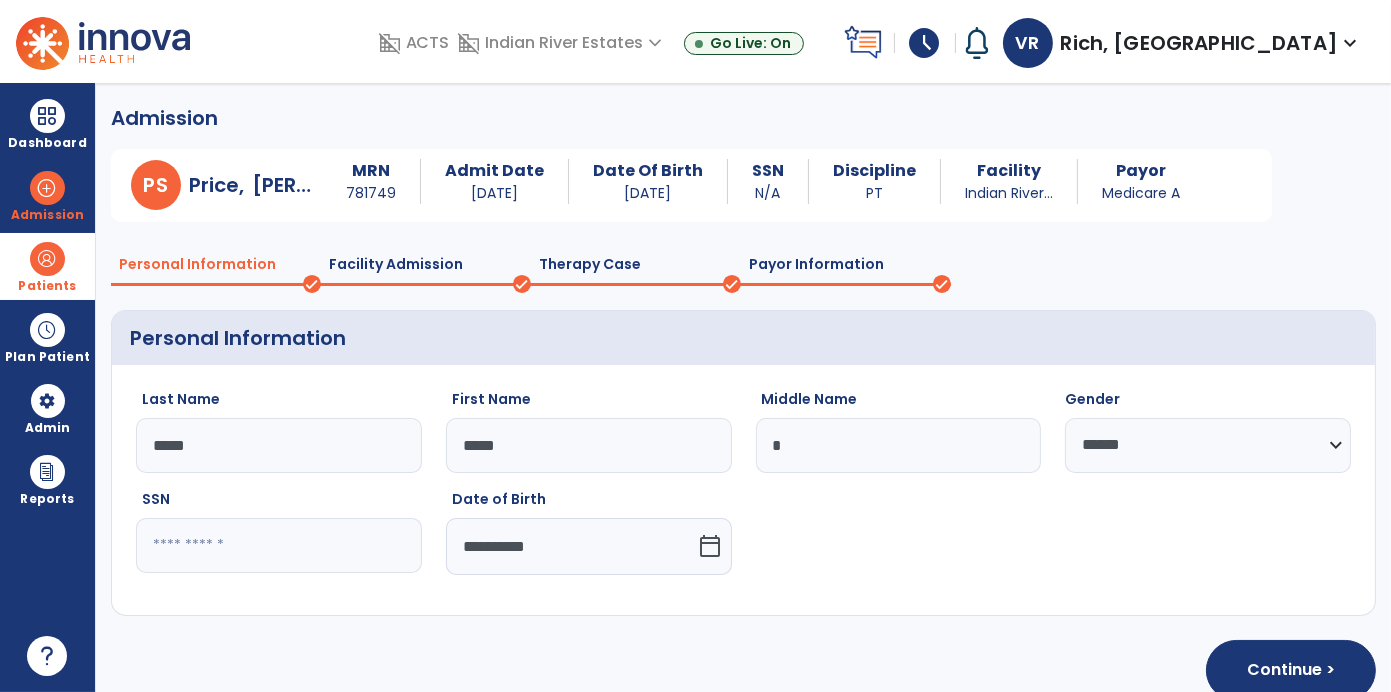 click at bounding box center (47, 259) 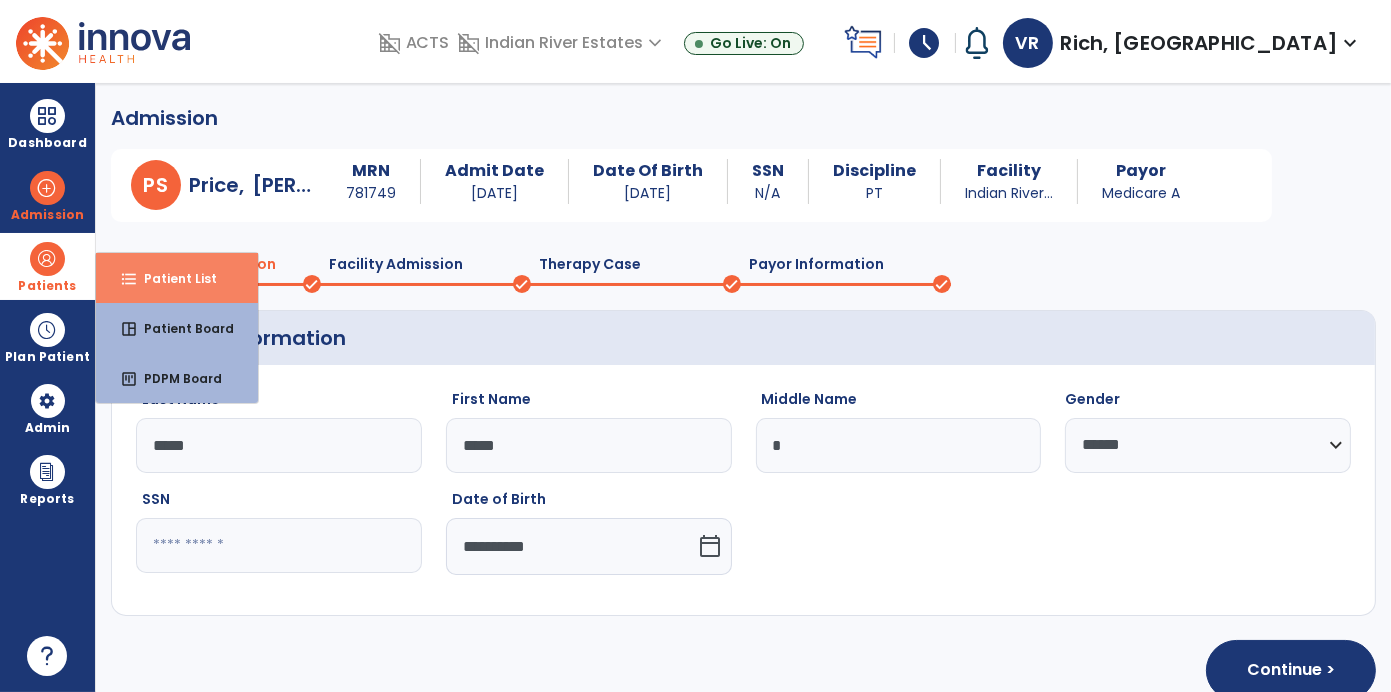 click on "Patient List" at bounding box center [172, 278] 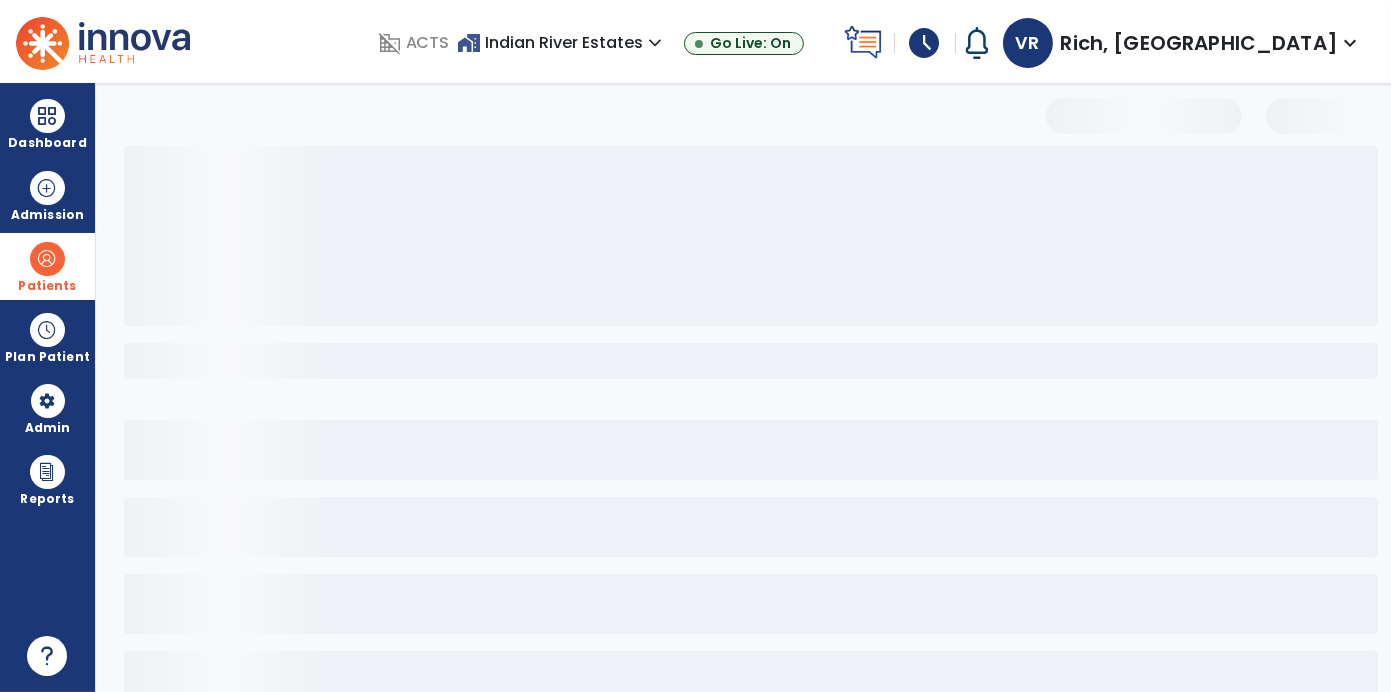 select on "***" 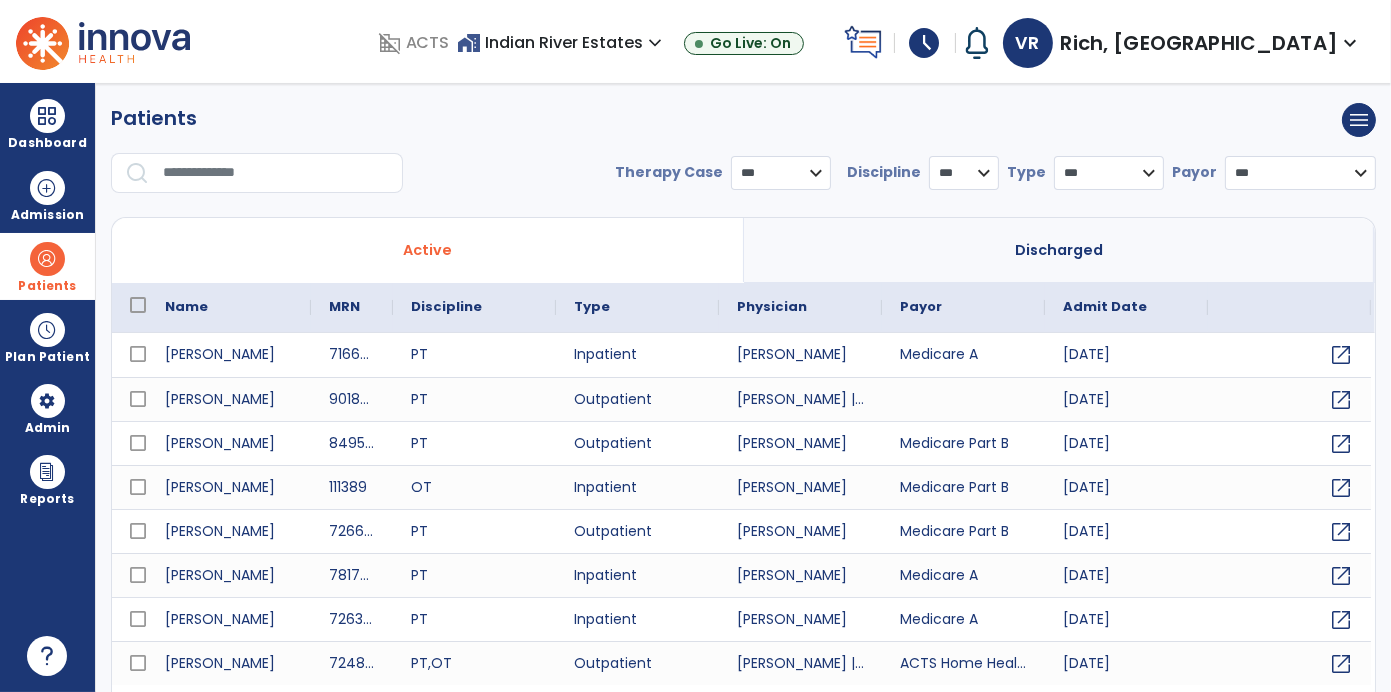 click at bounding box center [276, 173] 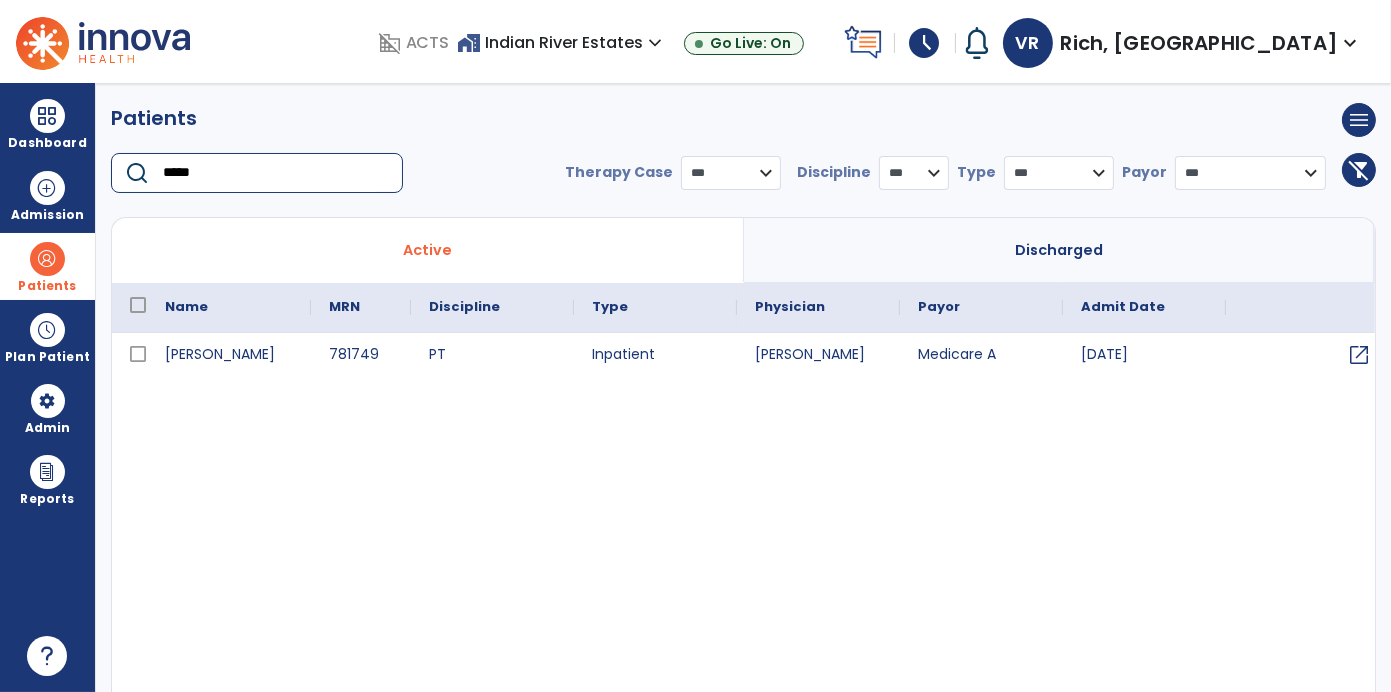 type on "*****" 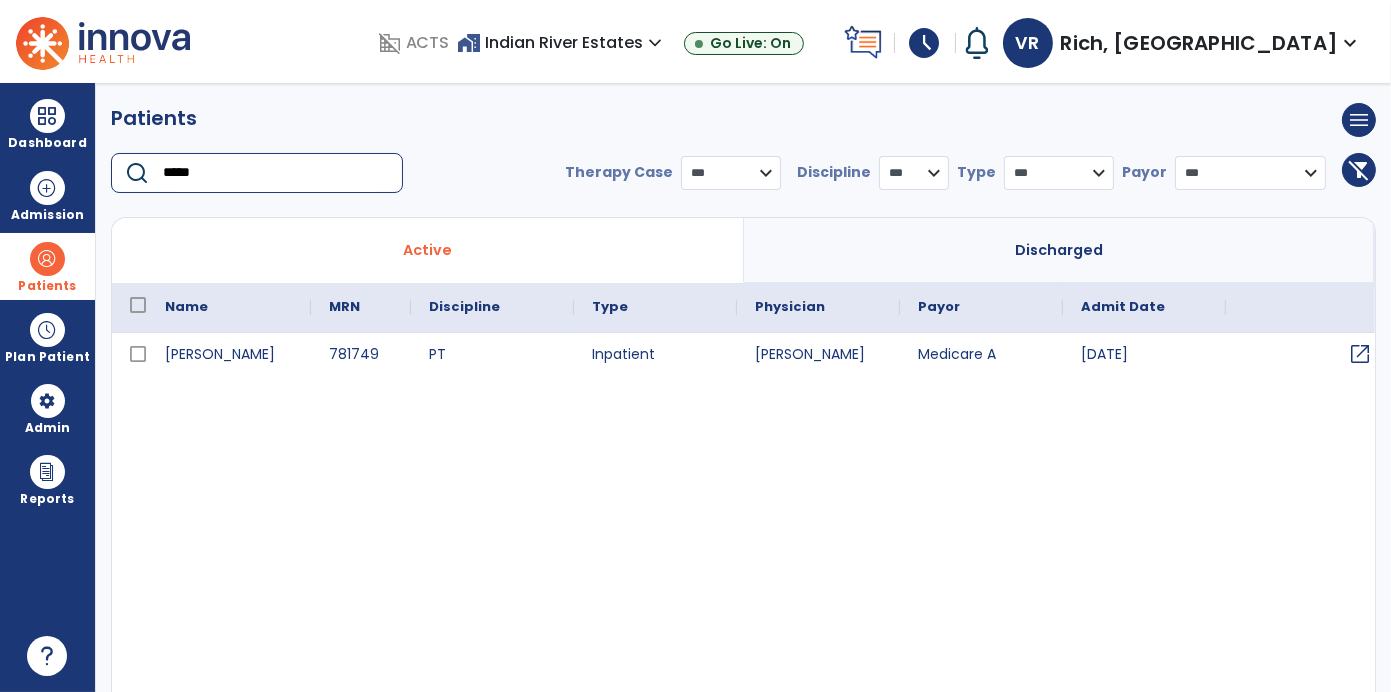 click on "open_in_new" at bounding box center [1360, 354] 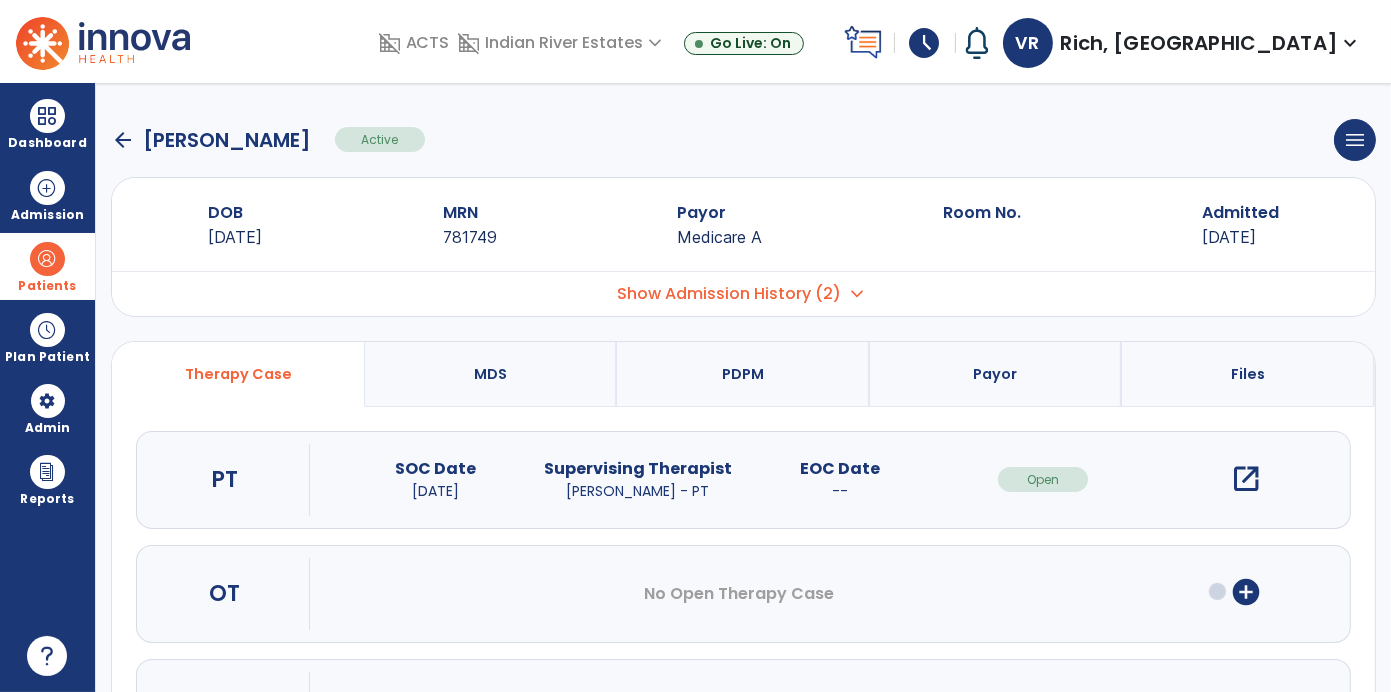 click on "open_in_new" at bounding box center [1246, 479] 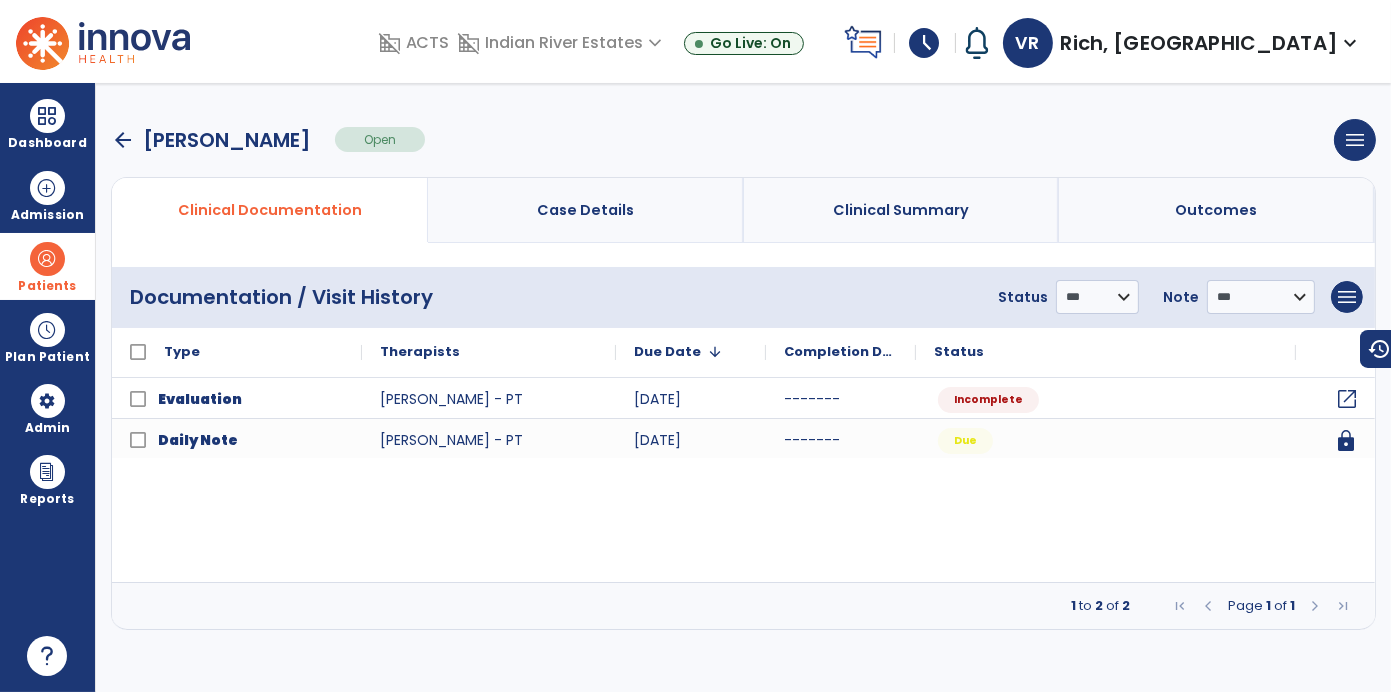 click on "open_in_new" 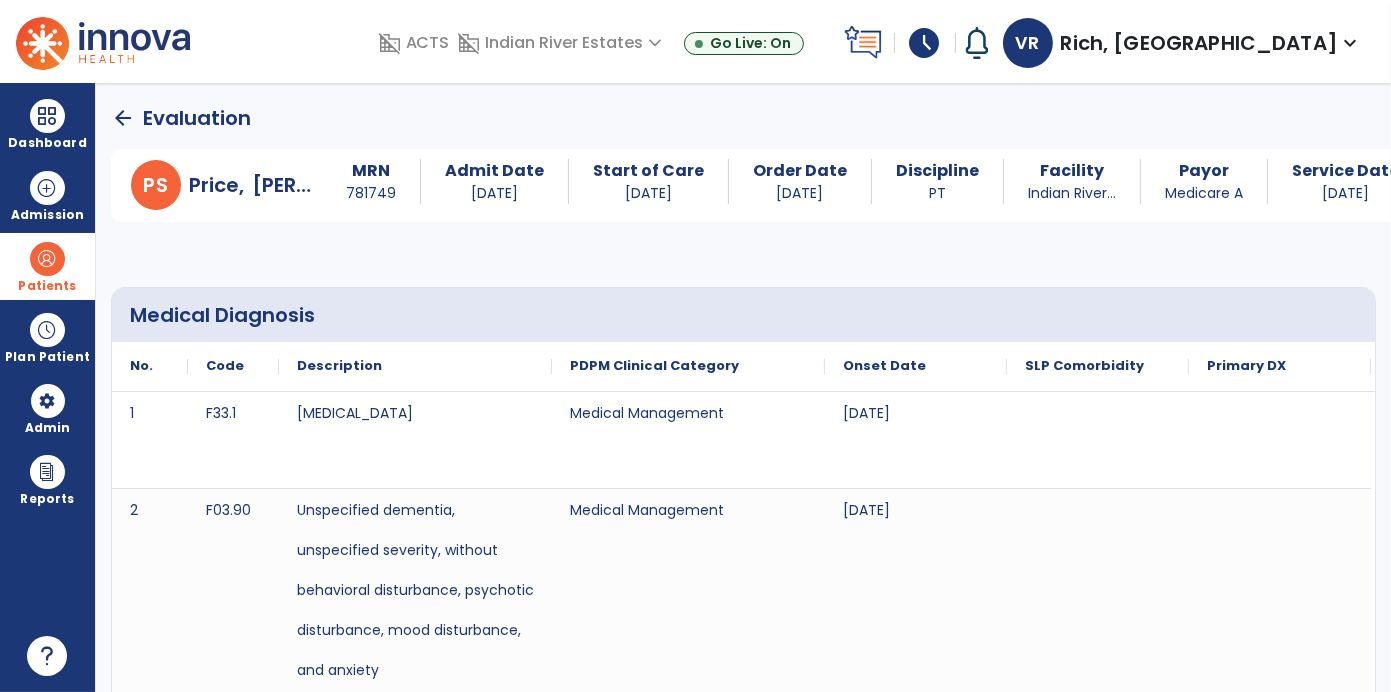 click at bounding box center (47, 259) 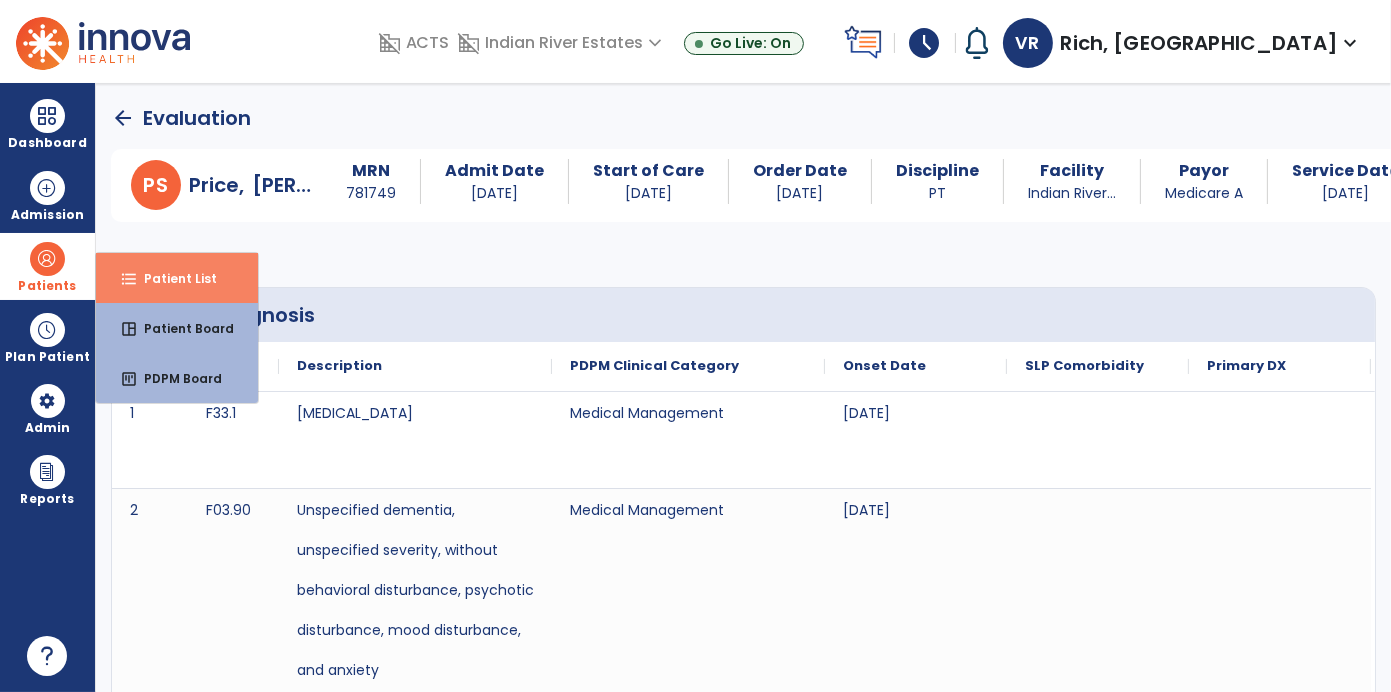 click on "format_list_bulleted  Patient List" at bounding box center (177, 278) 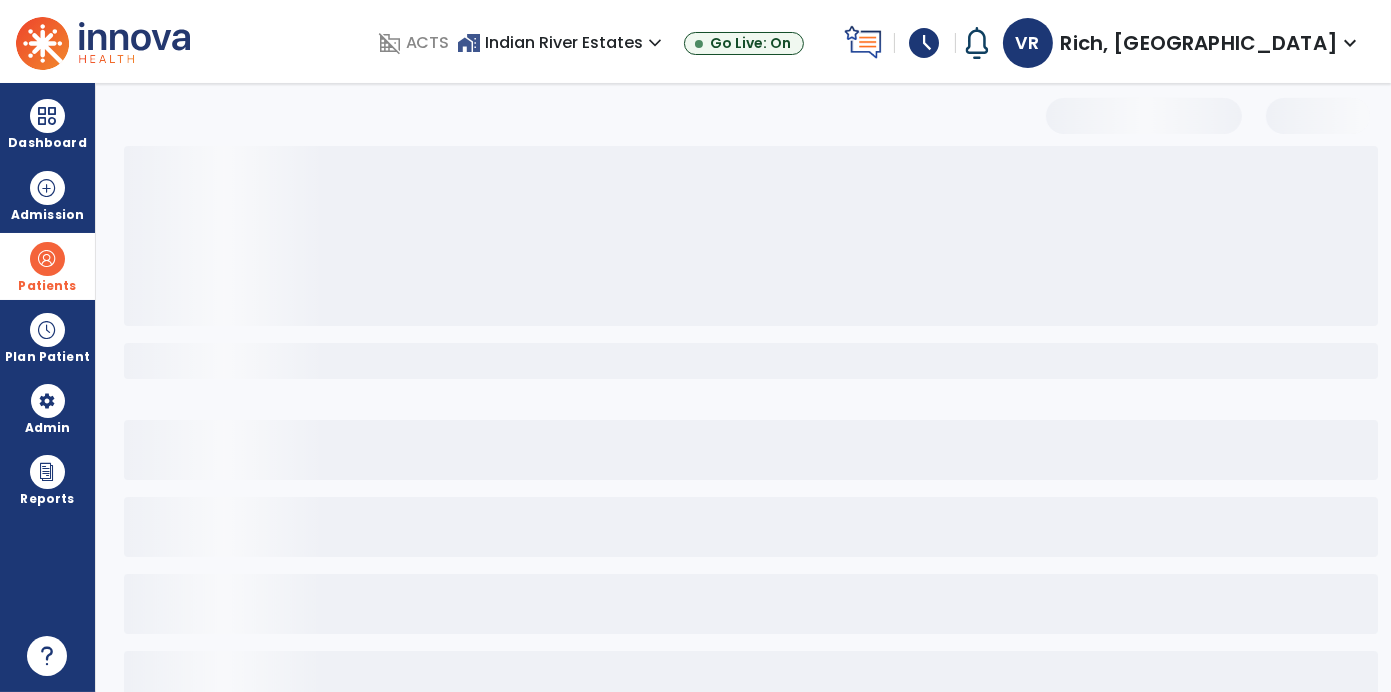 select on "***" 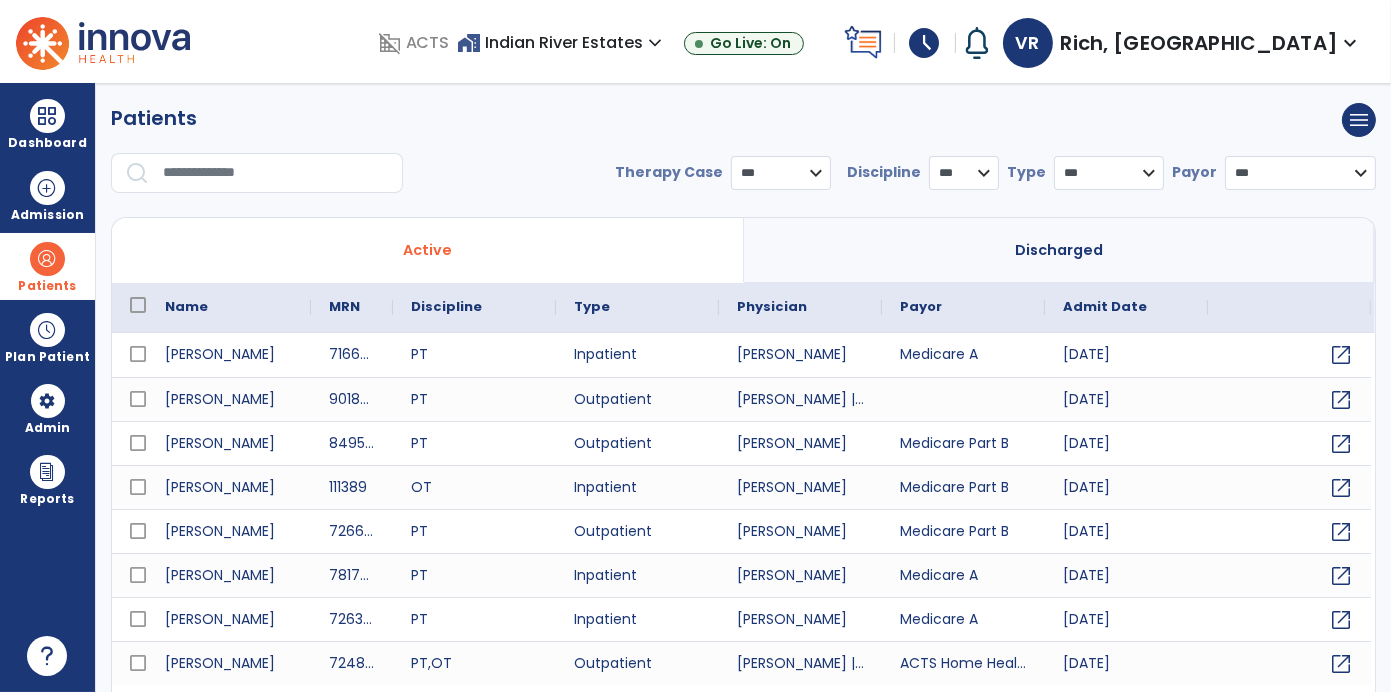 click at bounding box center [276, 173] 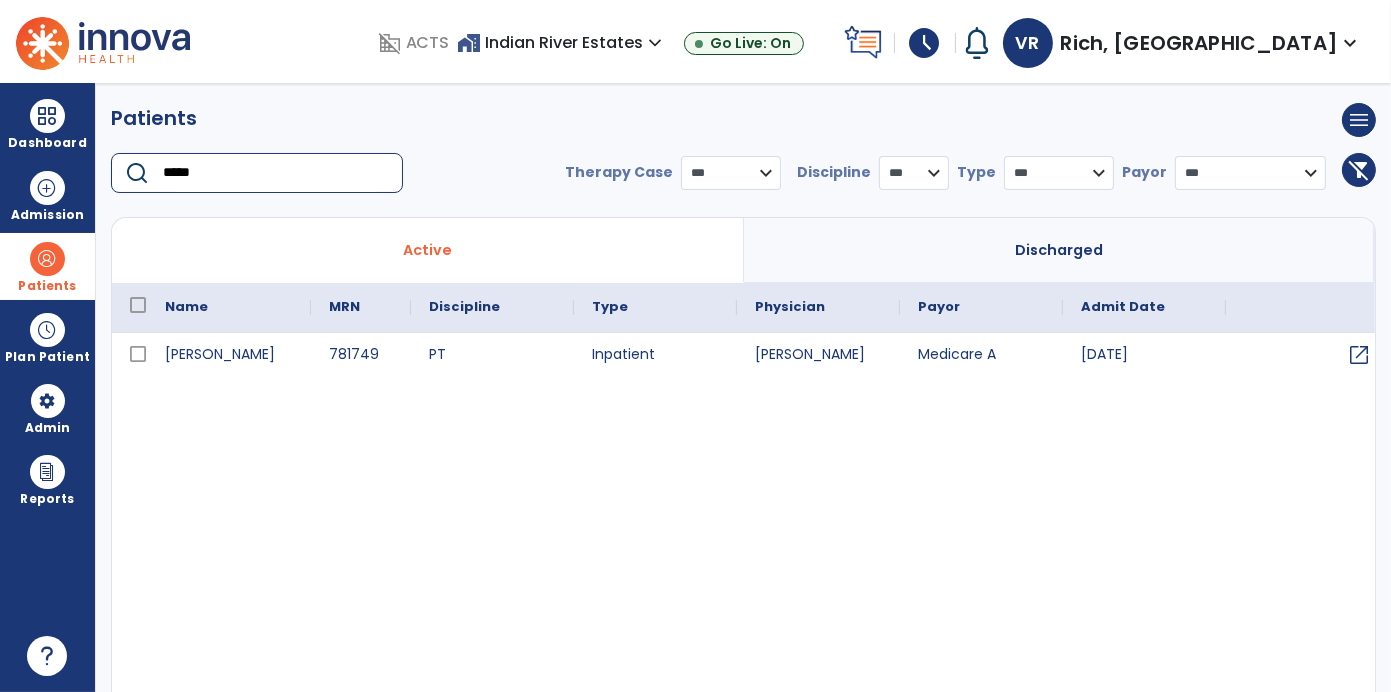 type on "*****" 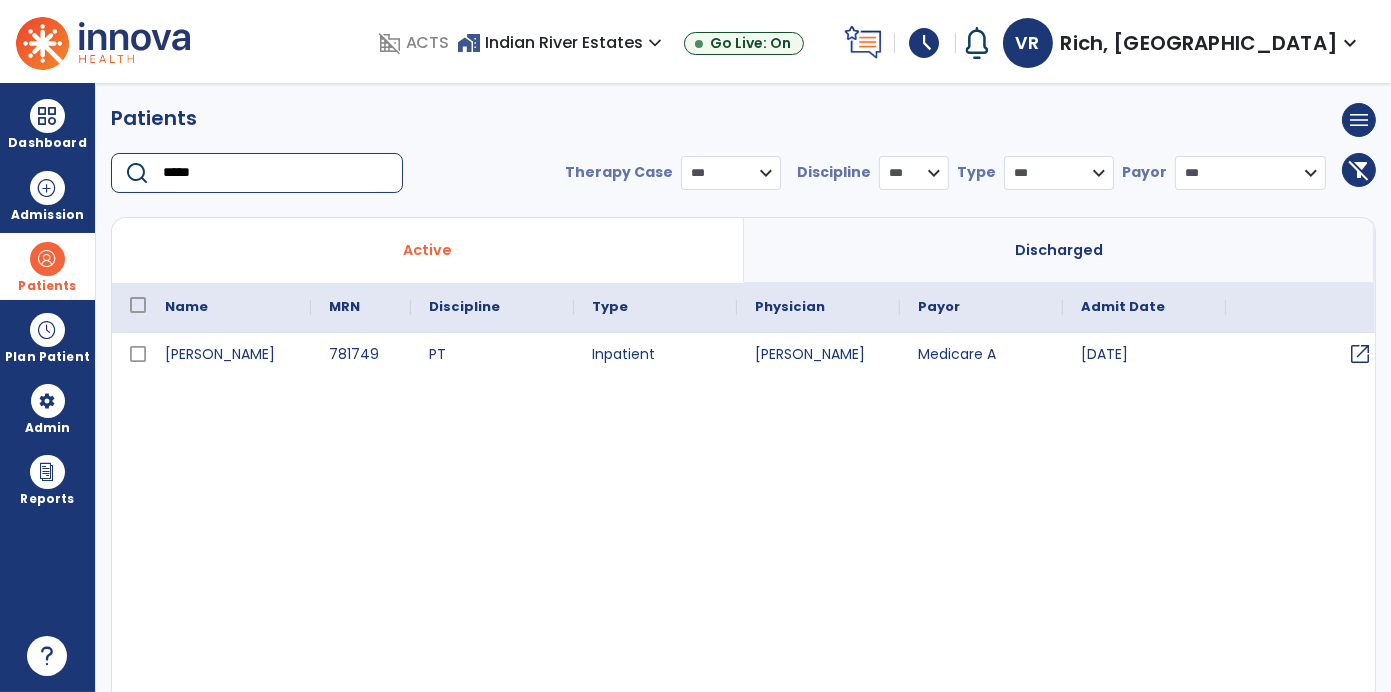 click on "open_in_new" at bounding box center [1360, 354] 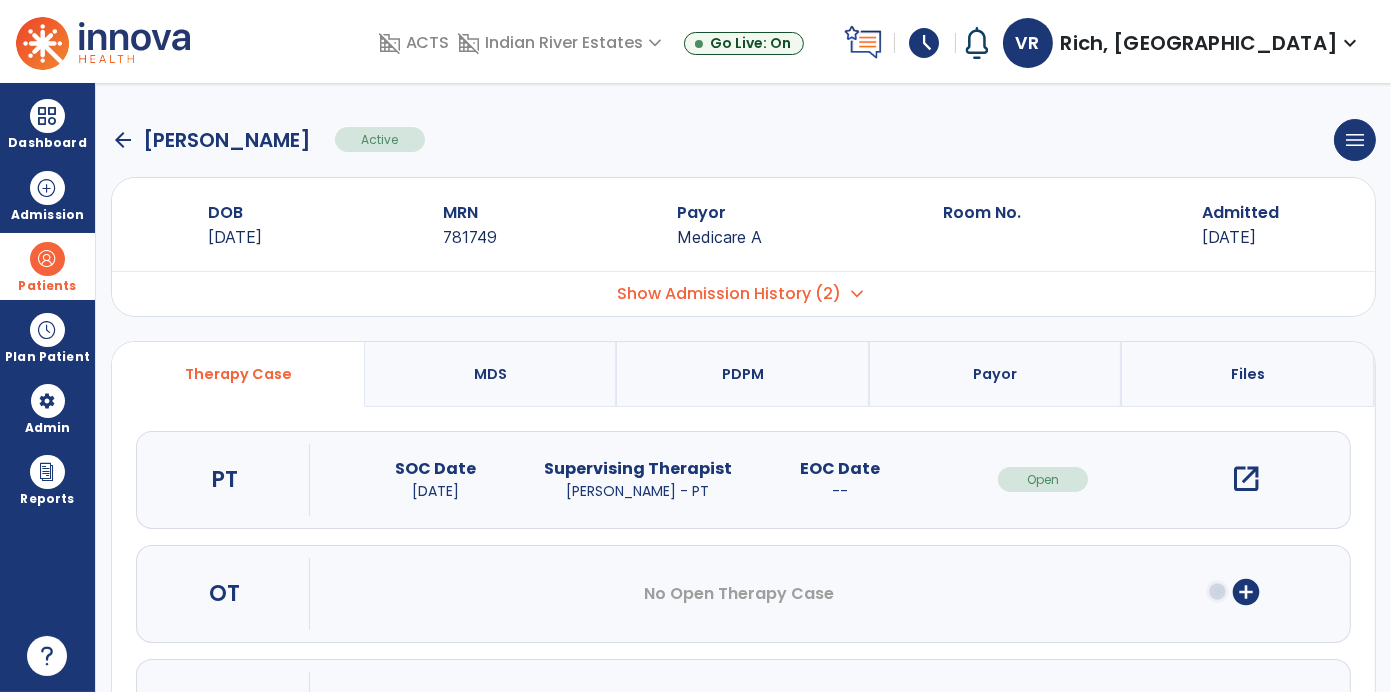 click on "add_circle" at bounding box center (1246, 592) 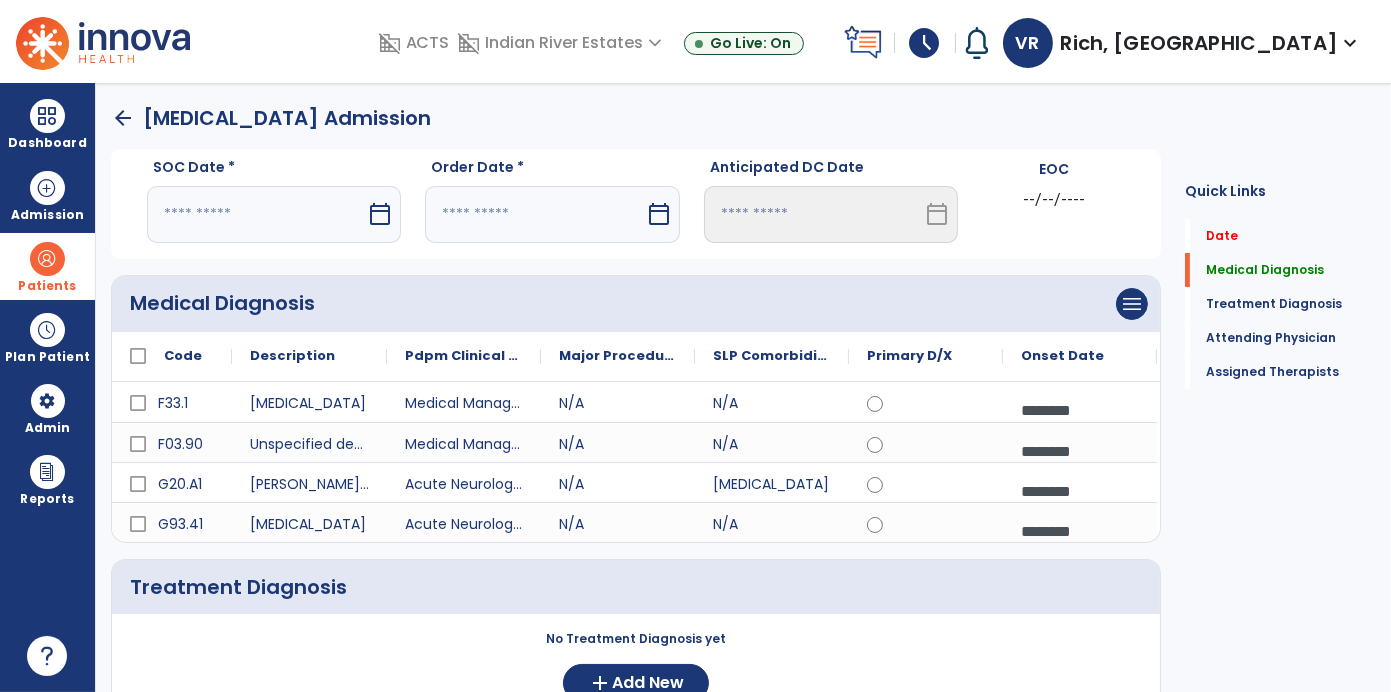 click on "calendar_today" at bounding box center (380, 214) 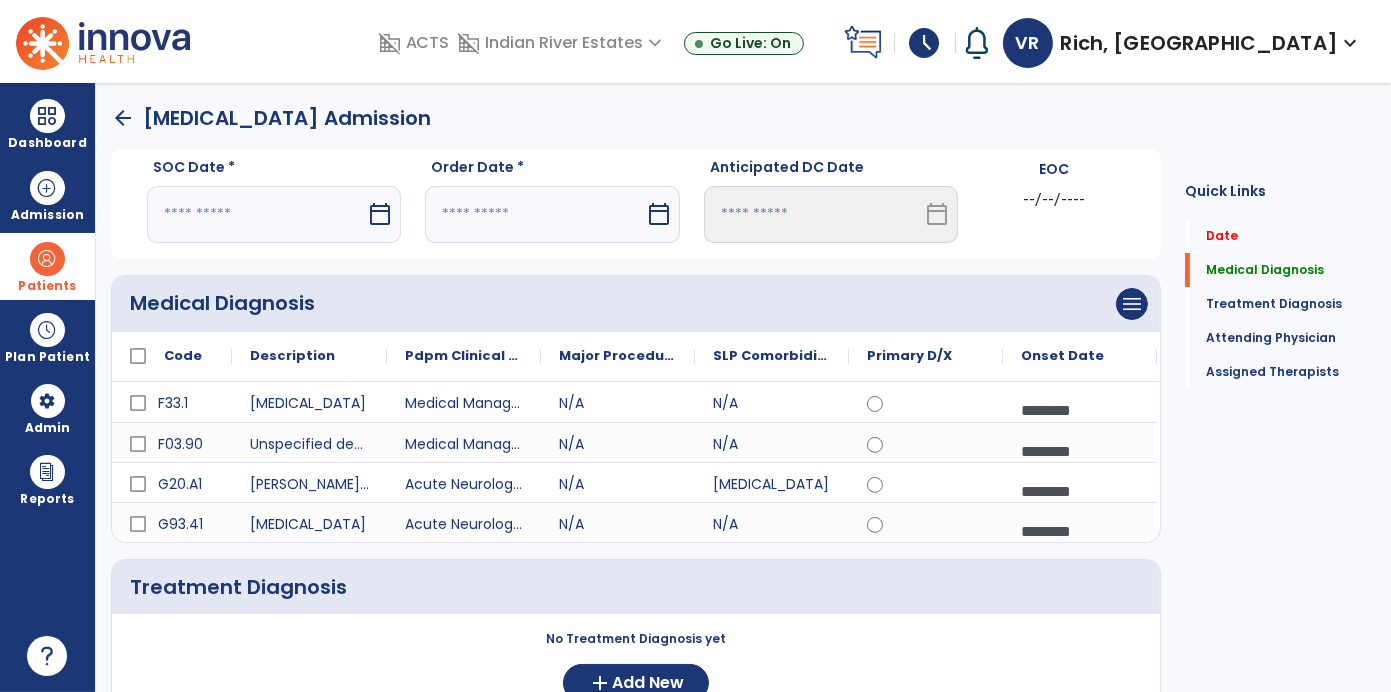 select on "*" 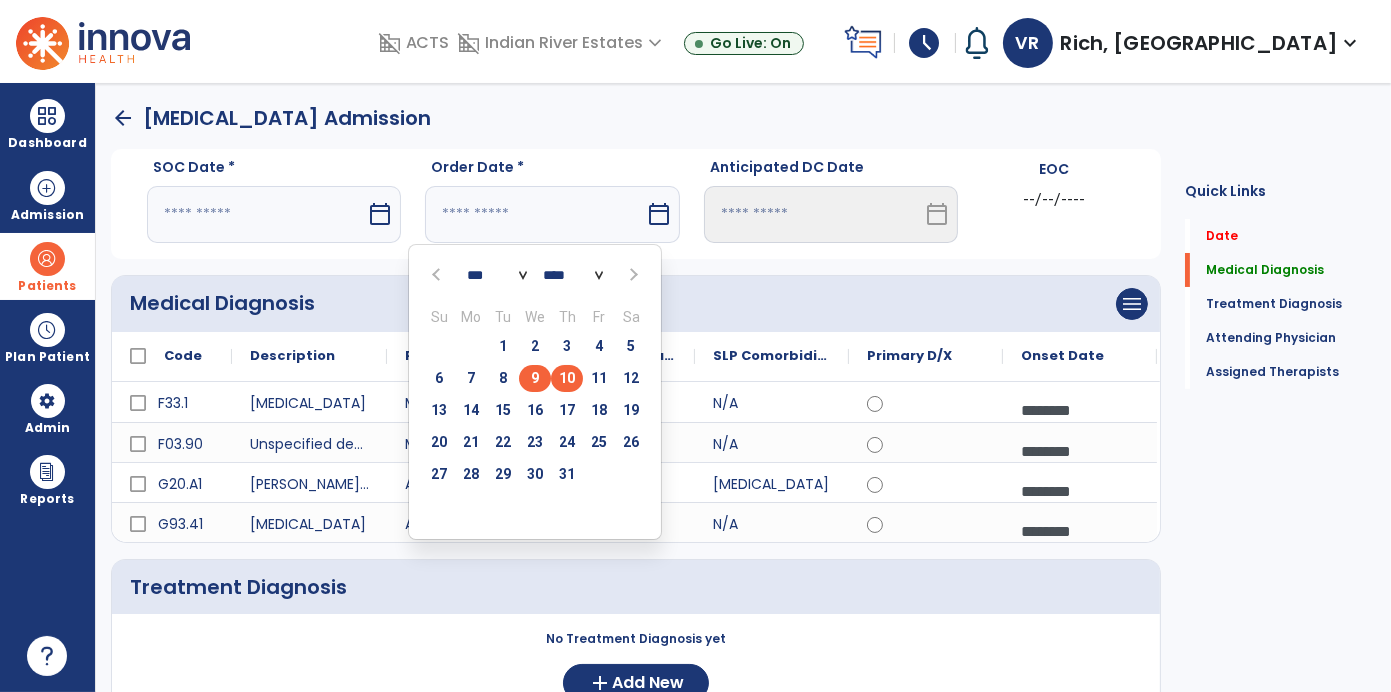 click on "9" at bounding box center [535, 378] 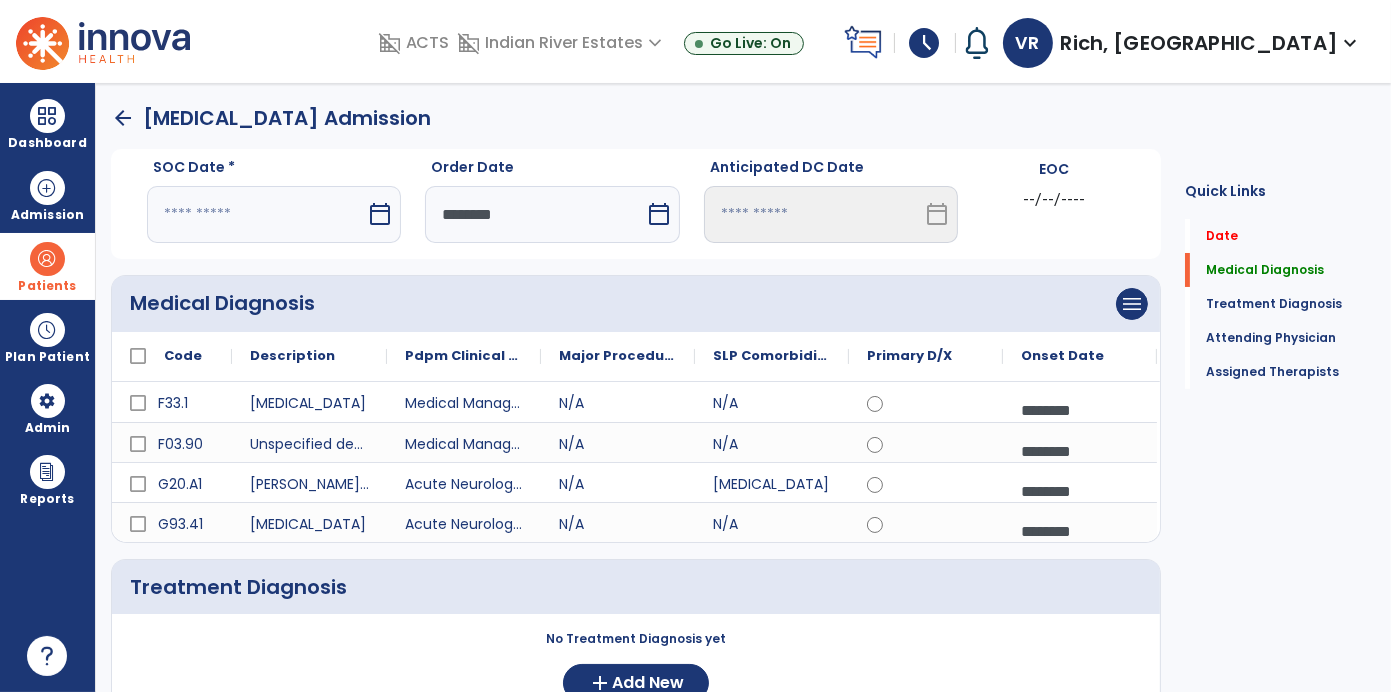 click on "calendar_today" at bounding box center (380, 214) 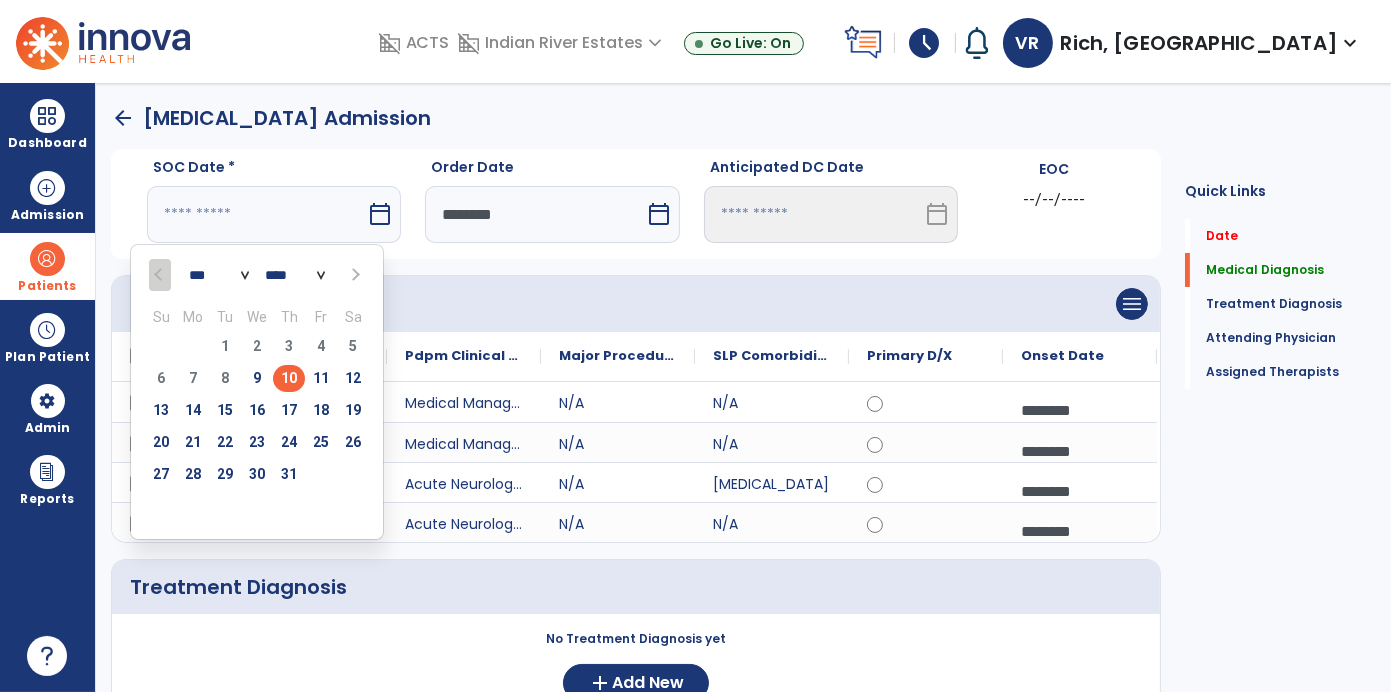 click on "10" at bounding box center [289, 378] 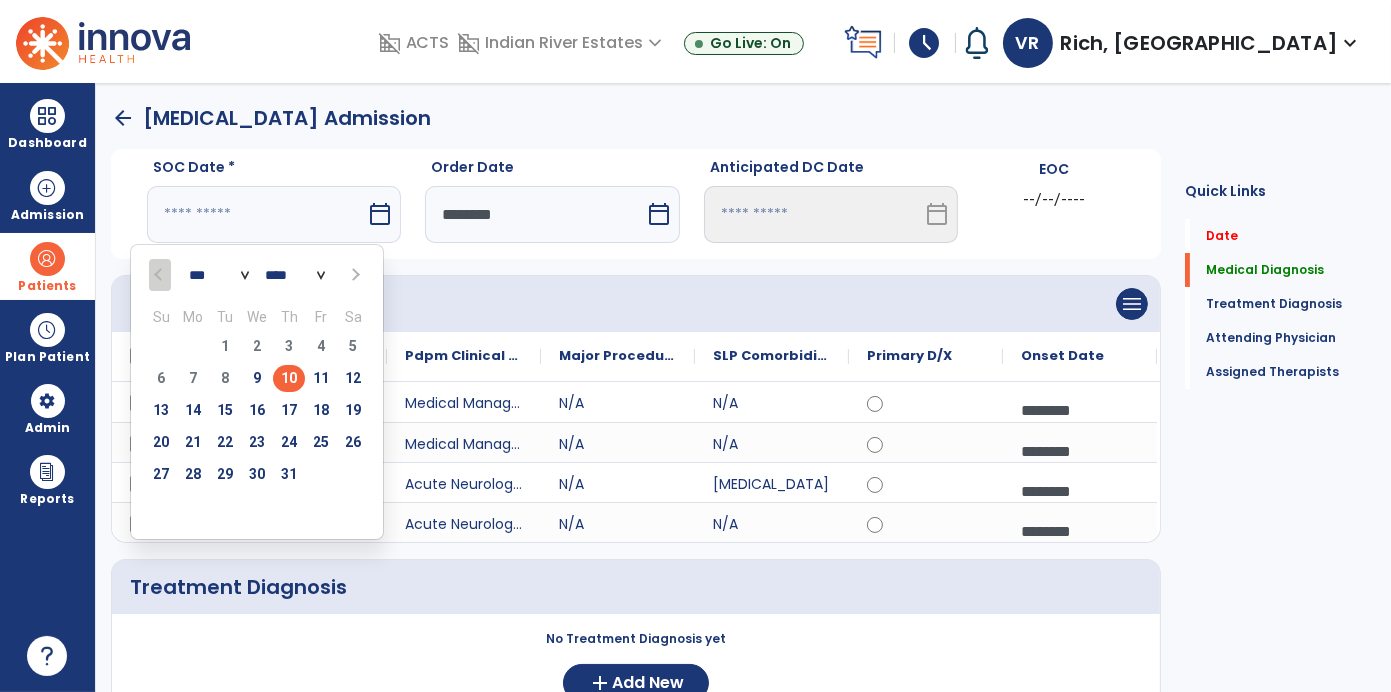 type on "*********" 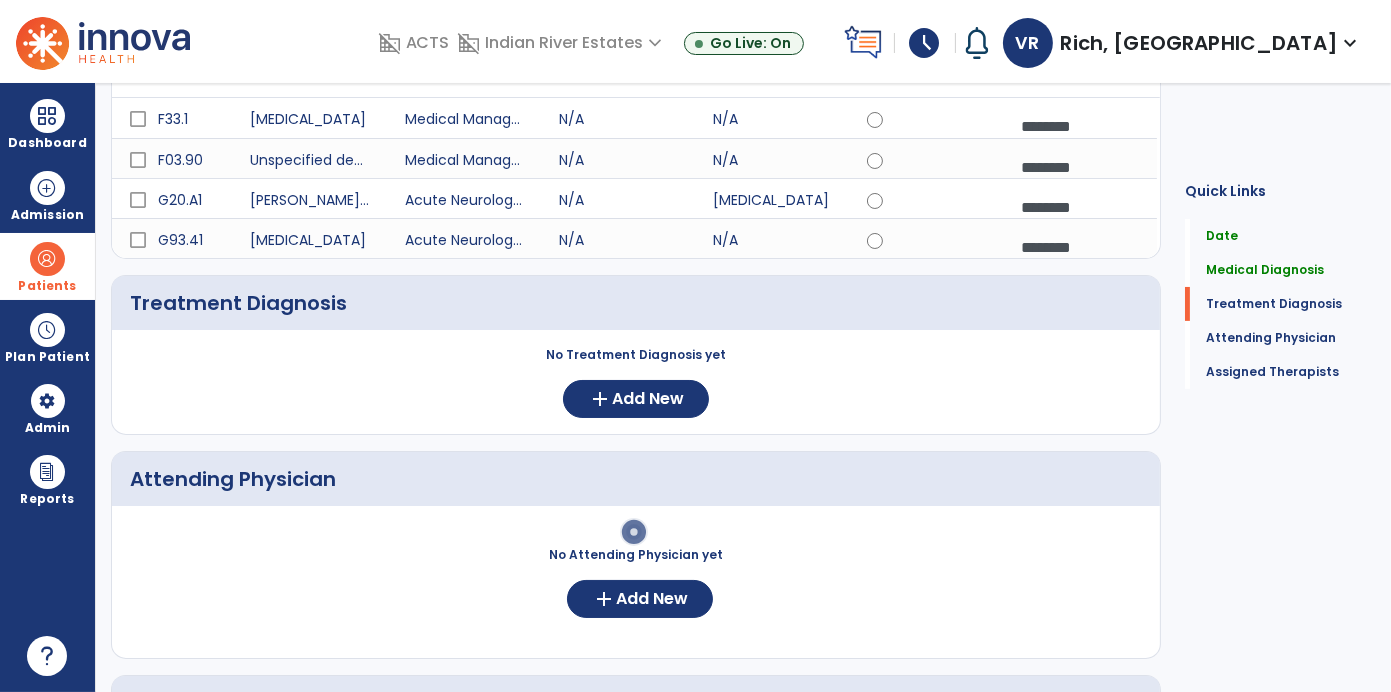 scroll, scrollTop: 313, scrollLeft: 0, axis: vertical 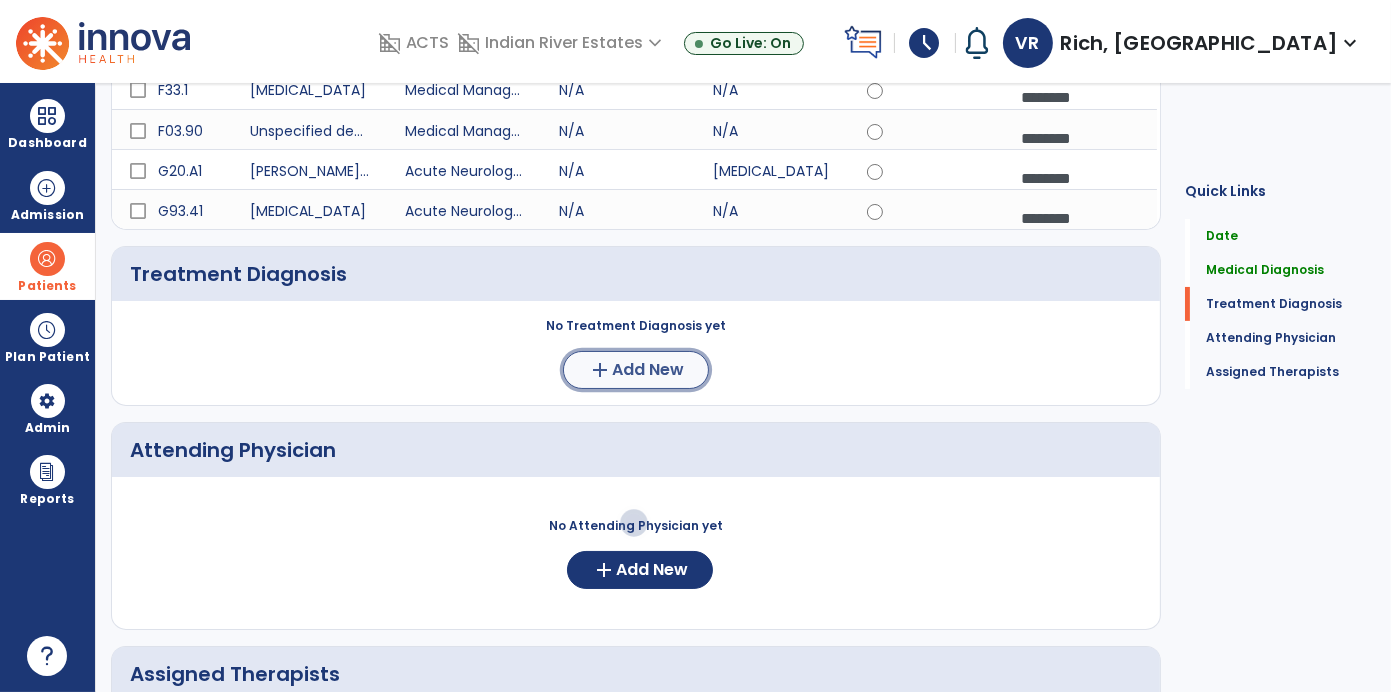 click on "Add New" 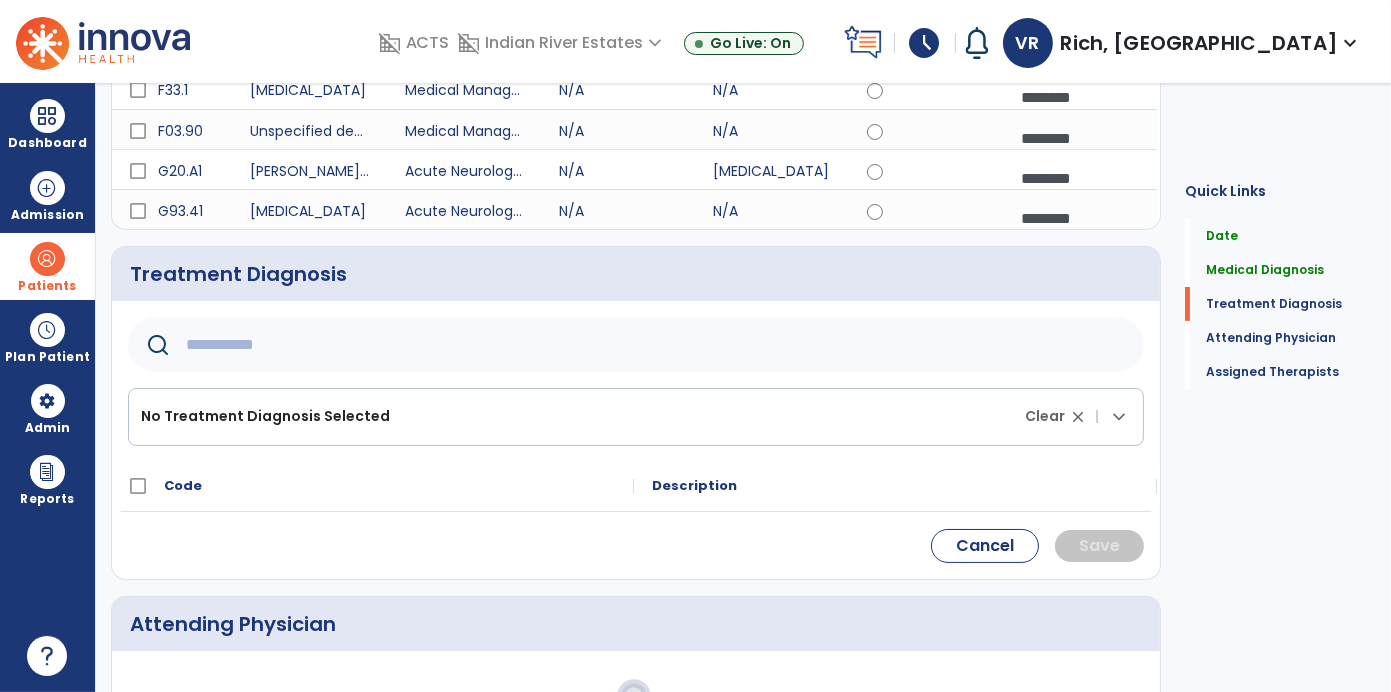 click 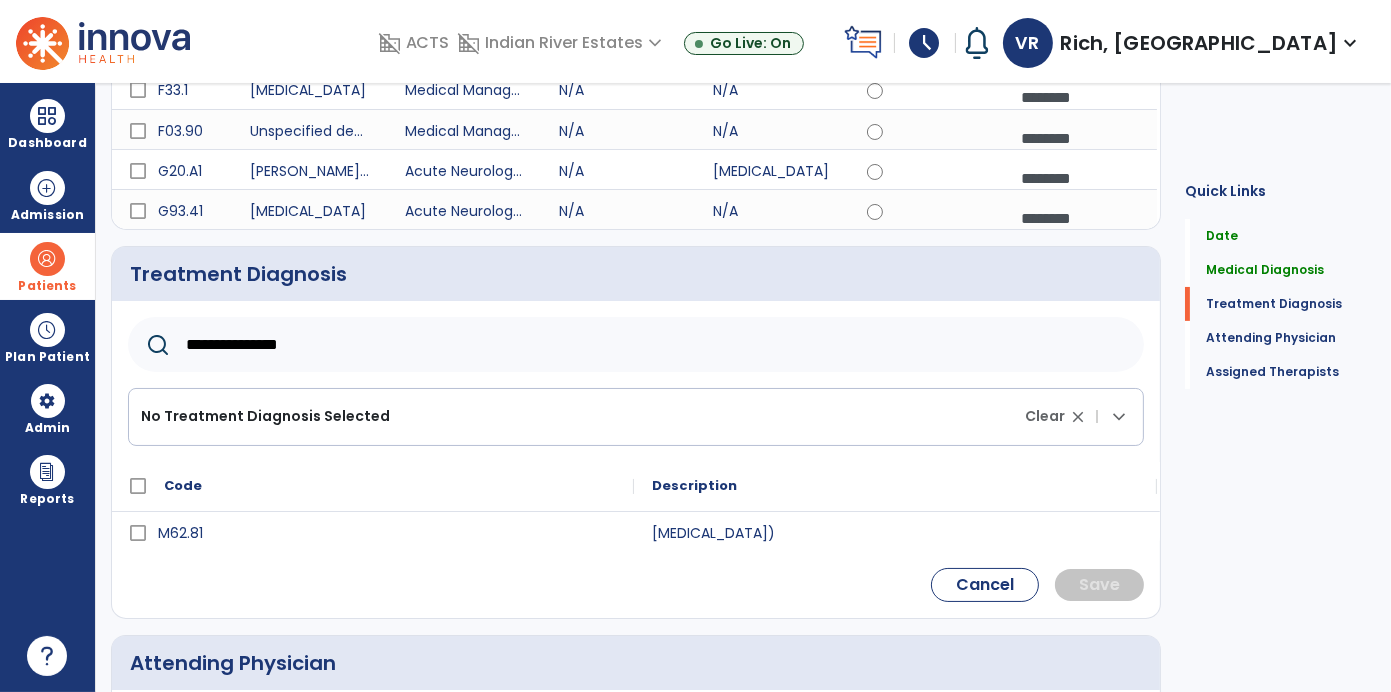 type on "**********" 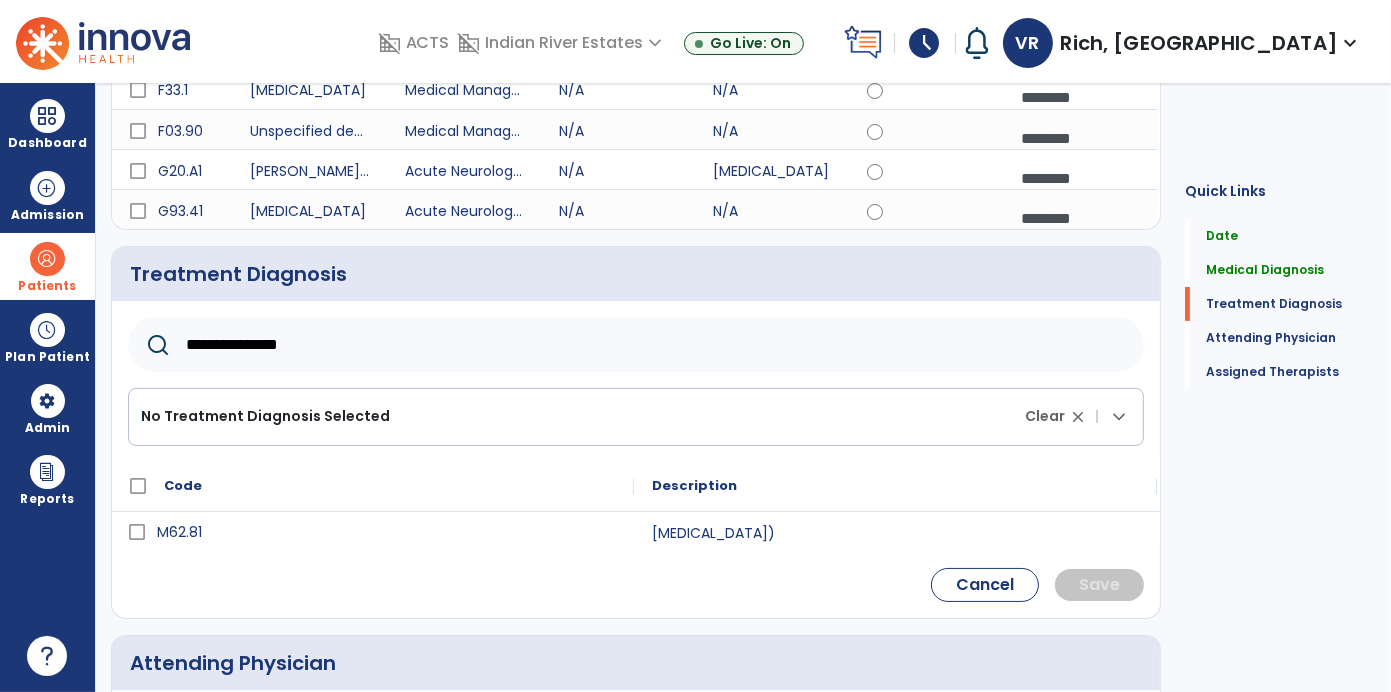 click on "M62.81" at bounding box center [387, 532] 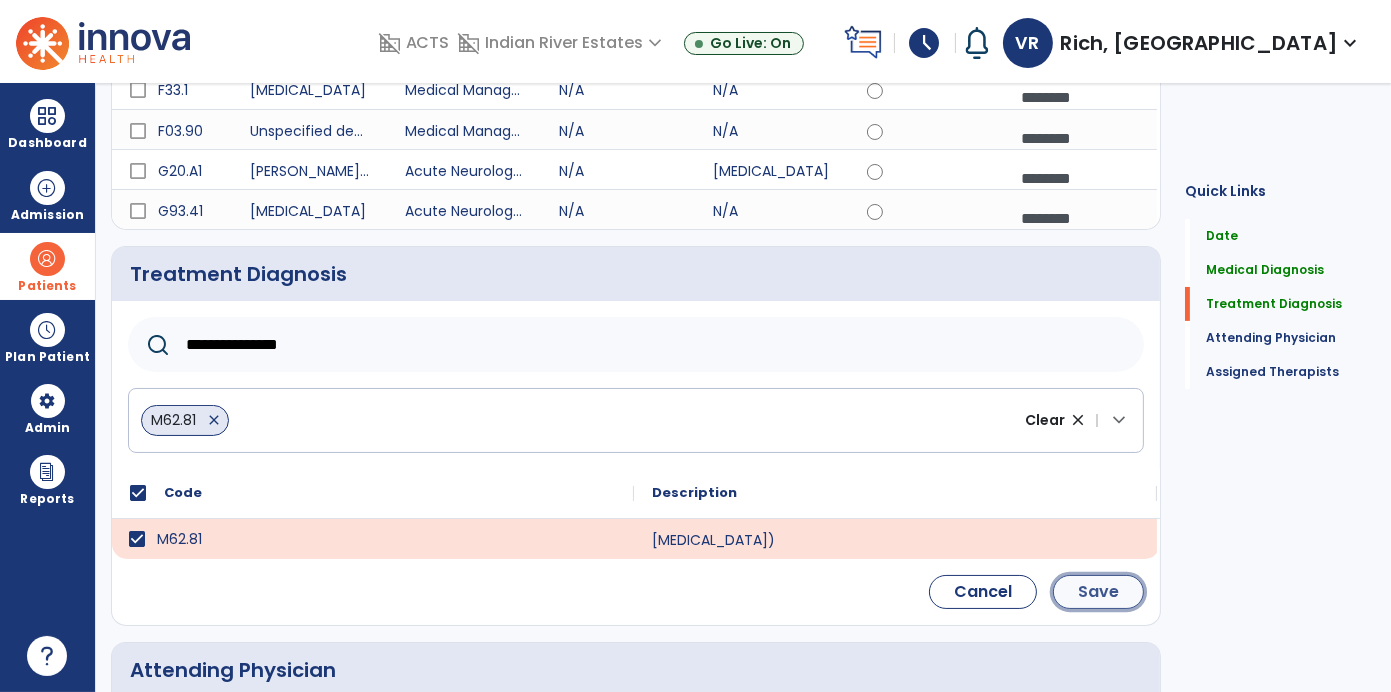 click on "Save" 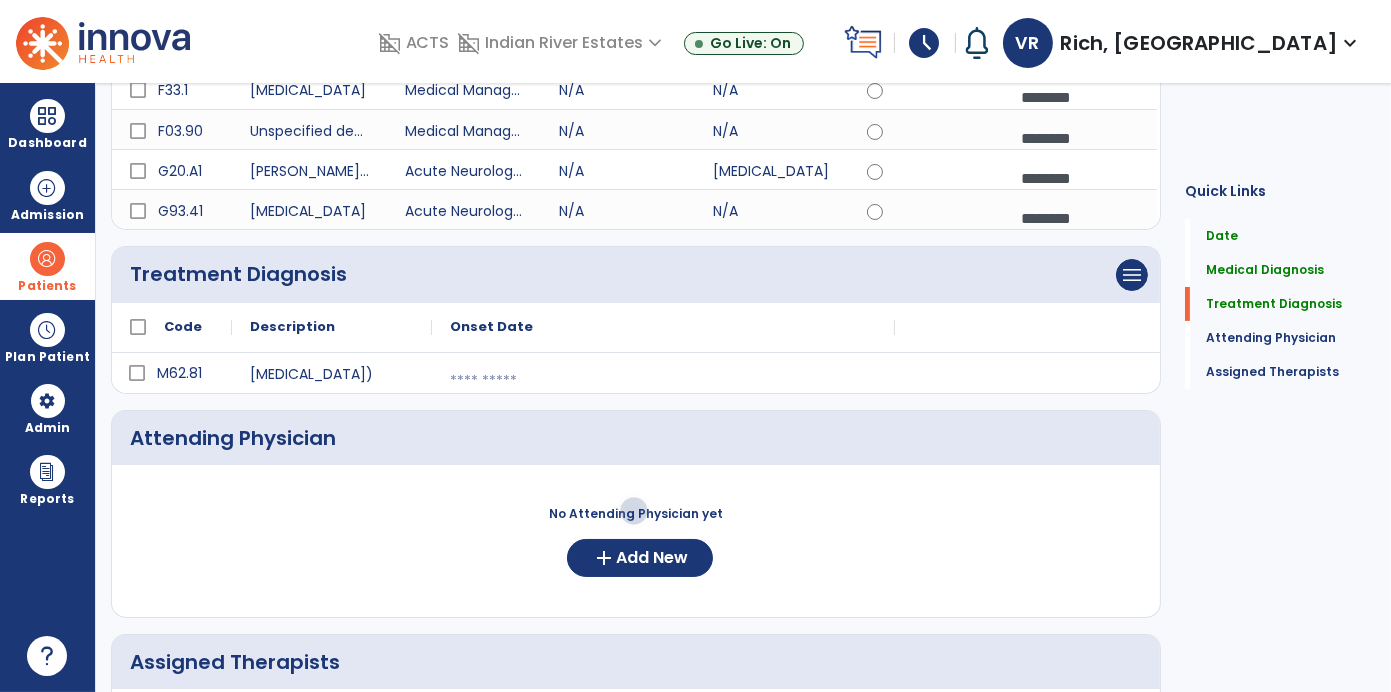 click at bounding box center [663, 381] 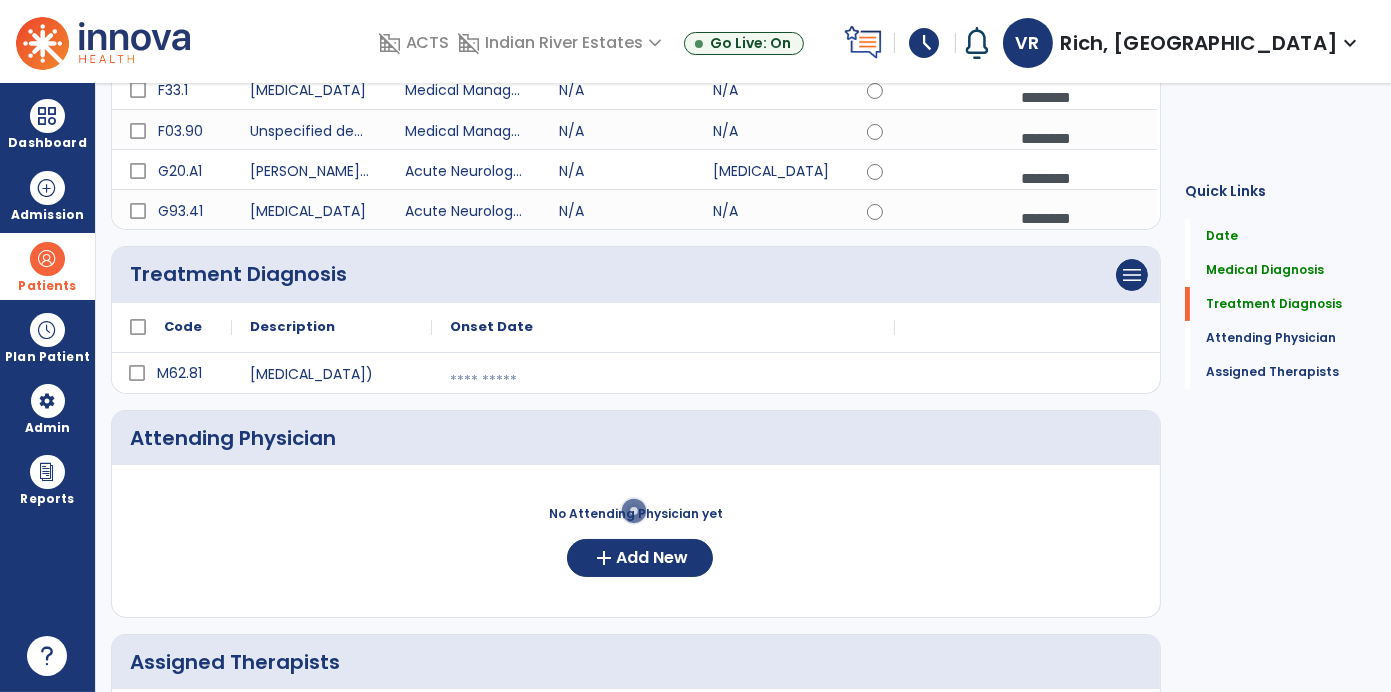 select on "*" 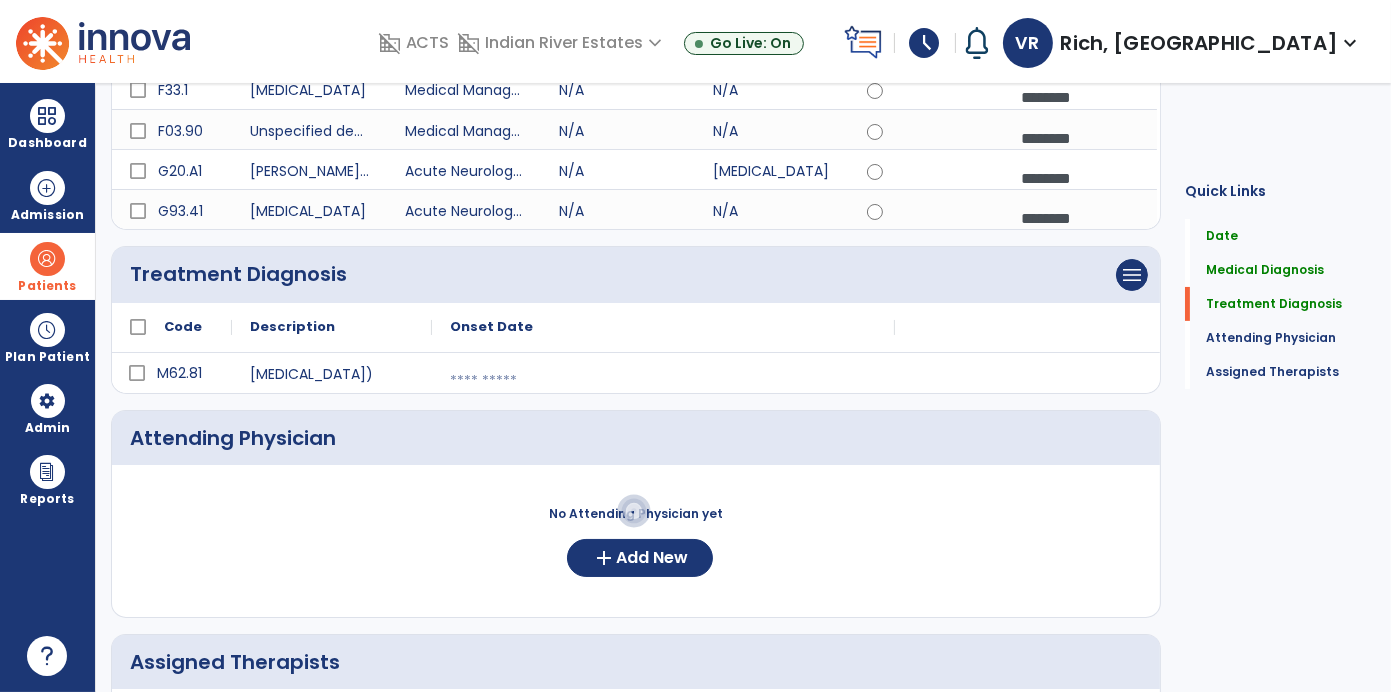 select on "****" 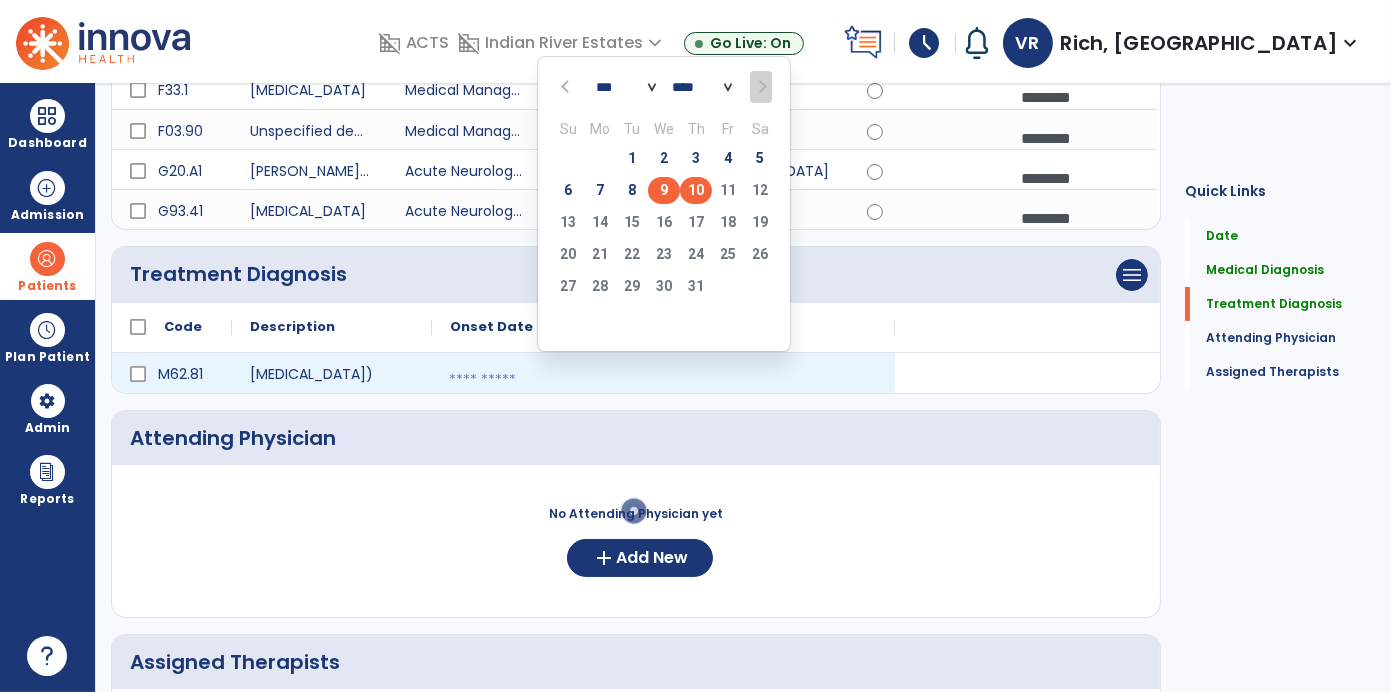click on "9" 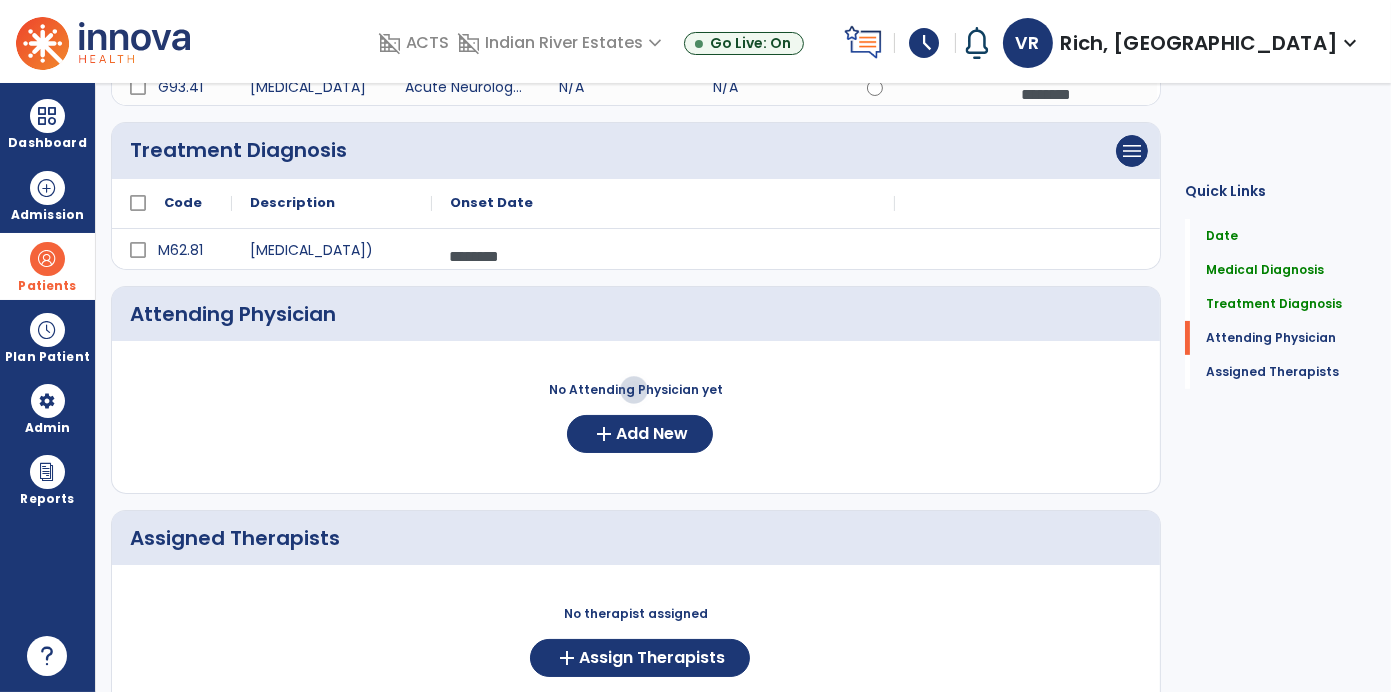 scroll, scrollTop: 438, scrollLeft: 0, axis: vertical 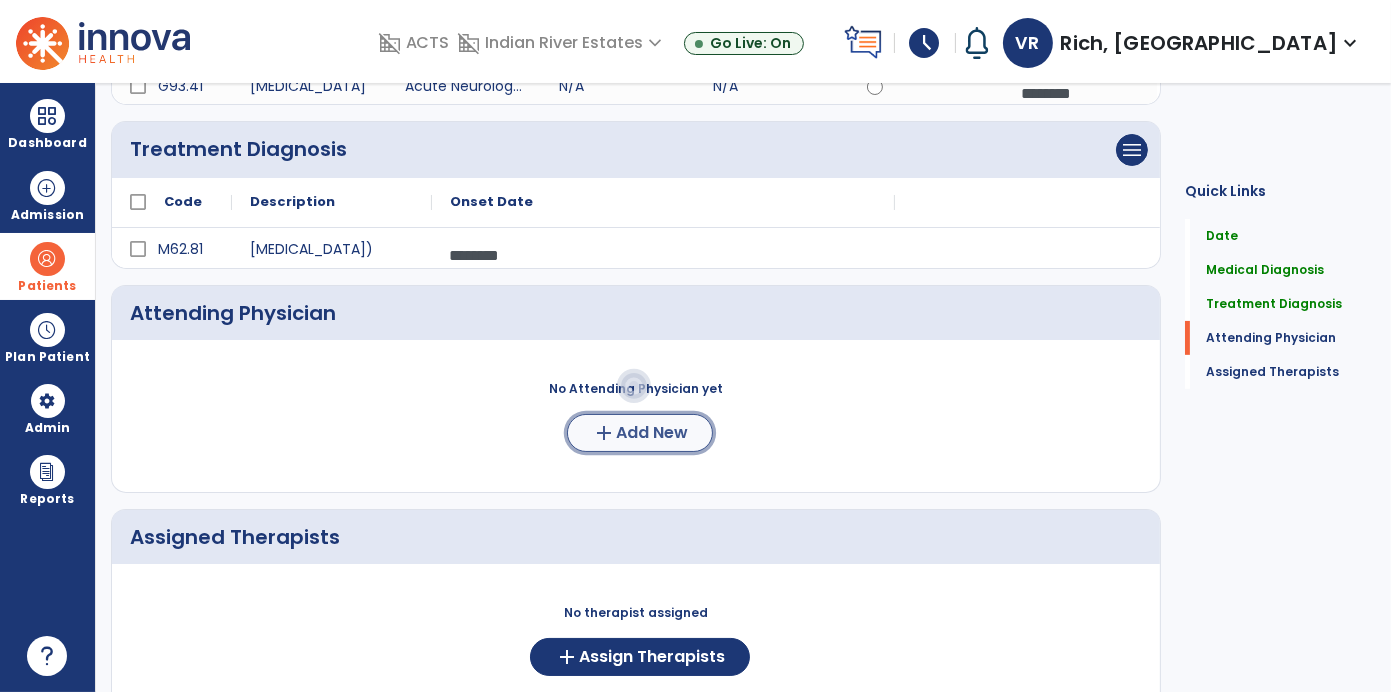 click on "add  Add New" 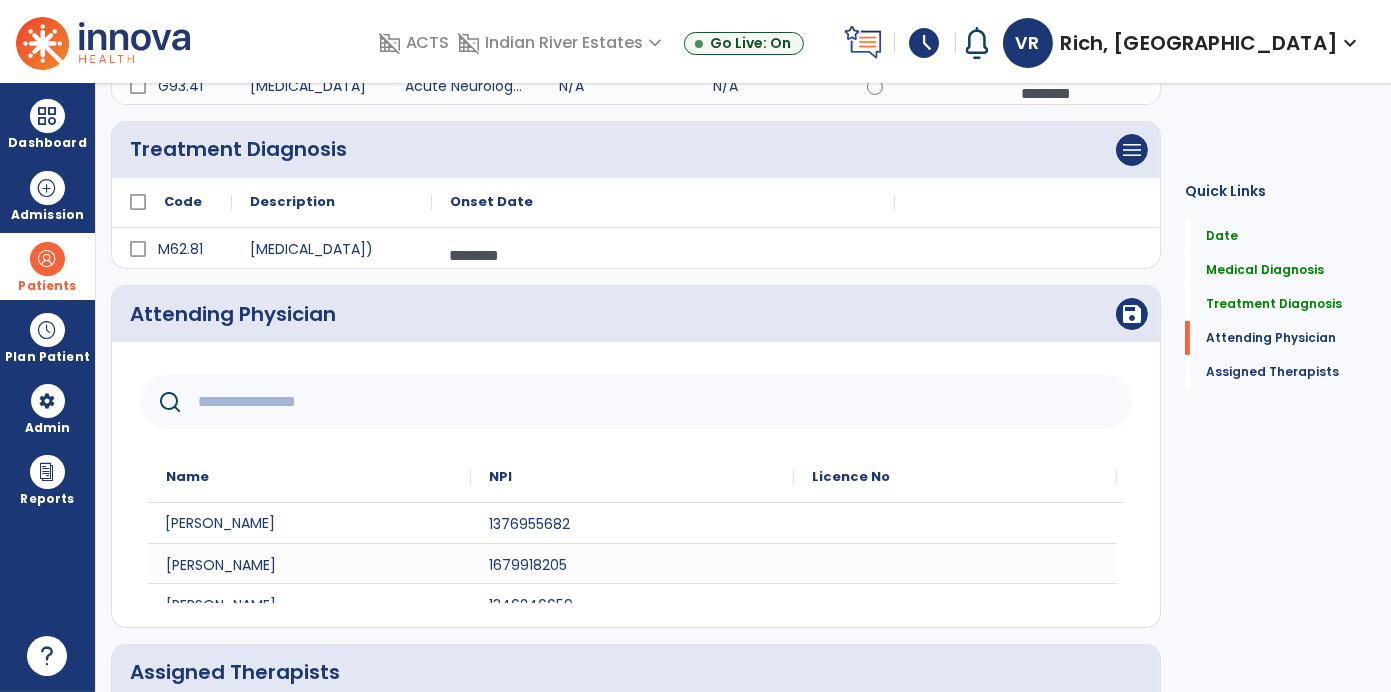click on "[PERSON_NAME]" 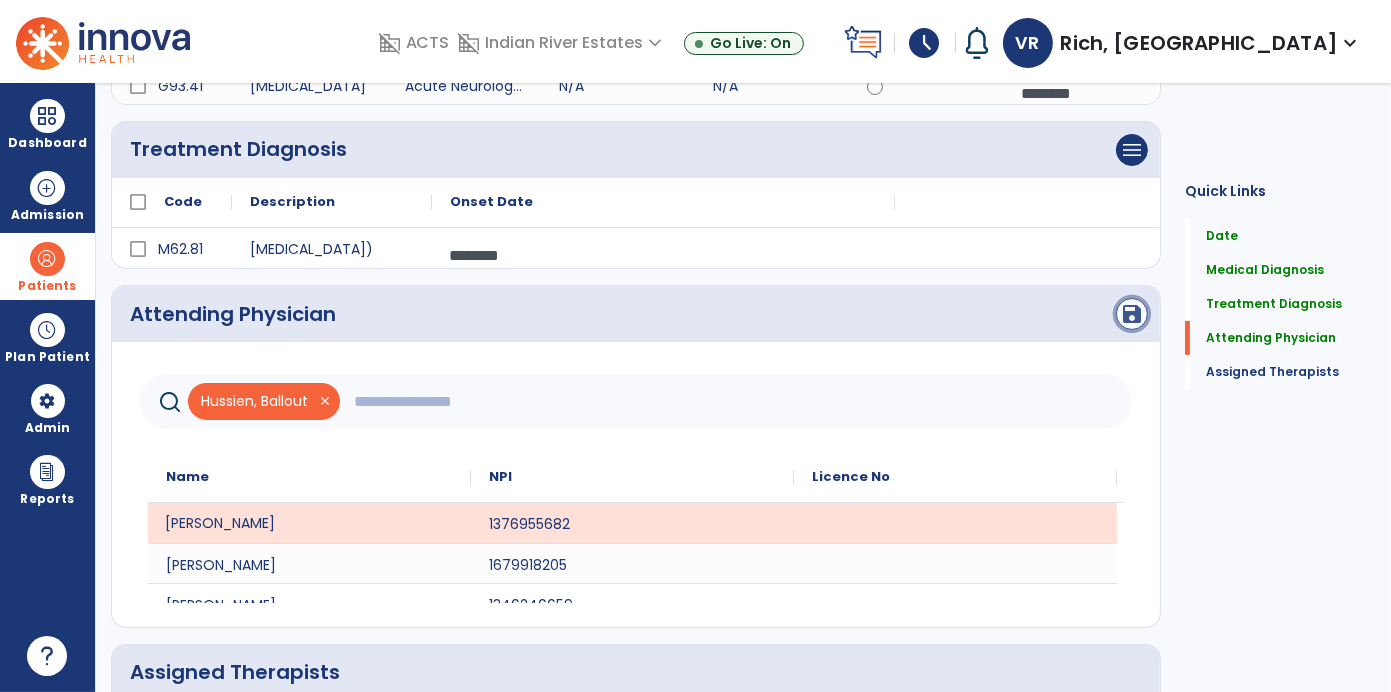 click on "save" 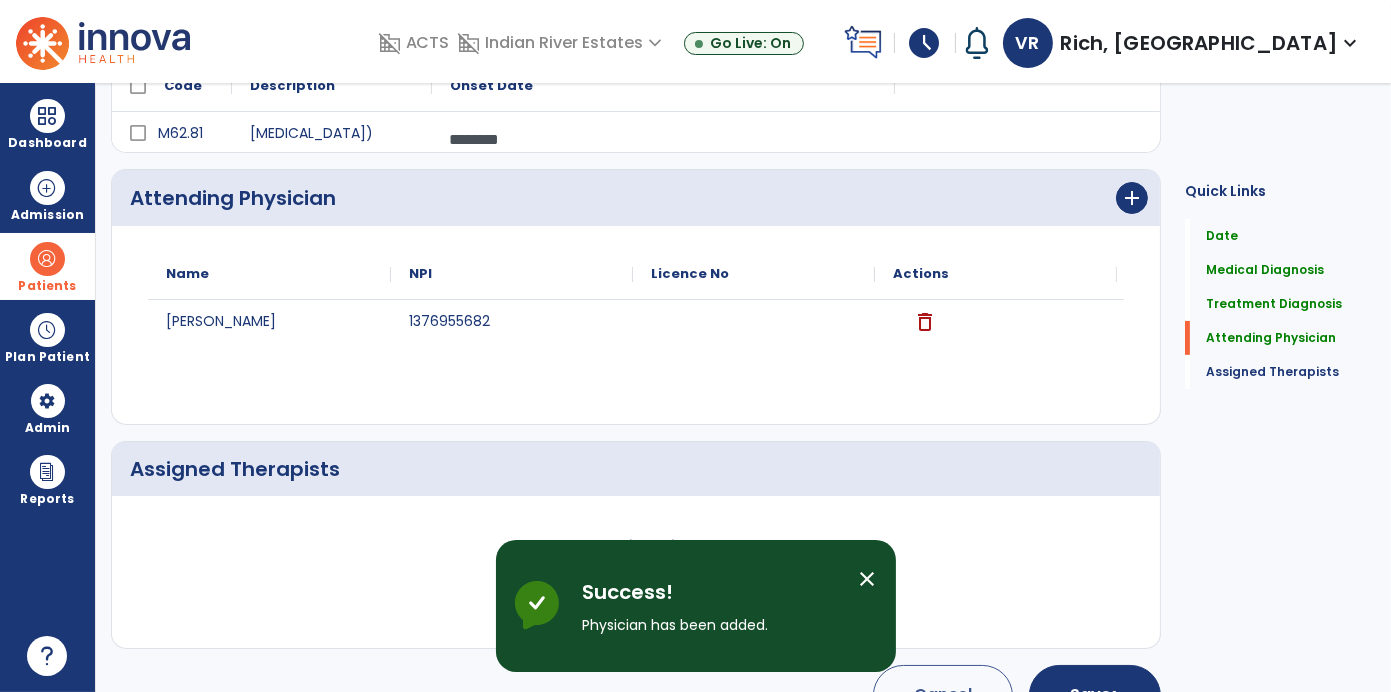 scroll, scrollTop: 600, scrollLeft: 0, axis: vertical 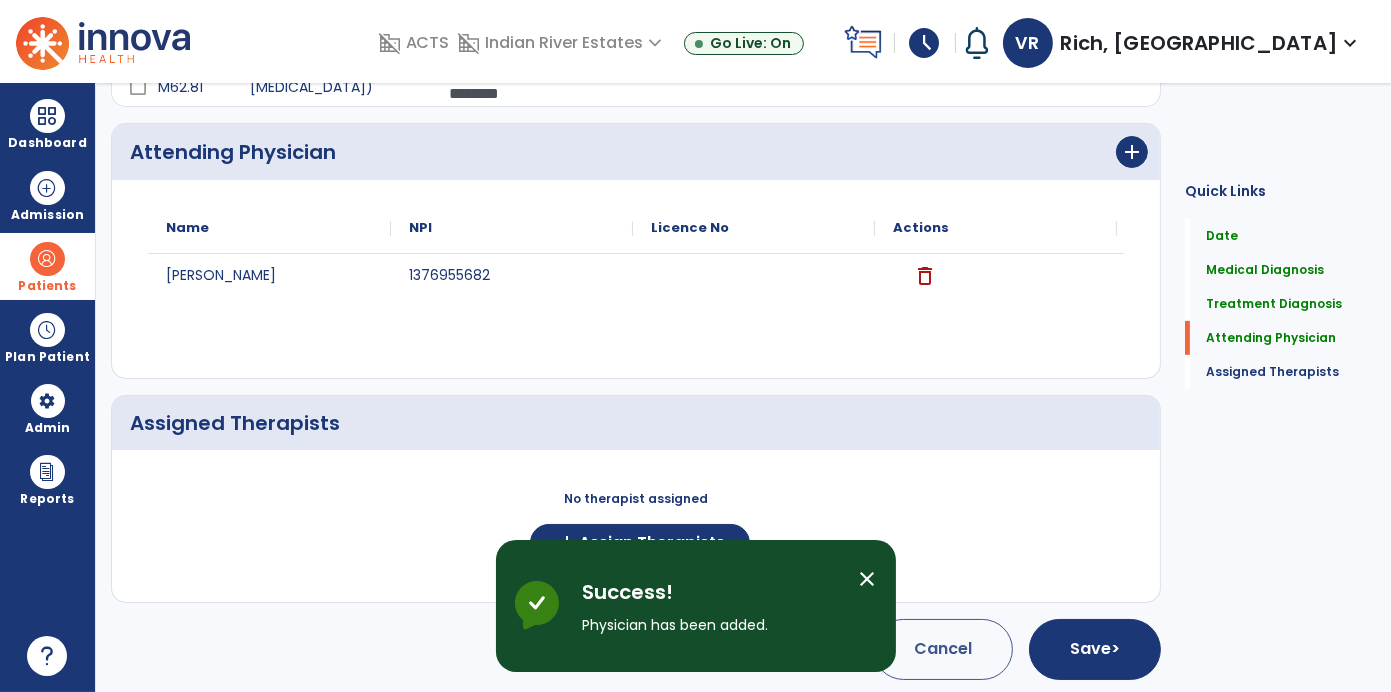 click on "No therapist assigned  add  Assign Therapists" 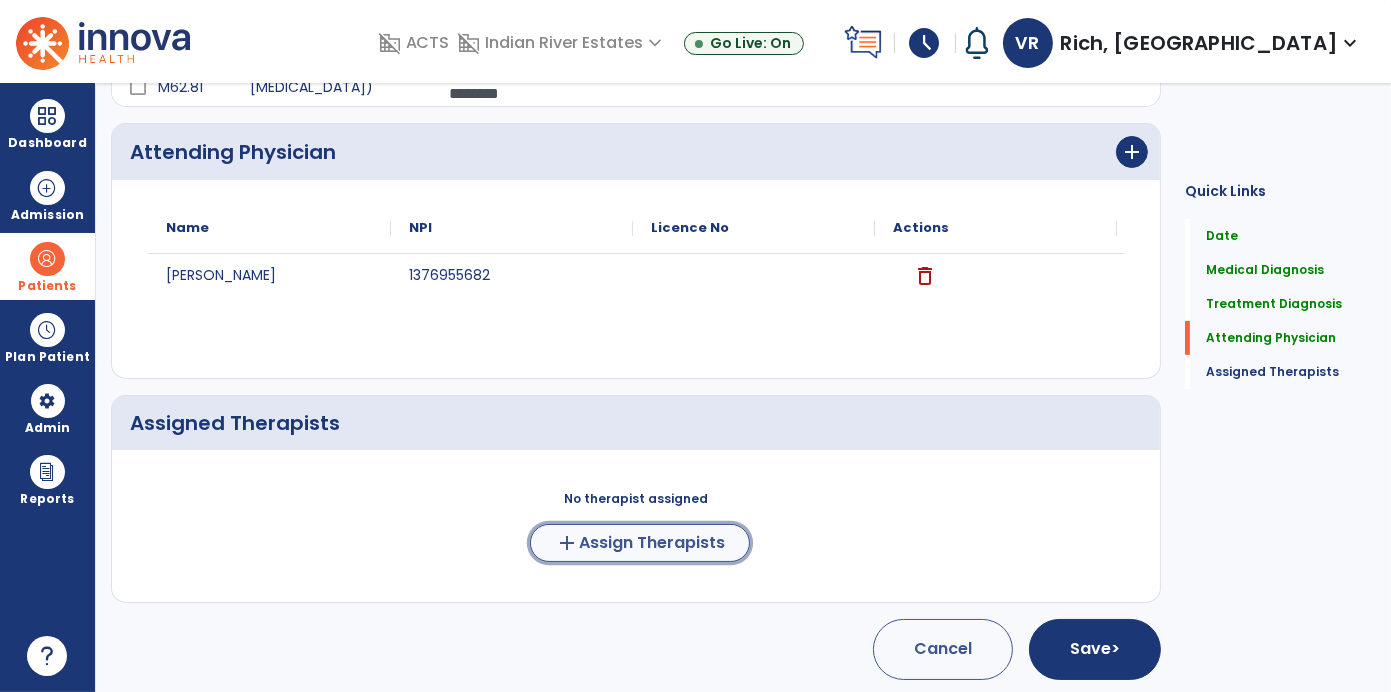 click on "Assign Therapists" 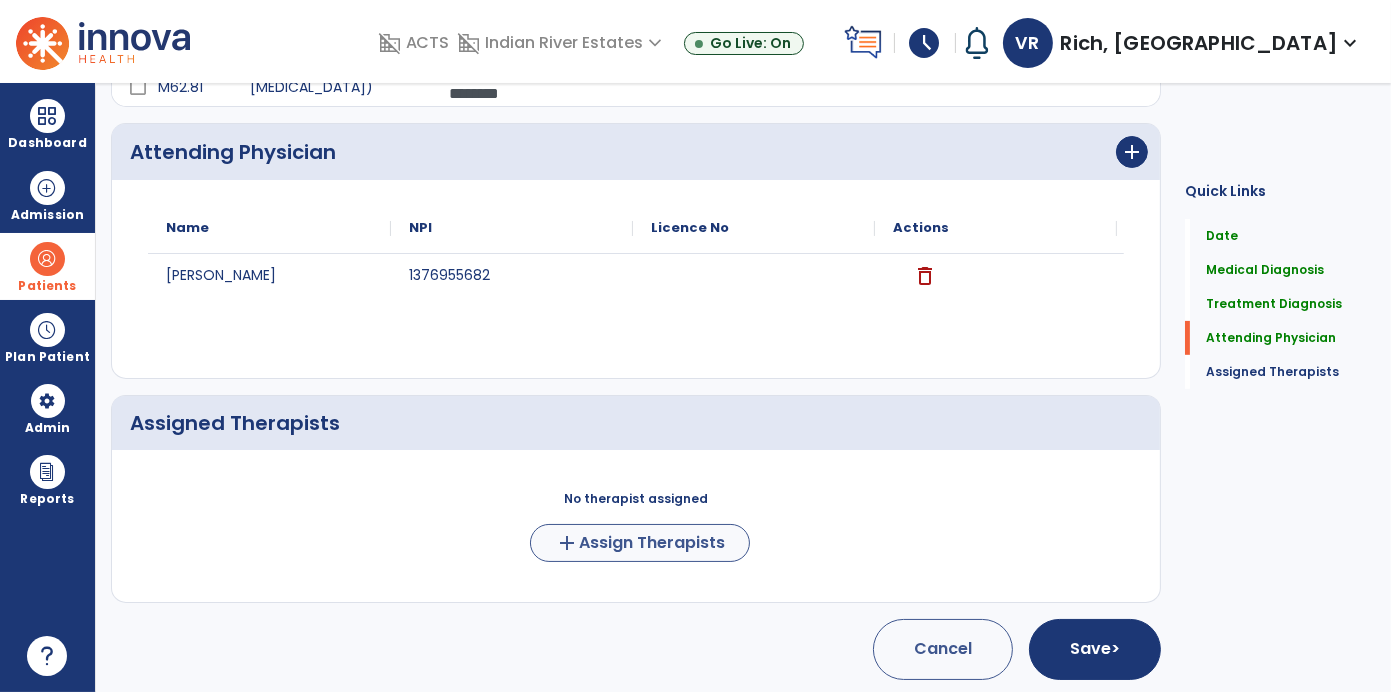 scroll, scrollTop: 596, scrollLeft: 0, axis: vertical 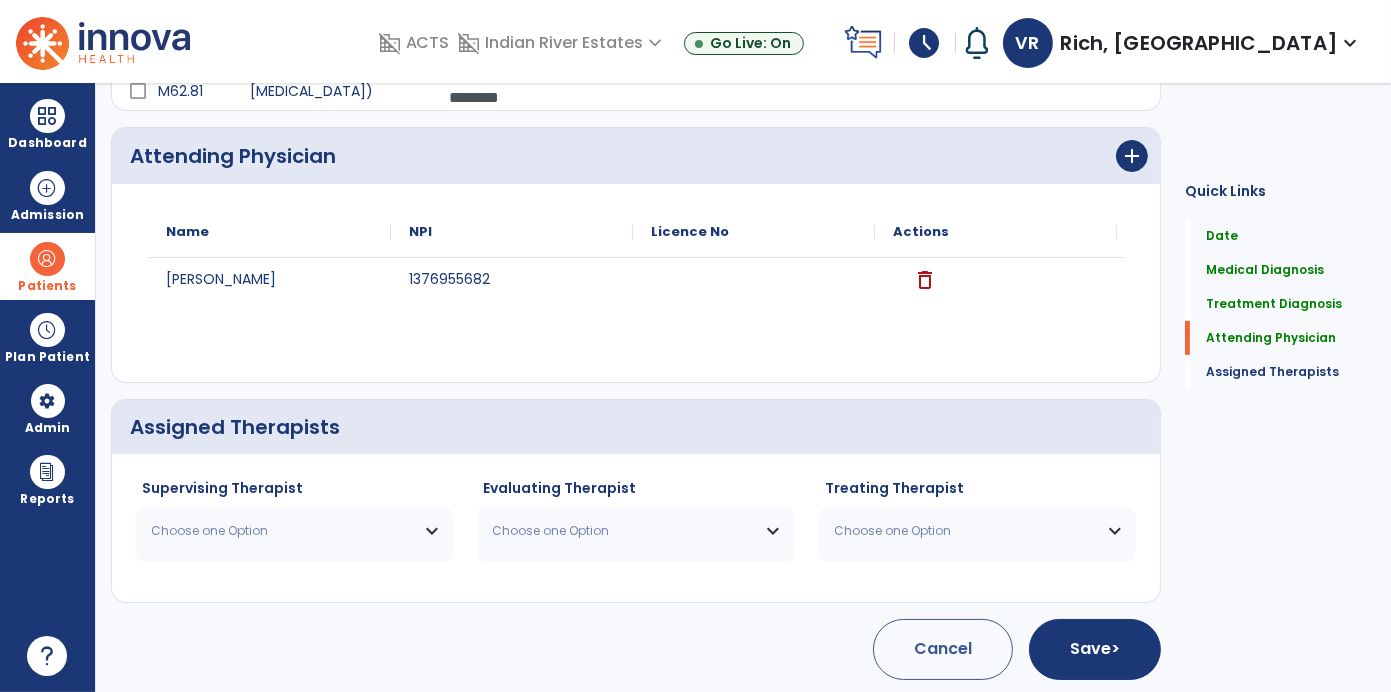 click on "Choose one Option" at bounding box center [282, 531] 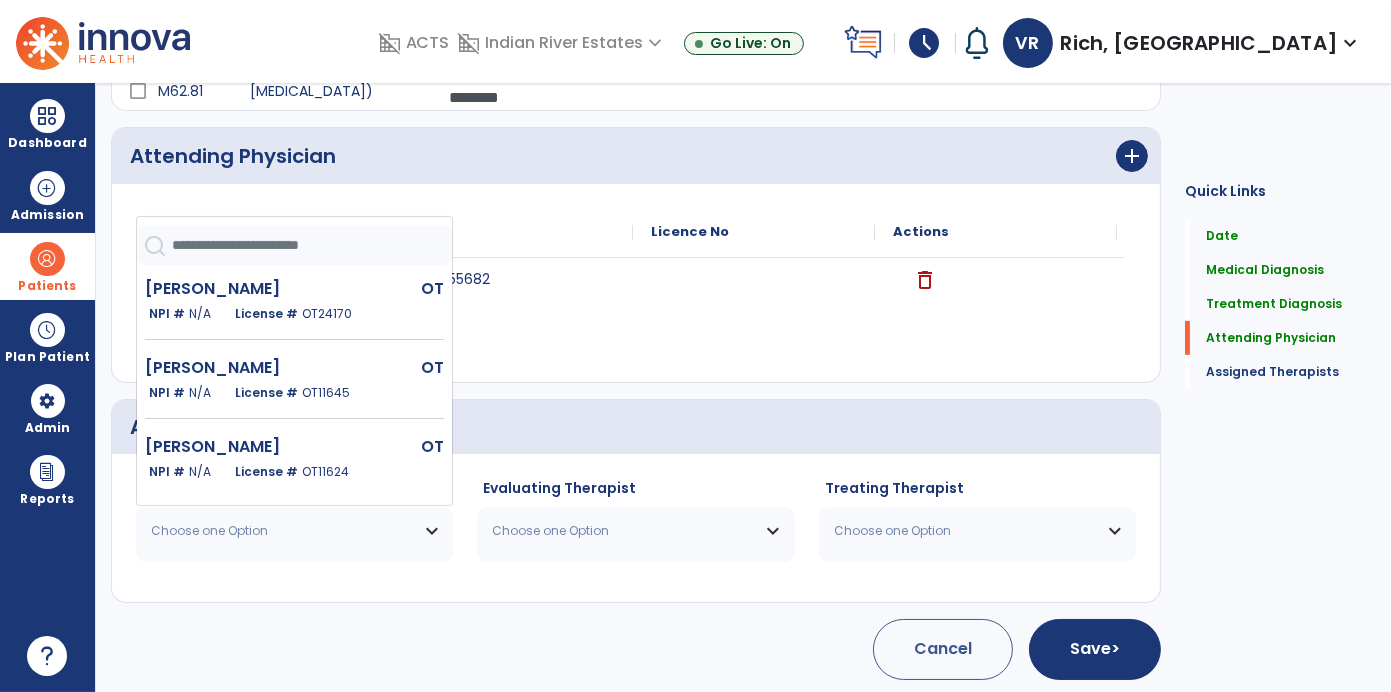scroll, scrollTop: 90, scrollLeft: 0, axis: vertical 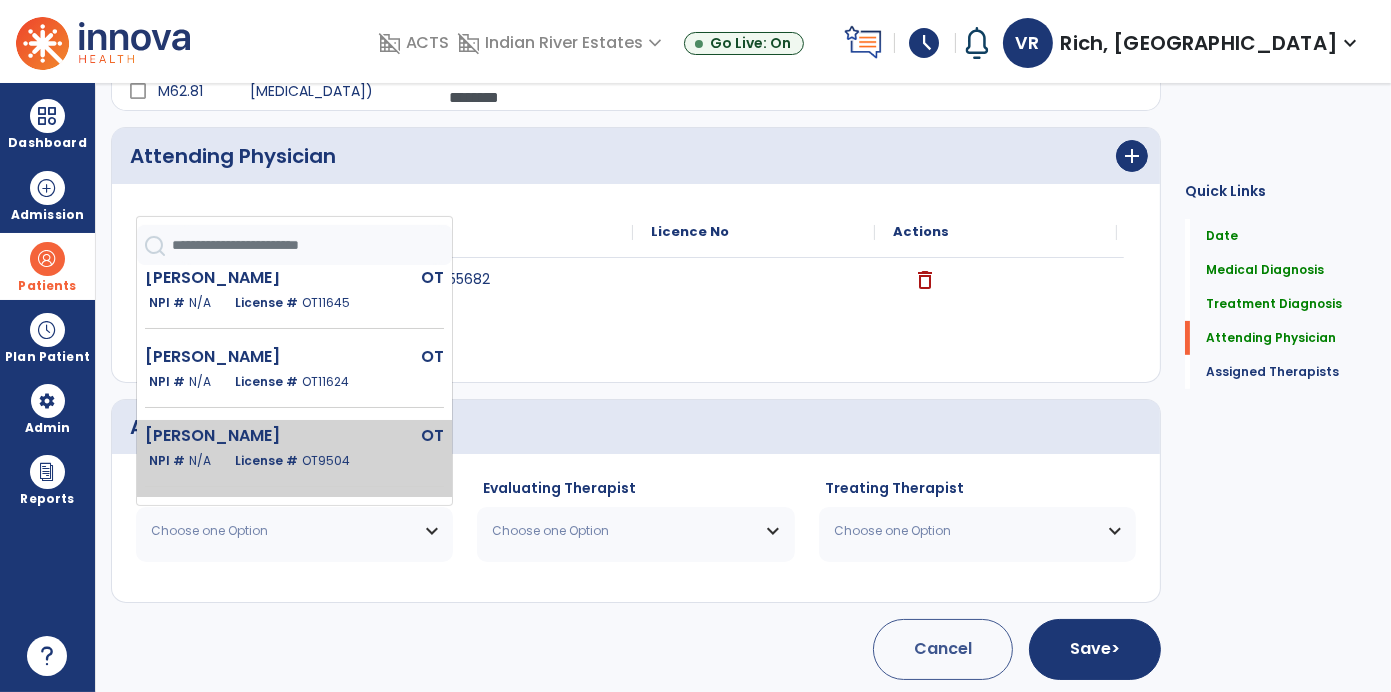 click on "OT" 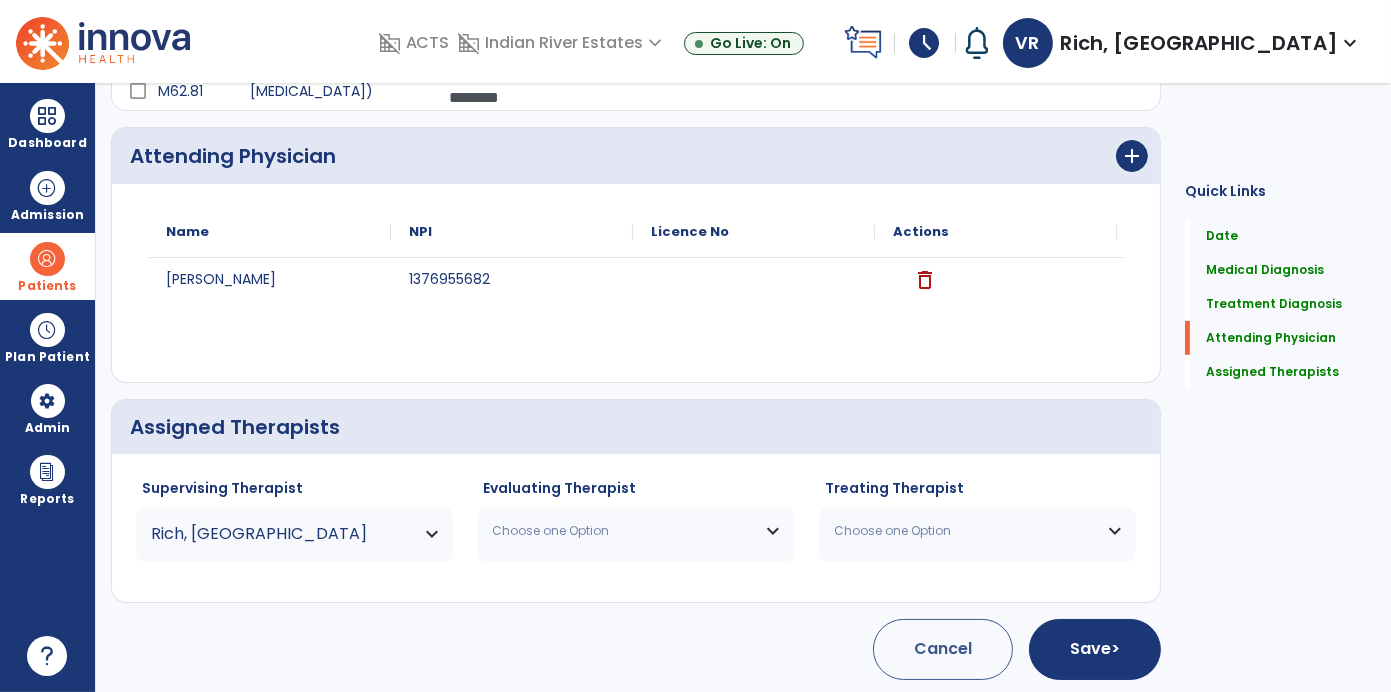 click on "Choose one Option" at bounding box center (635, 531) 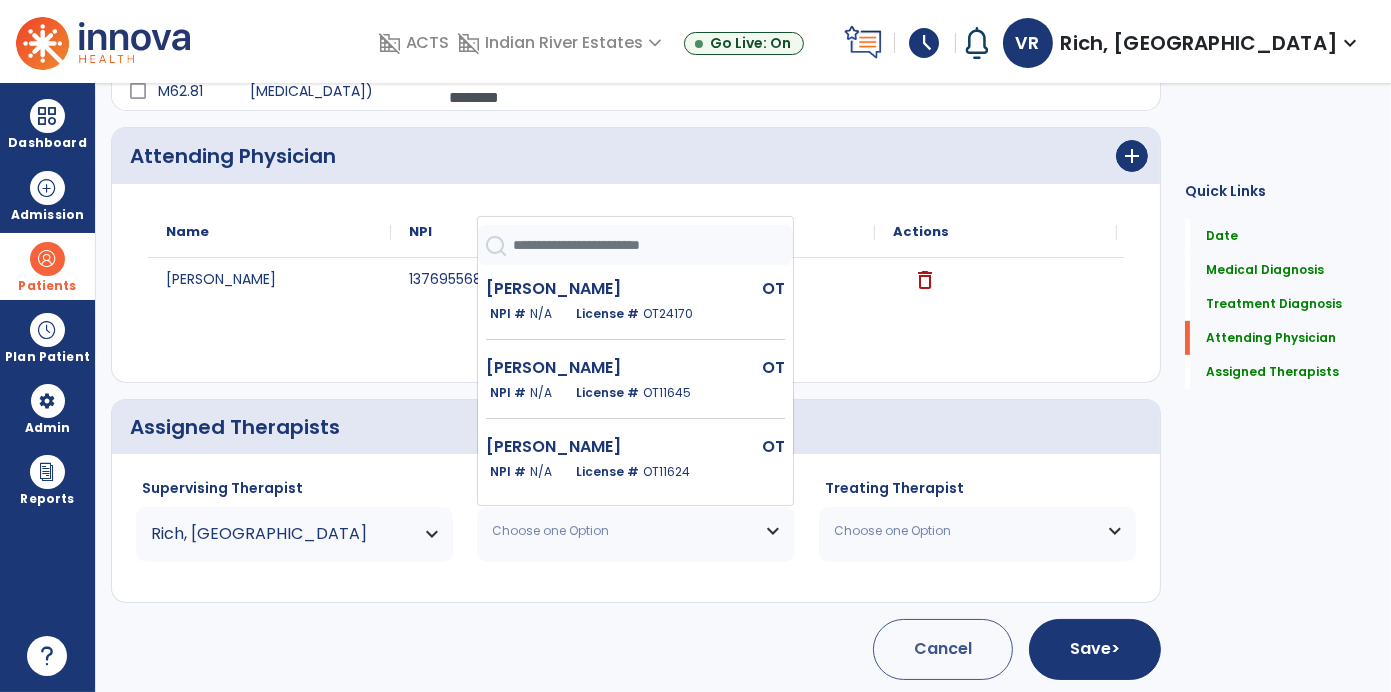 scroll, scrollTop: 90, scrollLeft: 0, axis: vertical 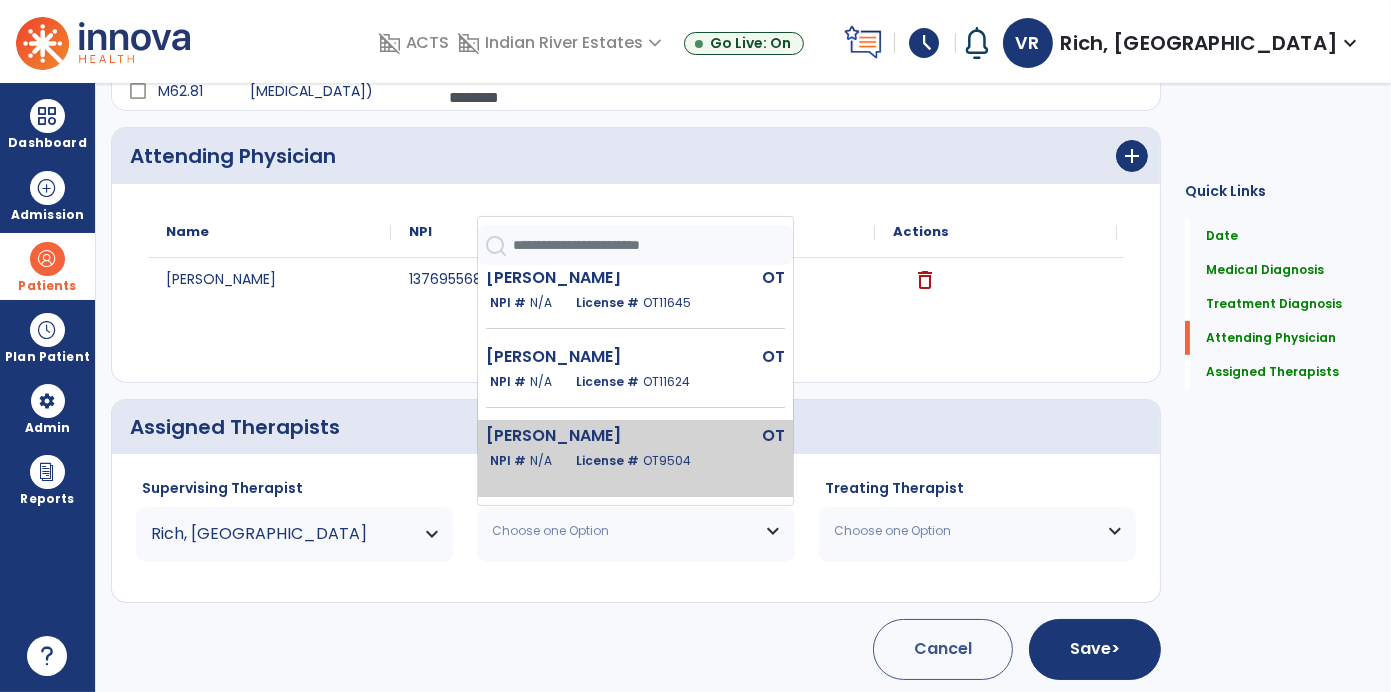 click on "OT" 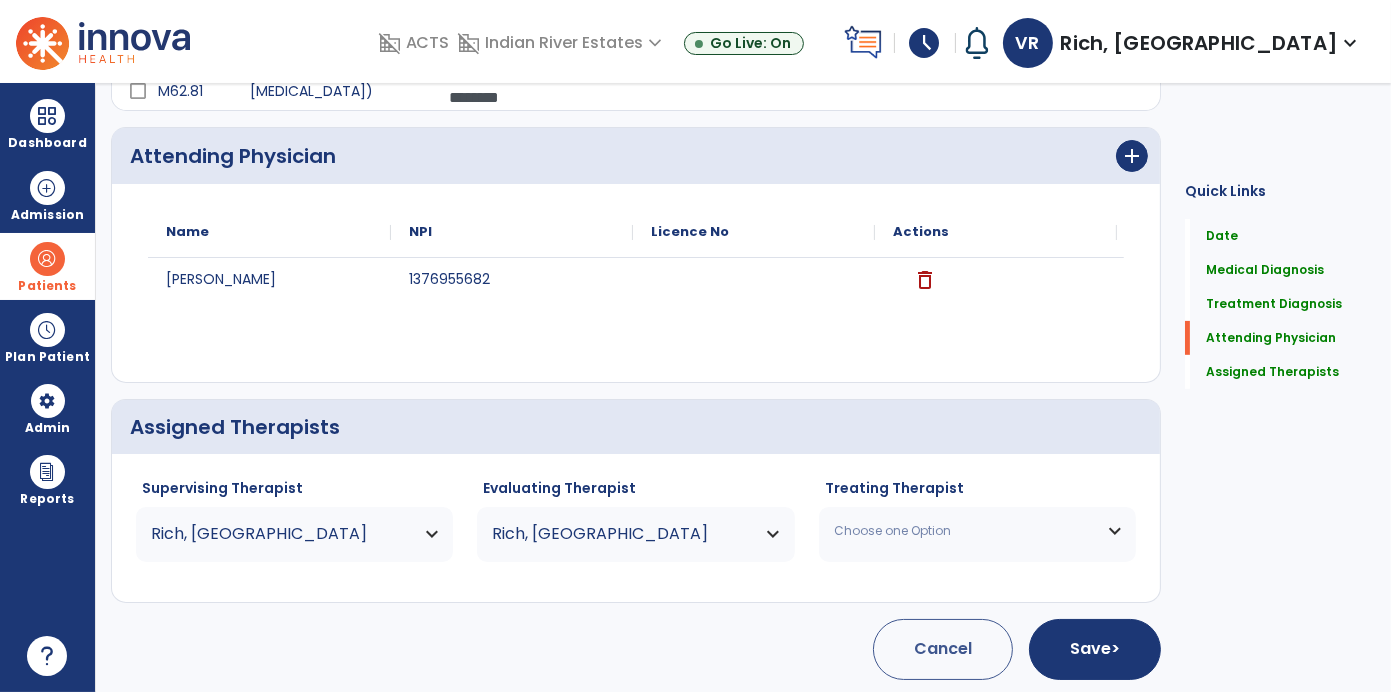 click on "Choose one Option" at bounding box center (977, 531) 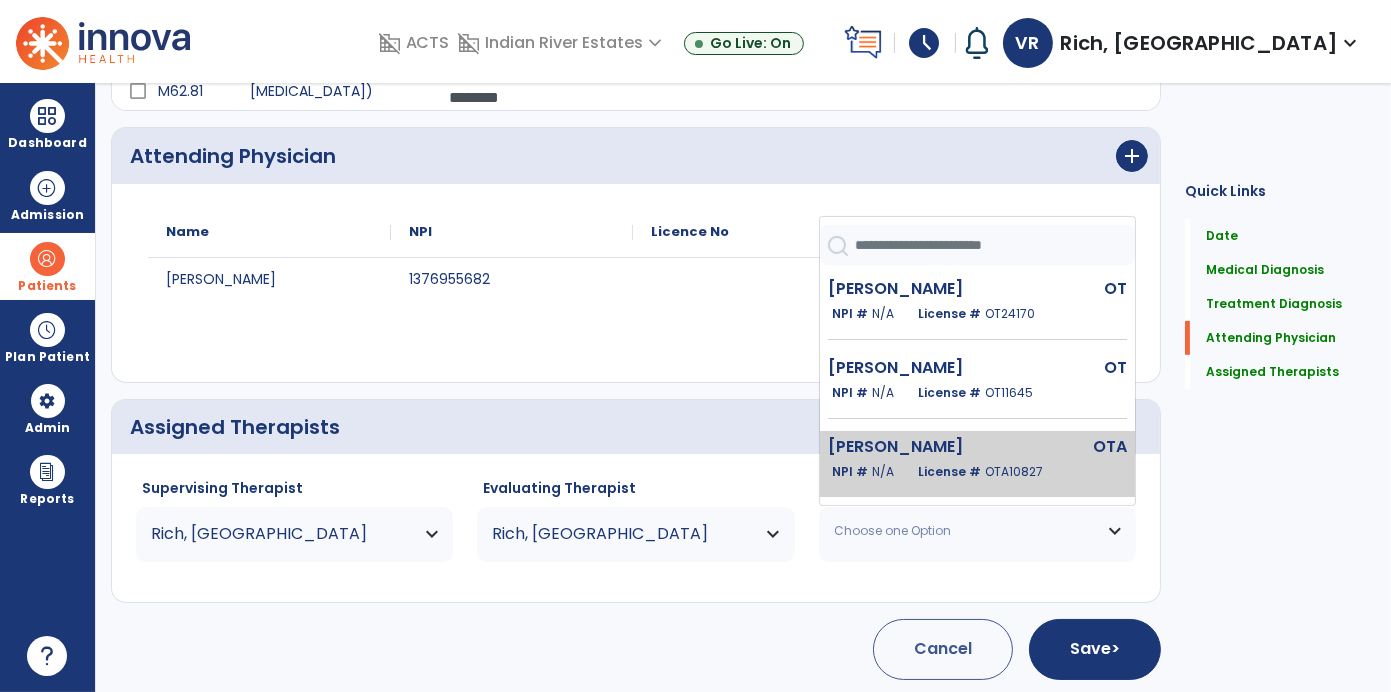 click on "OTA10827" 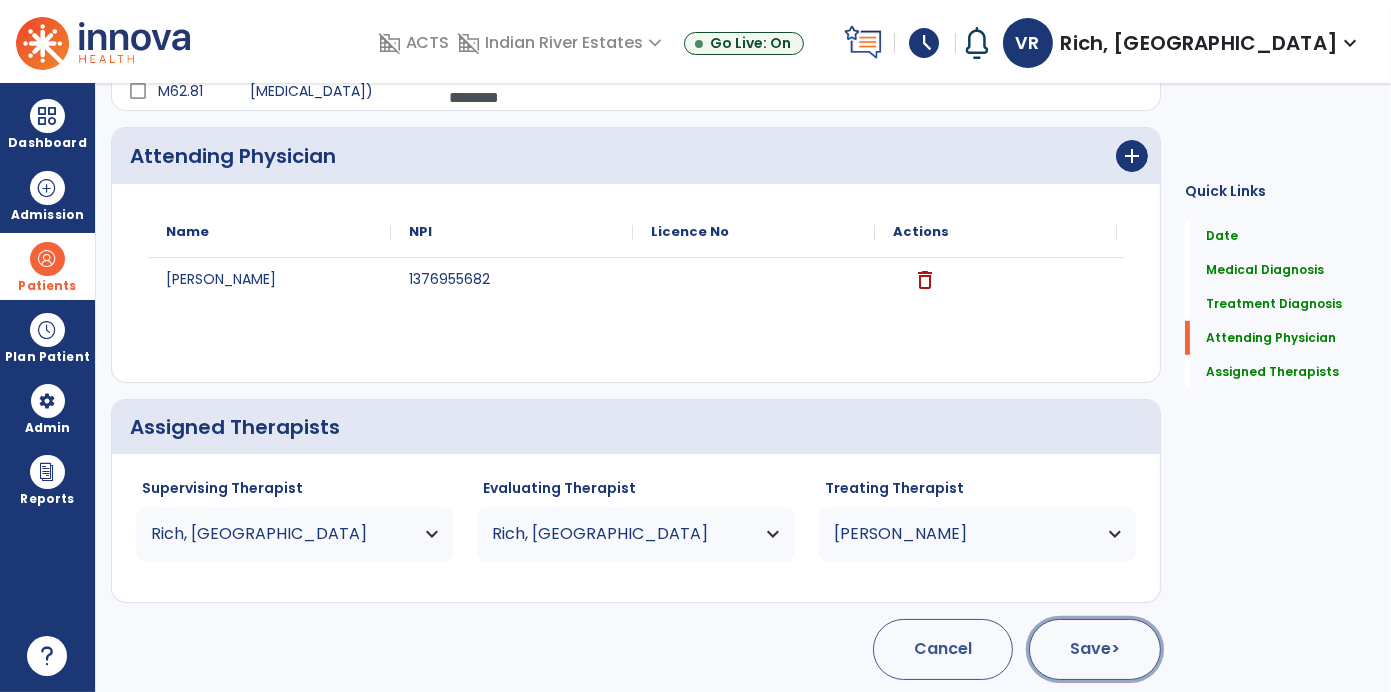 click on ">" 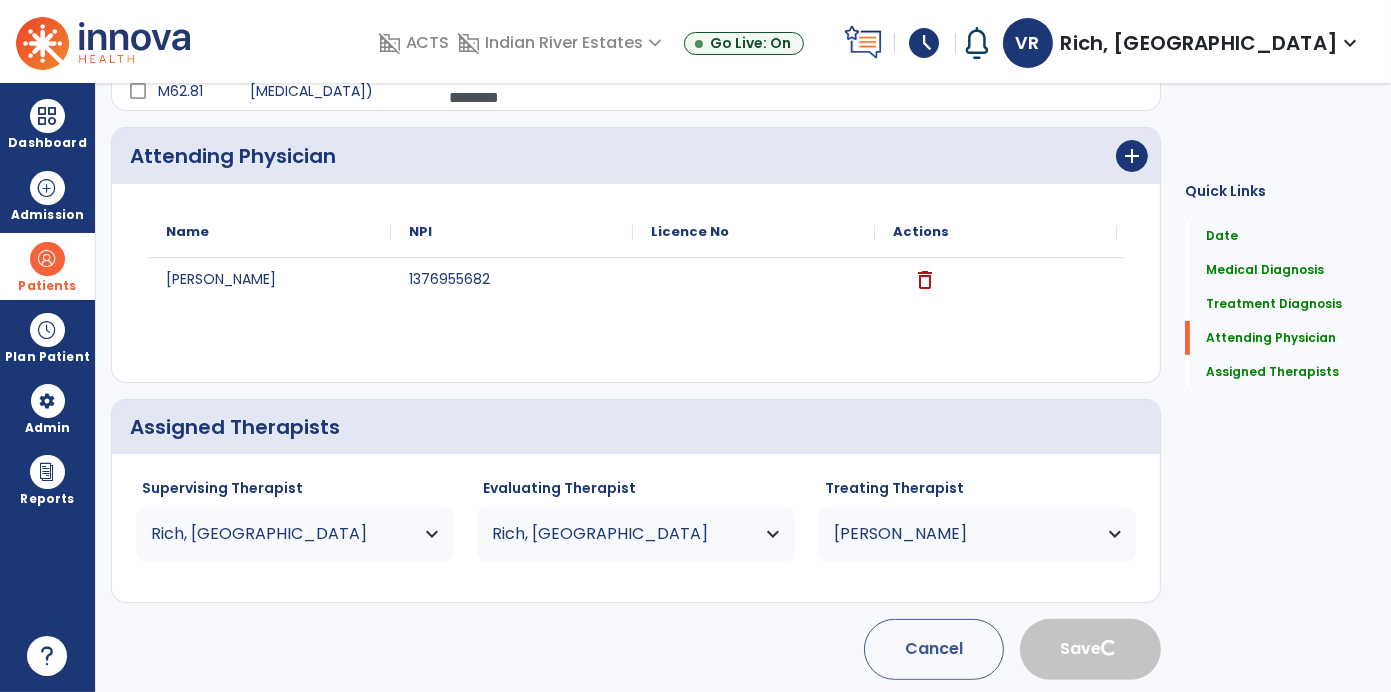 type 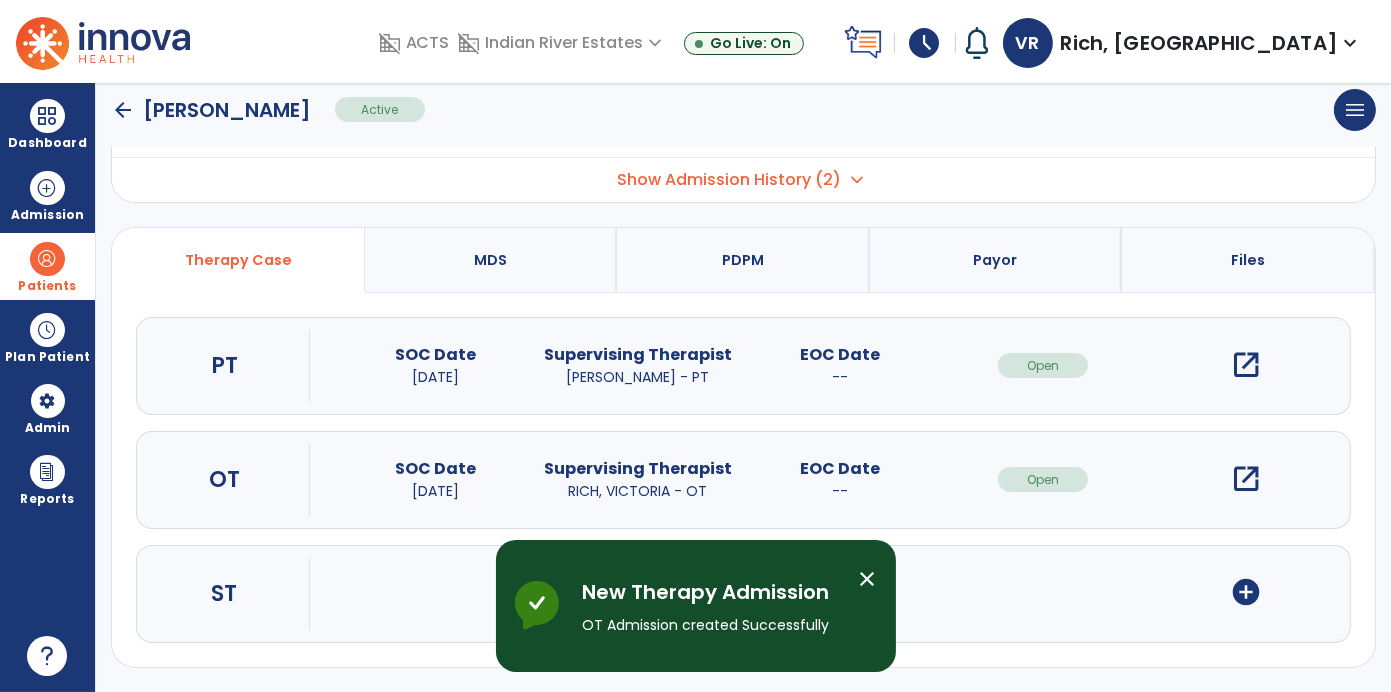 scroll, scrollTop: 0, scrollLeft: 0, axis: both 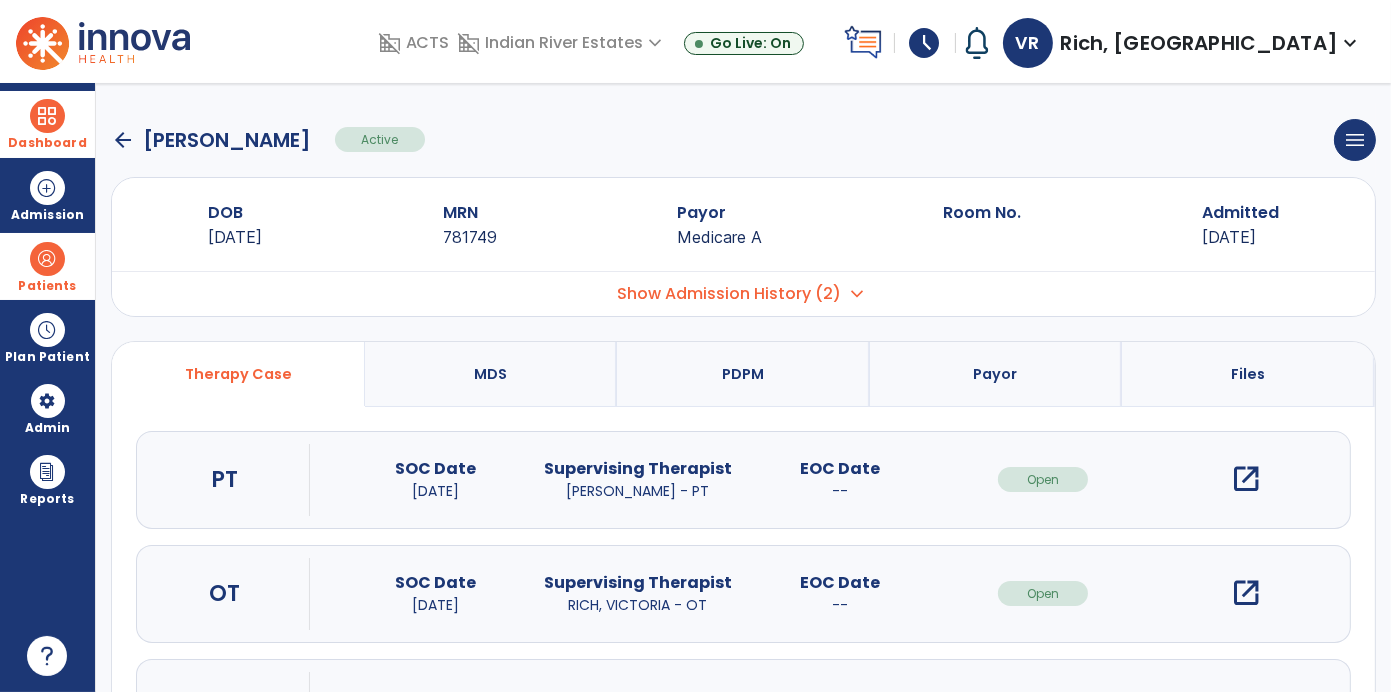 click on "Dashboard" at bounding box center [47, 124] 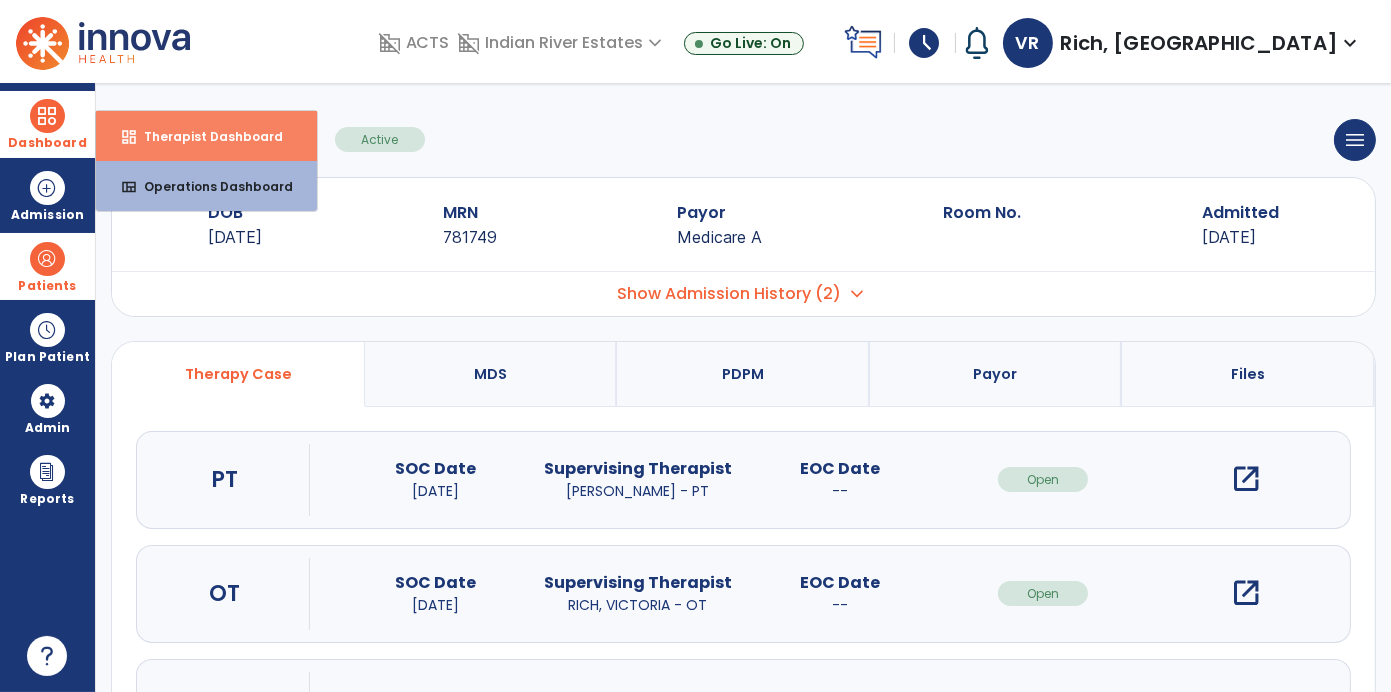 click on "Therapist Dashboard" at bounding box center [205, 136] 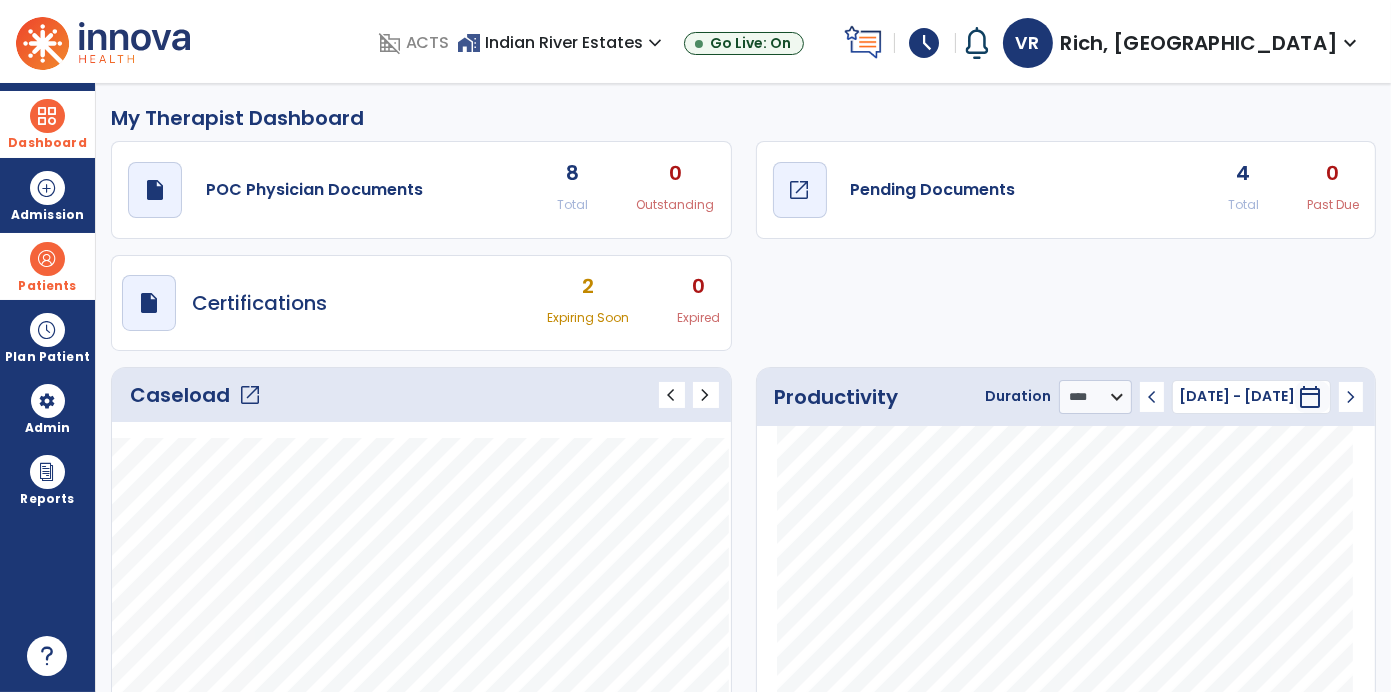 click on "Pending Documents" 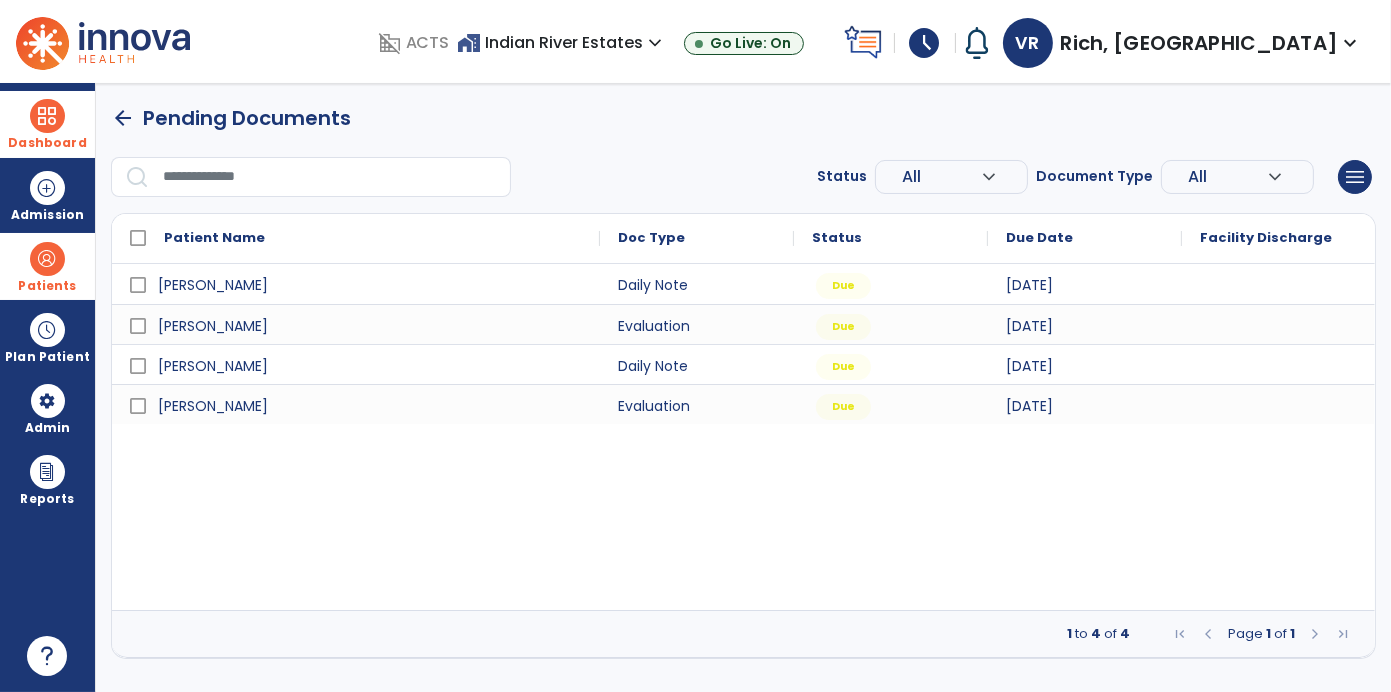 click at bounding box center (47, 259) 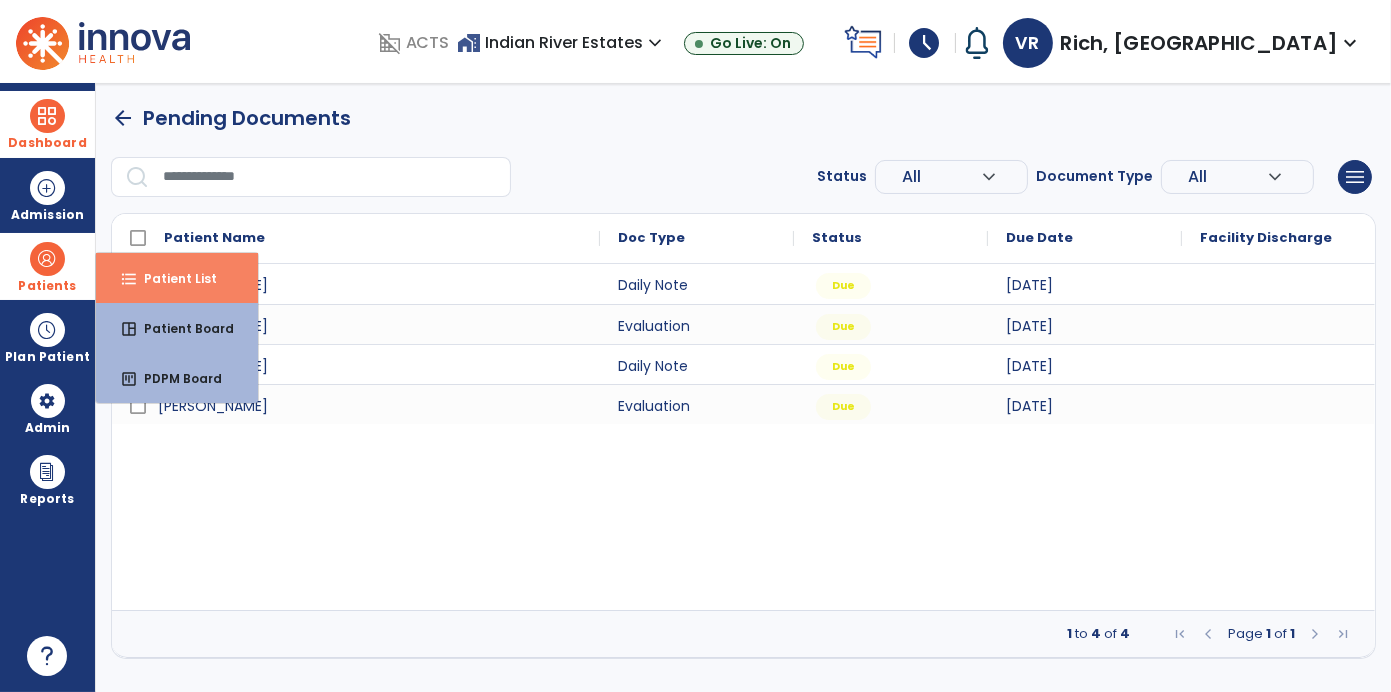 click on "Patient List" at bounding box center [172, 278] 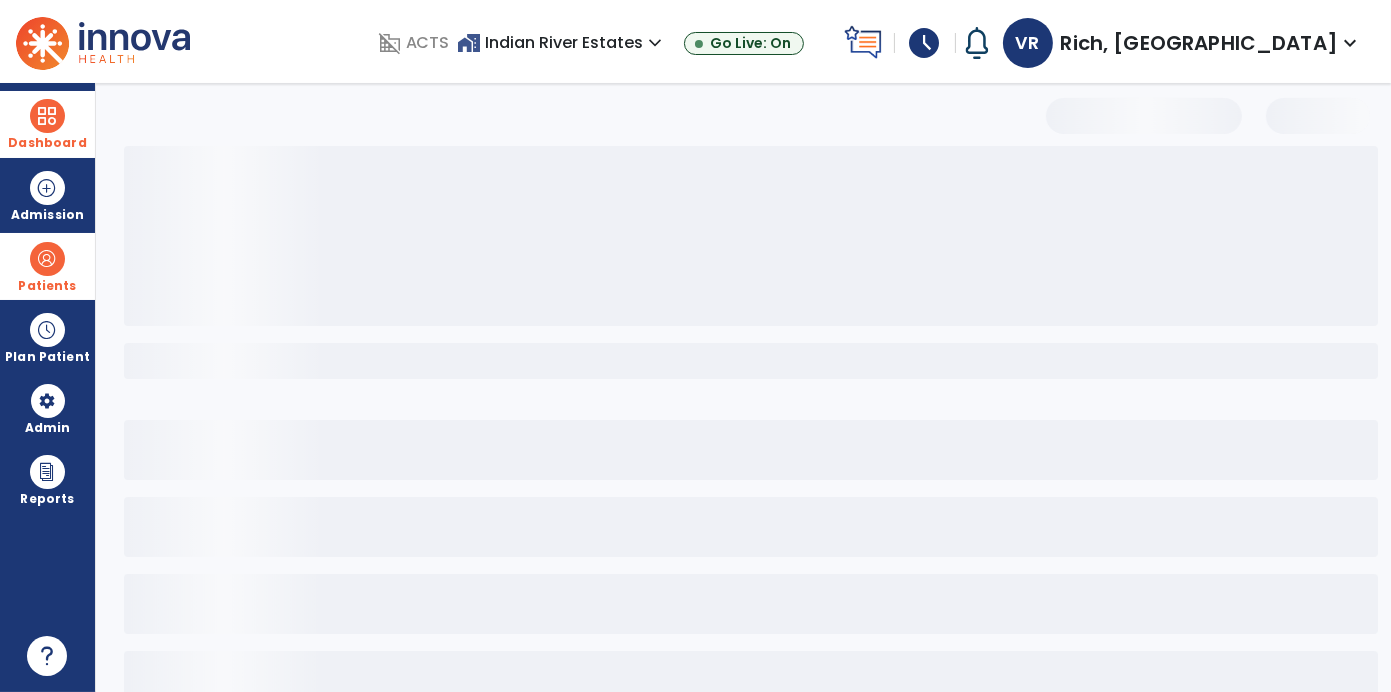 select on "***" 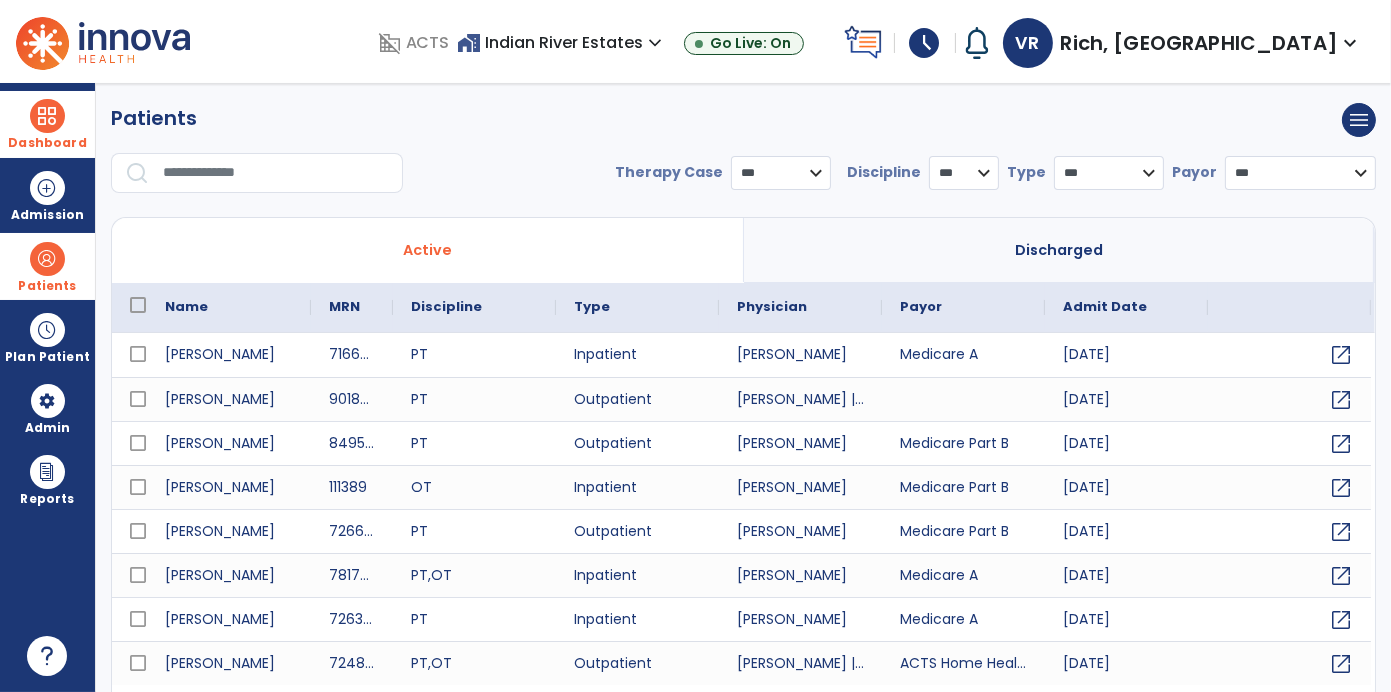 click at bounding box center [276, 173] 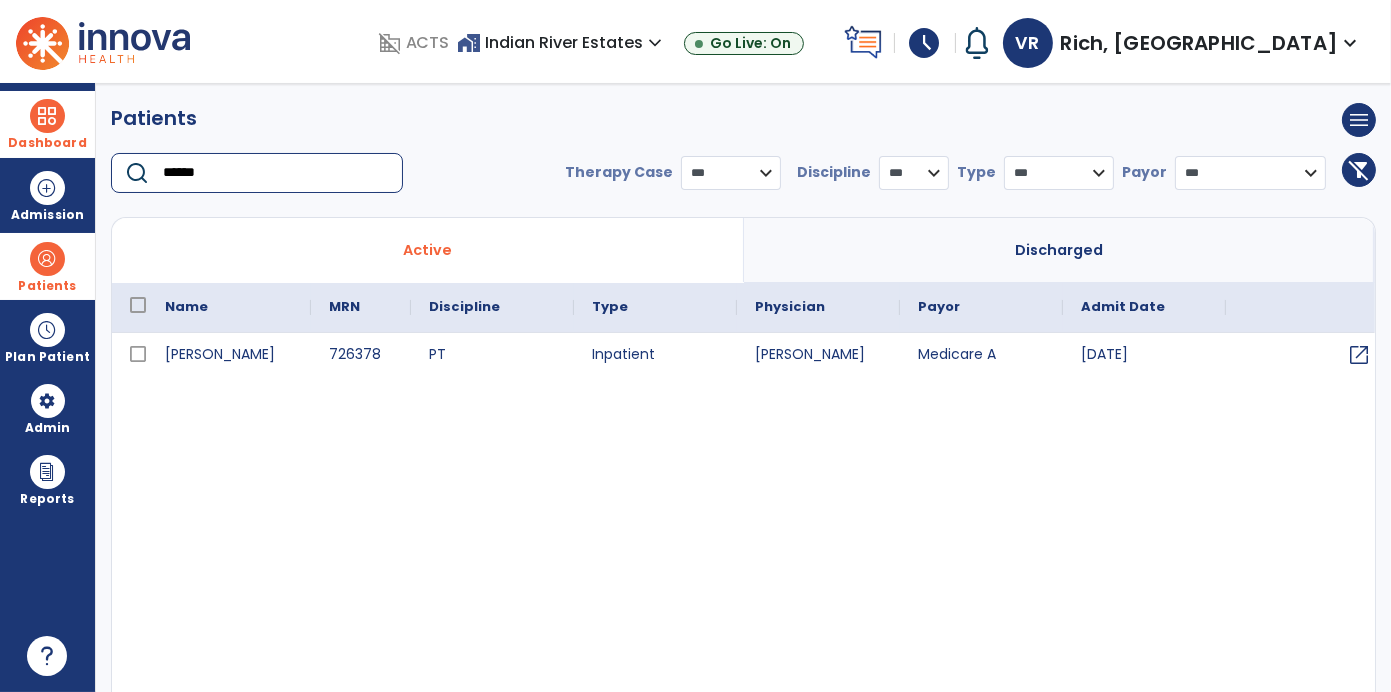 type on "******" 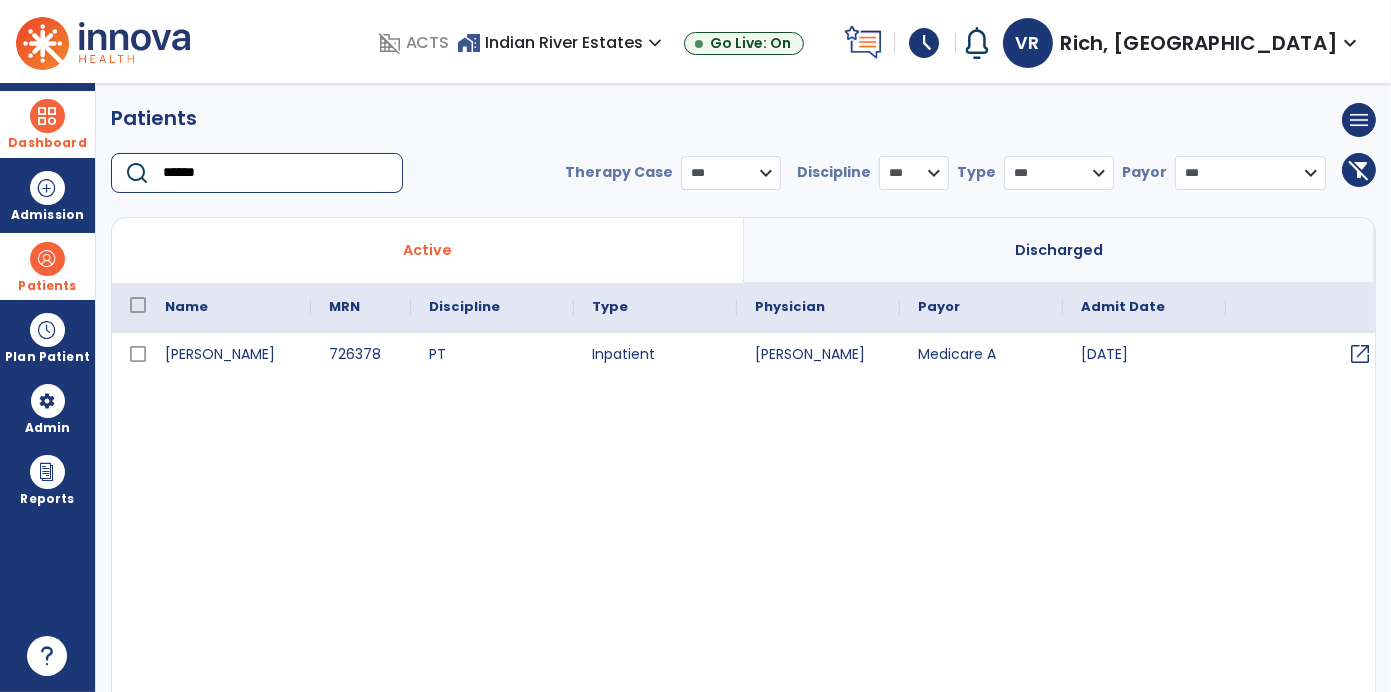 click on "open_in_new" at bounding box center [1360, 354] 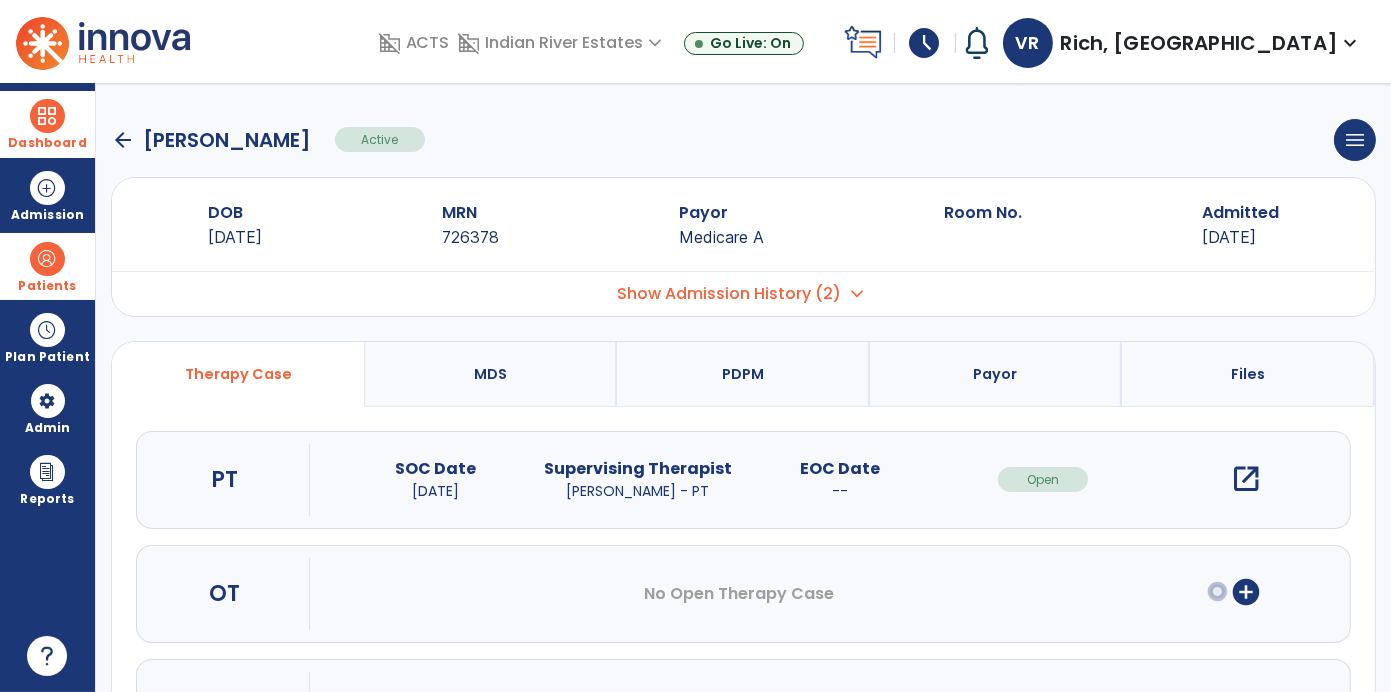 click on "open_in_new" at bounding box center (1246, 479) 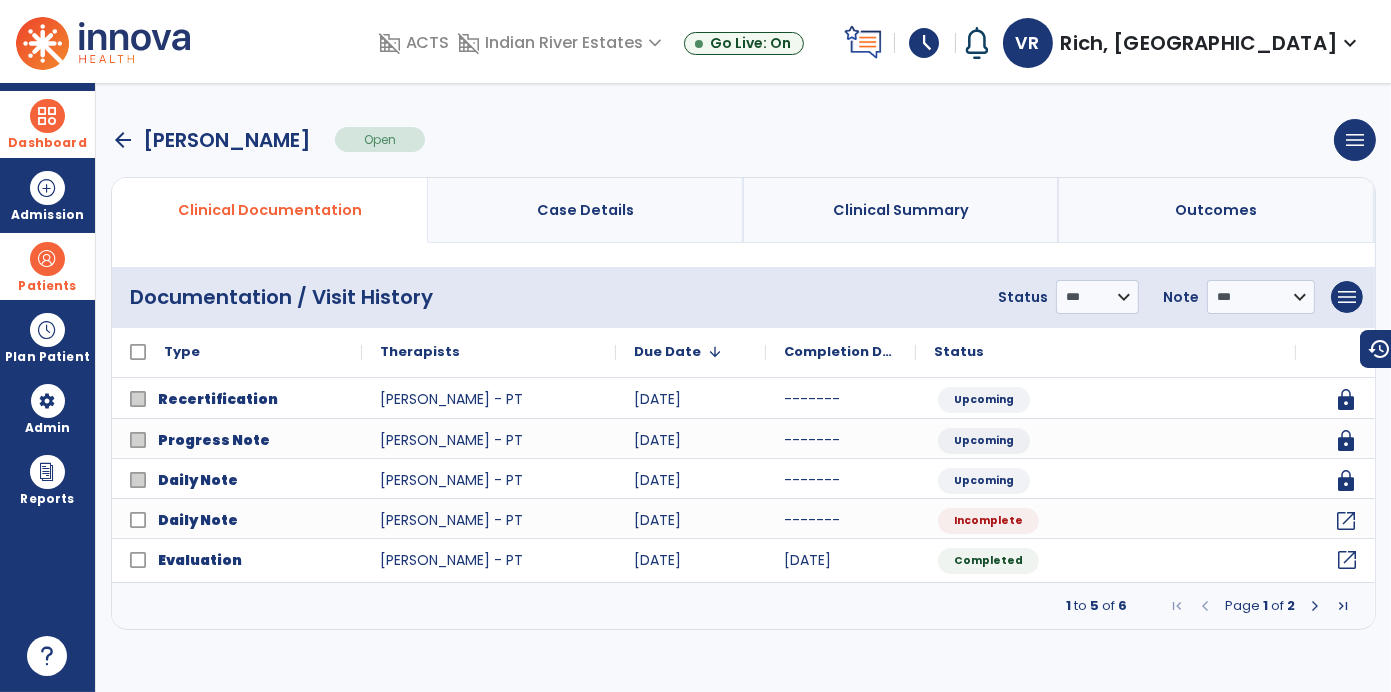click on "open_in_new" 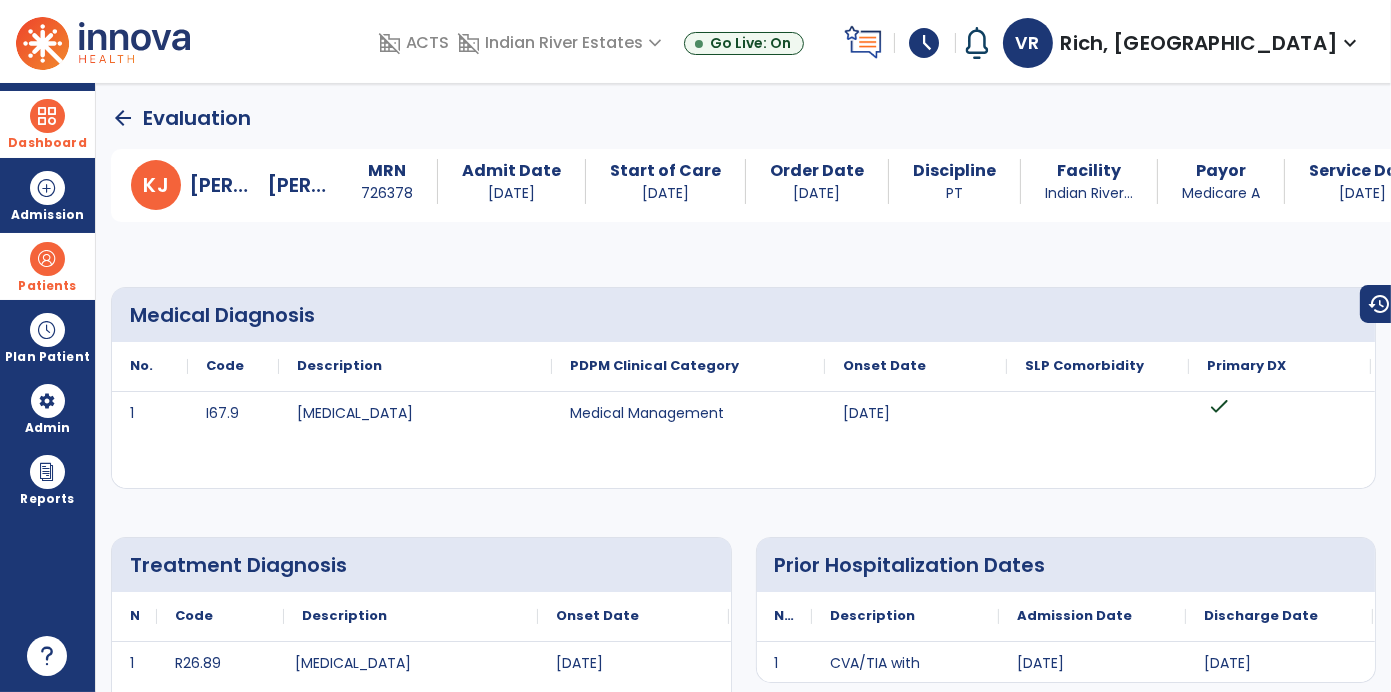 click at bounding box center [47, 259] 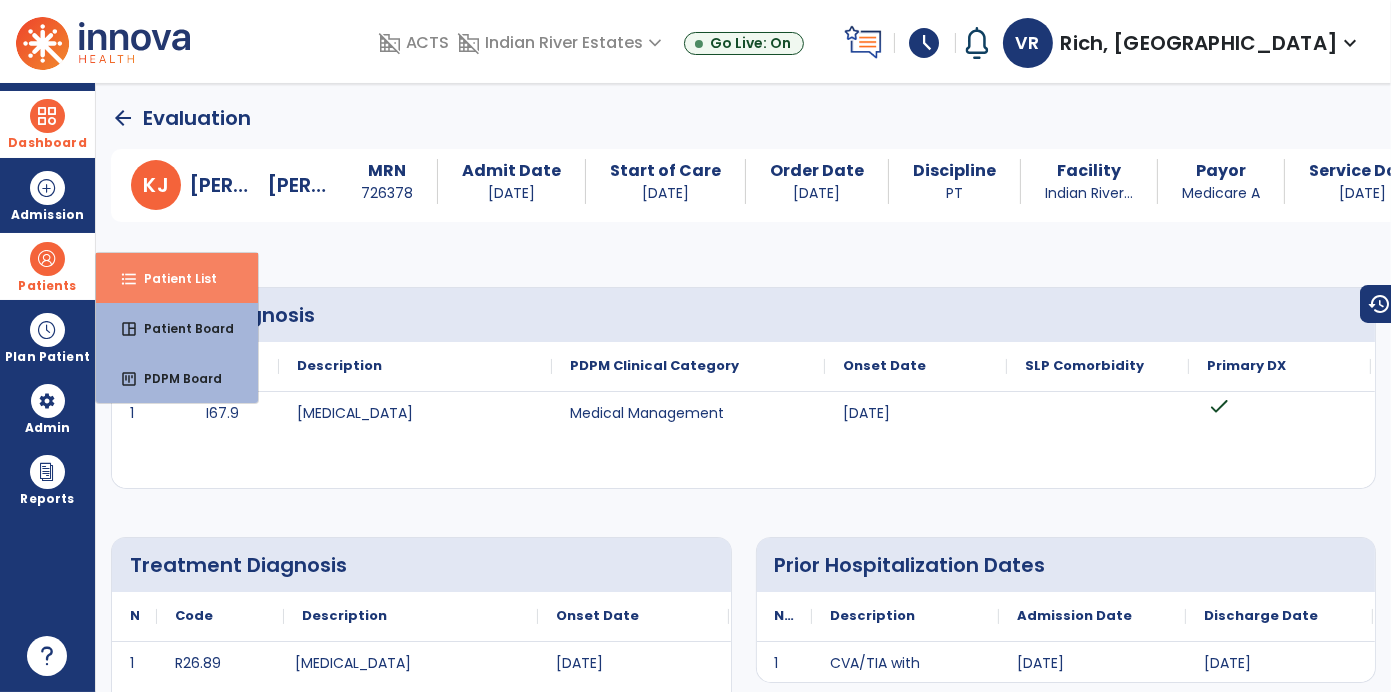 click on "Patient List" at bounding box center [172, 278] 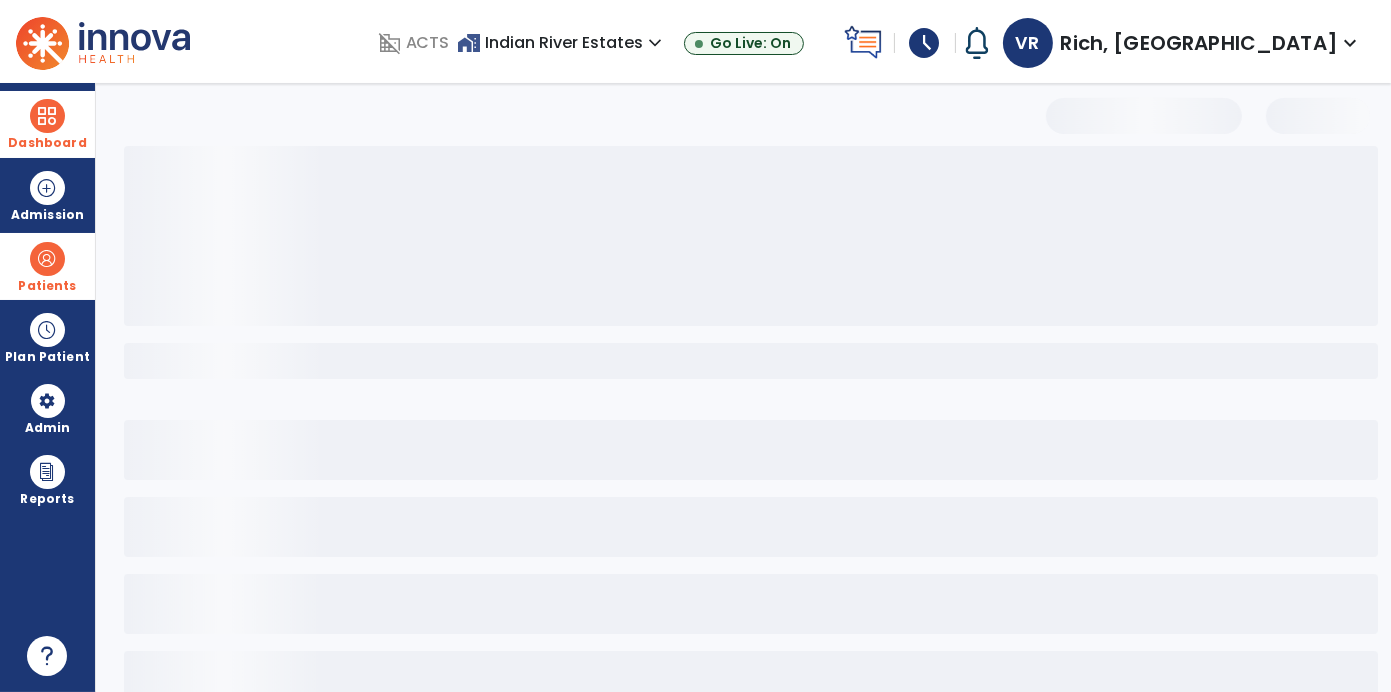 select on "***" 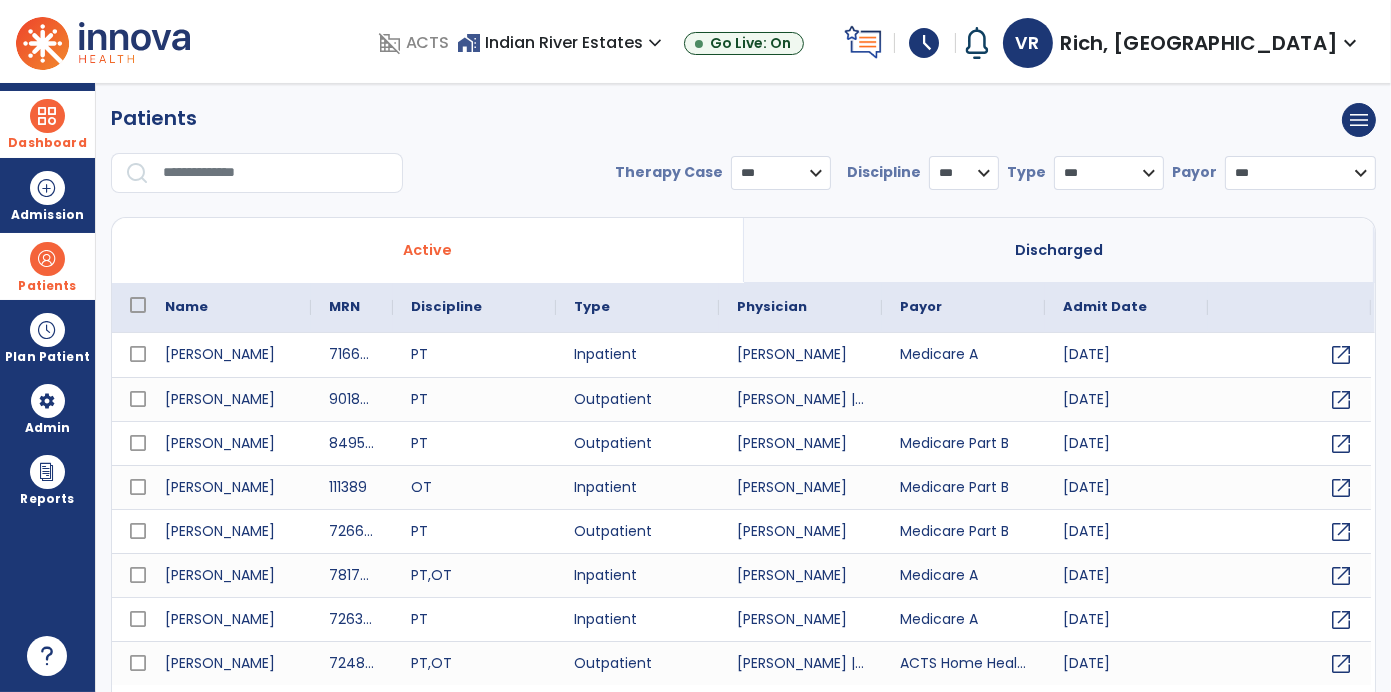 click at bounding box center [276, 173] 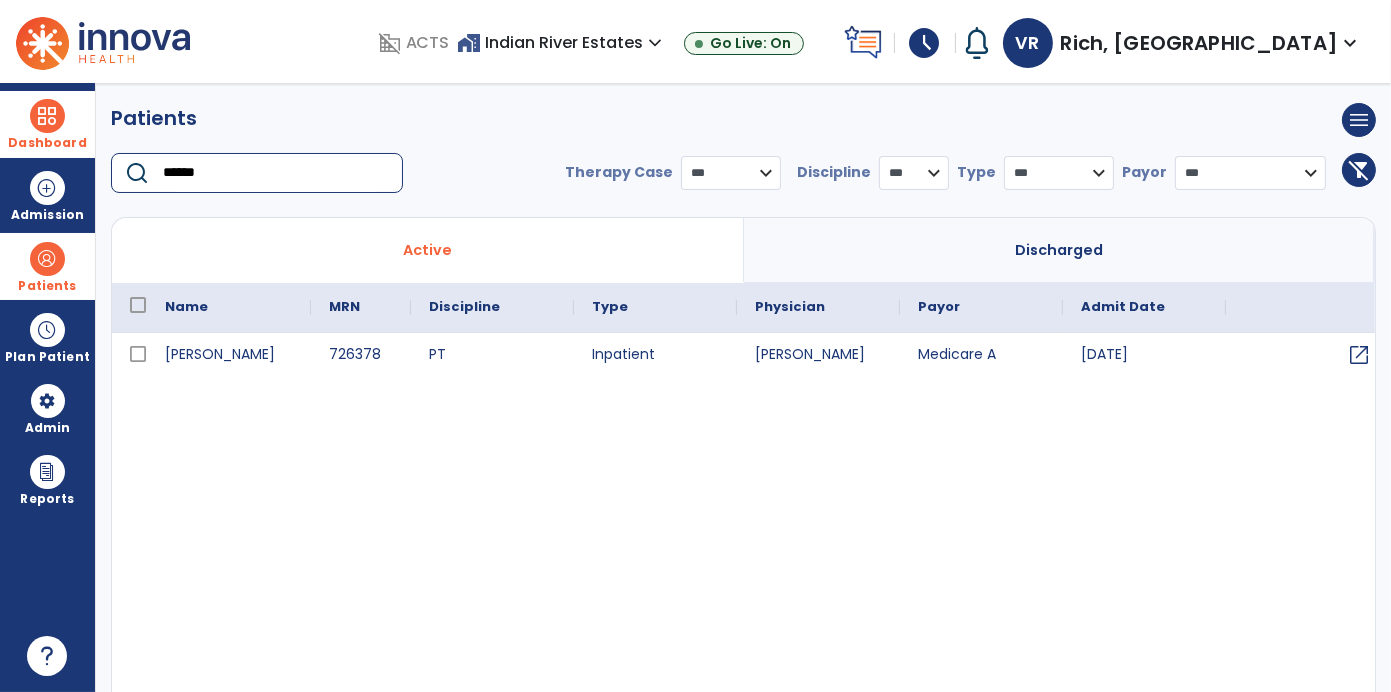 type on "******" 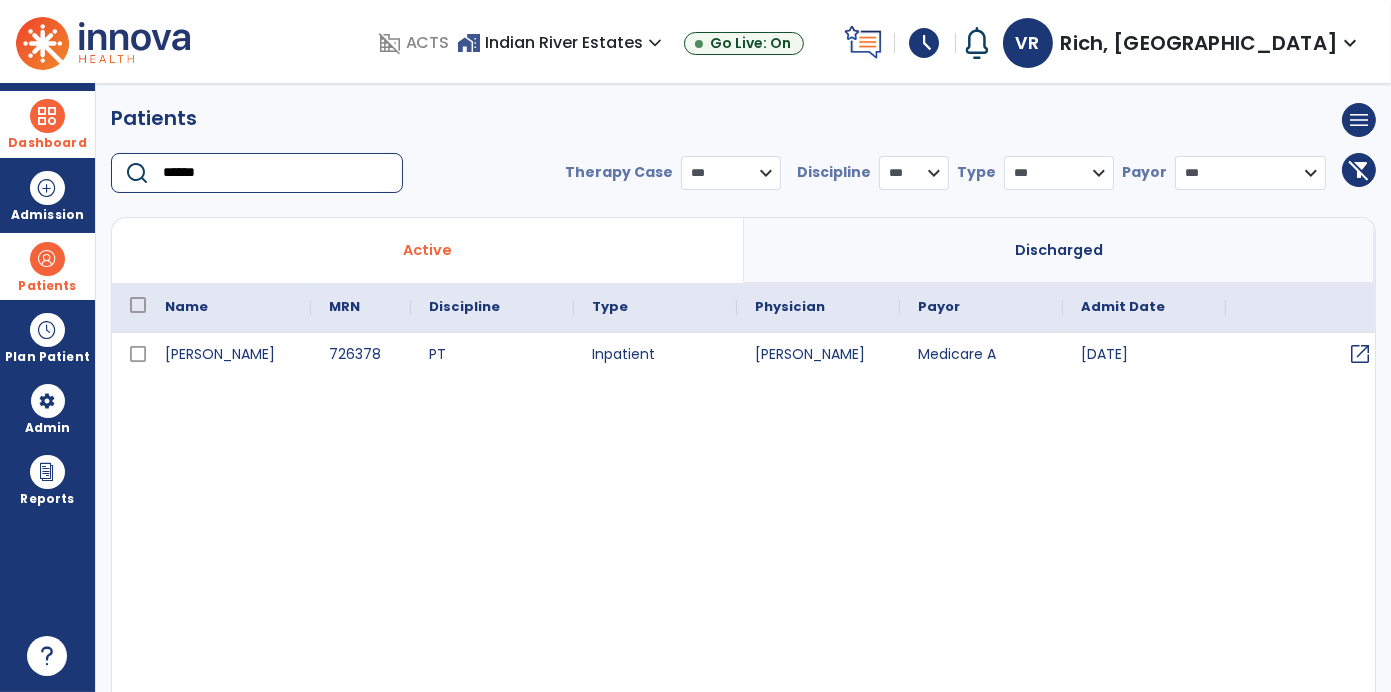 click on "open_in_new" at bounding box center (1360, 354) 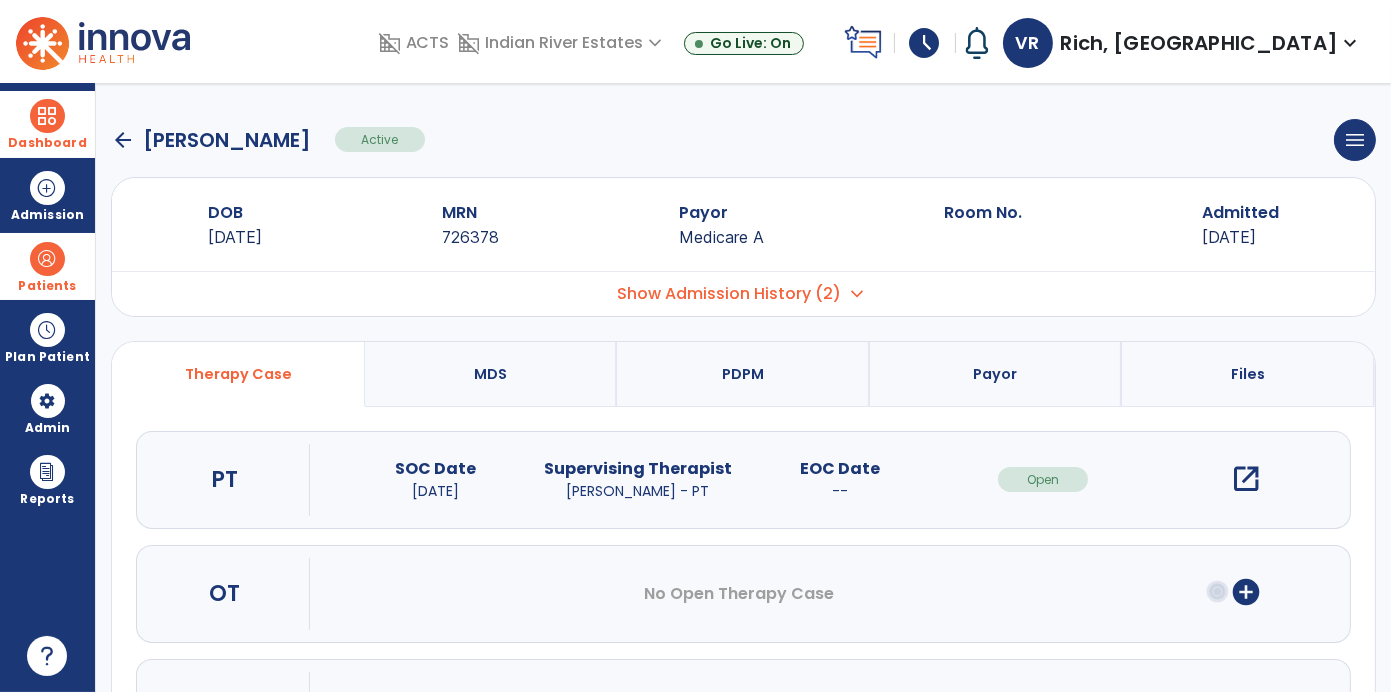 click on "add_circle" at bounding box center [1246, 594] 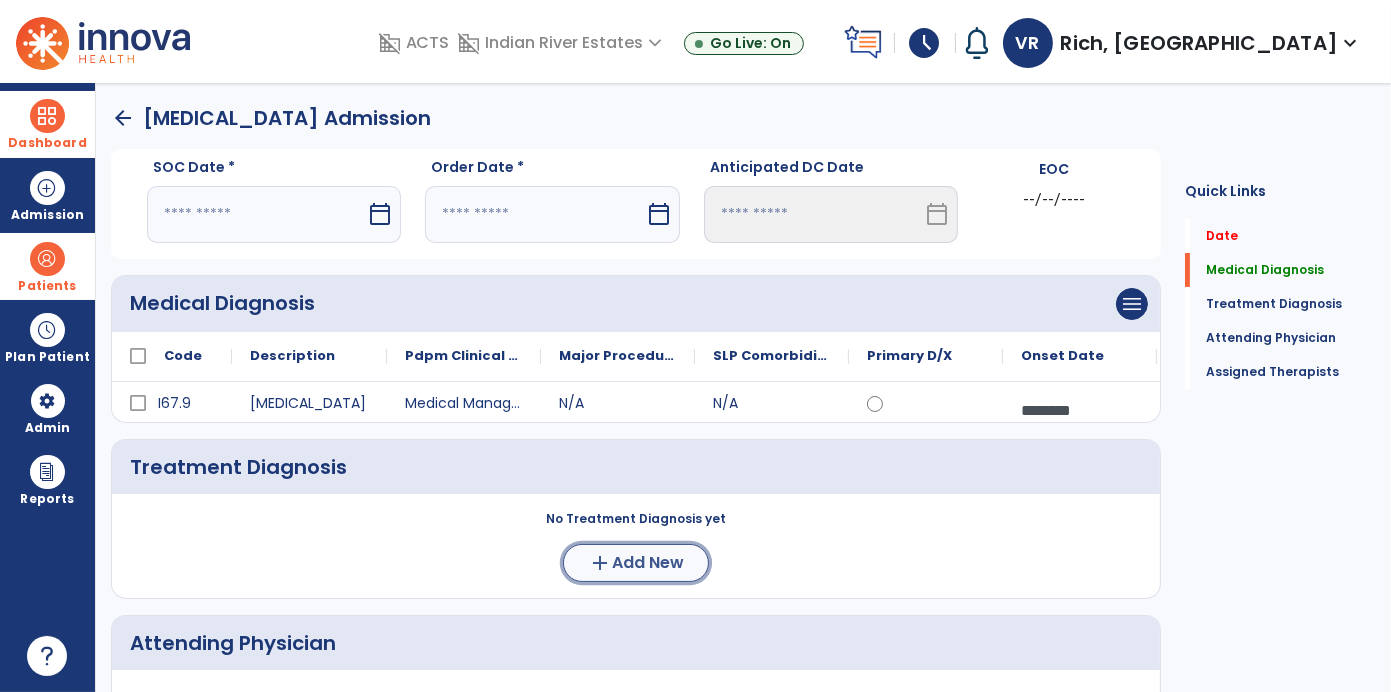 click on "add  Add New" 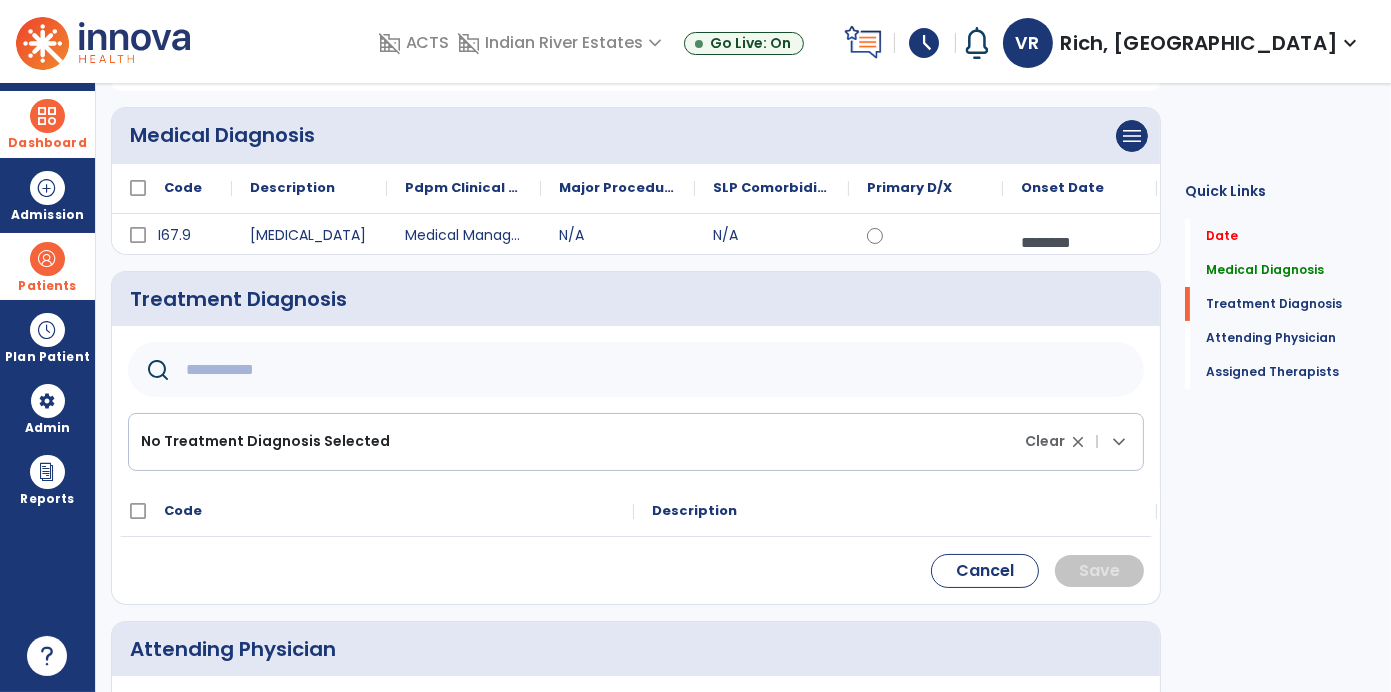 scroll, scrollTop: 169, scrollLeft: 0, axis: vertical 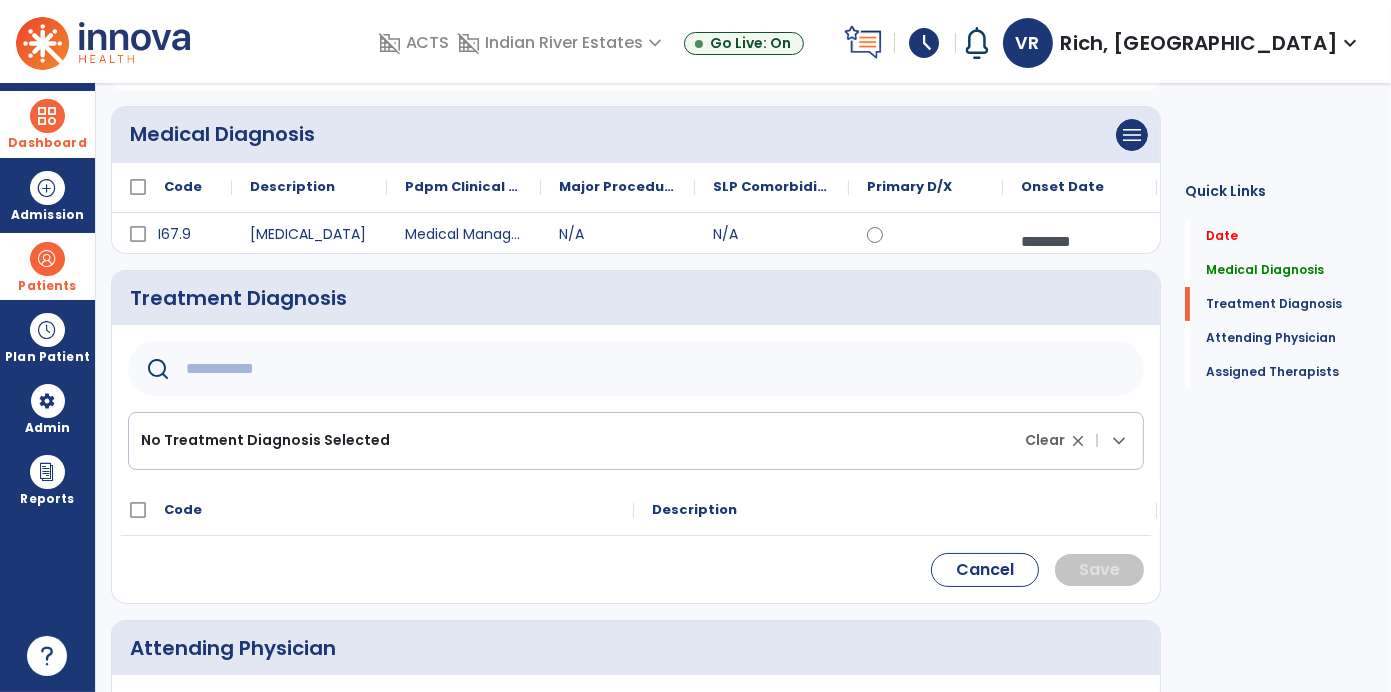 click 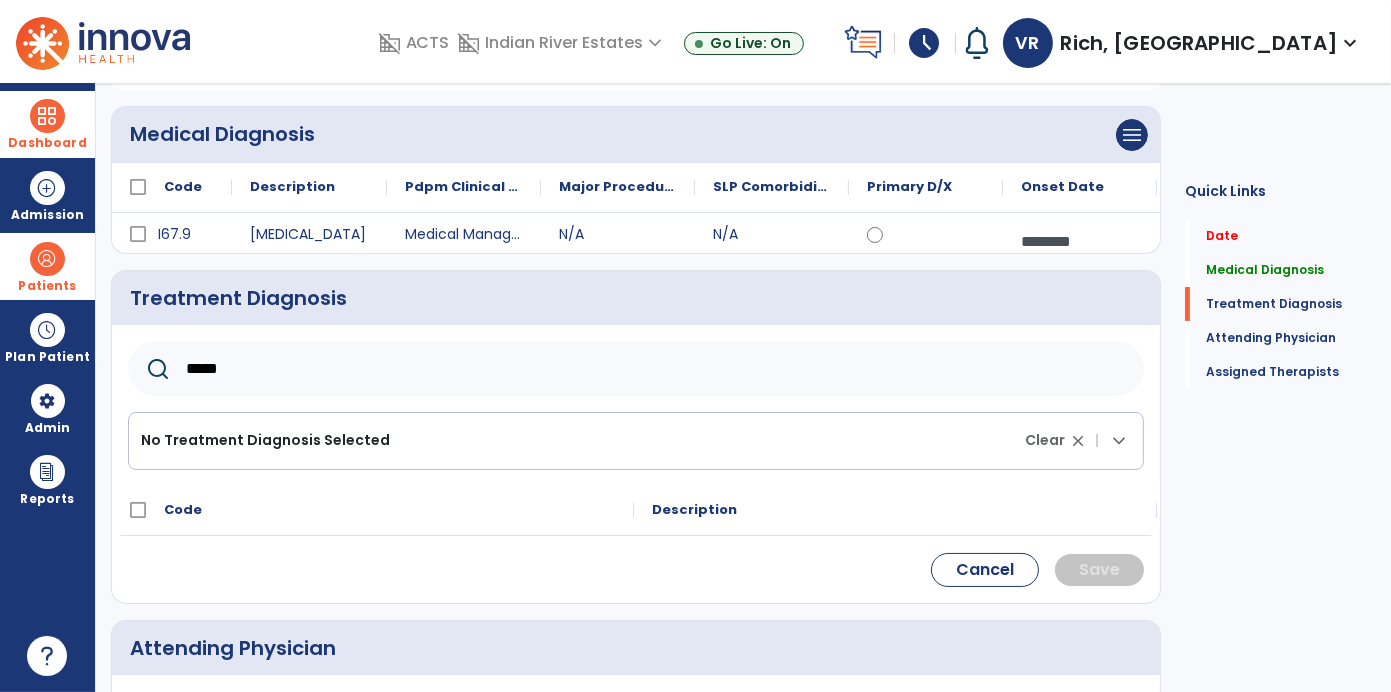 type on "******" 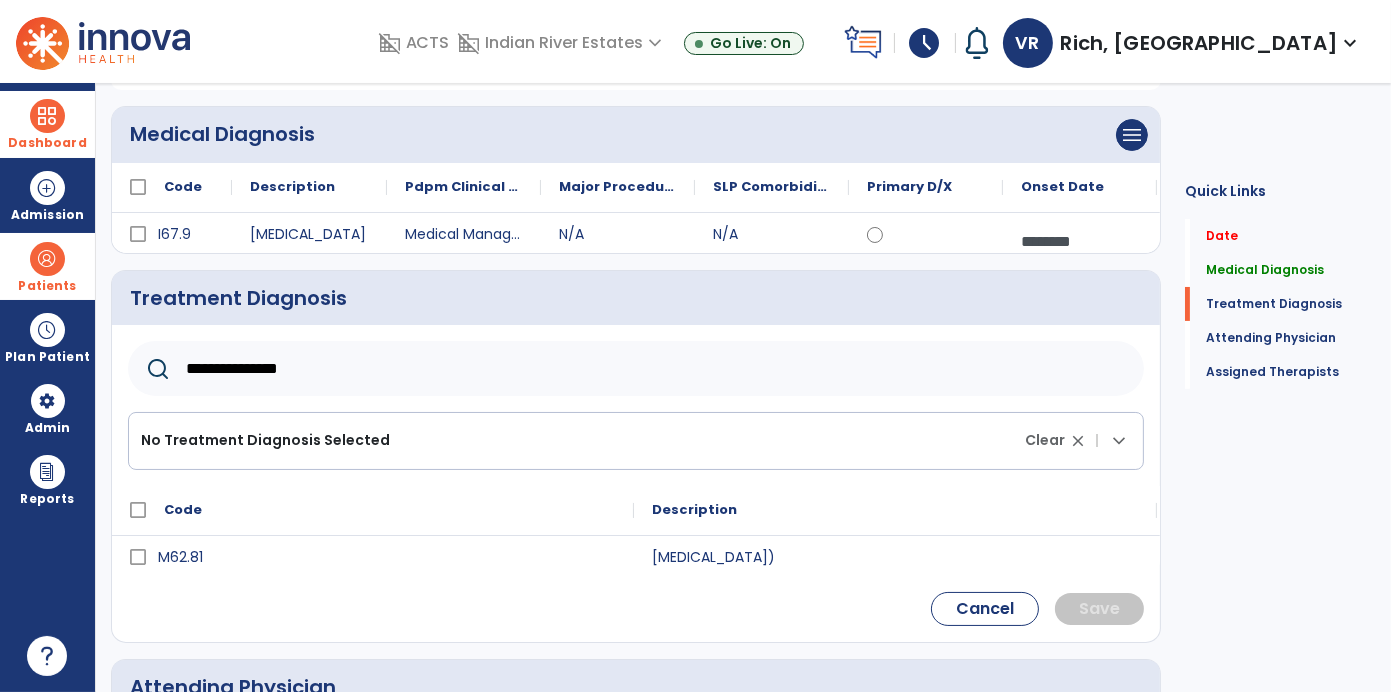 type on "**********" 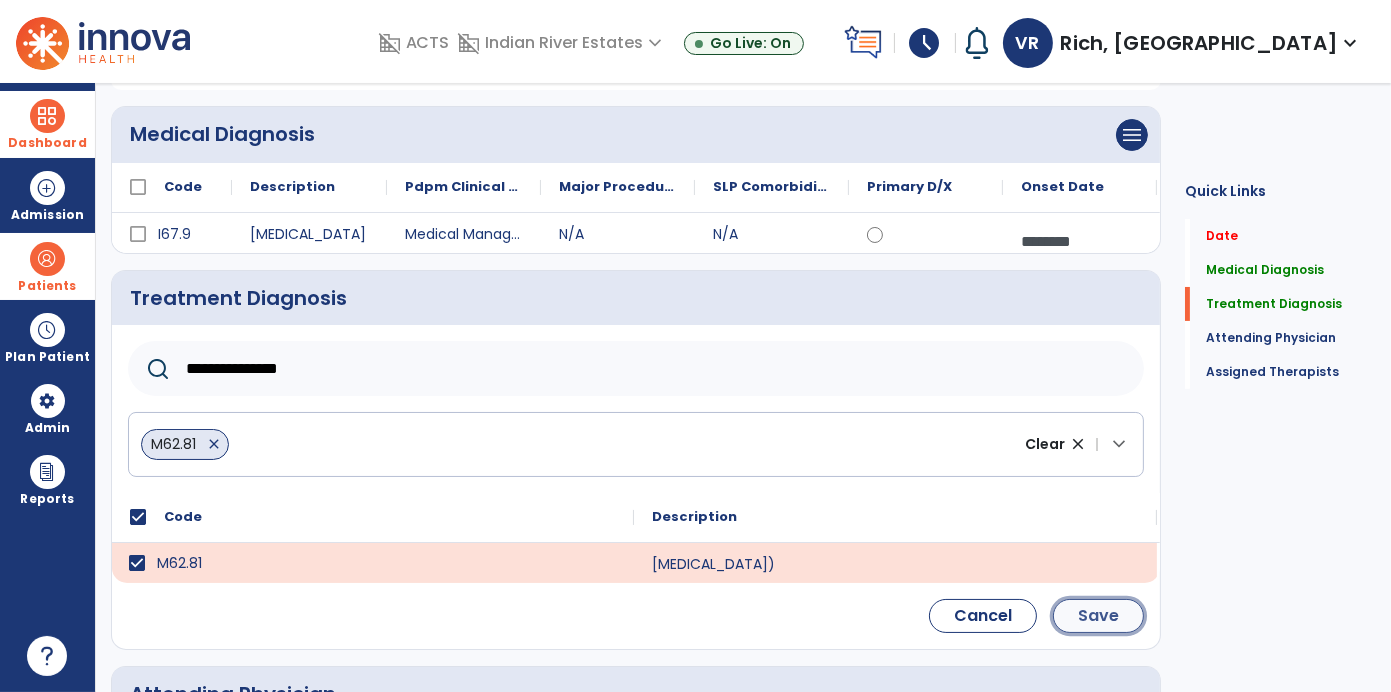 click on "Save" 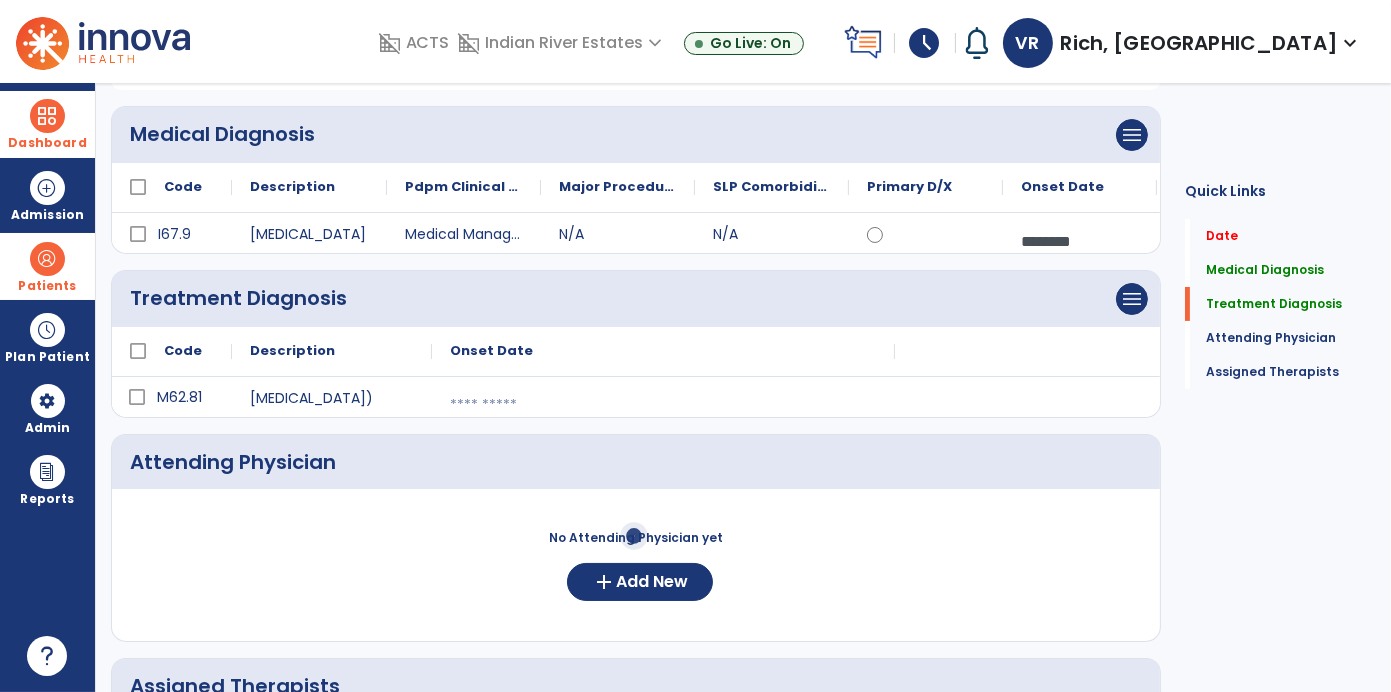 click at bounding box center (663, 405) 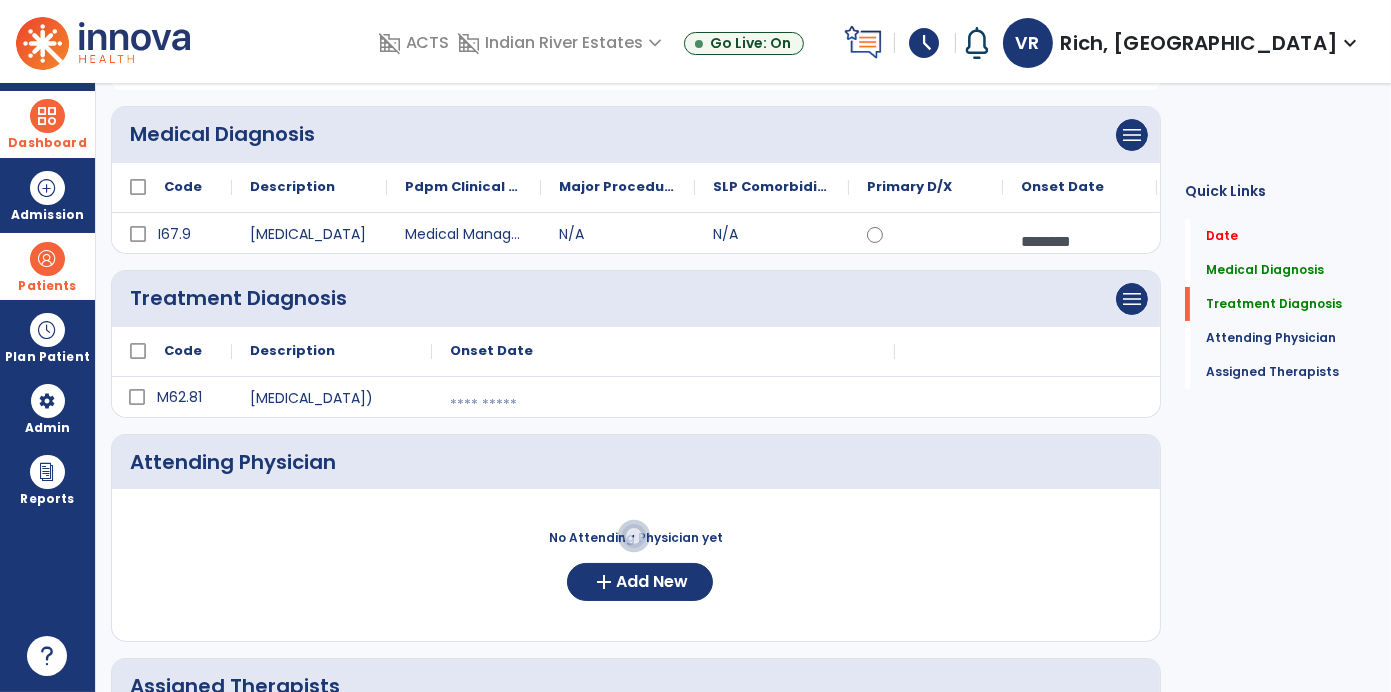 select on "*" 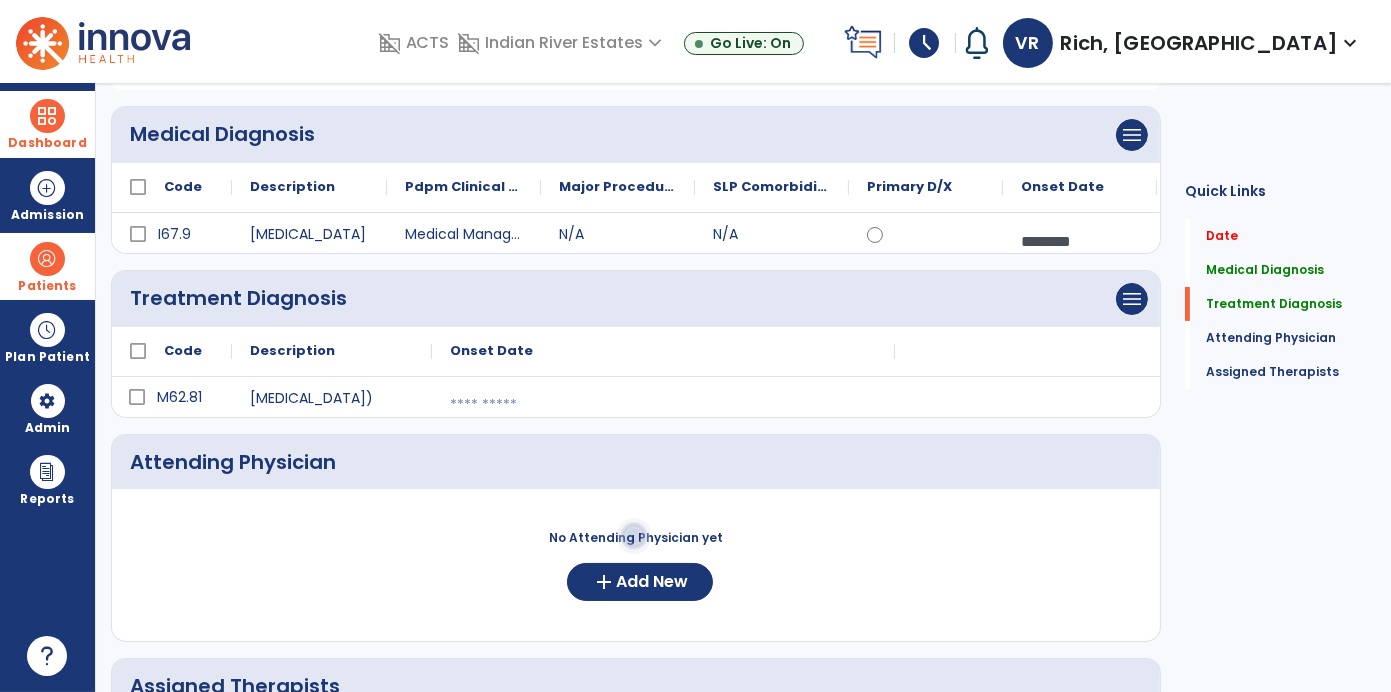 select on "****" 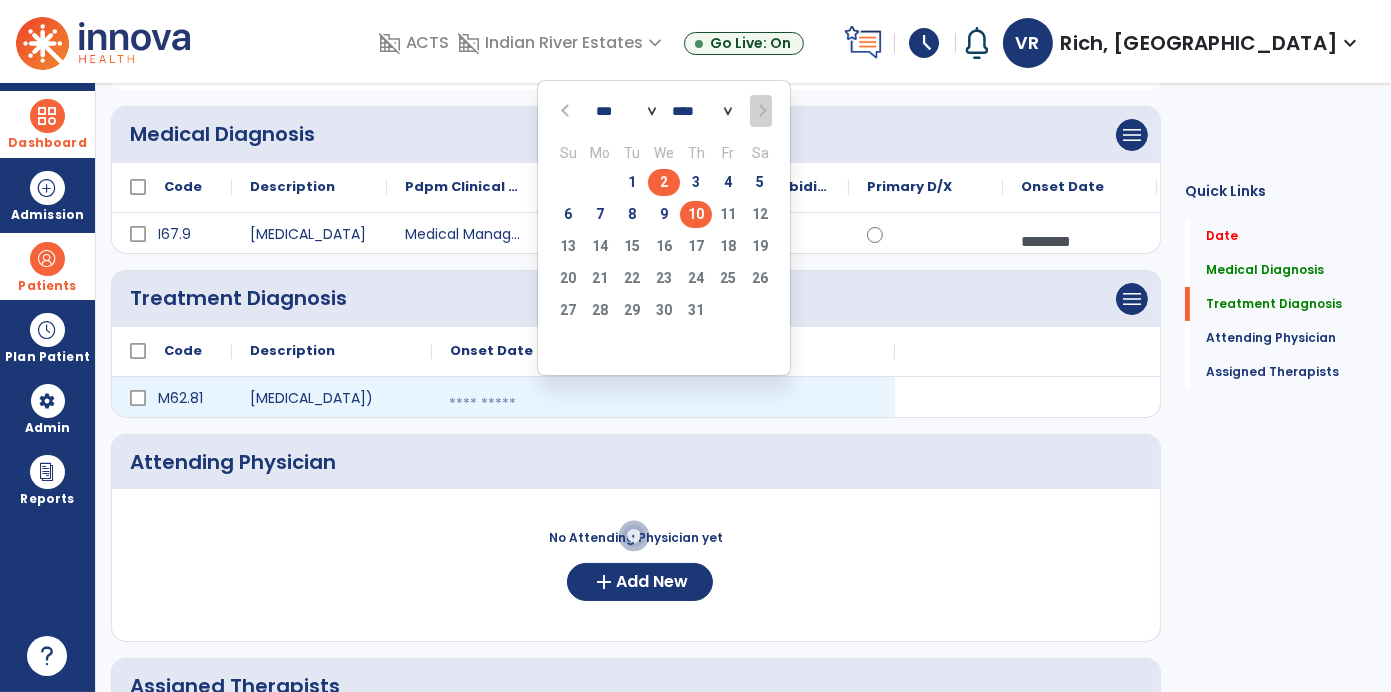 click on "2" 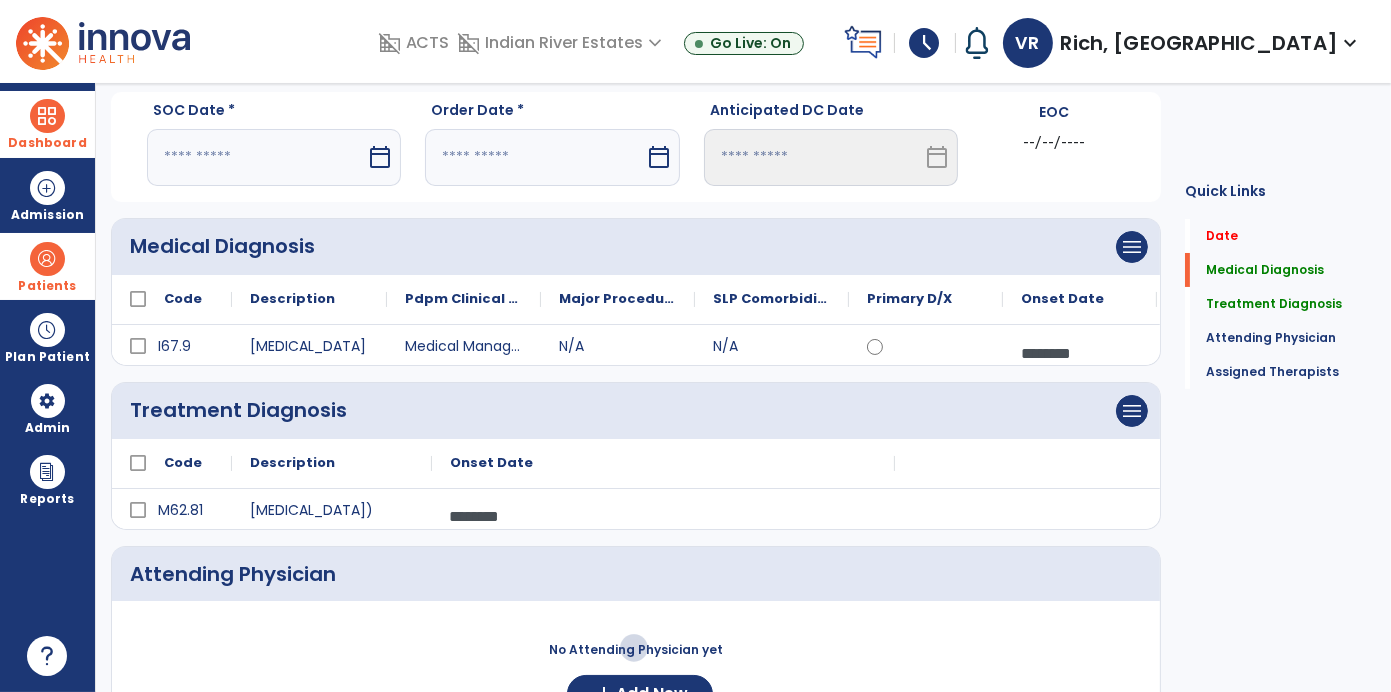 scroll, scrollTop: 64, scrollLeft: 0, axis: vertical 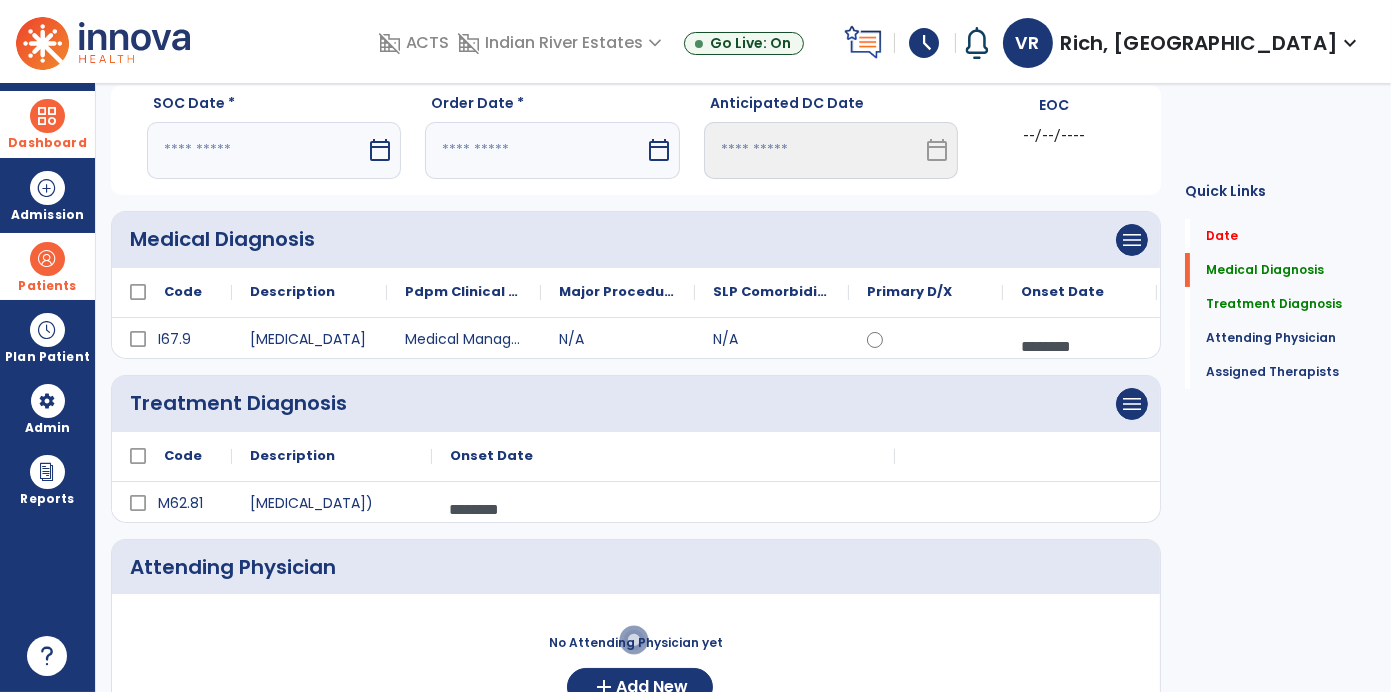 click on "calendar_today" at bounding box center (380, 150) 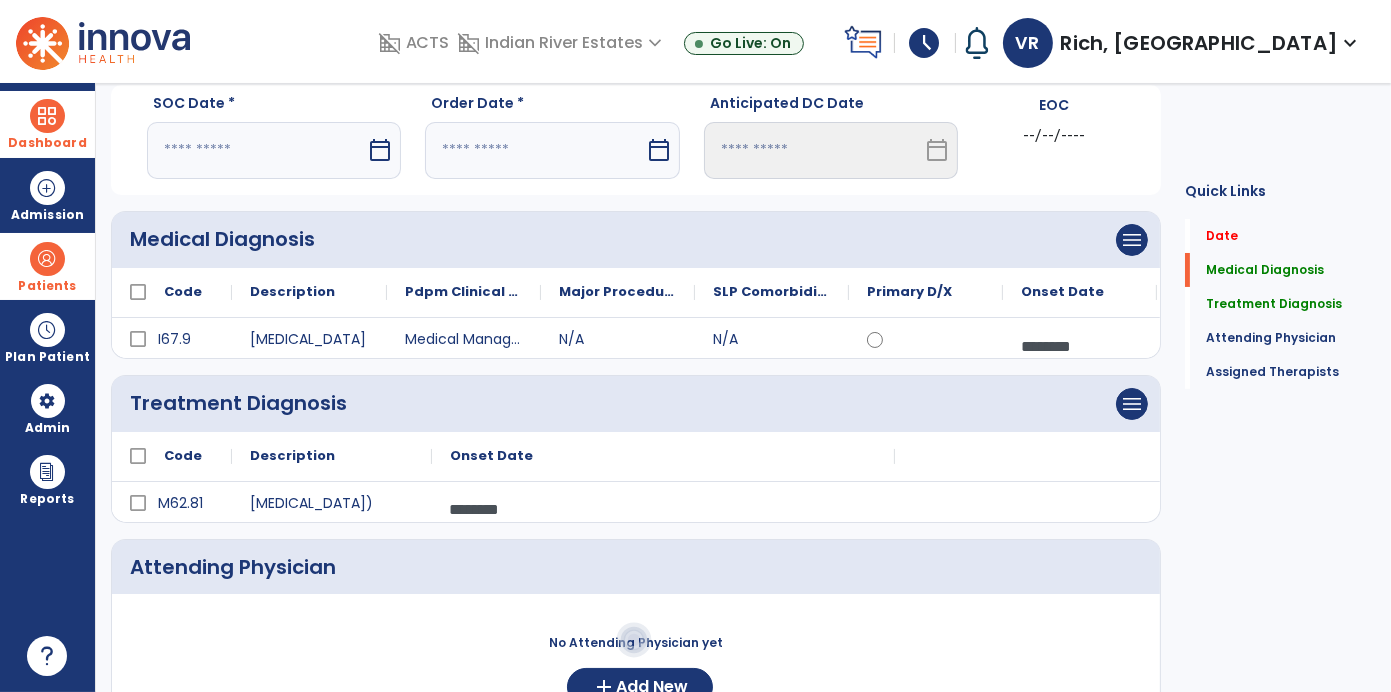 select on "*" 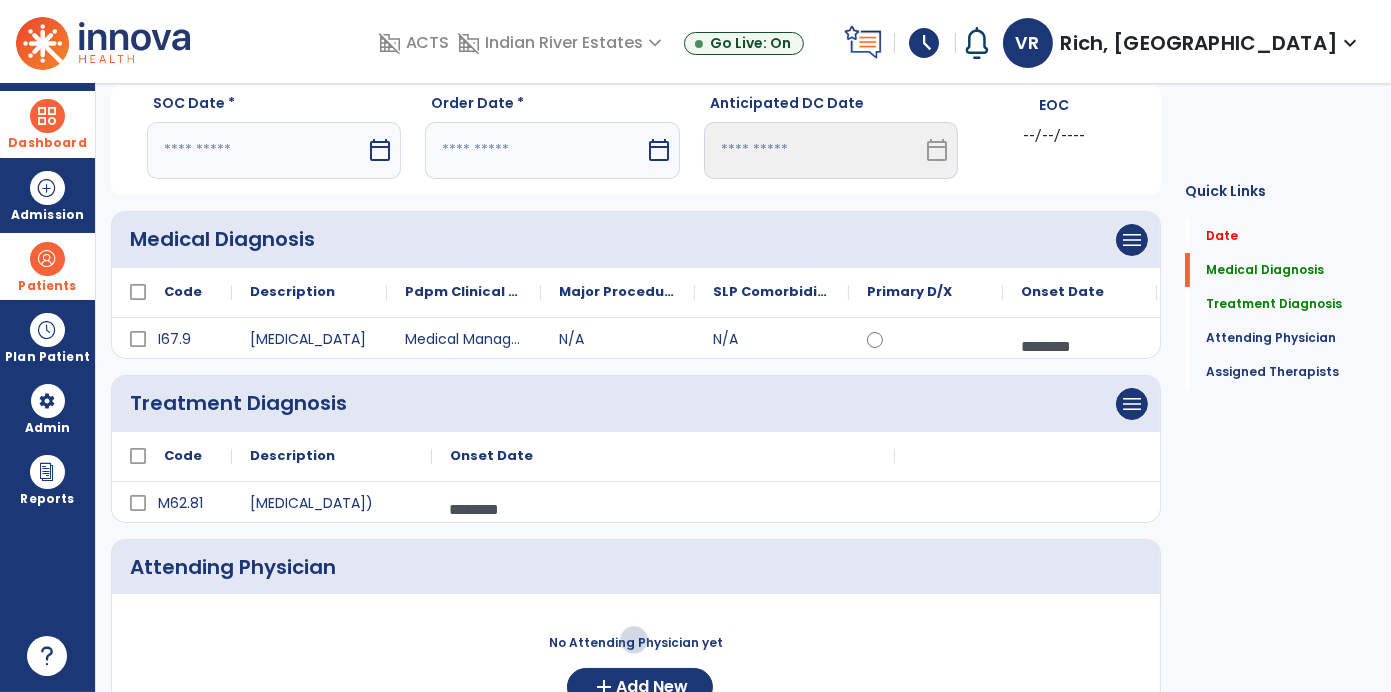 select on "****" 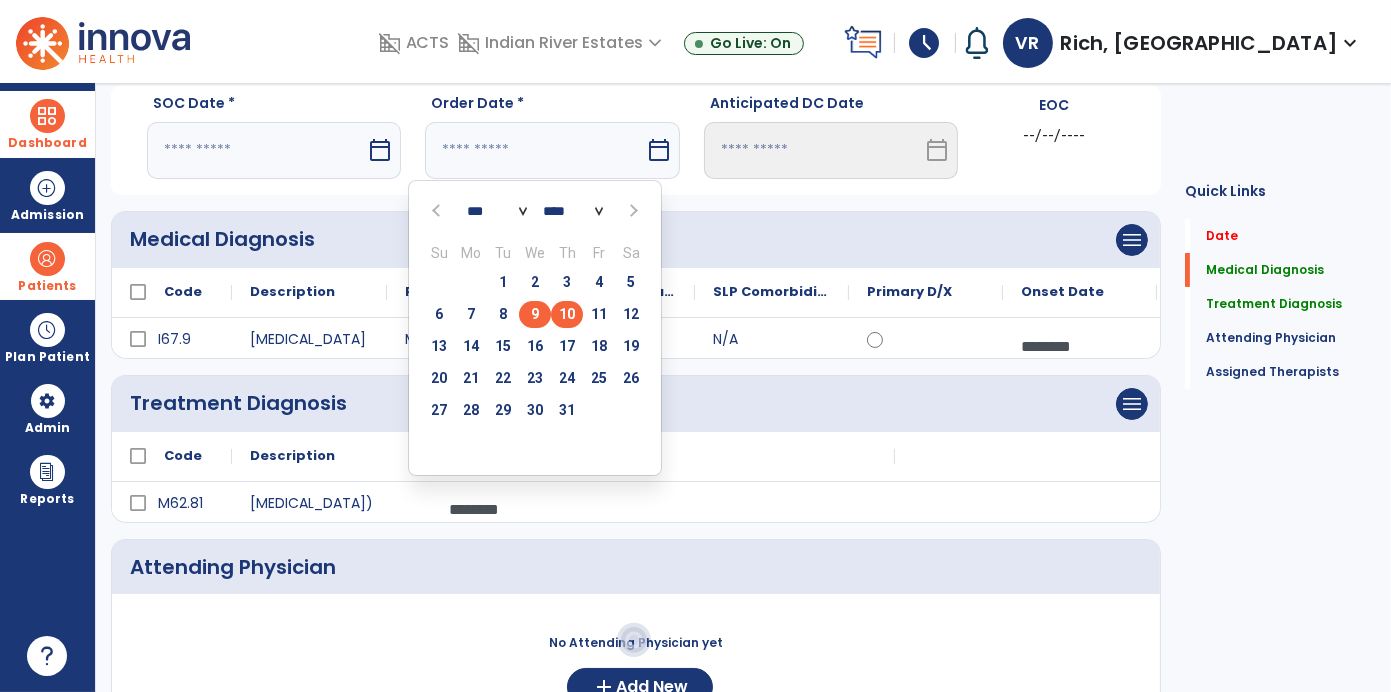 click on "9" at bounding box center [535, 314] 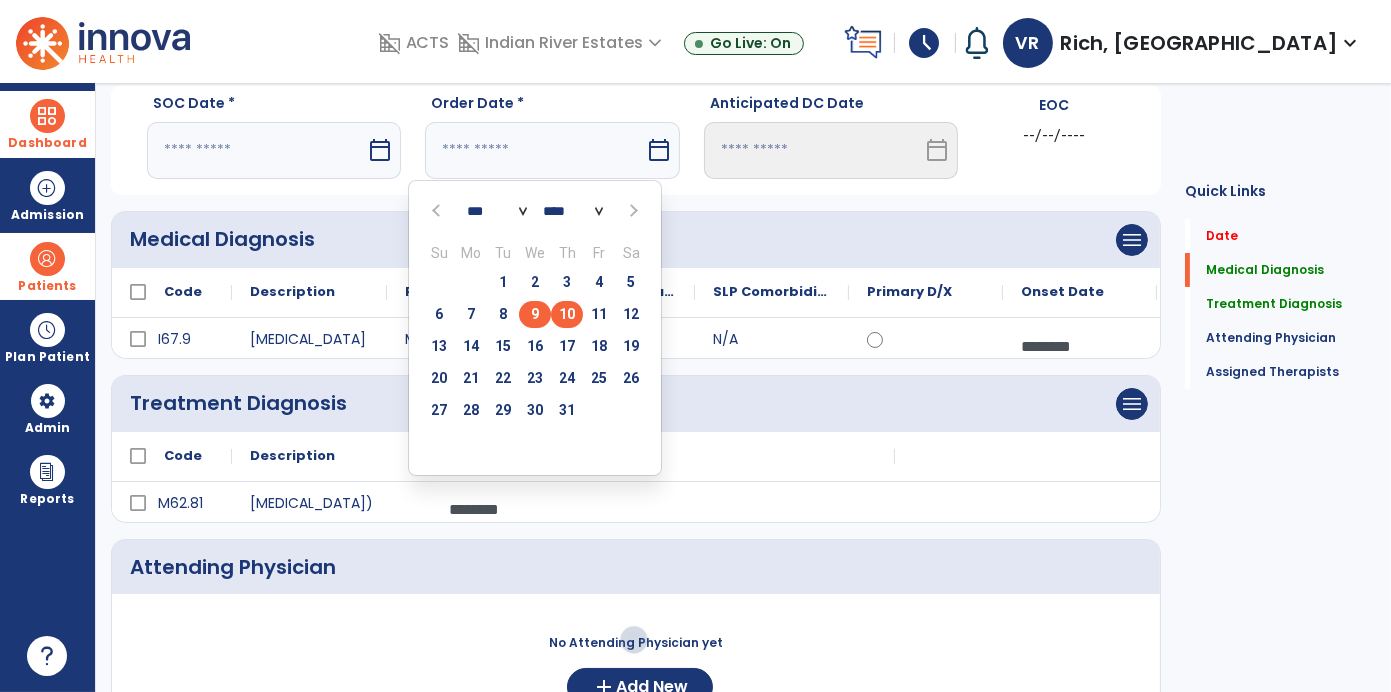 type on "********" 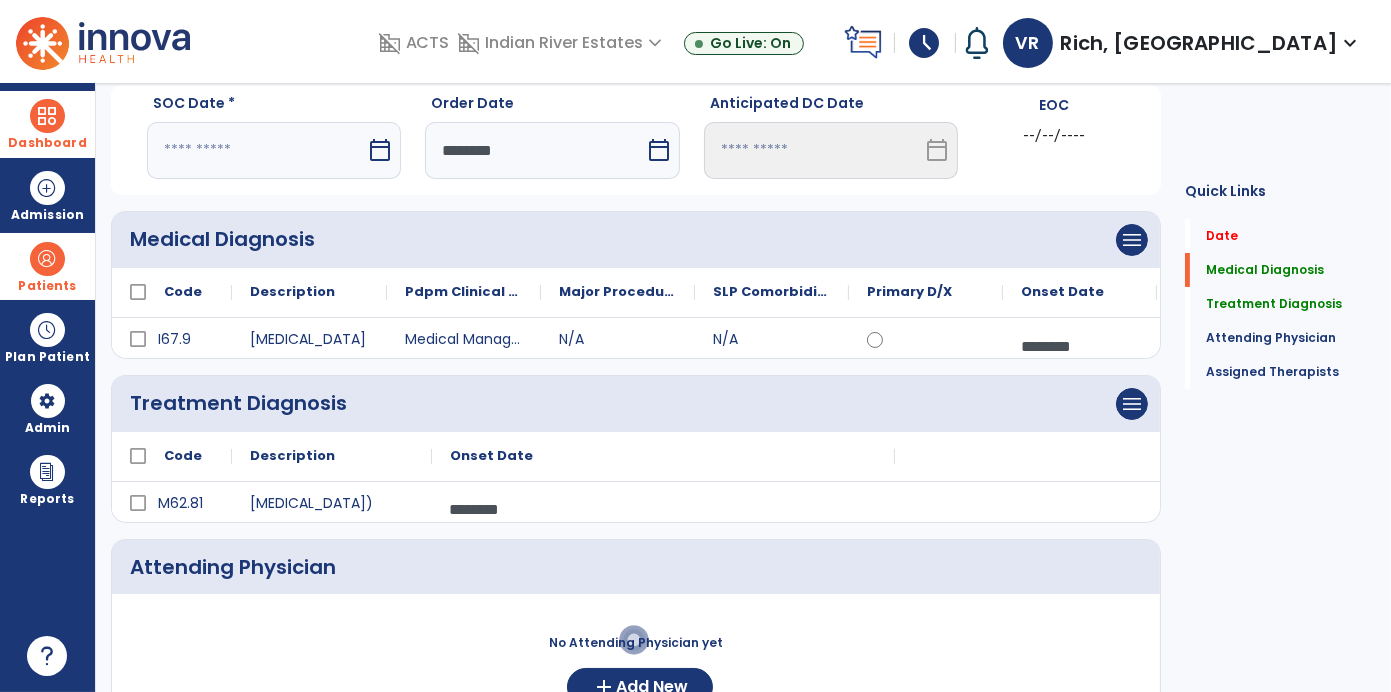 click on "calendar_today" at bounding box center [380, 150] 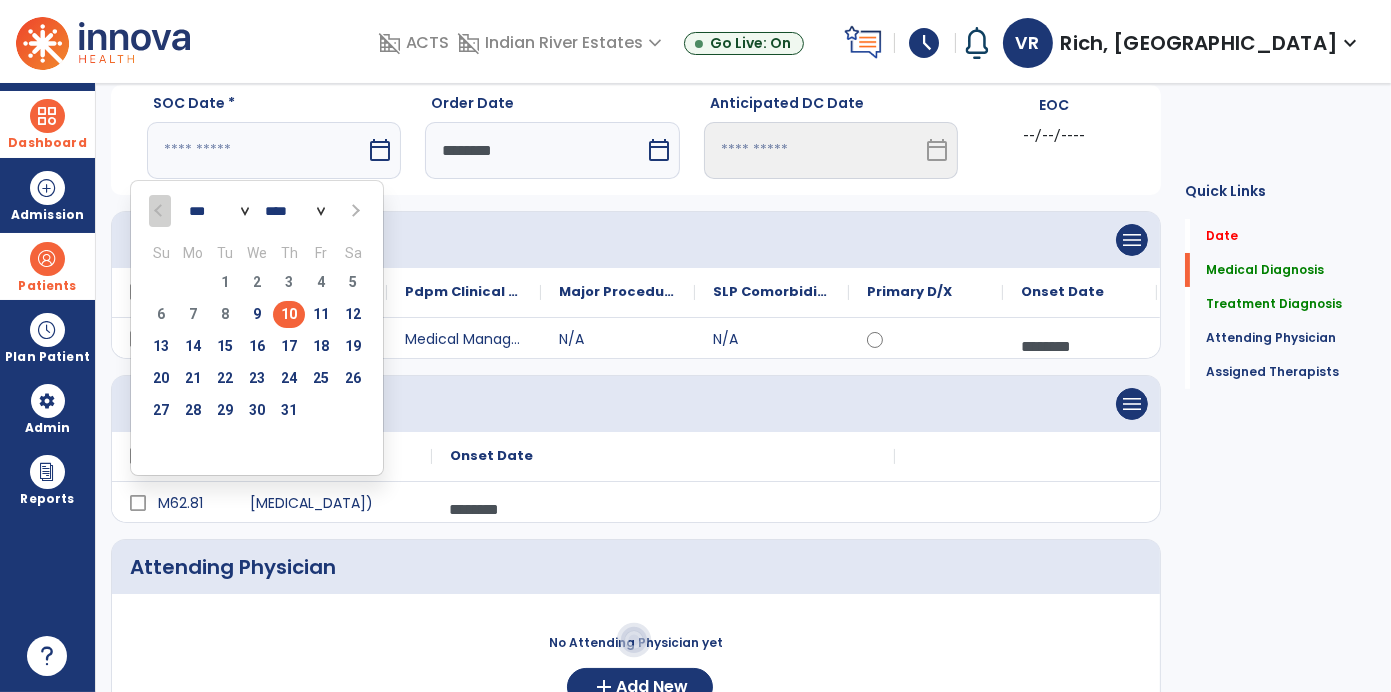 click on "10" at bounding box center (289, 314) 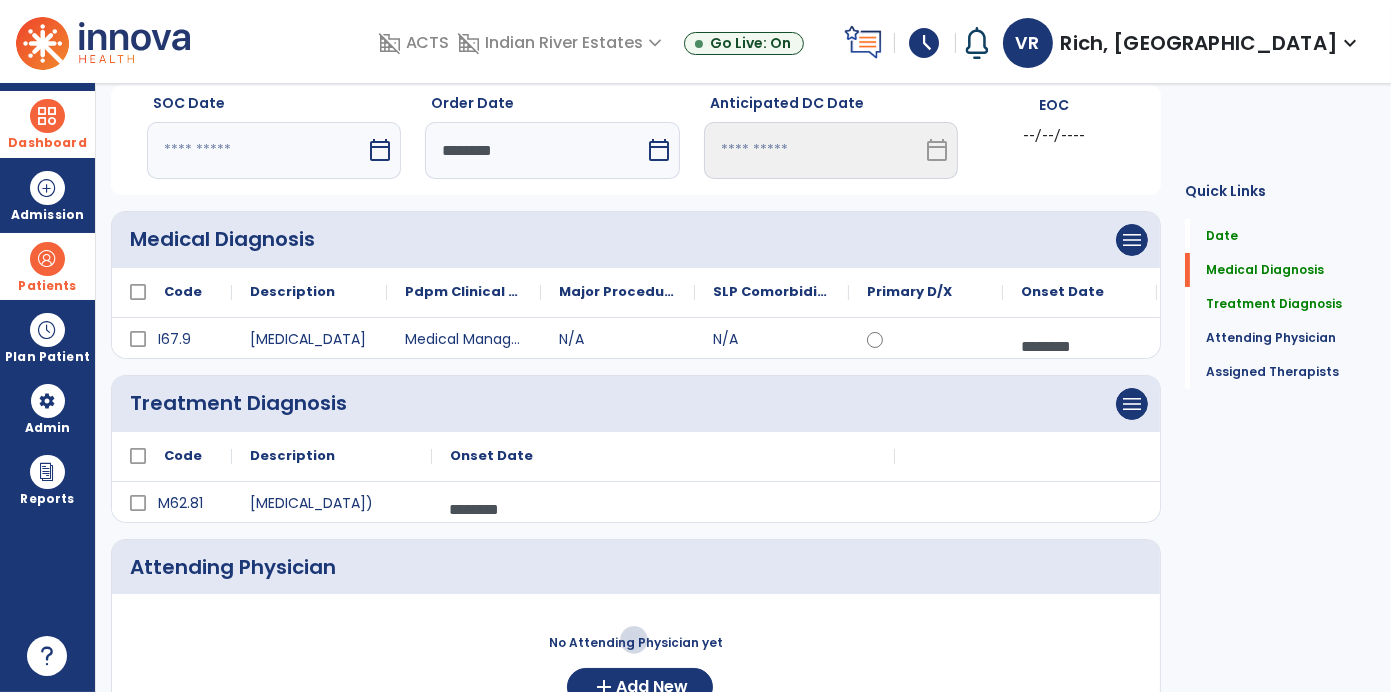 type on "*********" 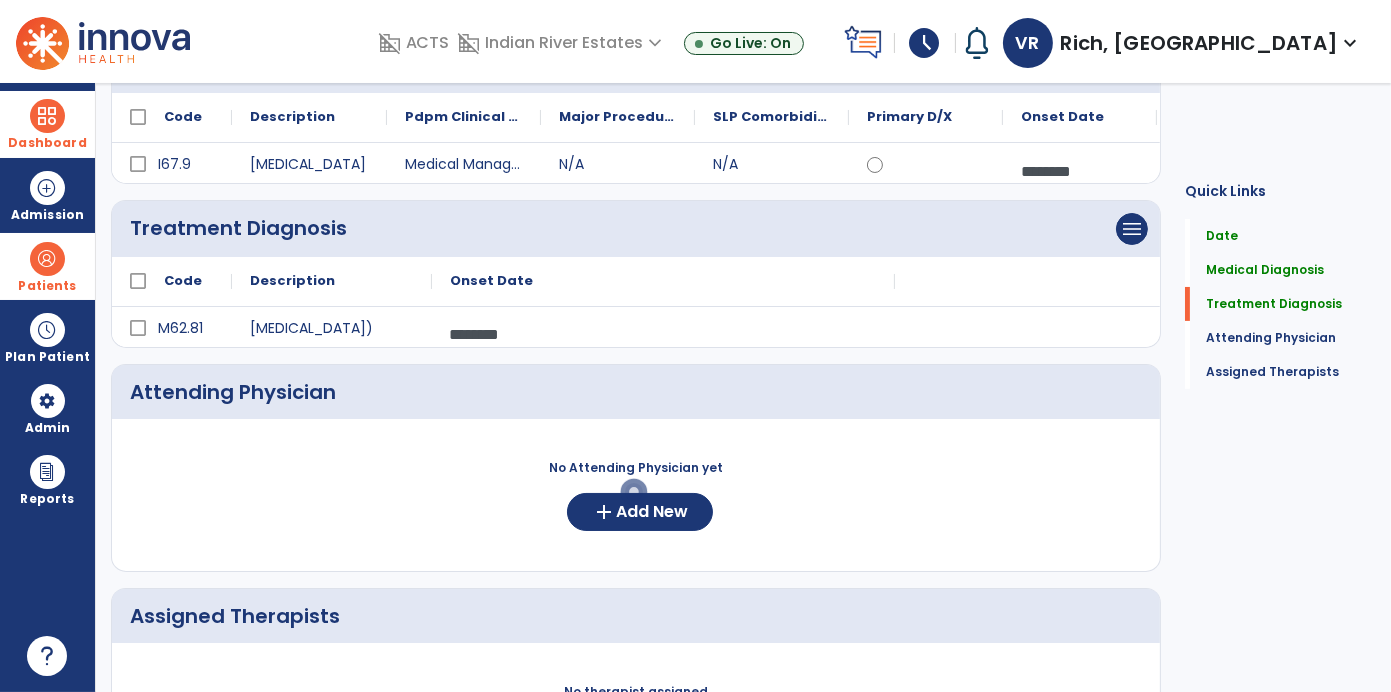 scroll, scrollTop: 243, scrollLeft: 0, axis: vertical 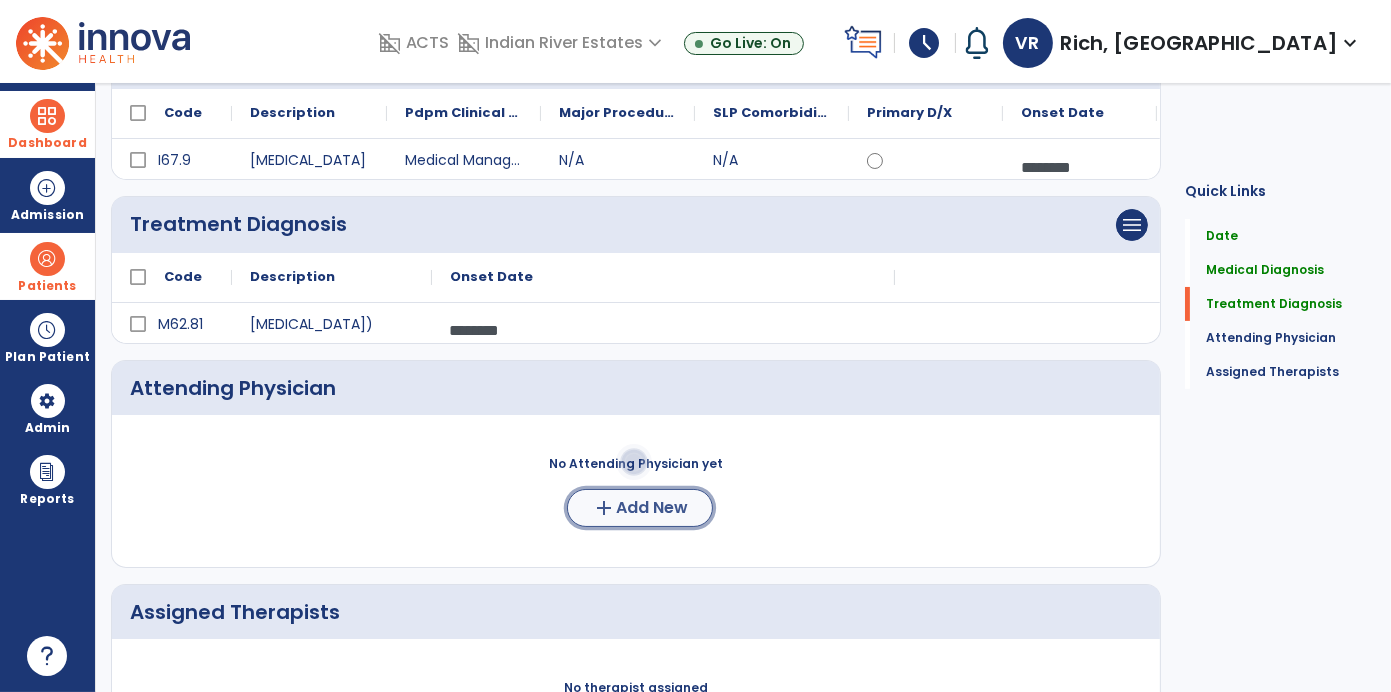 click on "Add New" 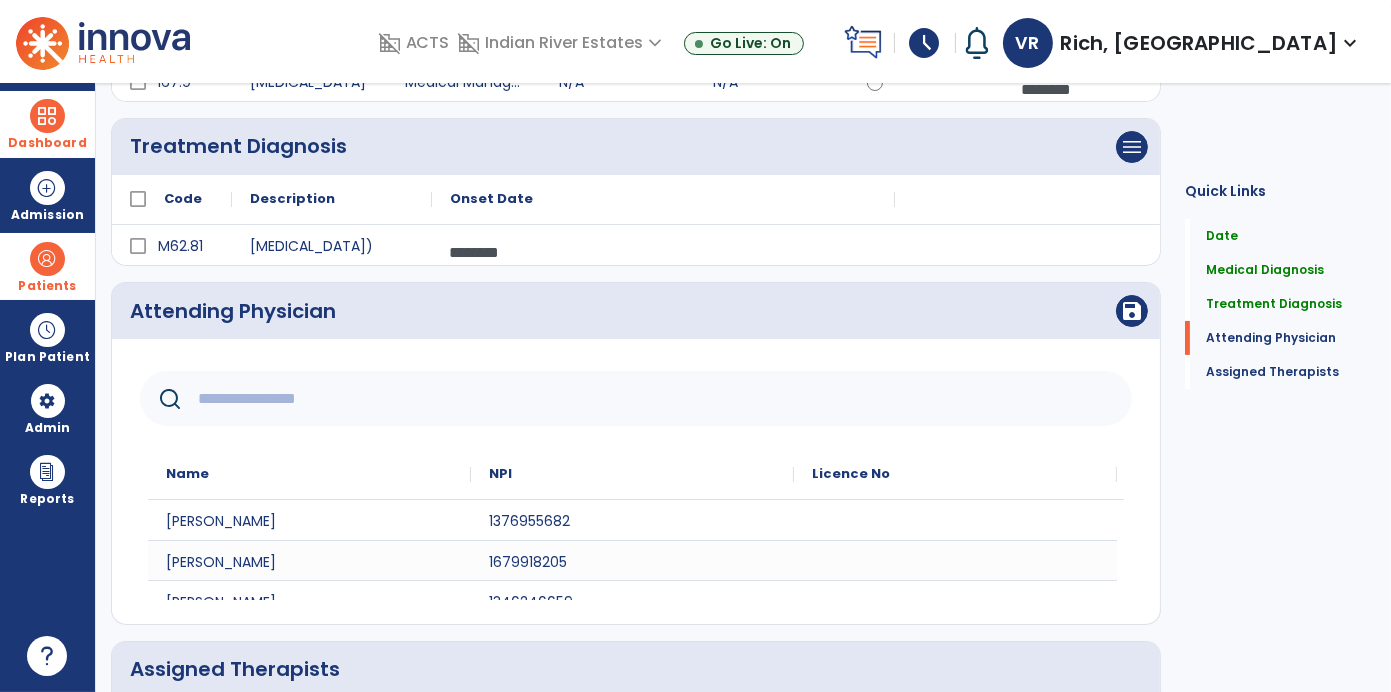 scroll, scrollTop: 319, scrollLeft: 0, axis: vertical 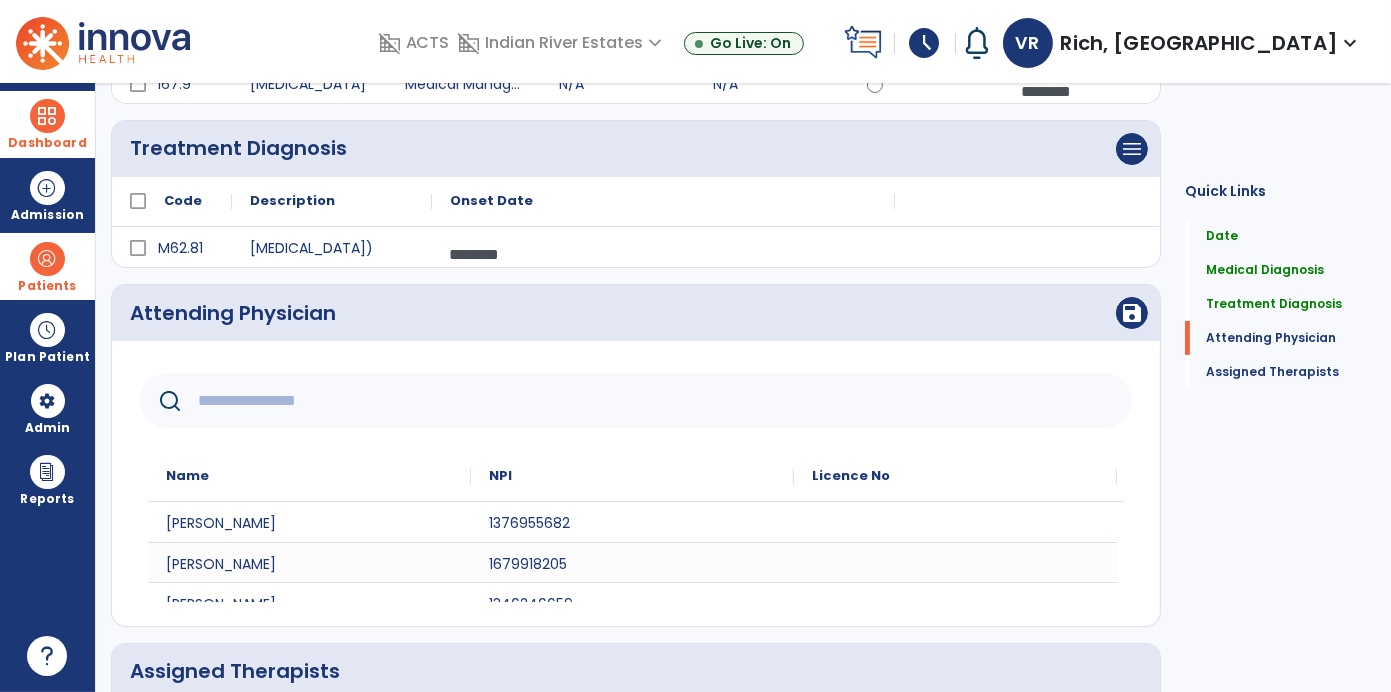 click 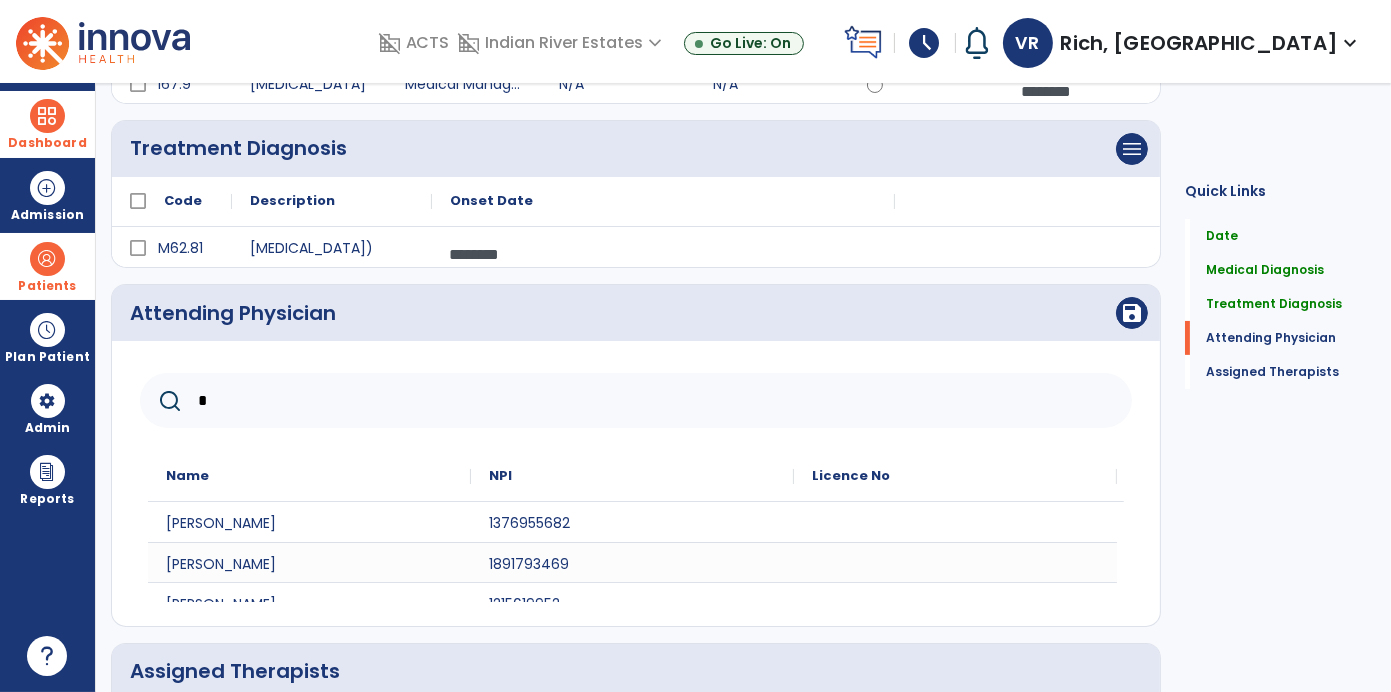 type on "*" 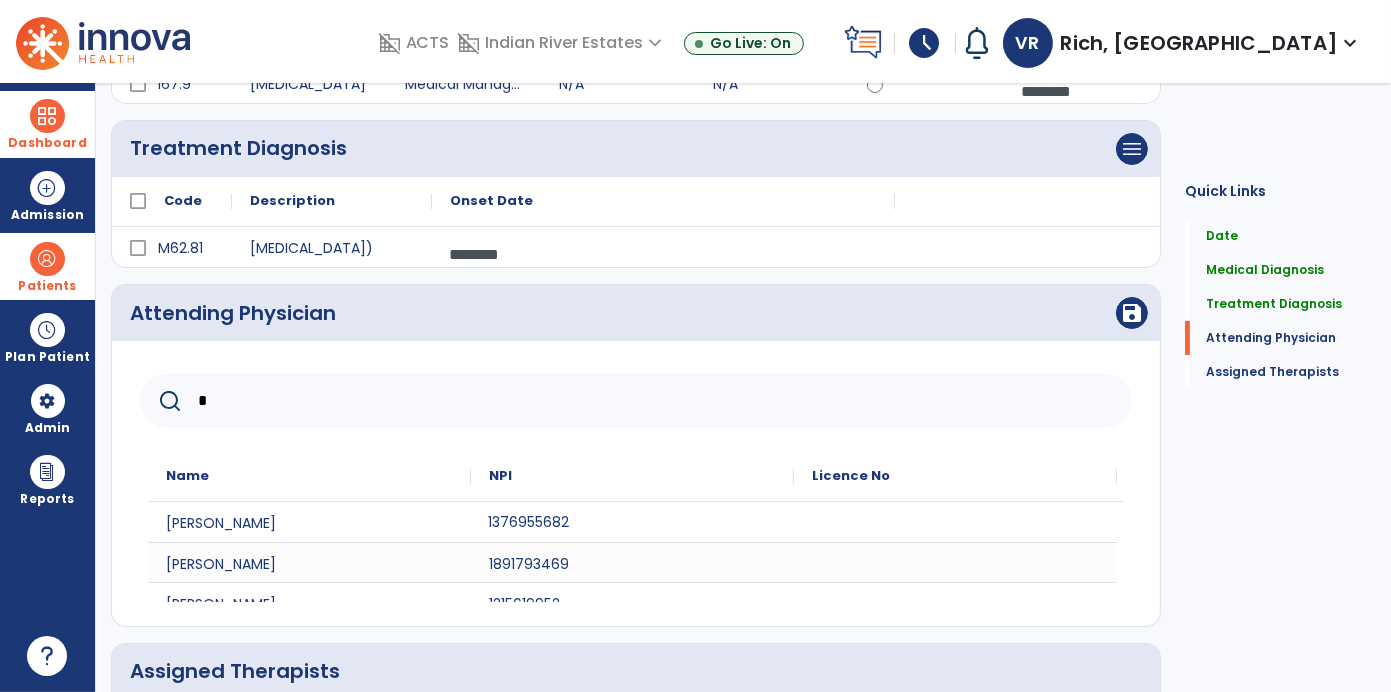 click on "1376955682" 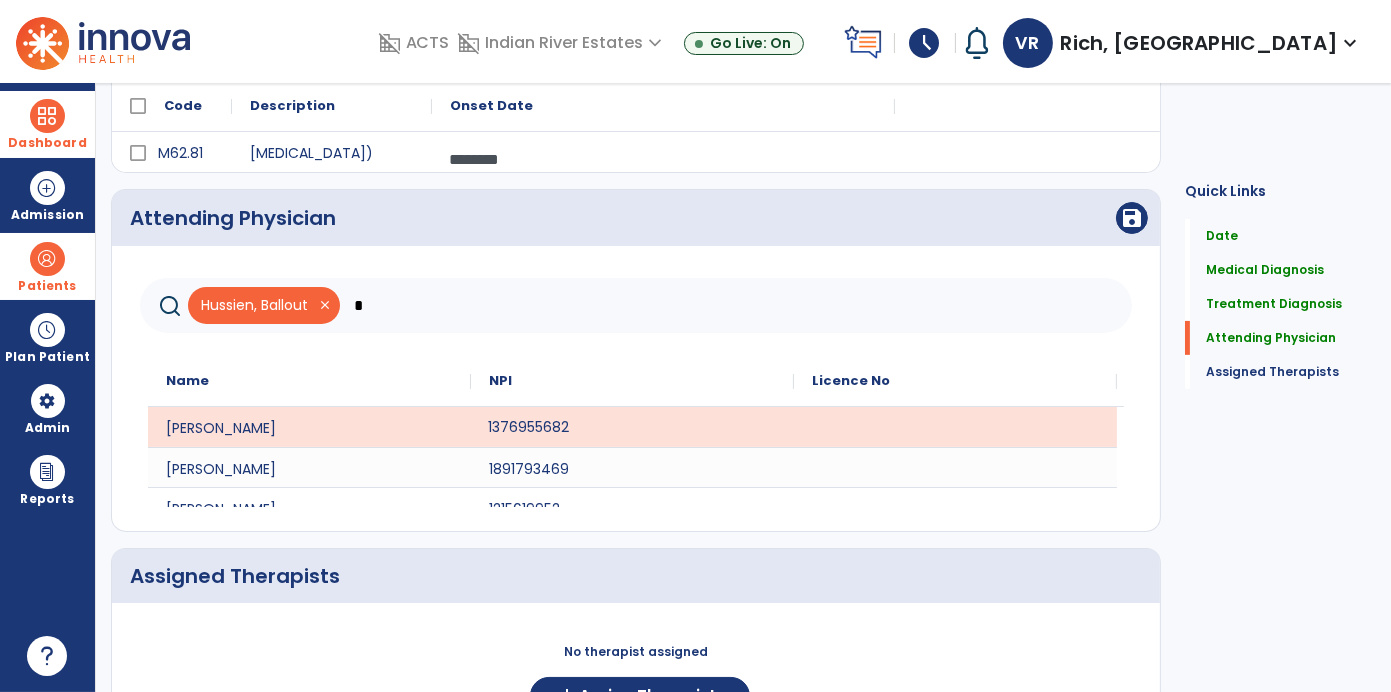 scroll, scrollTop: 415, scrollLeft: 0, axis: vertical 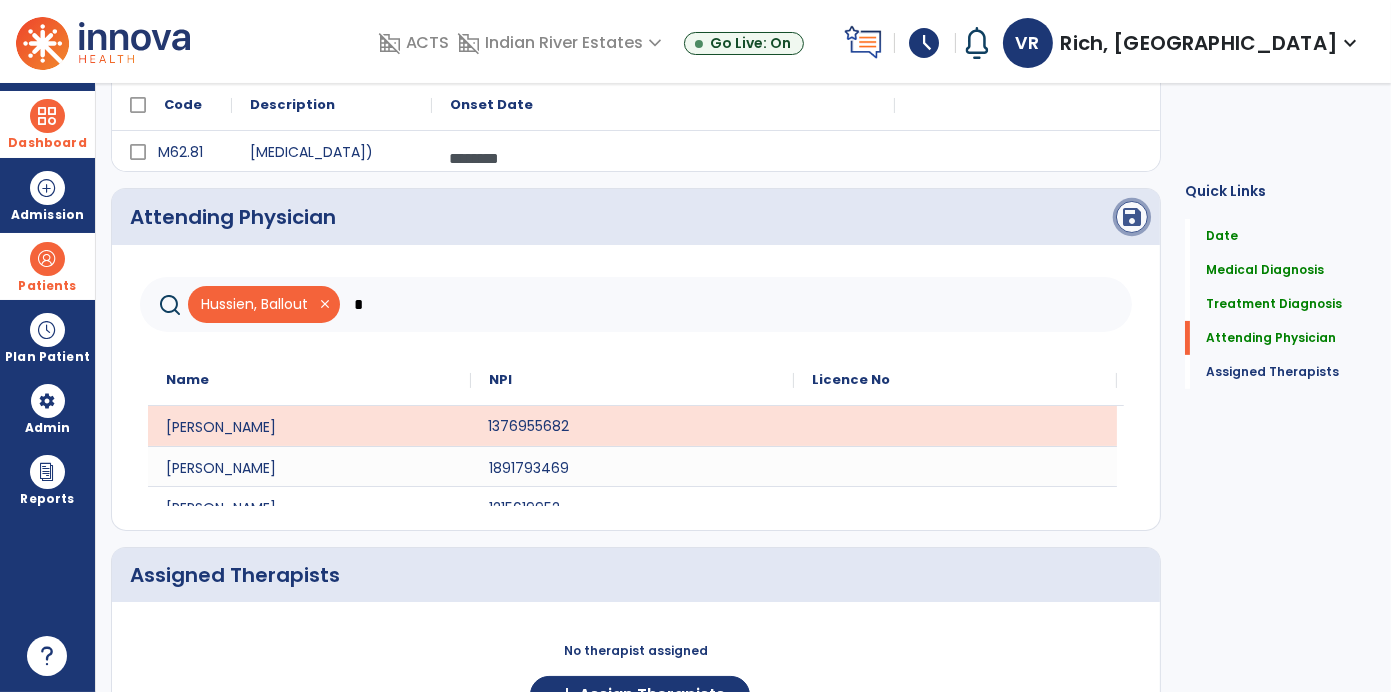 click on "save" 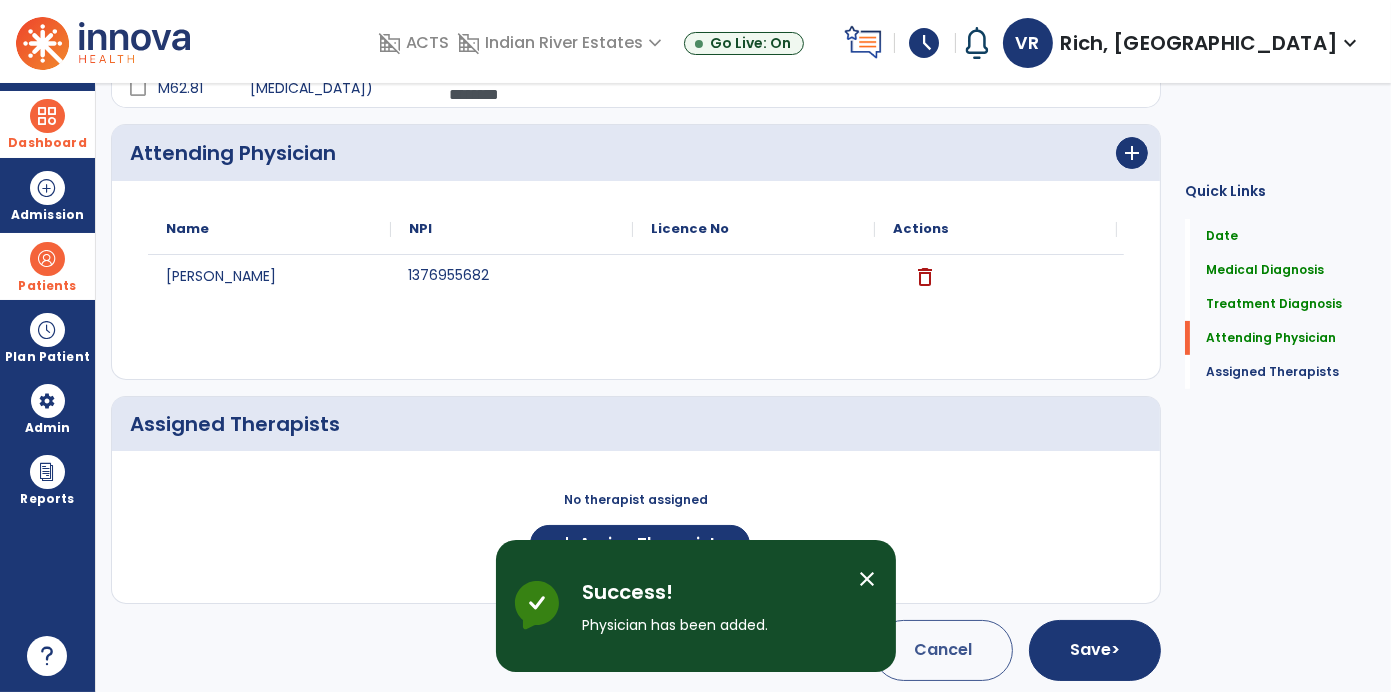 scroll, scrollTop: 479, scrollLeft: 0, axis: vertical 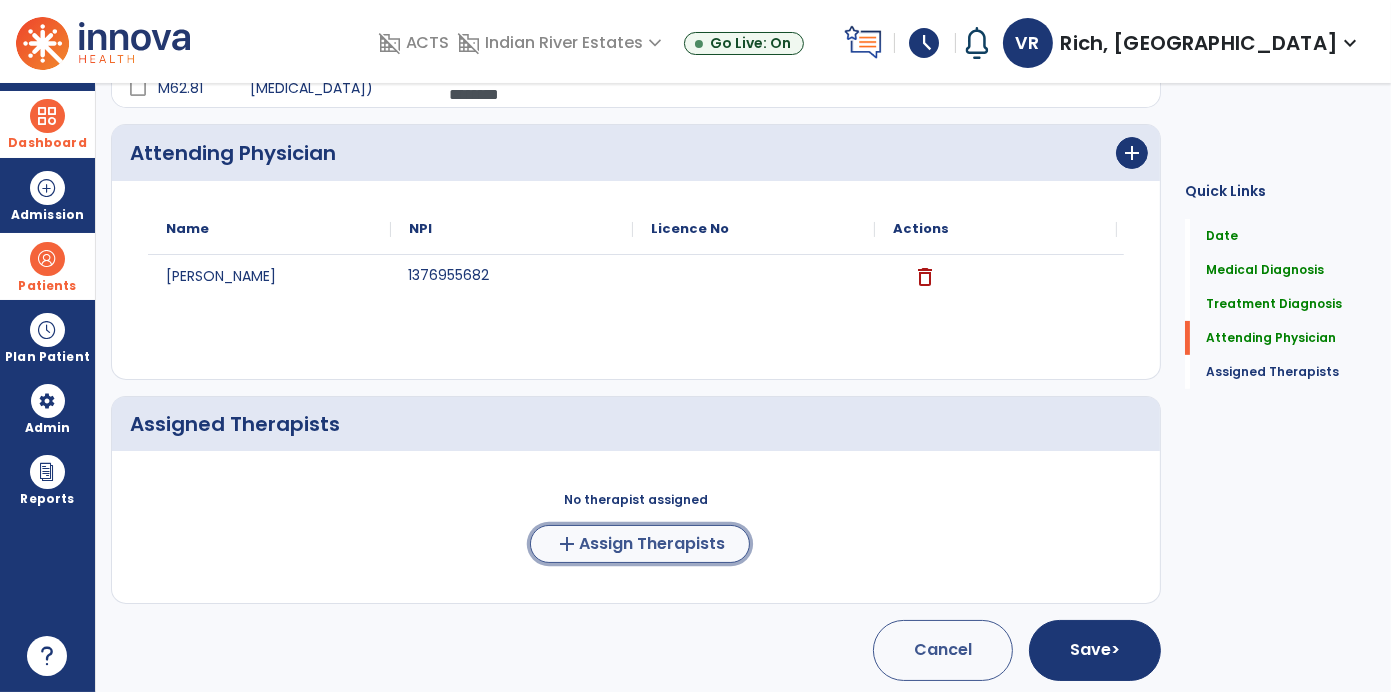 click on "Assign Therapists" 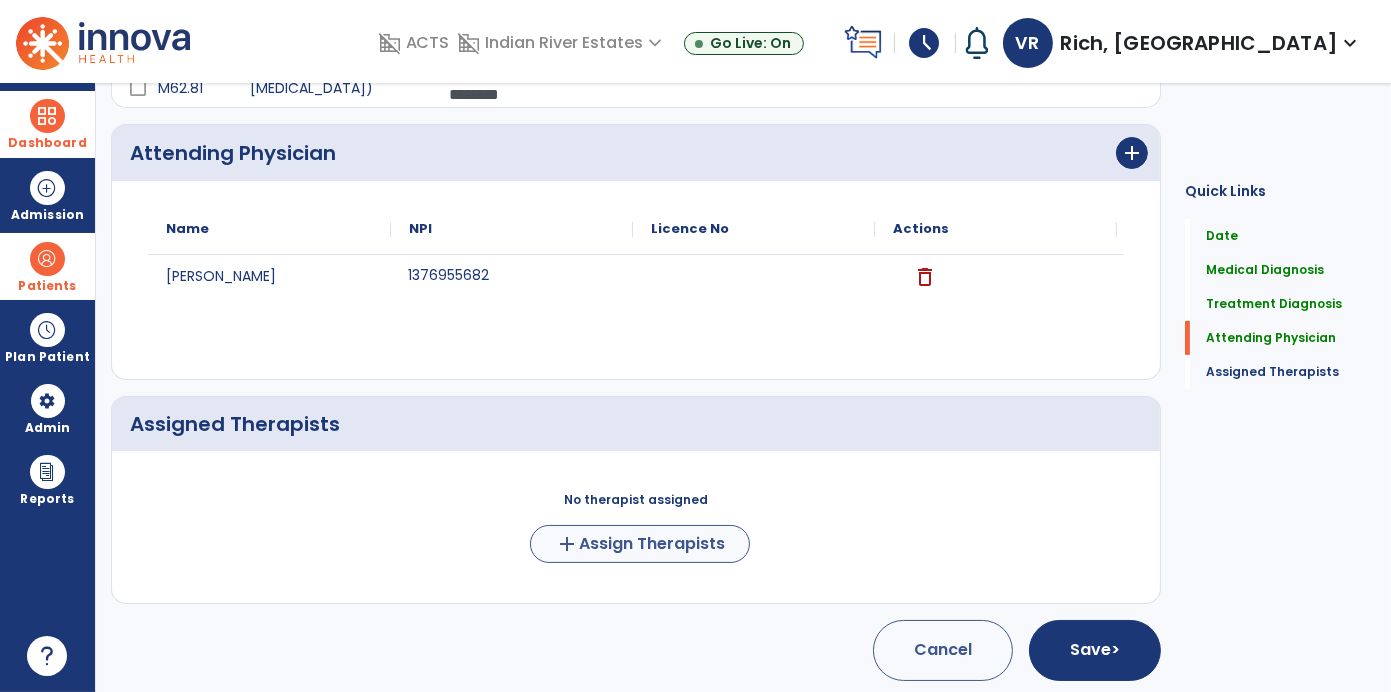 scroll, scrollTop: 476, scrollLeft: 0, axis: vertical 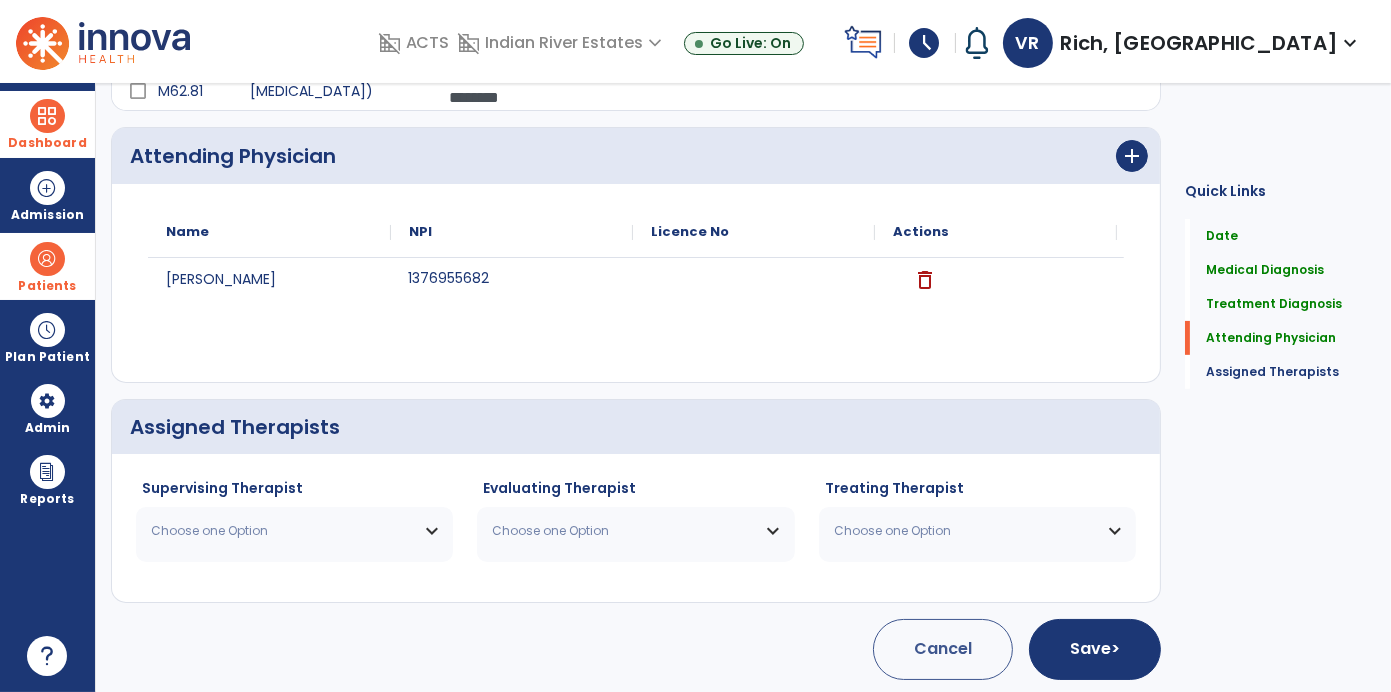 click on "Choose one Option" at bounding box center (294, 531) 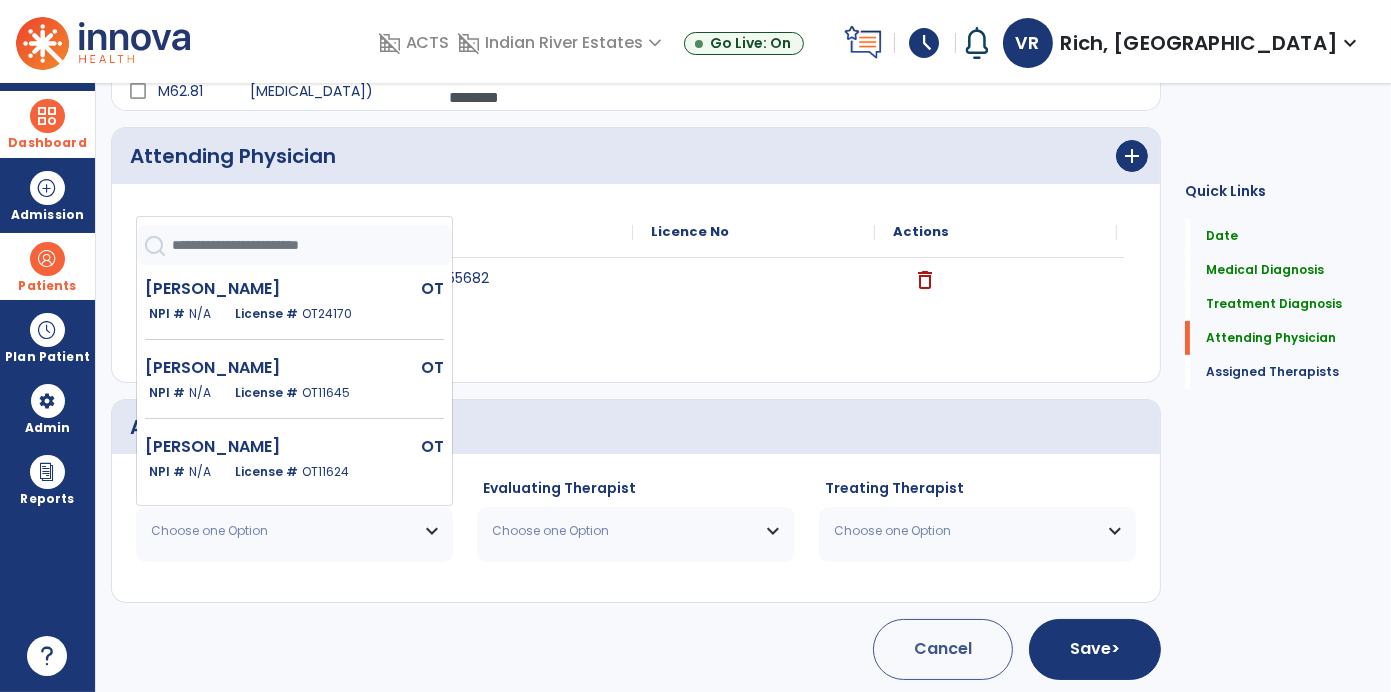 scroll, scrollTop: 90, scrollLeft: 0, axis: vertical 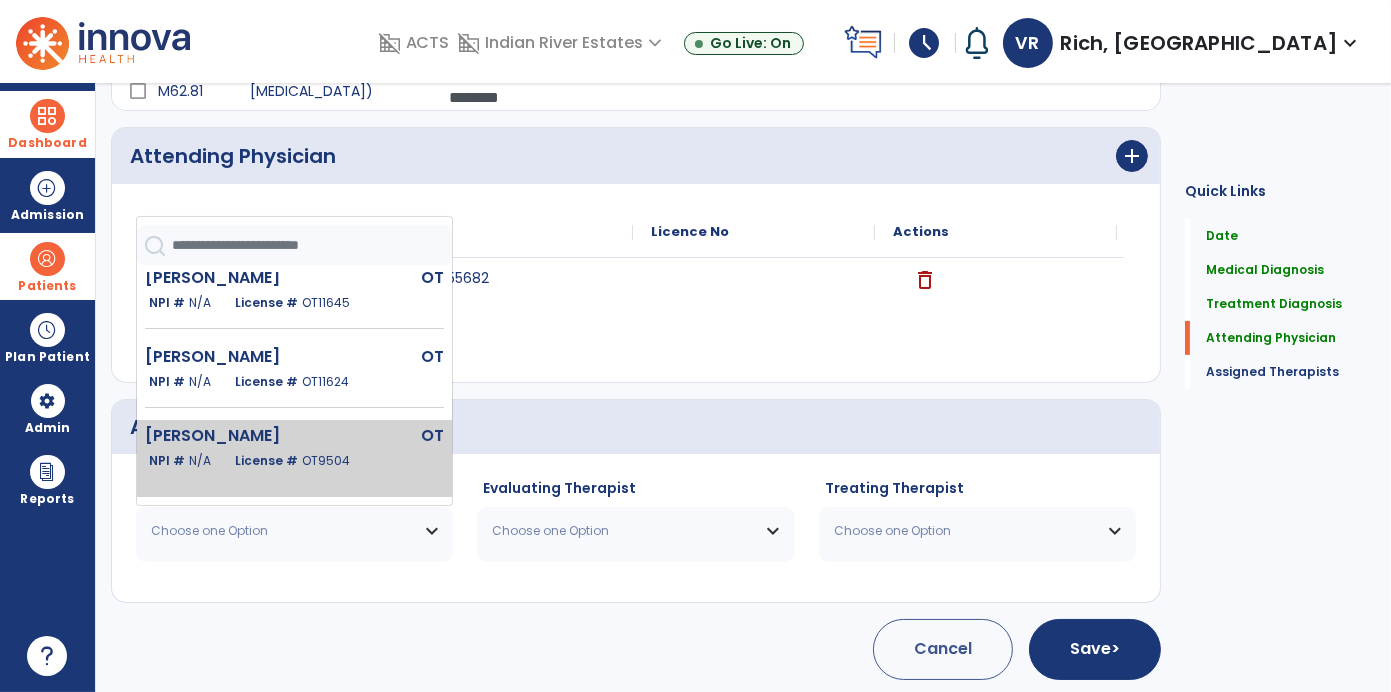 click on "OT" 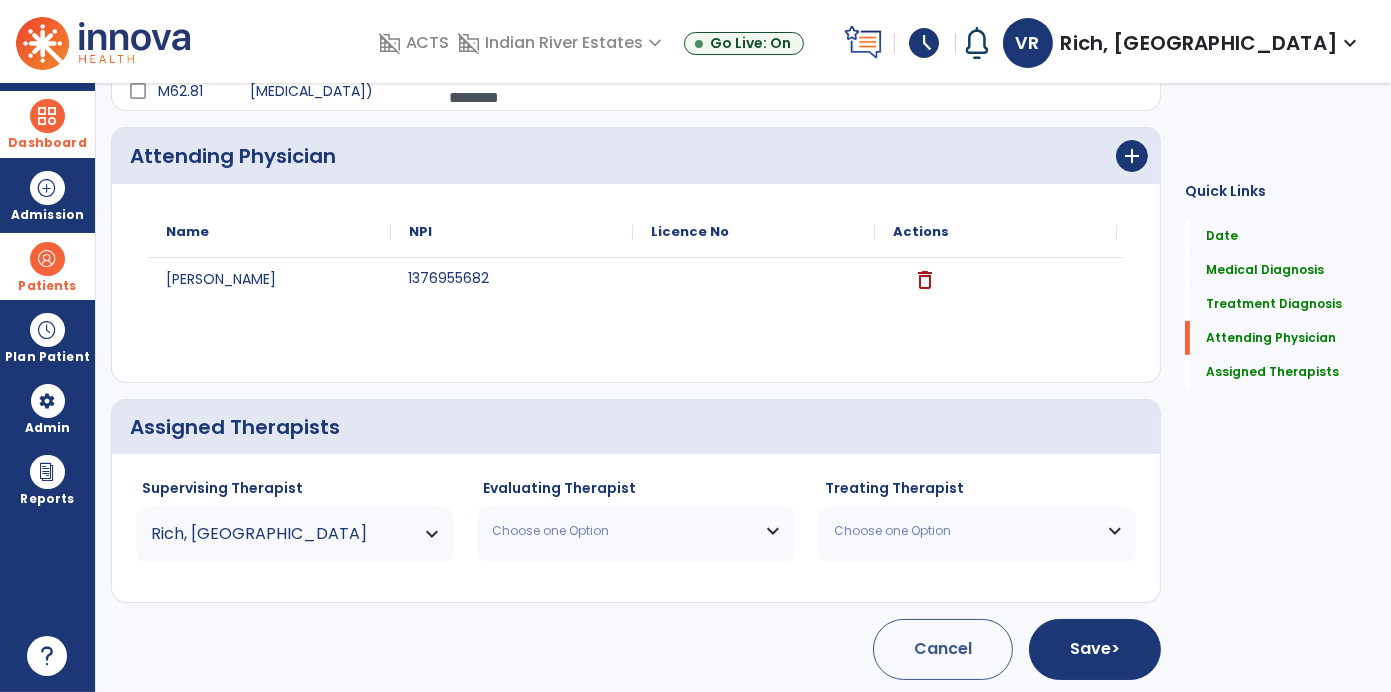 click on "Choose one Option" at bounding box center (635, 531) 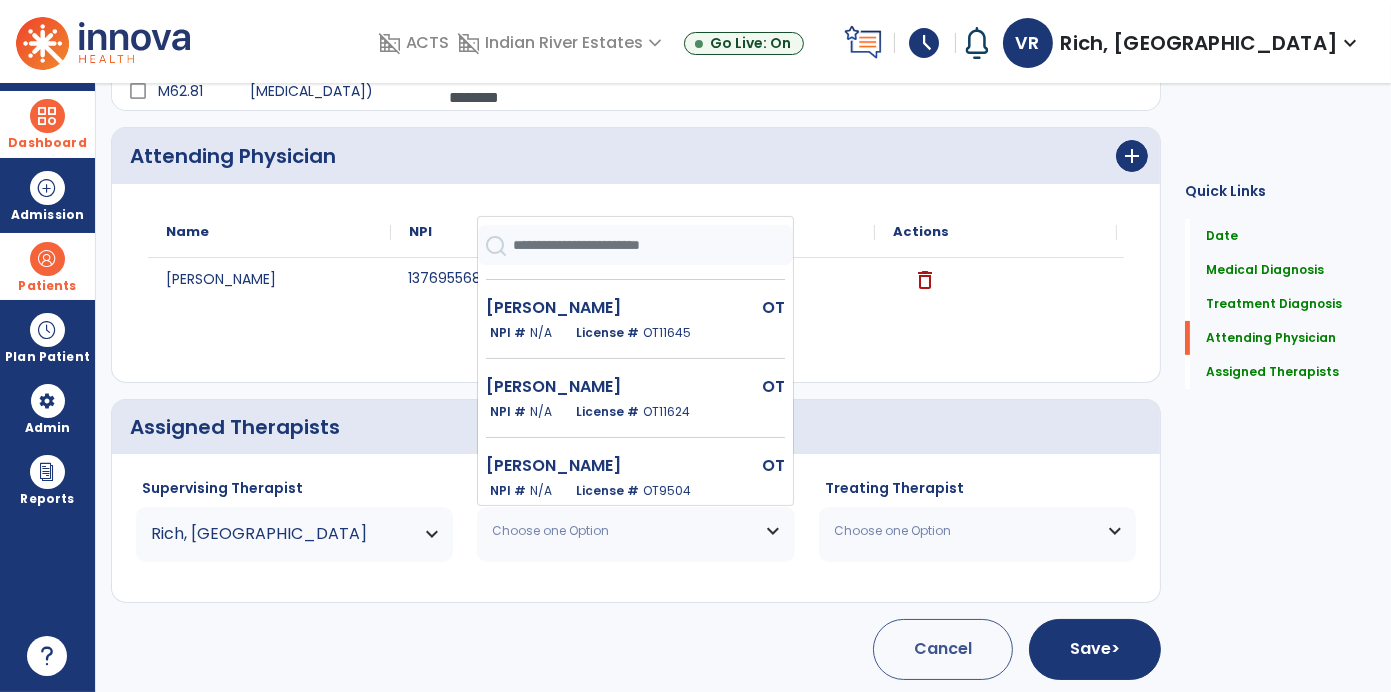 scroll, scrollTop: 90, scrollLeft: 0, axis: vertical 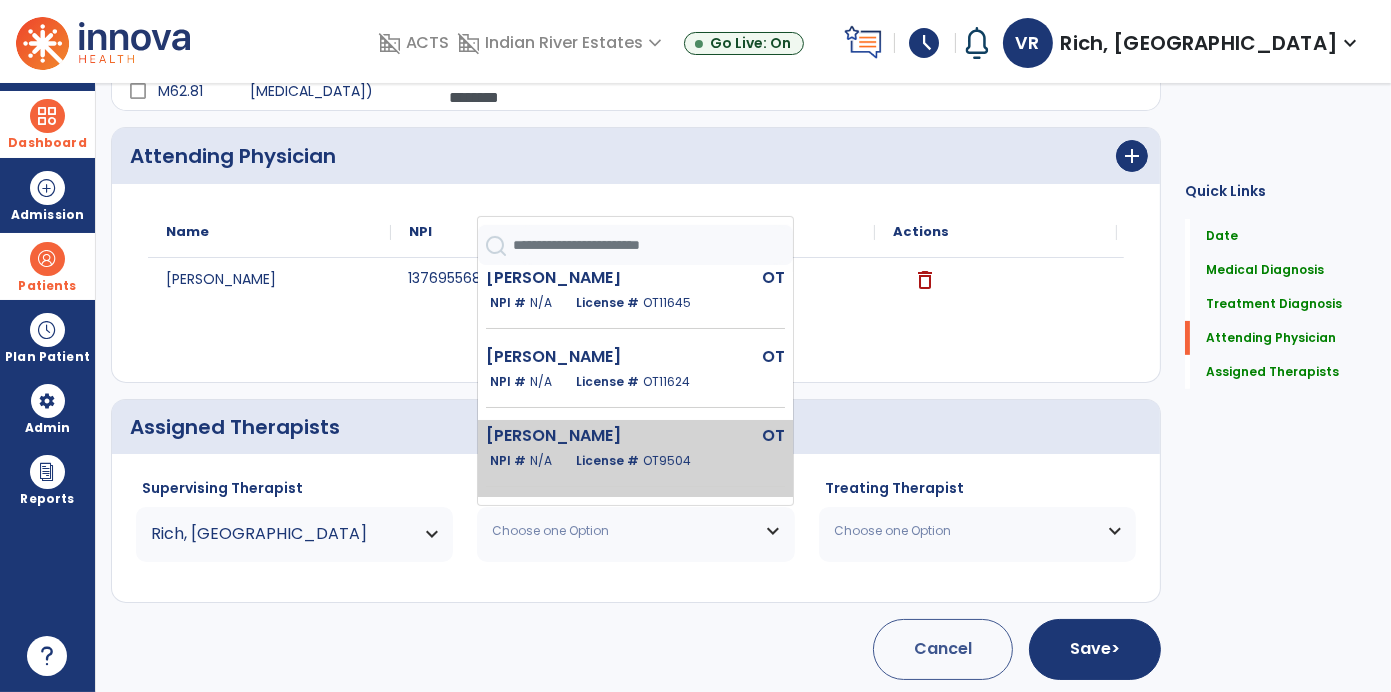 click on "OT9504" 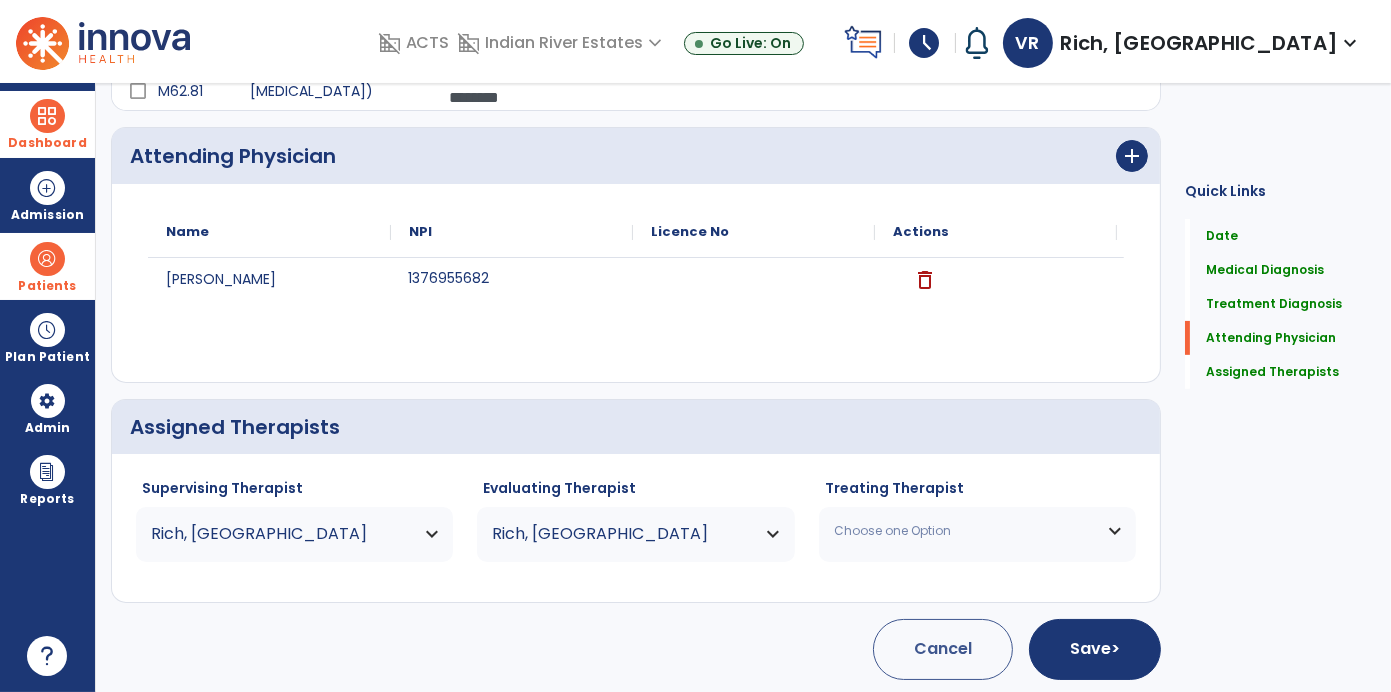 click on "Choose one Option" at bounding box center [977, 531] 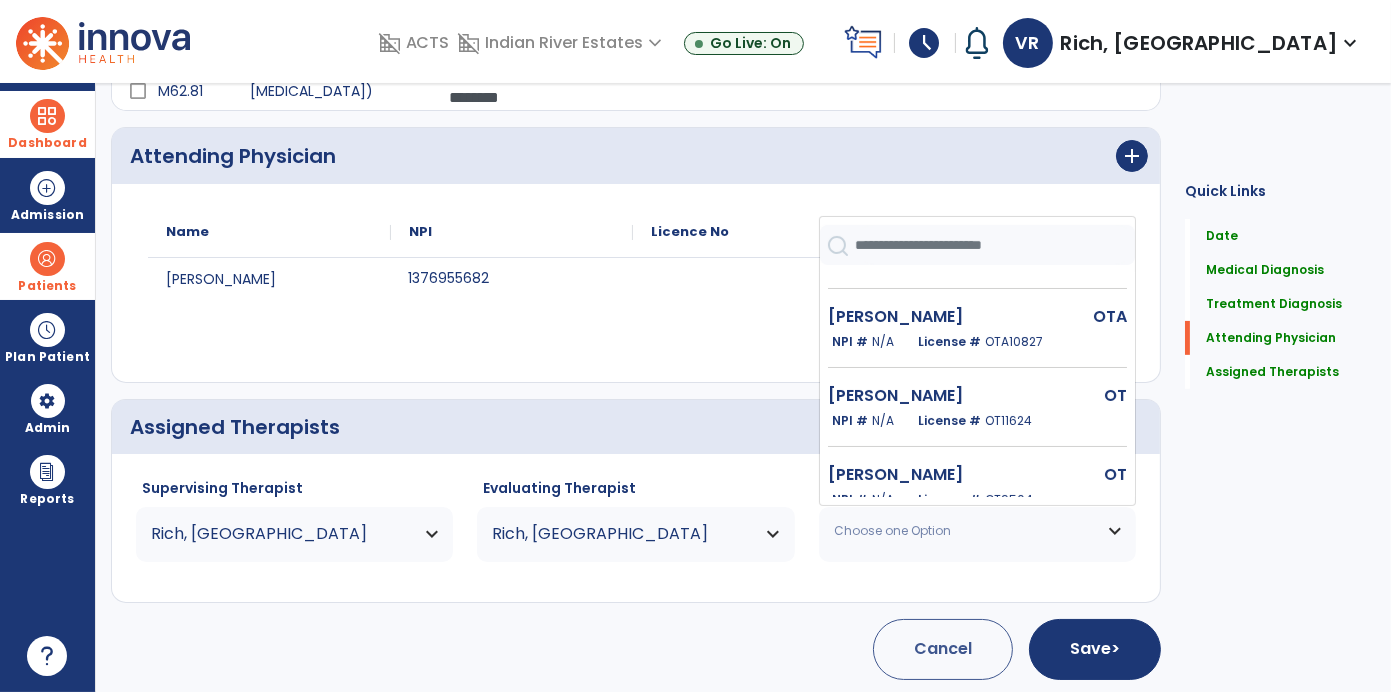scroll, scrollTop: 169, scrollLeft: 0, axis: vertical 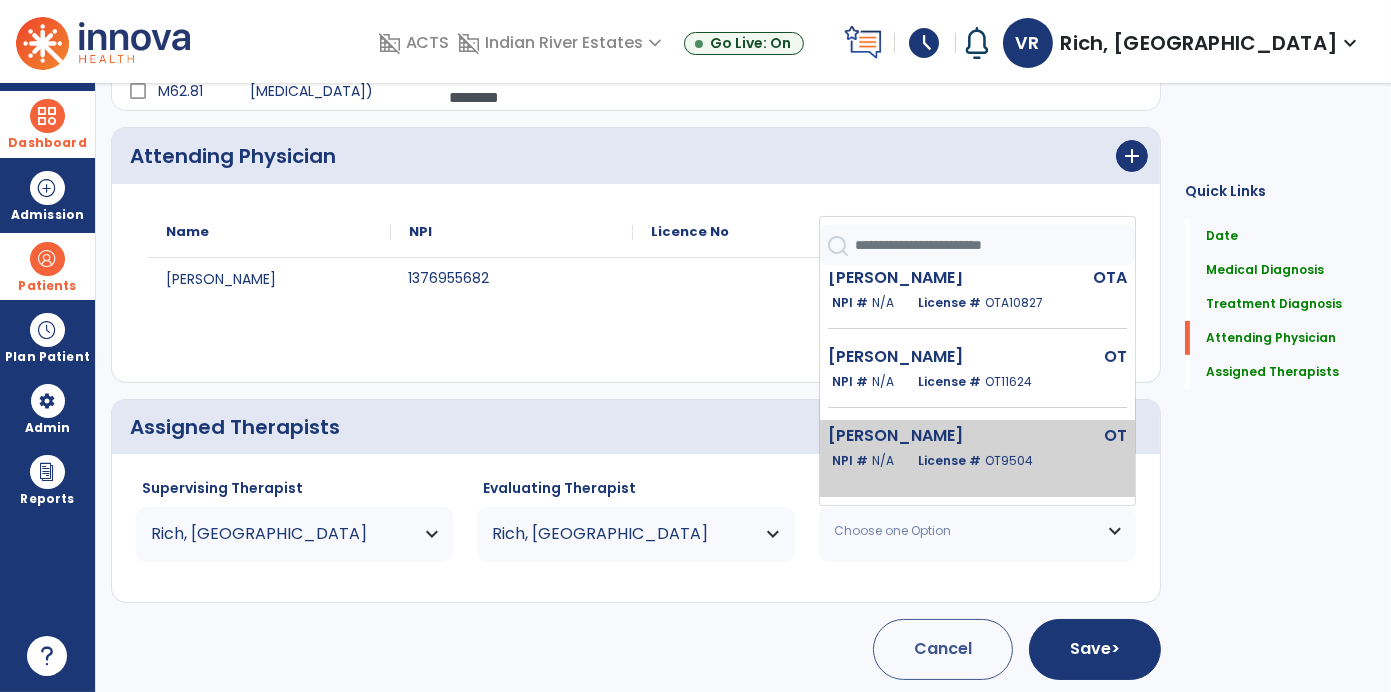click on "[PERSON_NAME]" 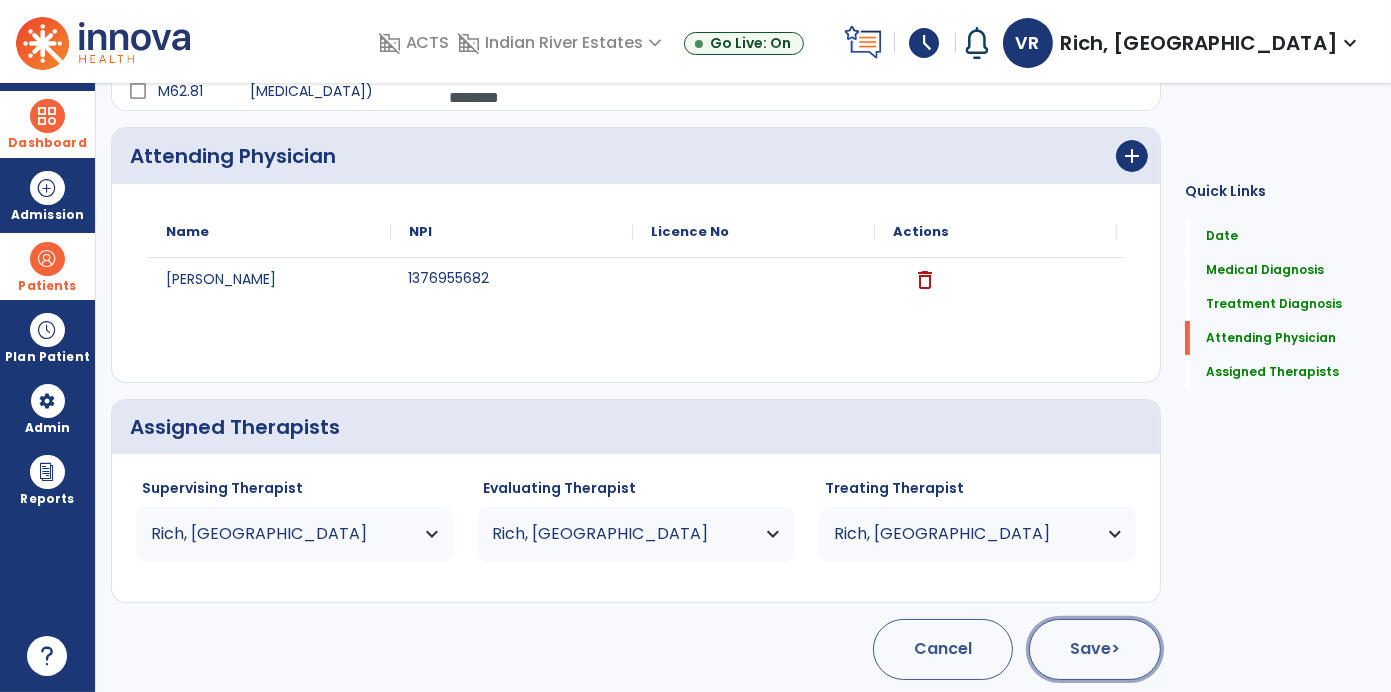 click on ">" 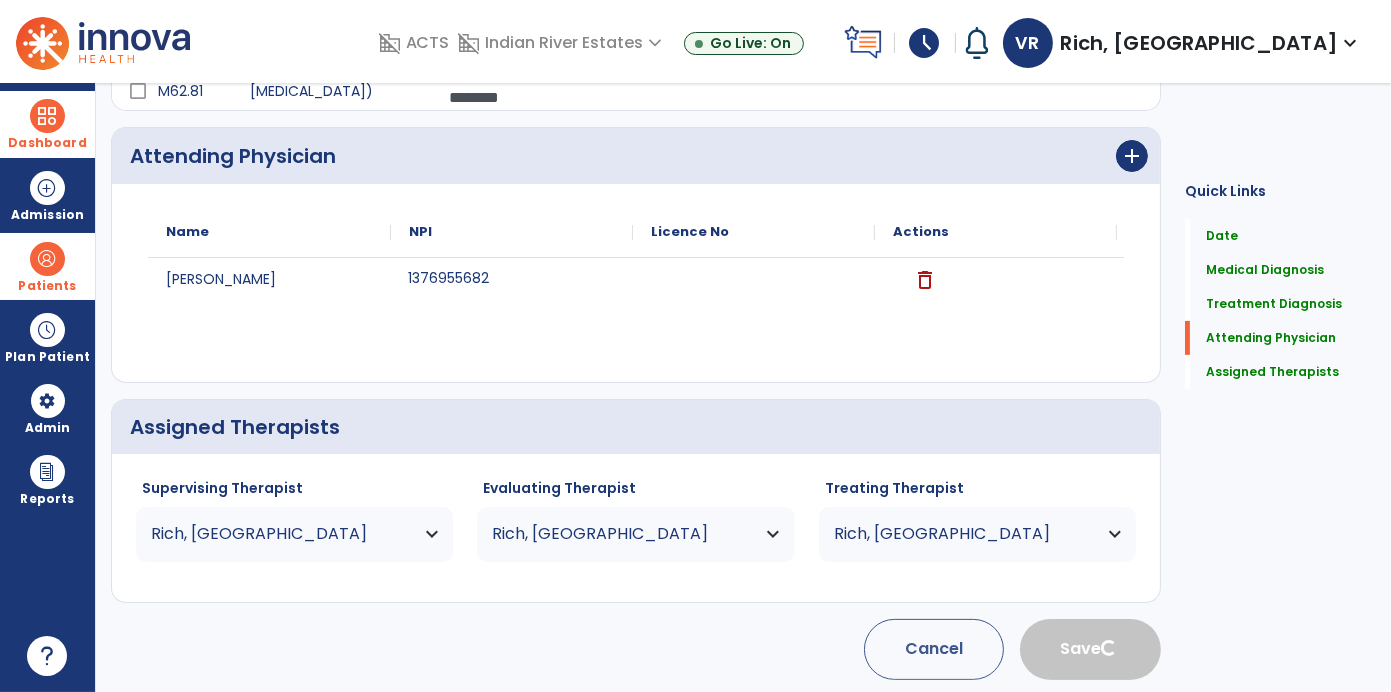 type 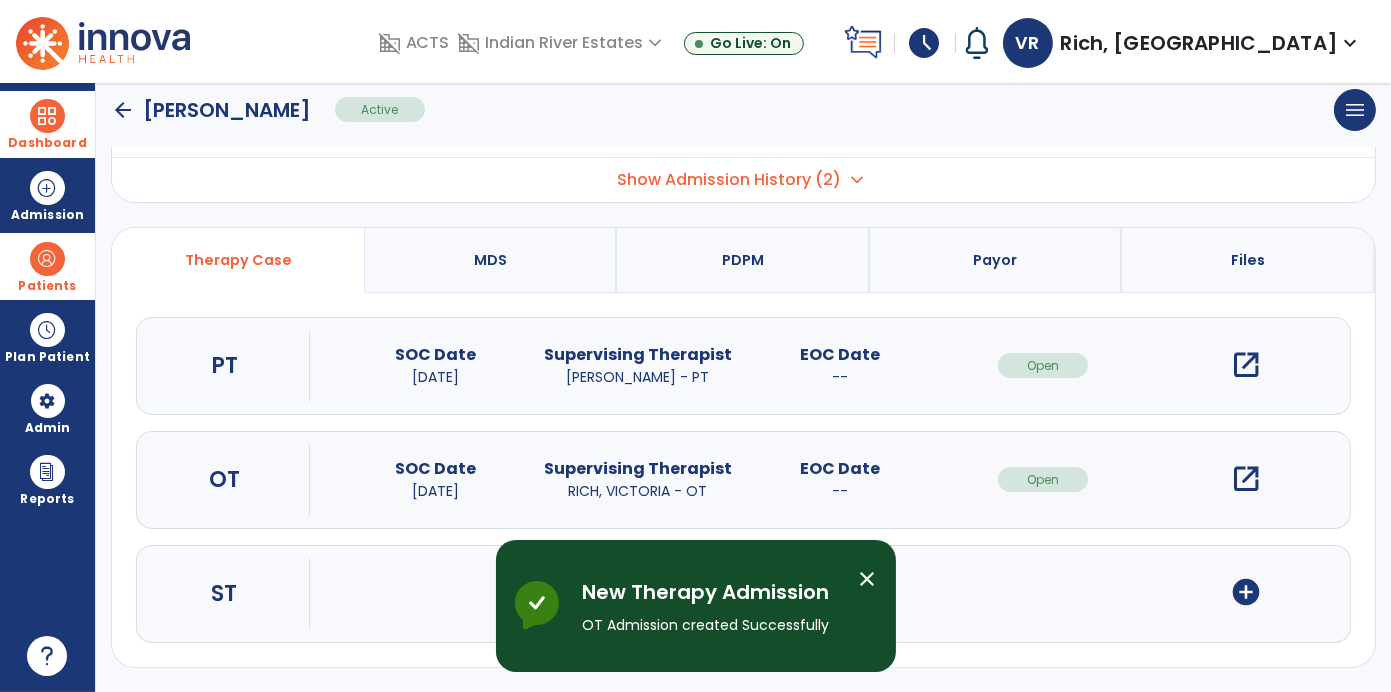 scroll, scrollTop: 0, scrollLeft: 0, axis: both 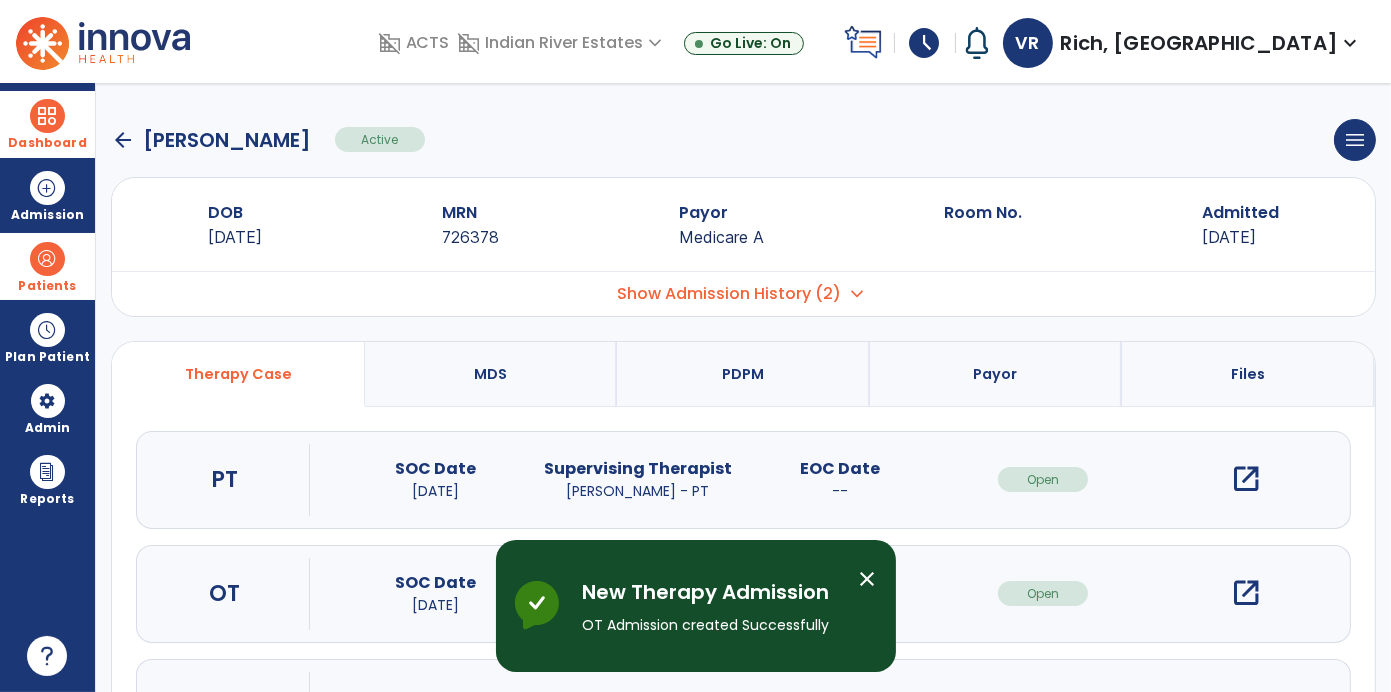 click at bounding box center [47, 116] 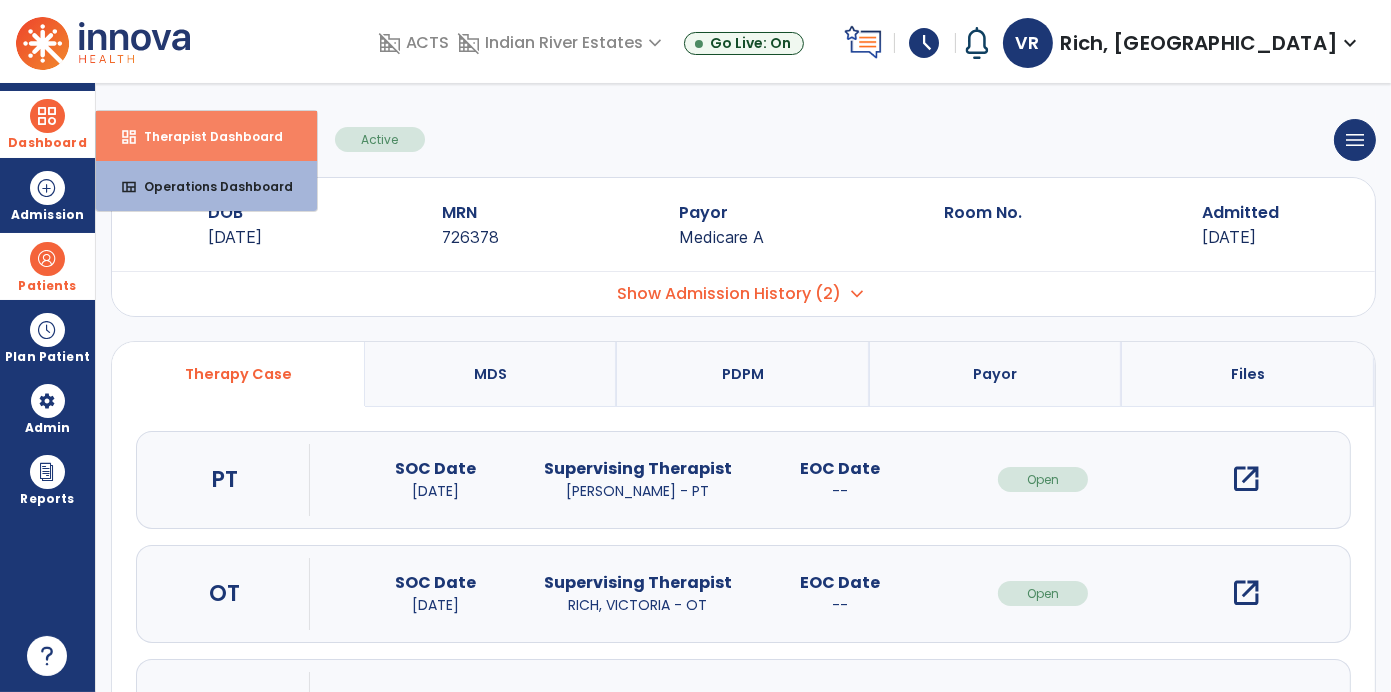 click on "dashboard  Therapist Dashboard" at bounding box center (206, 136) 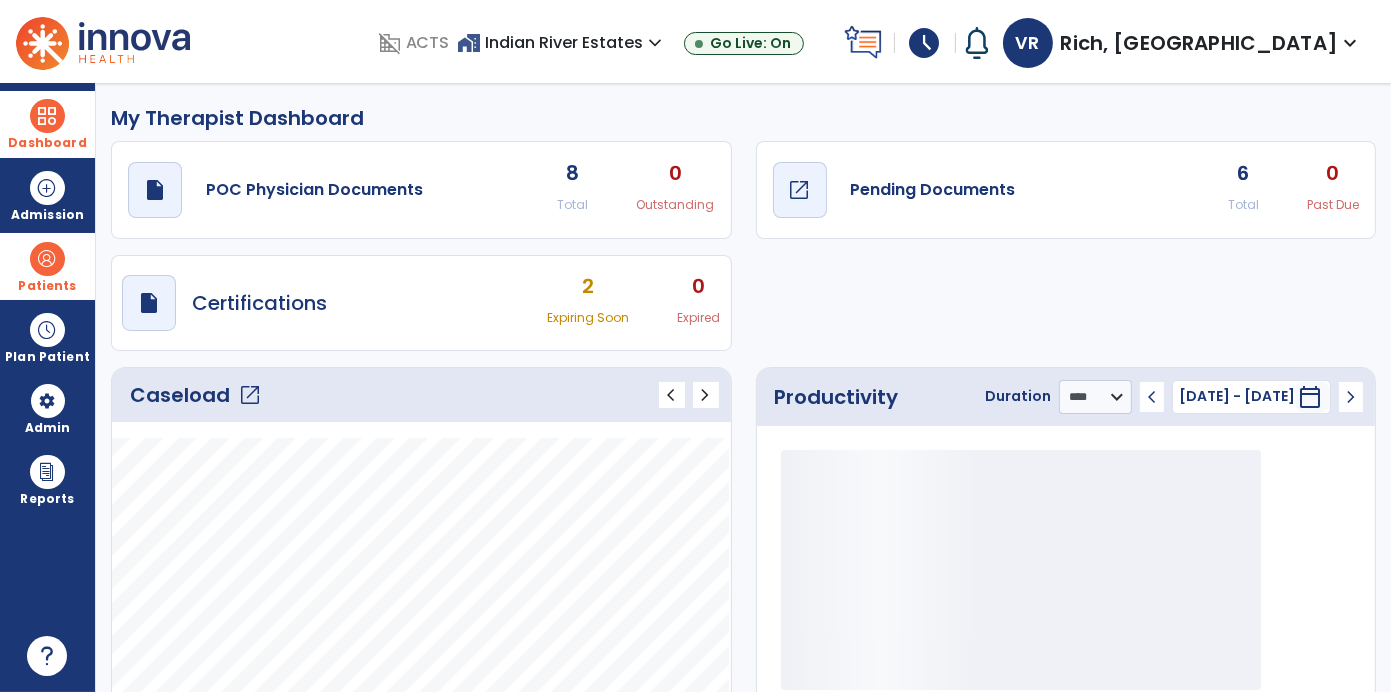 click on "Pending Documents" 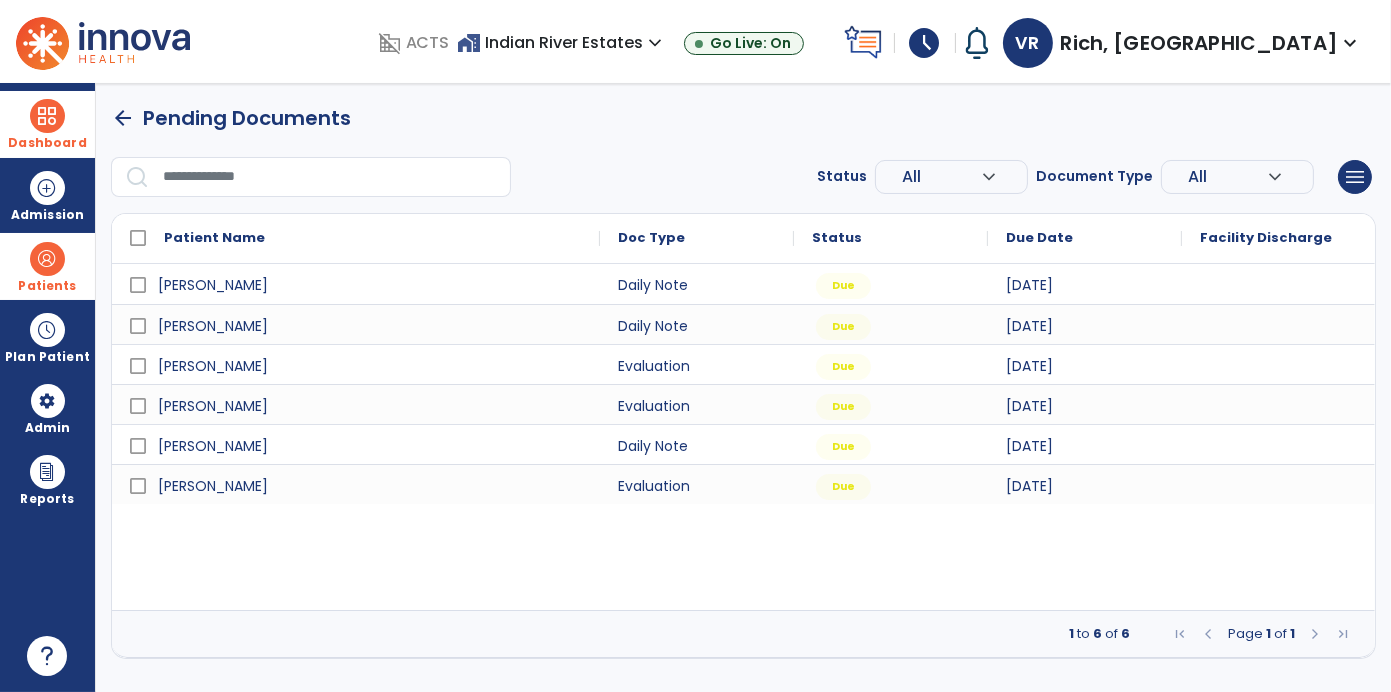click at bounding box center (47, 259) 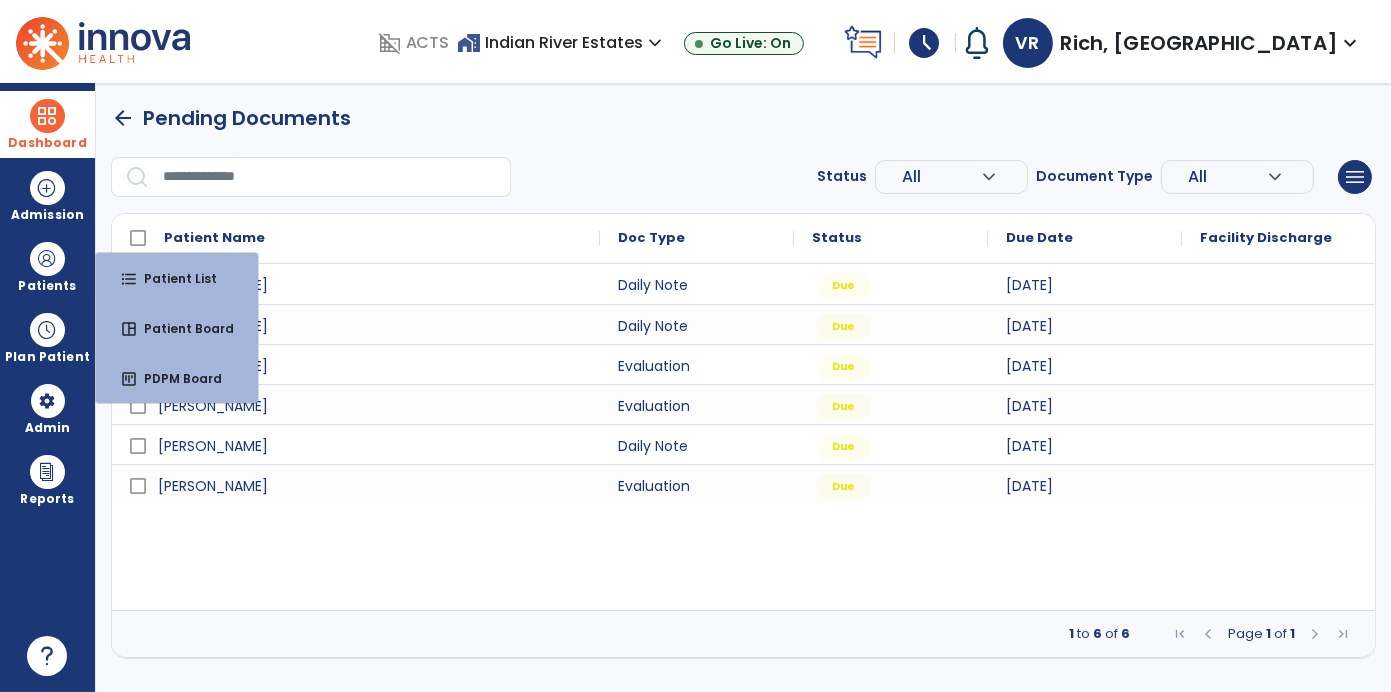 click at bounding box center [330, 177] 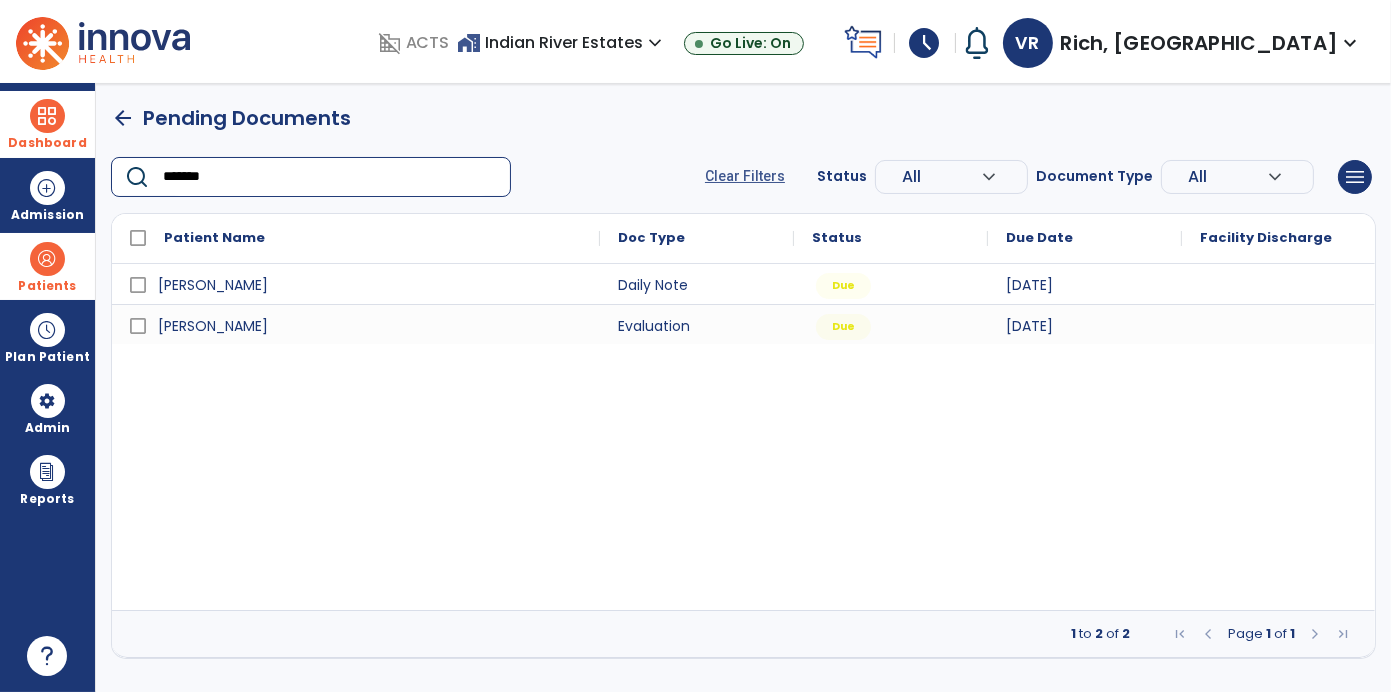 type on "*******" 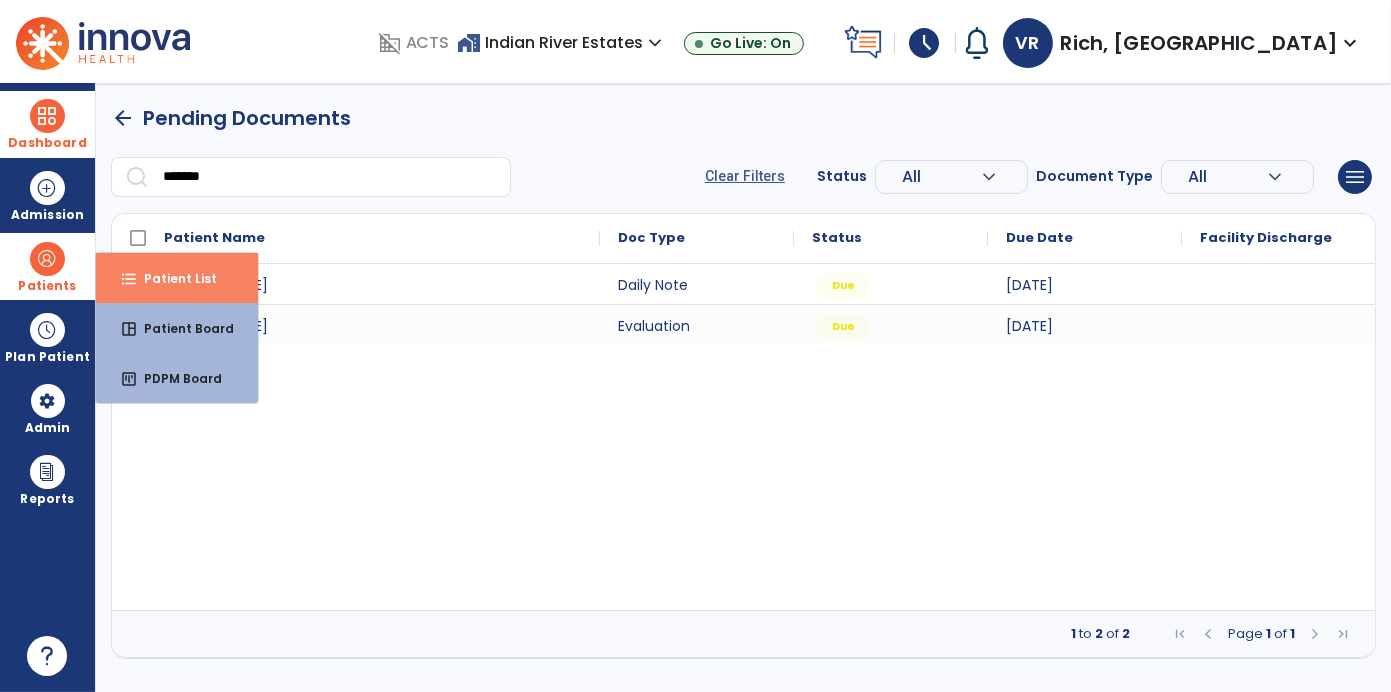 click on "format_list_bulleted  Patient List" at bounding box center [177, 278] 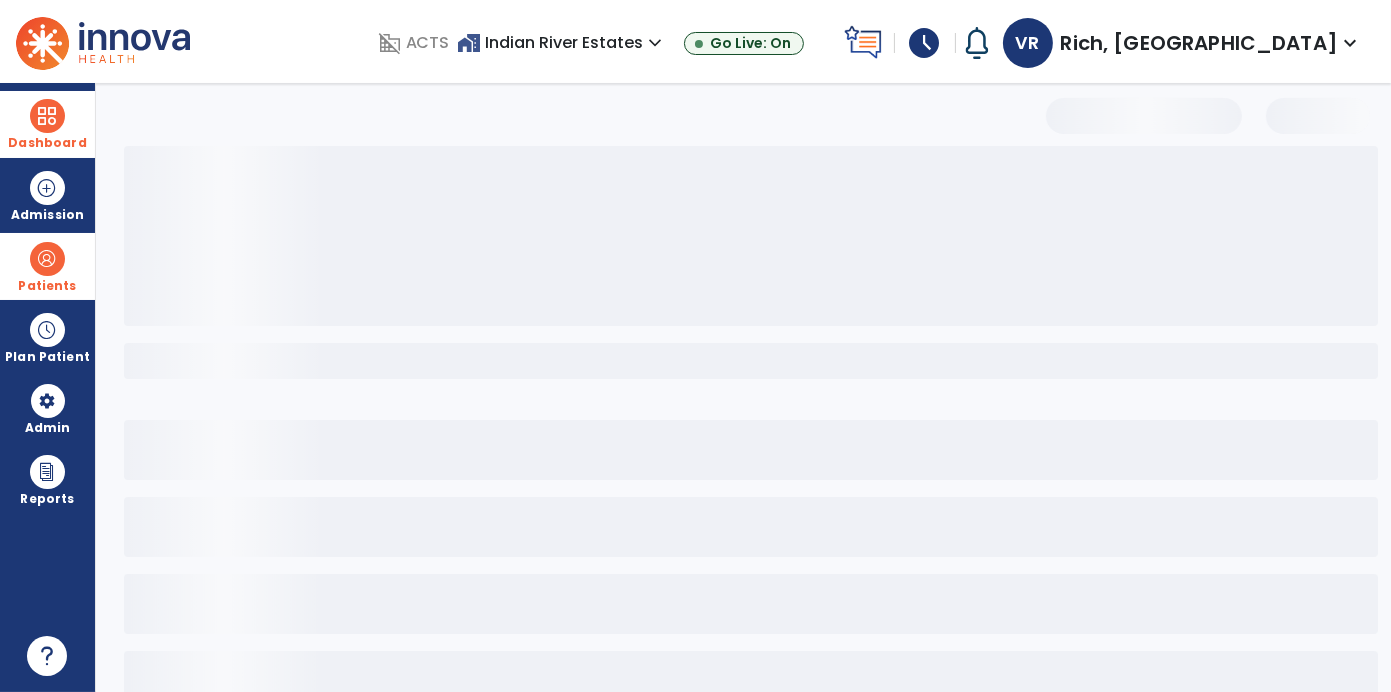 select on "***" 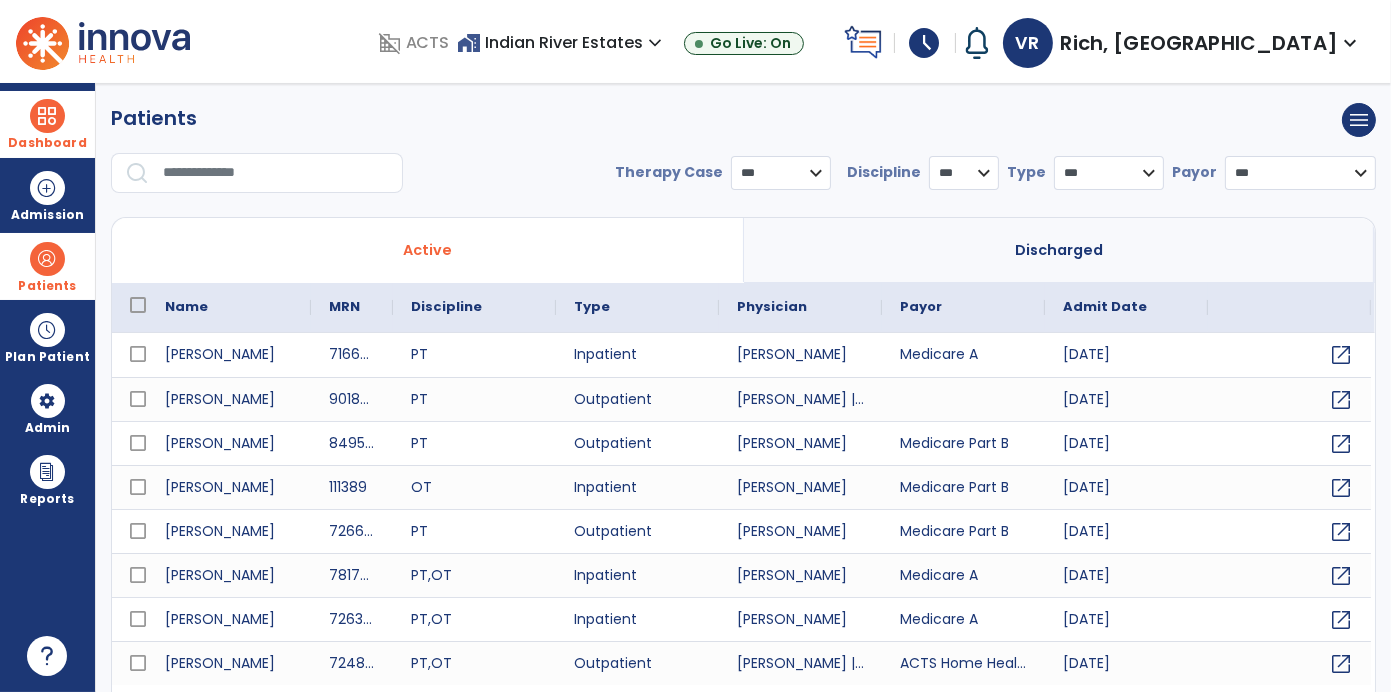 click at bounding box center (276, 173) 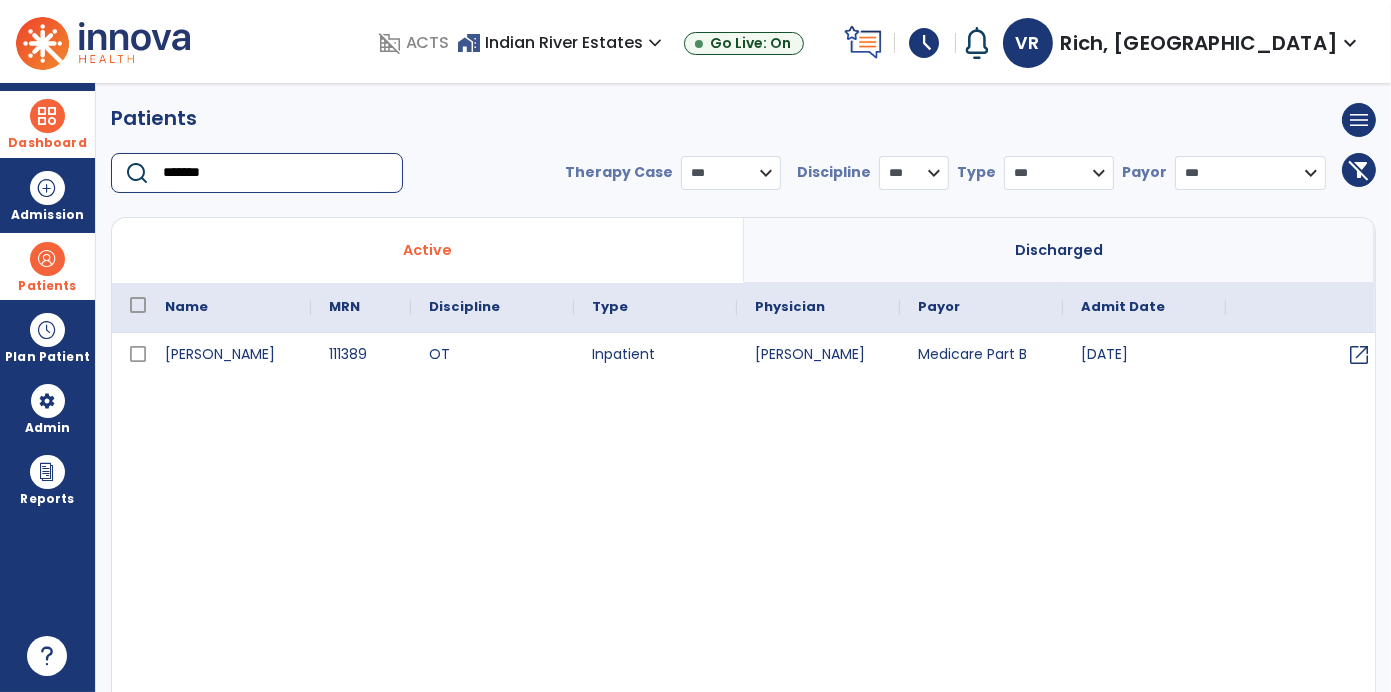 type on "*******" 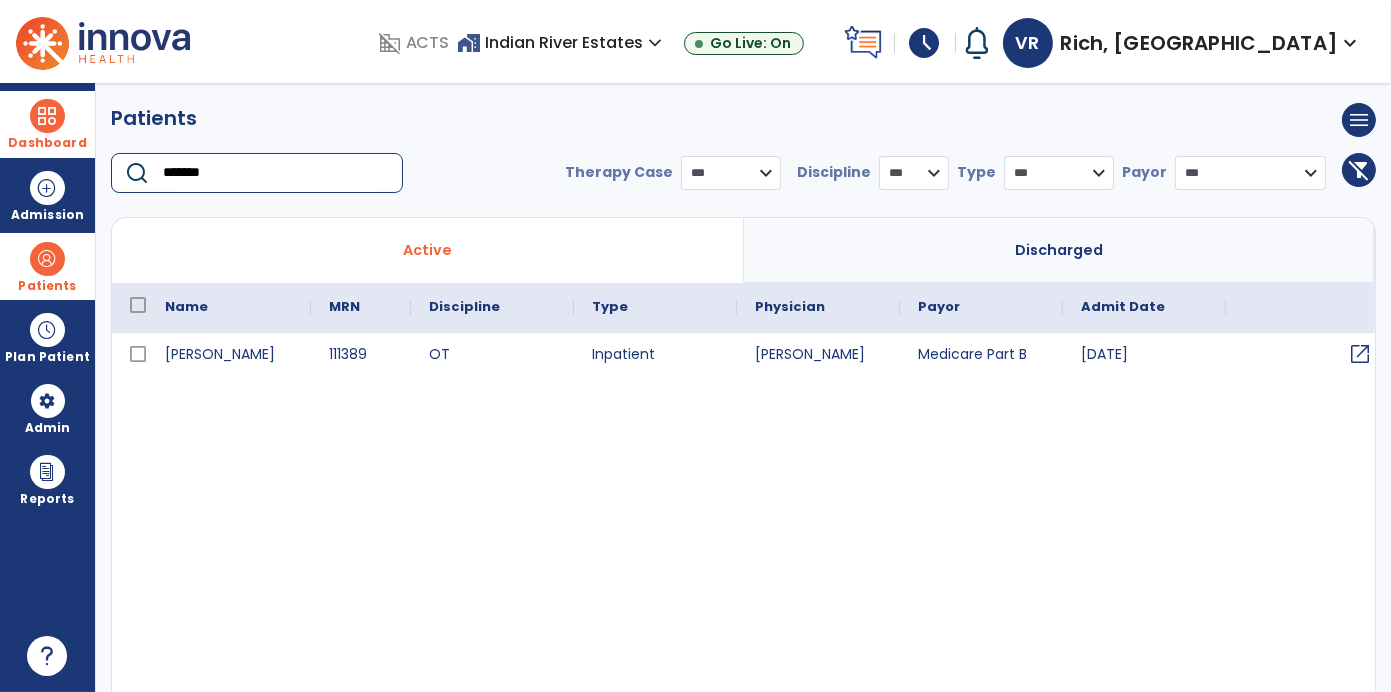 click on "open_in_new" at bounding box center [1360, 354] 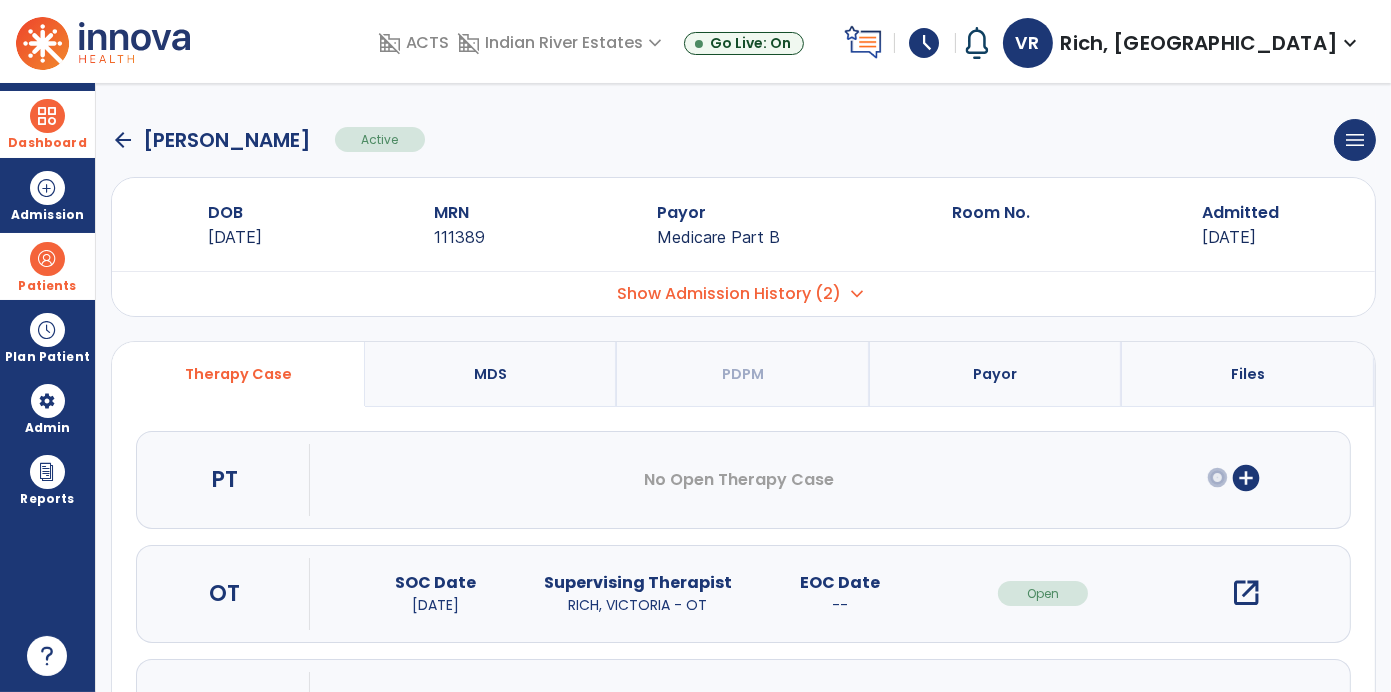 click on "Show Admission History (2)" at bounding box center (730, 294) 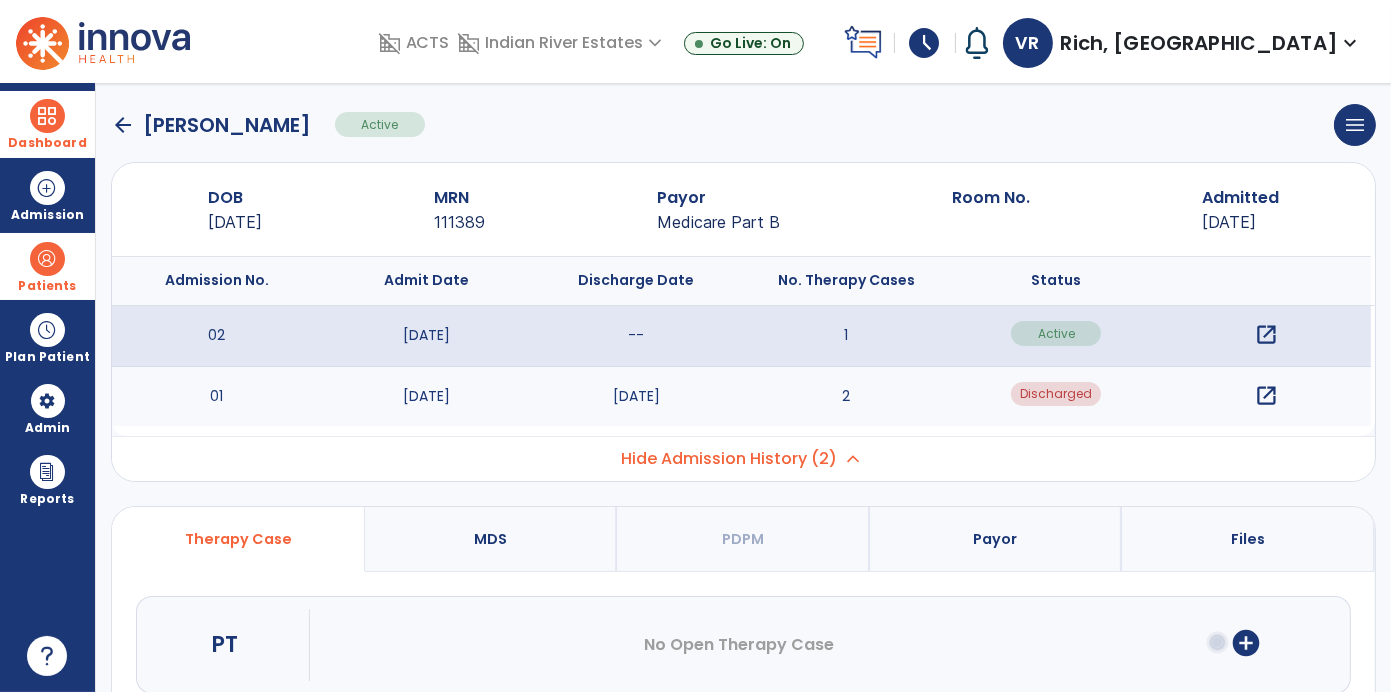 scroll, scrollTop: 21, scrollLeft: 0, axis: vertical 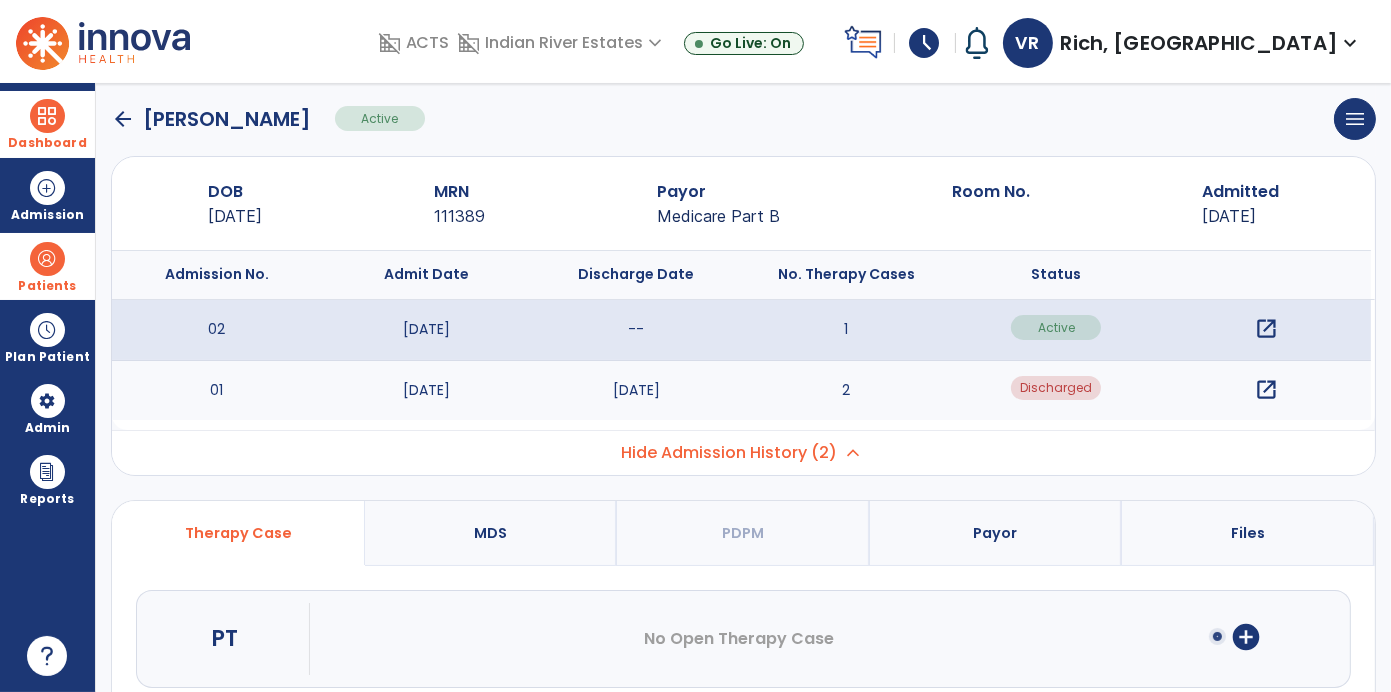 click on "arrow_back" 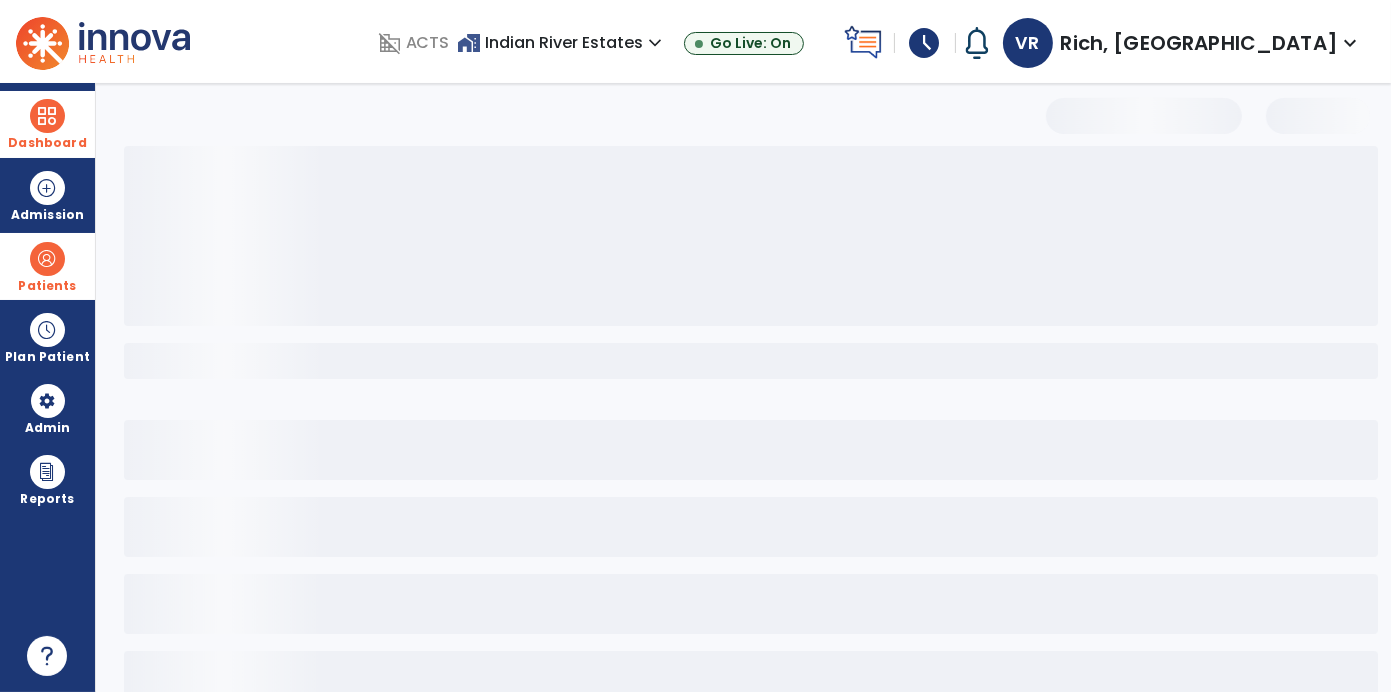 select on "***" 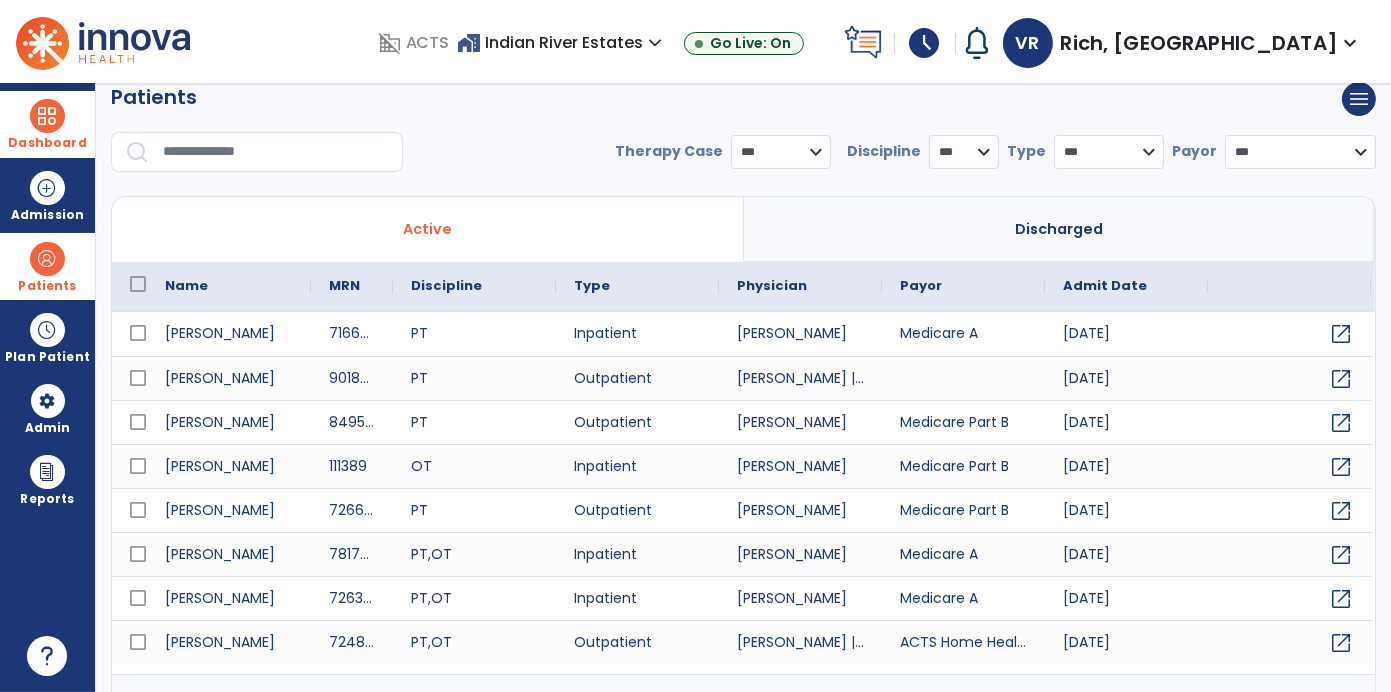click at bounding box center [276, 152] 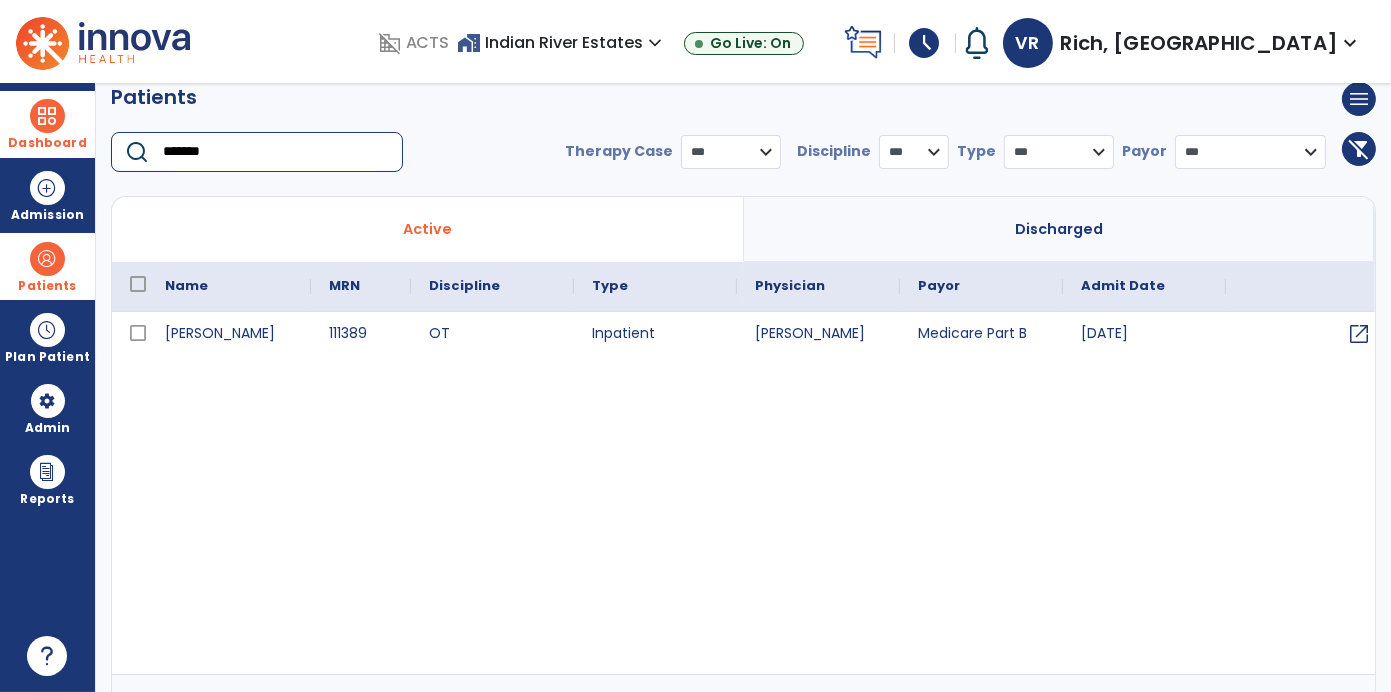 type on "*******" 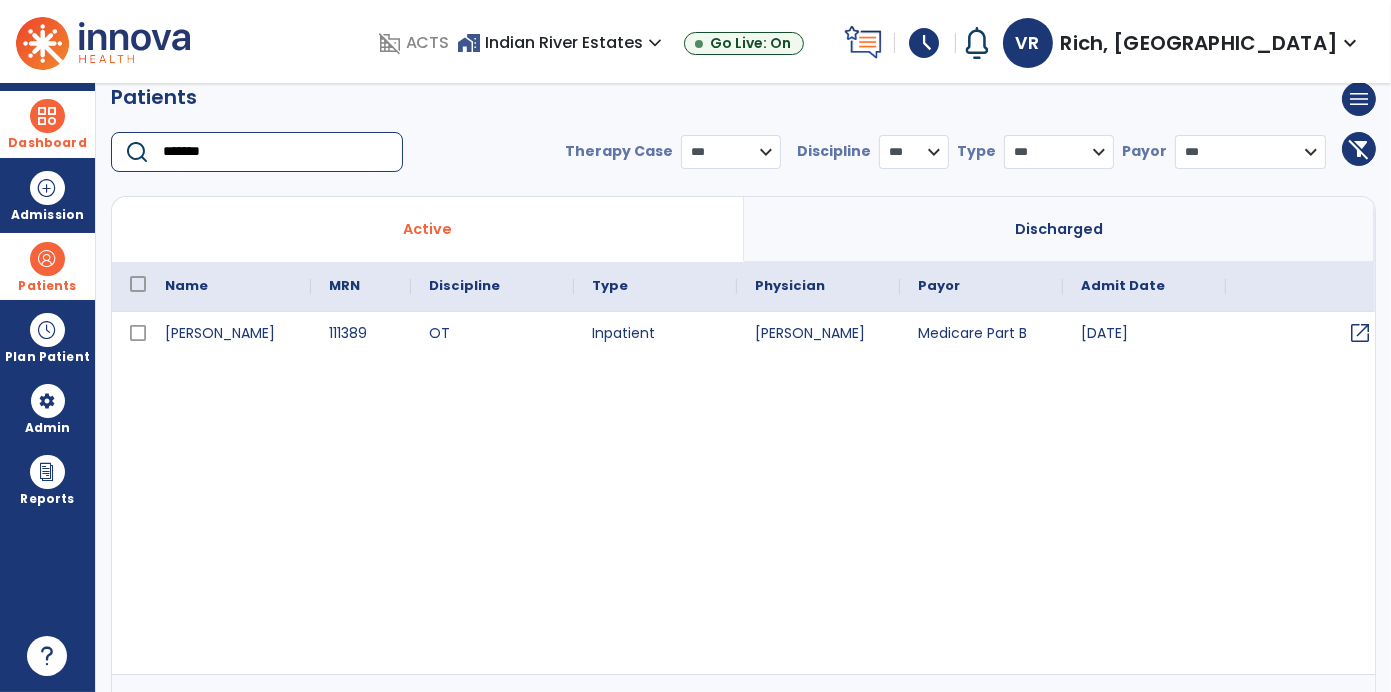 click on "open_in_new" at bounding box center [1360, 333] 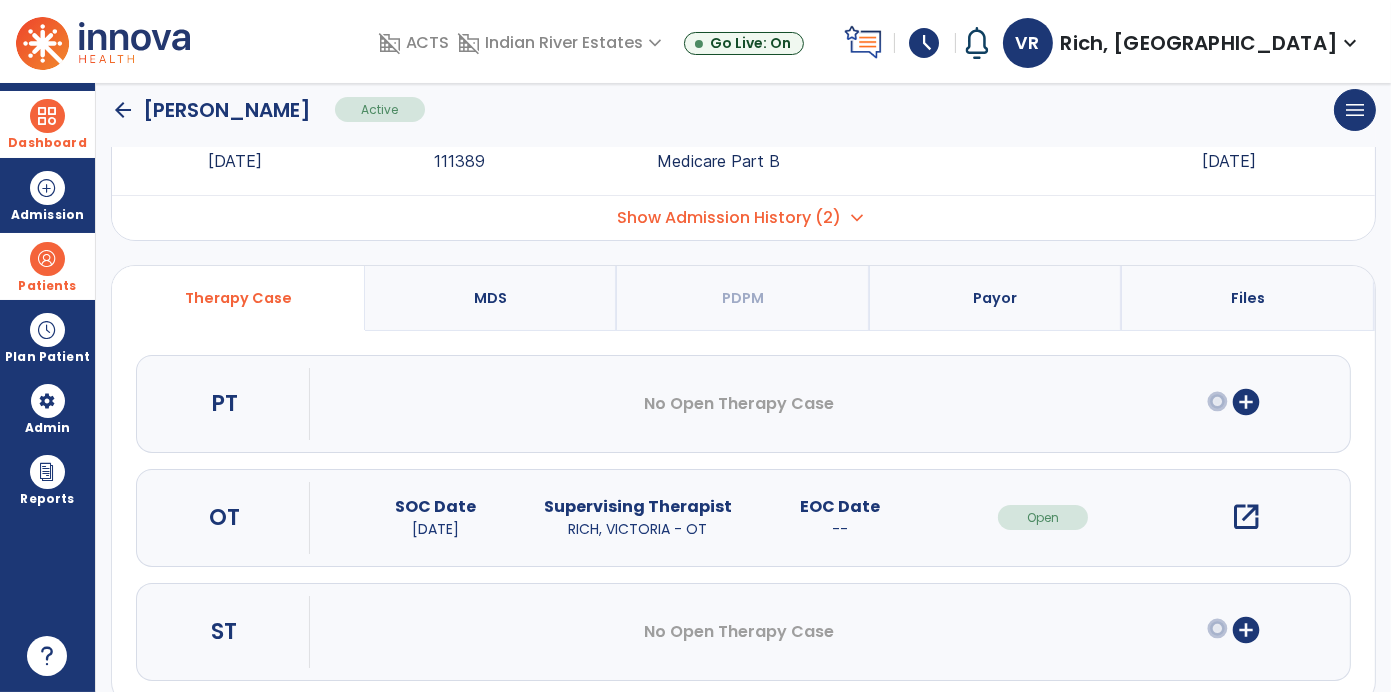scroll, scrollTop: 77, scrollLeft: 0, axis: vertical 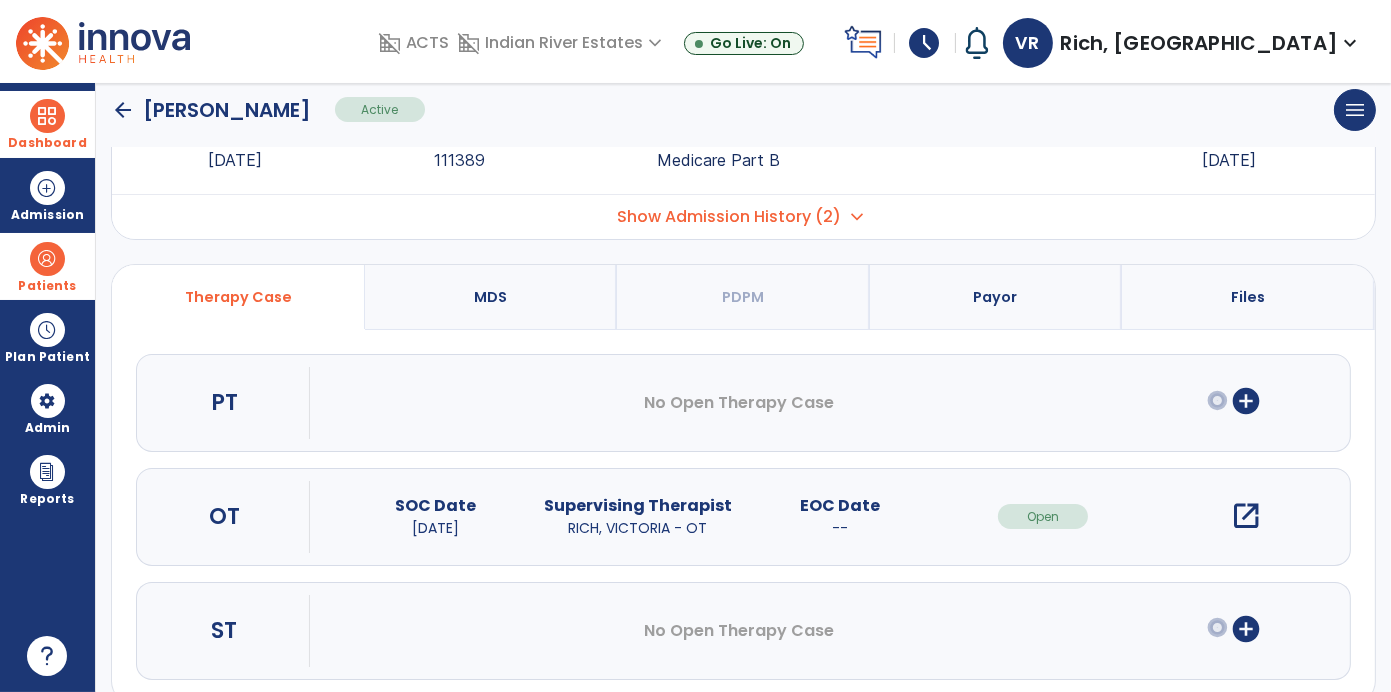 click on "arrow_back" 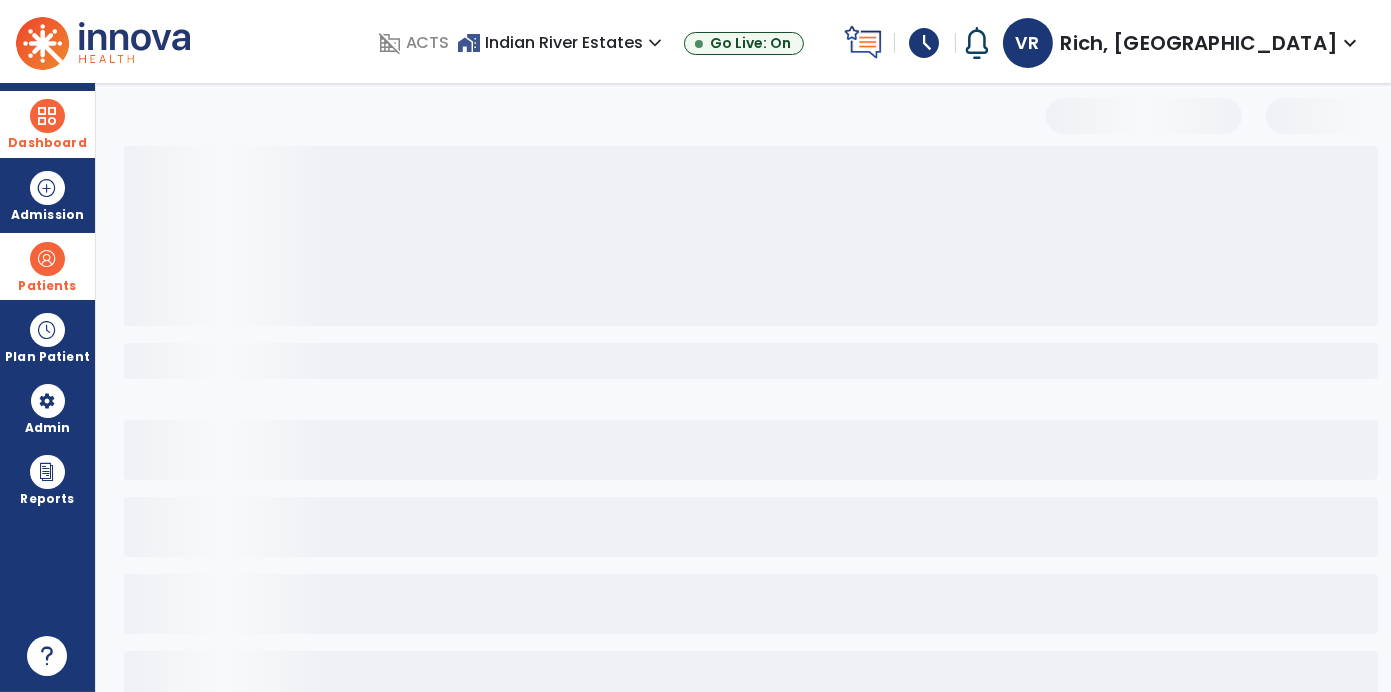 scroll, scrollTop: 49, scrollLeft: 0, axis: vertical 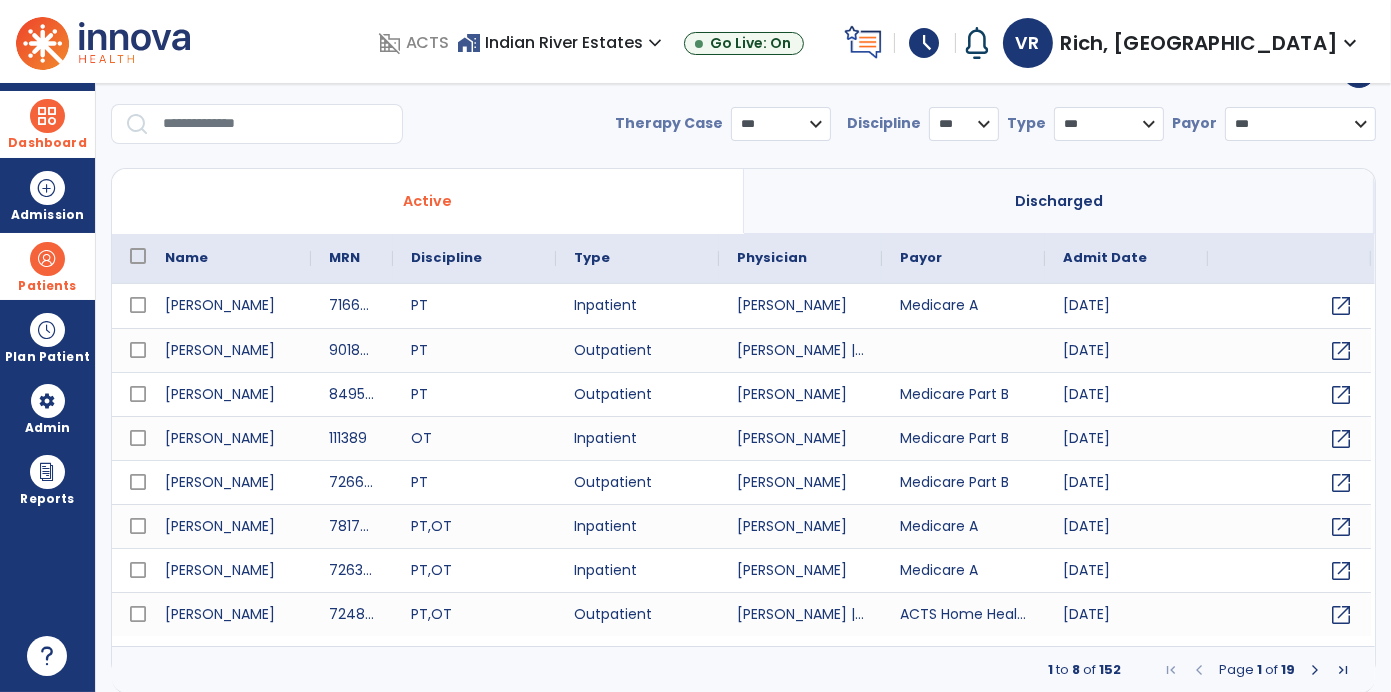 click on "Discharged" at bounding box center (1060, 201) 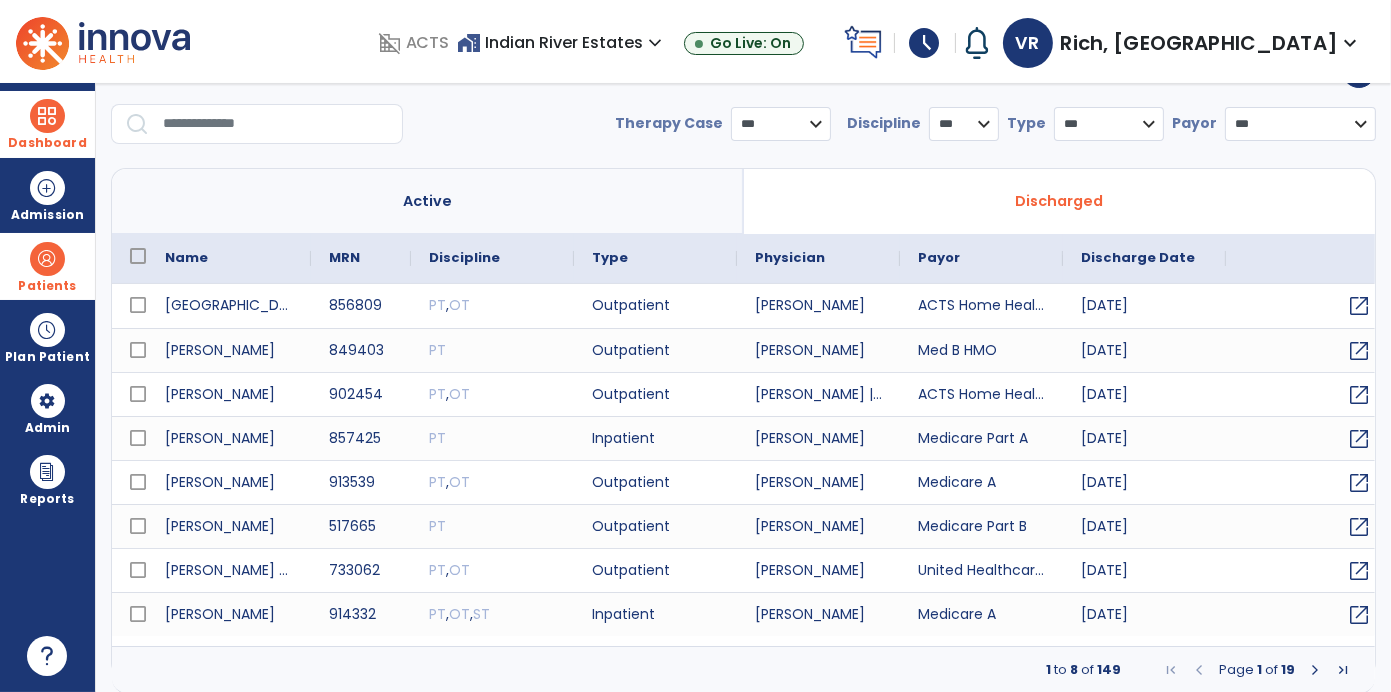 click at bounding box center (276, 124) 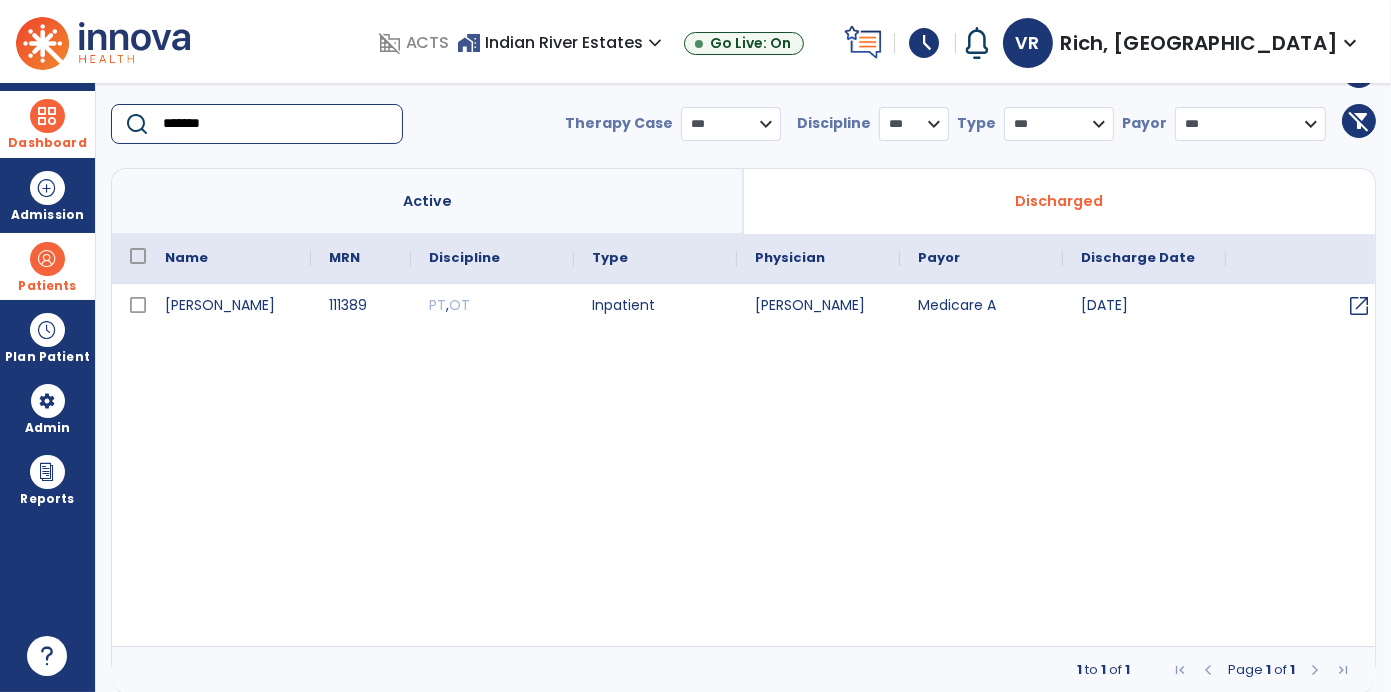 type on "*******" 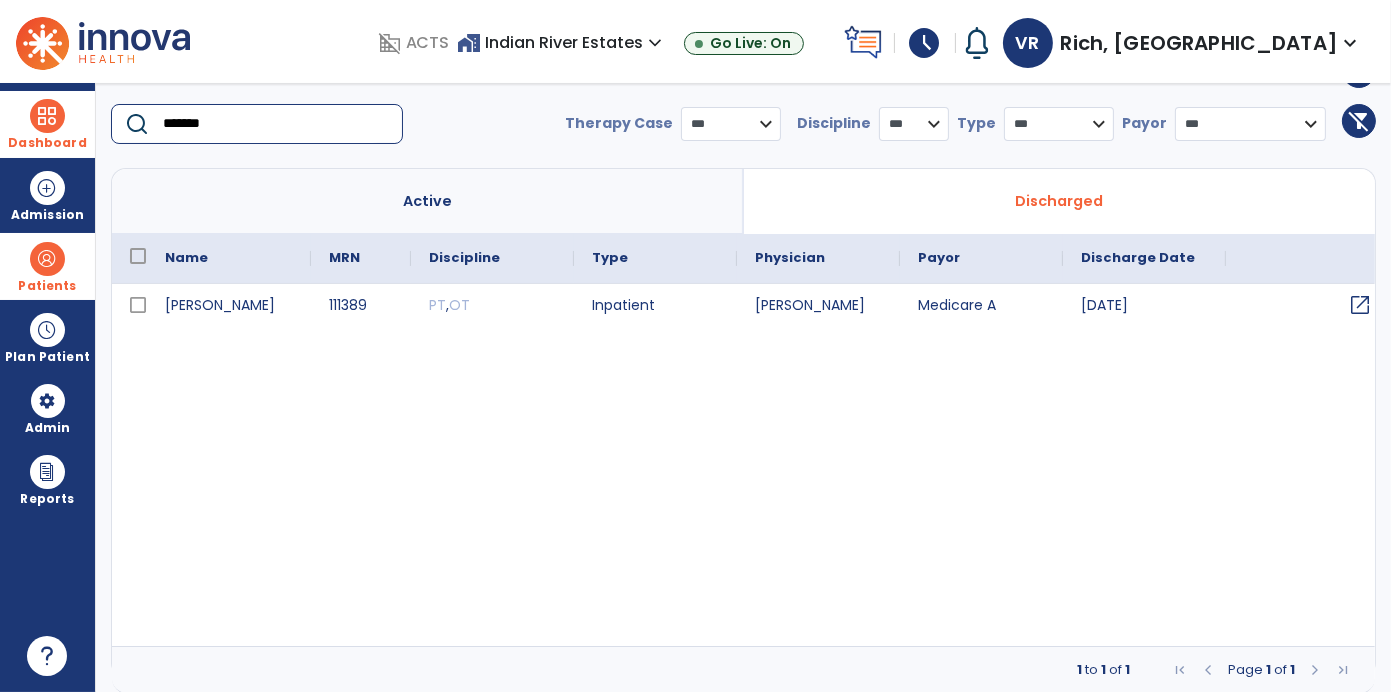 click on "open_in_new" at bounding box center (1360, 305) 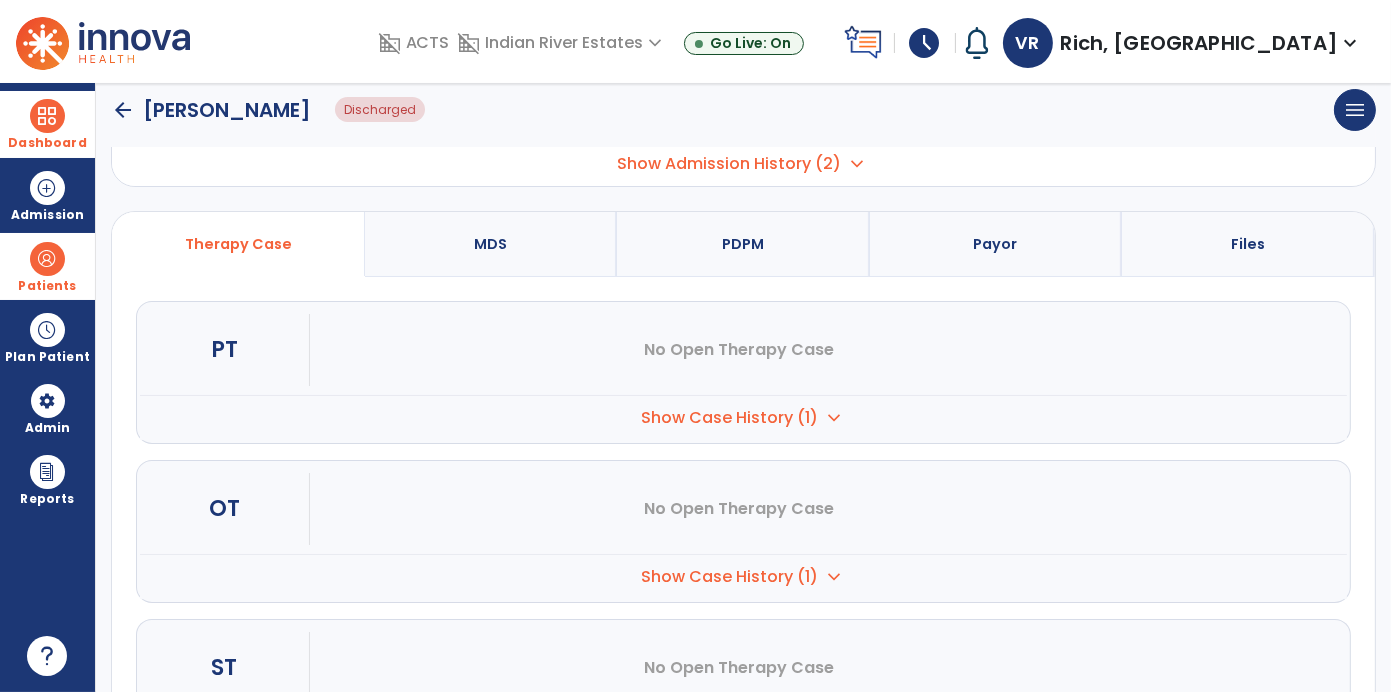 scroll, scrollTop: 130, scrollLeft: 0, axis: vertical 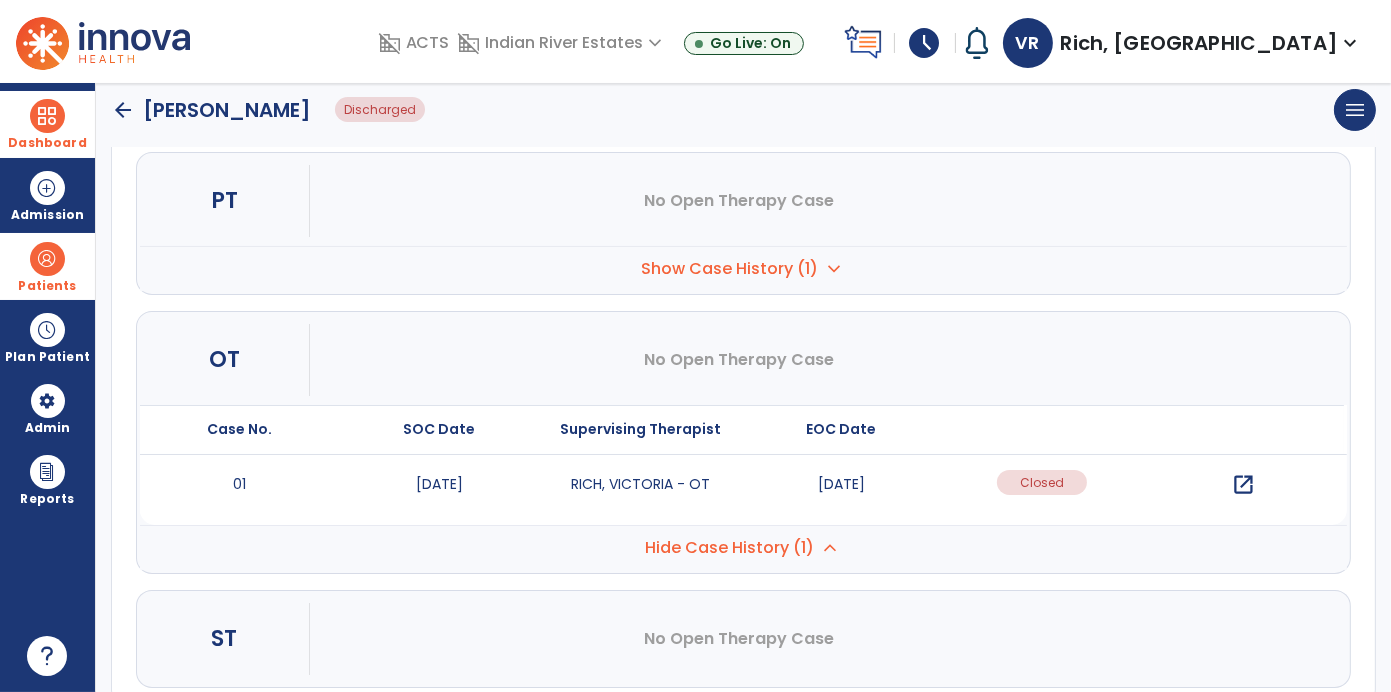 click on "open_in_new" at bounding box center [1239, 326] 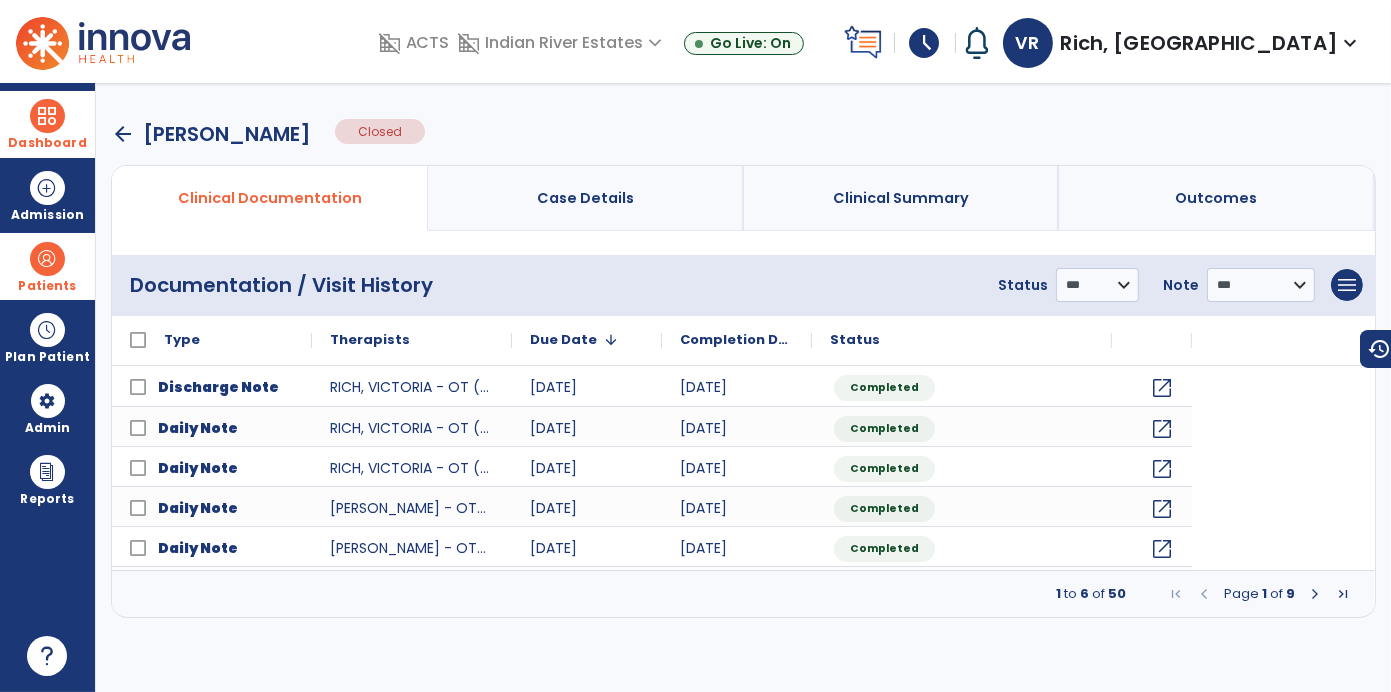 scroll, scrollTop: 0, scrollLeft: 0, axis: both 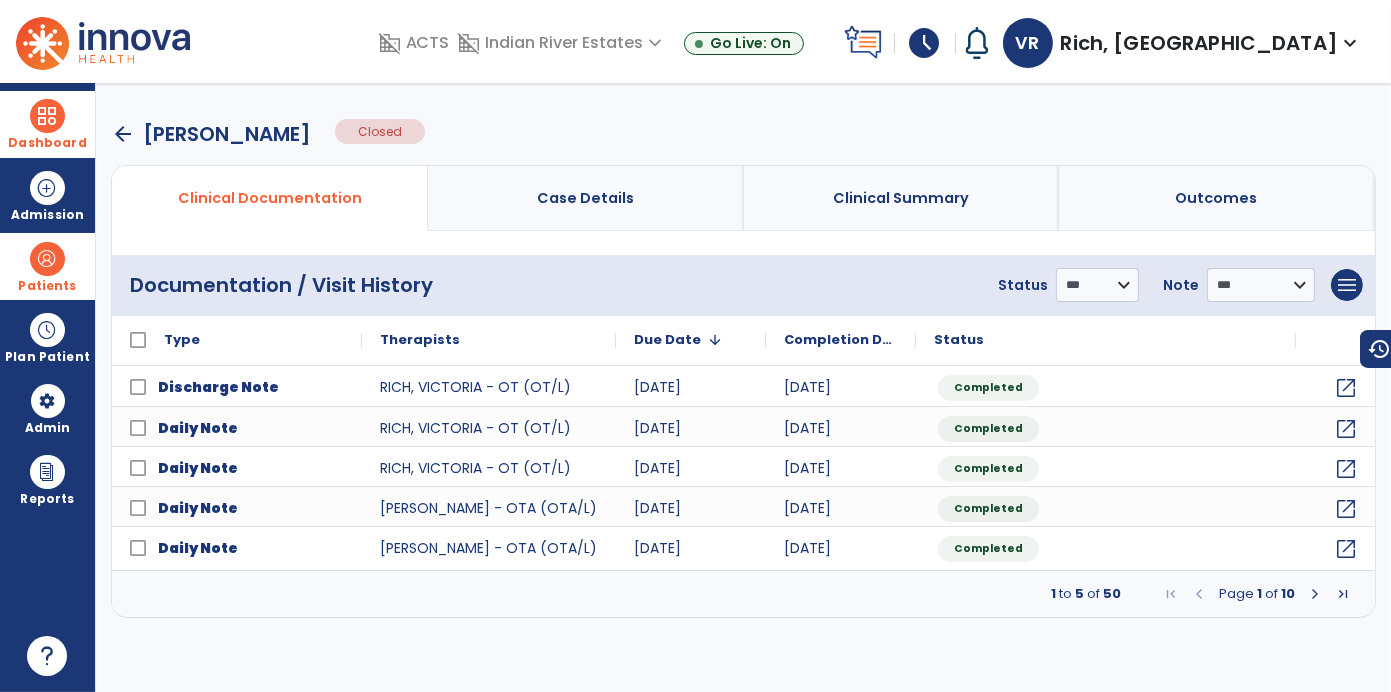 click at bounding box center [1315, 594] 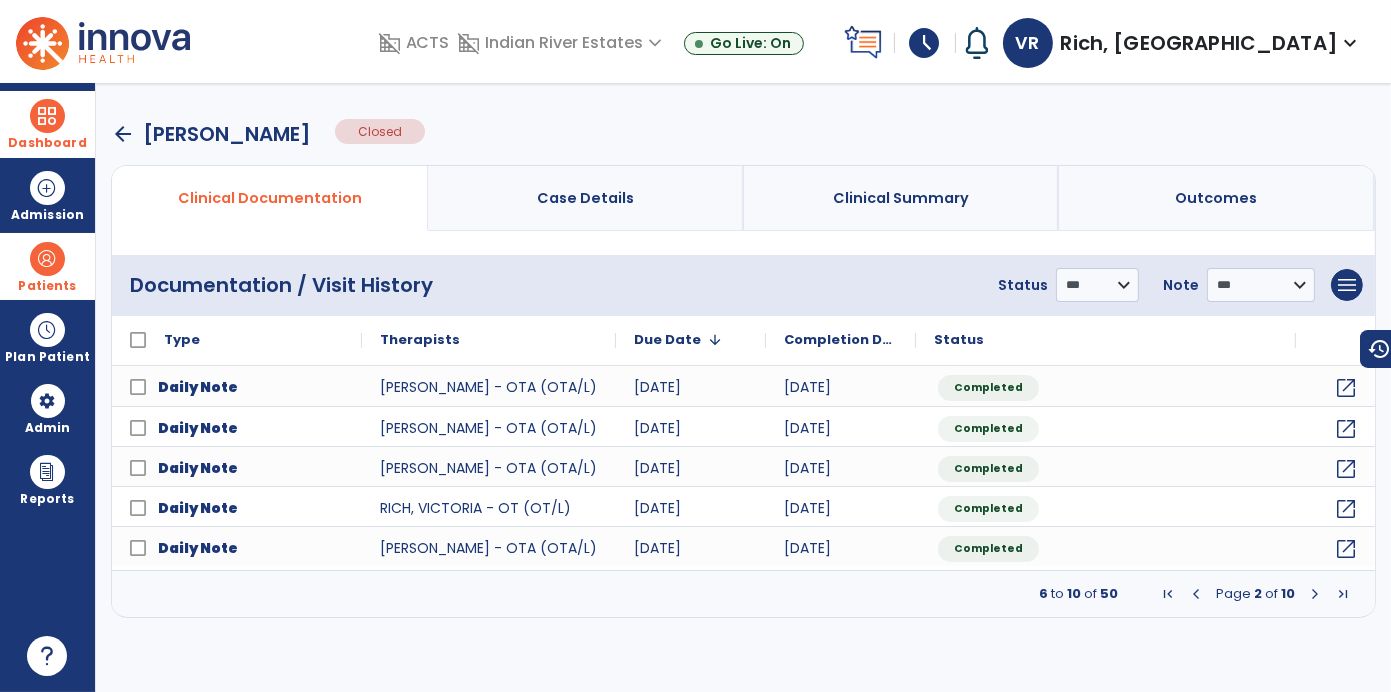 click at bounding box center (1315, 594) 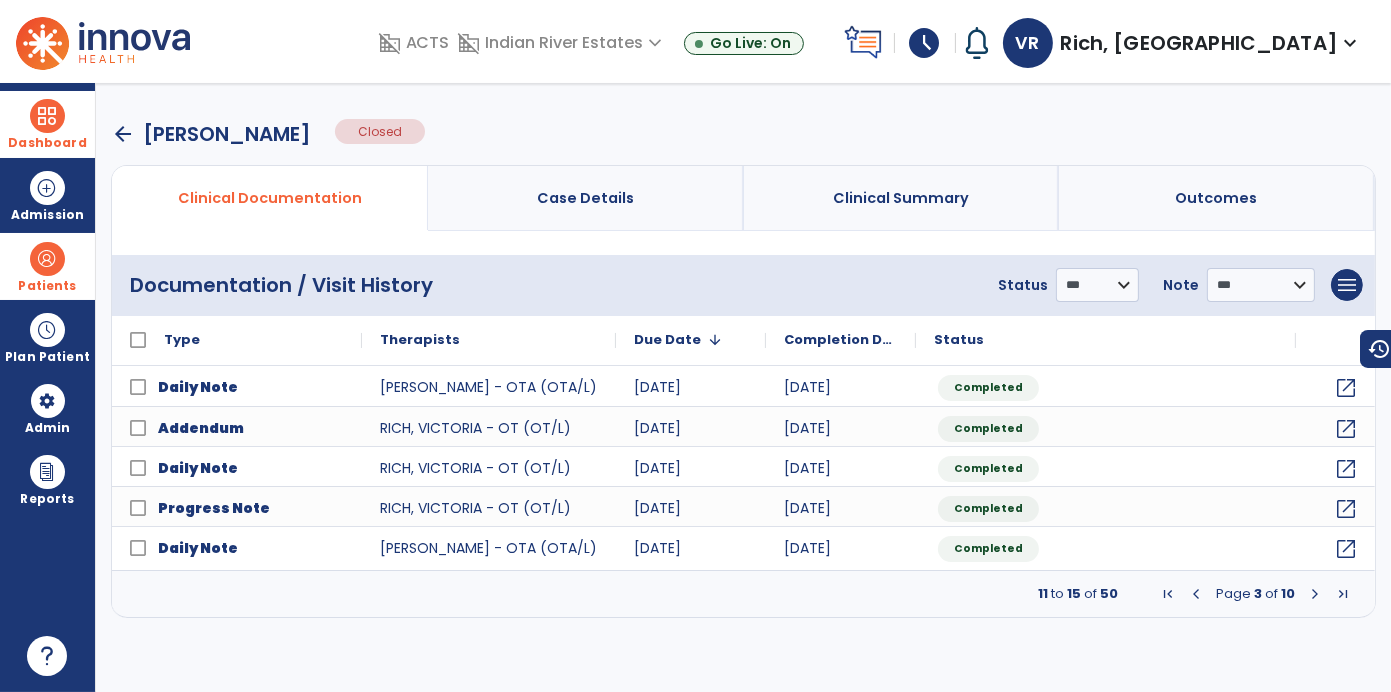 click at bounding box center [1315, 594] 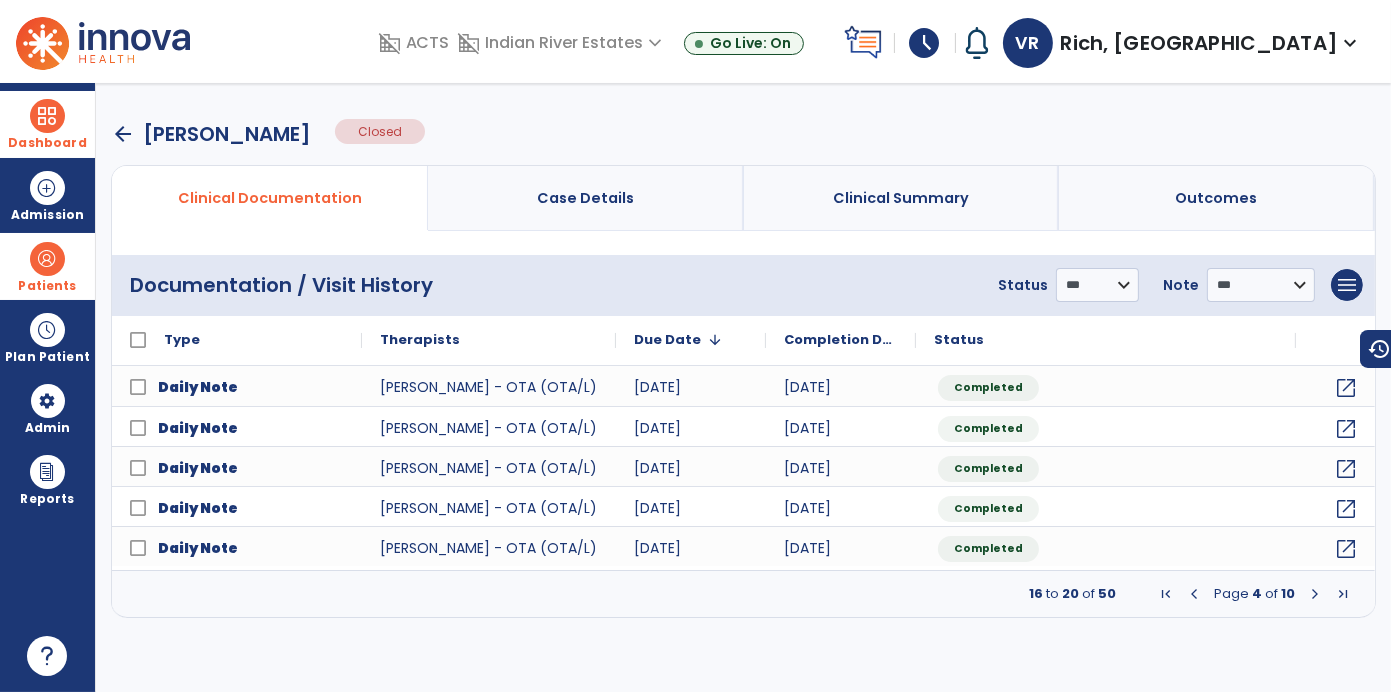 click on "**********" 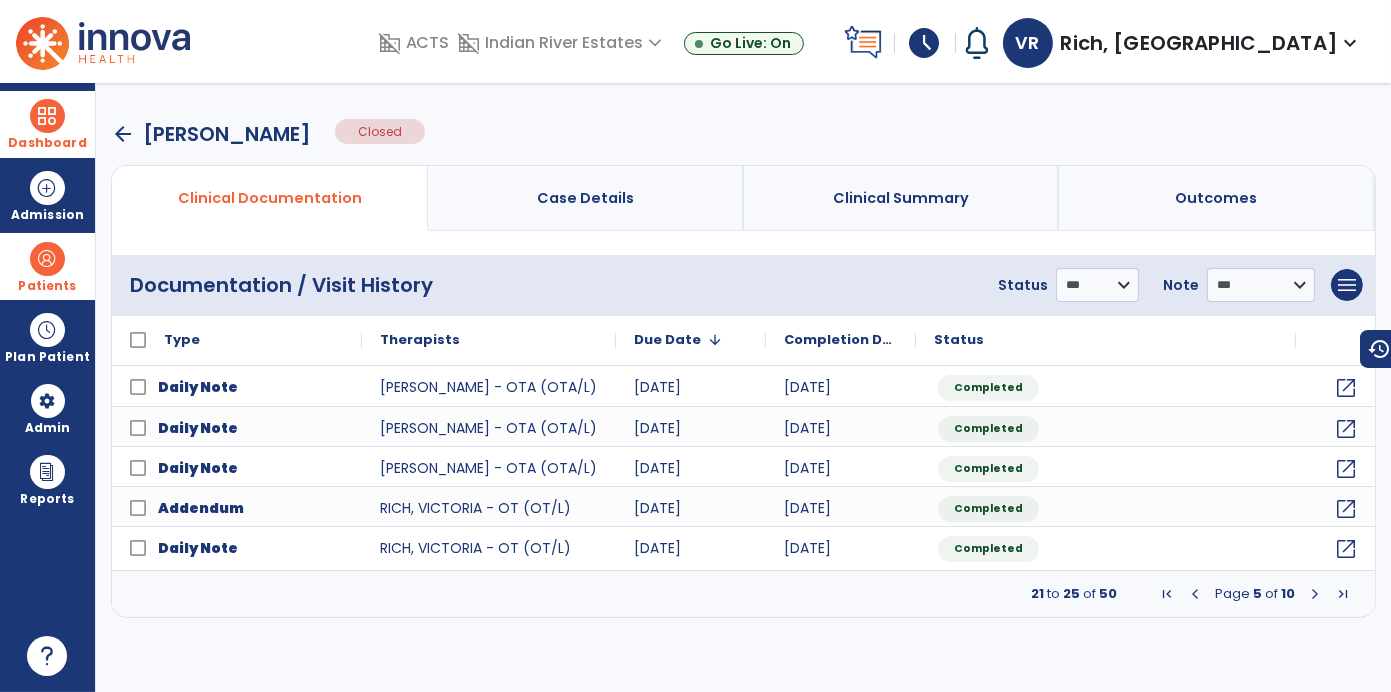 click at bounding box center [1315, 594] 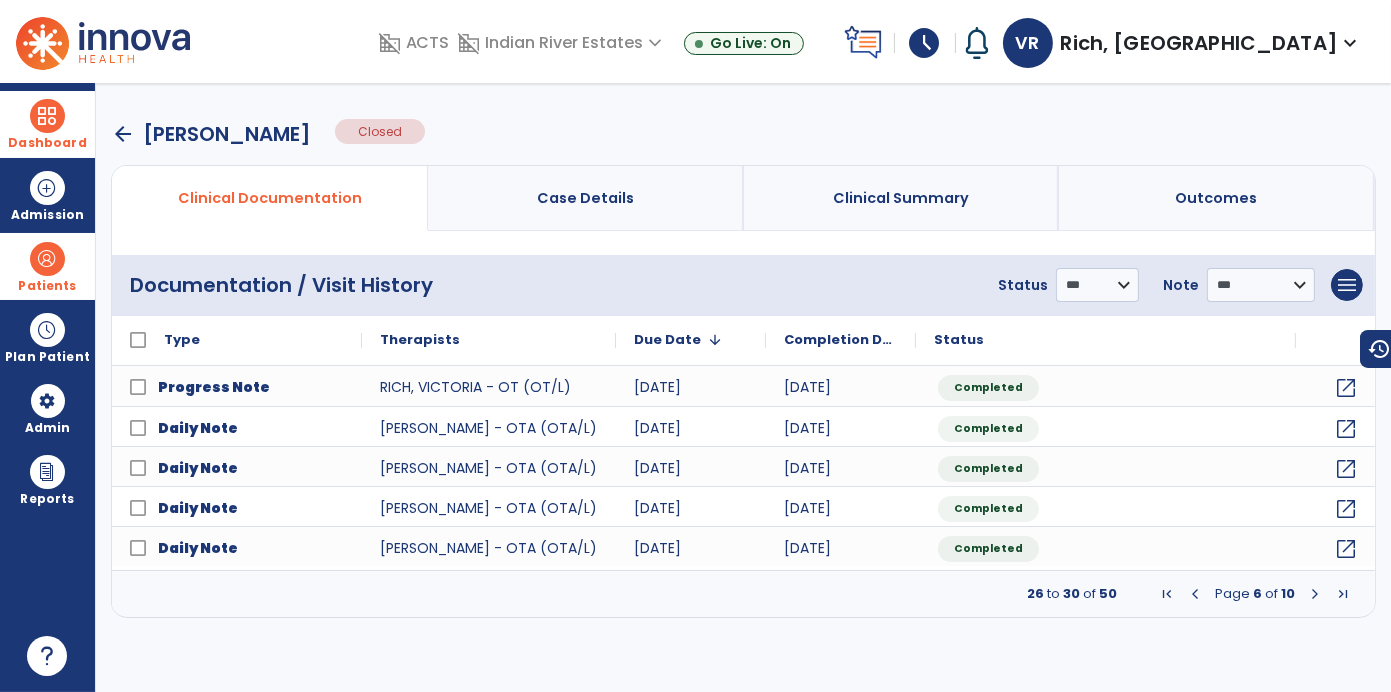 click at bounding box center [1315, 594] 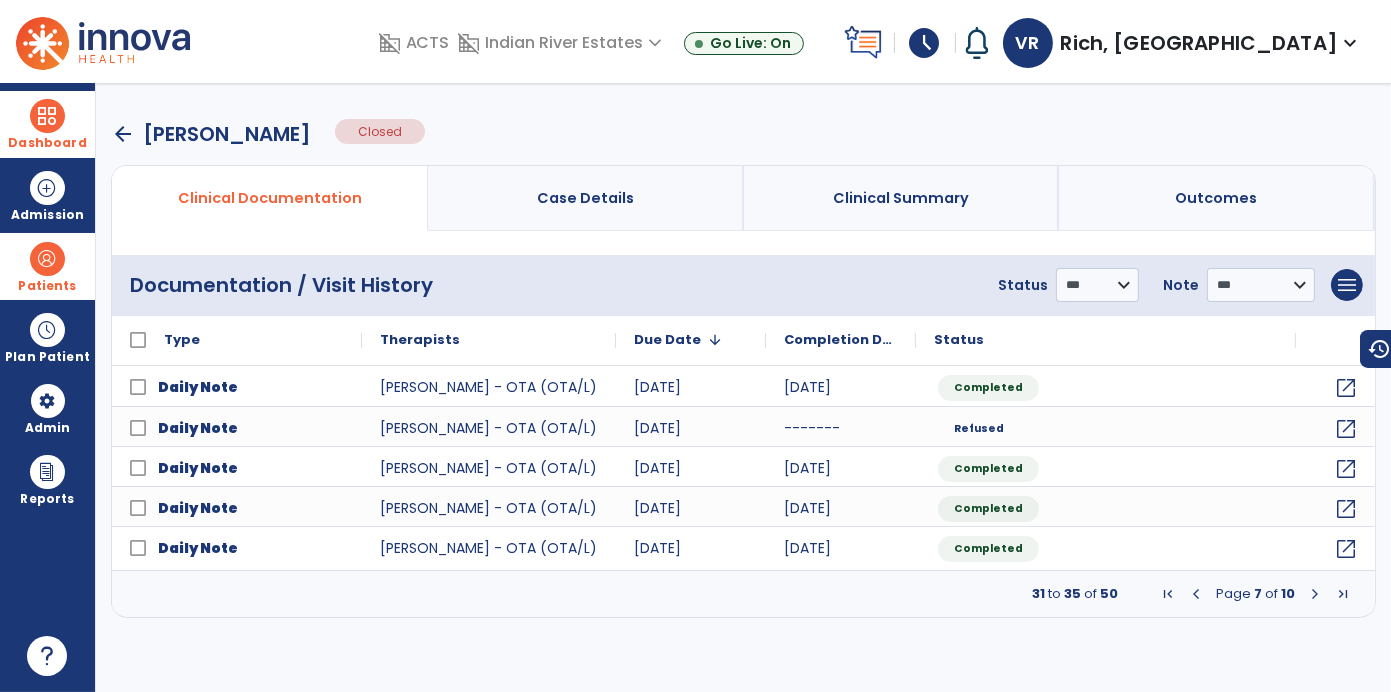 click at bounding box center (1315, 594) 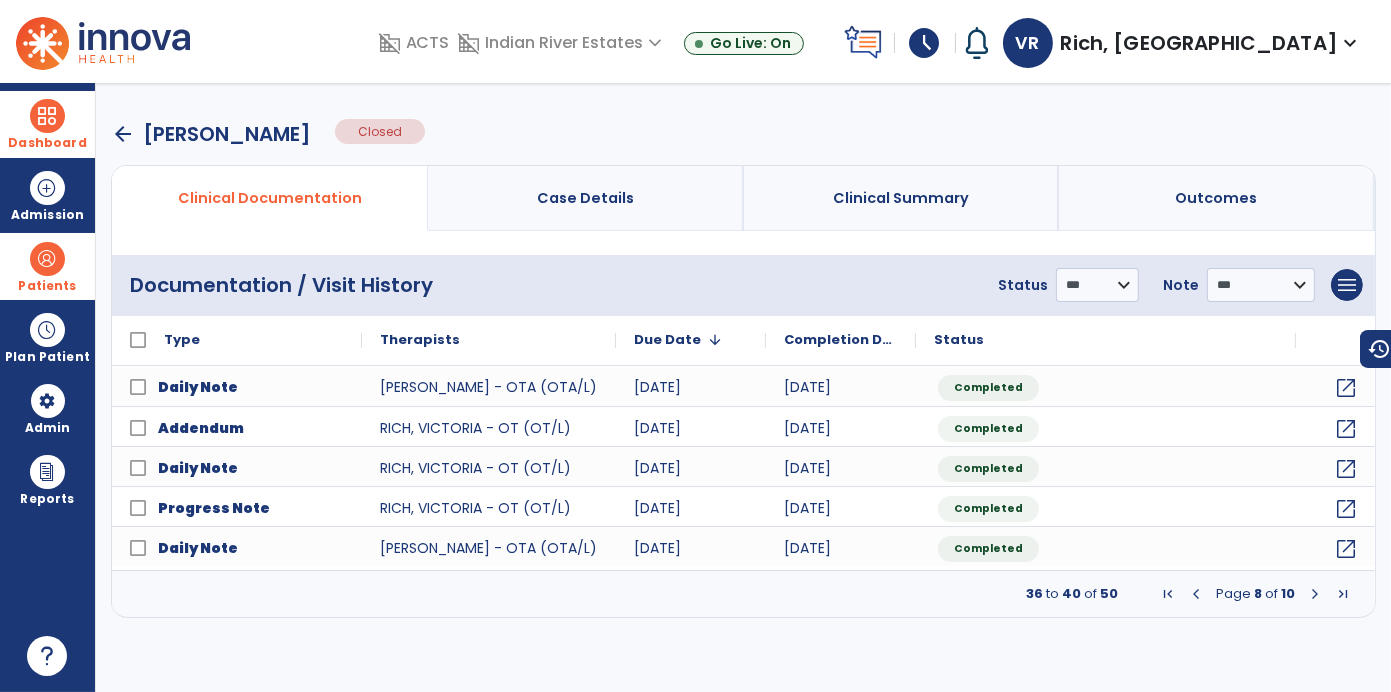 click at bounding box center [1315, 594] 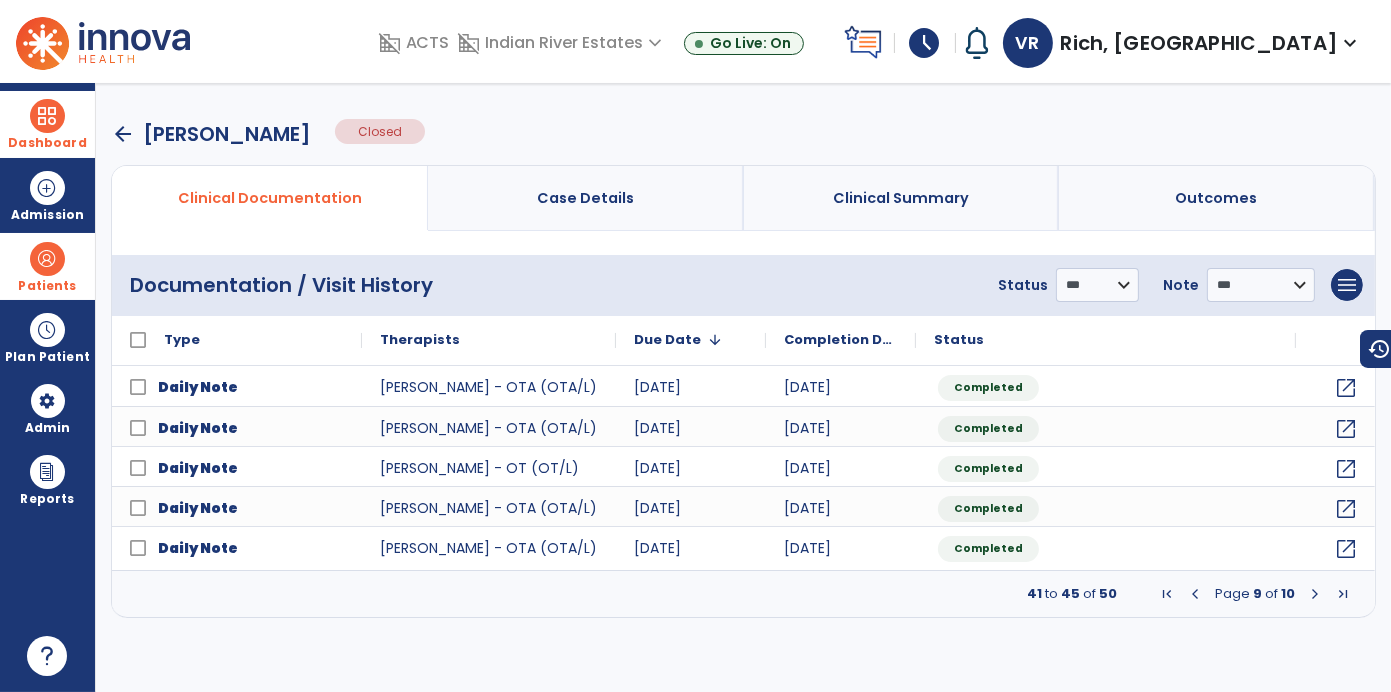 click at bounding box center (1315, 594) 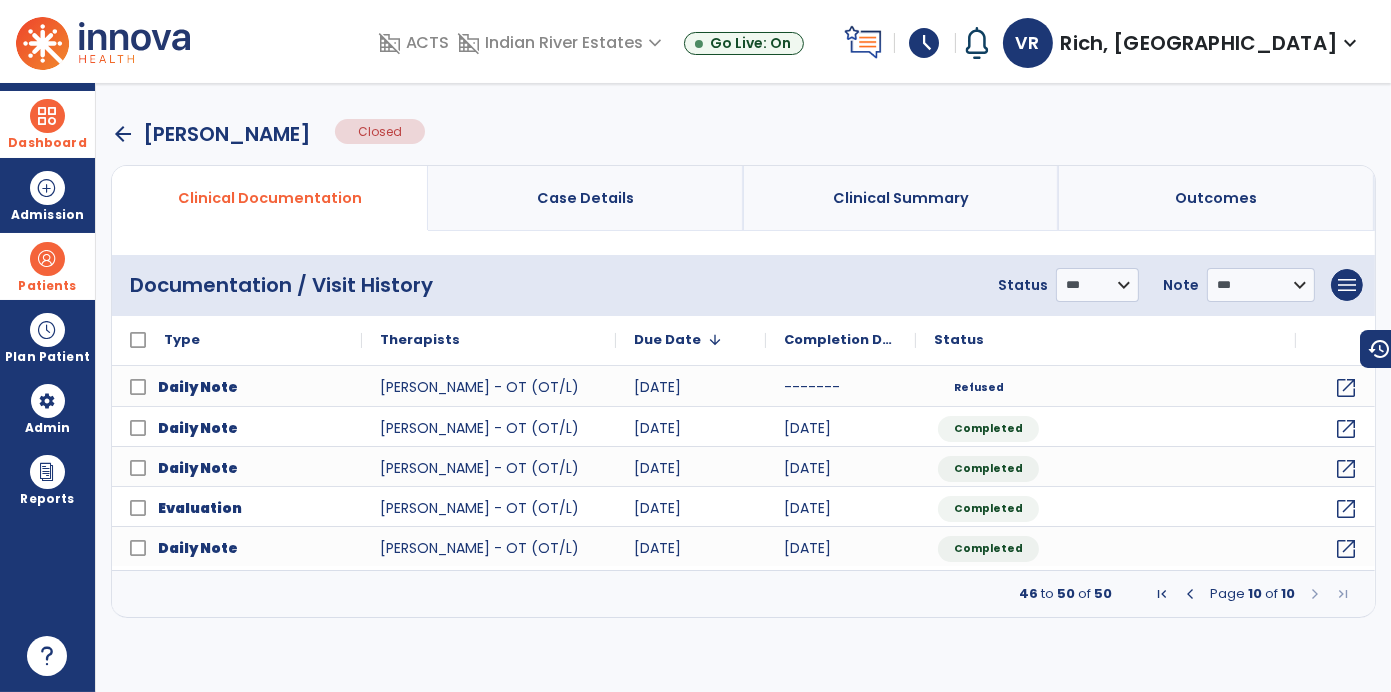 click at bounding box center (1315, 594) 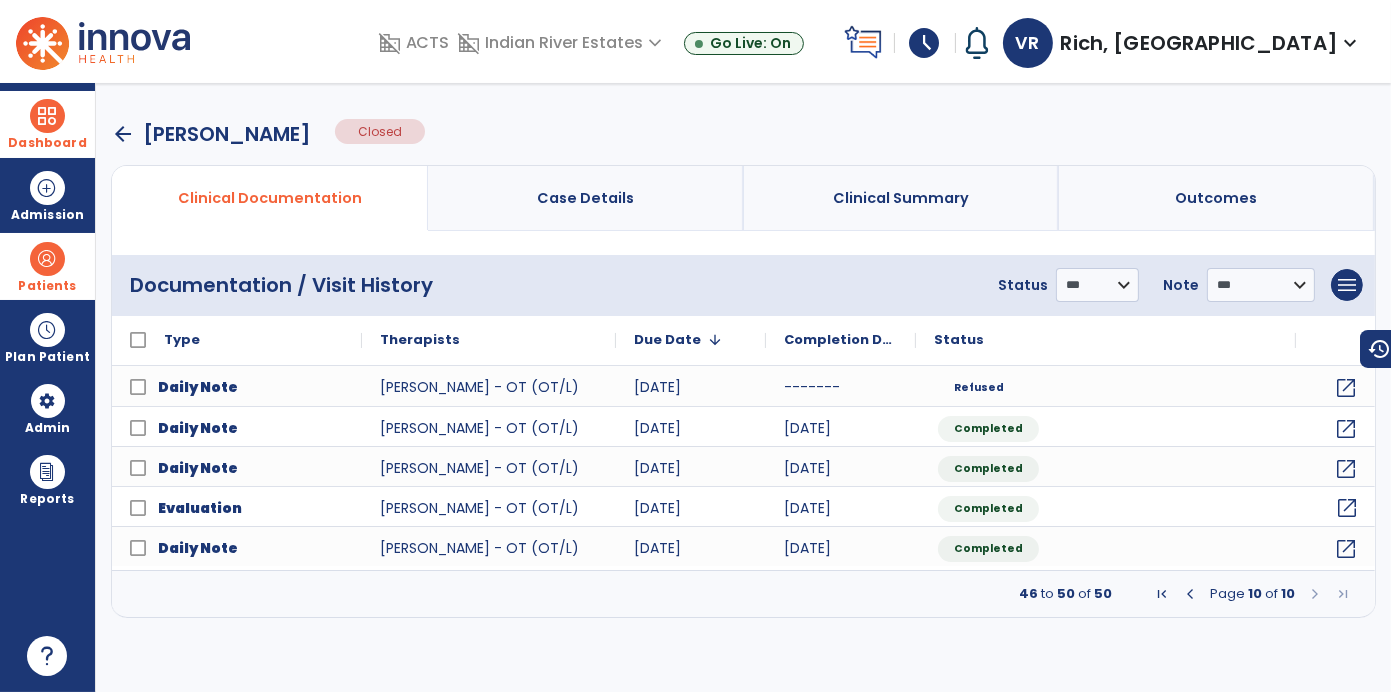 click on "open_in_new" 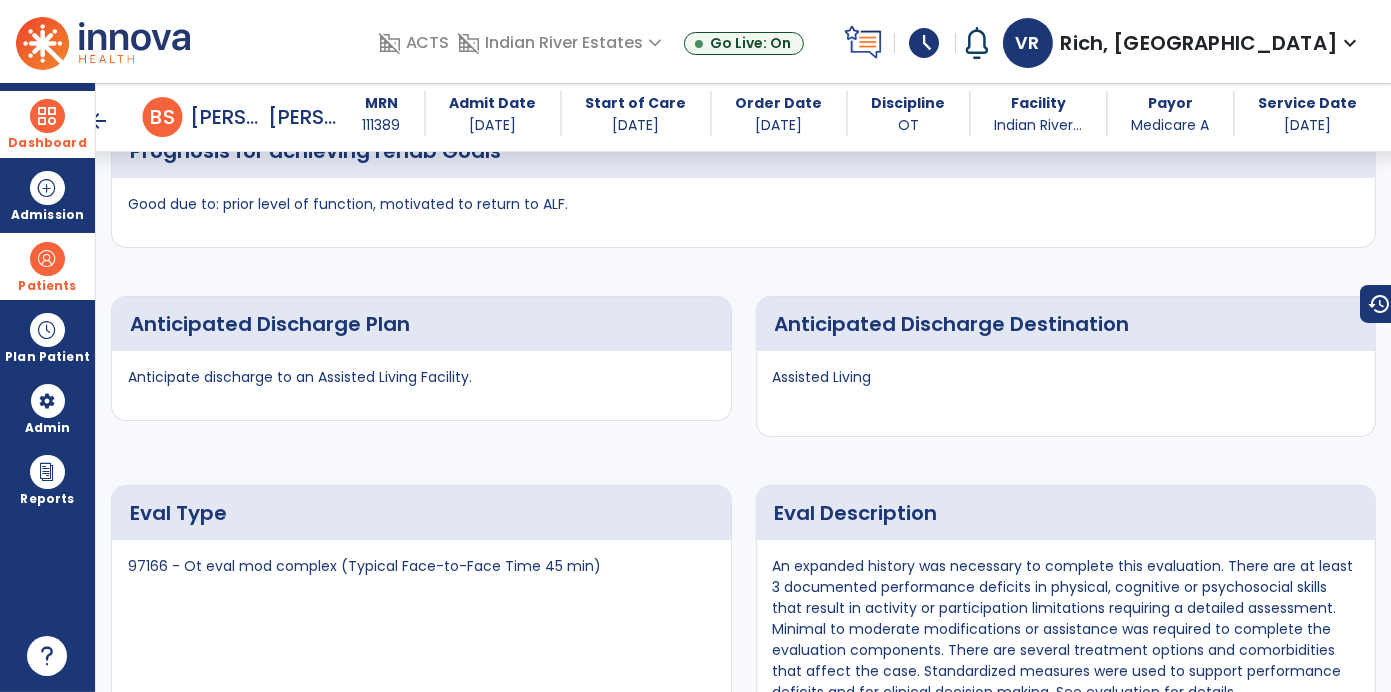 scroll, scrollTop: 8154, scrollLeft: 0, axis: vertical 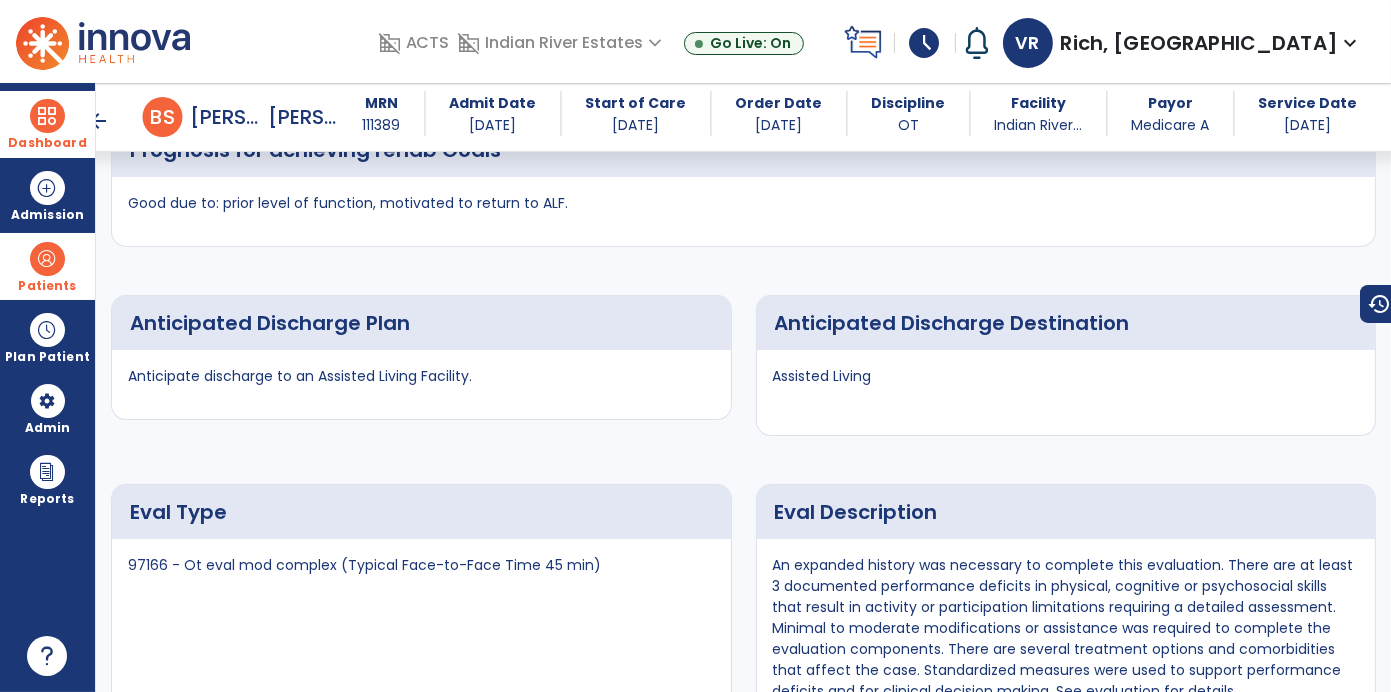 click on "arrow_back" at bounding box center [99, 121] 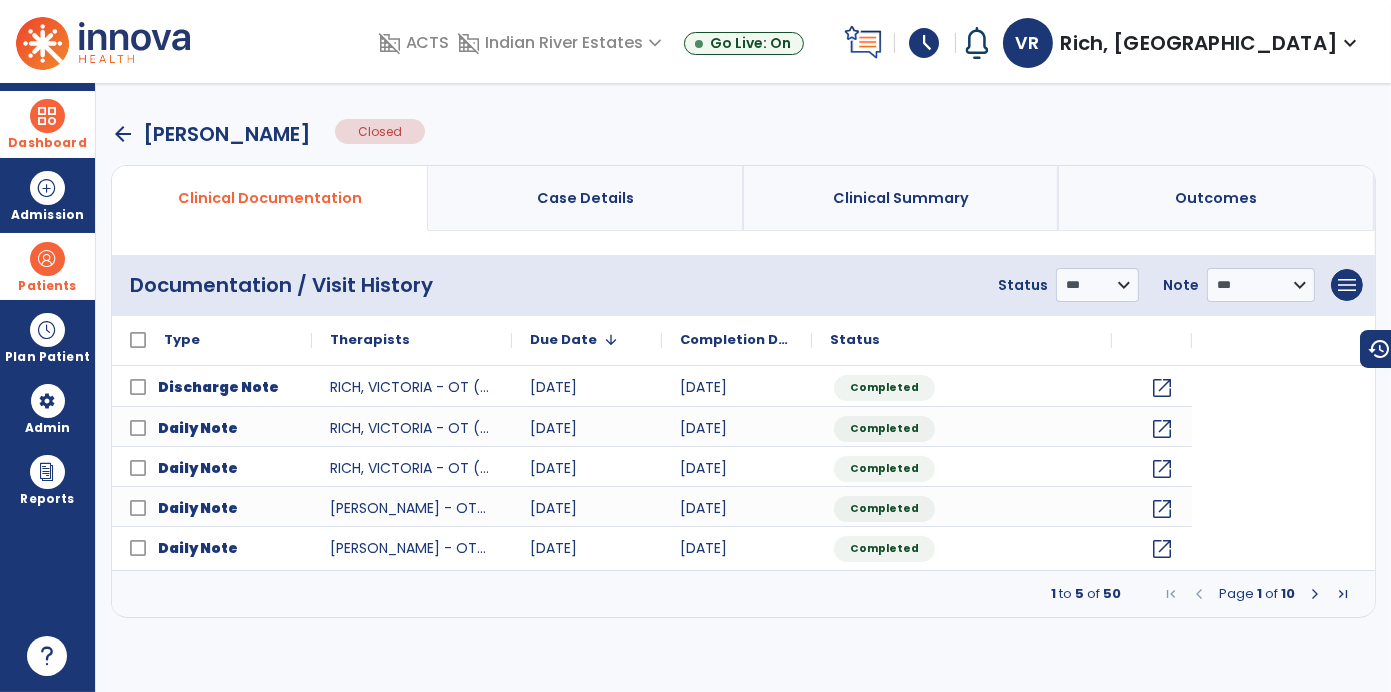 scroll, scrollTop: 0, scrollLeft: 0, axis: both 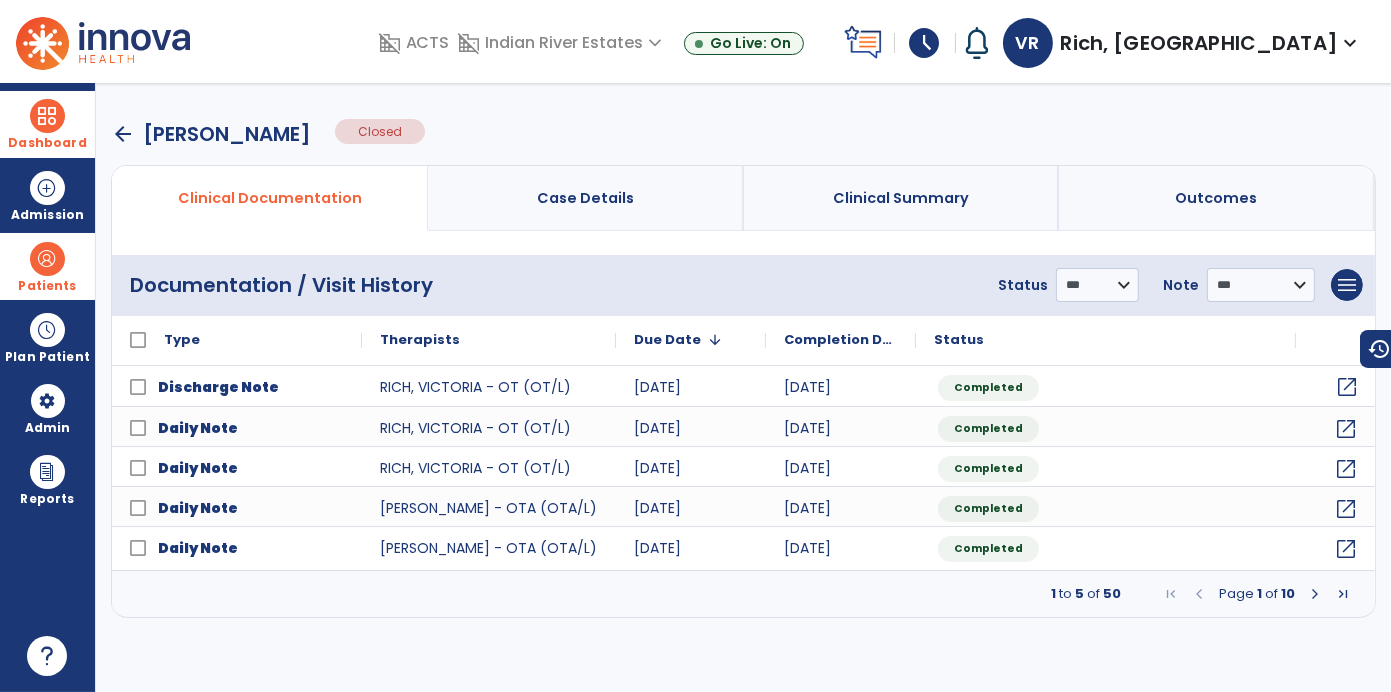 click on "open_in_new" 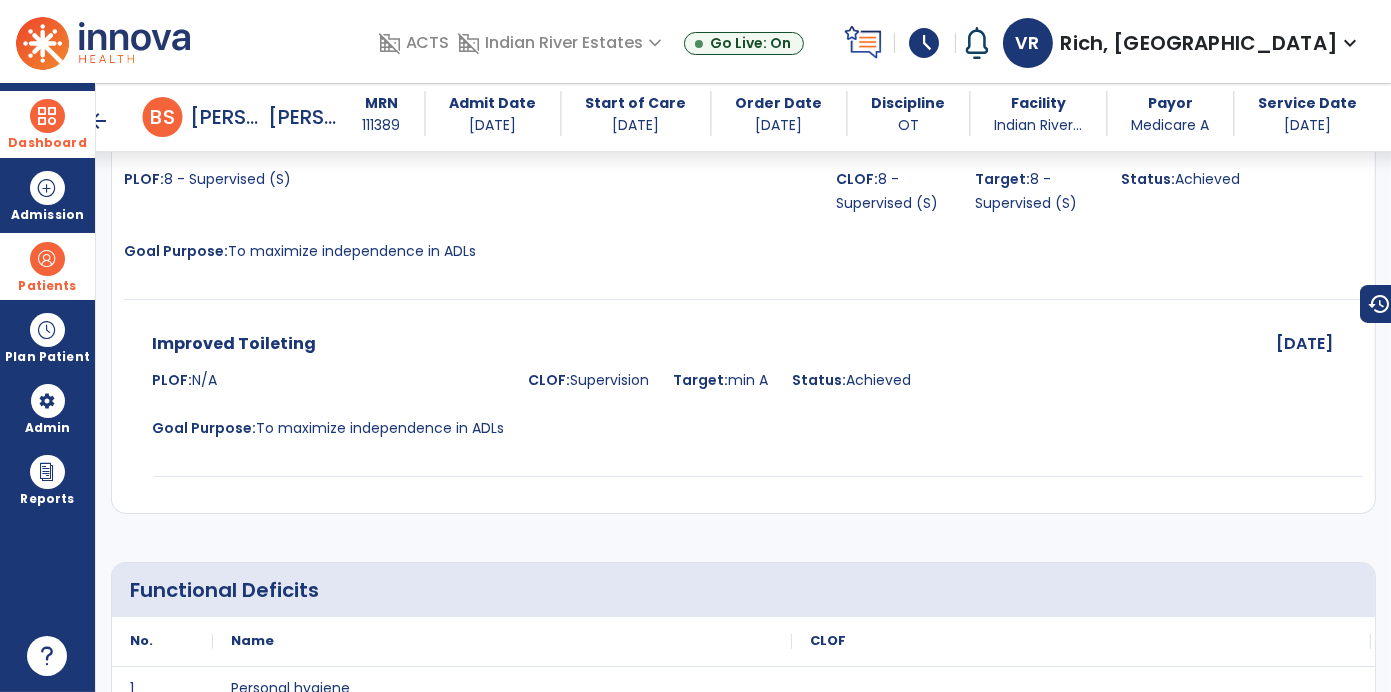 scroll, scrollTop: 2632, scrollLeft: 0, axis: vertical 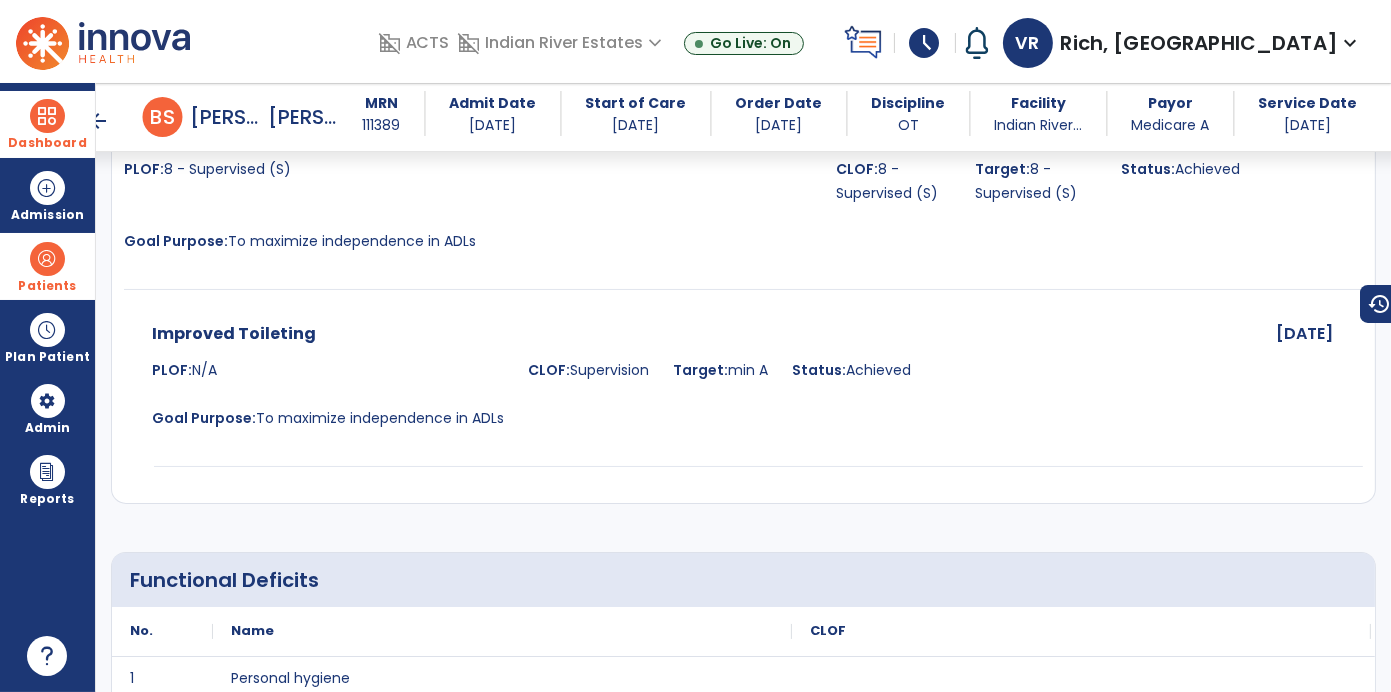 click on "arrow_back" at bounding box center (99, 121) 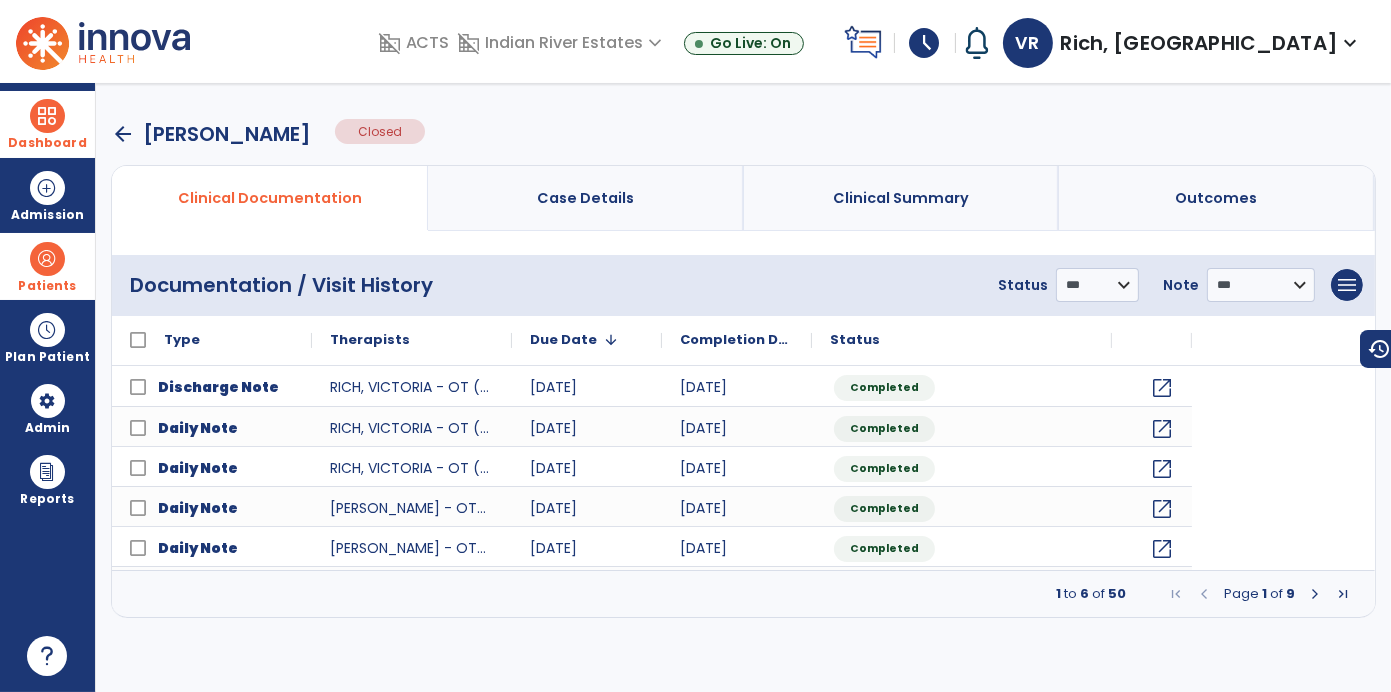 scroll, scrollTop: 0, scrollLeft: 0, axis: both 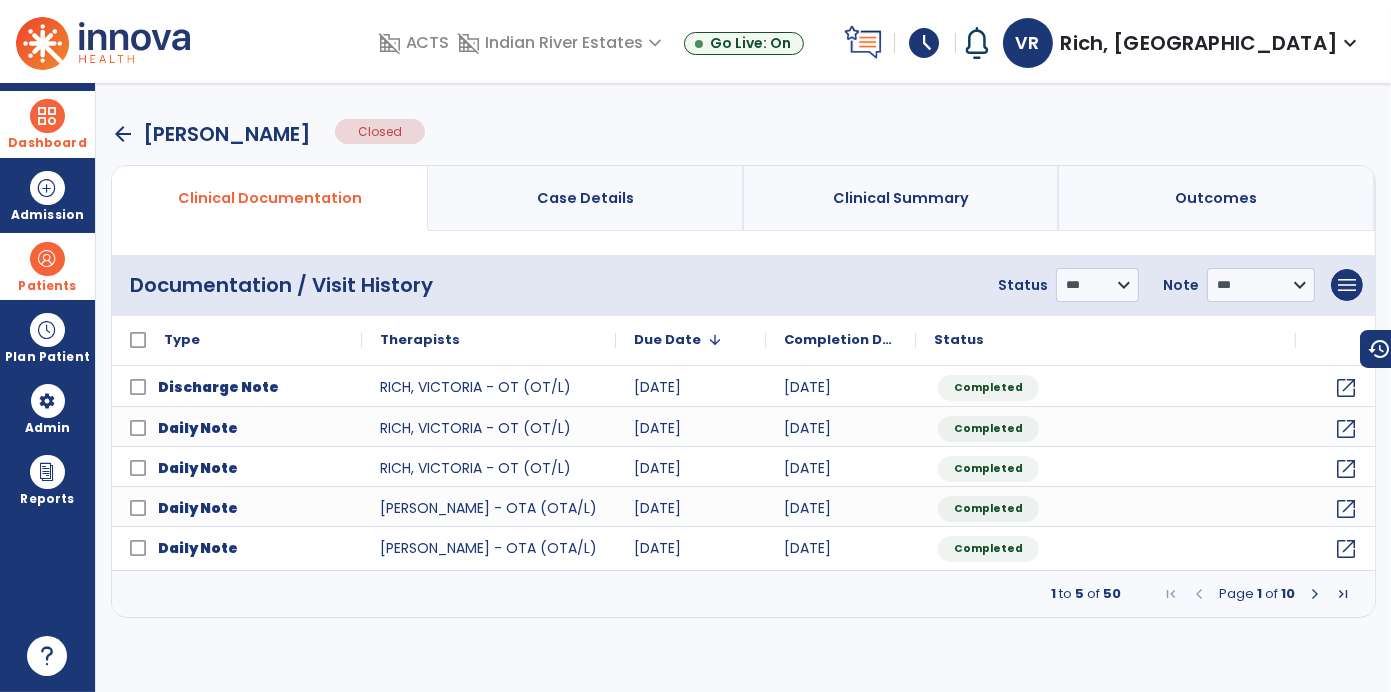 click at bounding box center (47, 259) 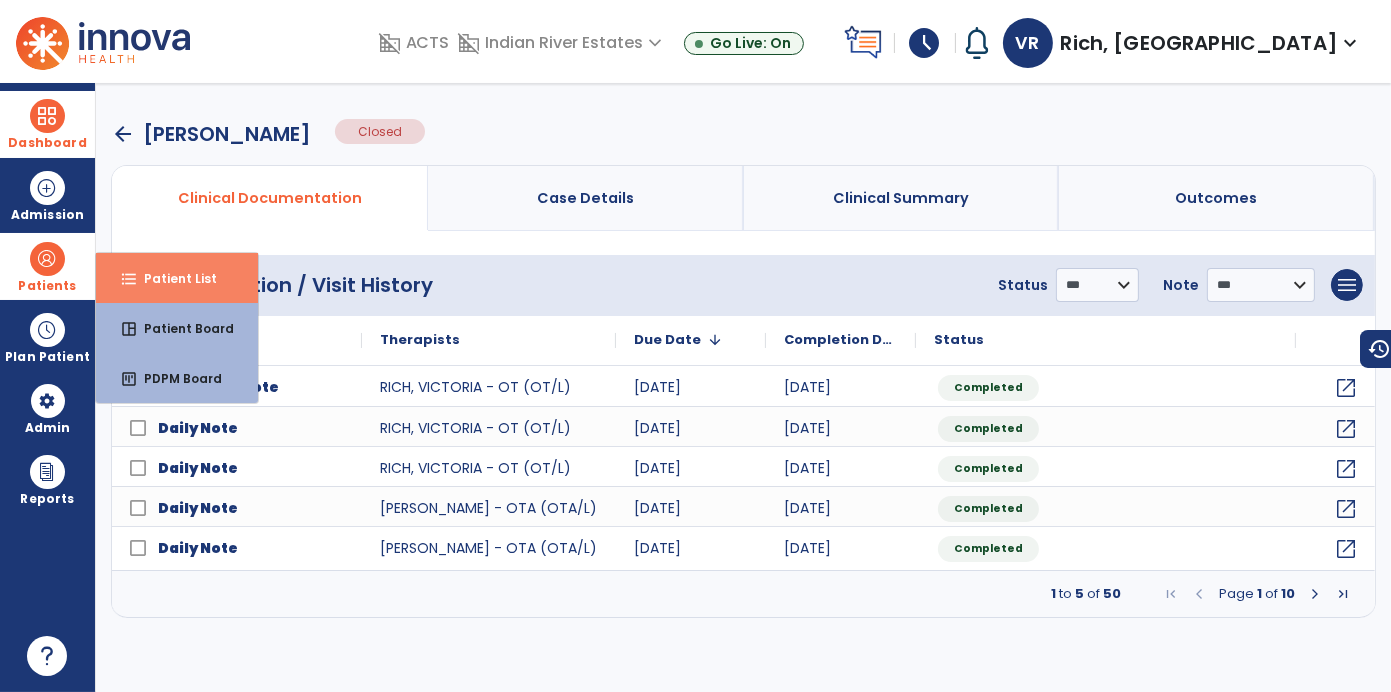 click on "Patient List" at bounding box center (172, 278) 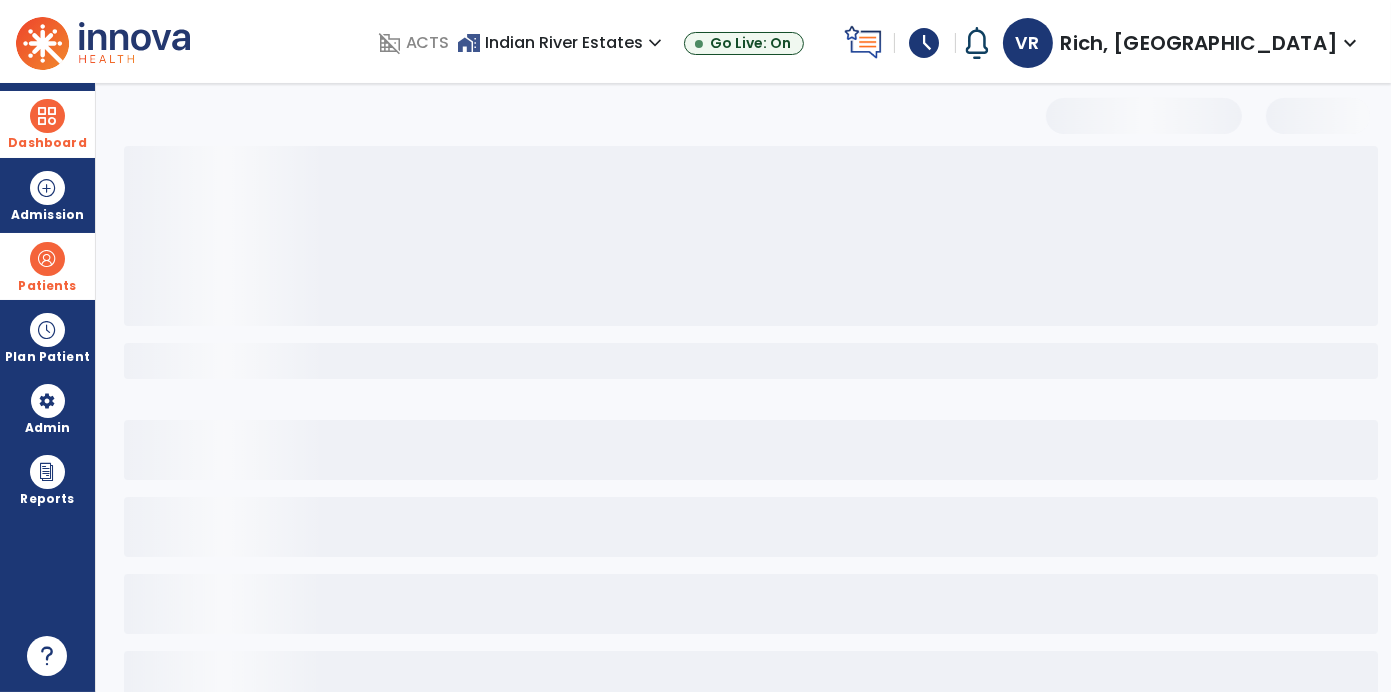 select on "***" 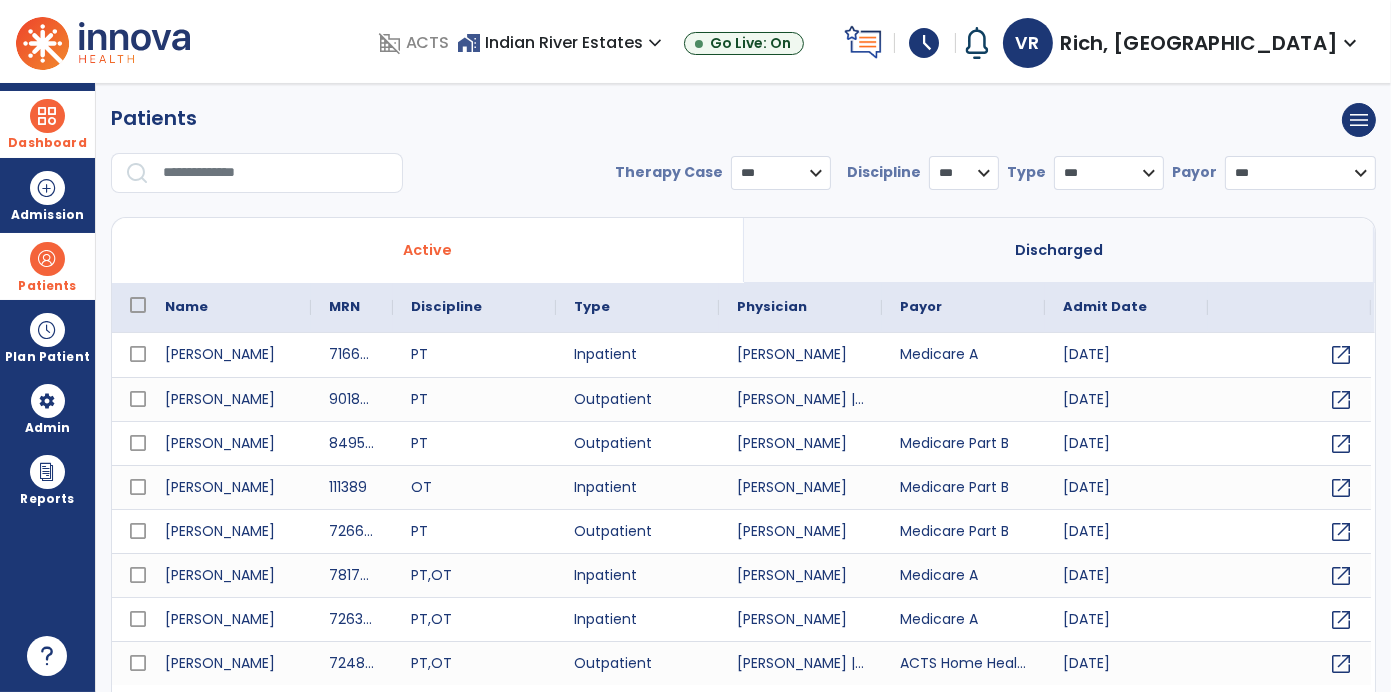 click at bounding box center (276, 173) 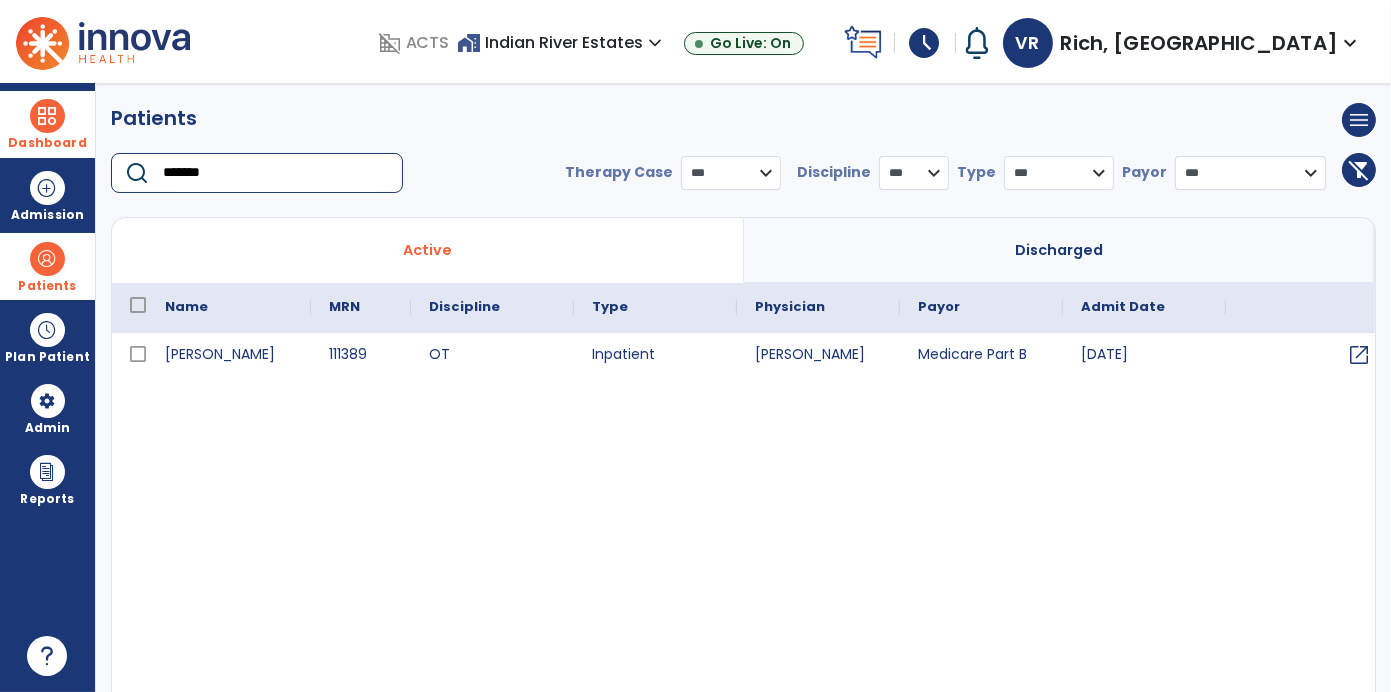 type on "*******" 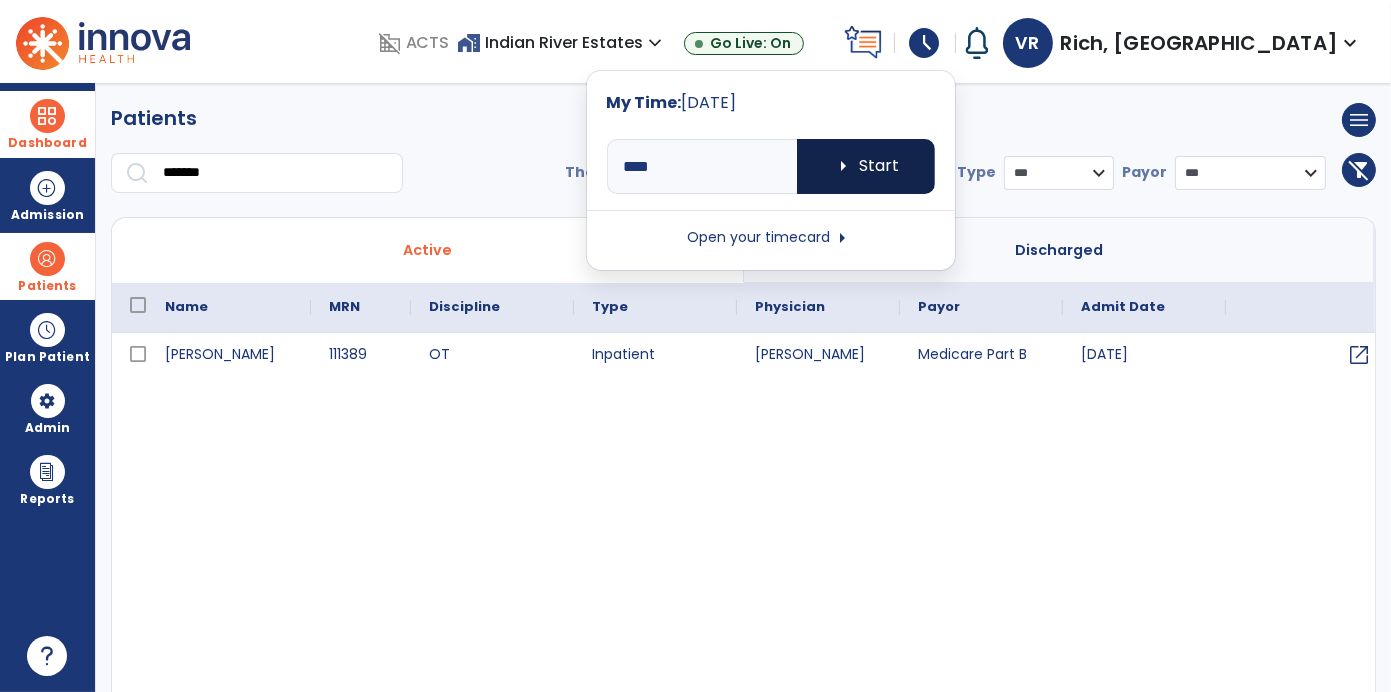 click on "arrow_right  Start" at bounding box center [866, 166] 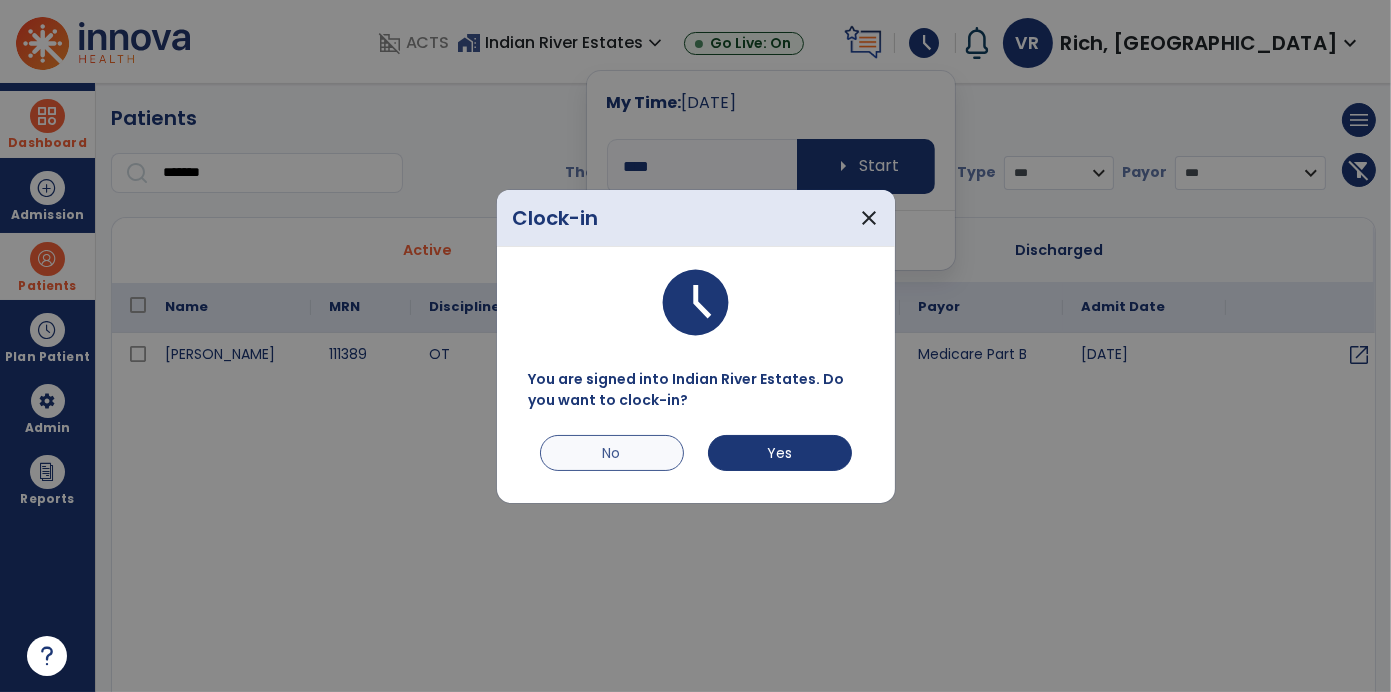 click on "No" at bounding box center (612, 453) 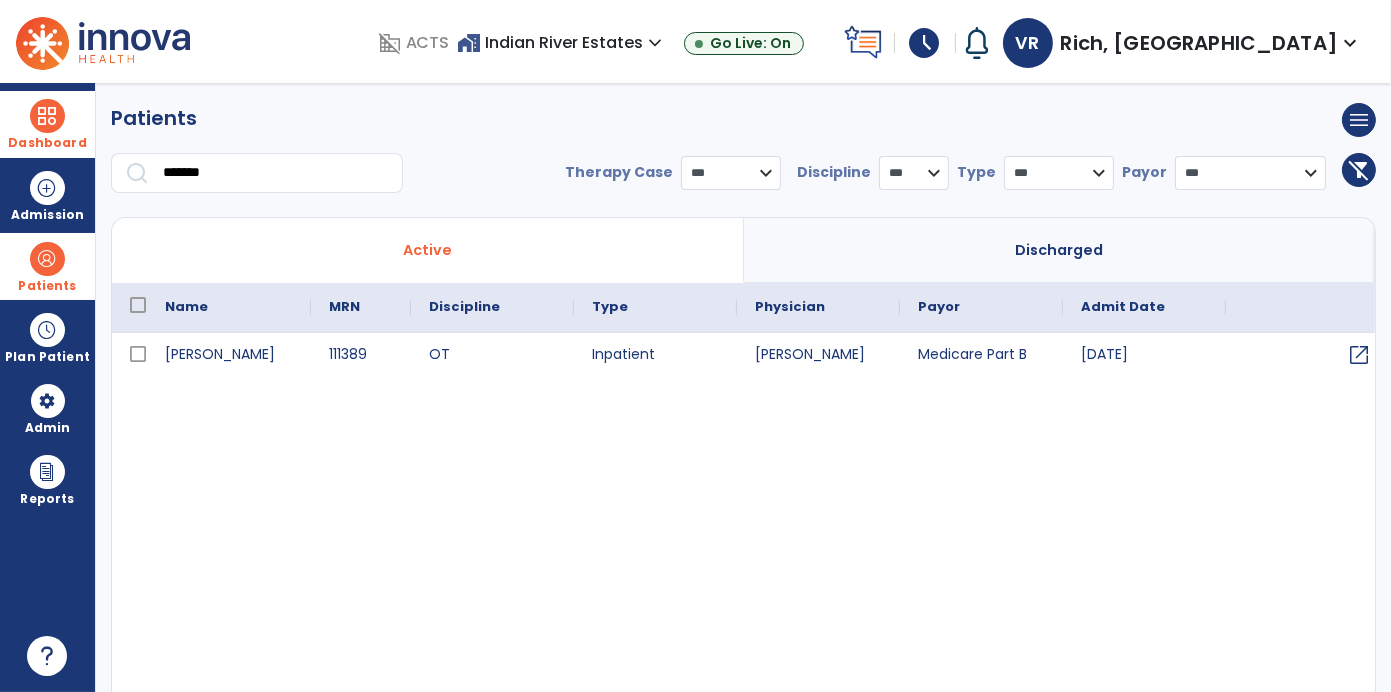 click on "schedule" at bounding box center (925, 43) 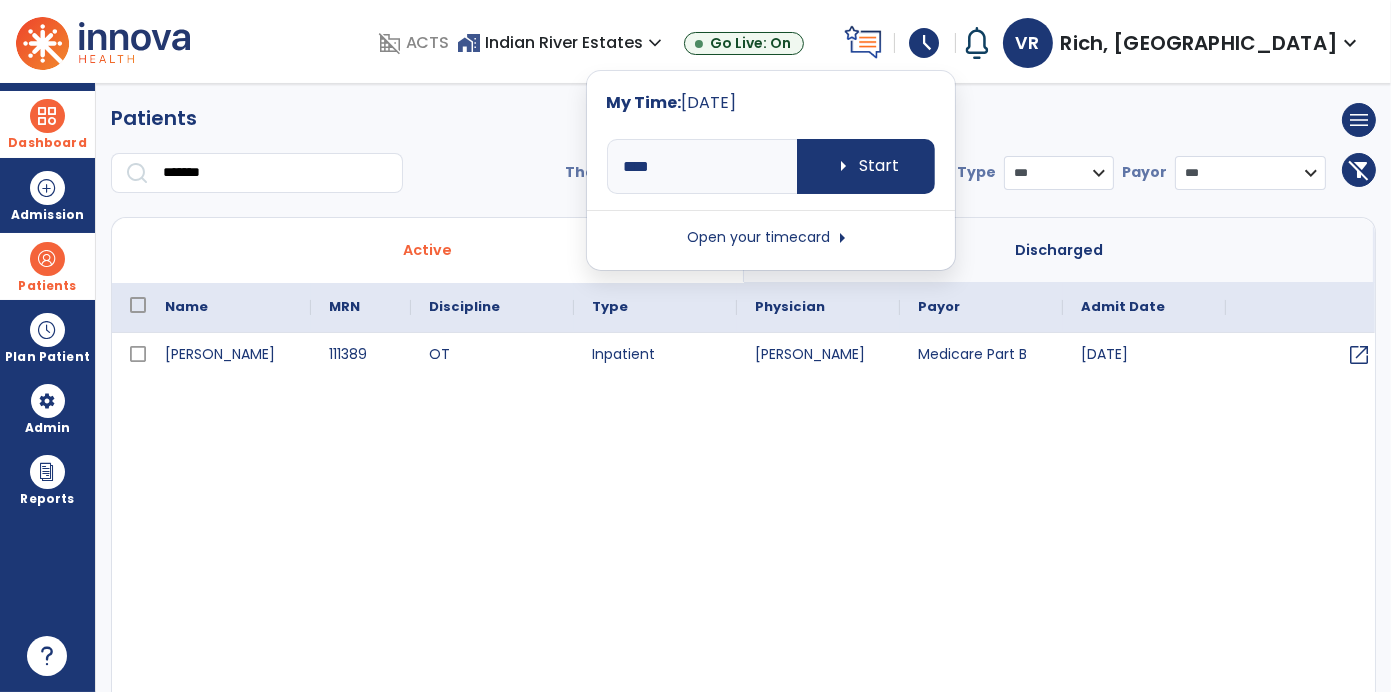 click on "Open your timecard  arrow_right" at bounding box center [771, 238] 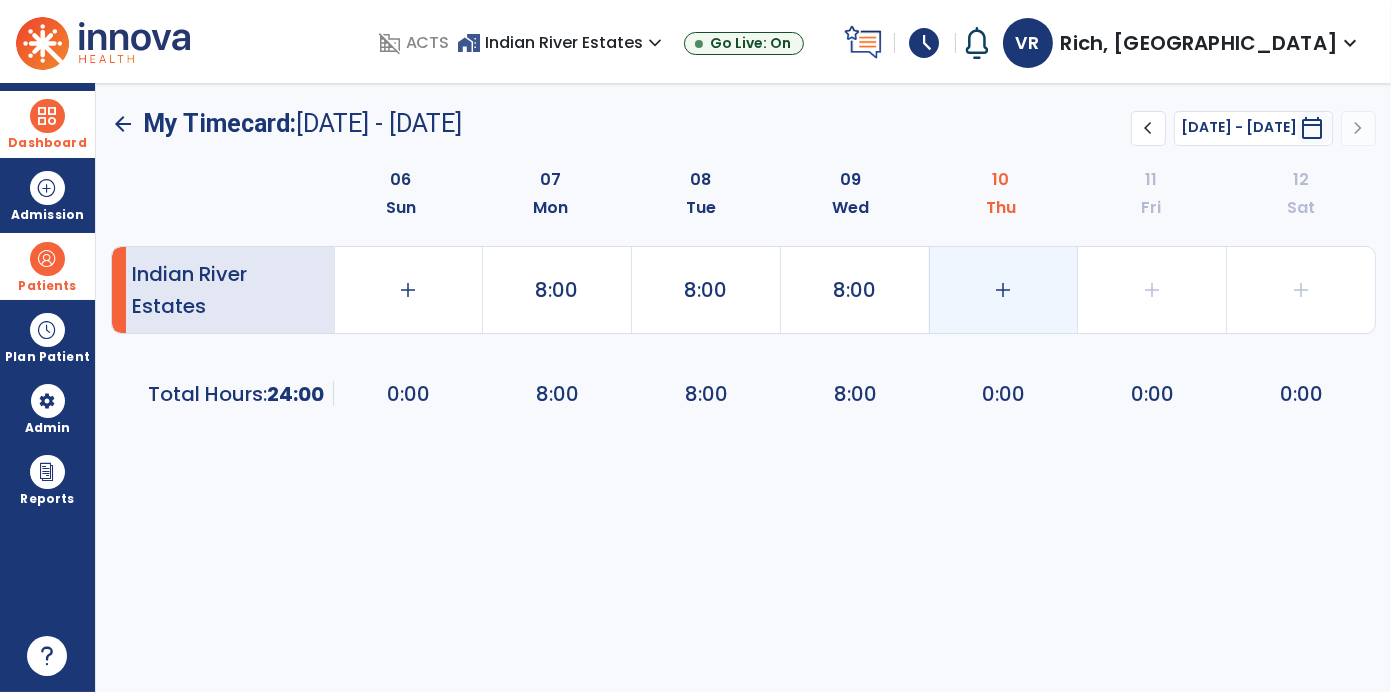 click on "add" 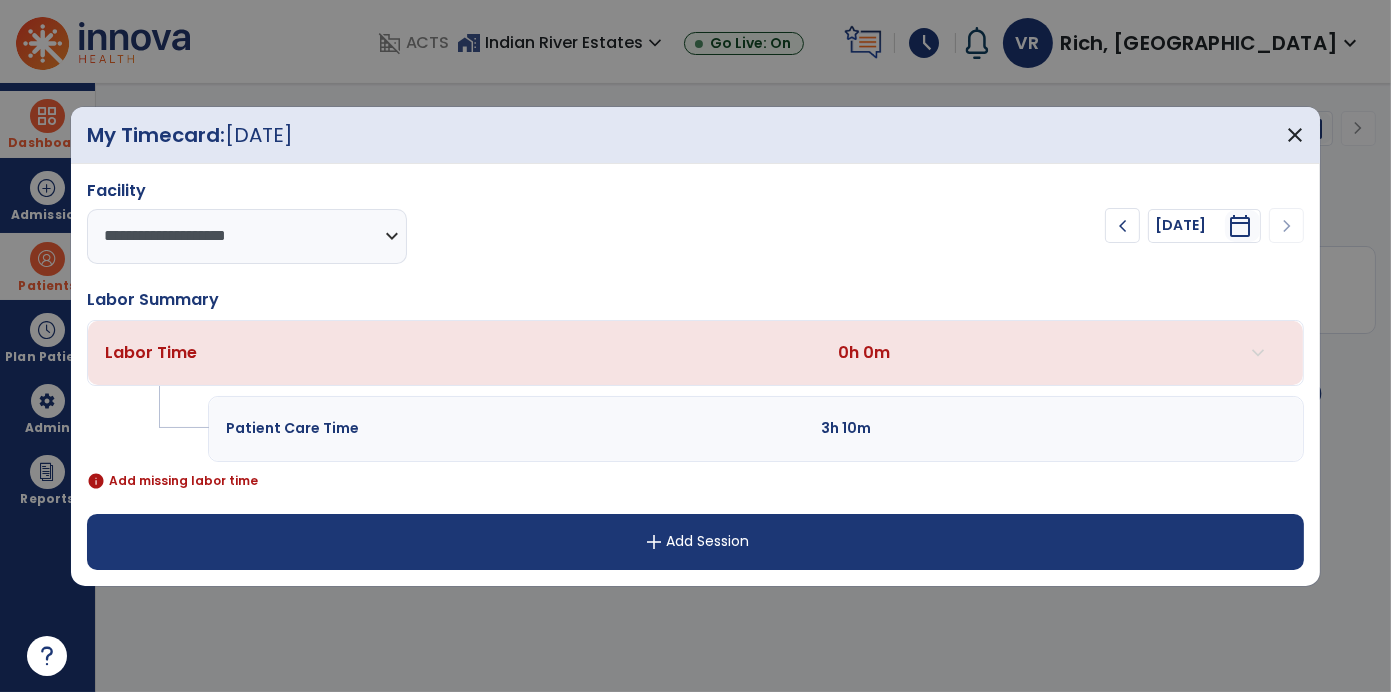 click on "add  Add Session" at bounding box center [696, 542] 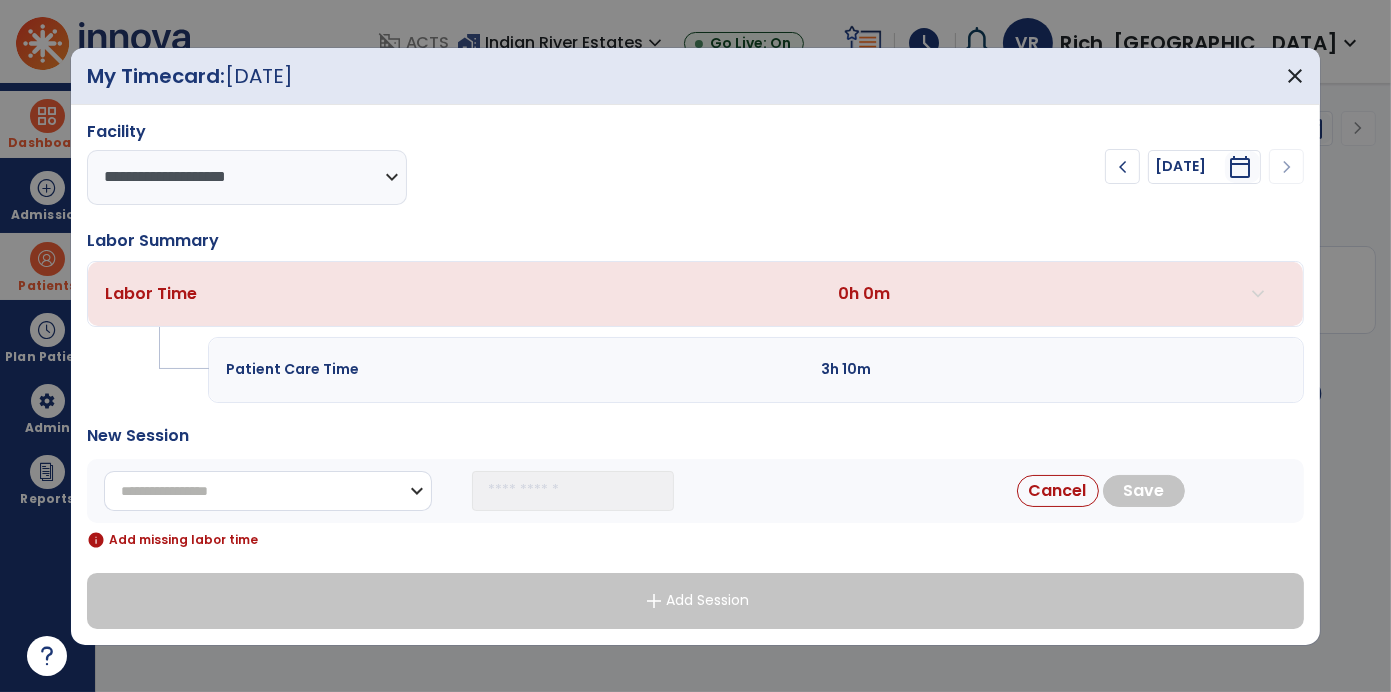 click on "**********" at bounding box center (268, 491) 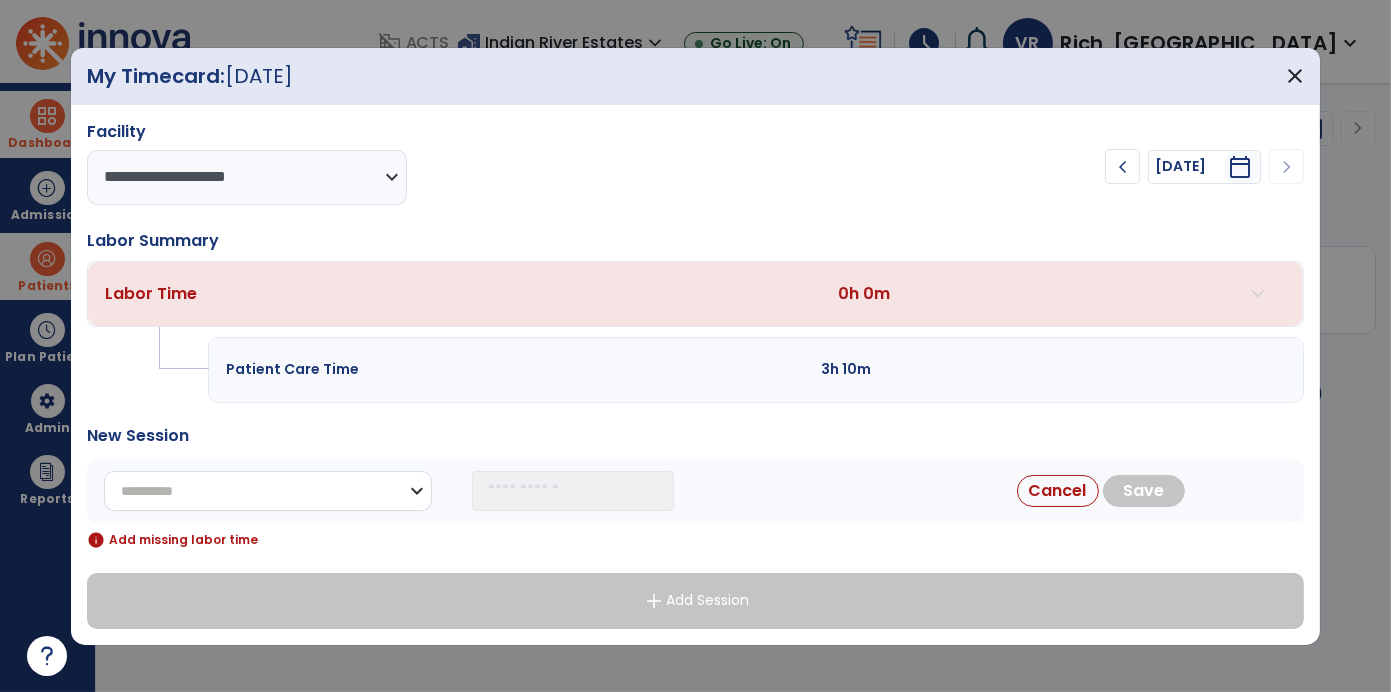 click on "**********" at bounding box center [268, 491] 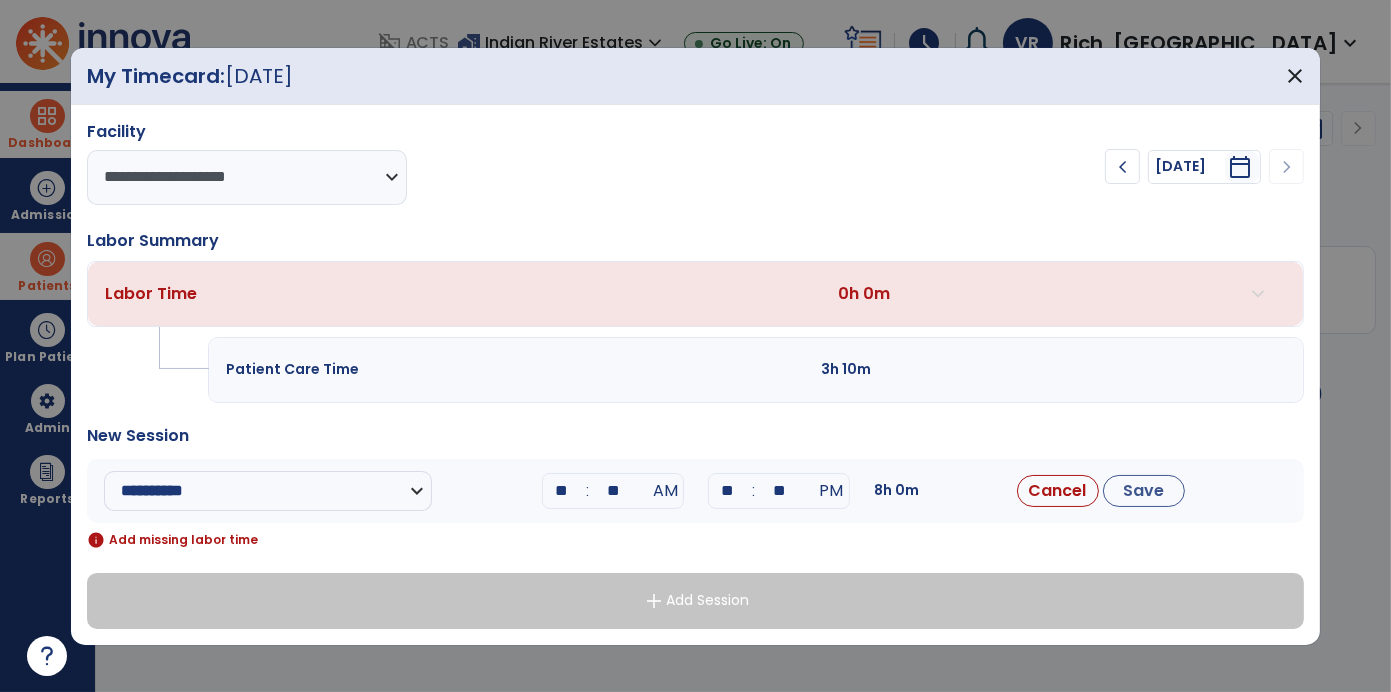 click on "**" at bounding box center (613, 491) 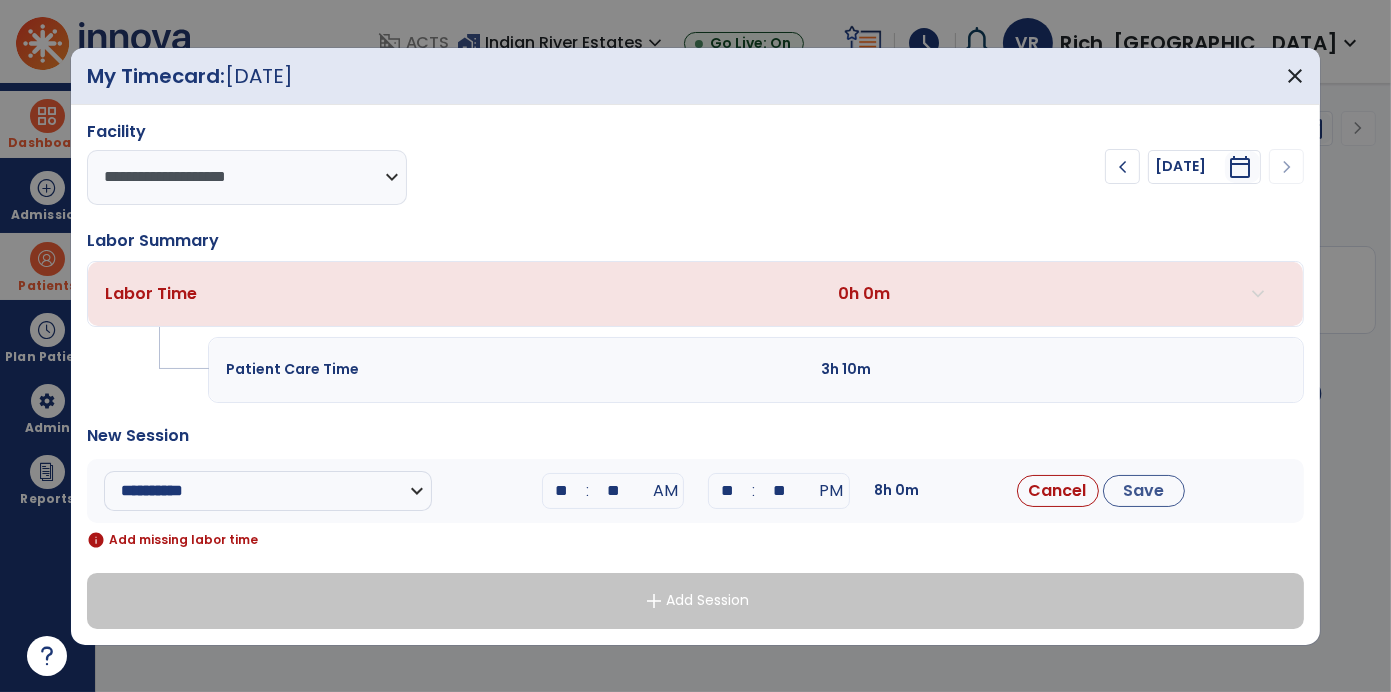 click on "**" at bounding box center (561, 491) 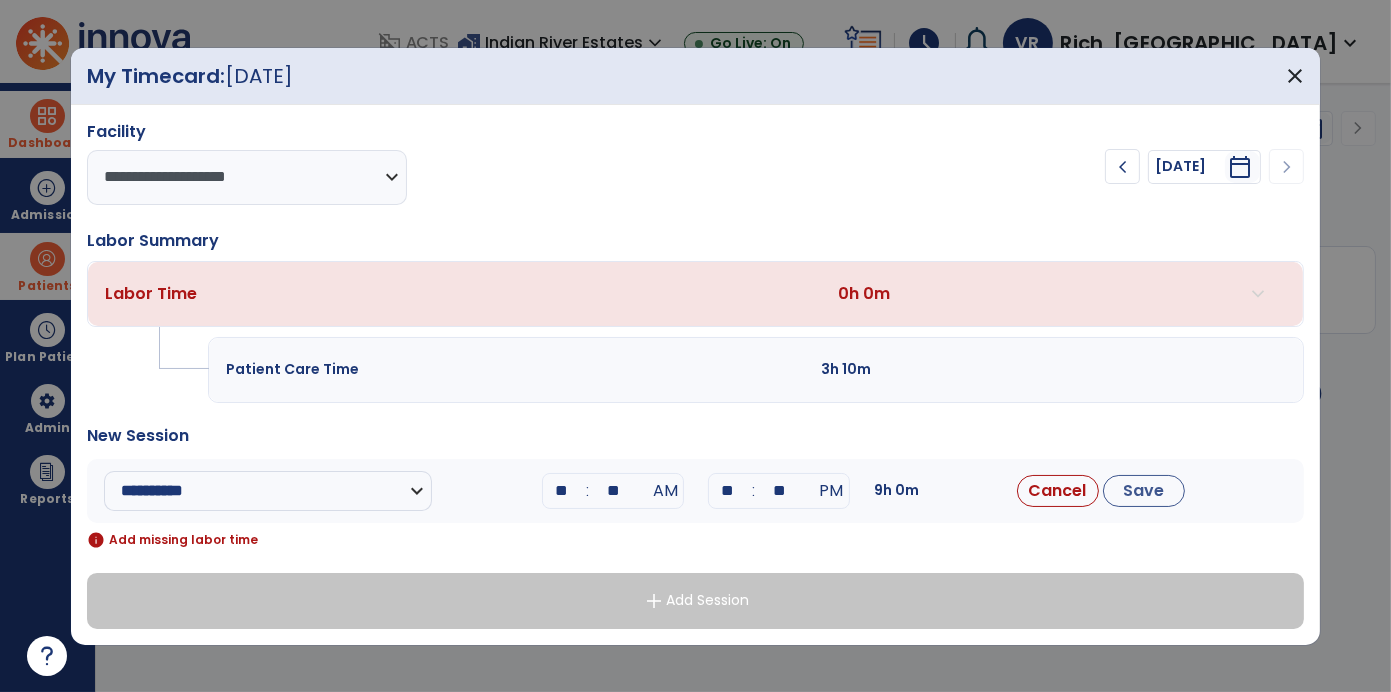 type on "*" 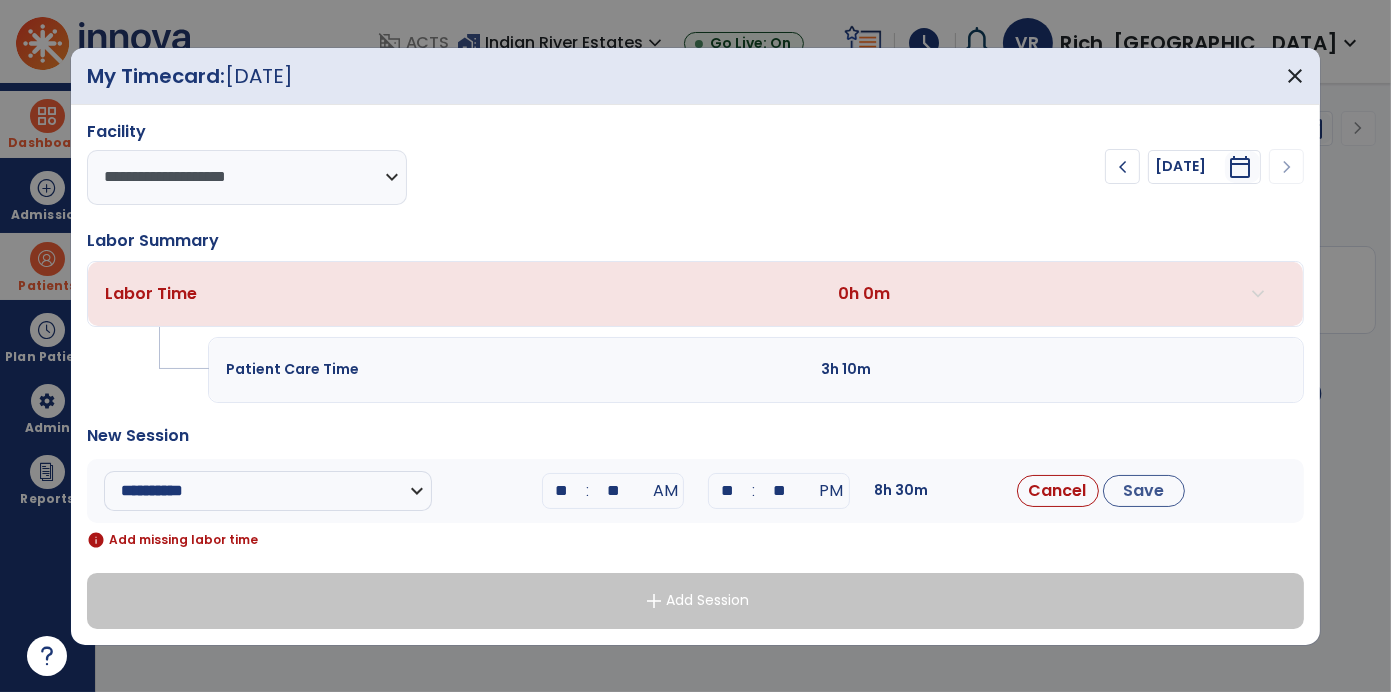 type on "**" 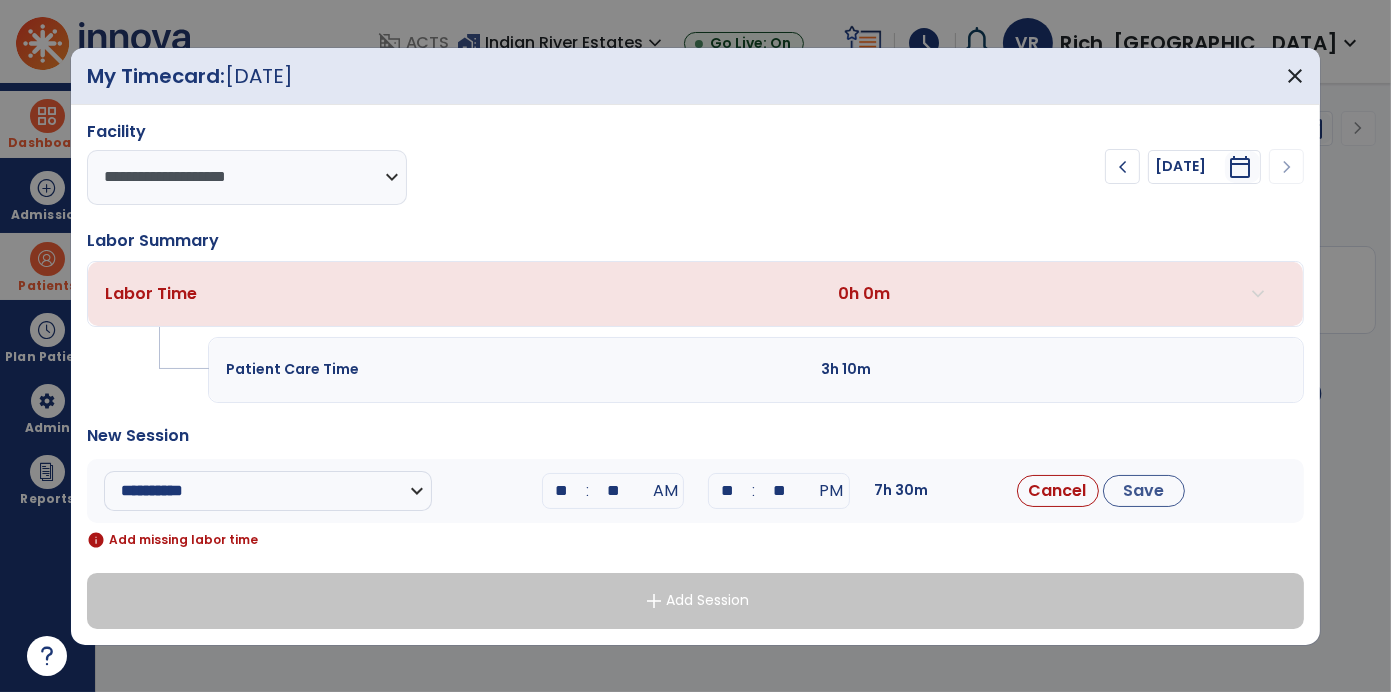 type on "*" 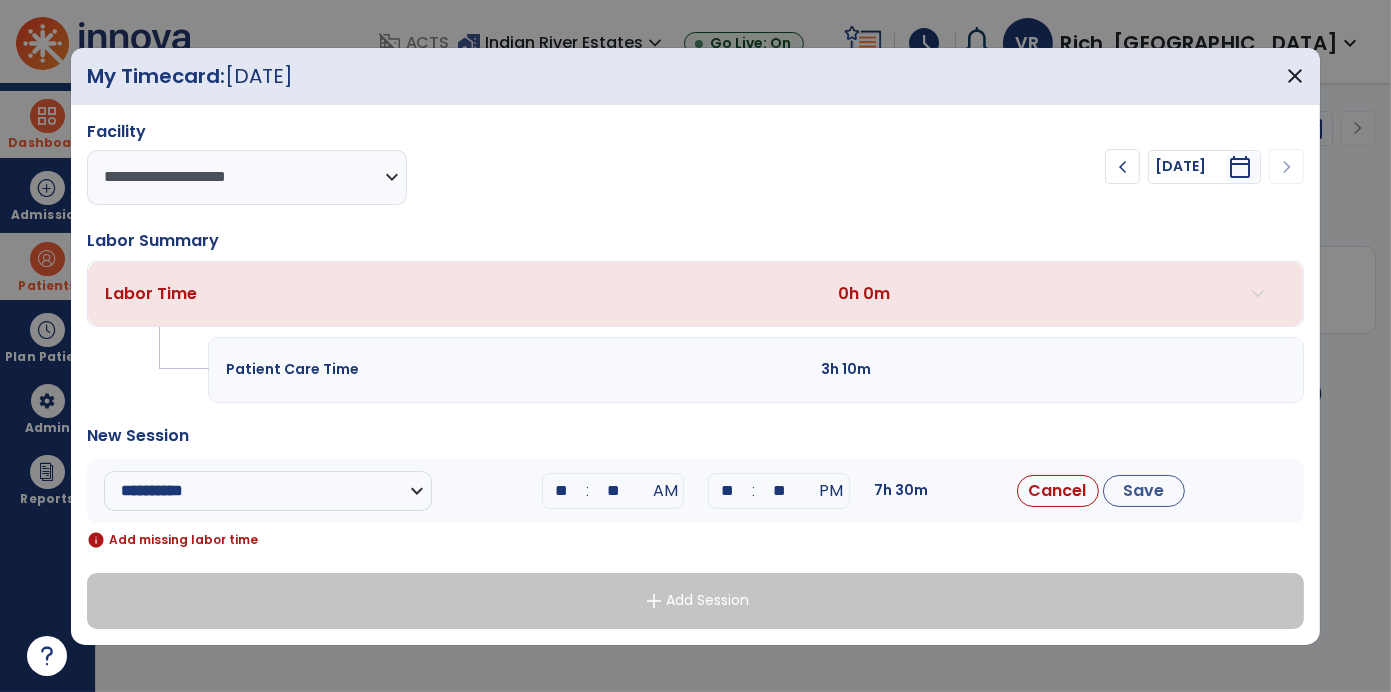 type on "**" 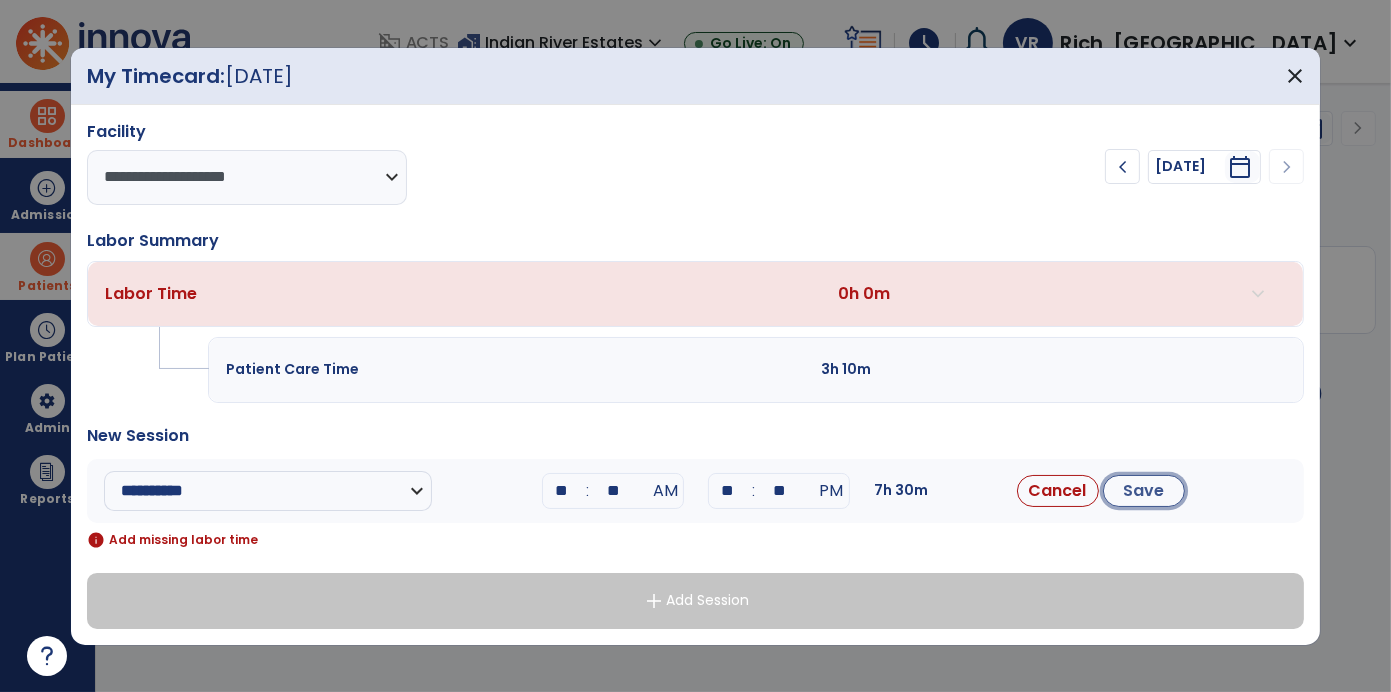 click on "Save" at bounding box center [1144, 491] 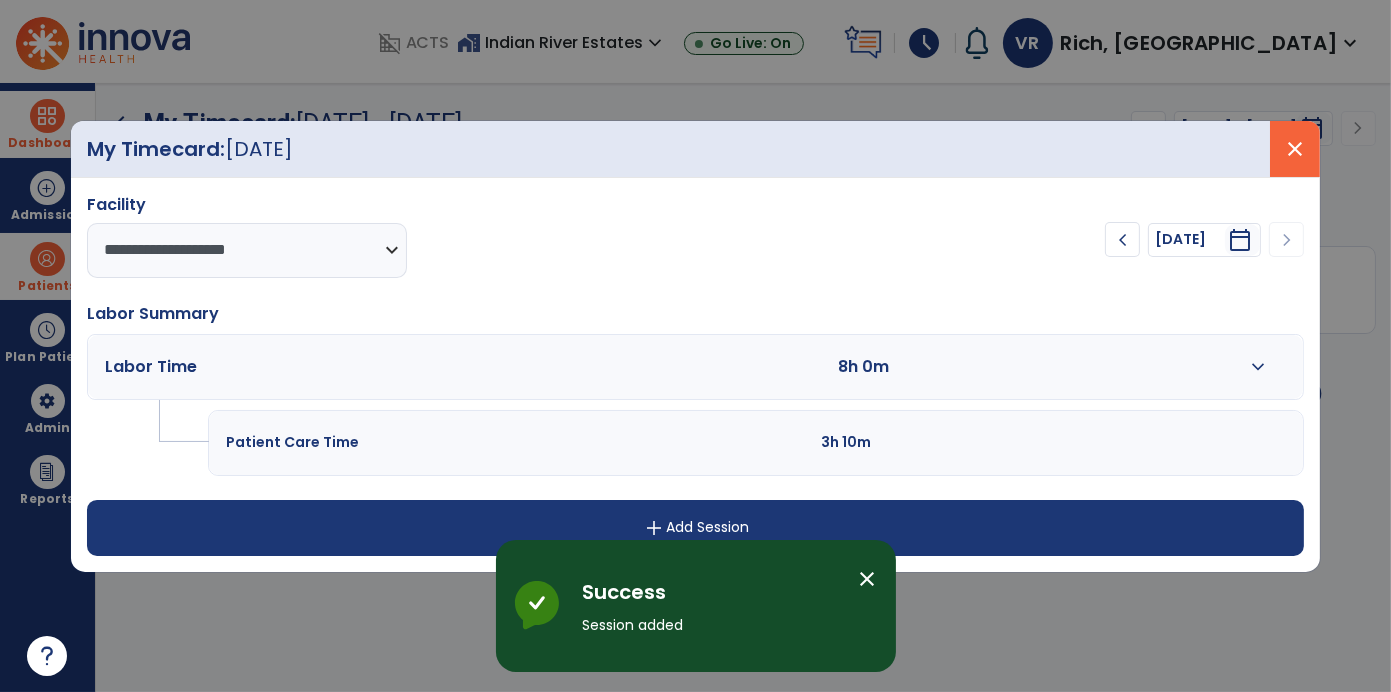 click on "close" at bounding box center (1295, 149) 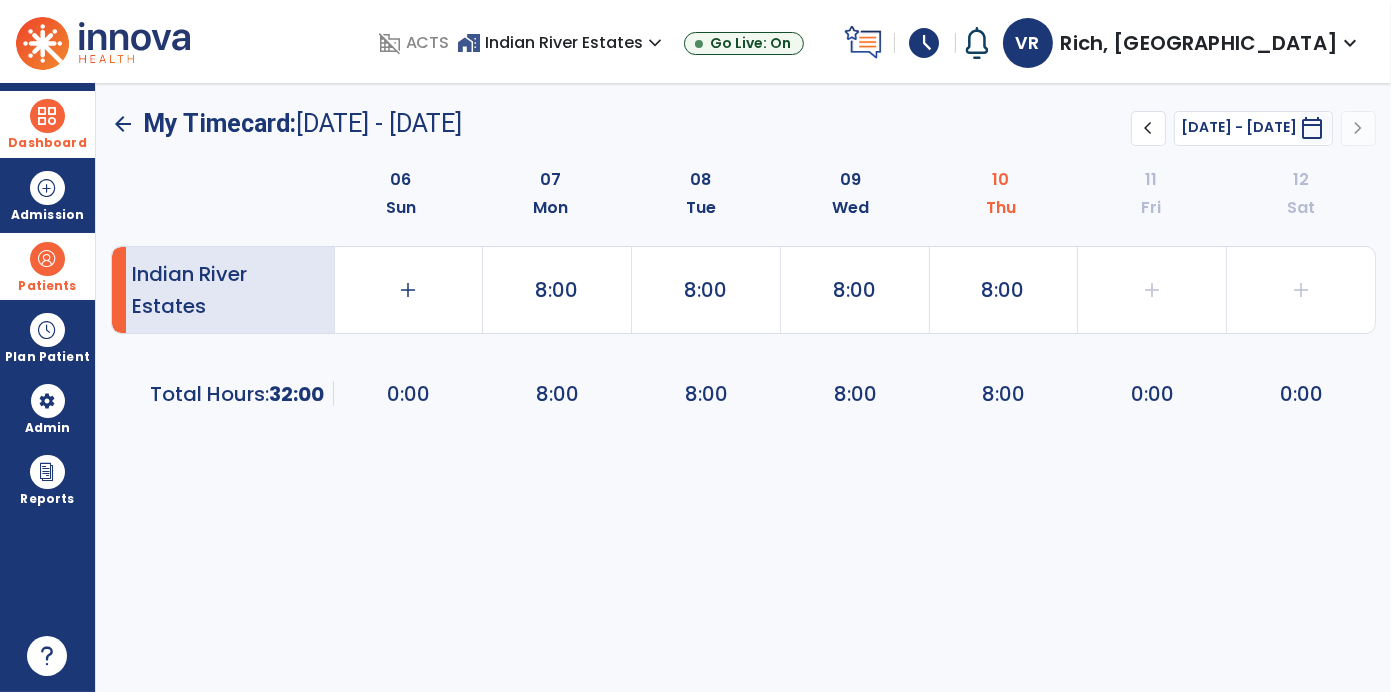 click on "arrow_back" 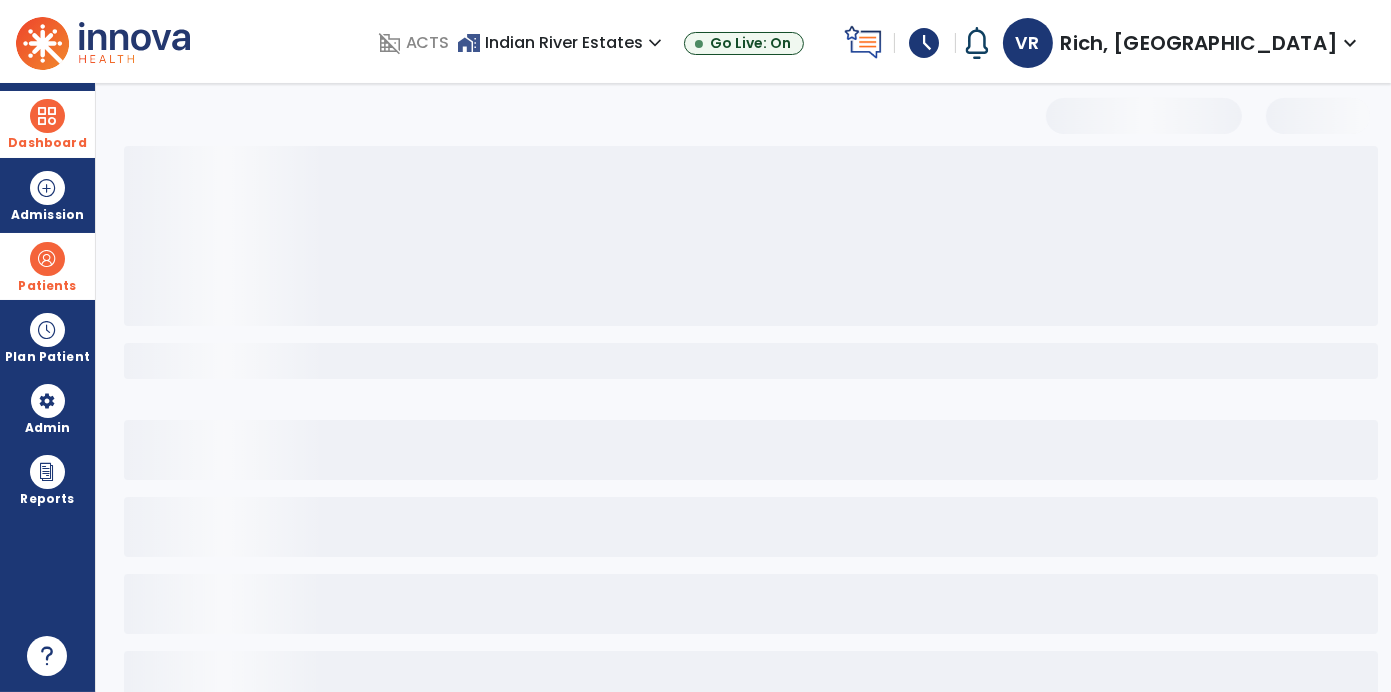 click at bounding box center [47, 116] 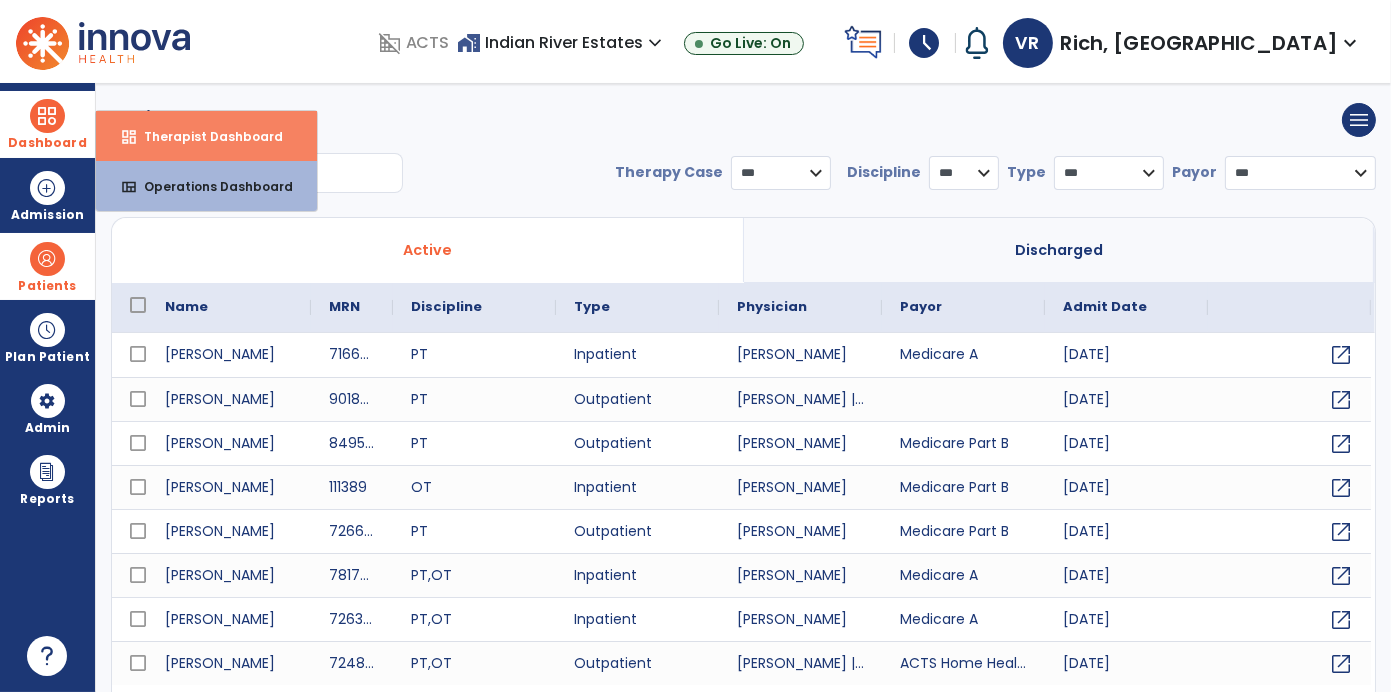 click on "dashboard  Therapist Dashboard" at bounding box center (206, 136) 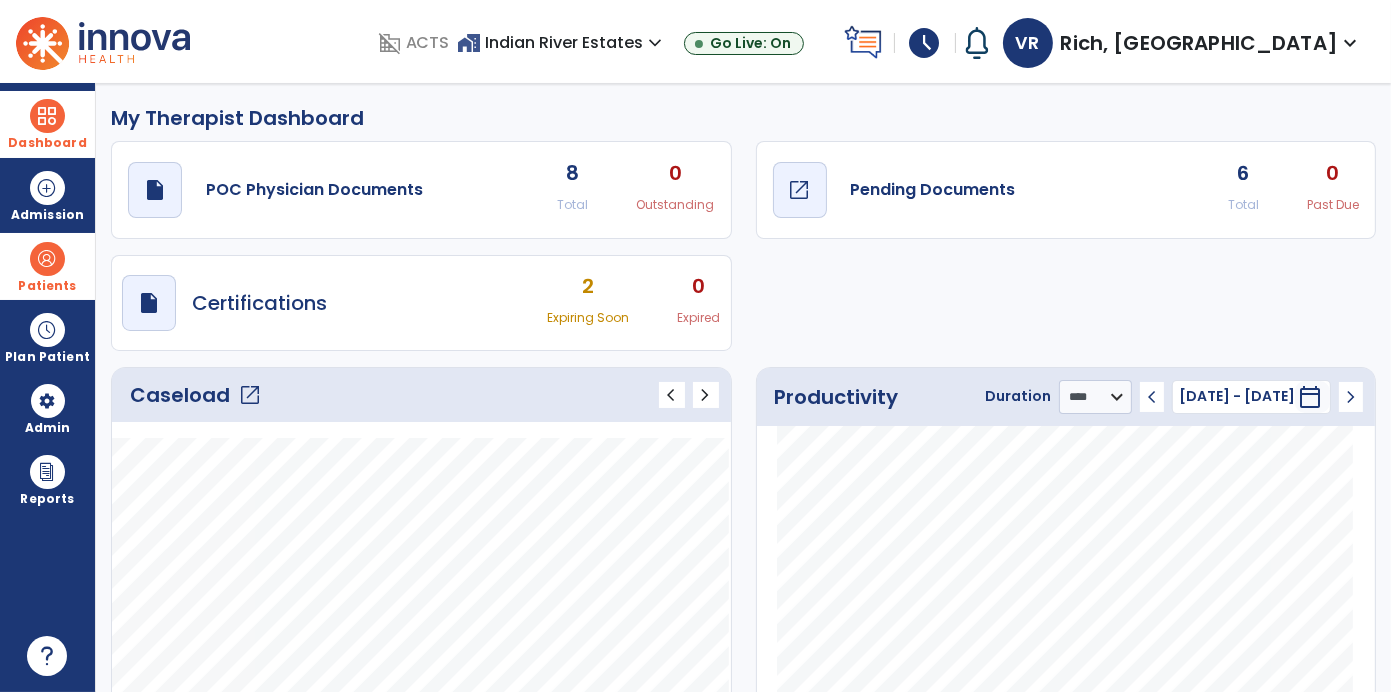 click on "Pending Documents" 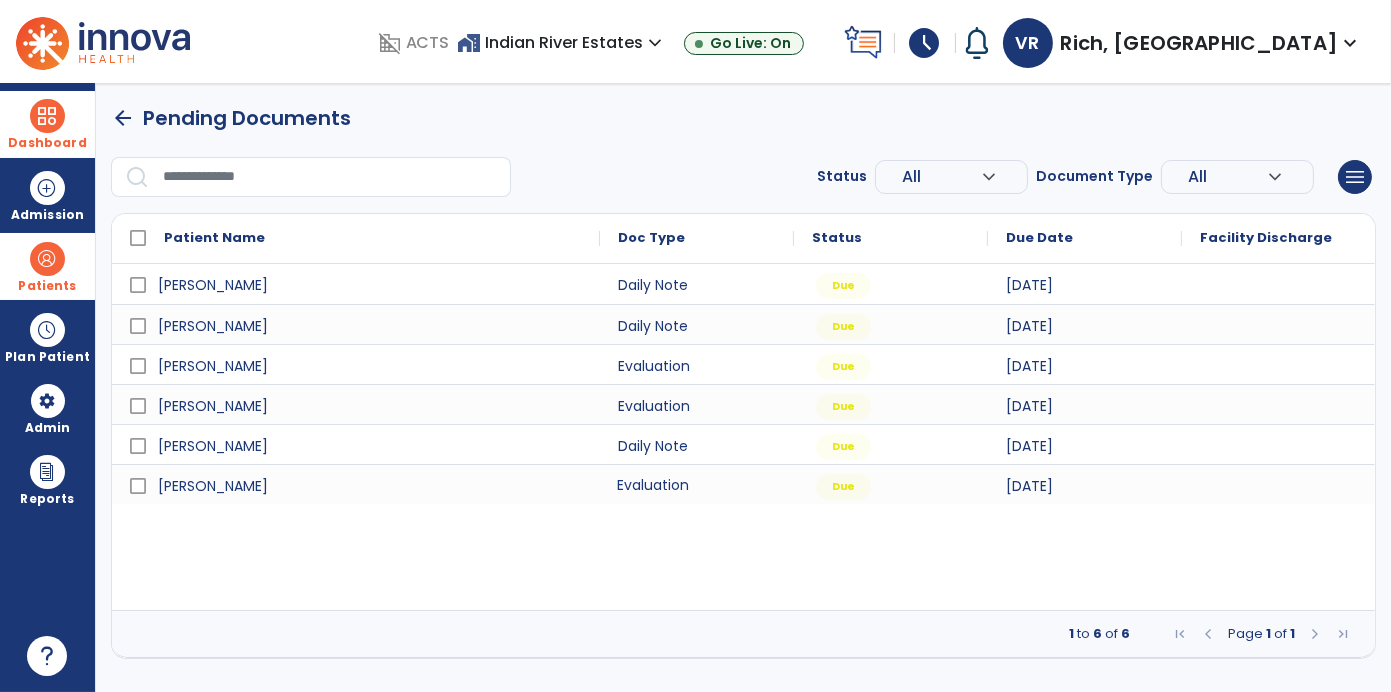 click on "Evaluation" at bounding box center [697, 484] 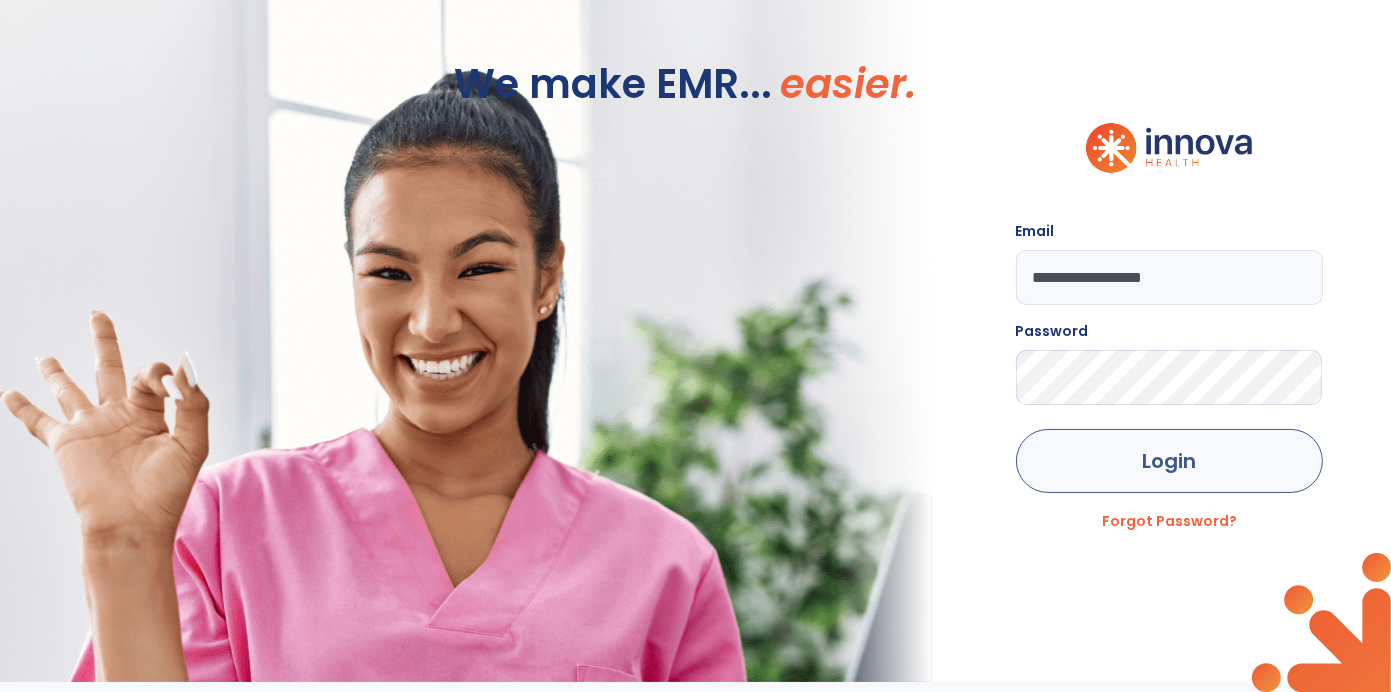 click on "Login" 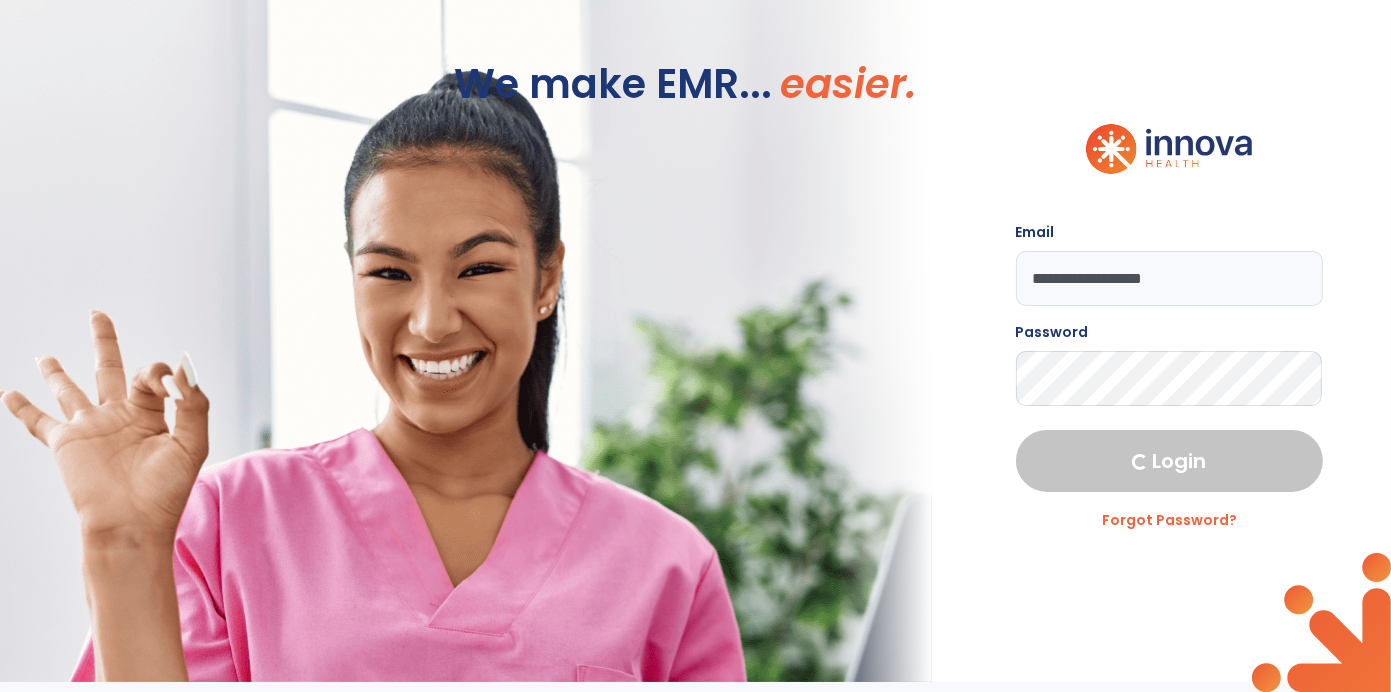 select on "****" 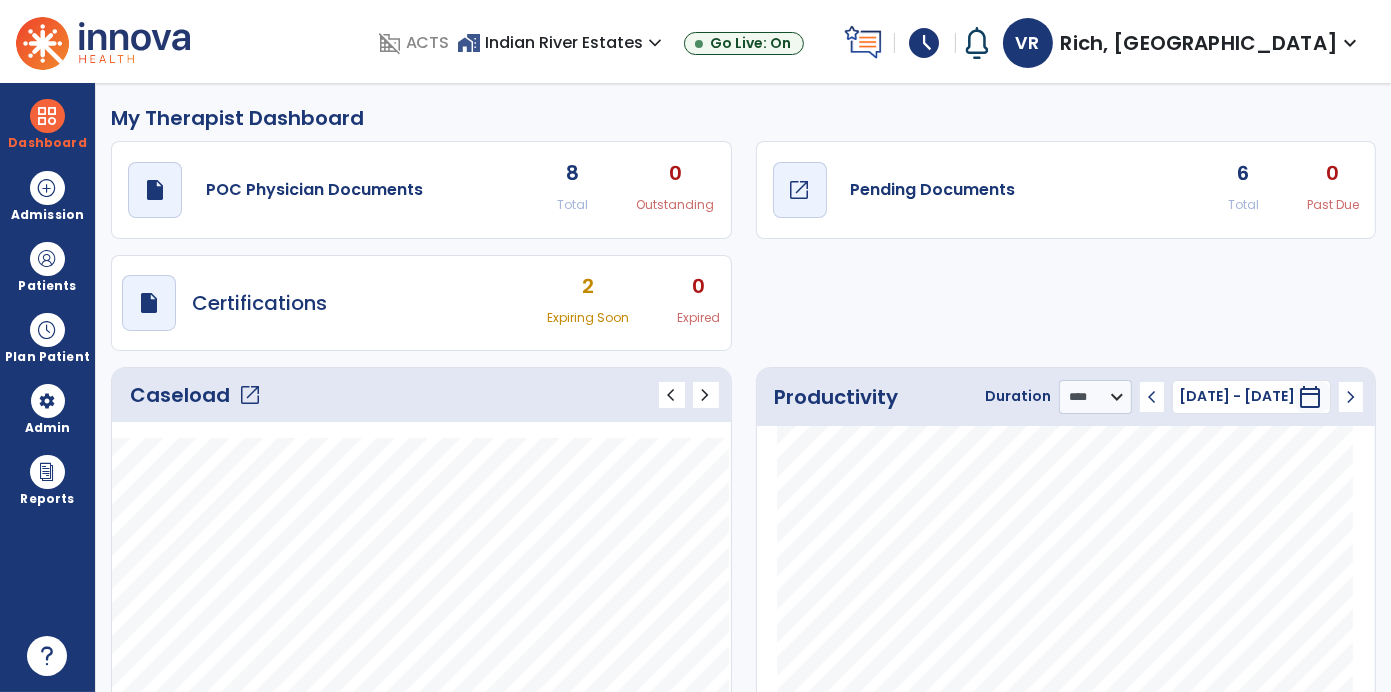 click on "Pending Documents" 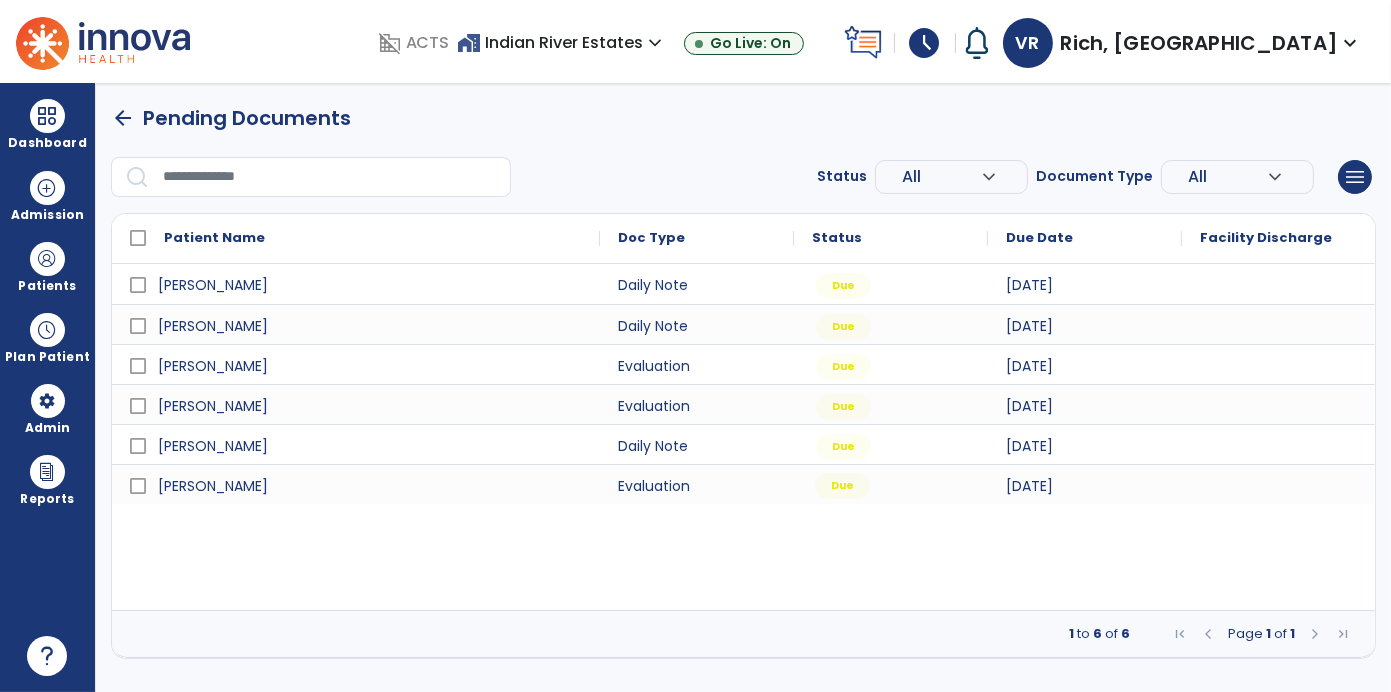 click on "Due" at bounding box center [842, 486] 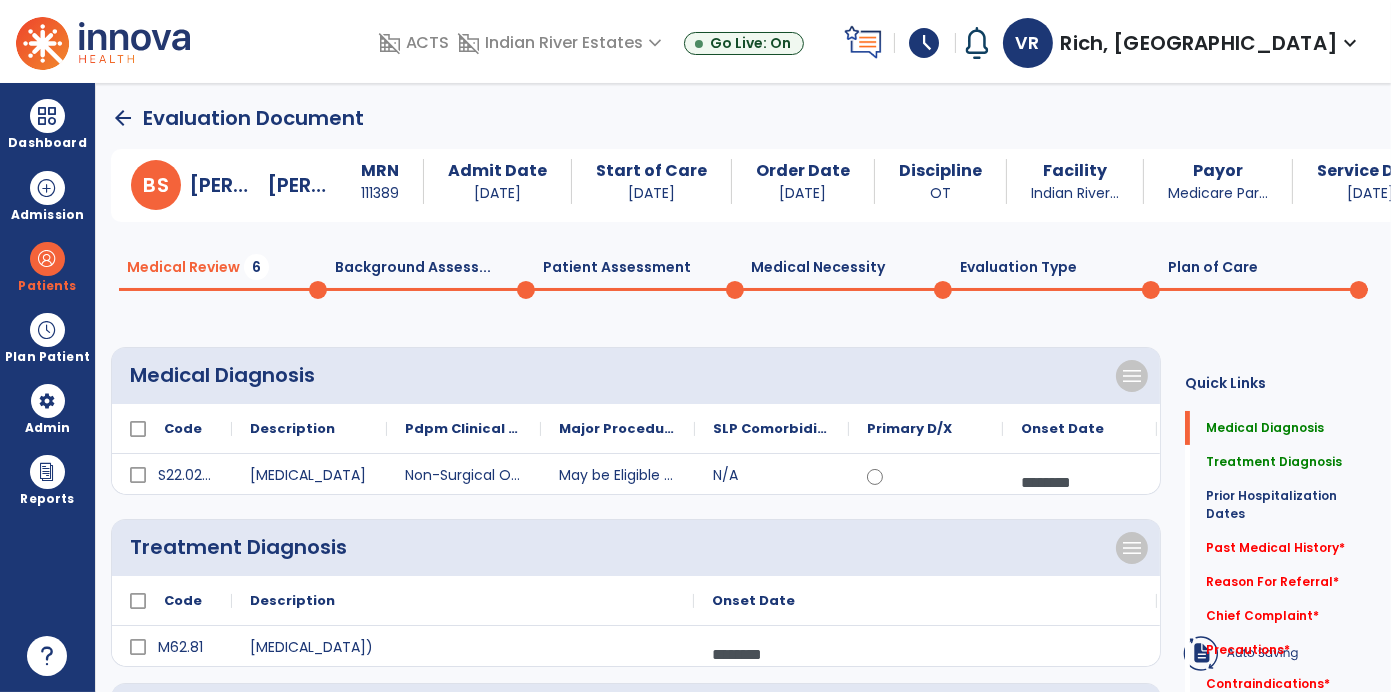 click on "arrow_back" 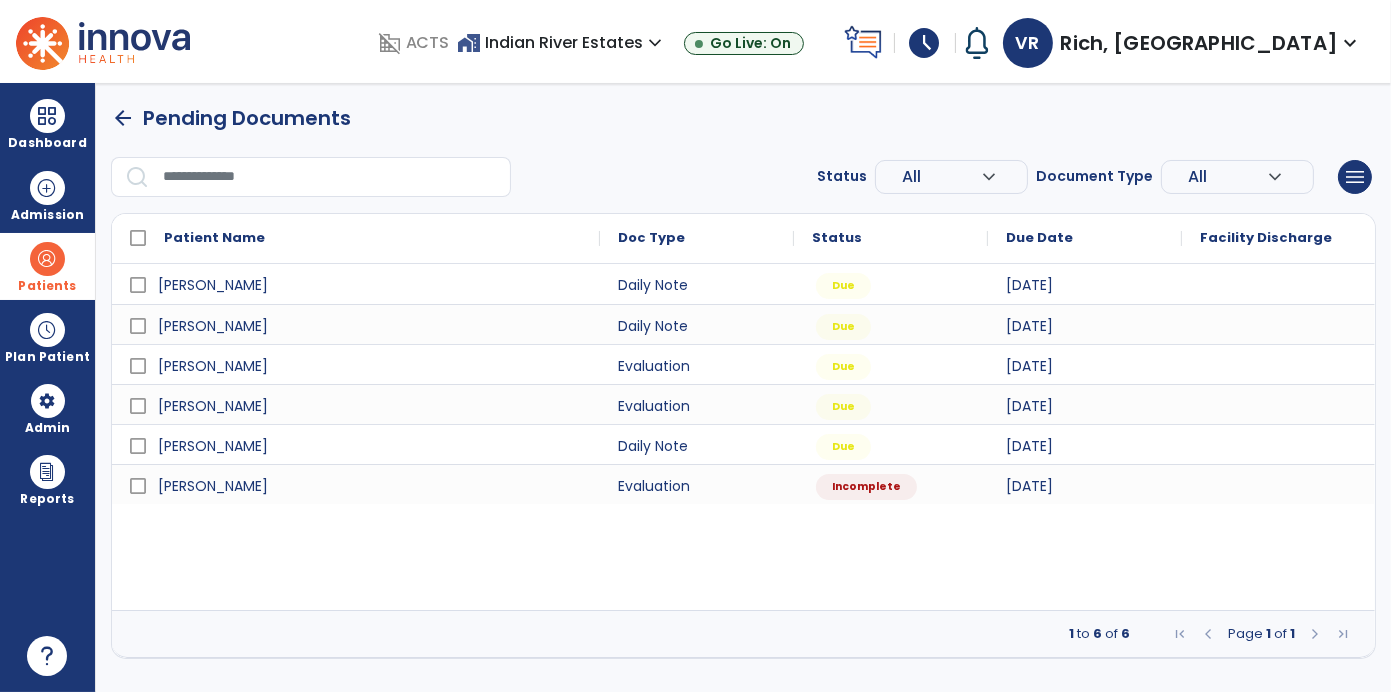 click on "Patients" at bounding box center [47, 266] 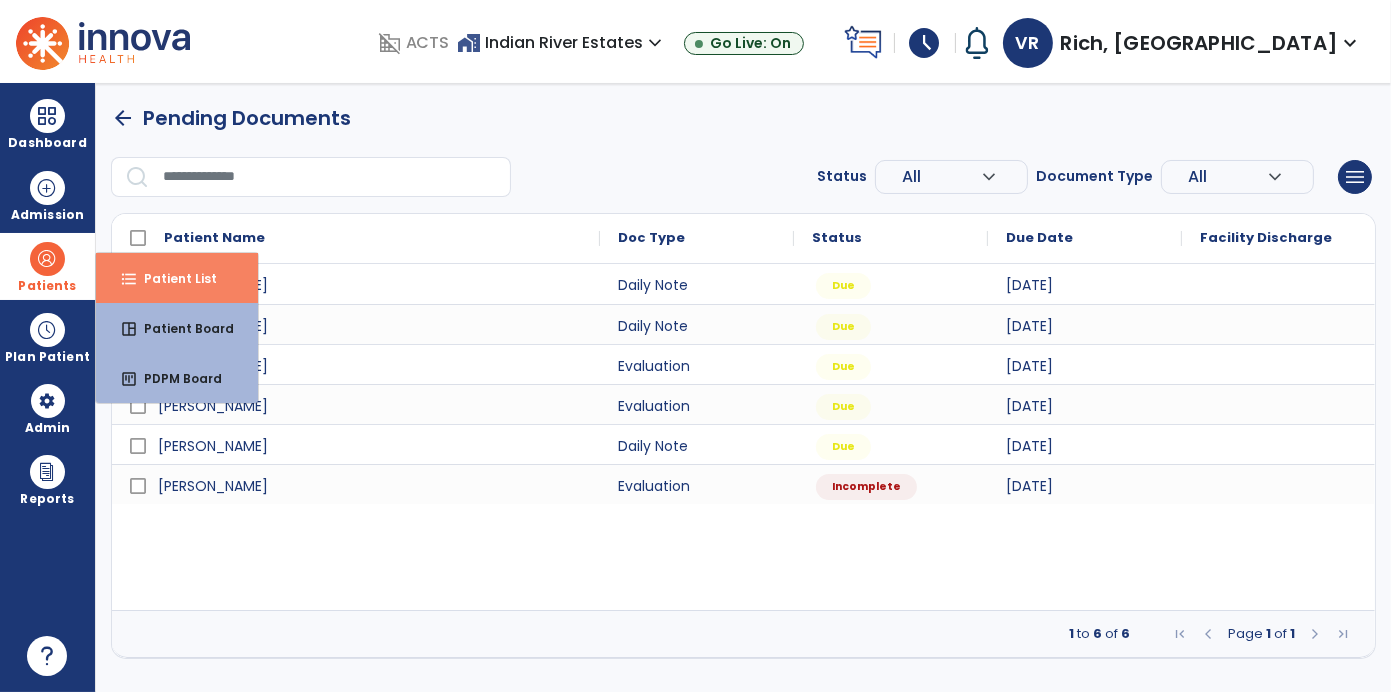 click on "format_list_bulleted  Patient List" at bounding box center (177, 278) 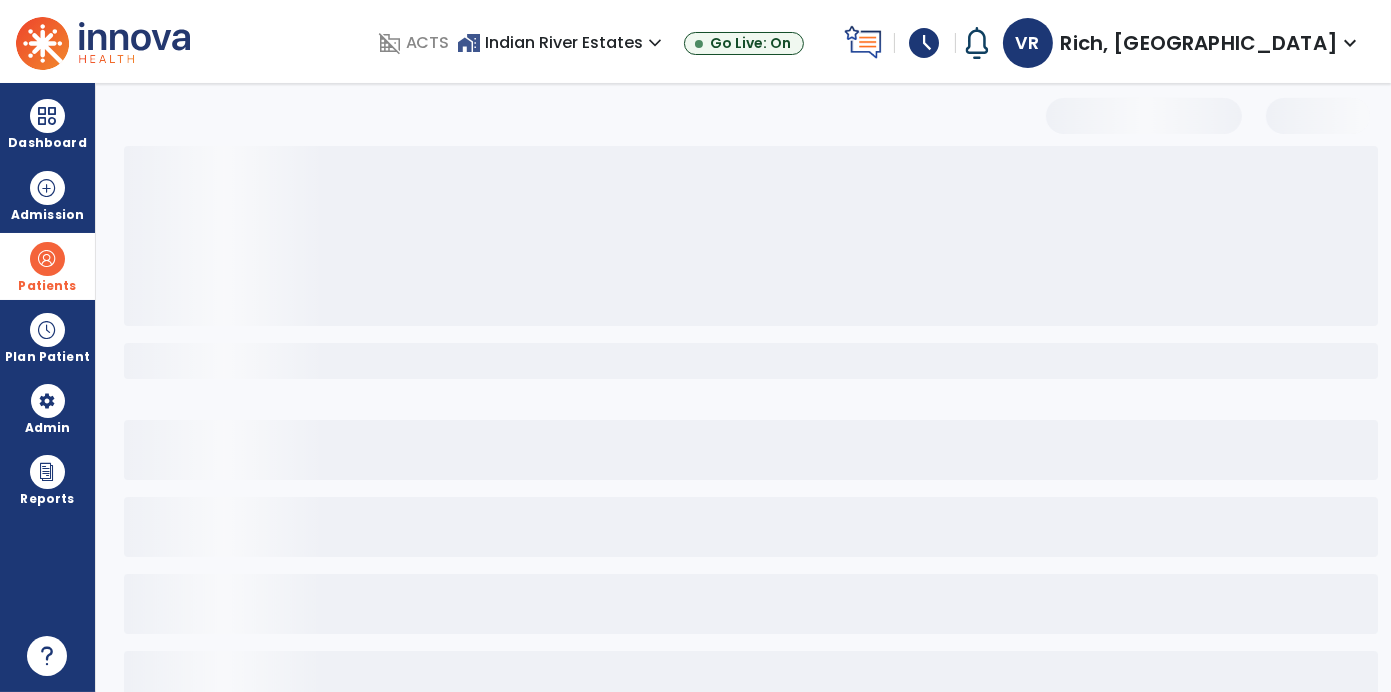 select on "***" 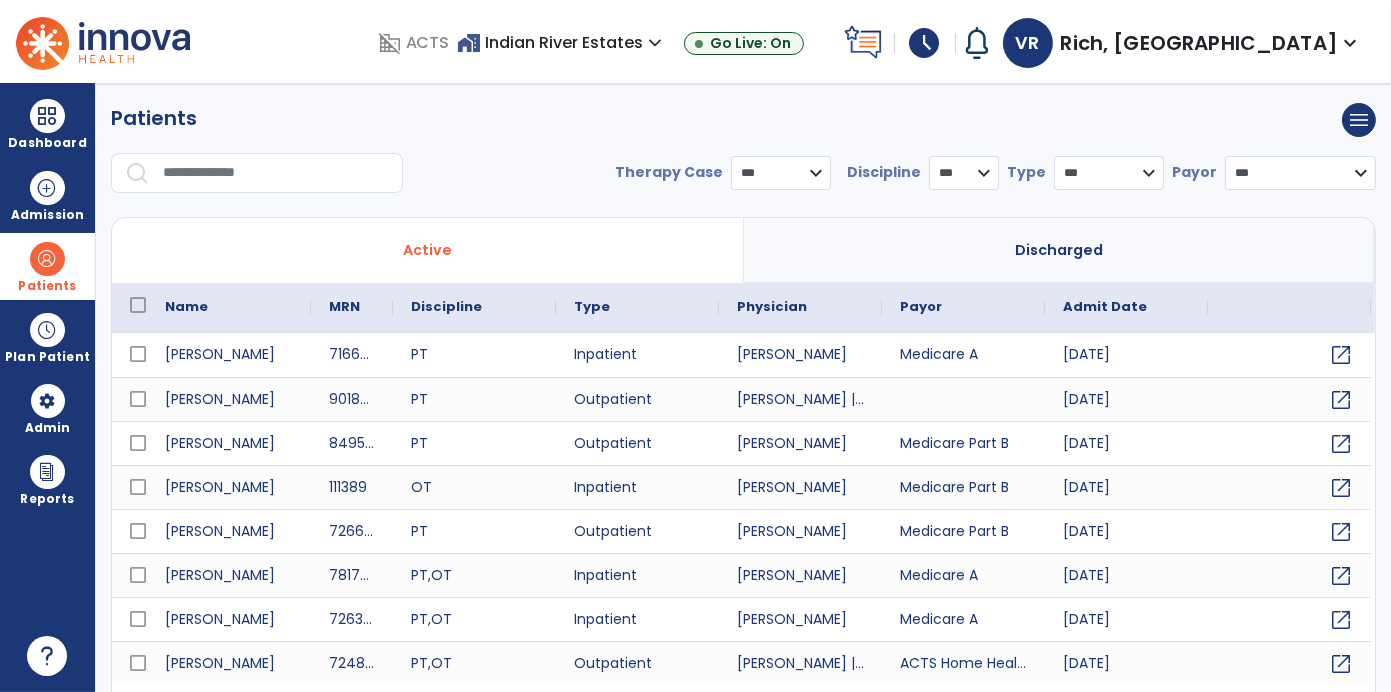 click at bounding box center (276, 173) 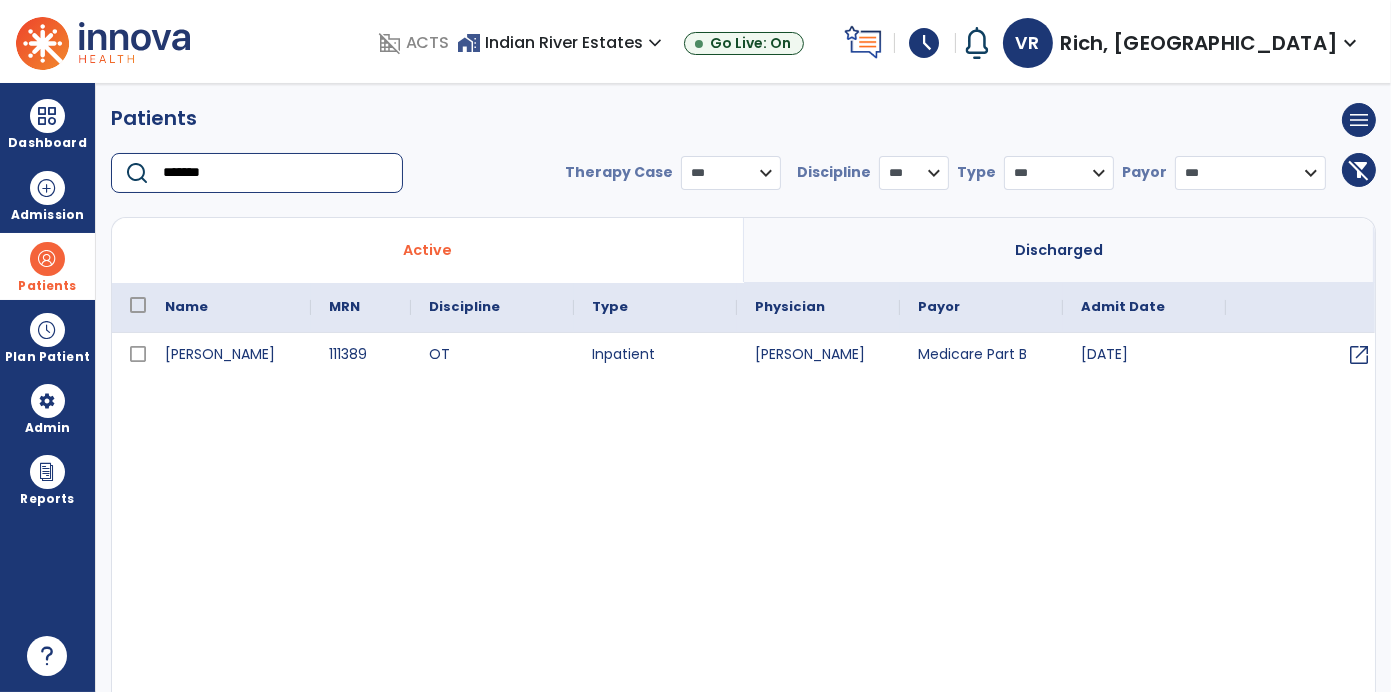 type on "*******" 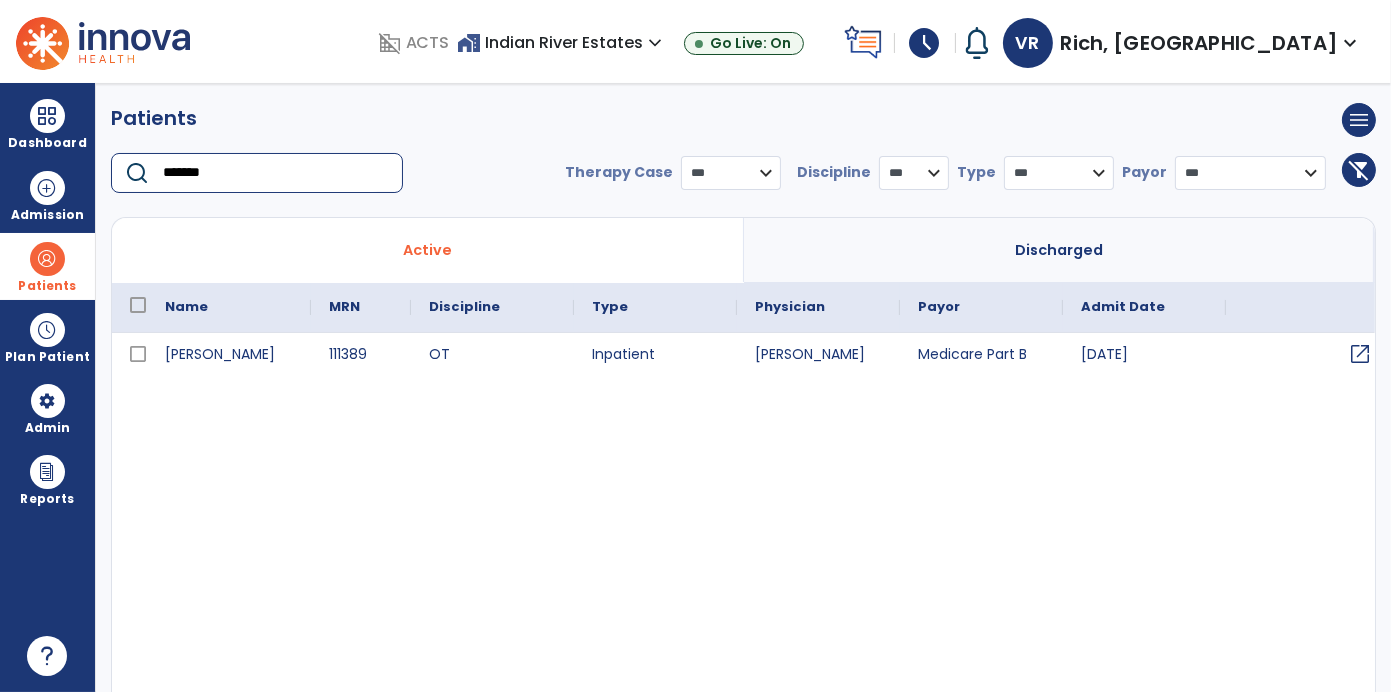 click on "open_in_new" at bounding box center (1360, 354) 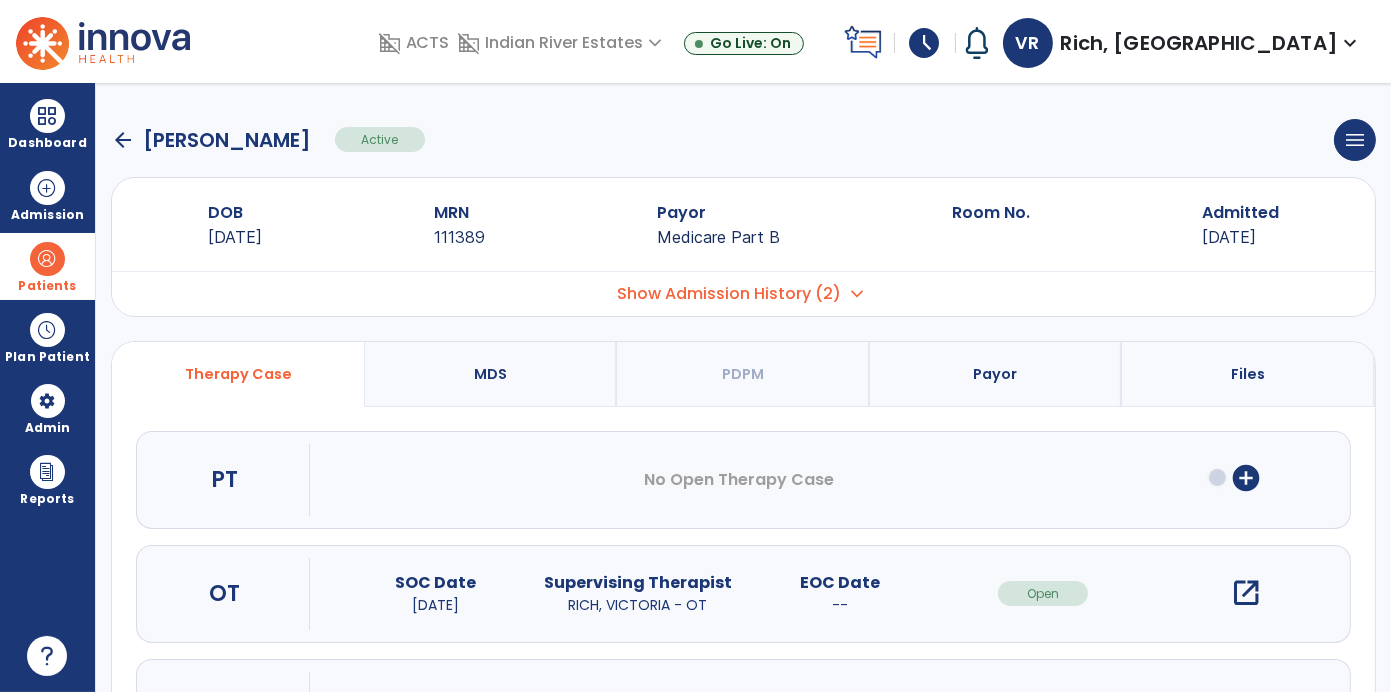 click on "arrow_back" 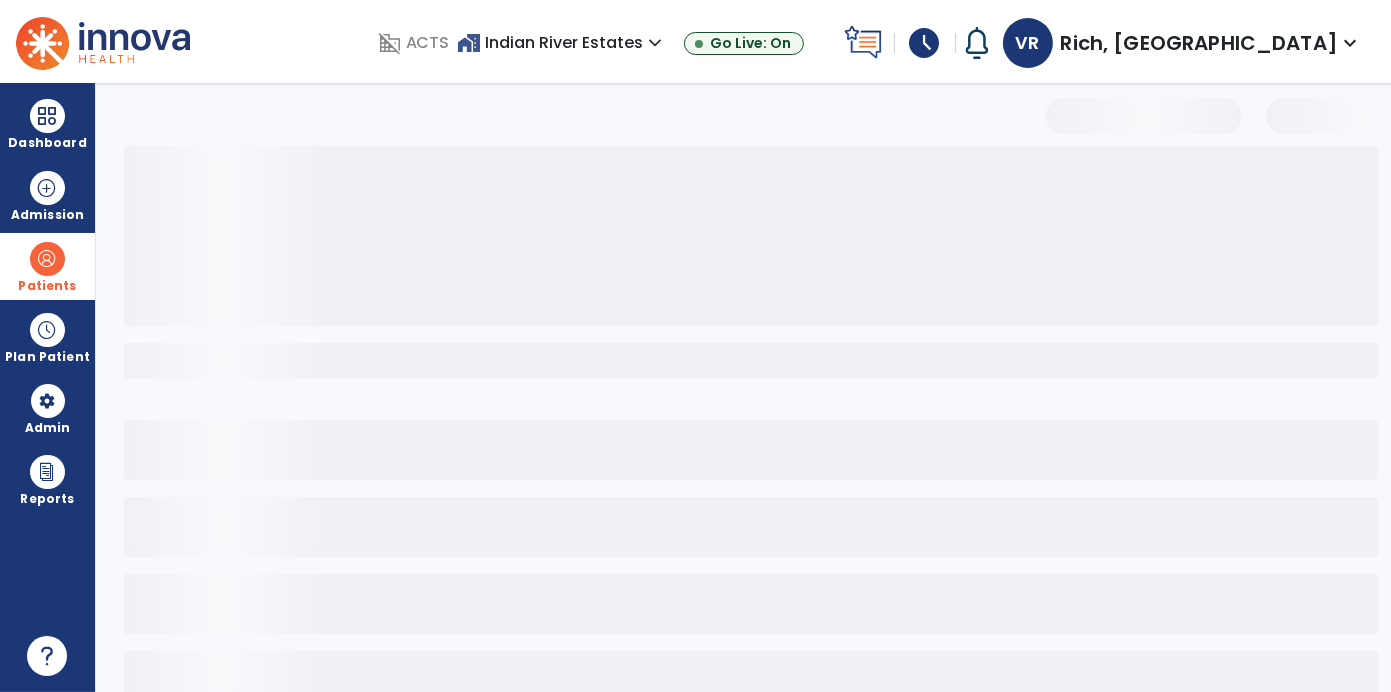 select on "***" 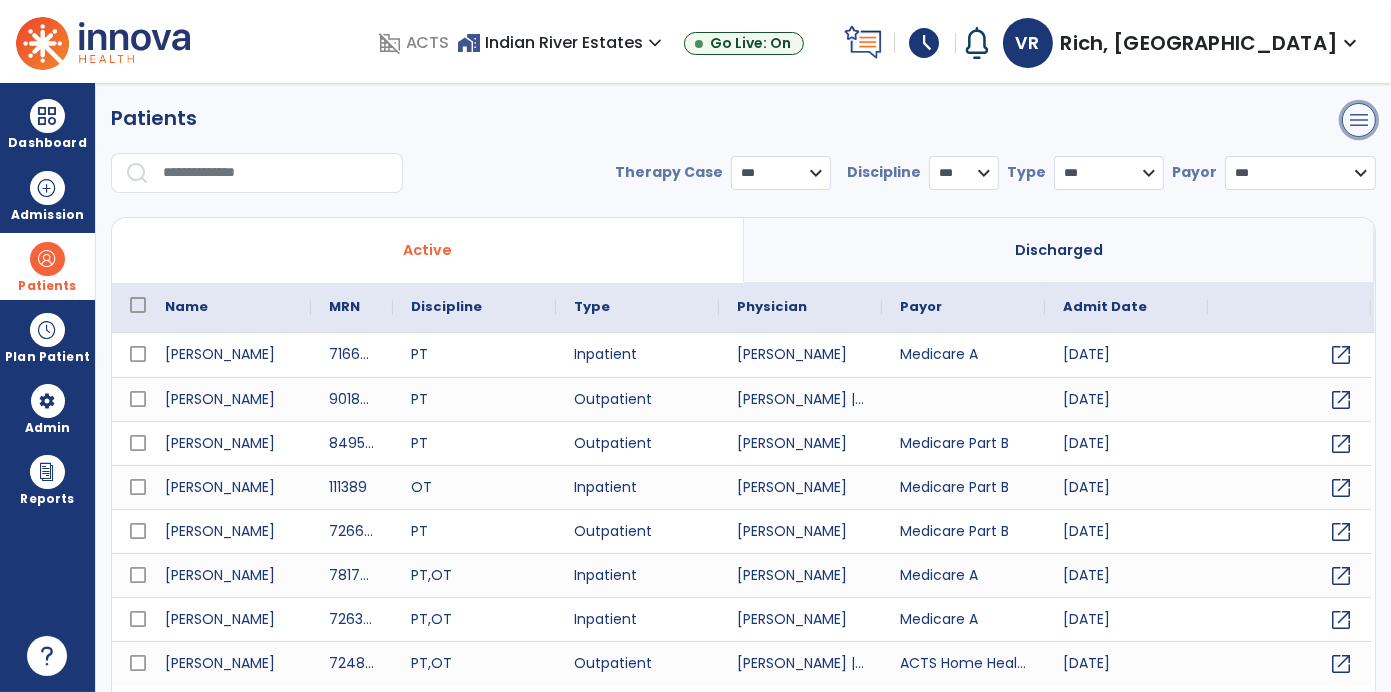 click on "menu" at bounding box center [1359, 120] 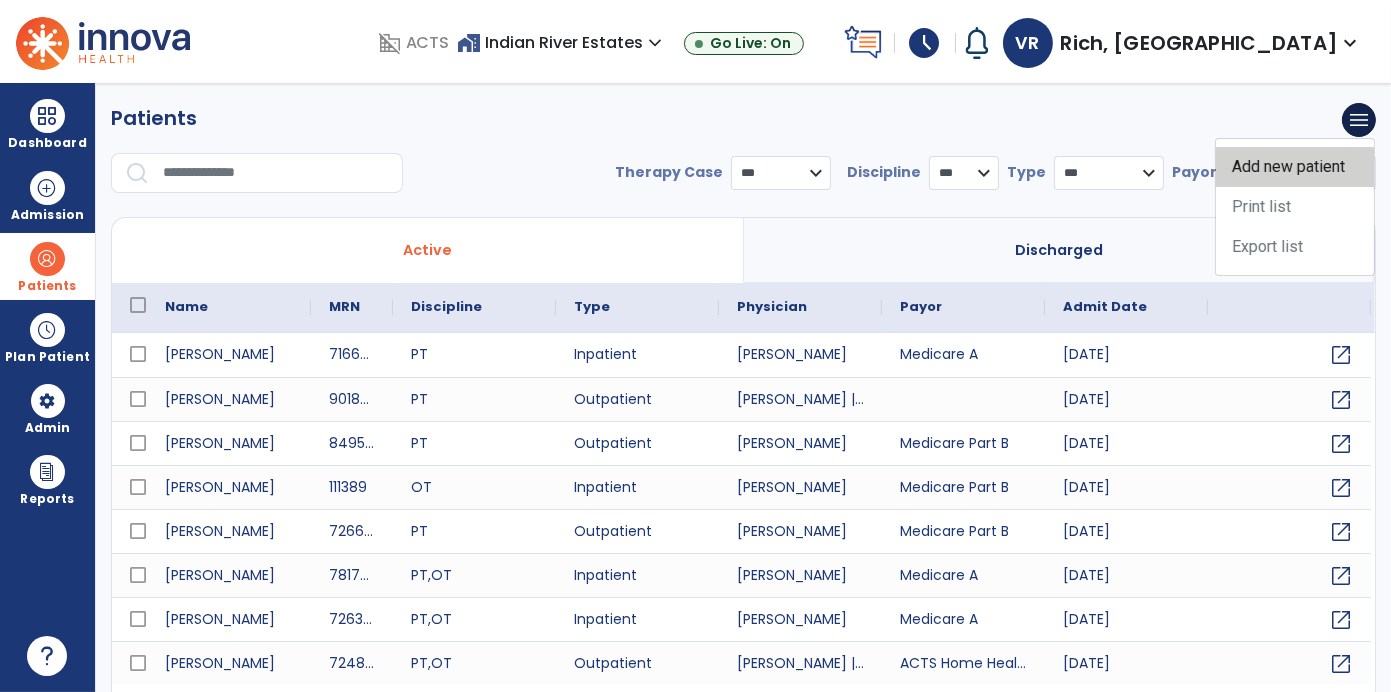 click on "Add new patient" at bounding box center (1295, 167) 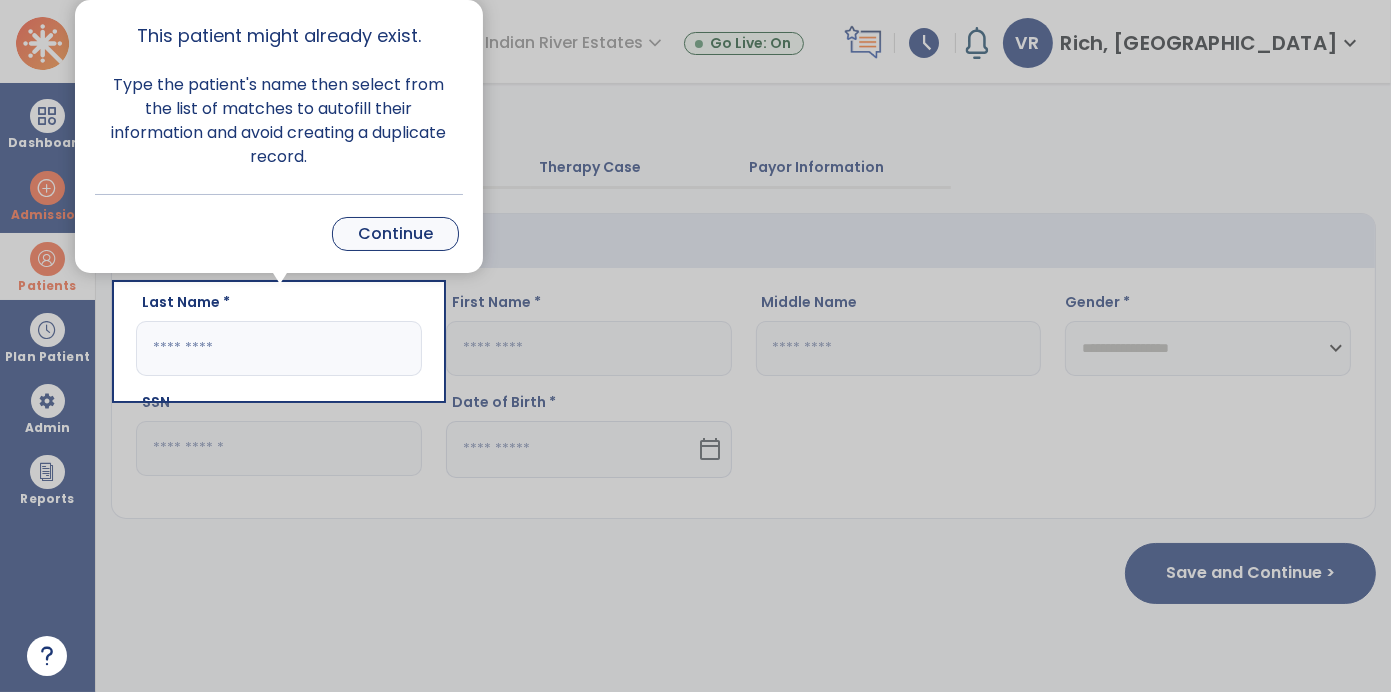 click on "Continue" at bounding box center [395, 234] 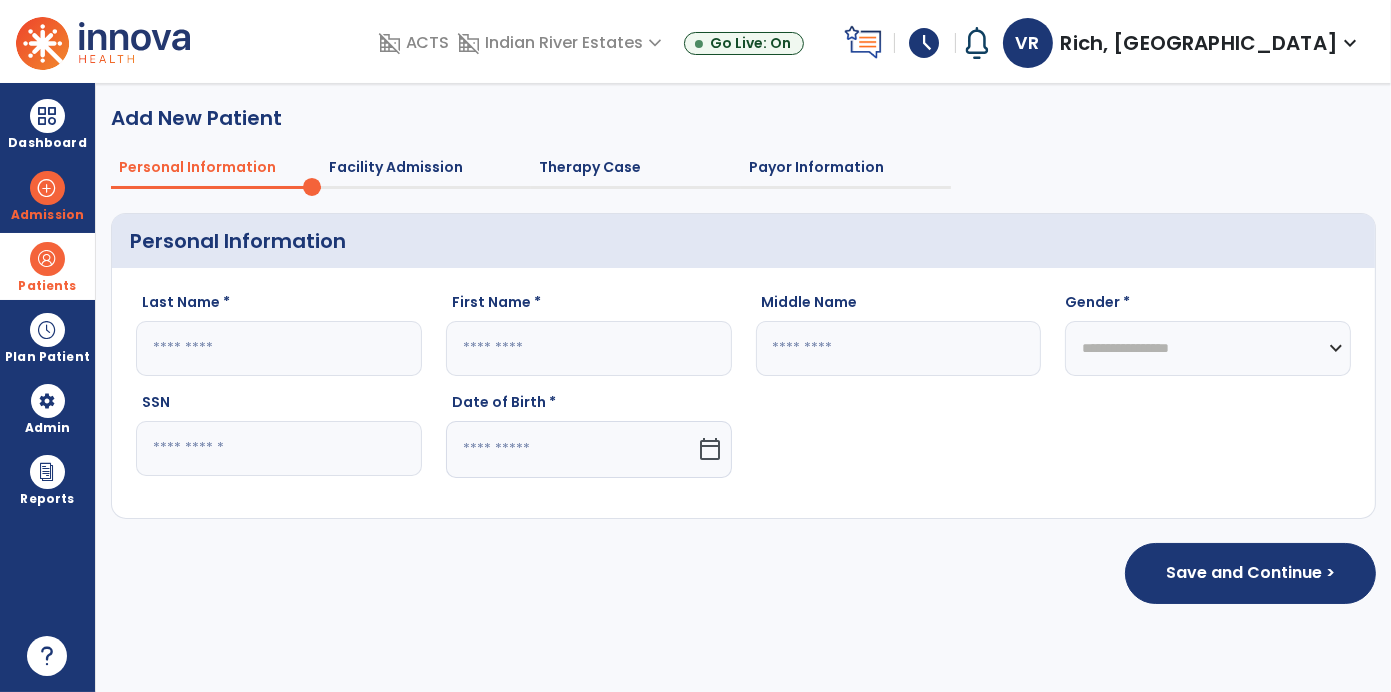 click on "Payor Information" 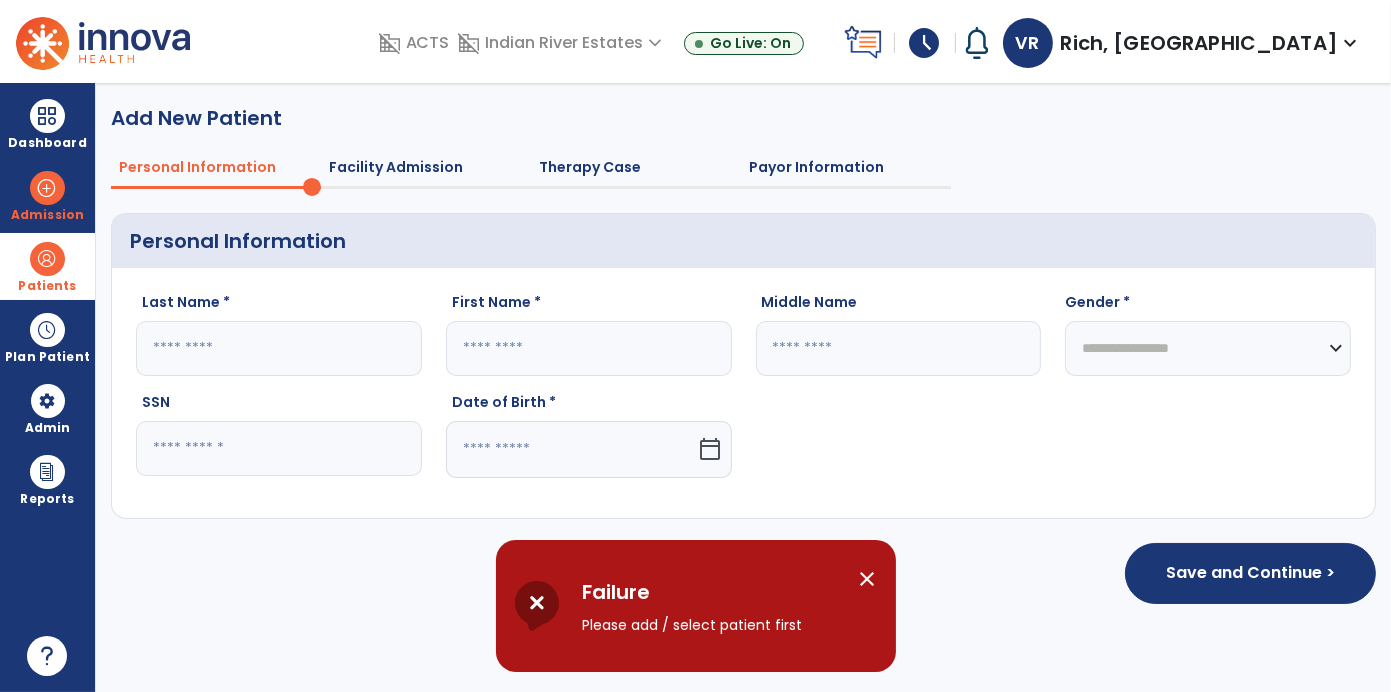 click at bounding box center [47, 259] 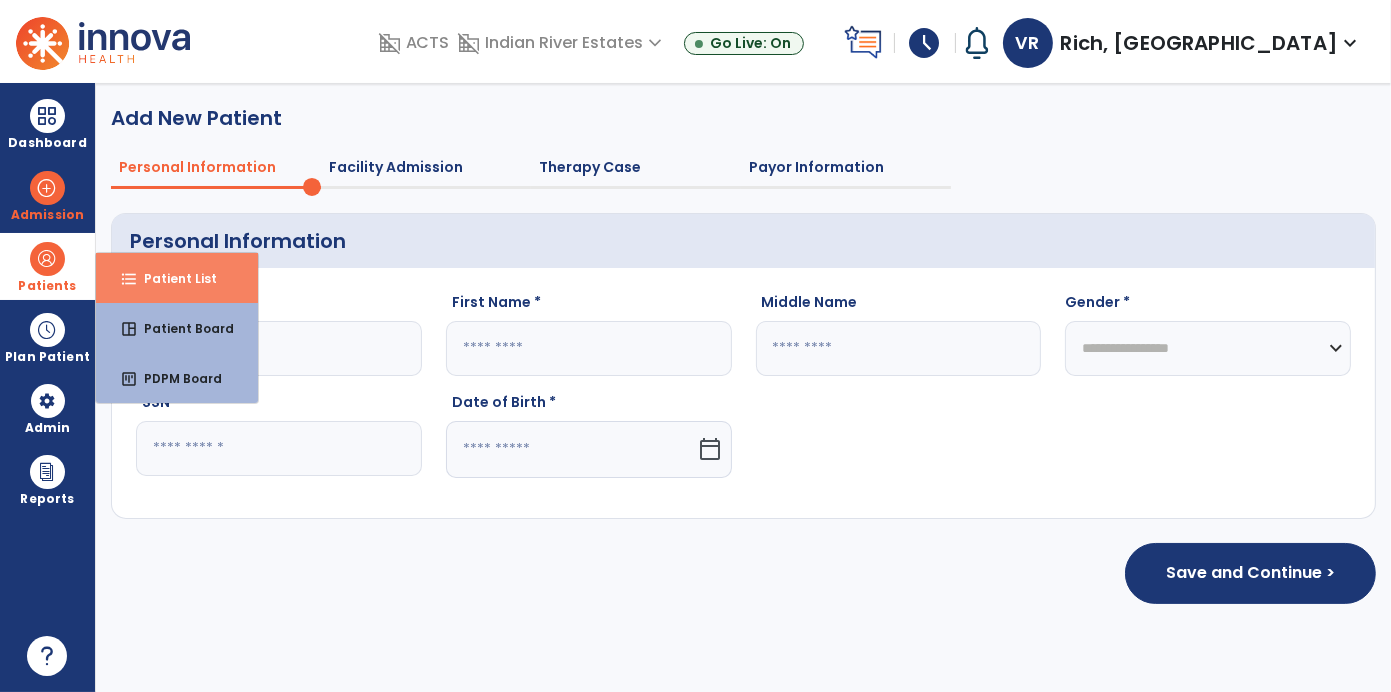 click on "format_list_bulleted  Patient List" at bounding box center [177, 278] 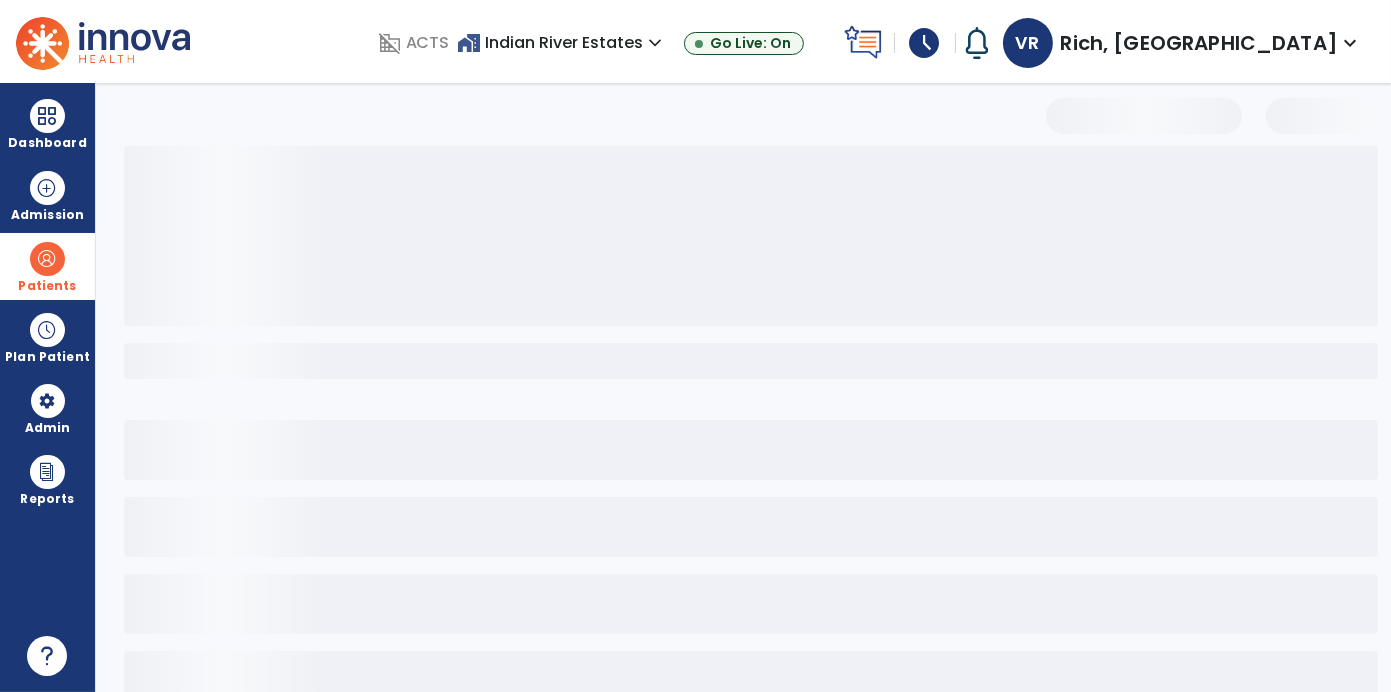 select on "***" 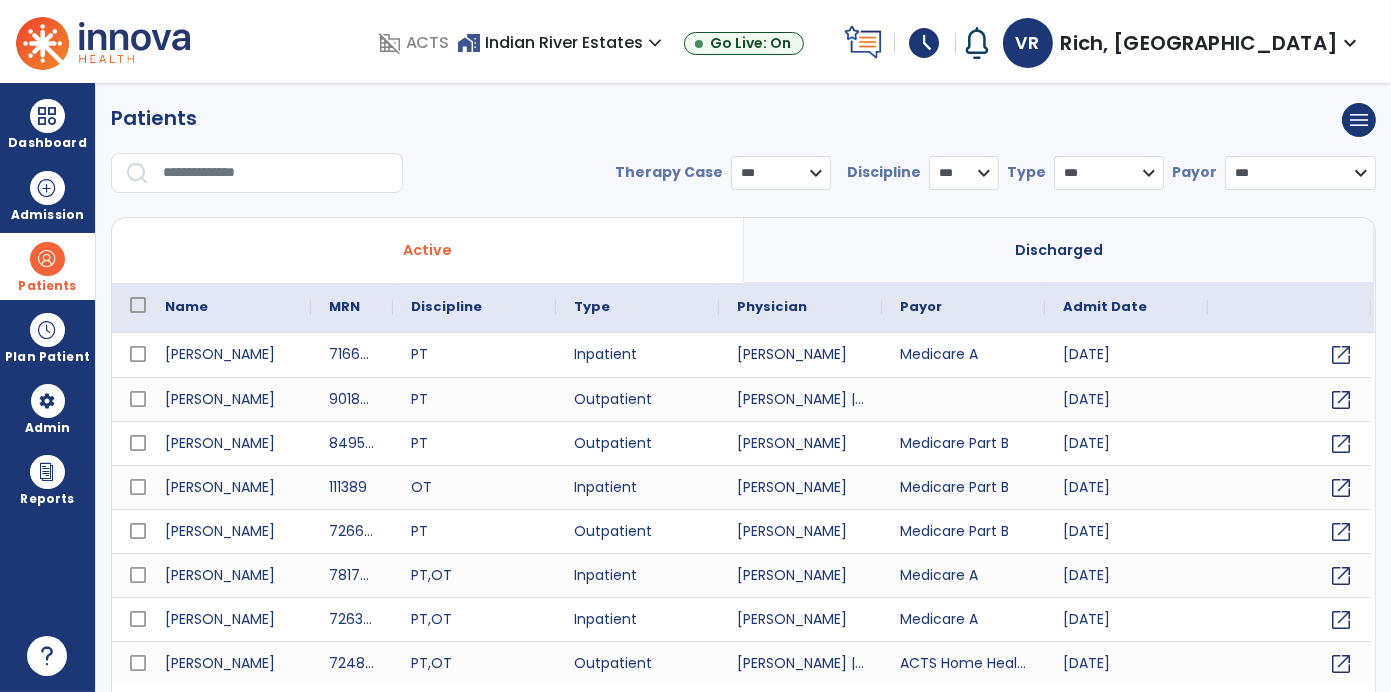 click at bounding box center (276, 173) 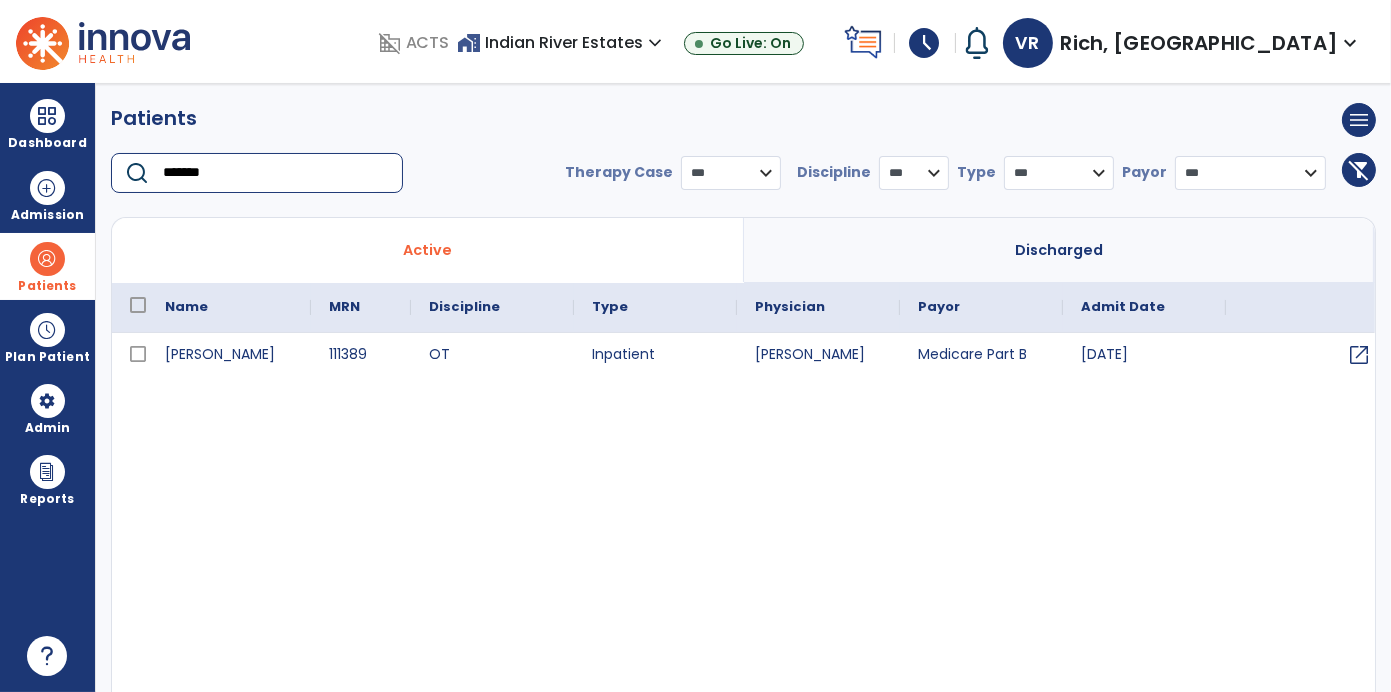 type on "*******" 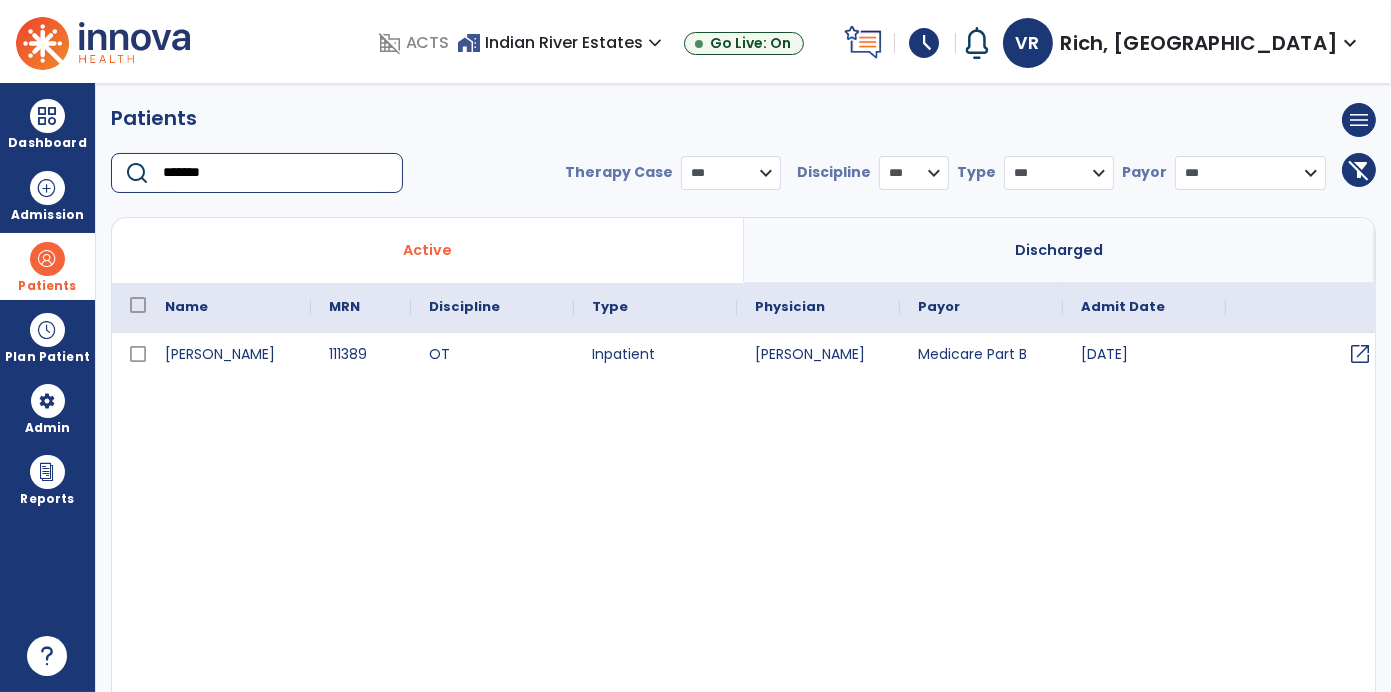 click on "open_in_new" at bounding box center [1360, 354] 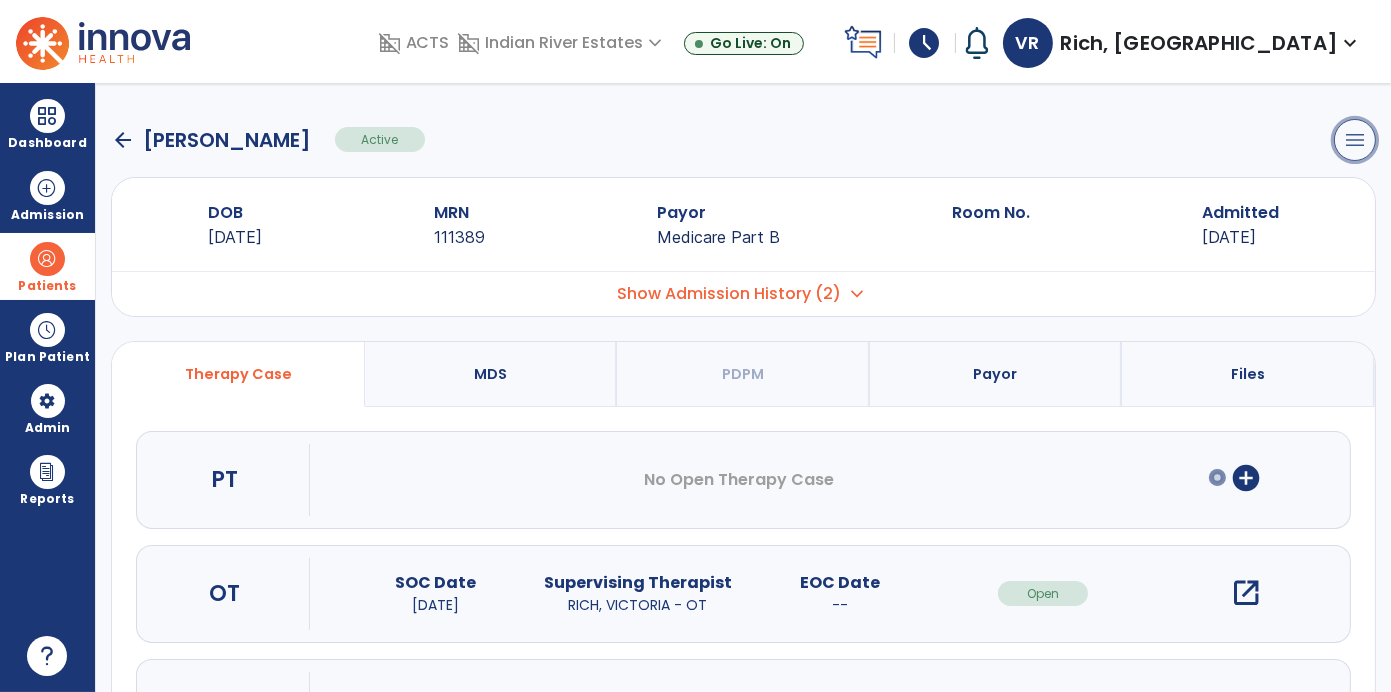 click on "menu" at bounding box center (1355, 140) 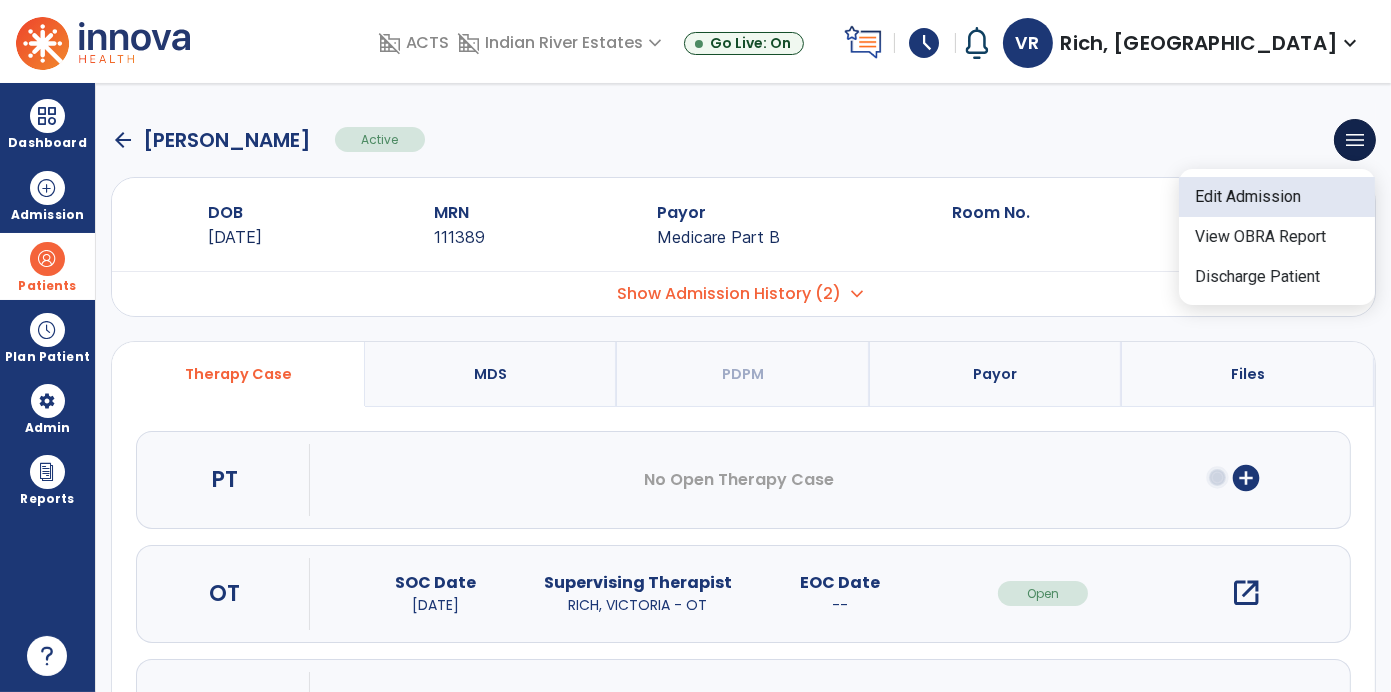 click on "Edit Admission" 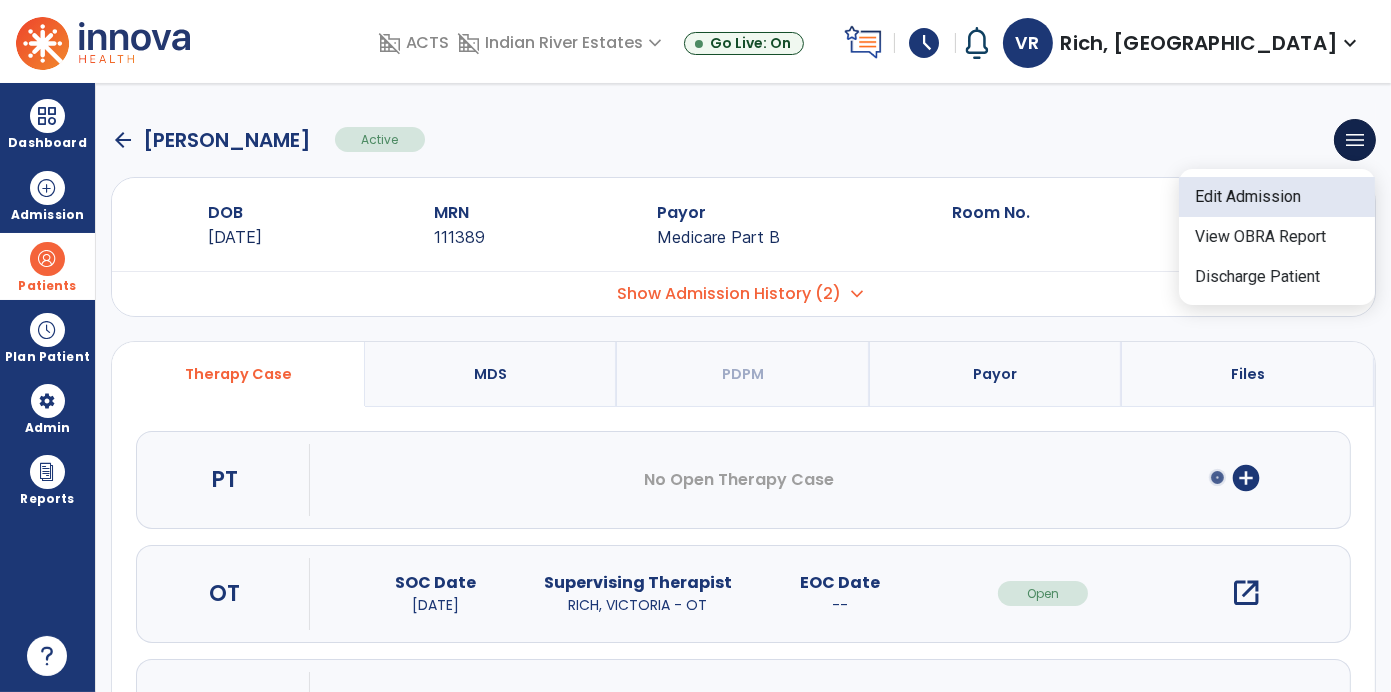select on "******" 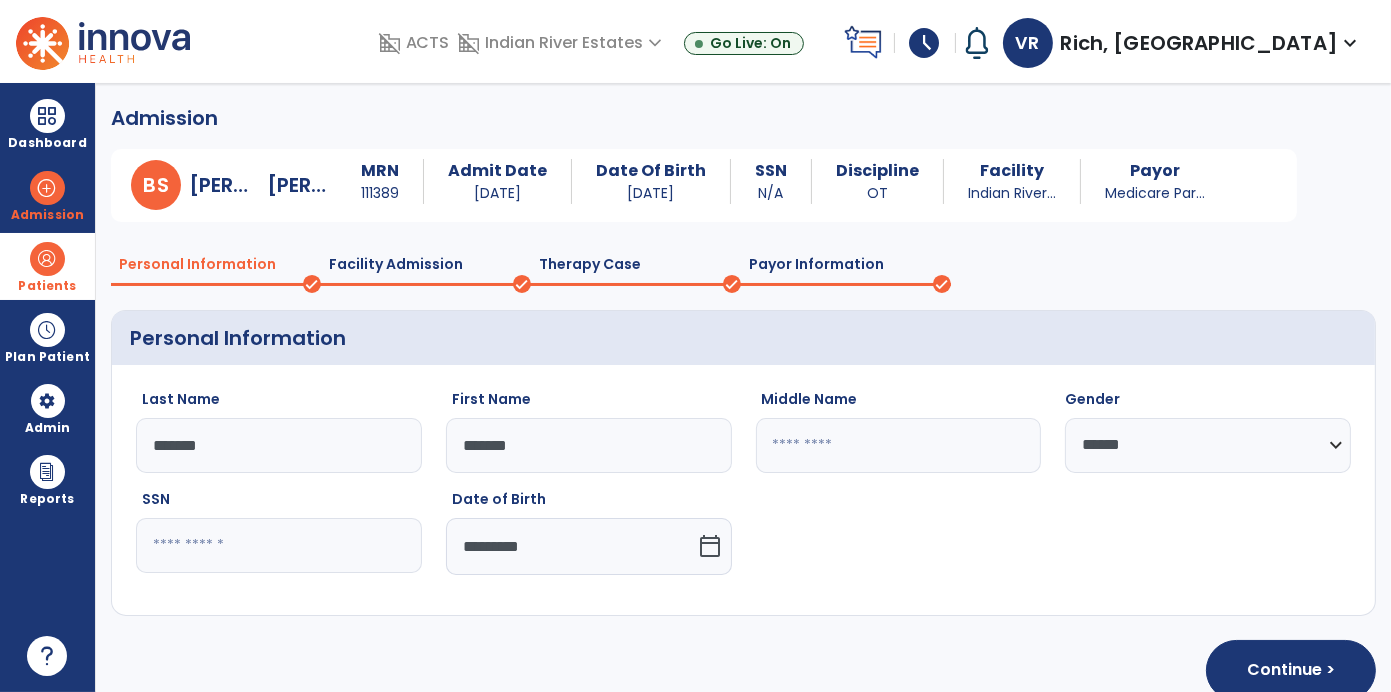 click on "done" 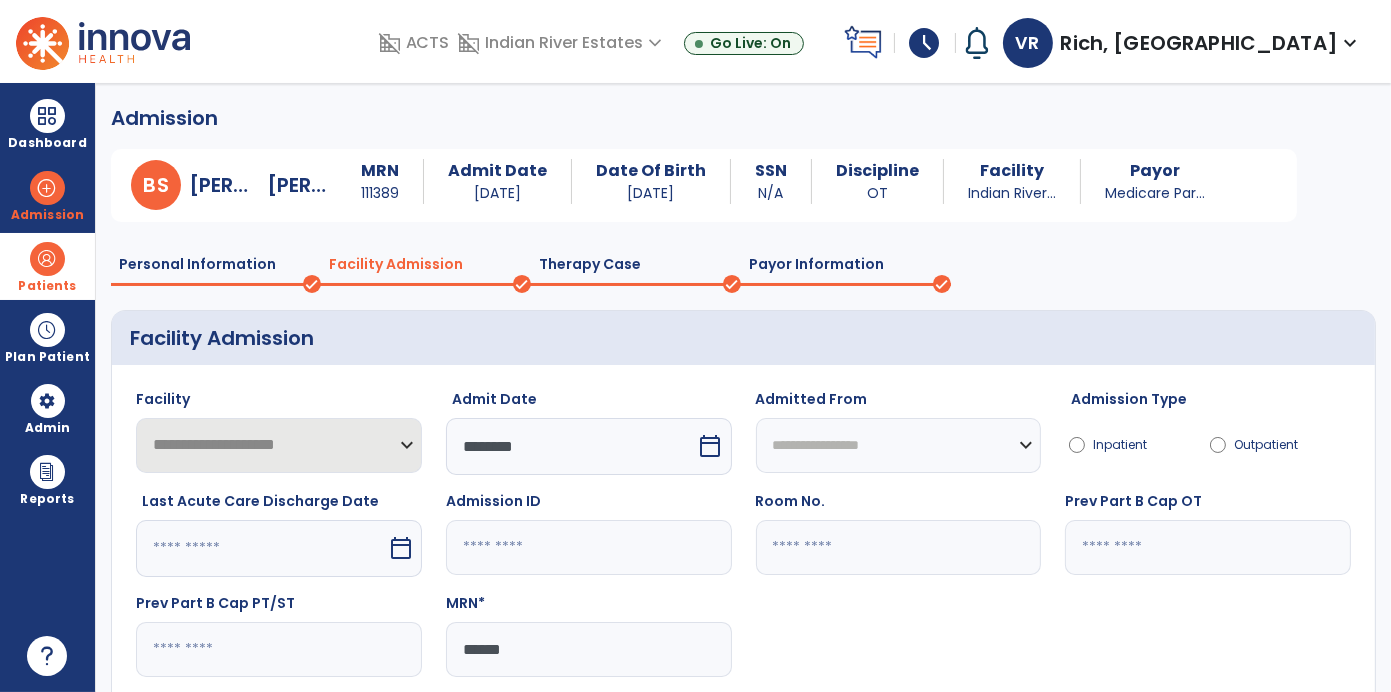 click on "done" 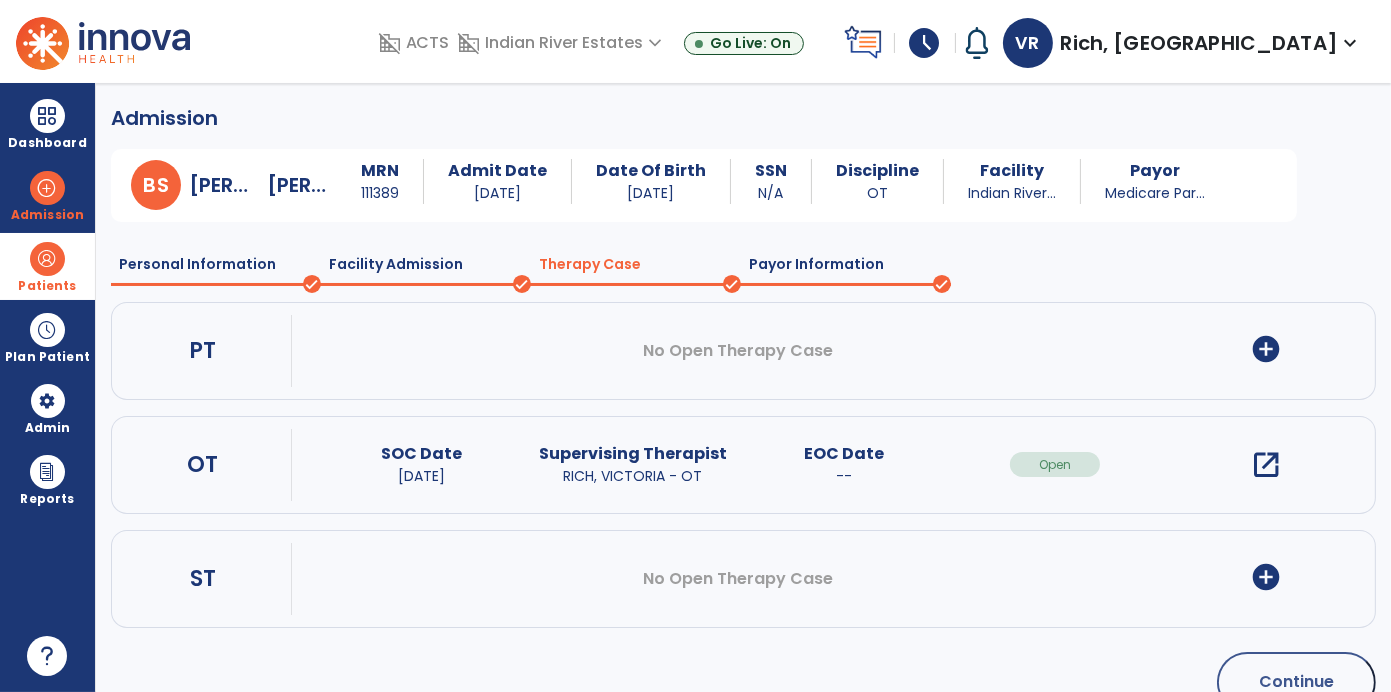 click on "done" 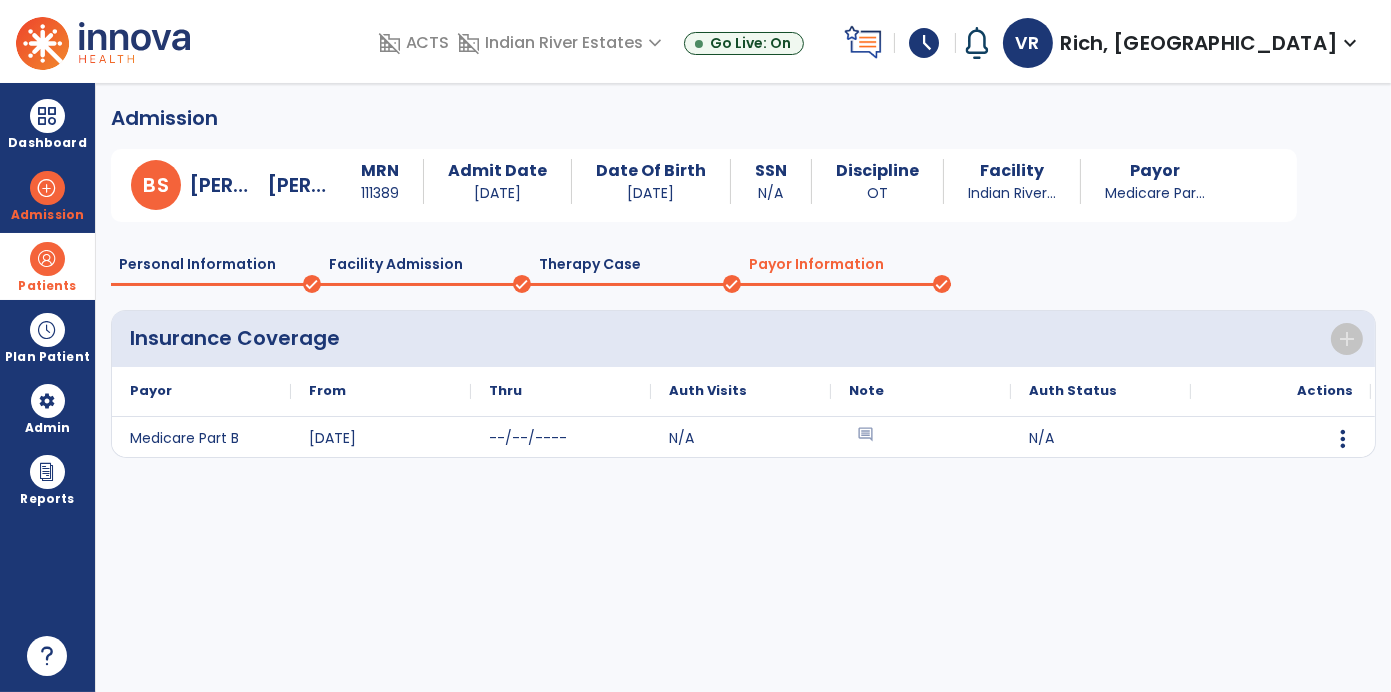 click on "Therapy Case" 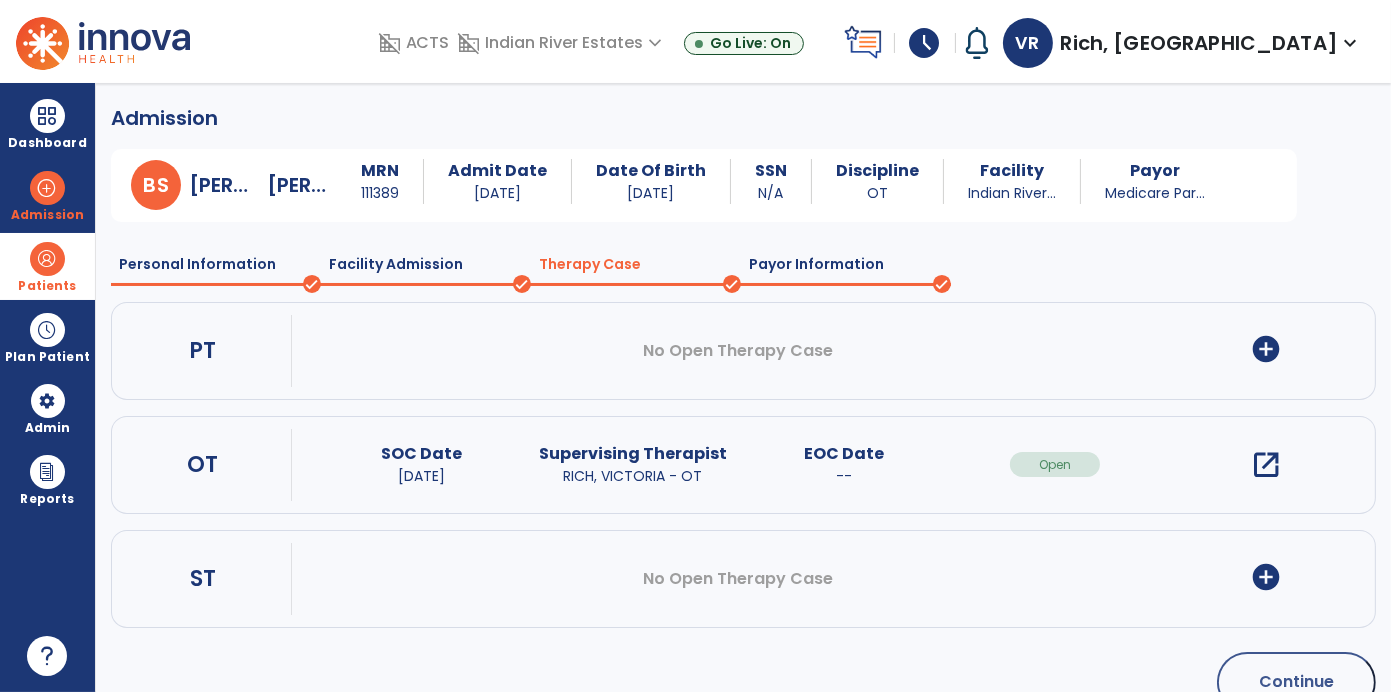 click on "done" 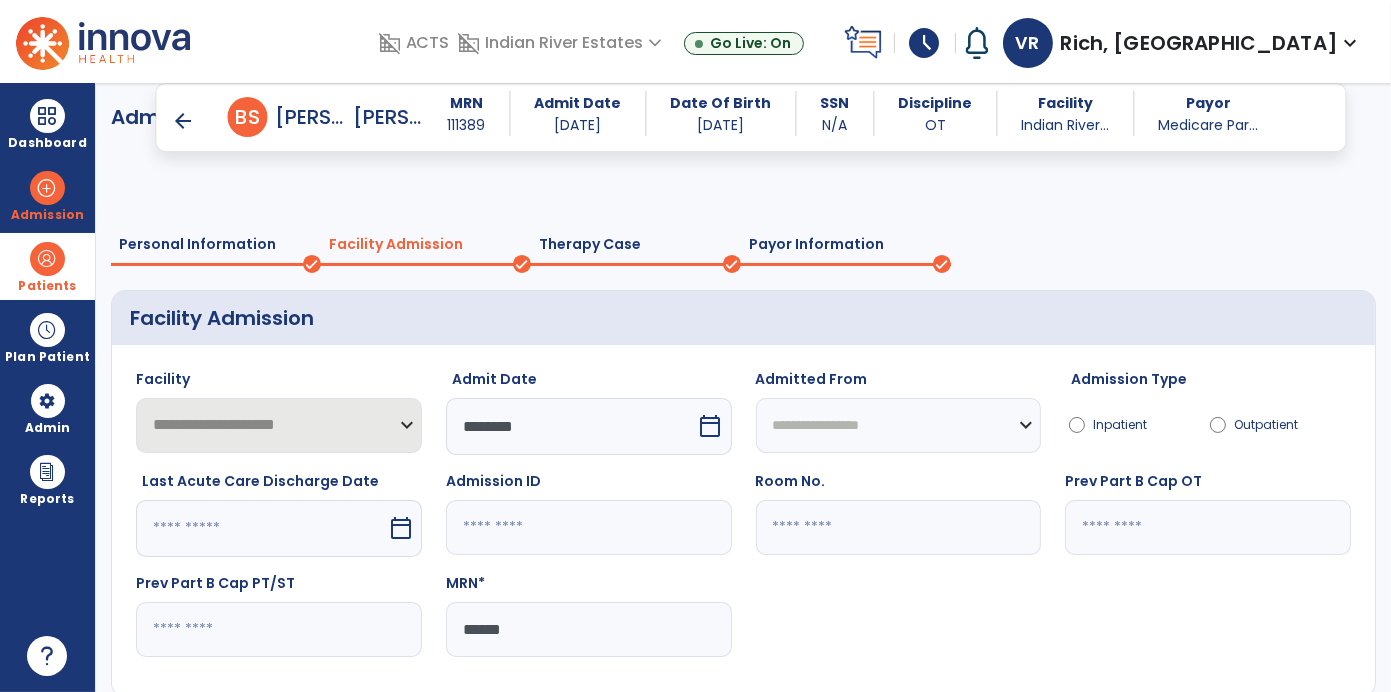 scroll, scrollTop: 0, scrollLeft: 0, axis: both 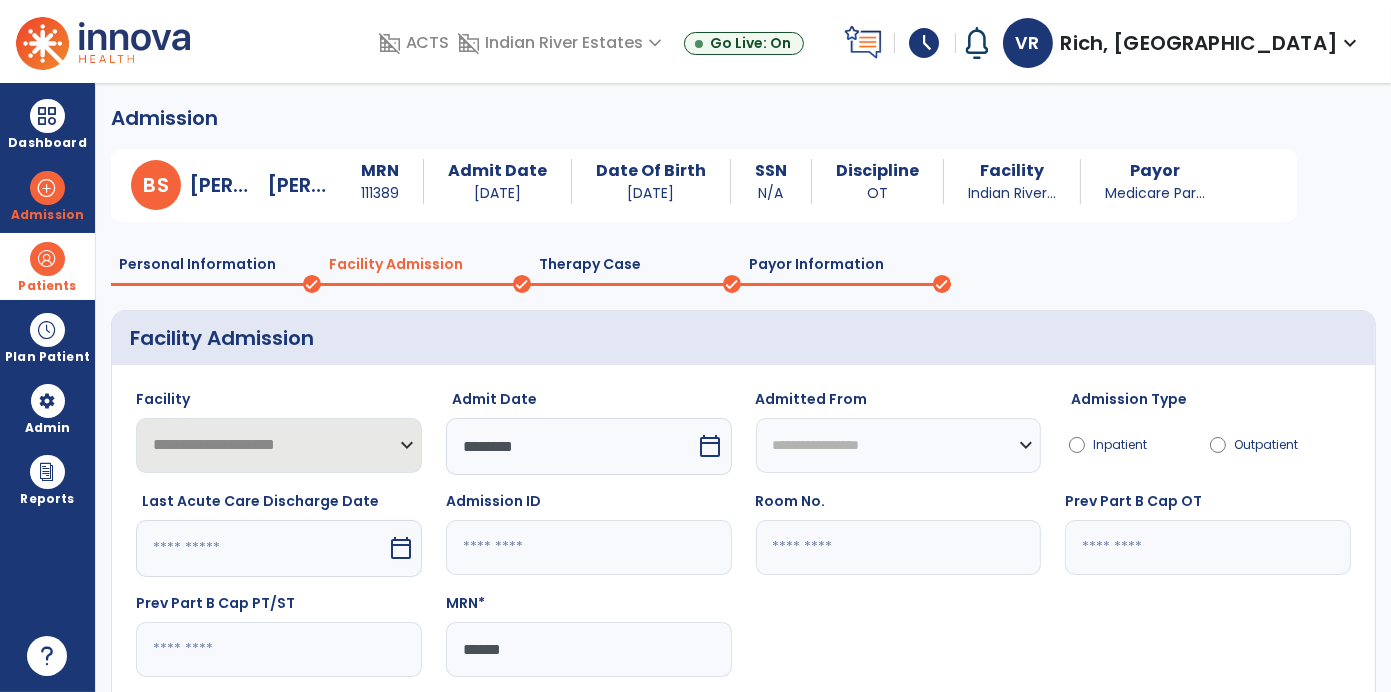 click on "done" 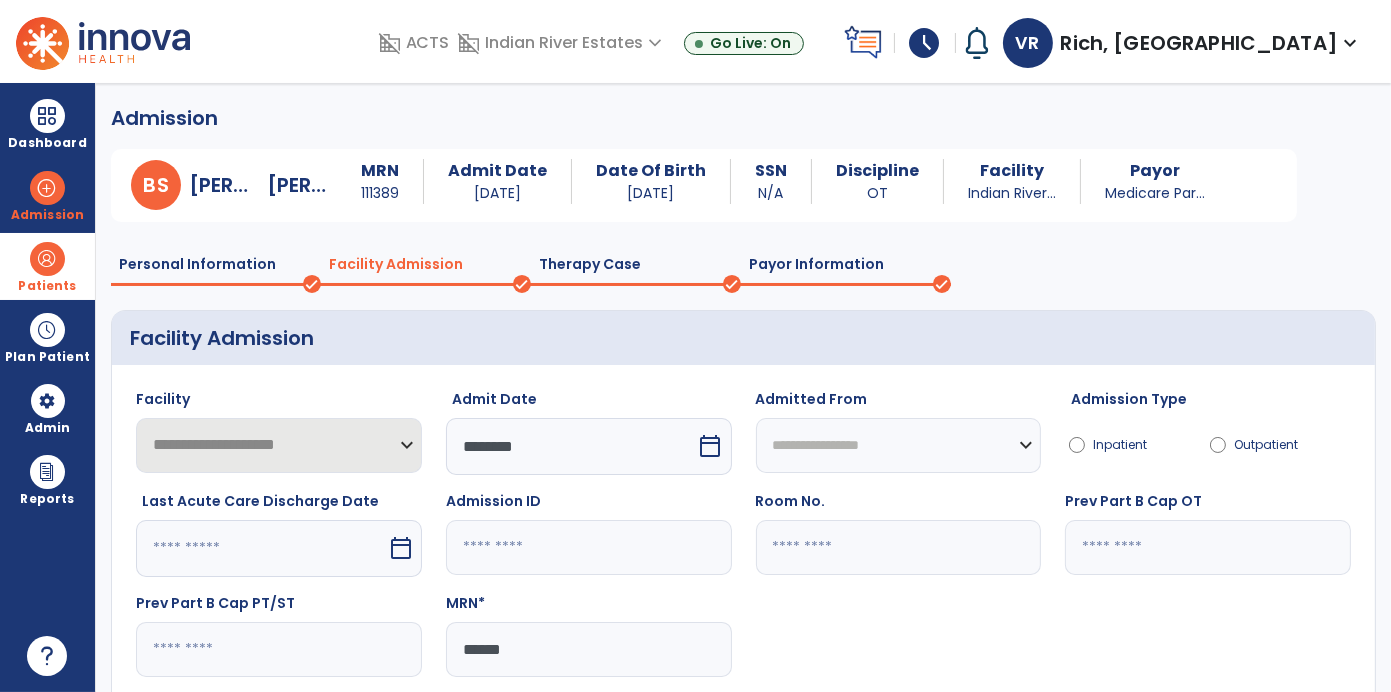 select on "******" 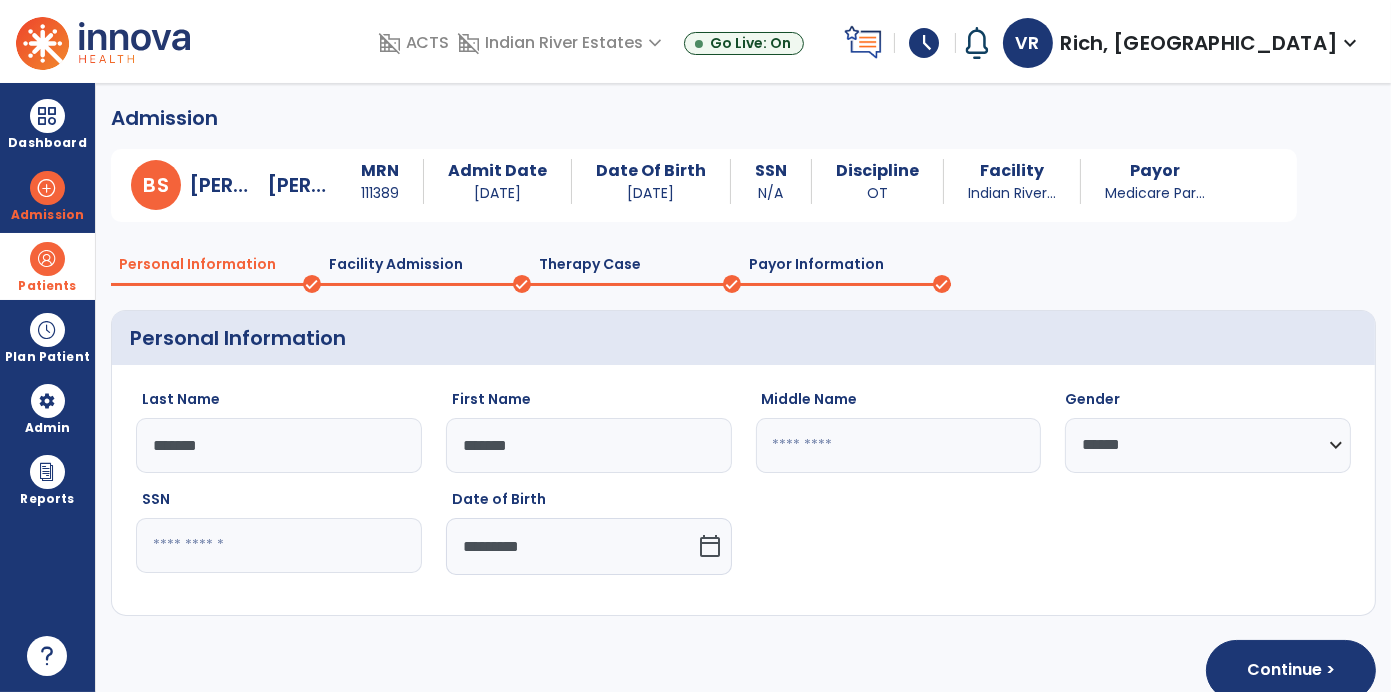 click on "done" 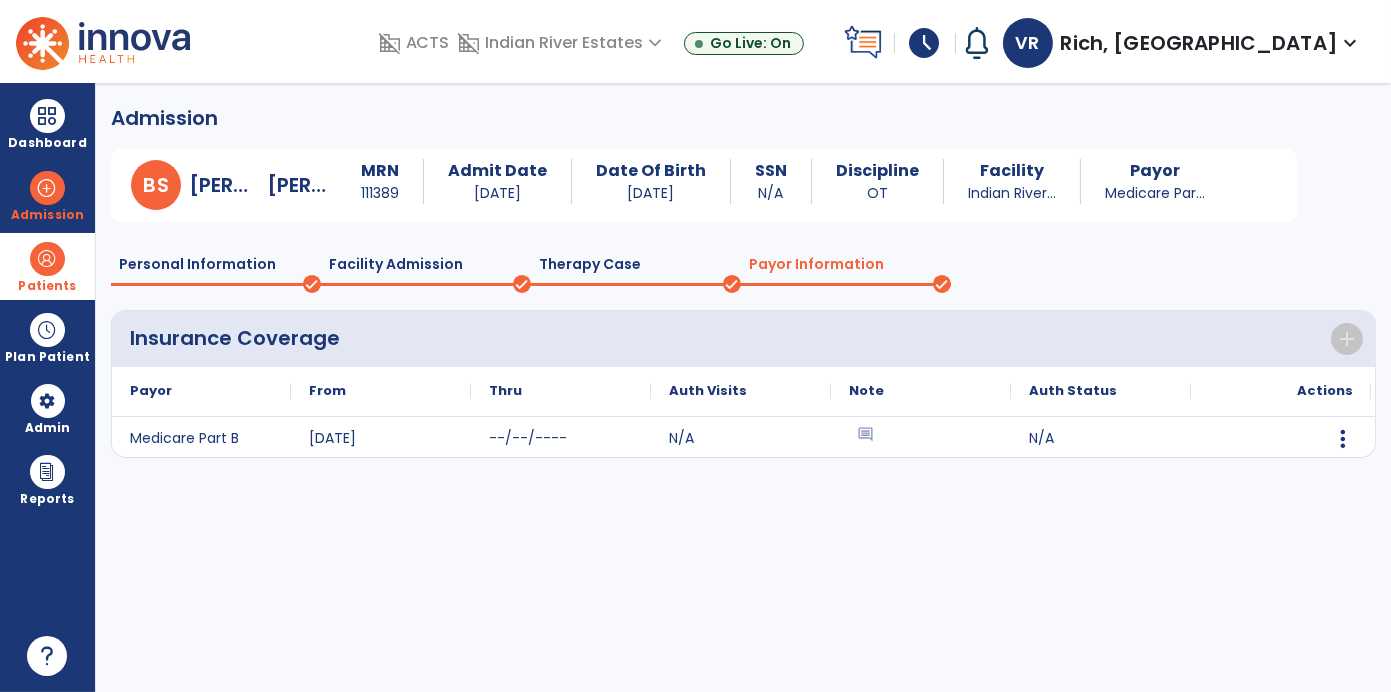 click on "Therapy Case" 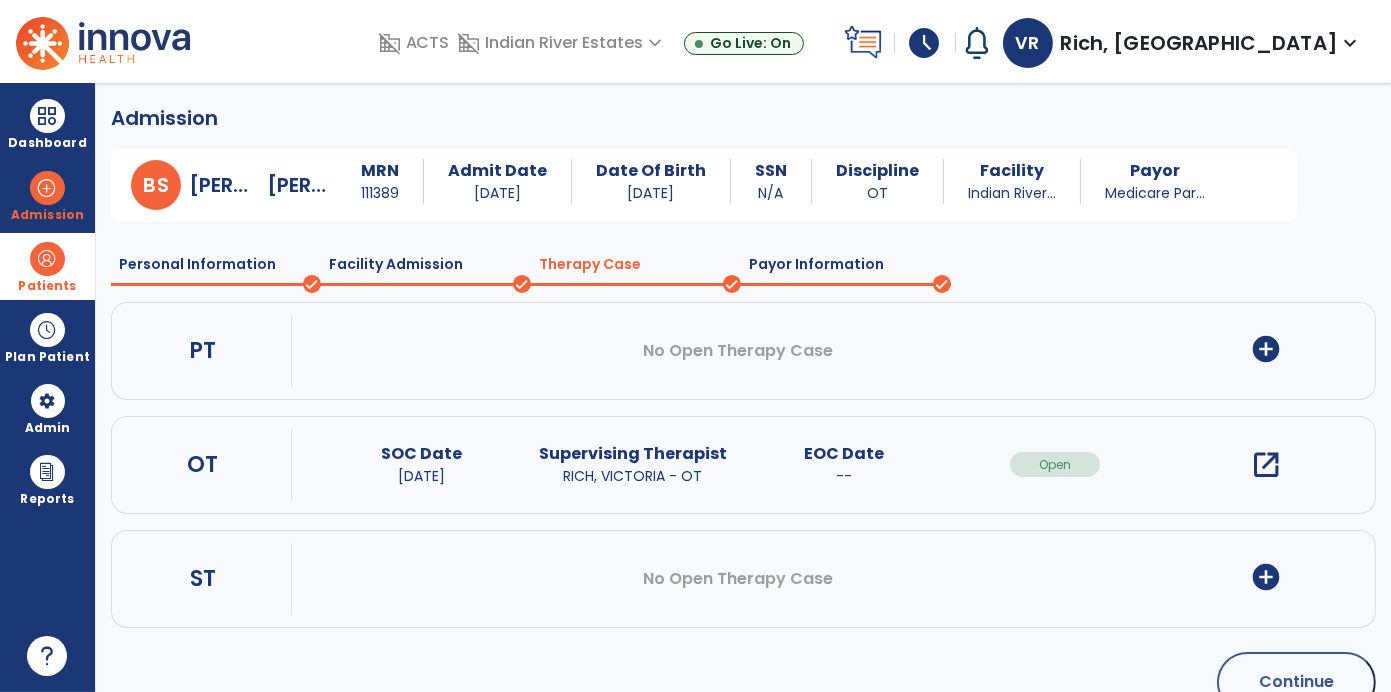 click on "open_in_new" at bounding box center [1266, 465] 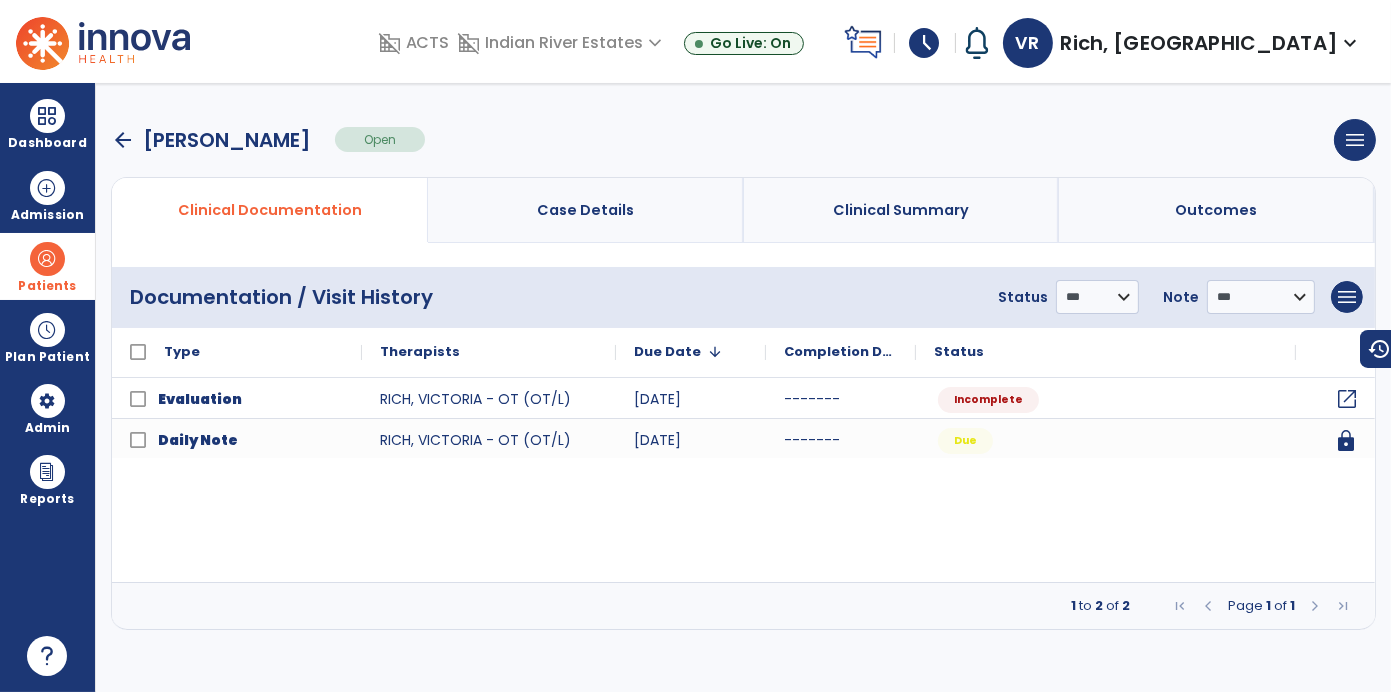 click on "open_in_new" 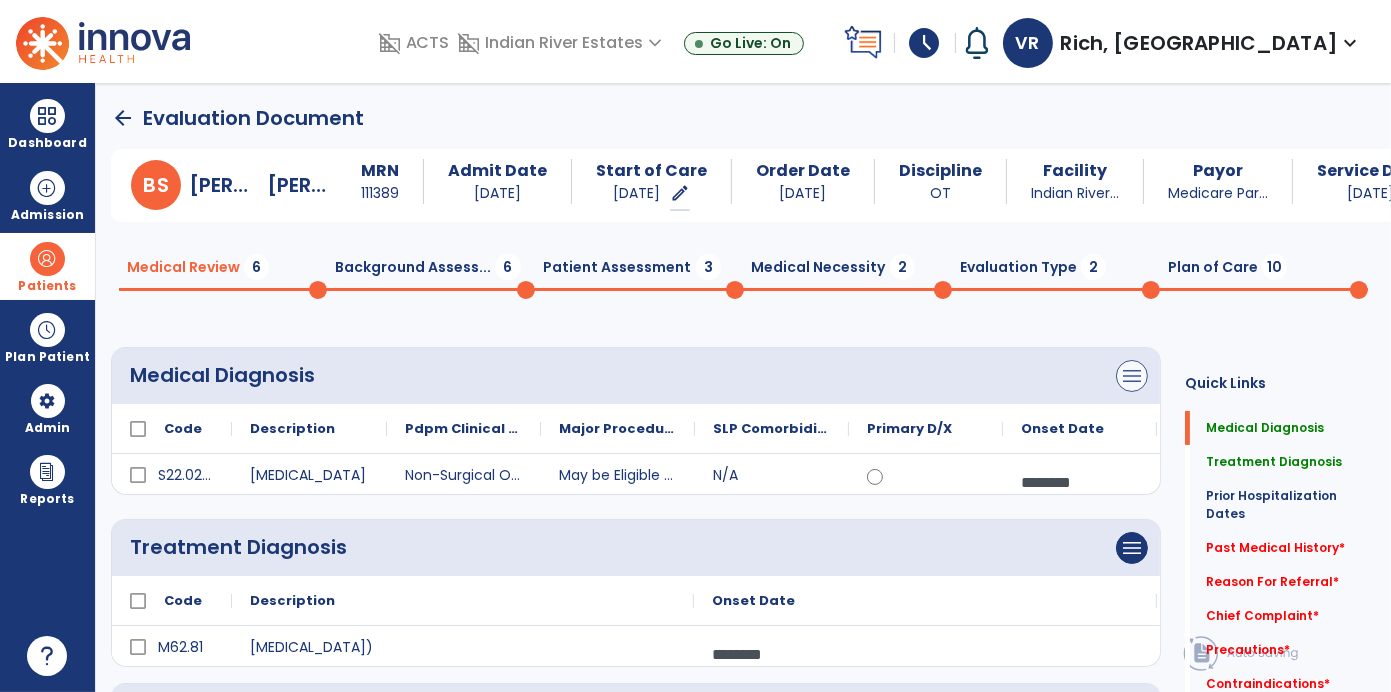 click on "menu" at bounding box center [1132, 376] 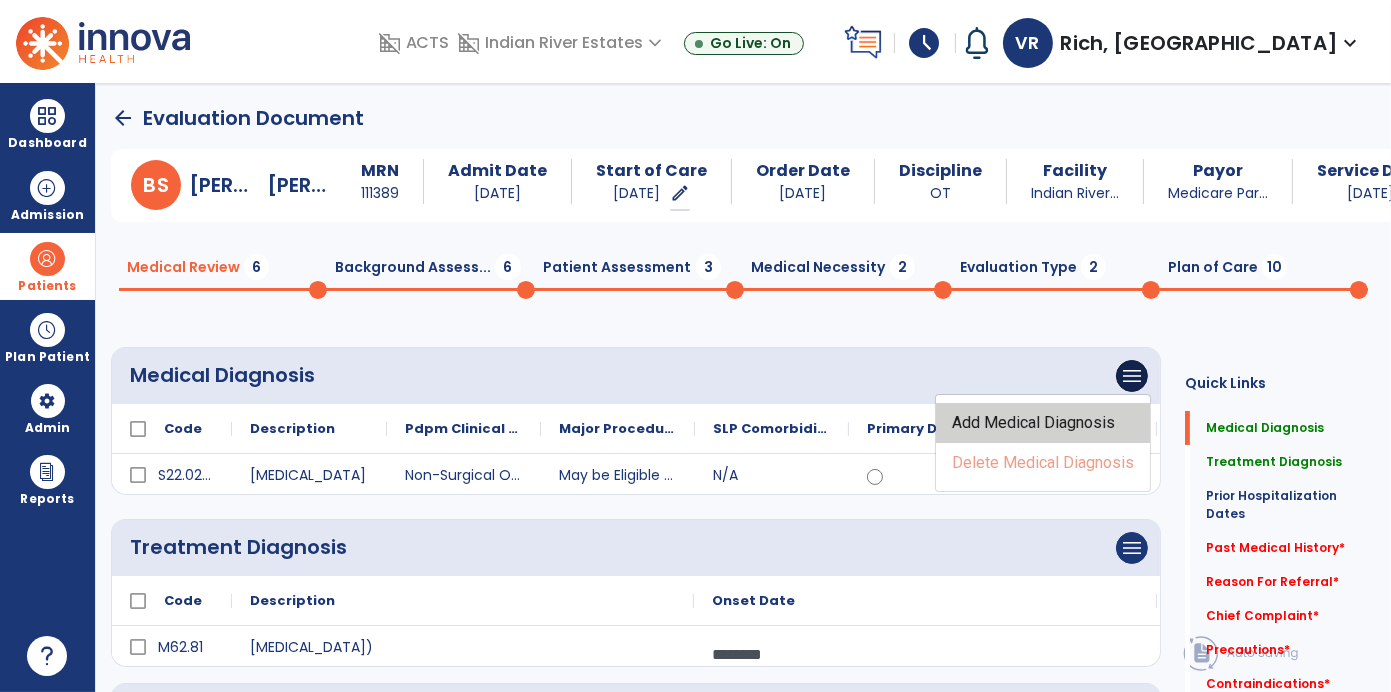 click on "Add Medical Diagnosis" 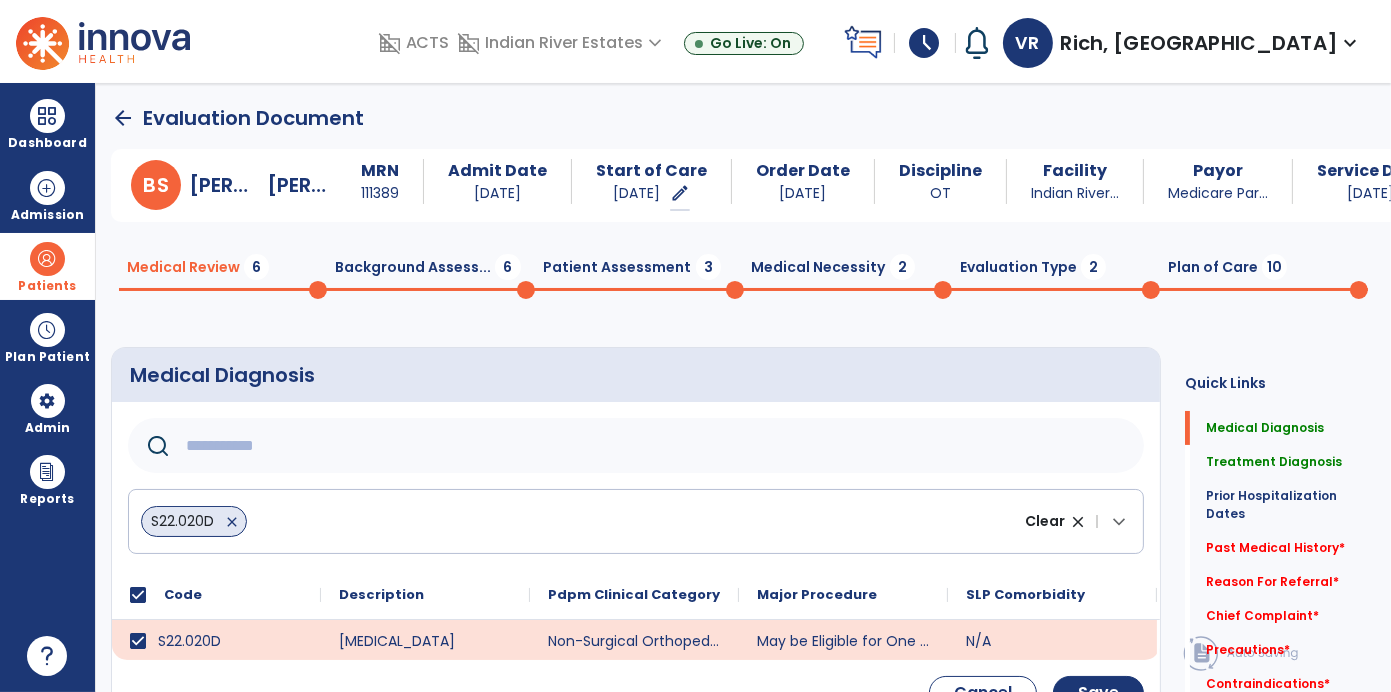 click 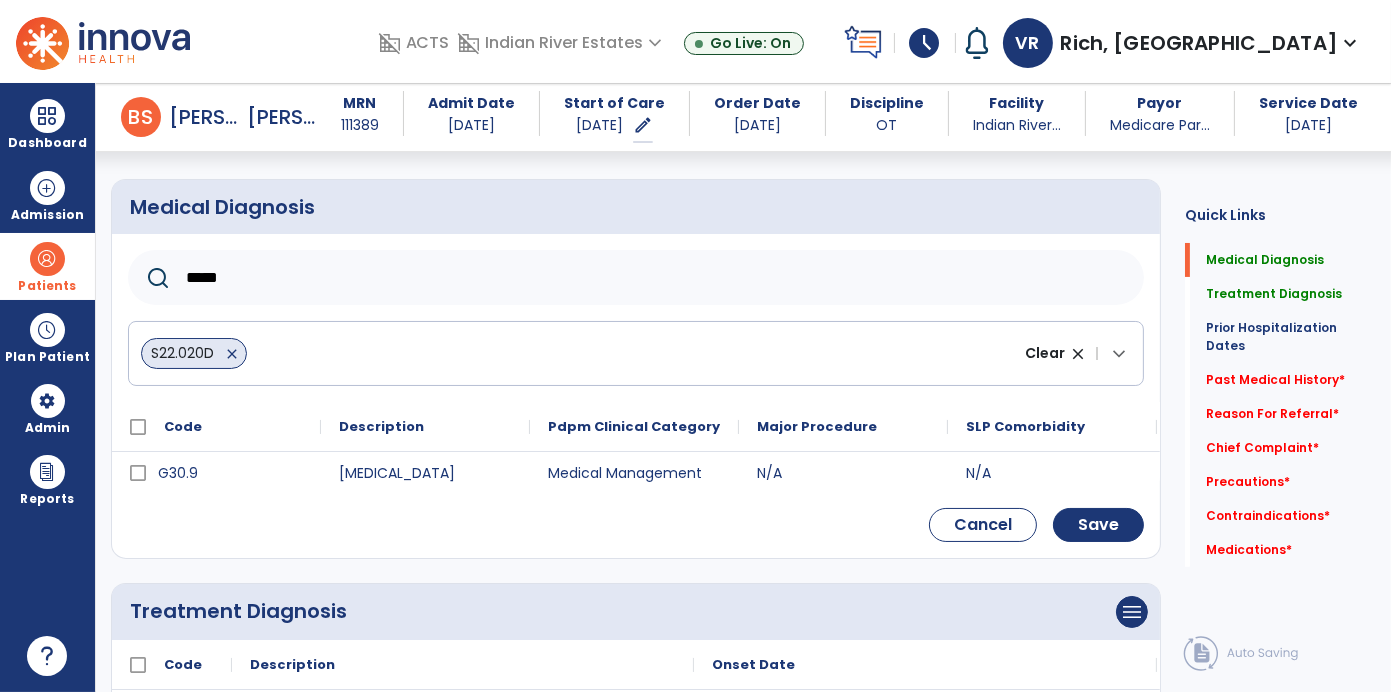 scroll, scrollTop: 155, scrollLeft: 0, axis: vertical 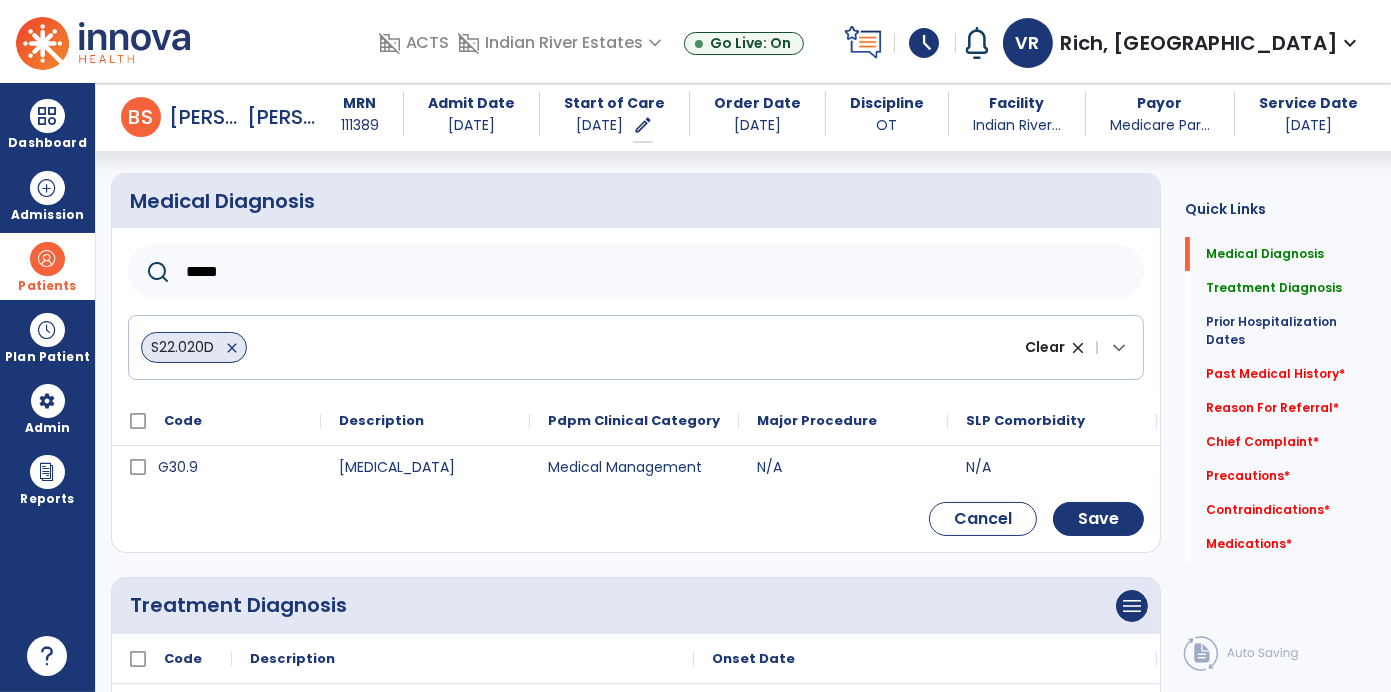 type on "*****" 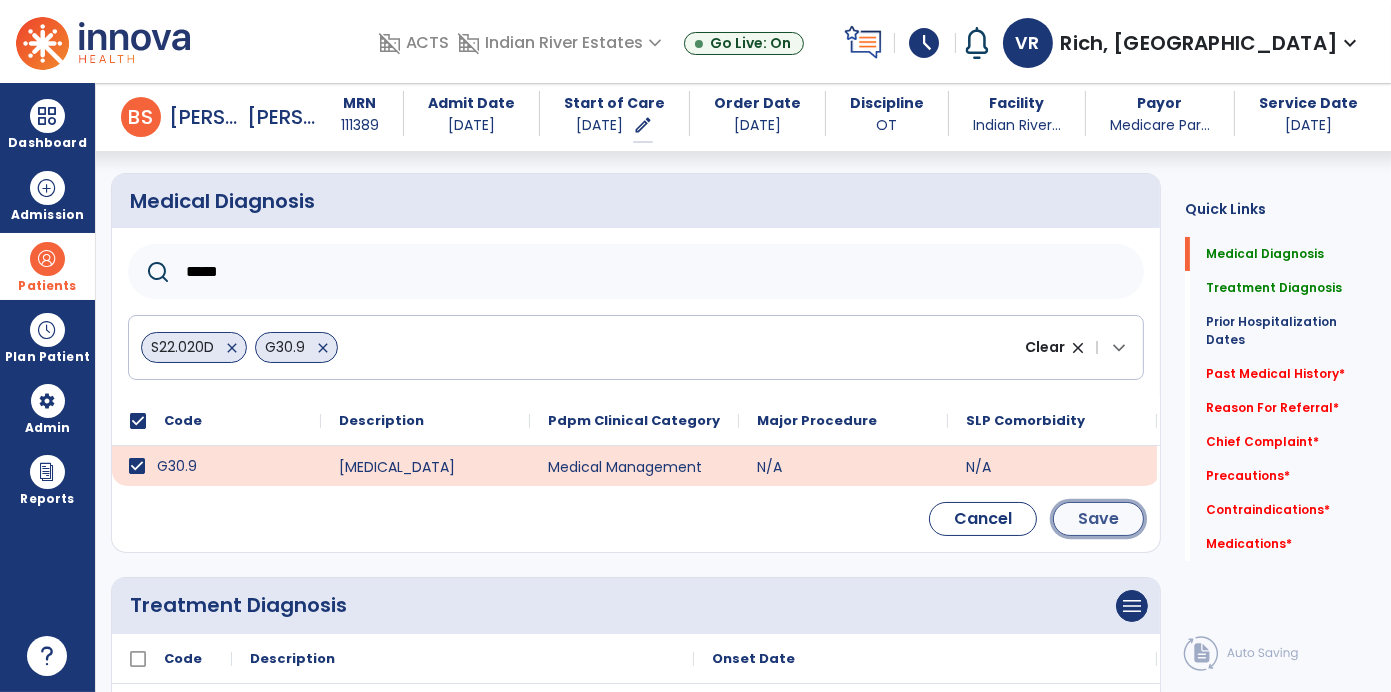 click on "Save" 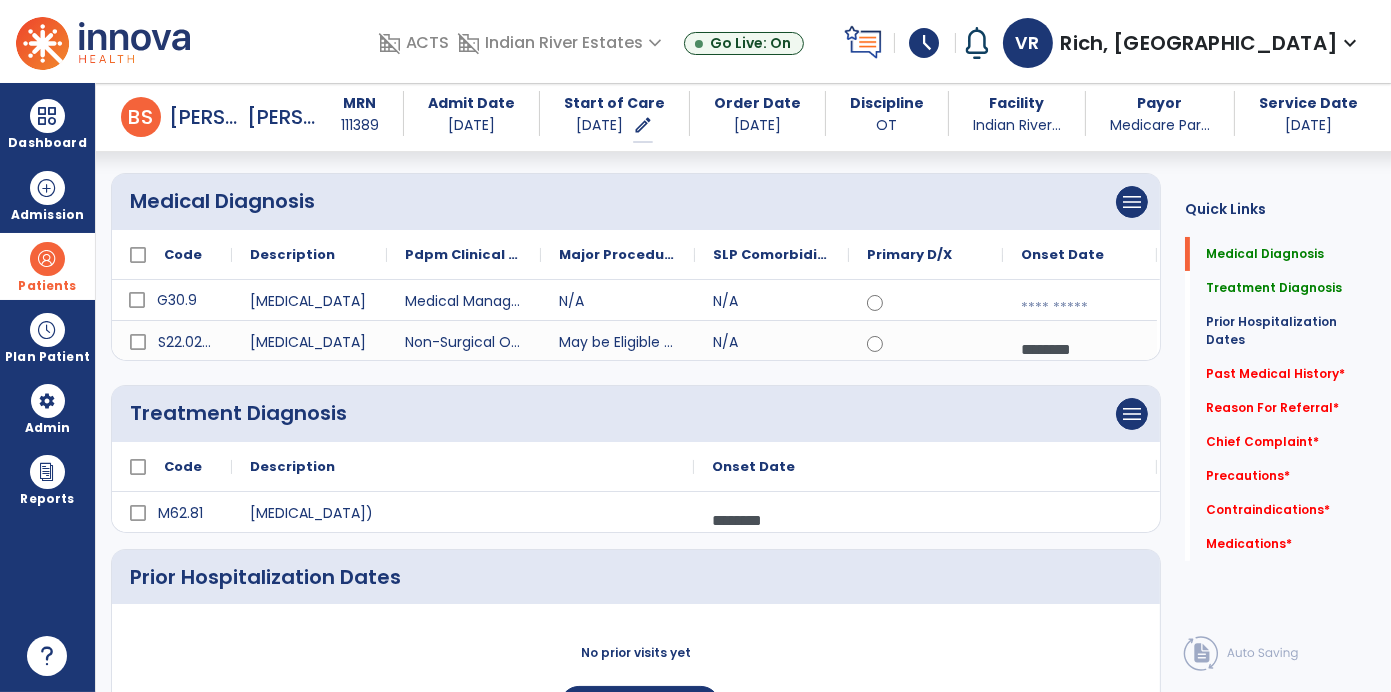 click at bounding box center (1080, 308) 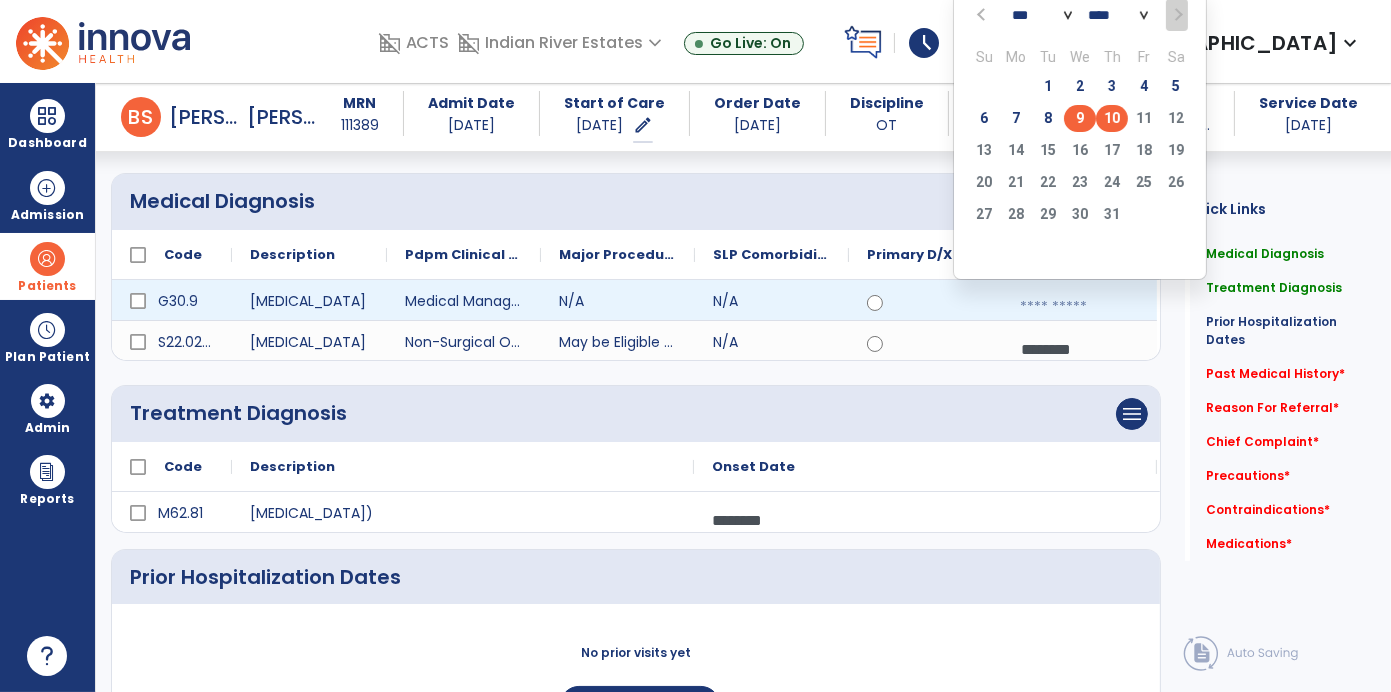 click on "9" 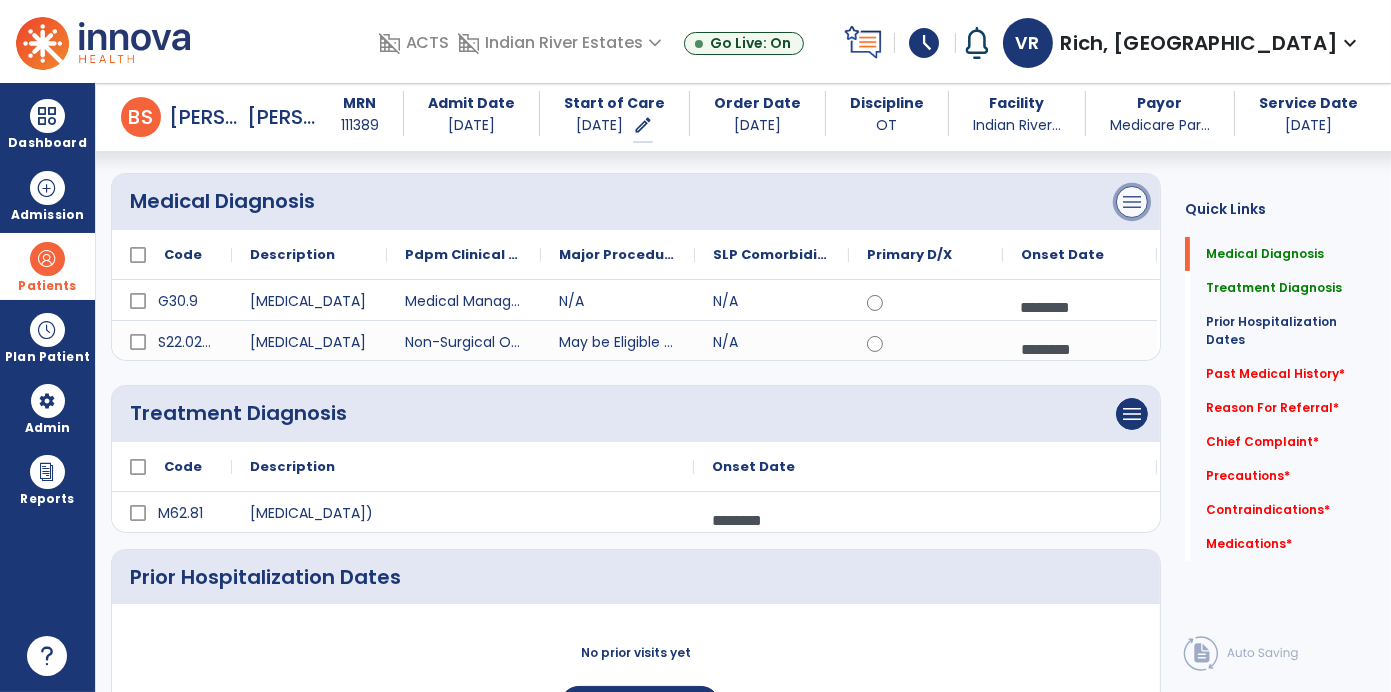 click on "menu" at bounding box center (1132, 202) 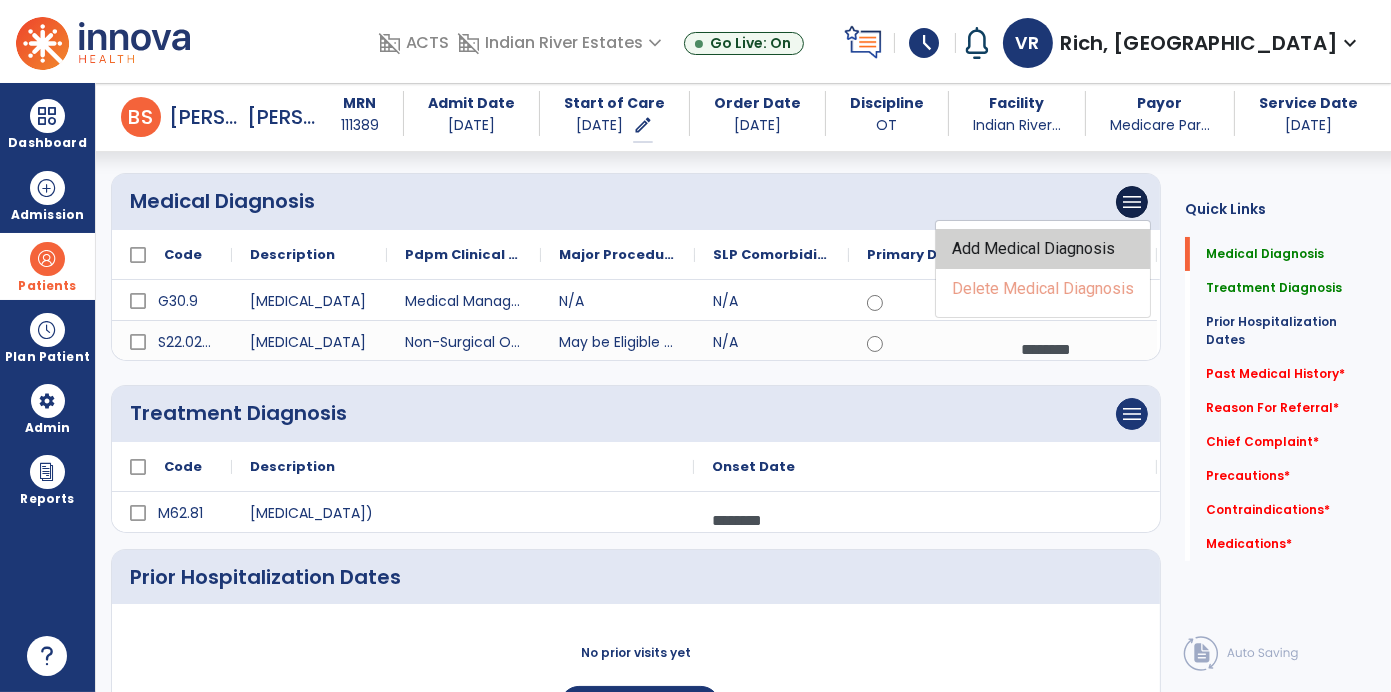click on "Add Medical Diagnosis" 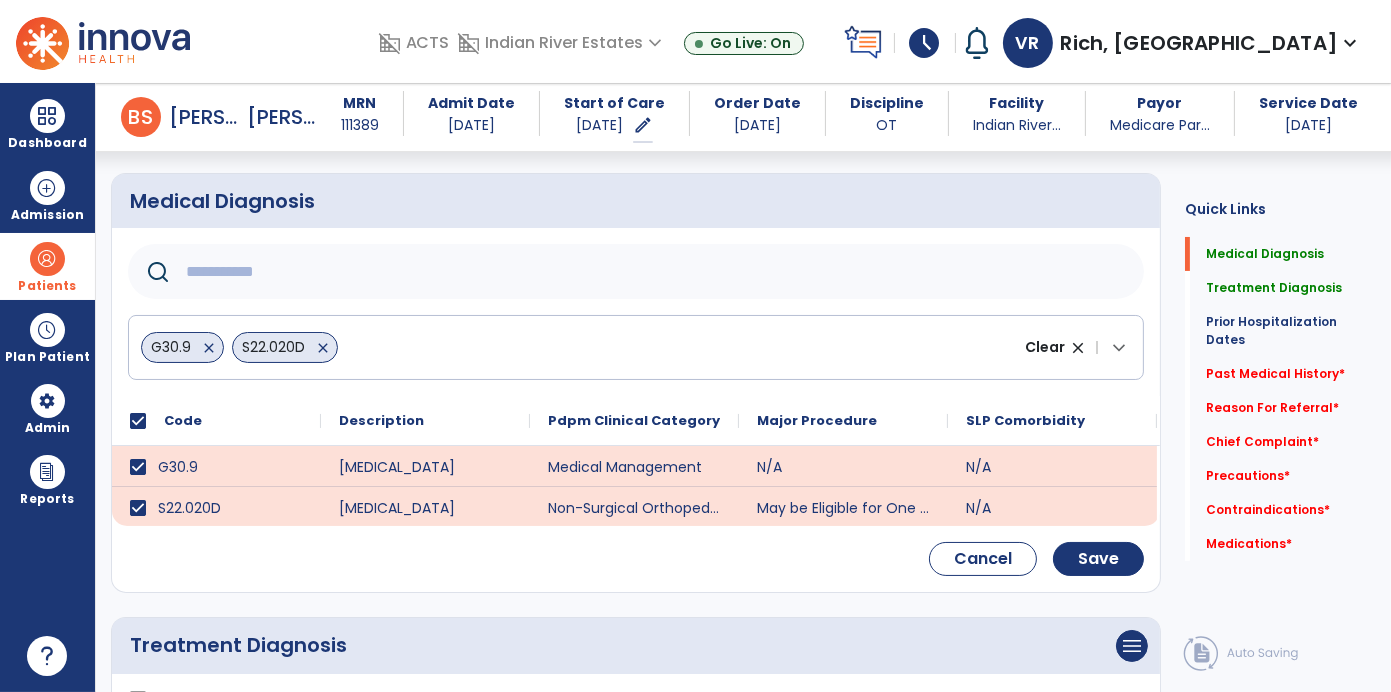 click 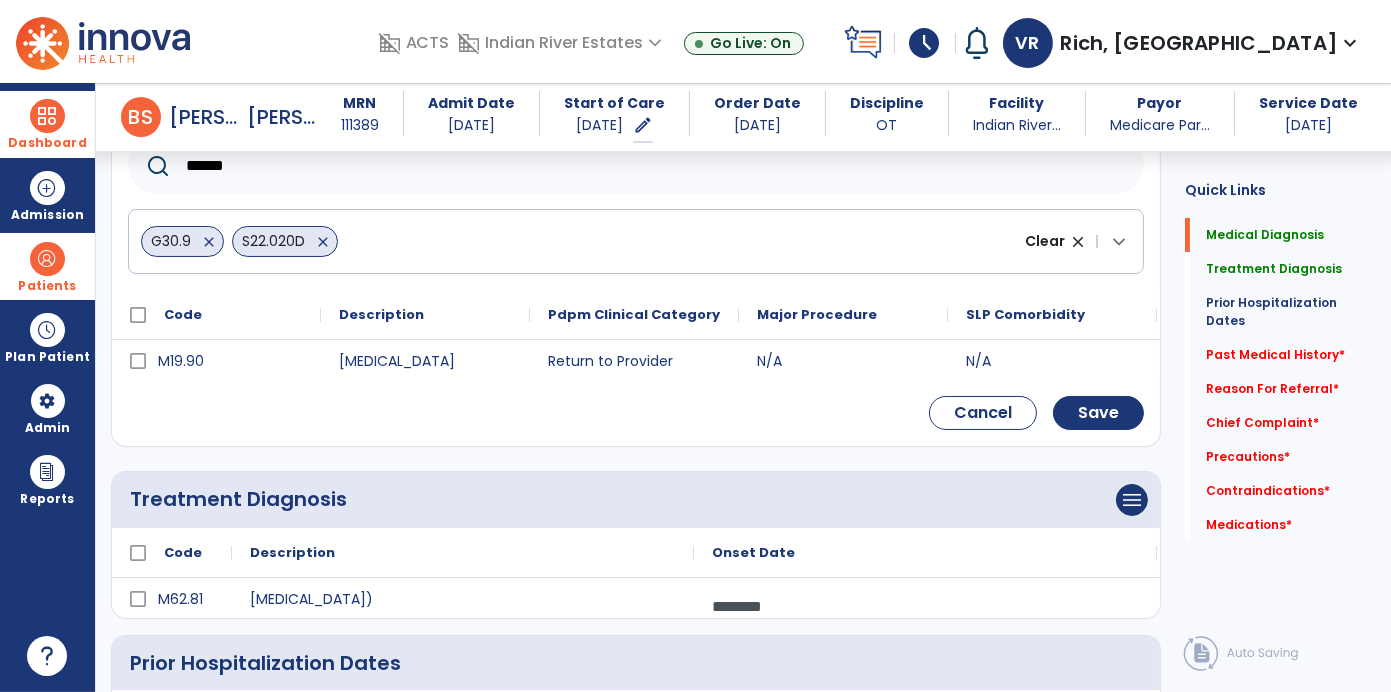 scroll, scrollTop: 262, scrollLeft: 0, axis: vertical 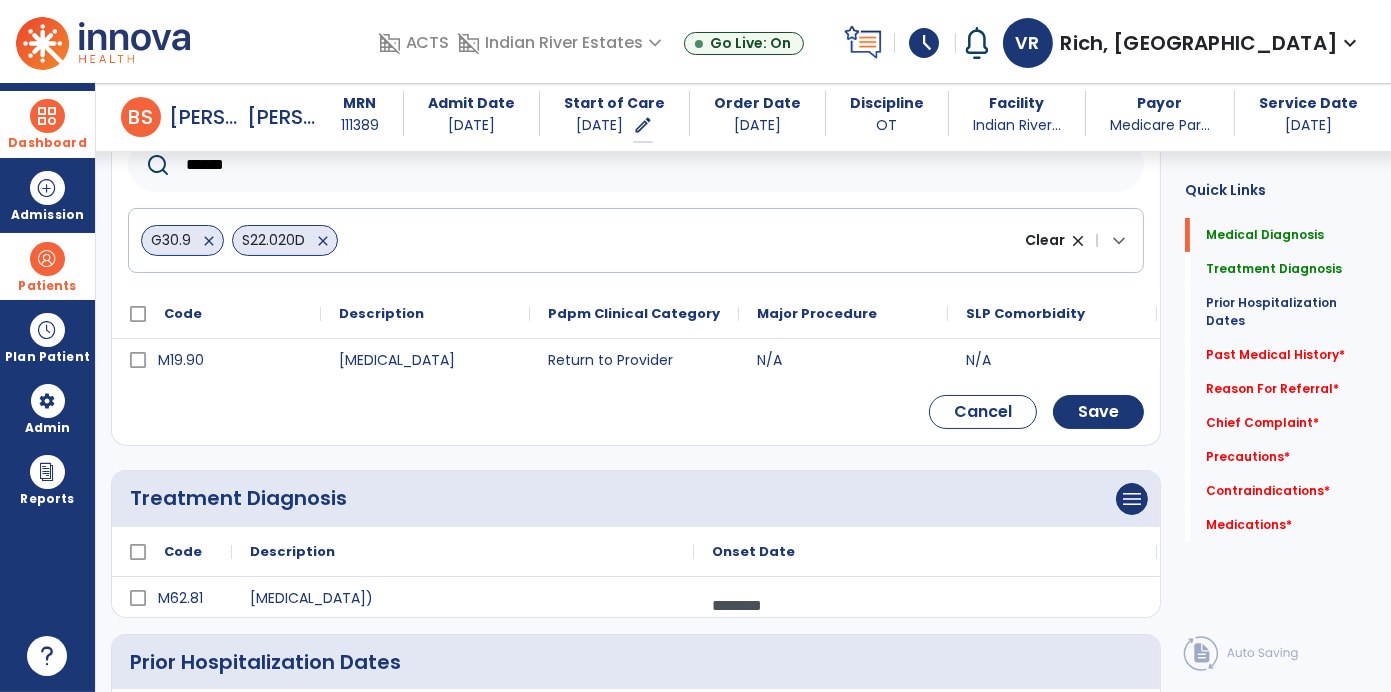 type on "******" 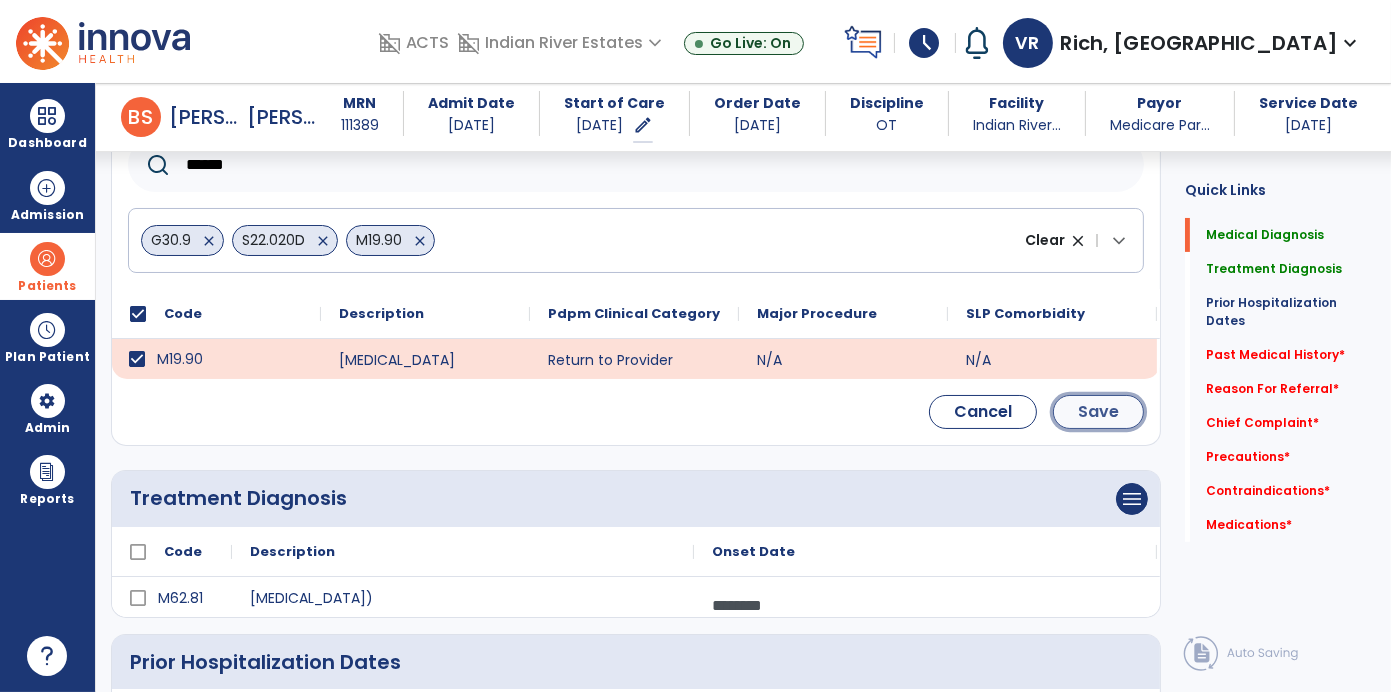 click on "Save" 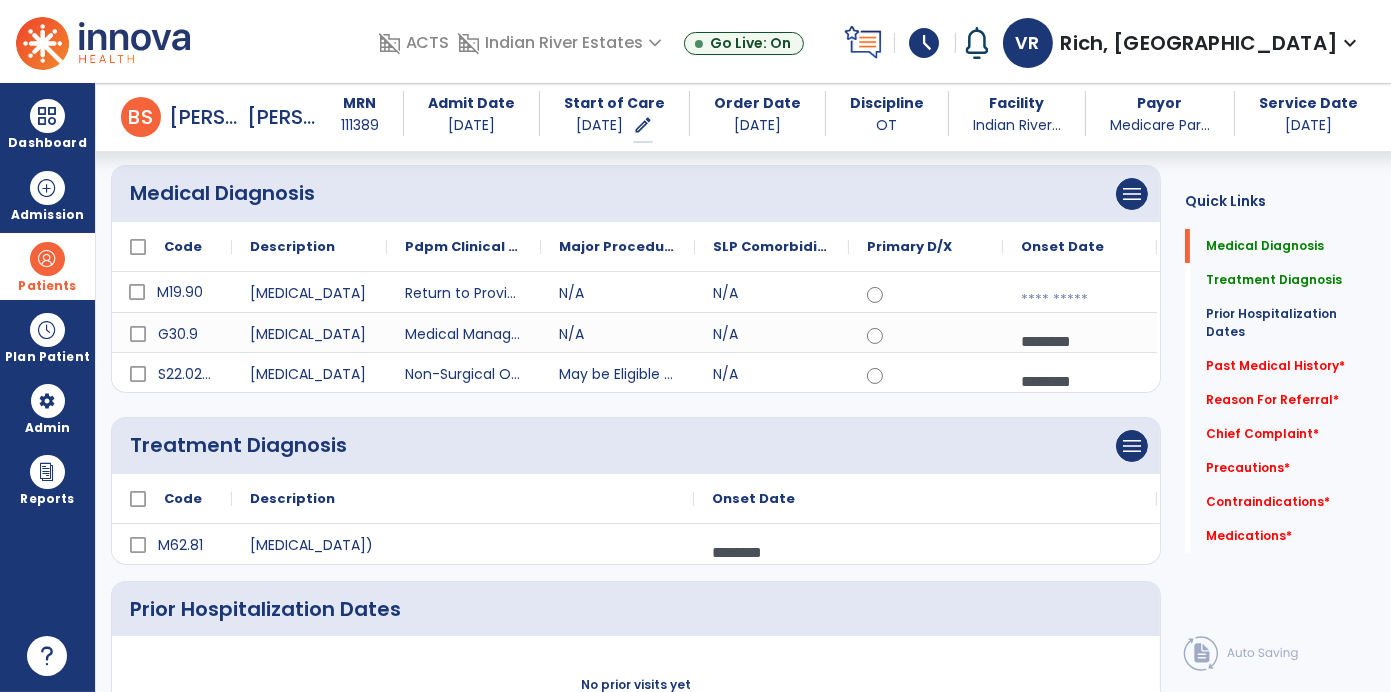 scroll, scrollTop: 165, scrollLeft: 0, axis: vertical 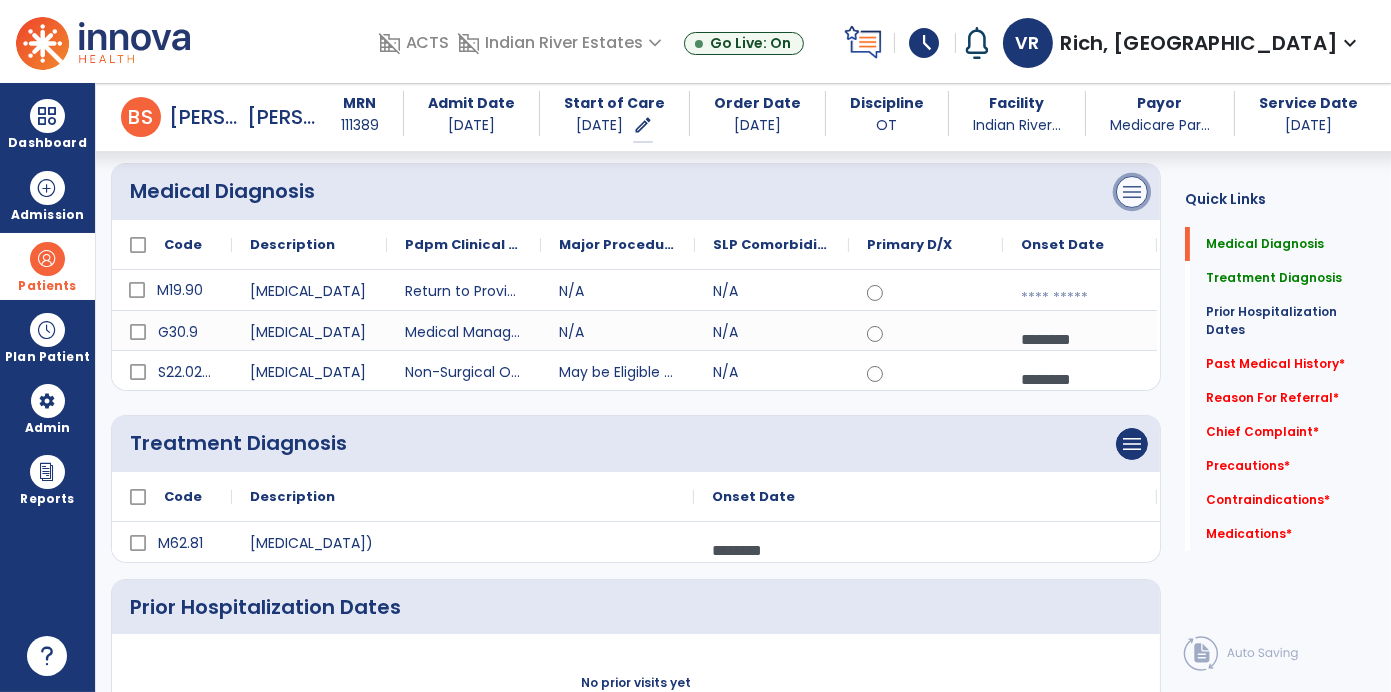 click on "menu" at bounding box center [1132, 192] 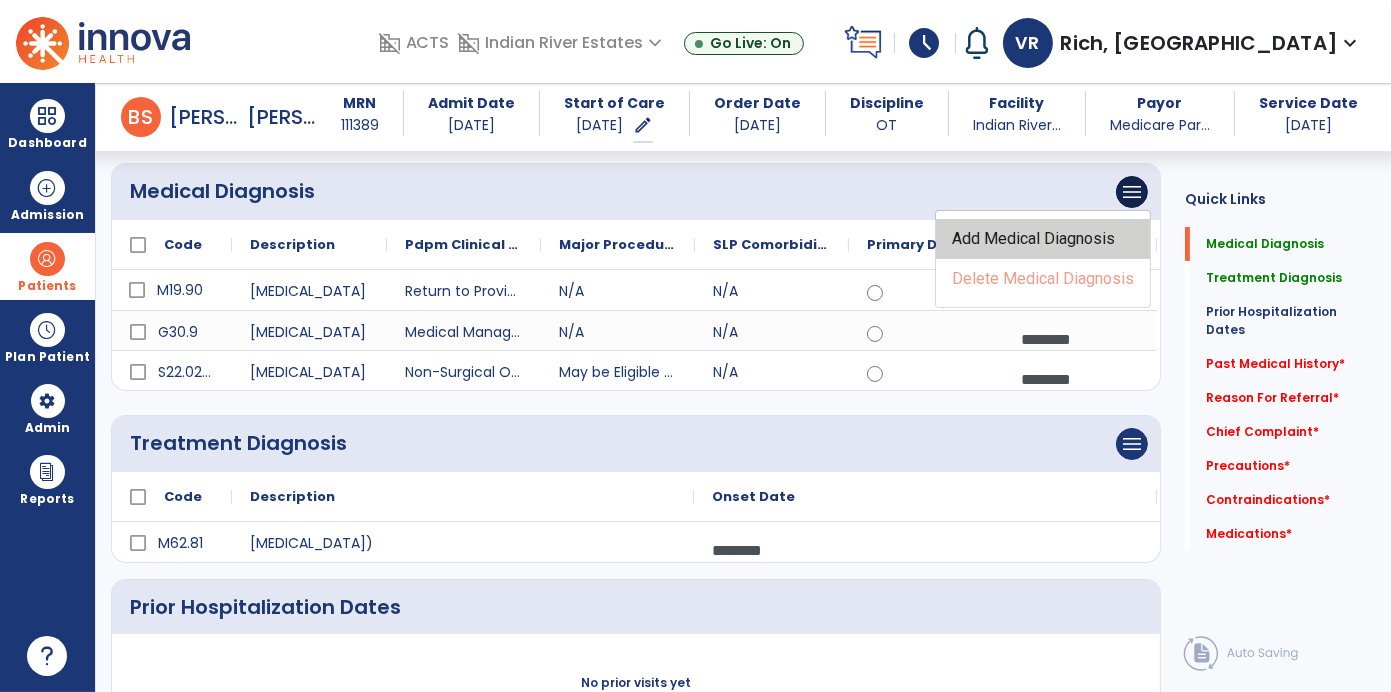 click on "Add Medical Diagnosis" 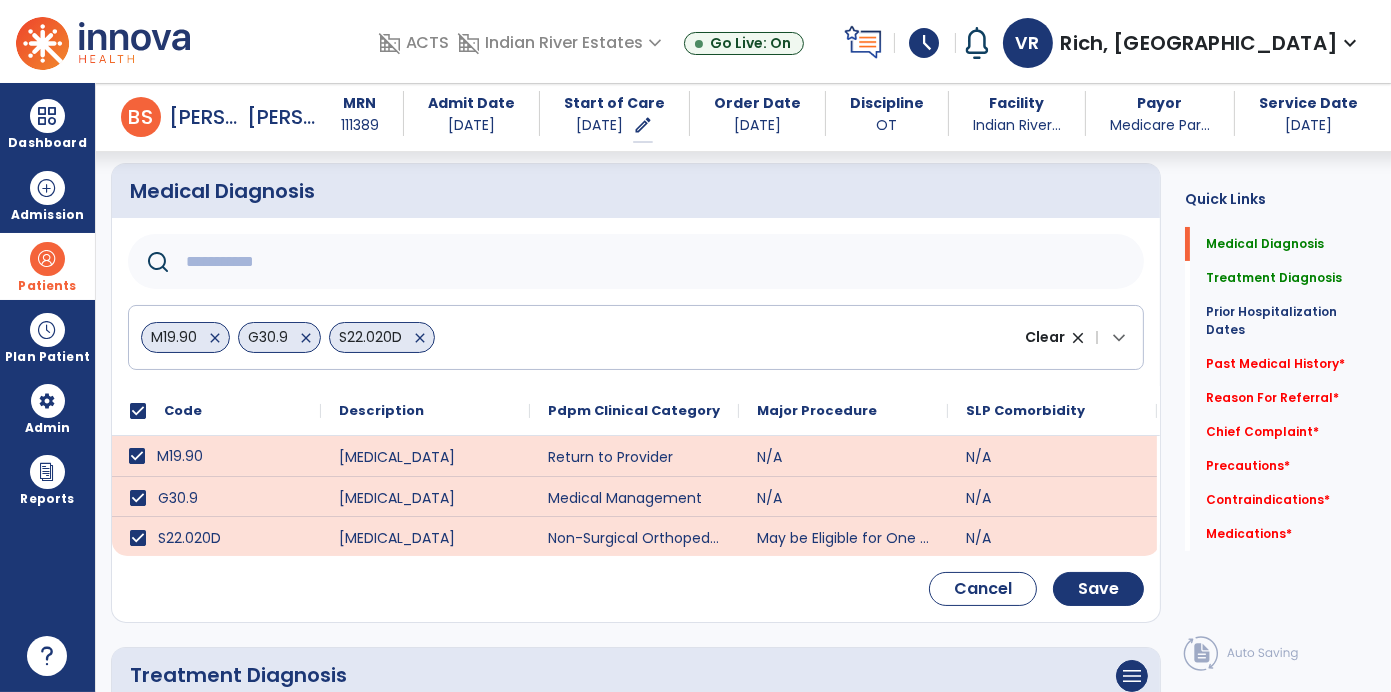 click 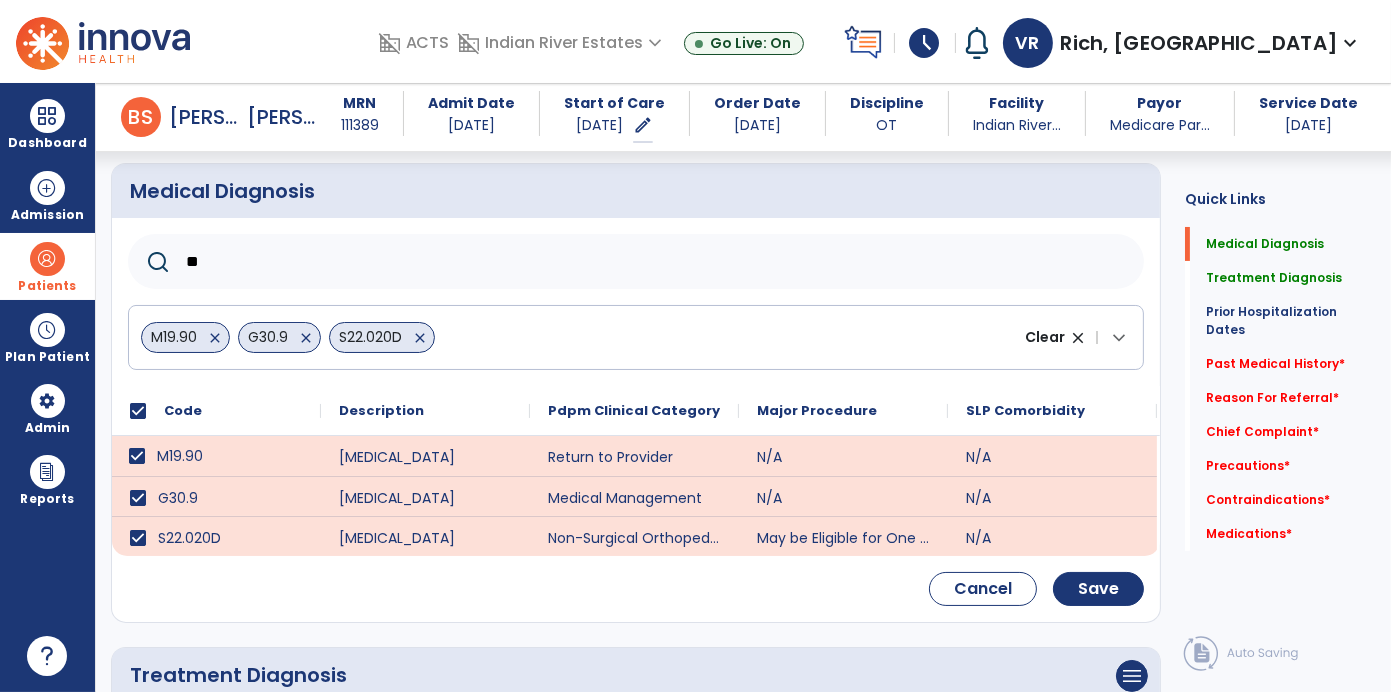 type on "***" 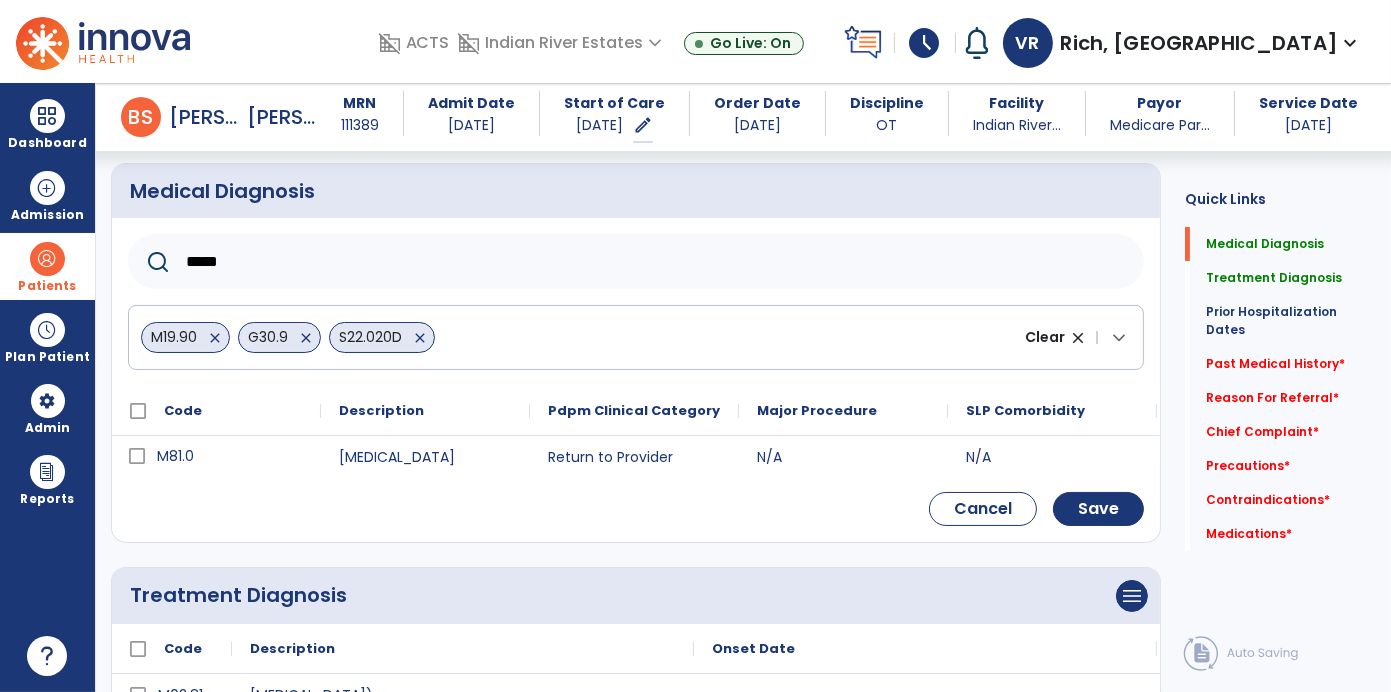 type on "*****" 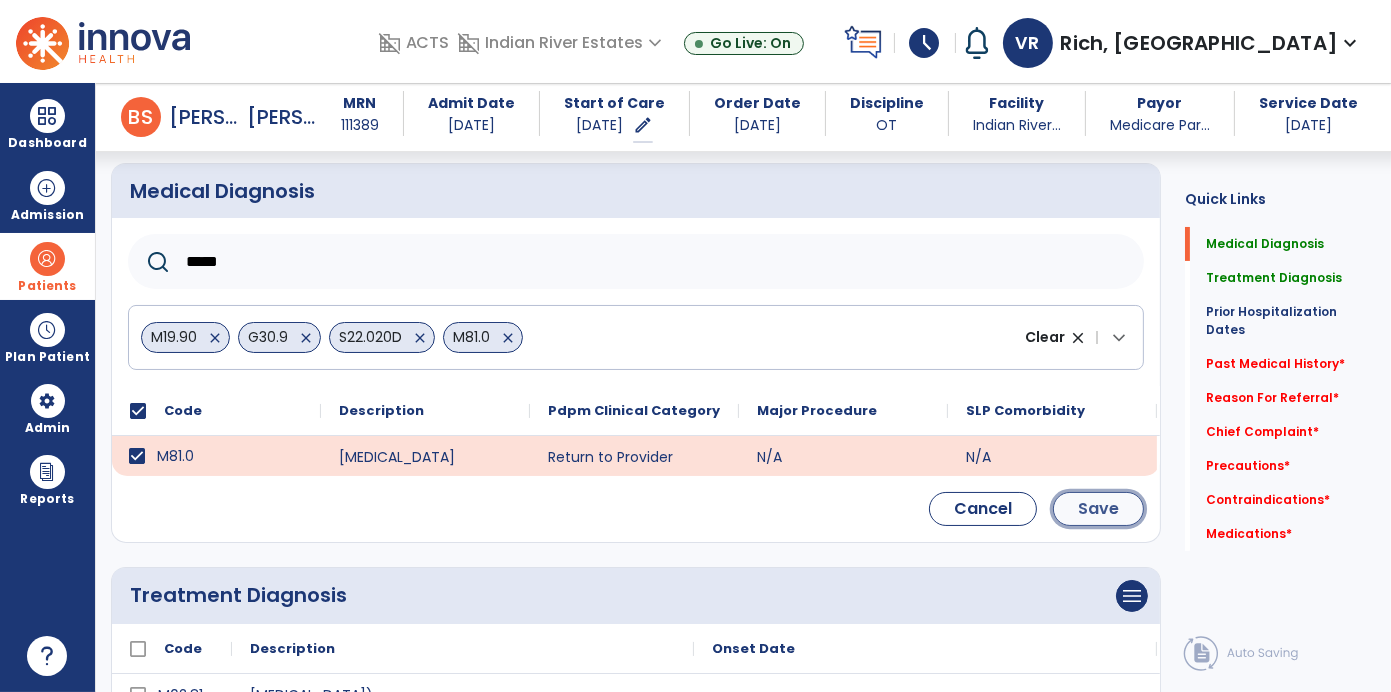 click on "Save" 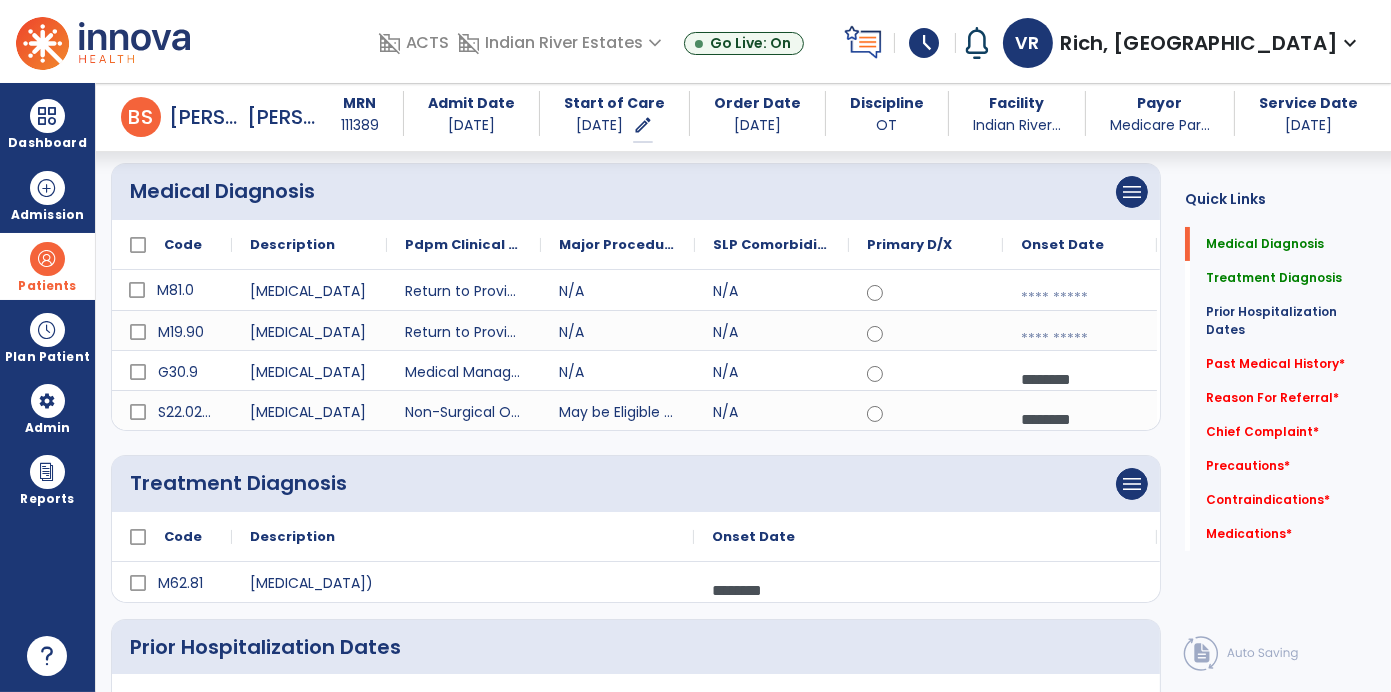 click at bounding box center [1080, 298] 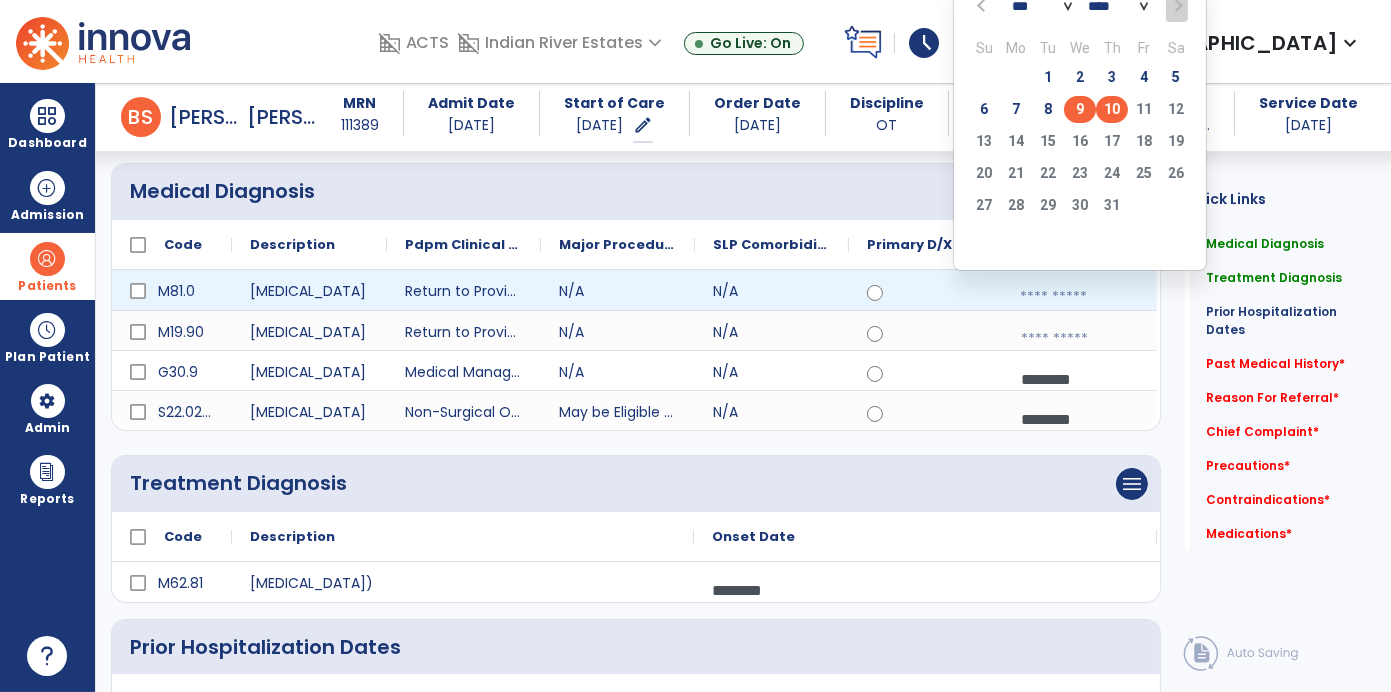 click on "9" 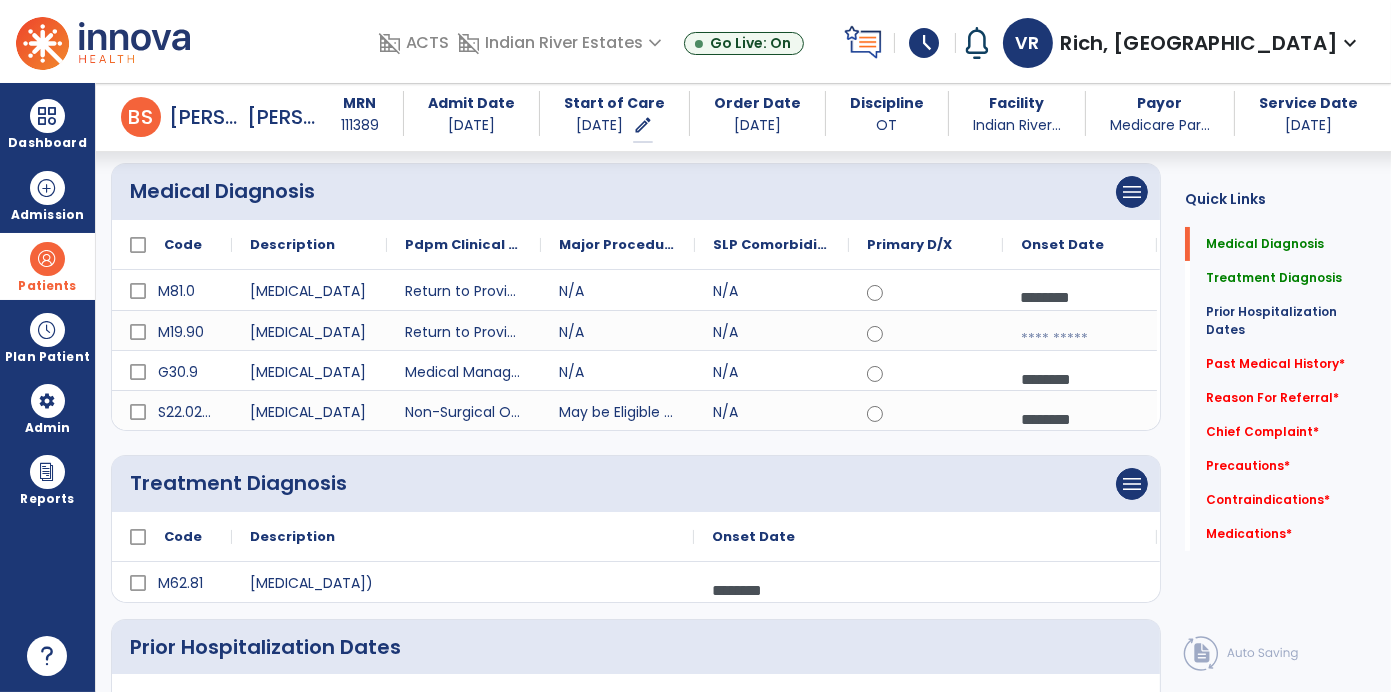click at bounding box center [1080, 339] 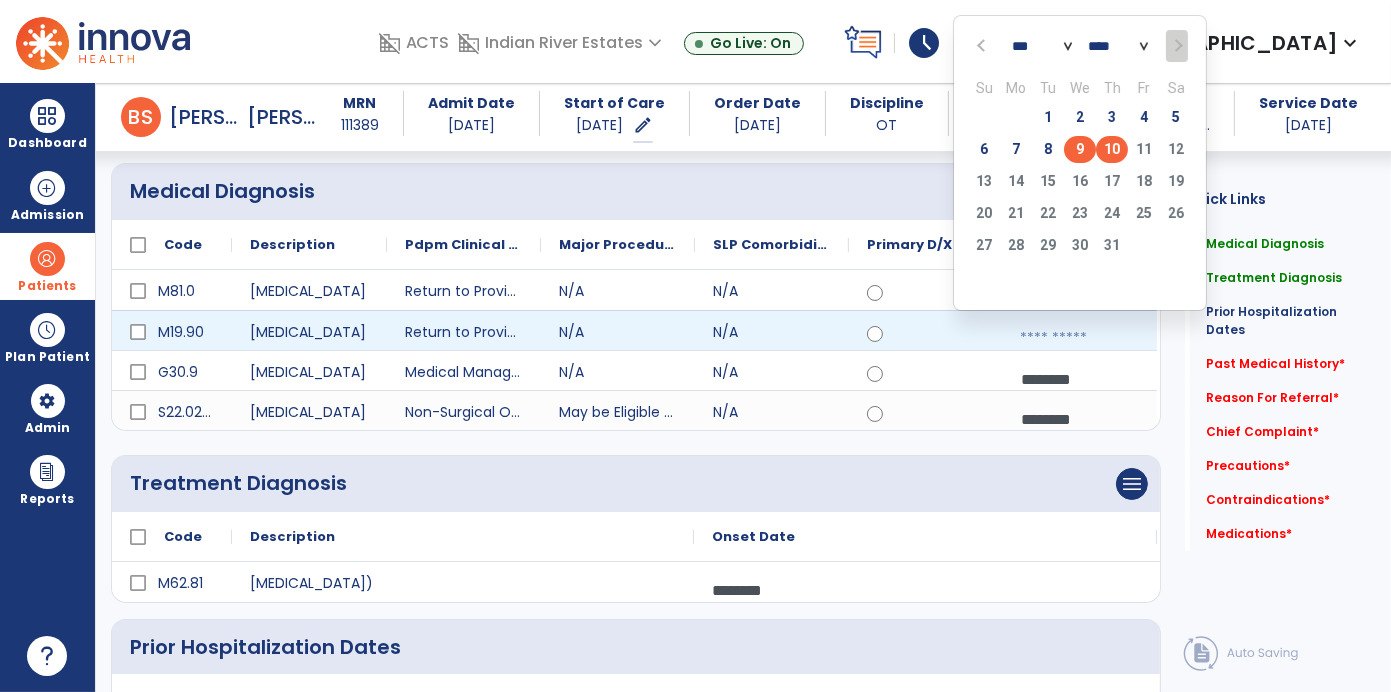 click on "9" 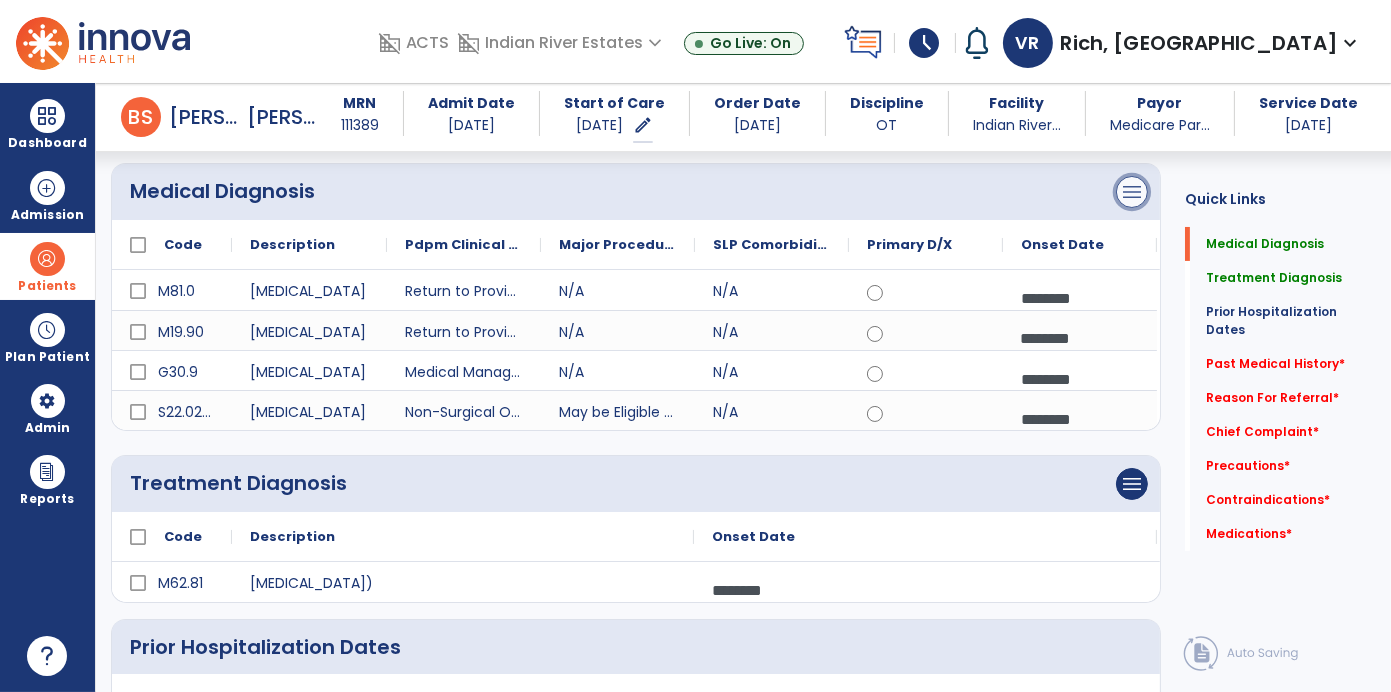 click on "menu" at bounding box center (1132, 192) 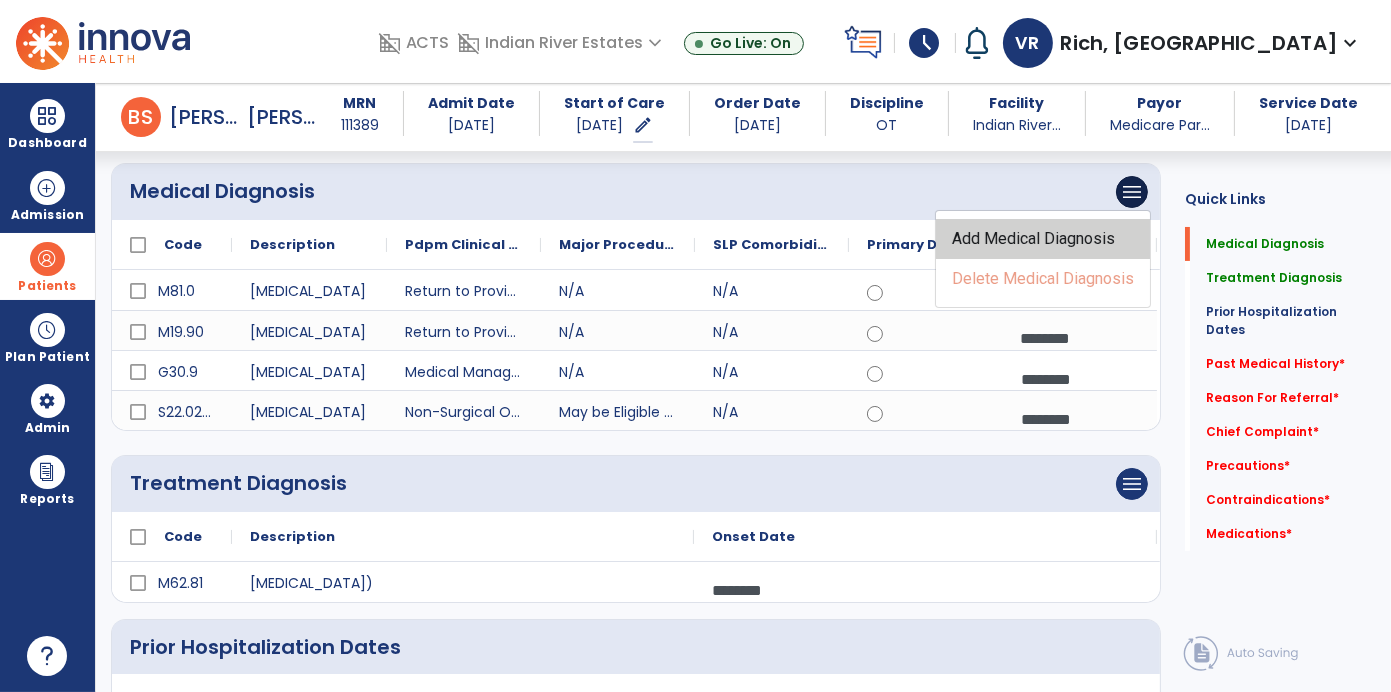 click on "Add Medical Diagnosis" 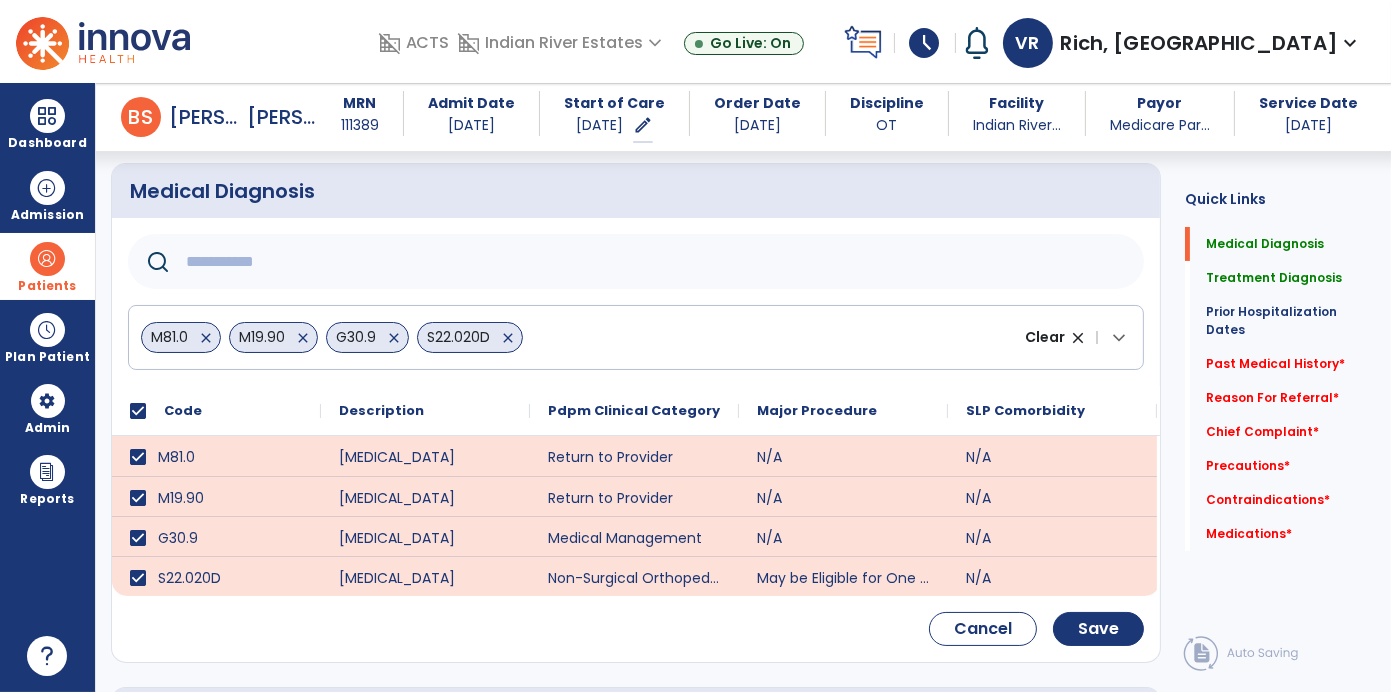 click on "M81.0   close   M19.90   close   G30.9   close   S22.020D   close" 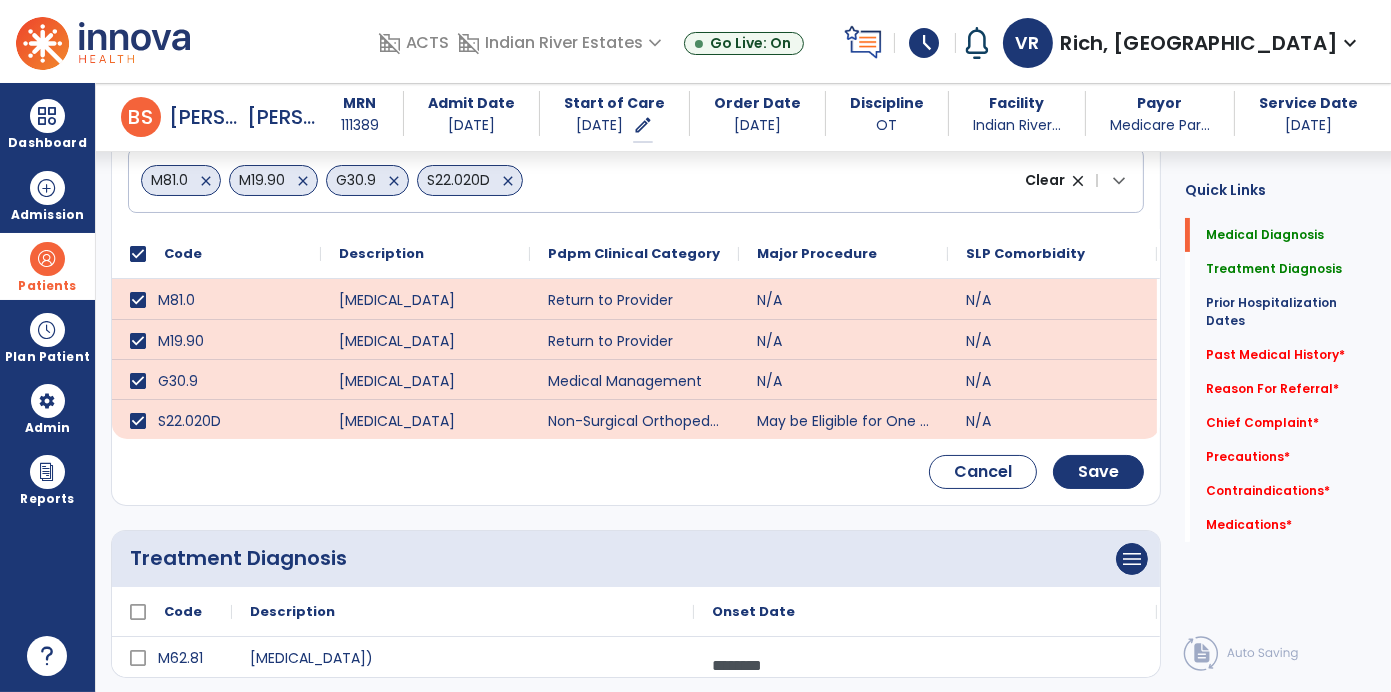 scroll, scrollTop: 338, scrollLeft: 0, axis: vertical 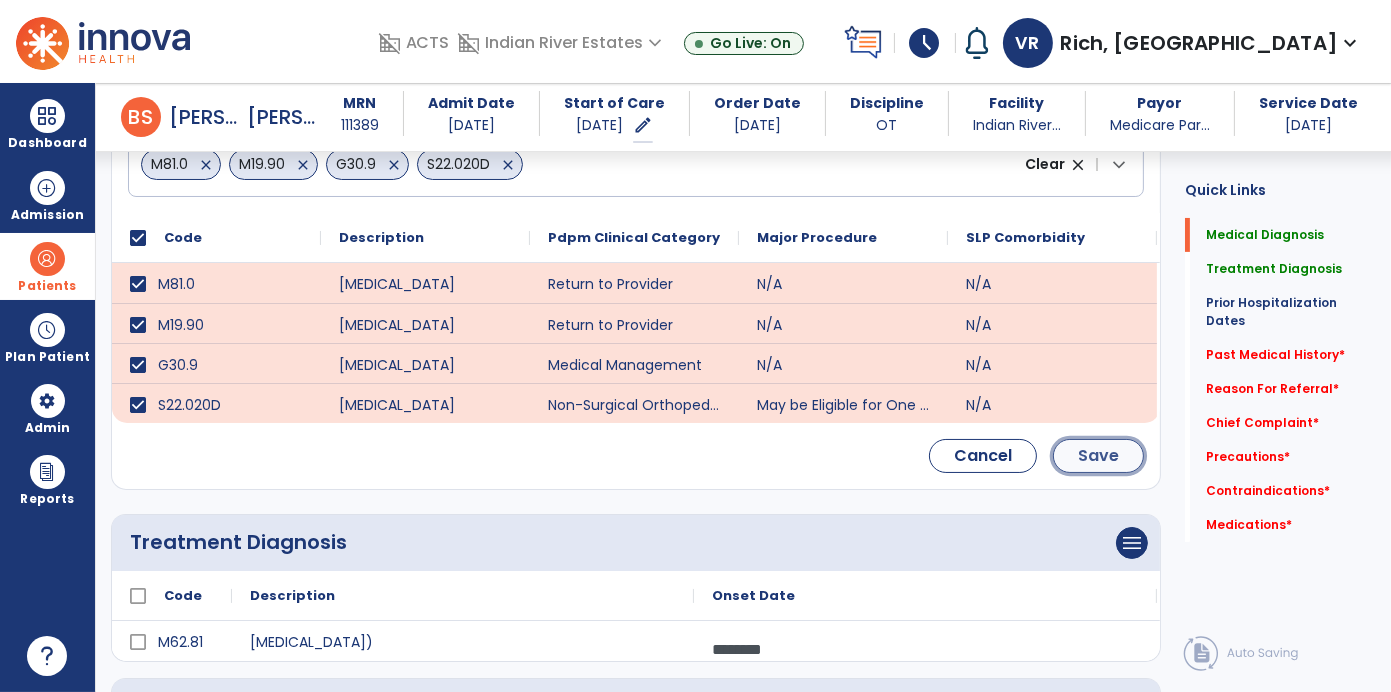 click on "Save" 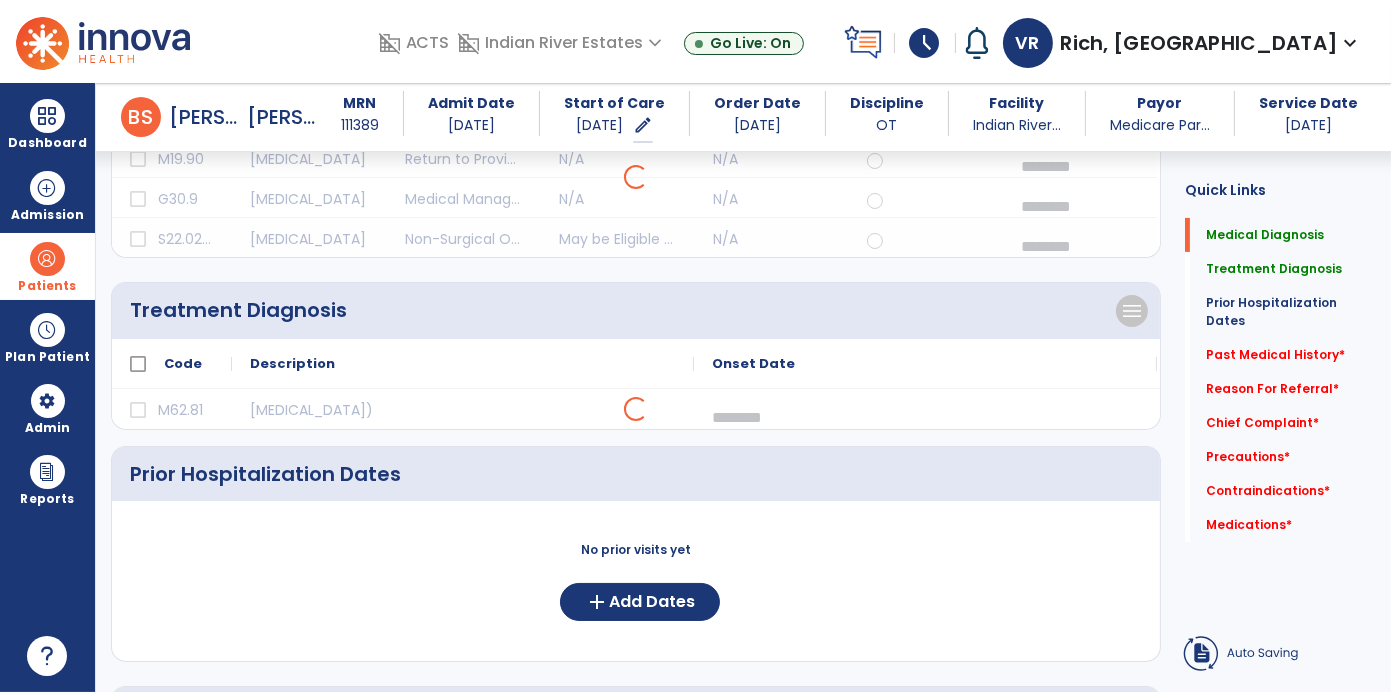scroll, scrollTop: 173, scrollLeft: 0, axis: vertical 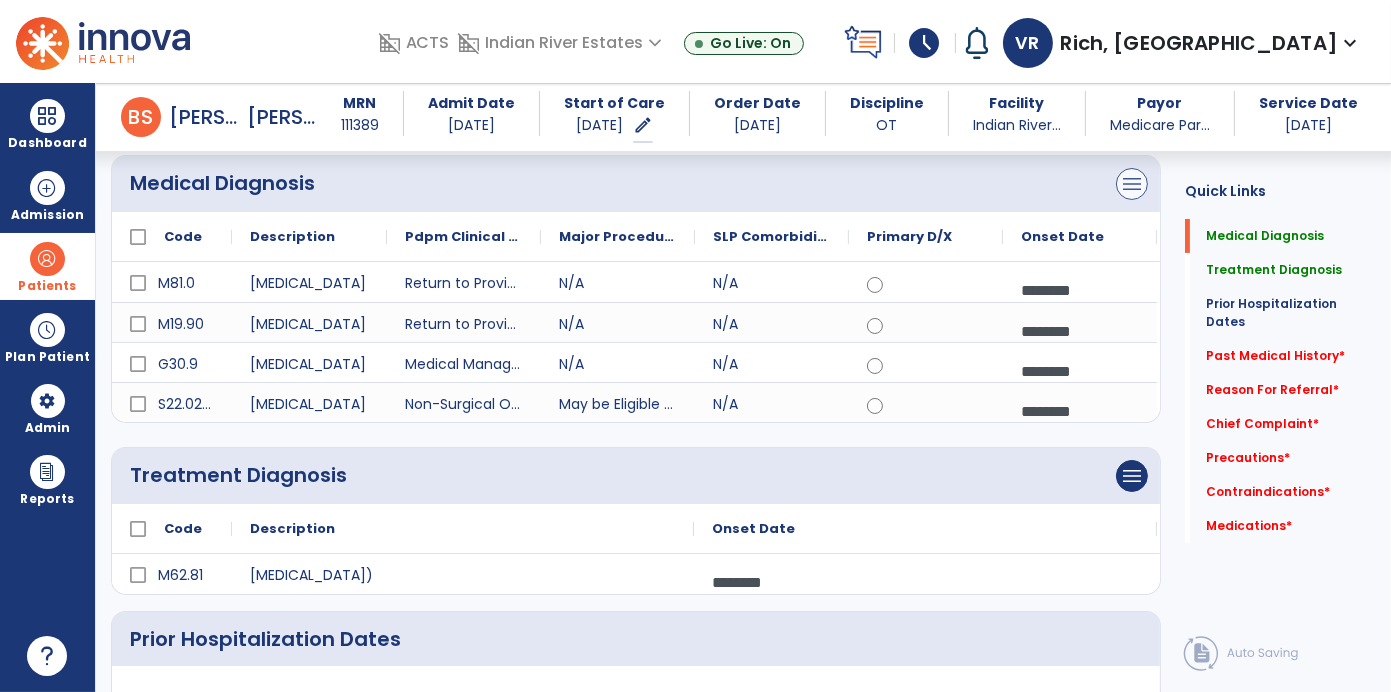 click on "menu" at bounding box center [1132, 184] 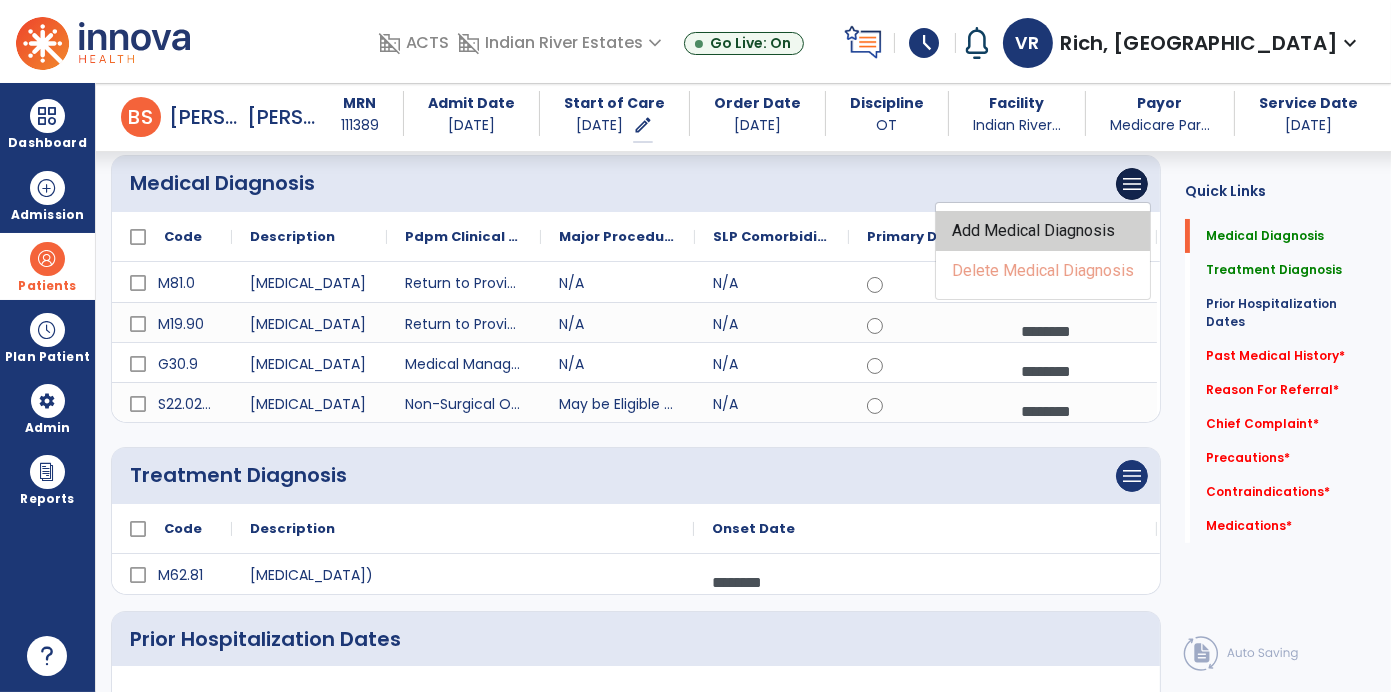 click on "Add Medical Diagnosis" 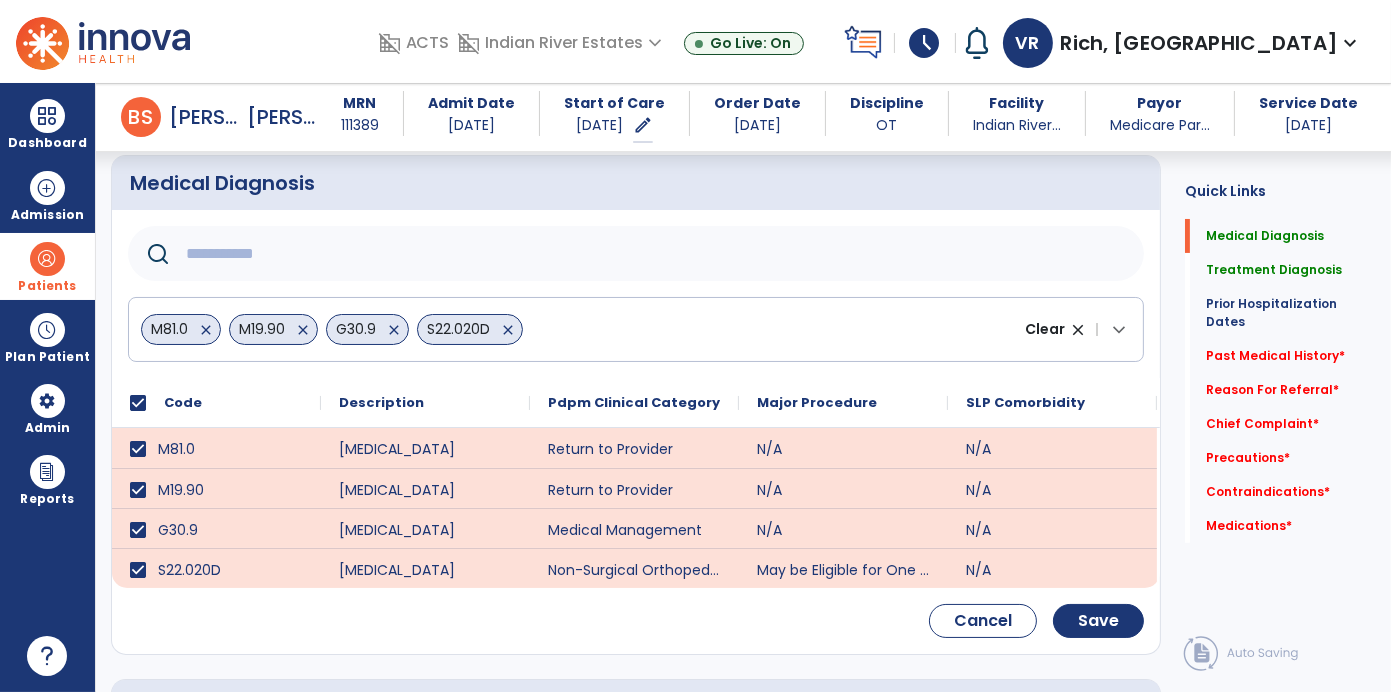 click 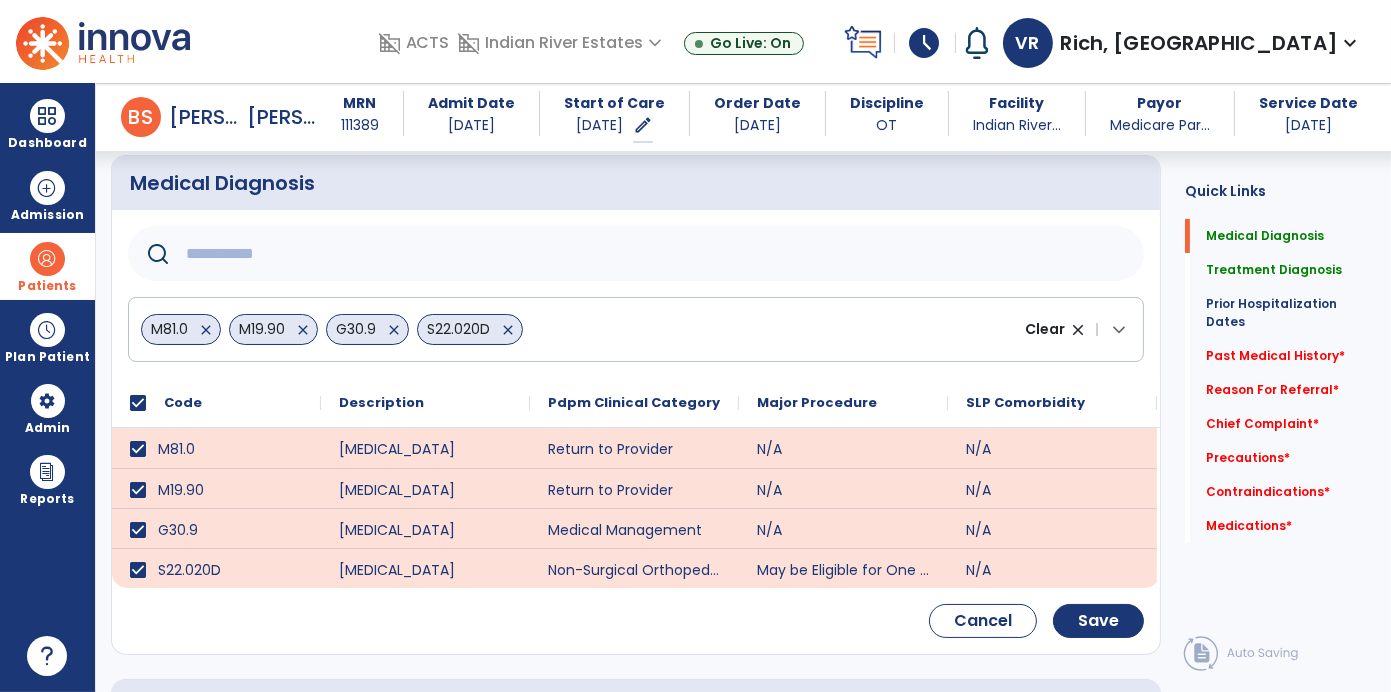 click 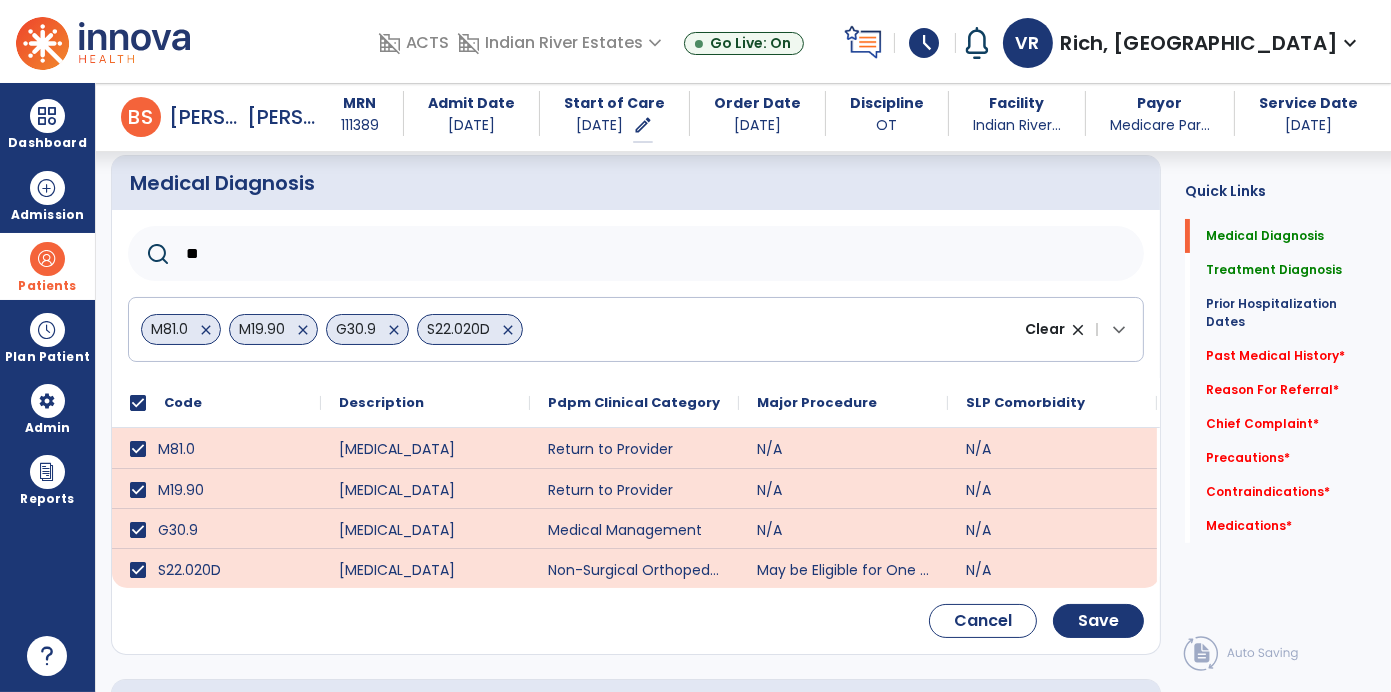 type on "***" 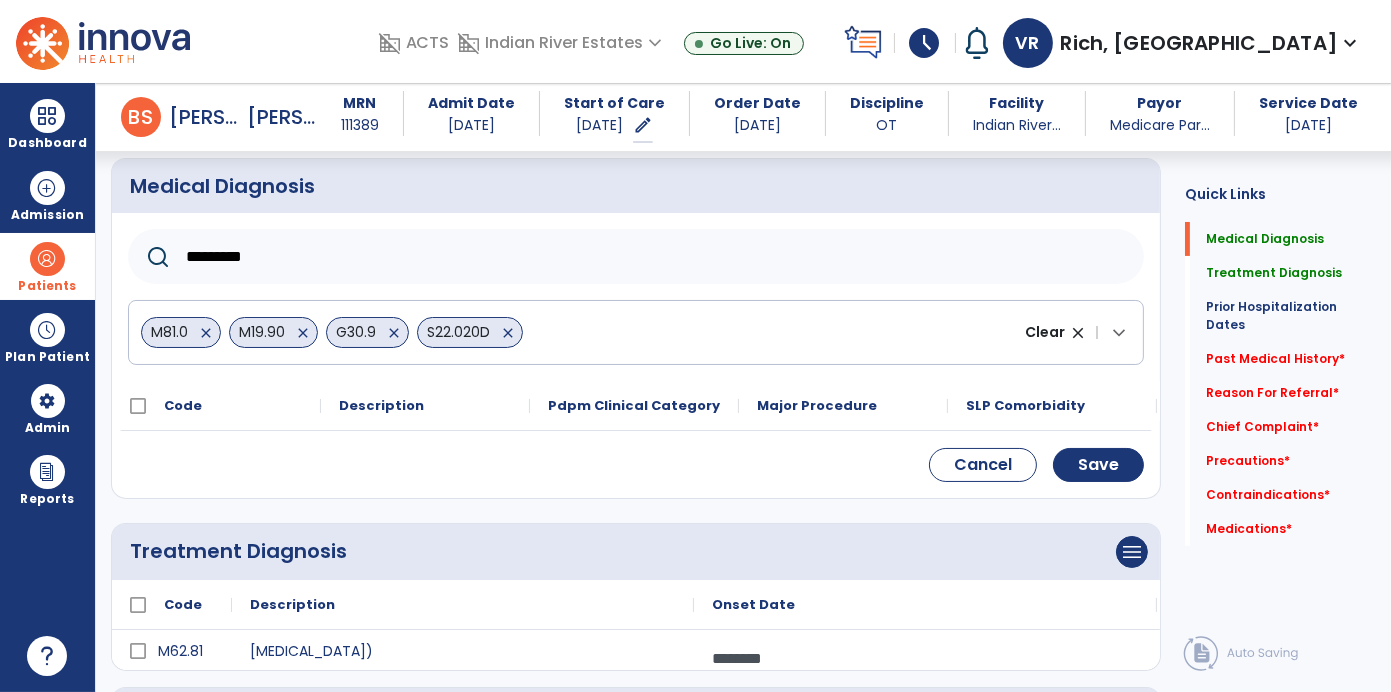 scroll, scrollTop: 171, scrollLeft: 0, axis: vertical 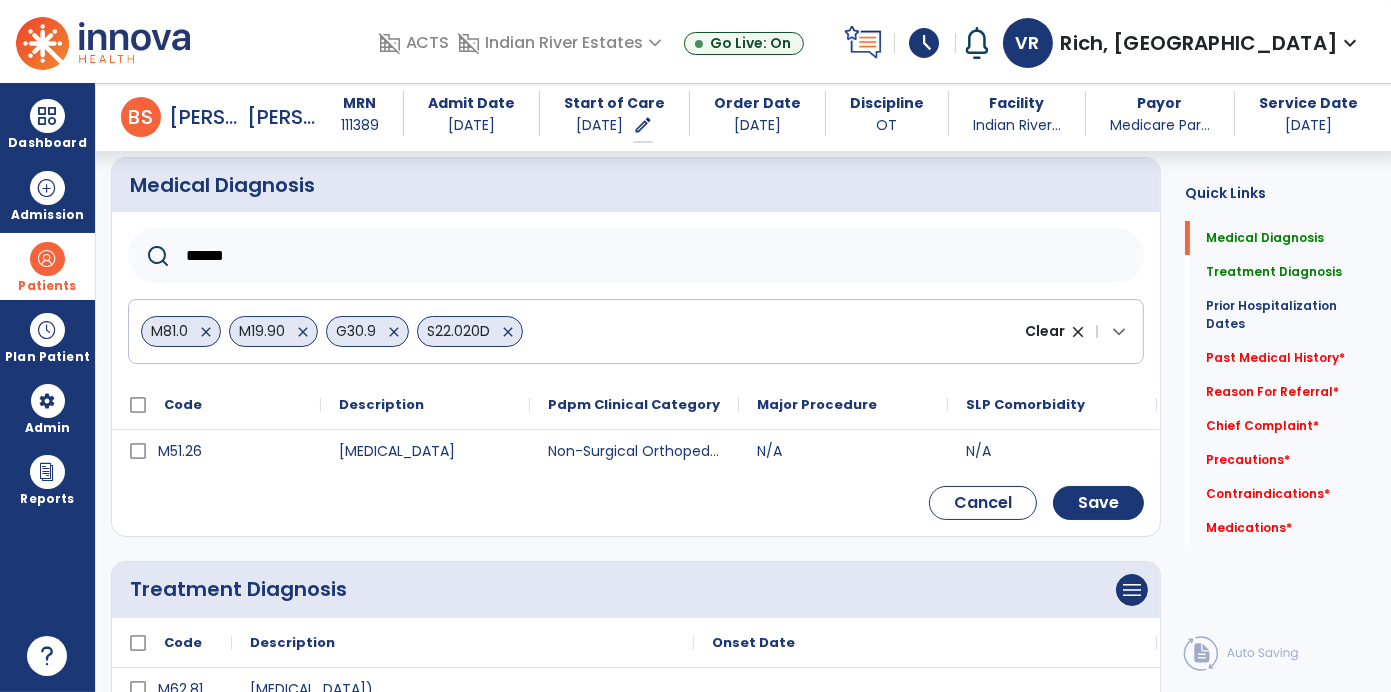 type on "******" 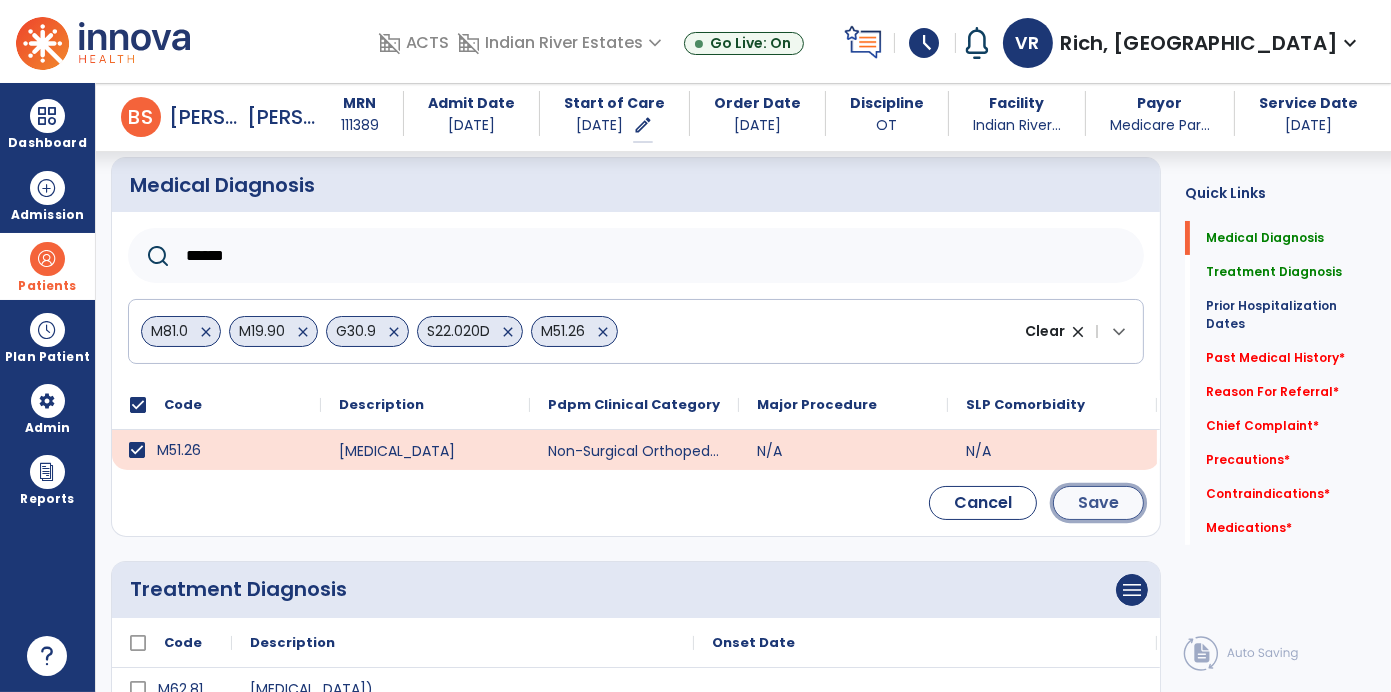 click on "Save" 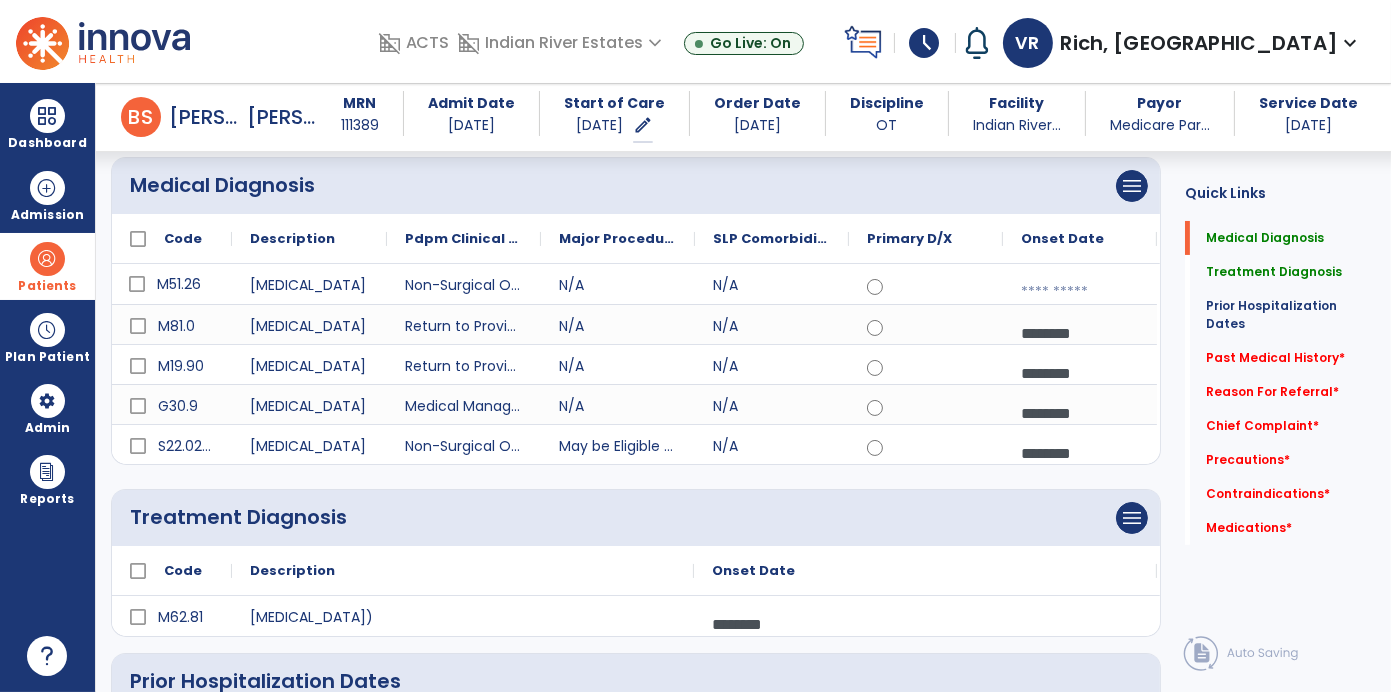 click at bounding box center (1080, 292) 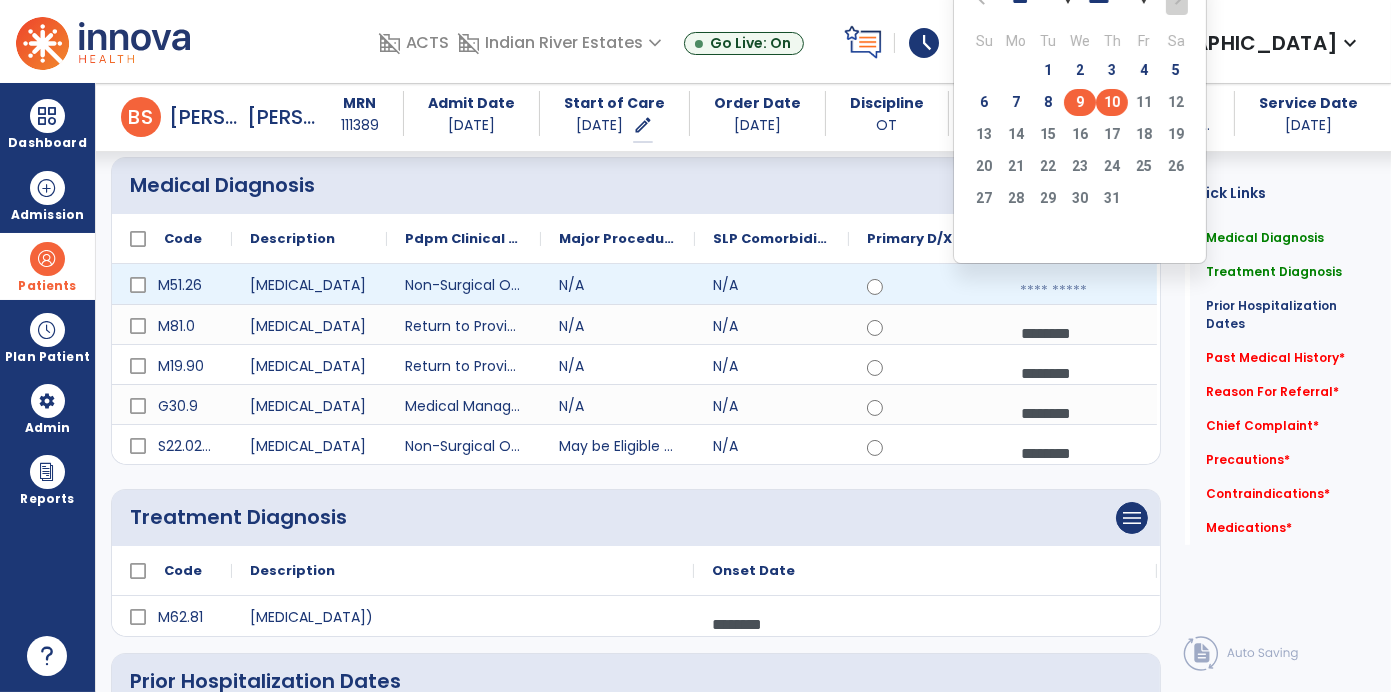 click on "9" 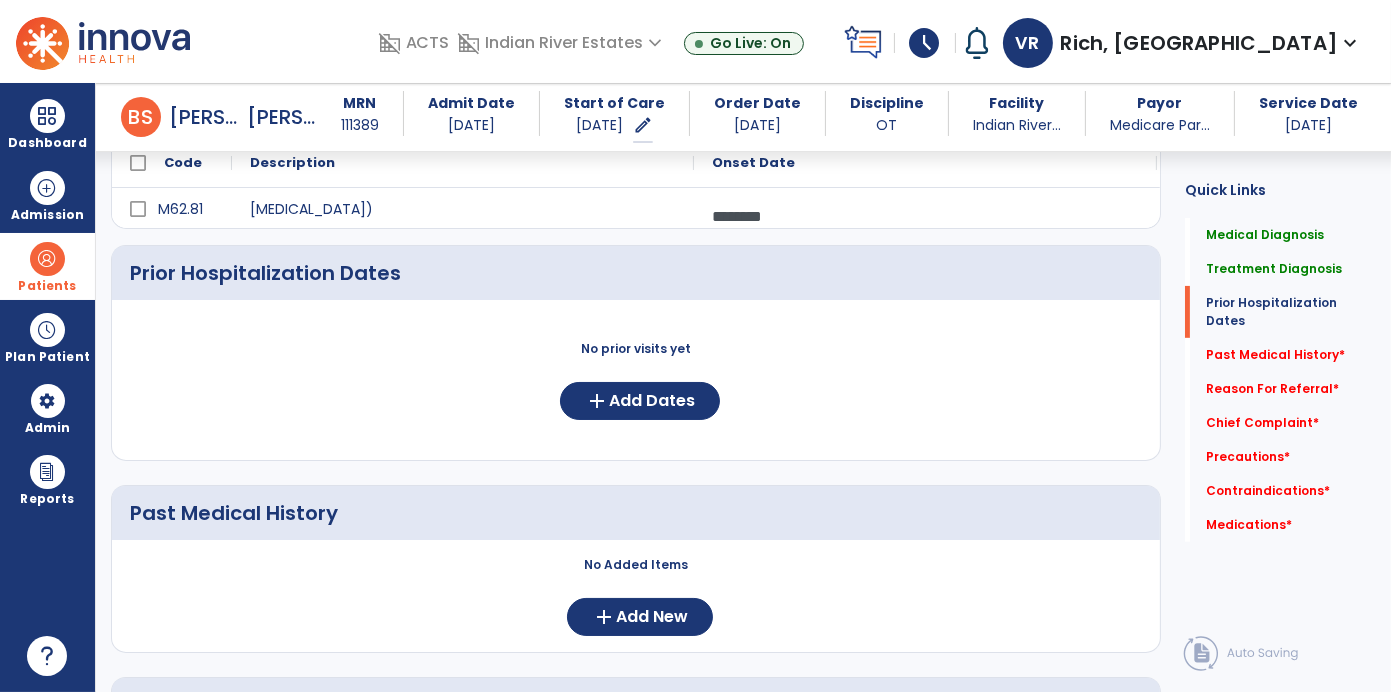 scroll, scrollTop: 579, scrollLeft: 0, axis: vertical 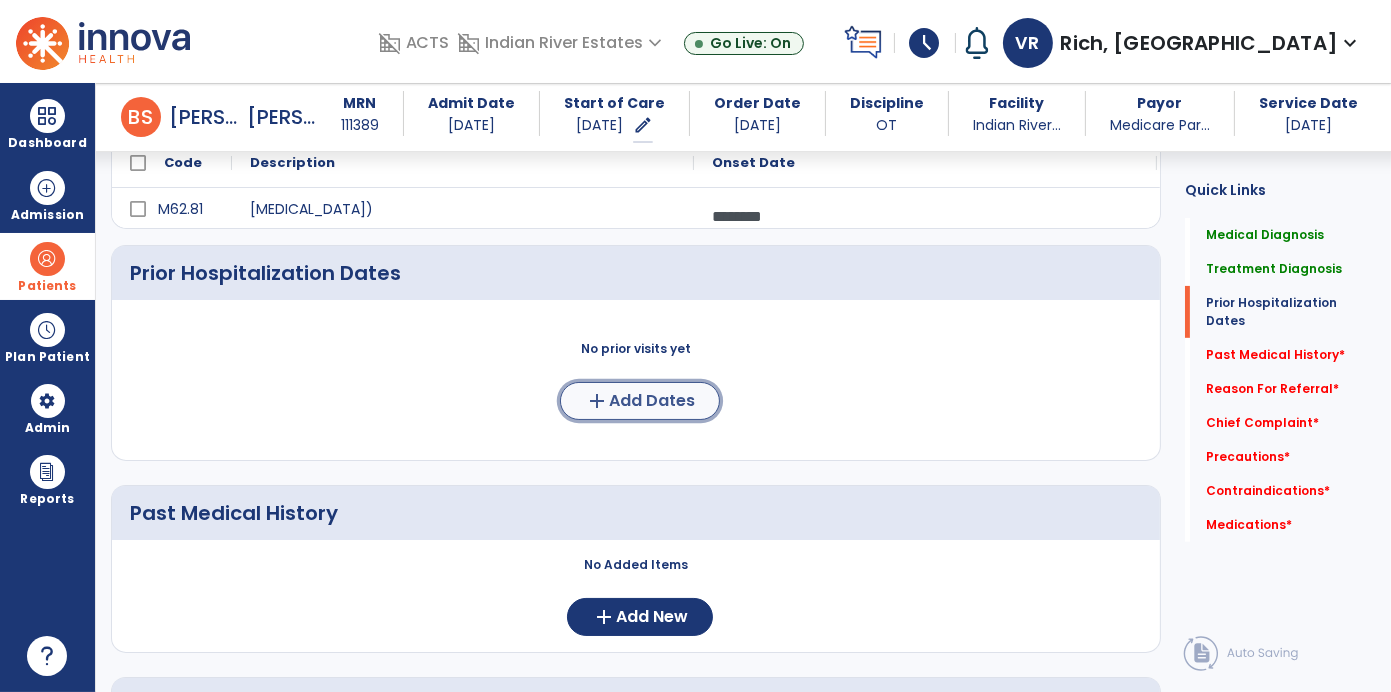 click on "Add Dates" 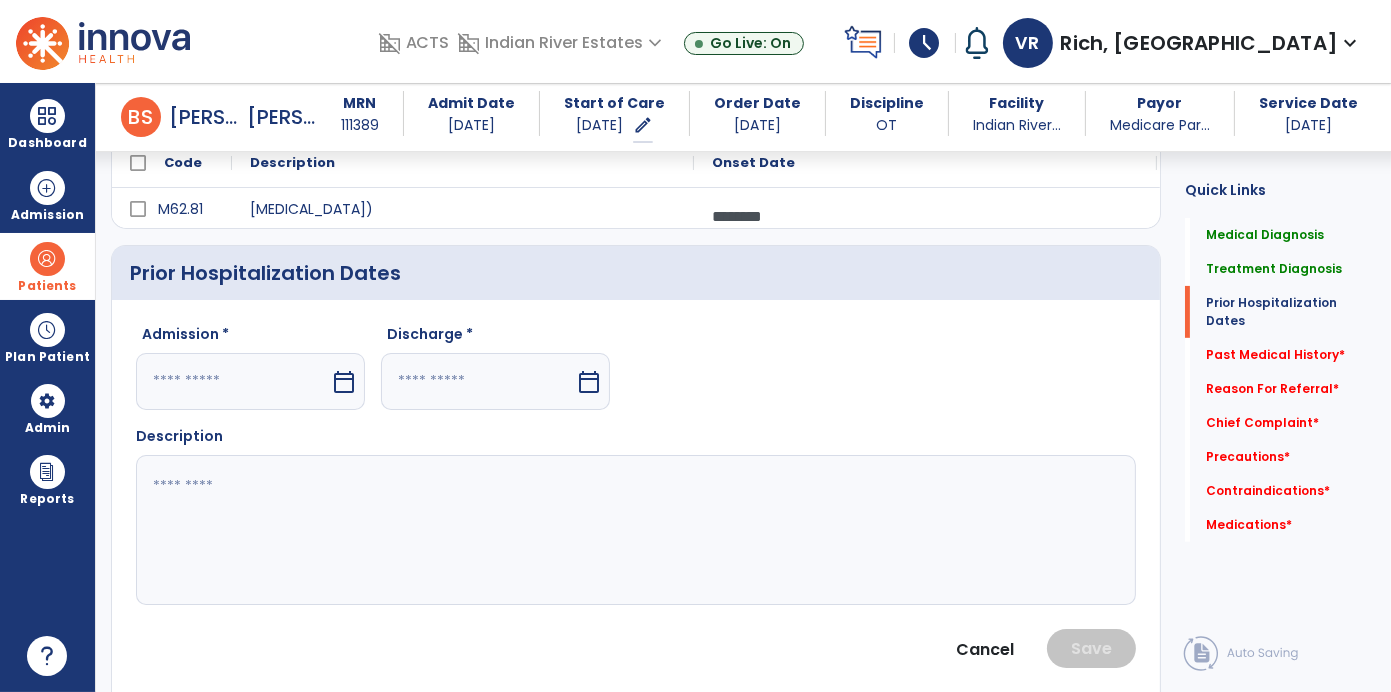click on "calendar_today" at bounding box center [344, 382] 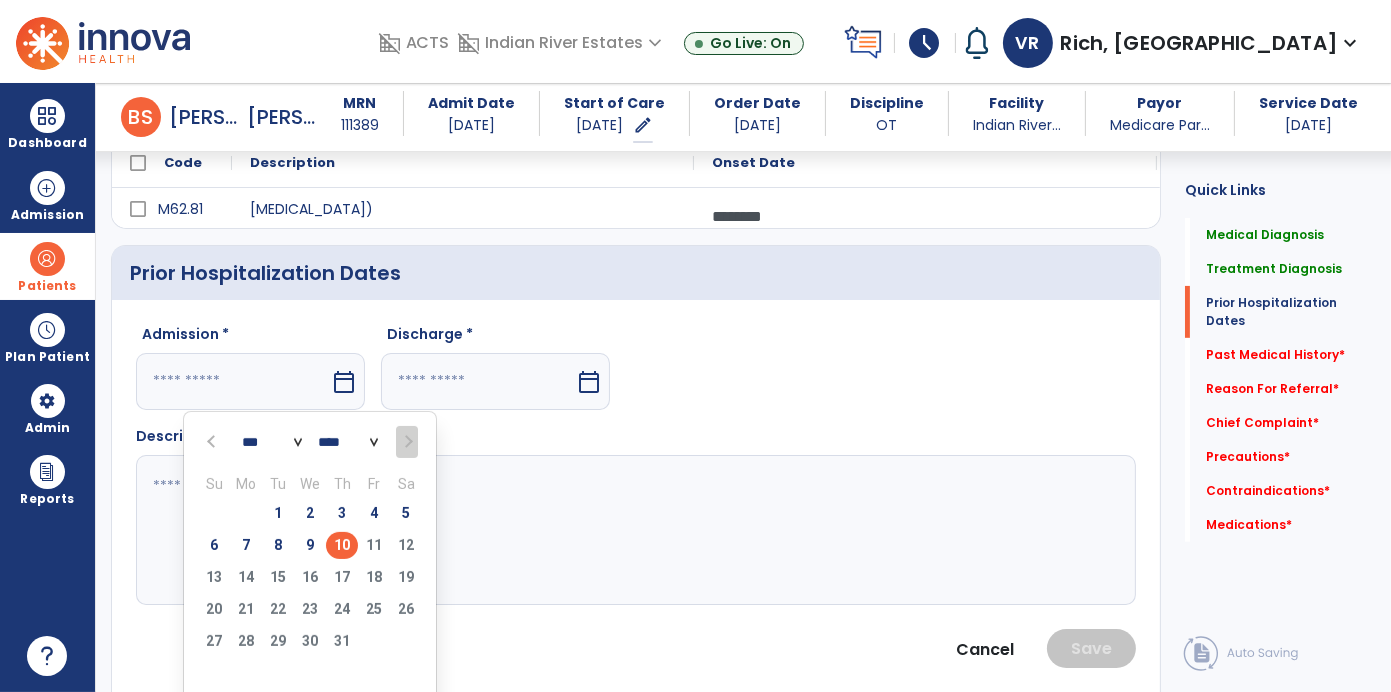 click on "calendar_today" at bounding box center [344, 382] 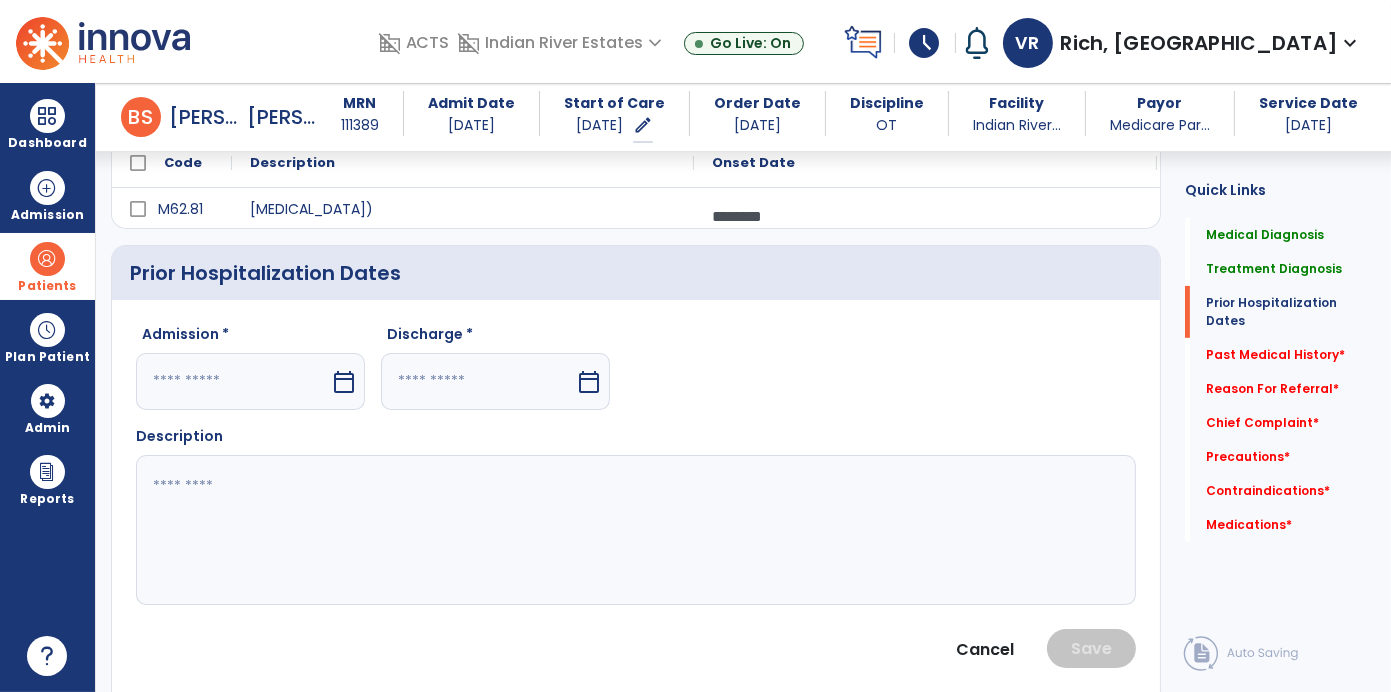 click at bounding box center (233, 381) 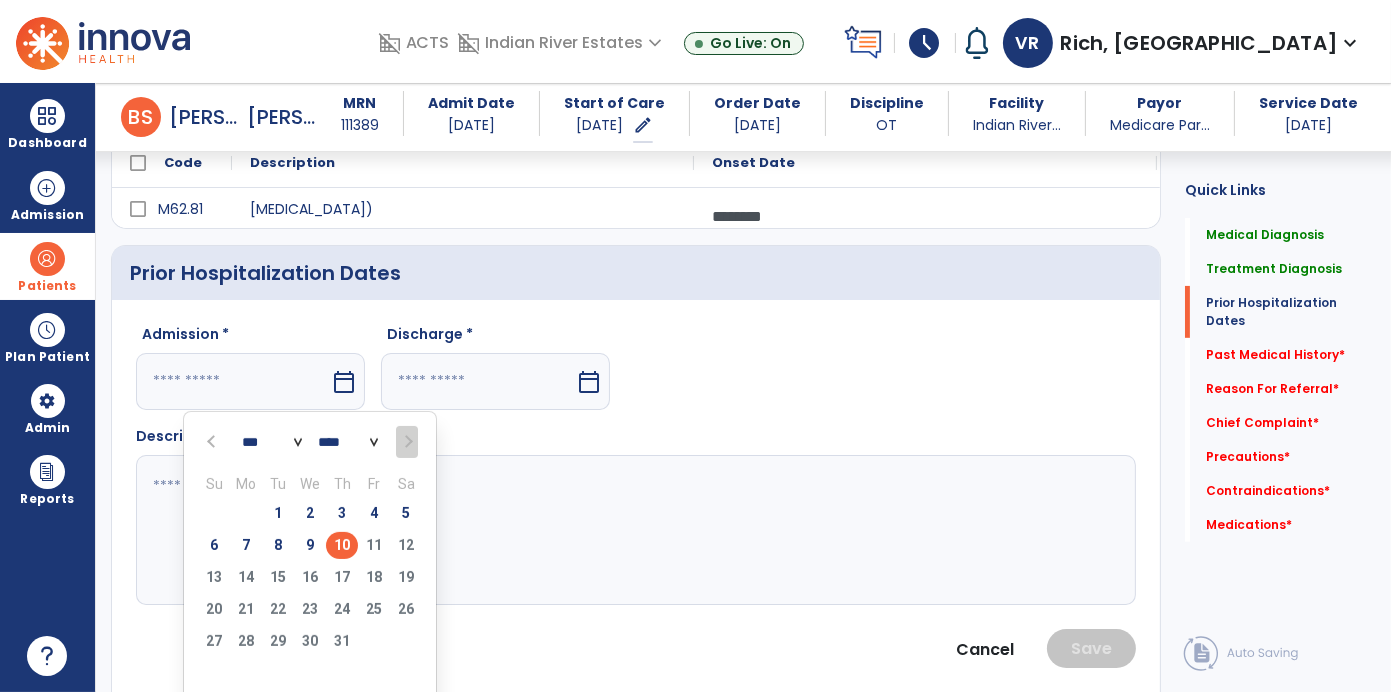 click on "*** *** *** *** *** *** ***" at bounding box center [272, 443] 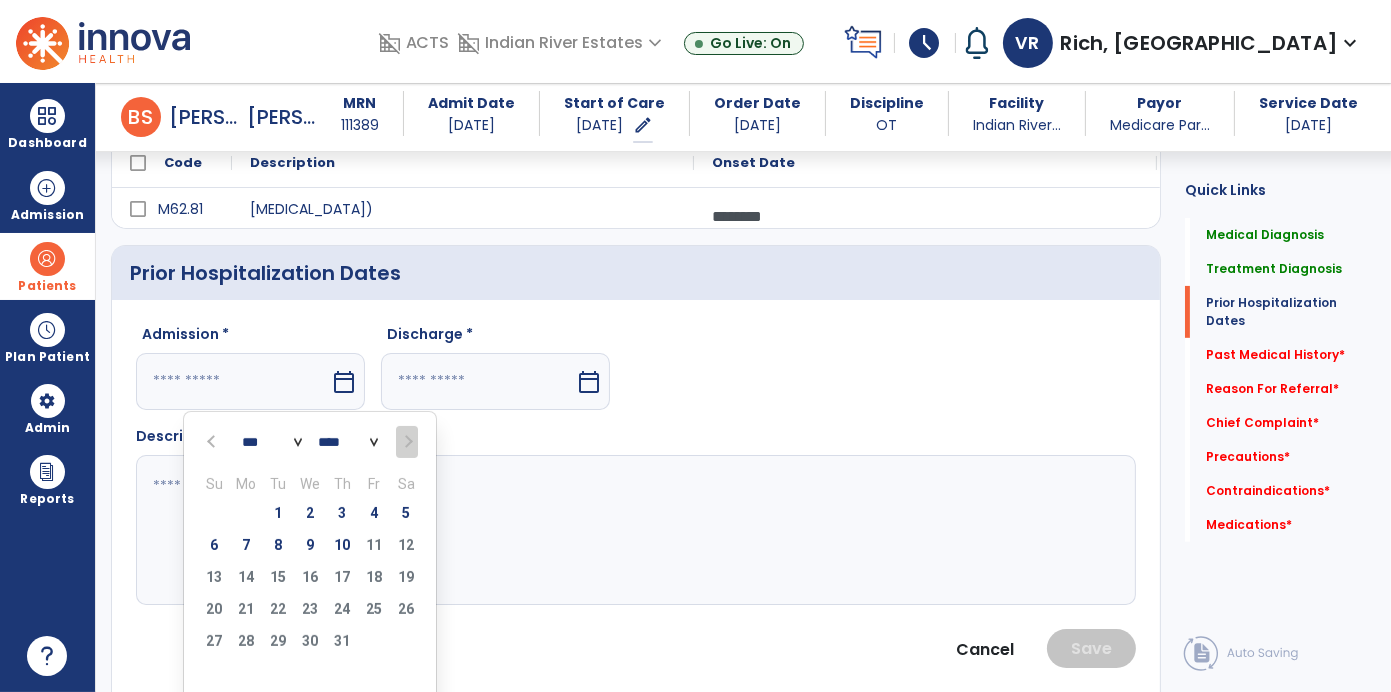 click at bounding box center [213, 442] 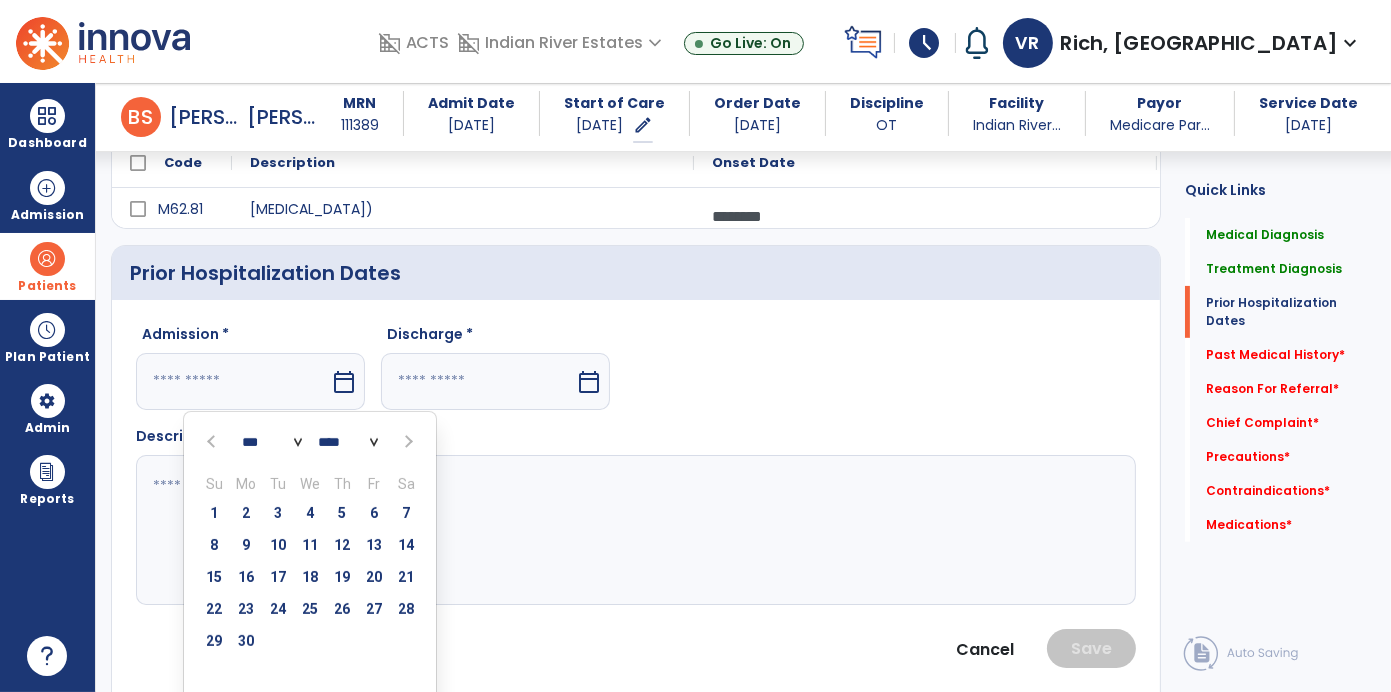 click on "*** *** *** *** *** *** ***" at bounding box center (272, 443) 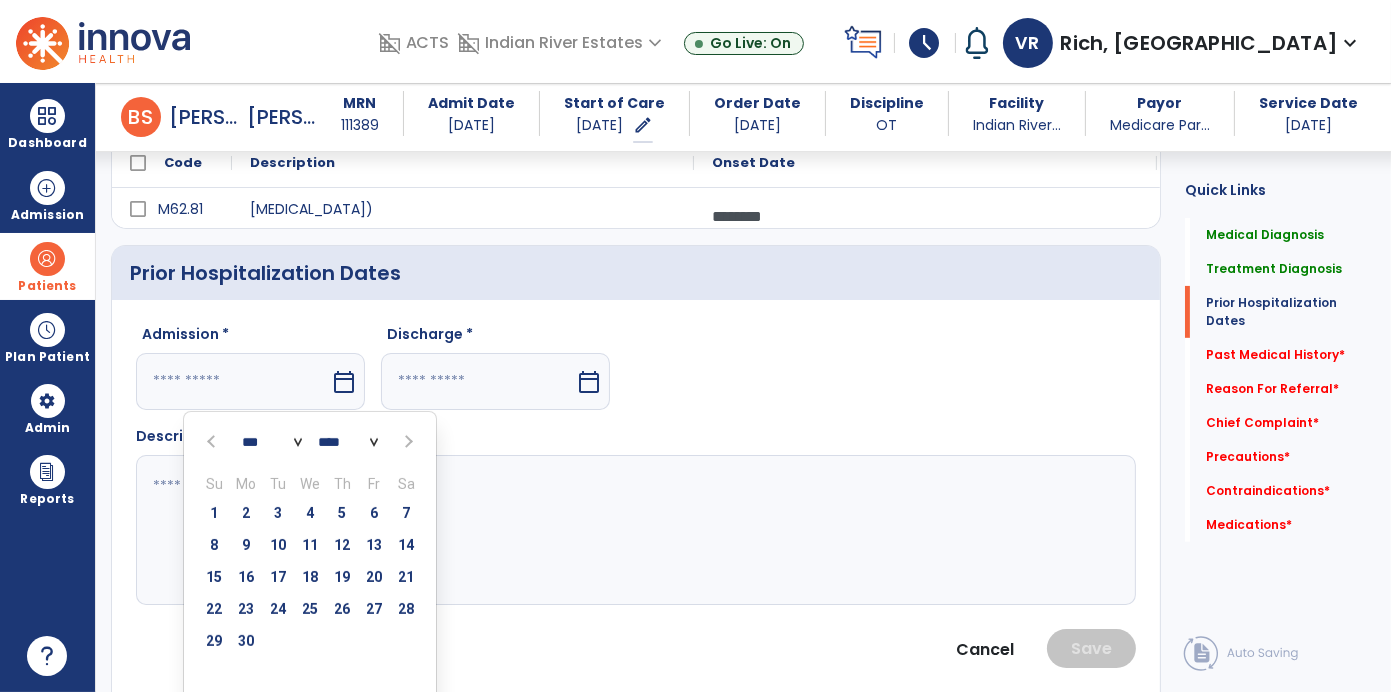 select on "*" 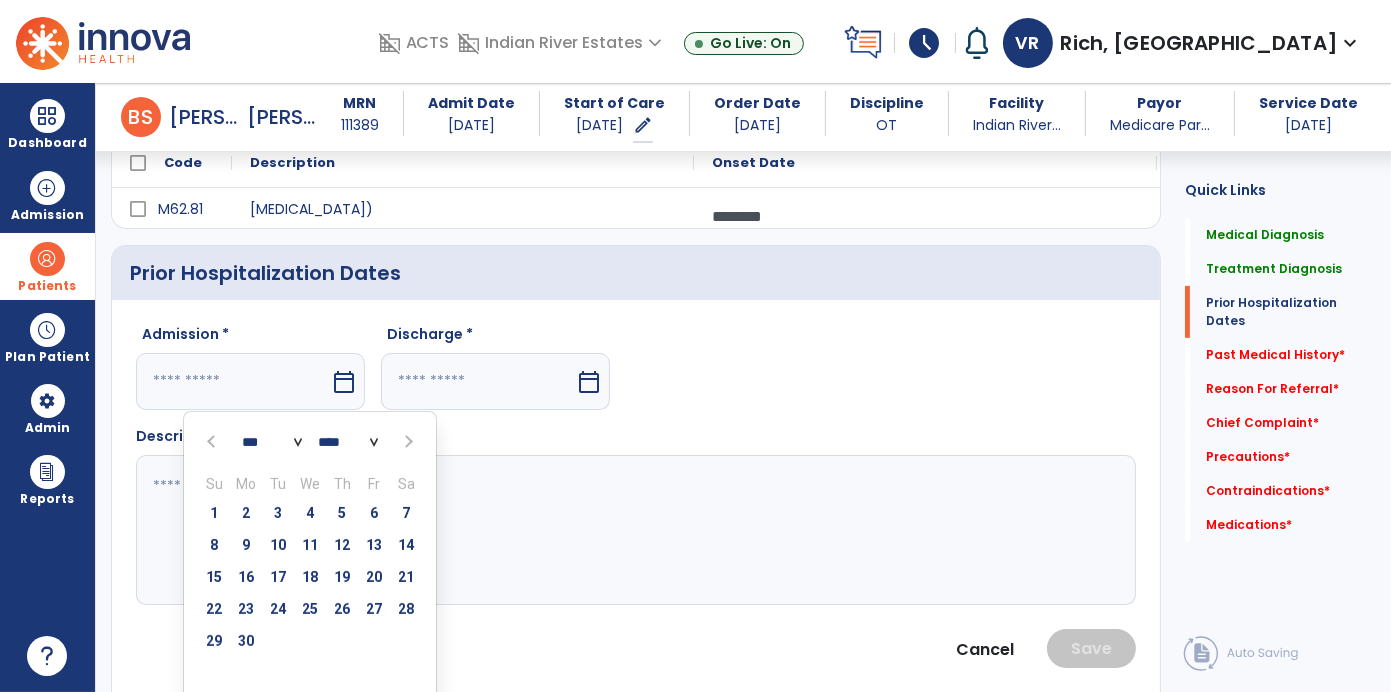 click on "*** *** *** *** *** *** ***" at bounding box center (272, 443) 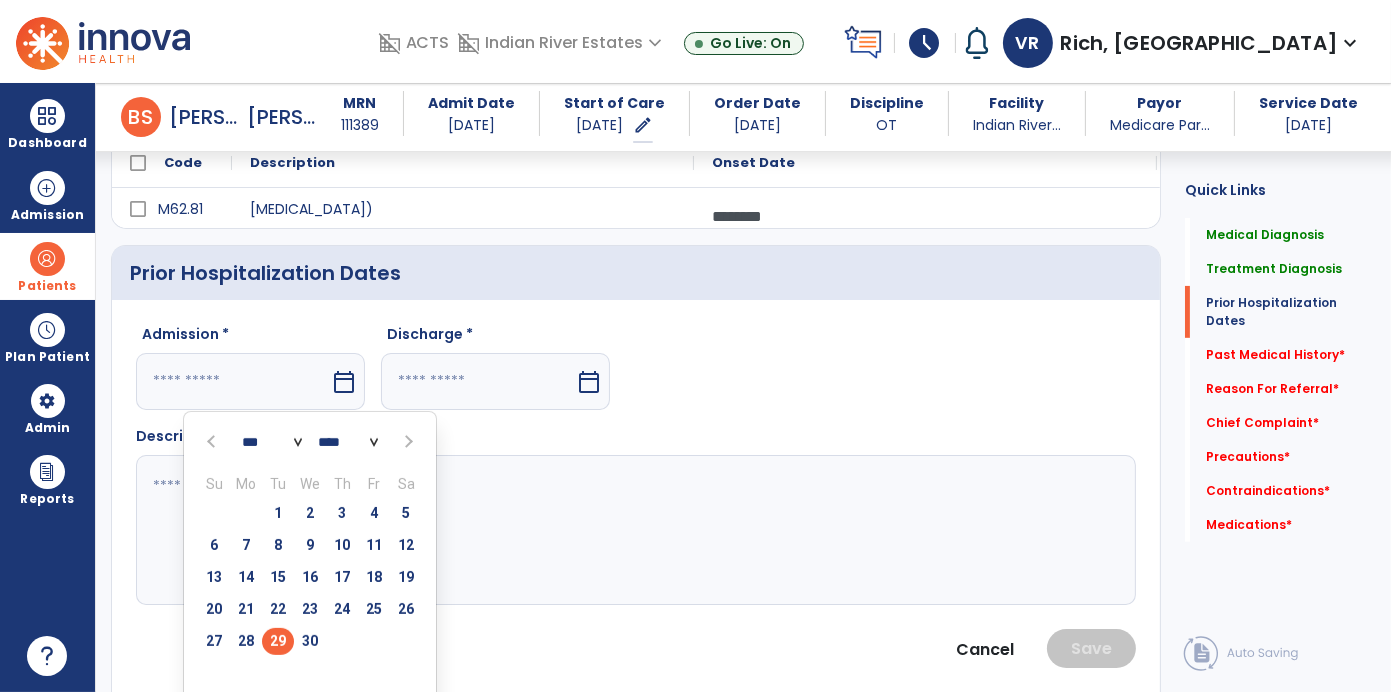 click on "29" at bounding box center (278, 641) 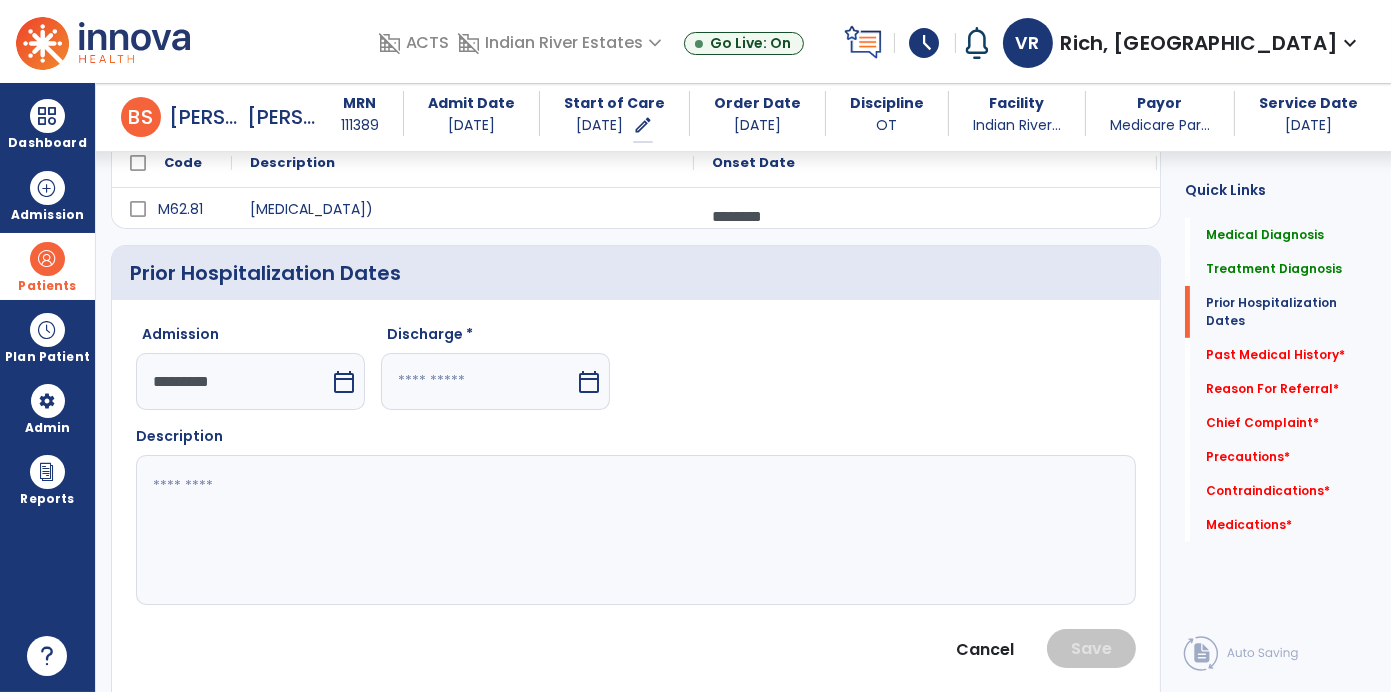 click on "calendar_today" at bounding box center (589, 382) 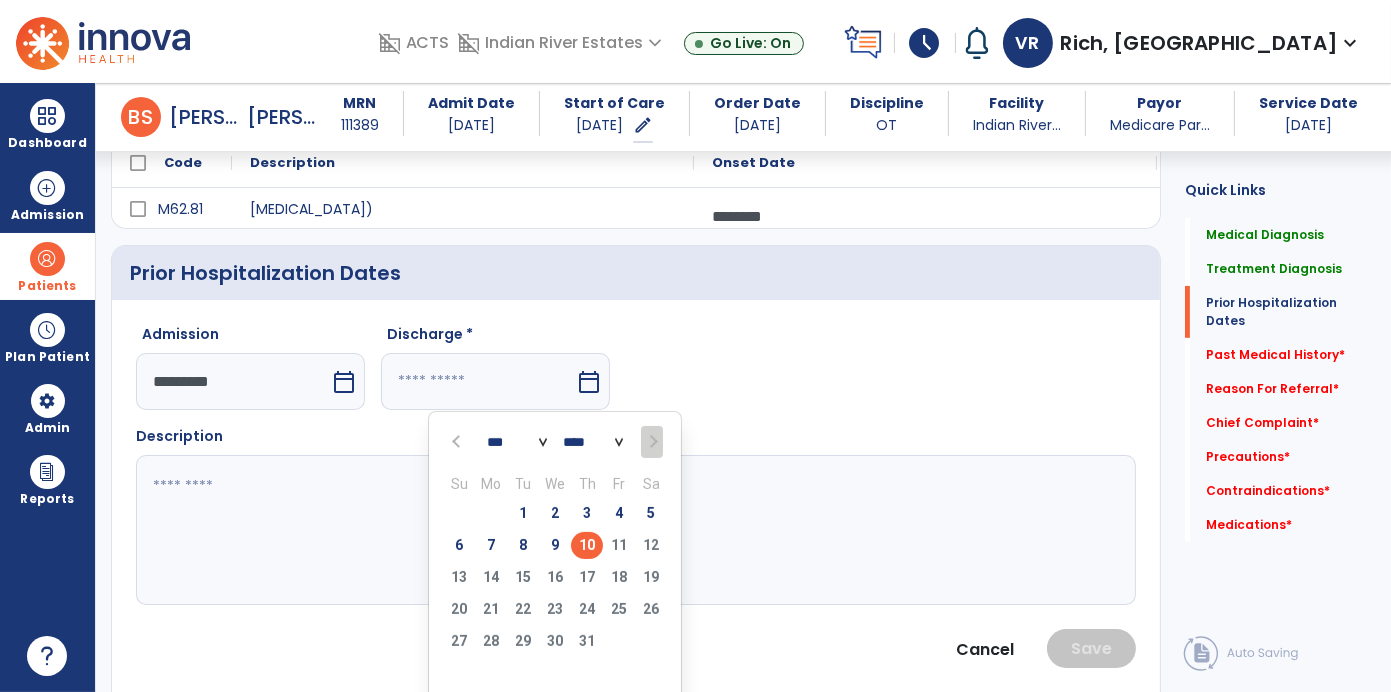 click at bounding box center (458, 442) 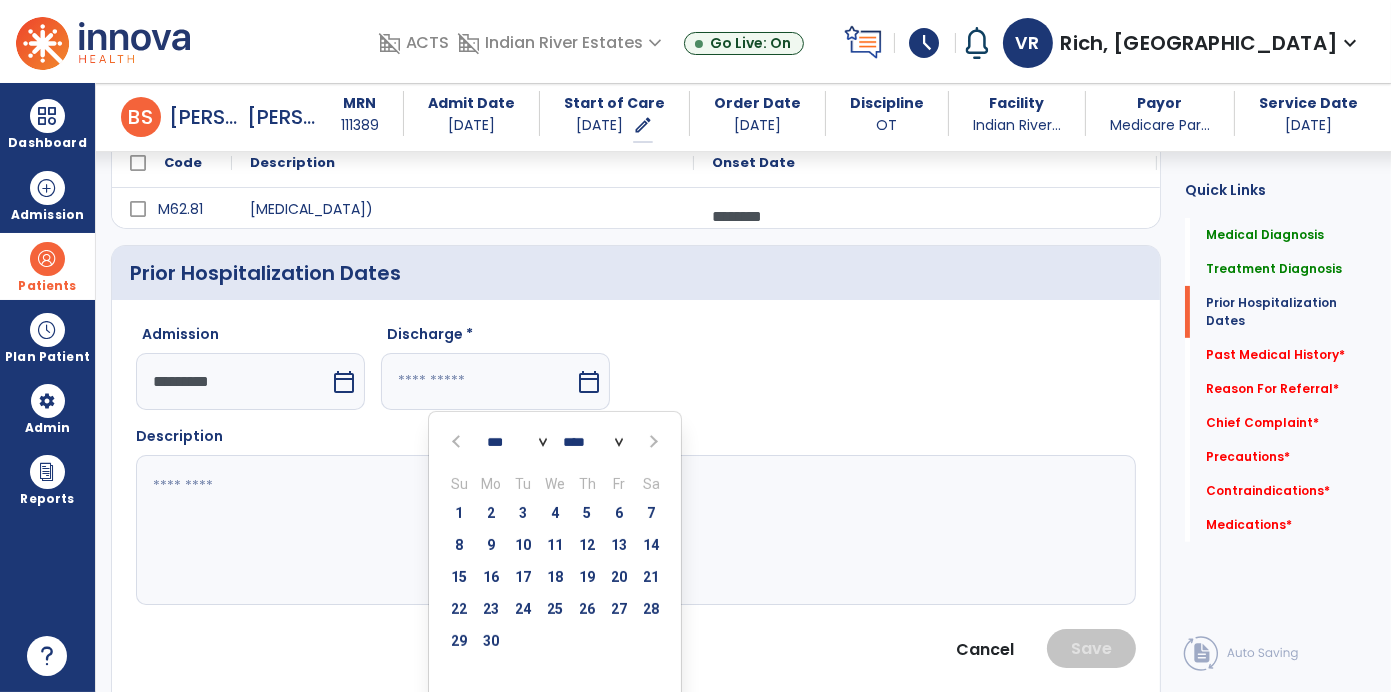 click at bounding box center (458, 442) 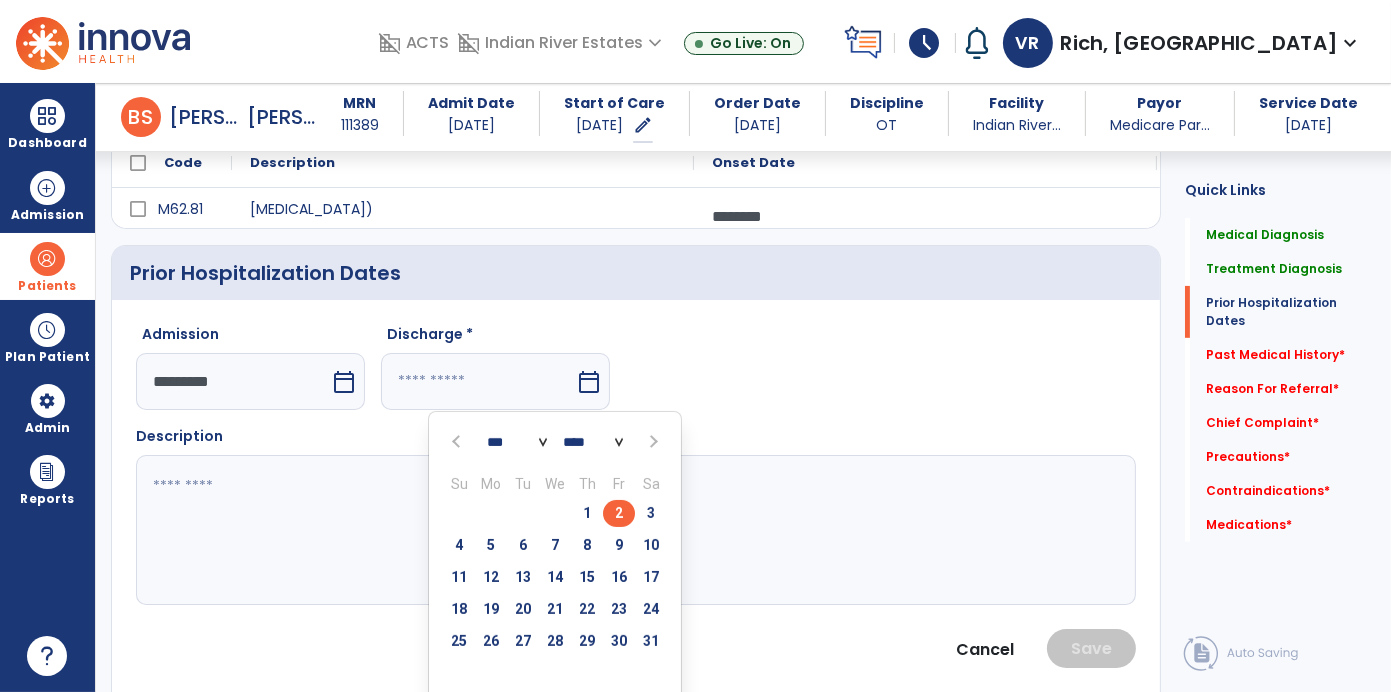 click on "2" at bounding box center [619, 513] 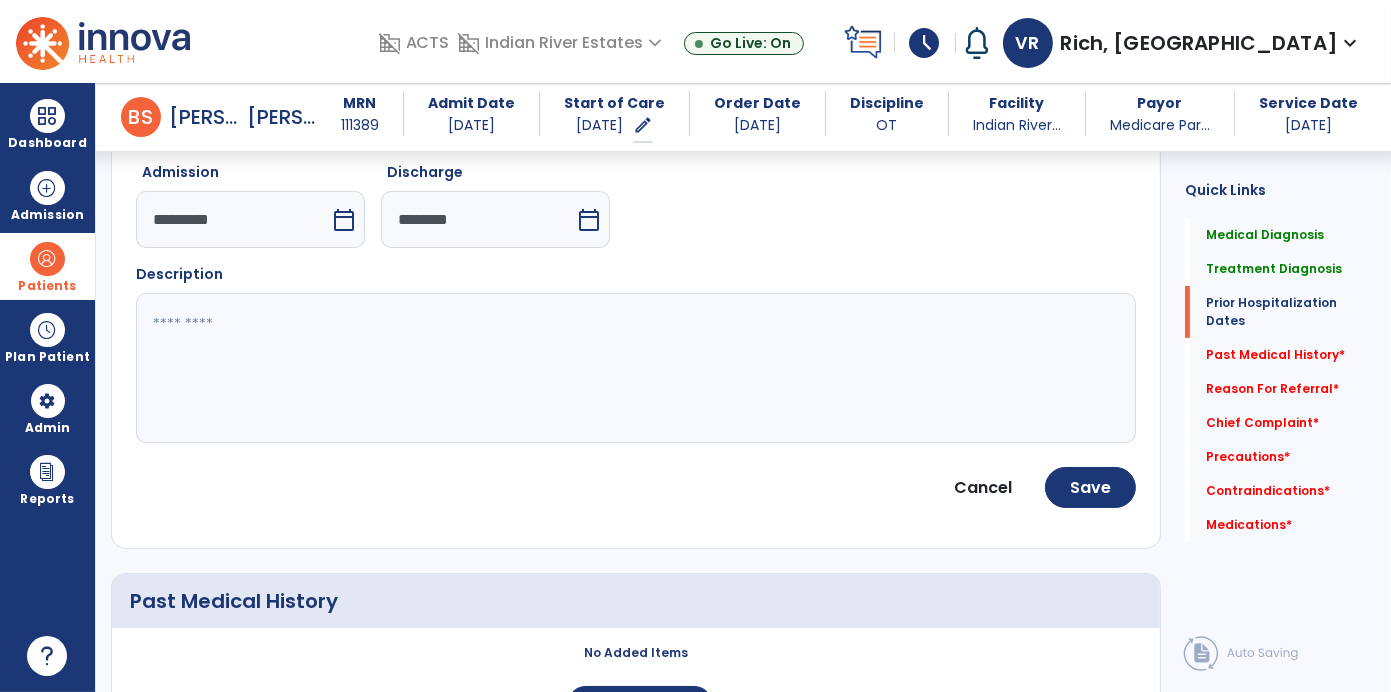 scroll, scrollTop: 751, scrollLeft: 0, axis: vertical 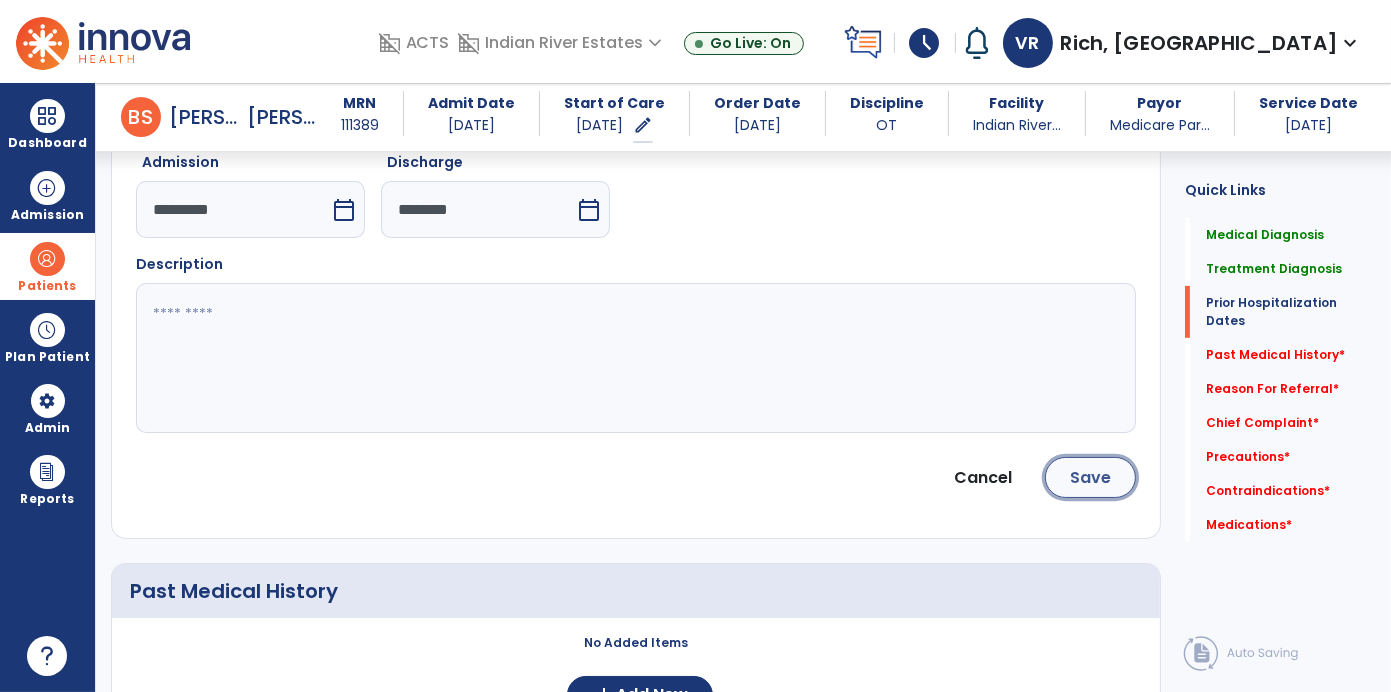 click on "Save" 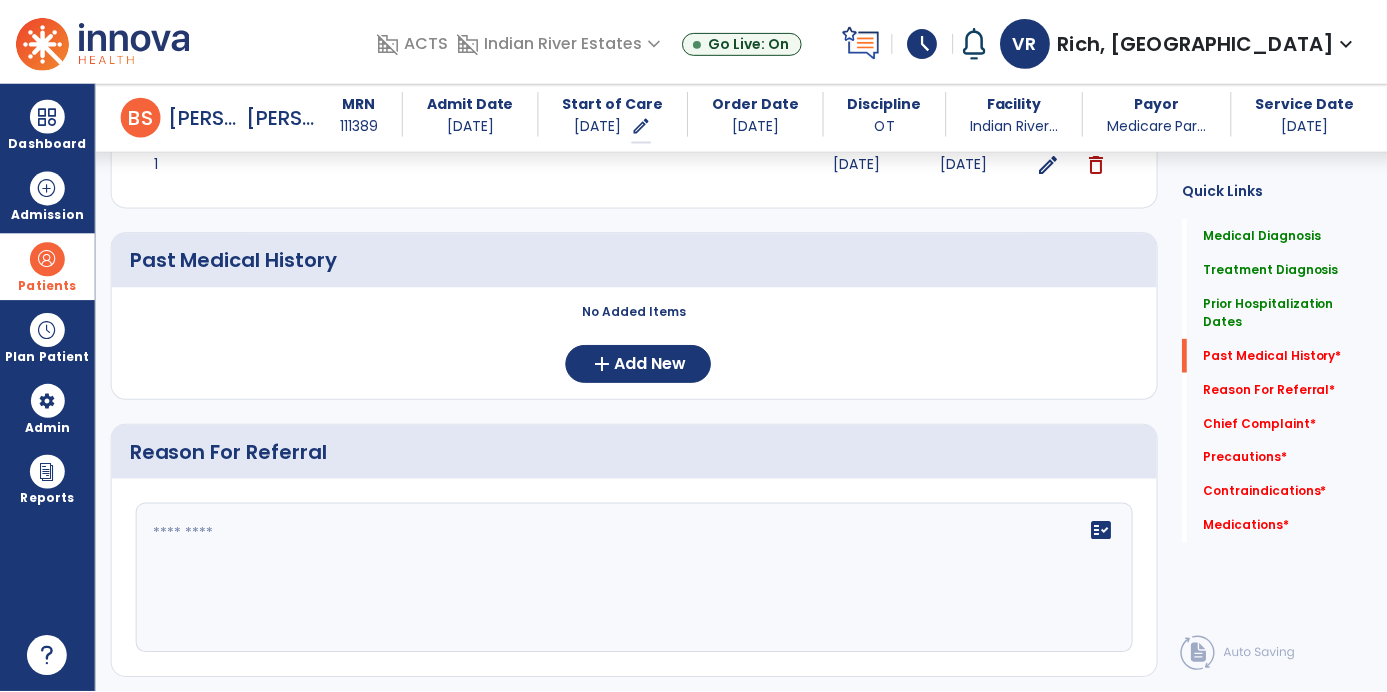 scroll, scrollTop: 814, scrollLeft: 0, axis: vertical 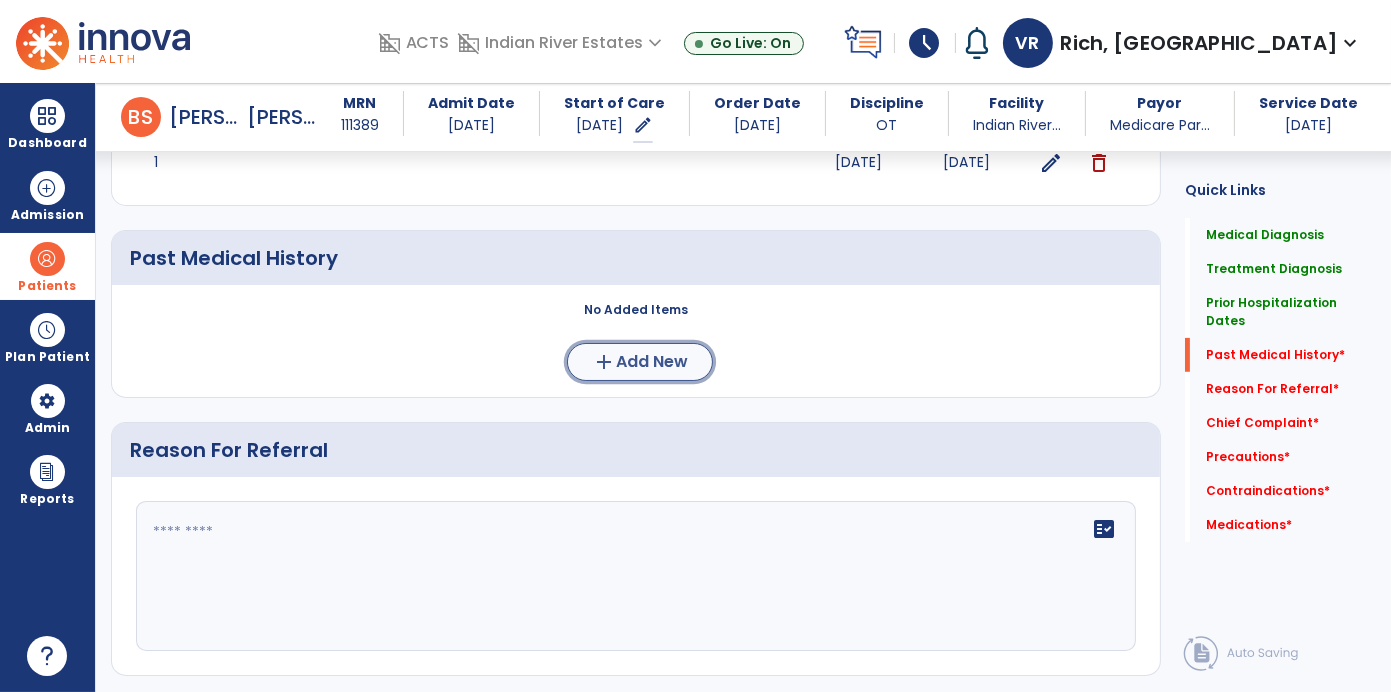 click on "Add New" 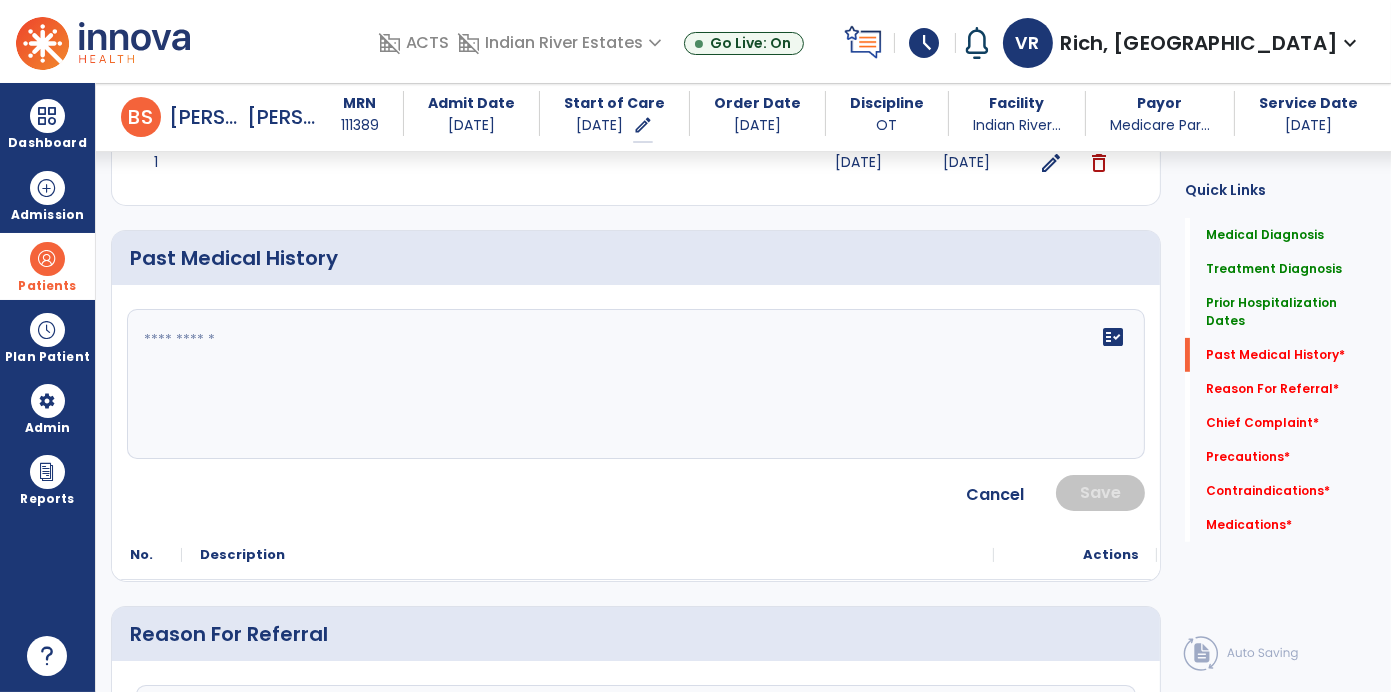 click 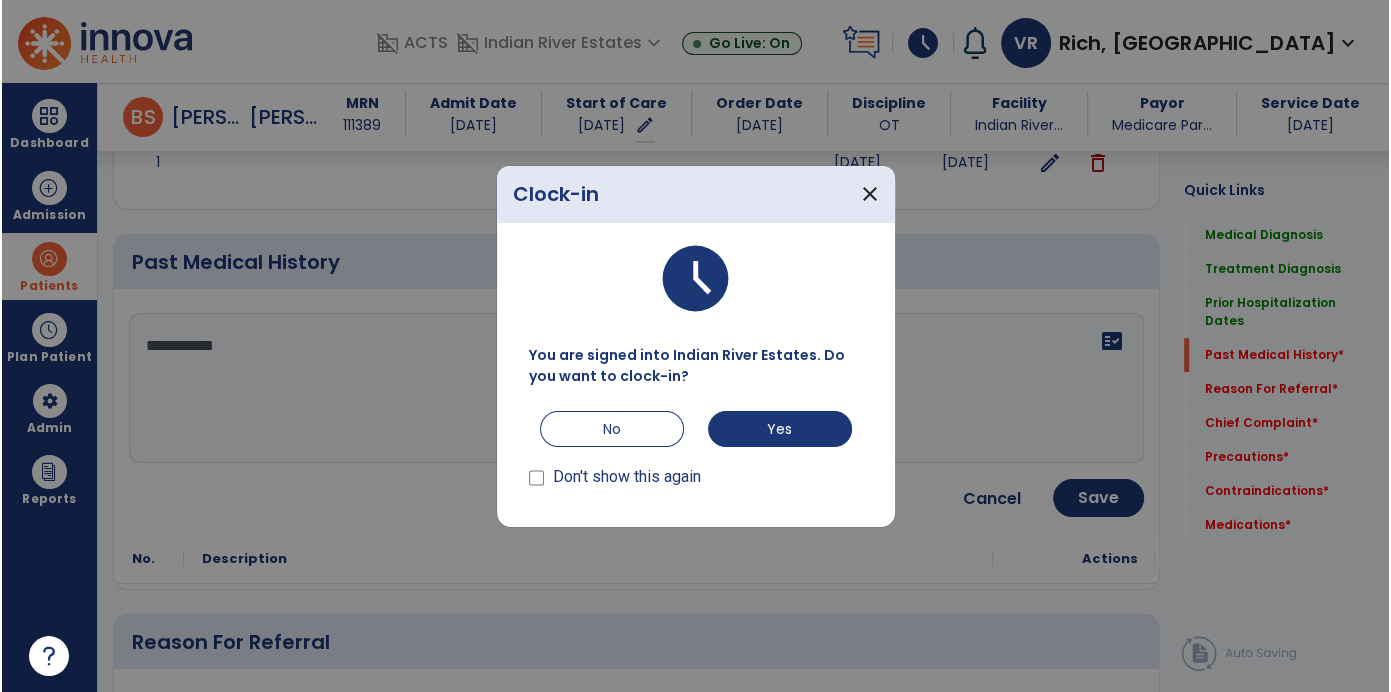 scroll, scrollTop: 814, scrollLeft: 0, axis: vertical 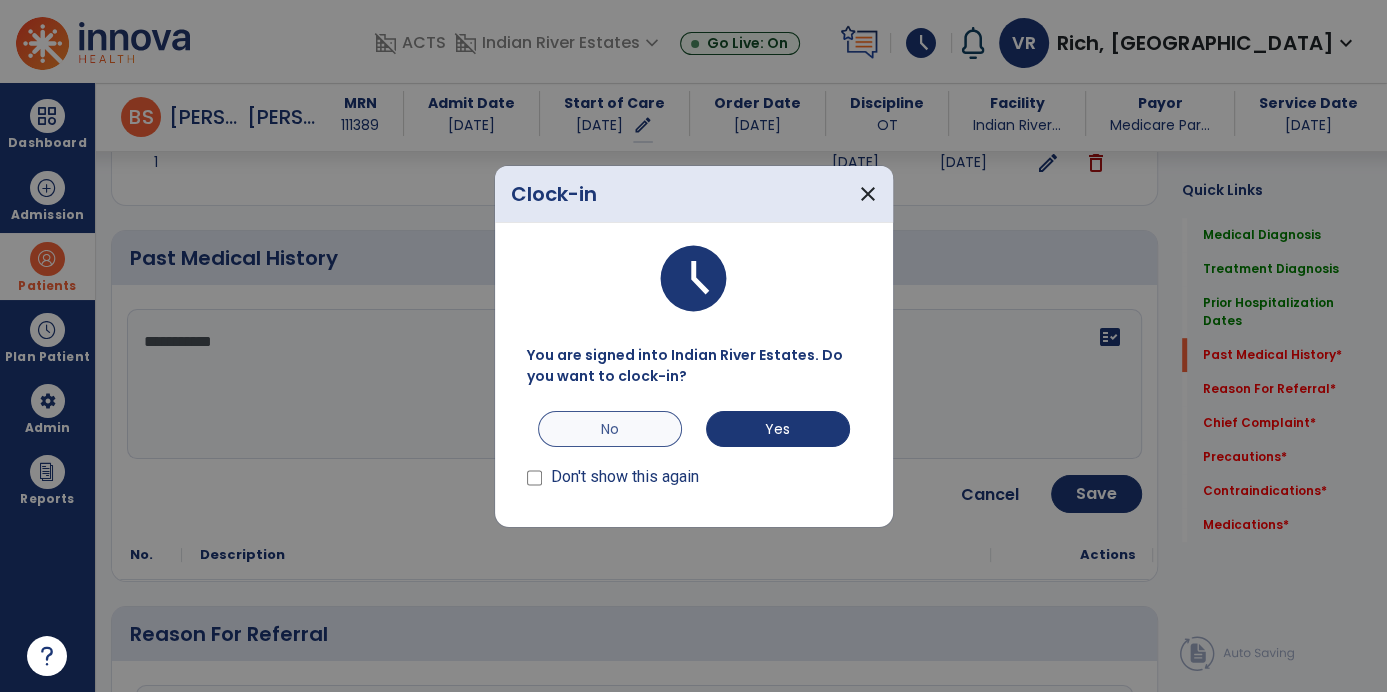 click on "No" at bounding box center (610, 429) 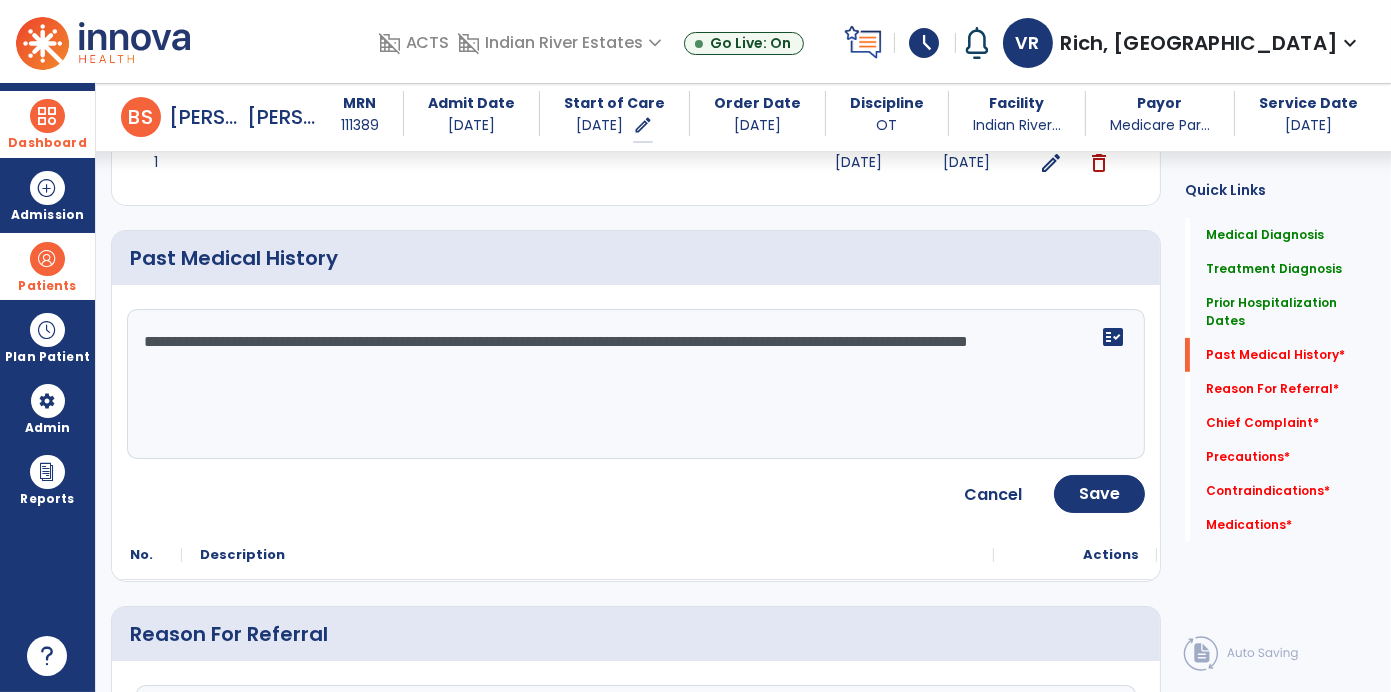 type on "**********" 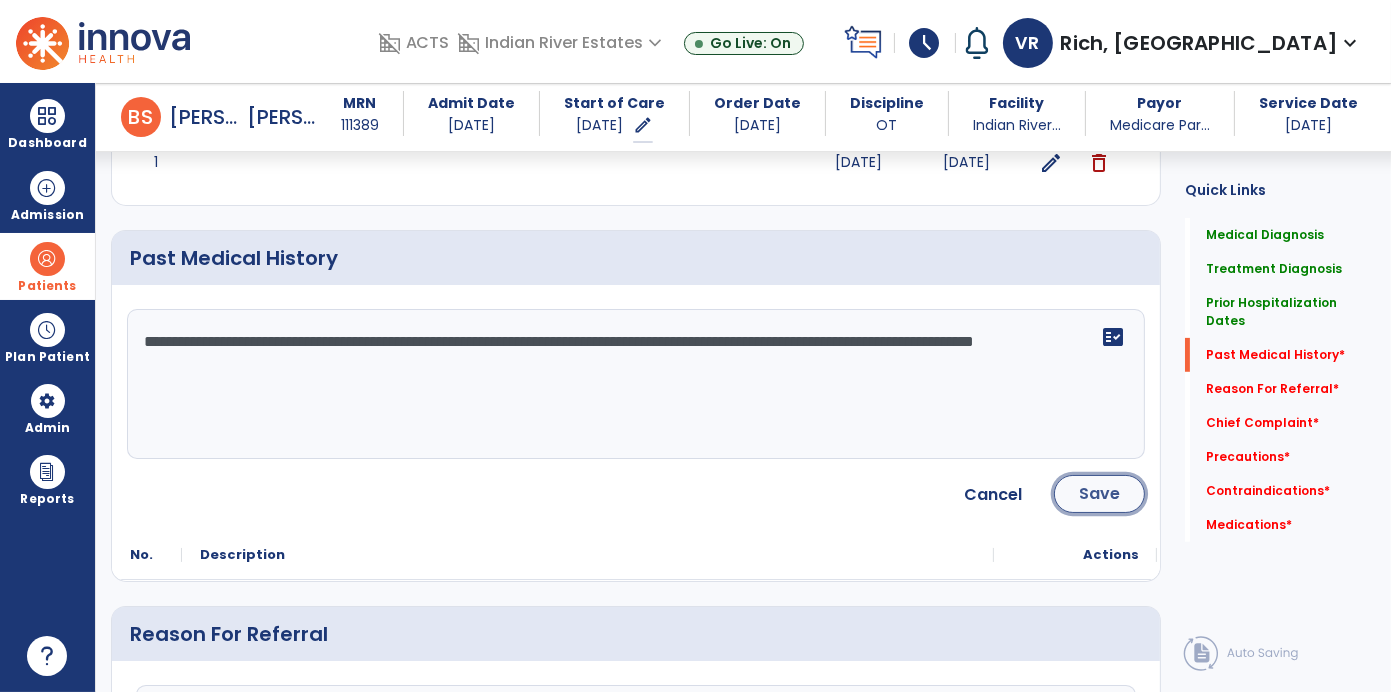 click on "Save" 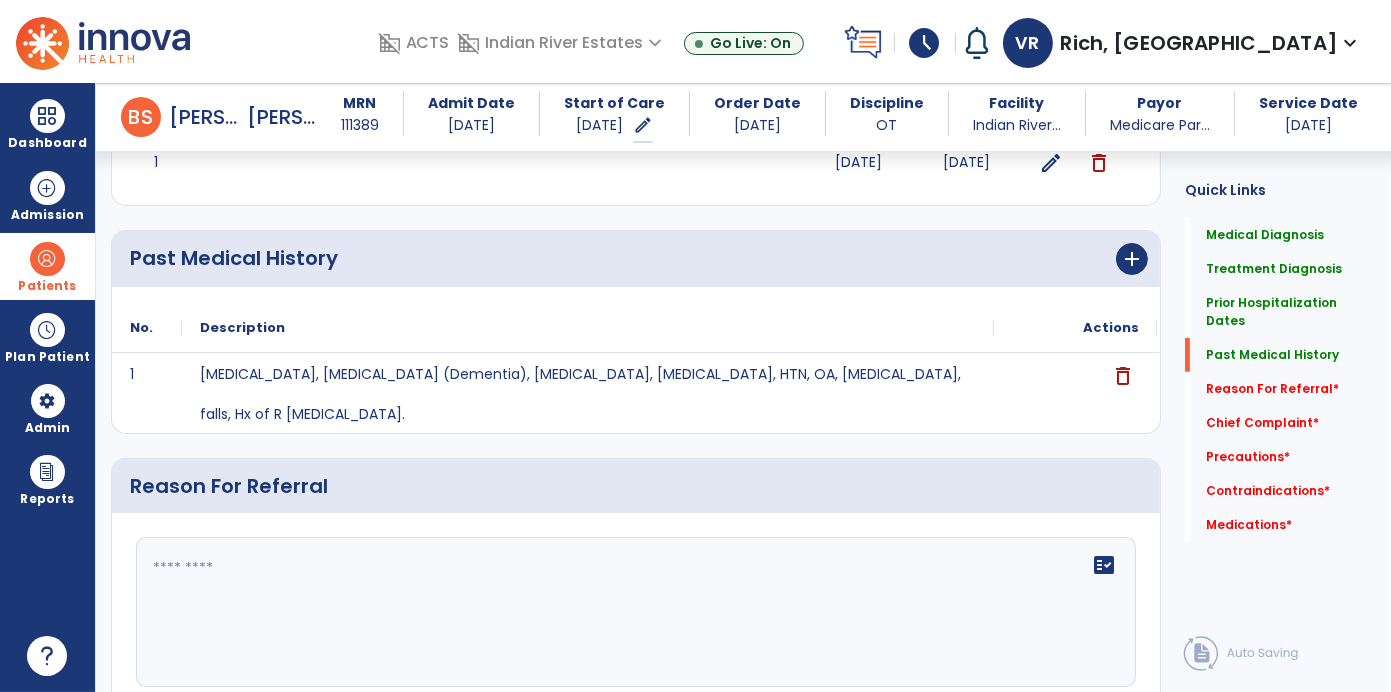 click 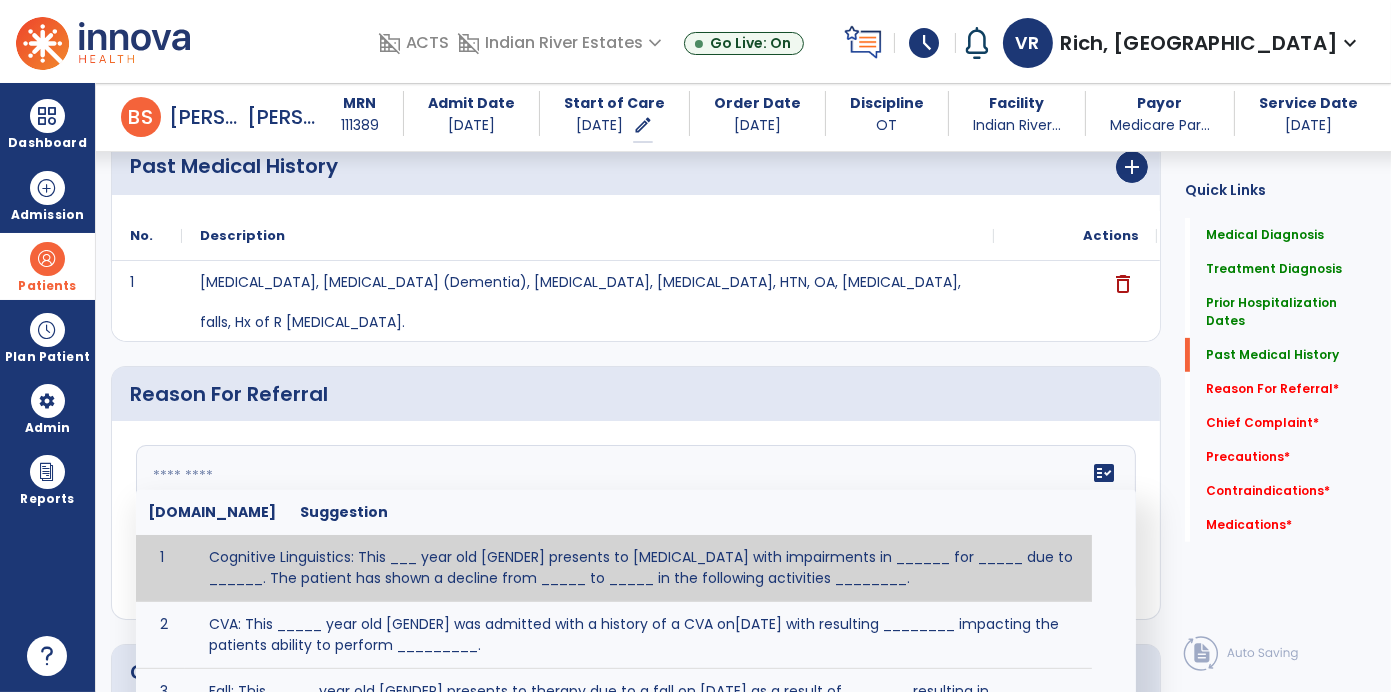 scroll, scrollTop: 980, scrollLeft: 0, axis: vertical 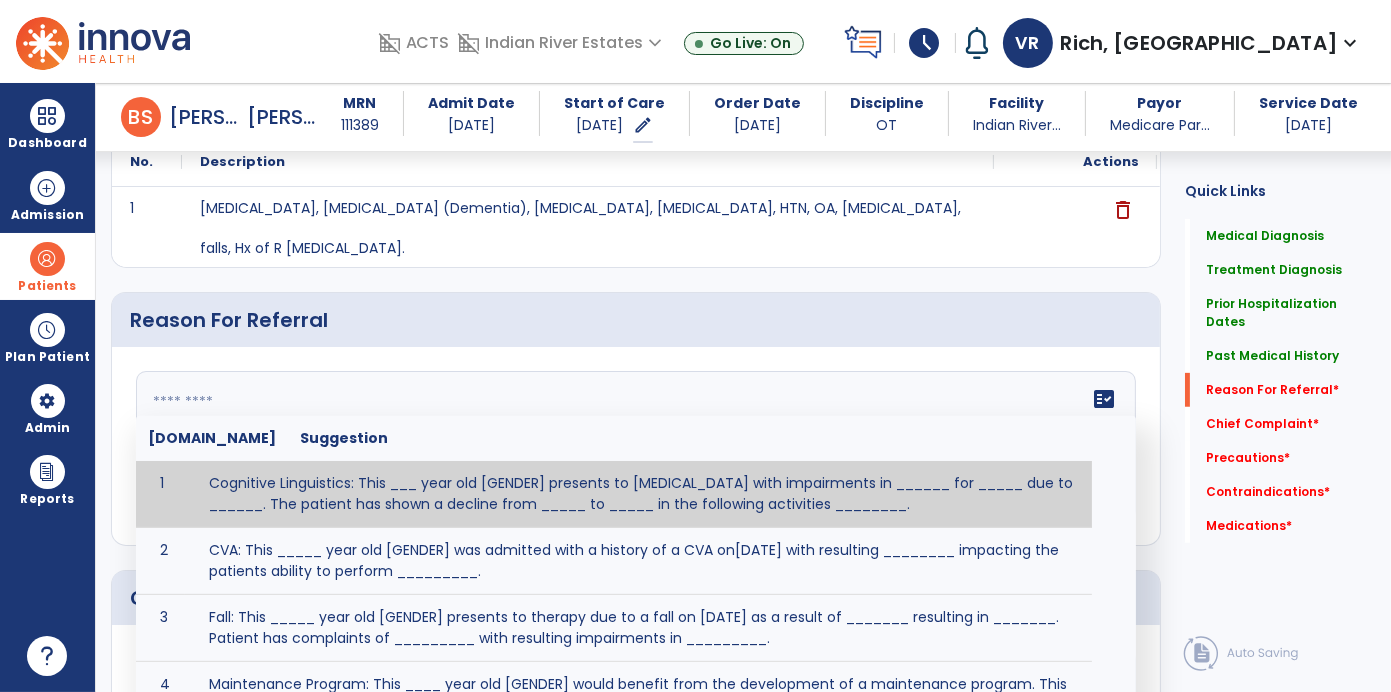 click at bounding box center [47, 656] 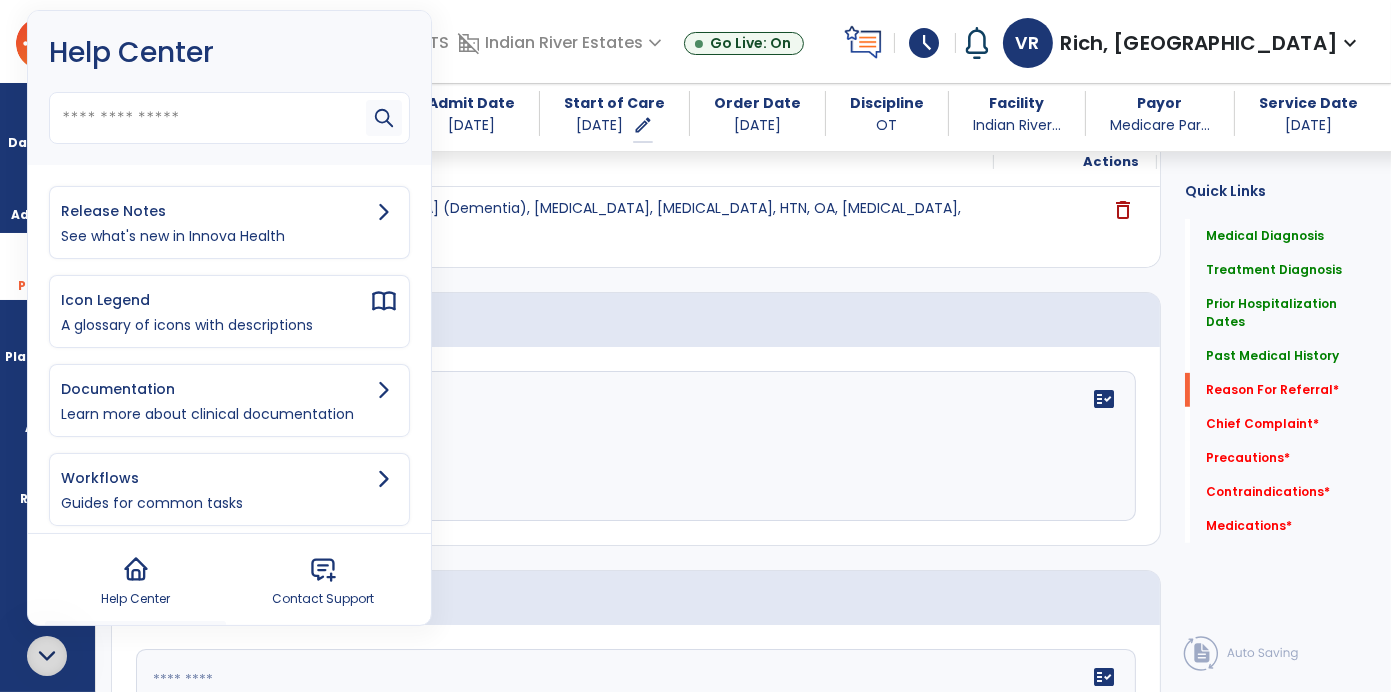 click on "See what's new in Innova Health" at bounding box center [229, 236] 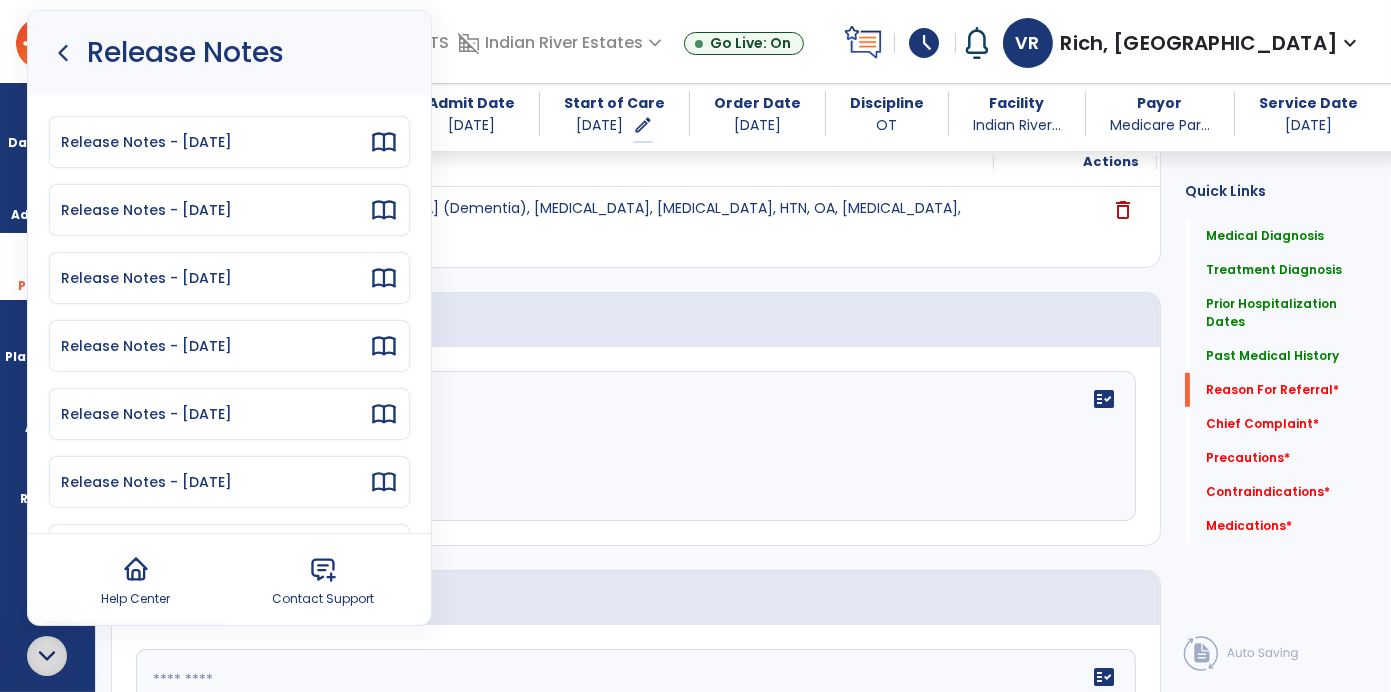 click on "Dashboard  dashboard  Therapist Dashboard  view_quilt  Operations Dashboard Admission Patients  format_list_bulleted  Patient List  space_dashboard  Patient Board  insert_chart  PDPM Board Plan Patient  event_note  Planner  content_paste_go  Scheduler  content_paste_go  Whiteboard Admin  manage_accounts  Users Reports  export_notes  Billing Exports  note_alt  EOM Report  event_note  Minutes By Payor  inbox_customize  Service Log  playlist_add_check  Triple Check Report" at bounding box center [48, 387] 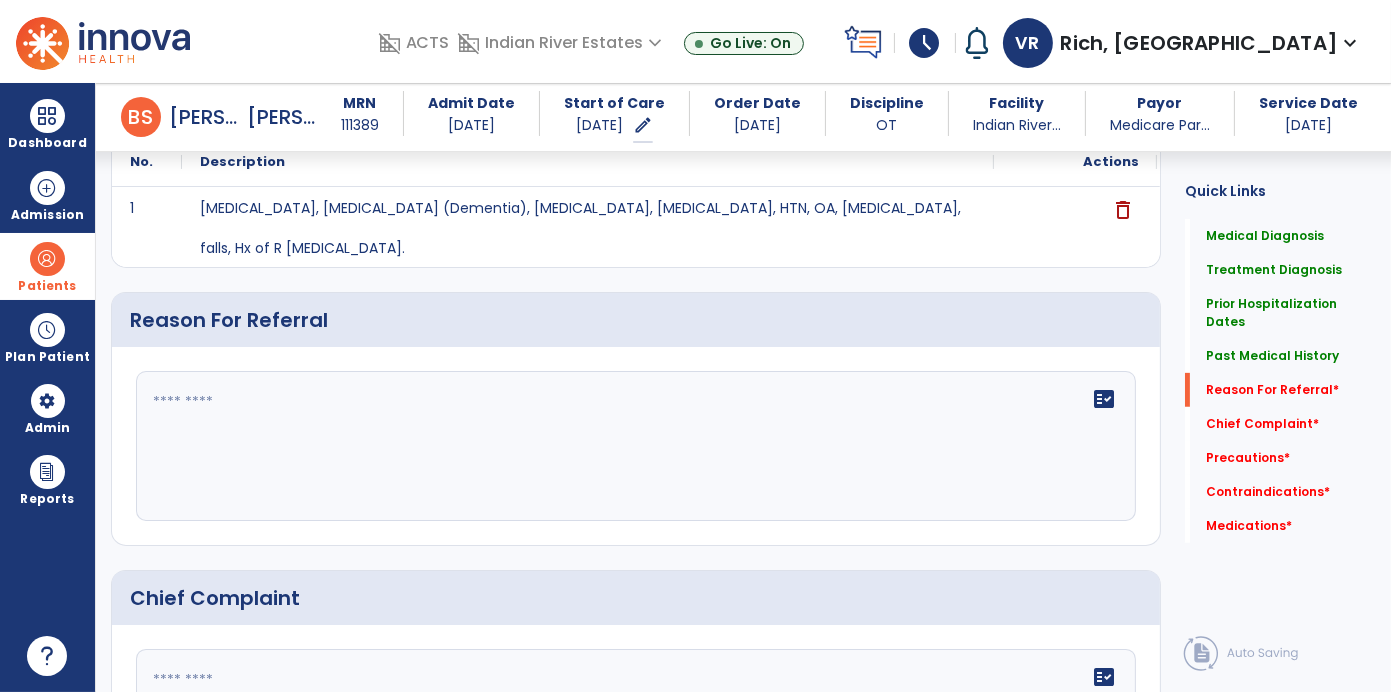 click 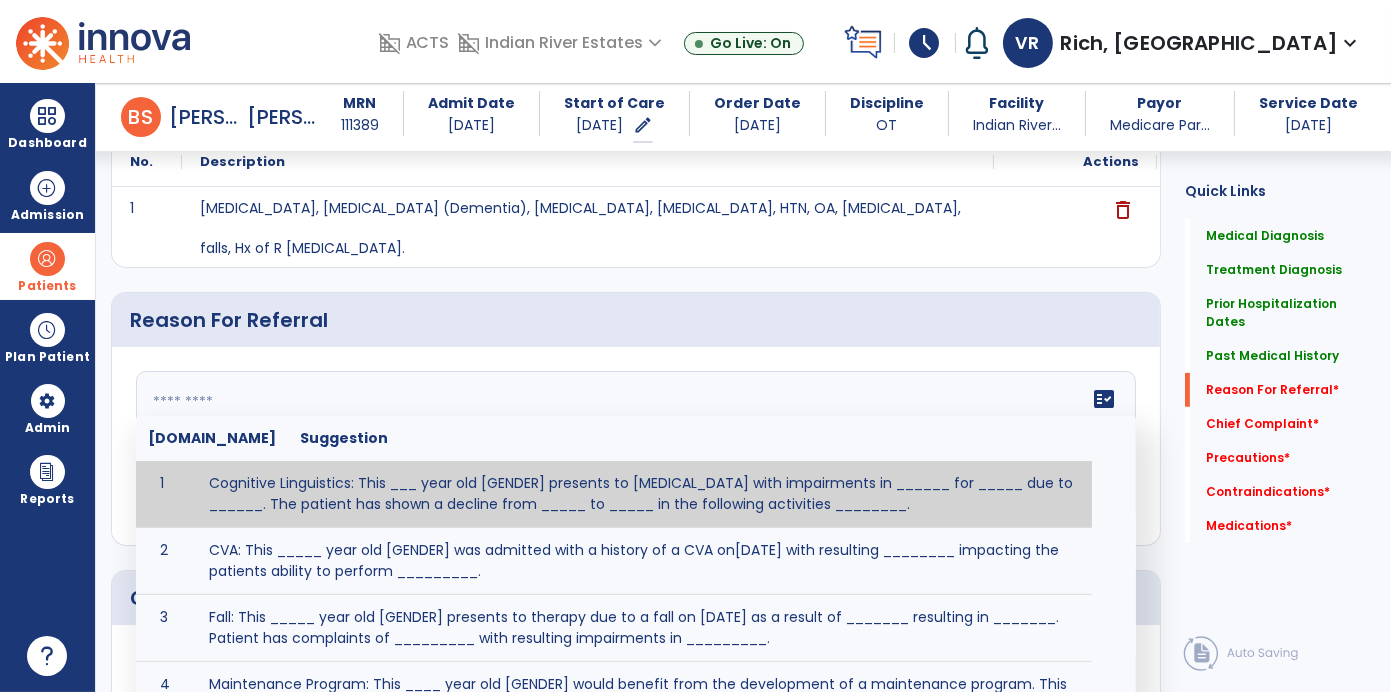 click at bounding box center [47, 656] 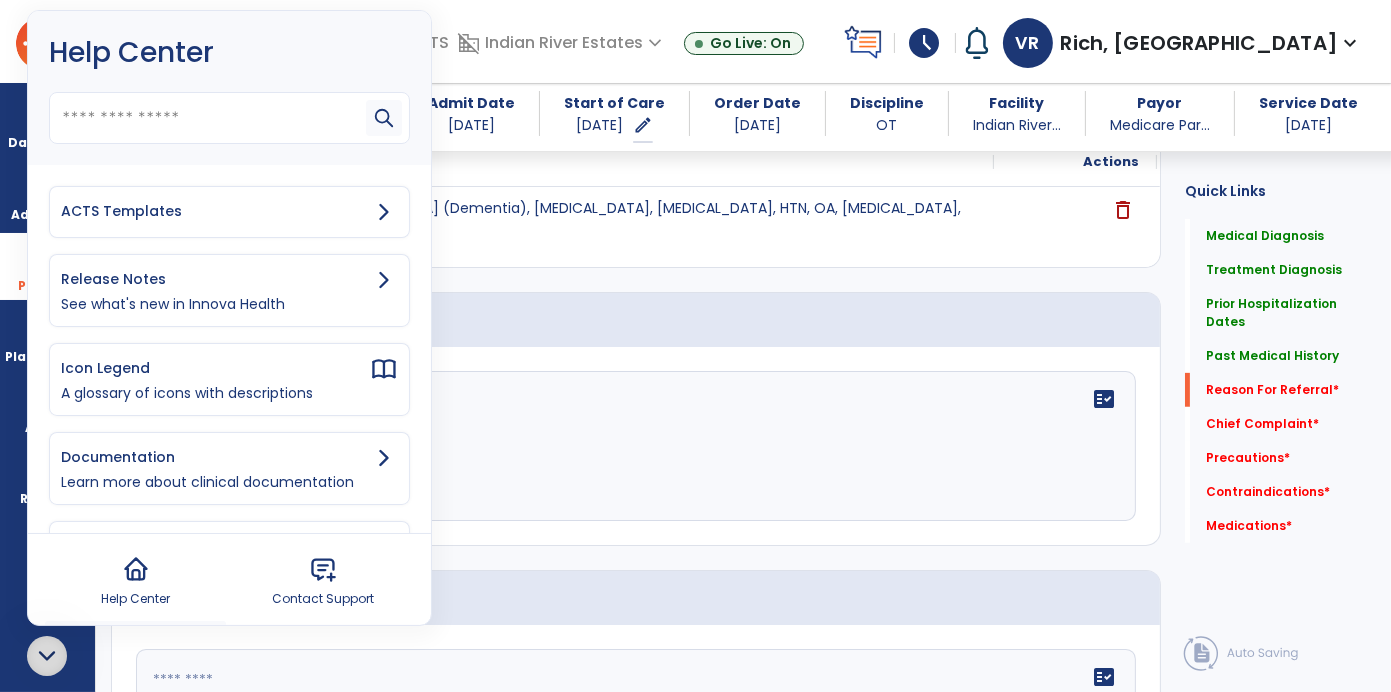 click on "ACTS Templates" at bounding box center [215, 211] 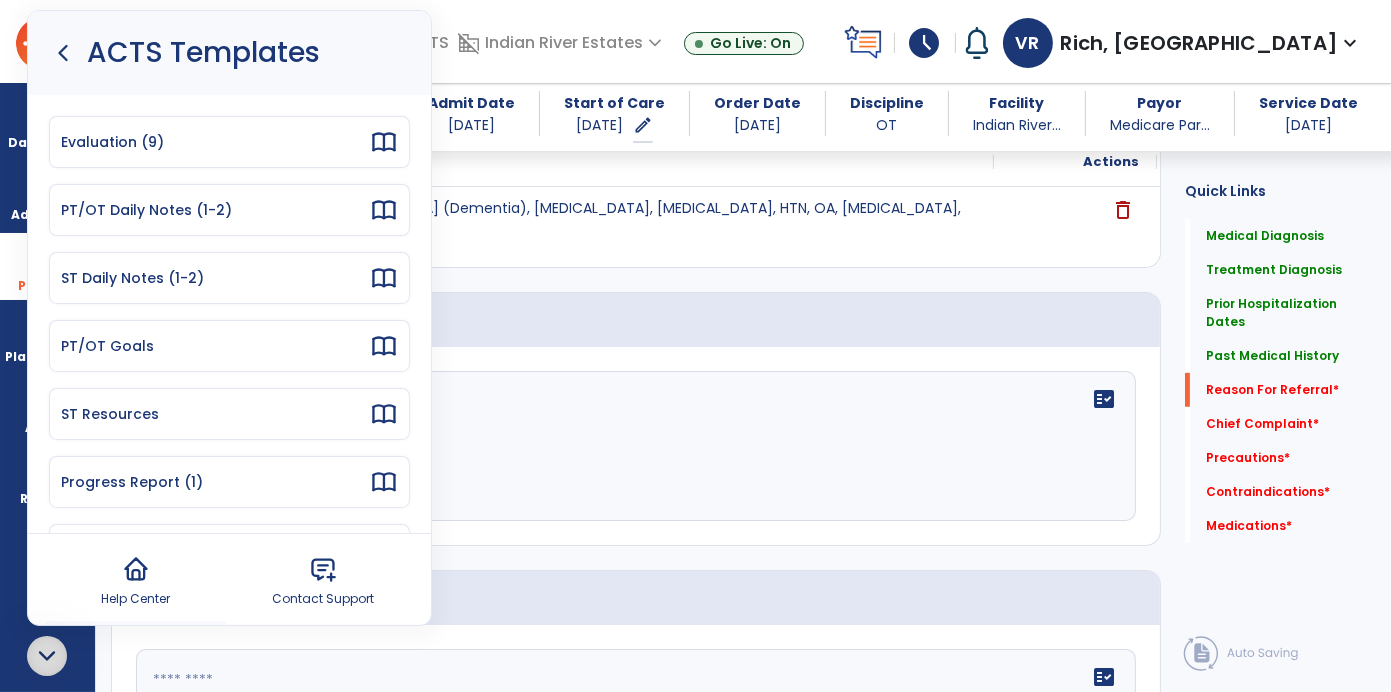 click on "Evaluation (9)" at bounding box center (215, 142) 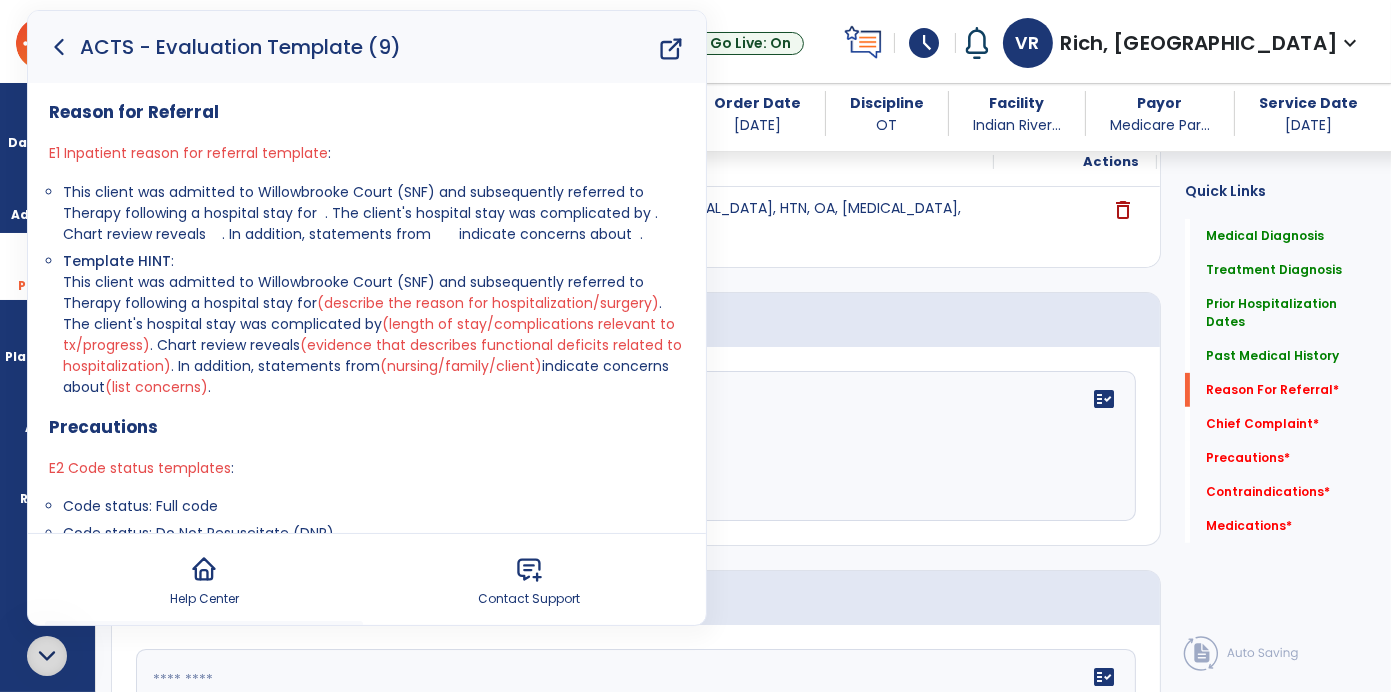 click on "This client was admitted to Willowbrooke Court (SNF) and subsequently referred to Therapy following a hospital stay for  . The client's hospital stay was complicated by . Chart review reveals    . In addition, statements from       indicate concerns about  ." at bounding box center [374, 213] 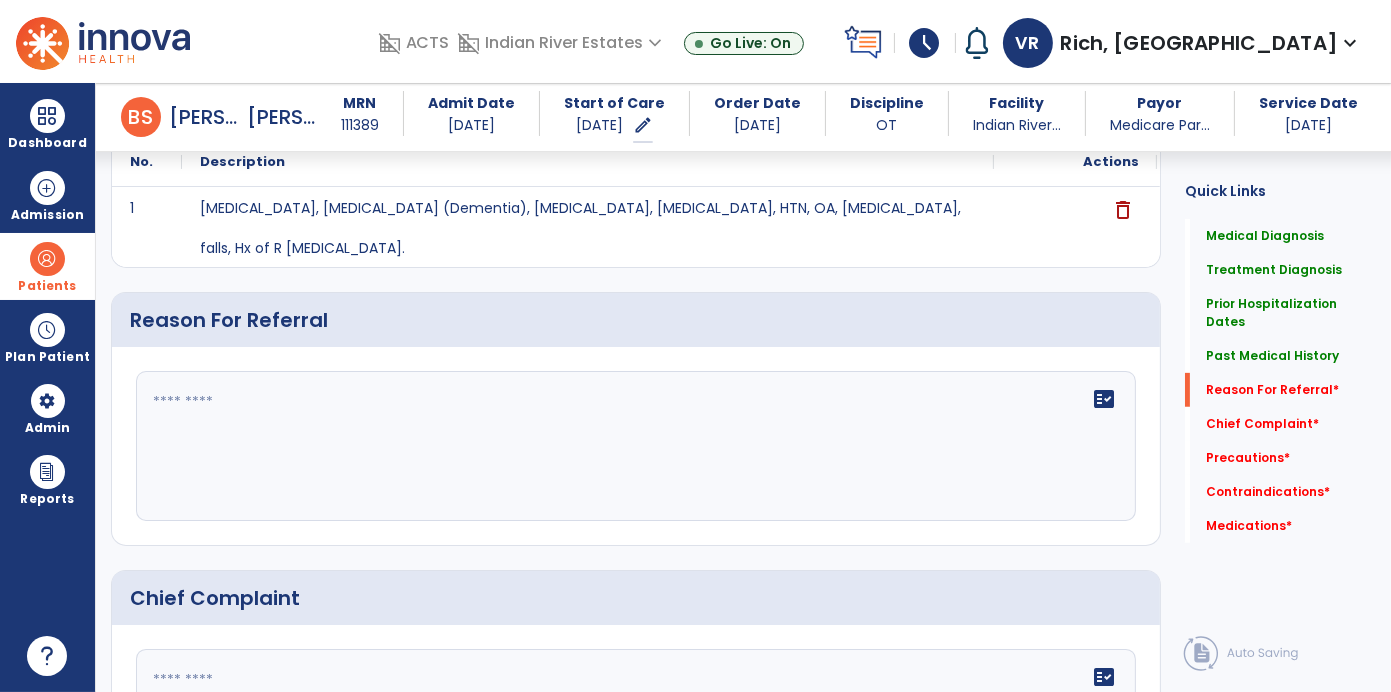 click 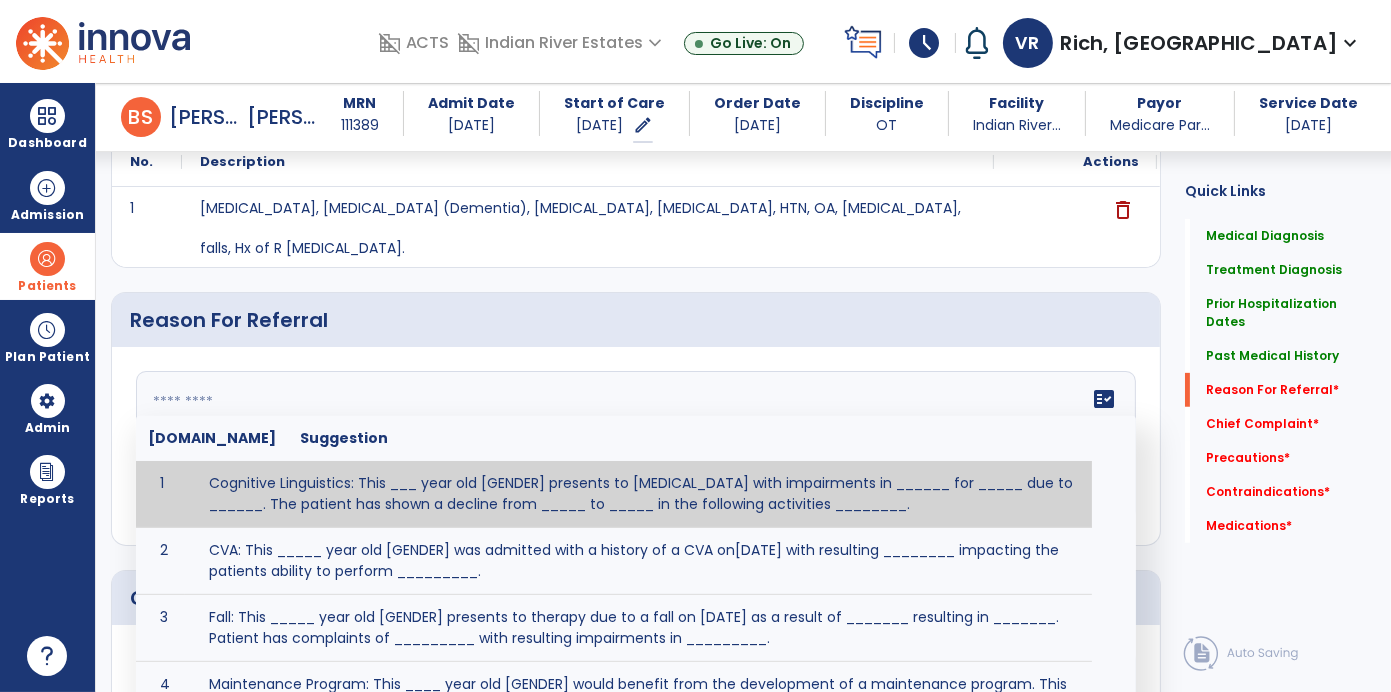click 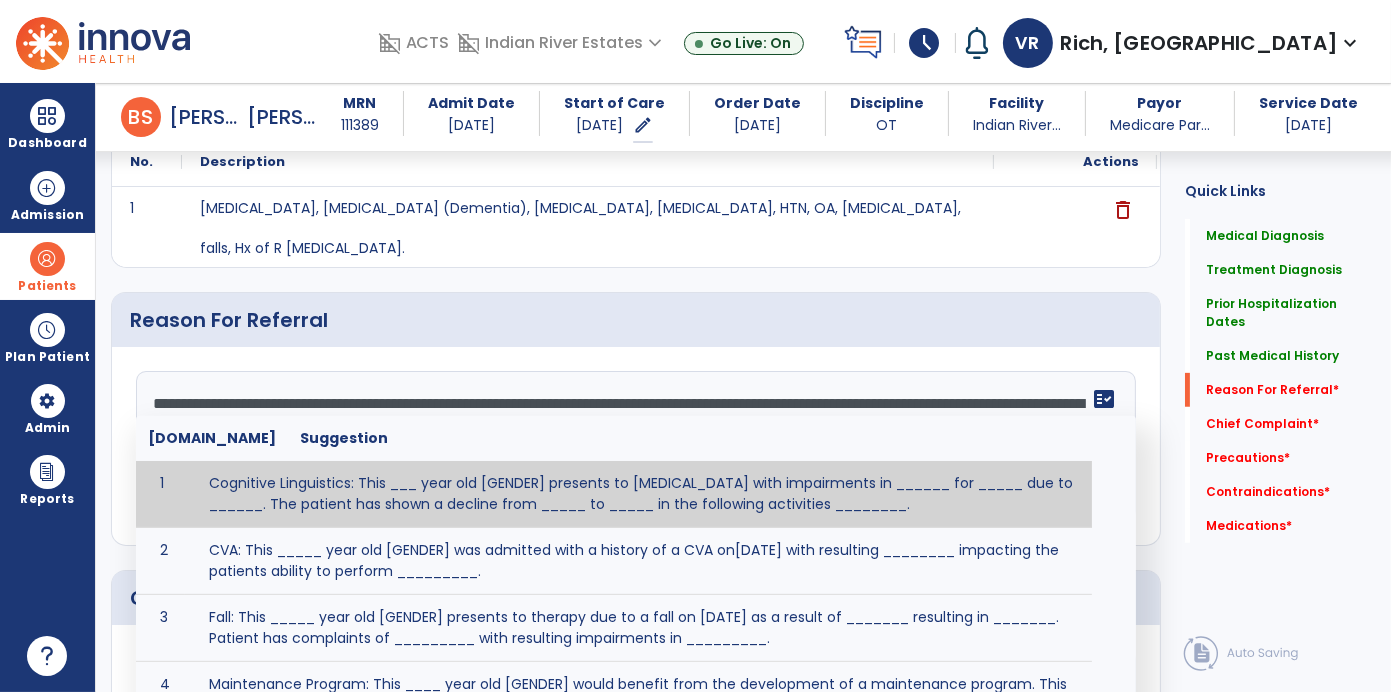 type on "**********" 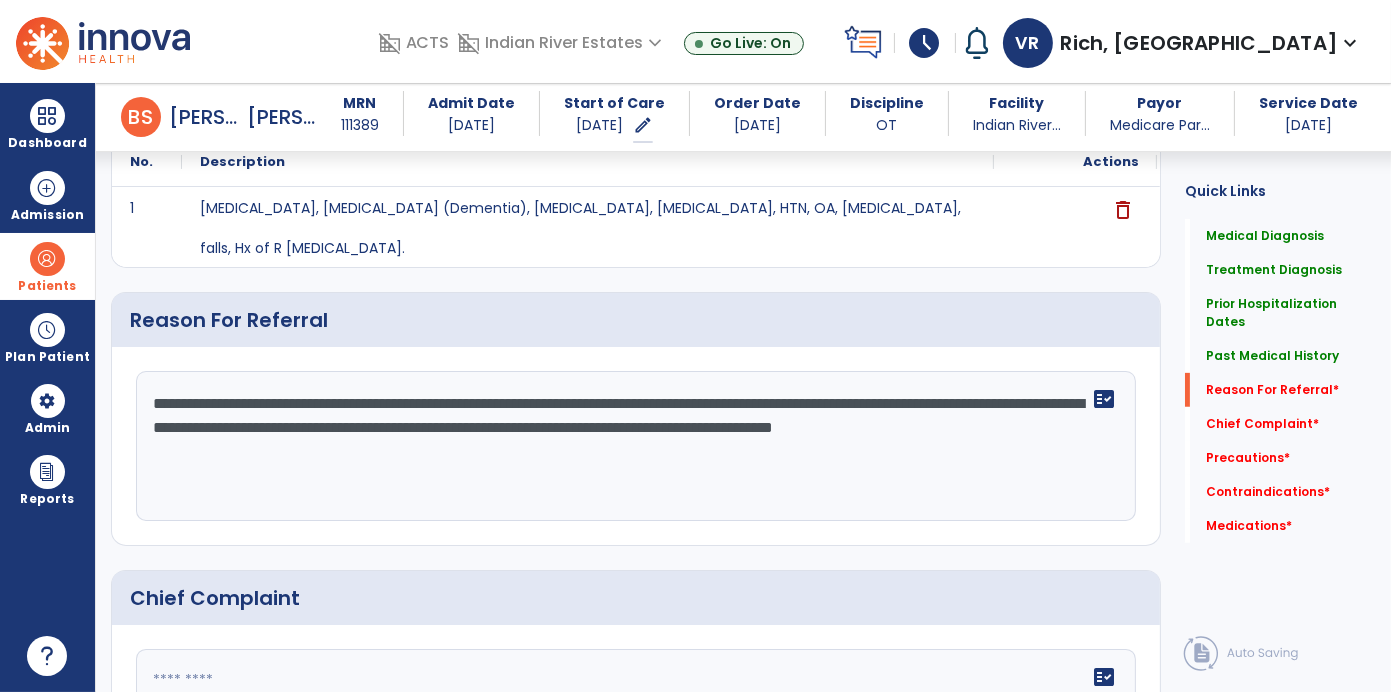 click on "**********" 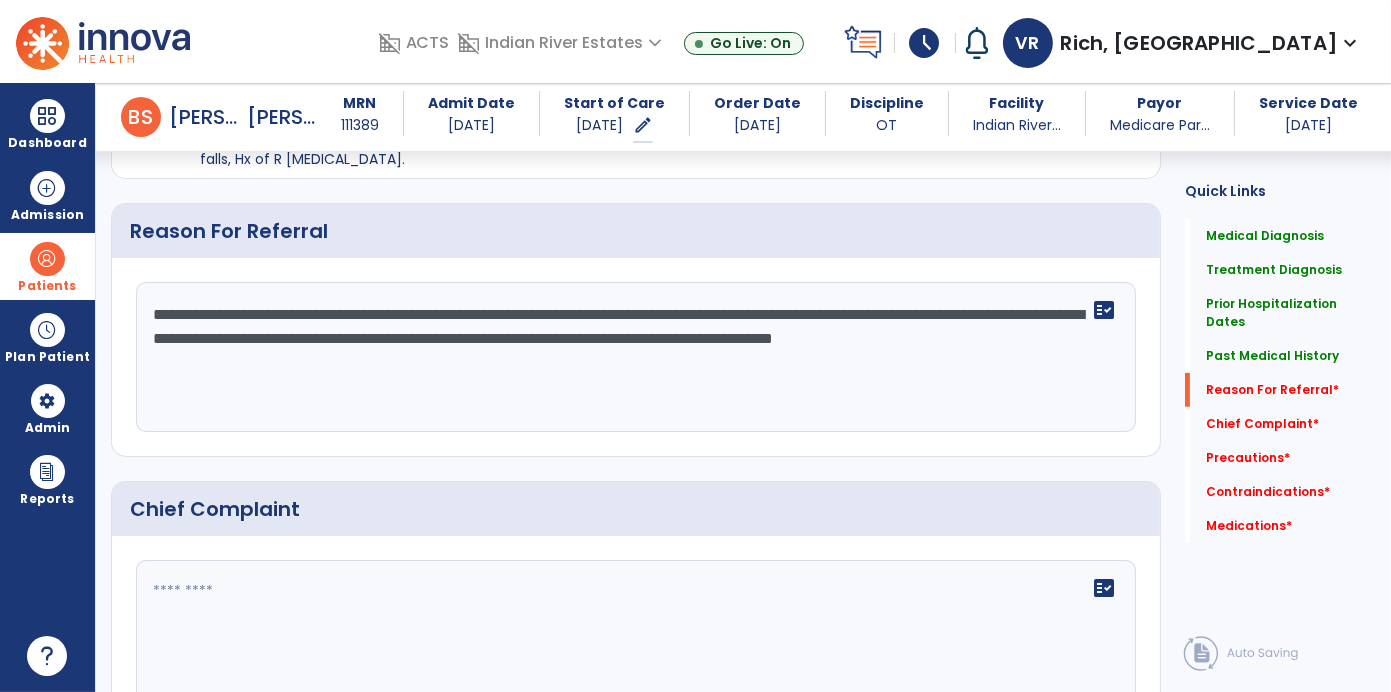 scroll, scrollTop: 1153, scrollLeft: 0, axis: vertical 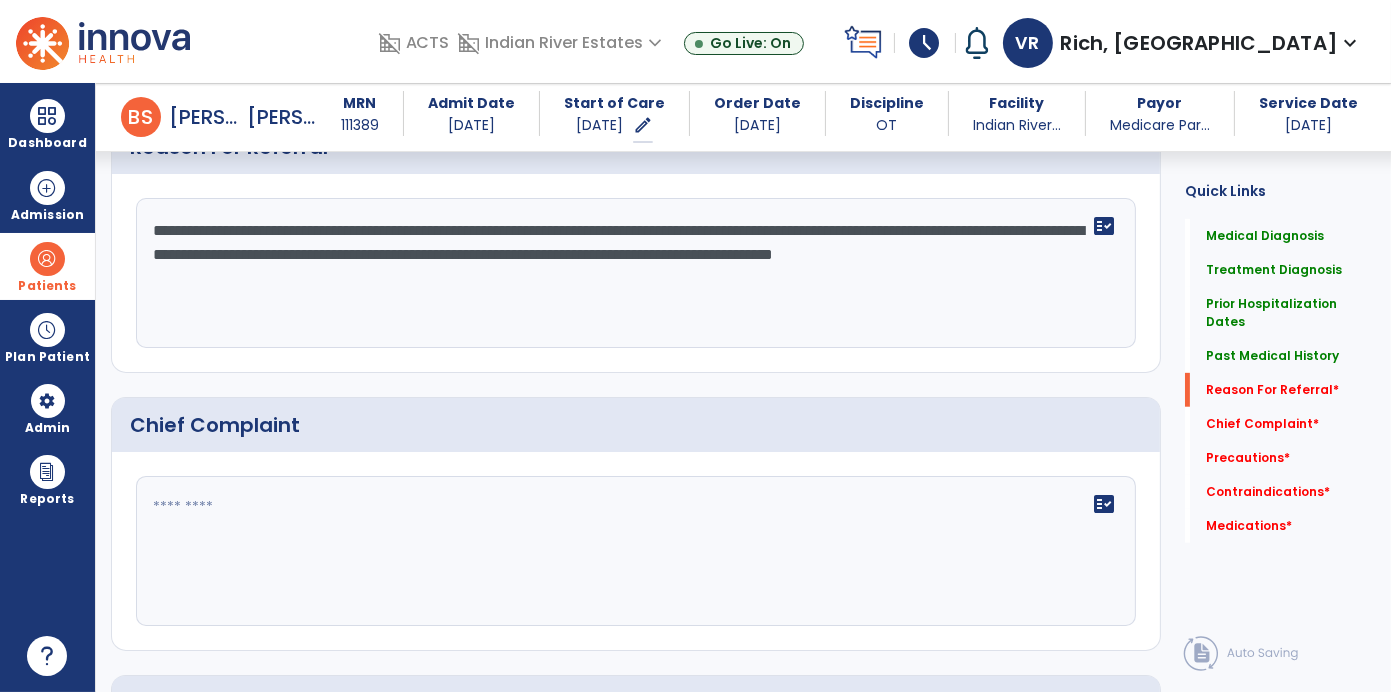 click on "fact_check" 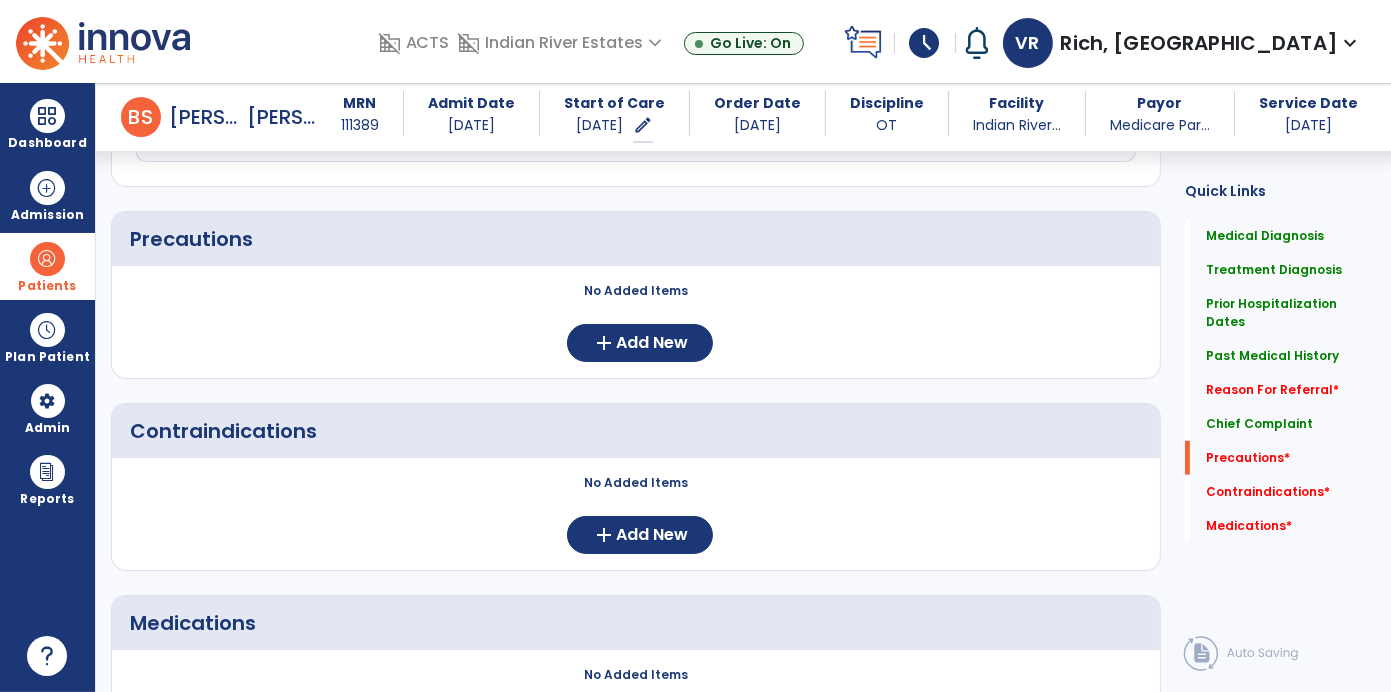 scroll, scrollTop: 1577, scrollLeft: 0, axis: vertical 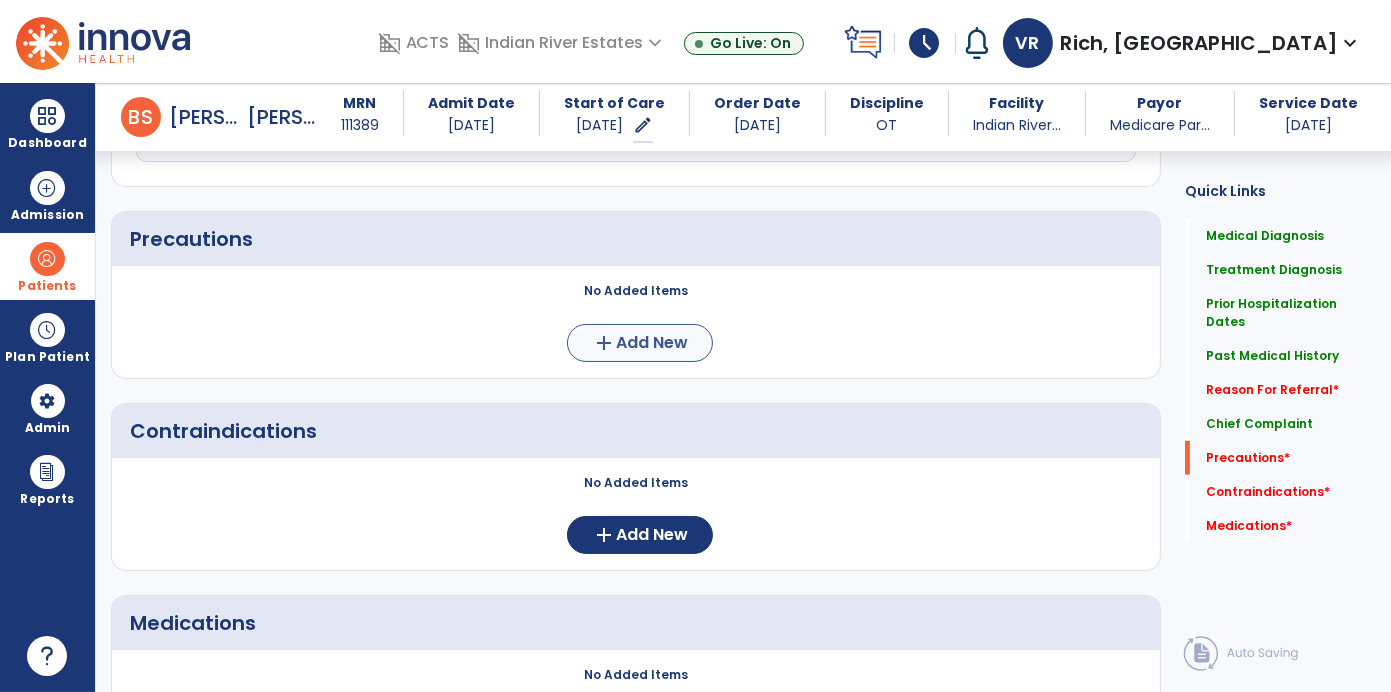 type on "**********" 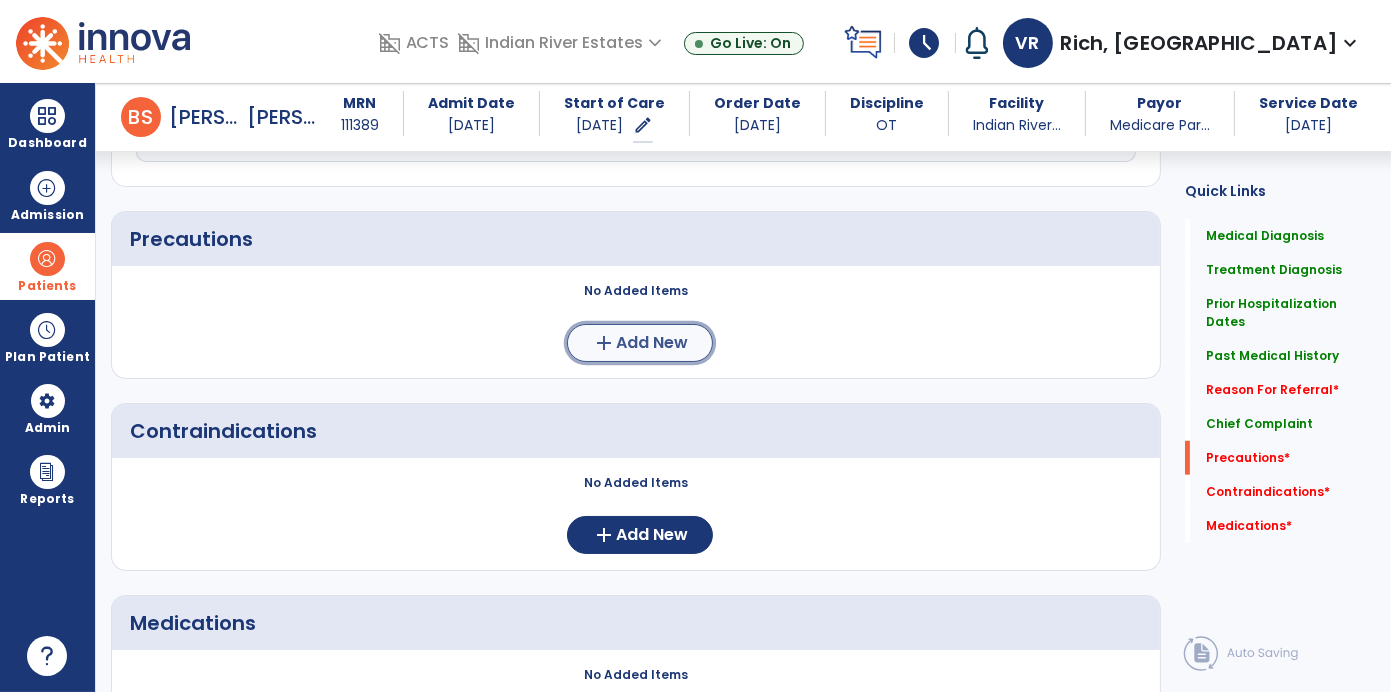 click on "Add New" 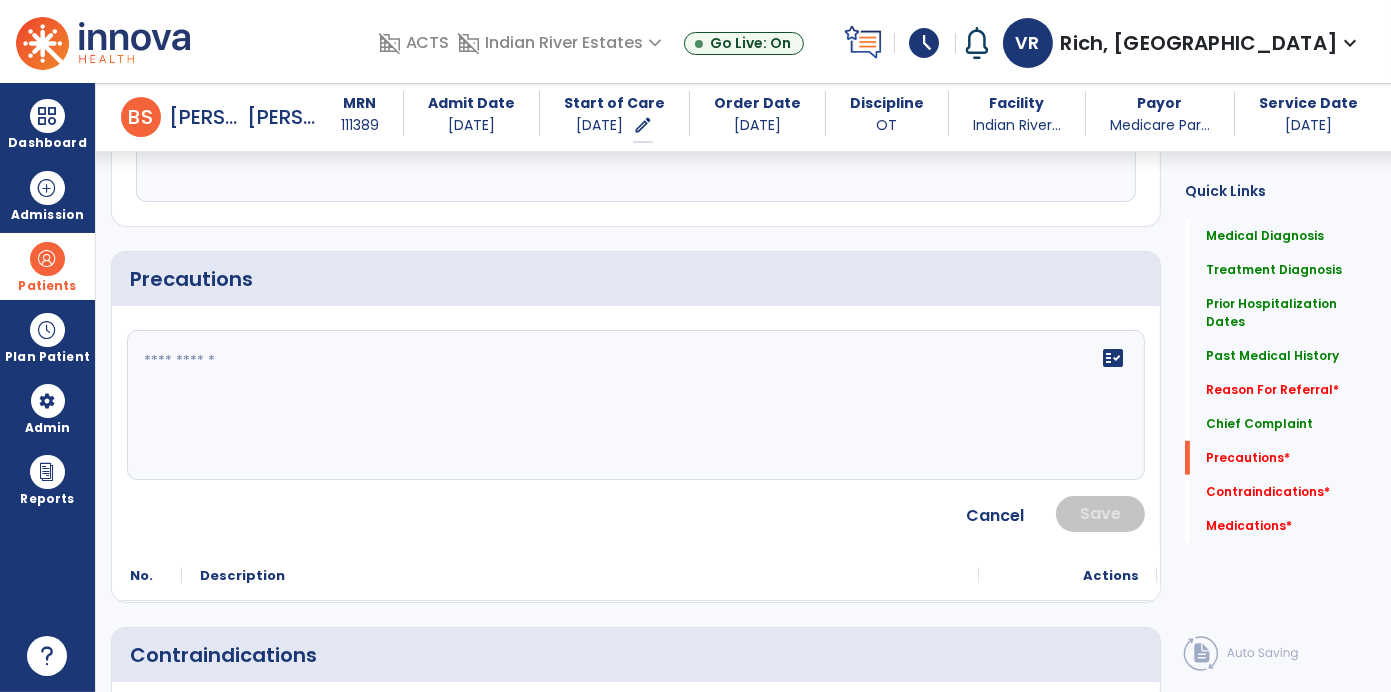 click on "fact_check" 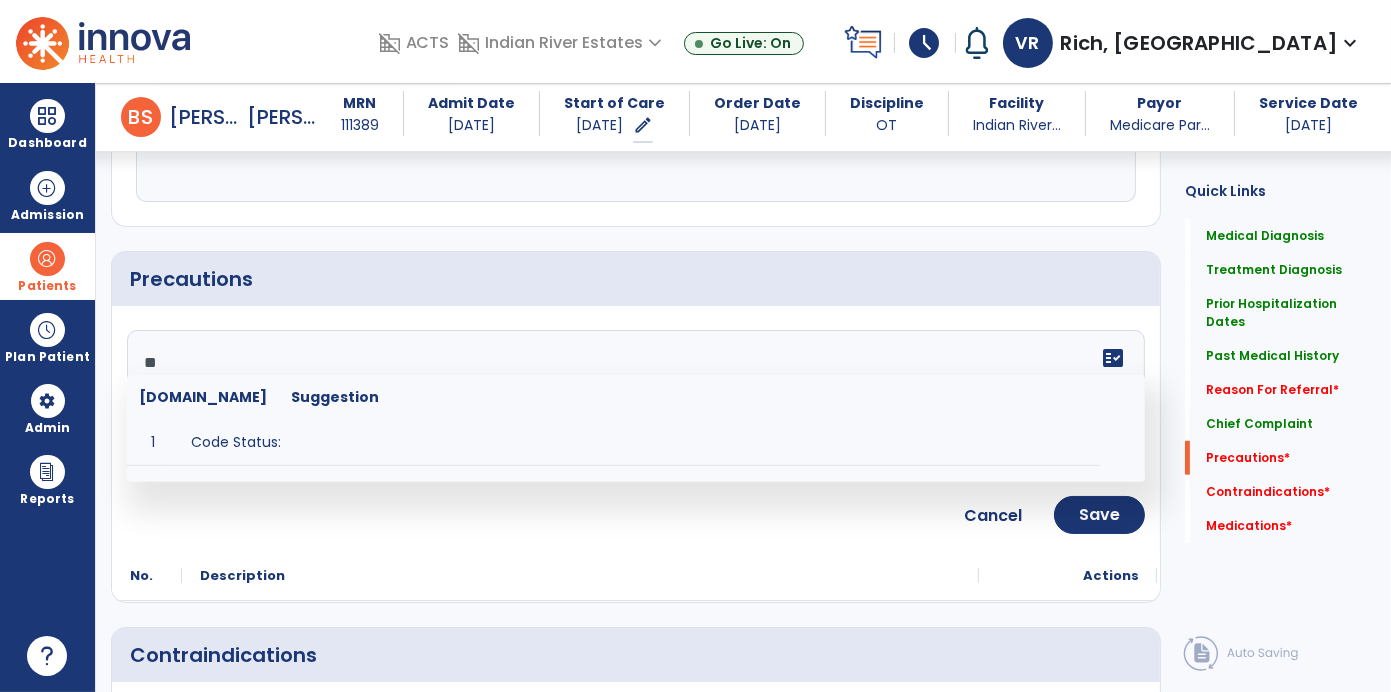 type on "*" 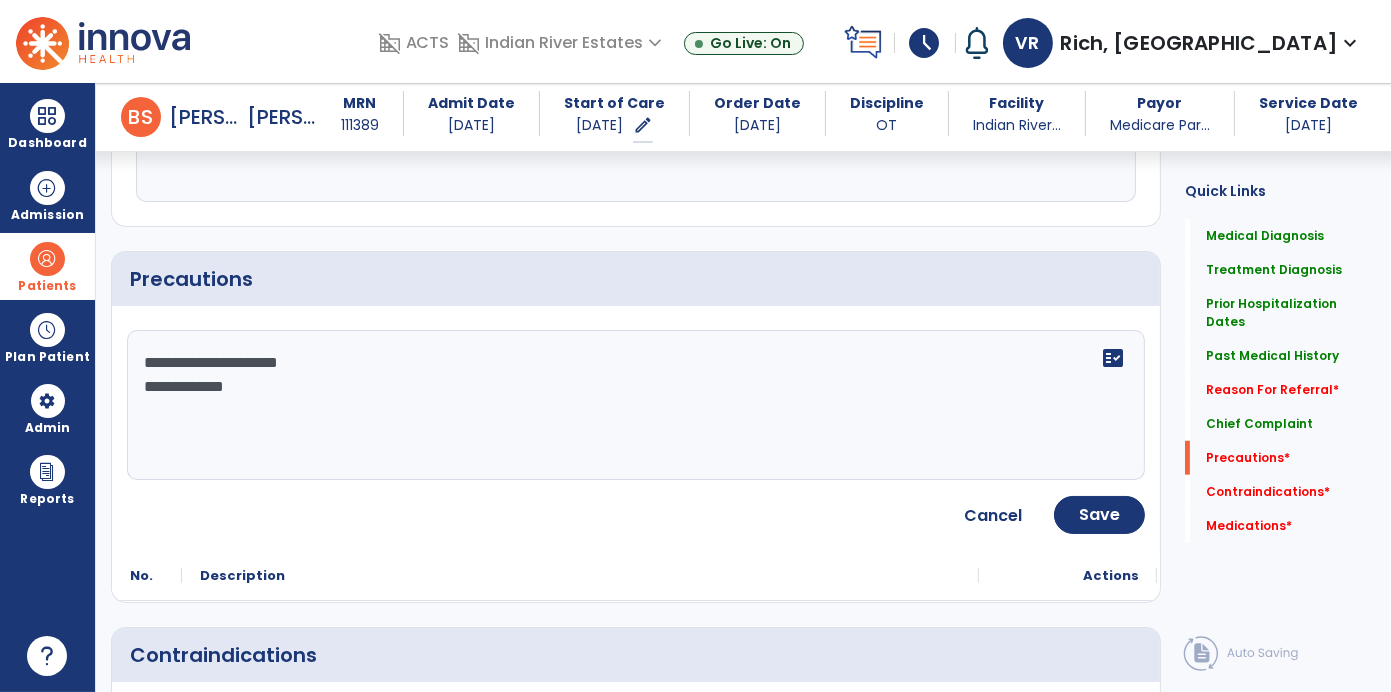type on "**********" 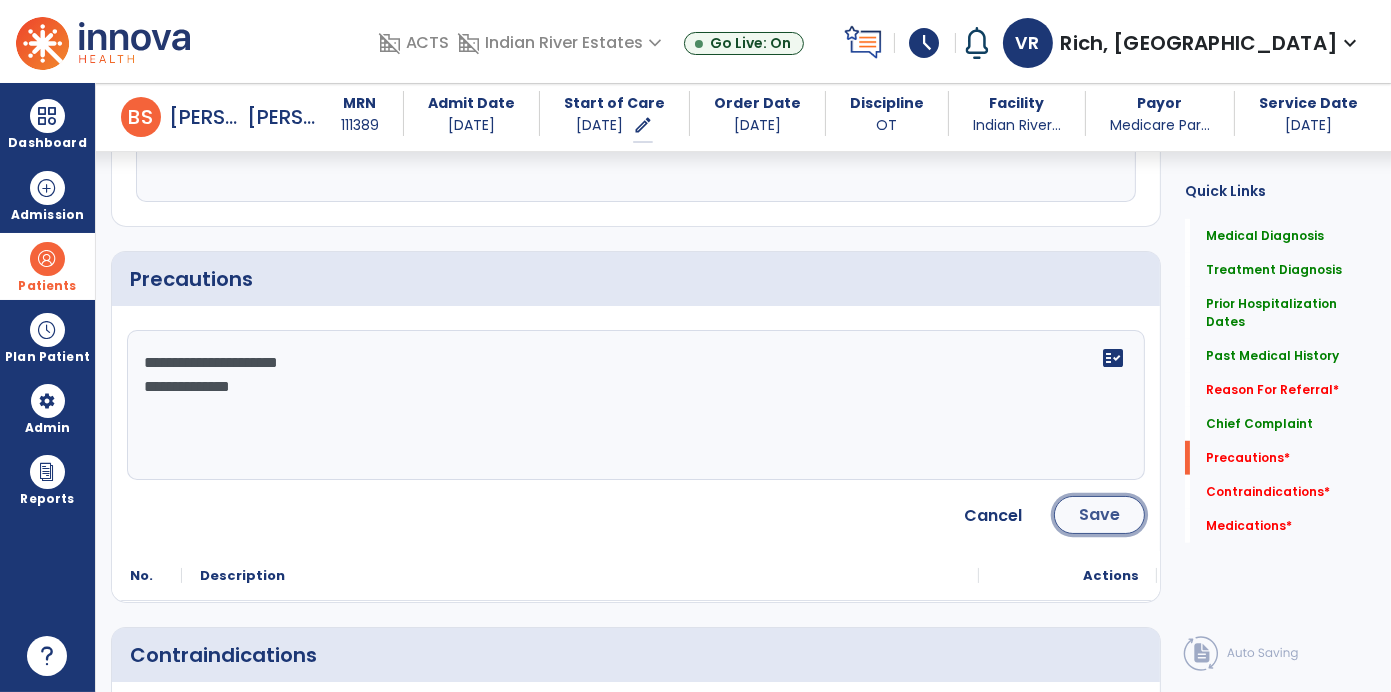 click on "Save" 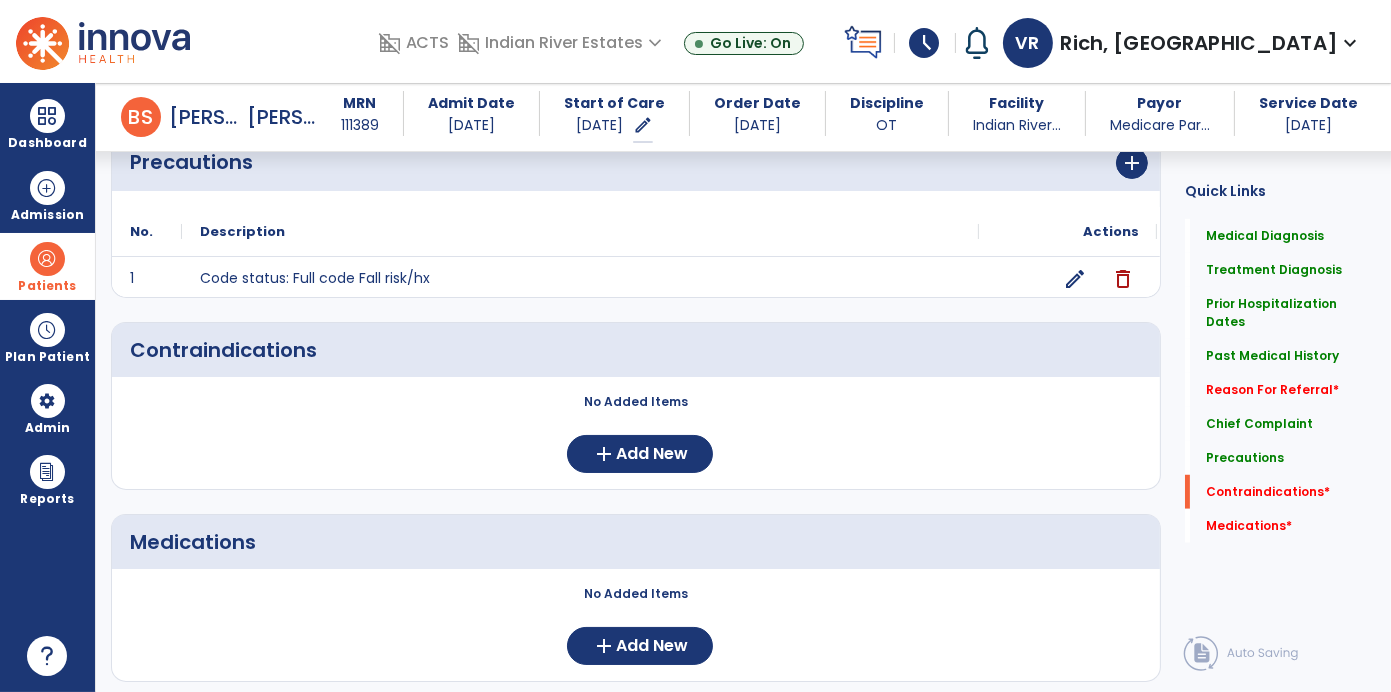 scroll, scrollTop: 1746, scrollLeft: 0, axis: vertical 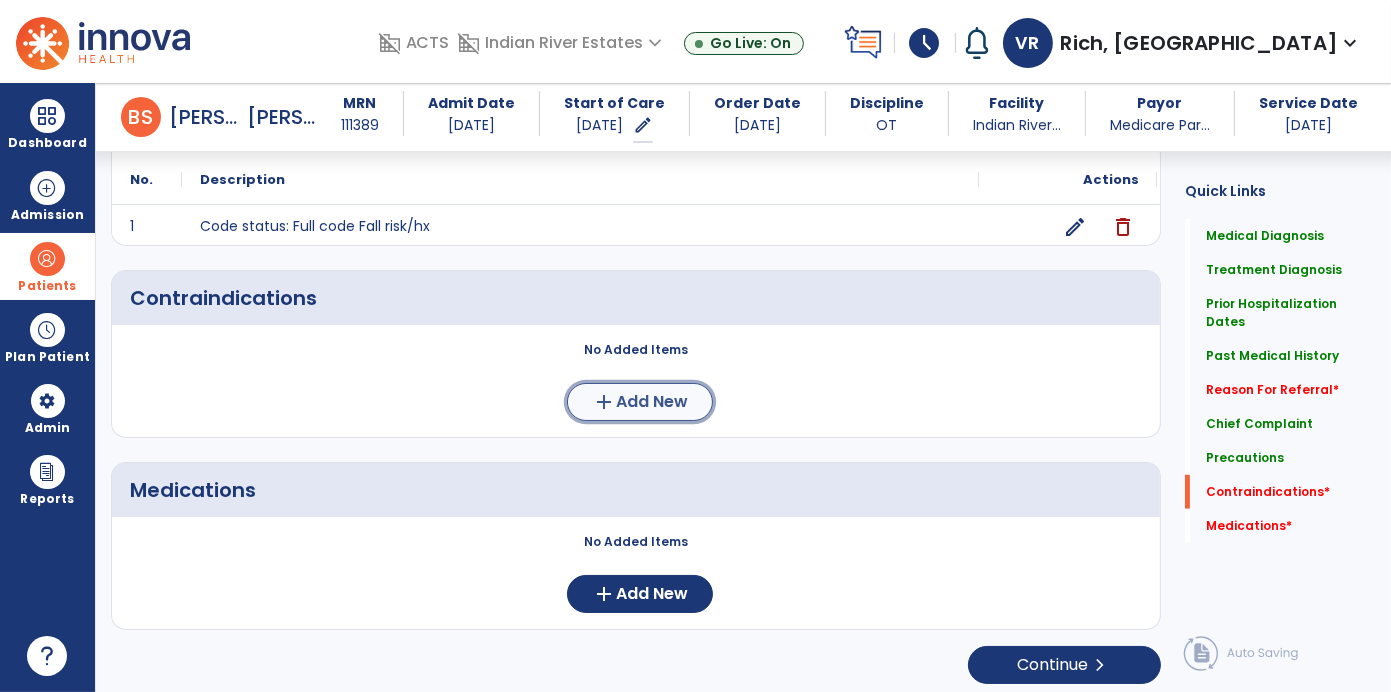 click on "Add New" 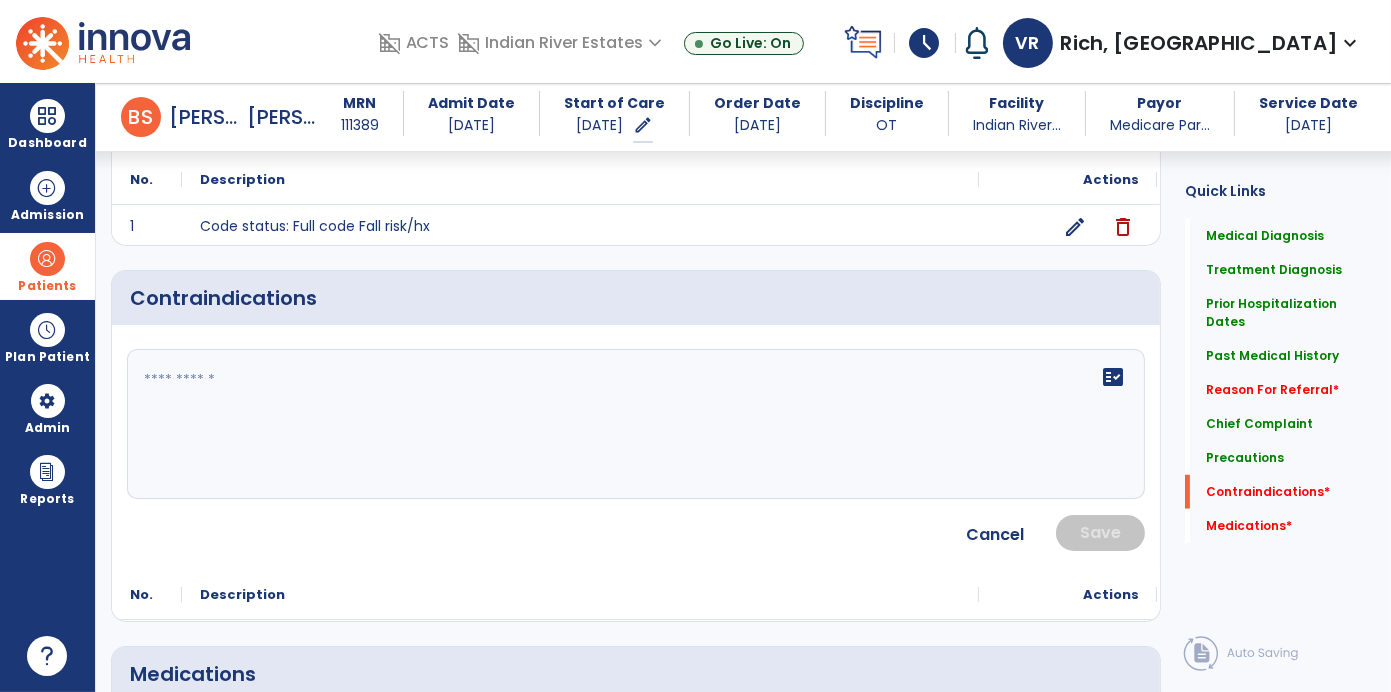 click on "fact_check" 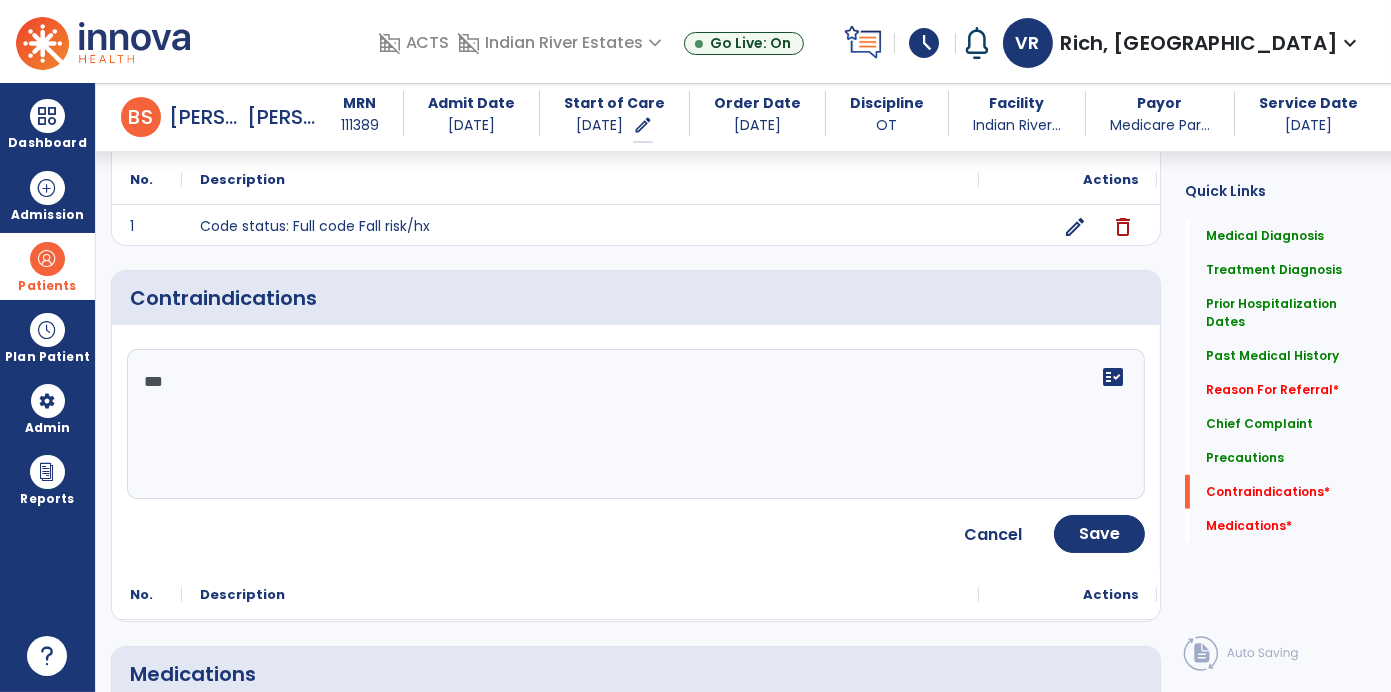 type on "***" 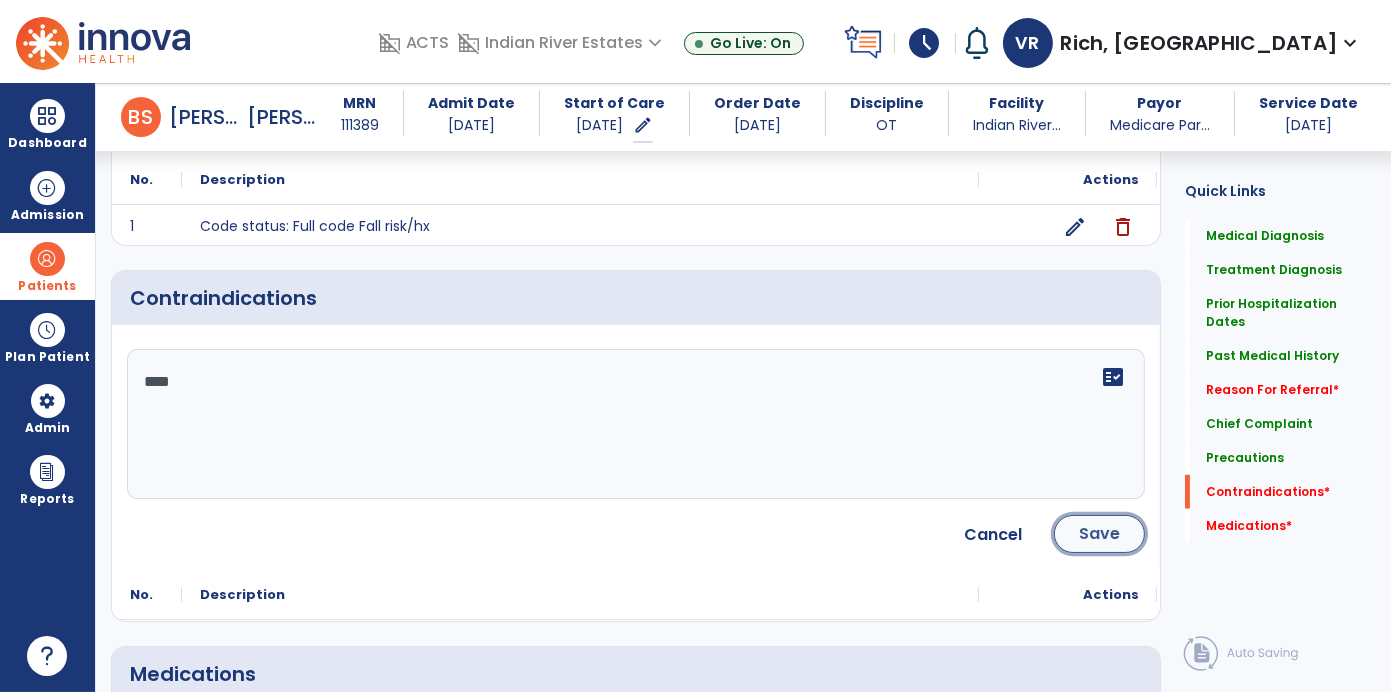 click on "Save" 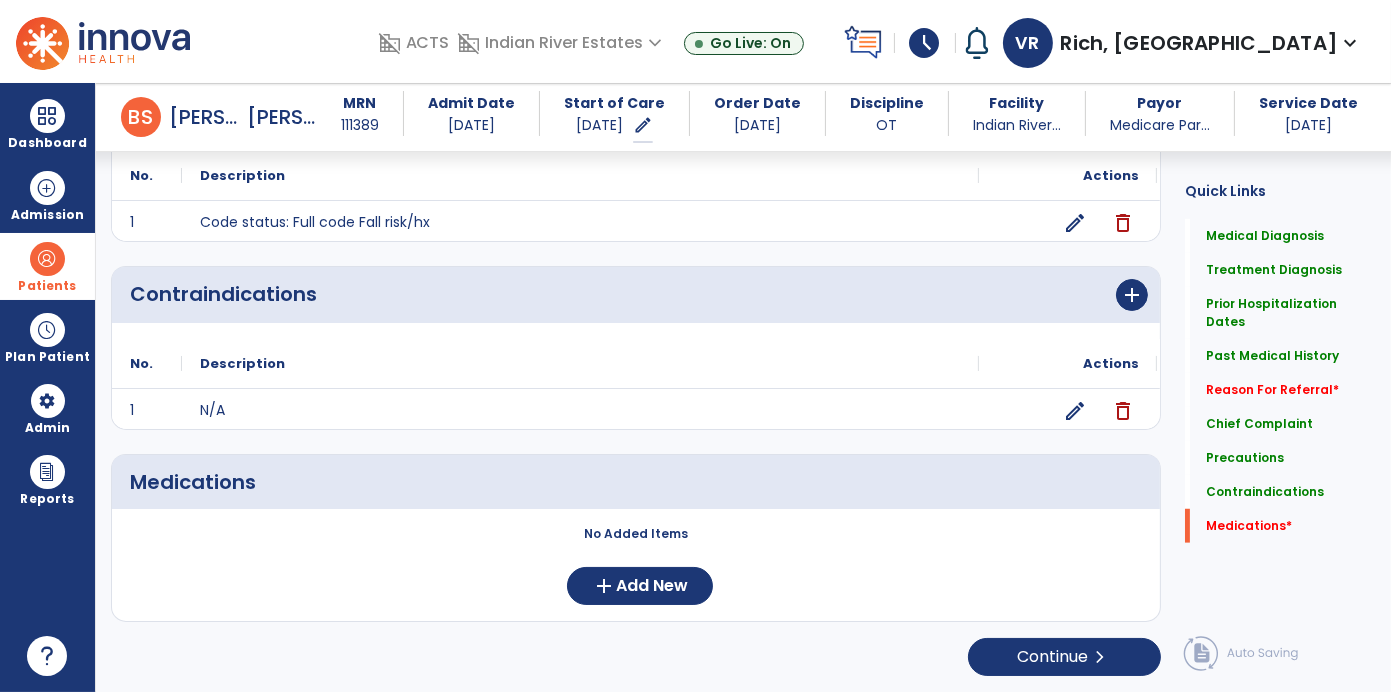 scroll, scrollTop: 1743, scrollLeft: 0, axis: vertical 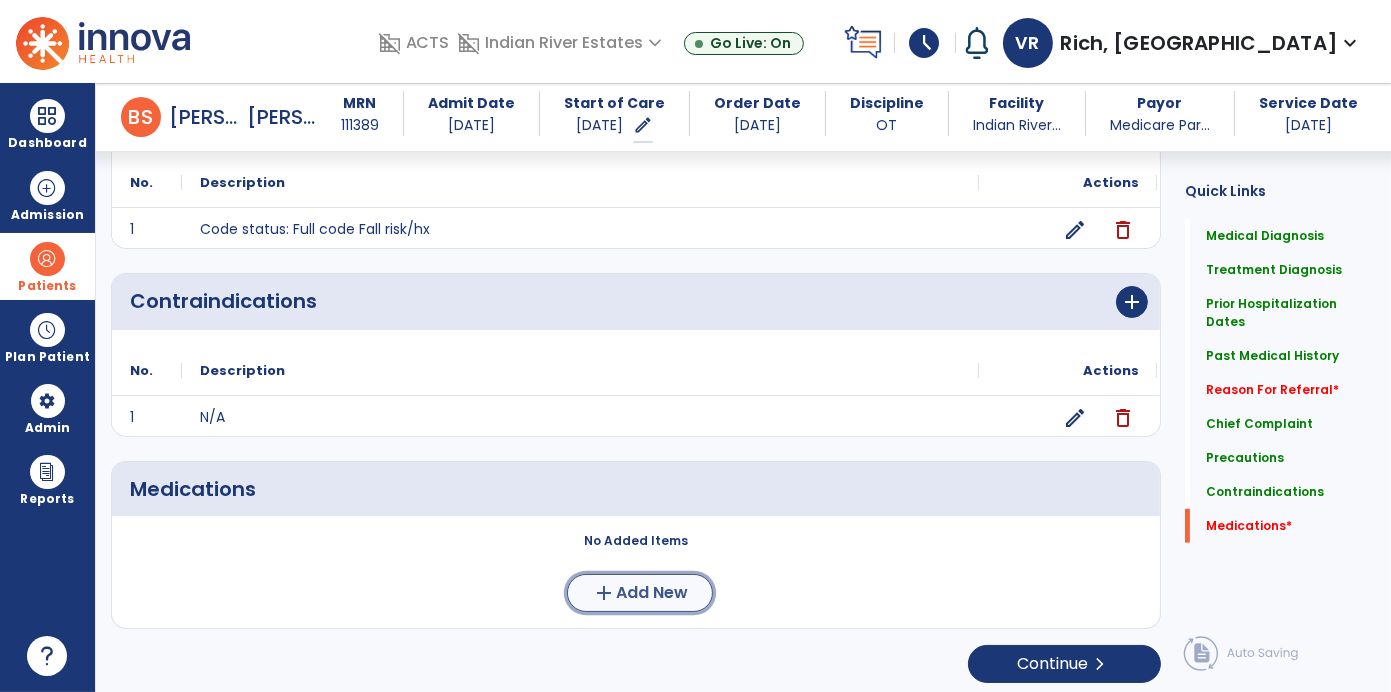 click on "add  Add New" 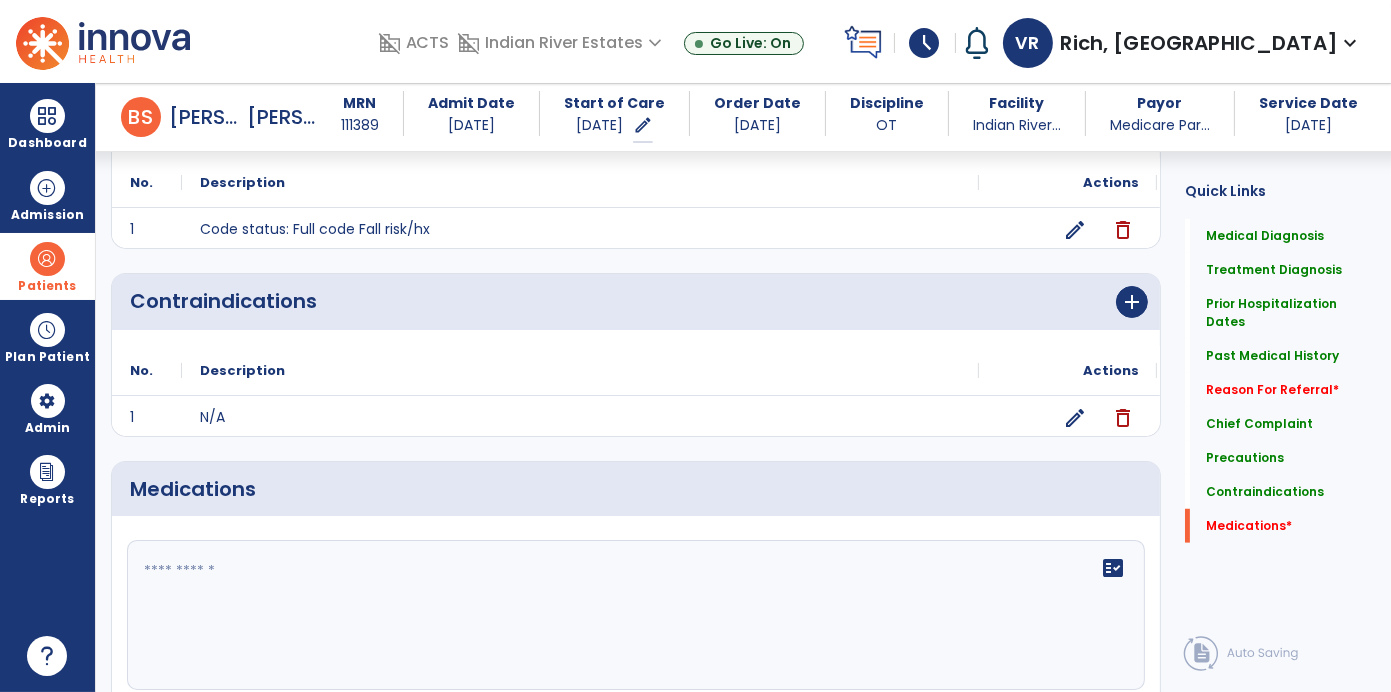 click 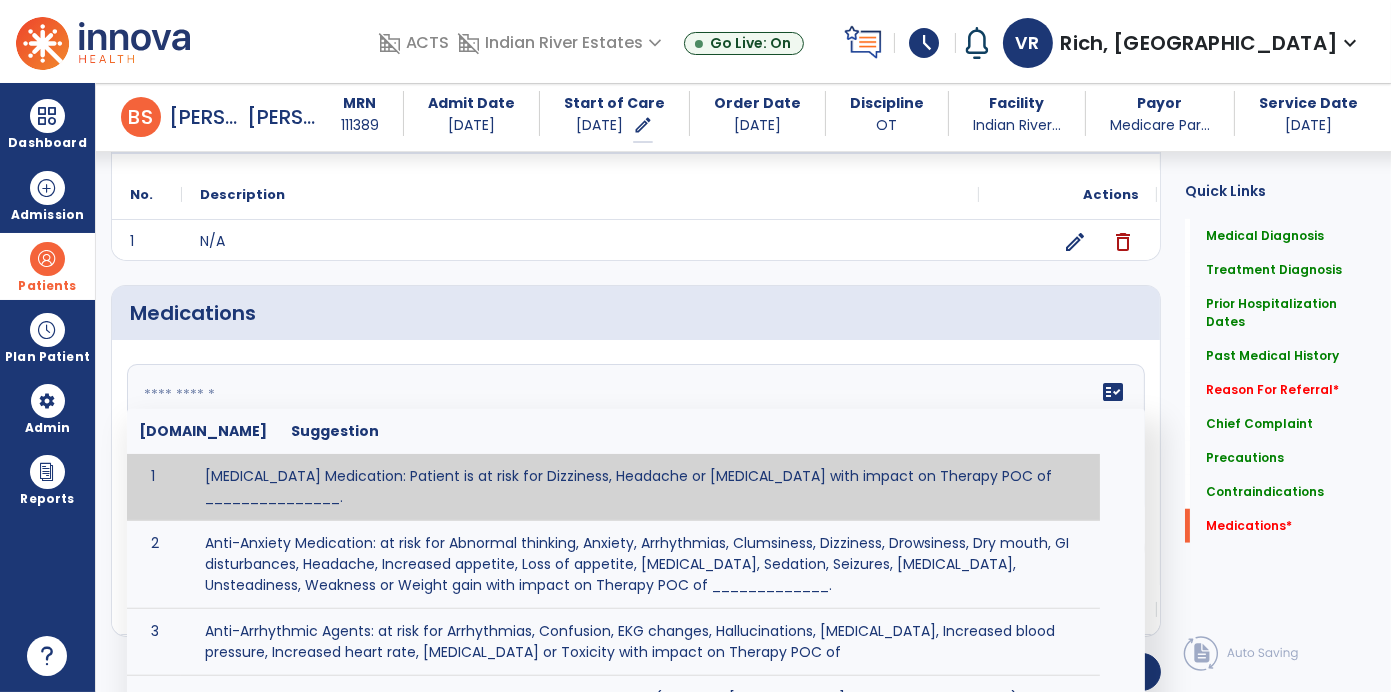 scroll, scrollTop: 1940, scrollLeft: 0, axis: vertical 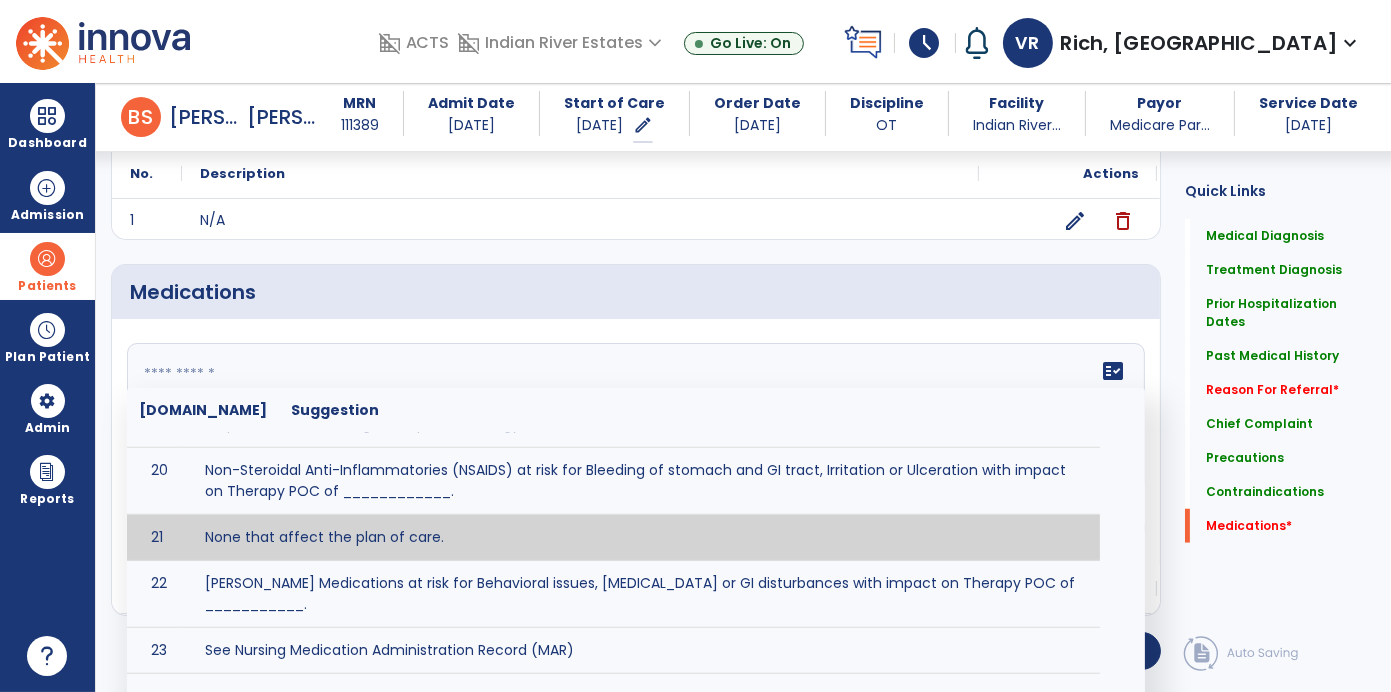 type on "**********" 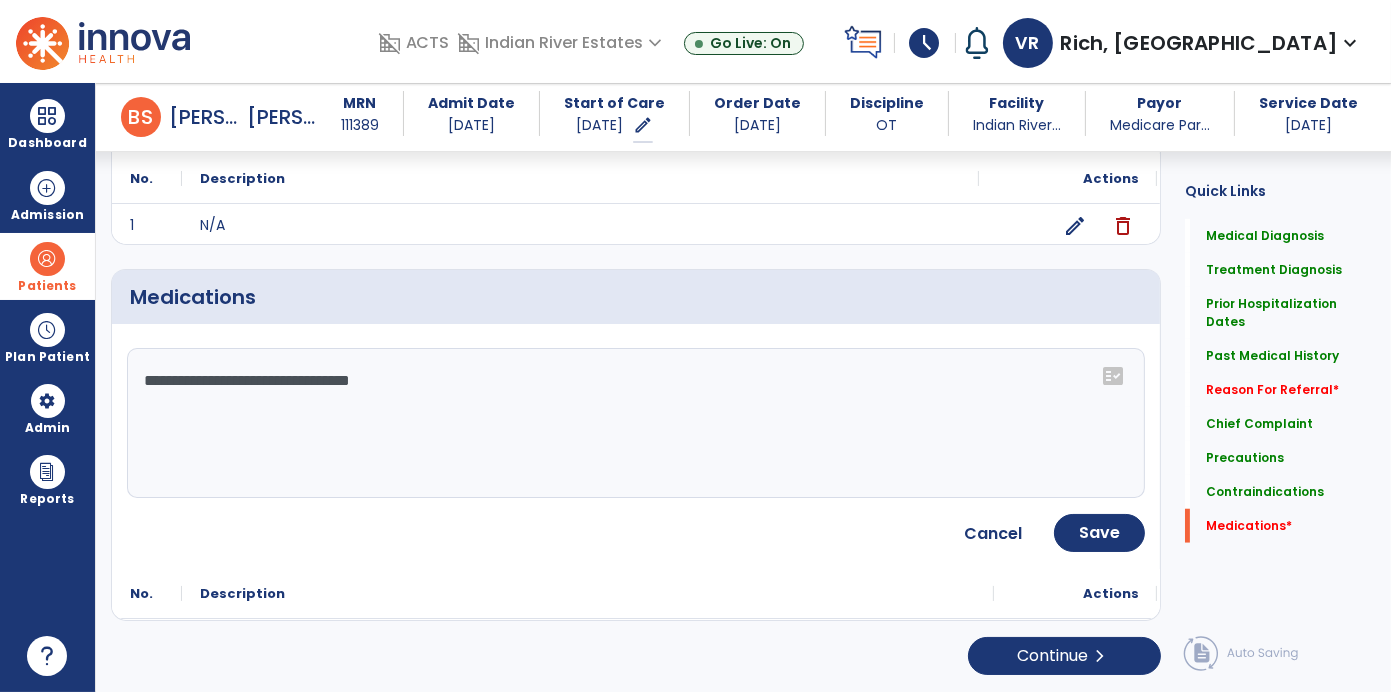 scroll, scrollTop: 1926, scrollLeft: 0, axis: vertical 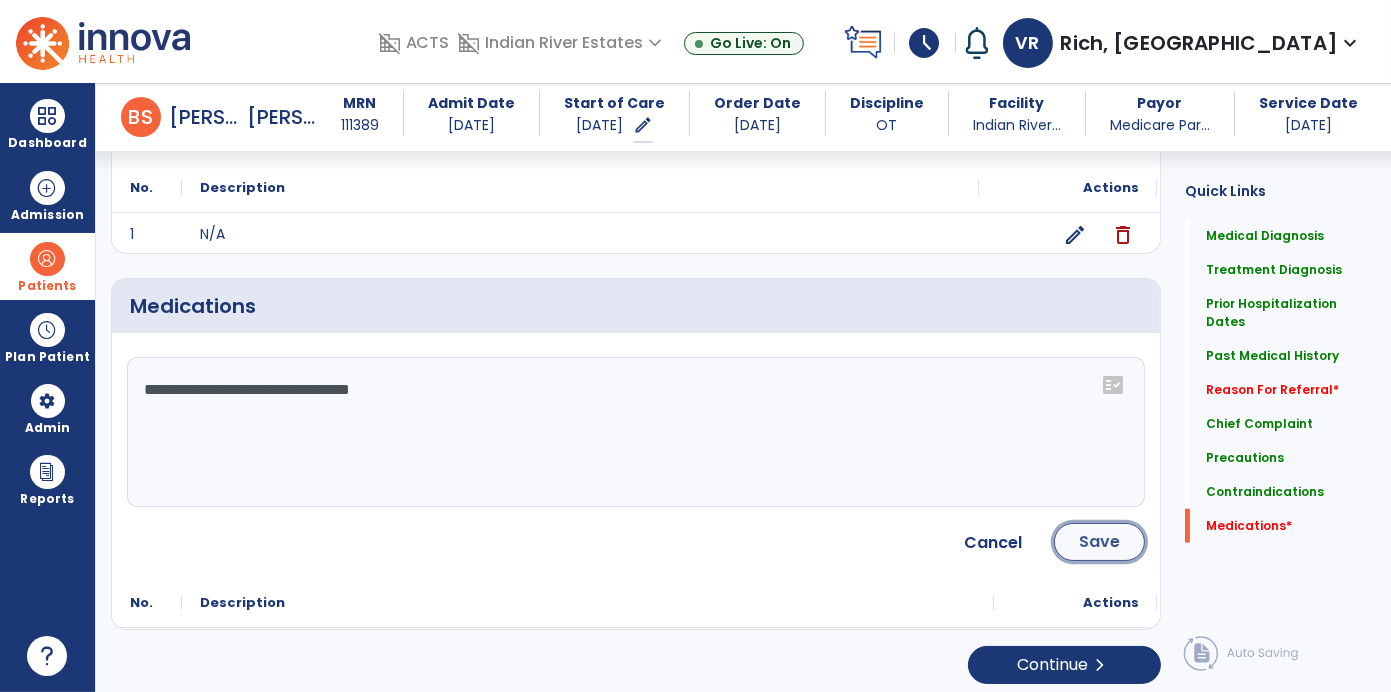 click on "Save" 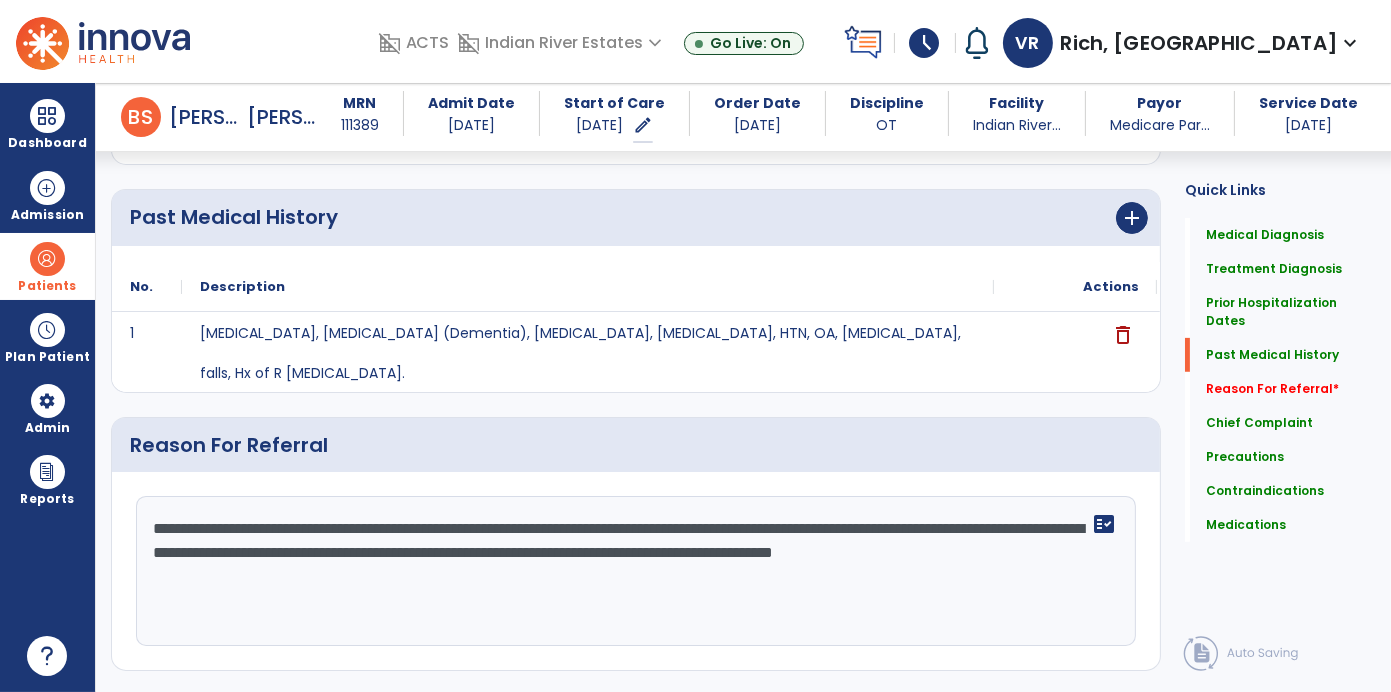 scroll, scrollTop: 851, scrollLeft: 0, axis: vertical 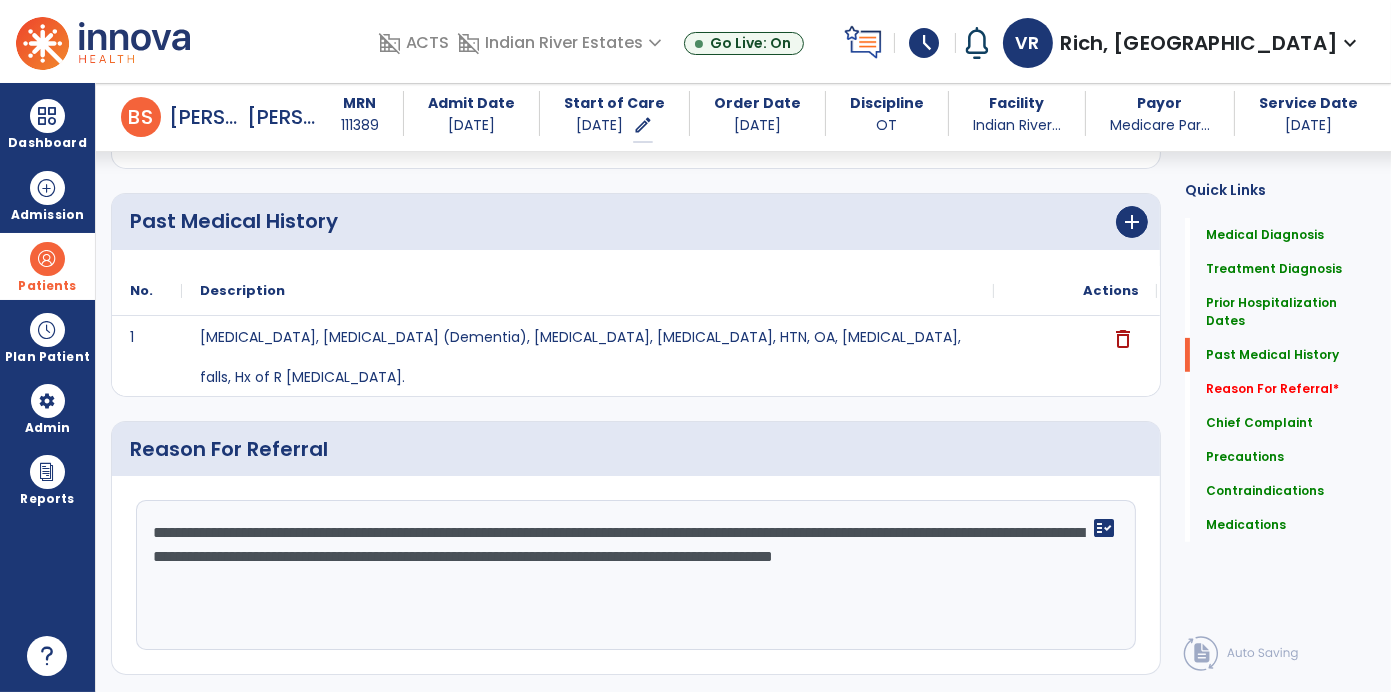 click on "**********" 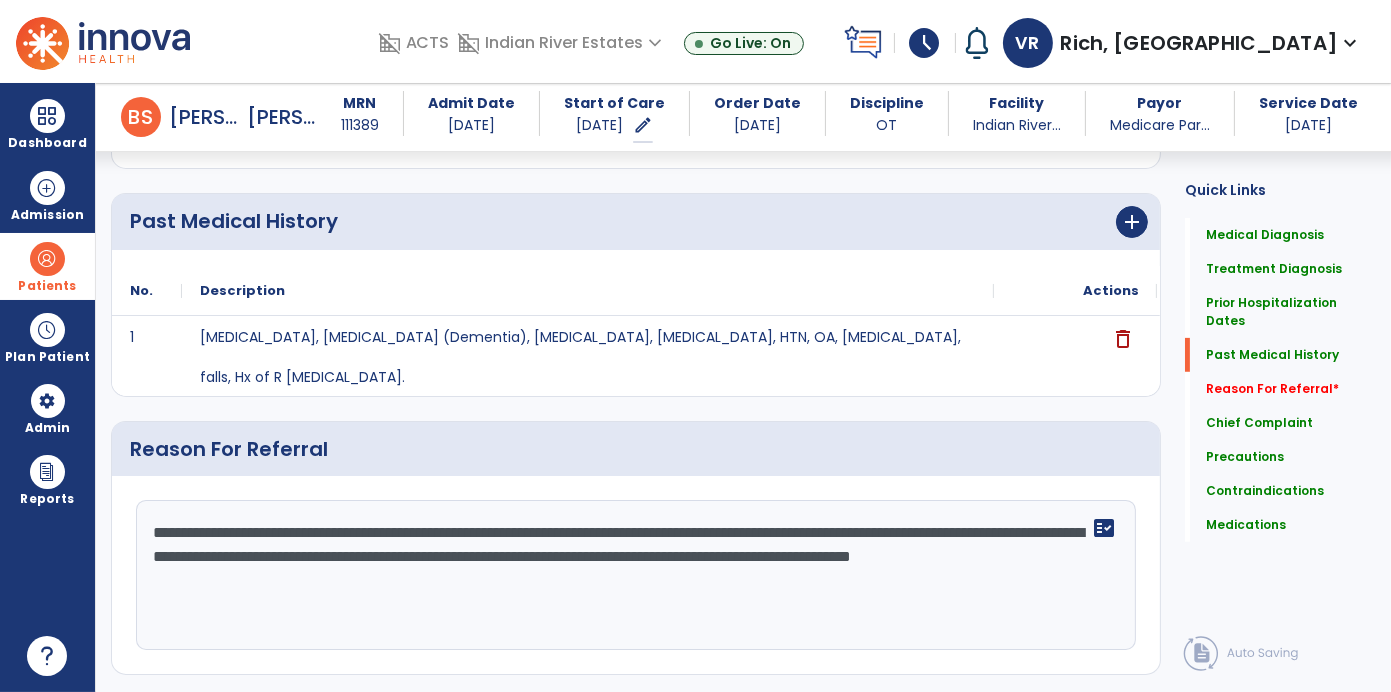 click on "**********" 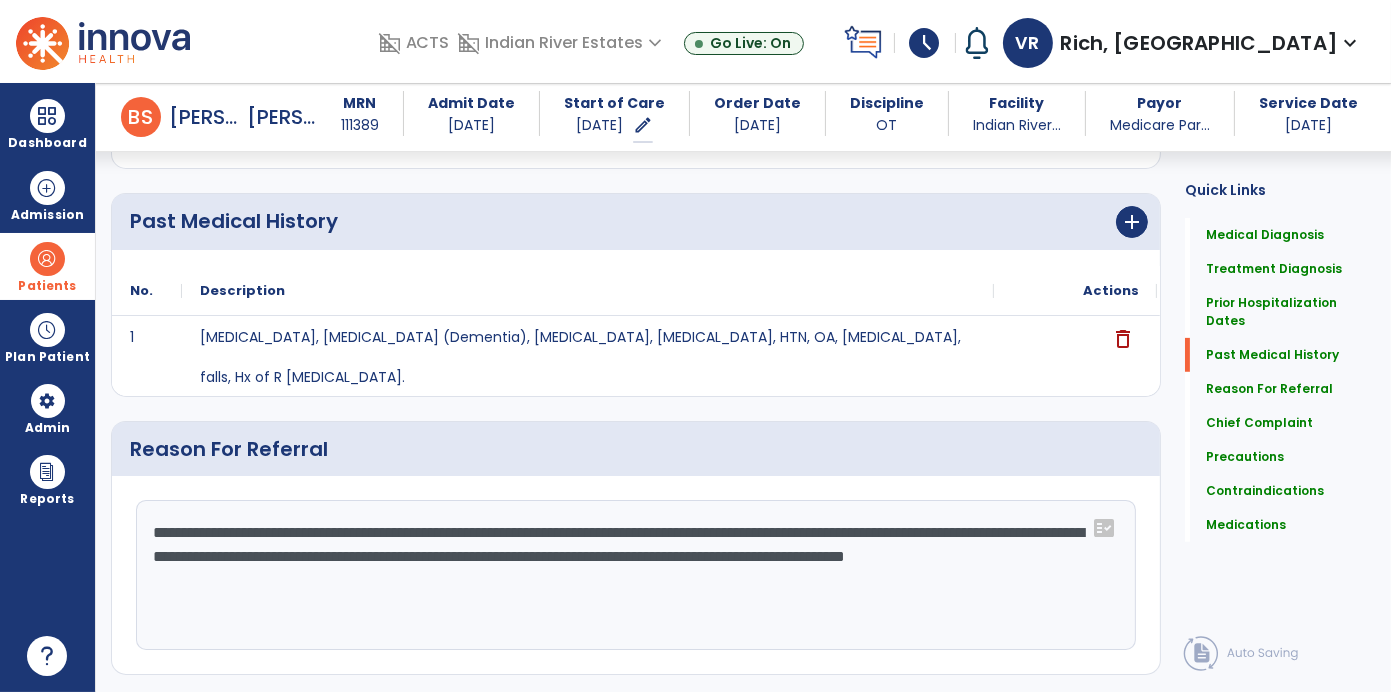 type on "**********" 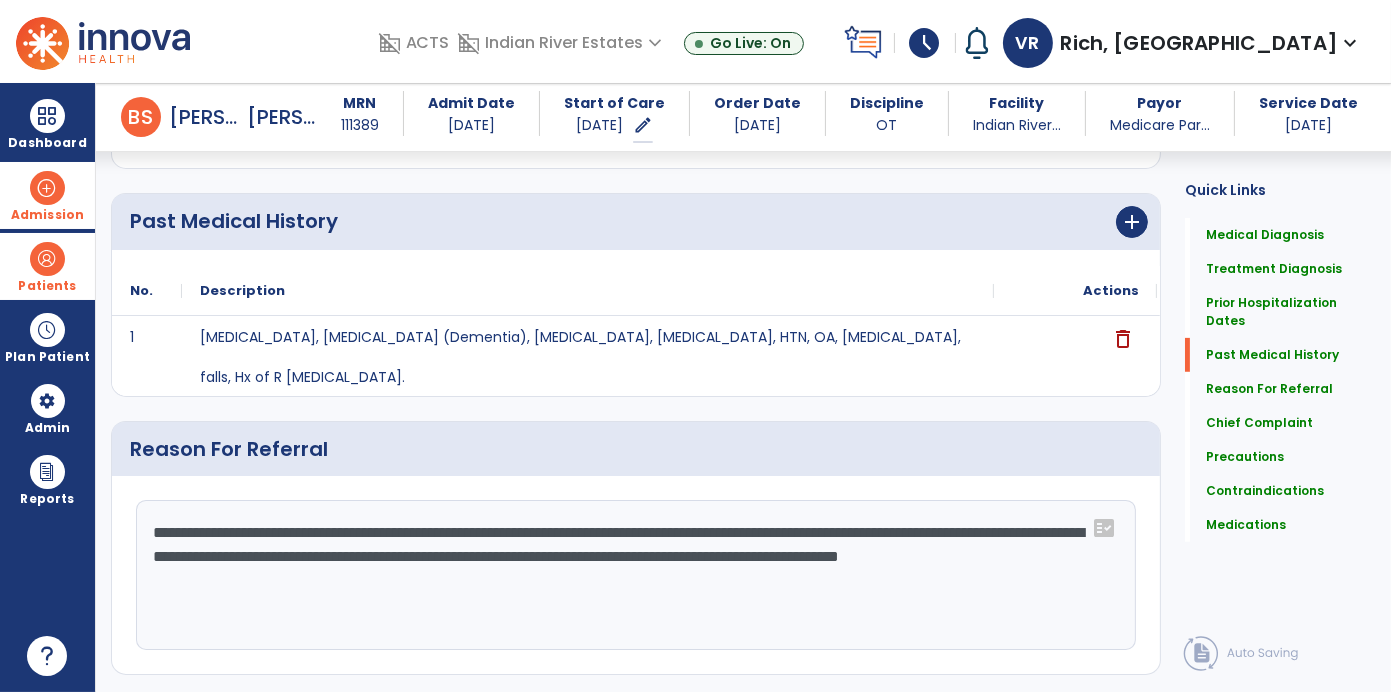 click on "Admission" at bounding box center [47, 195] 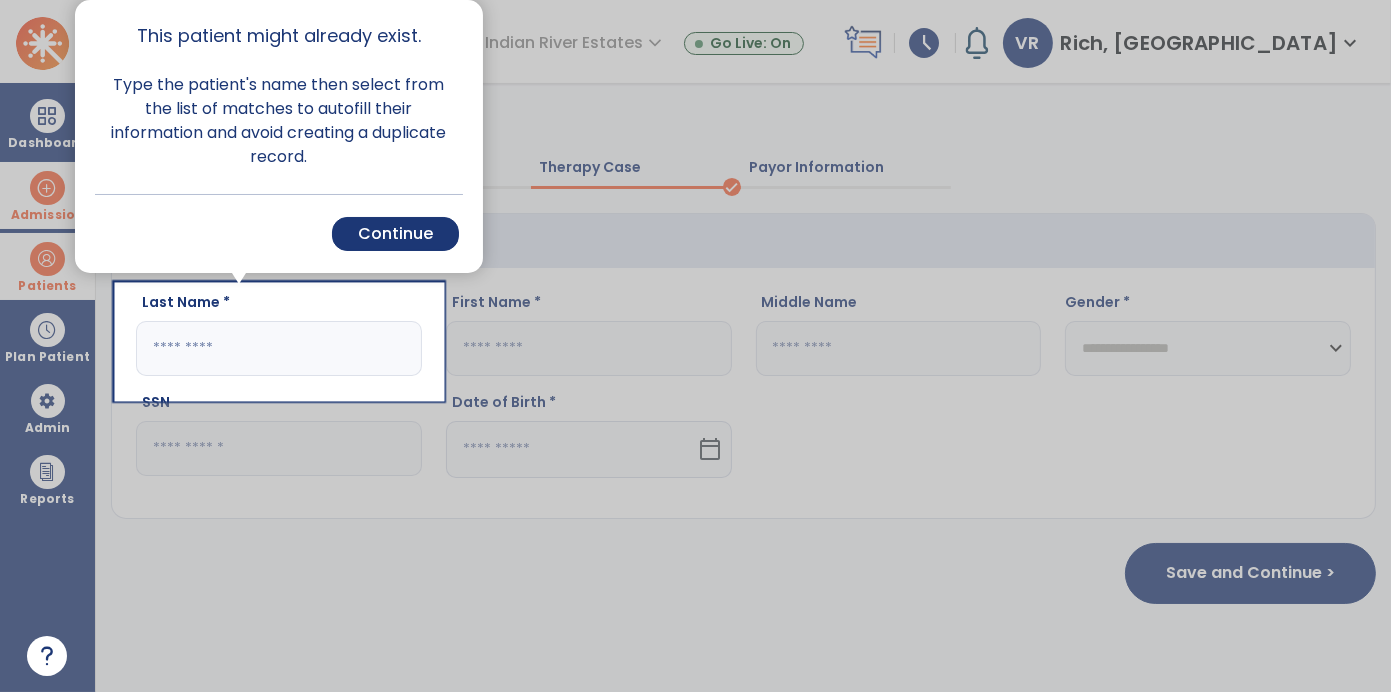 click at bounding box center (58, 346) 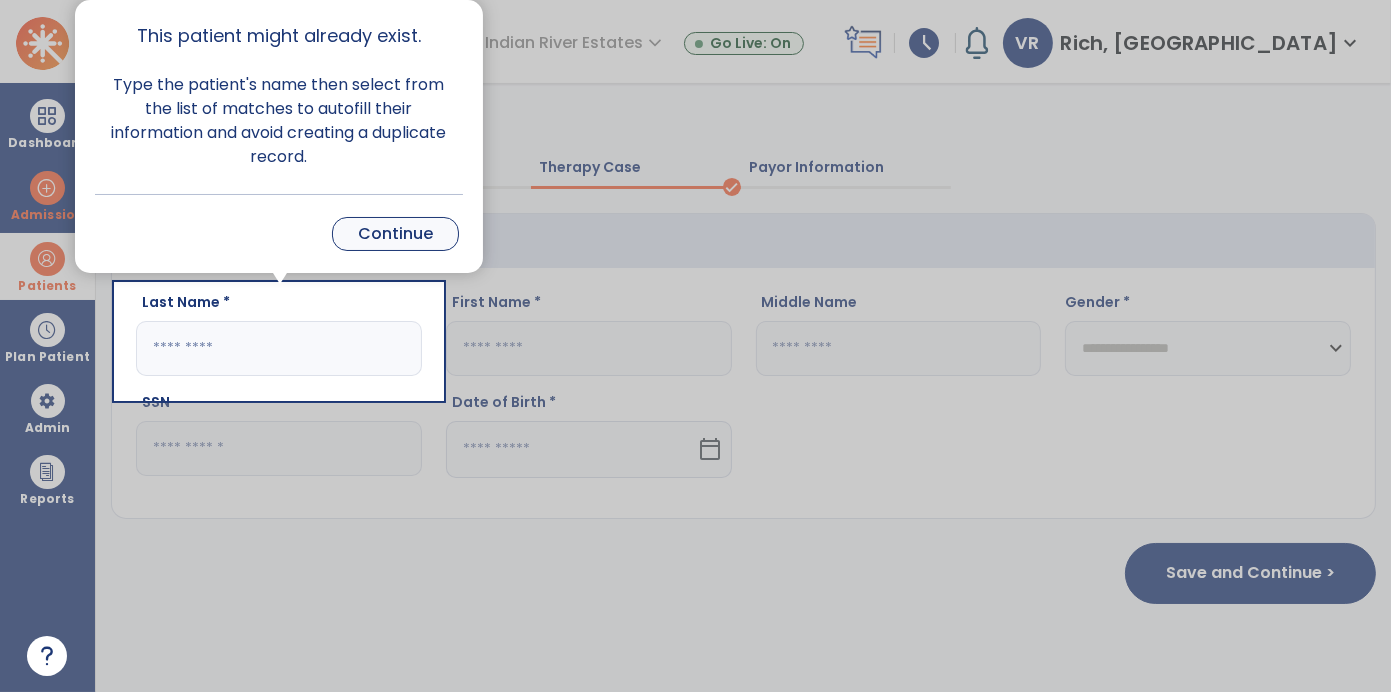 click on "Continue" at bounding box center (395, 234) 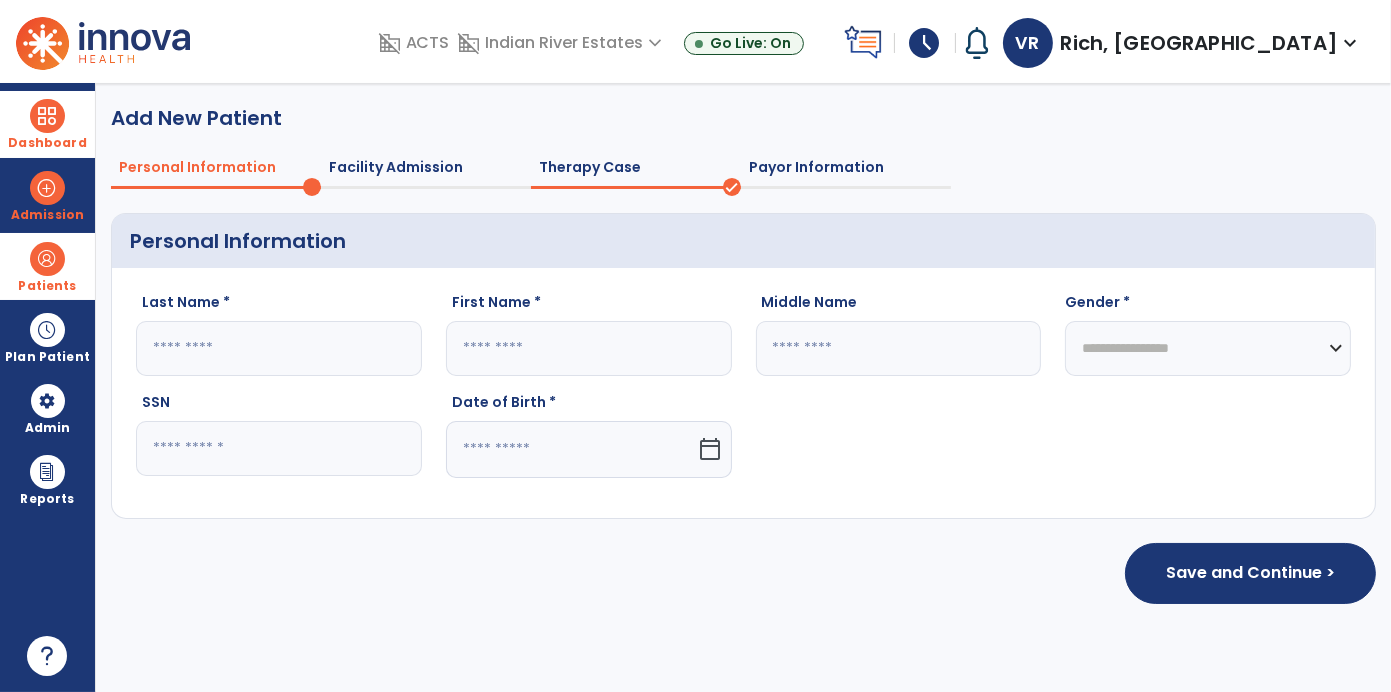 click at bounding box center (47, 116) 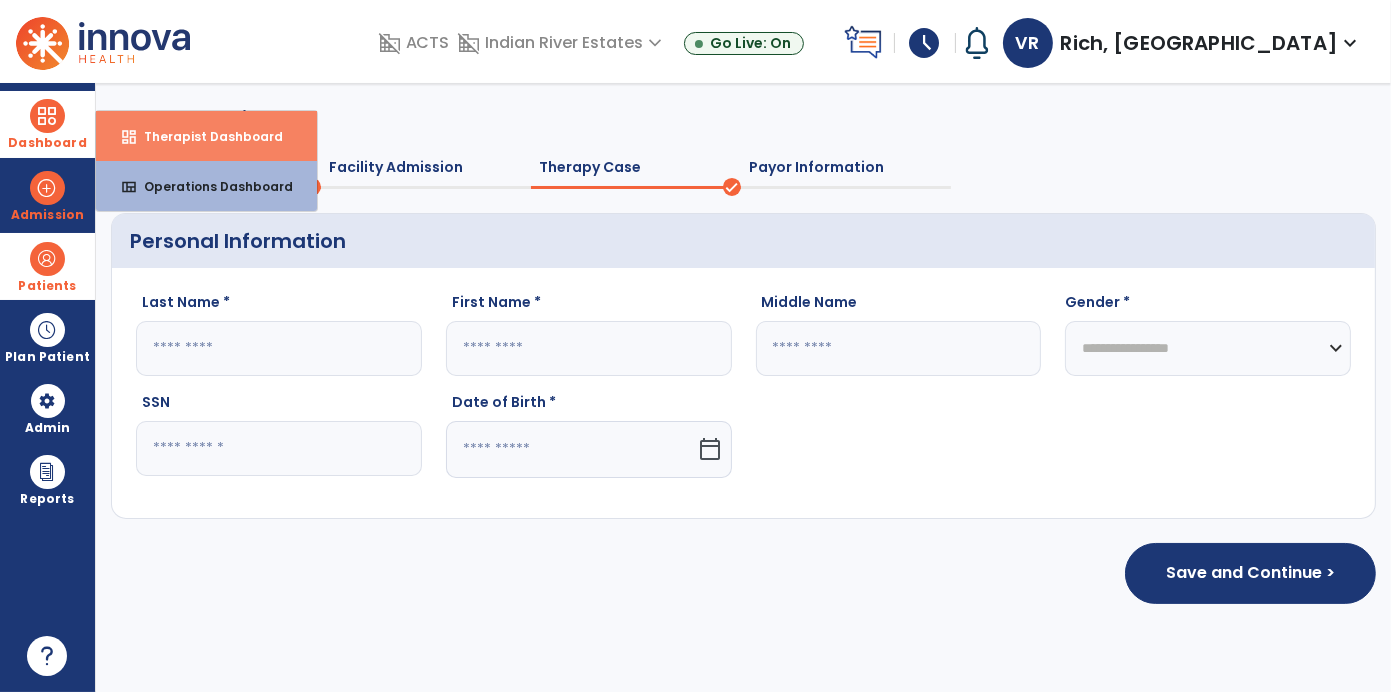 click on "Therapist Dashboard" at bounding box center [205, 136] 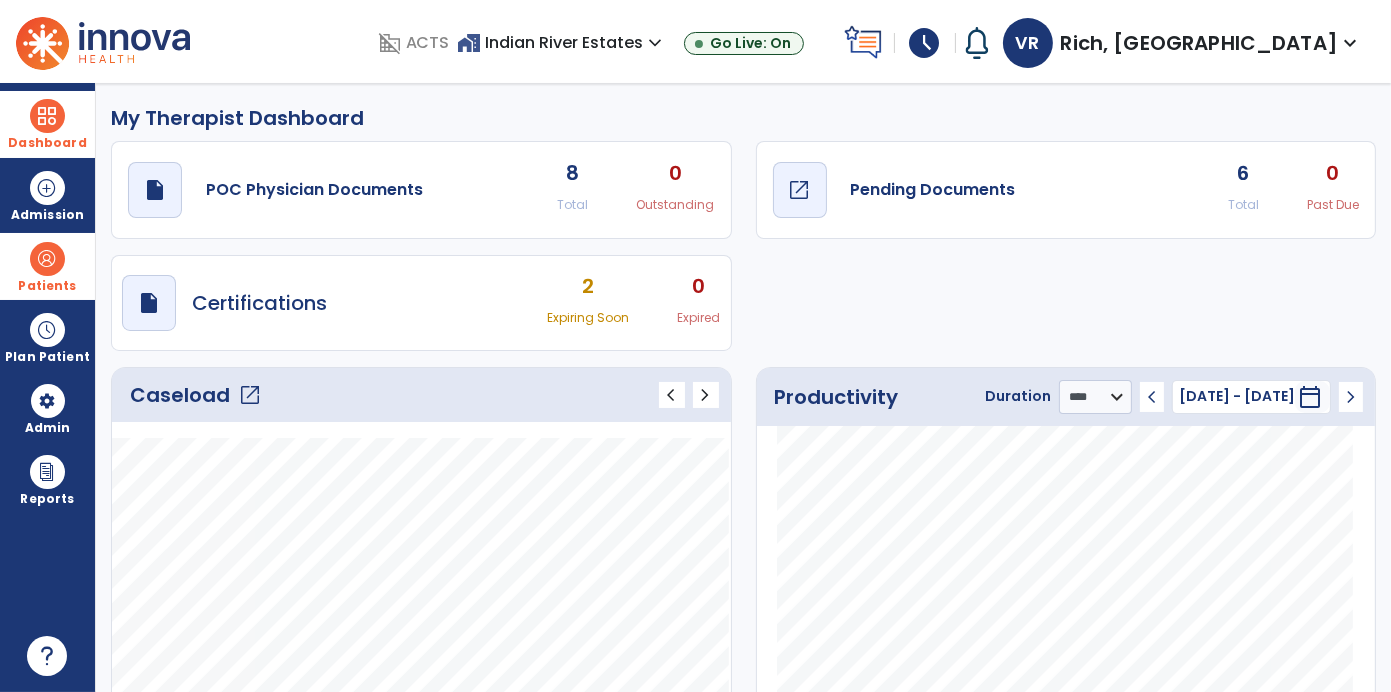 click on "Pending Documents" 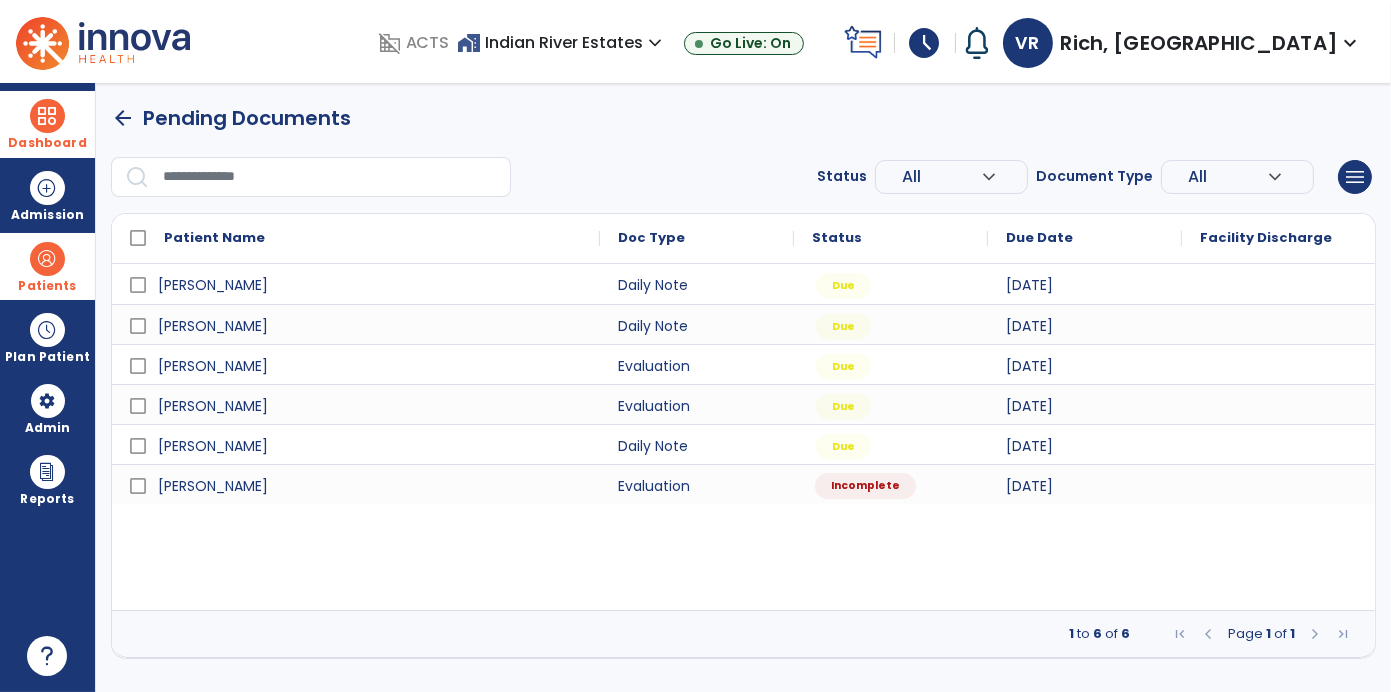 click on "Incomplete" at bounding box center [865, 486] 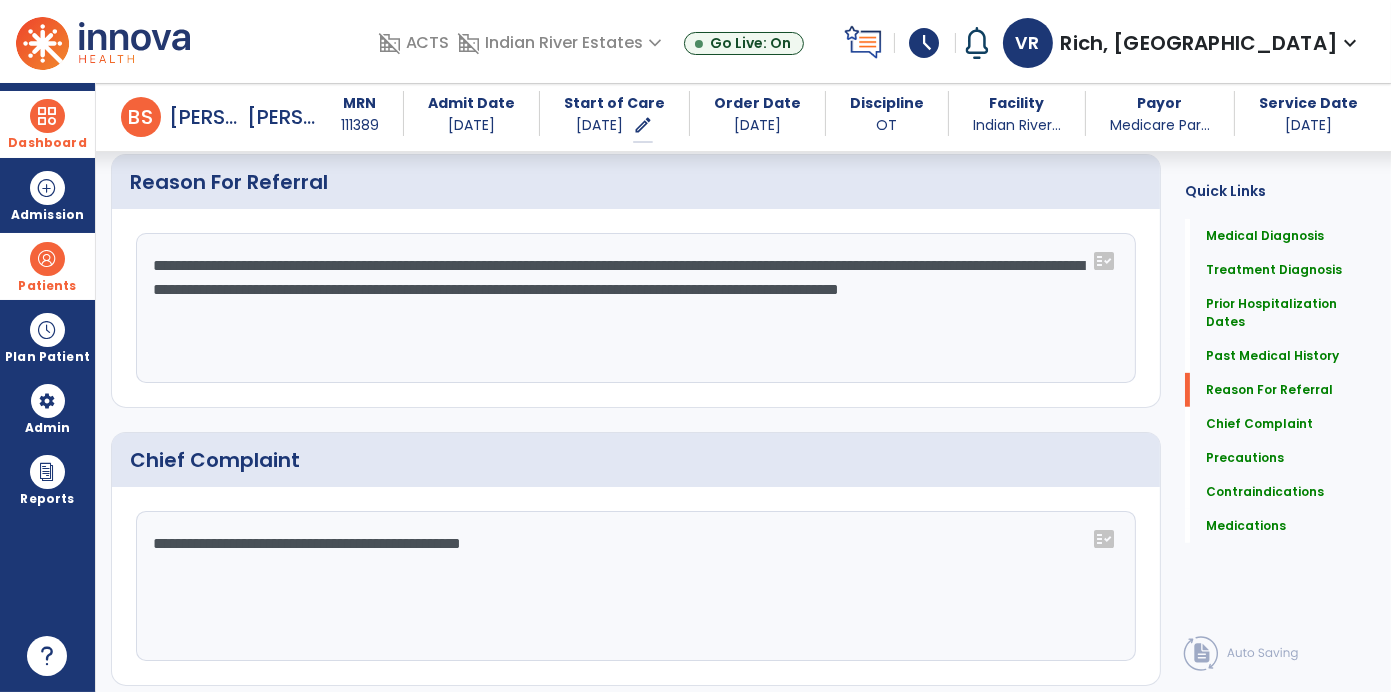 scroll, scrollTop: 1128, scrollLeft: 0, axis: vertical 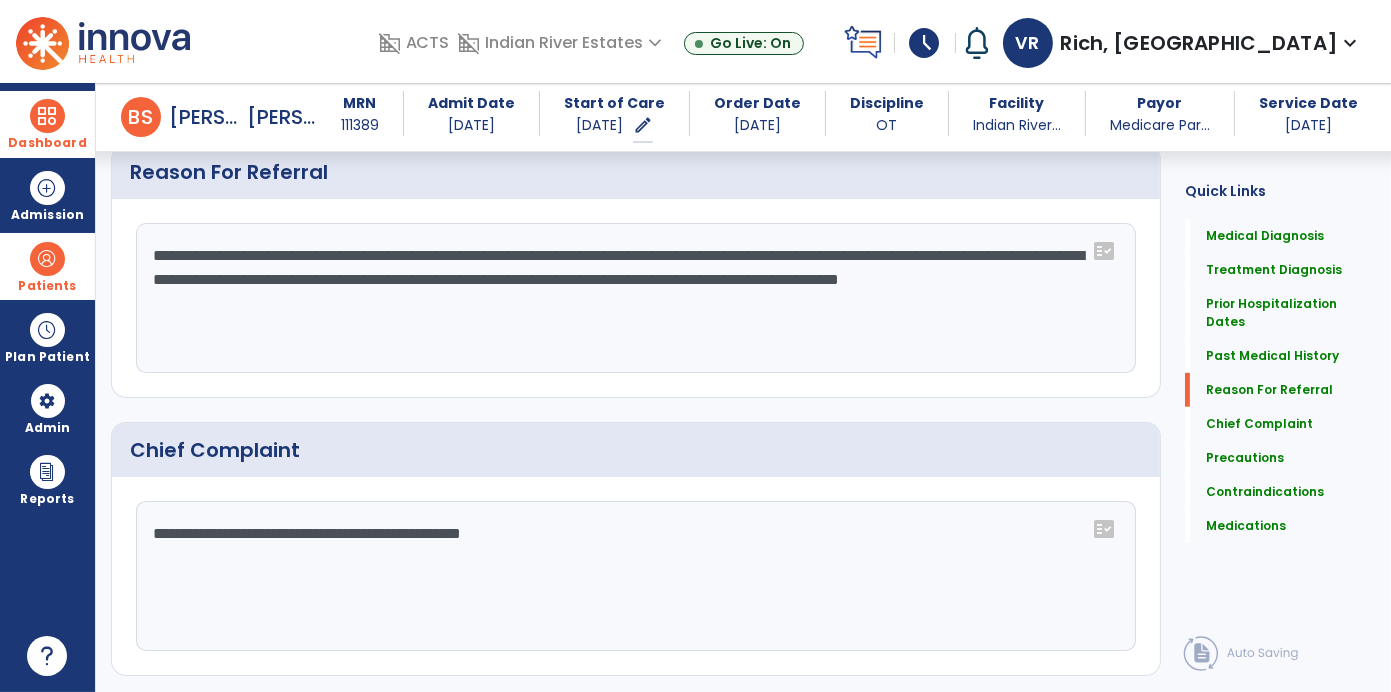click on "**********" 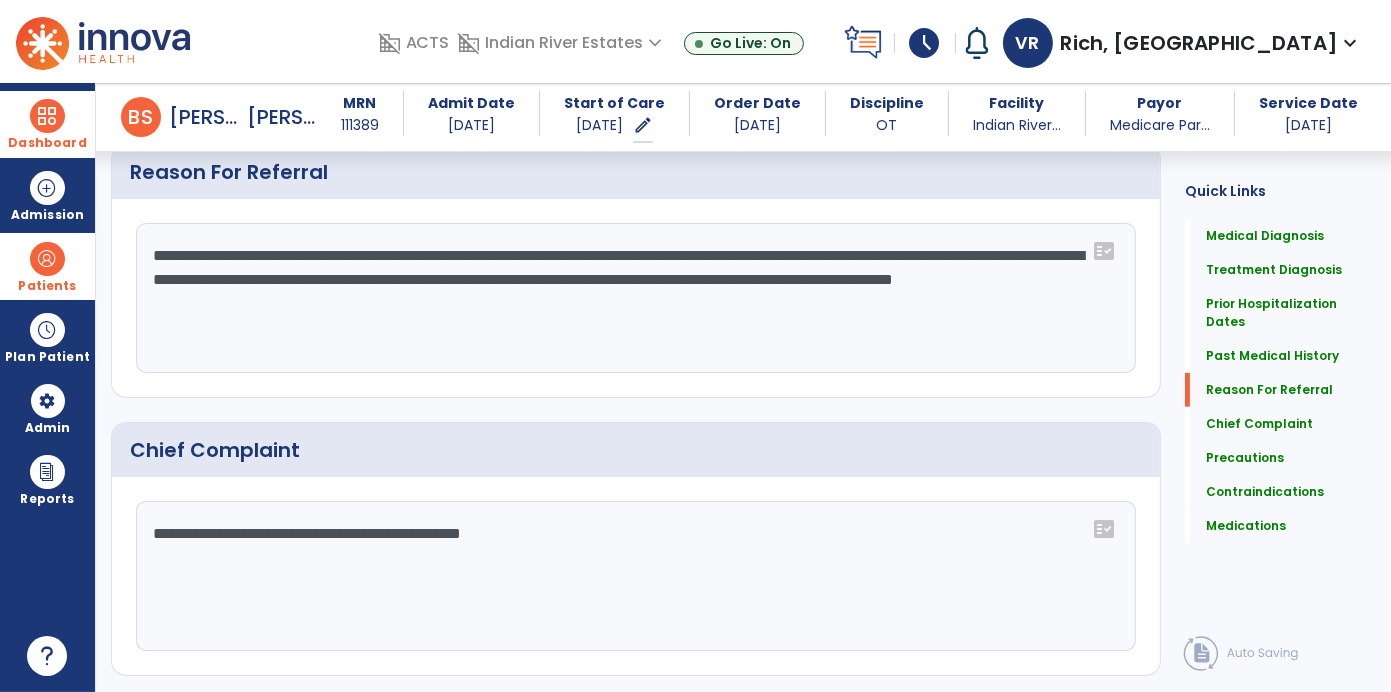 type on "**********" 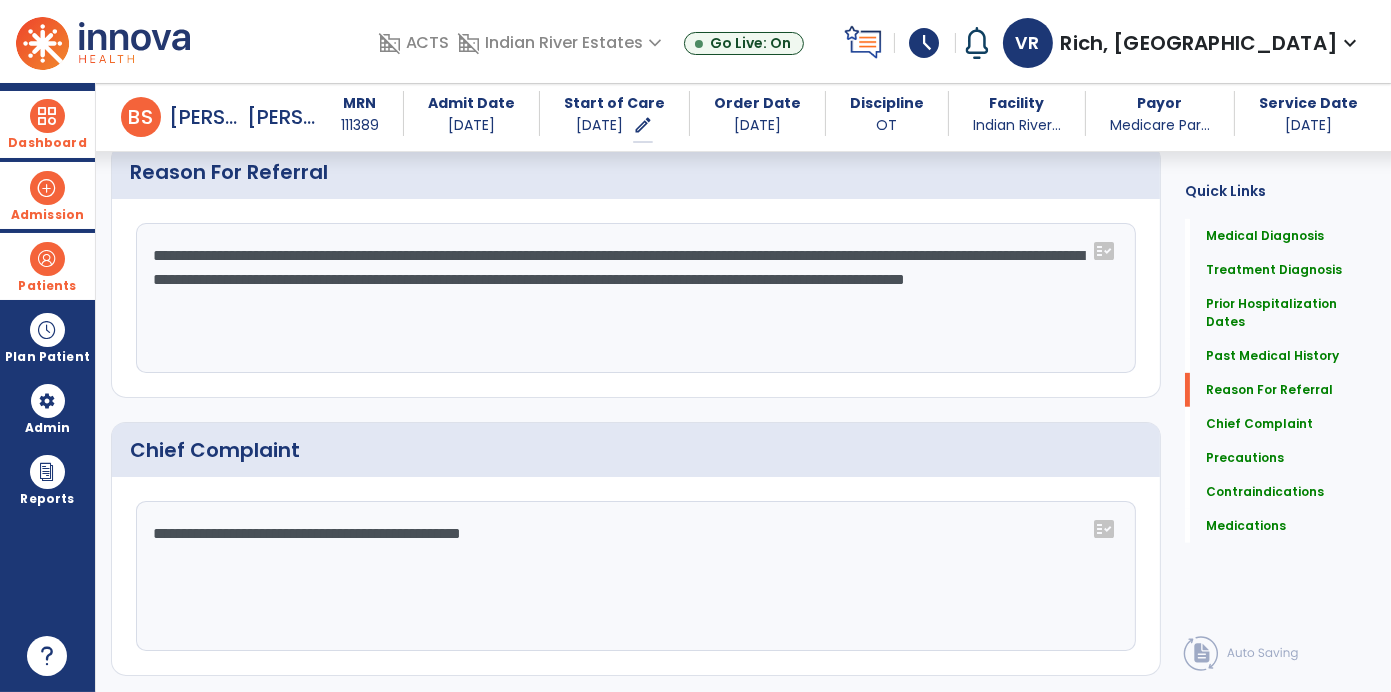 click on "Admission" at bounding box center (47, 195) 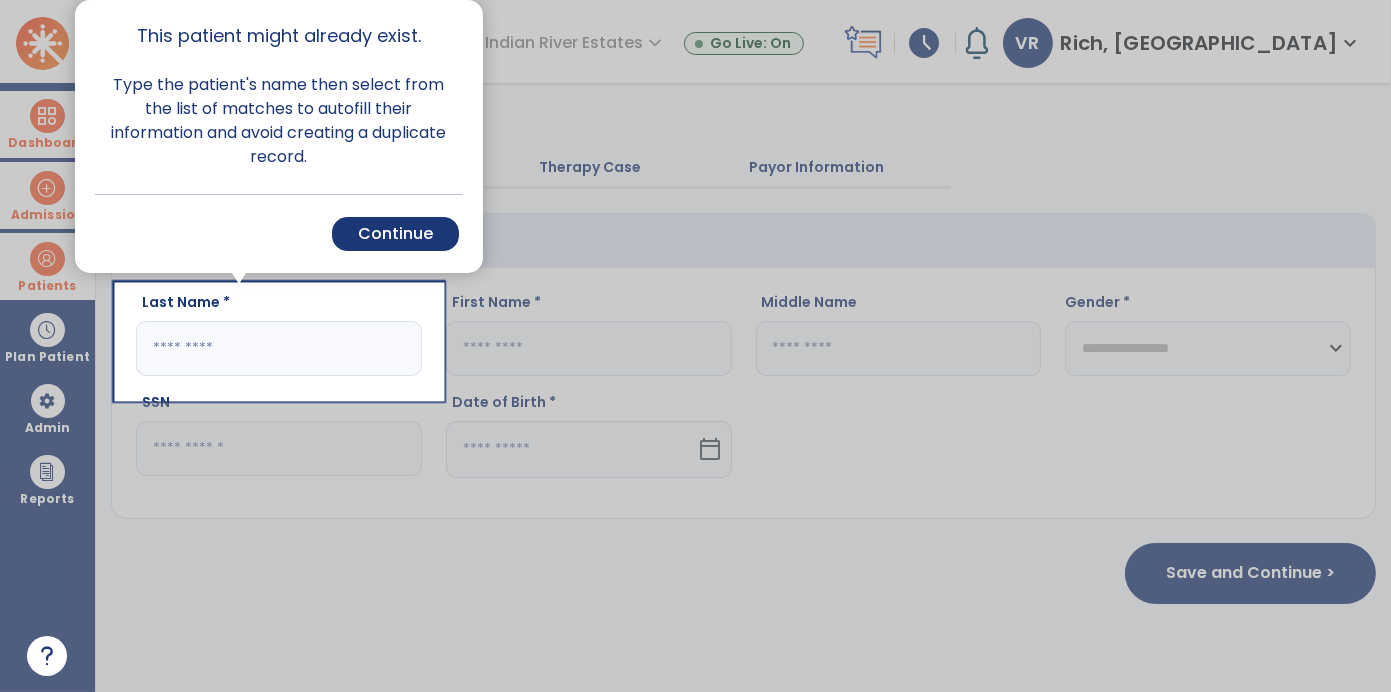 scroll, scrollTop: 0, scrollLeft: 0, axis: both 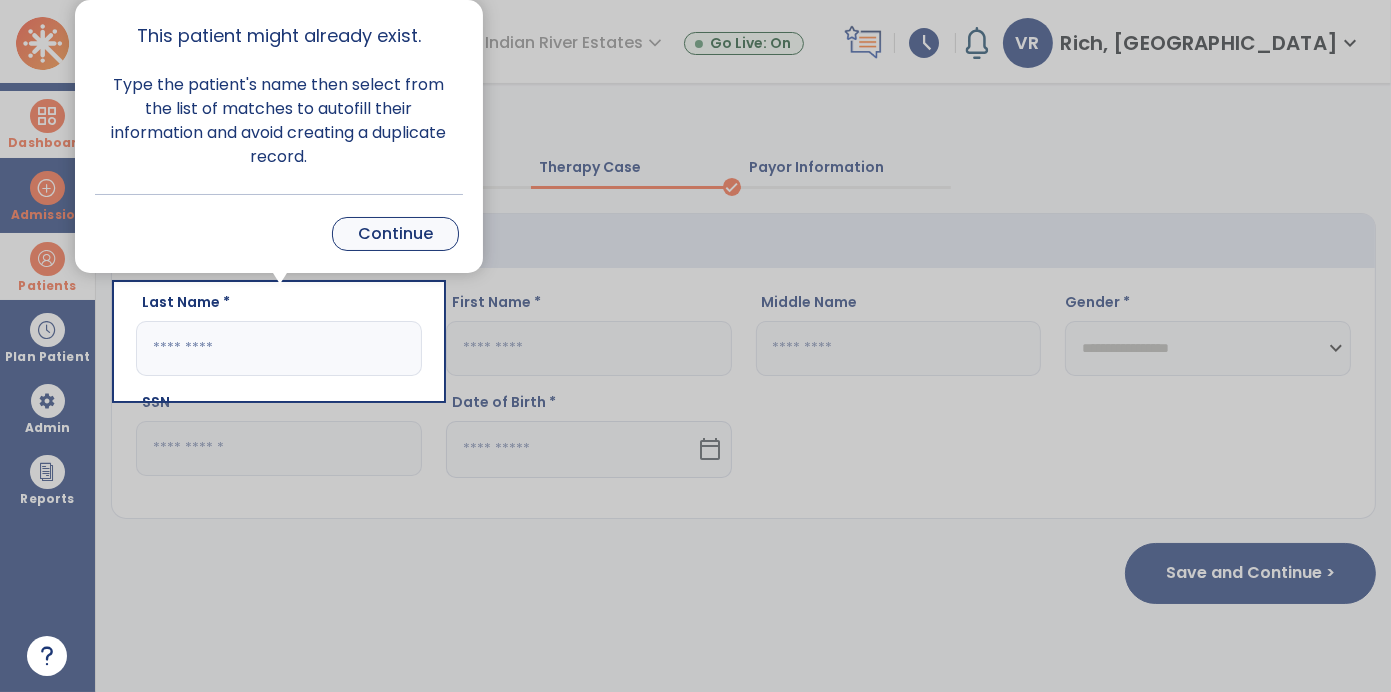 click on "Continue" at bounding box center [395, 234] 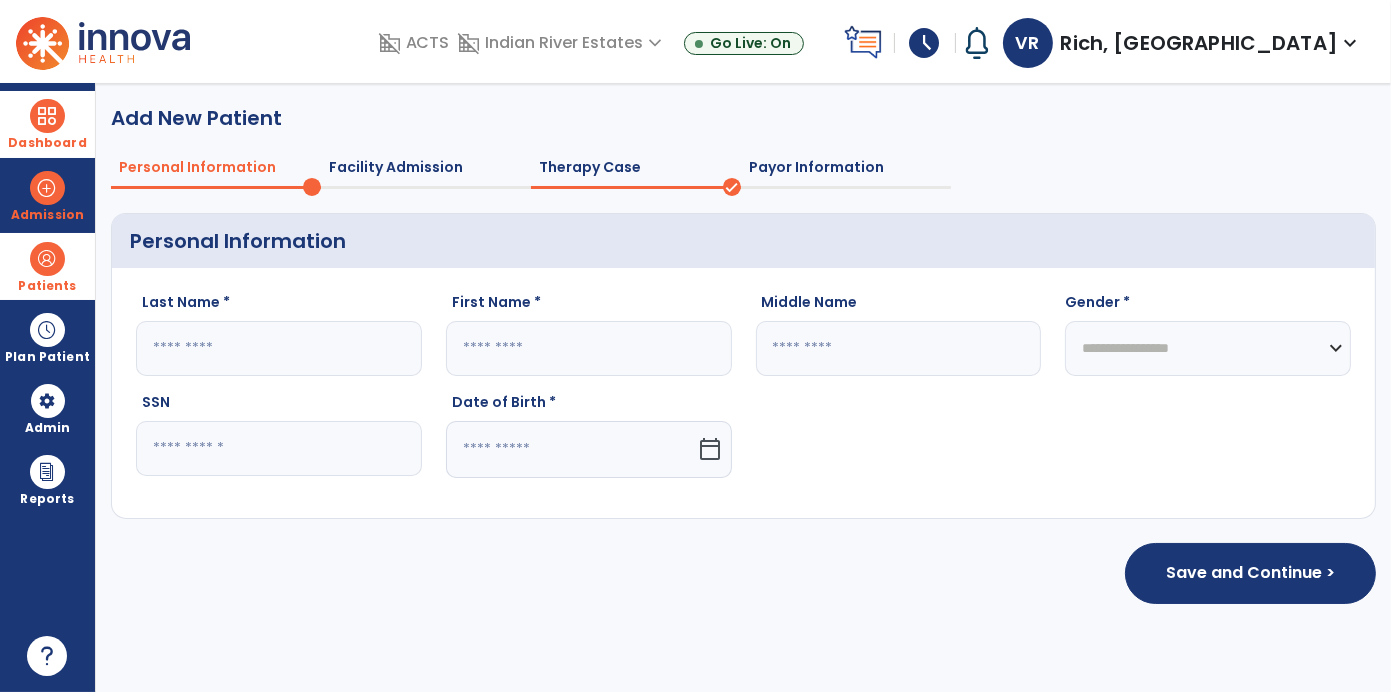 click on "Personal Information" 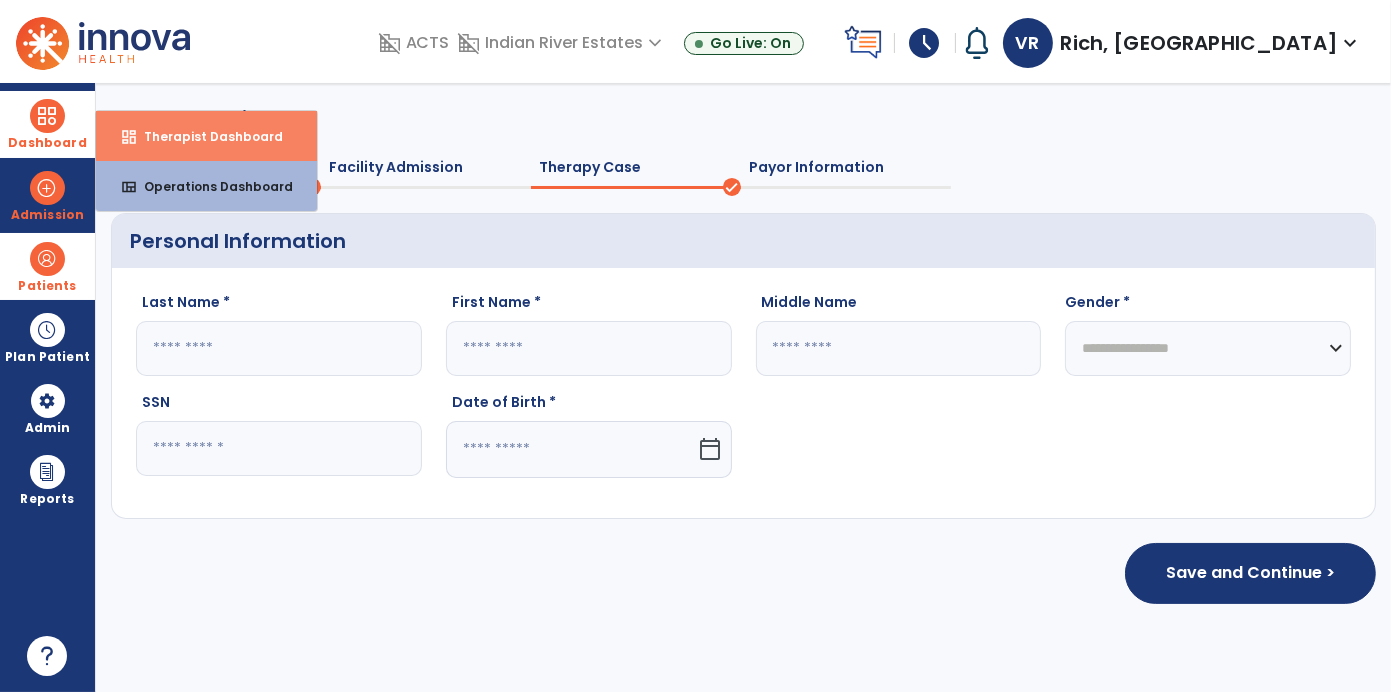 click on "Therapist Dashboard" at bounding box center [205, 136] 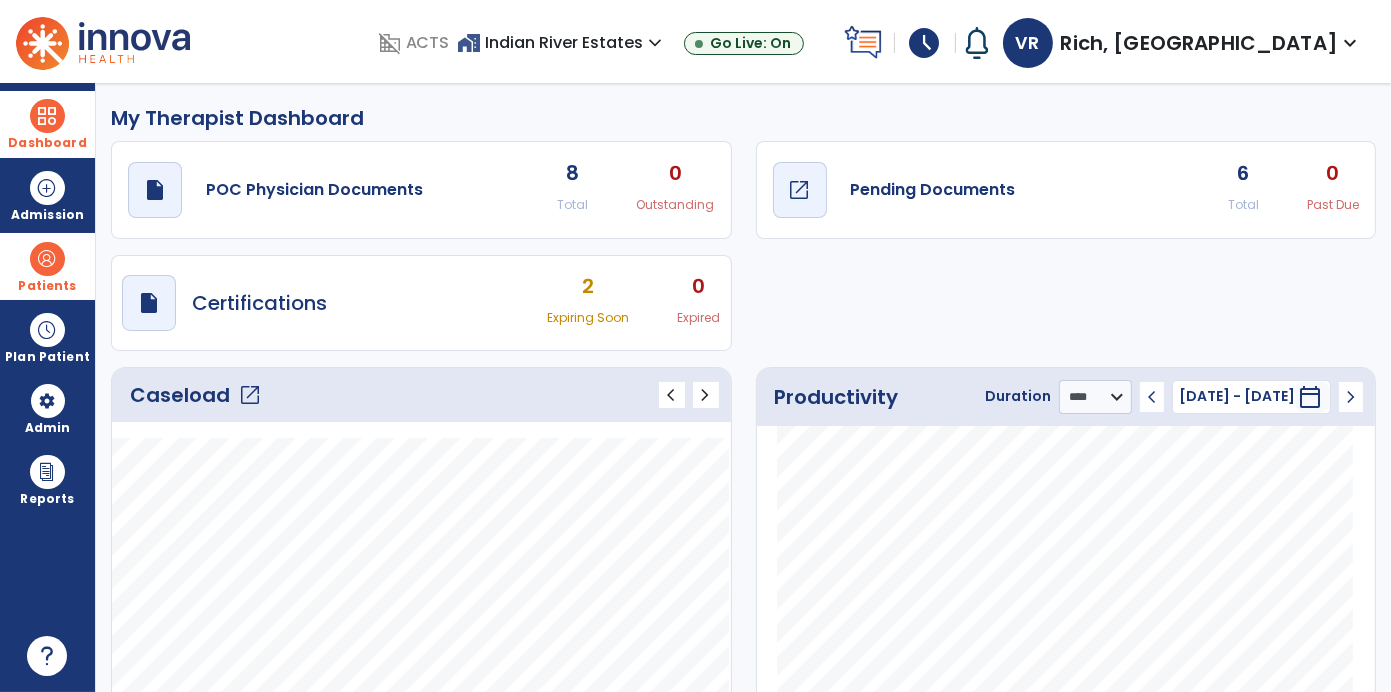 click on "Pending Documents" 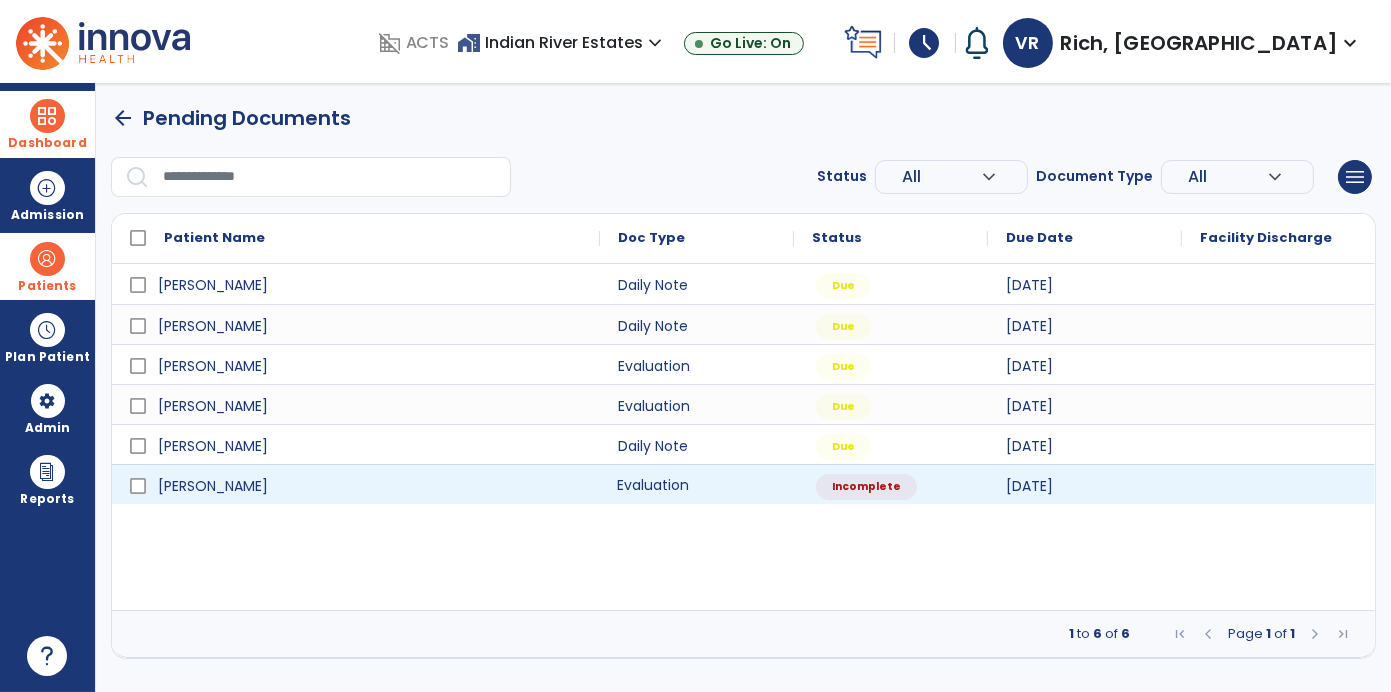 click on "Evaluation" at bounding box center [697, 484] 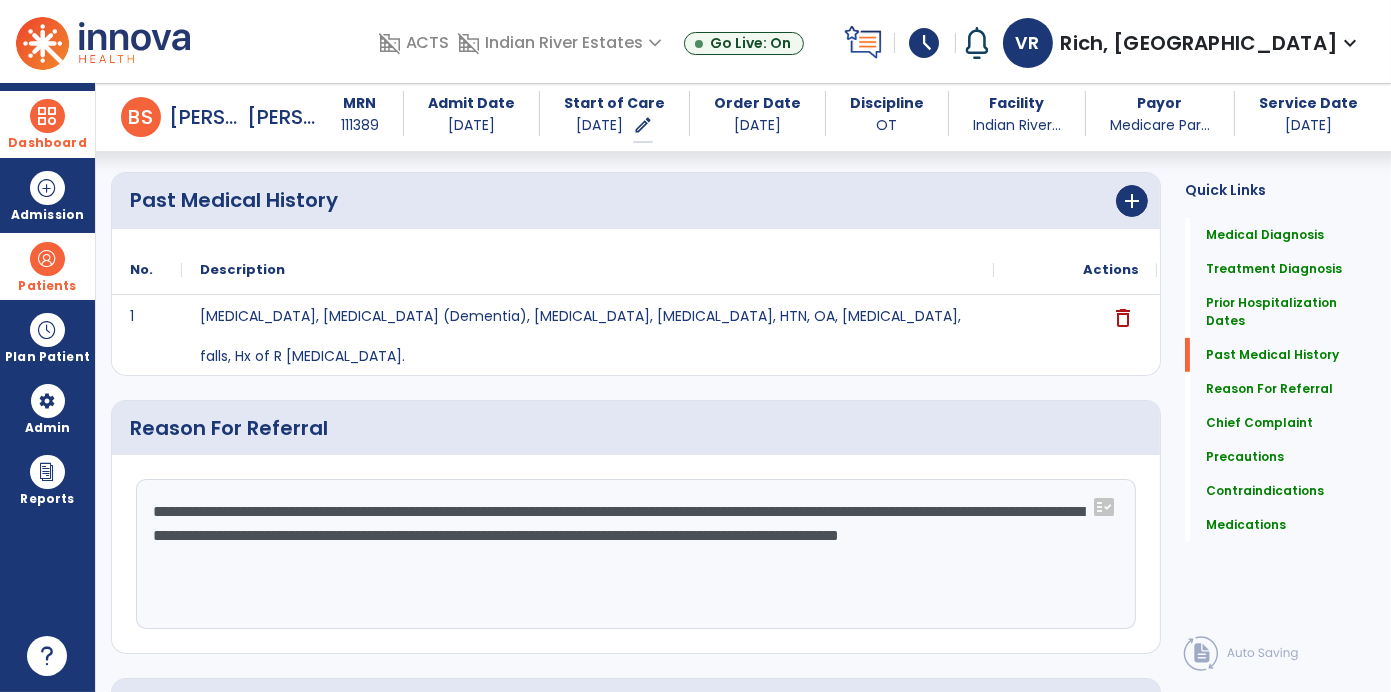 scroll, scrollTop: 873, scrollLeft: 0, axis: vertical 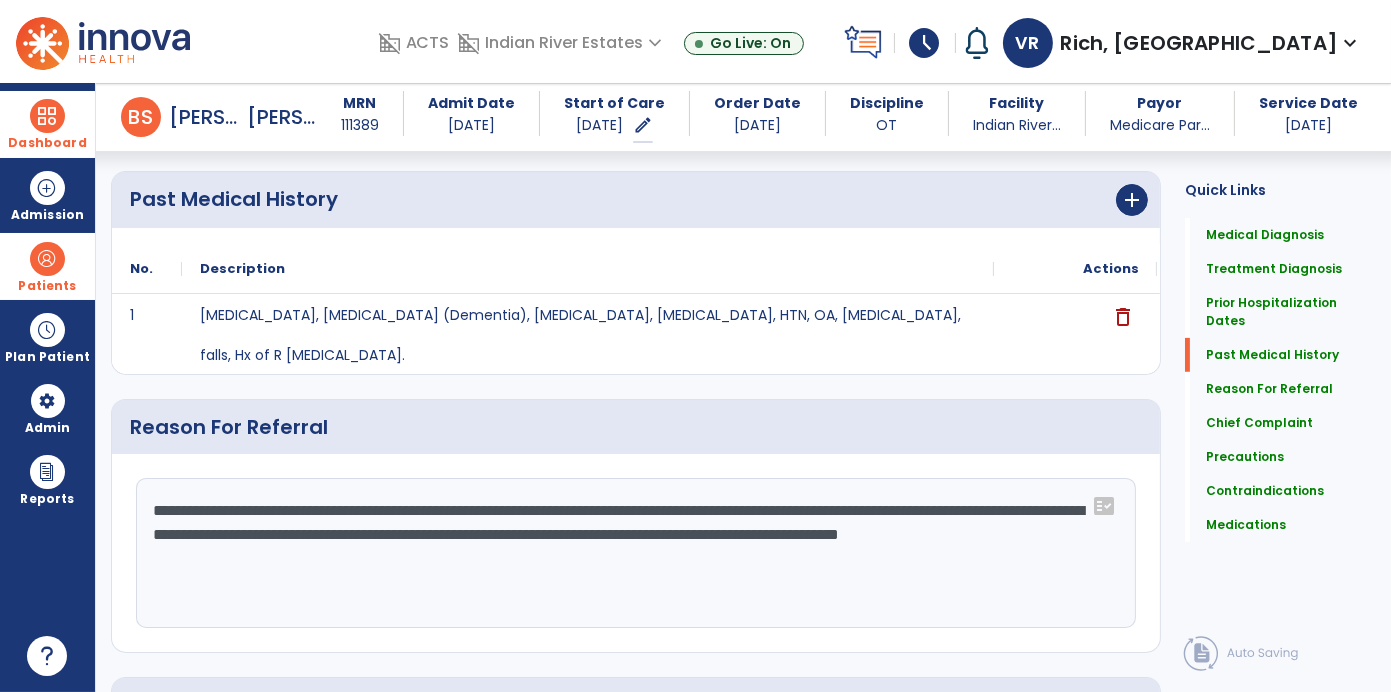 click on "**********" 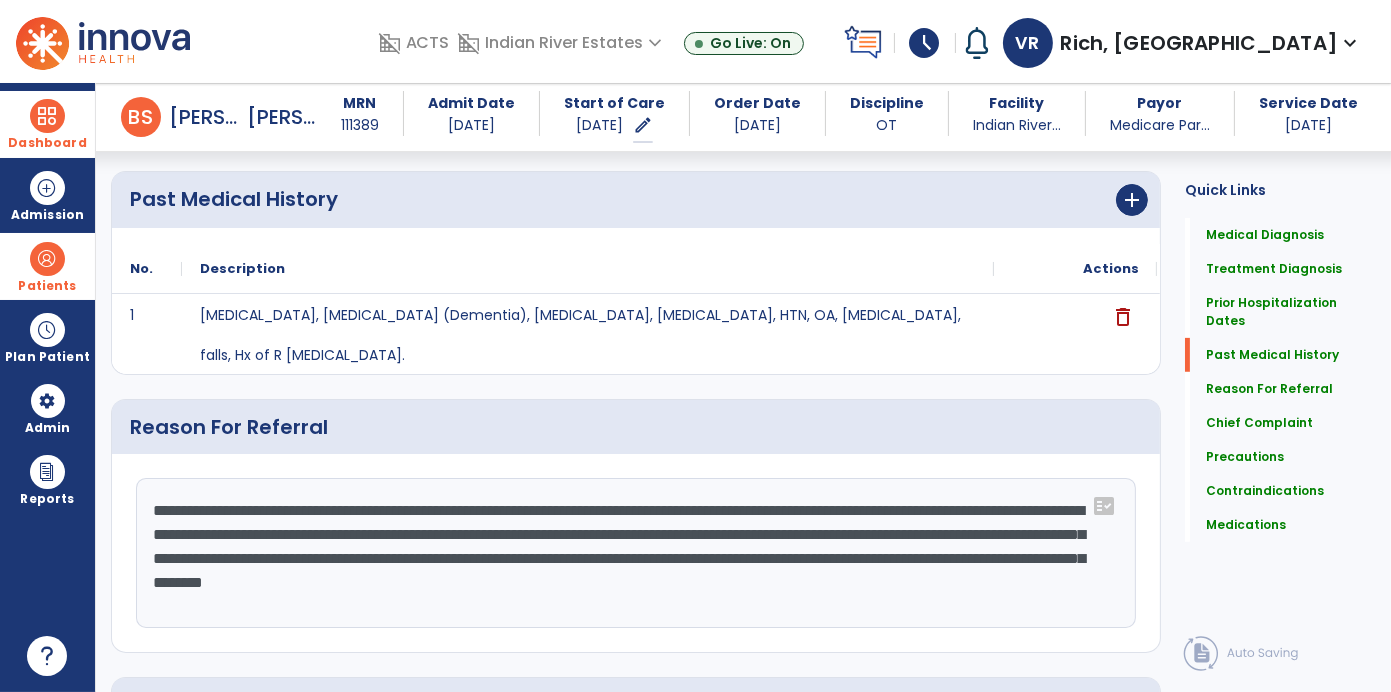 click on "**********" 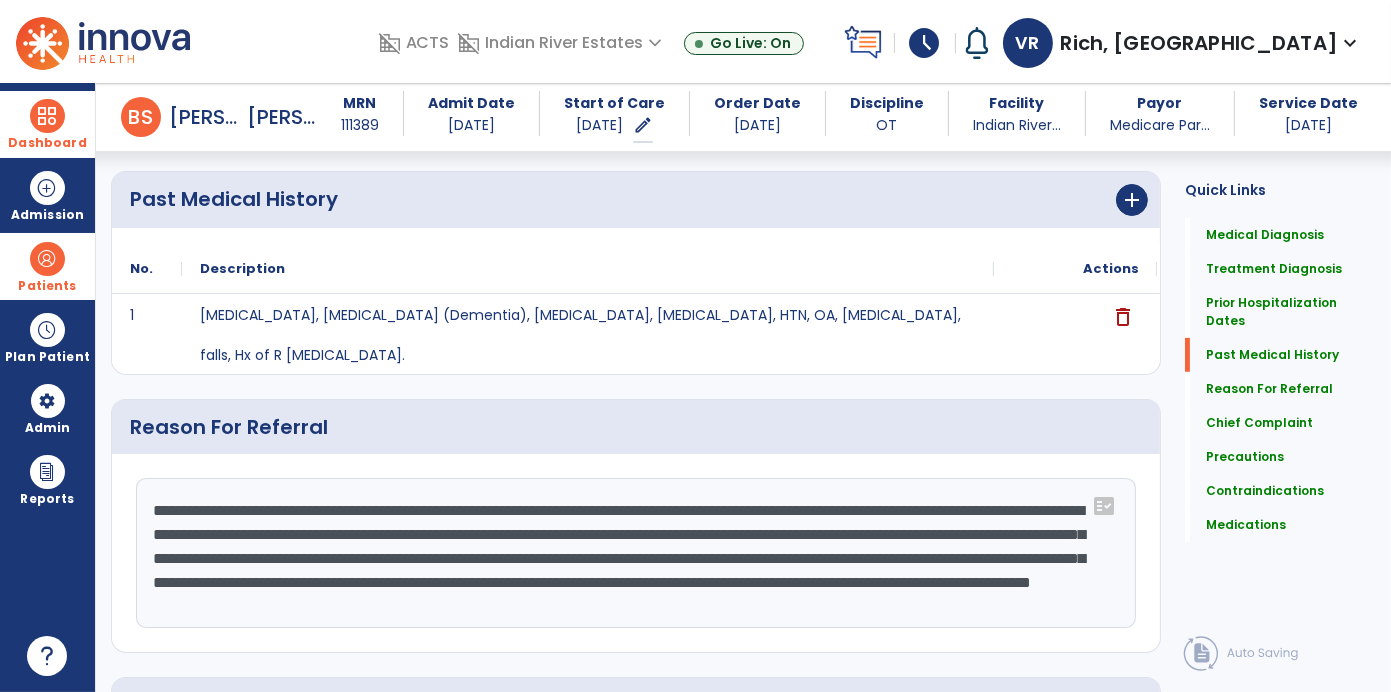 scroll, scrollTop: 14, scrollLeft: 0, axis: vertical 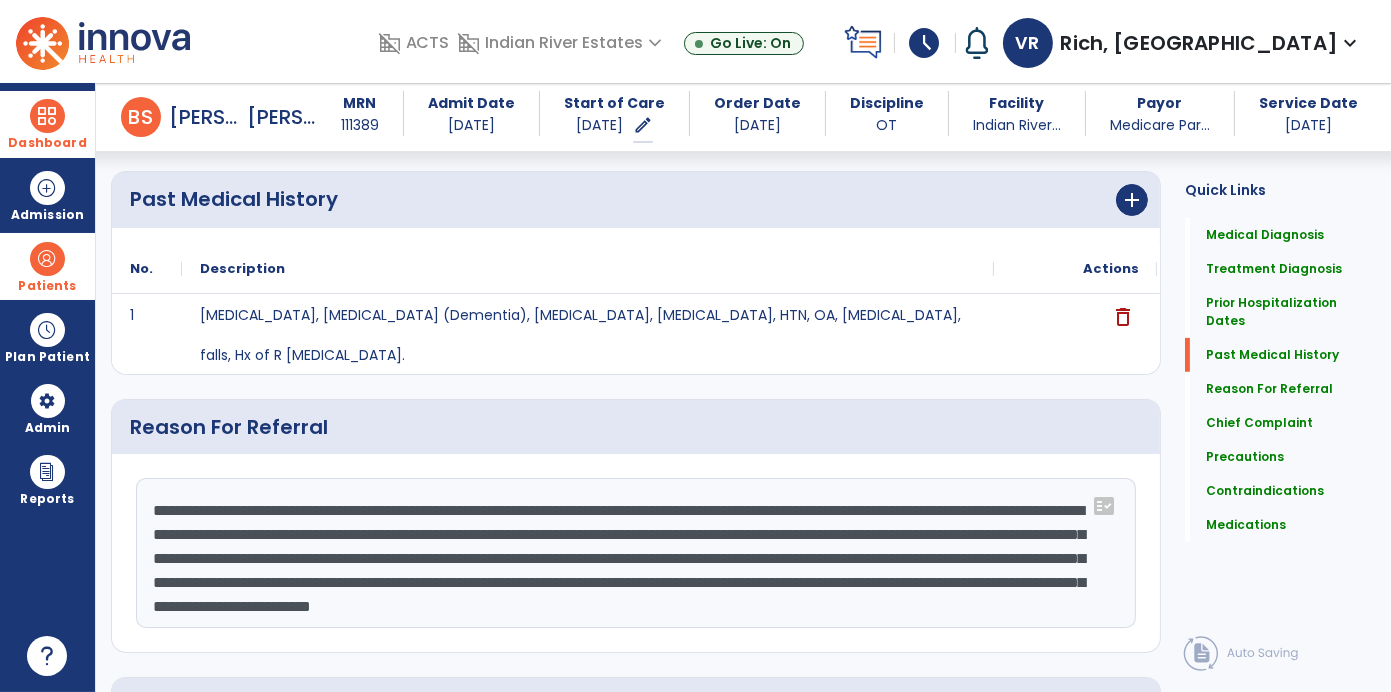click on "**********" 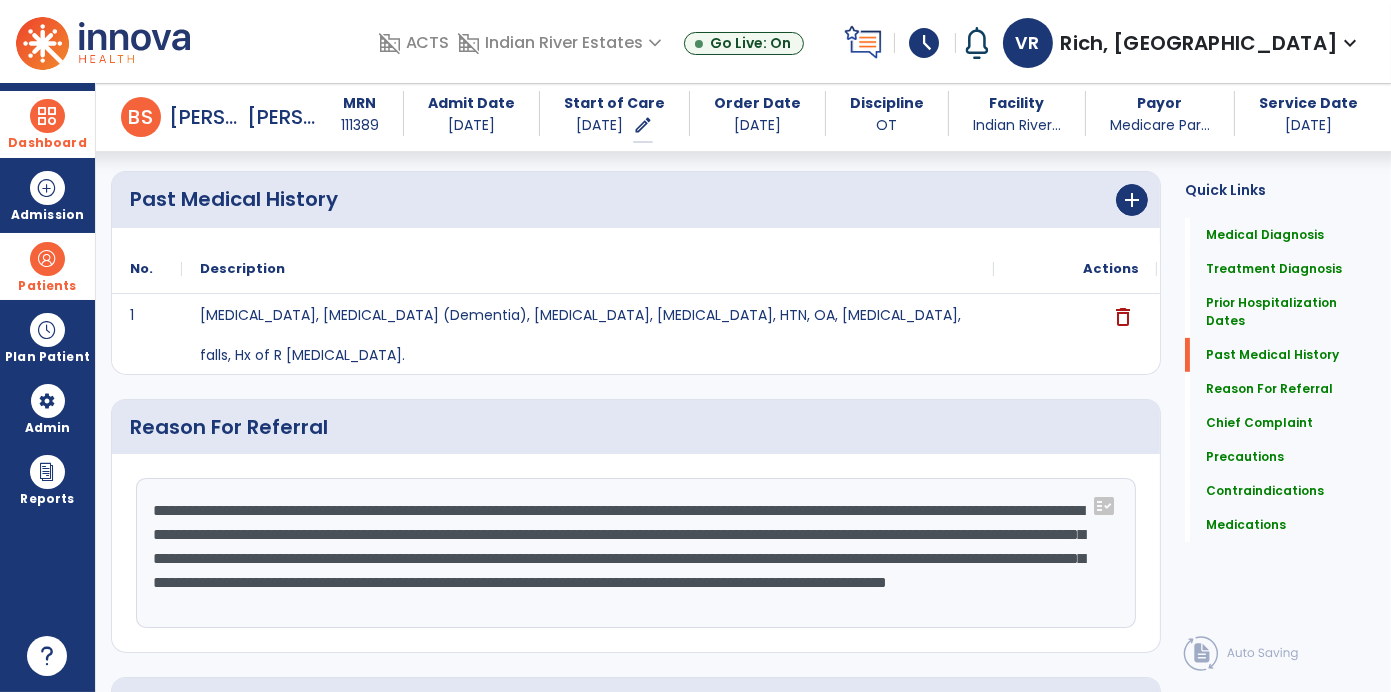type on "**********" 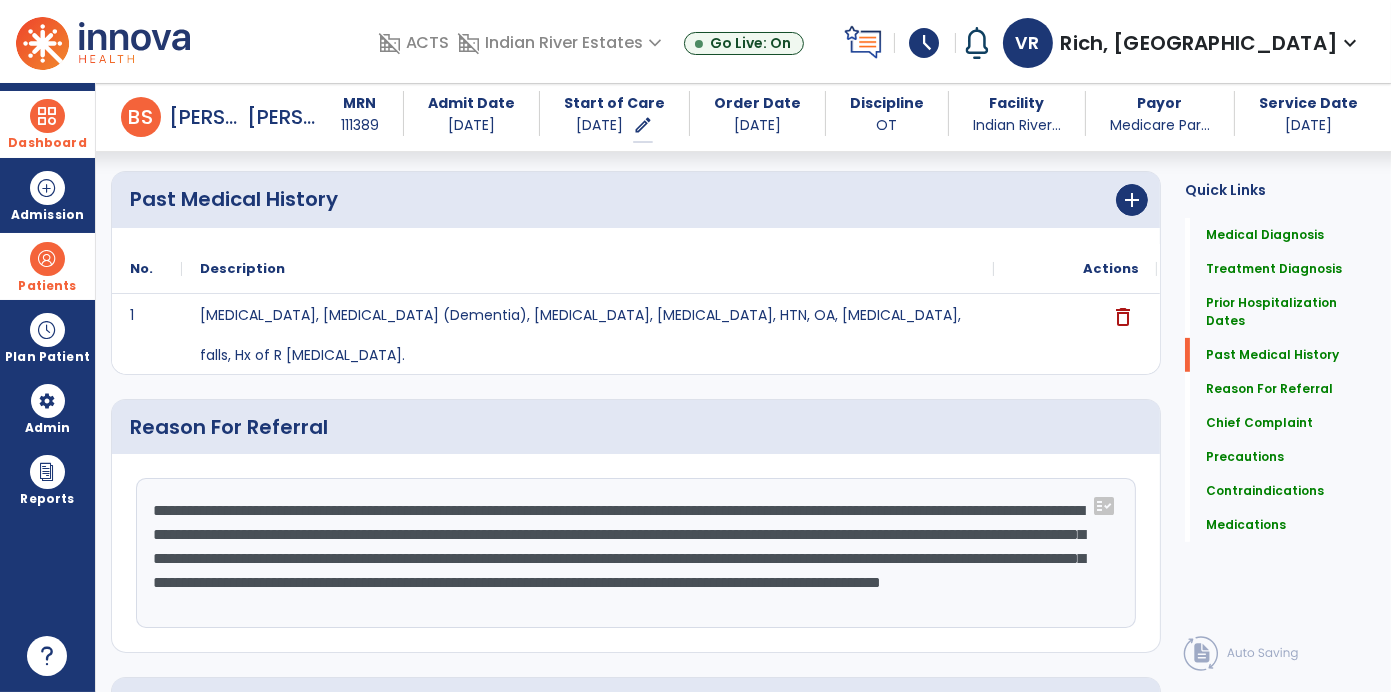 scroll, scrollTop: 23, scrollLeft: 0, axis: vertical 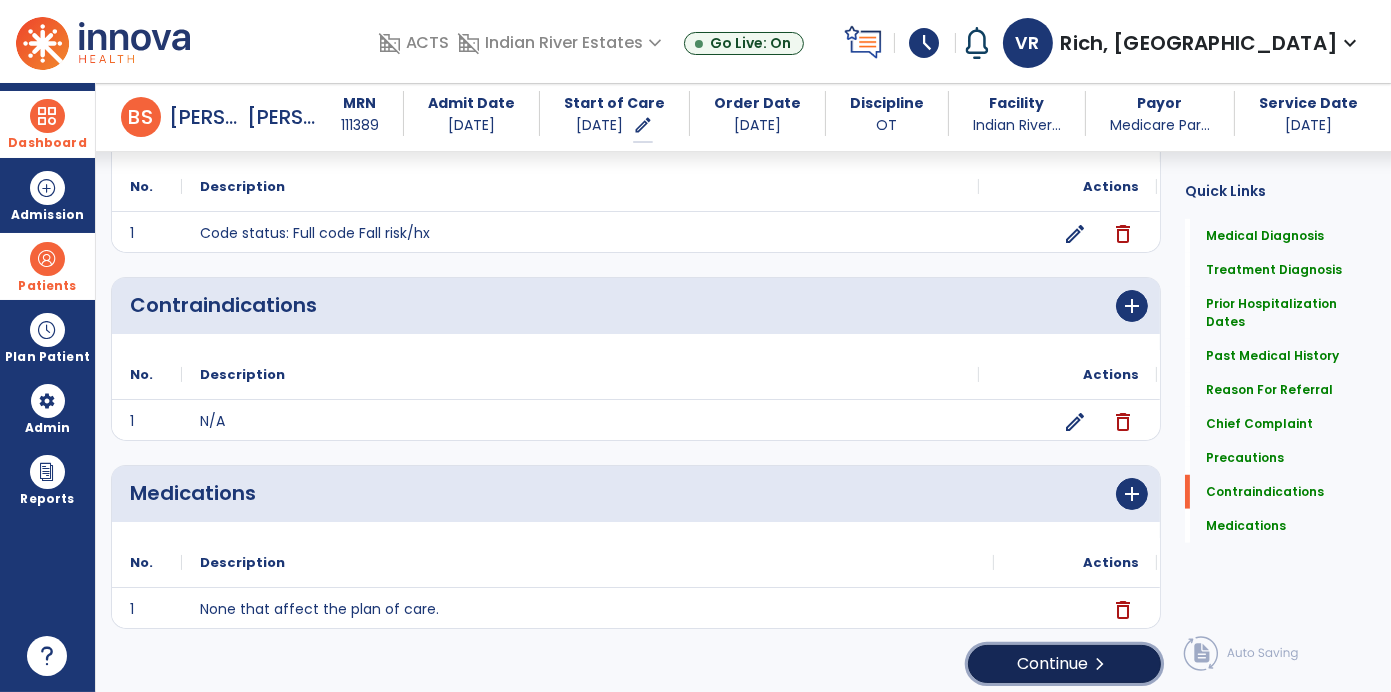 click on "Continue  chevron_right" 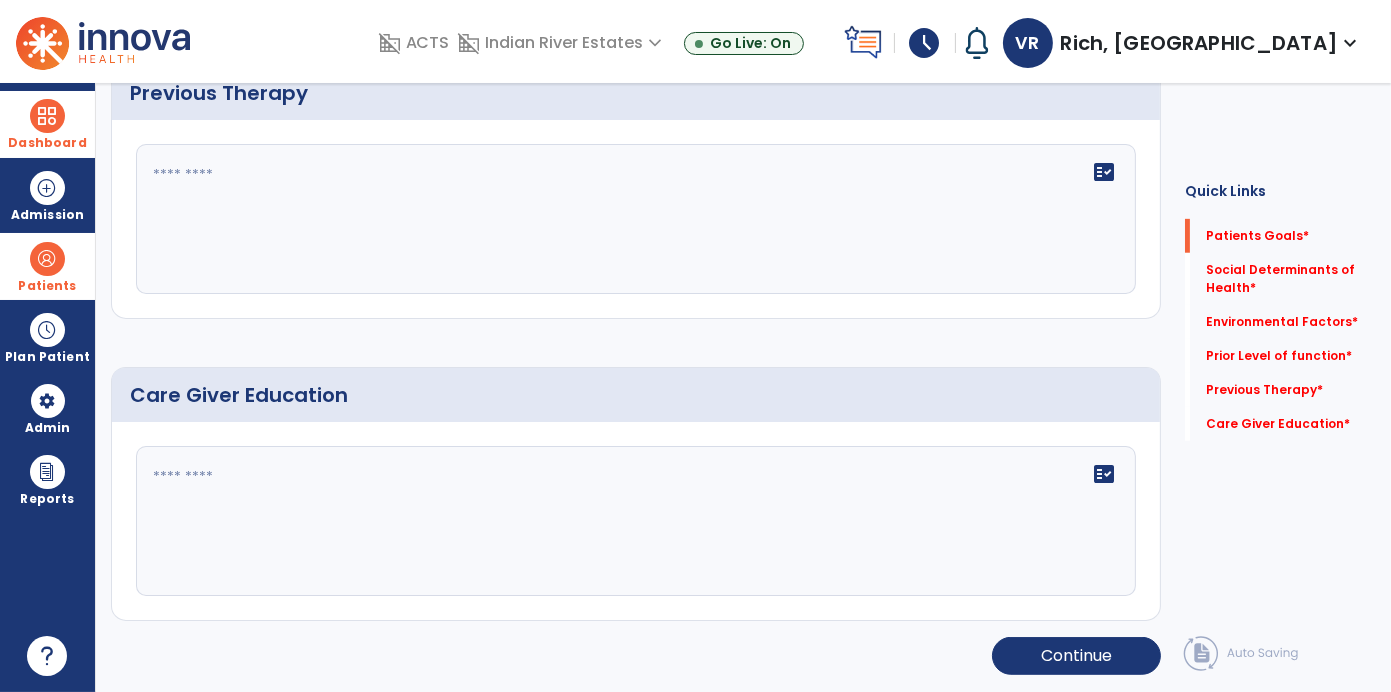 scroll, scrollTop: 0, scrollLeft: 0, axis: both 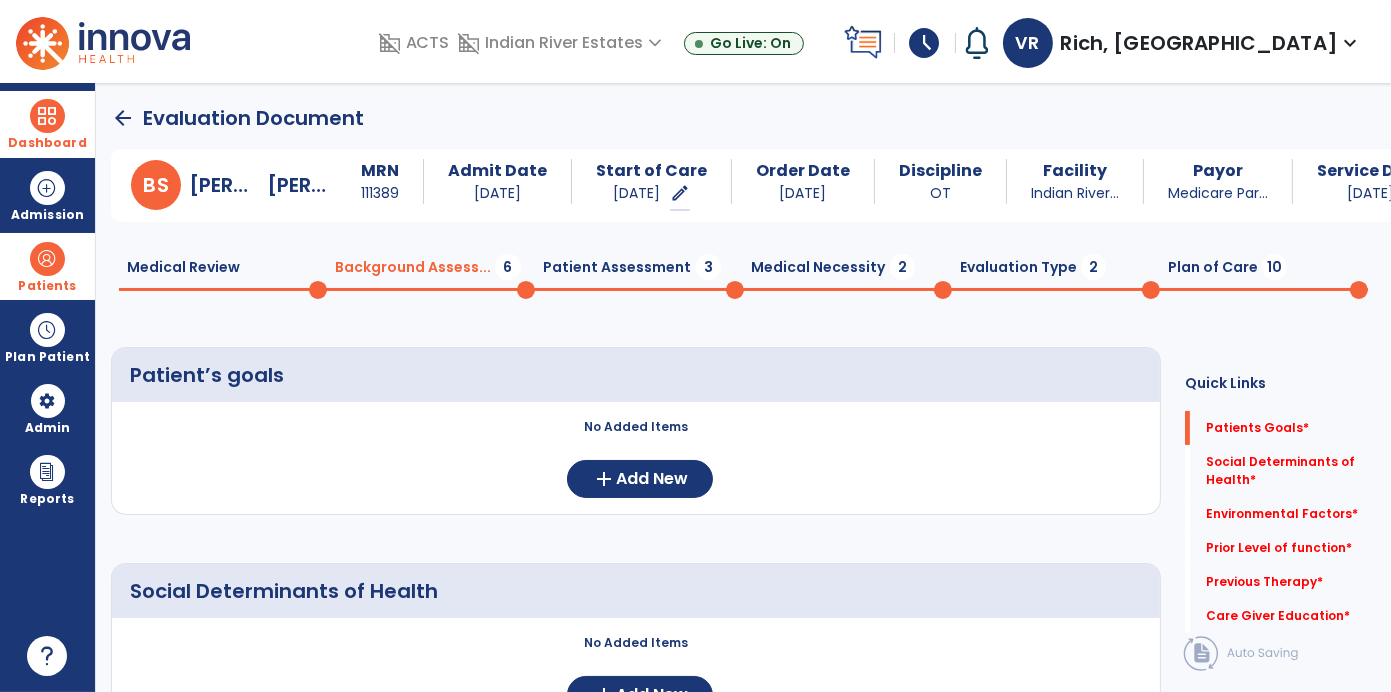 click 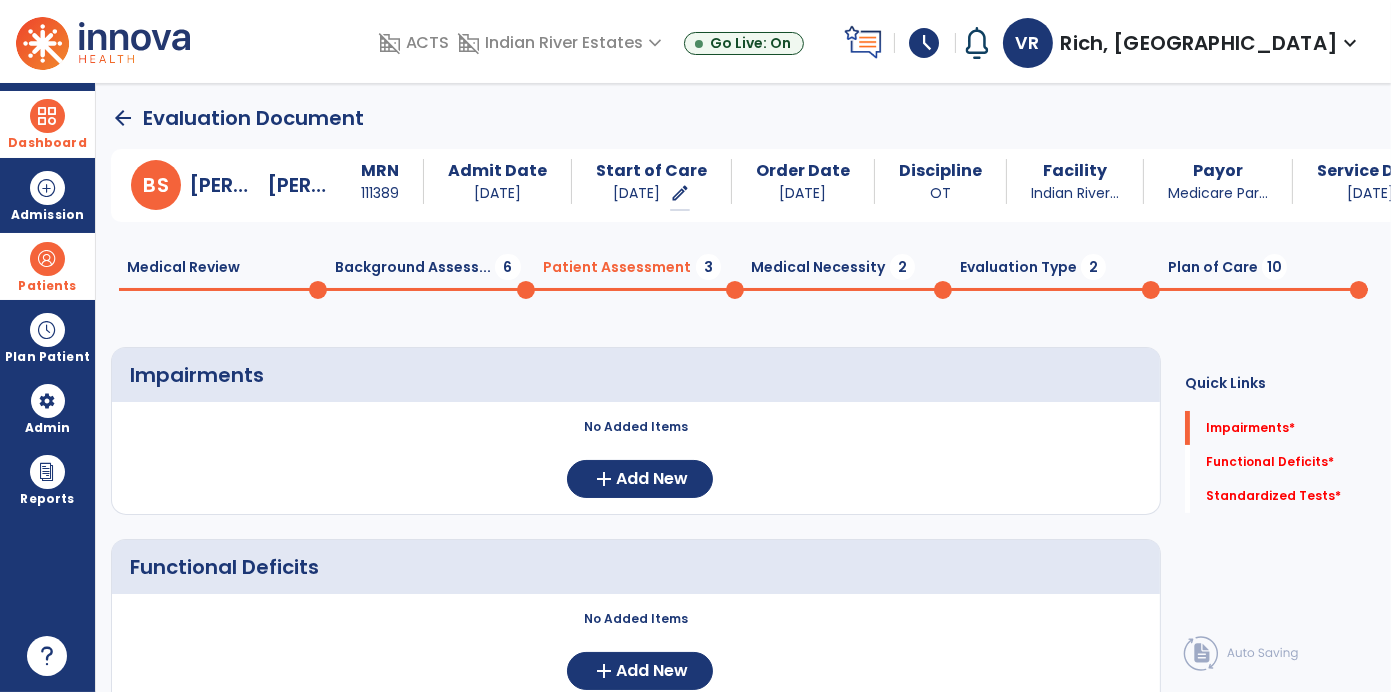 click on "Medical Necessity  2" 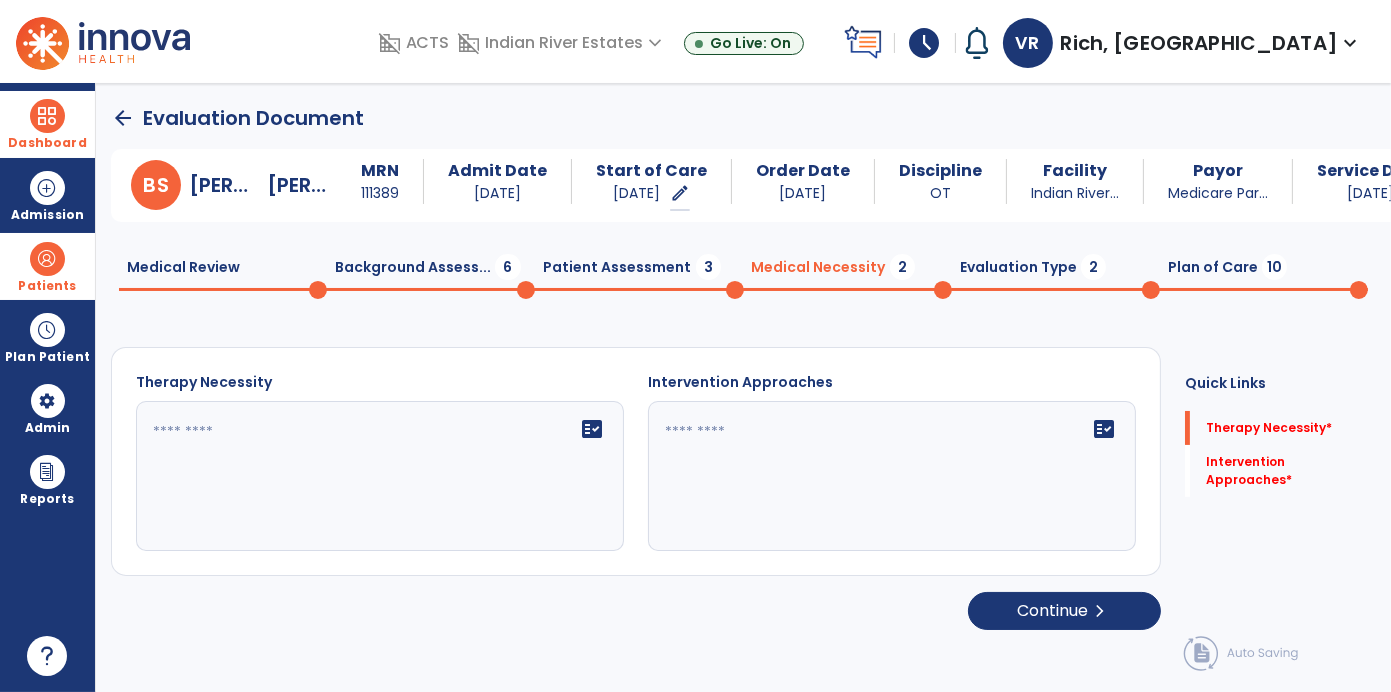 click on "fact_check" 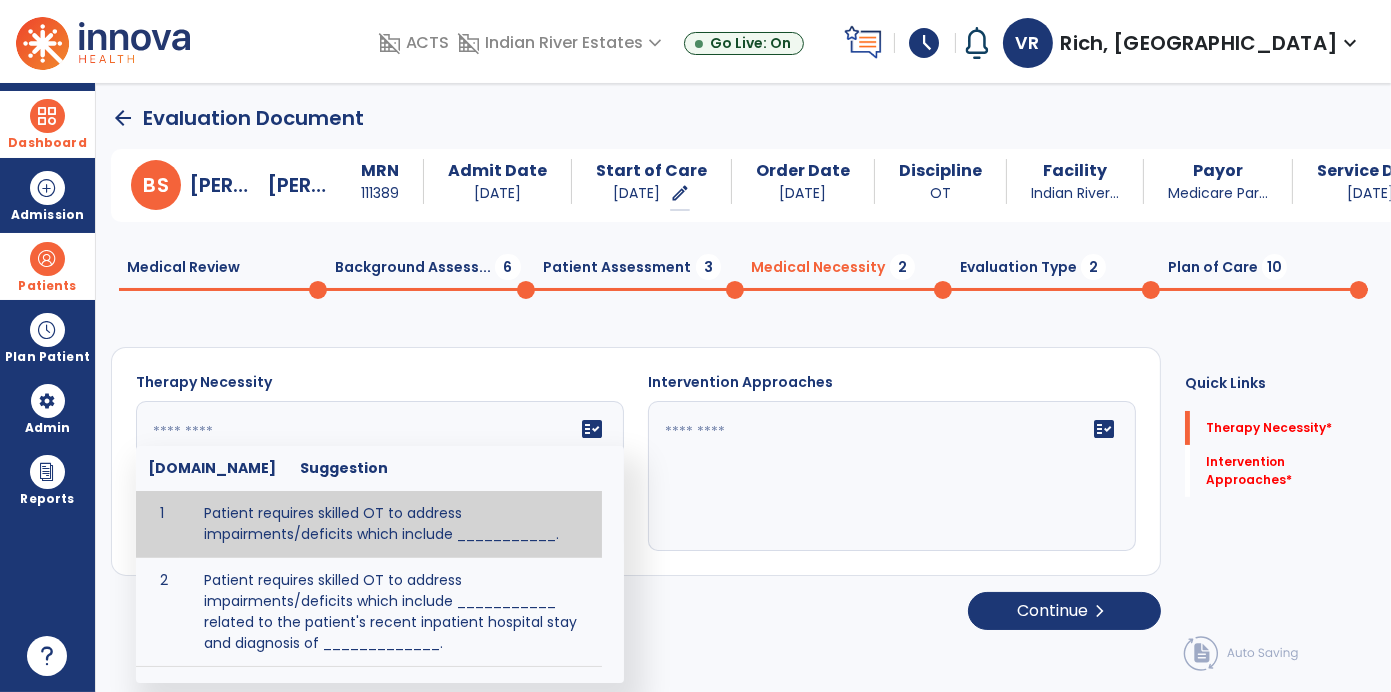 click 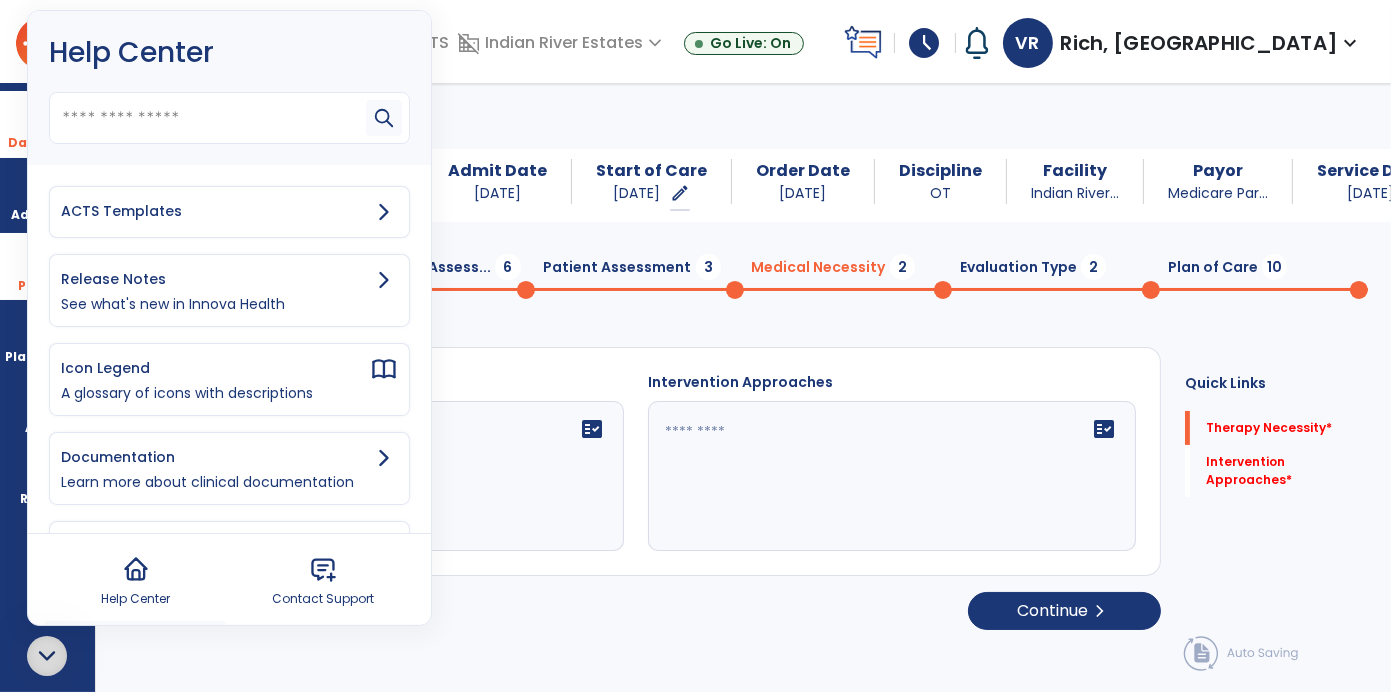 click on "ACTS Templates" at bounding box center (215, 211) 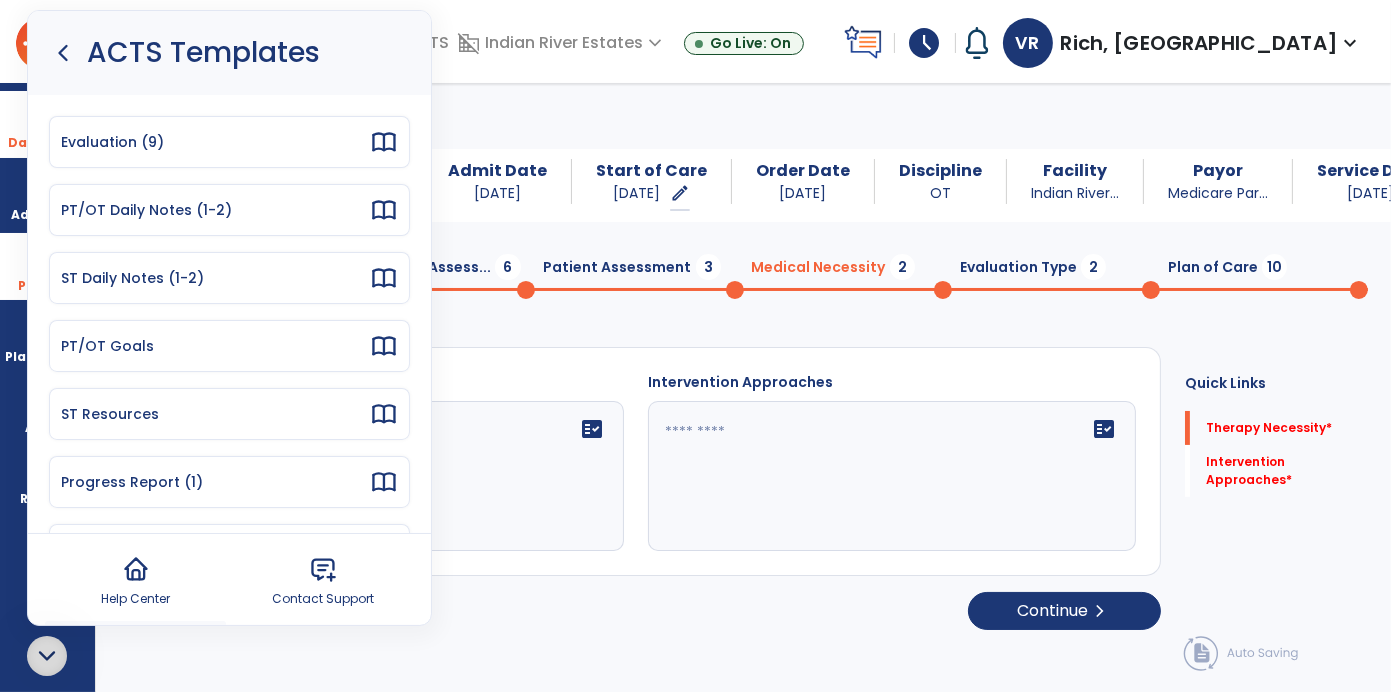 click on "PT/OT Daily Notes (1-2)" at bounding box center [215, 210] 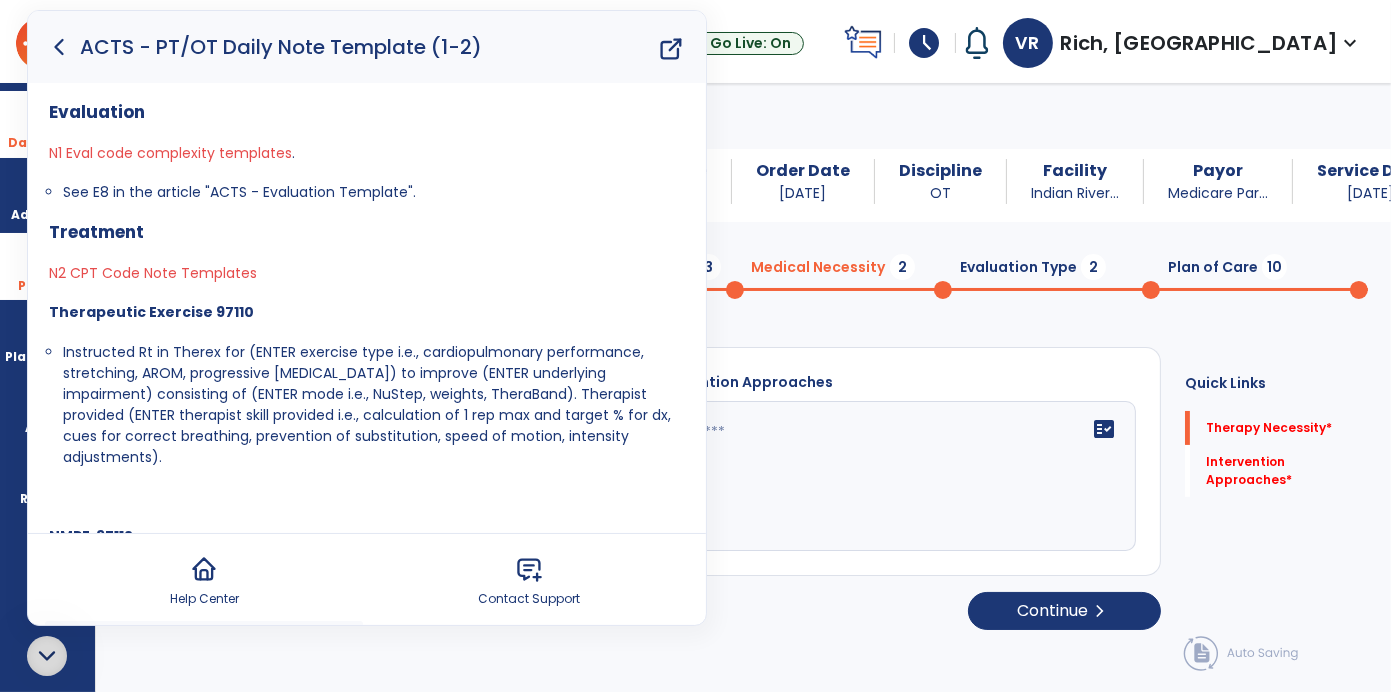 click at bounding box center [47, 656] 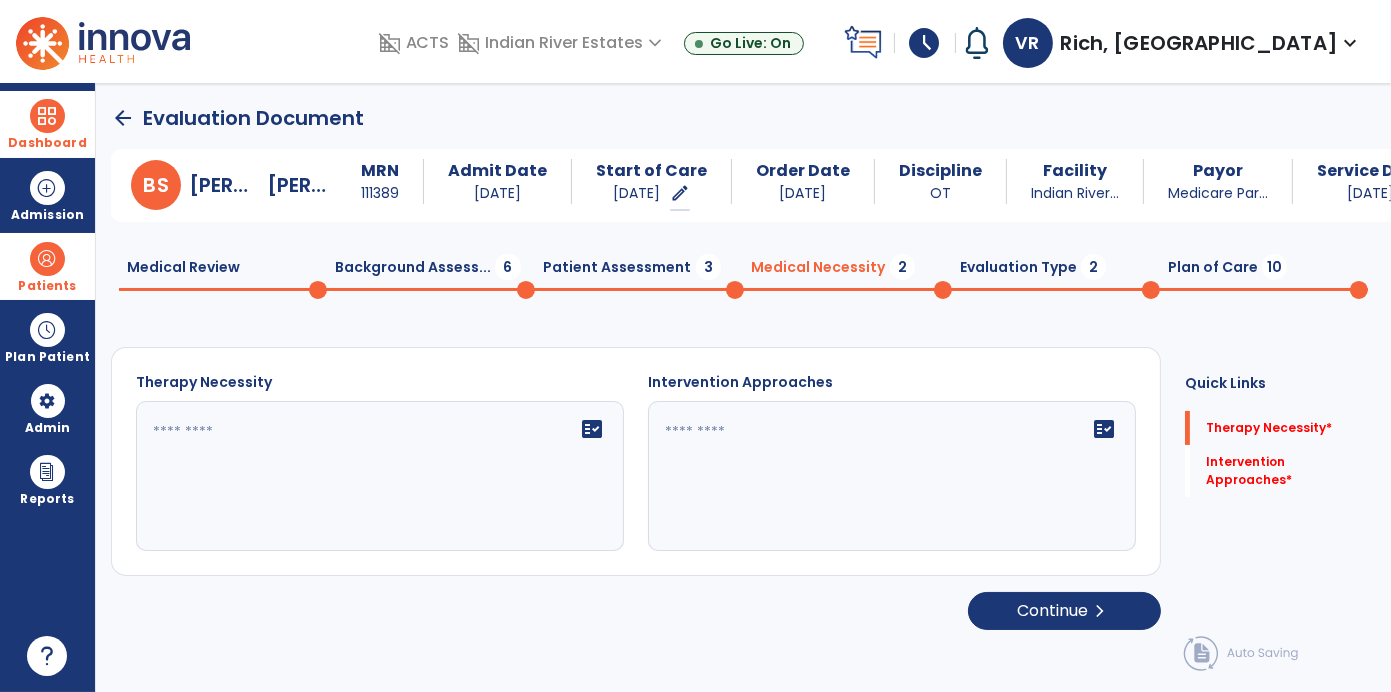 click 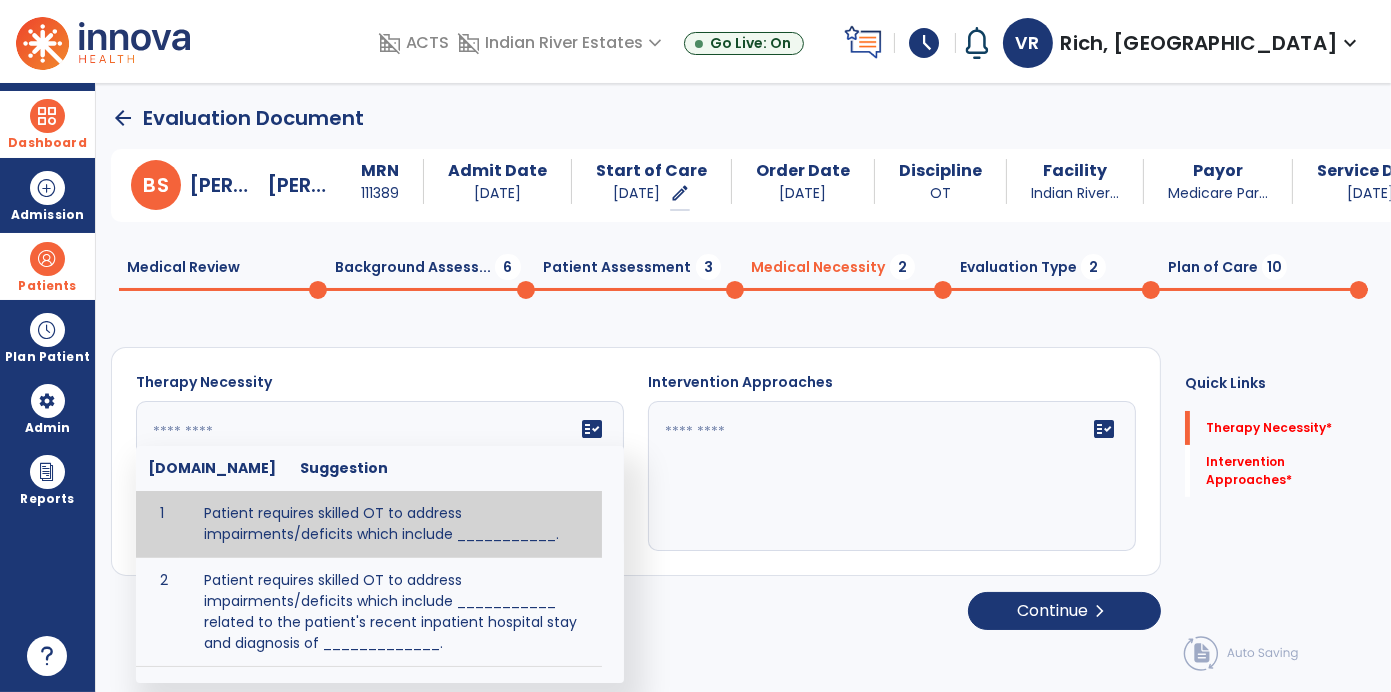 click 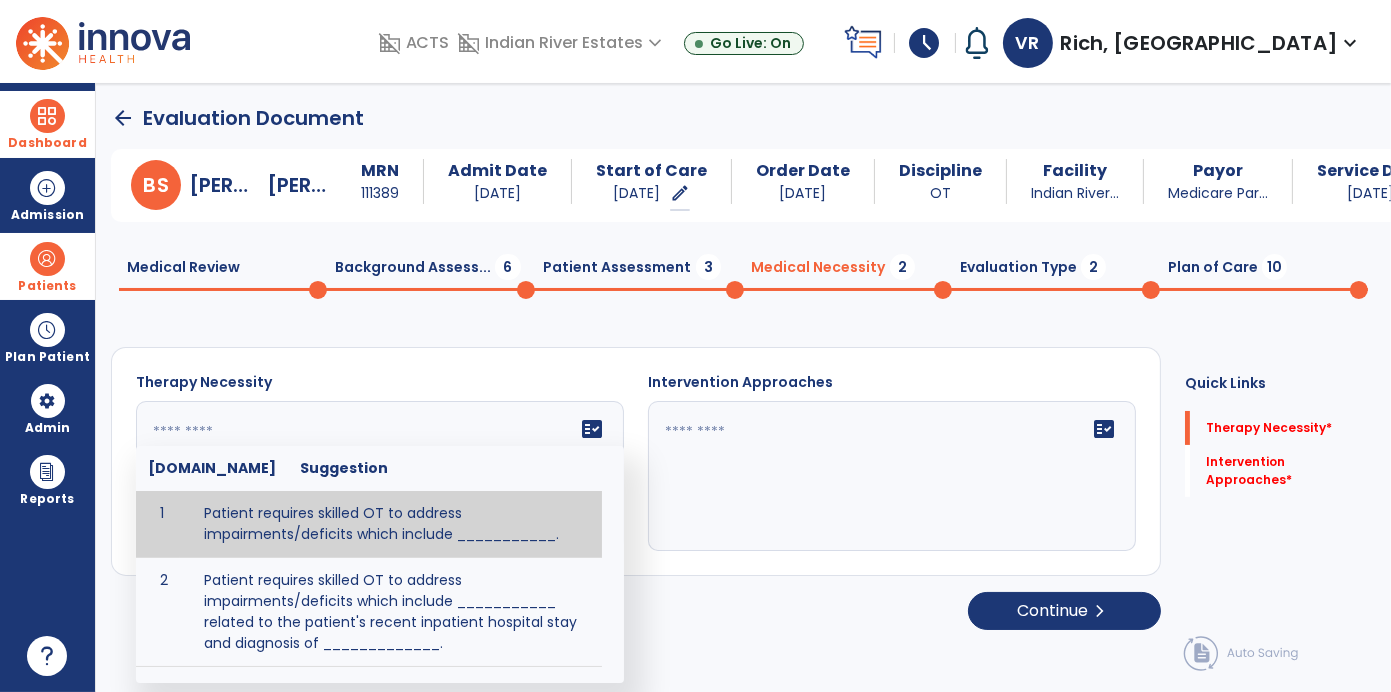 click 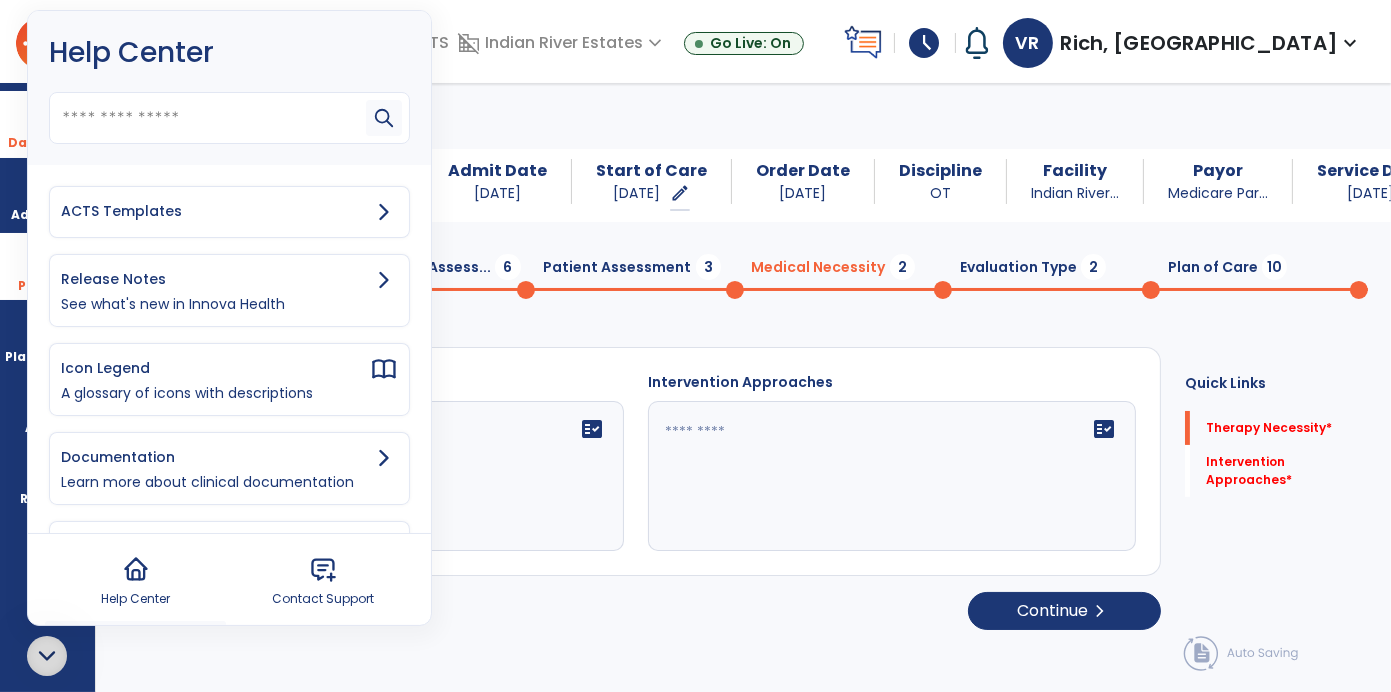 click on "ACTS Templates" at bounding box center (215, 211) 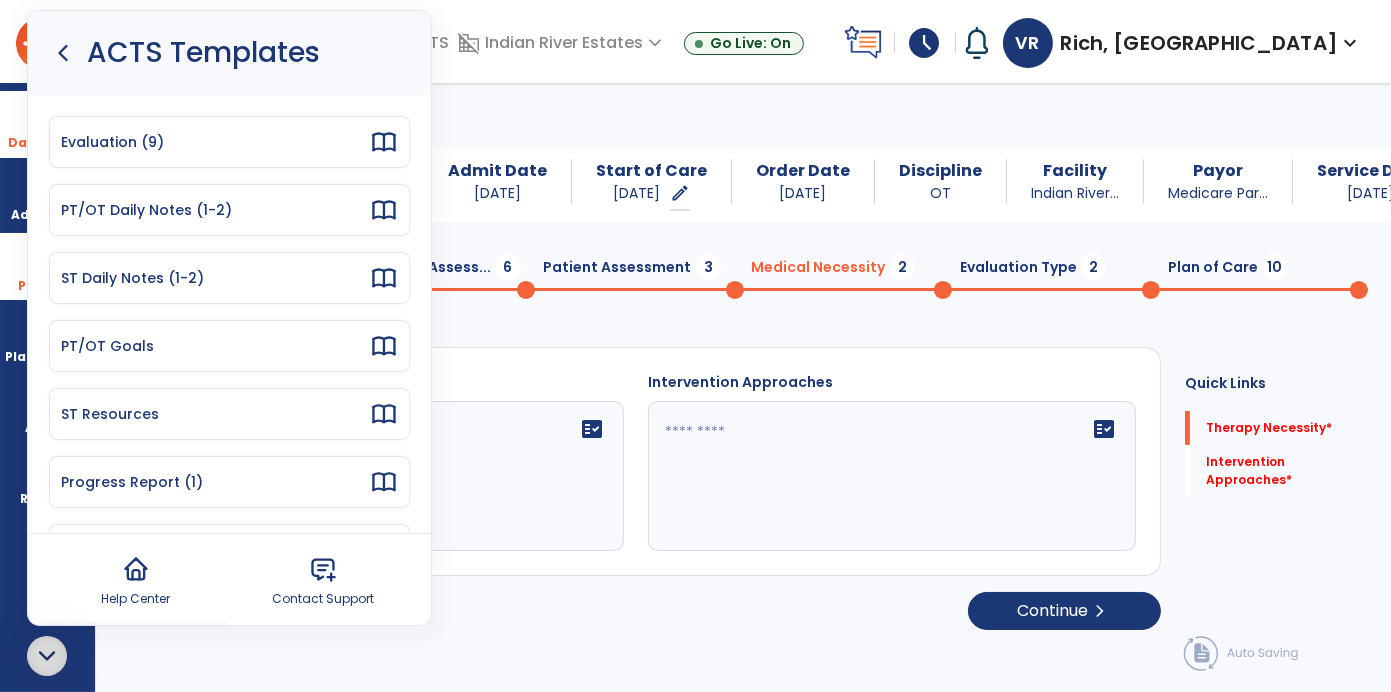 click on "Evaluation (9)" at bounding box center (215, 142) 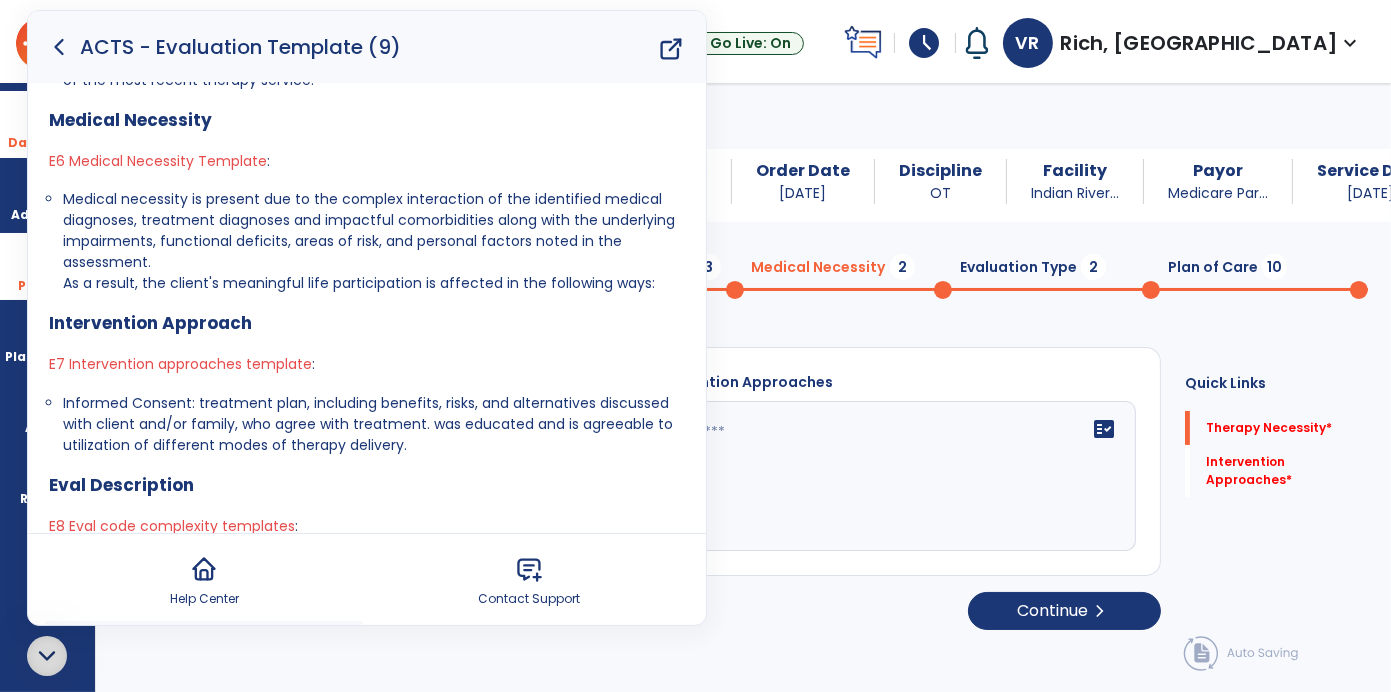 scroll, scrollTop: 861, scrollLeft: 0, axis: vertical 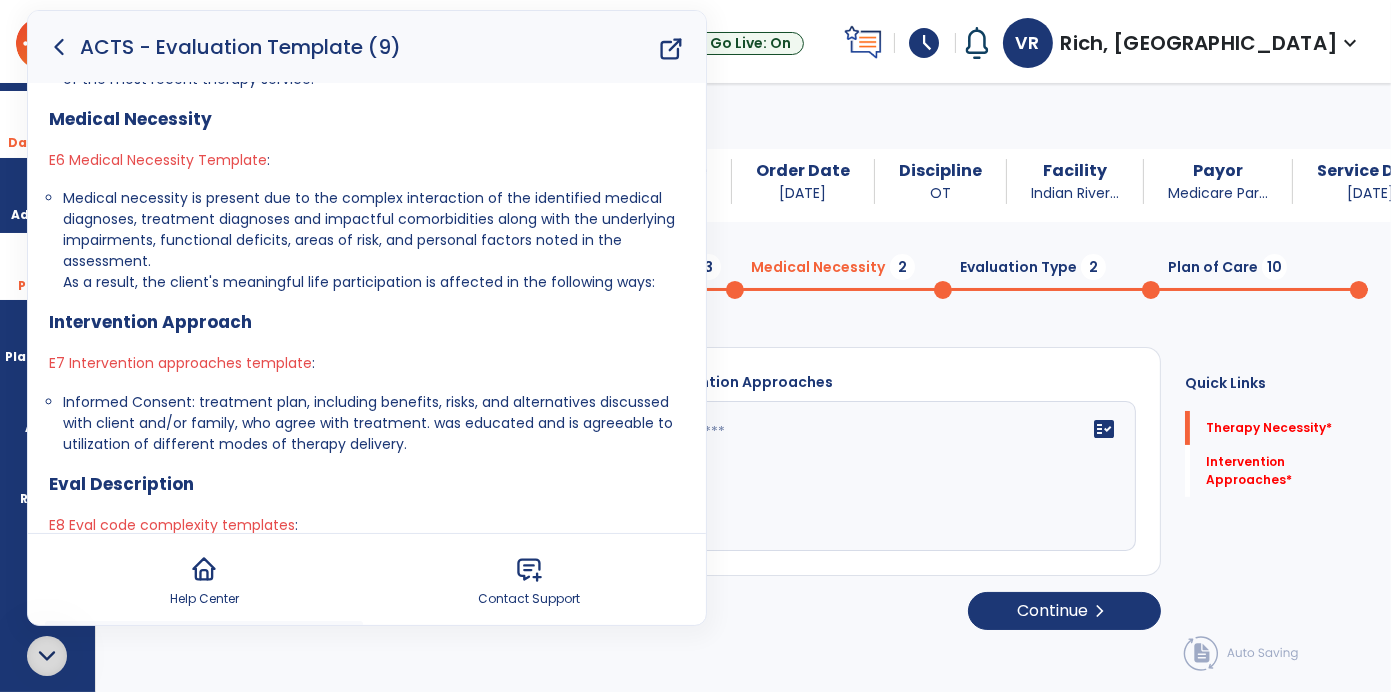 click at bounding box center [47, 656] 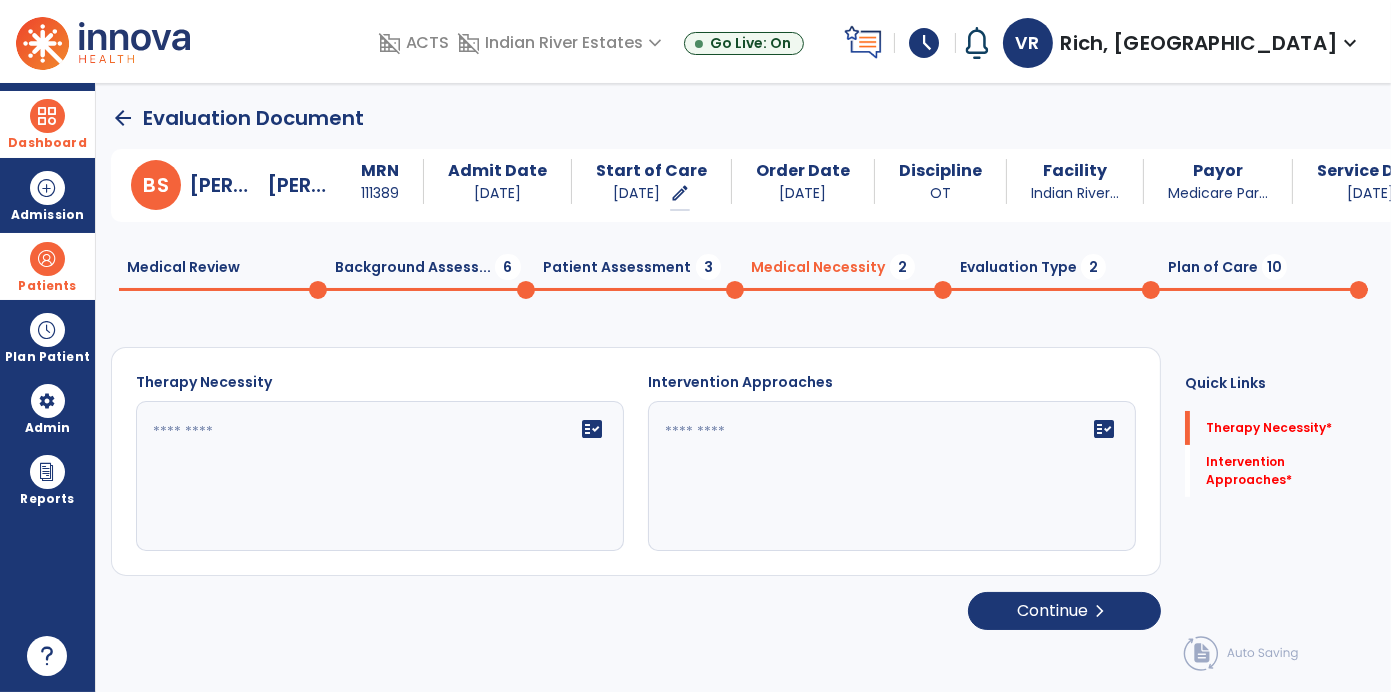 scroll, scrollTop: 0, scrollLeft: 0, axis: both 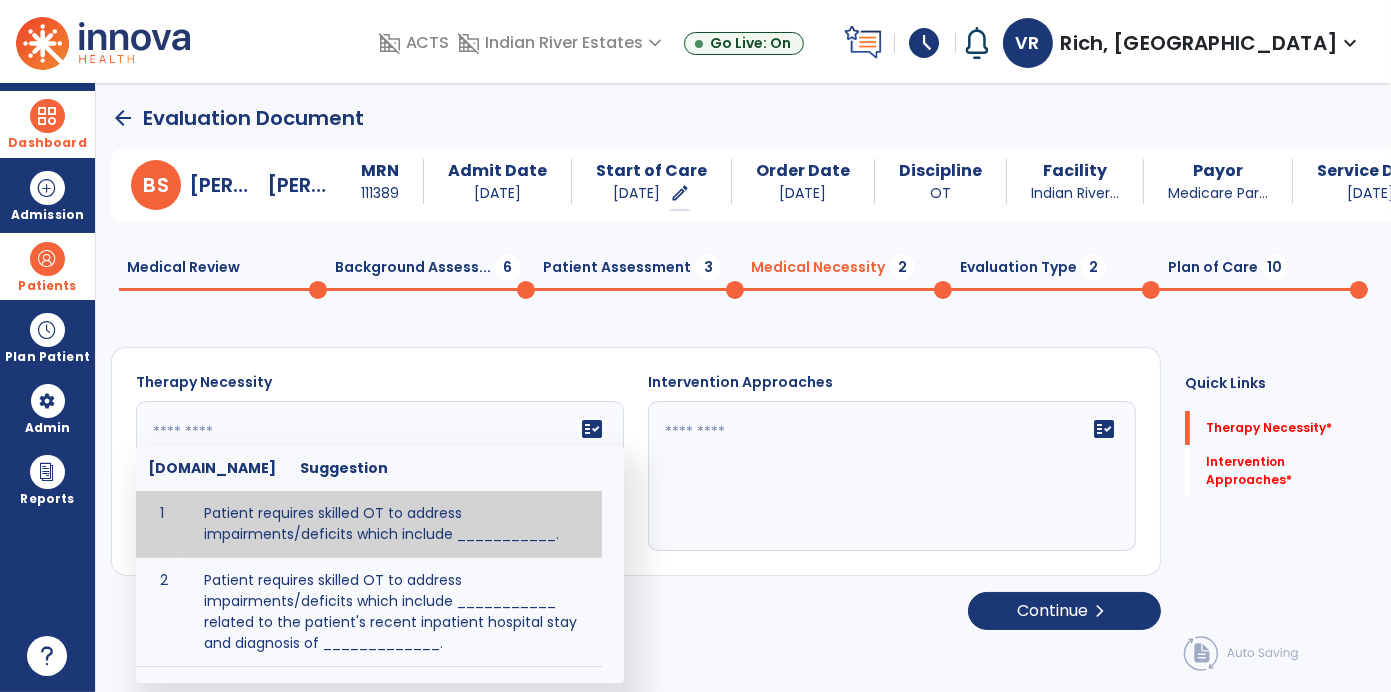click 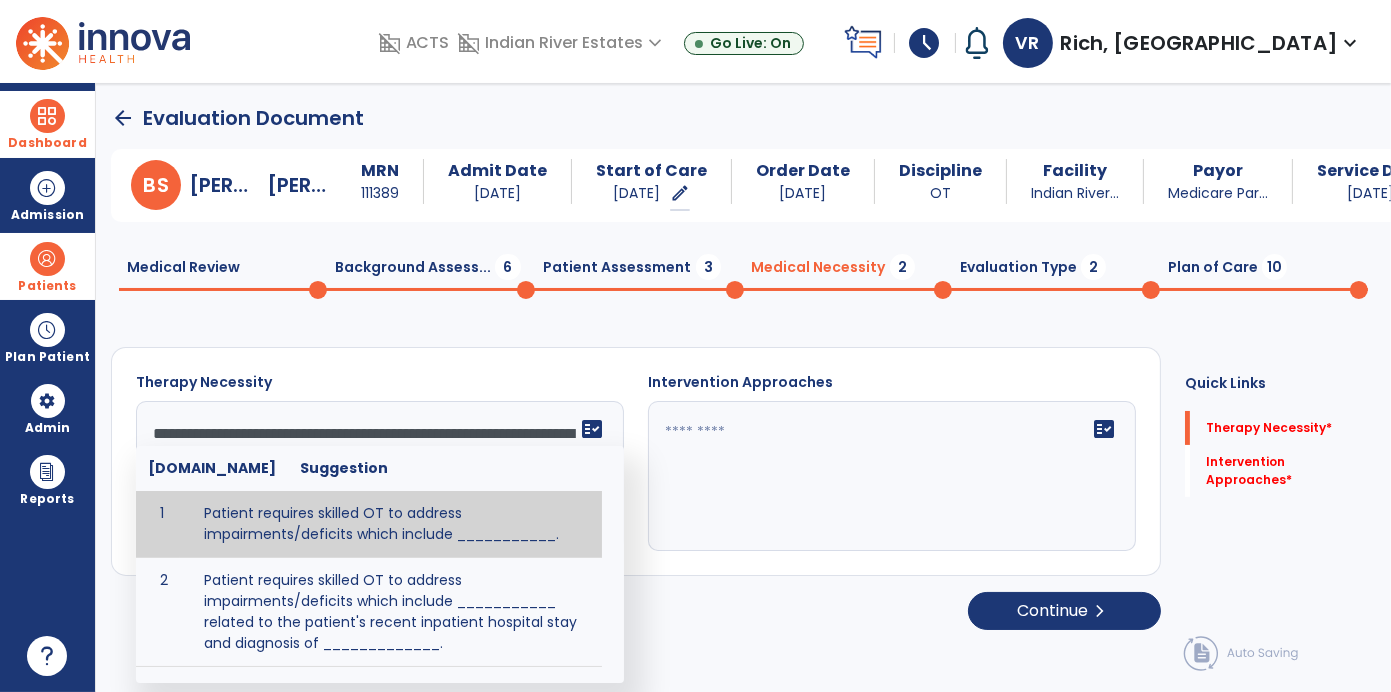 scroll, scrollTop: 63, scrollLeft: 0, axis: vertical 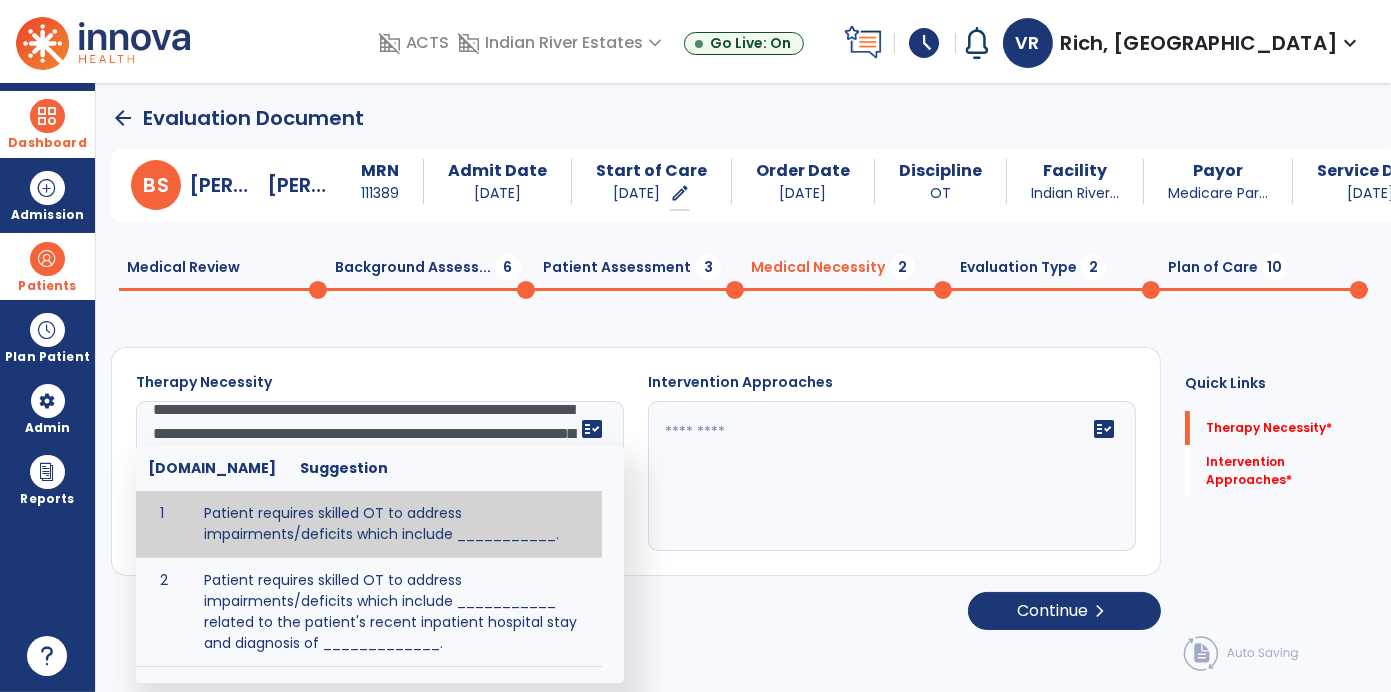 click on "fact_check" 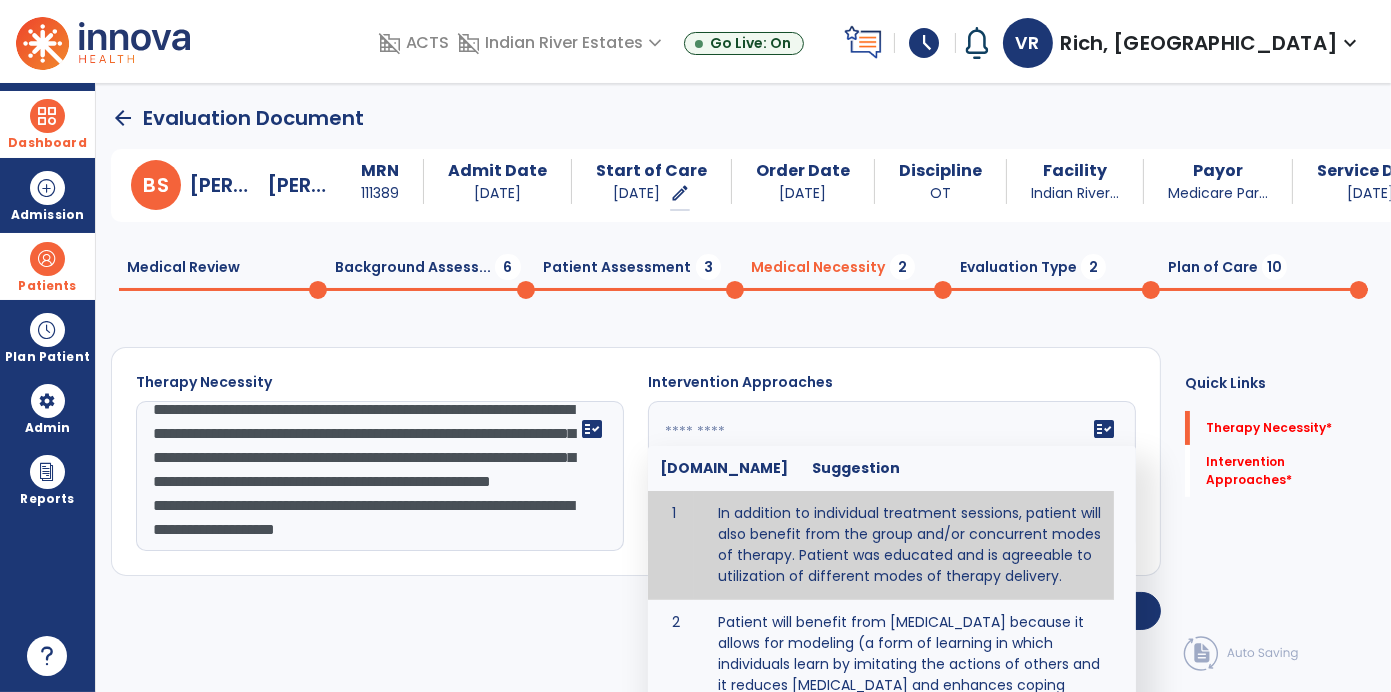 click on "**********" 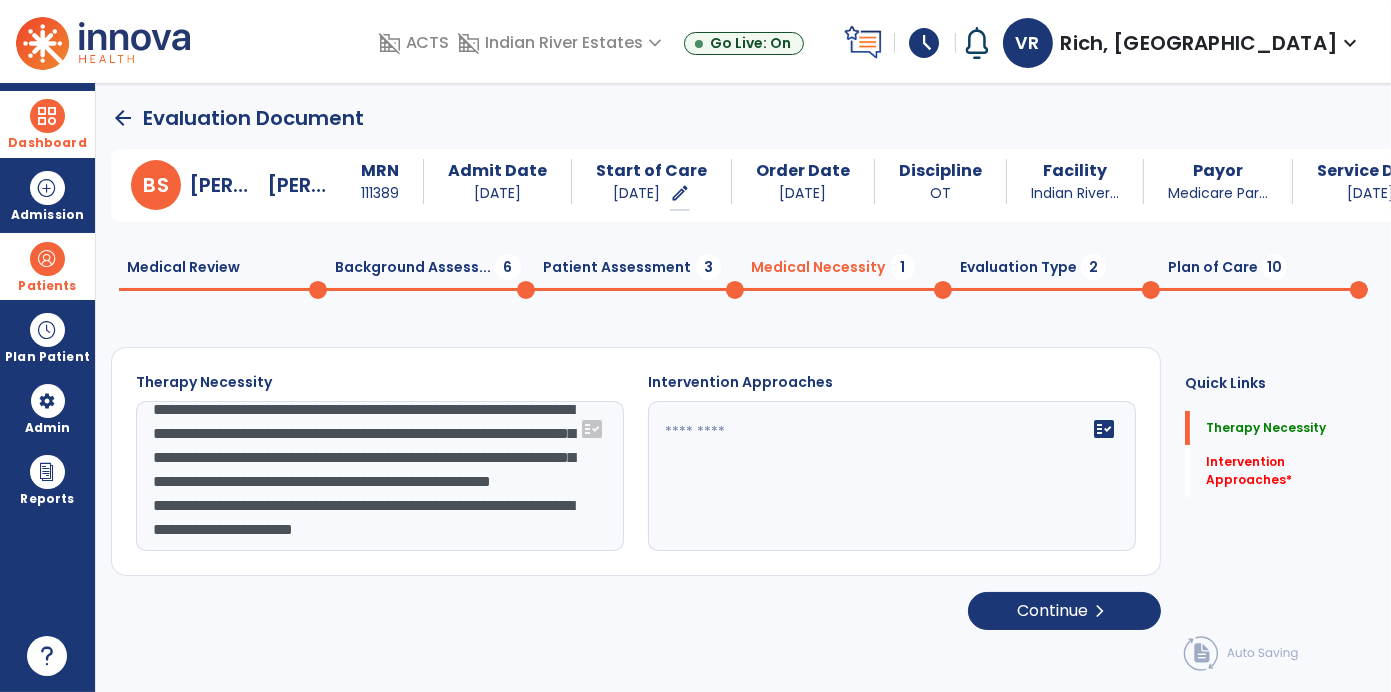 type on "**********" 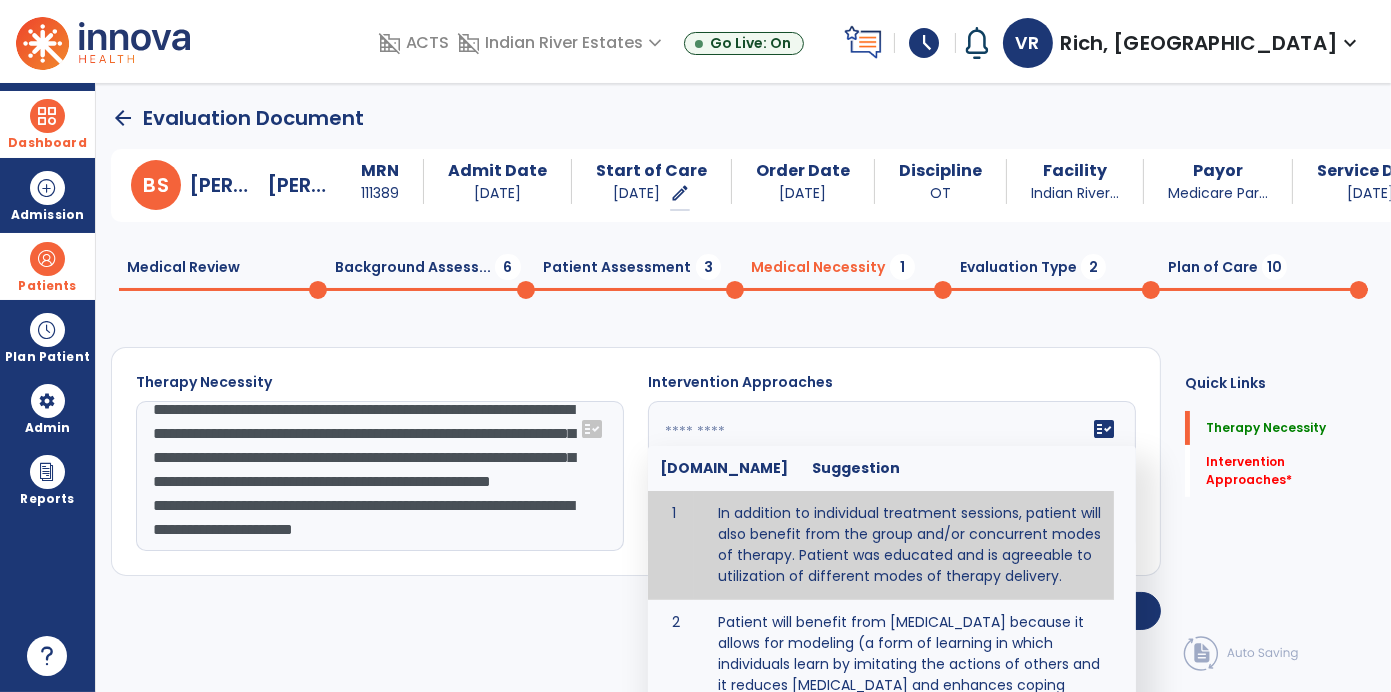 click 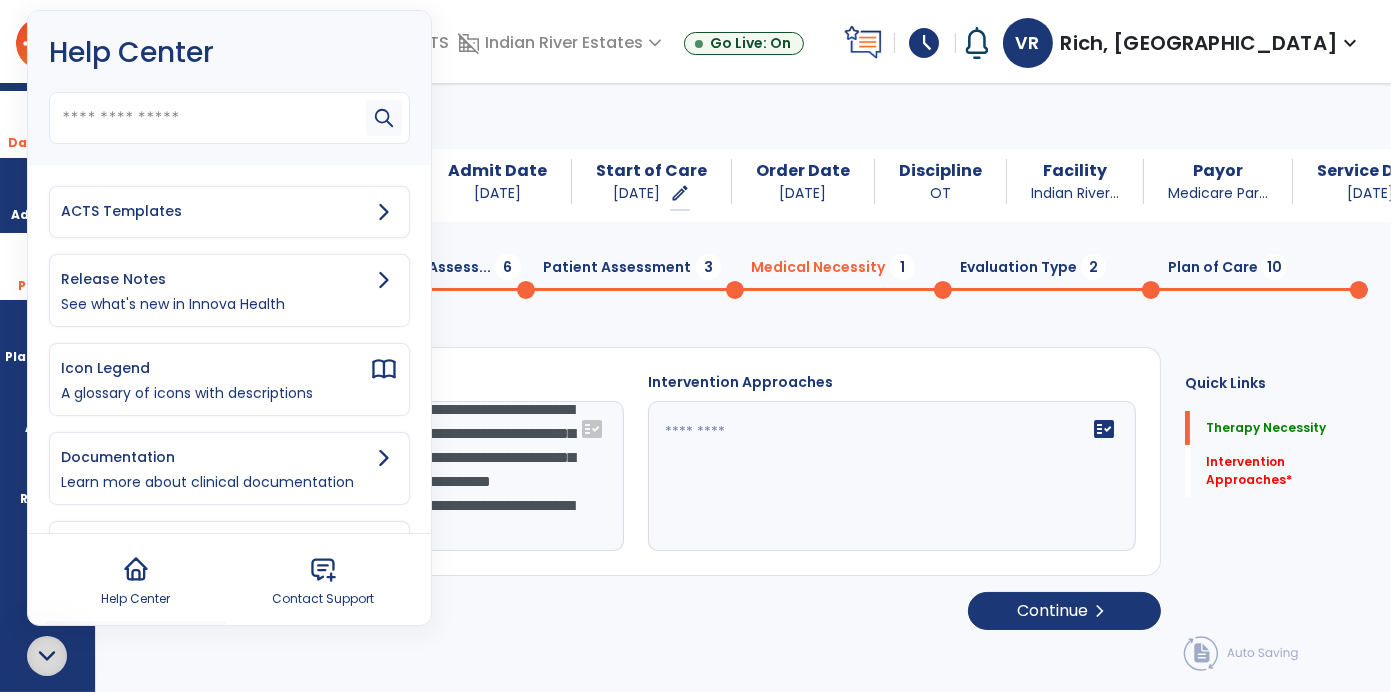 click on "ACTS Templates" at bounding box center (215, 211) 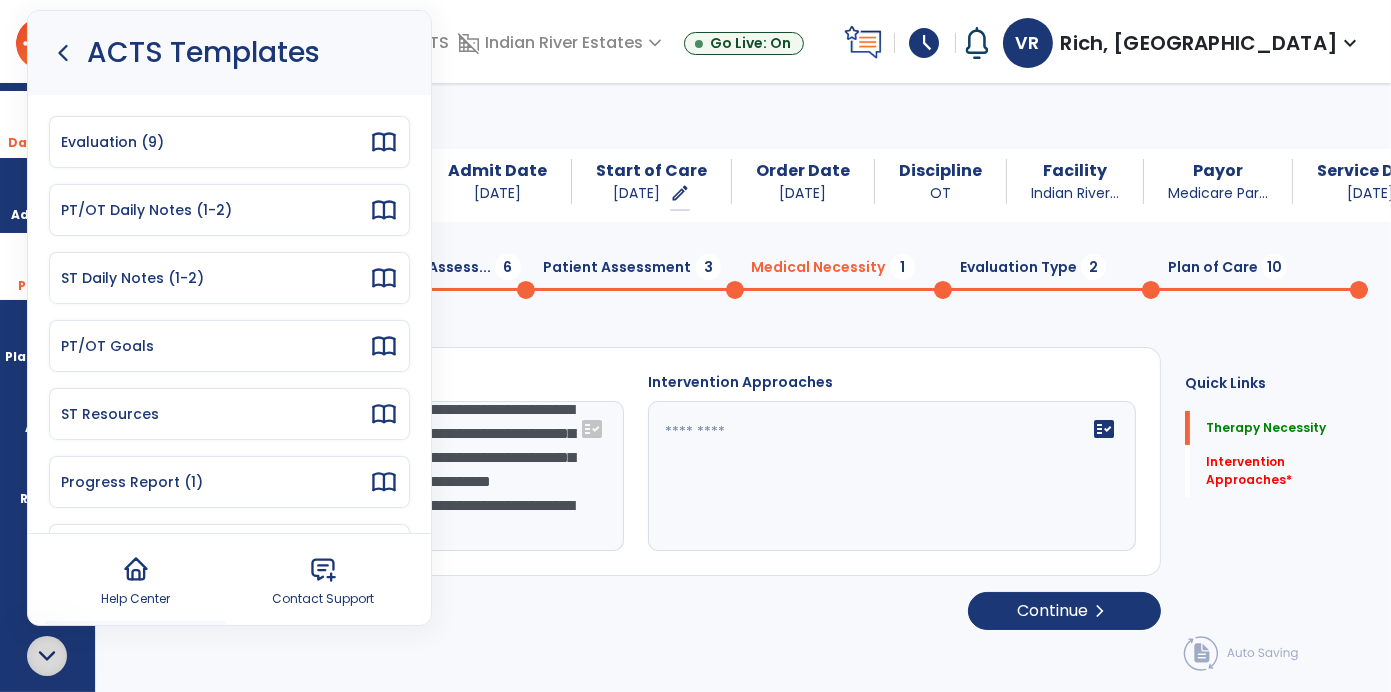 click on "Evaluation (9)" at bounding box center (215, 142) 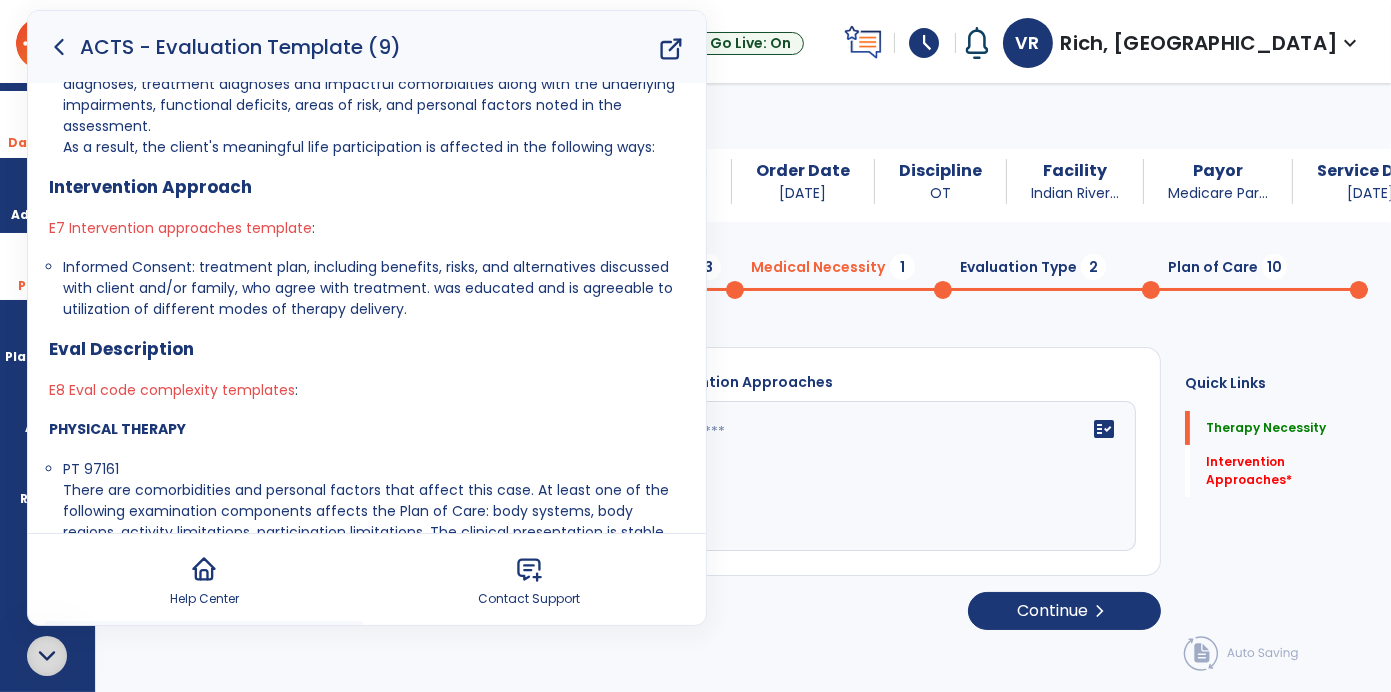scroll, scrollTop: 1000, scrollLeft: 0, axis: vertical 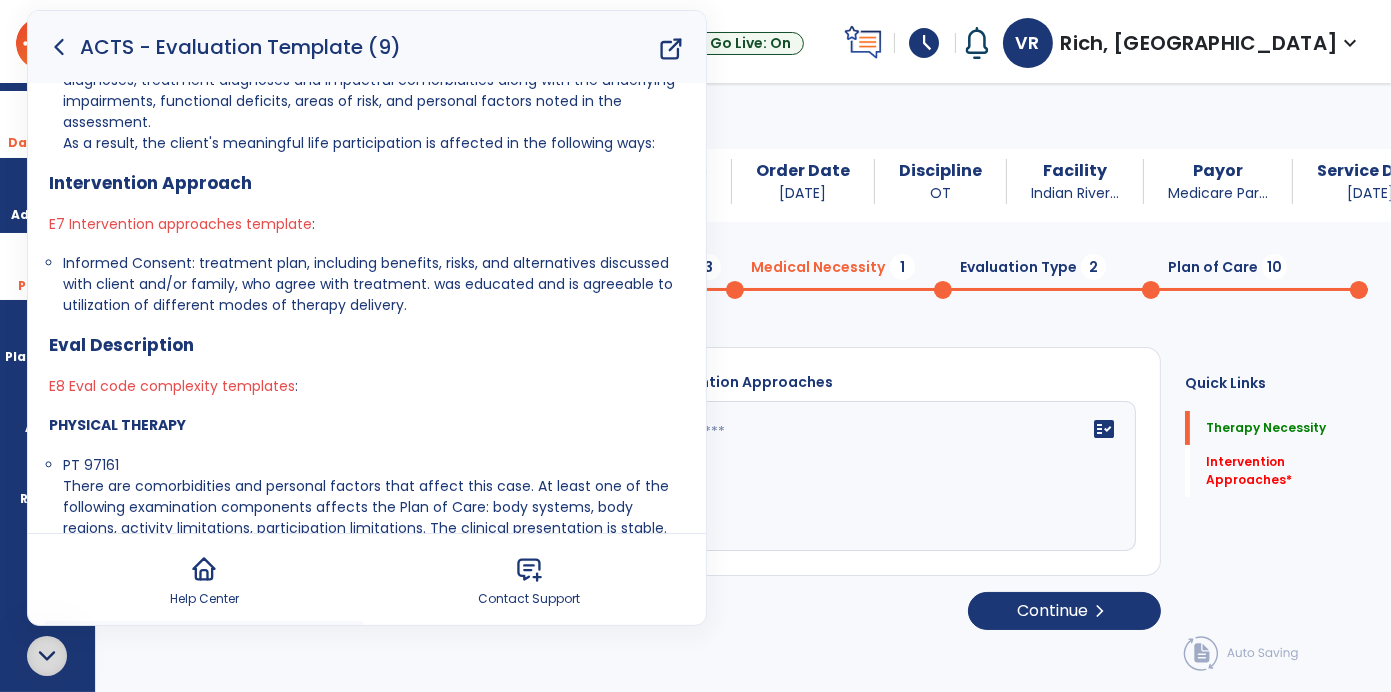 click on "Informed Consent: treatment plan, including benefits, risks, and alternatives discussed with client and/or family, who agree with treatment. was educated and is agreeable to utilization of different modes of therapy delivery." at bounding box center (374, 284) 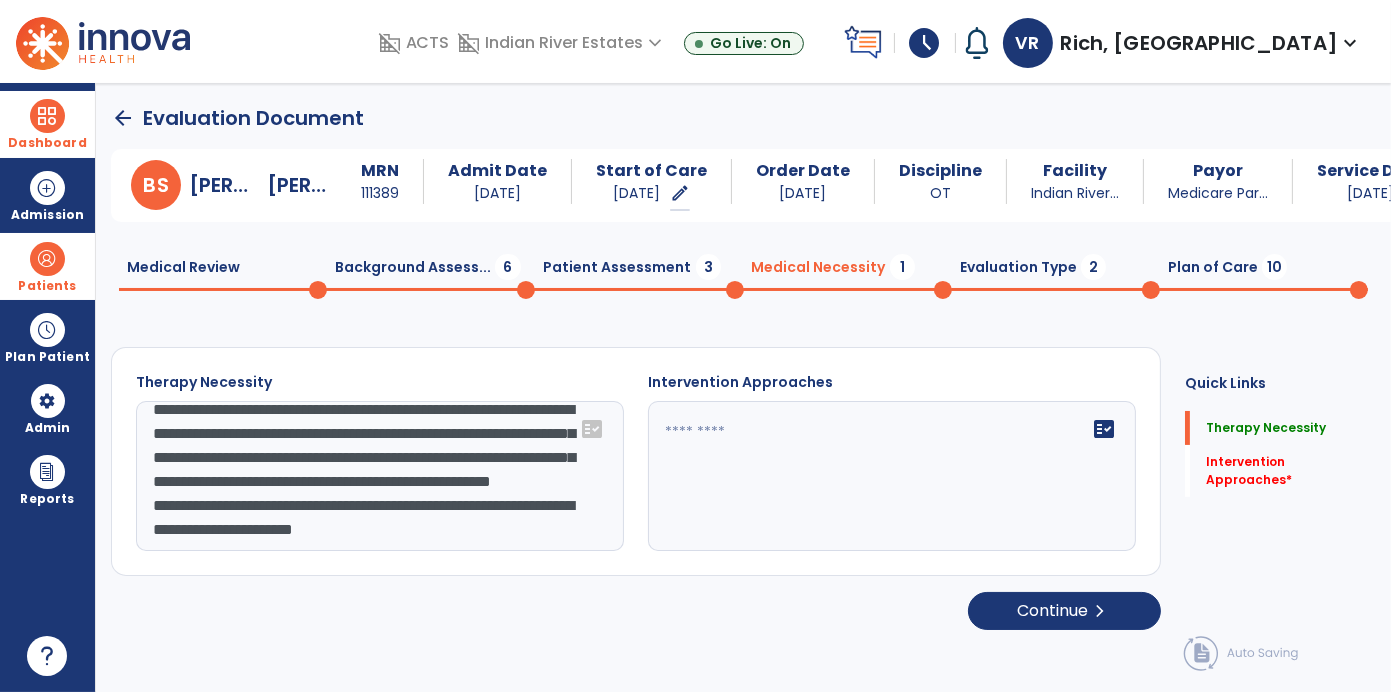 scroll, scrollTop: 0, scrollLeft: 0, axis: both 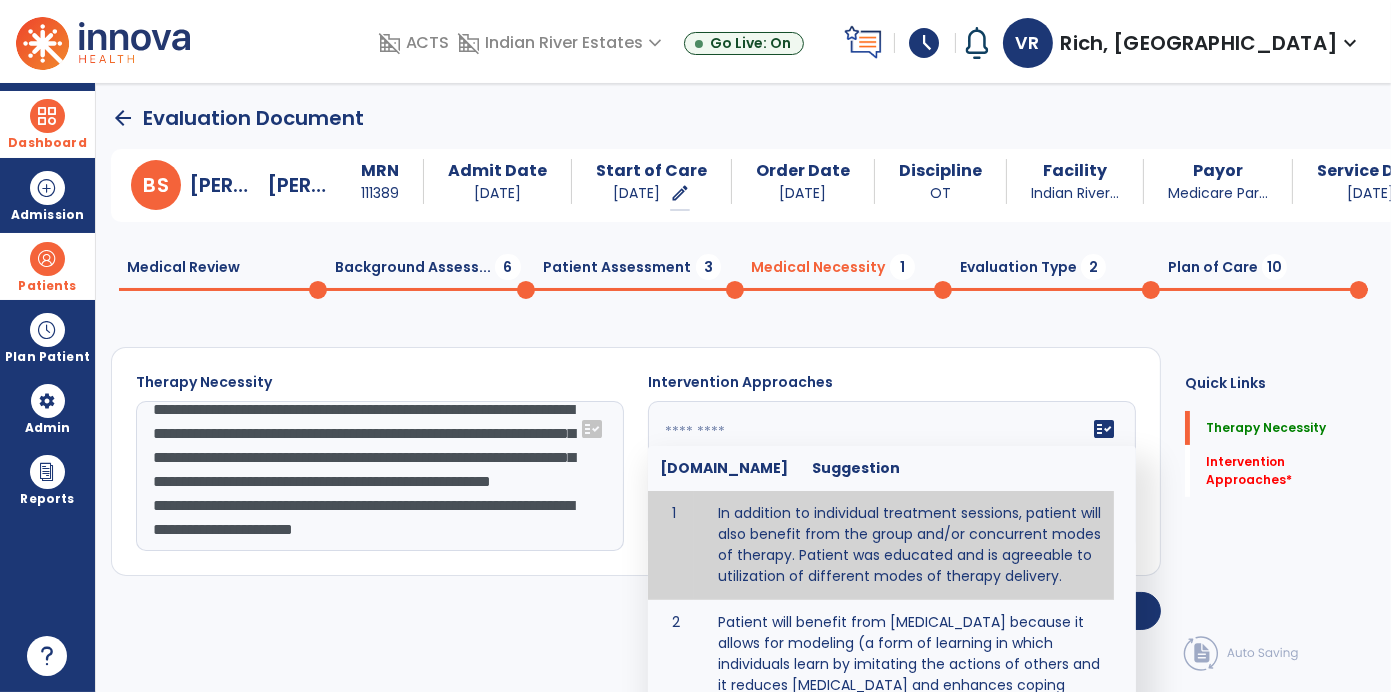 click 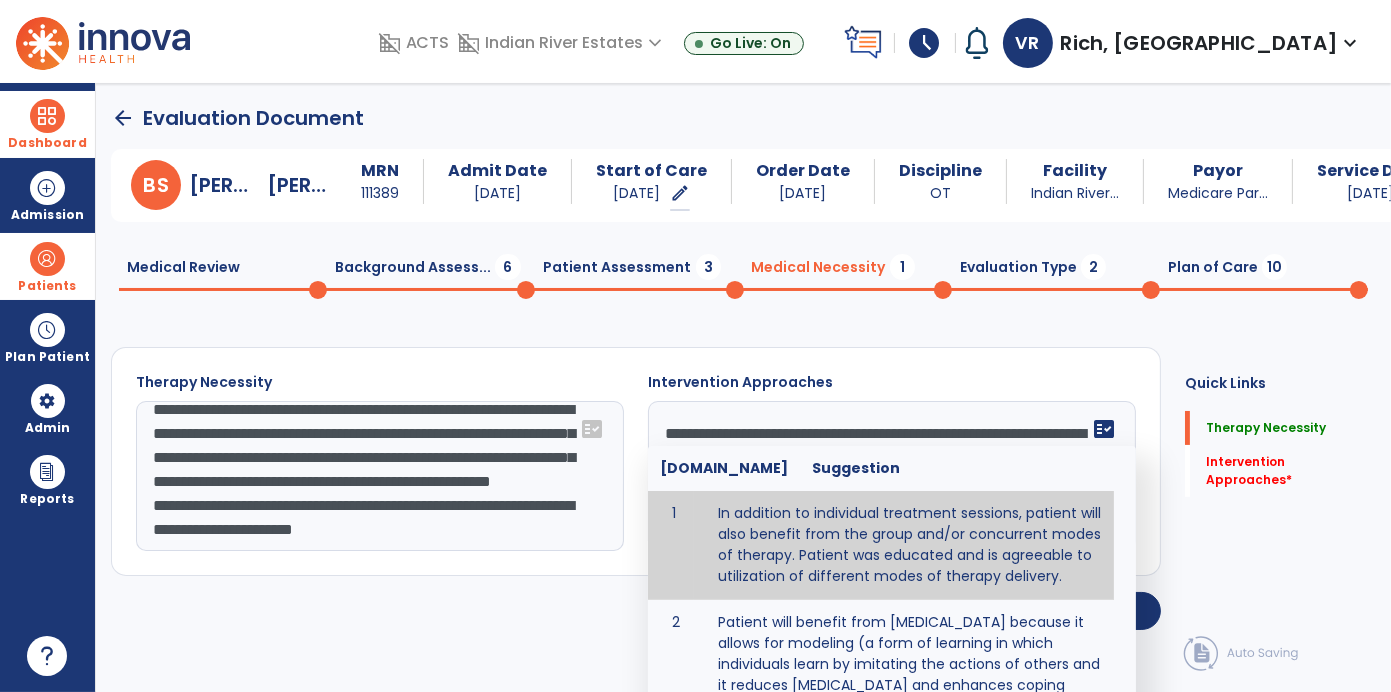 click on "Quick Links  Therapy Necessity   Therapy Necessity   Intervention Approaches   *  Intervention Approaches   *" 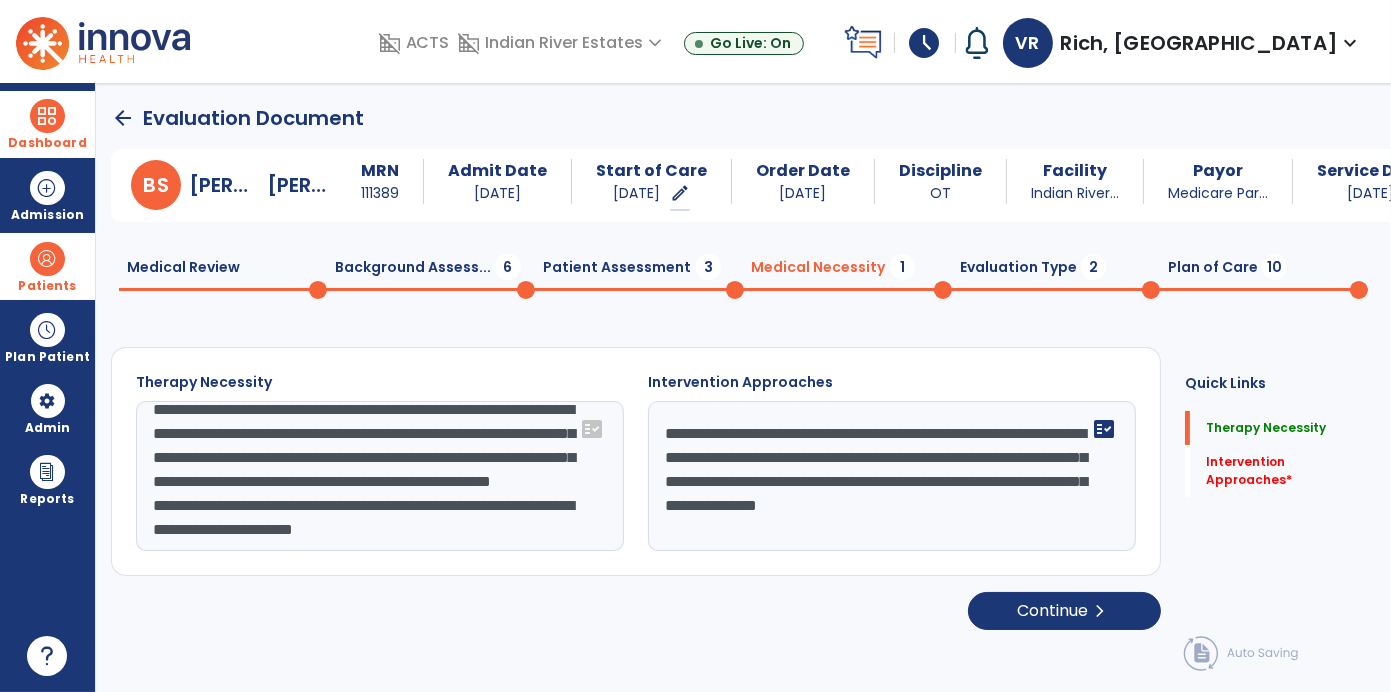 click on "**********" 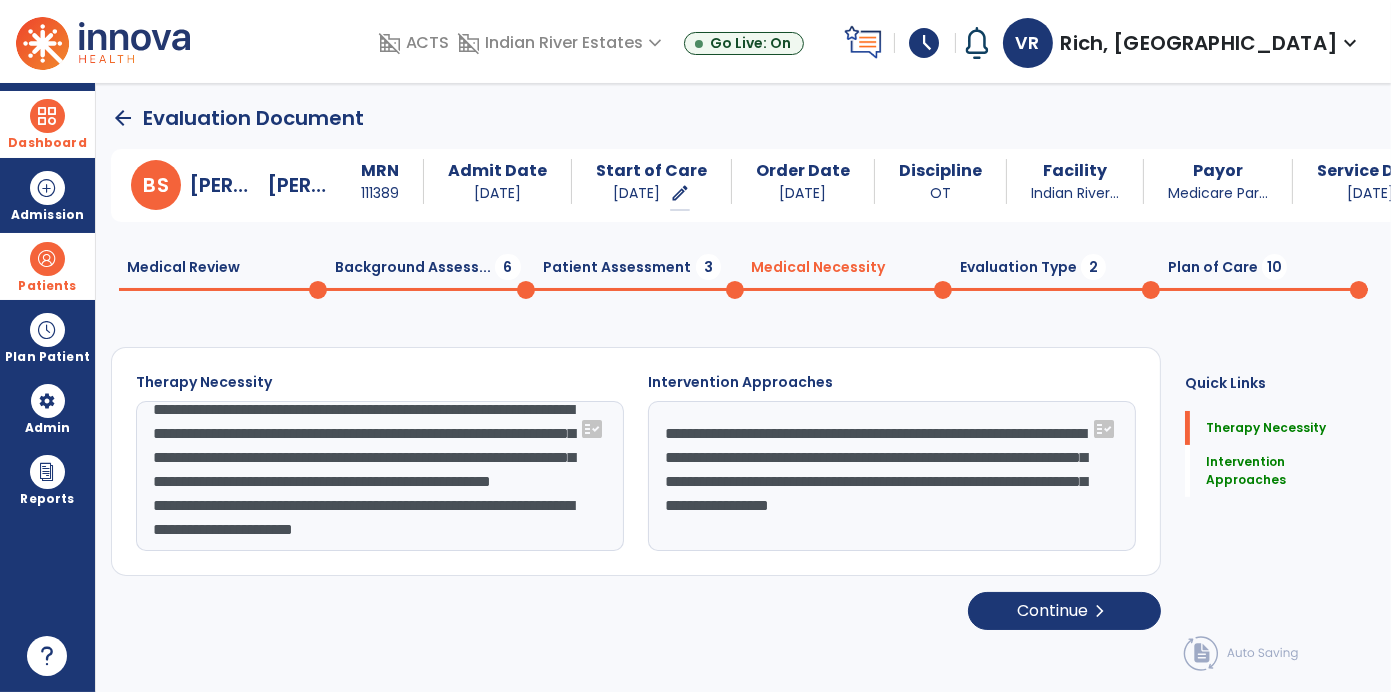 type on "**********" 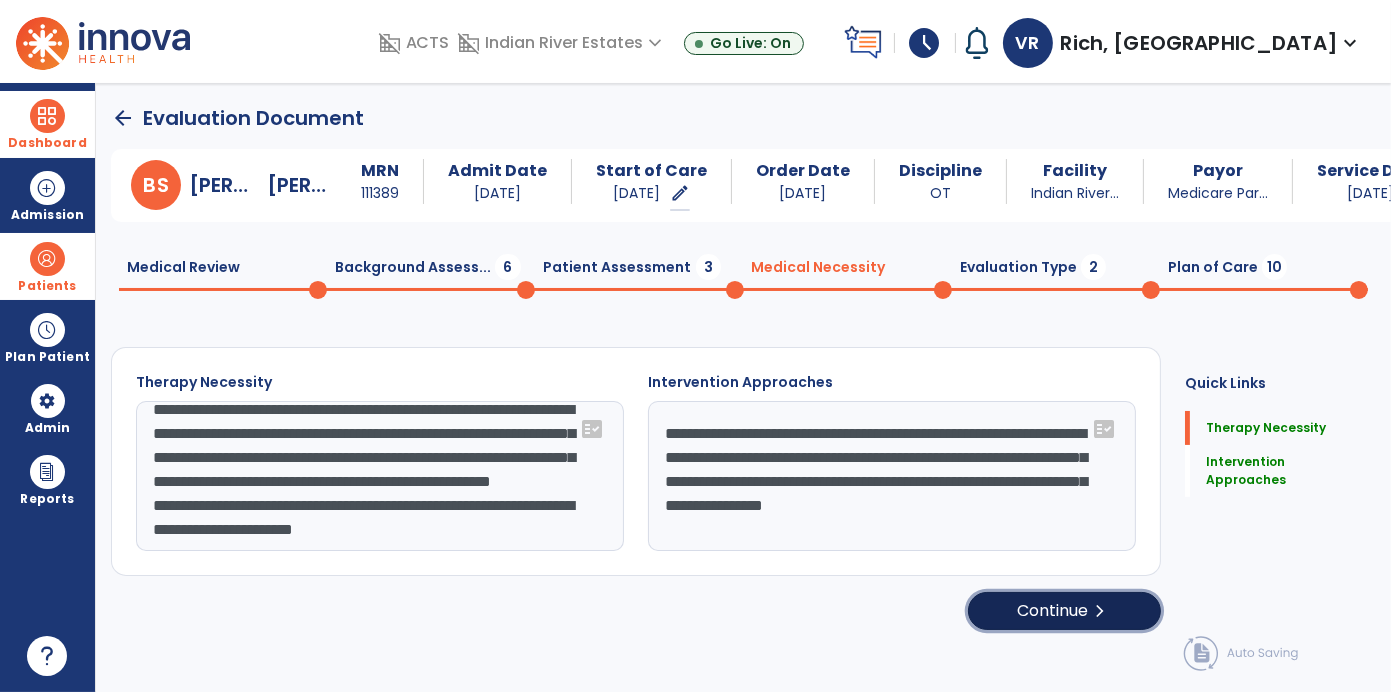 click on "chevron_right" 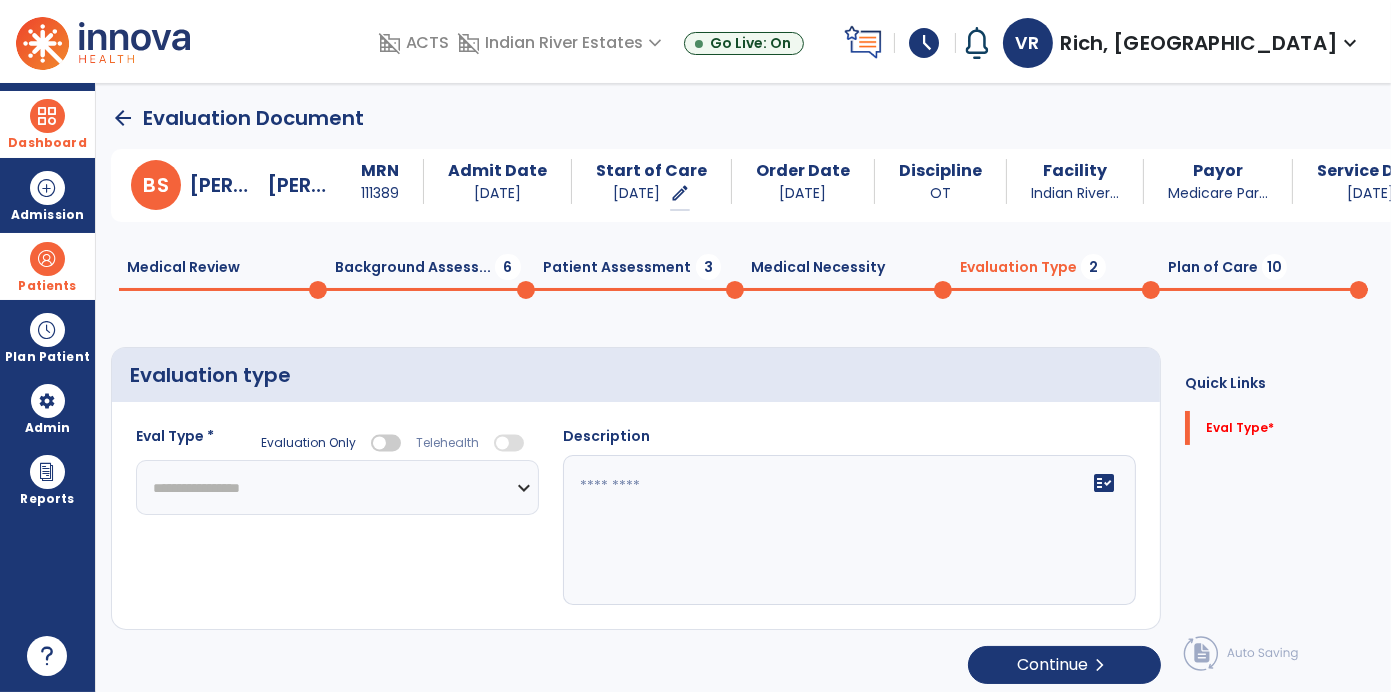 click on "**********" 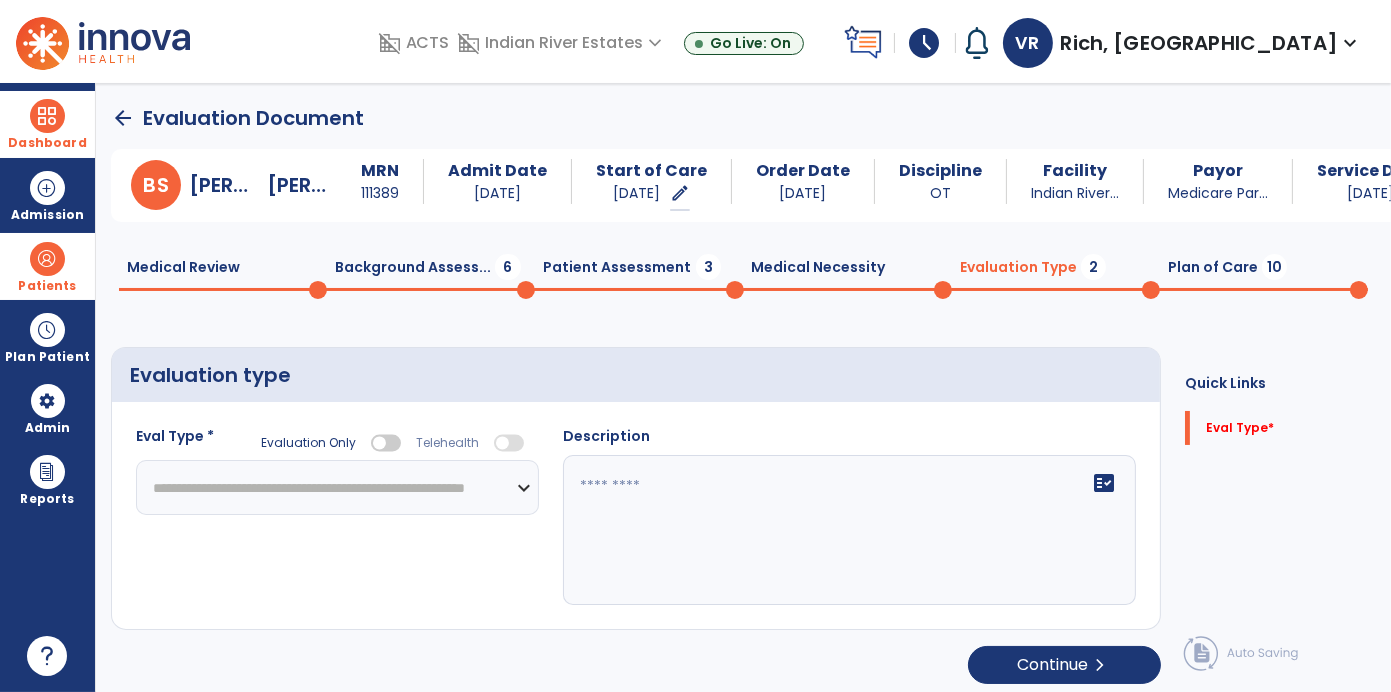 click on "**********" 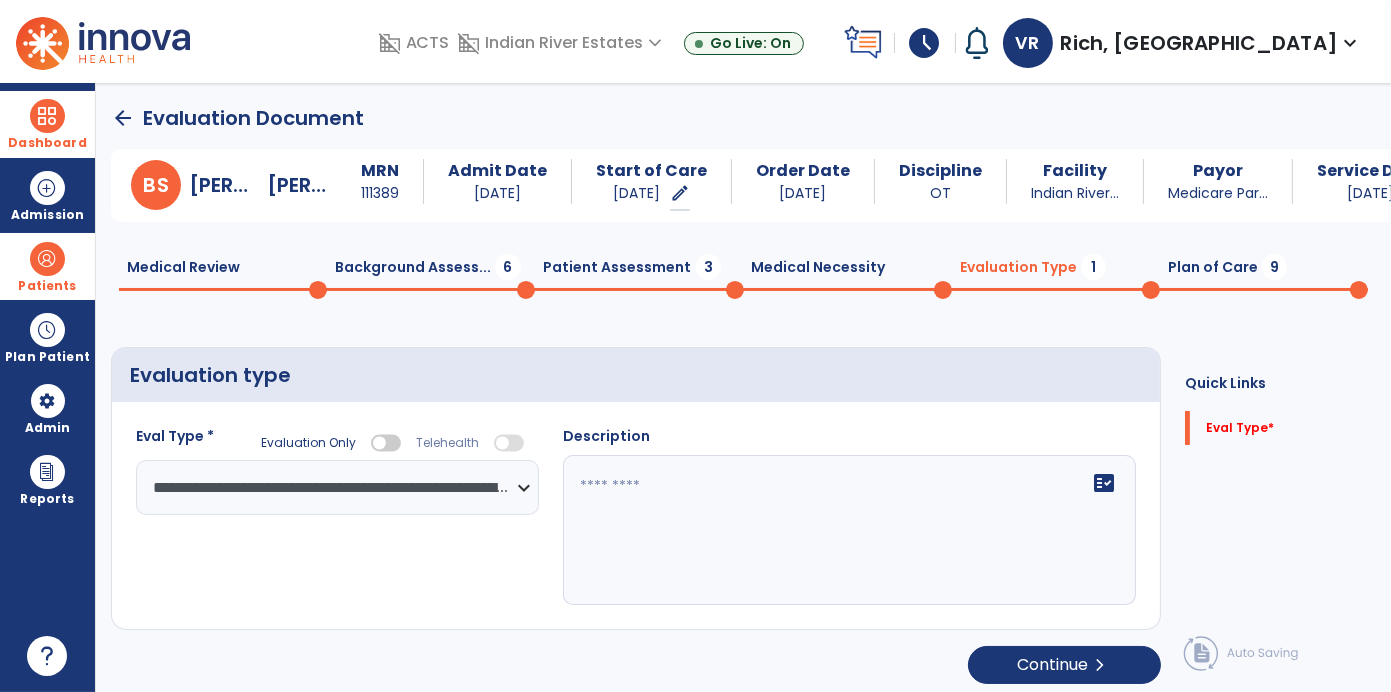 click 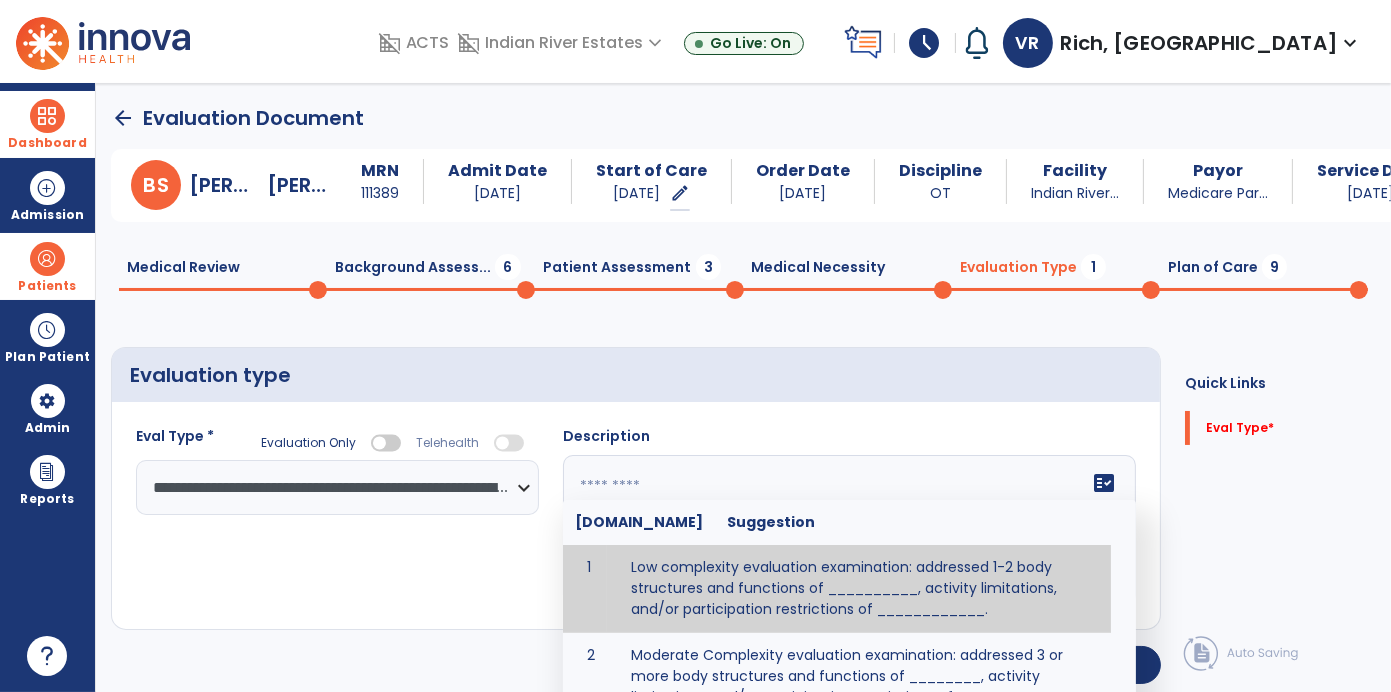 click 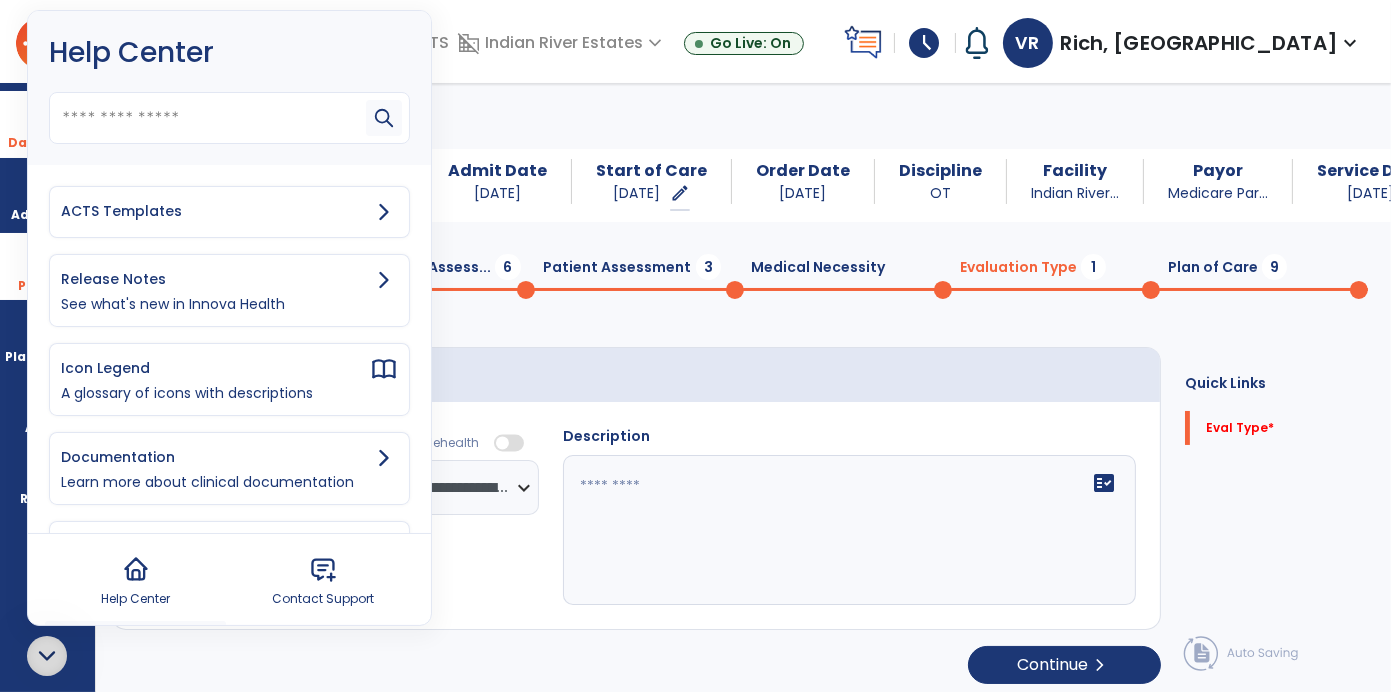 click on "ACTS Templates" at bounding box center [229, 212] 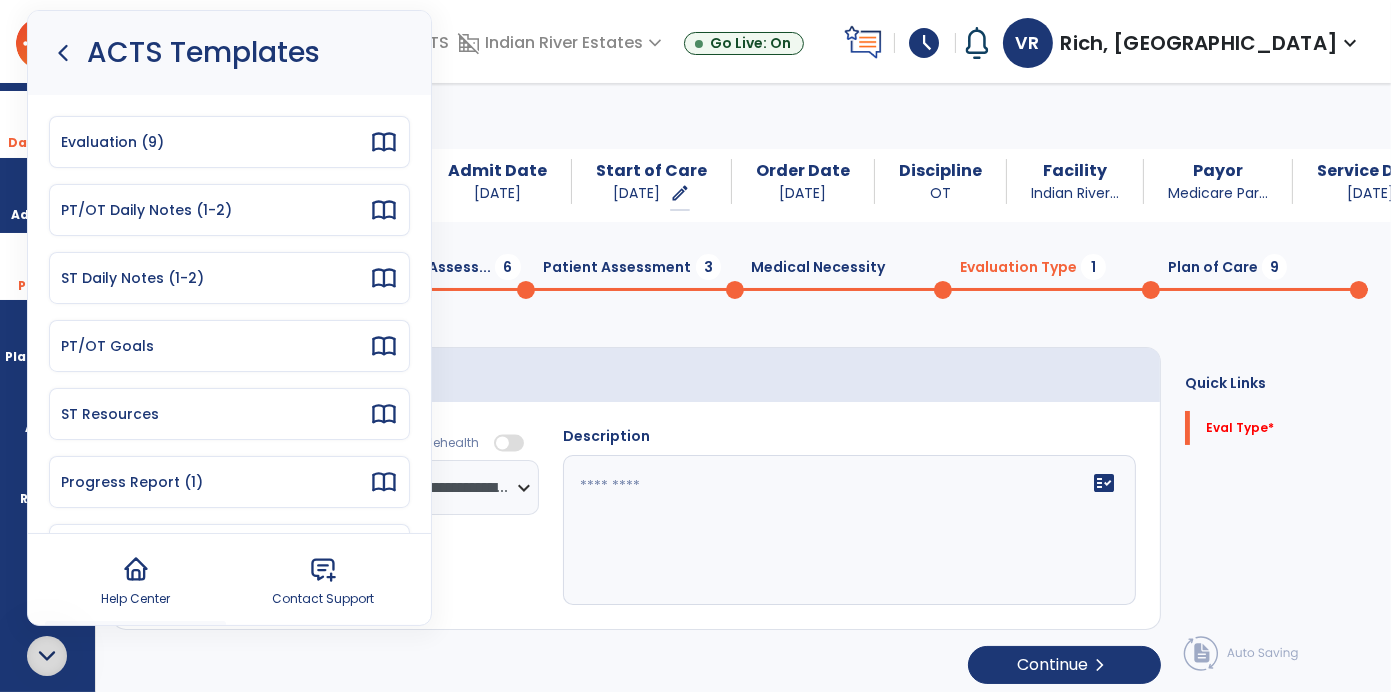 click on "Evaluation (9)" at bounding box center [229, 142] 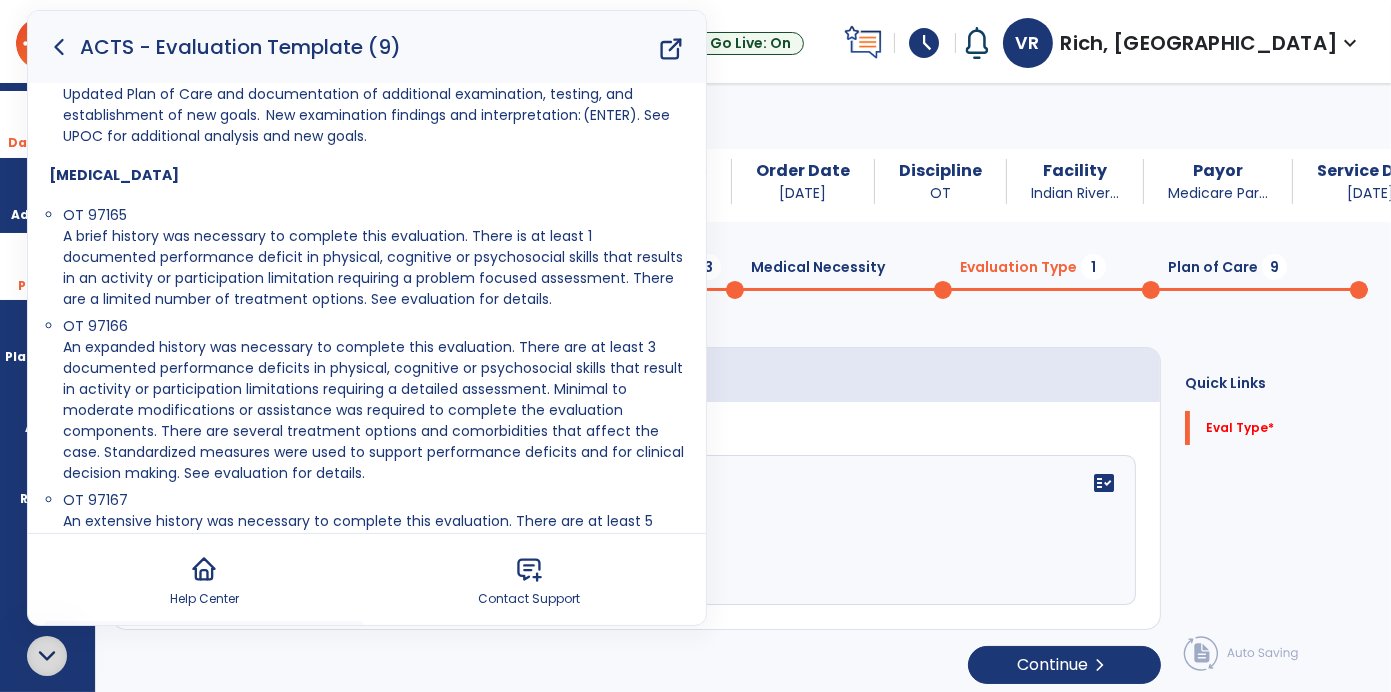 scroll, scrollTop: 1818, scrollLeft: 0, axis: vertical 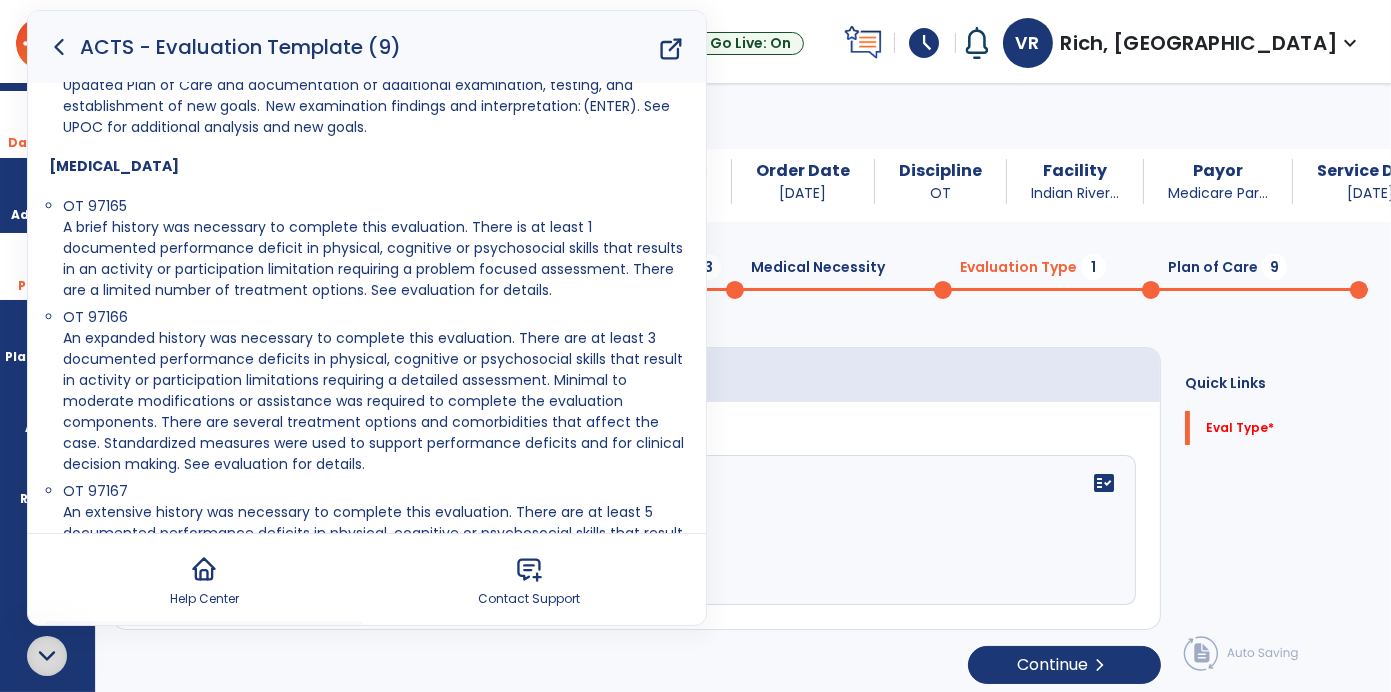 click on "An expanded history was necessary to complete this evaluation. There are at least 3 documented performance deficits in physical, cognitive or psychosocial skills that result in activity or participation limitations requiring a detailed assessment. Minimal to moderate modifications or assistance was required to complete the evaluation components. There are several treatment options and comorbidities that affect the case. Standardized measures were used to support performance deficits and for clinical decision making. See evaluation for details." at bounding box center (373, 401) 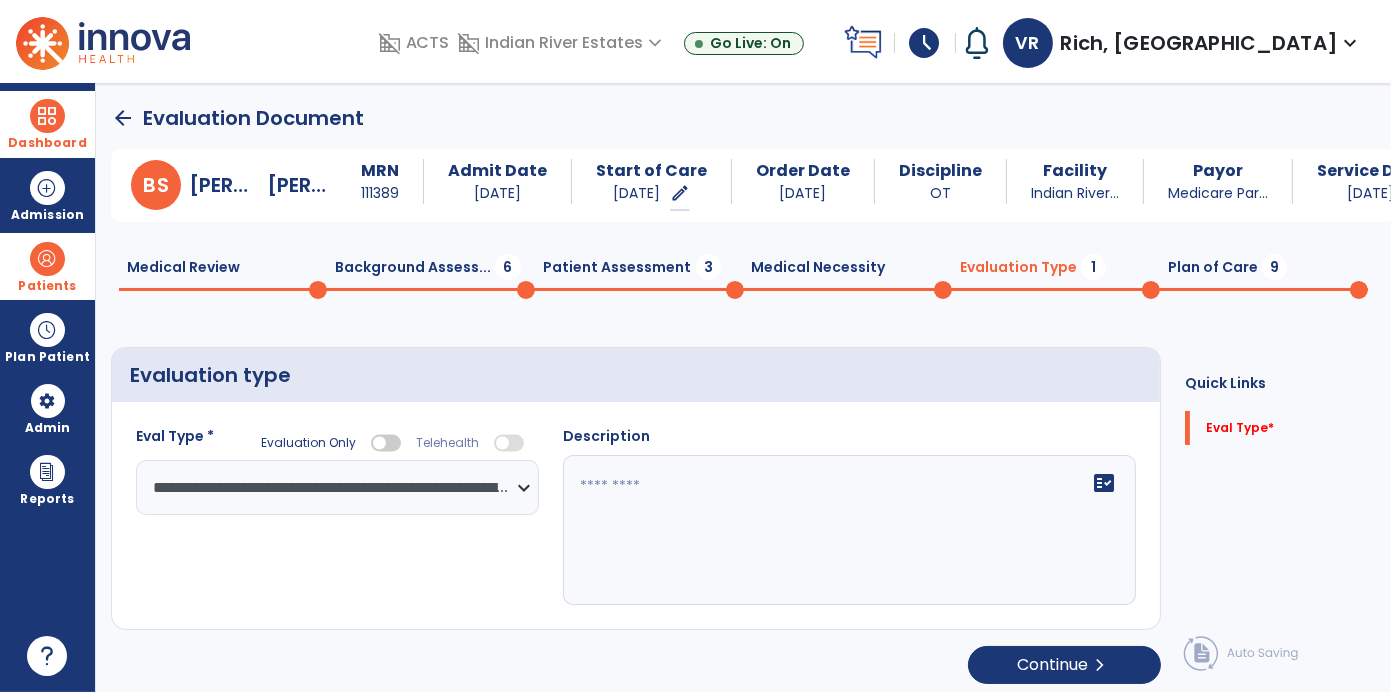 click 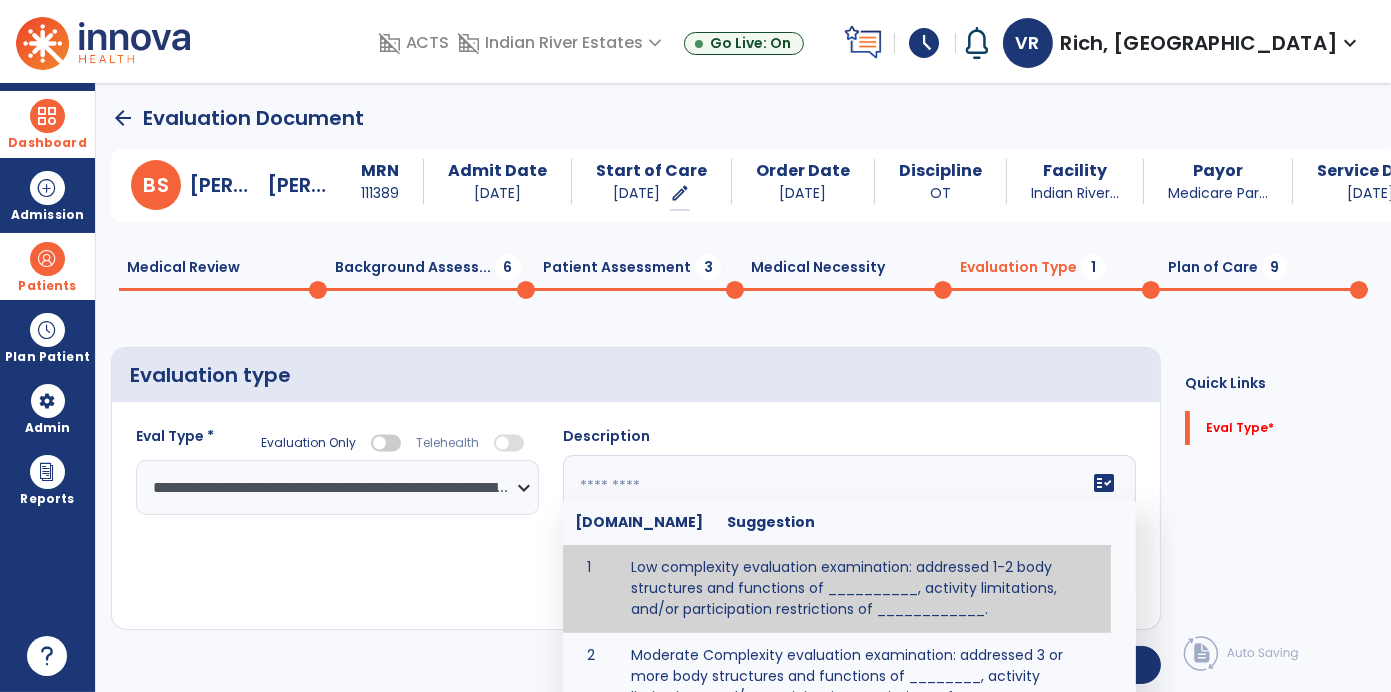 click 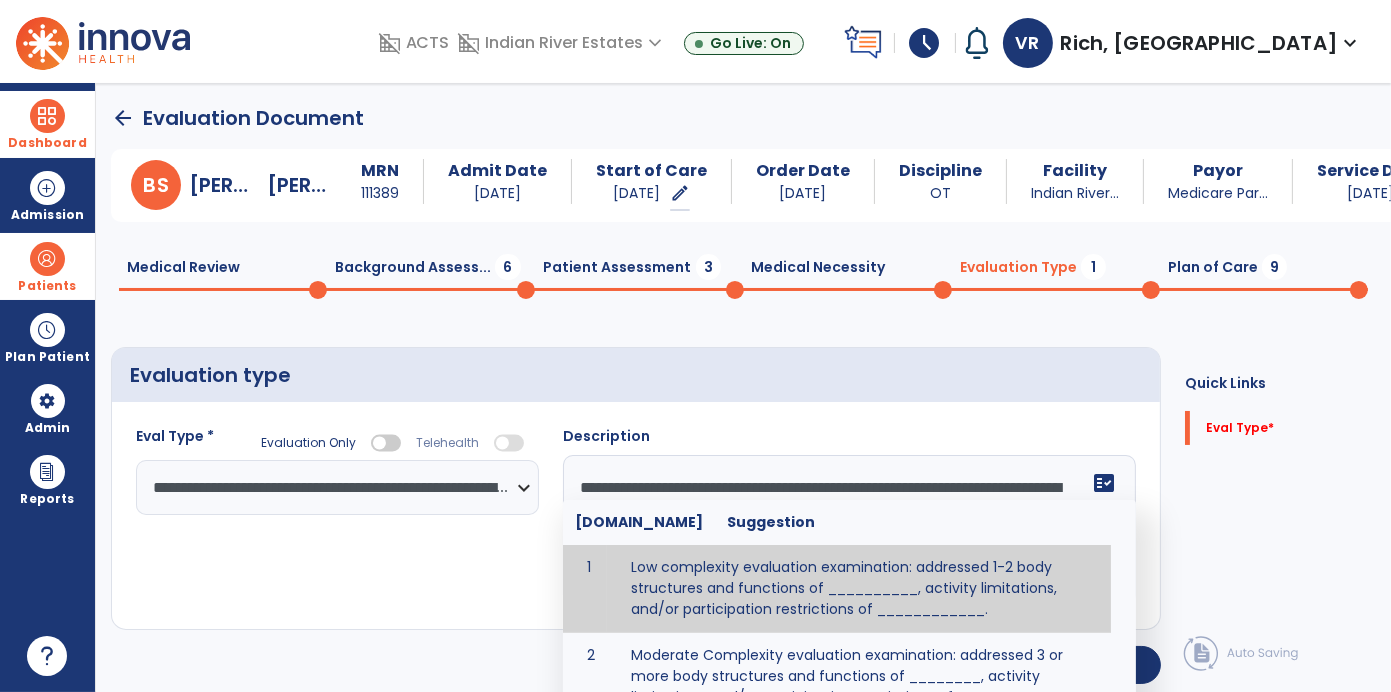 scroll, scrollTop: 111, scrollLeft: 0, axis: vertical 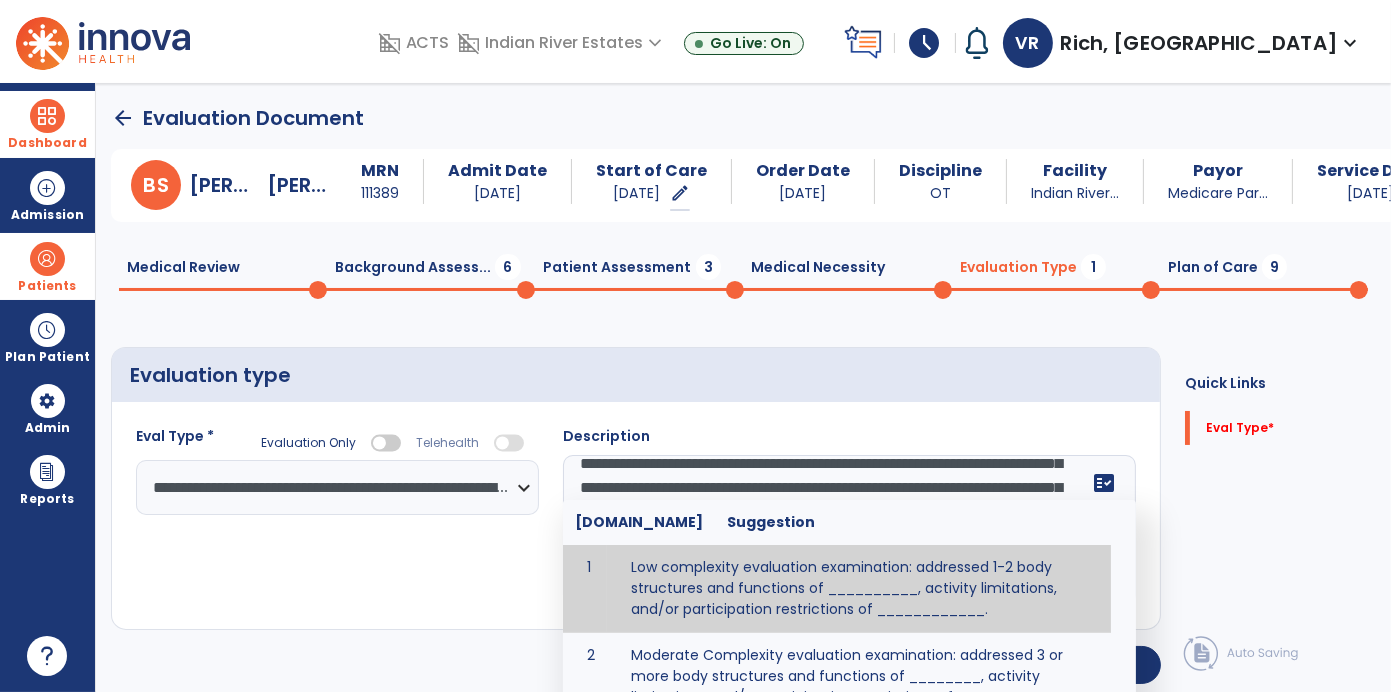 click on "Quick Links  Eval Type   *  Eval Type   *" 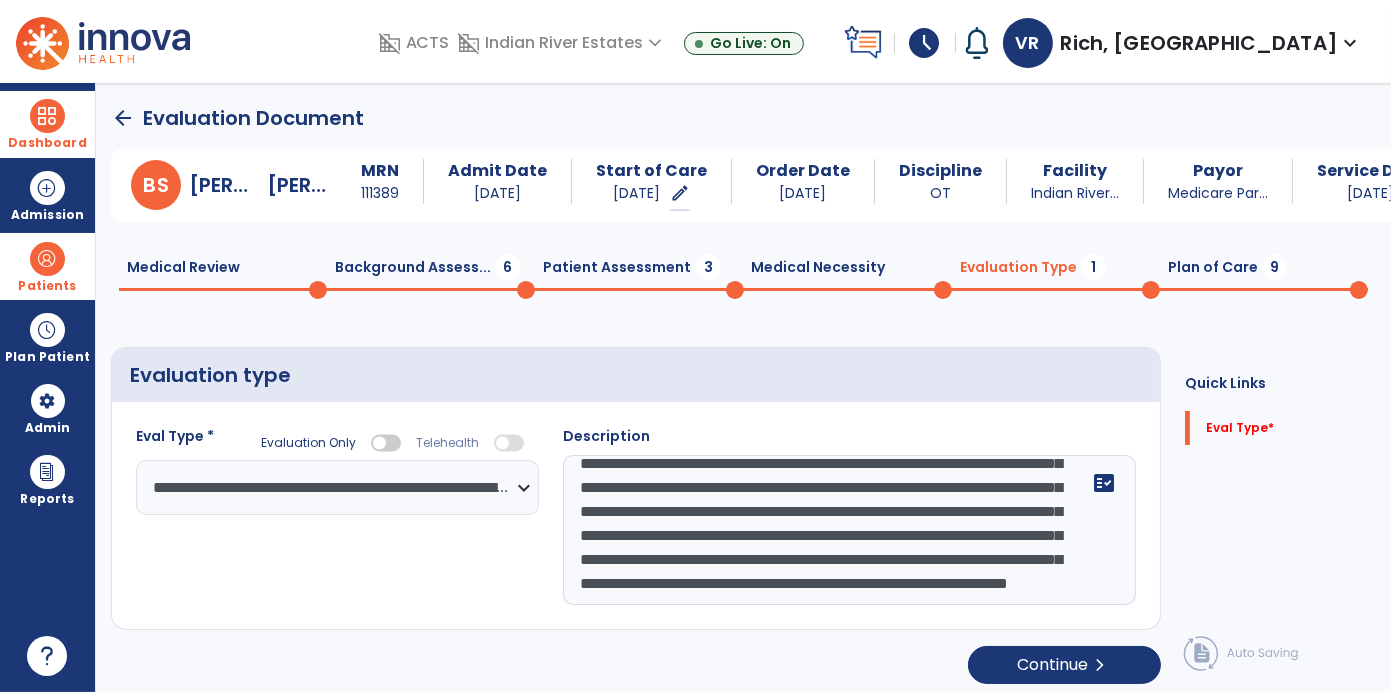 click on "**********" 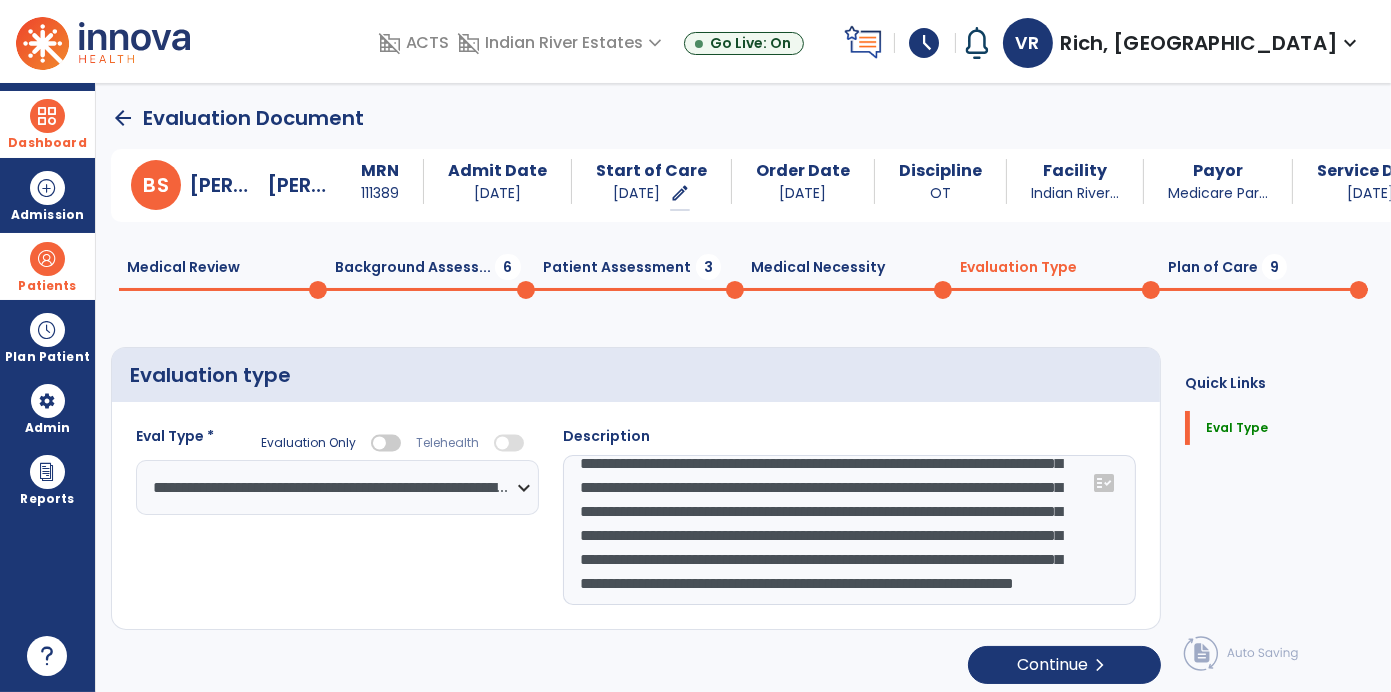 type on "**********" 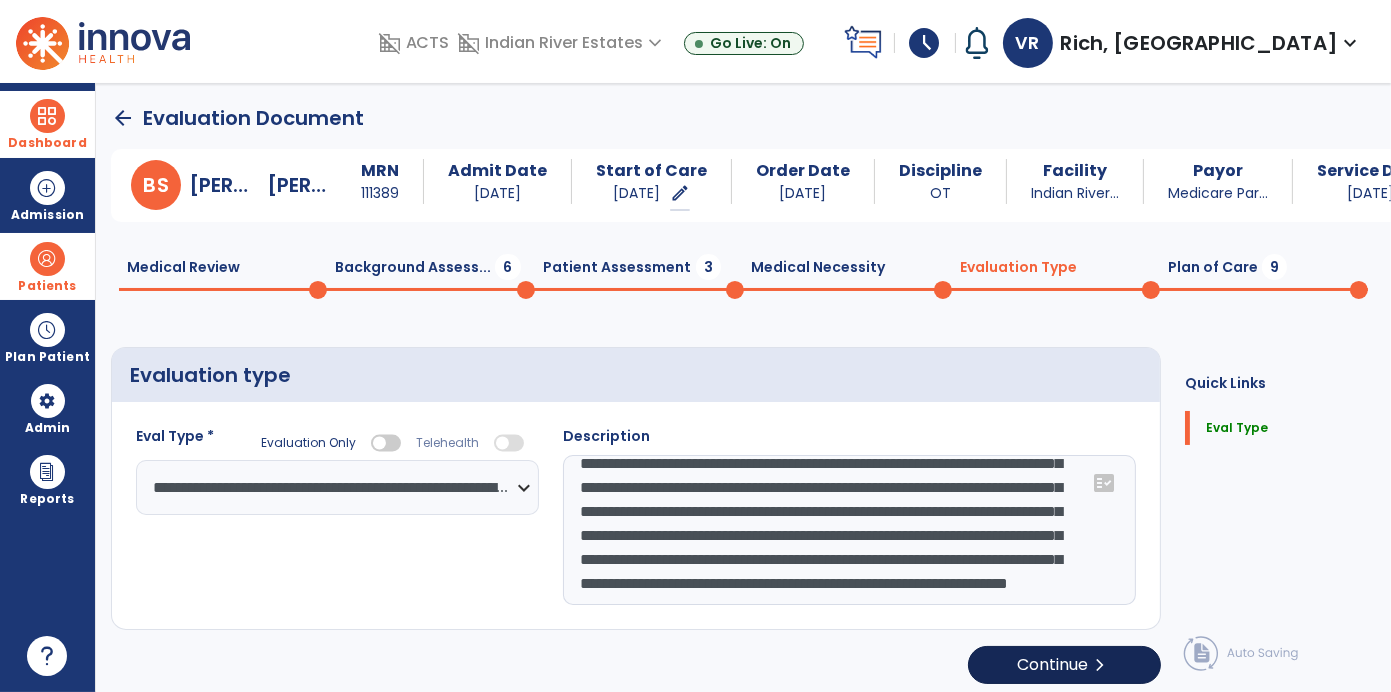 click on "Continue  chevron_right" 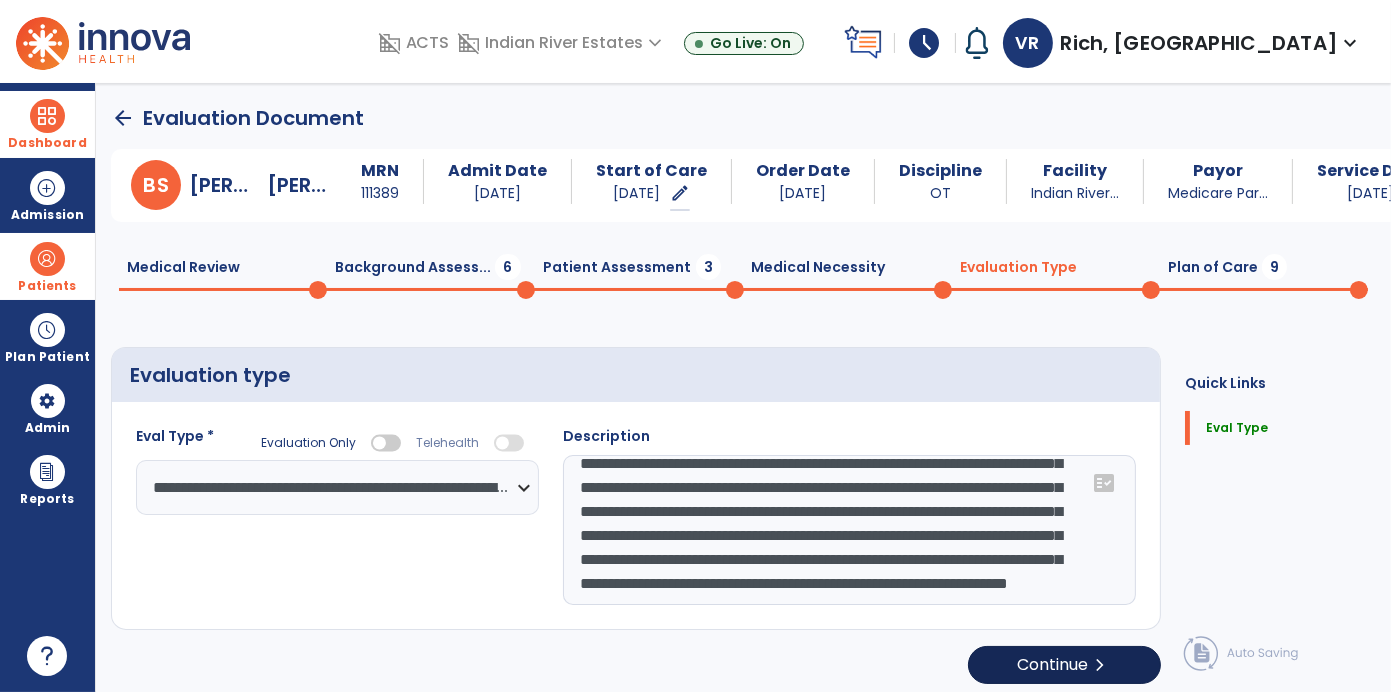 select on "*****" 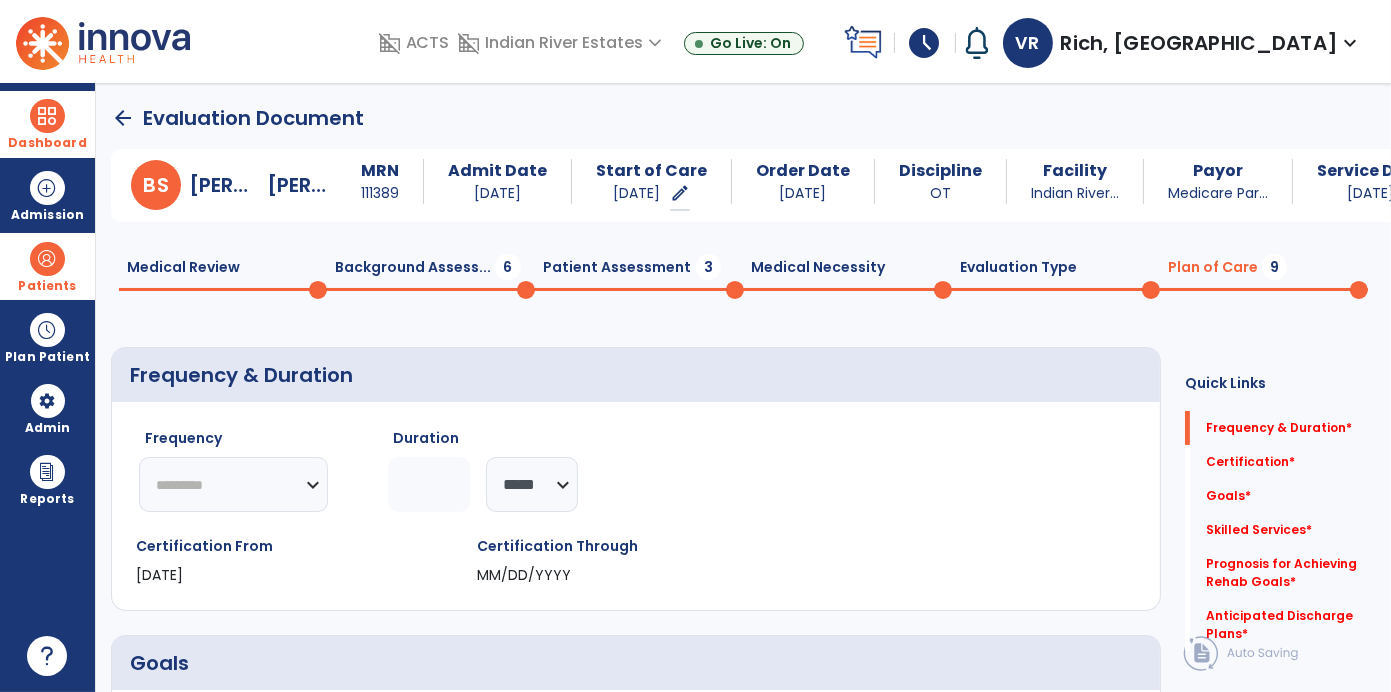click on "********* ** ** ** ** ** ** **" 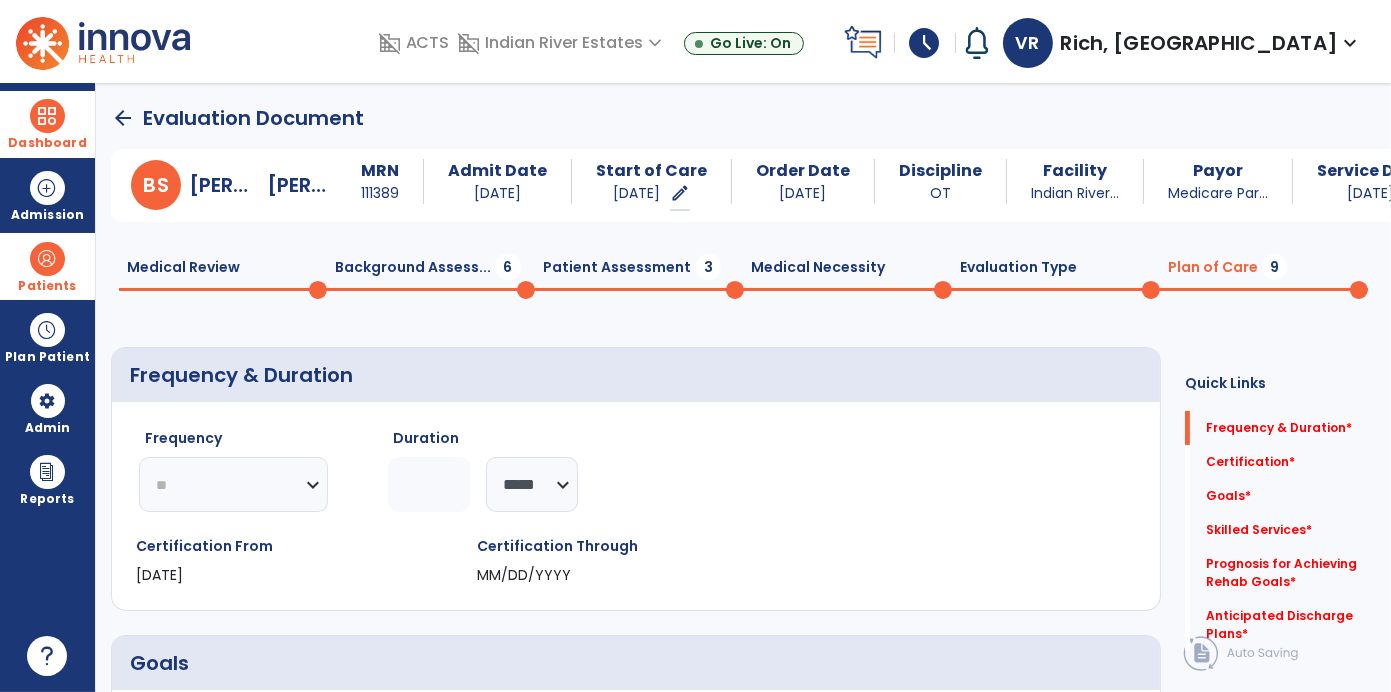 click on "********* ** ** ** ** ** ** **" 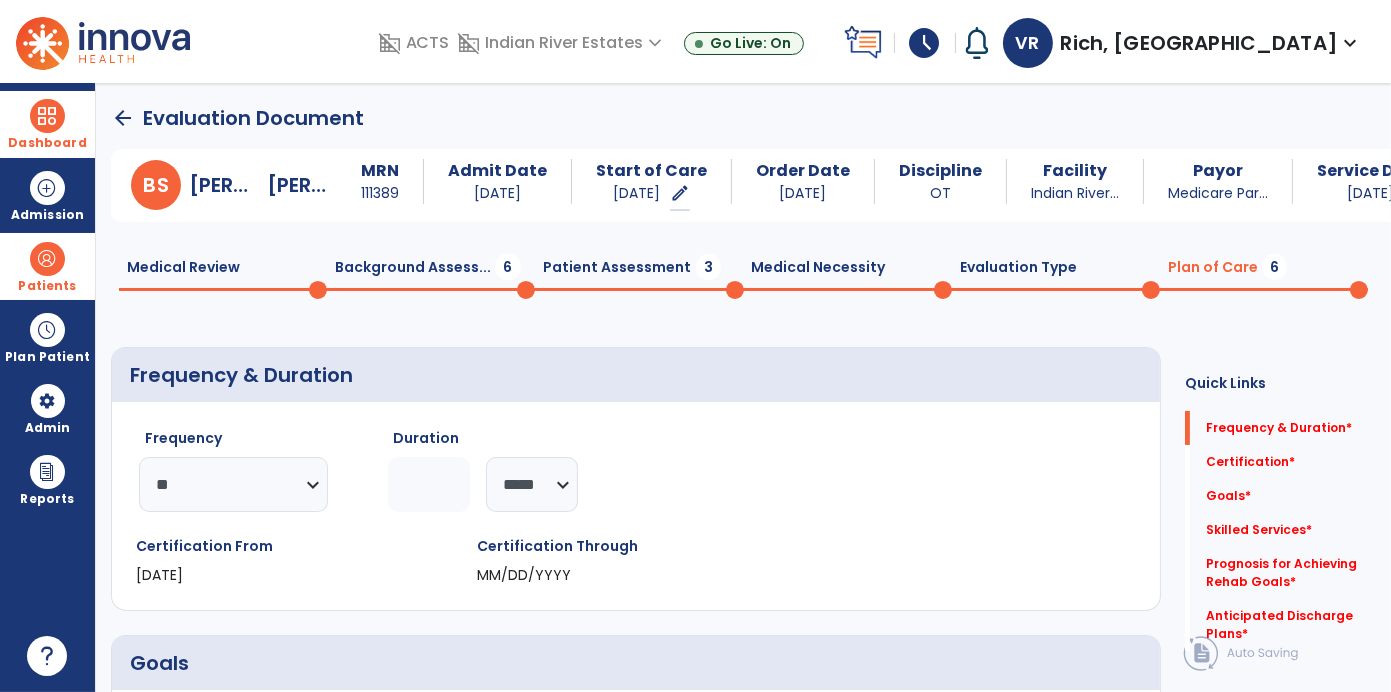 click 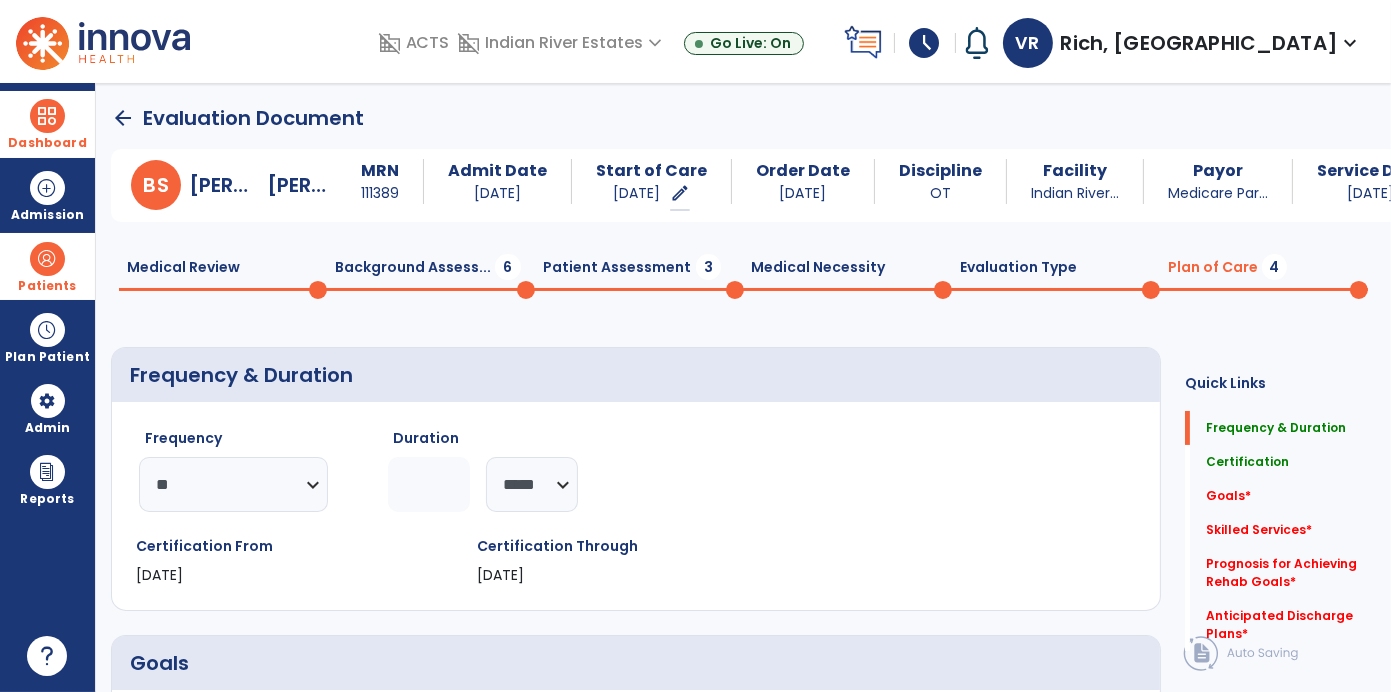 type on "*" 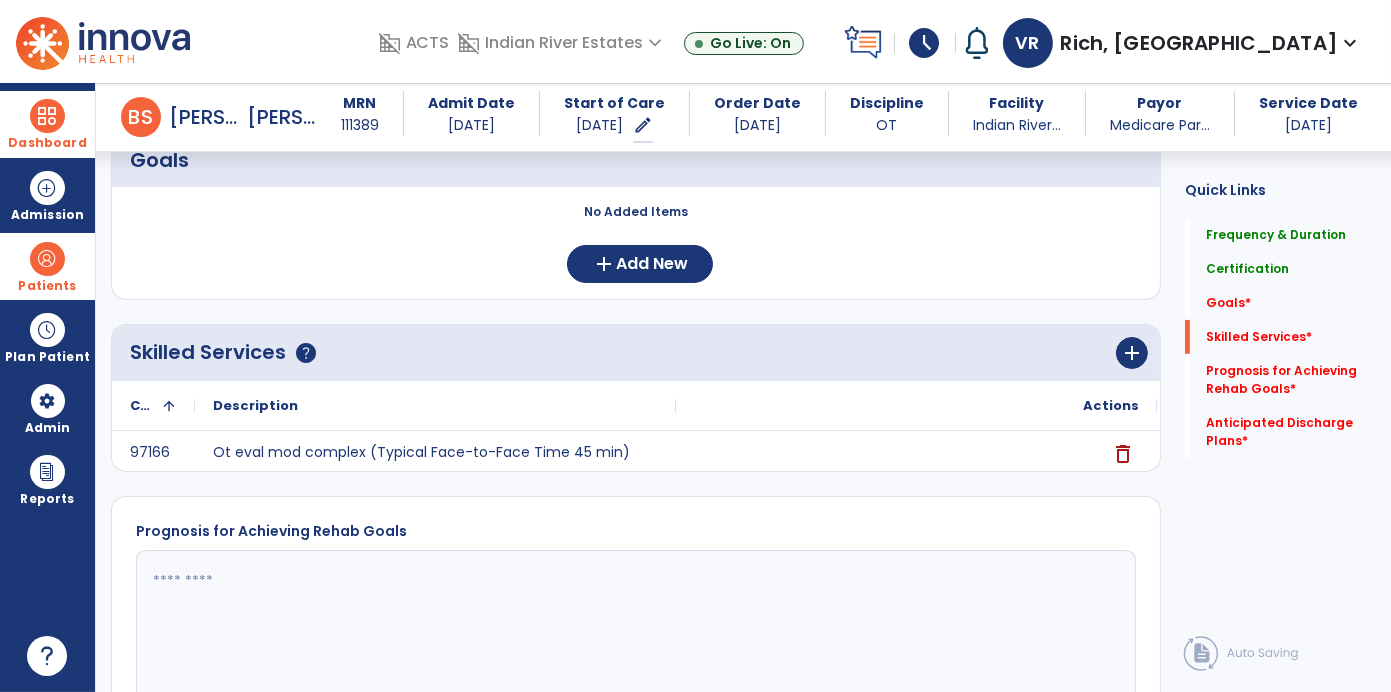 scroll, scrollTop: 485, scrollLeft: 0, axis: vertical 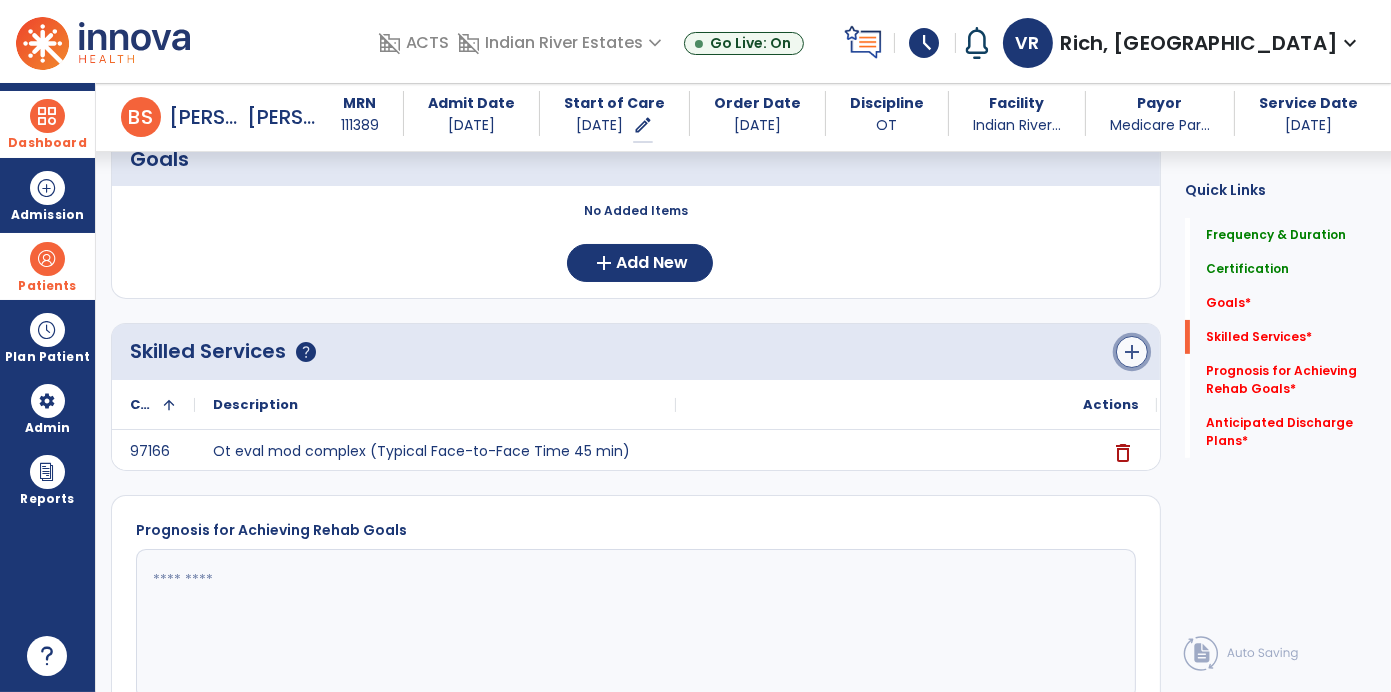 click on "add" 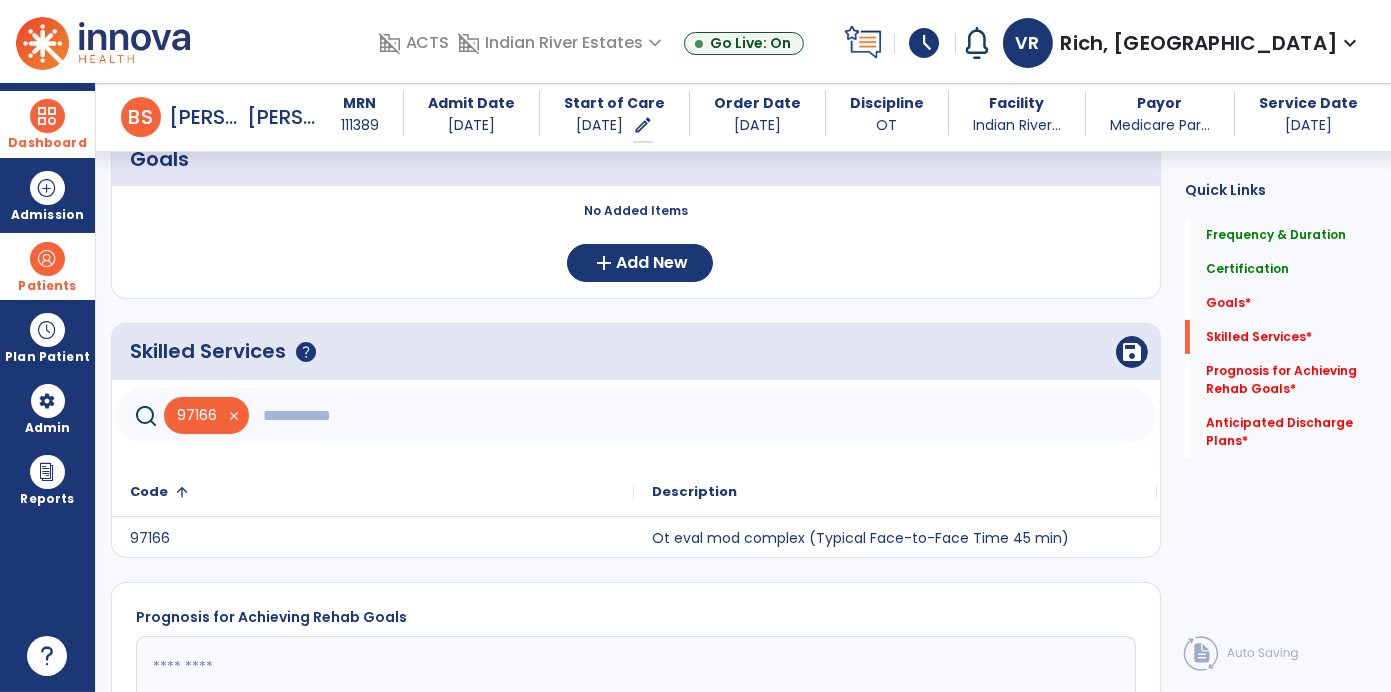 click 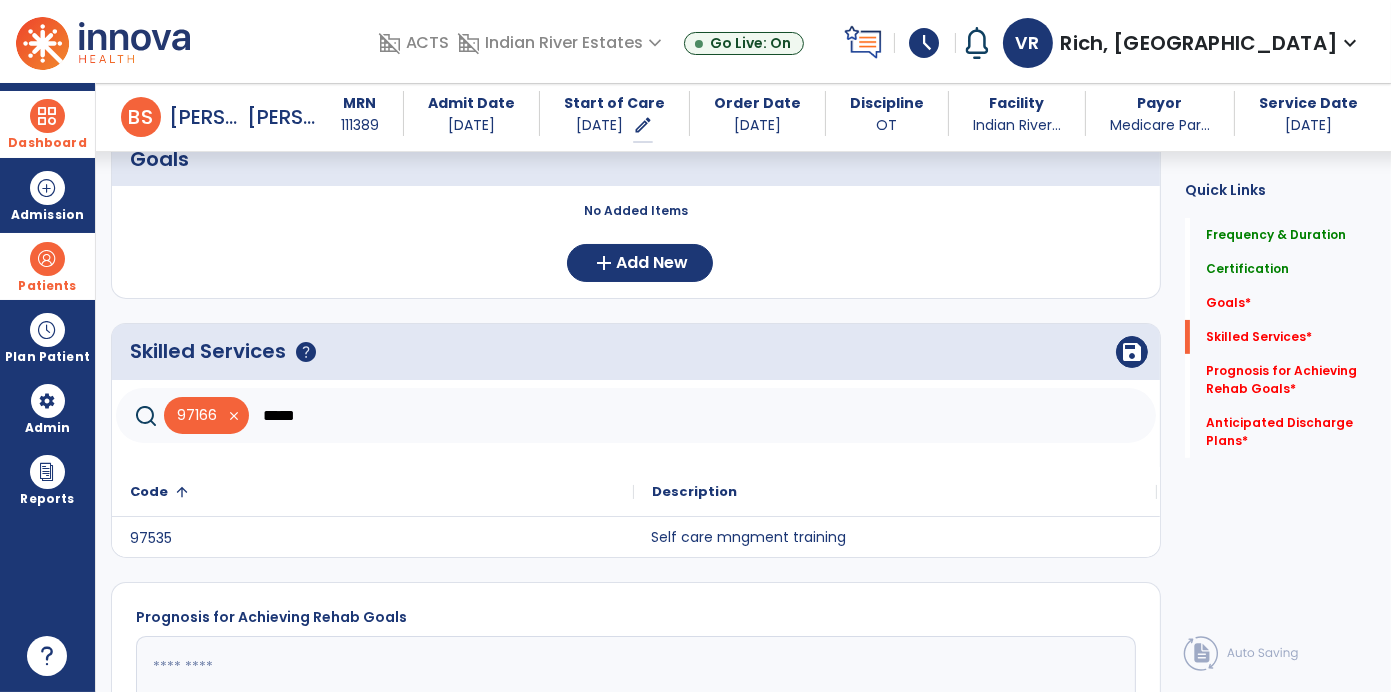 click on "Self care mngment training" 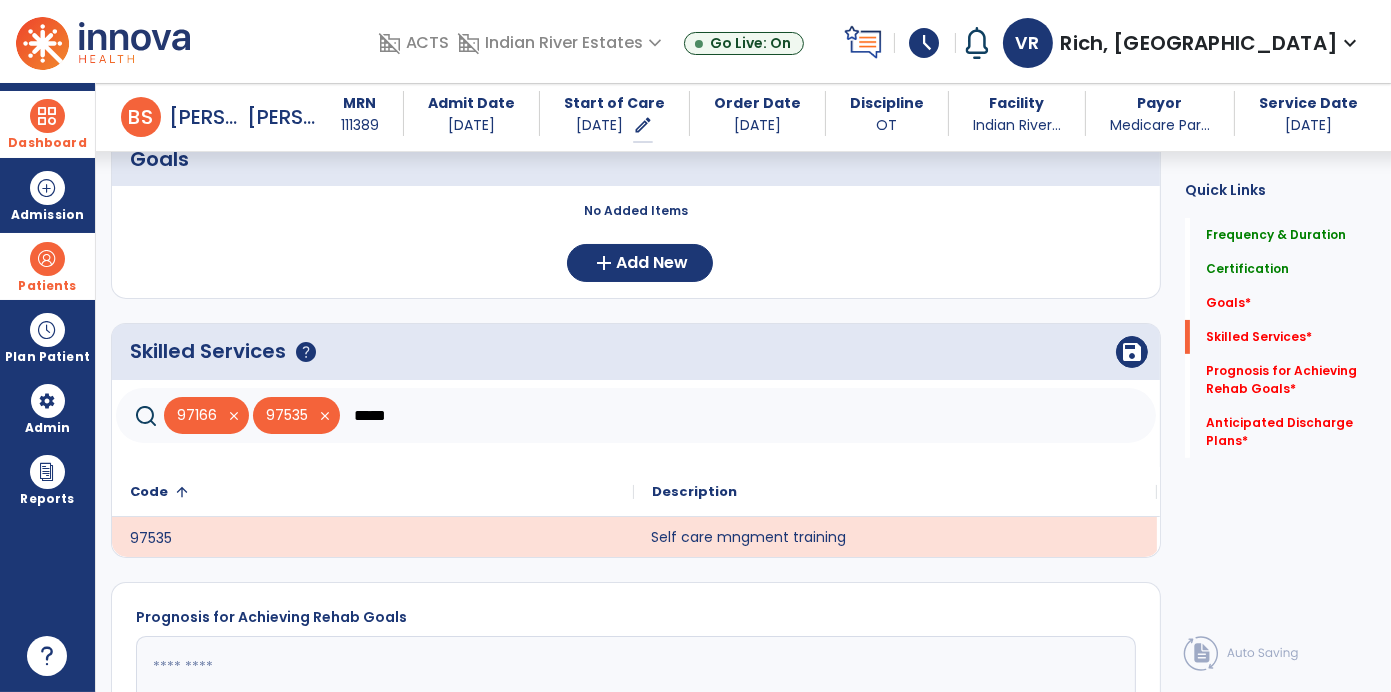 click on "*****" 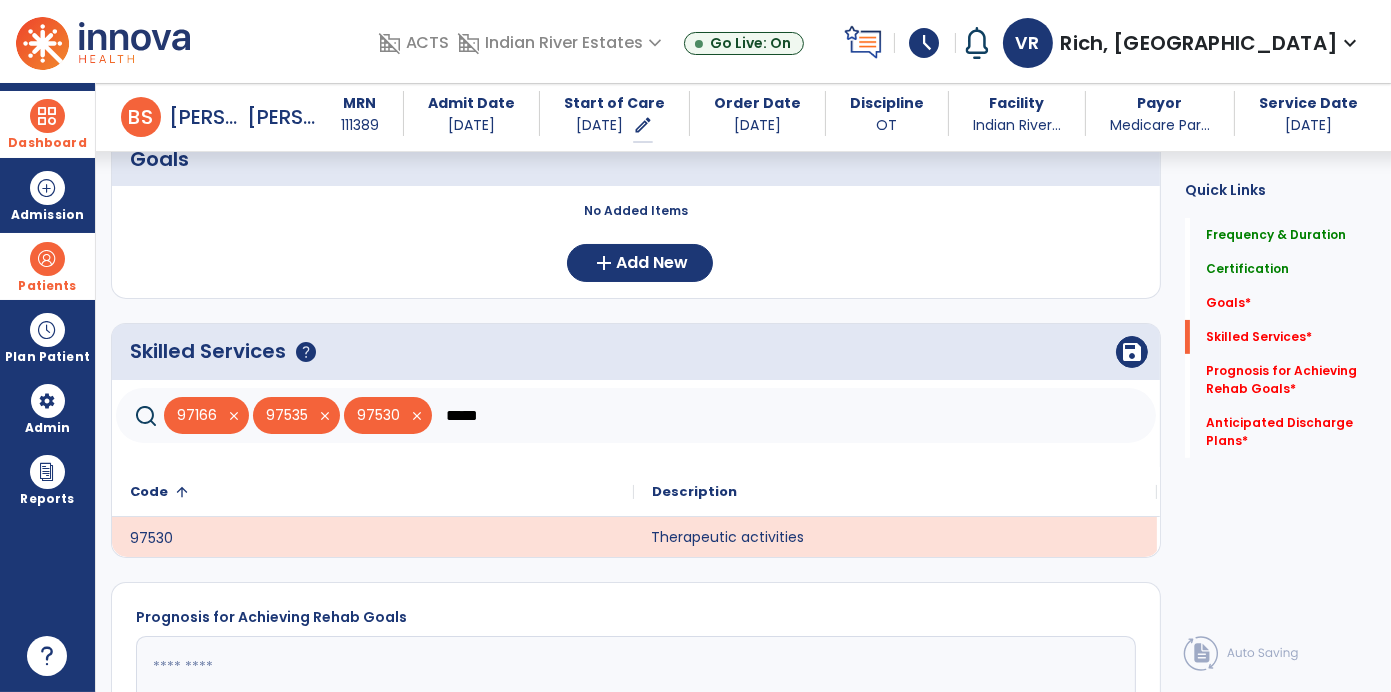 click on "*****" 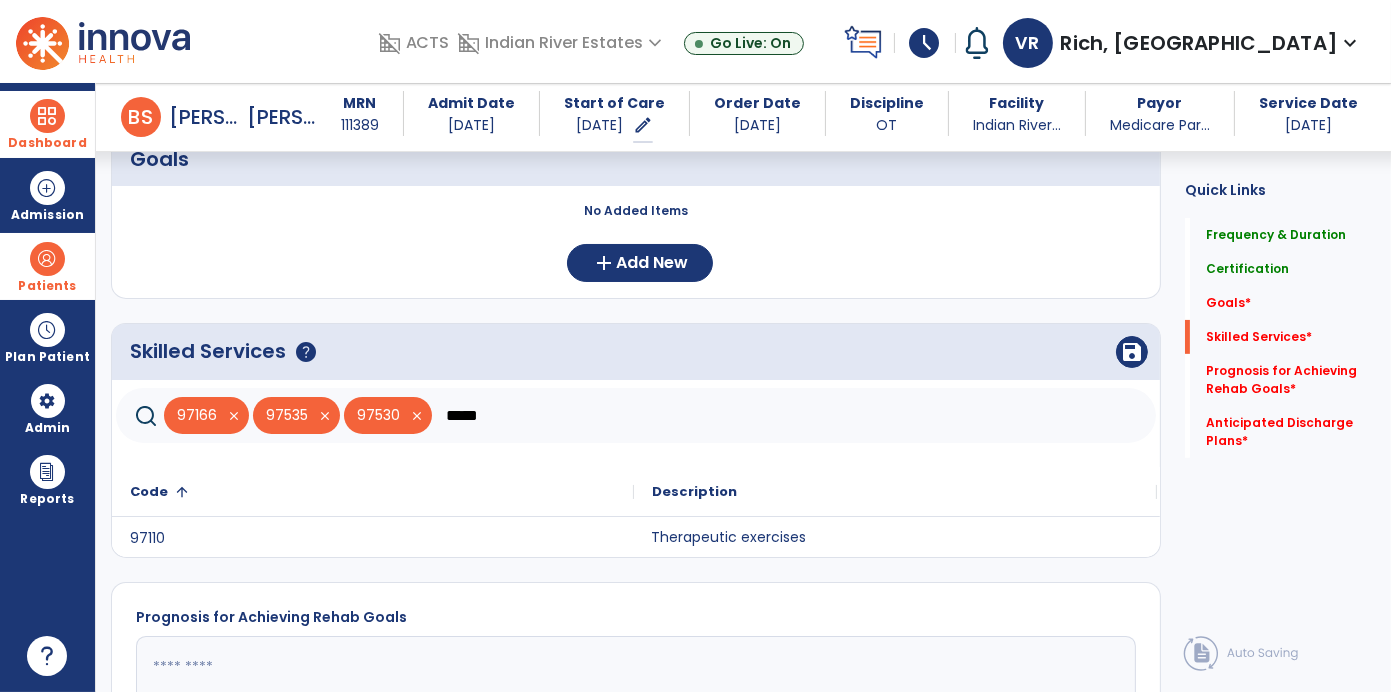 click on "Therapeutic exercises" 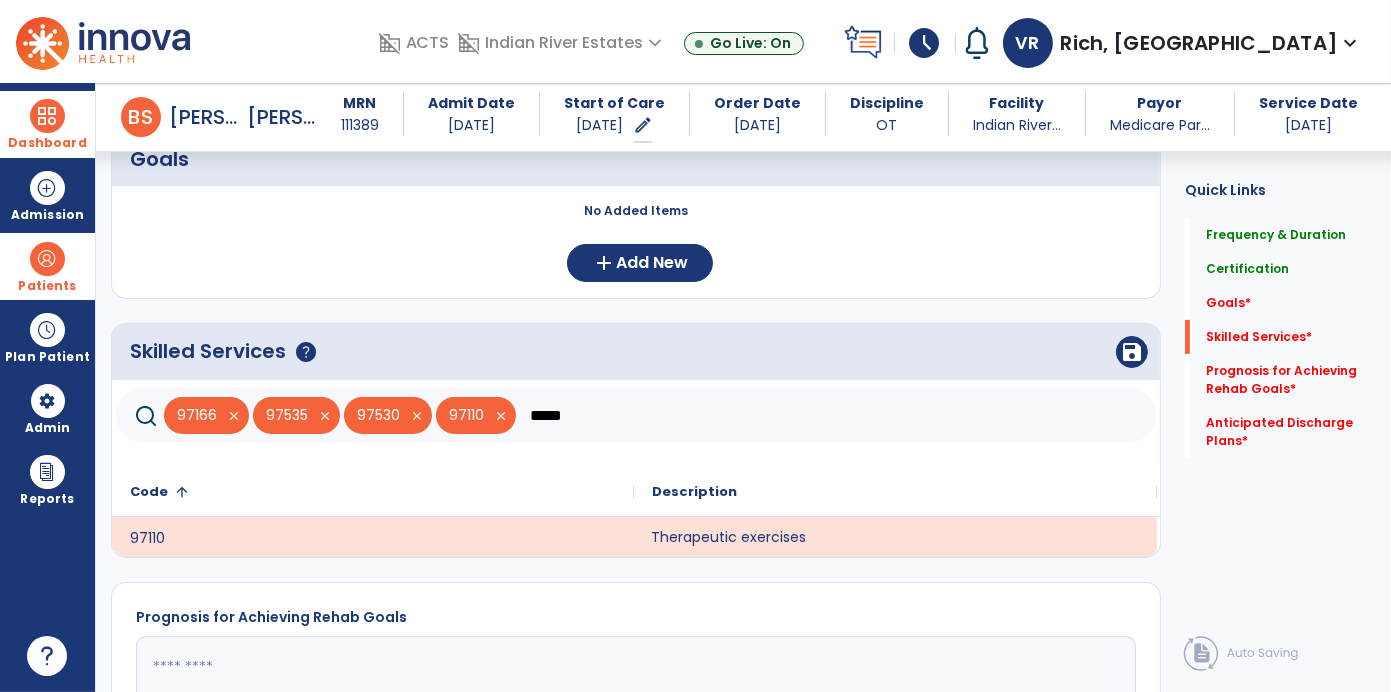 click on "*****" 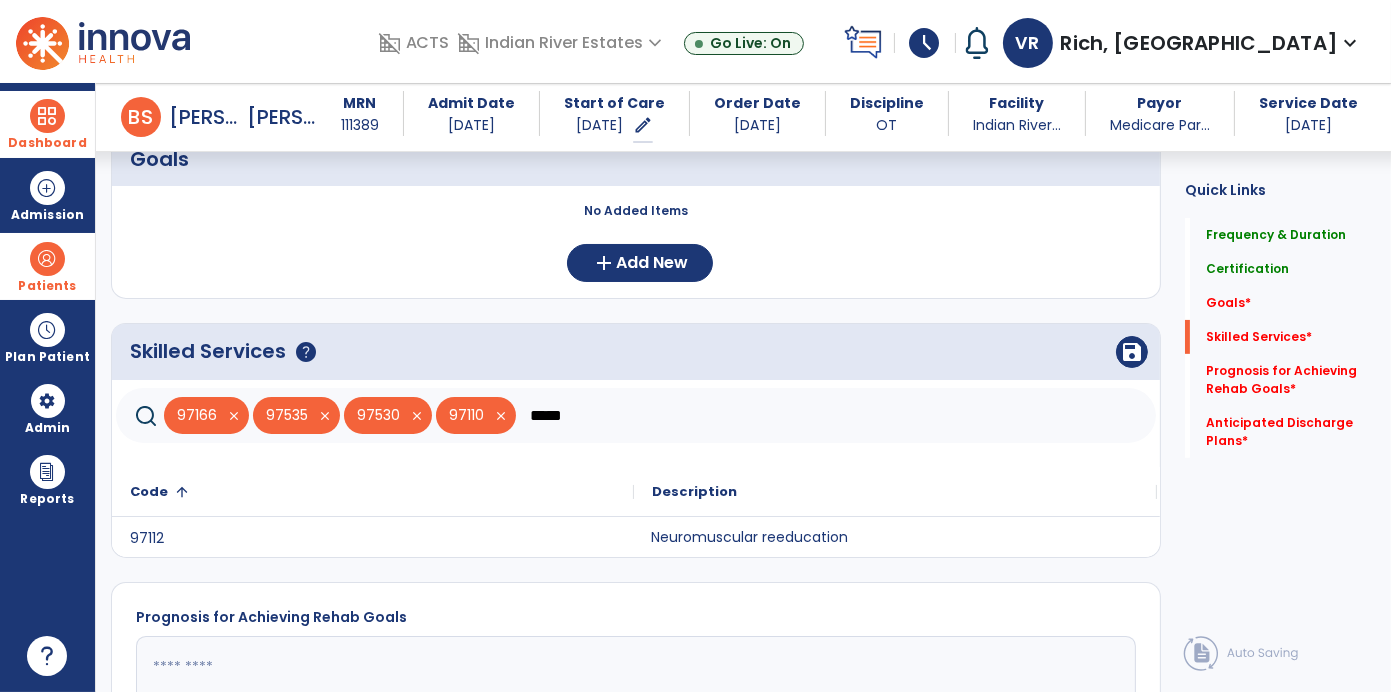 type on "*****" 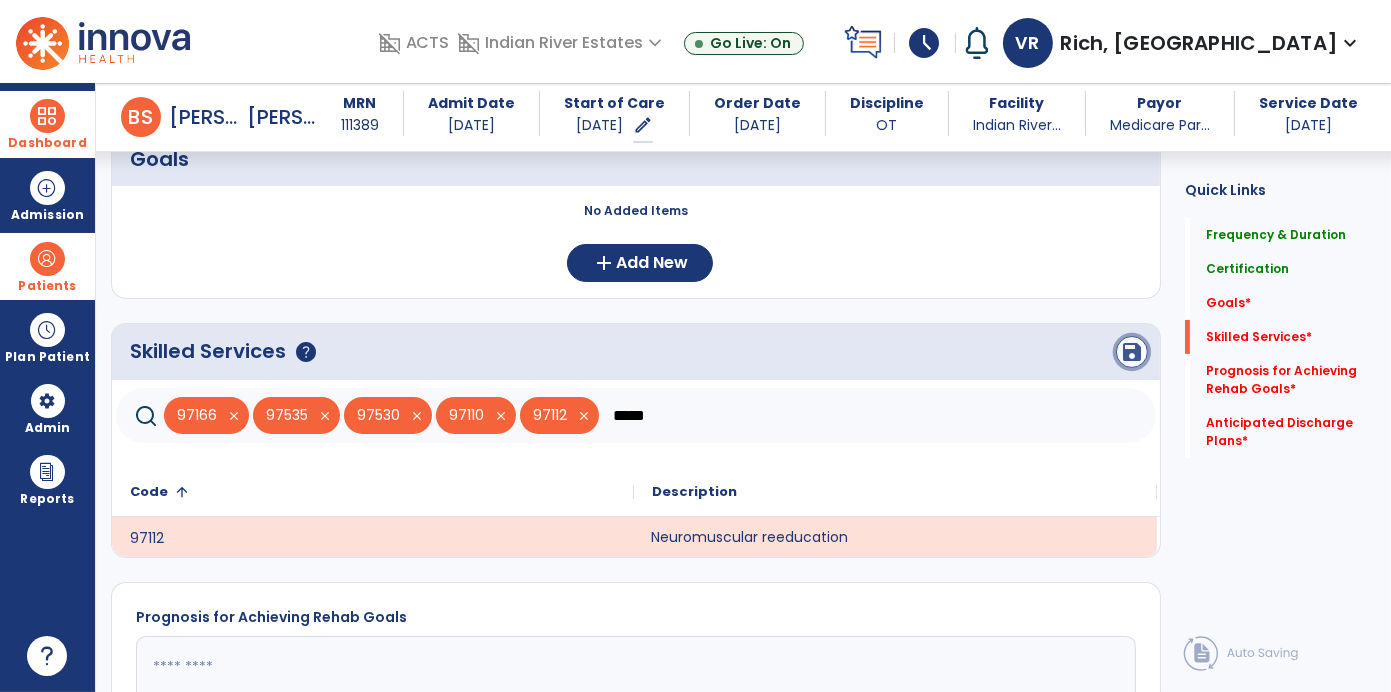 click on "save" 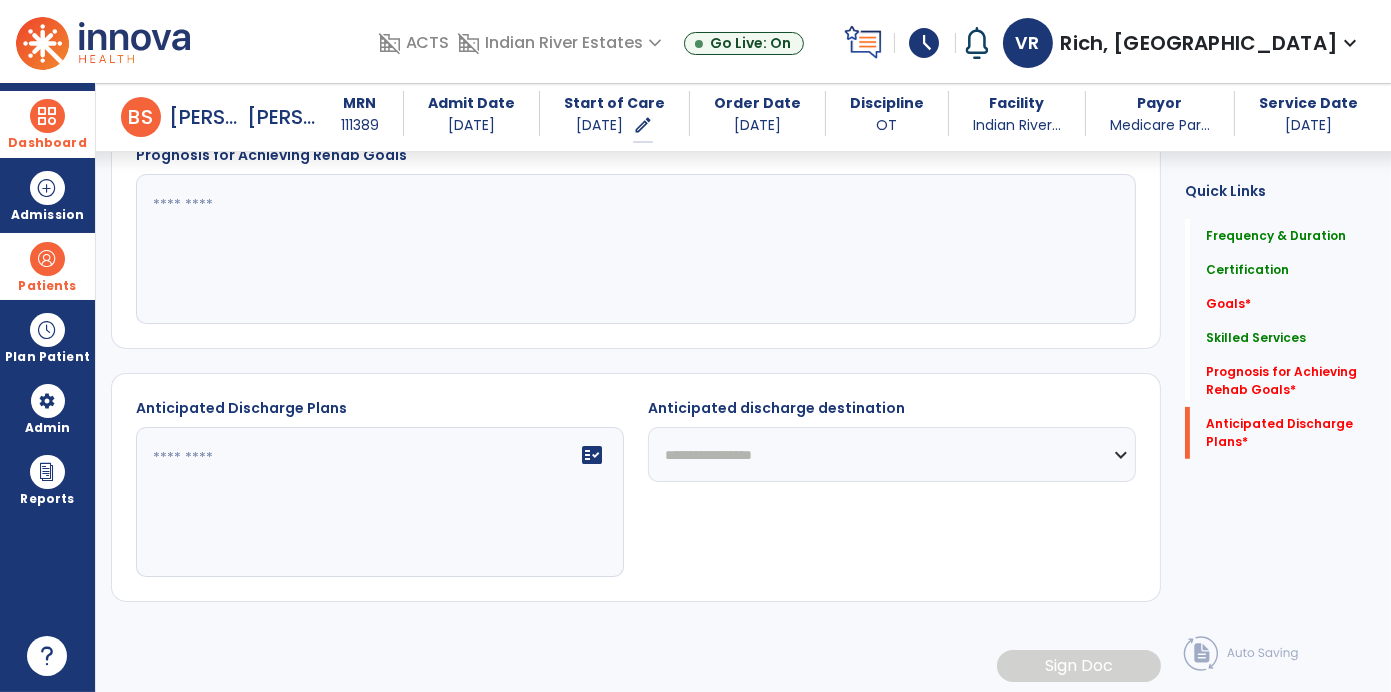 scroll, scrollTop: 1020, scrollLeft: 0, axis: vertical 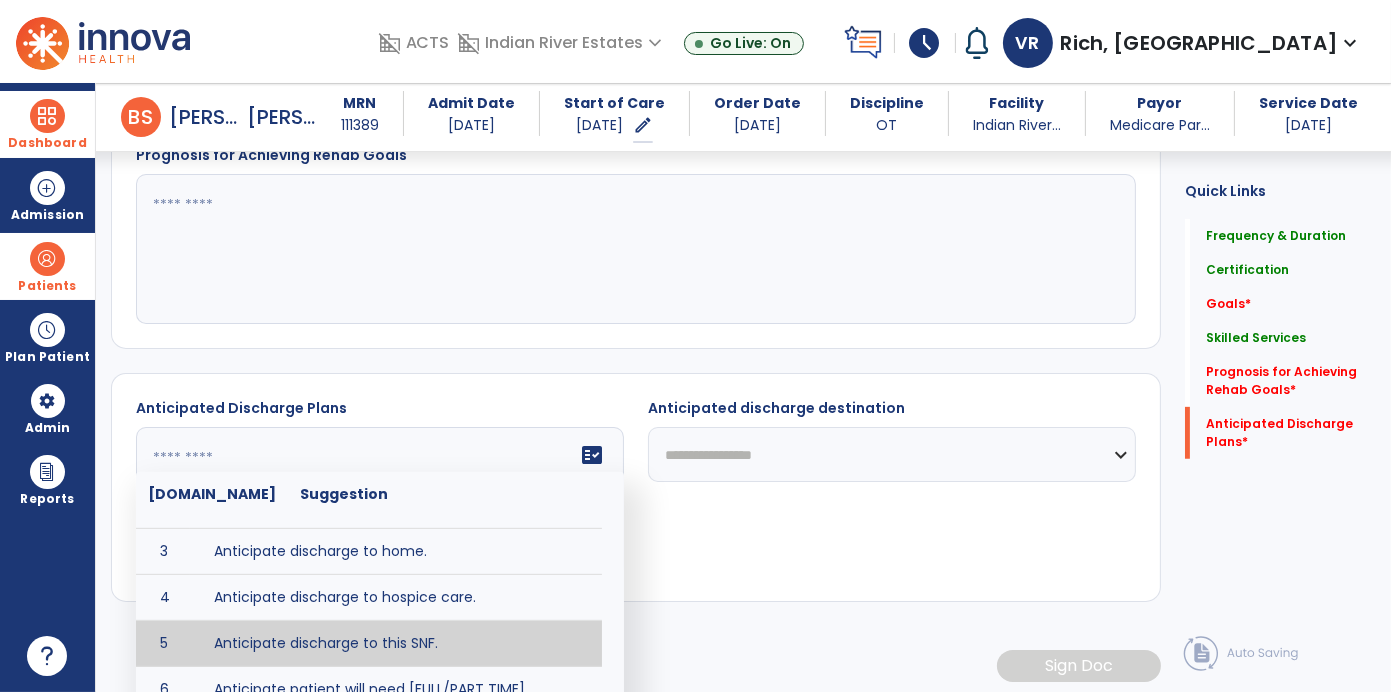 type on "**********" 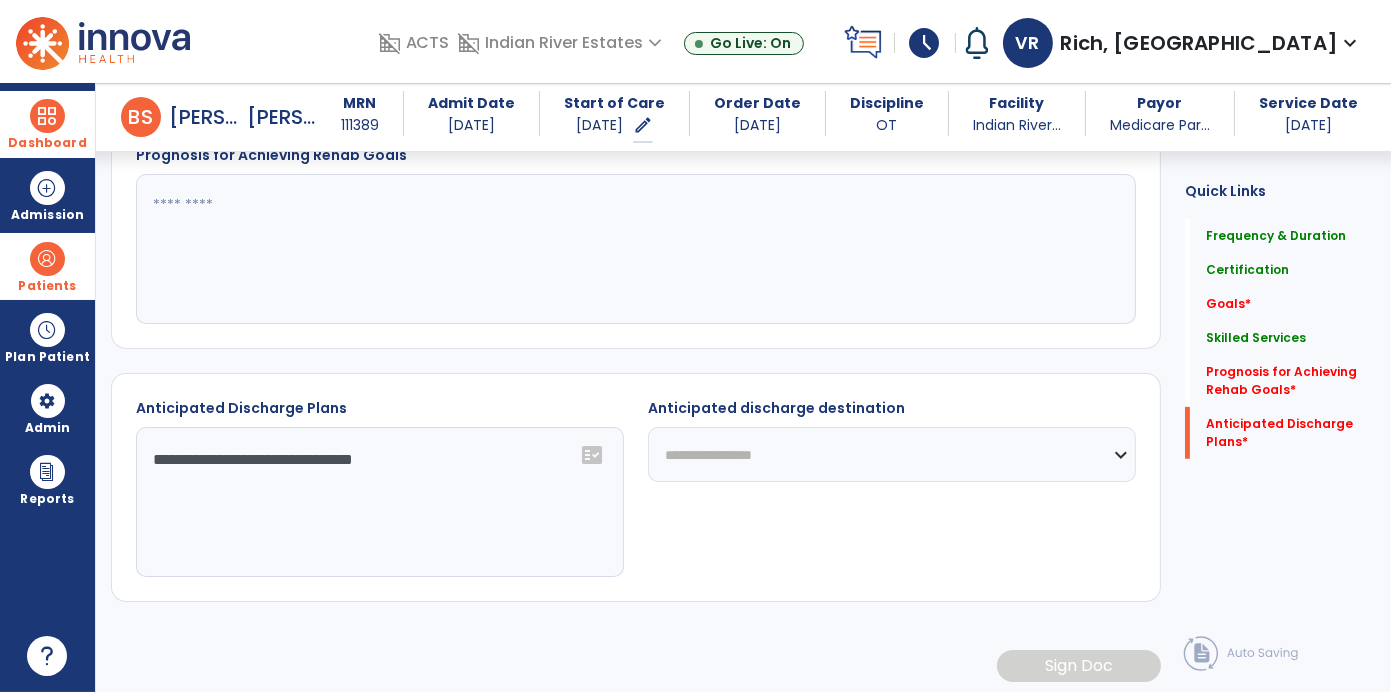 click on "**********" 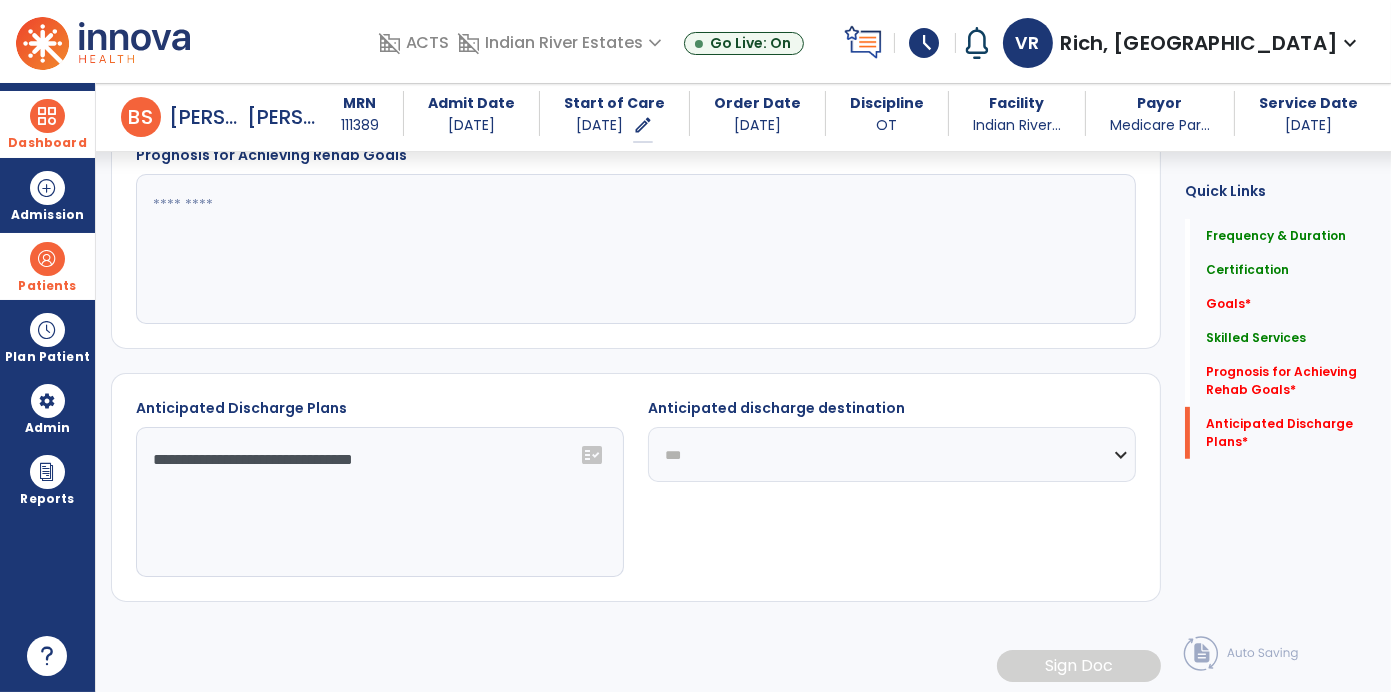 click on "**********" 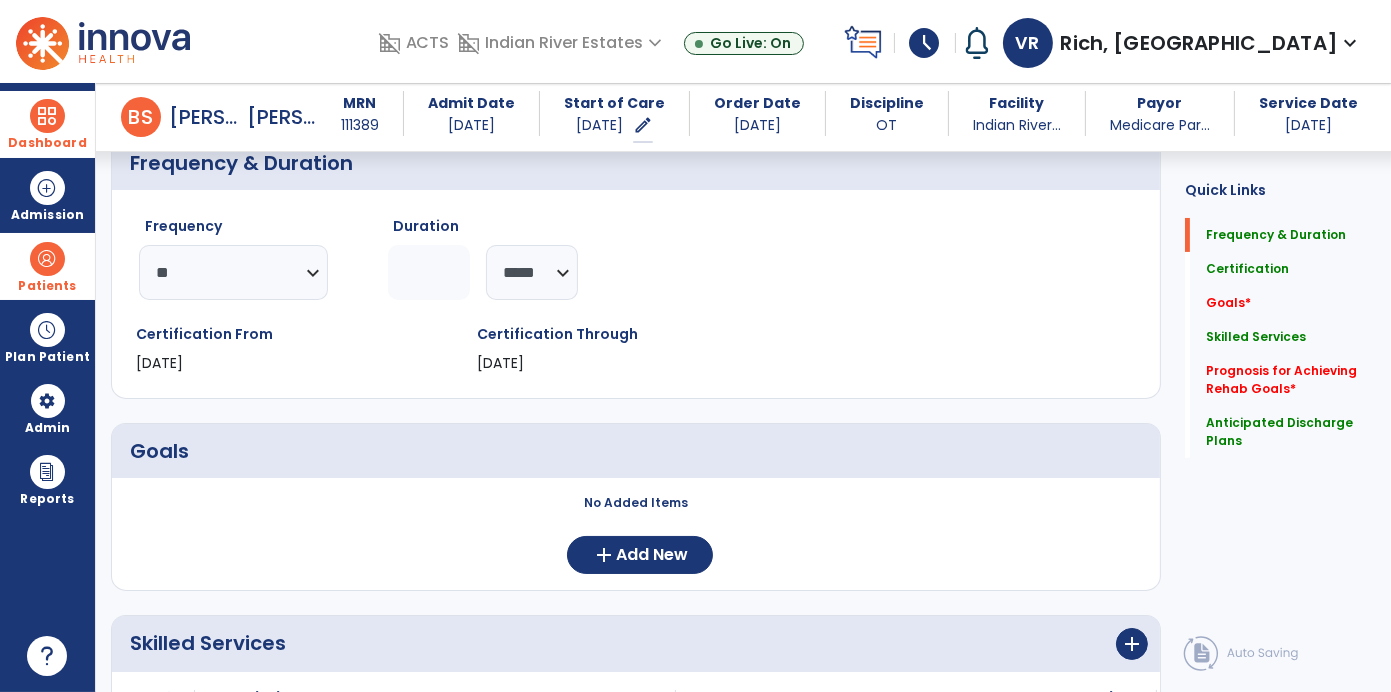 scroll, scrollTop: 0, scrollLeft: 0, axis: both 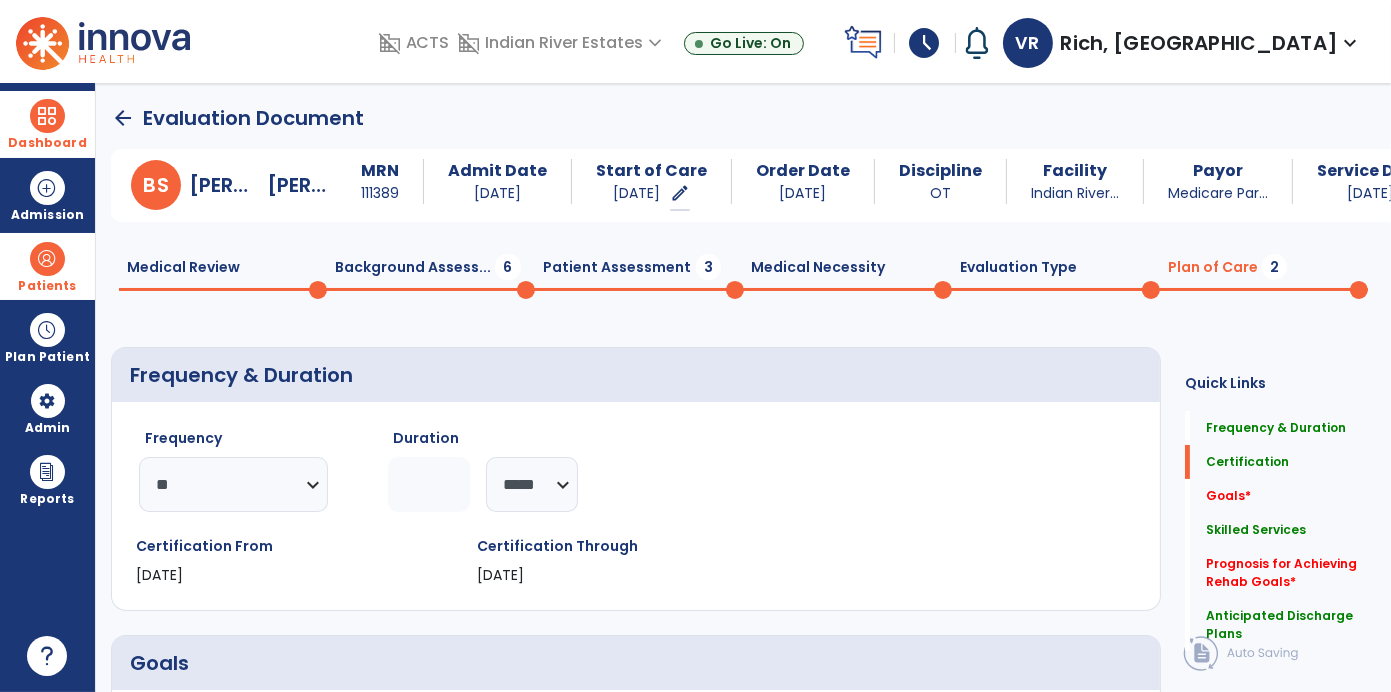 click 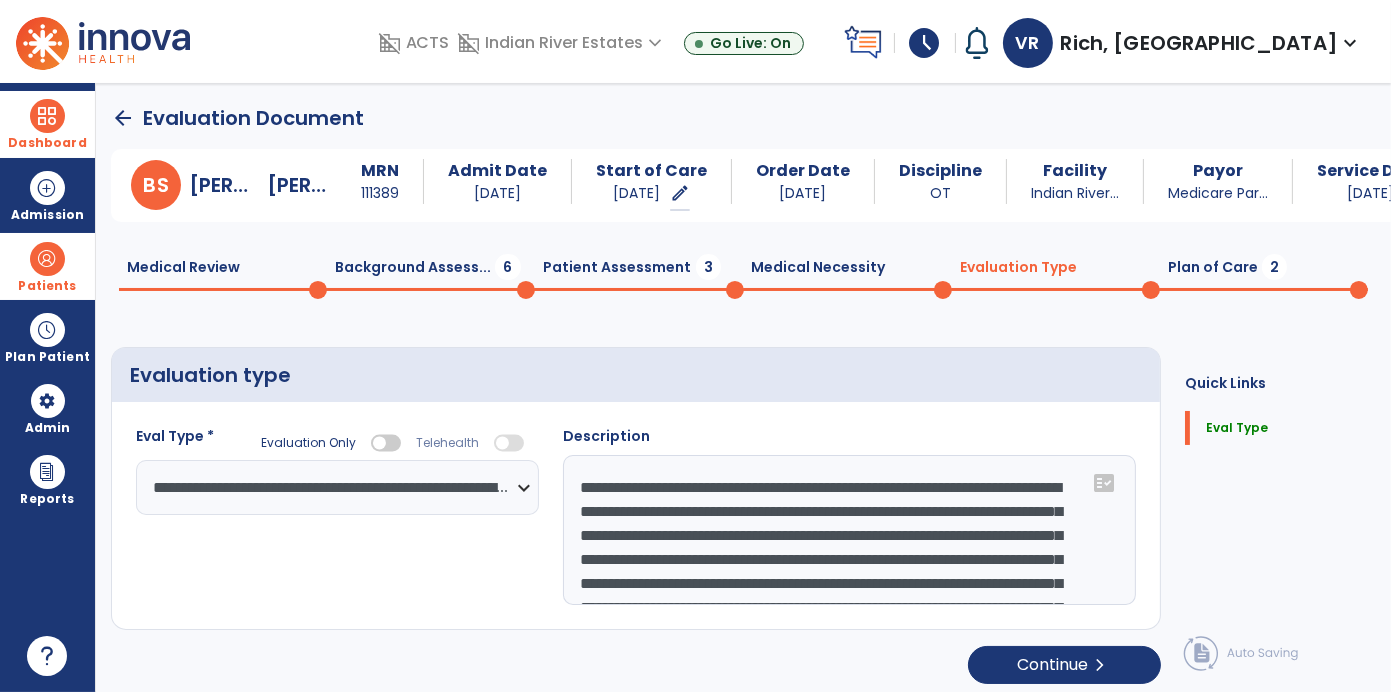 click on "Medical Necessity  0" 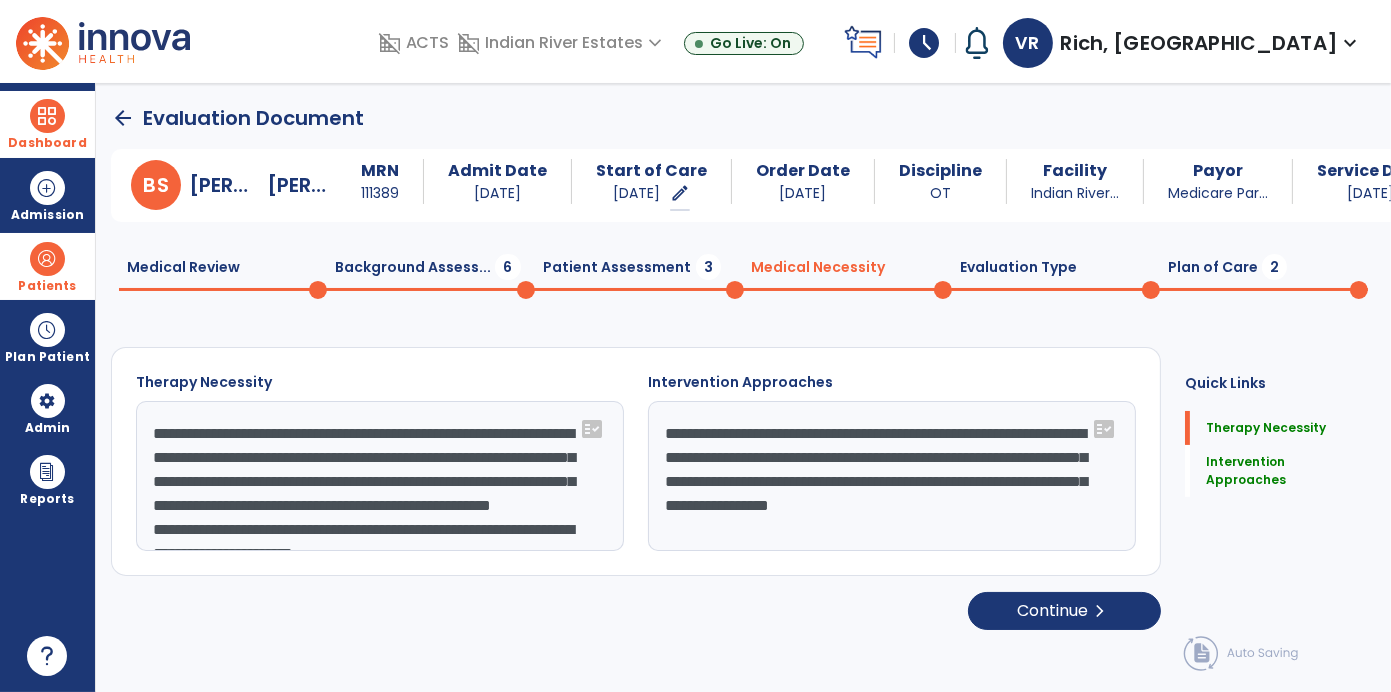 click on "Patient Assessment  3" 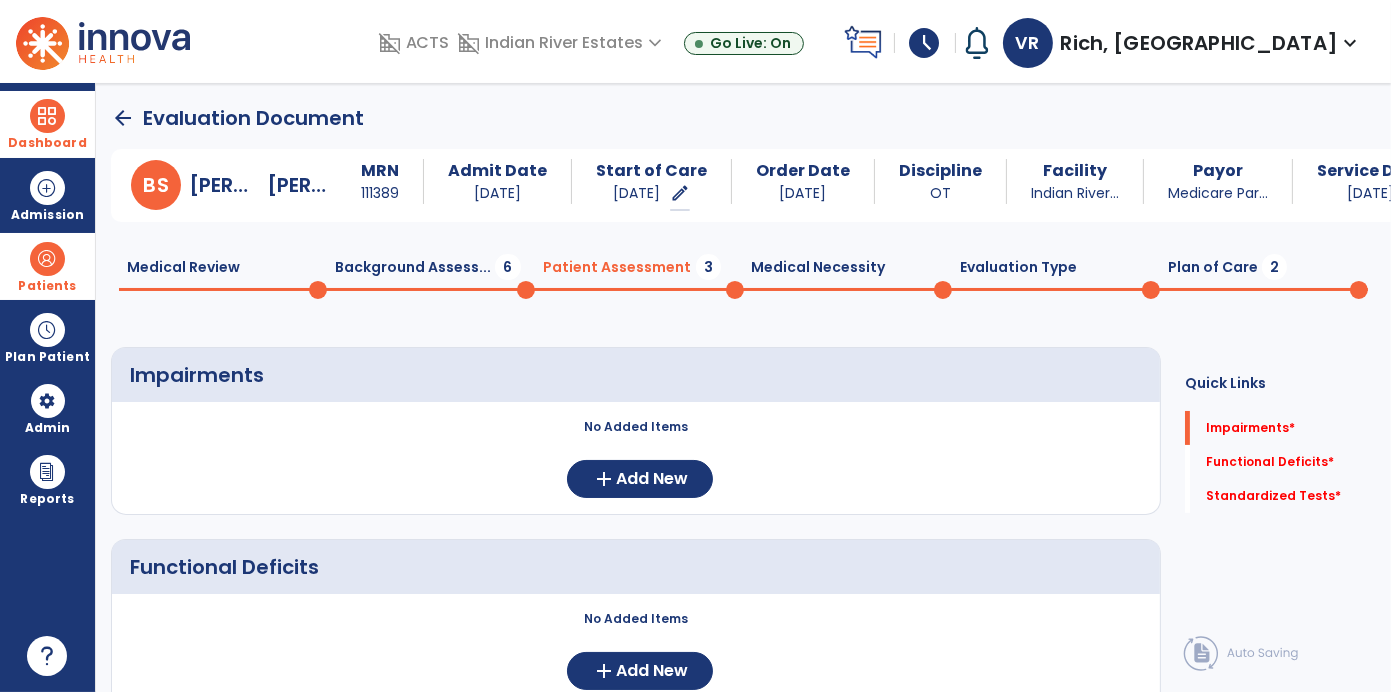 click on "Background Assess...  6" 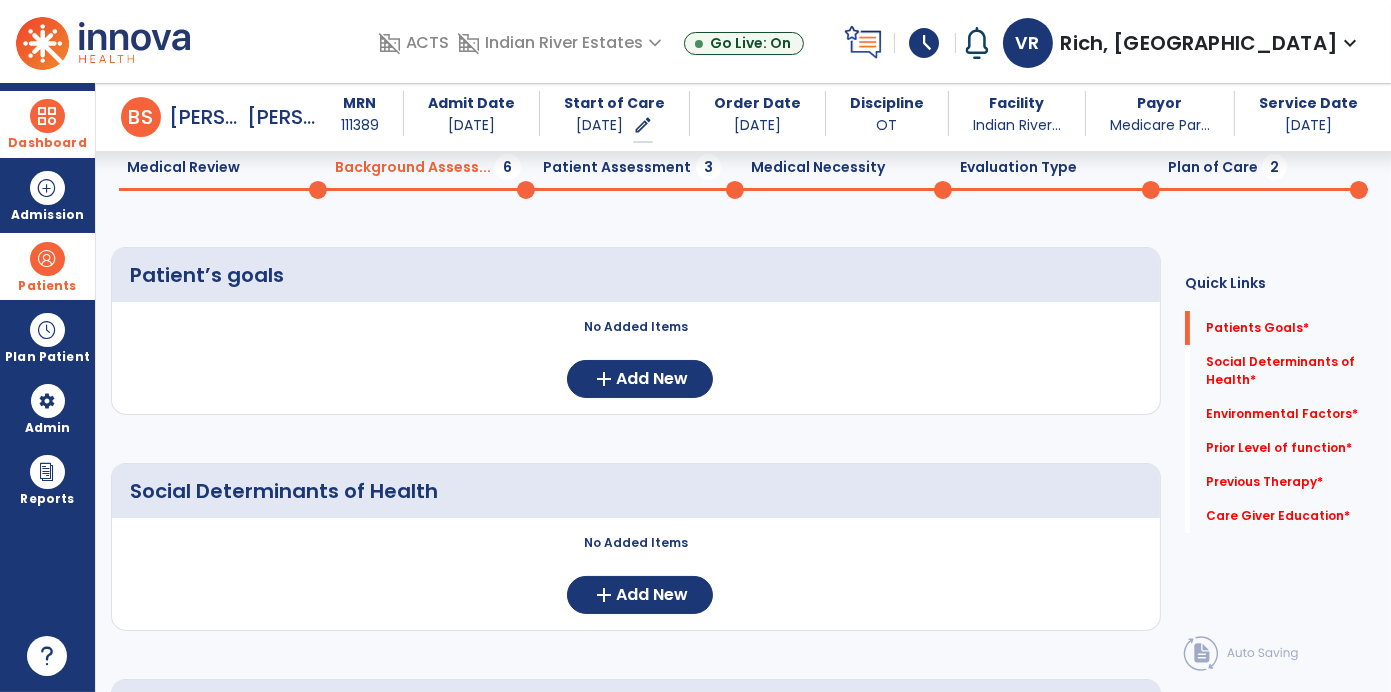 scroll, scrollTop: 102, scrollLeft: 0, axis: vertical 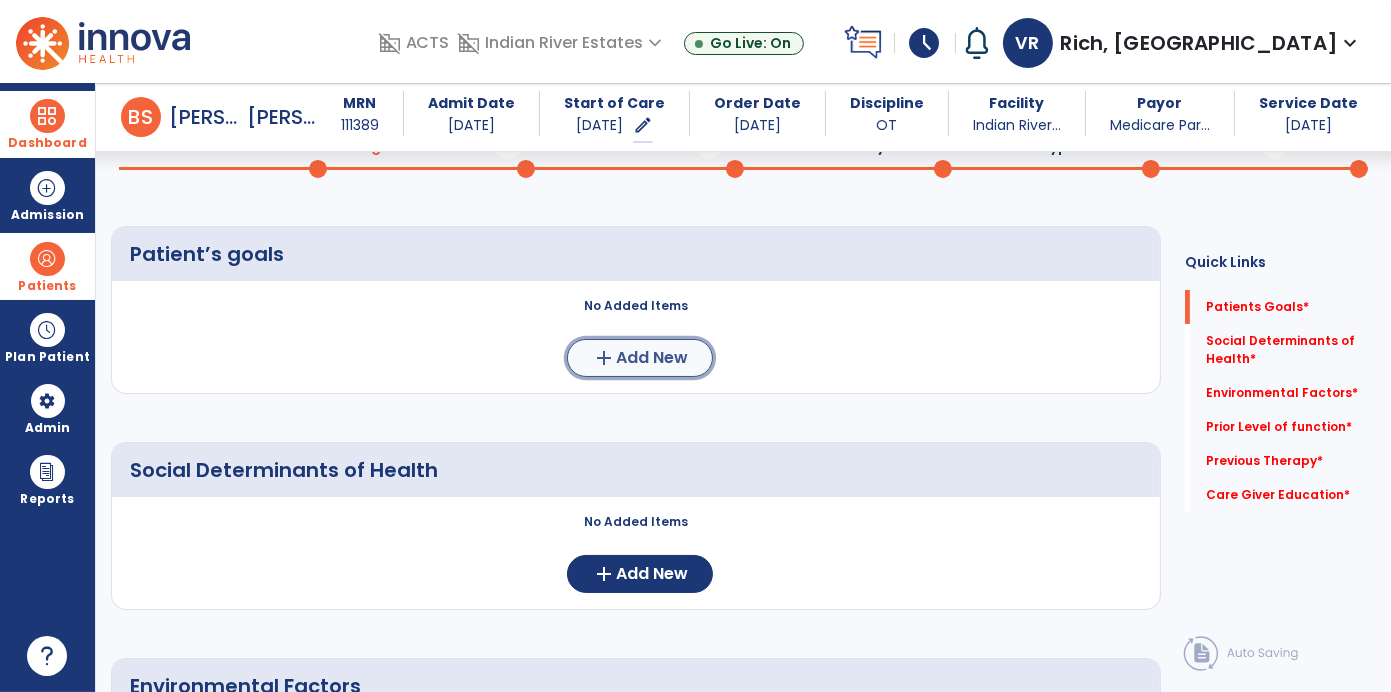 click on "Add New" 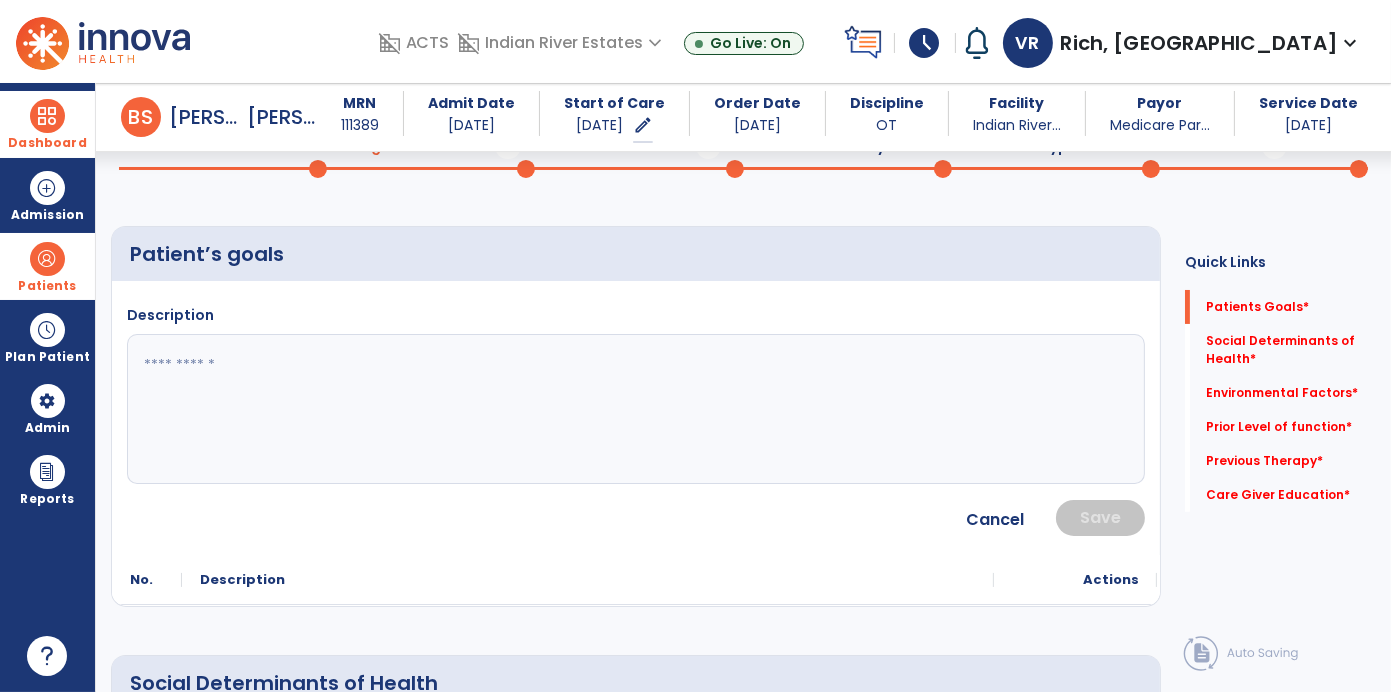 click 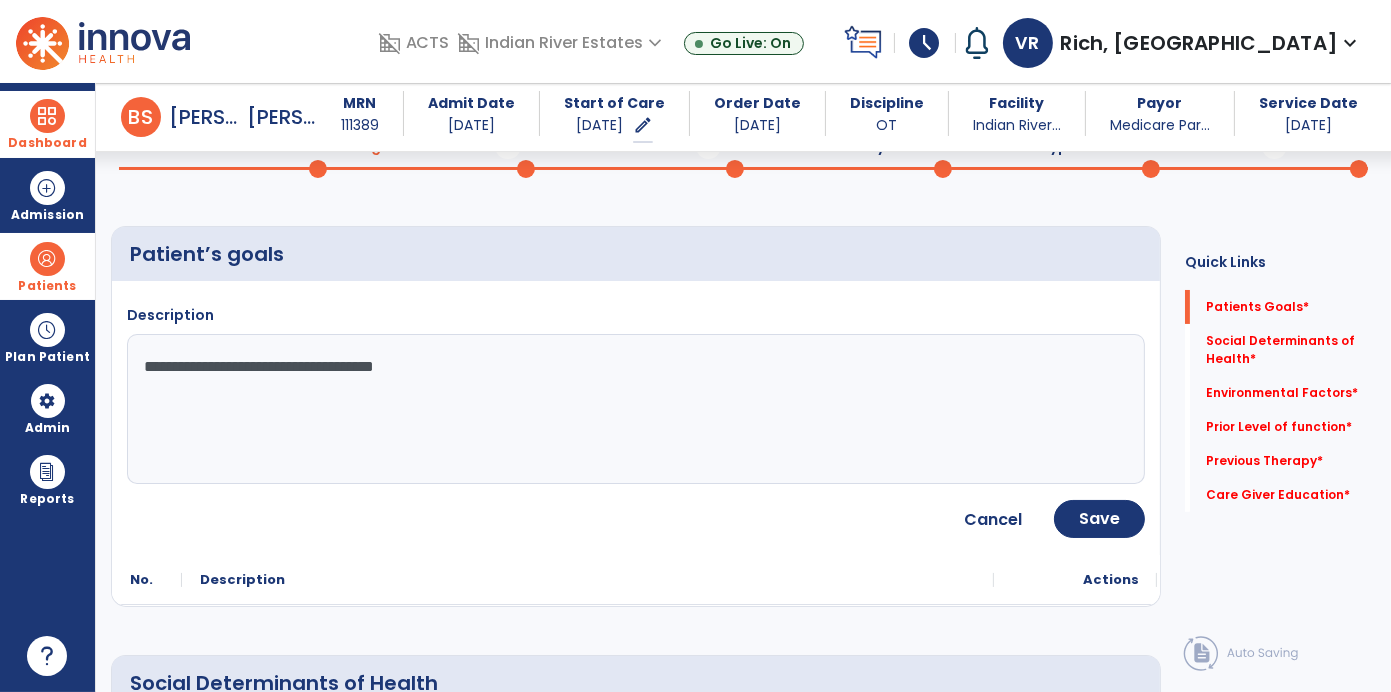 type on "**********" 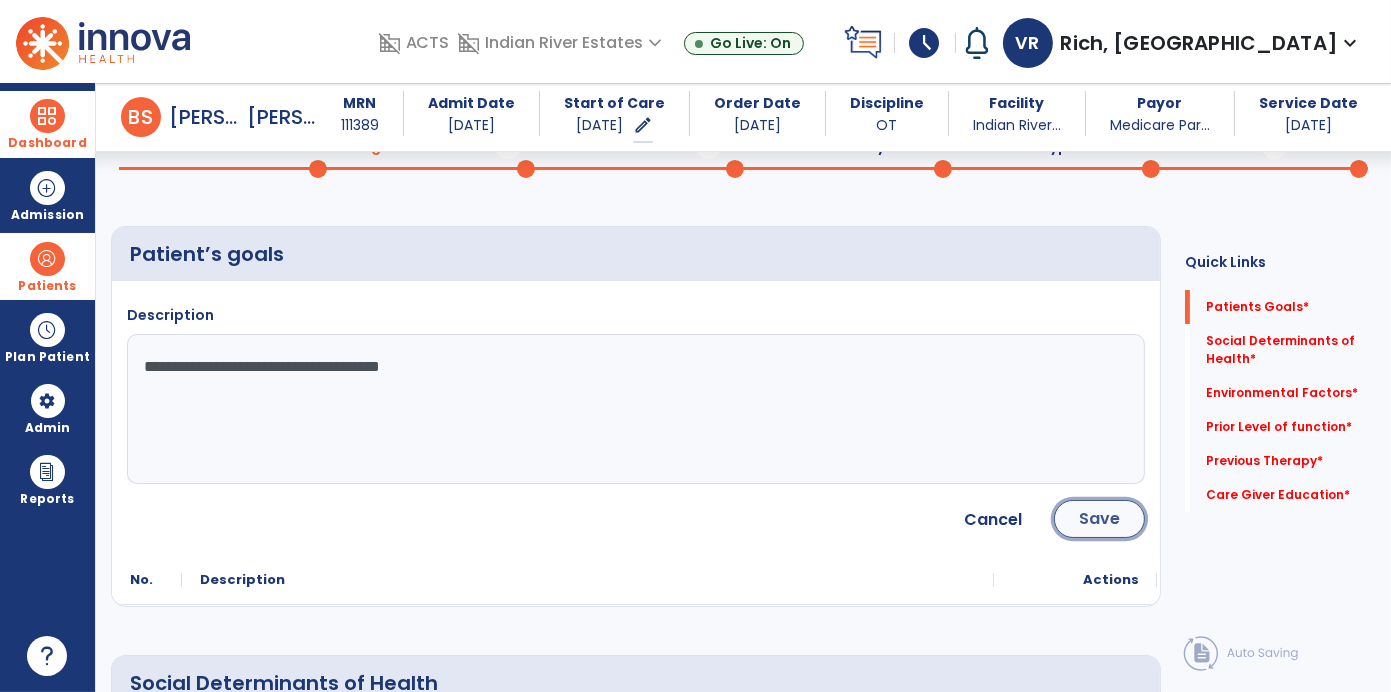 click on "Save" 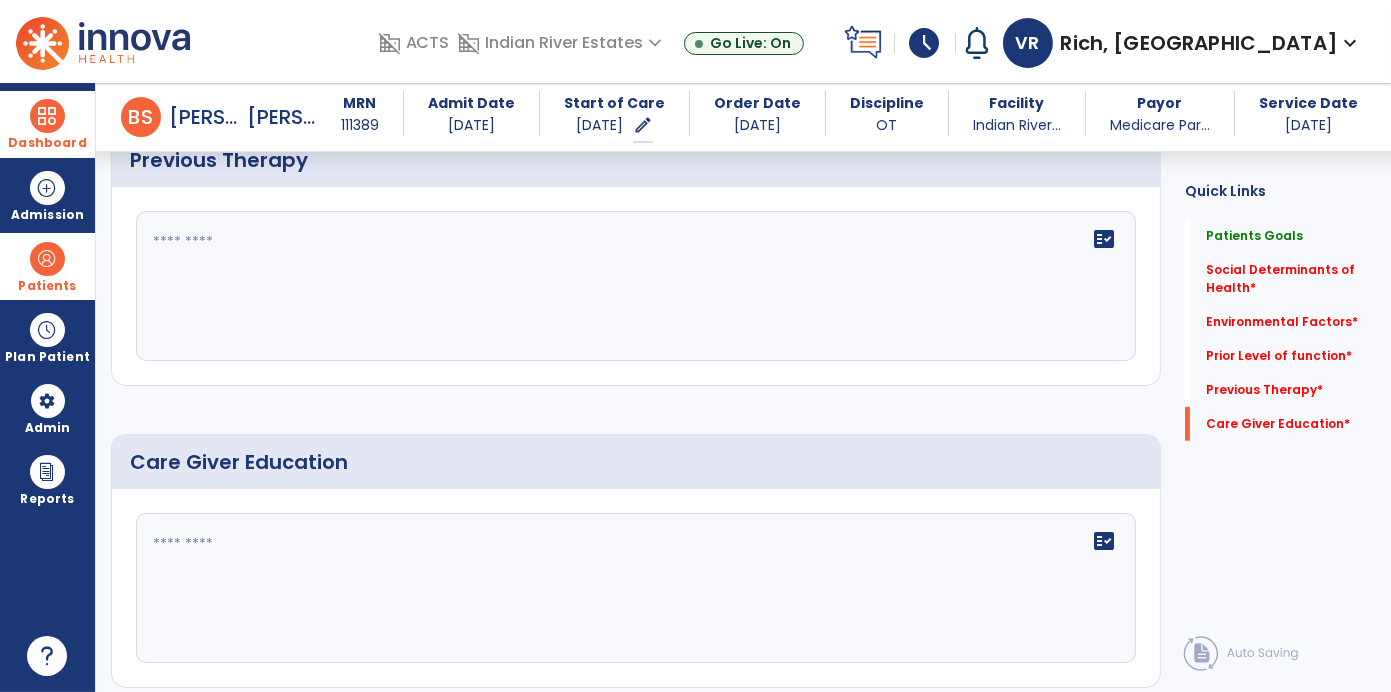scroll, scrollTop: 1201, scrollLeft: 0, axis: vertical 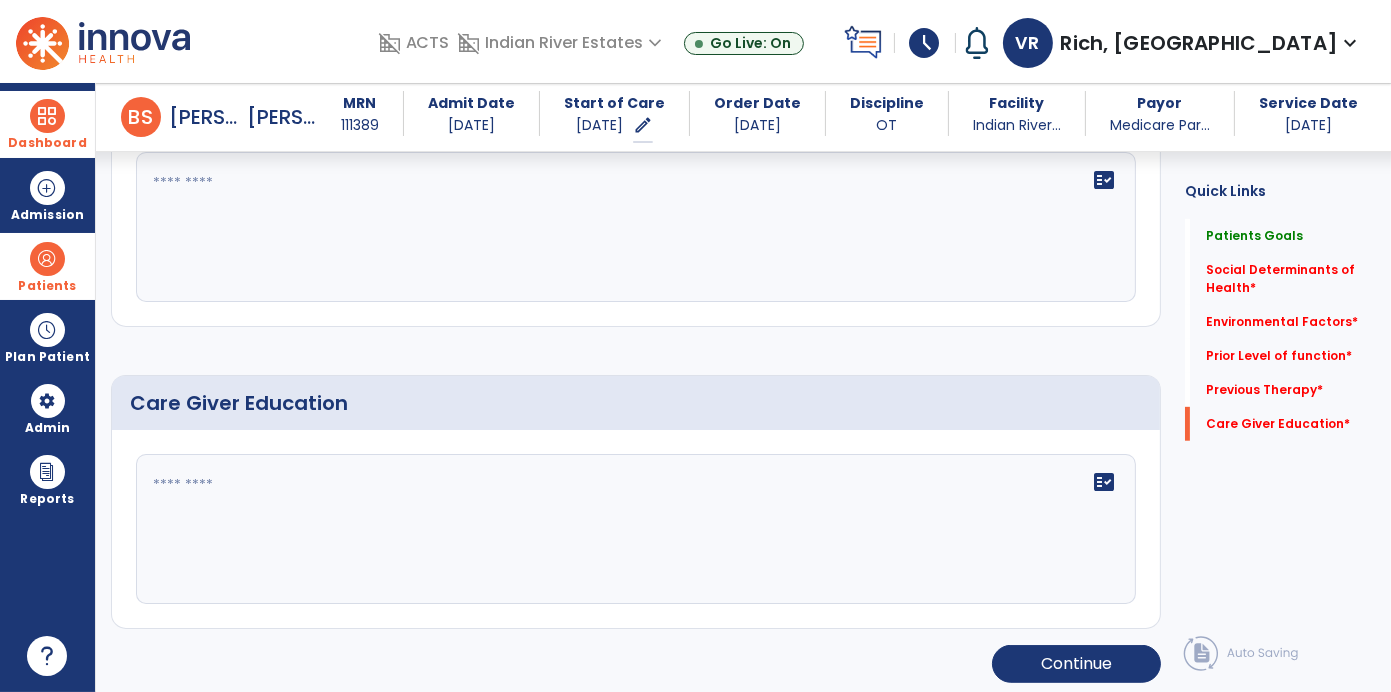 click on "fact_check" 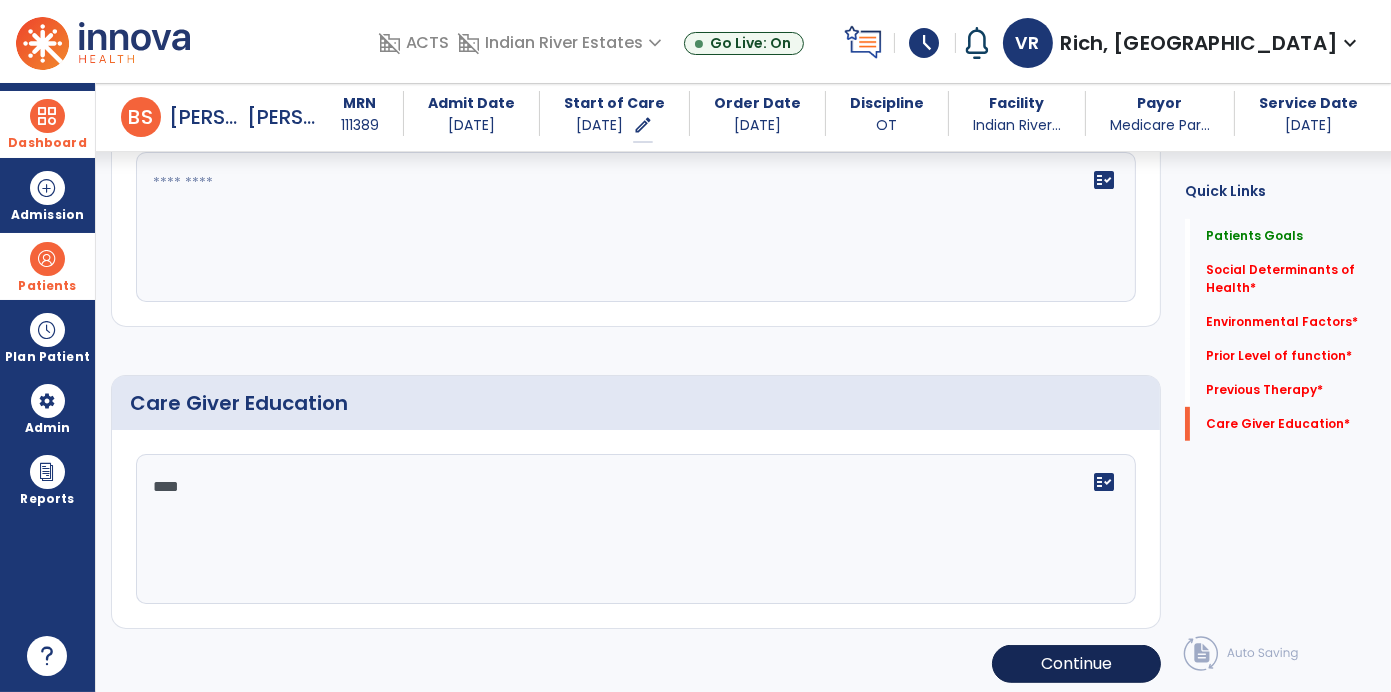 type on "***" 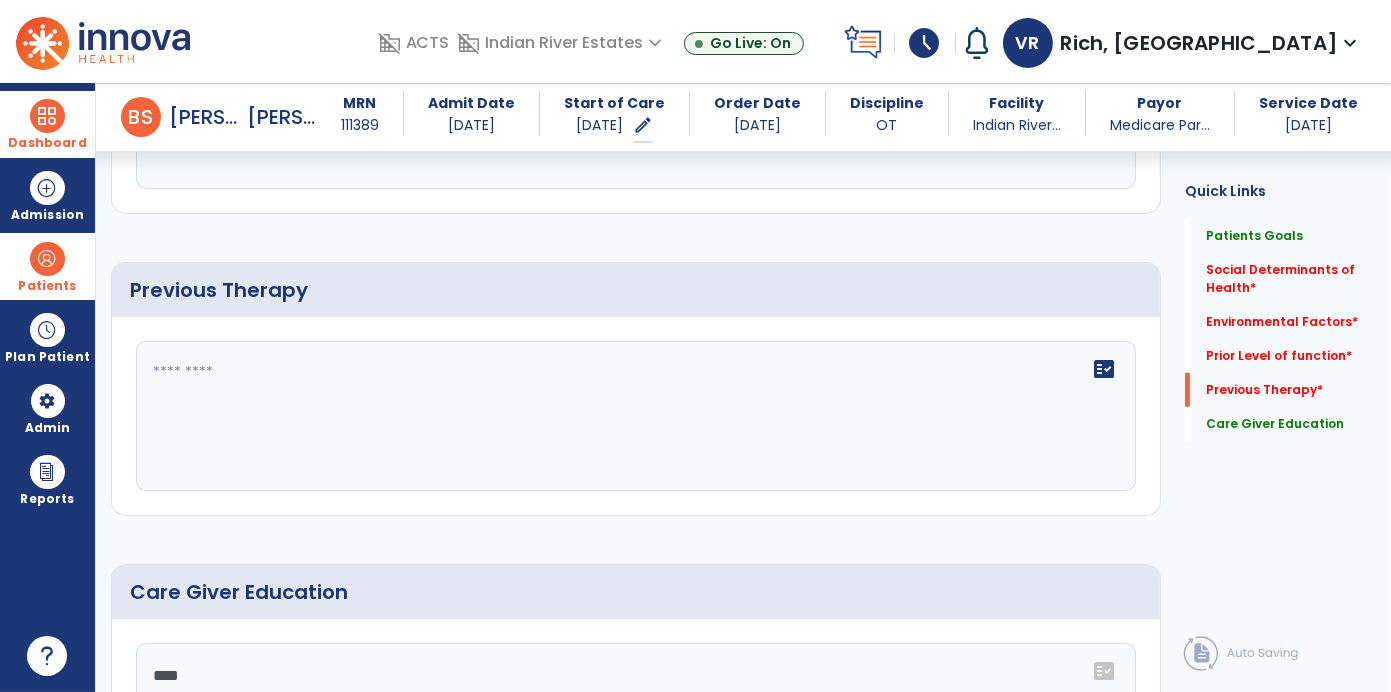 scroll, scrollTop: 1017, scrollLeft: 0, axis: vertical 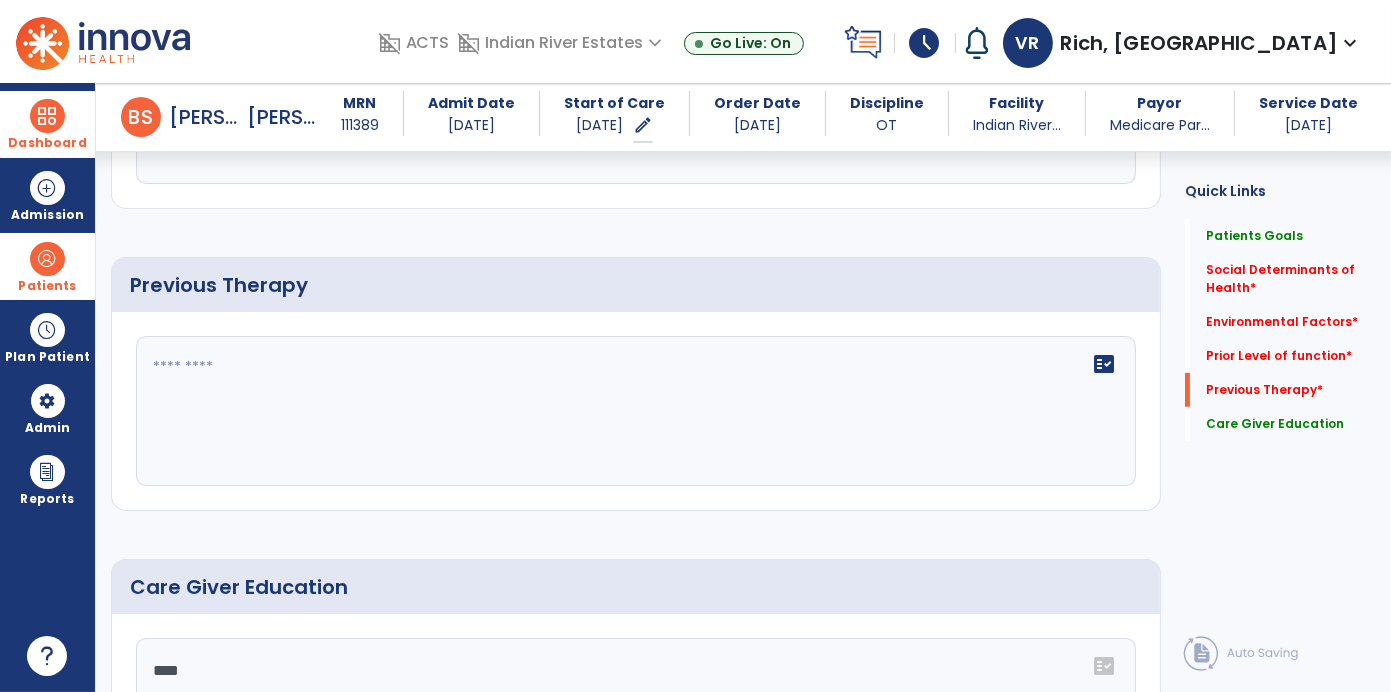 click 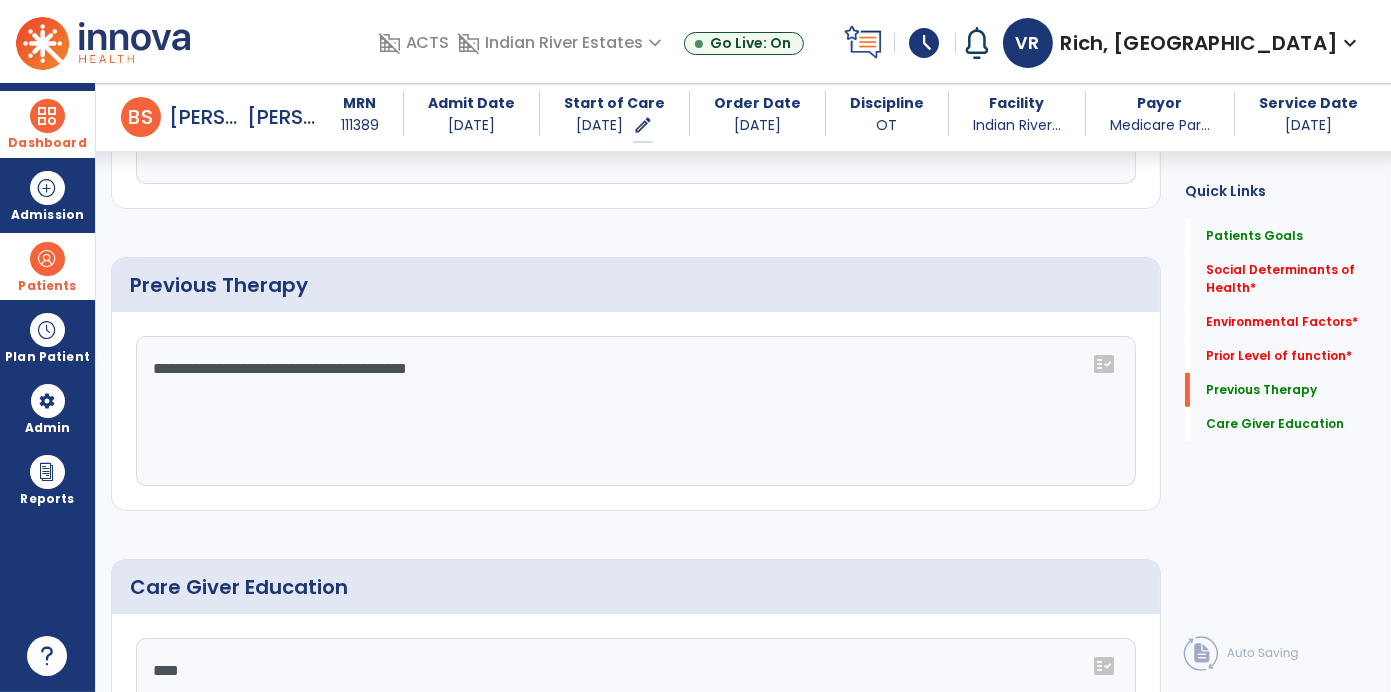 type on "**********" 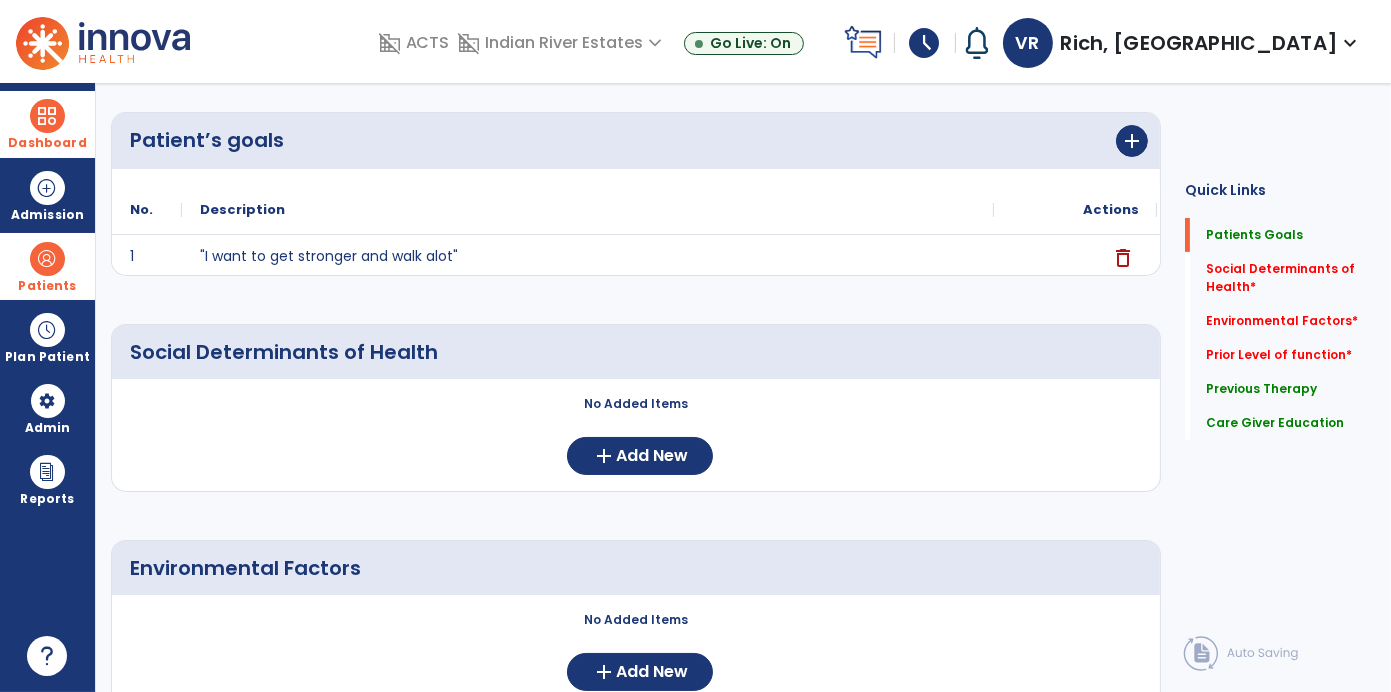 scroll, scrollTop: 0, scrollLeft: 0, axis: both 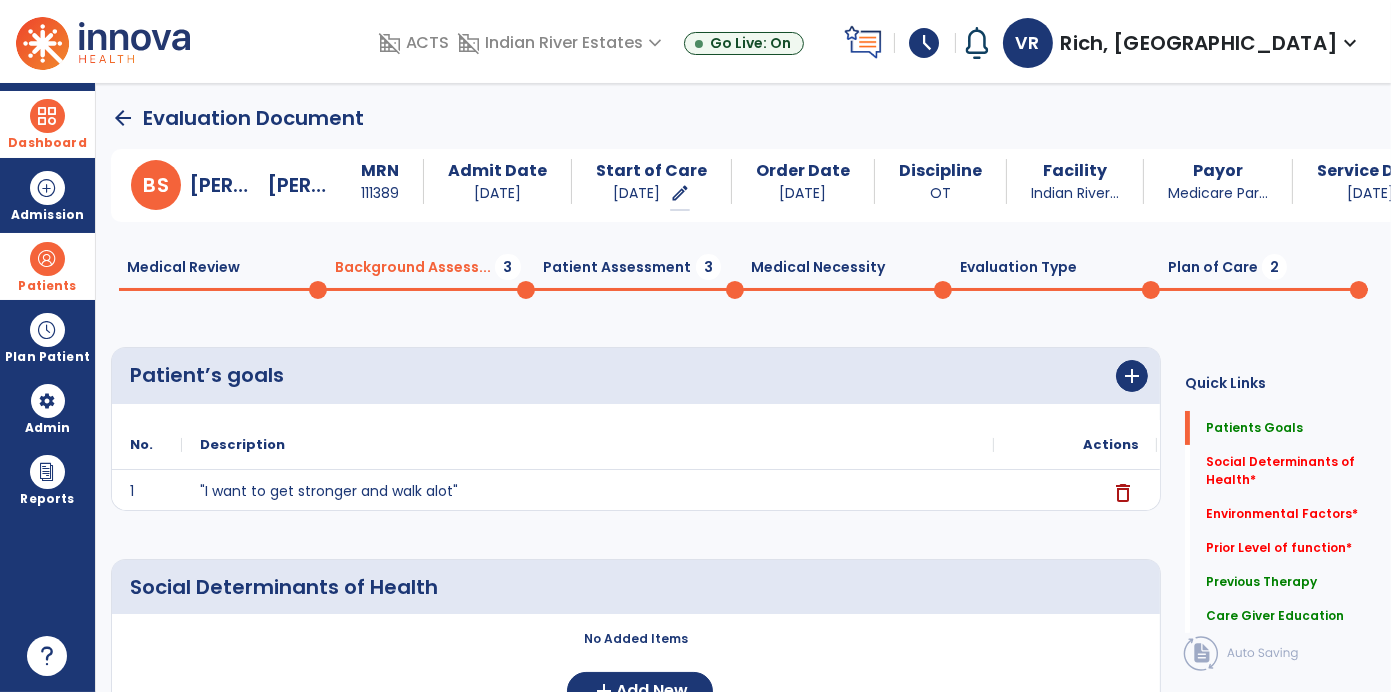 click on "Medical Review  0" 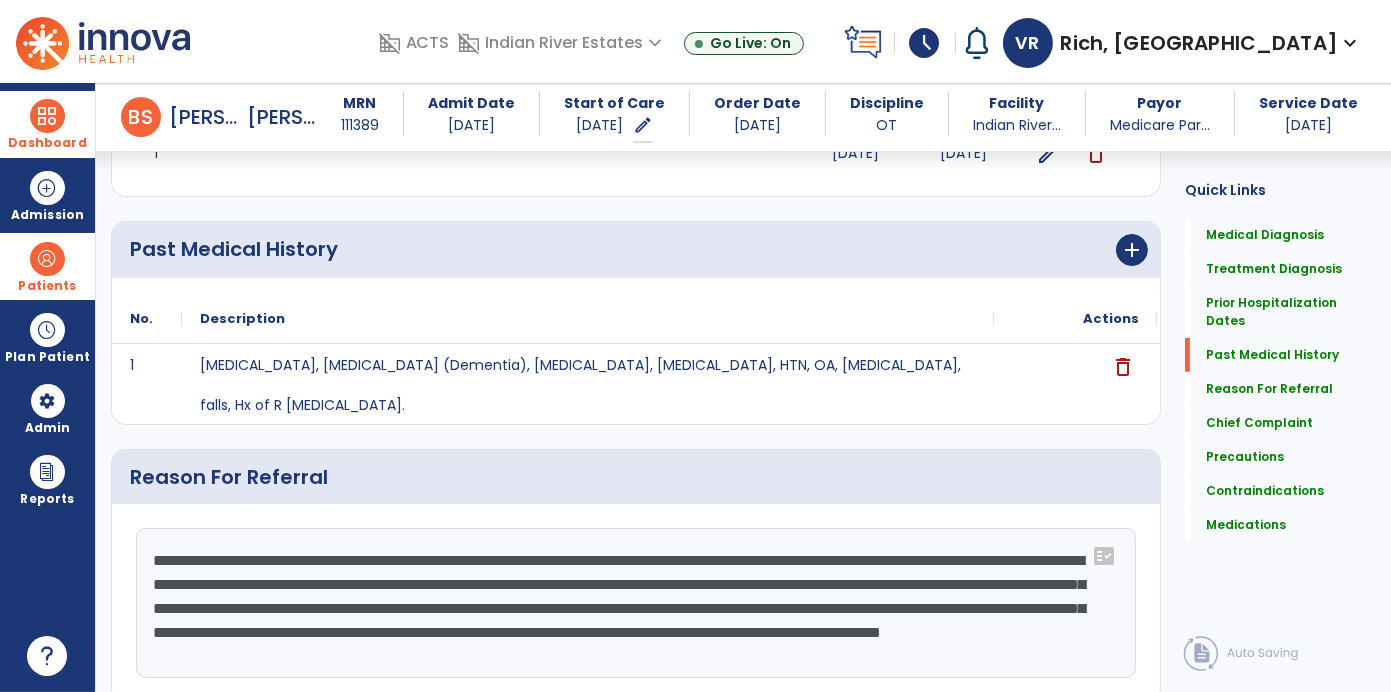 scroll, scrollTop: 837, scrollLeft: 0, axis: vertical 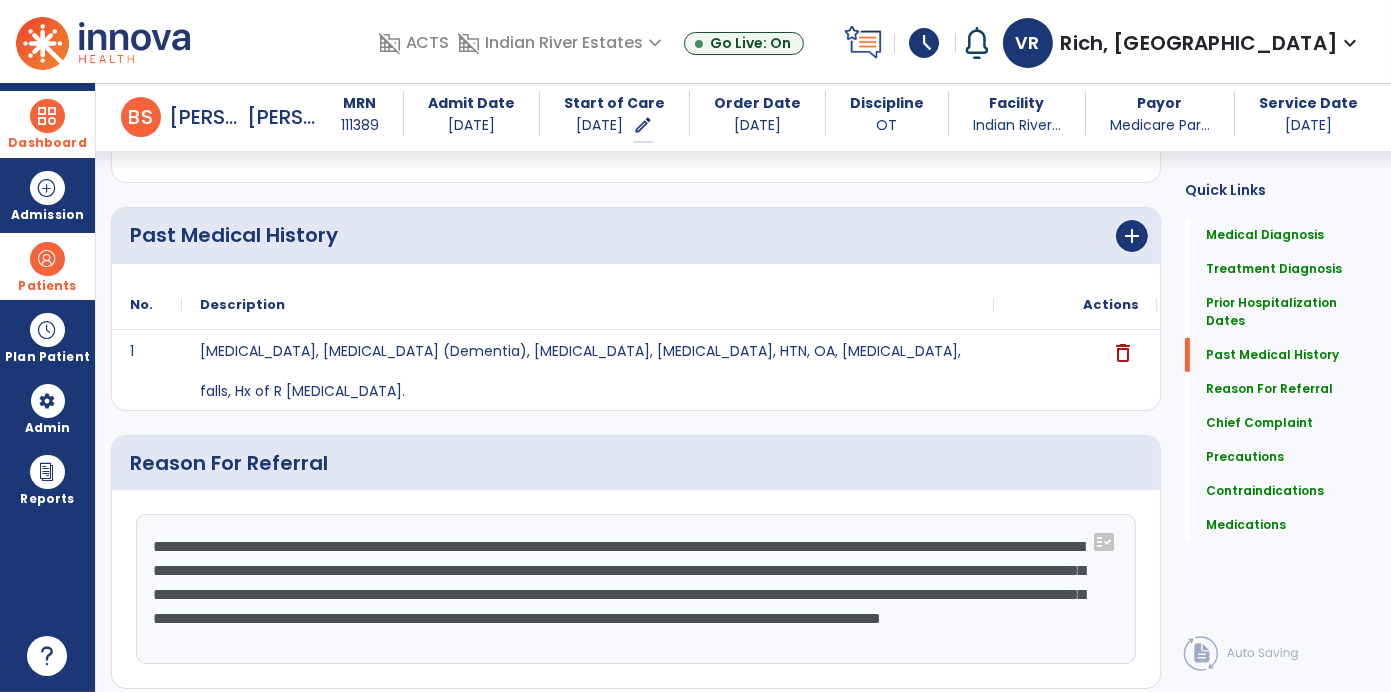 click on "**********" 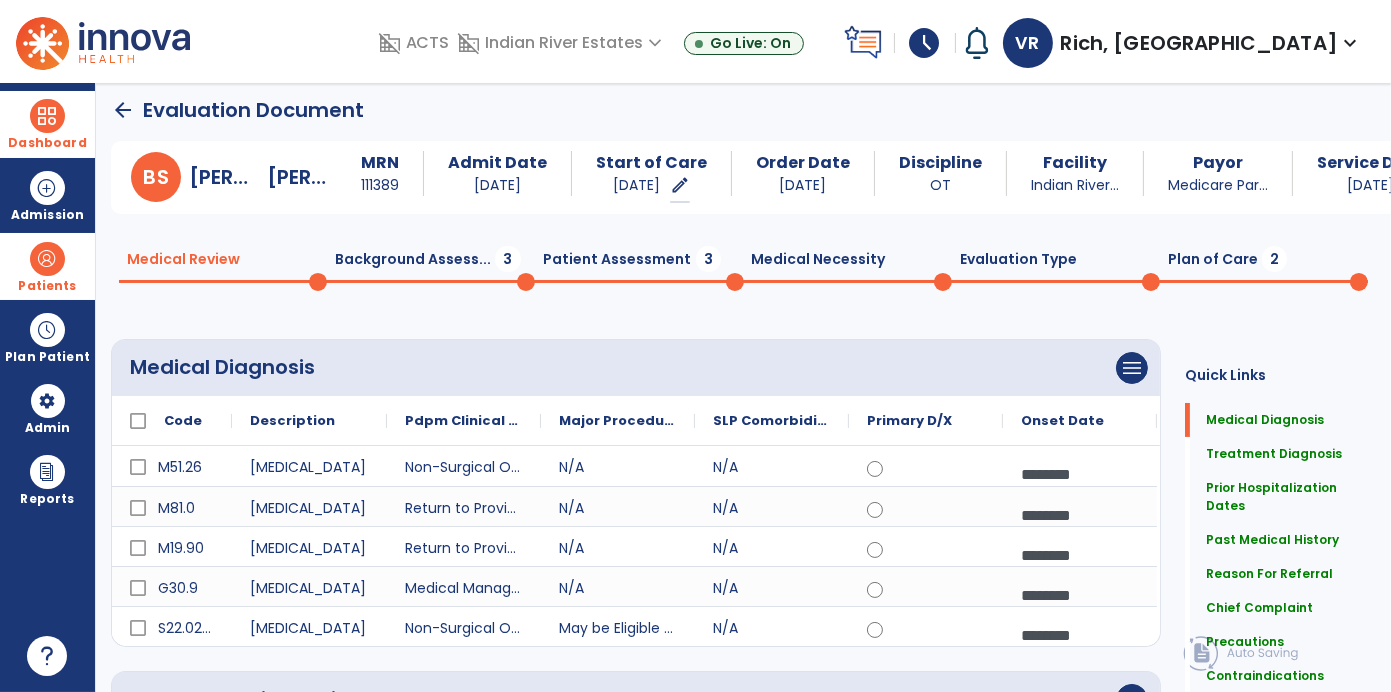 scroll, scrollTop: 0, scrollLeft: 0, axis: both 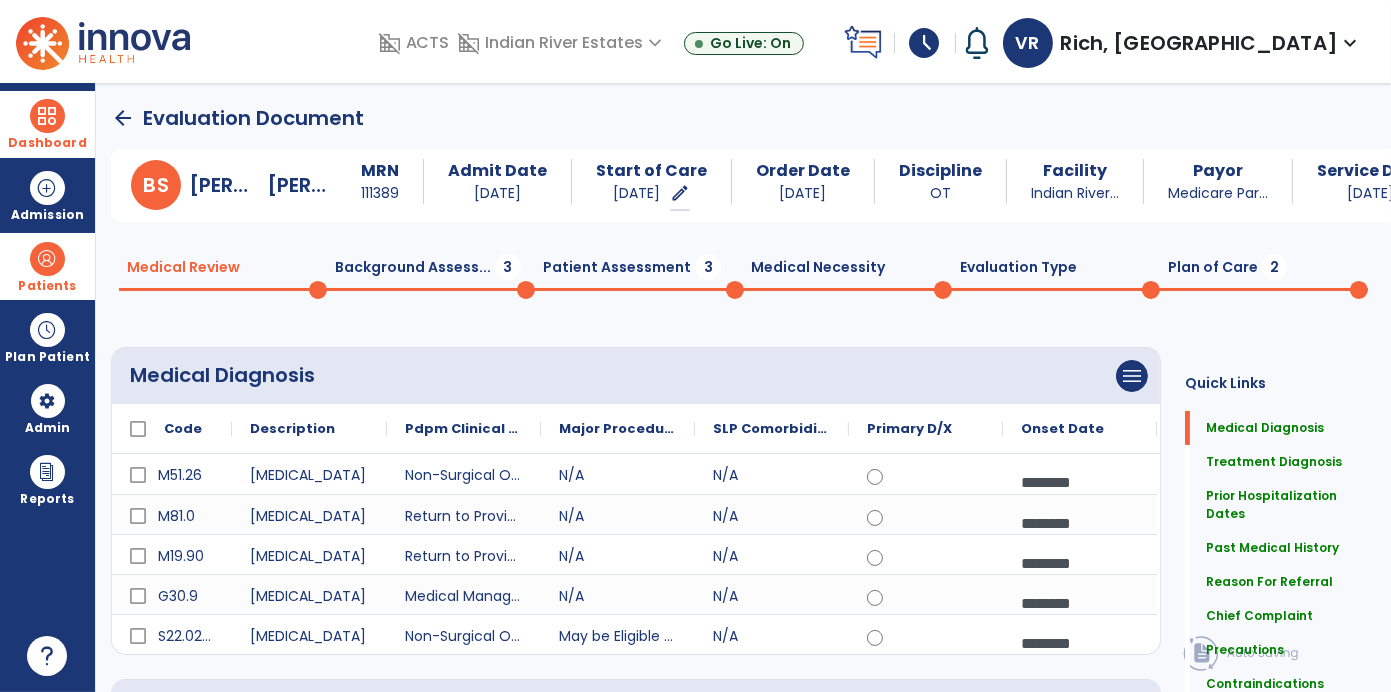 click 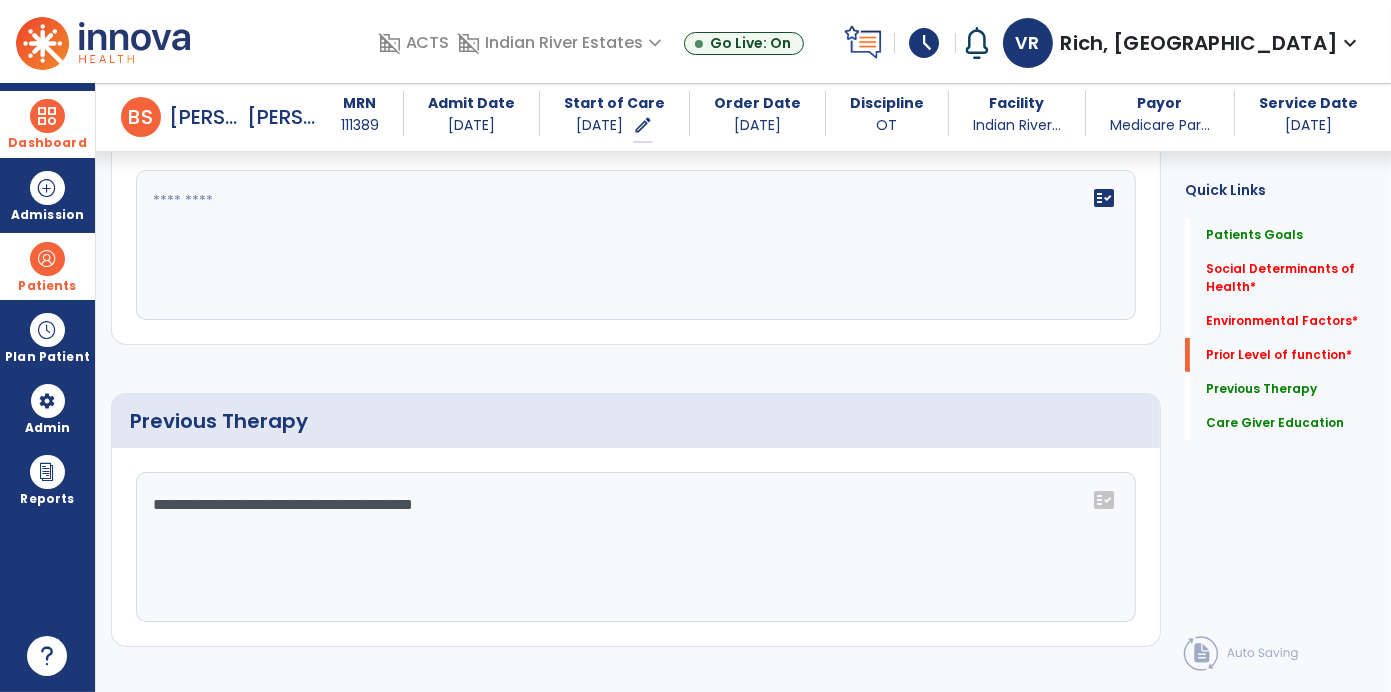 scroll, scrollTop: 885, scrollLeft: 0, axis: vertical 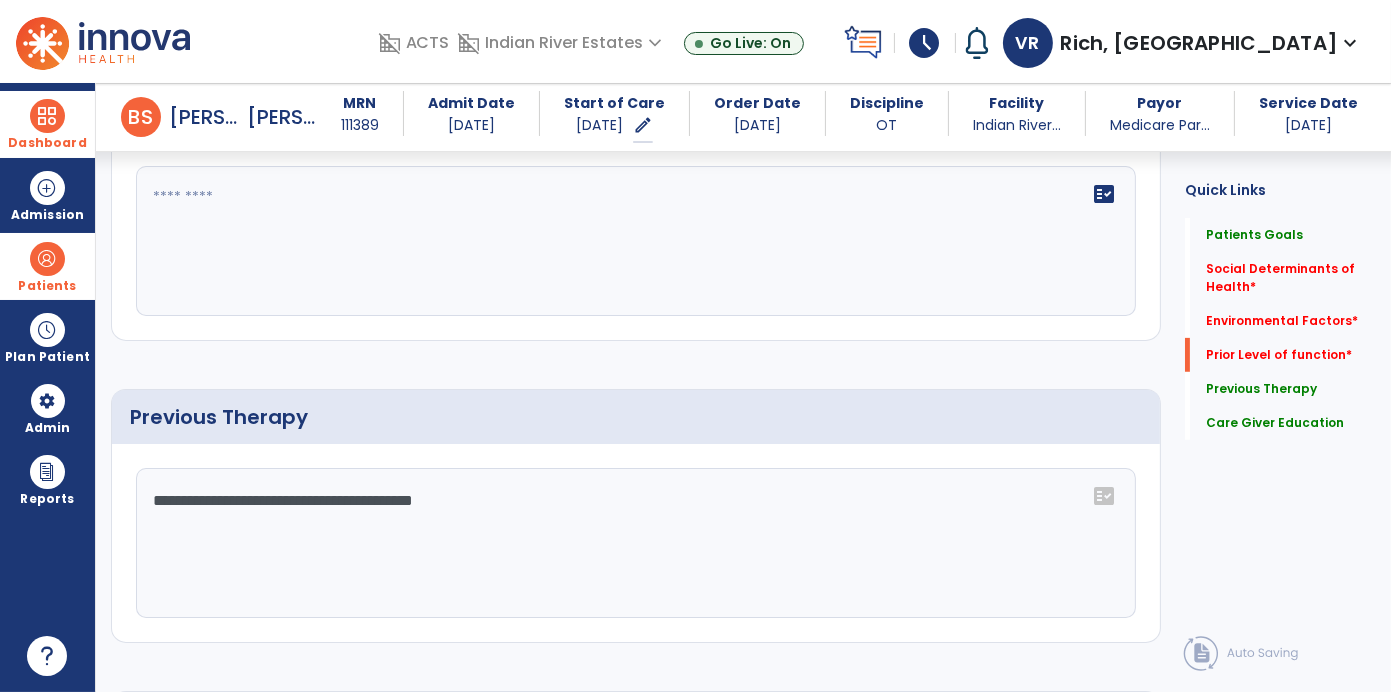 click on "**********" 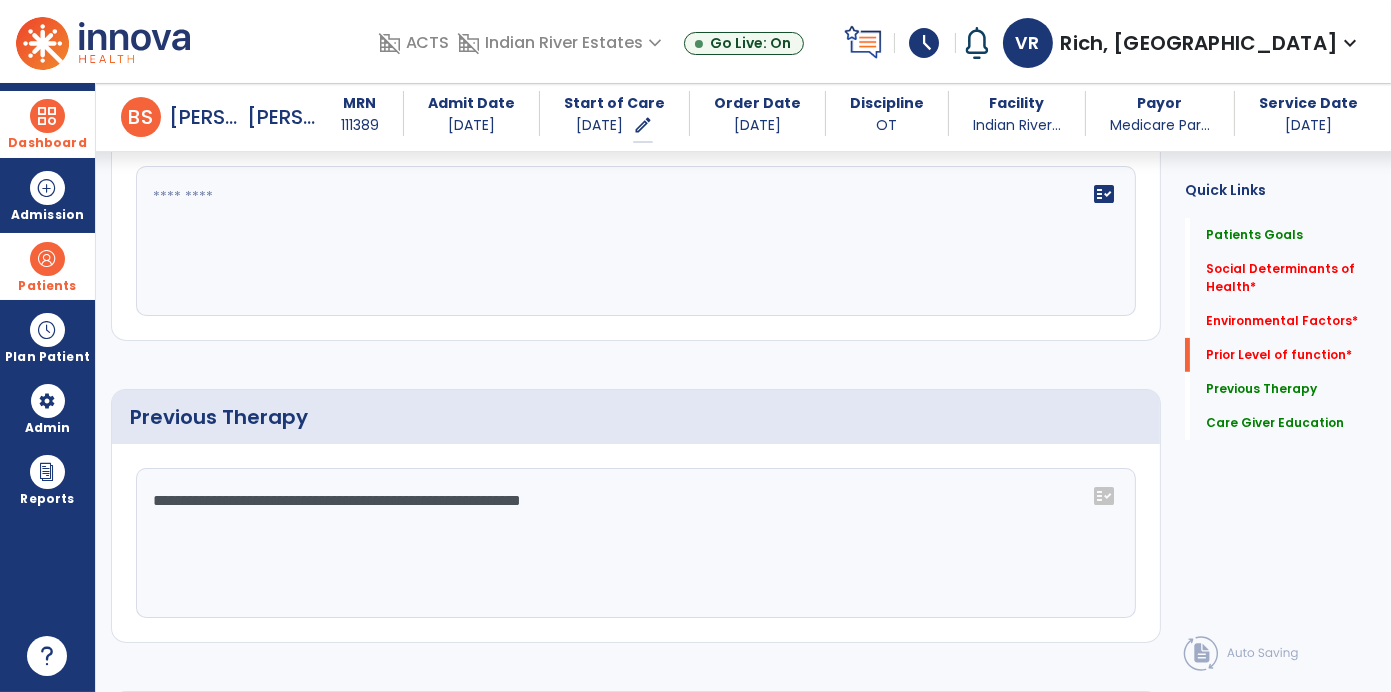 type on "**********" 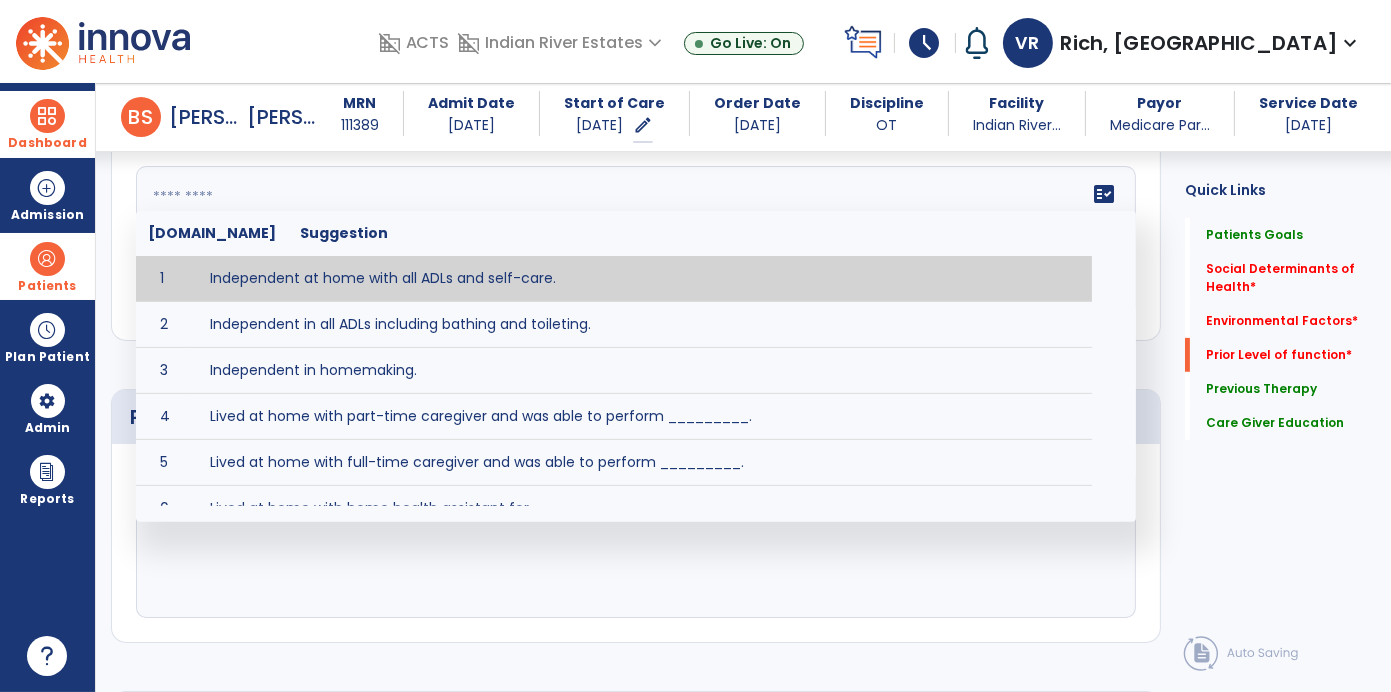 click on "**********" 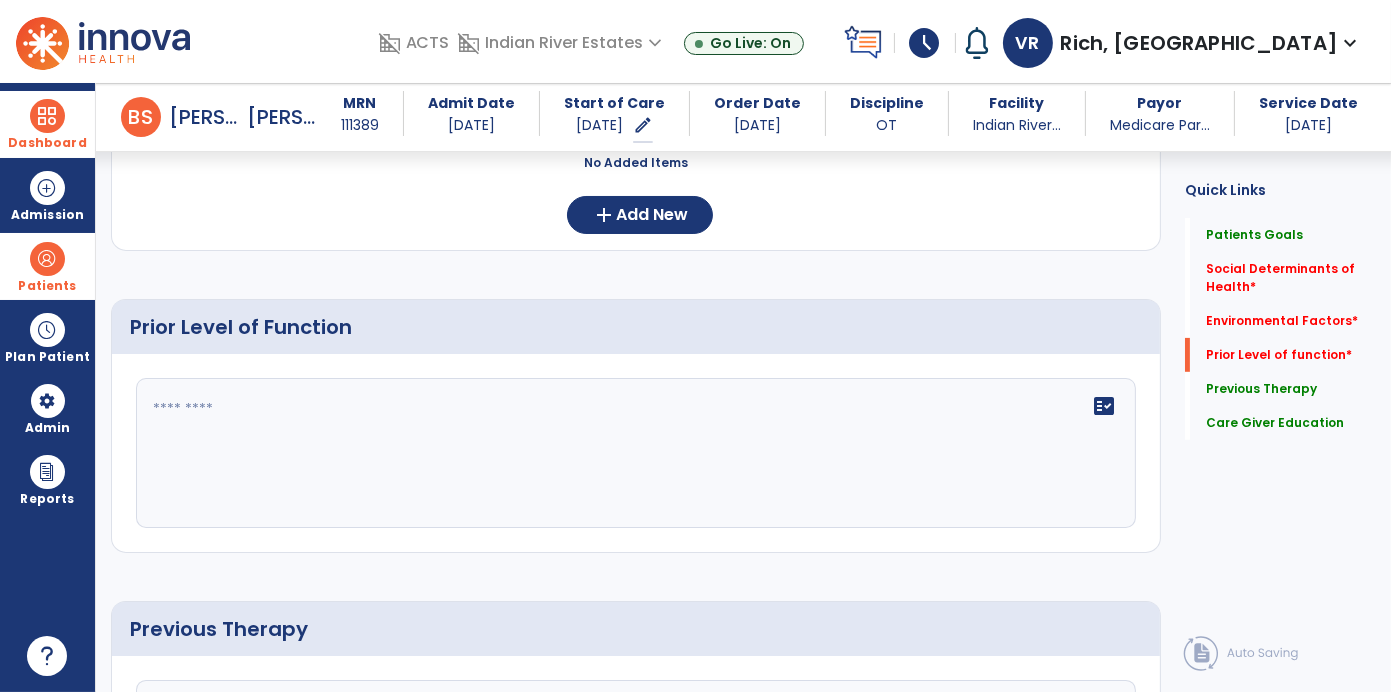 scroll, scrollTop: 670, scrollLeft: 0, axis: vertical 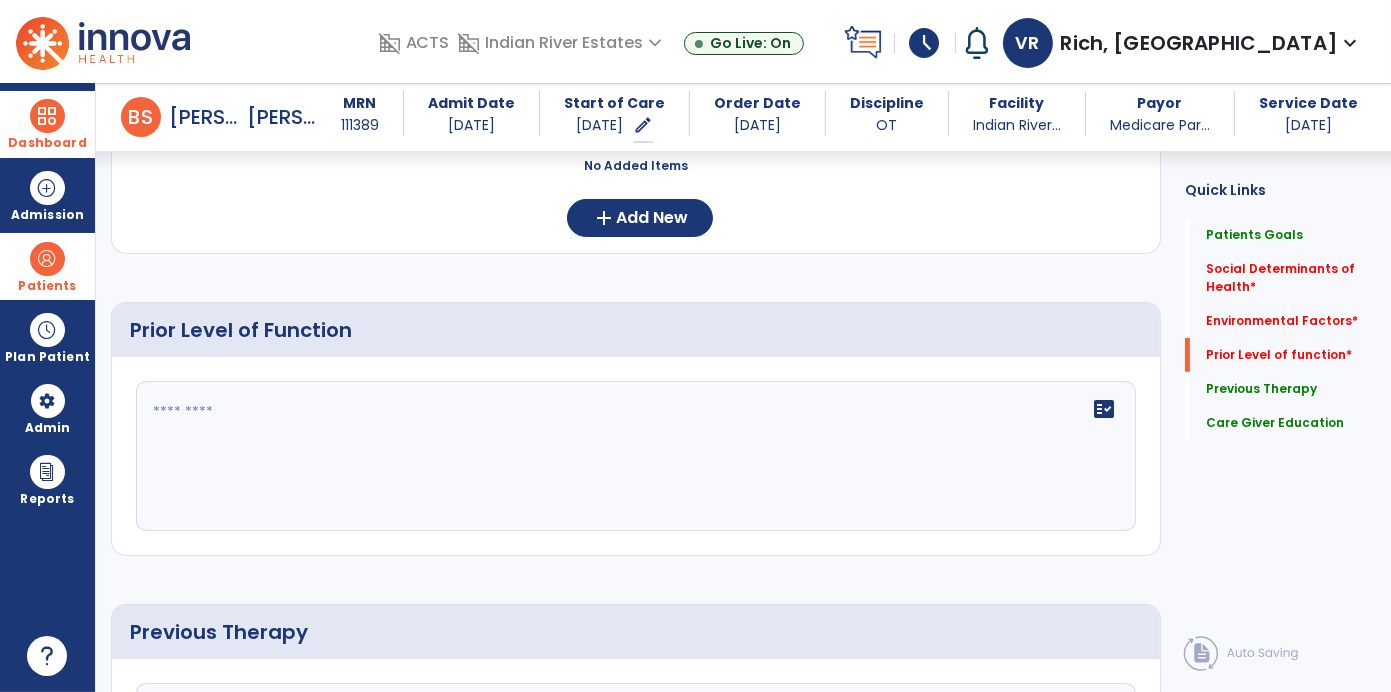 click 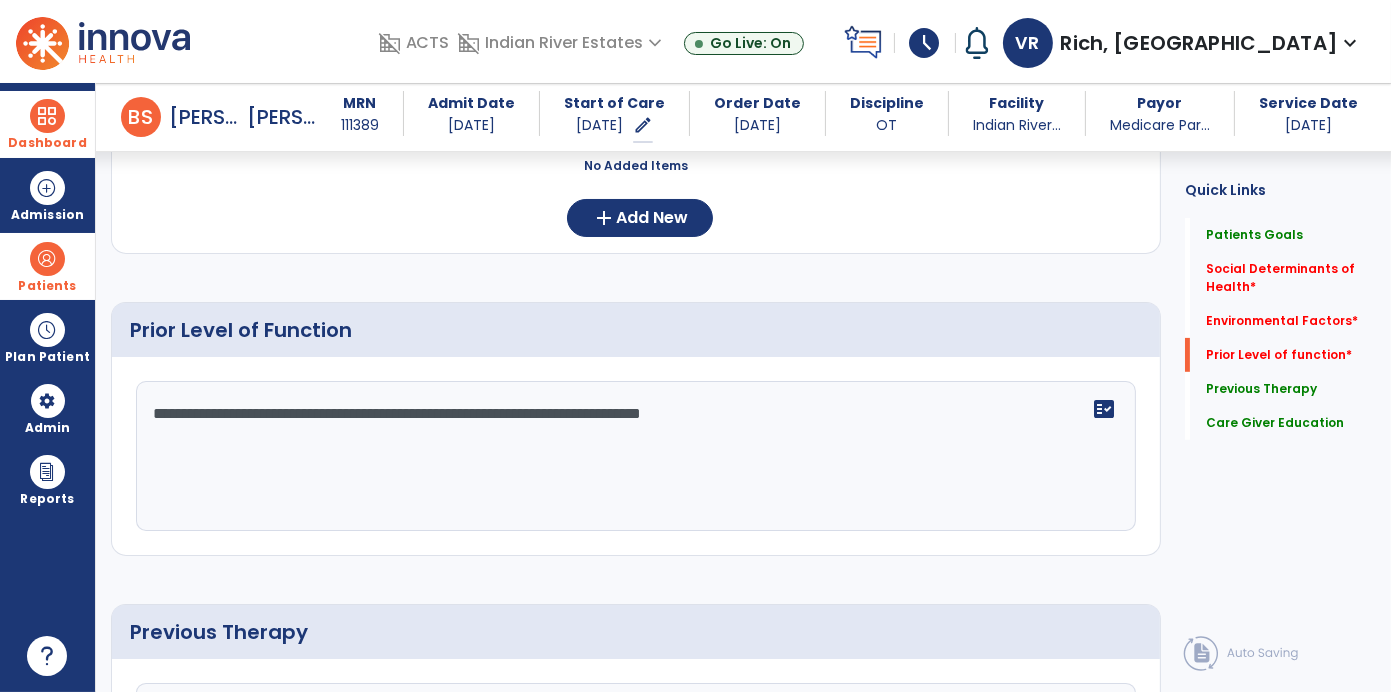 type on "**********" 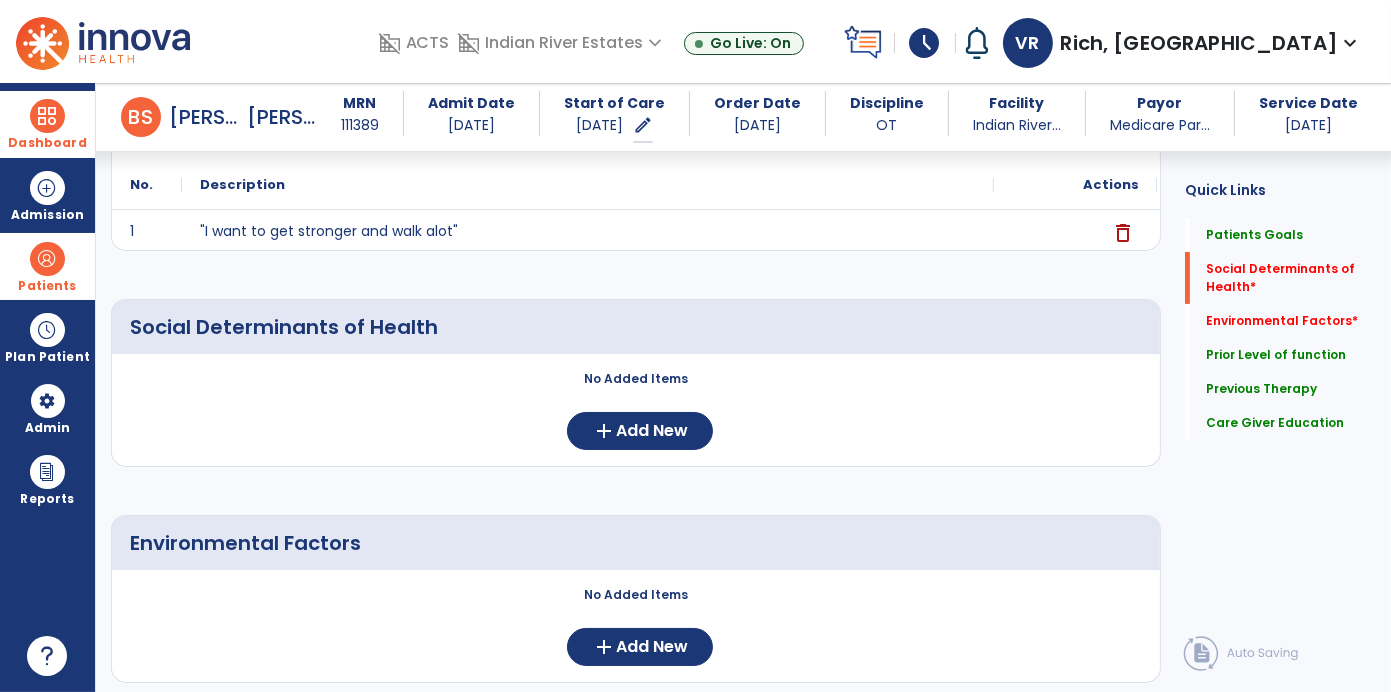 scroll, scrollTop: 240, scrollLeft: 0, axis: vertical 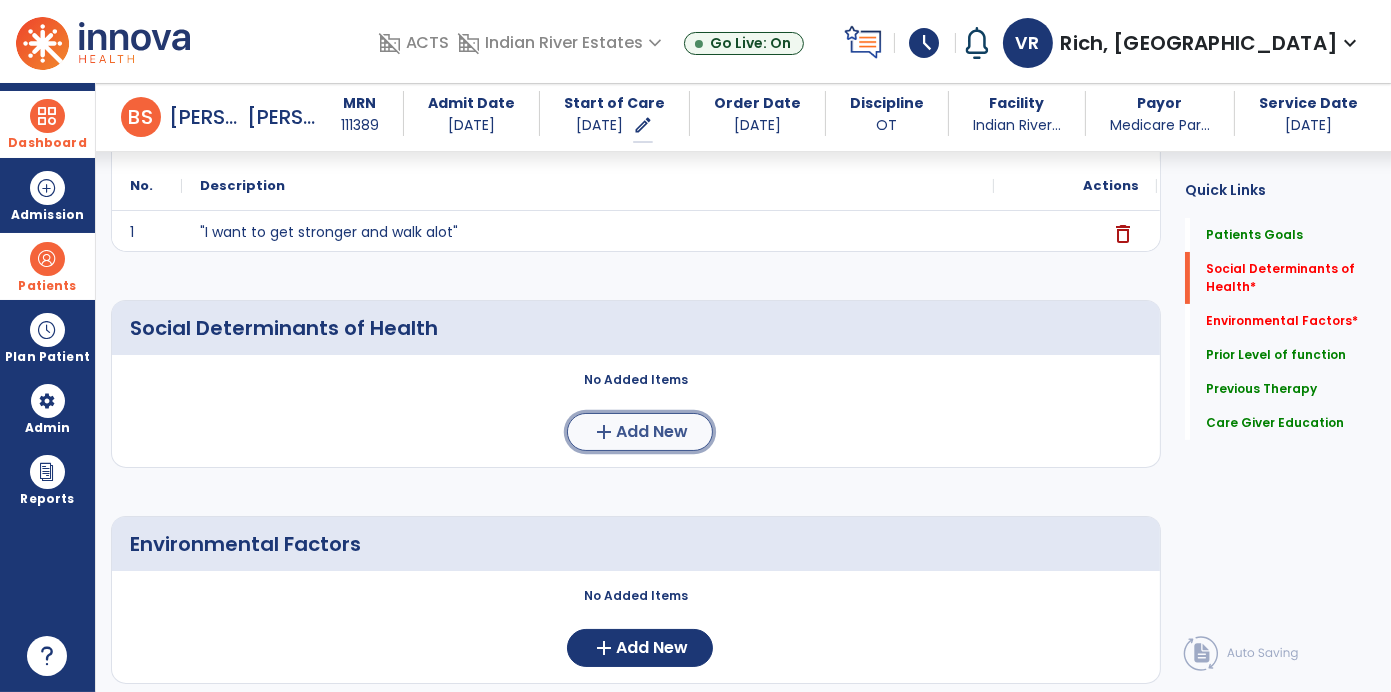 click on "Add New" 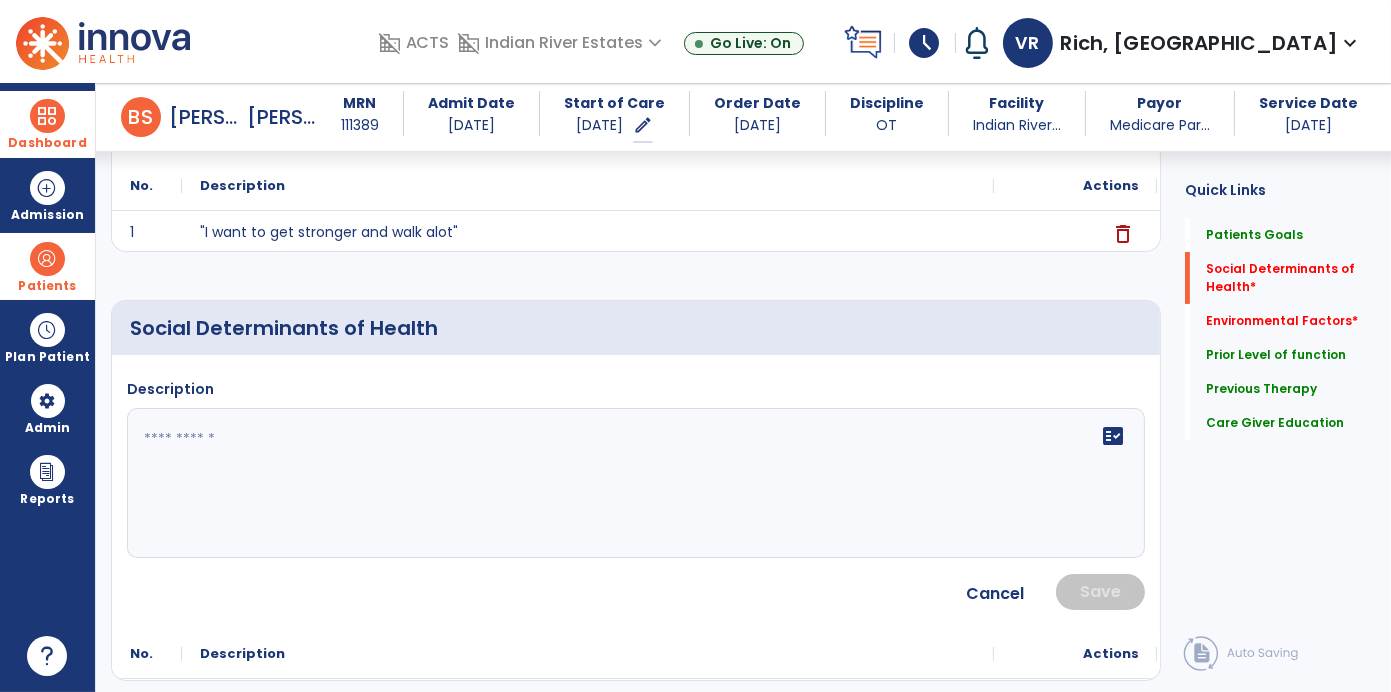 click 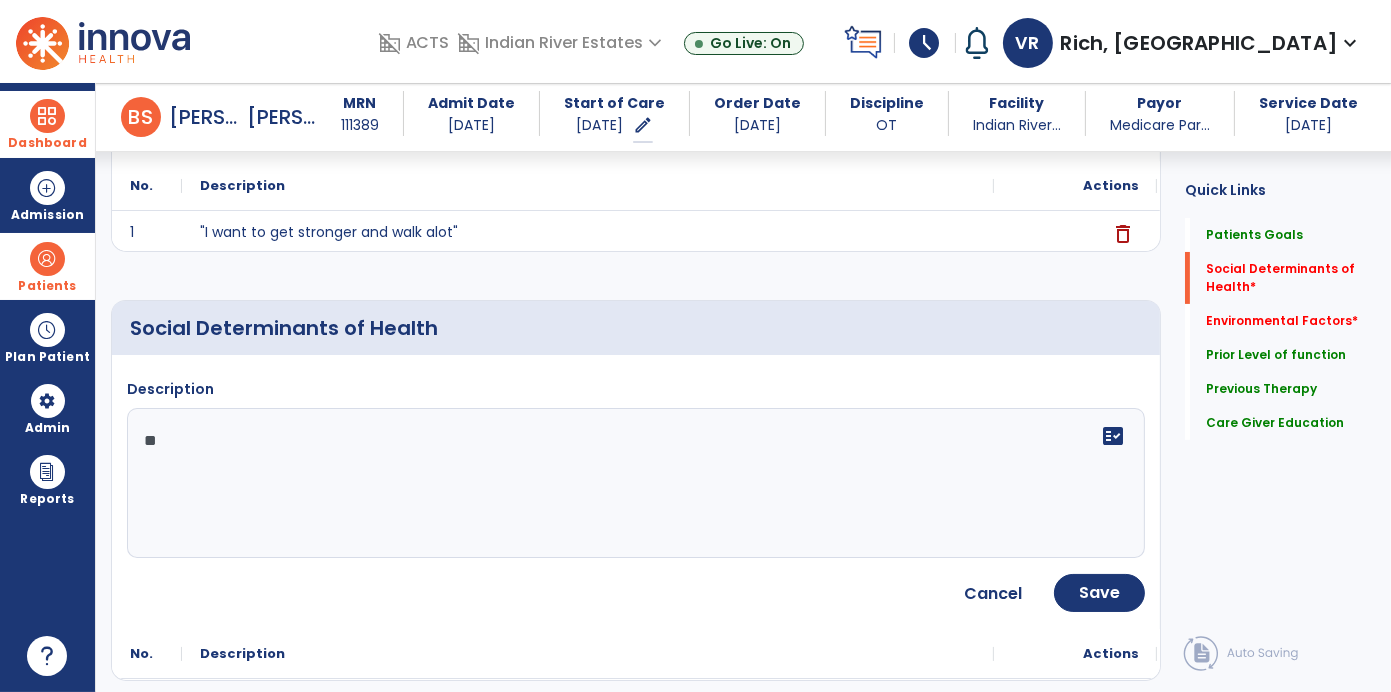 type on "*" 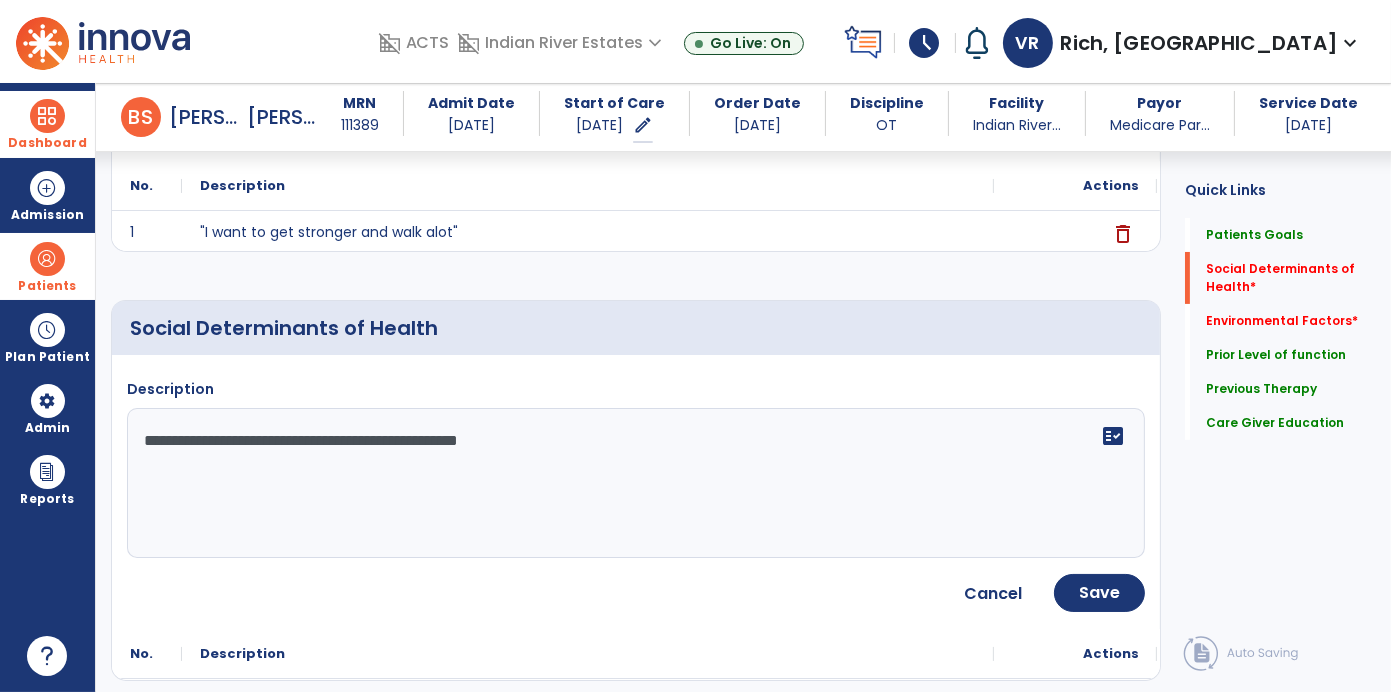 type on "**********" 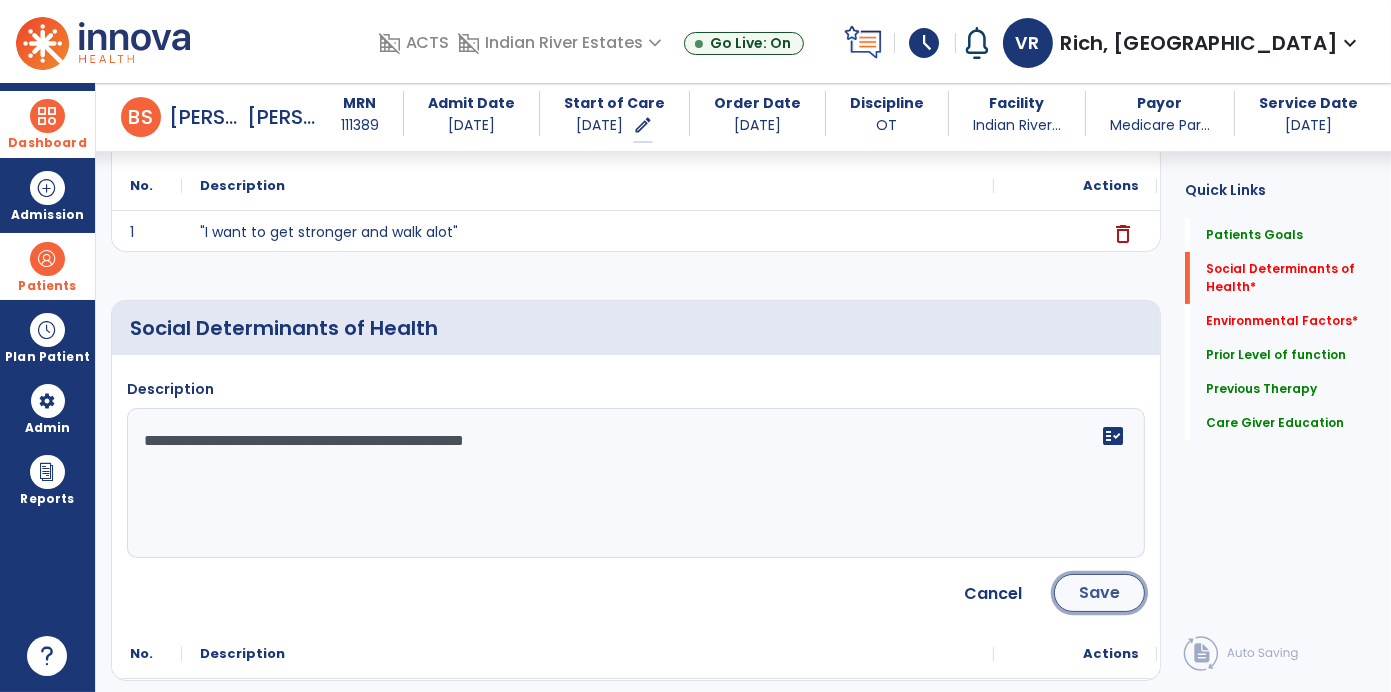 click on "Save" 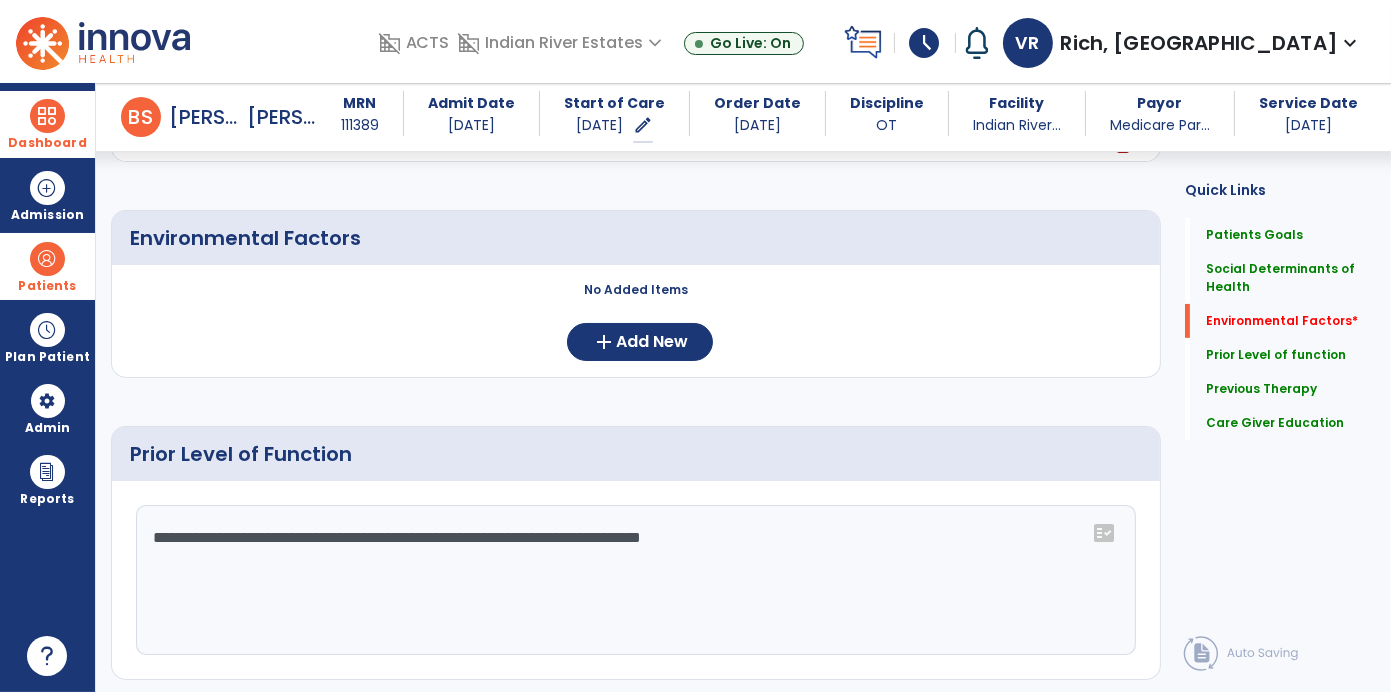 scroll, scrollTop: 435, scrollLeft: 0, axis: vertical 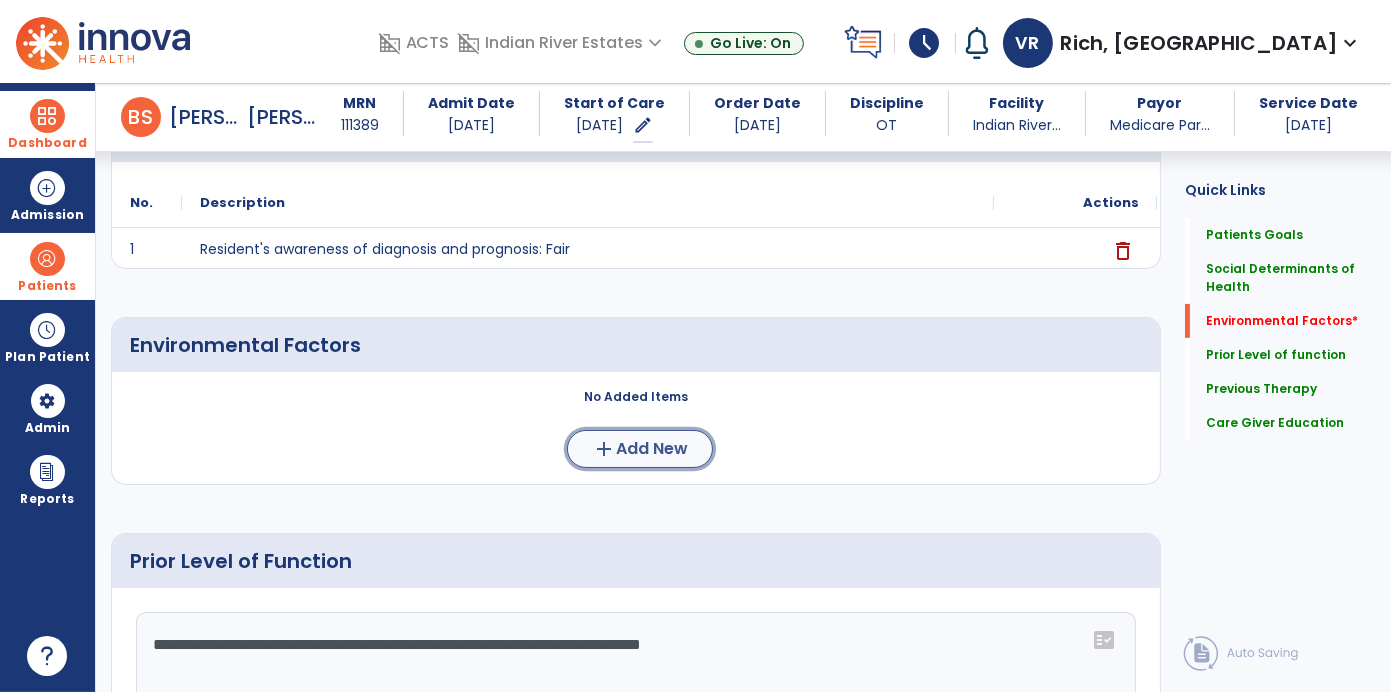 click on "Add New" 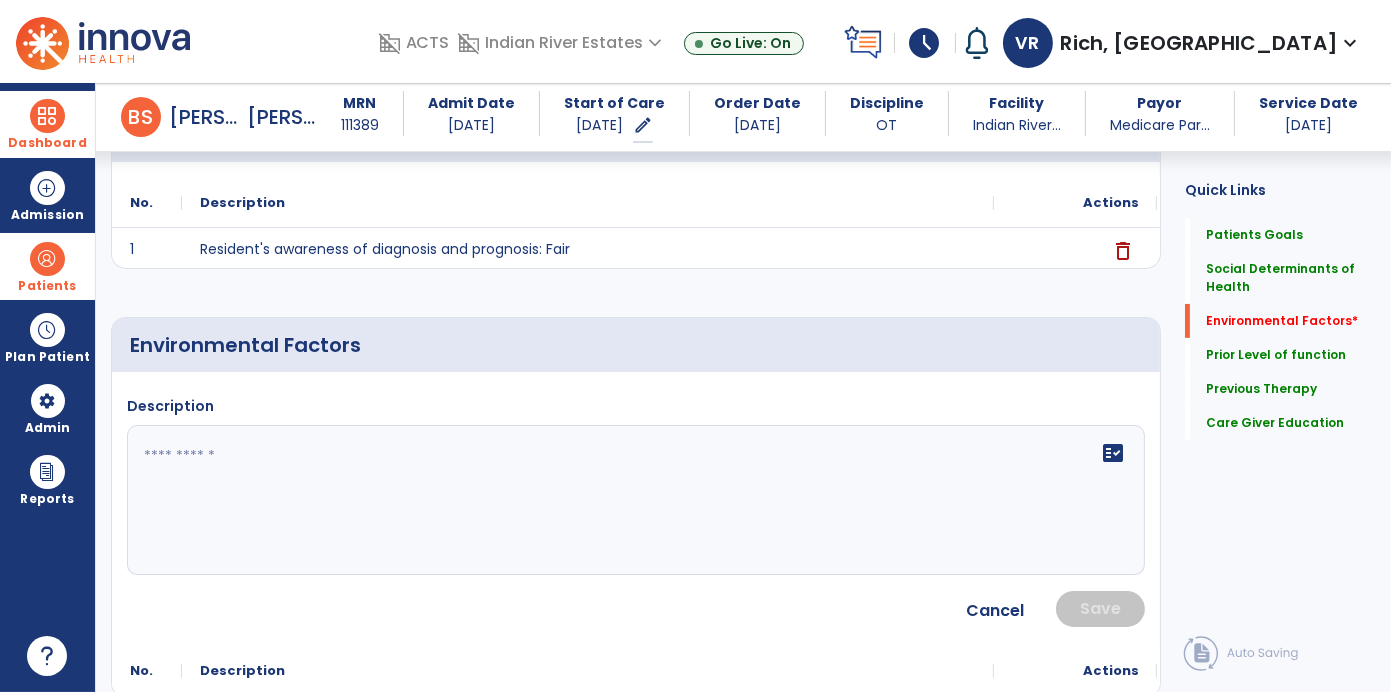 click 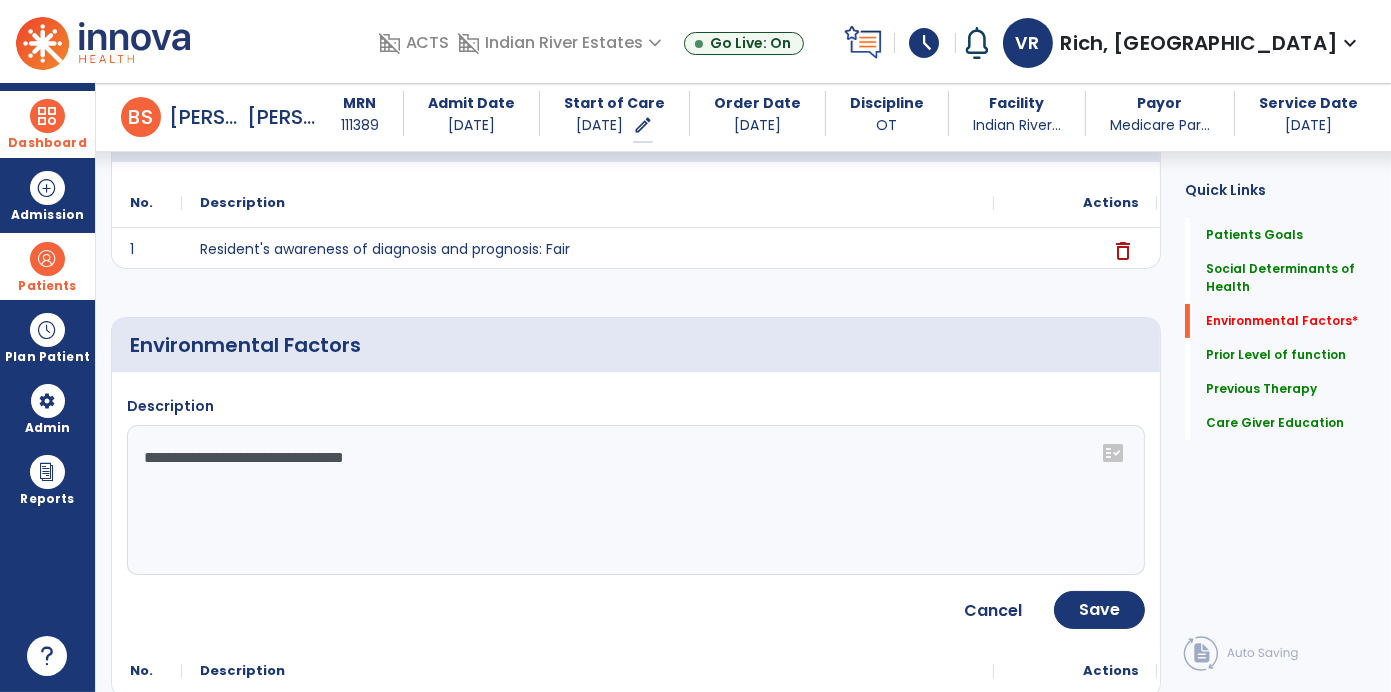 click on "**********" 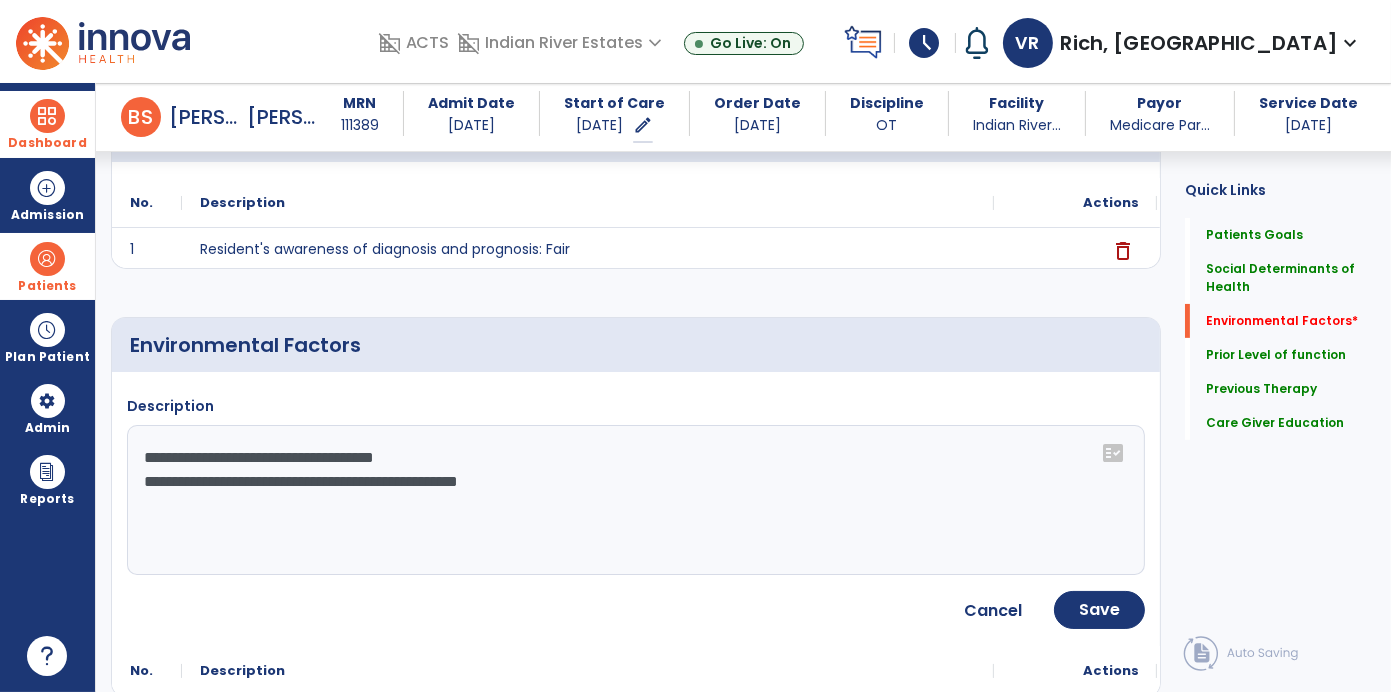 type on "**********" 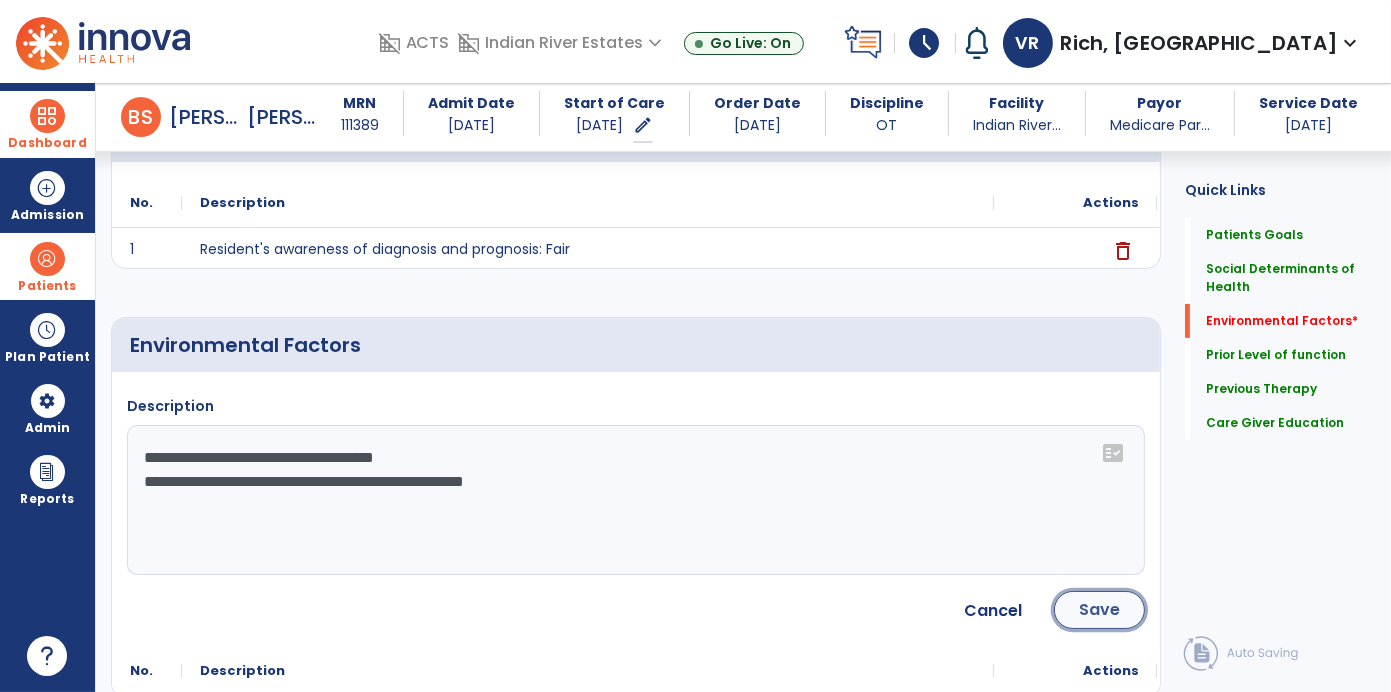 click on "Save" 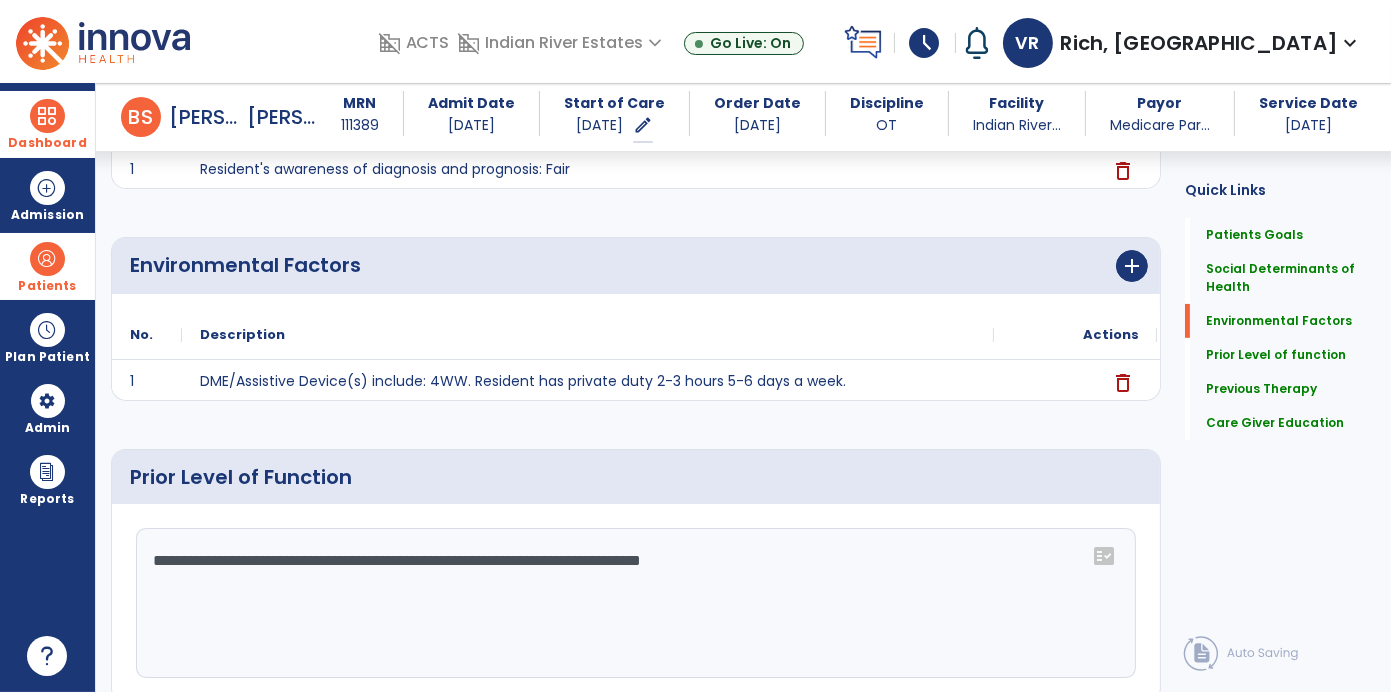scroll, scrollTop: 515, scrollLeft: 0, axis: vertical 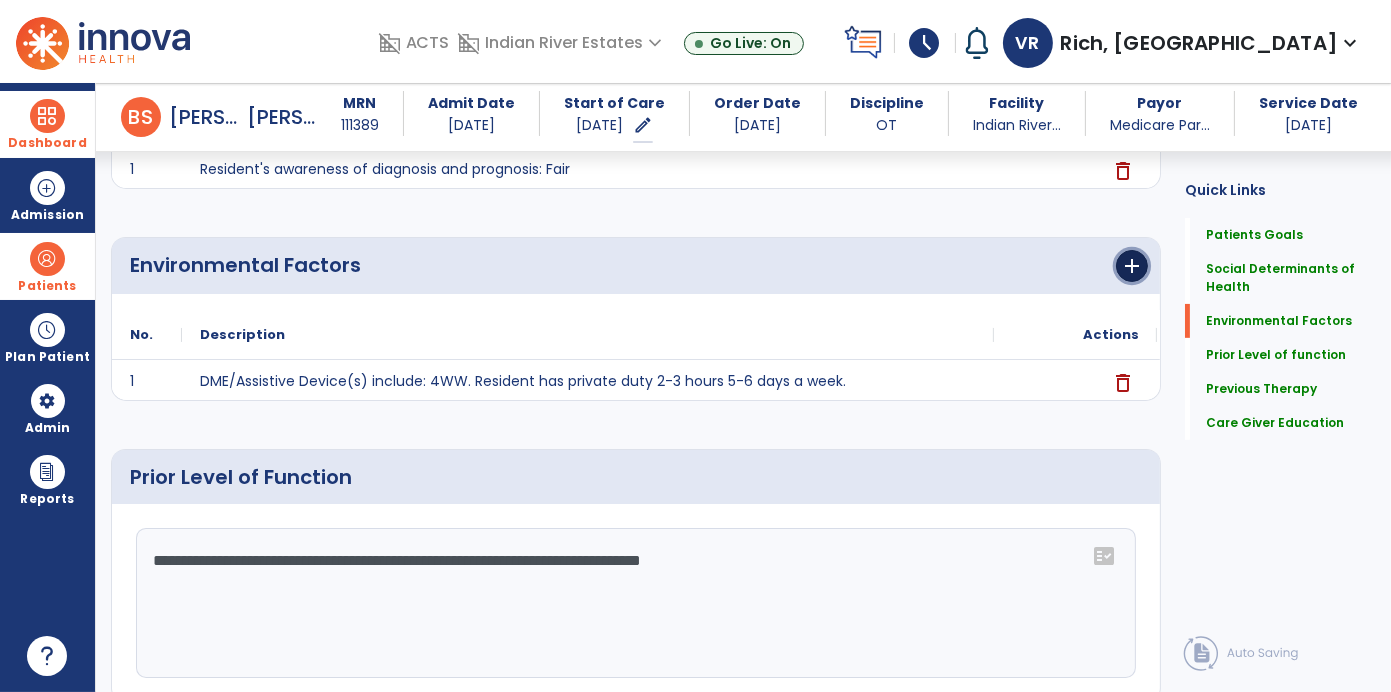 click on "add" 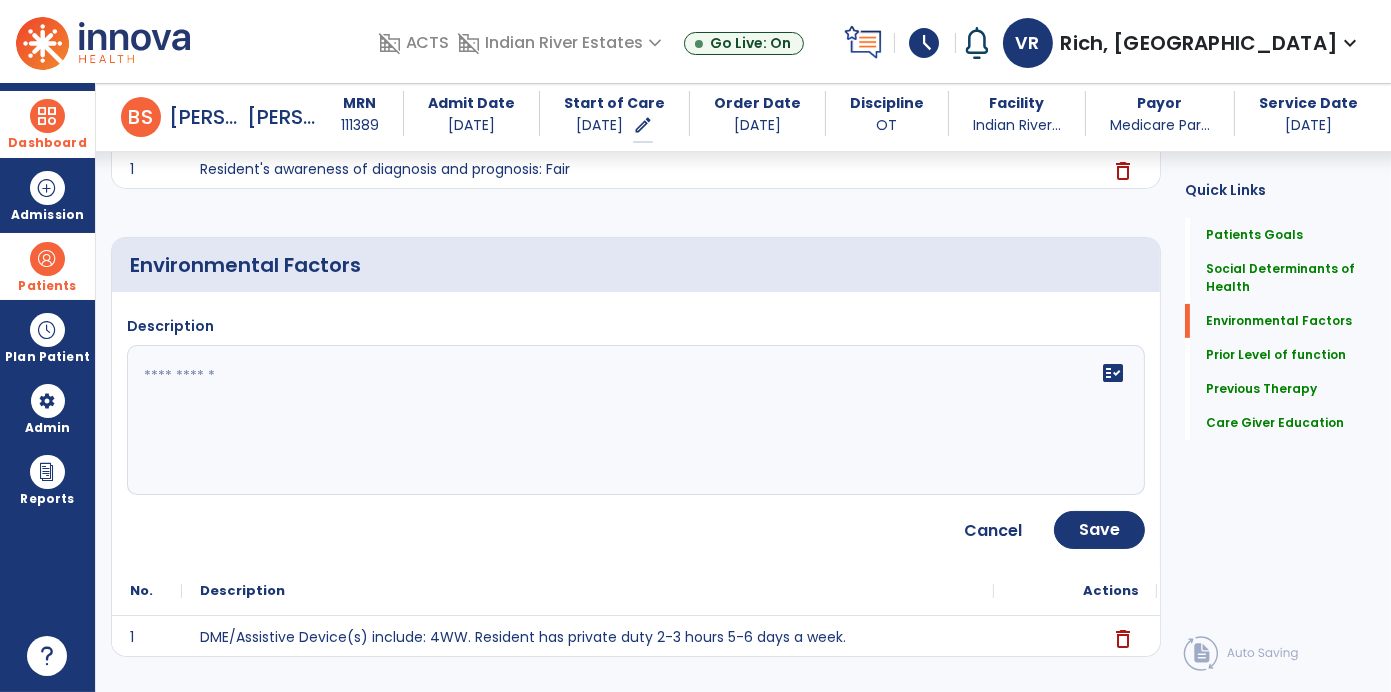 click on "fact_check" 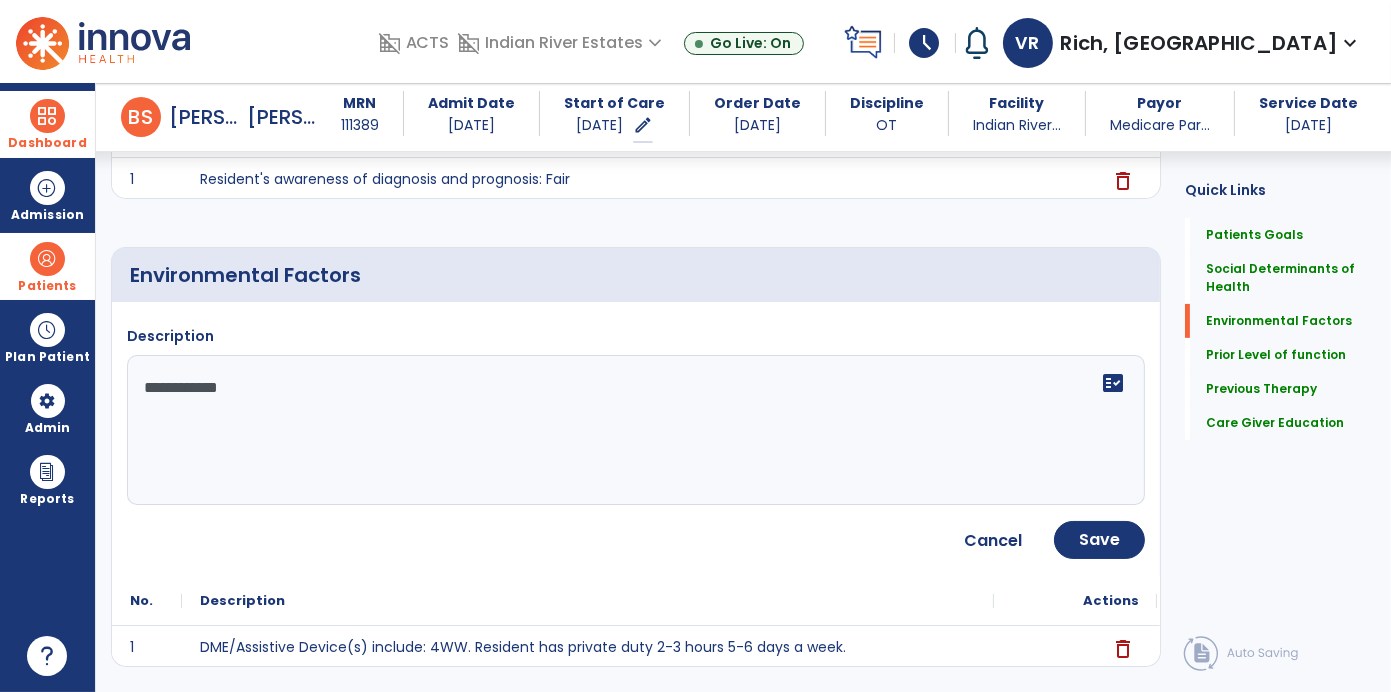 scroll, scrollTop: 507, scrollLeft: 0, axis: vertical 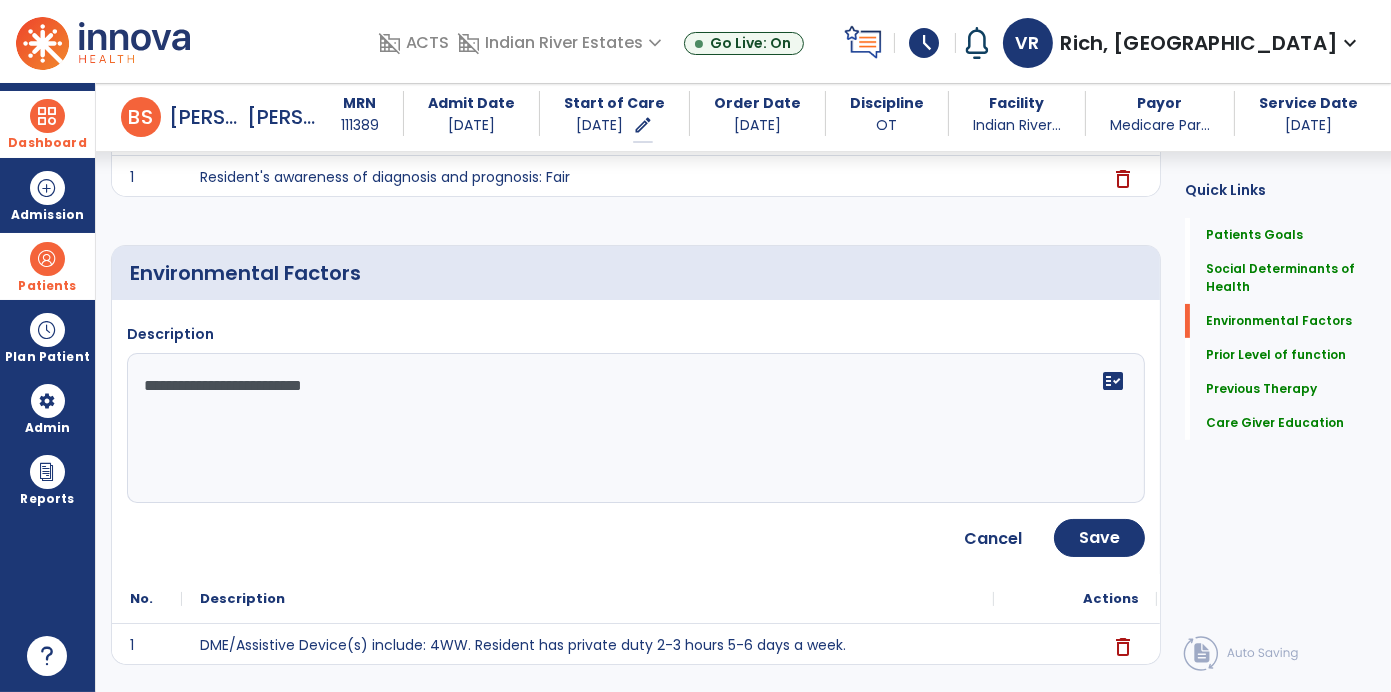 type on "**********" 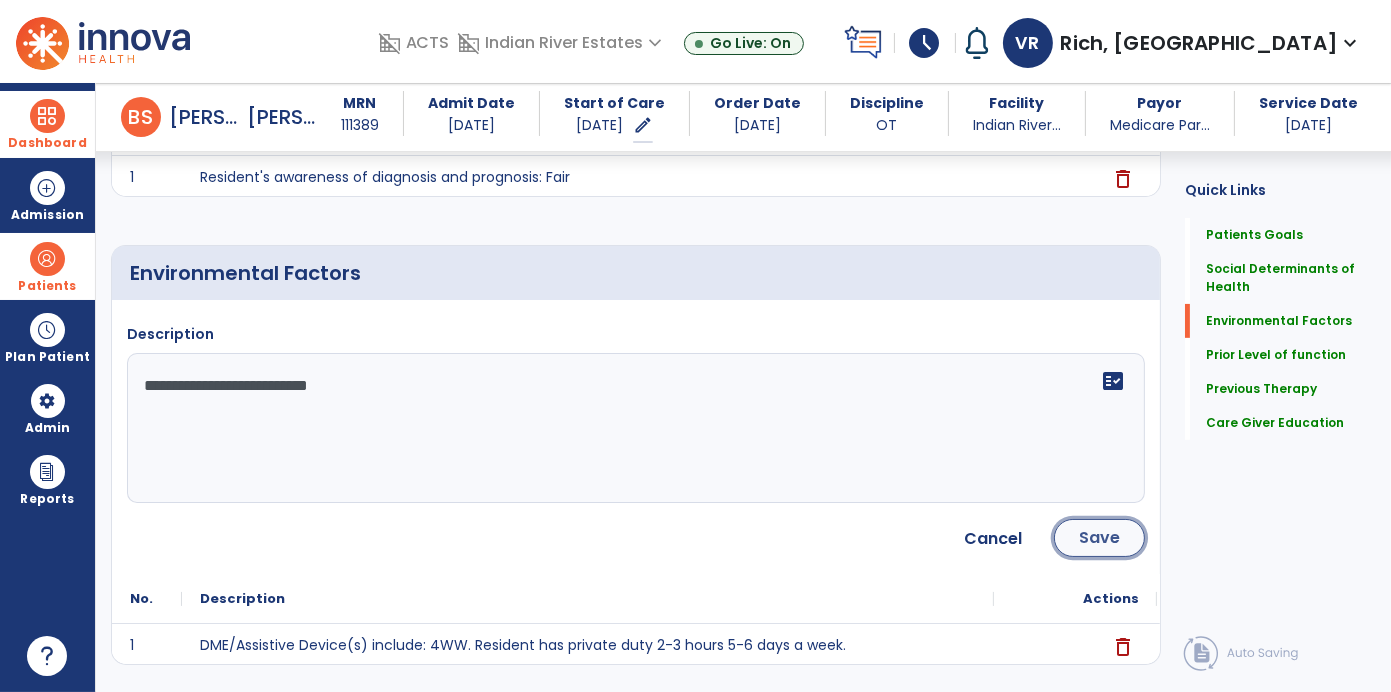 click on "Save" 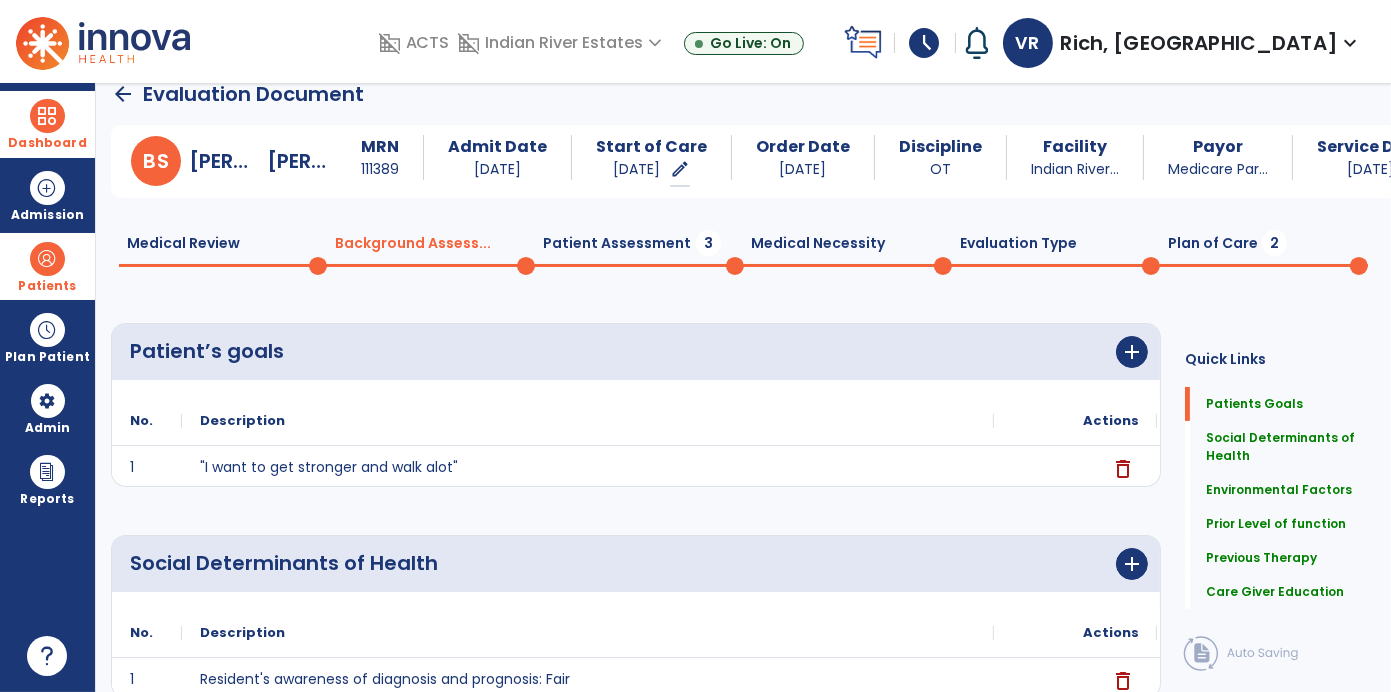 scroll, scrollTop: 0, scrollLeft: 0, axis: both 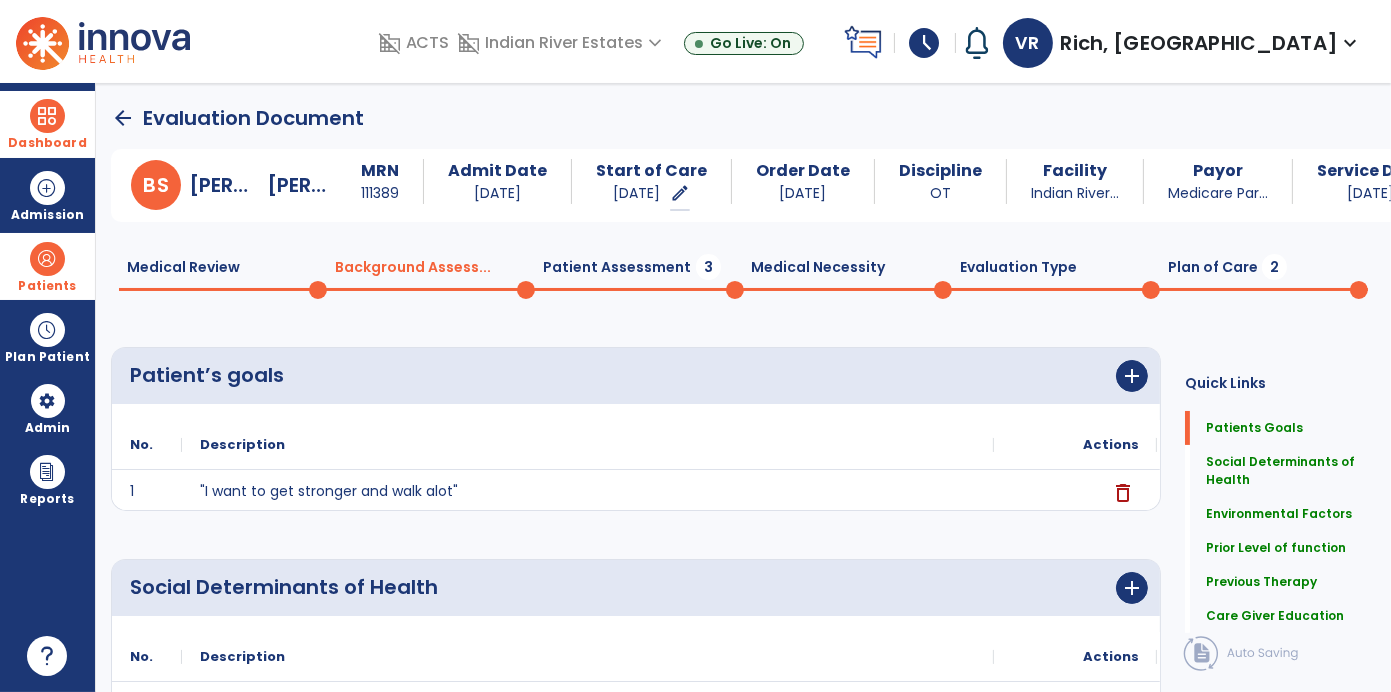 click on "Patient Assessment  3" 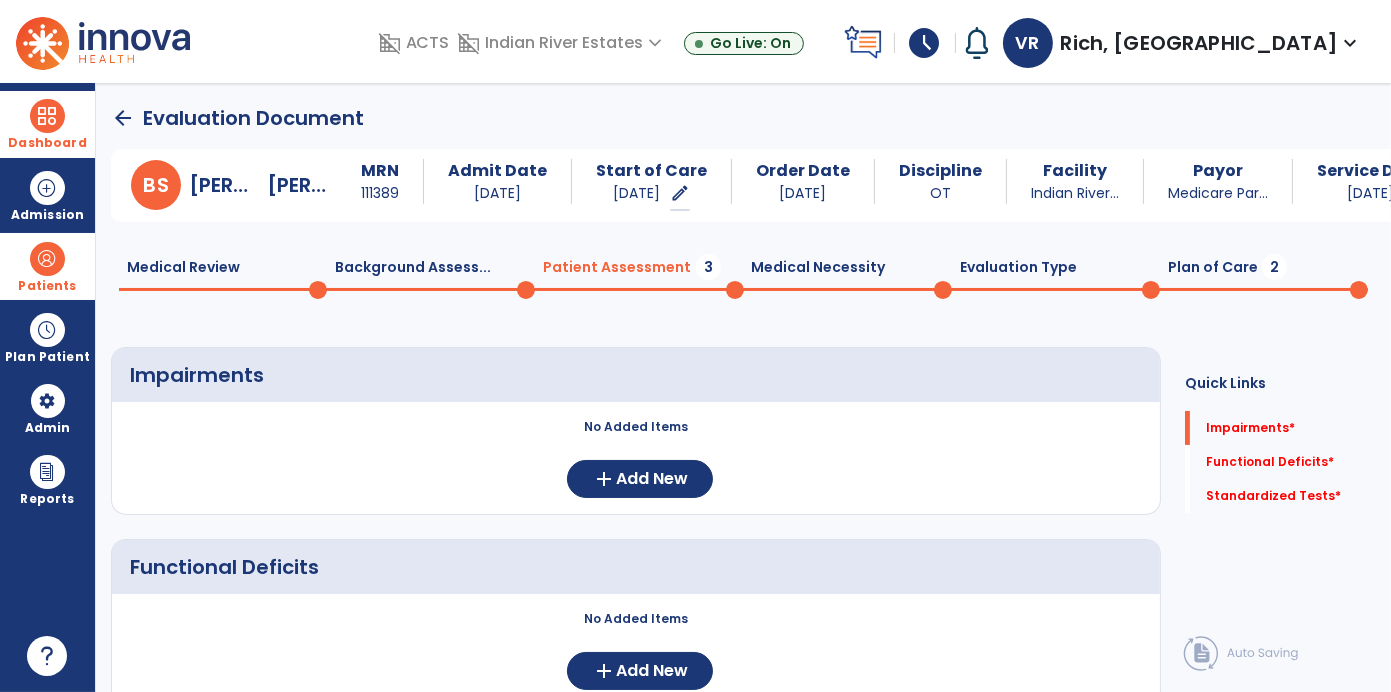 click 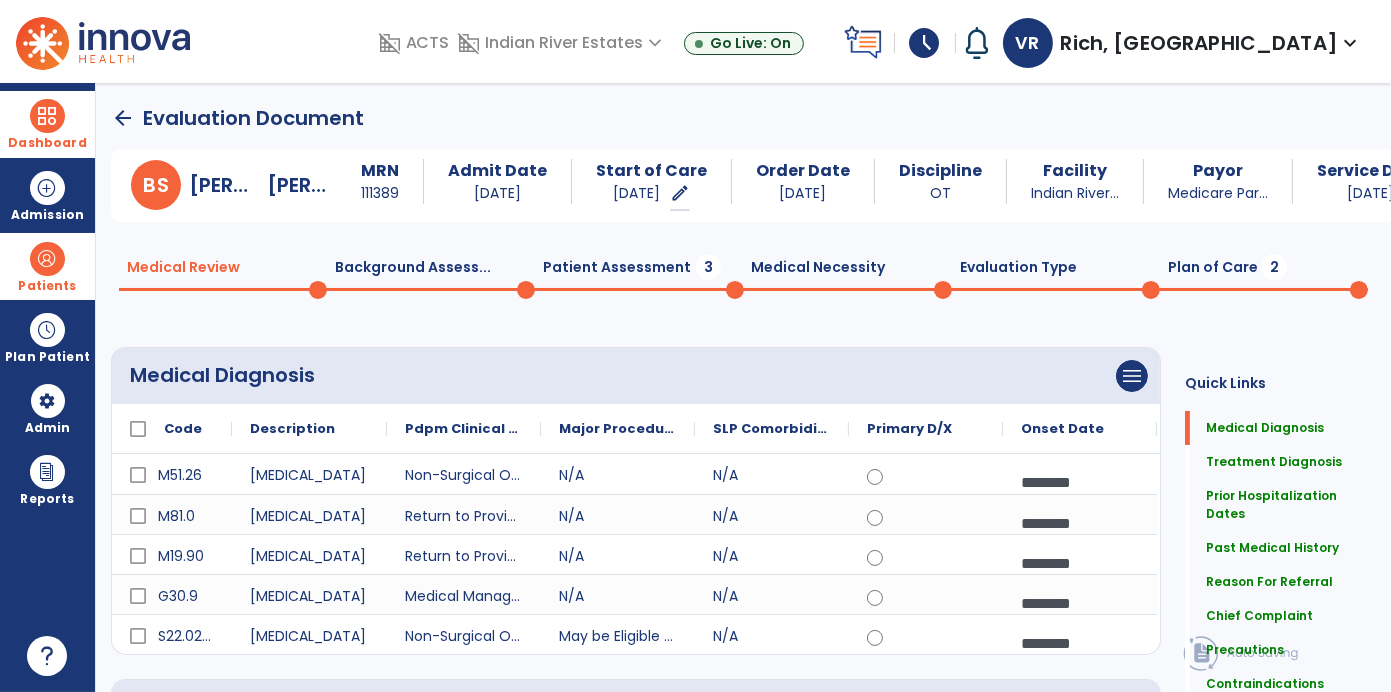 click on "Patient Assessment  3" 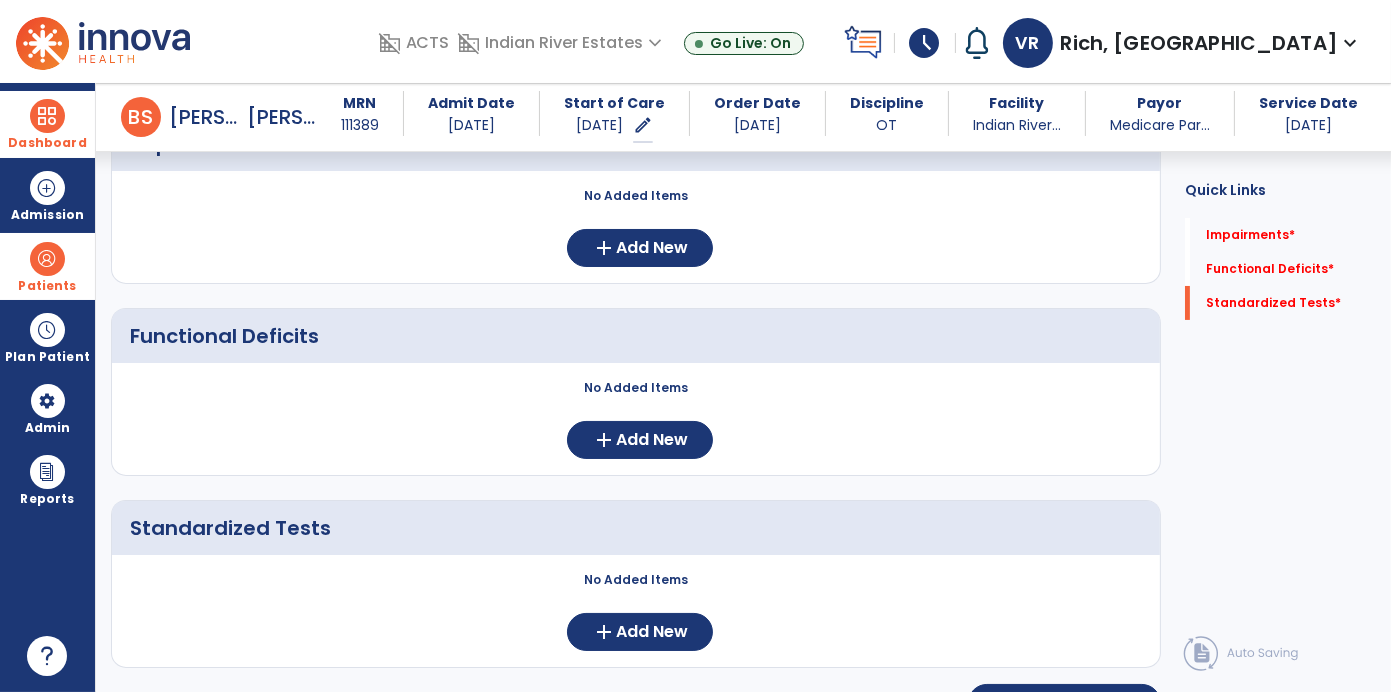 scroll, scrollTop: 254, scrollLeft: 0, axis: vertical 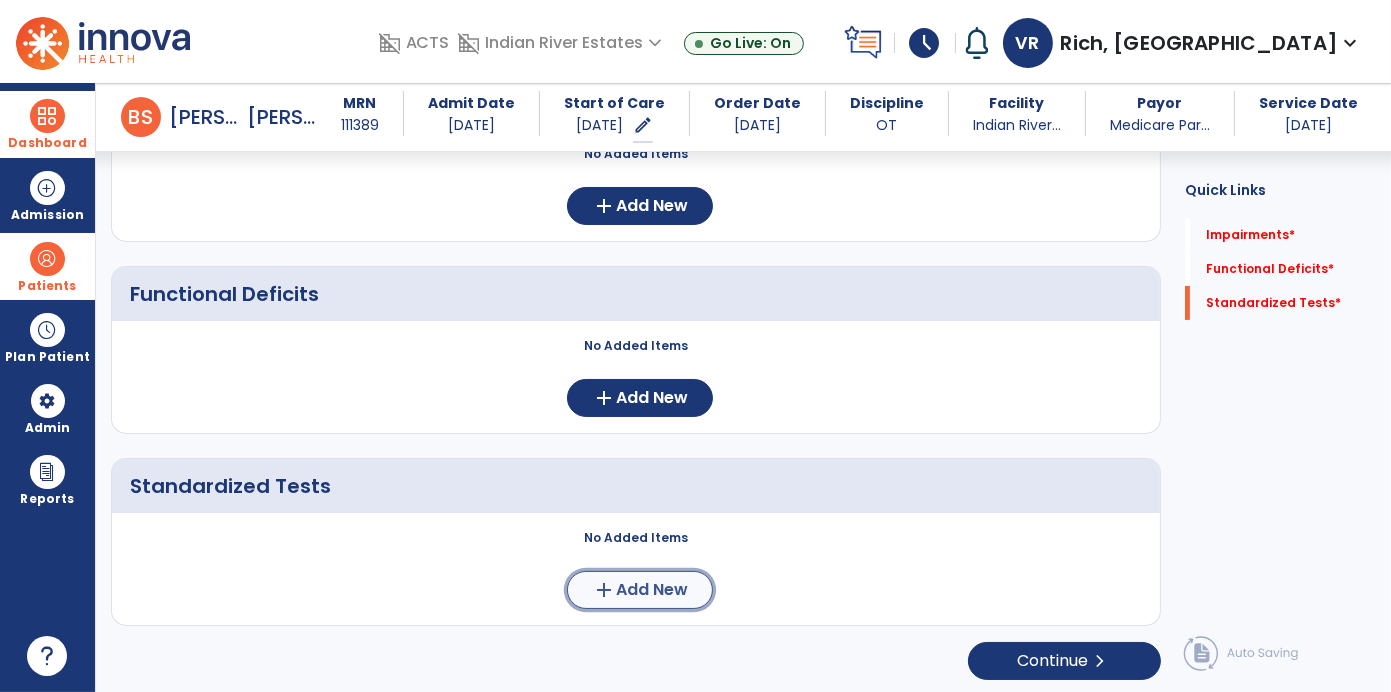click on "Add New" 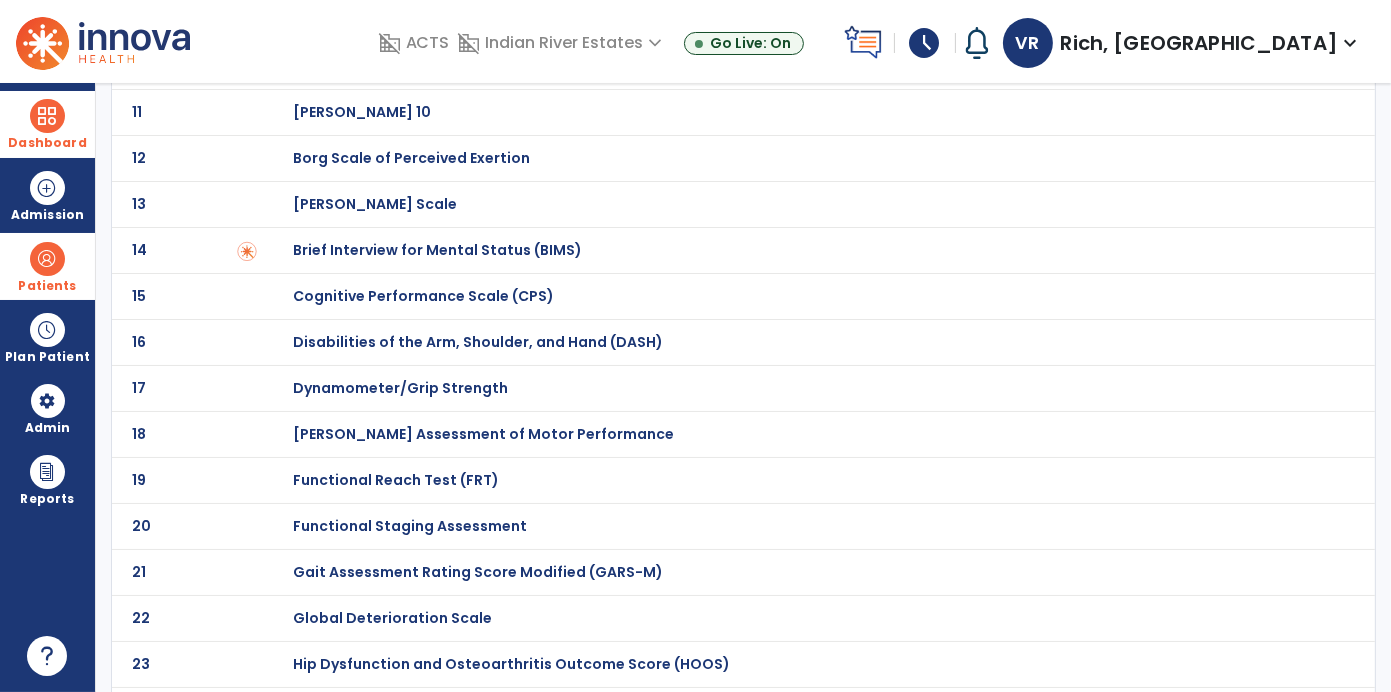 scroll, scrollTop: 549, scrollLeft: 0, axis: vertical 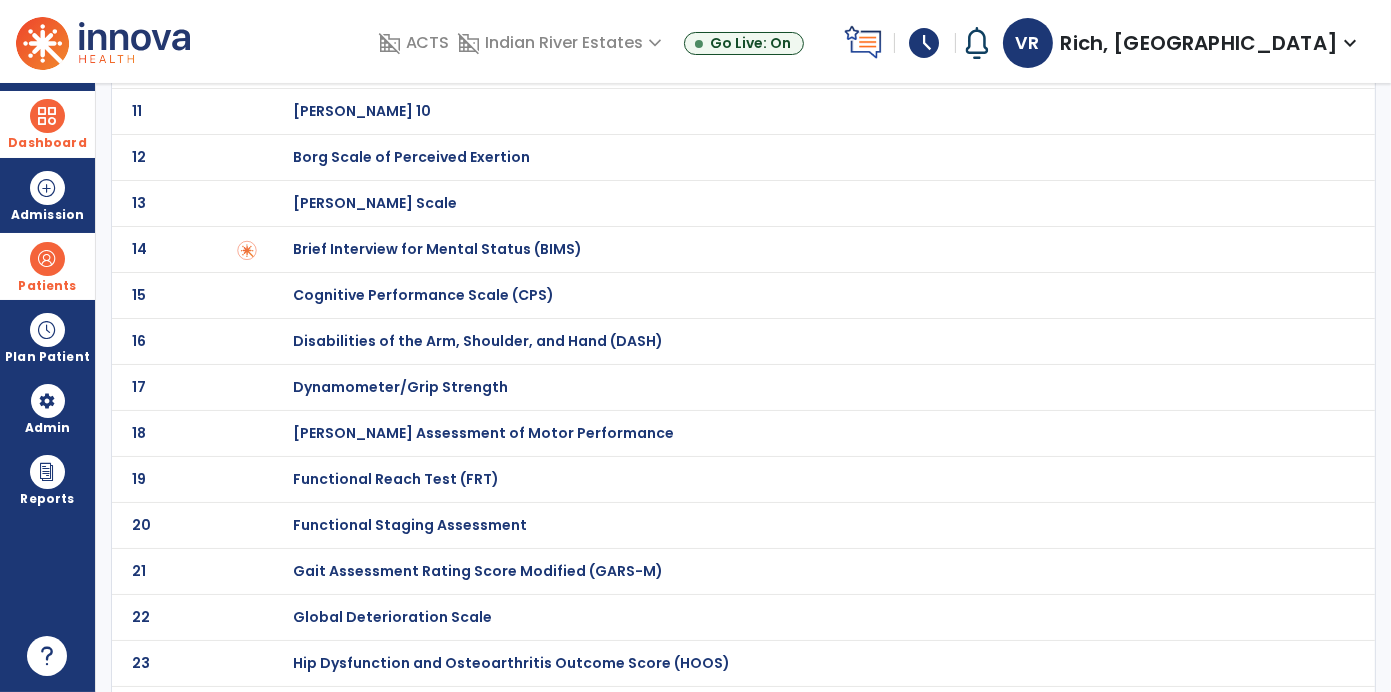 click on "Dynamometer/Grip Strength" at bounding box center [804, -349] 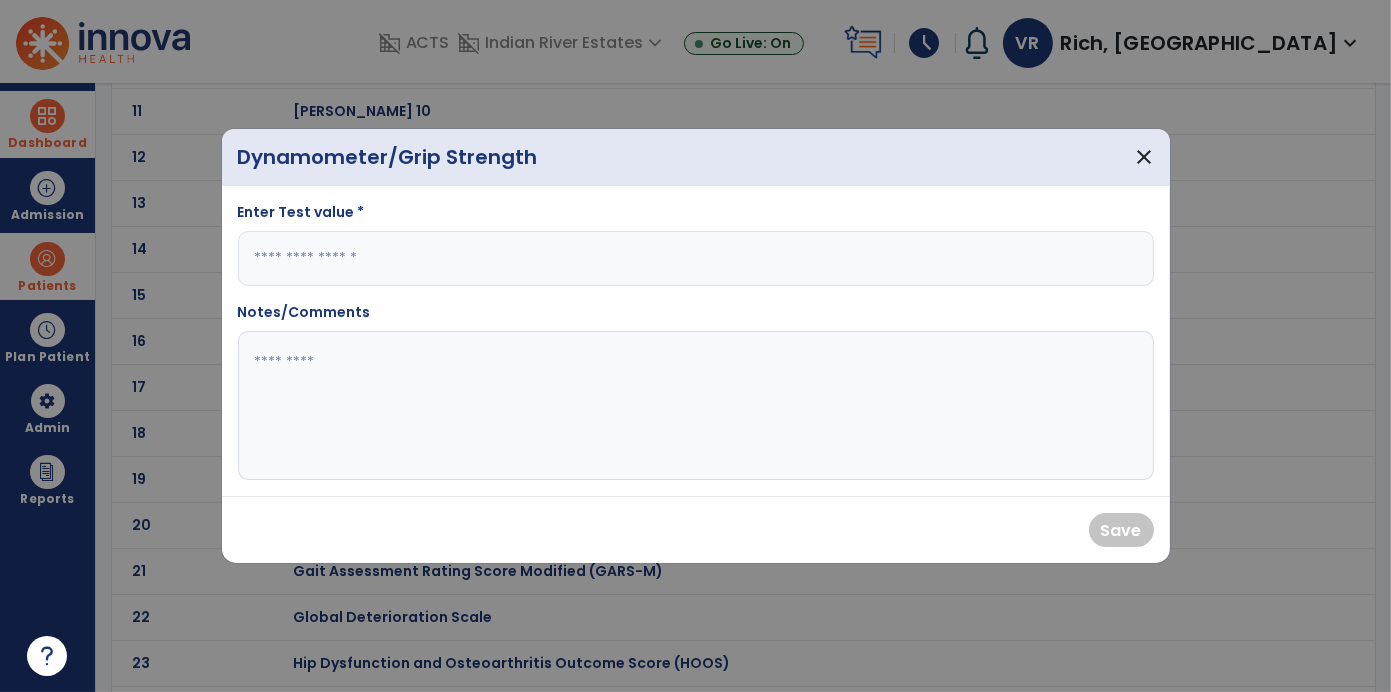 click at bounding box center [696, 258] 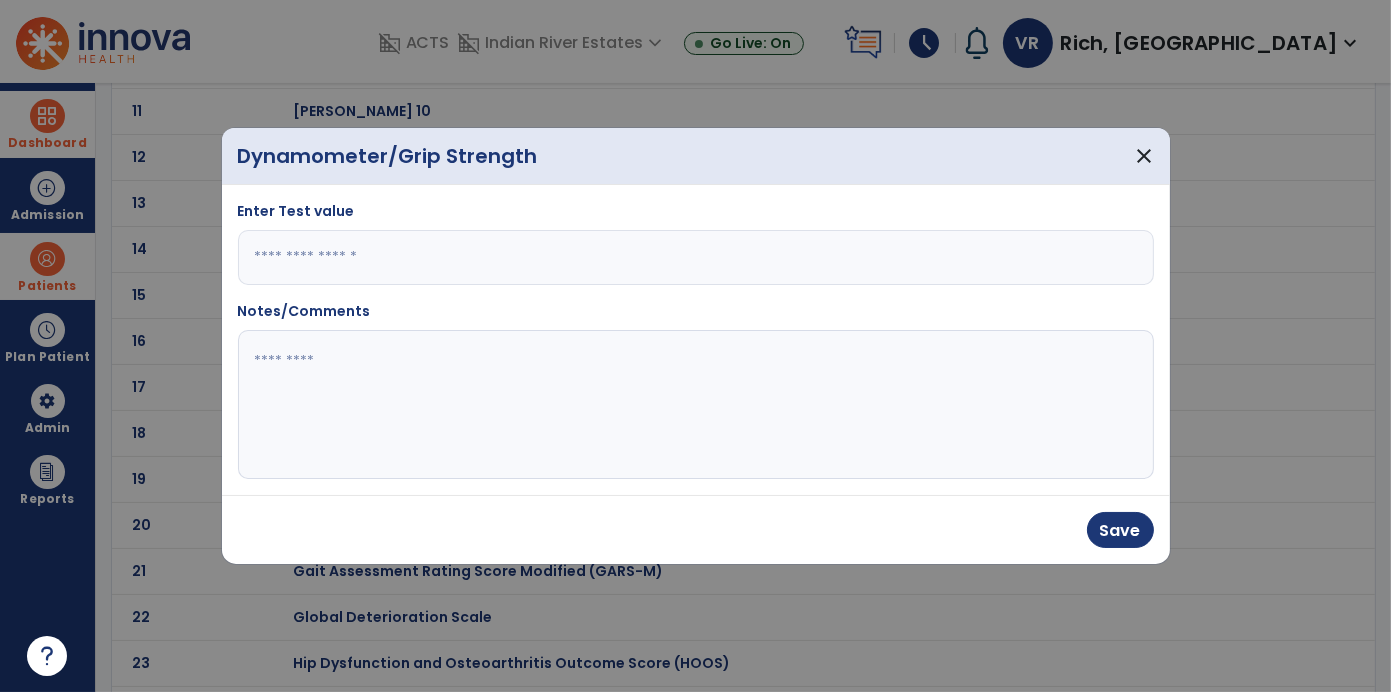 type on "**" 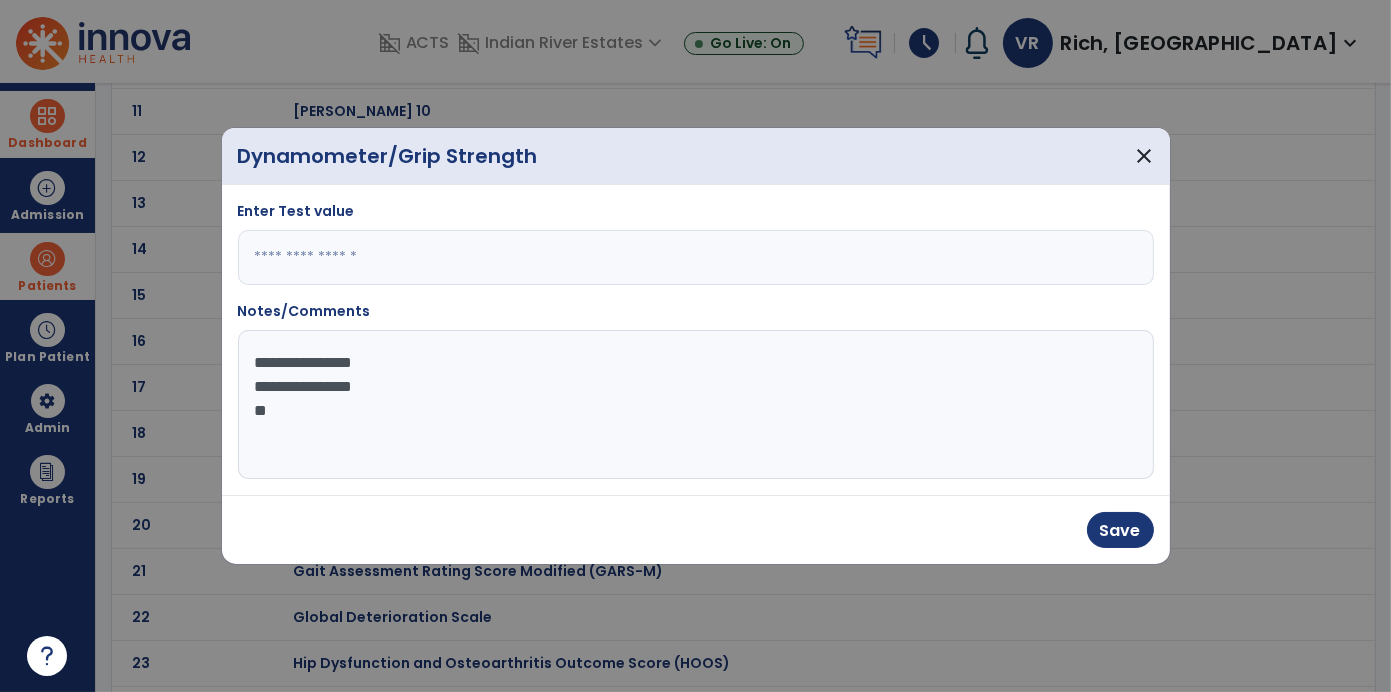 click on "**********" 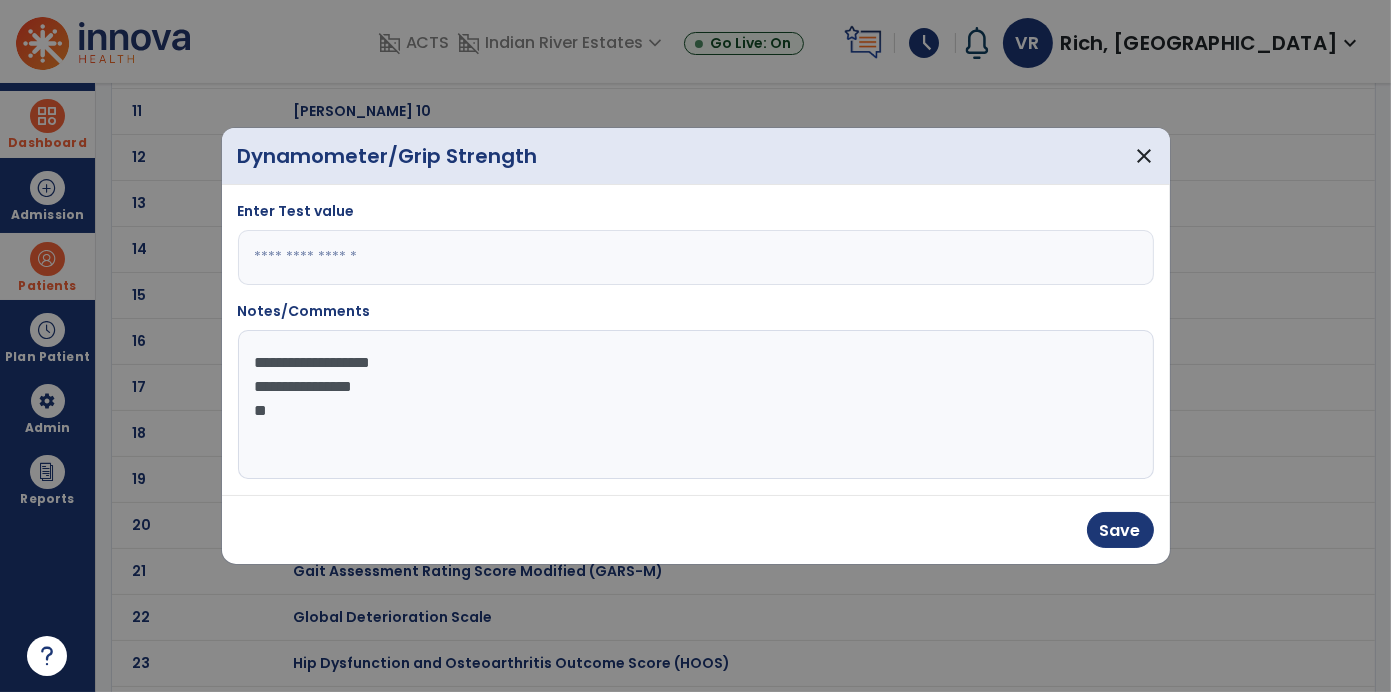 click on "**********" 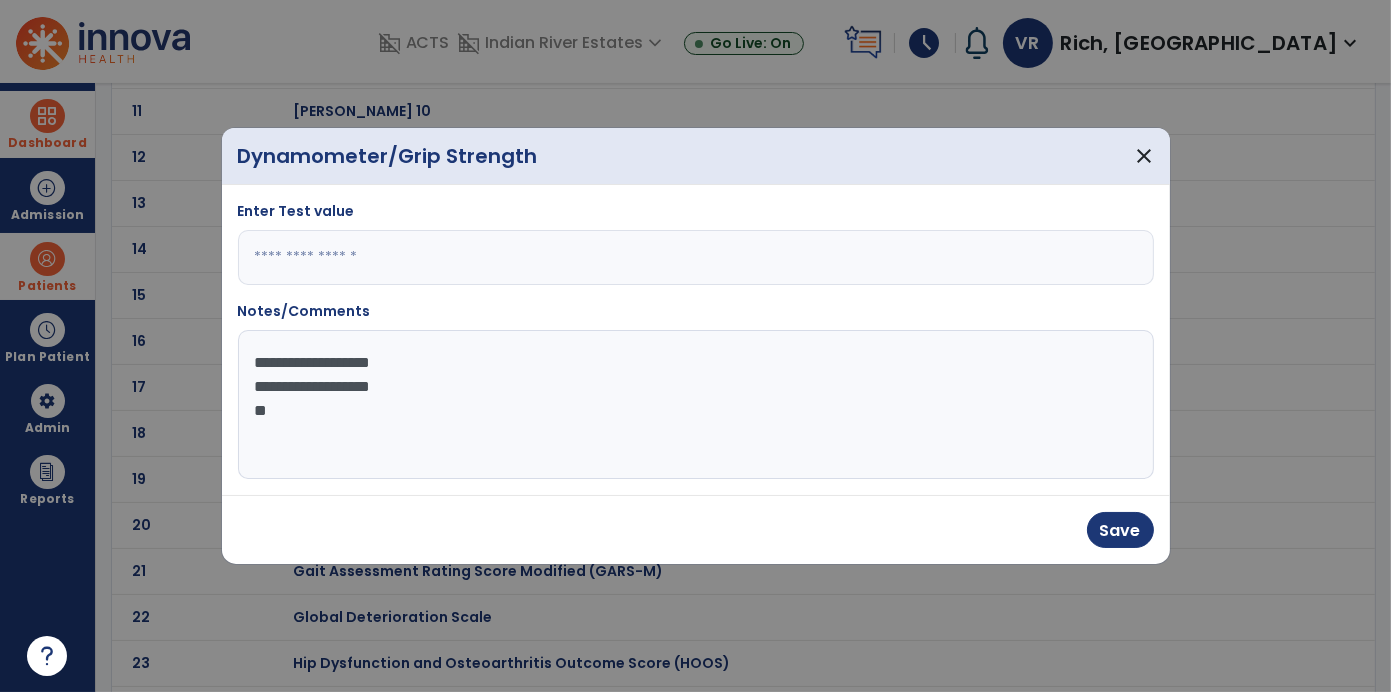 click on "**********" 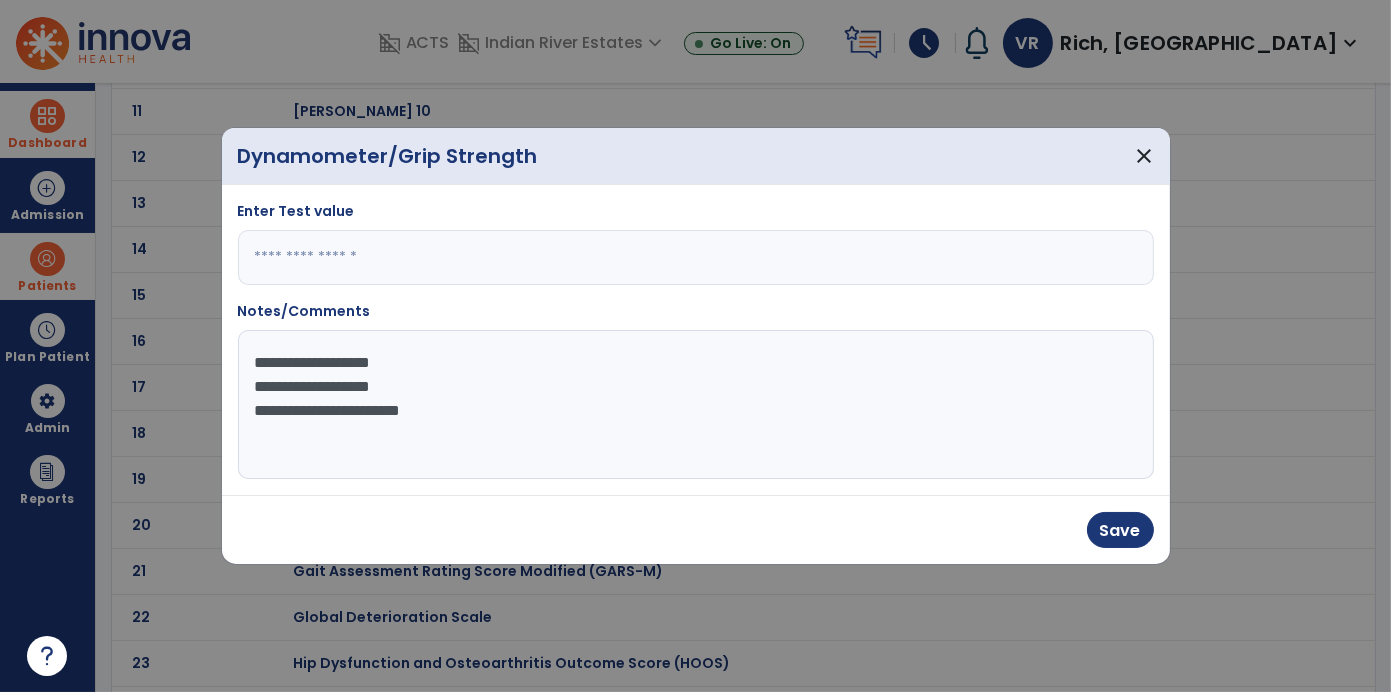 click on "**********" 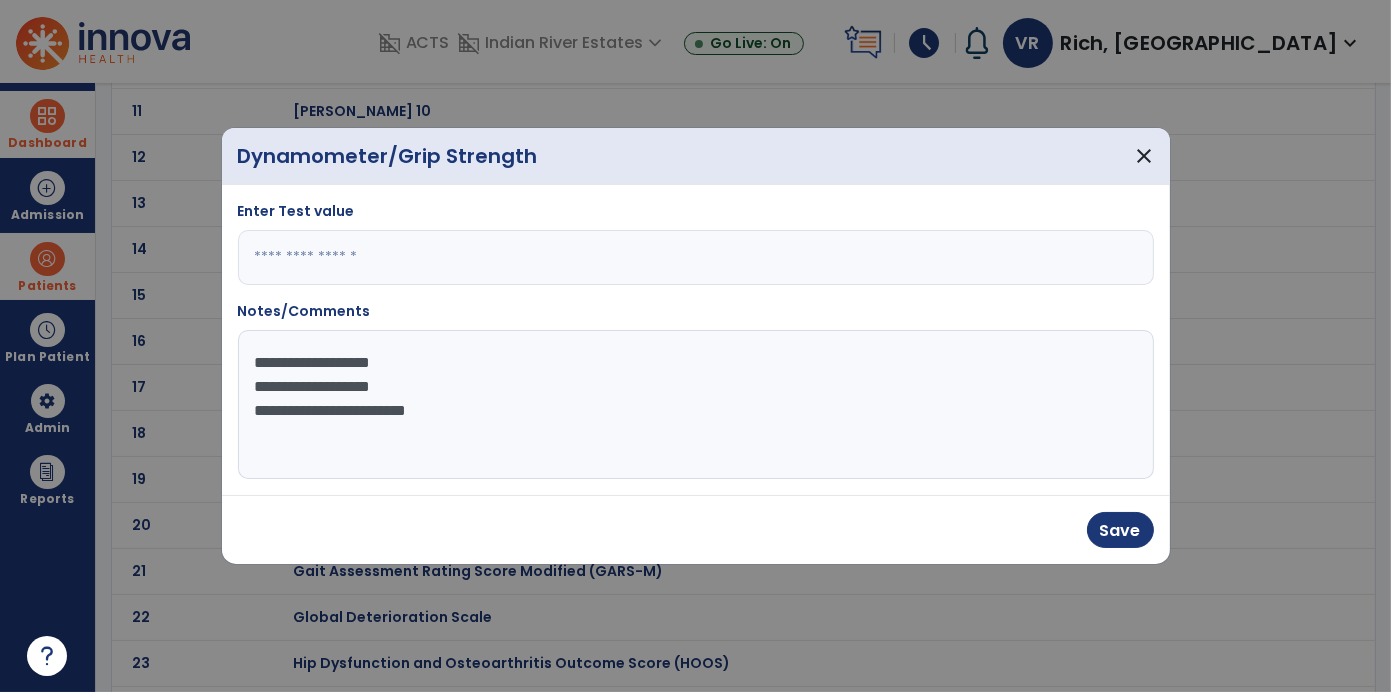click on "**********" 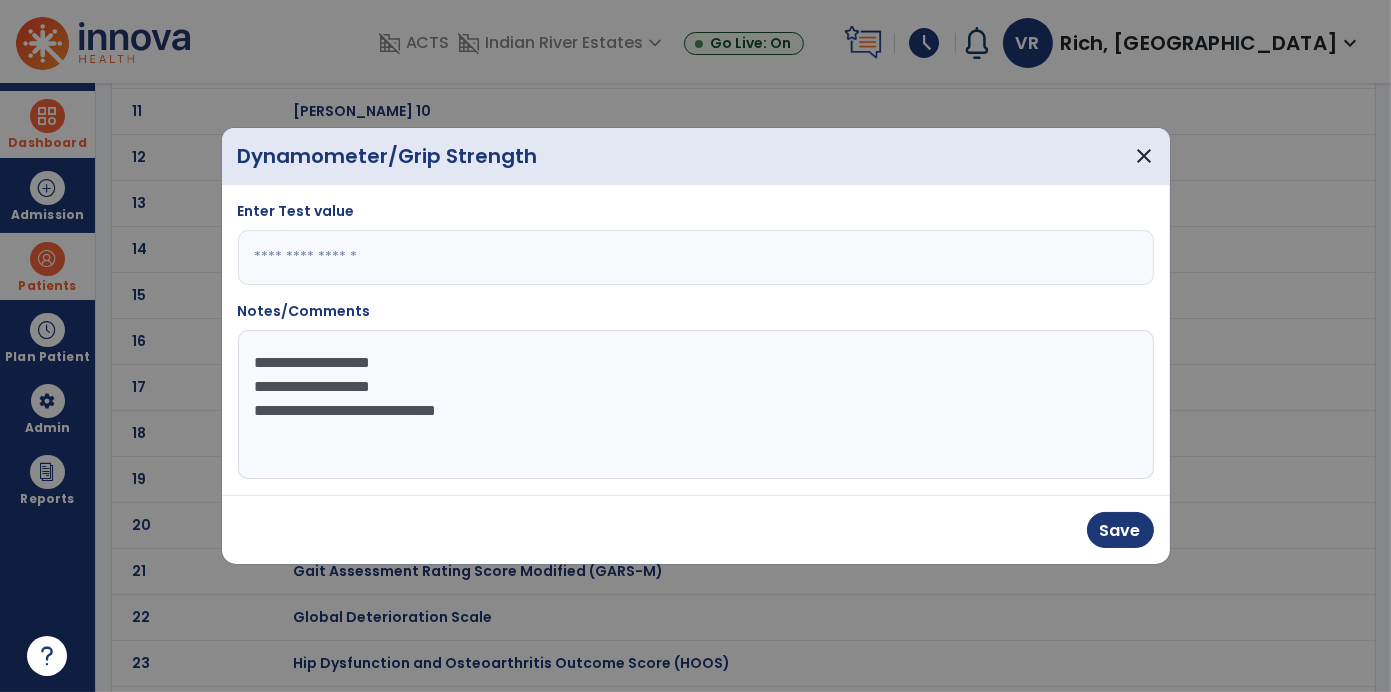 type on "**********" 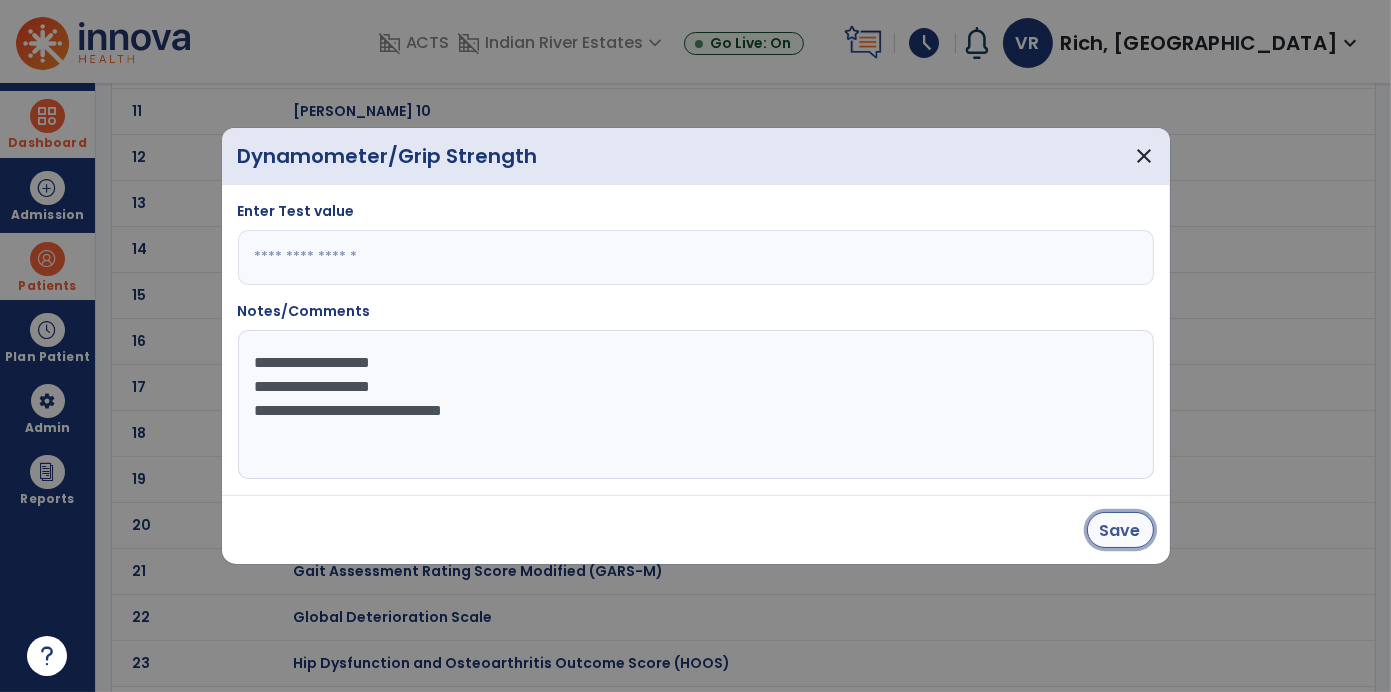 click on "Save" at bounding box center [1120, 530] 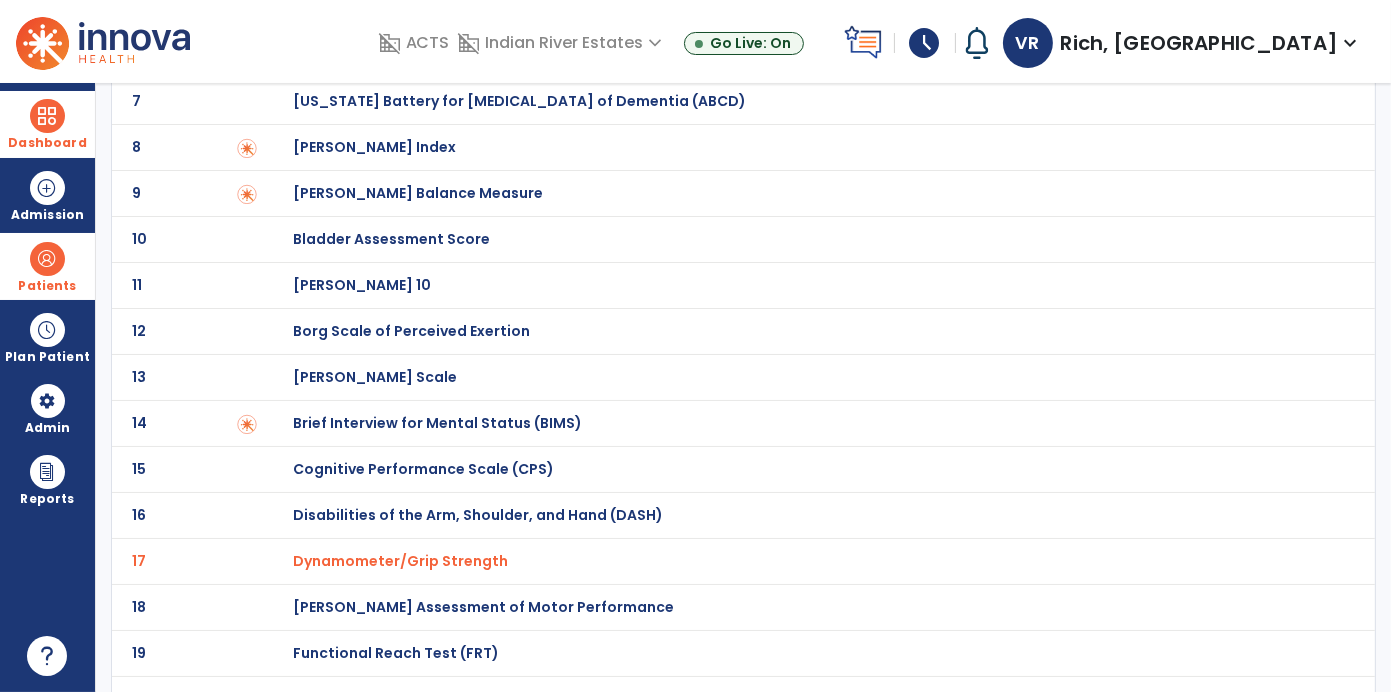 scroll, scrollTop: 0, scrollLeft: 0, axis: both 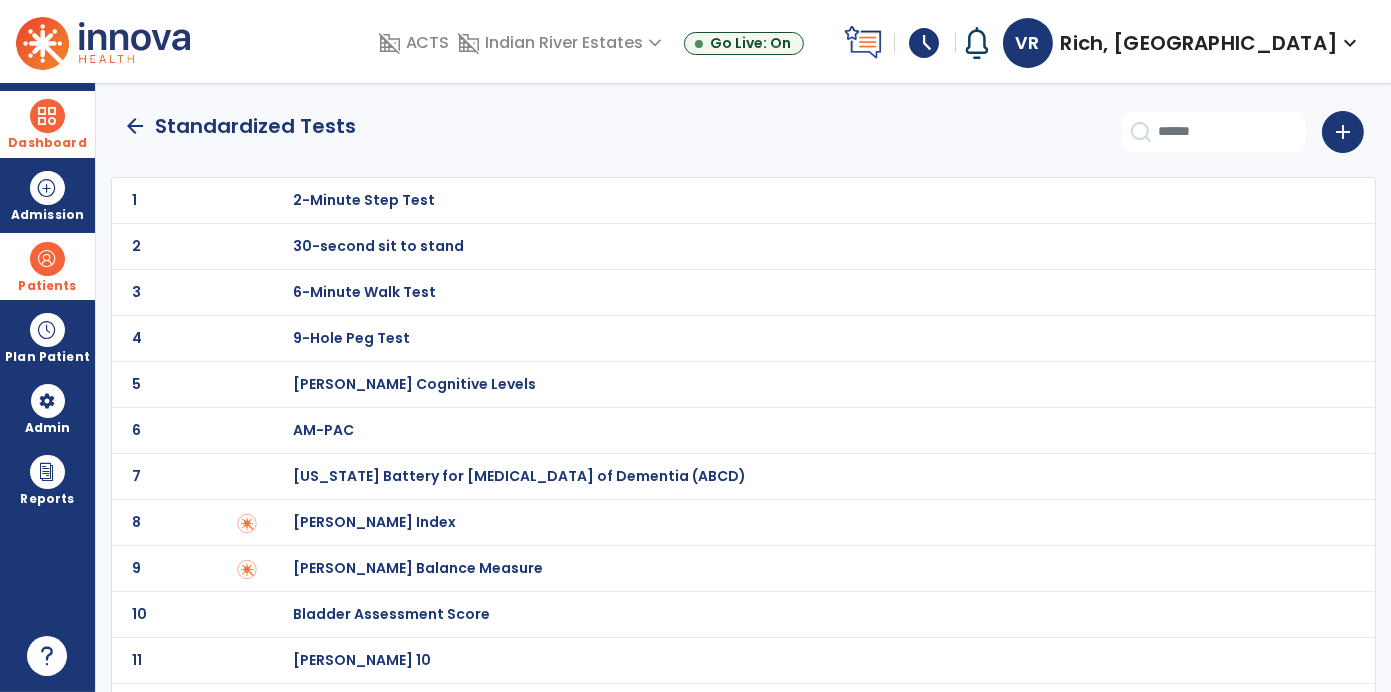 click on "arrow_back" 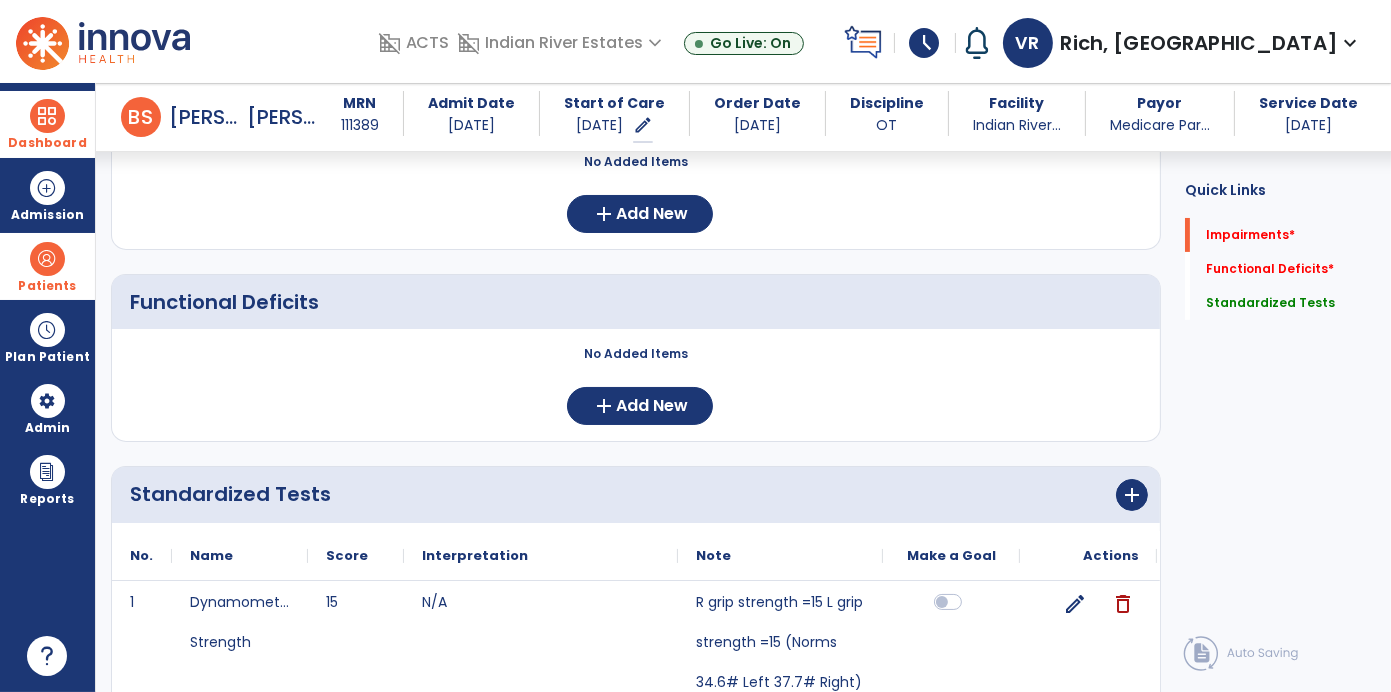 scroll, scrollTop: 0, scrollLeft: 0, axis: both 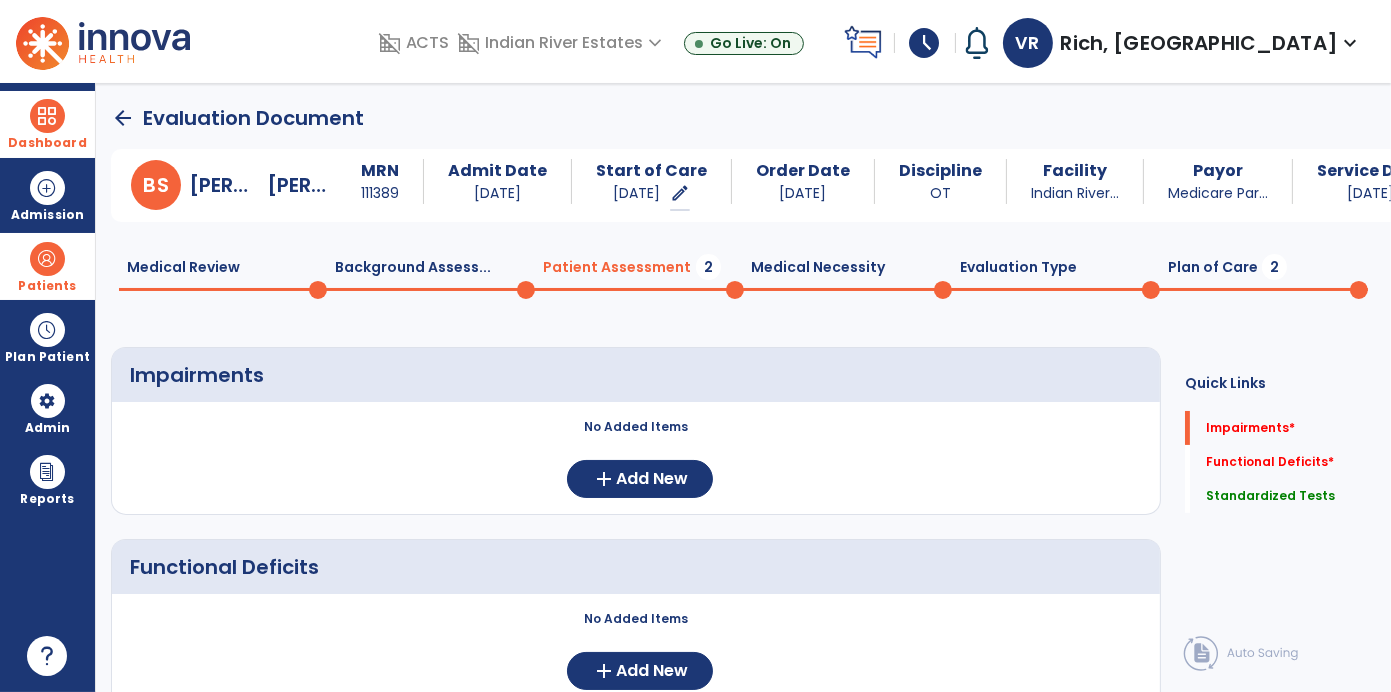 click on "Medical Necessity  0" 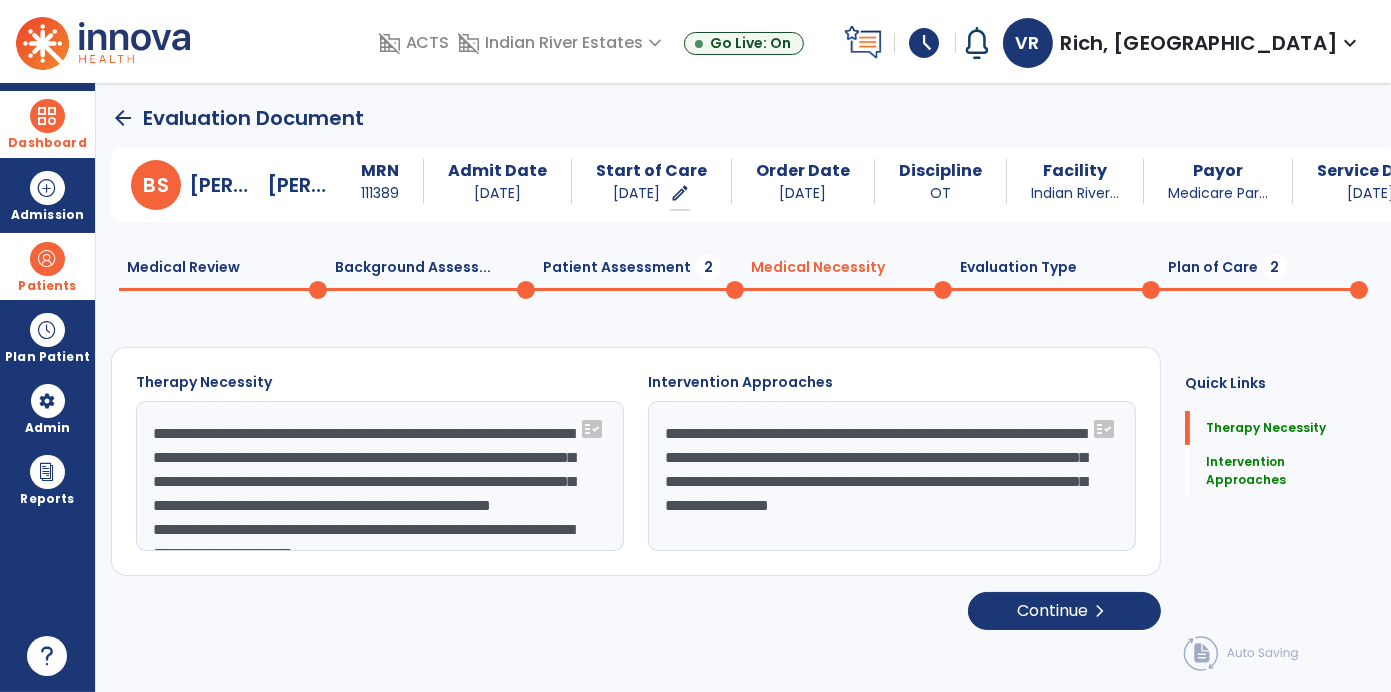 click on "Background Assess...  0" 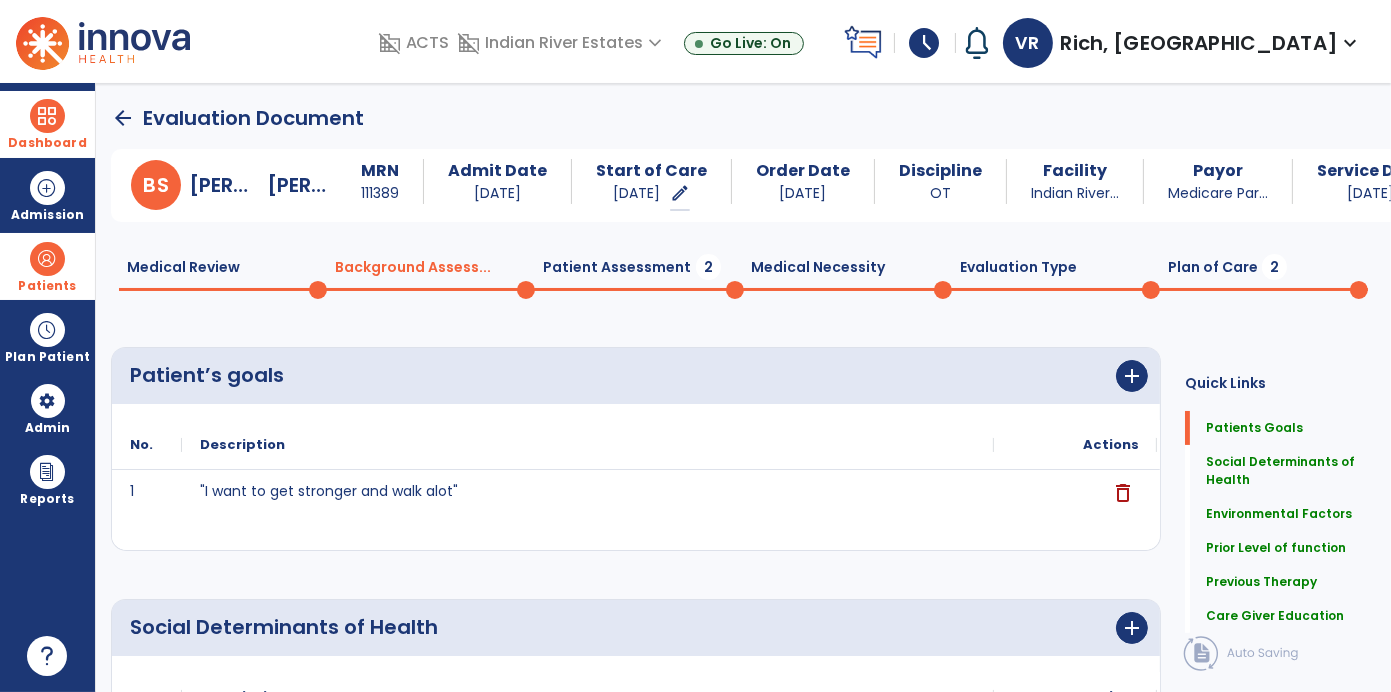 click on "Medical Review  0" 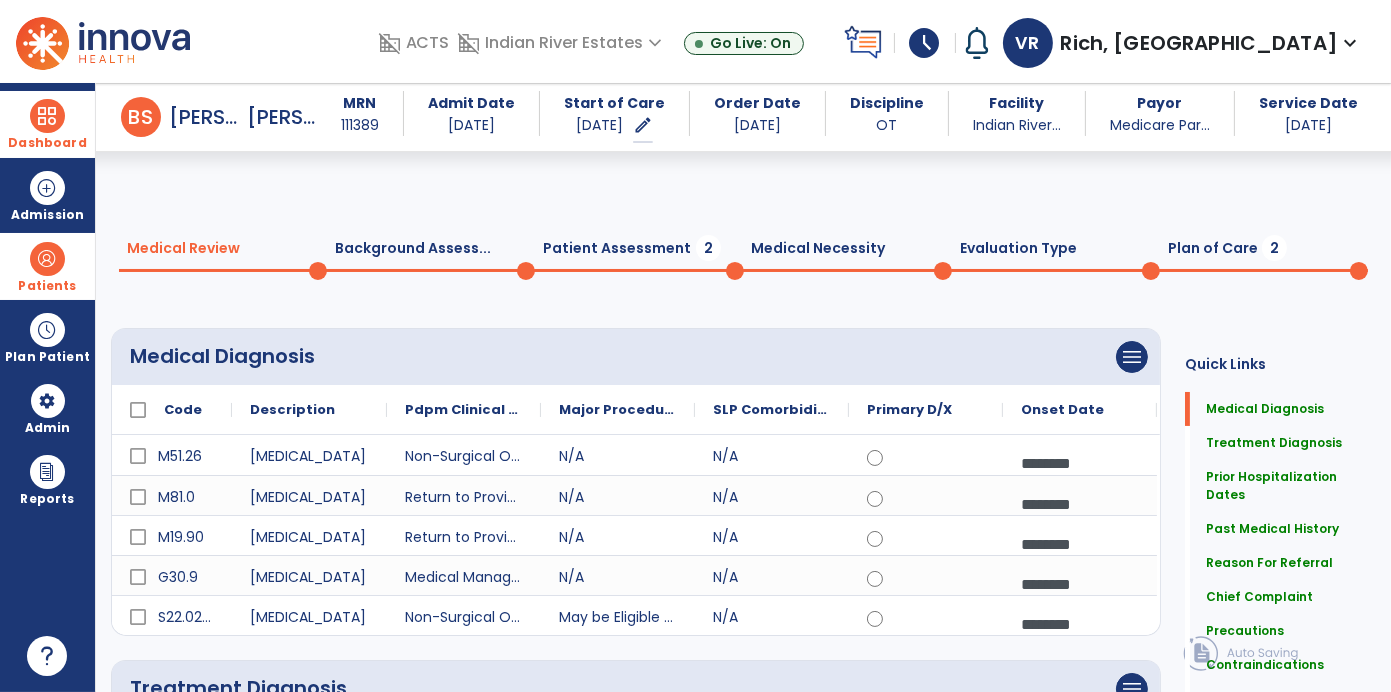 scroll, scrollTop: 336, scrollLeft: 0, axis: vertical 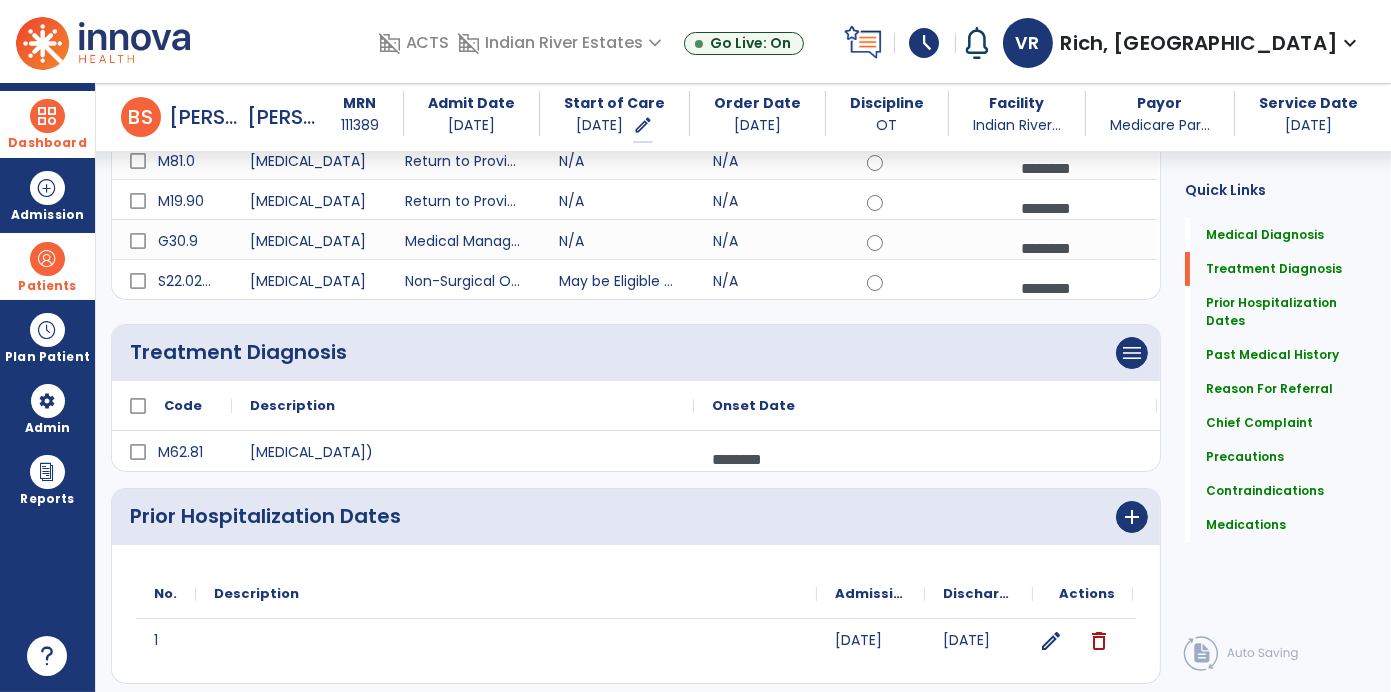 click on "domain_disabled   ACTS   domain_disabled   Indian River Estates   expand_more   Indian River Estates   Sandbox  Go Live: On schedule My Time:   [DATE]    **** arrow_right  Start   Open your timecard  arrow_right Notifications  No Notifications yet   [PERSON_NAME], [PERSON_NAME]   expand_more   home   Home   person   Profile   help   Help   logout   Log out" at bounding box center (834, 41) 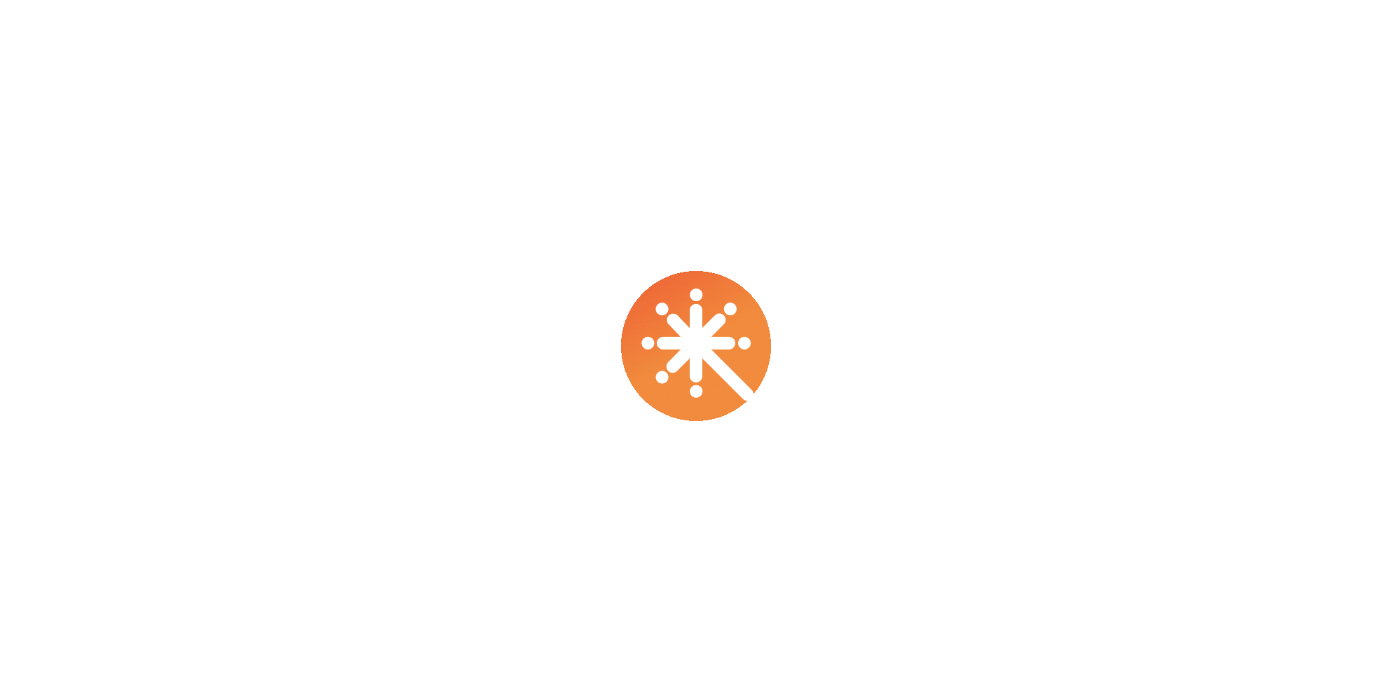 scroll, scrollTop: 0, scrollLeft: 0, axis: both 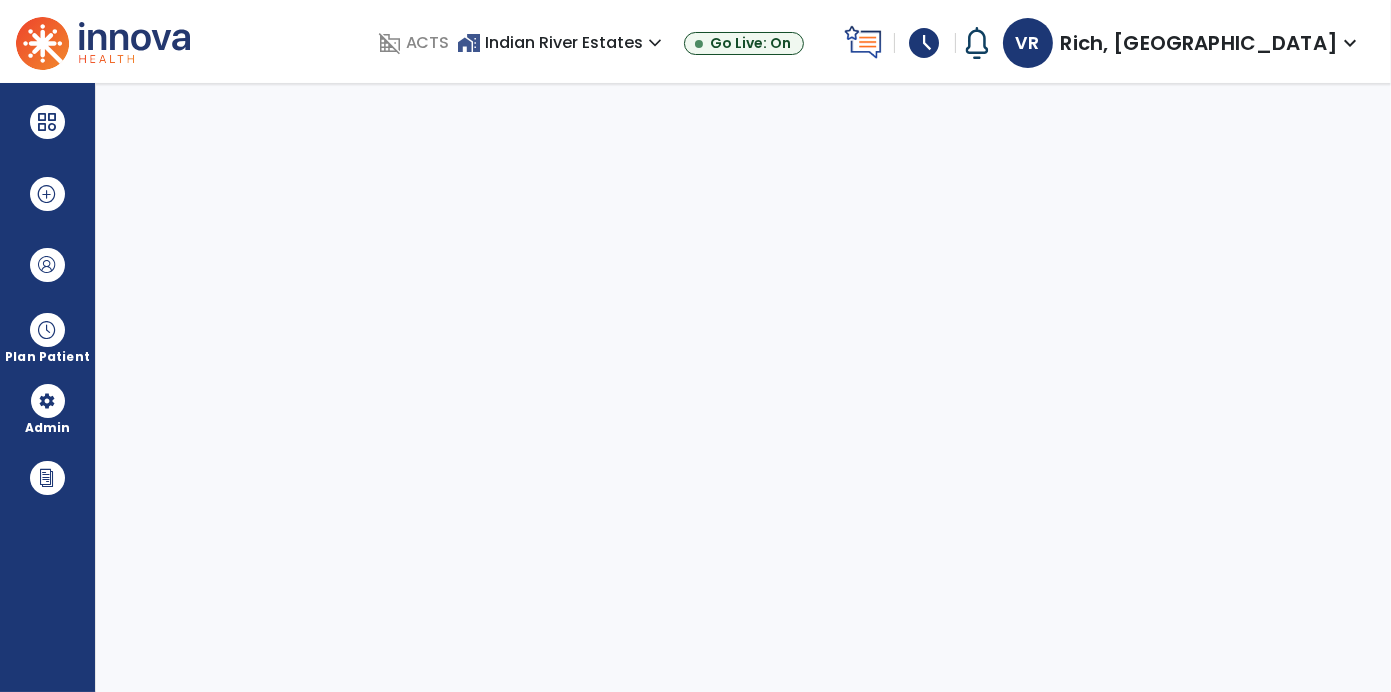 select on "****" 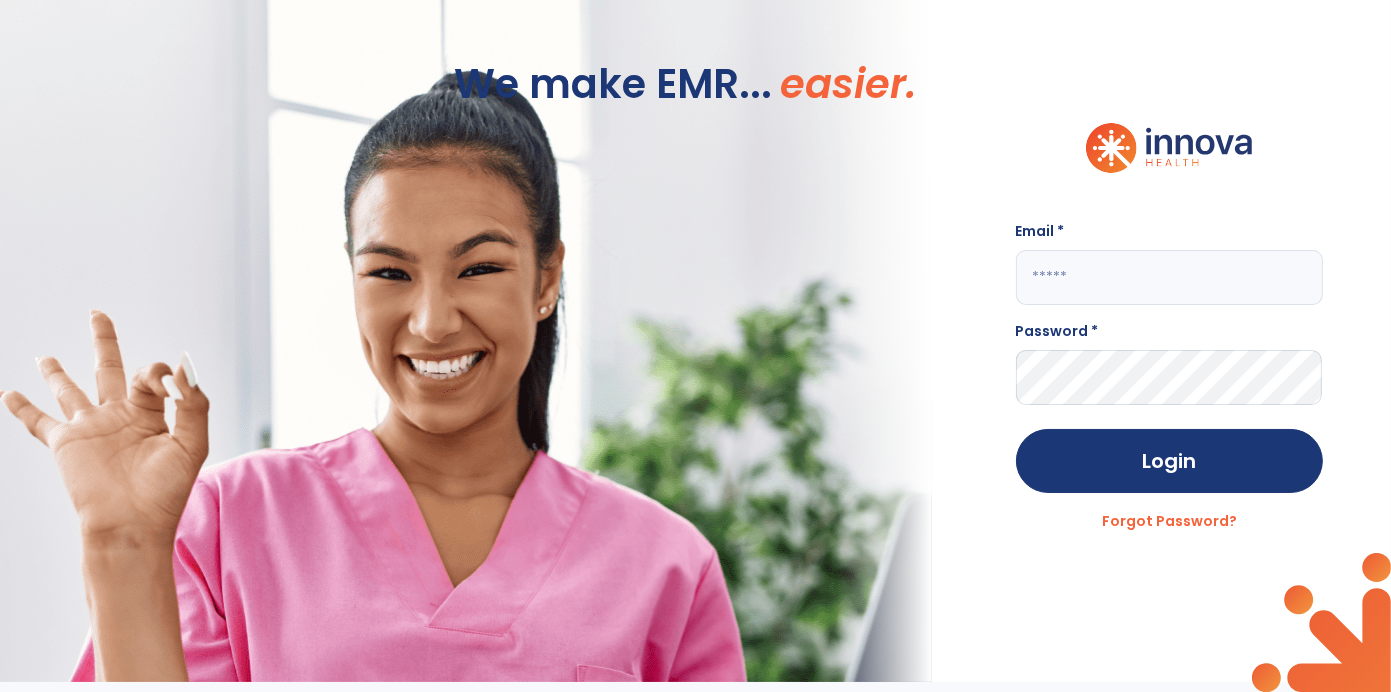 type on "**********" 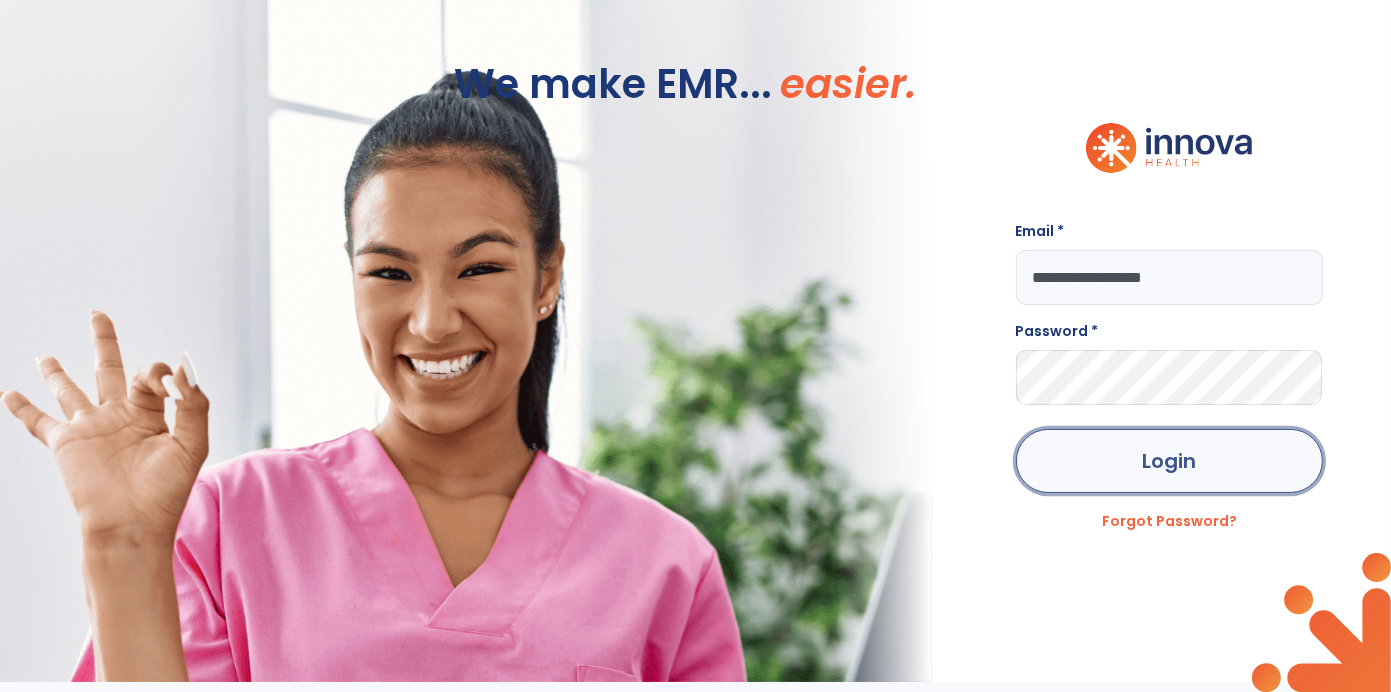 click on "Login" 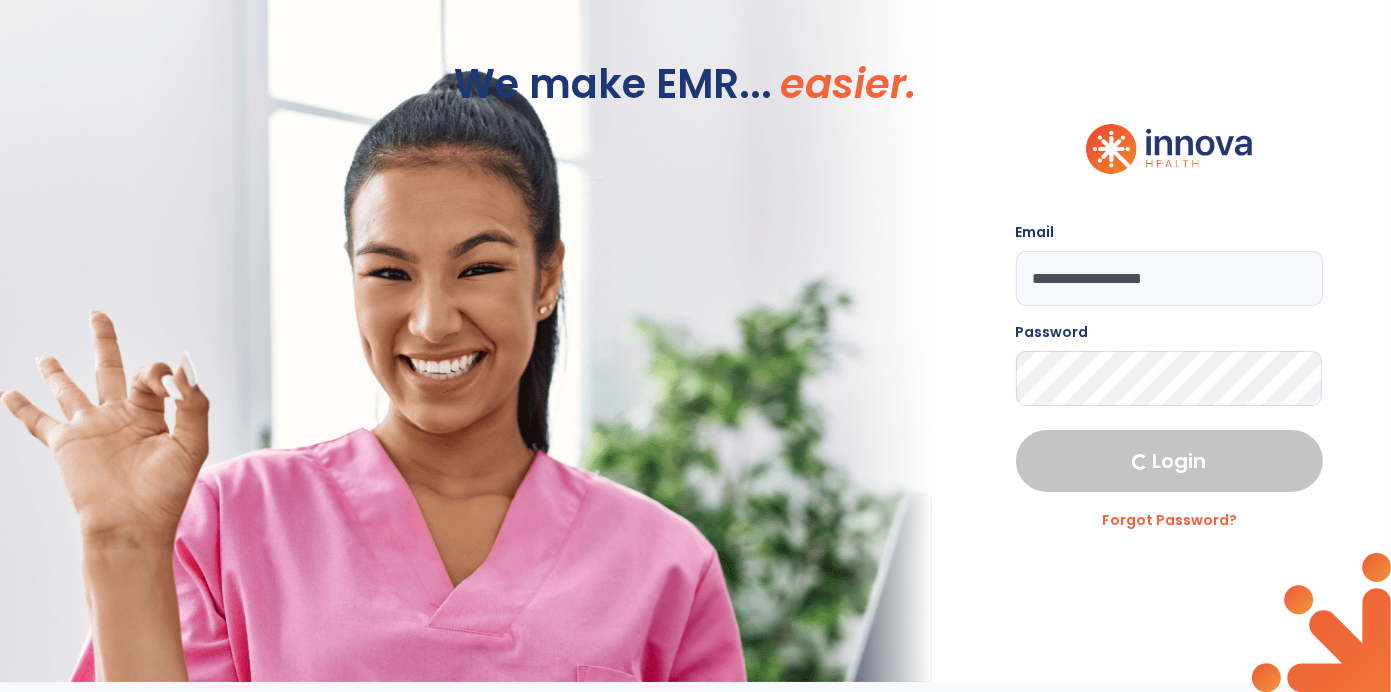 select on "****" 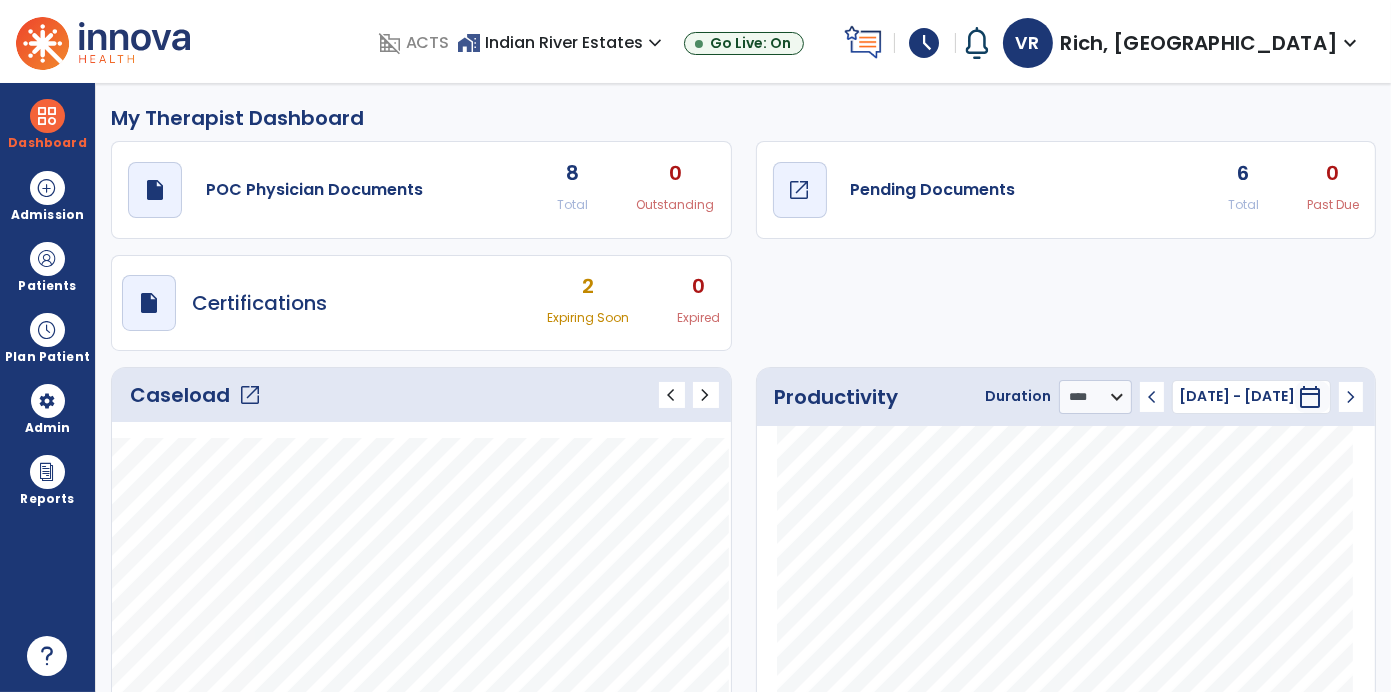 click on "Pending Documents" 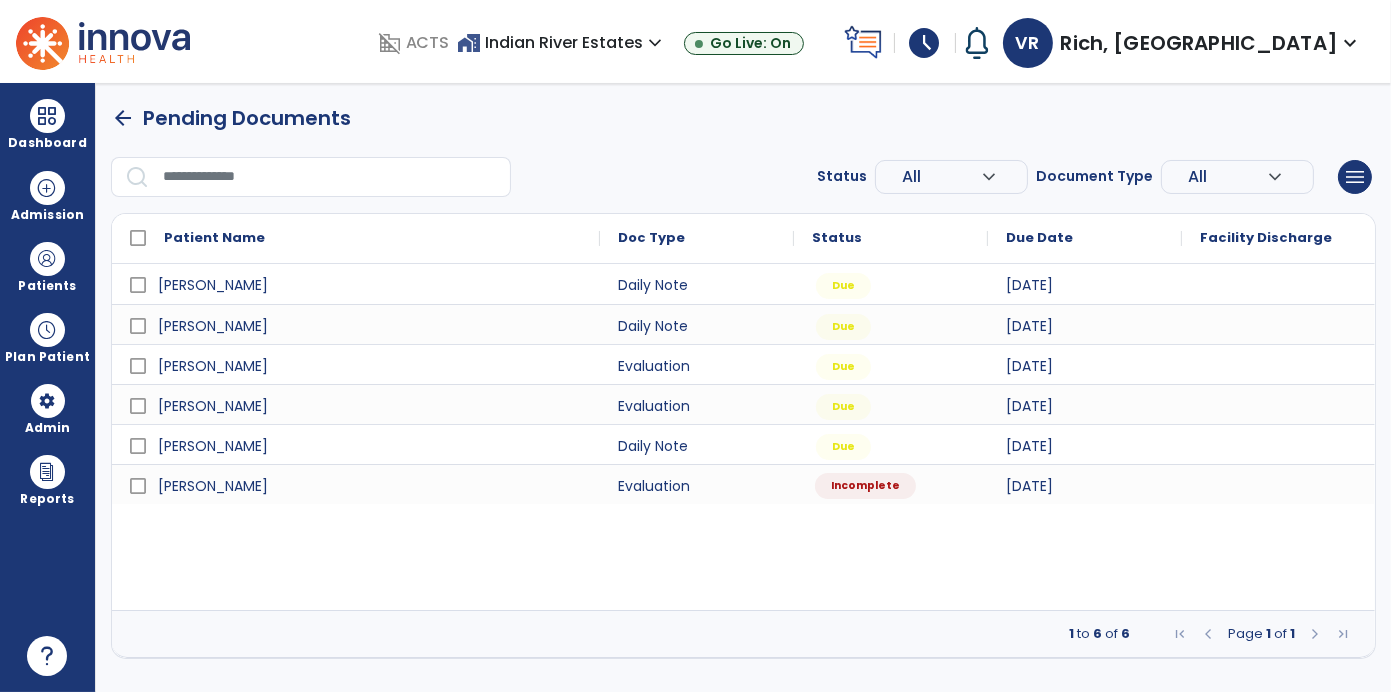 click on "Incomplete" at bounding box center (865, 486) 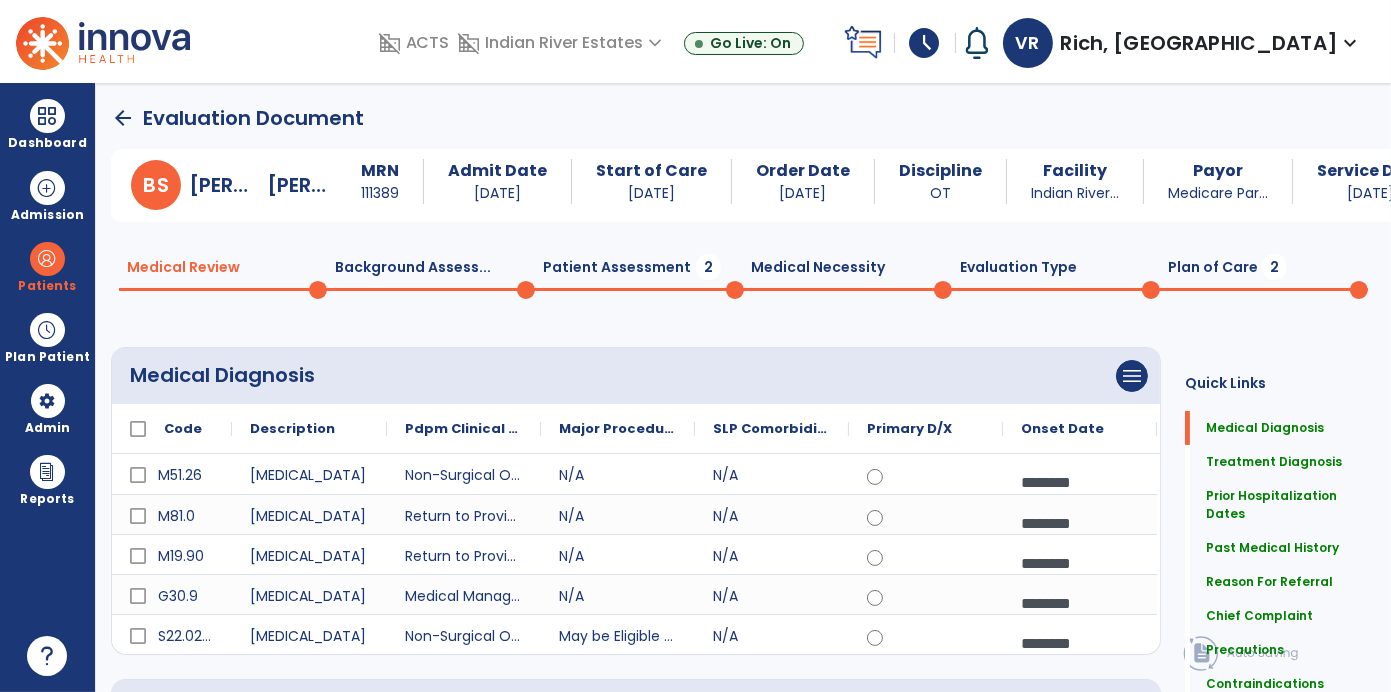 click on "Patient Assessment  2" 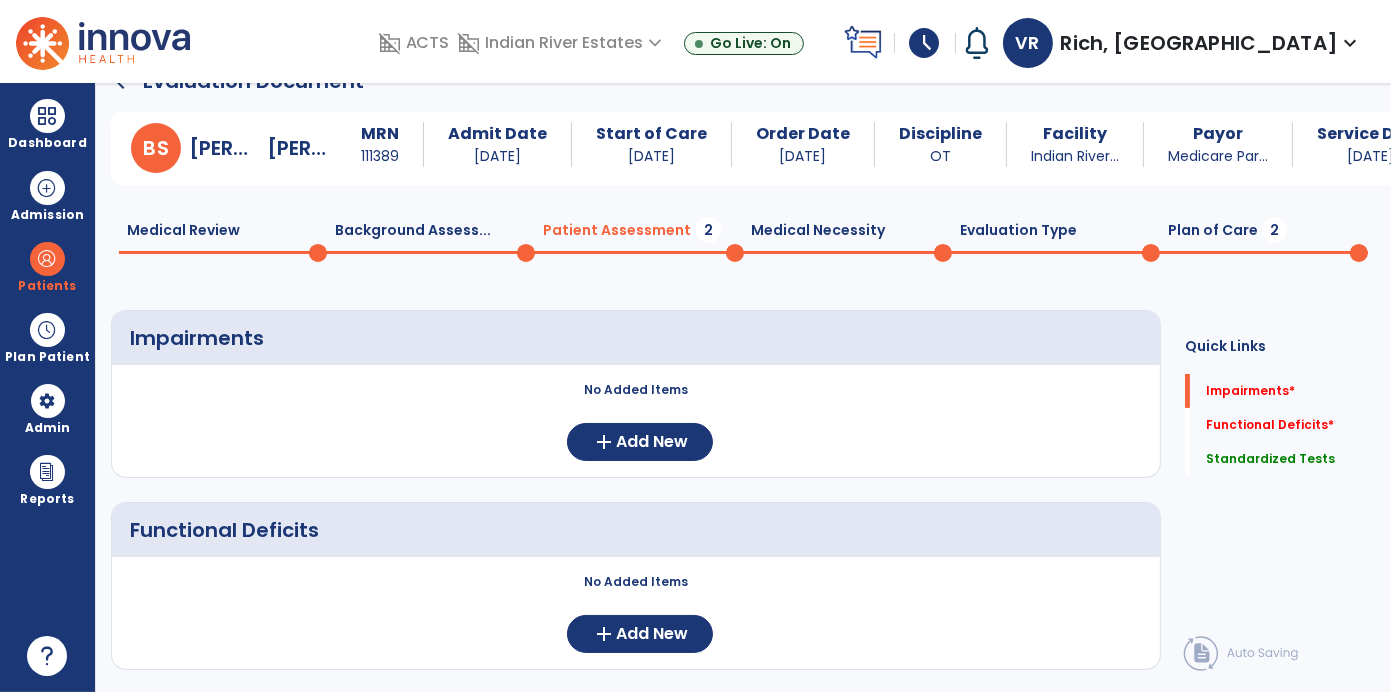 scroll, scrollTop: 38, scrollLeft: 0, axis: vertical 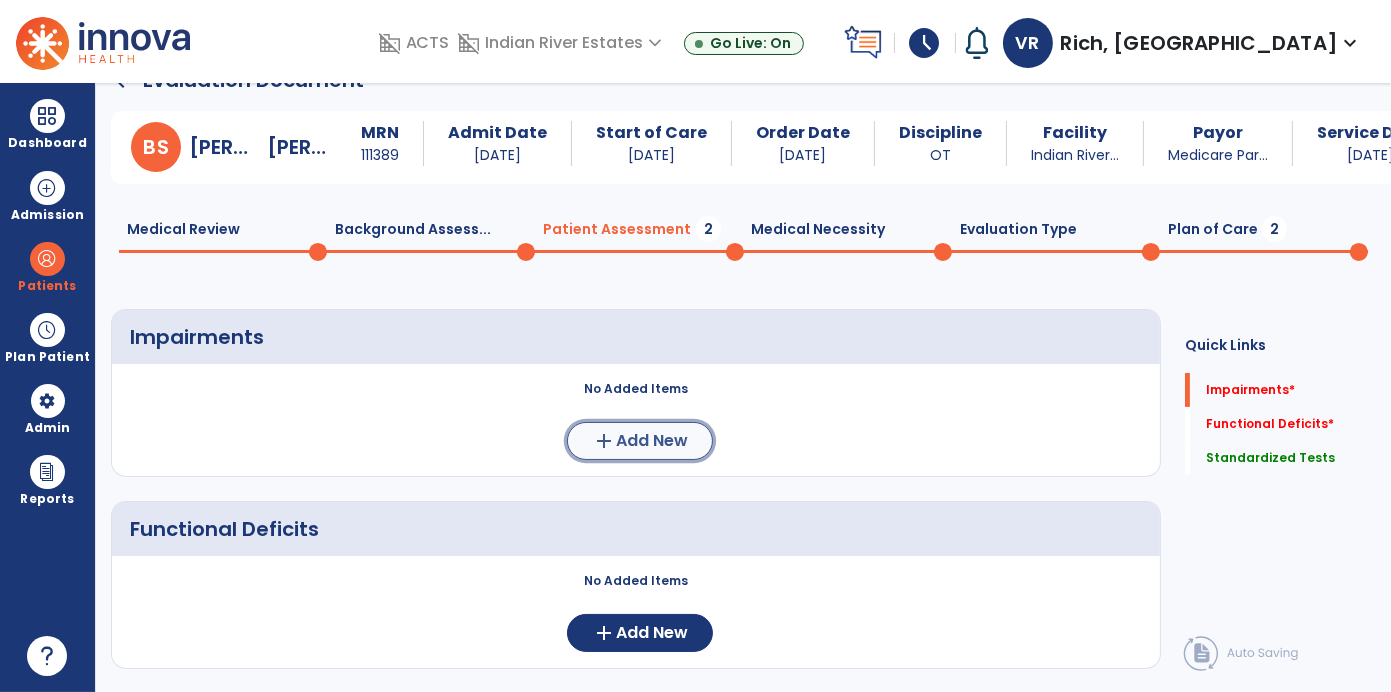 click on "Add New" 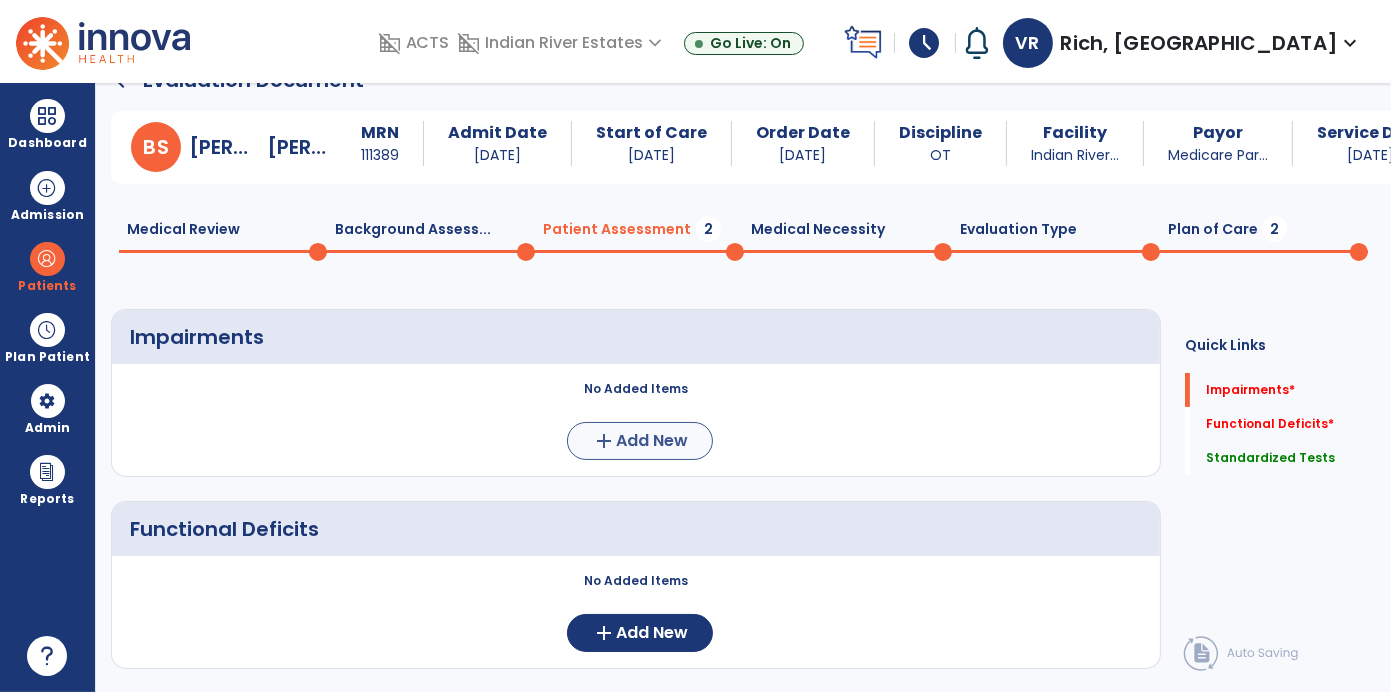scroll, scrollTop: 0, scrollLeft: 0, axis: both 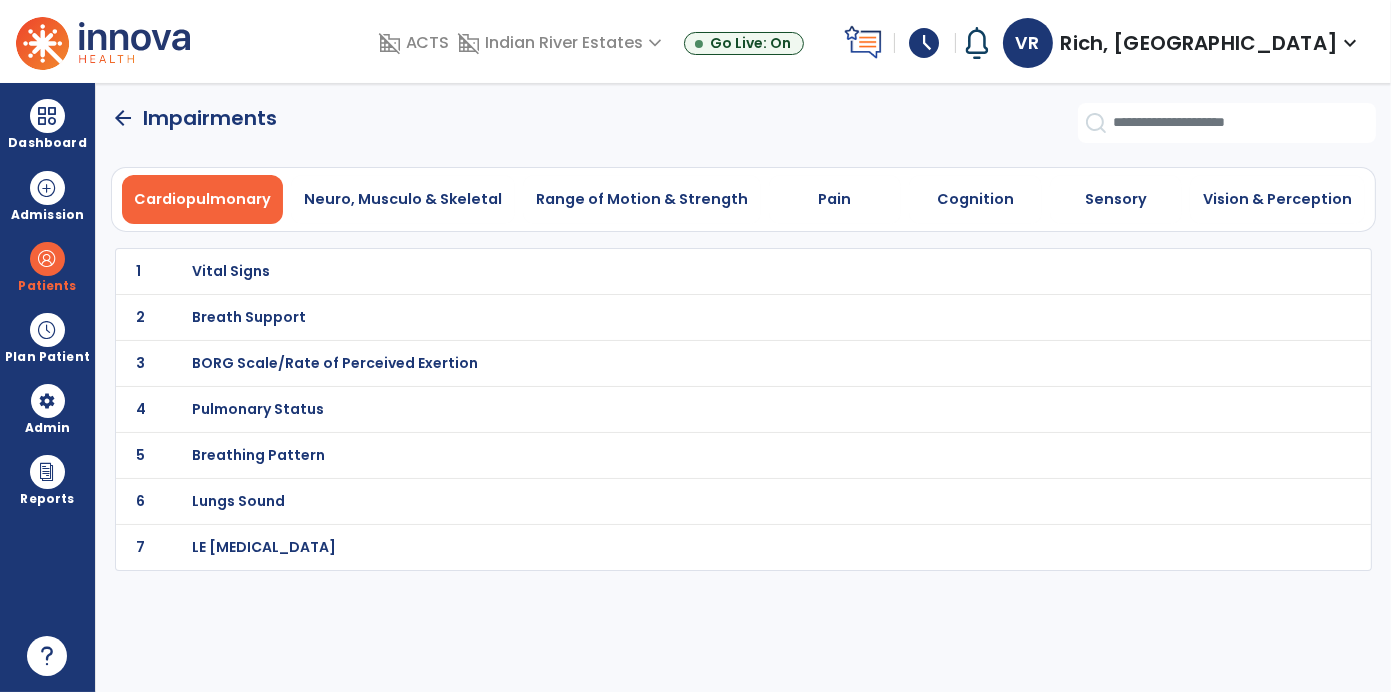 click on "Vital Signs" at bounding box center [699, 271] 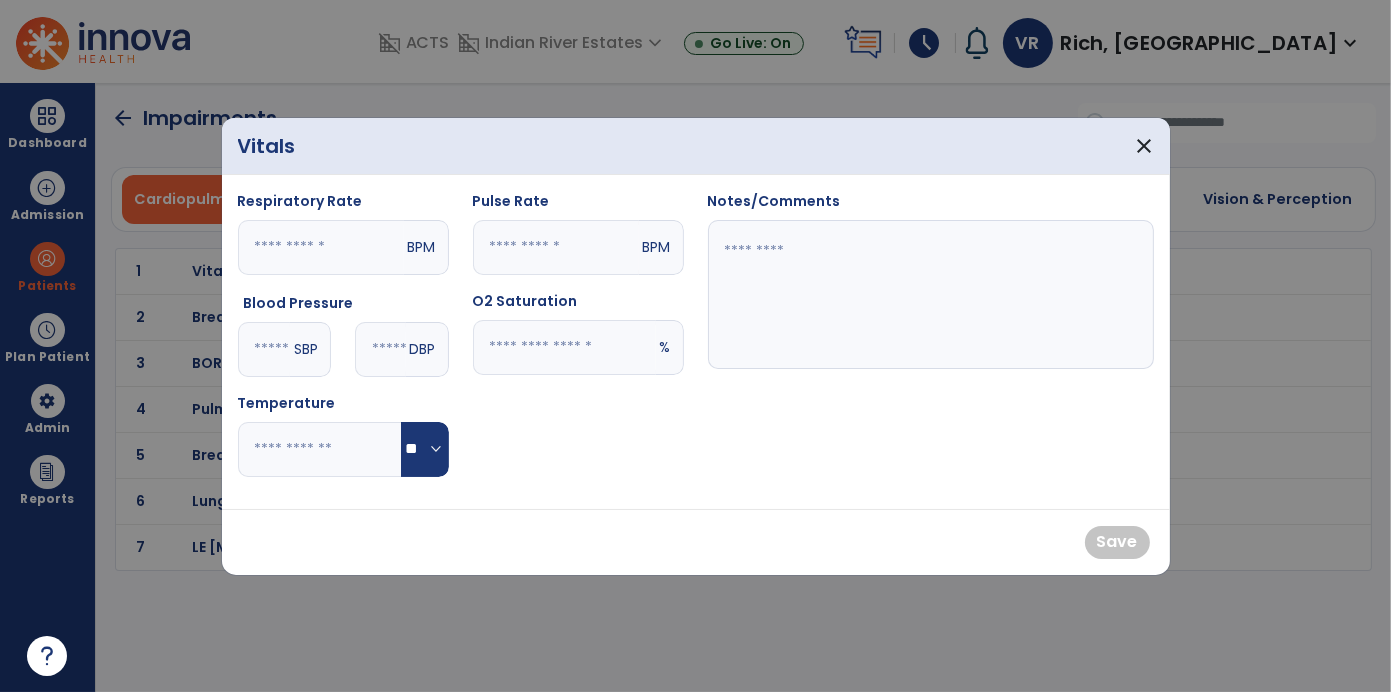 click at bounding box center (264, 349) 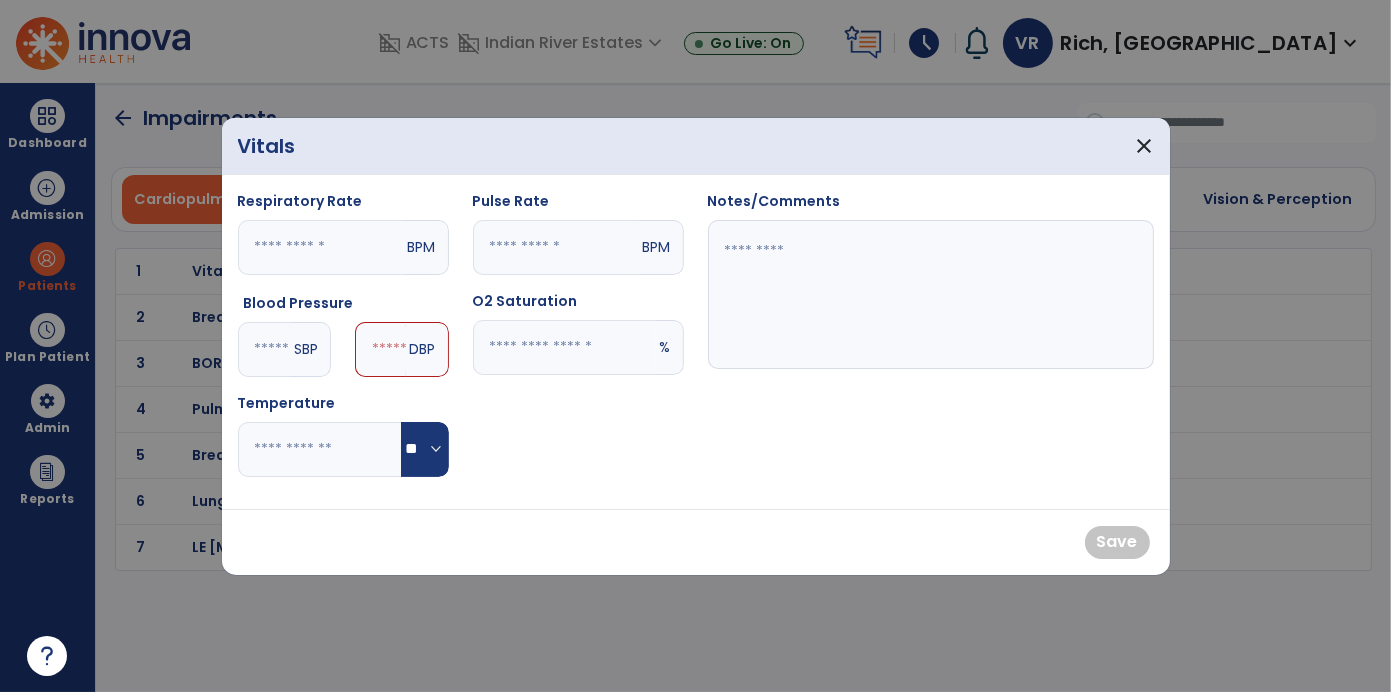 type on "***" 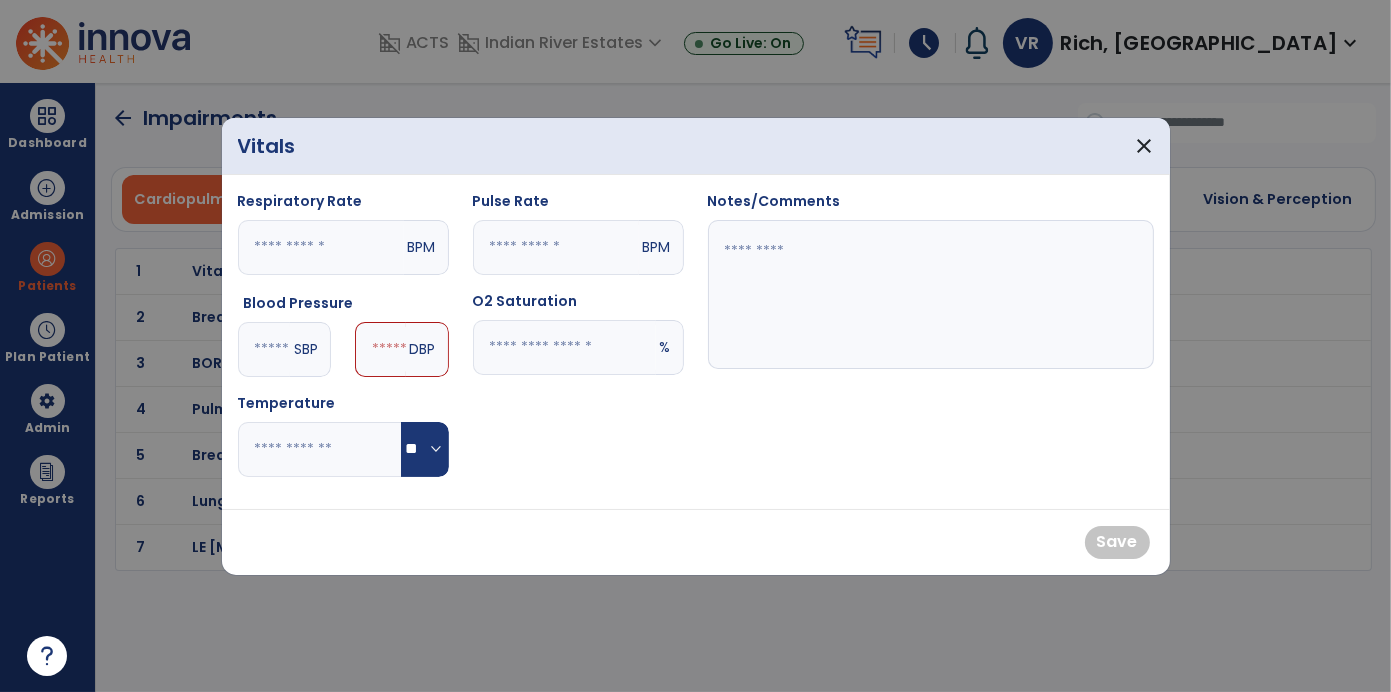 click at bounding box center [380, 349] 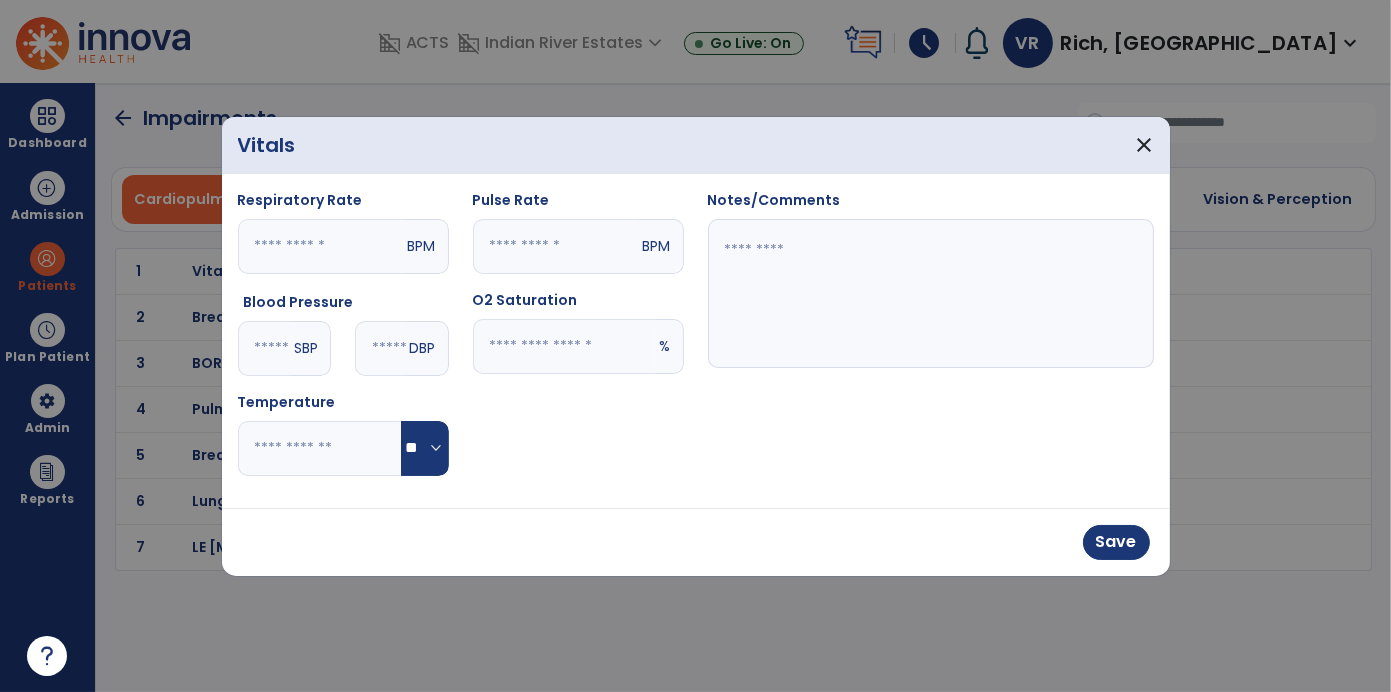type on "**" 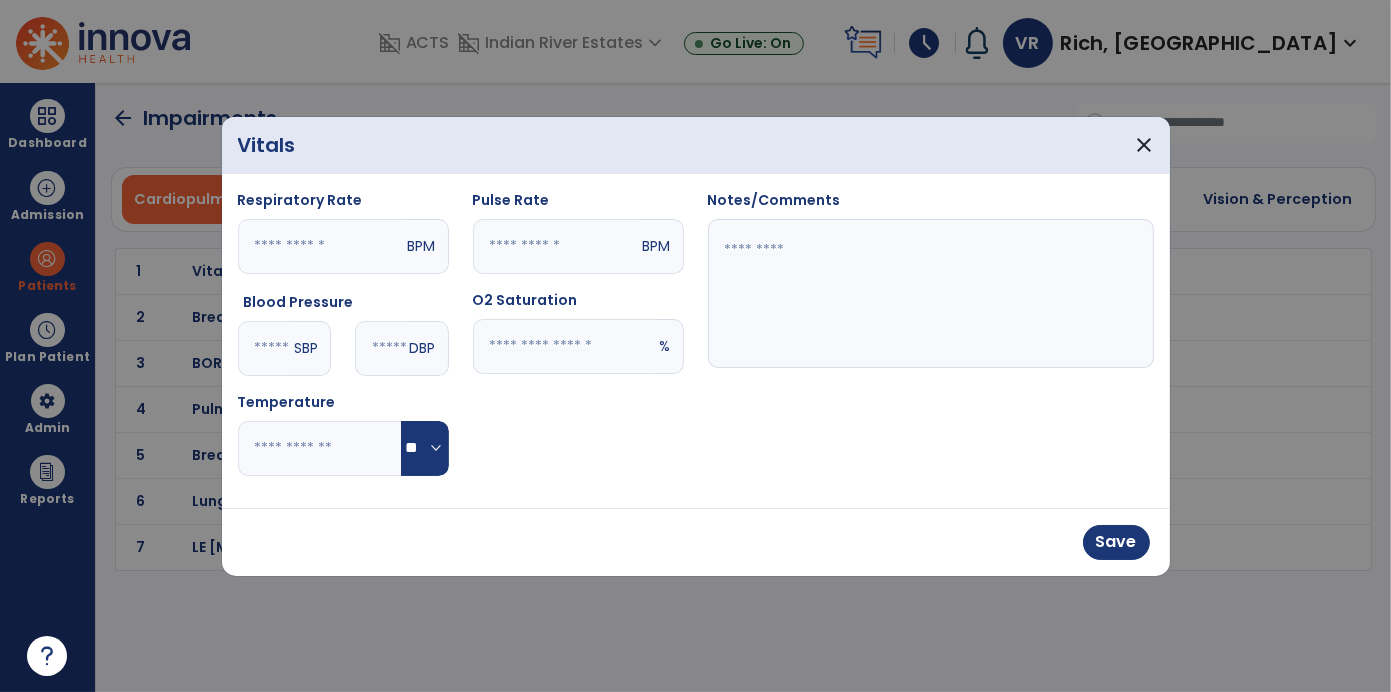 click at bounding box center [556, 246] 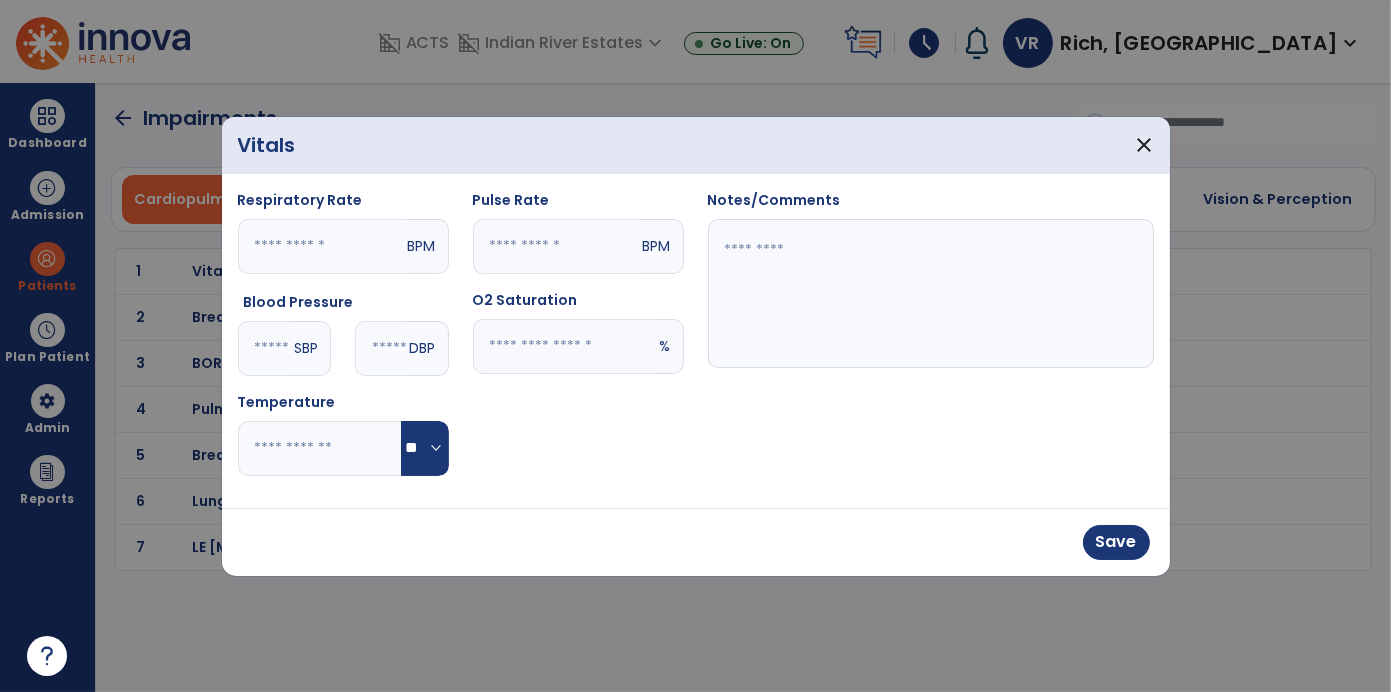 type on "**" 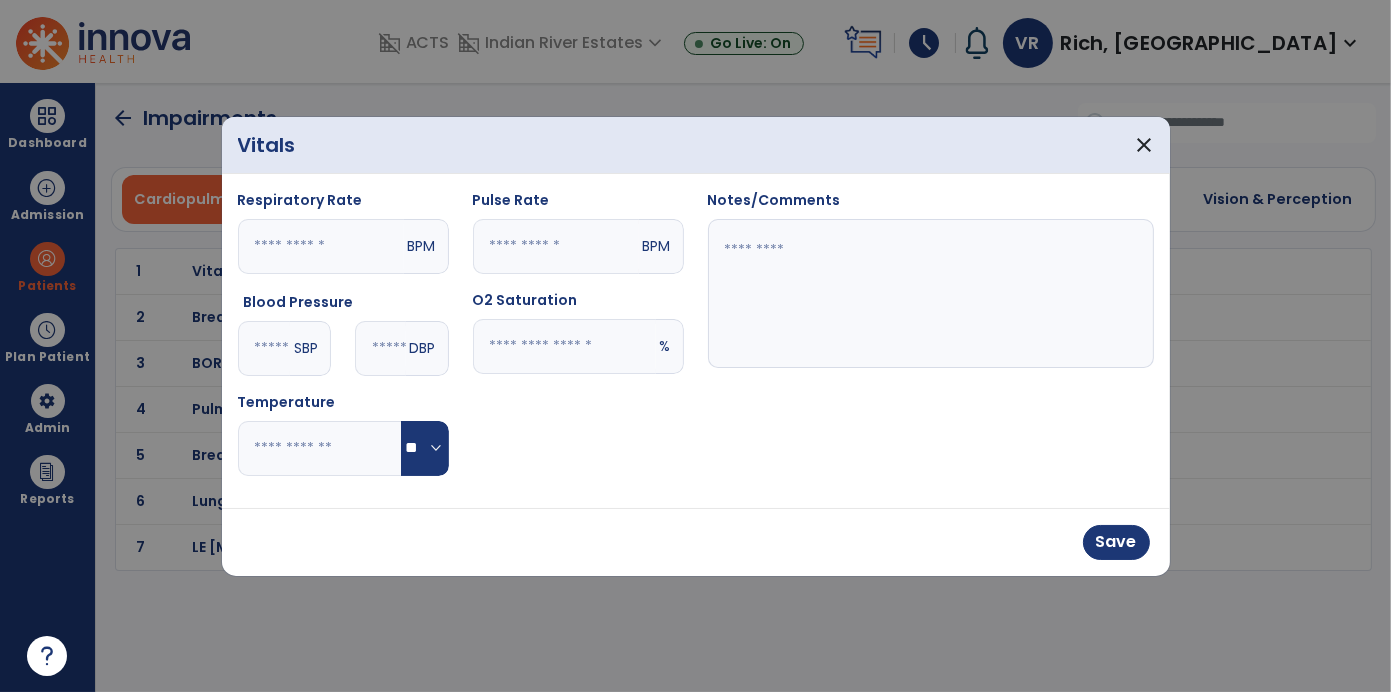 click at bounding box center (564, 346) 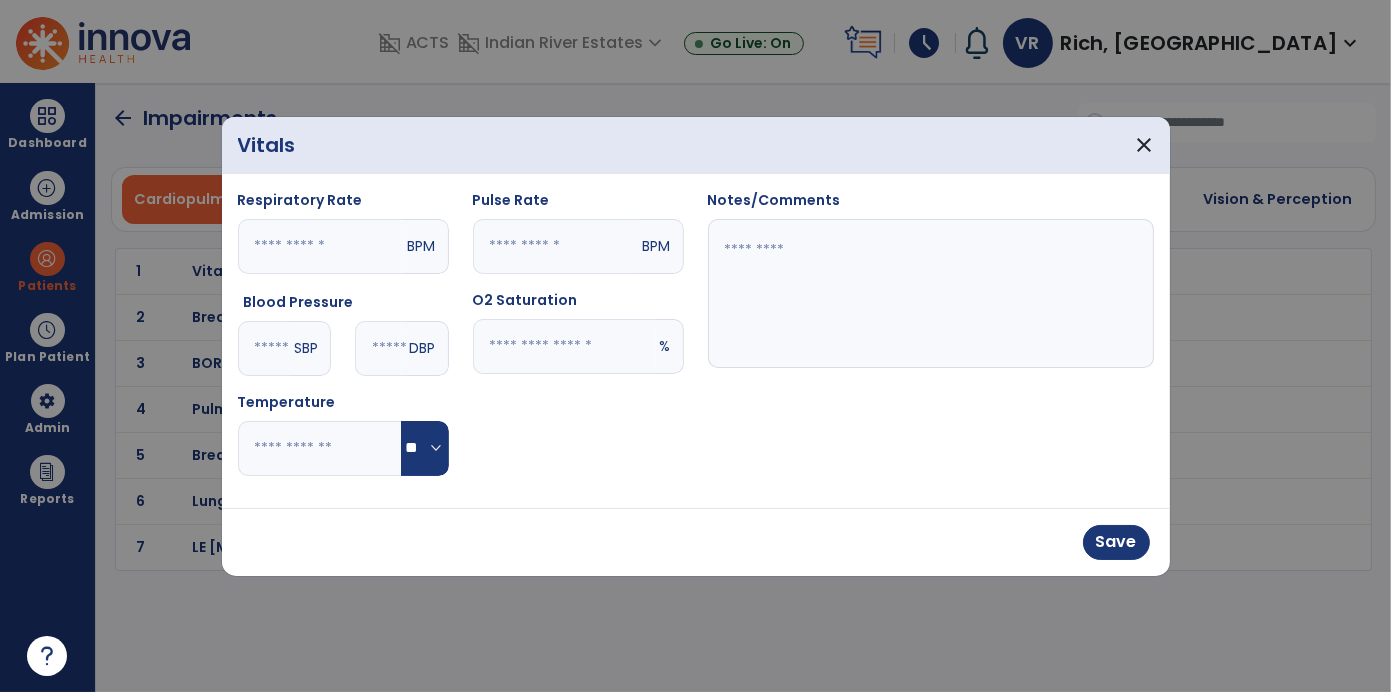 type on "**" 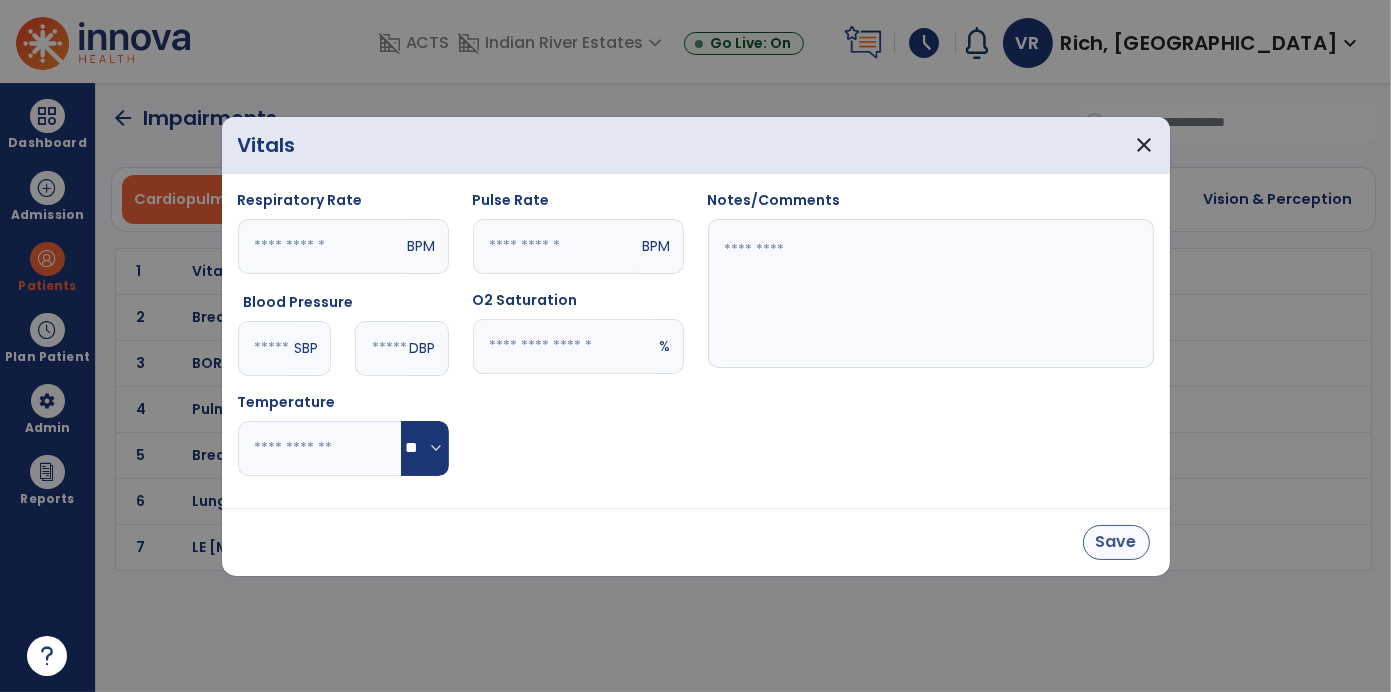 click on "Save" at bounding box center [1116, 542] 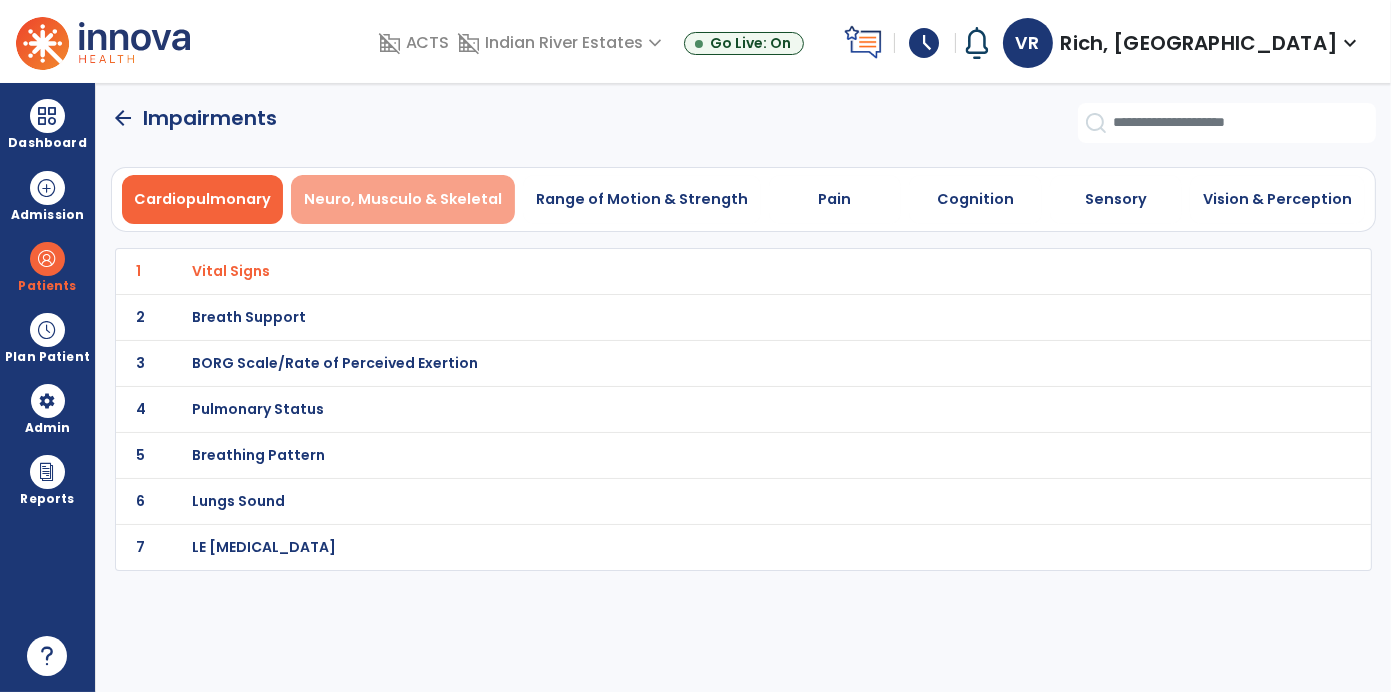 click on "Neuro, Musculo & Skeletal" at bounding box center [403, 199] 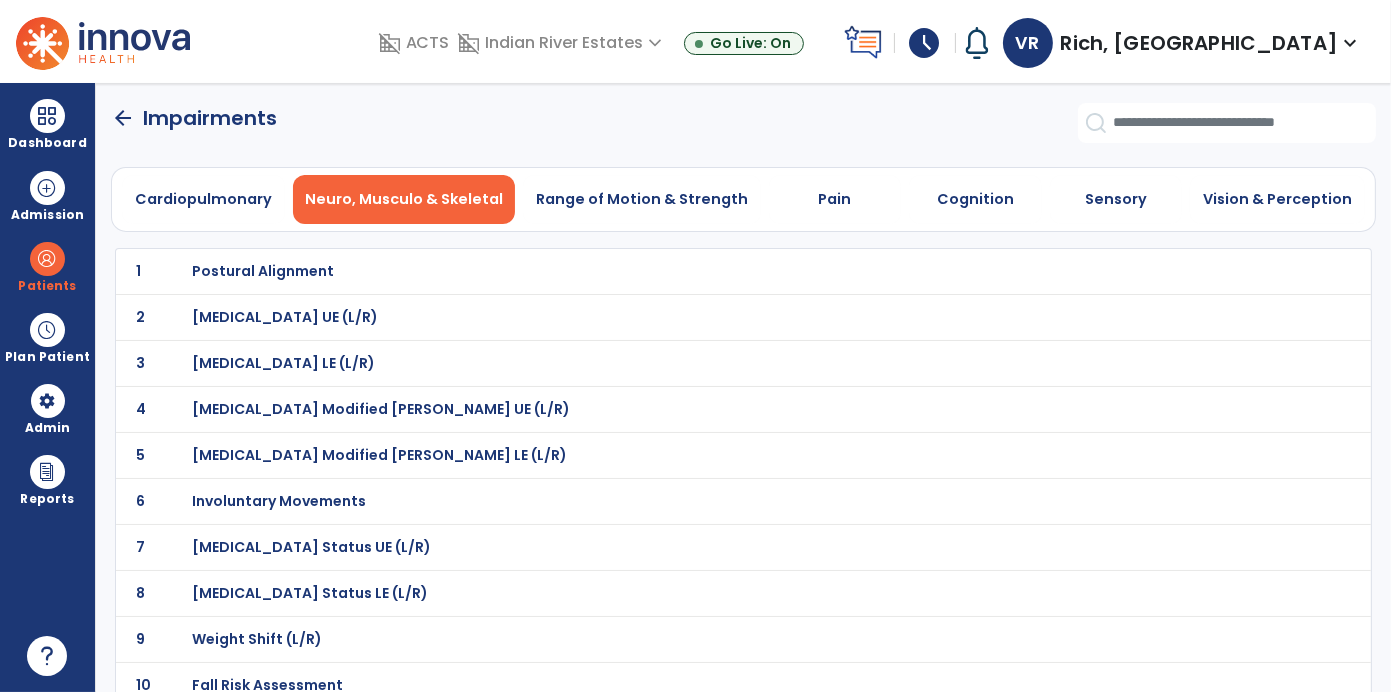 click on "Postural Alignment" at bounding box center [699, 271] 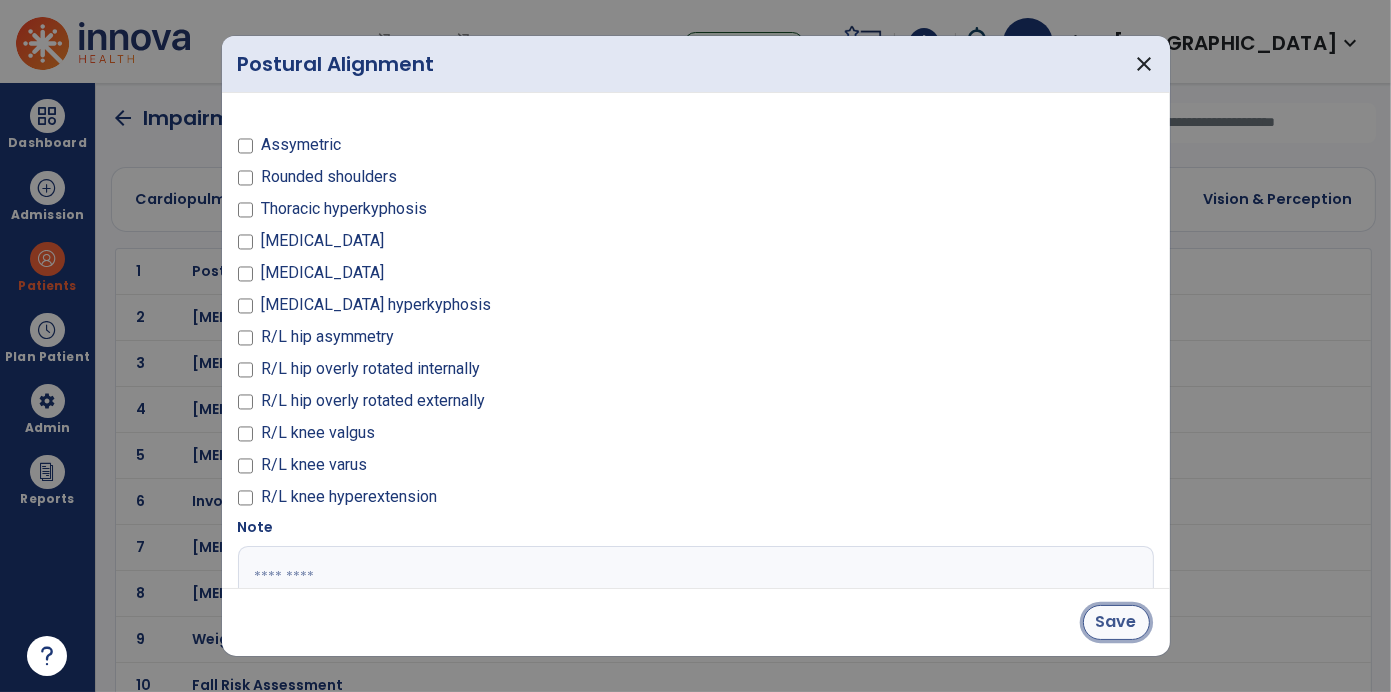 click on "Save" at bounding box center (1116, 622) 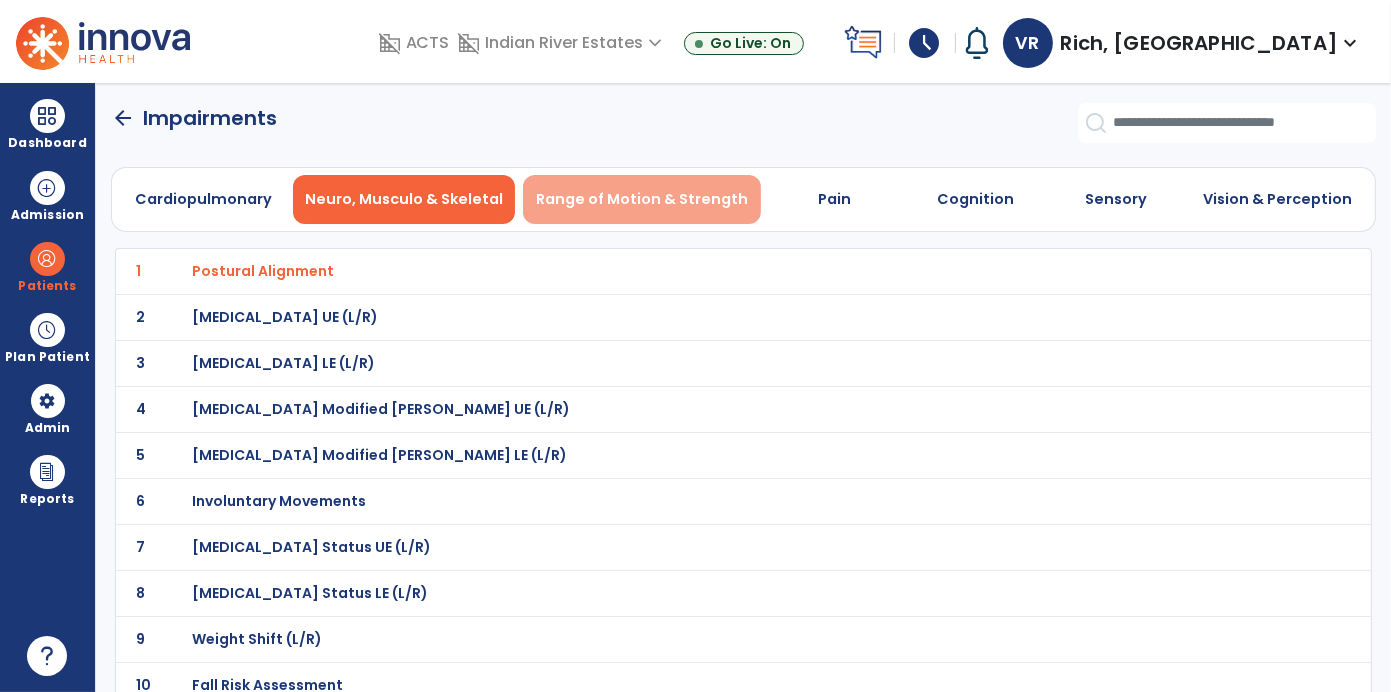 click on "Range of Motion & Strength" at bounding box center [642, 199] 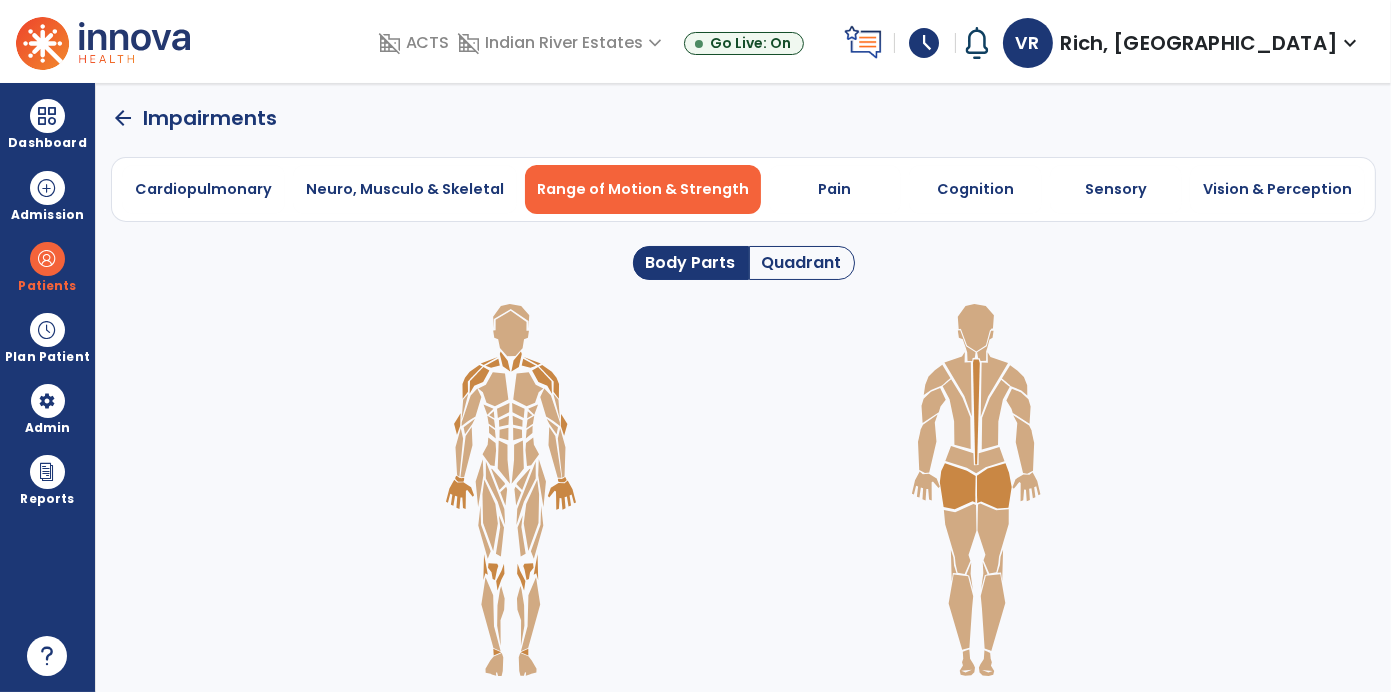 click 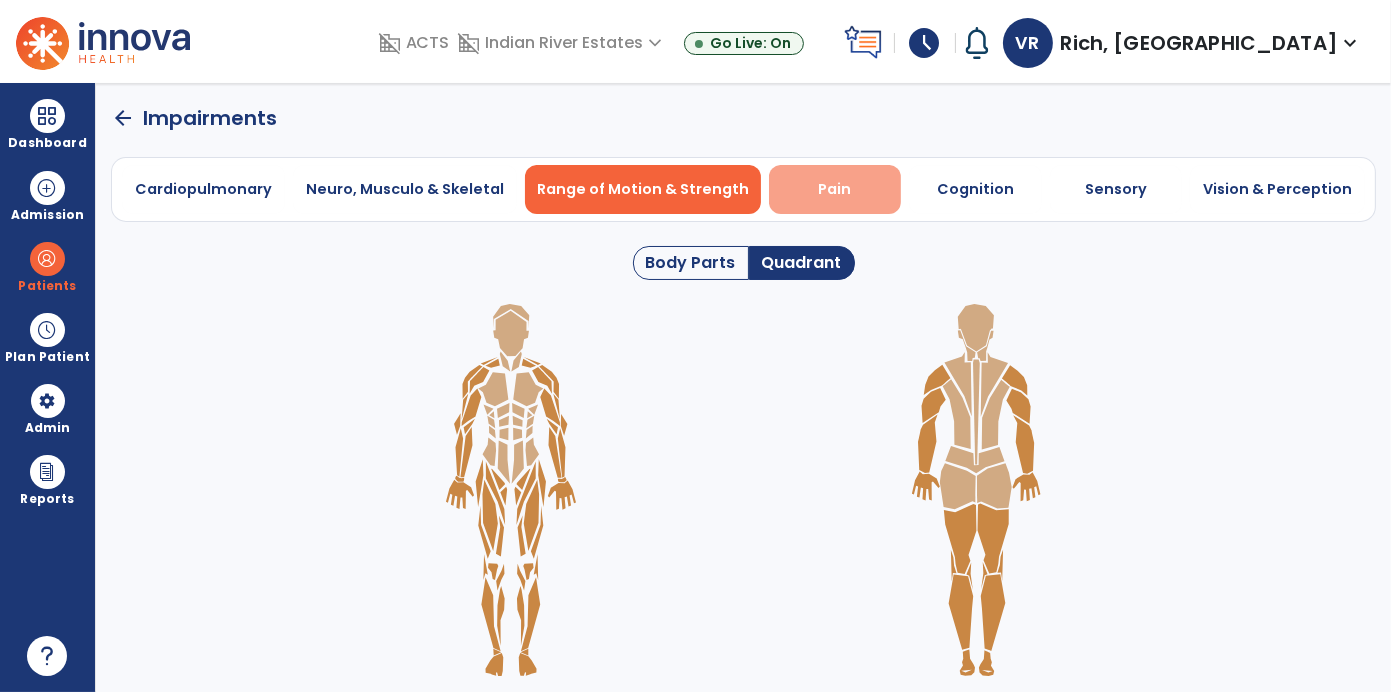 click on "Pain" at bounding box center (835, 189) 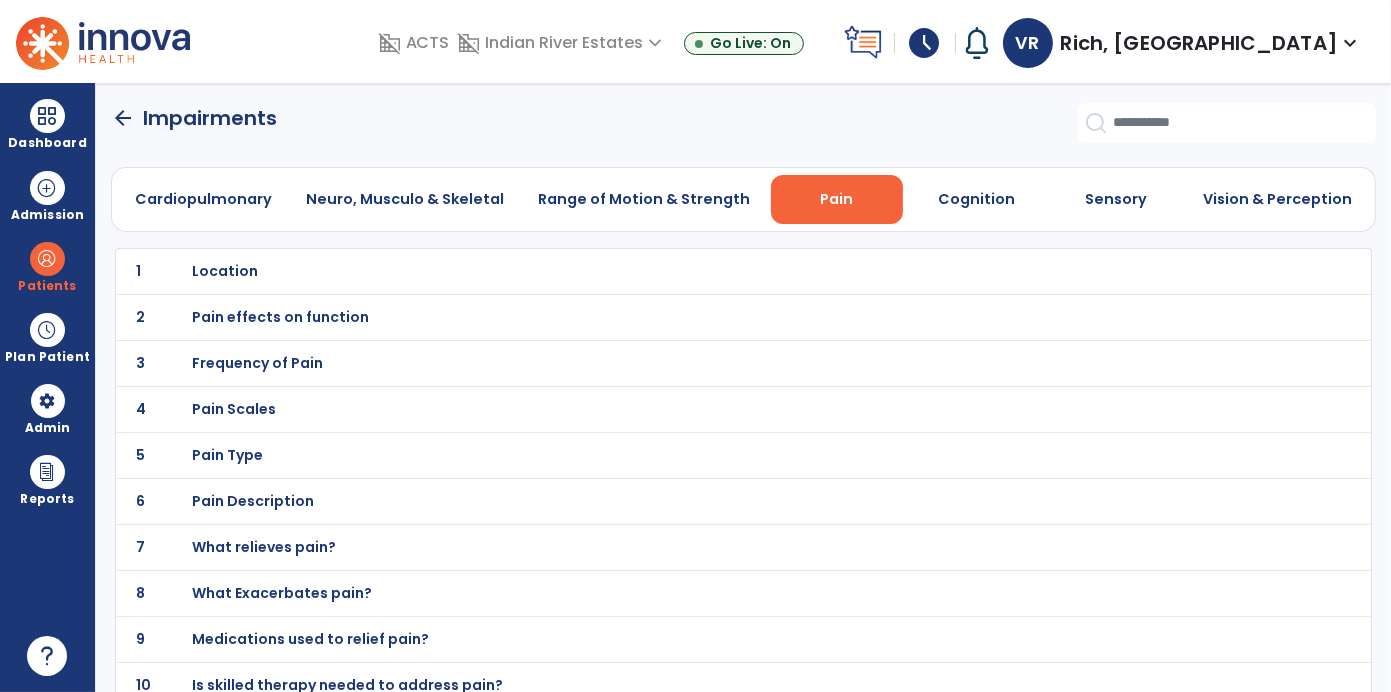 click on "Location" at bounding box center (699, 271) 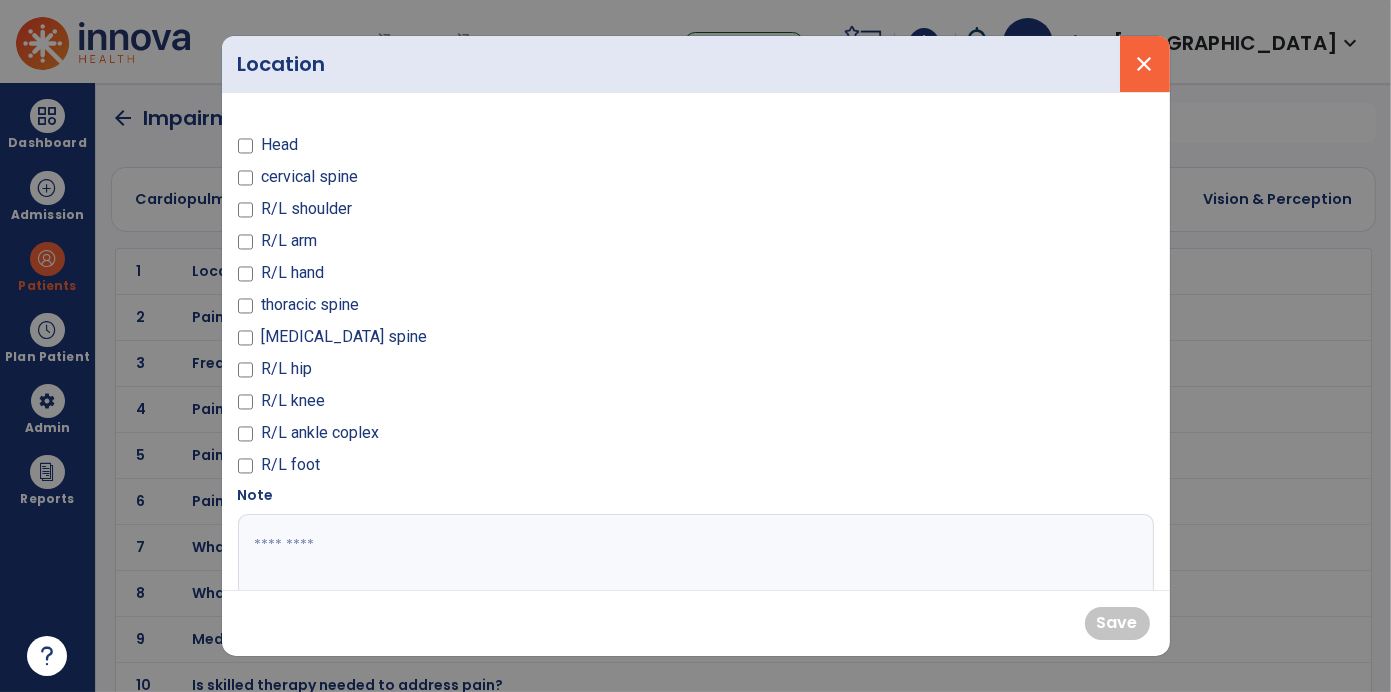 click on "close" at bounding box center [1145, 64] 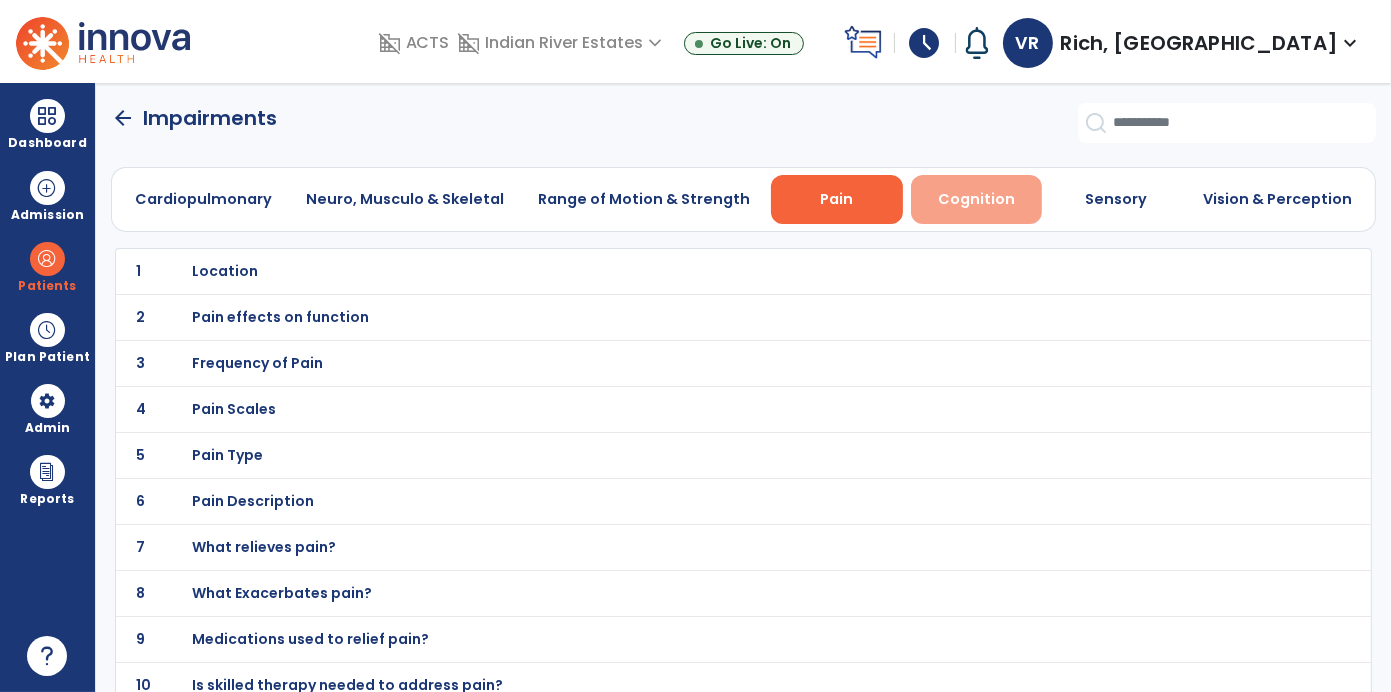 click on "Cognition" at bounding box center (977, 199) 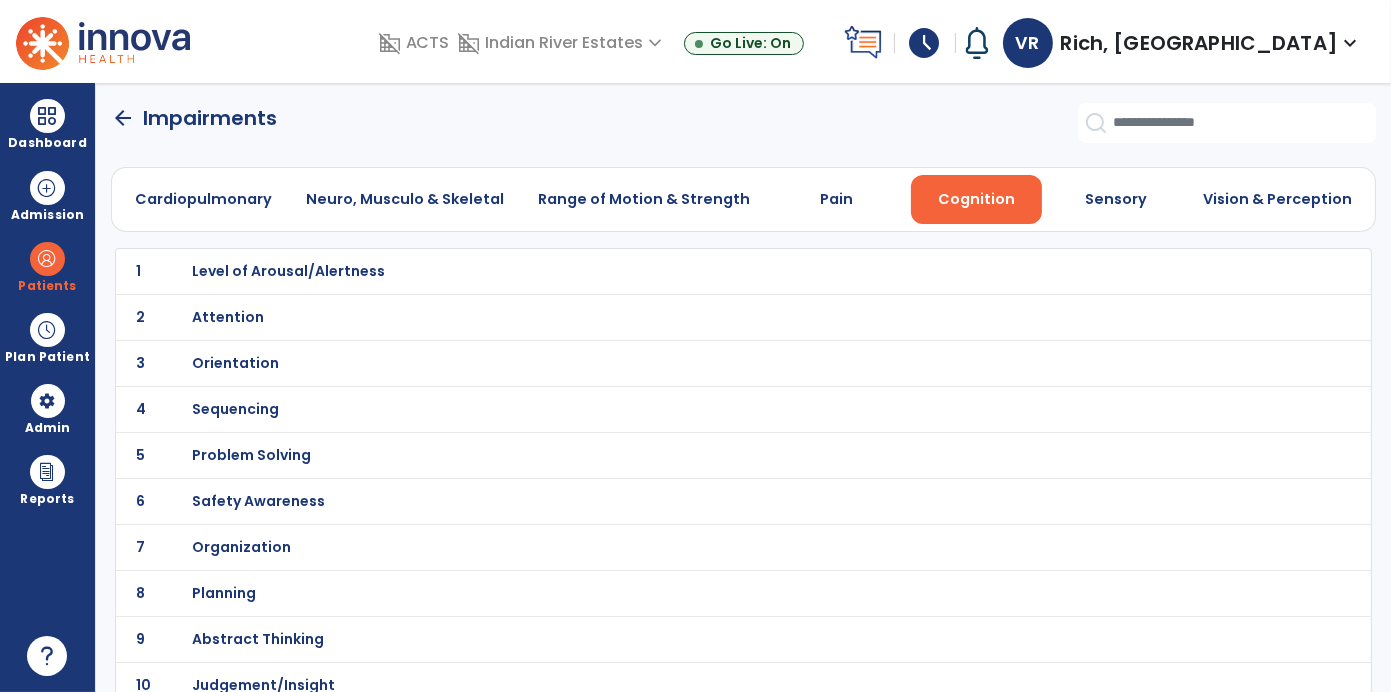 click on "Level of Arousal/Alertness" at bounding box center (699, 271) 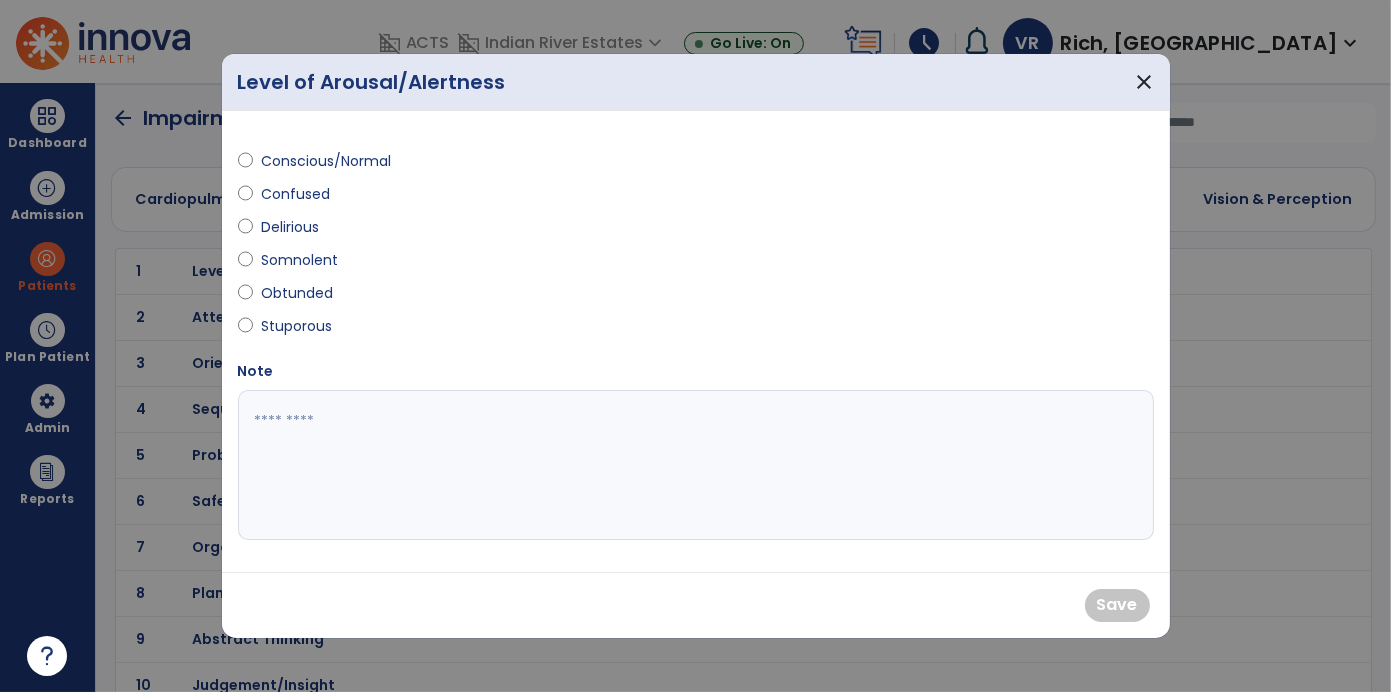 click on "Conscious/Normal" at bounding box center [461, 165] 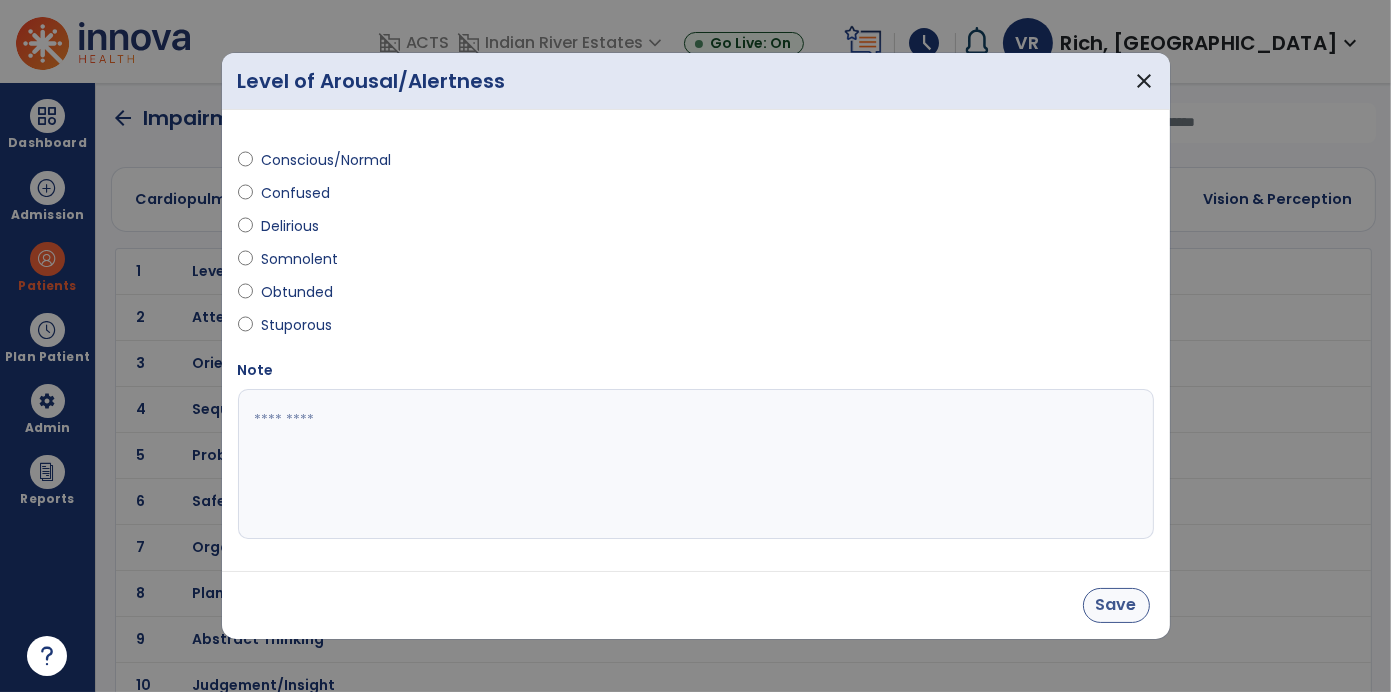 click on "Save" at bounding box center (1116, 605) 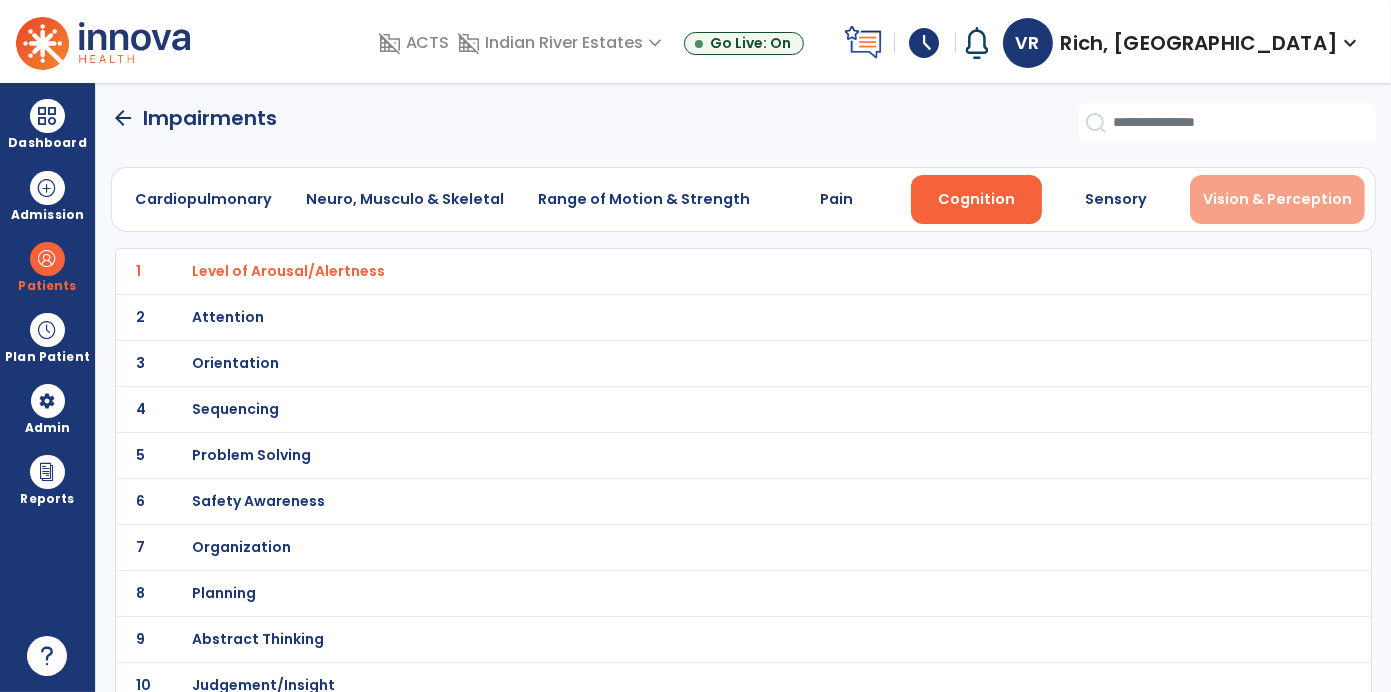 click on "Vision & Perception" at bounding box center (1277, 199) 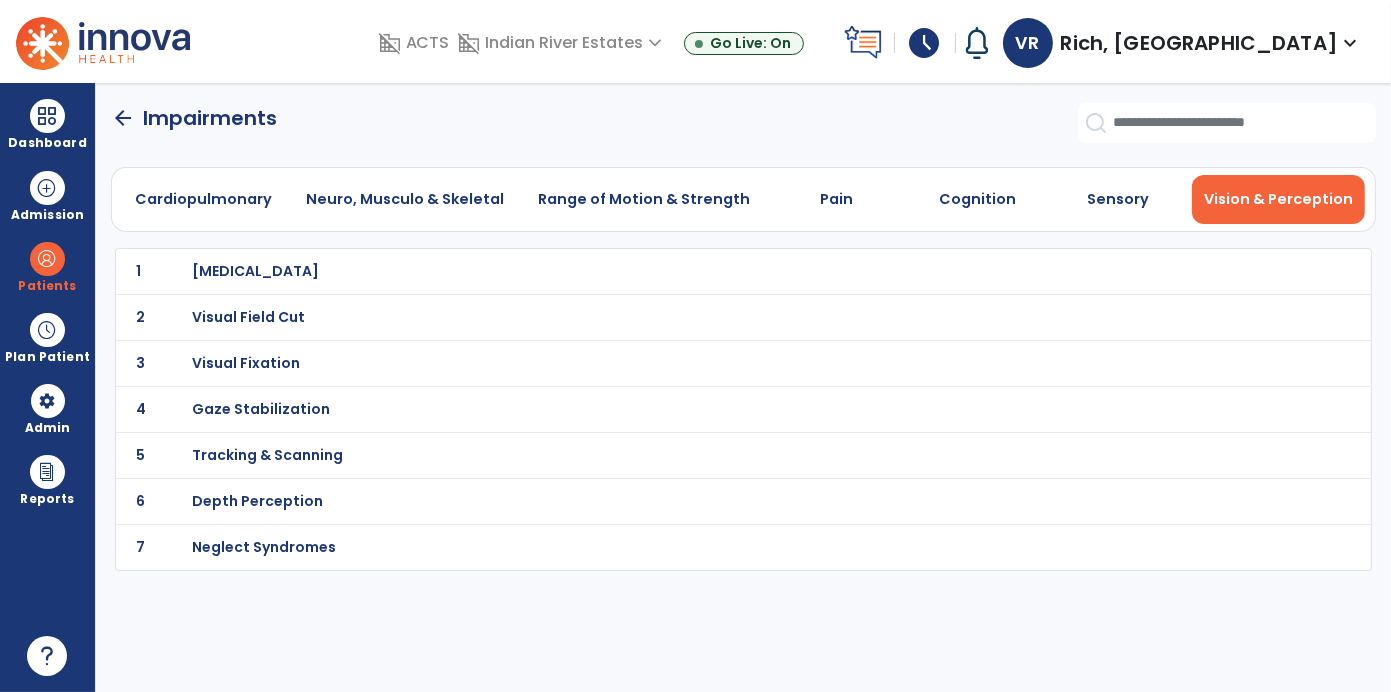 click on "Visual Acuity" at bounding box center [699, 271] 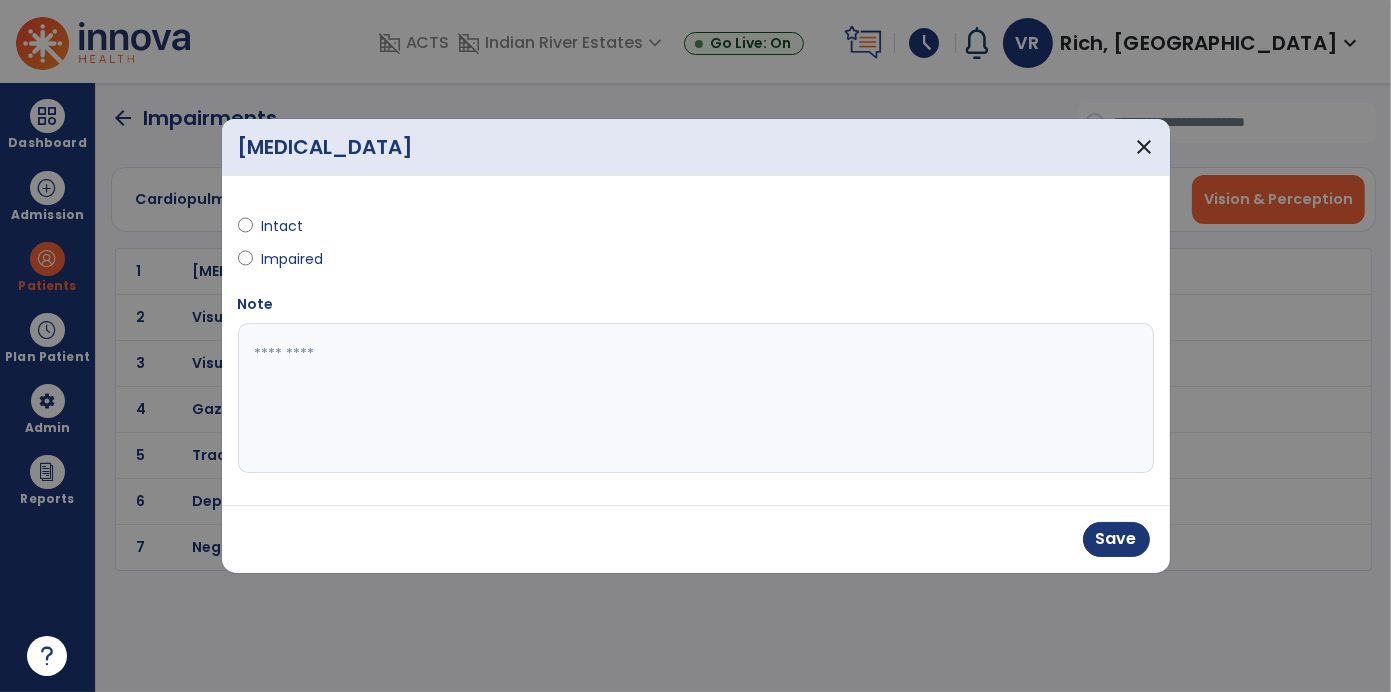 click at bounding box center (696, 398) 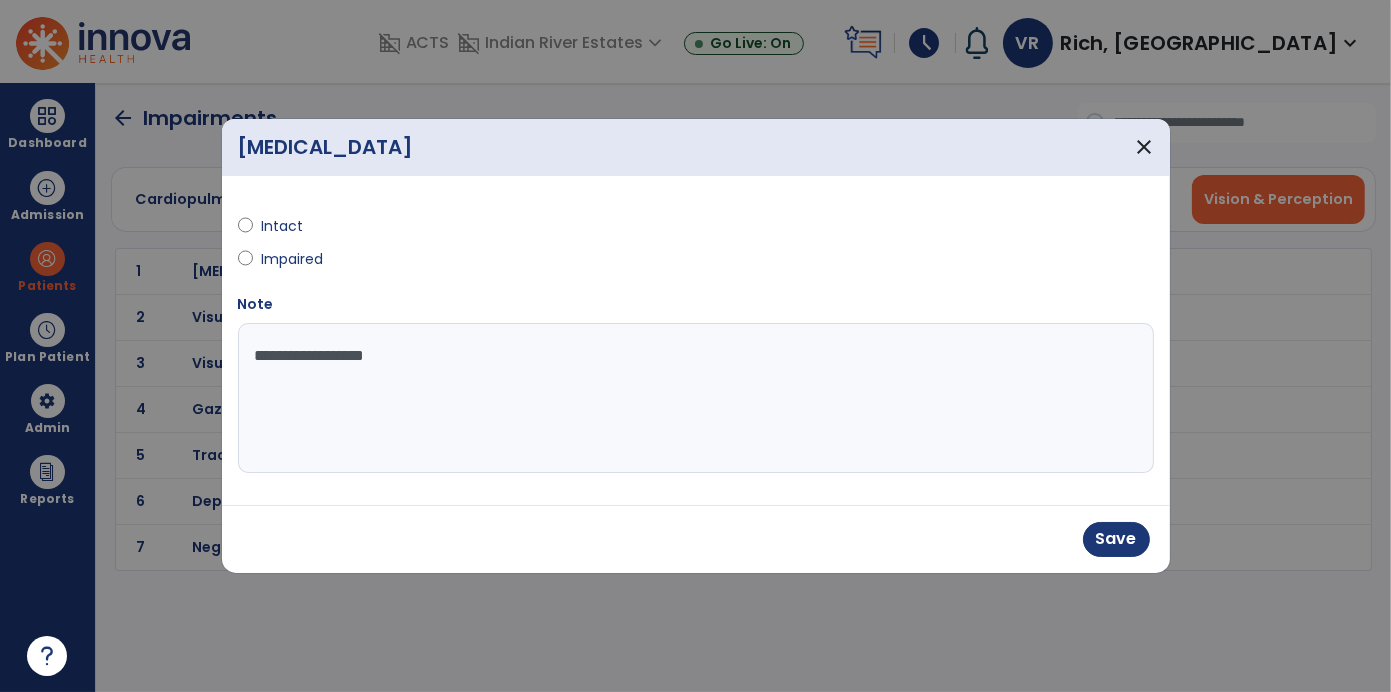 type on "**********" 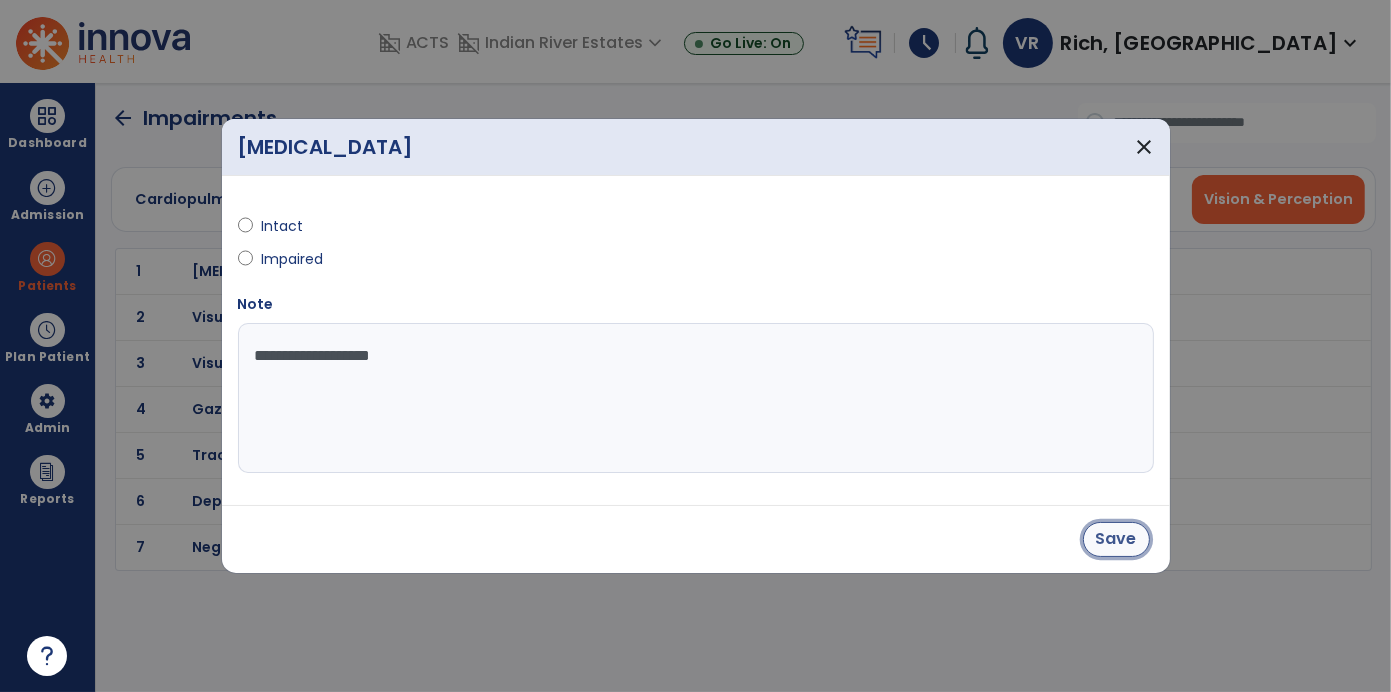 click on "Save" at bounding box center [1116, 539] 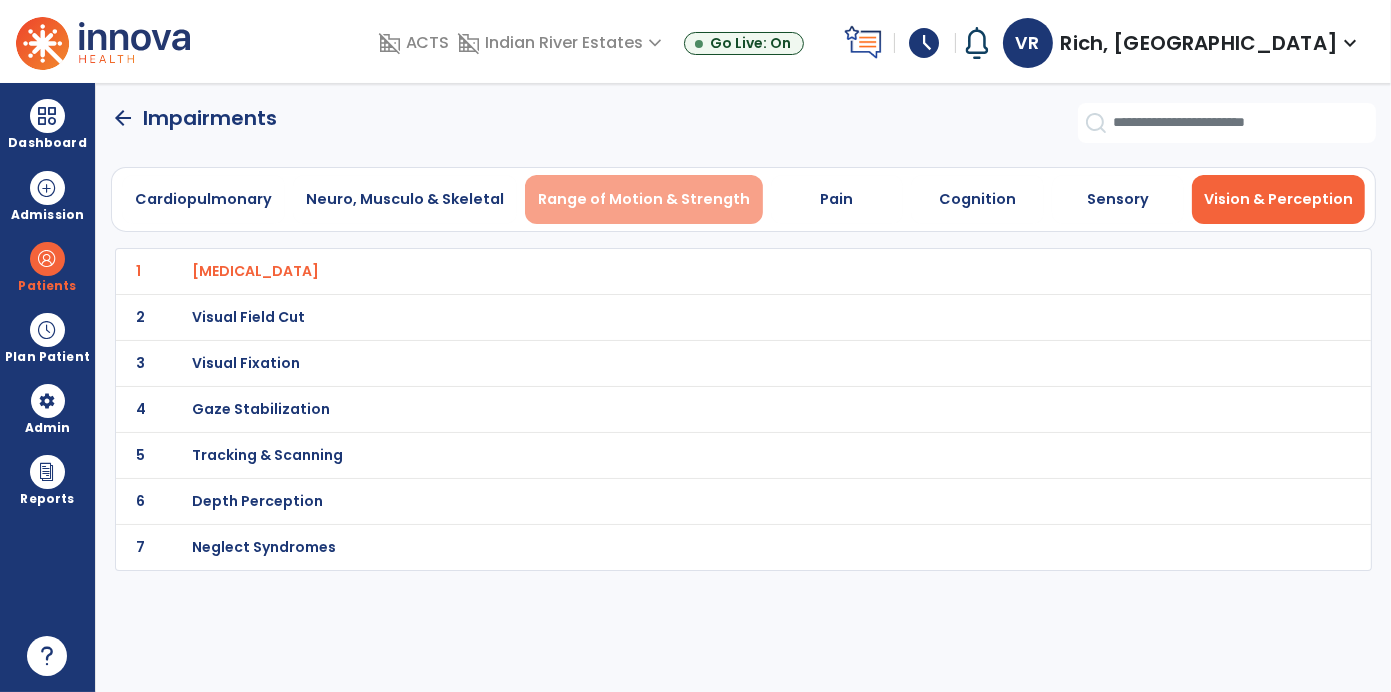 click on "Range of Motion & Strength" at bounding box center [644, 199] 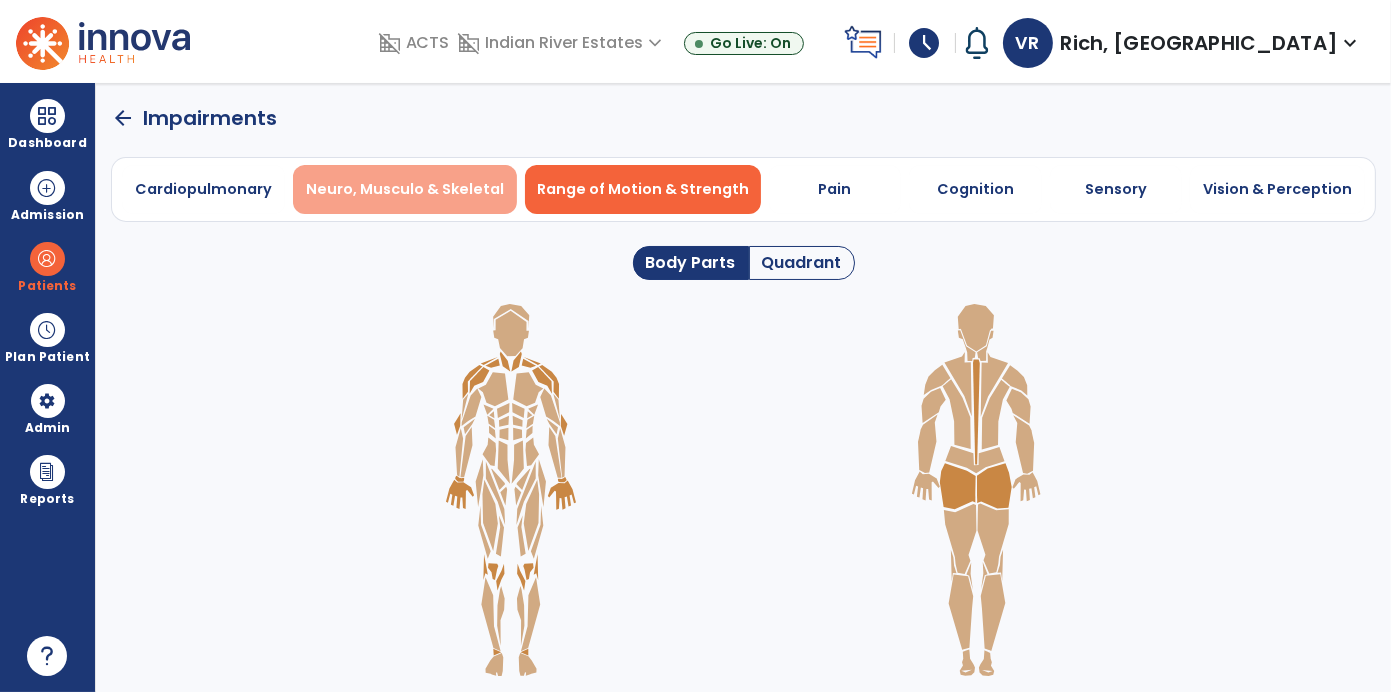 click on "Neuro, Musculo & Skeletal" at bounding box center (405, 189) 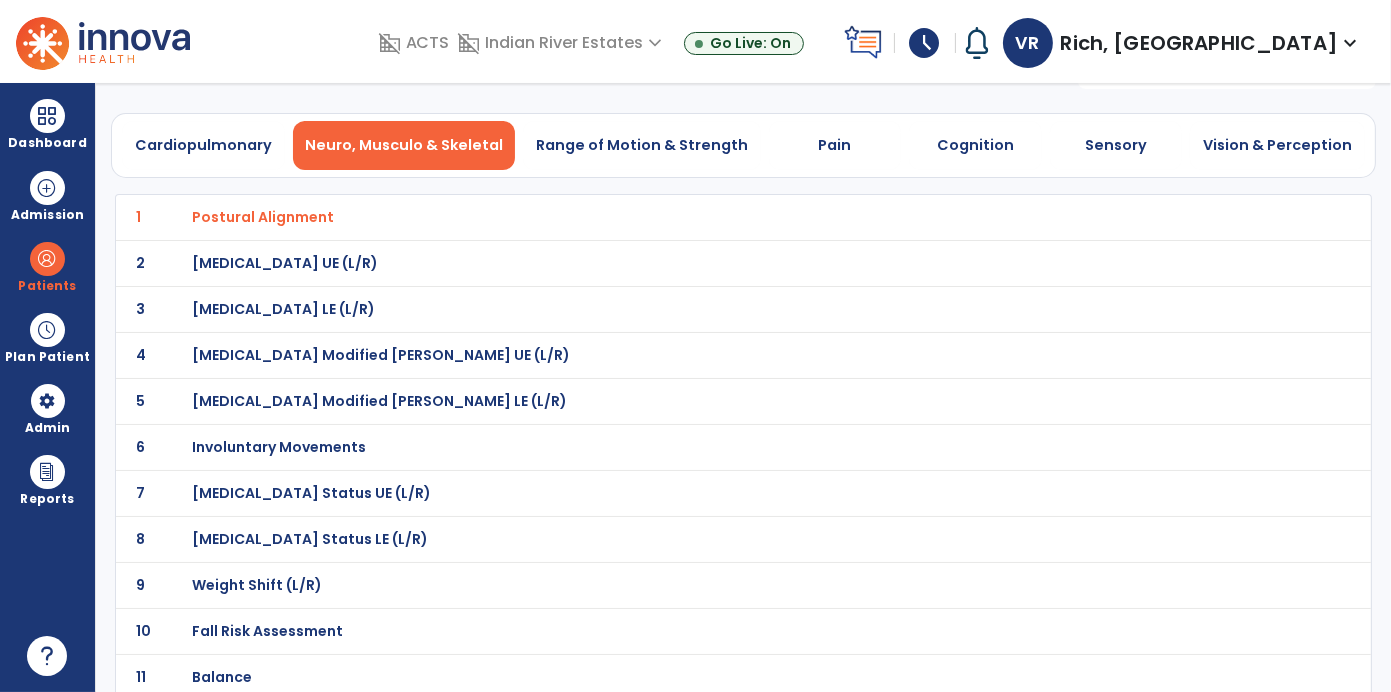 scroll, scrollTop: 0, scrollLeft: 0, axis: both 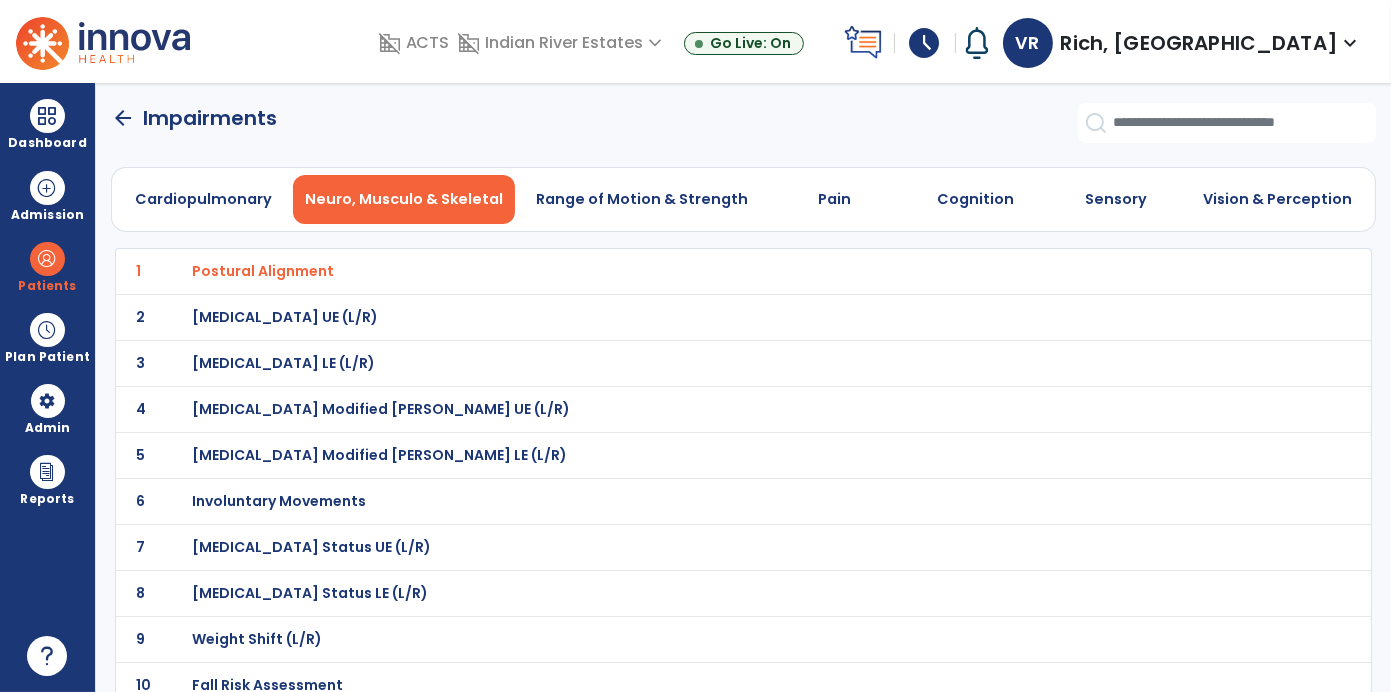 click on "arrow_back" 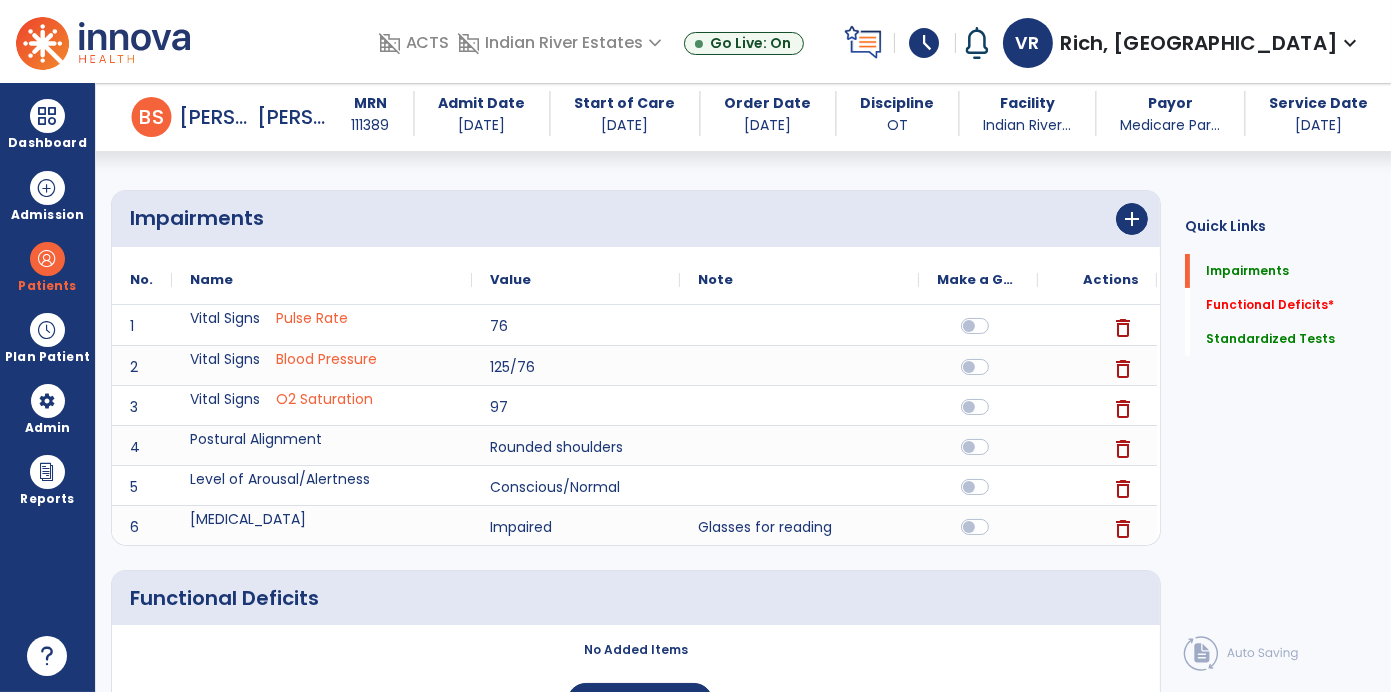 scroll, scrollTop: 121, scrollLeft: 0, axis: vertical 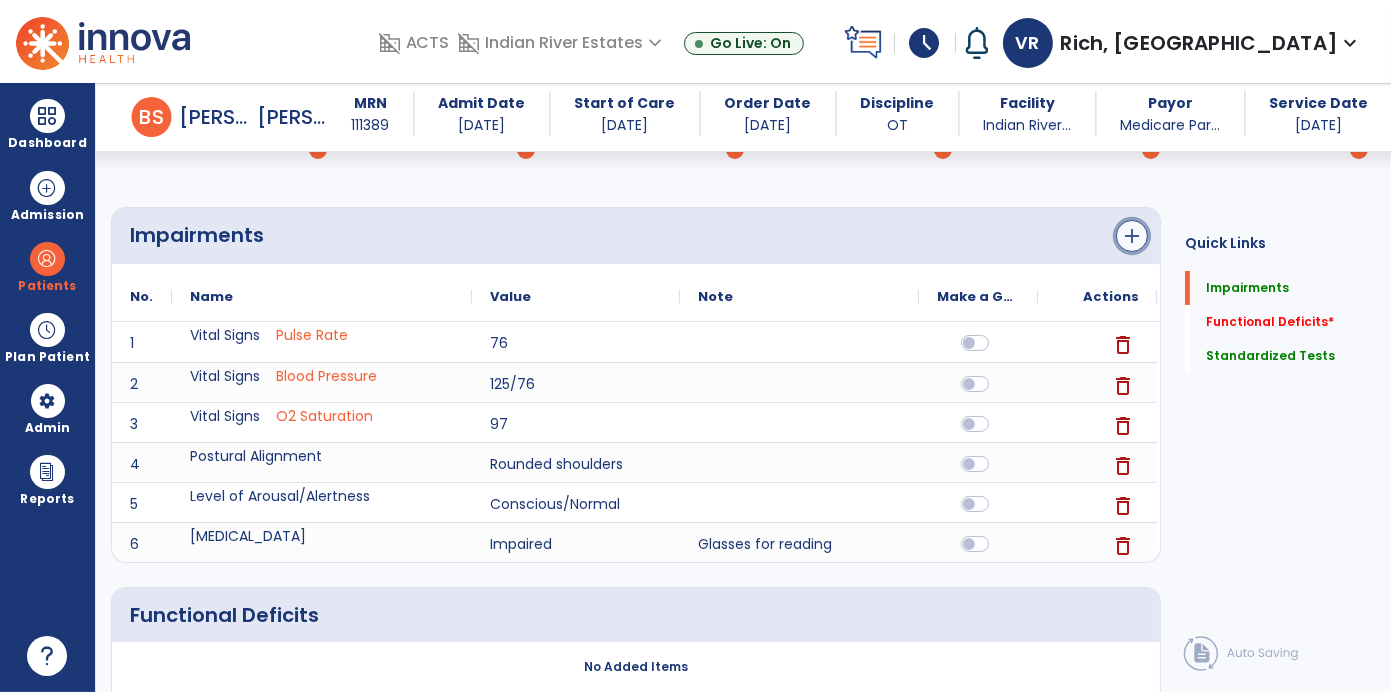 click on "add" 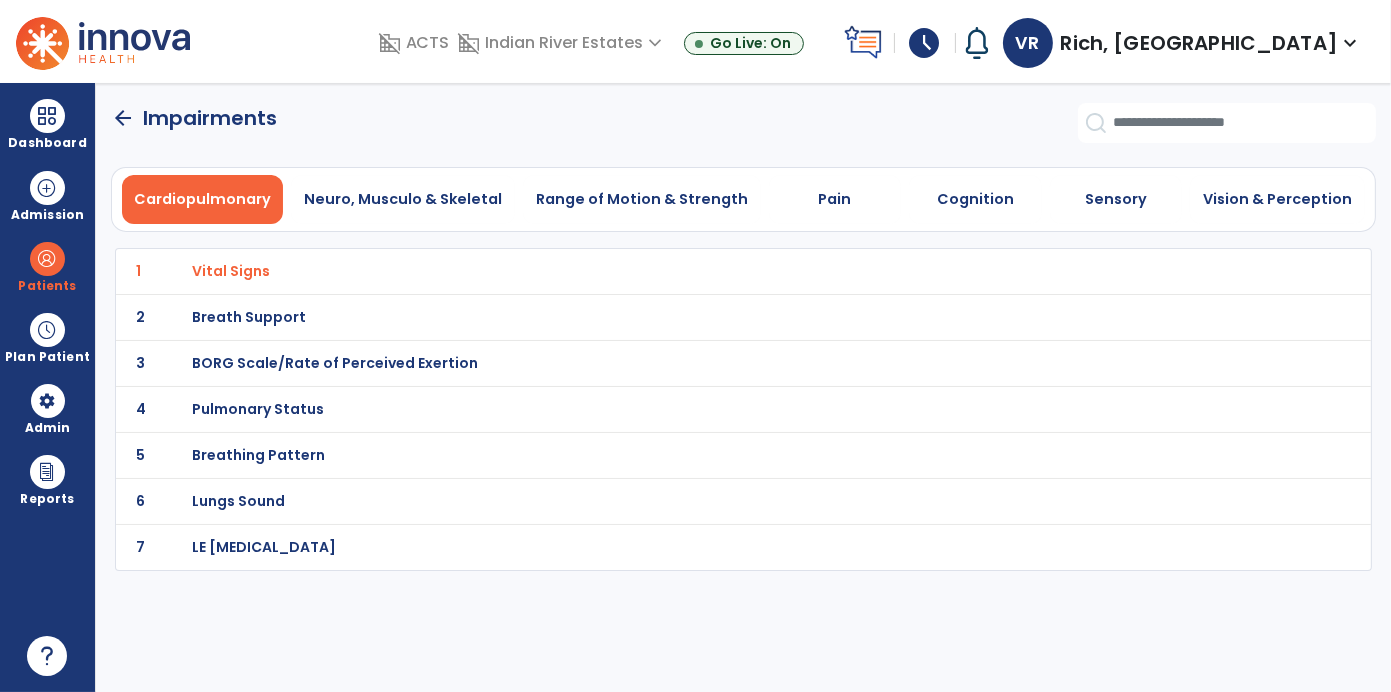 scroll, scrollTop: 0, scrollLeft: 0, axis: both 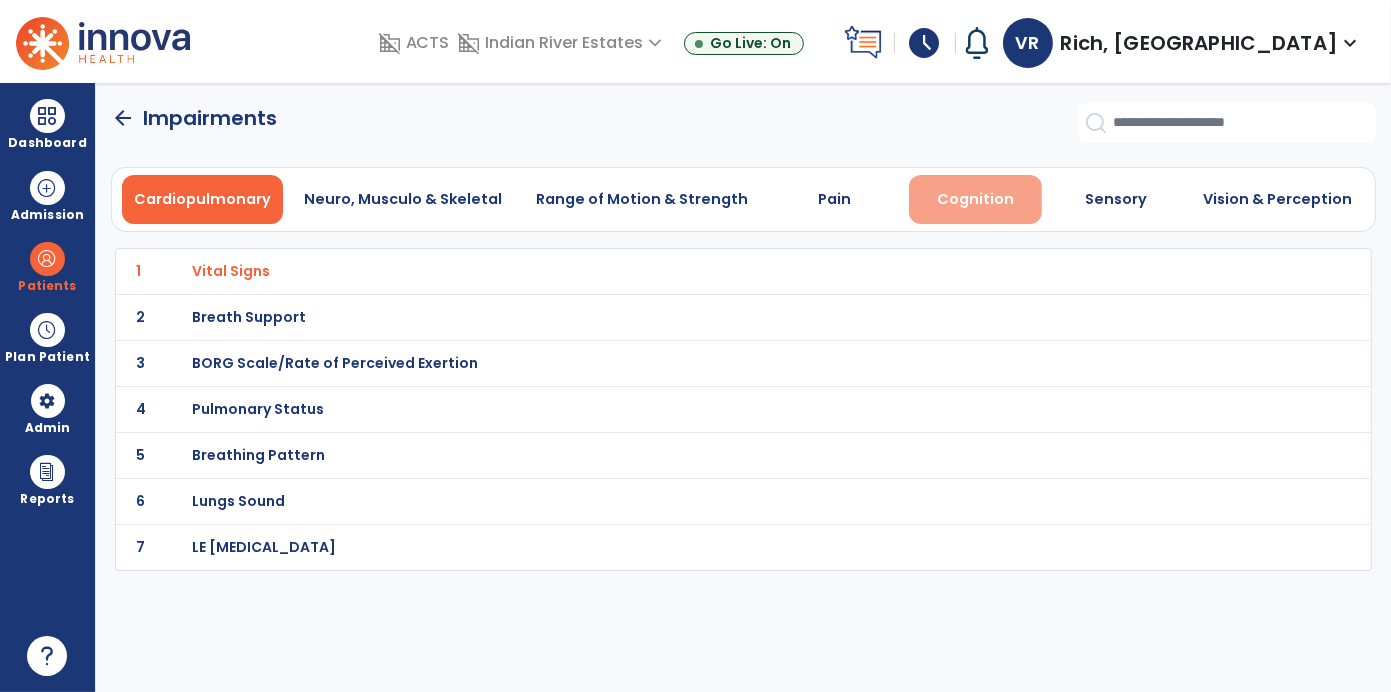 click on "Cognition" at bounding box center (975, 199) 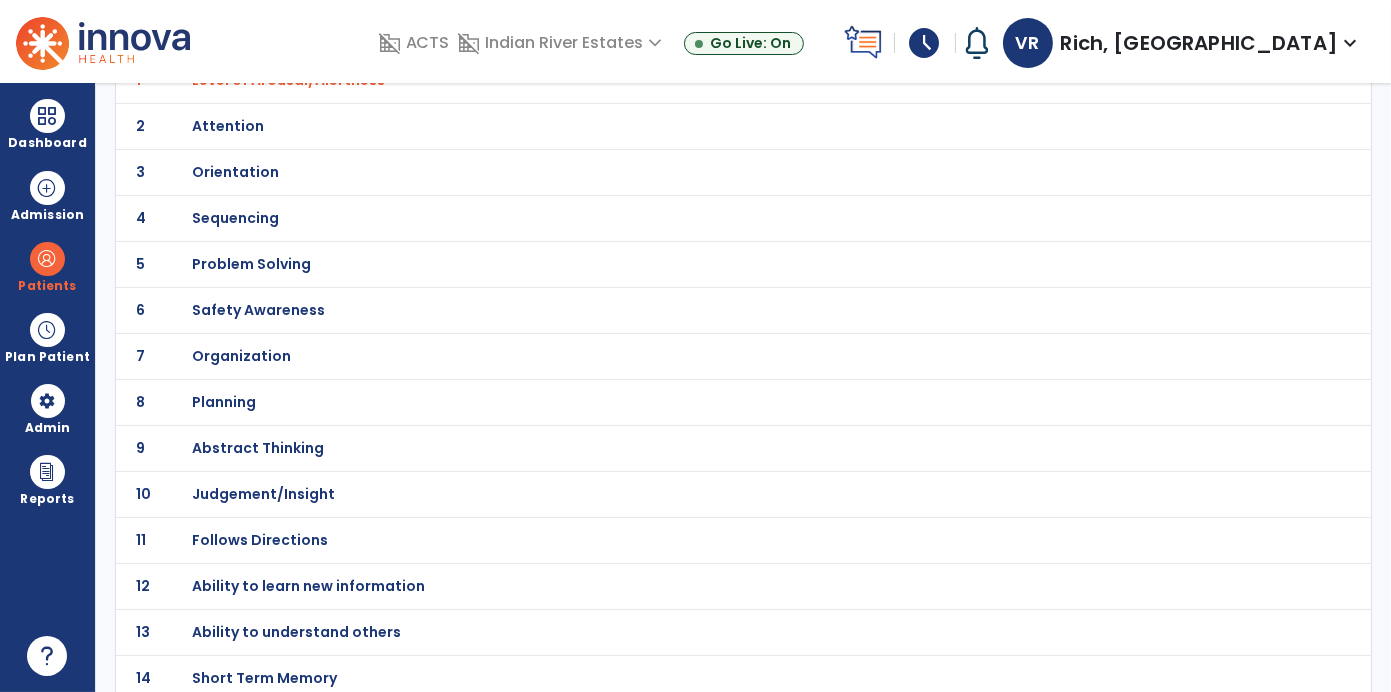 scroll, scrollTop: 190, scrollLeft: 0, axis: vertical 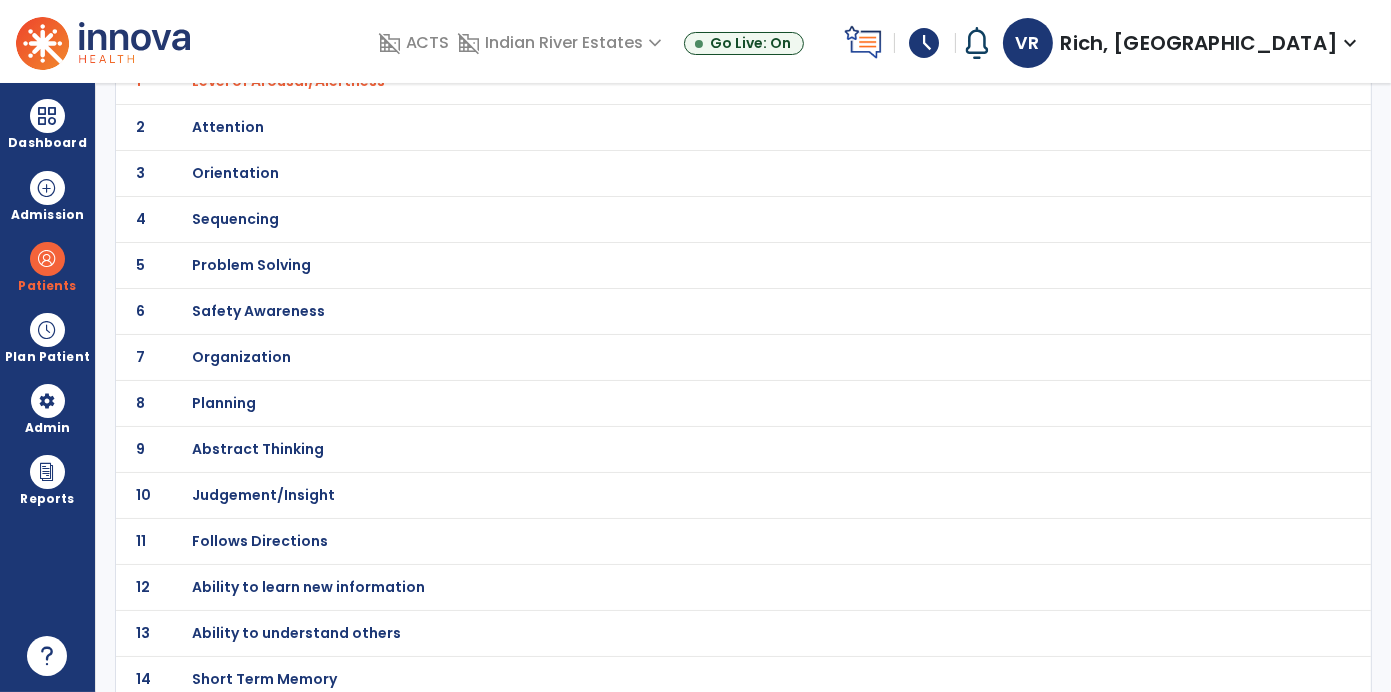 click on "Follows Directions" at bounding box center (699, 81) 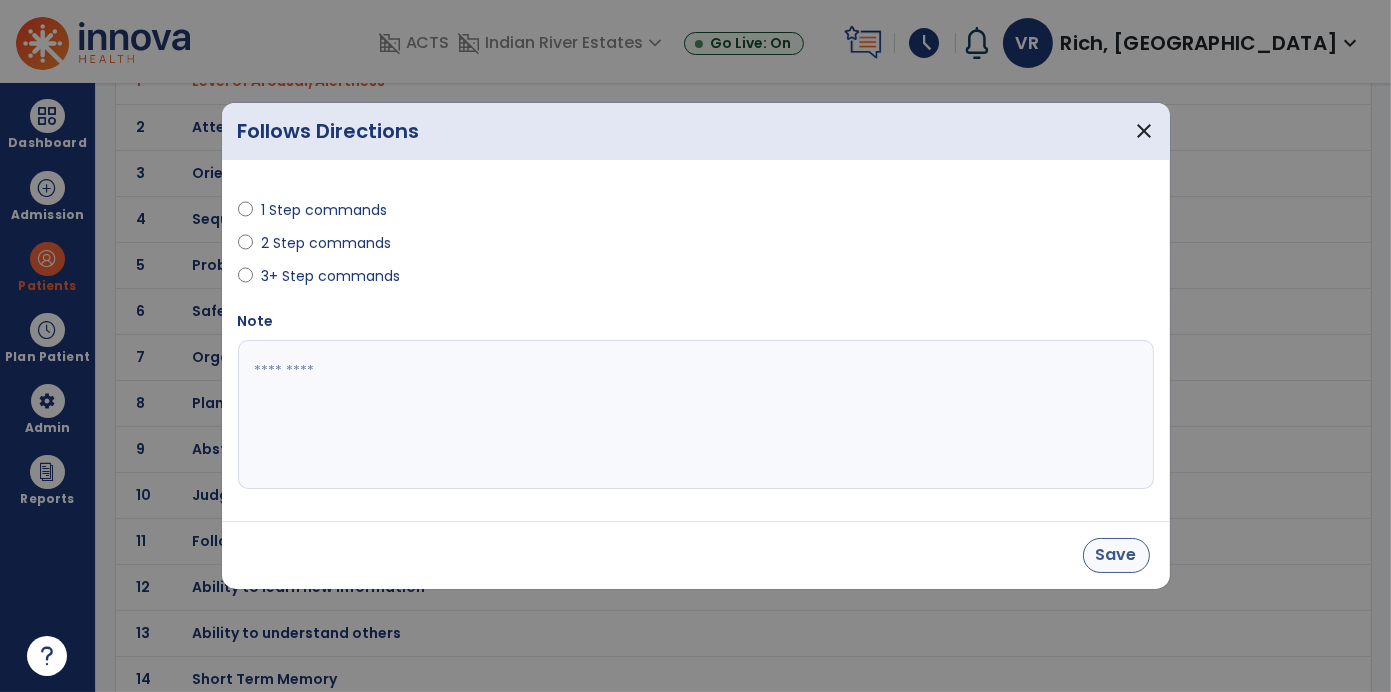 click on "Save" at bounding box center [1116, 555] 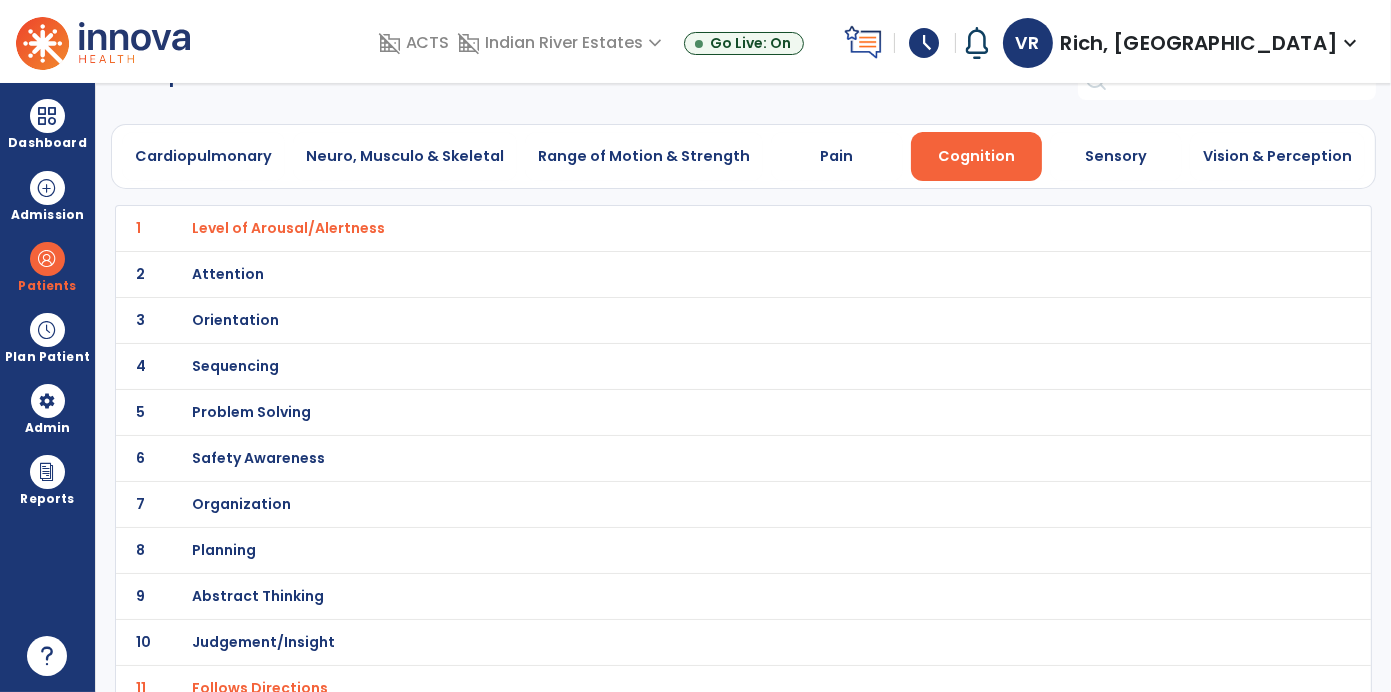 scroll, scrollTop: 0, scrollLeft: 0, axis: both 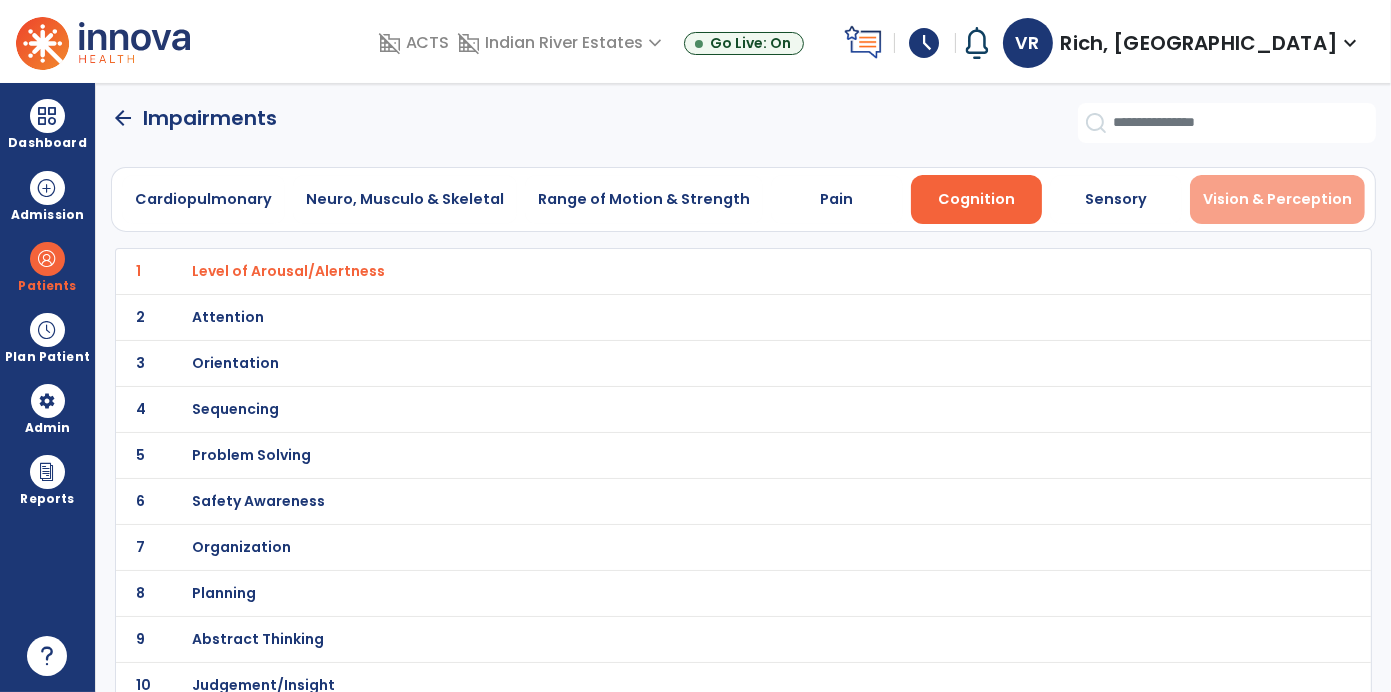 click on "Vision & Perception" at bounding box center (1277, 199) 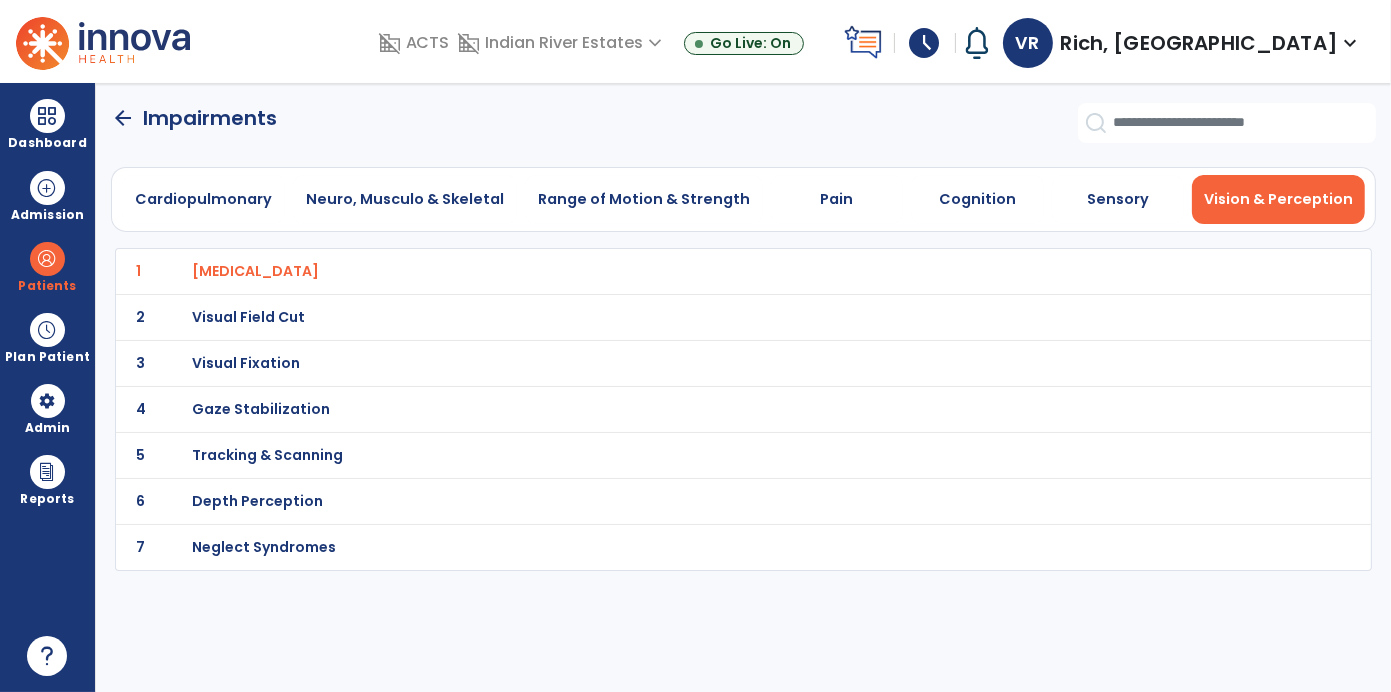 click on "arrow_back" 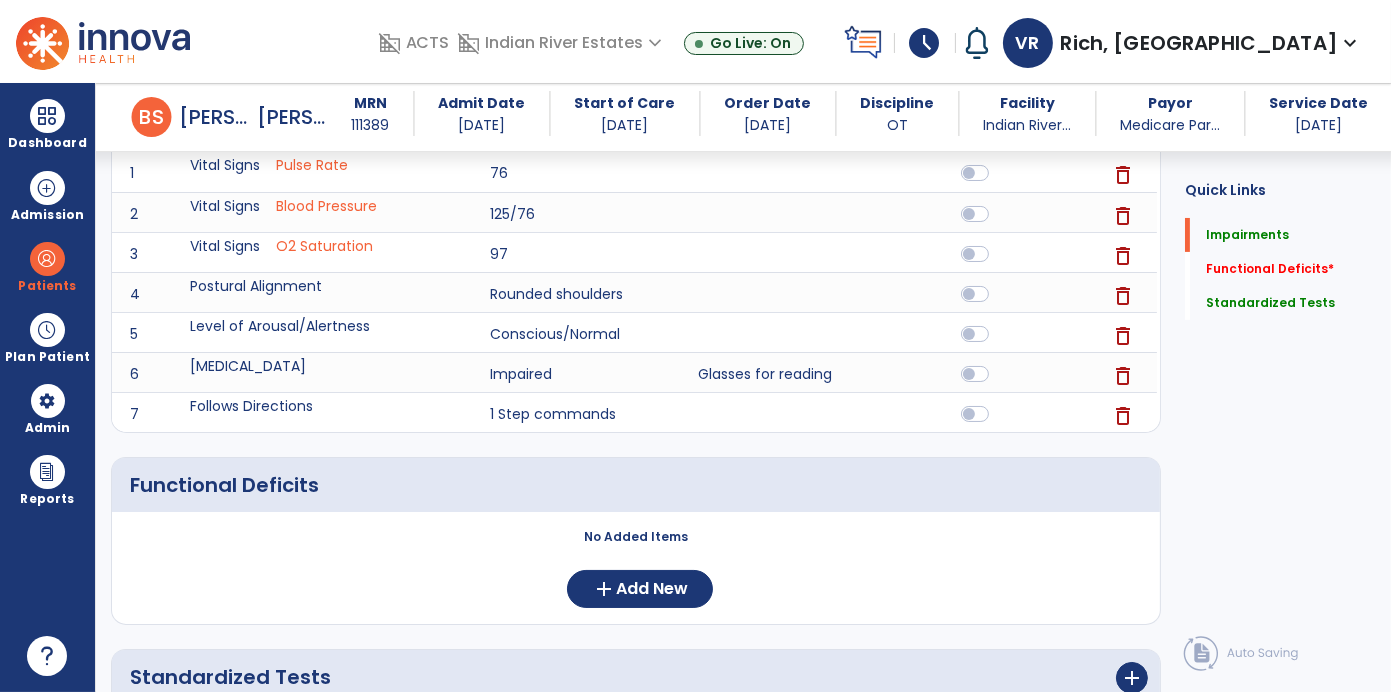 scroll, scrollTop: 295, scrollLeft: 0, axis: vertical 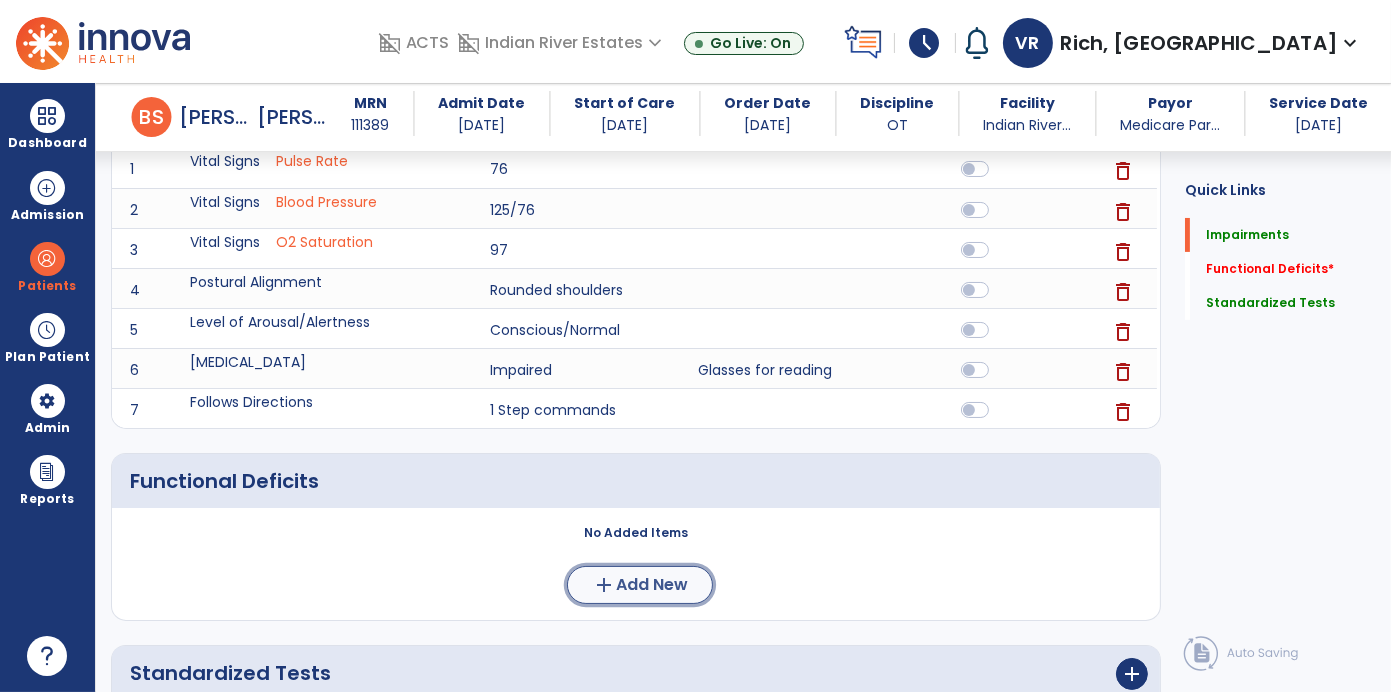 click on "Add New" 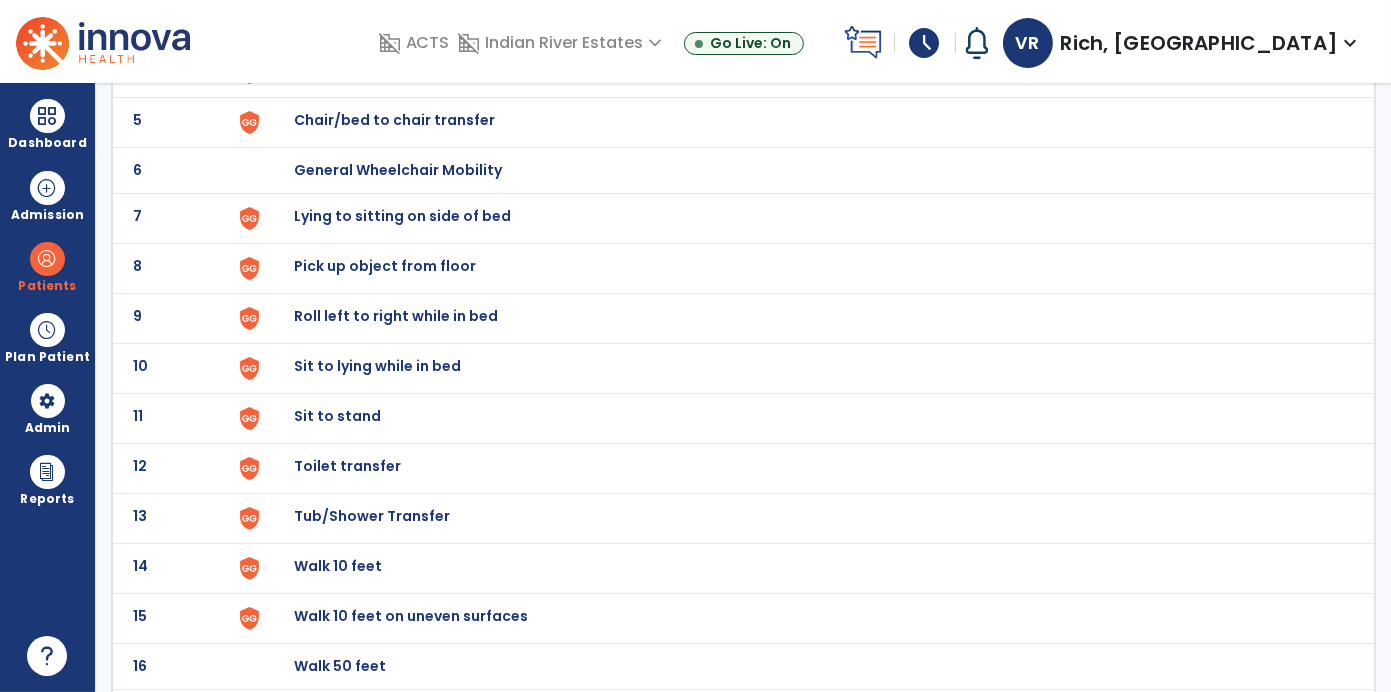 scroll, scrollTop: 340, scrollLeft: 0, axis: vertical 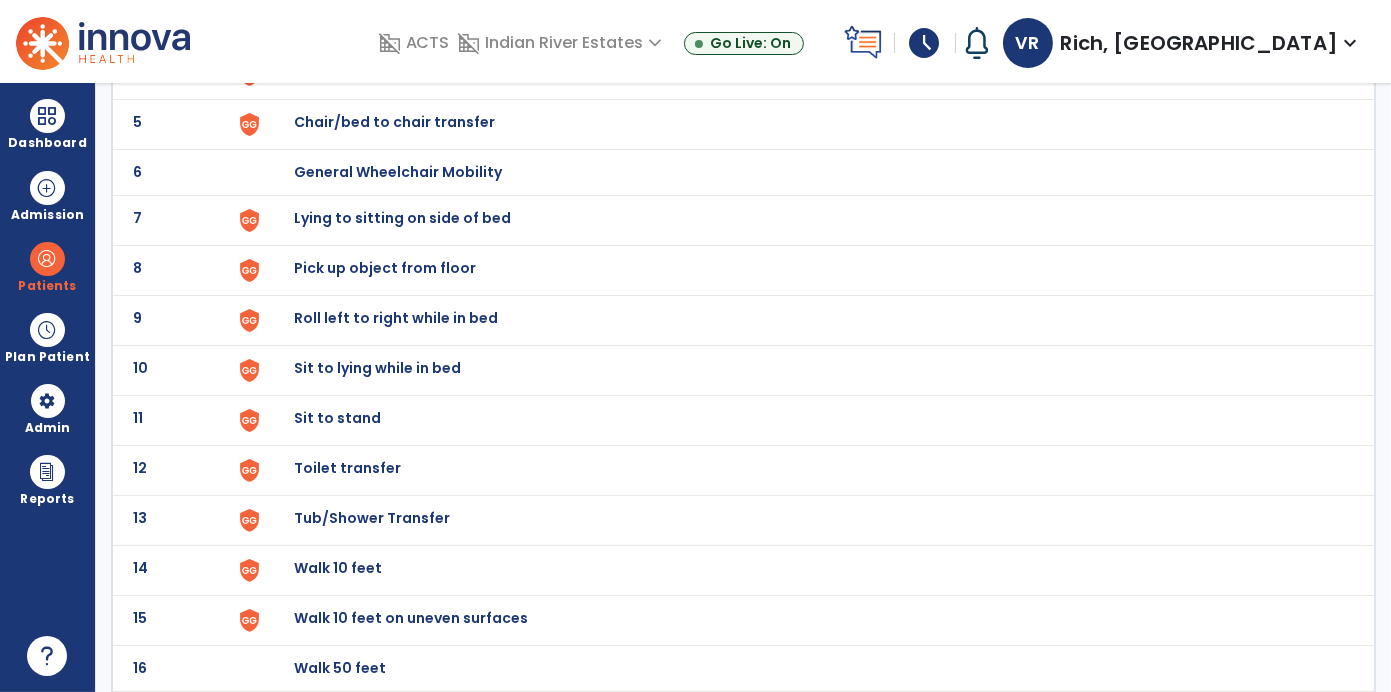 click on "Toilet transfer" at bounding box center [804, -76] 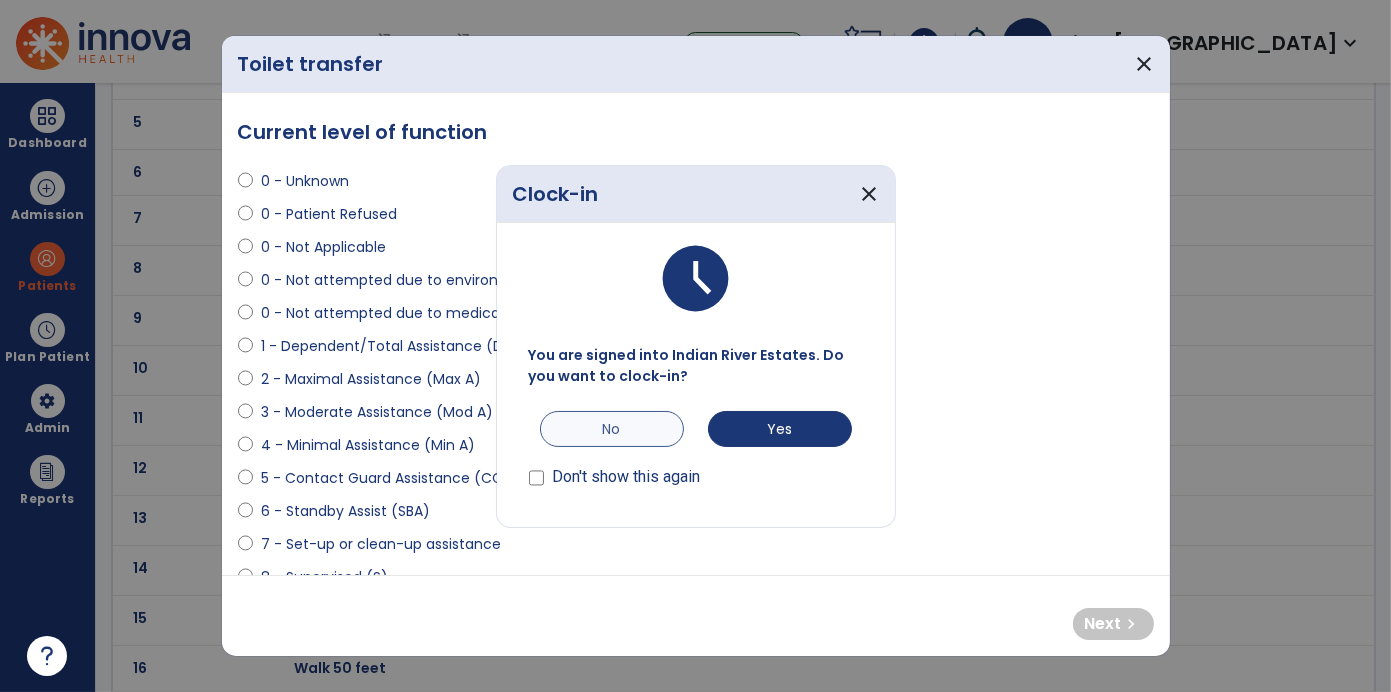 click on "No" at bounding box center [612, 429] 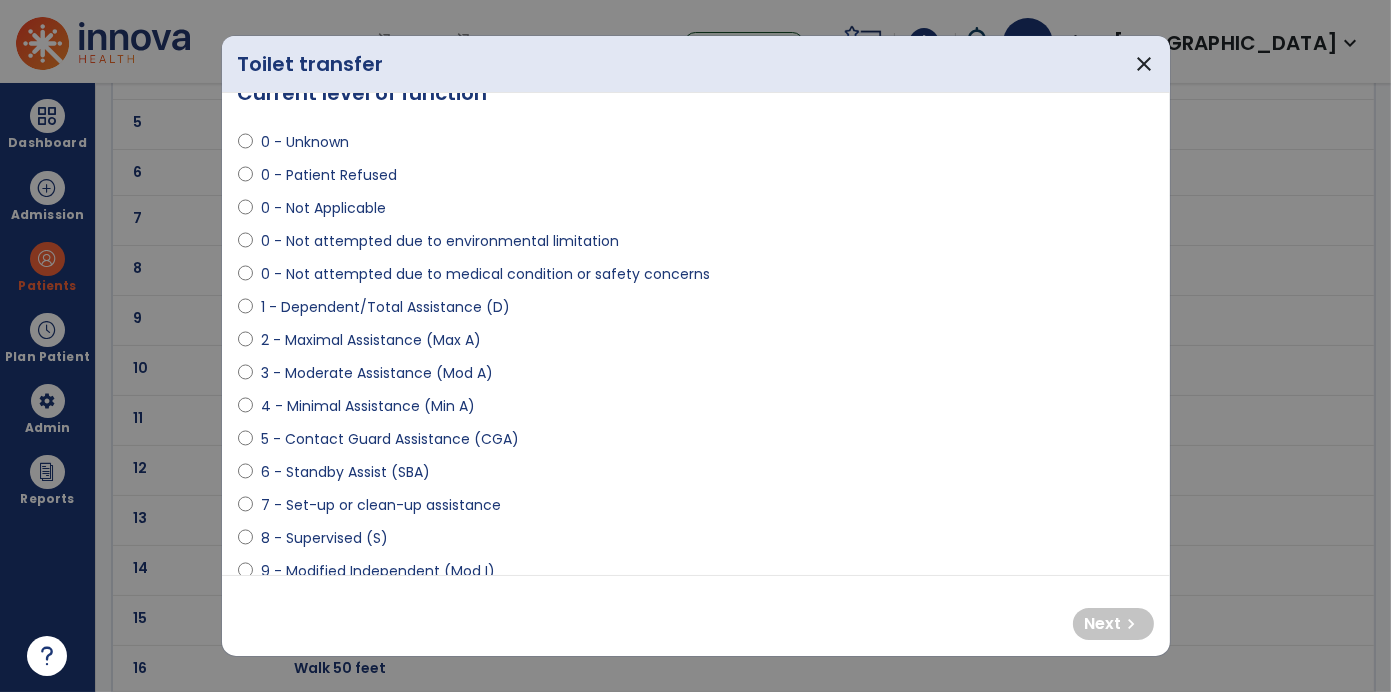scroll, scrollTop: 52, scrollLeft: 0, axis: vertical 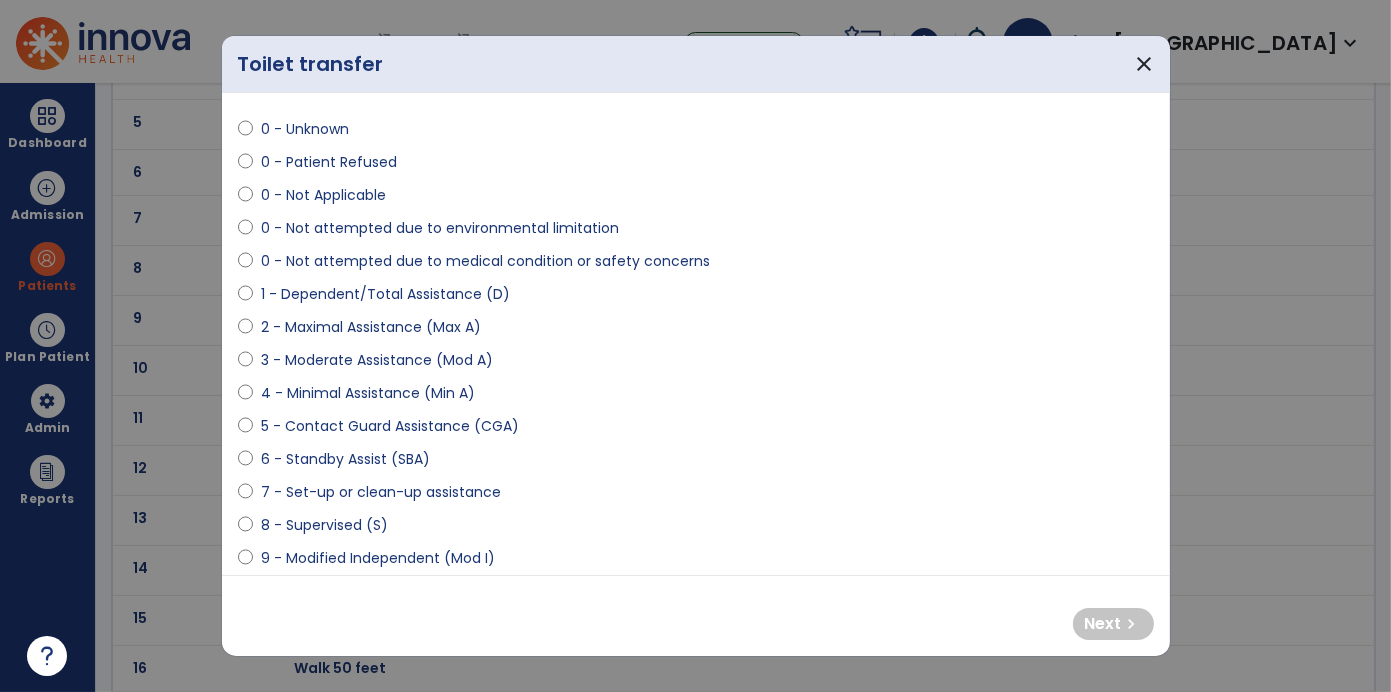 select on "**********" 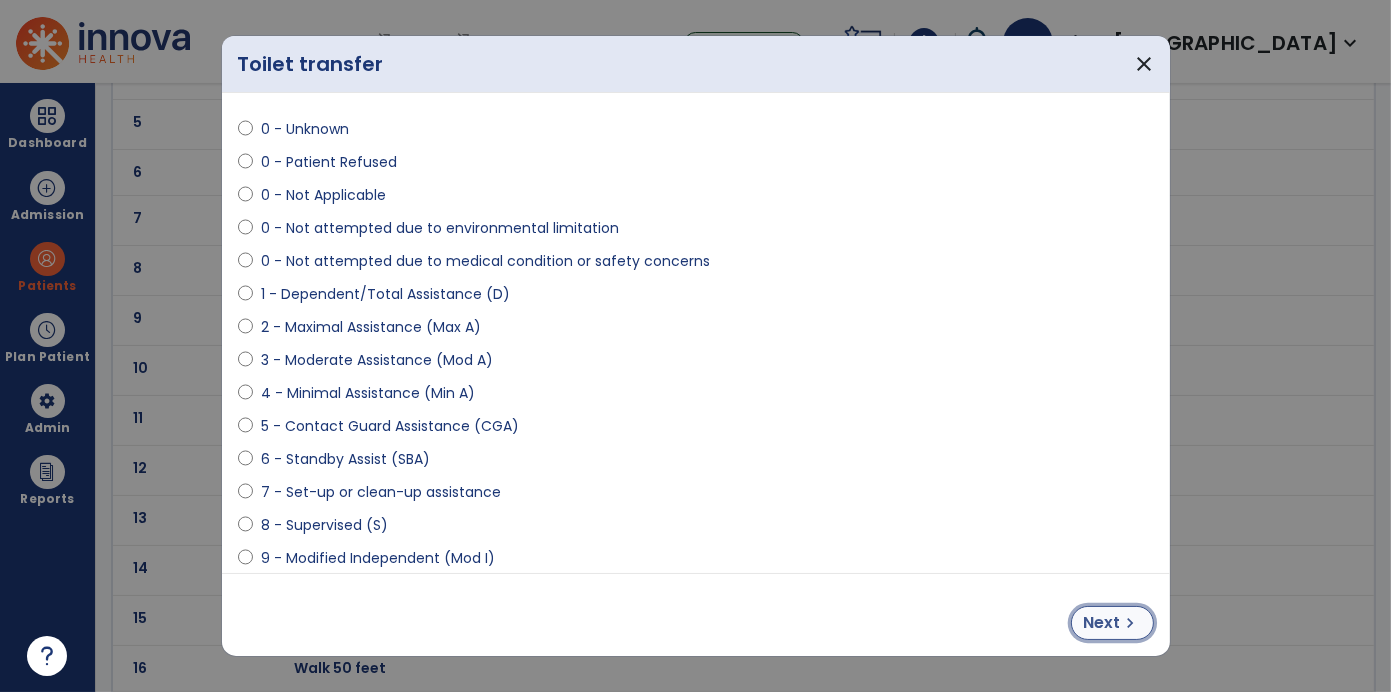 click on "Next  chevron_right" at bounding box center [1112, 623] 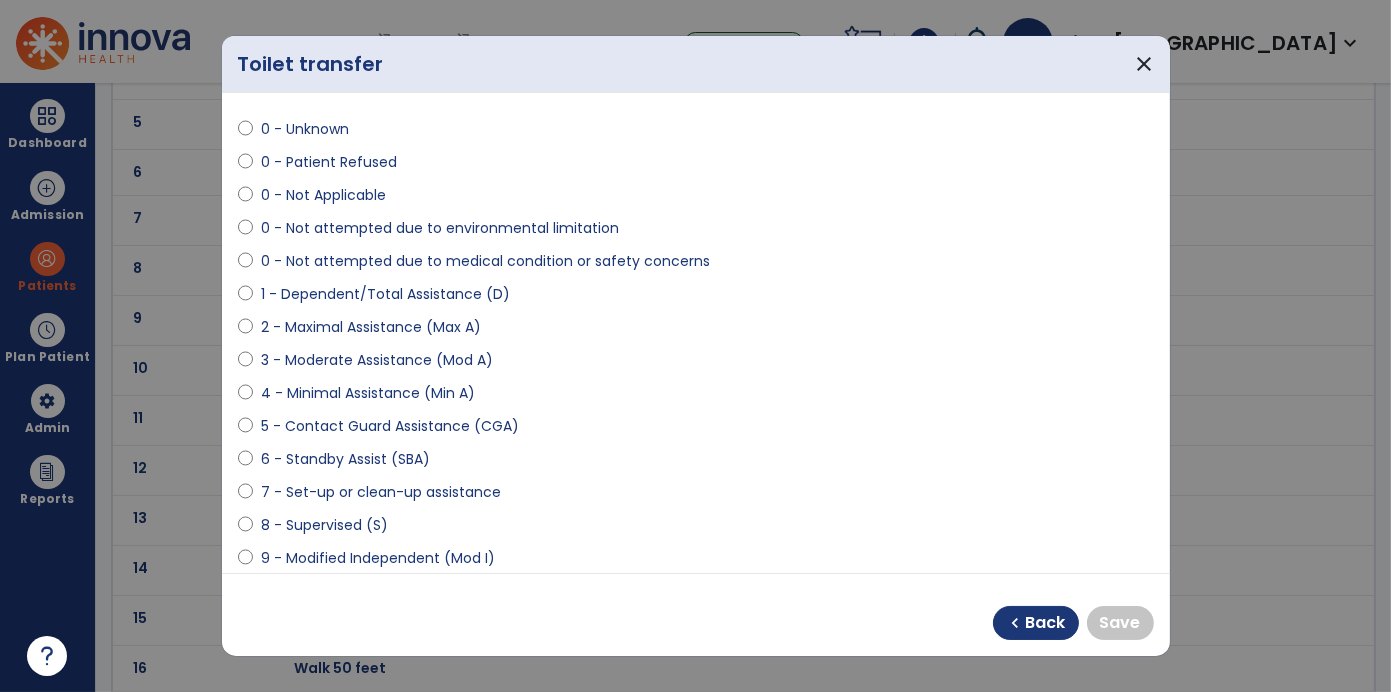 select on "**********" 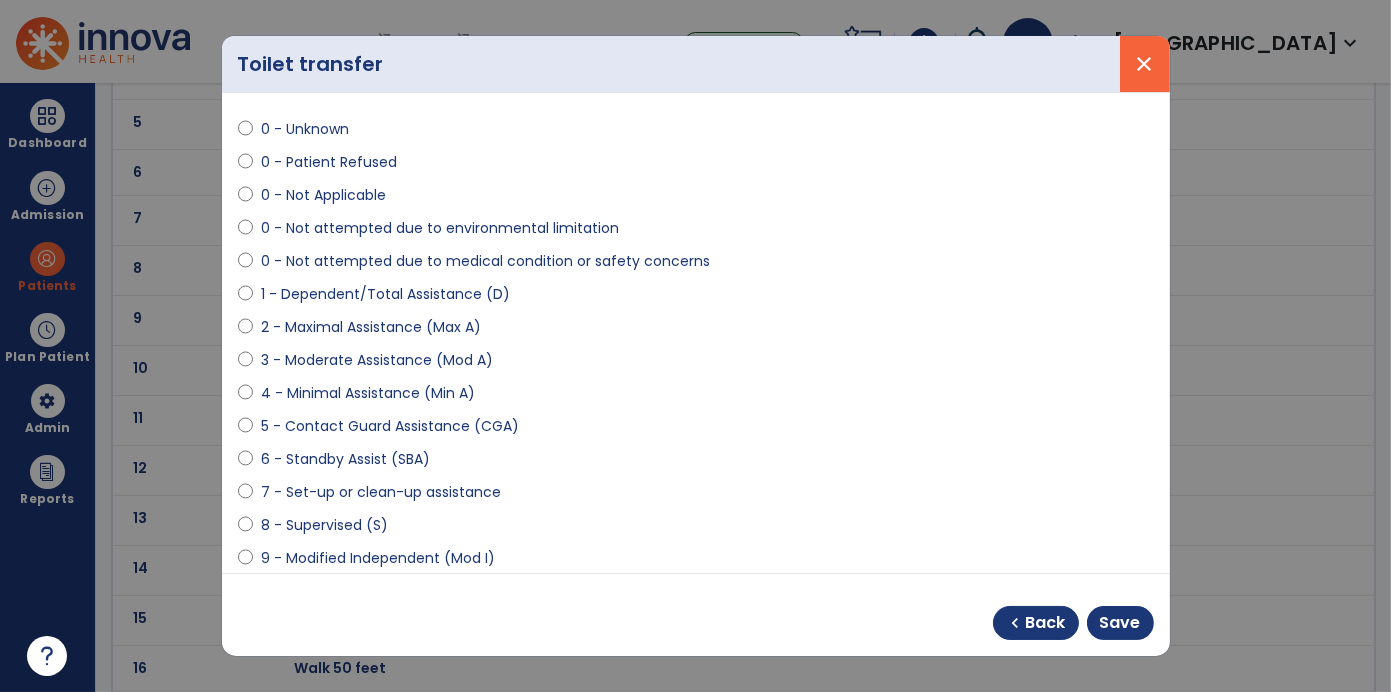 click on "close" at bounding box center [1145, 64] 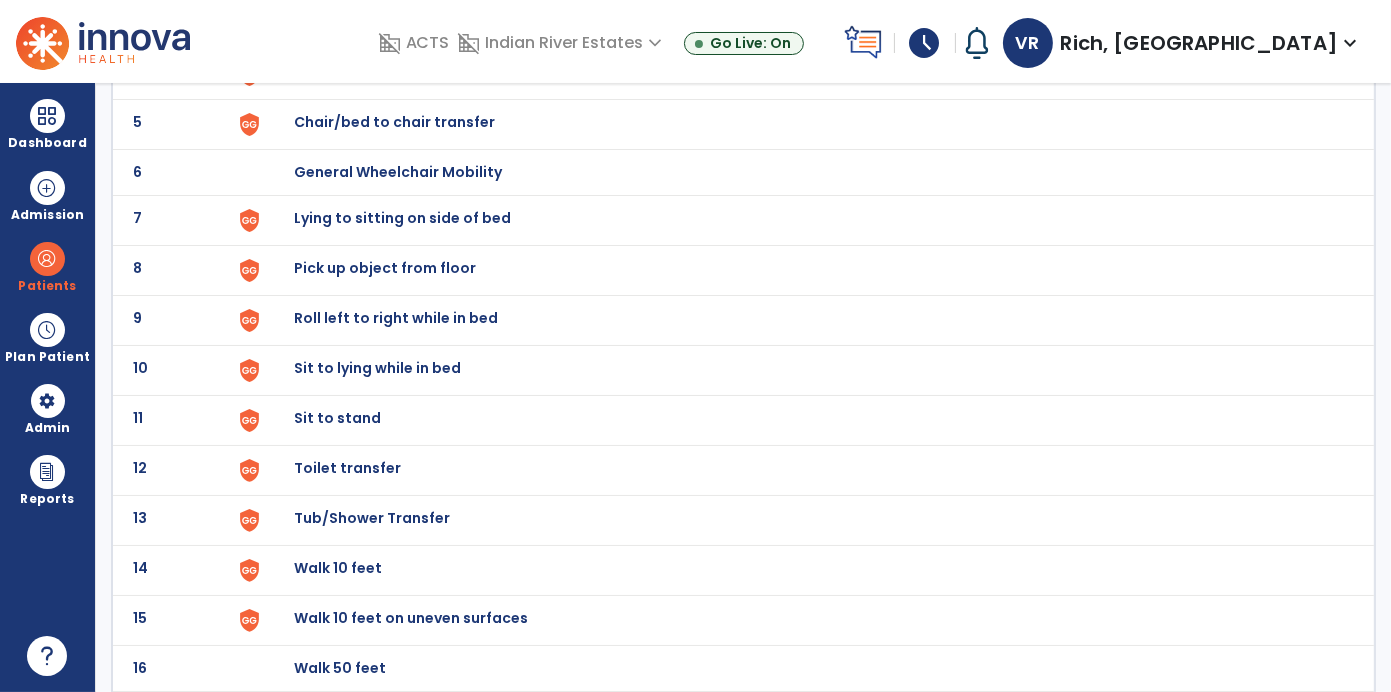 click on "Toilet transfer" at bounding box center (804, -76) 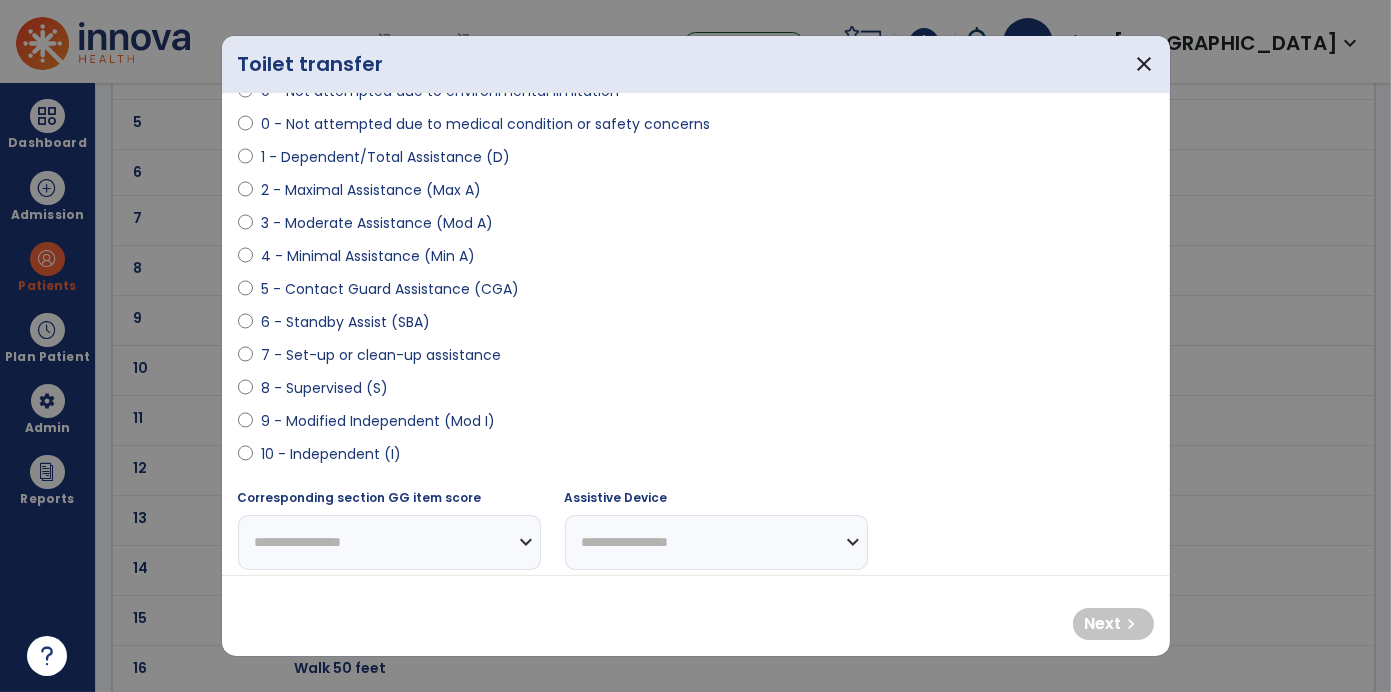 scroll, scrollTop: 194, scrollLeft: 0, axis: vertical 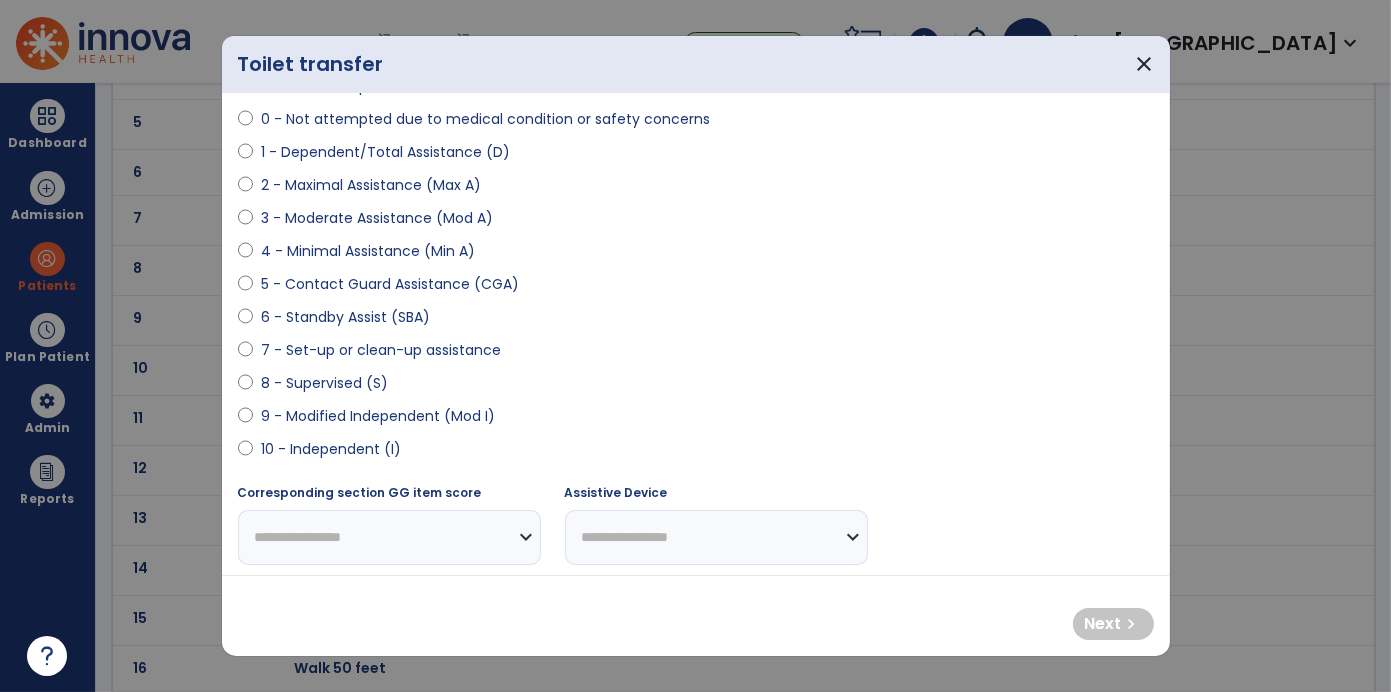 select on "**********" 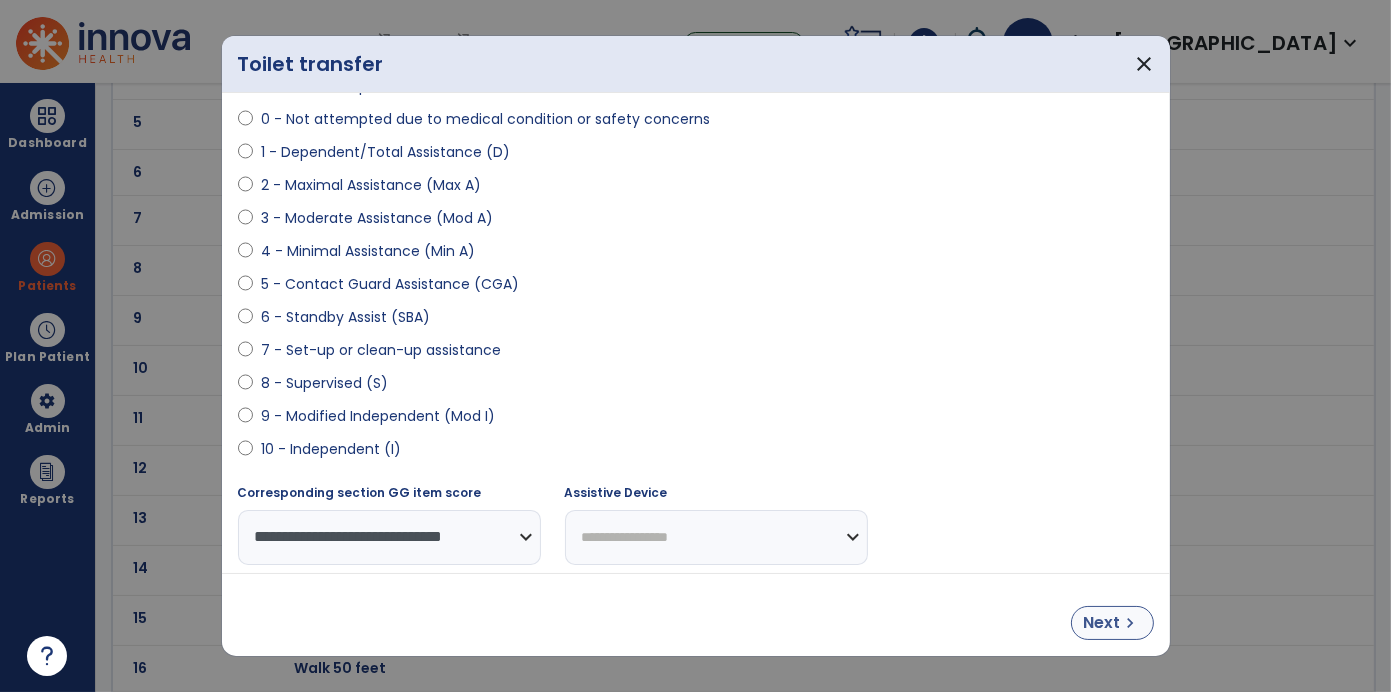 click on "chevron_right" at bounding box center [1131, 623] 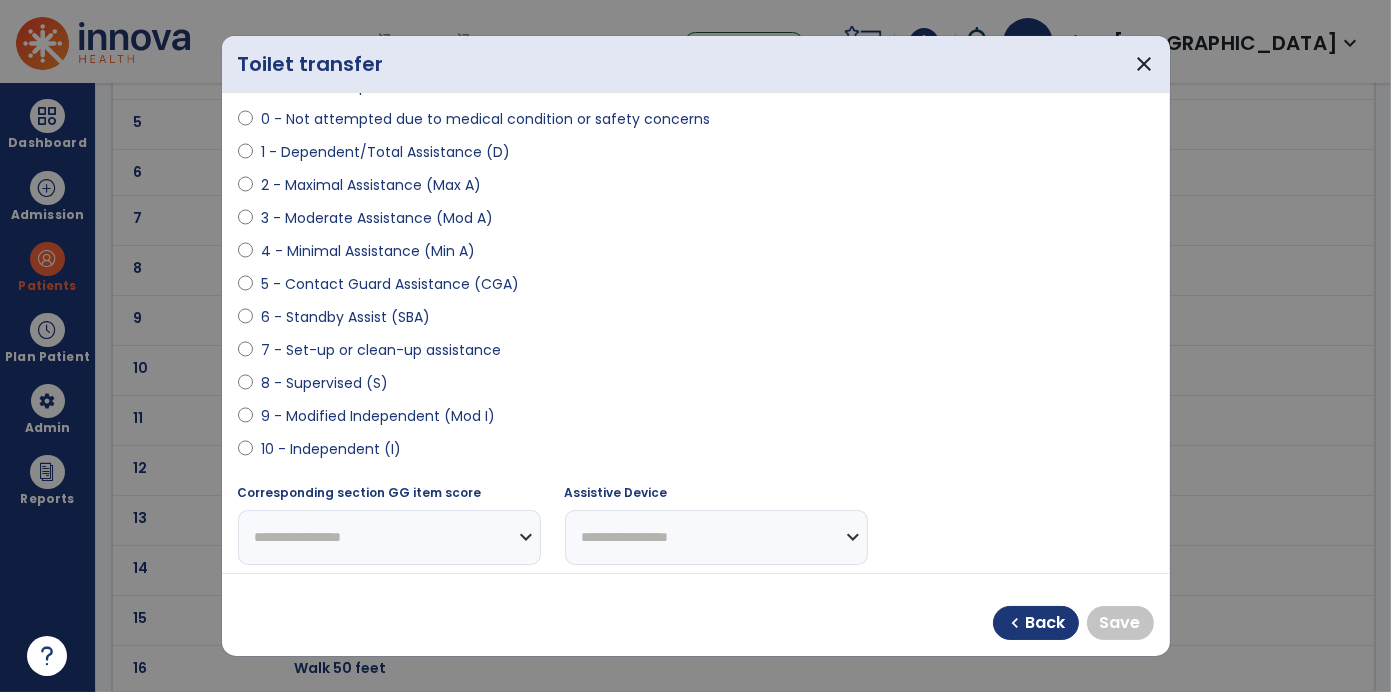 select on "**********" 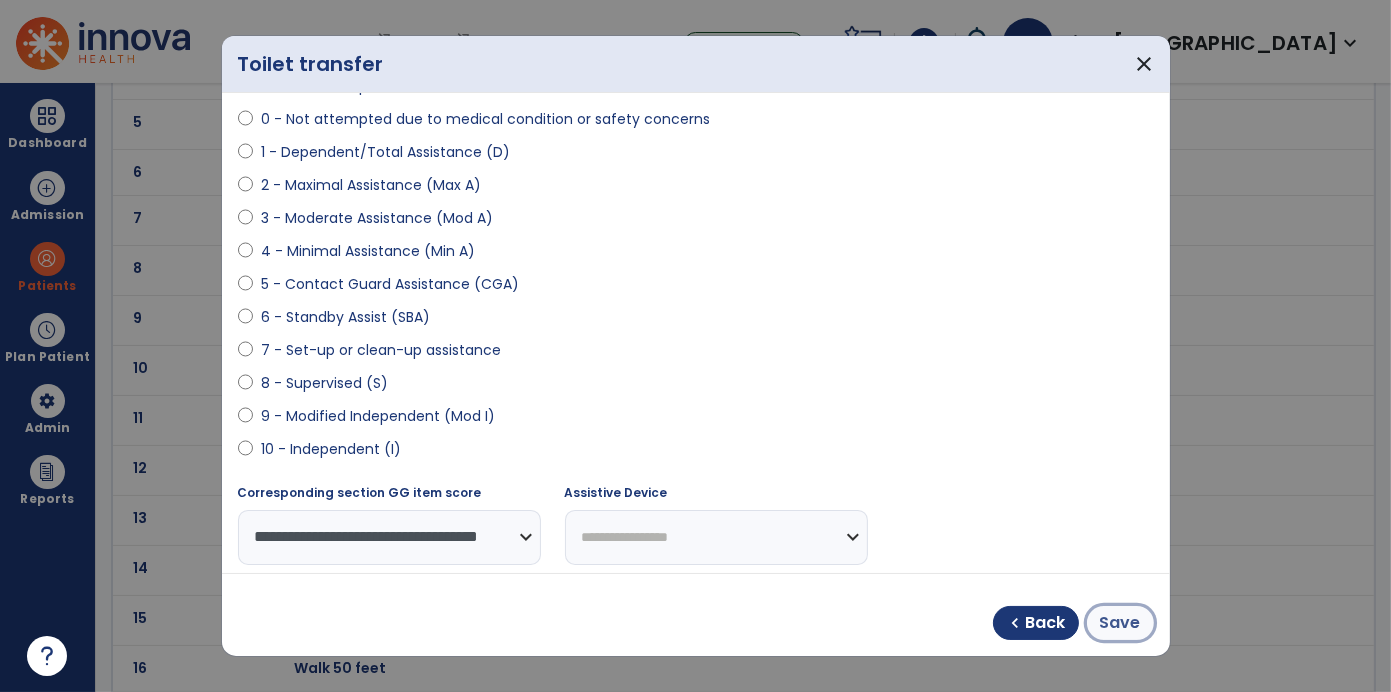 click on "Save" at bounding box center [1120, 623] 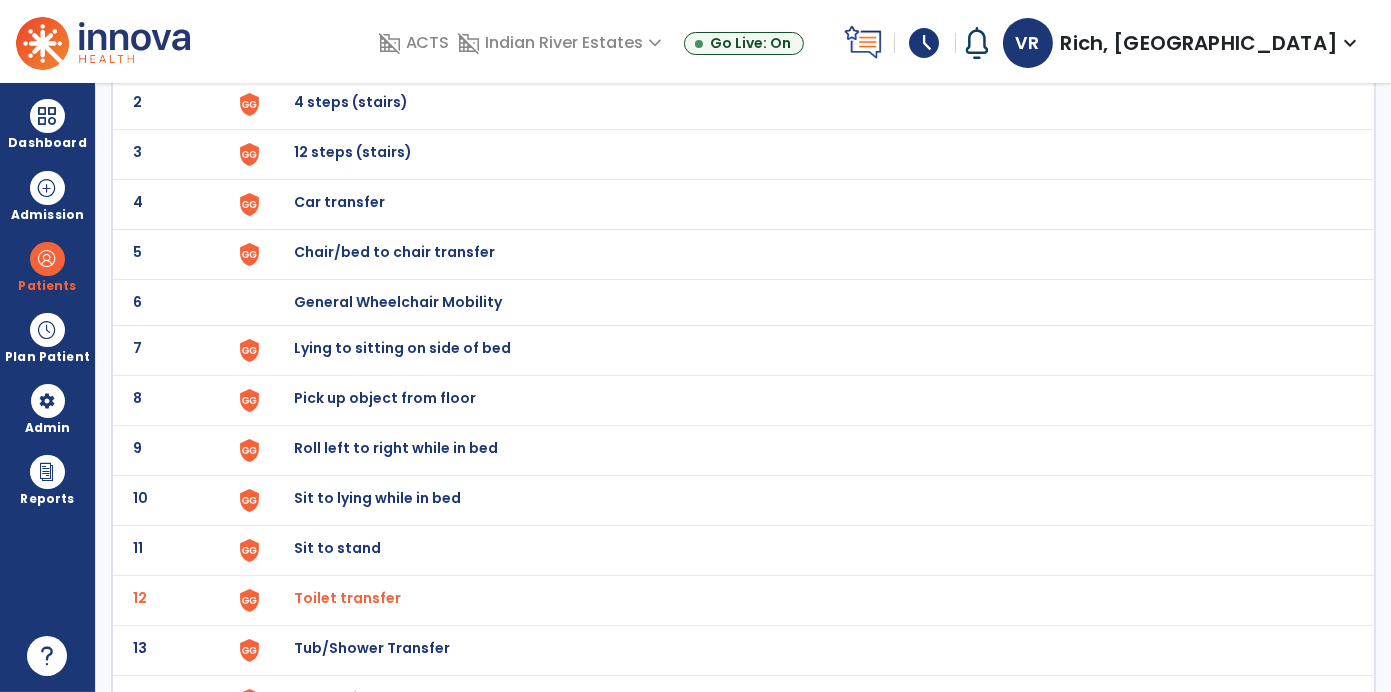 scroll, scrollTop: 0, scrollLeft: 0, axis: both 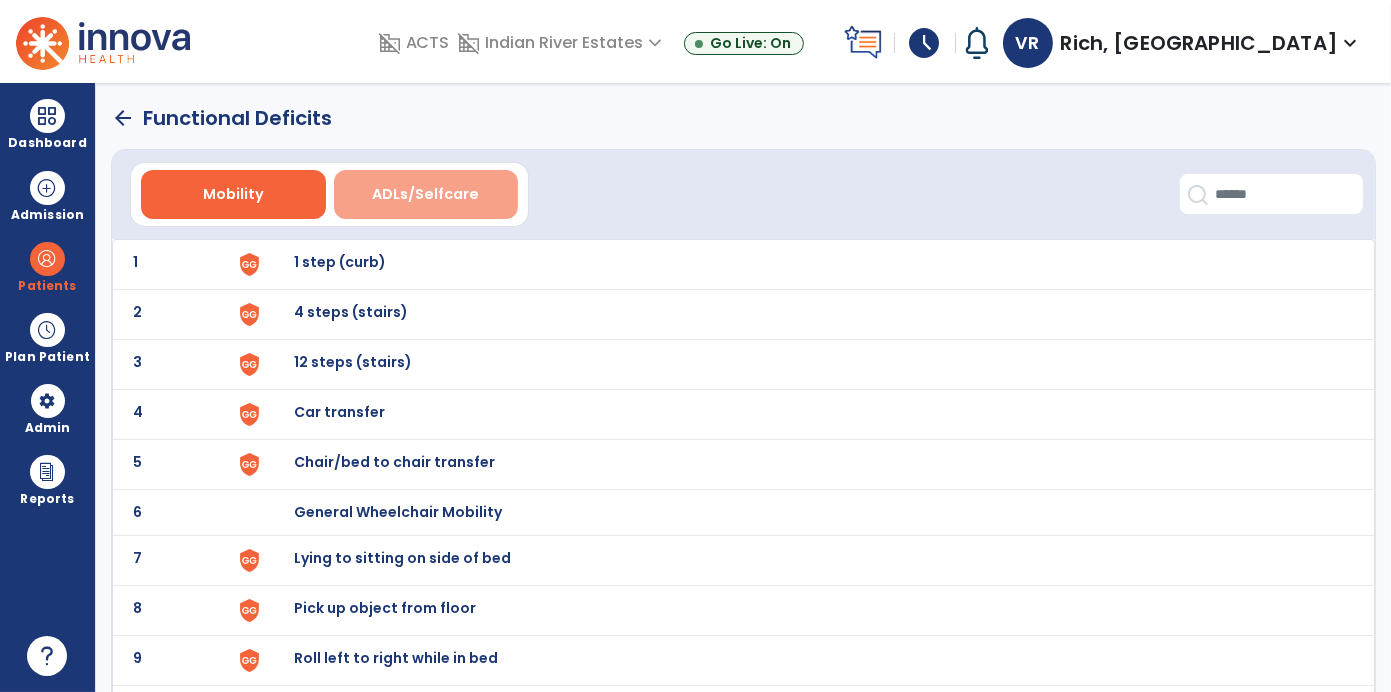 click on "ADLs/Selfcare" at bounding box center [425, 194] 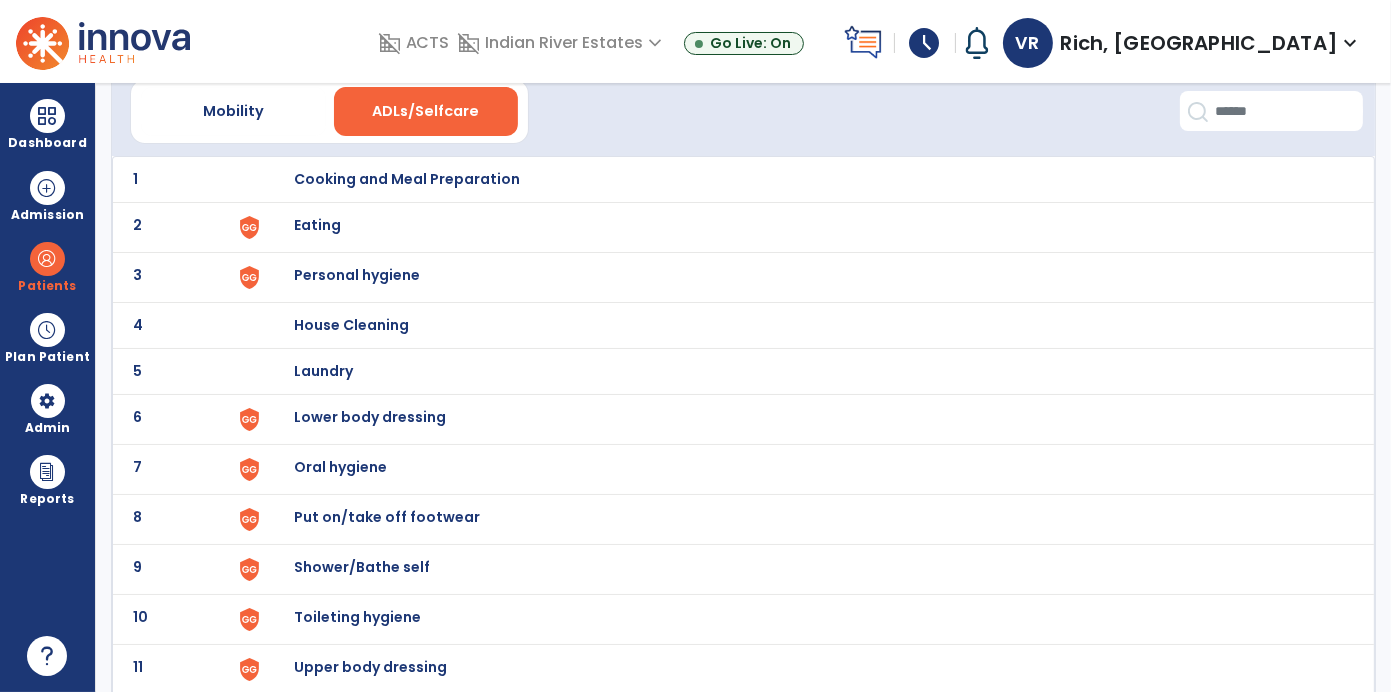 scroll, scrollTop: 174, scrollLeft: 0, axis: vertical 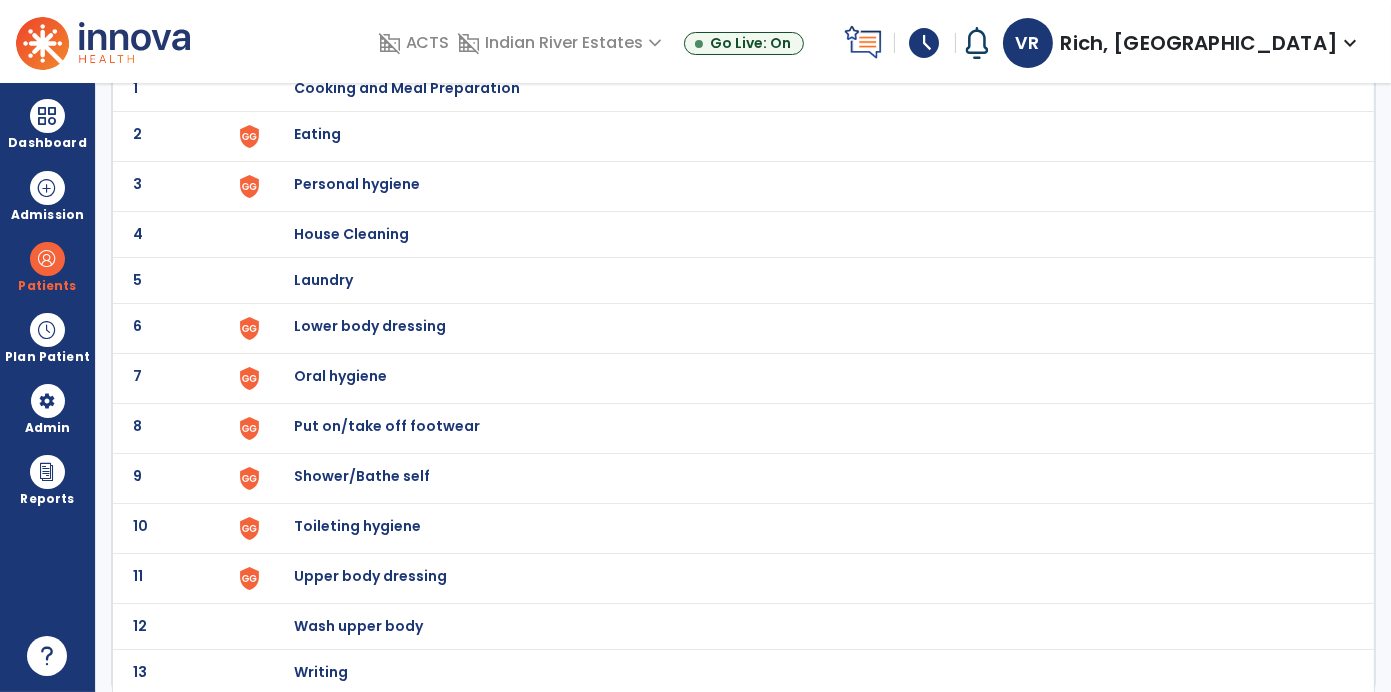 click on "Toileting hygiene" at bounding box center (804, 88) 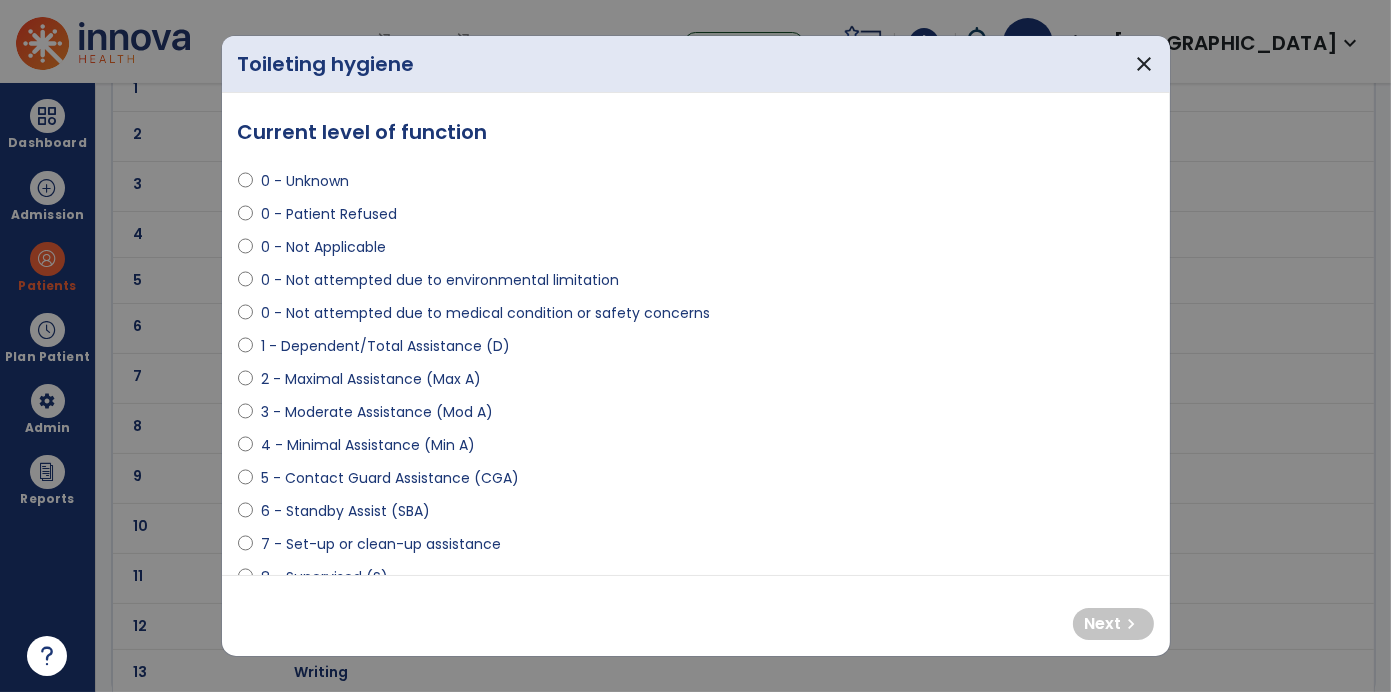 select on "**********" 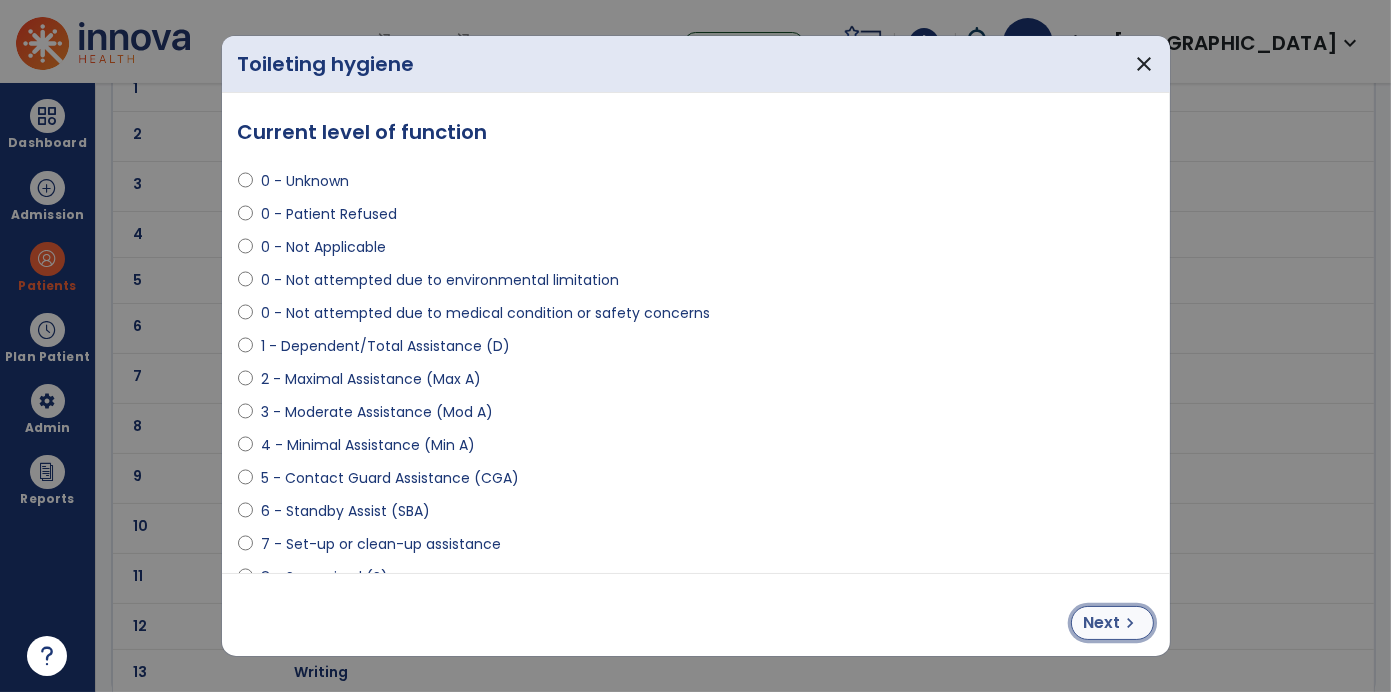 click on "Next" at bounding box center [1102, 623] 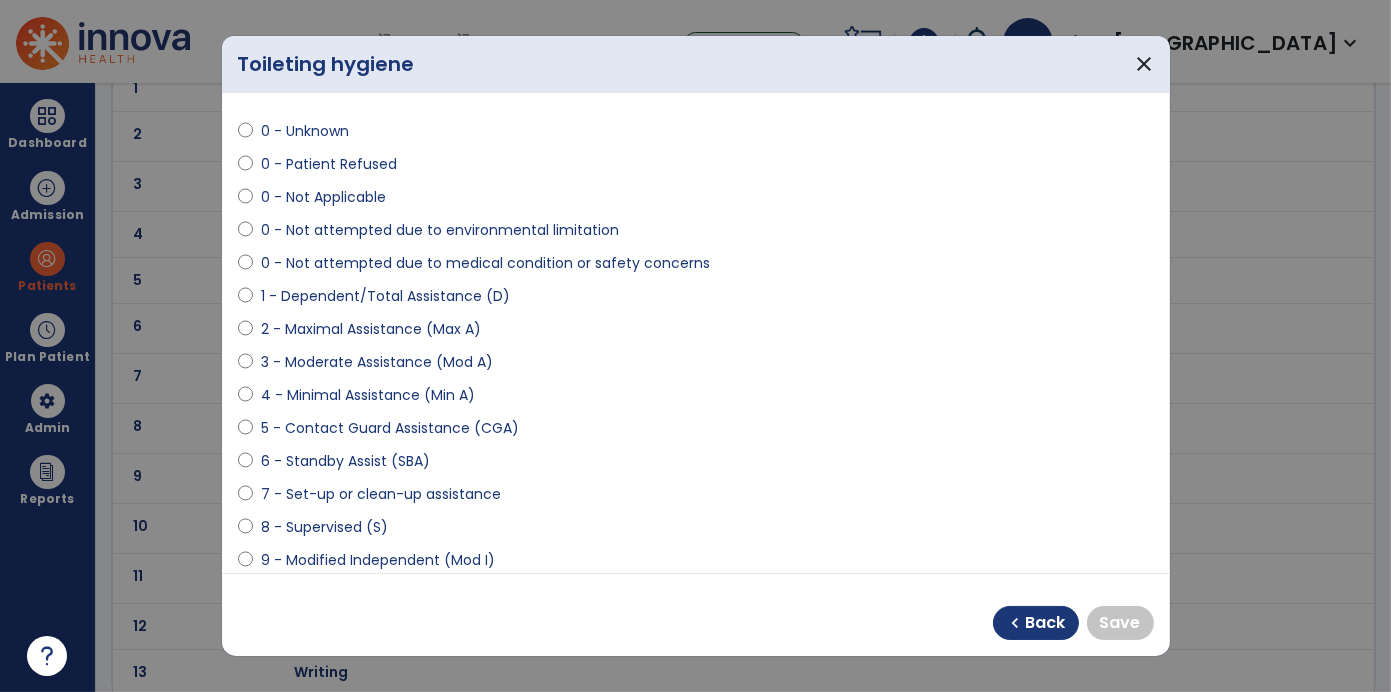 scroll, scrollTop: 66, scrollLeft: 0, axis: vertical 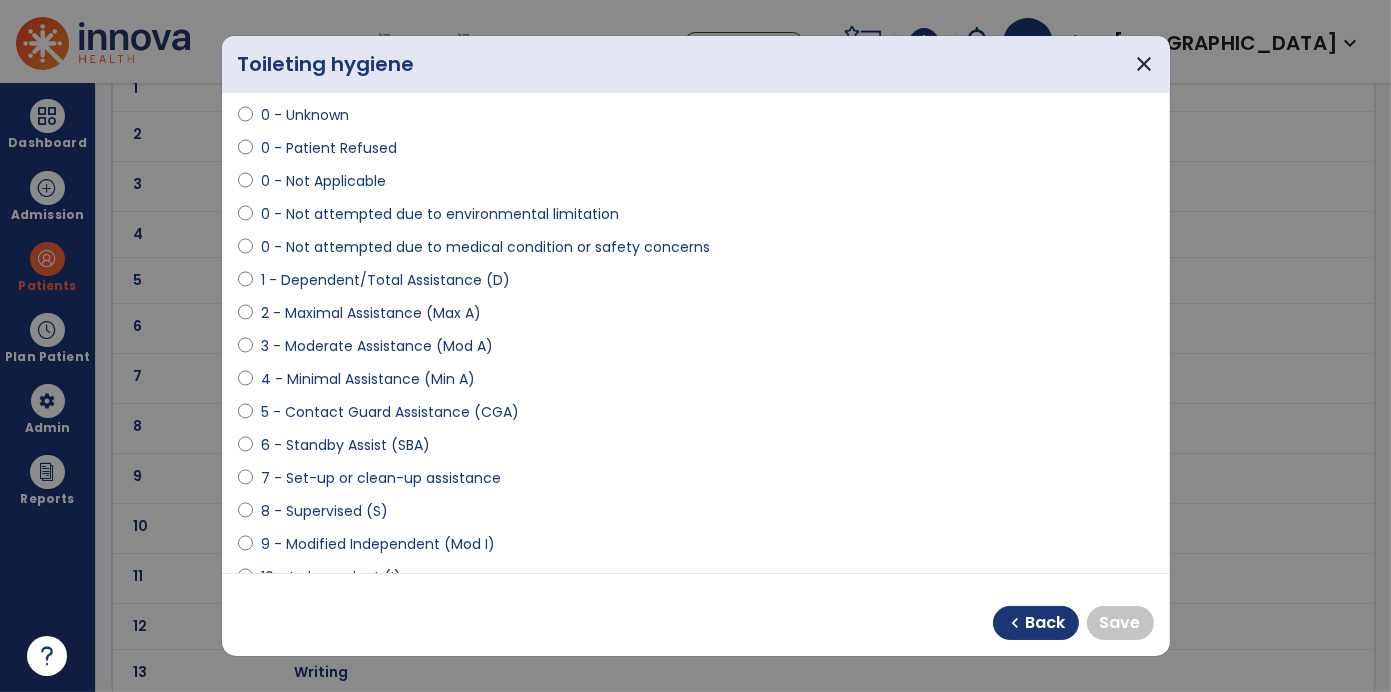 select on "**********" 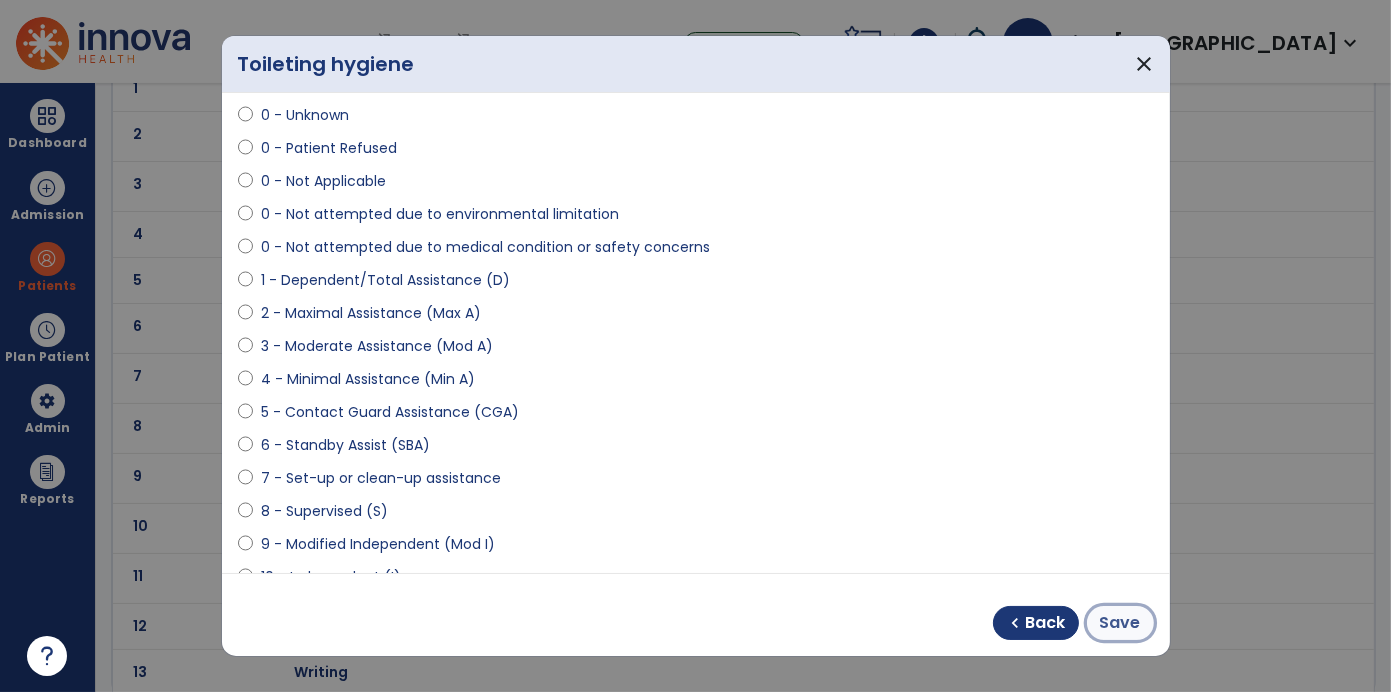 click on "Save" at bounding box center [1120, 623] 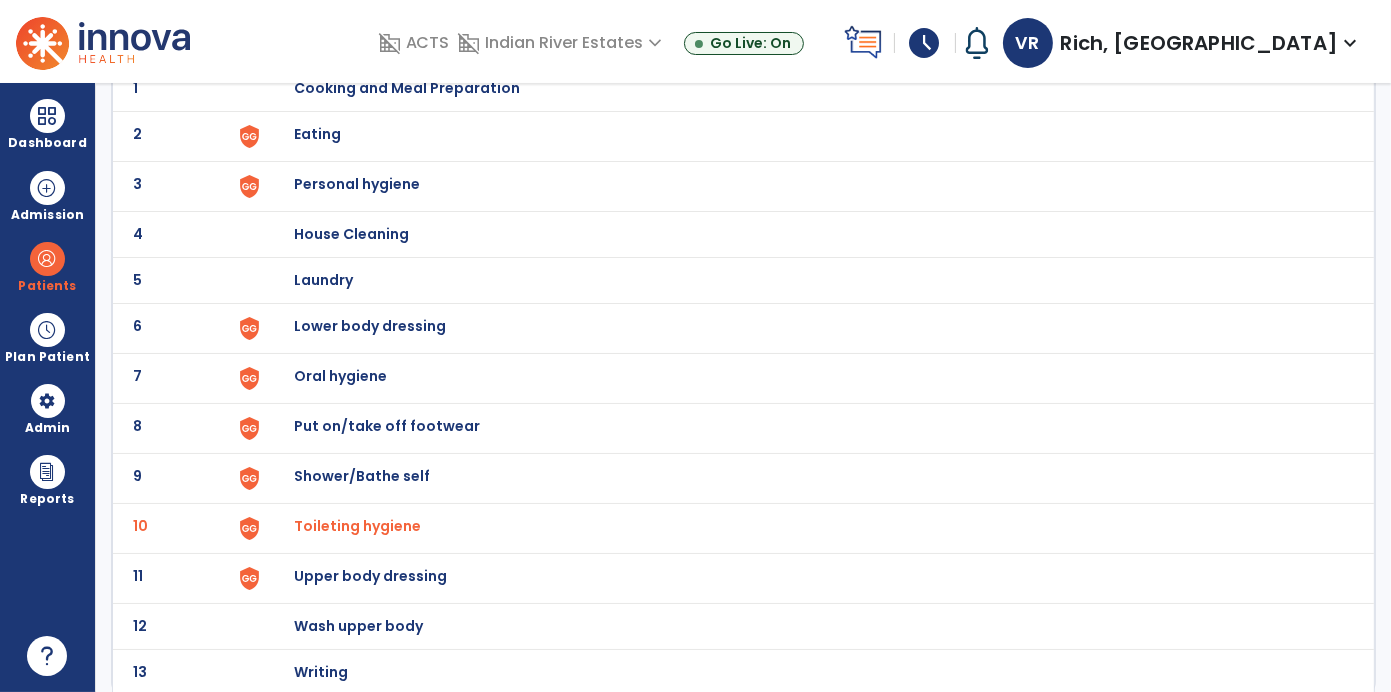 click on "Lower body dressing" at bounding box center (407, 88) 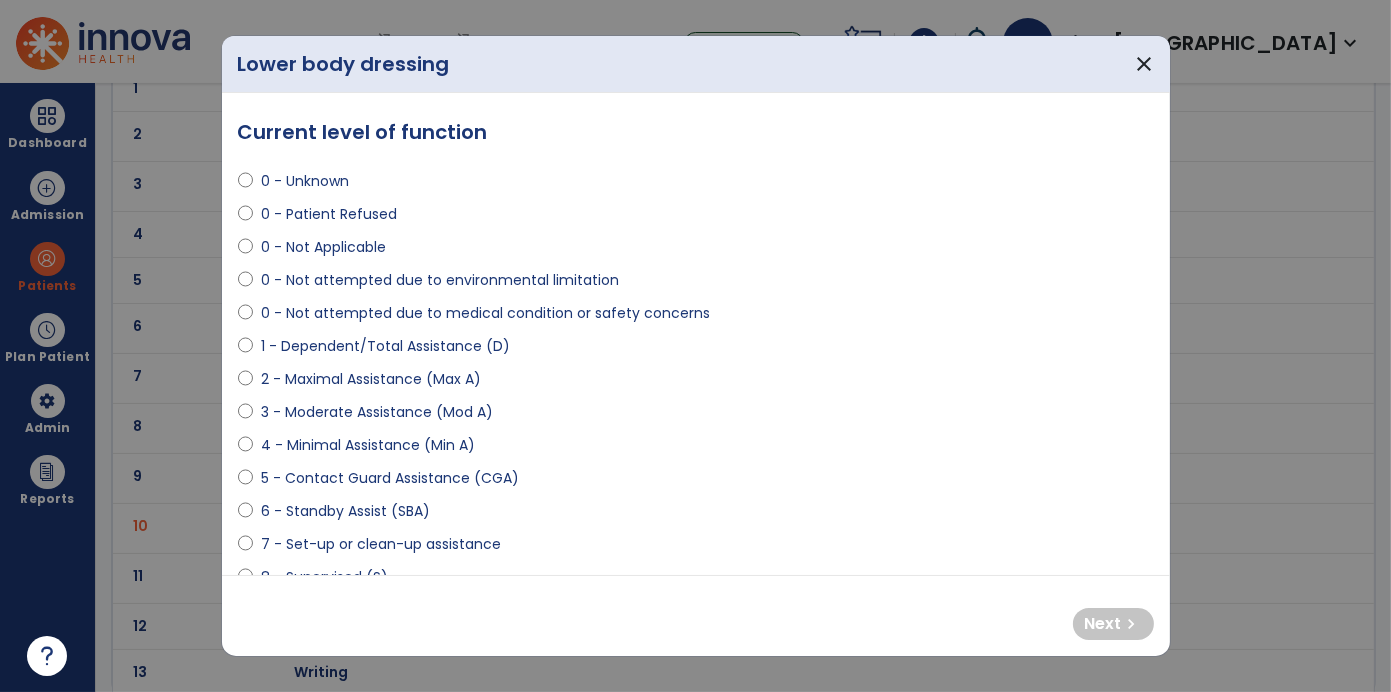 select on "**********" 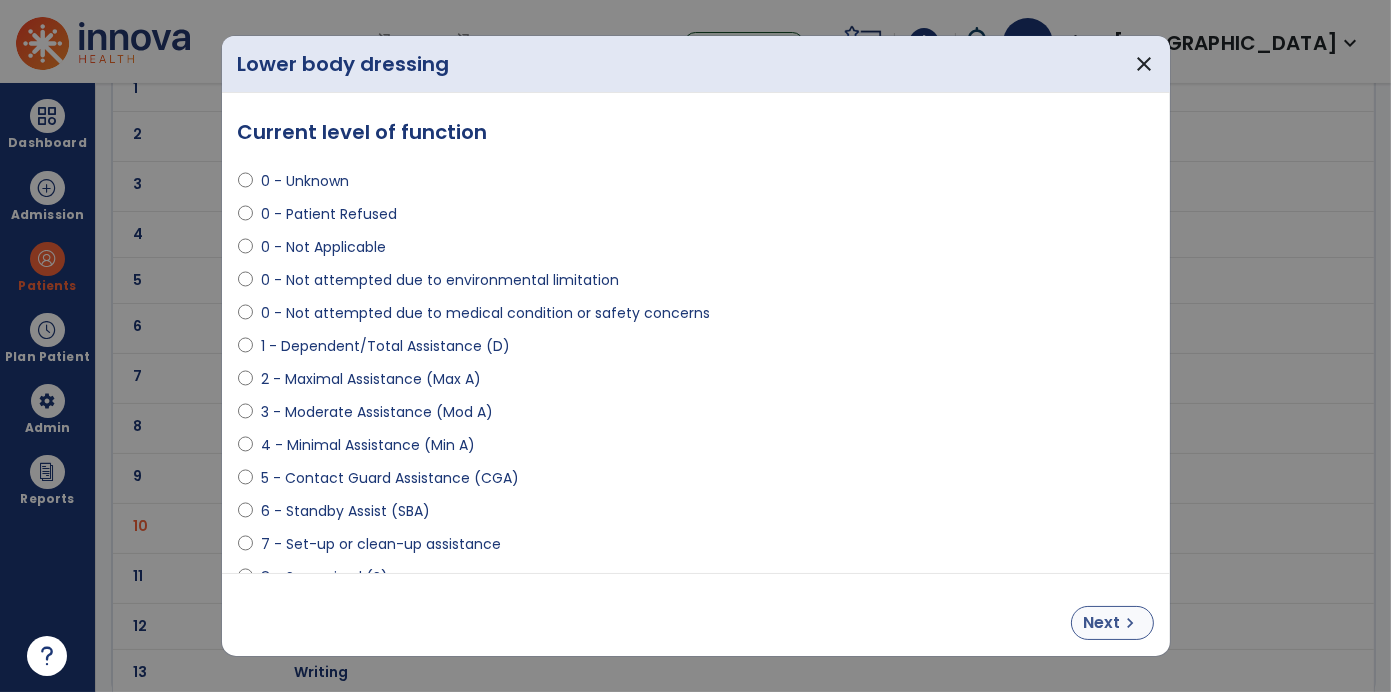 click on "Next" at bounding box center [1102, 623] 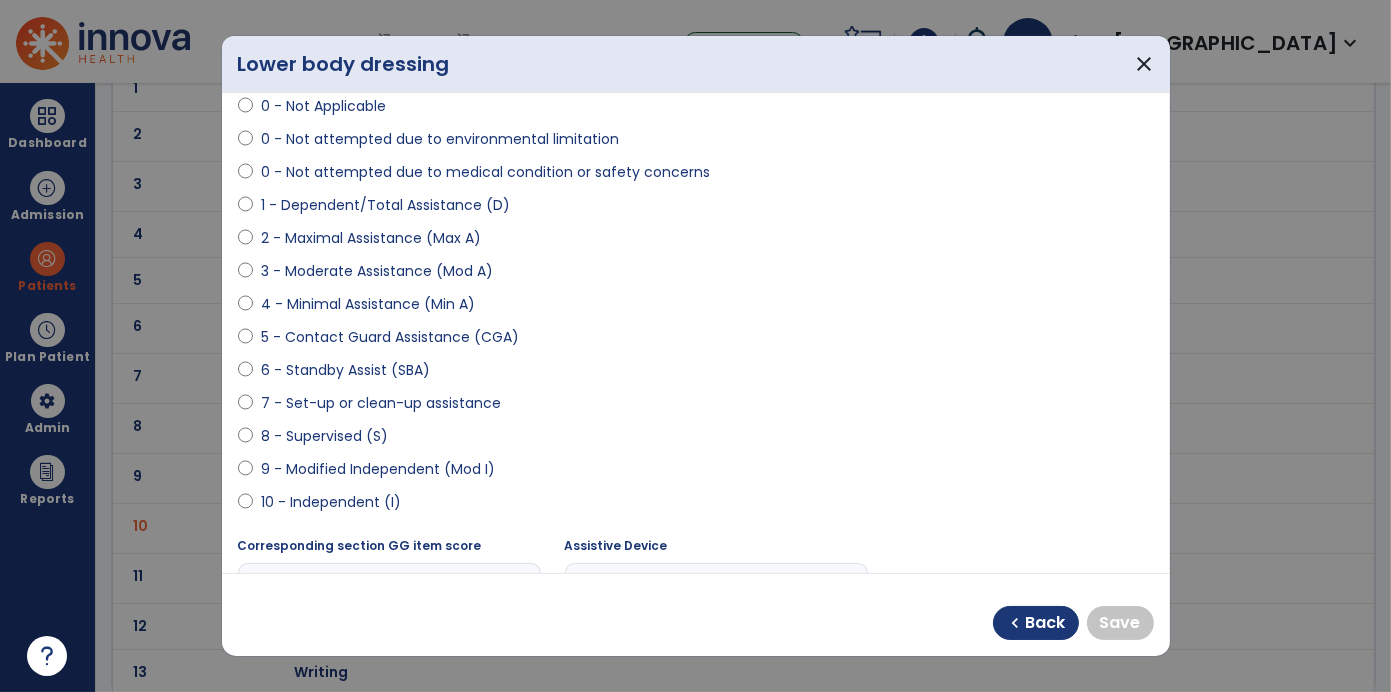 scroll, scrollTop: 142, scrollLeft: 0, axis: vertical 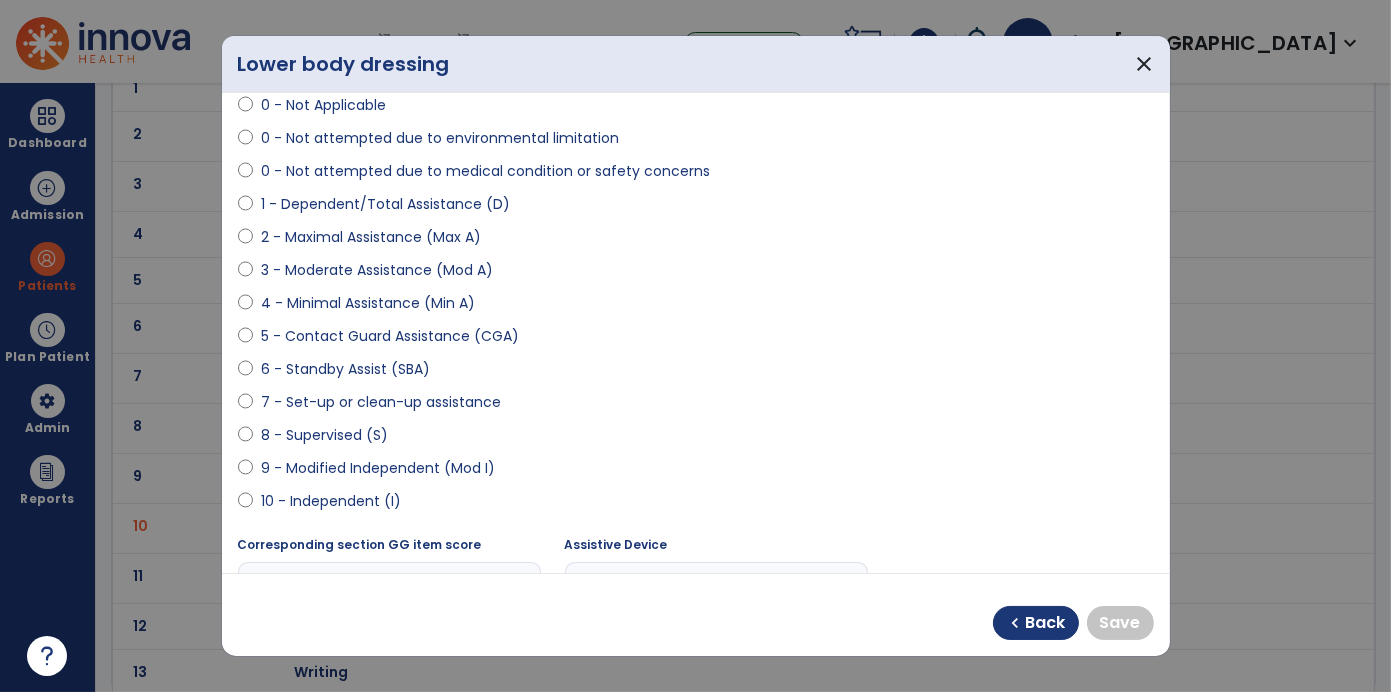 select on "**********" 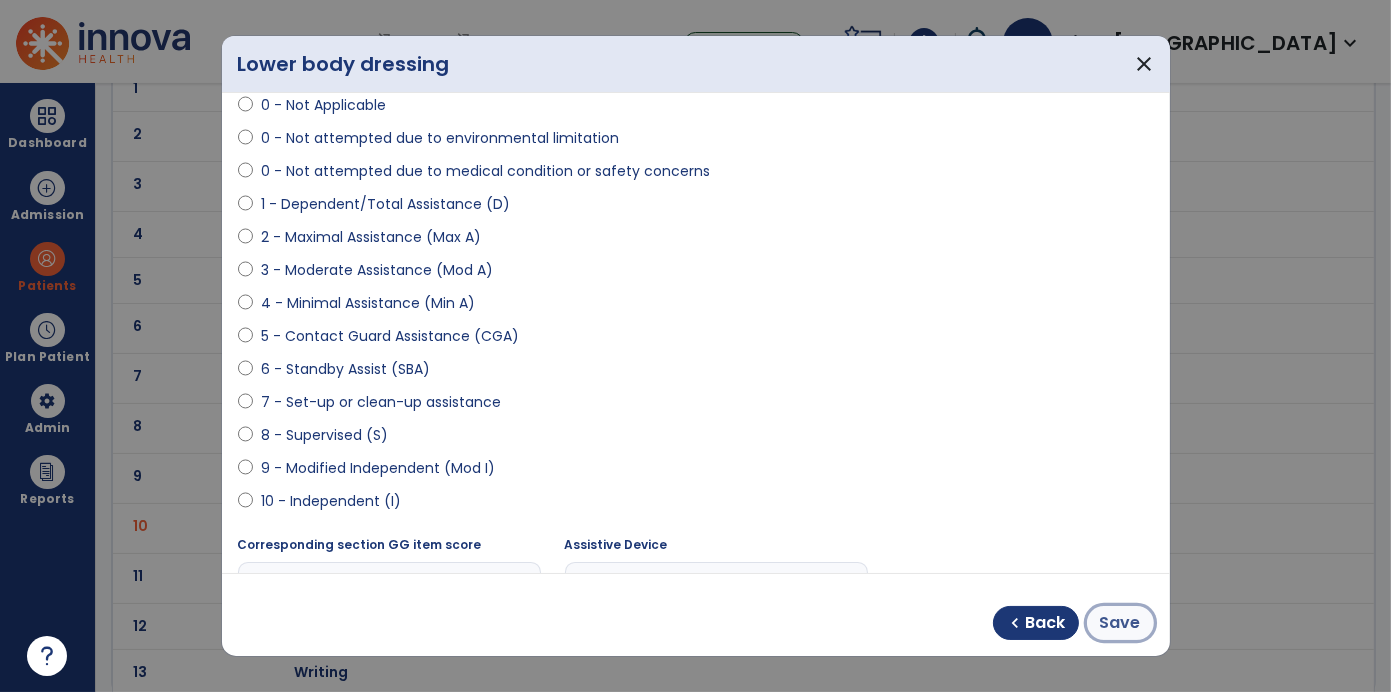 click on "Save" at bounding box center (1120, 623) 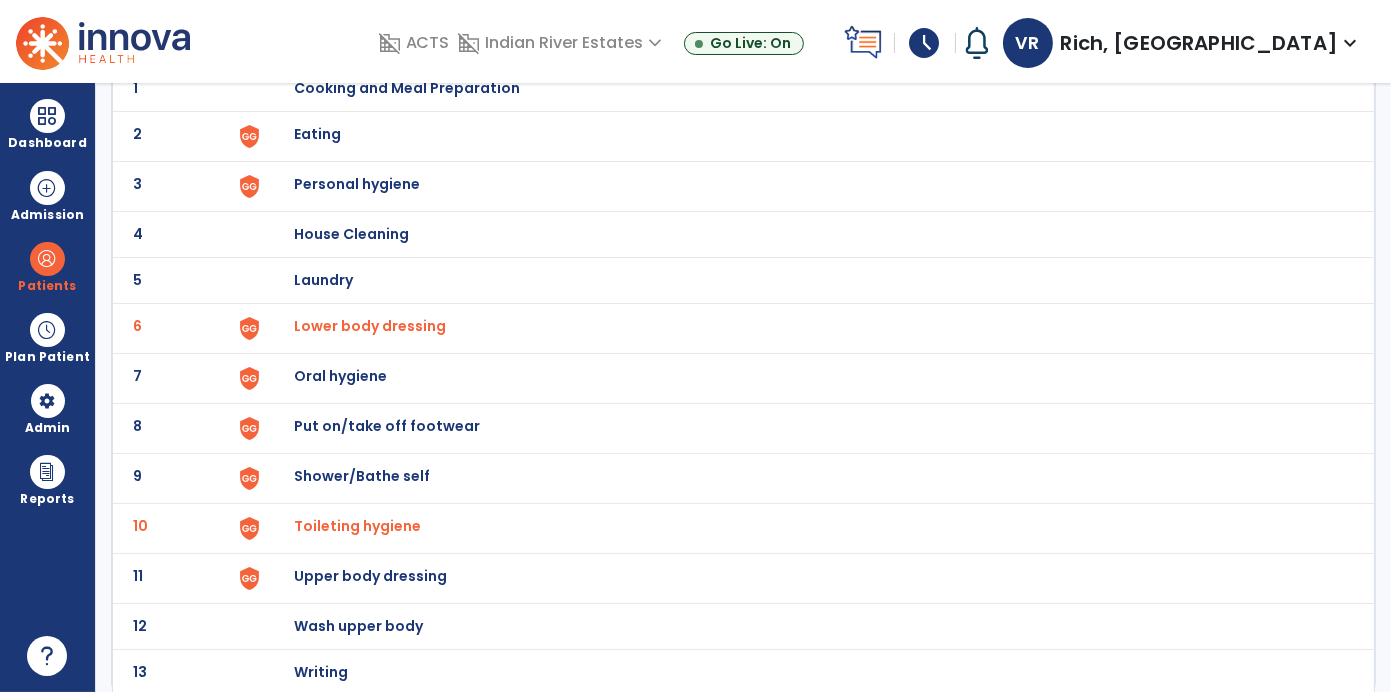 click on "Upper body dressing" at bounding box center [804, 88] 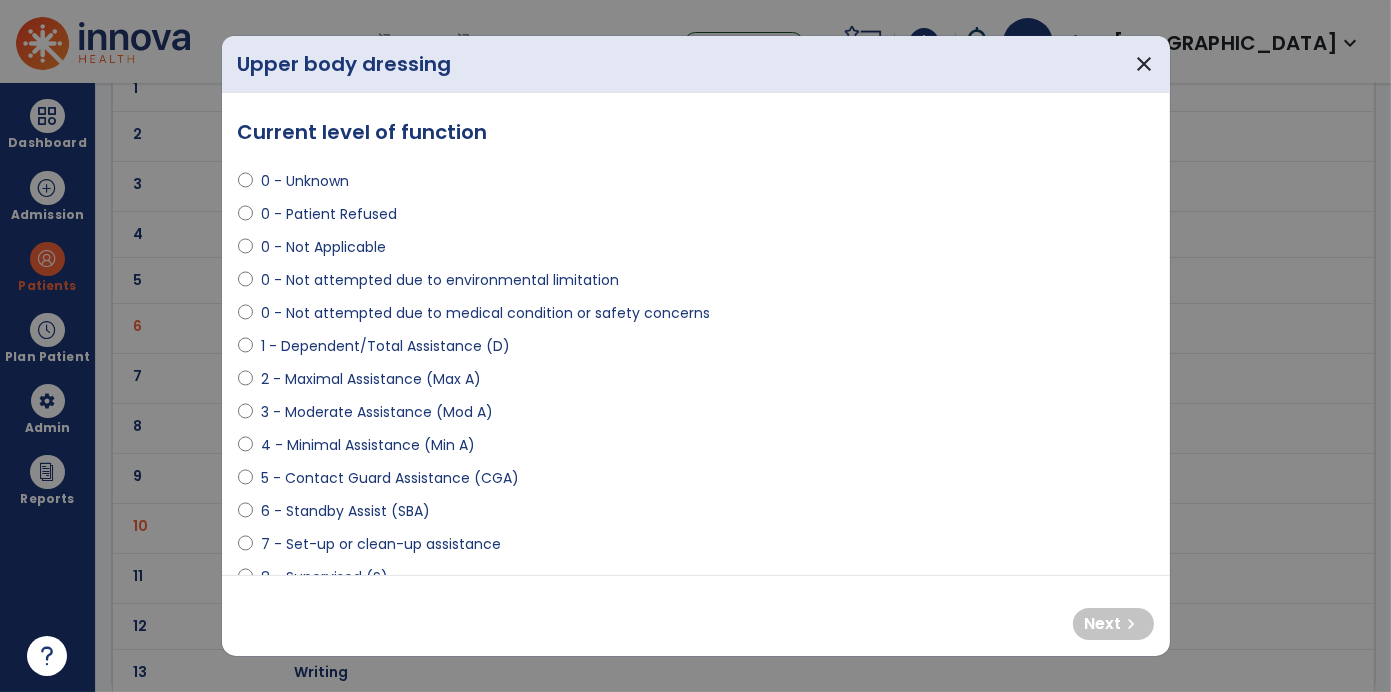 select on "**********" 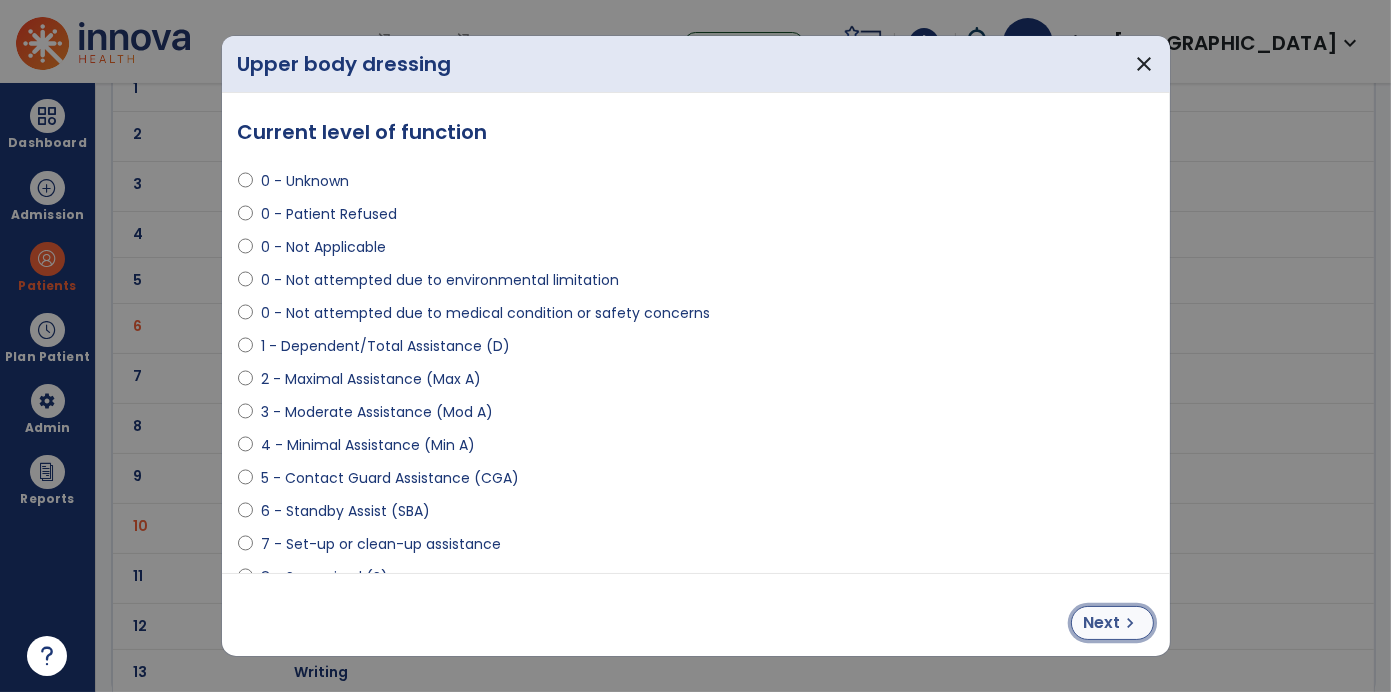 click on "Next" at bounding box center [1102, 623] 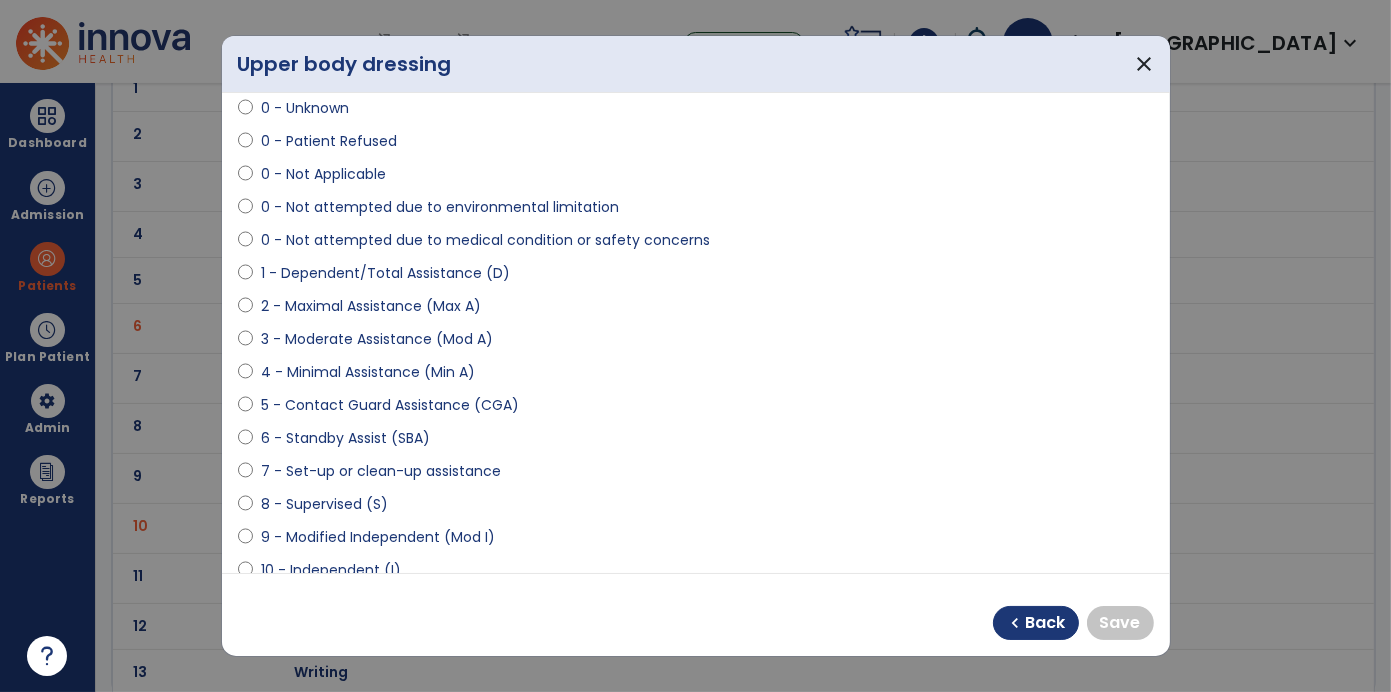 scroll, scrollTop: 99, scrollLeft: 0, axis: vertical 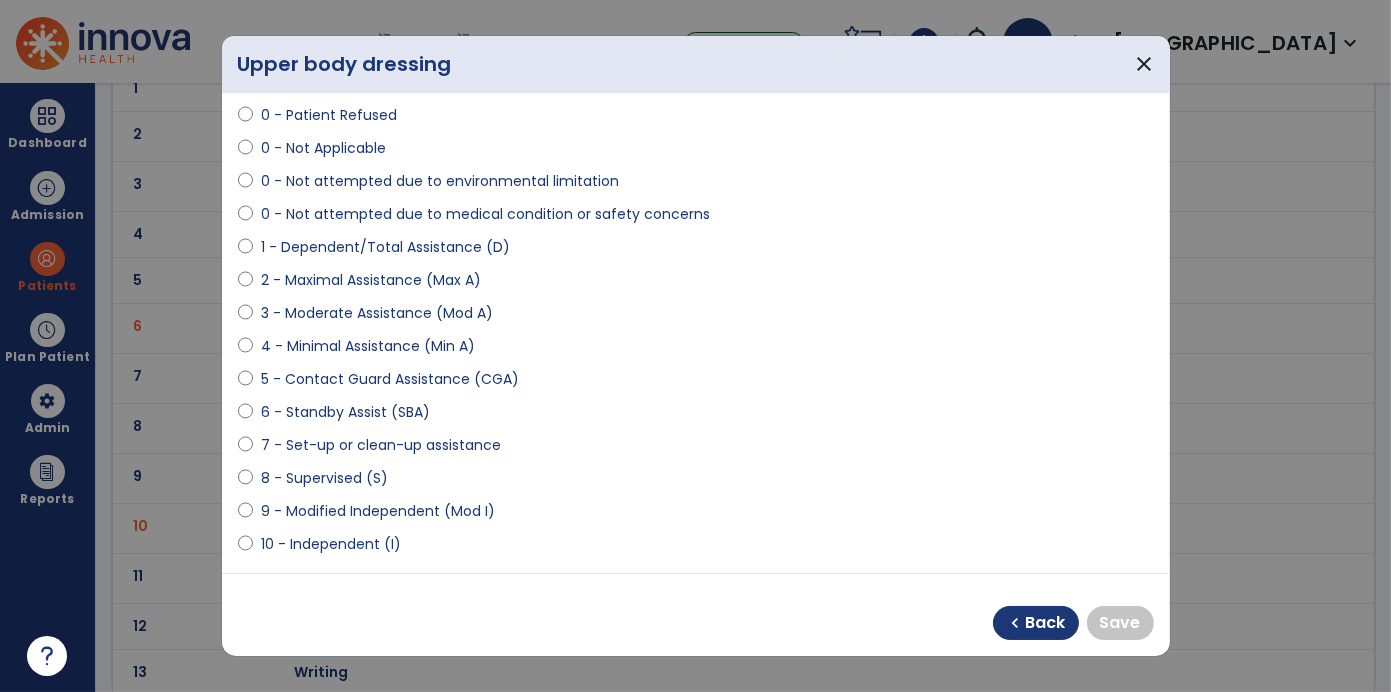 select on "**********" 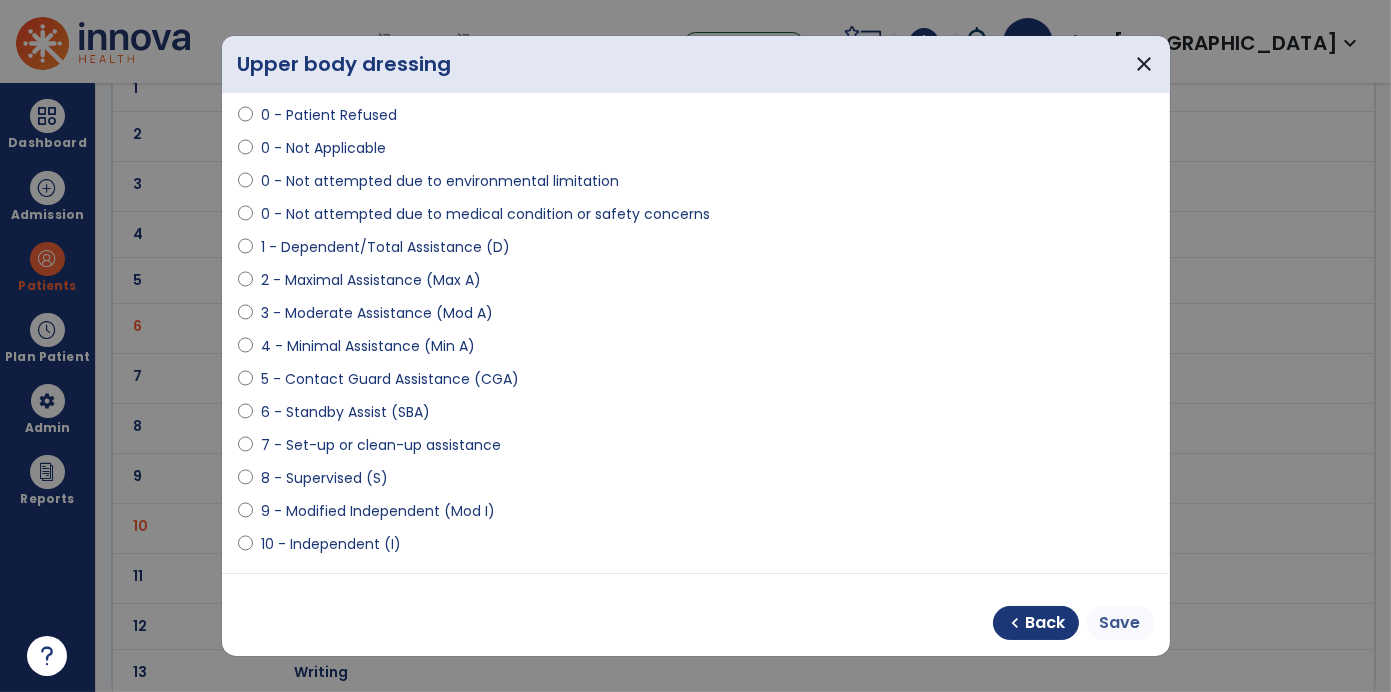 click on "Save" at bounding box center (1120, 623) 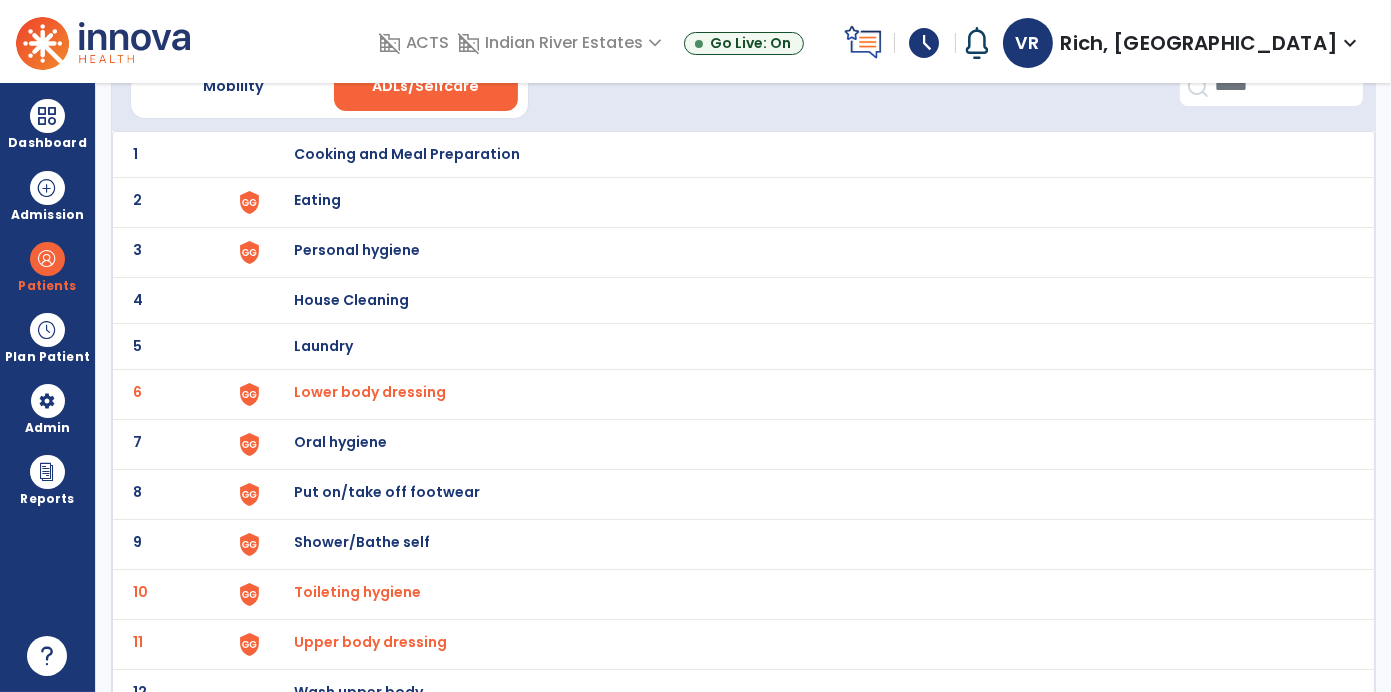 scroll, scrollTop: 0, scrollLeft: 0, axis: both 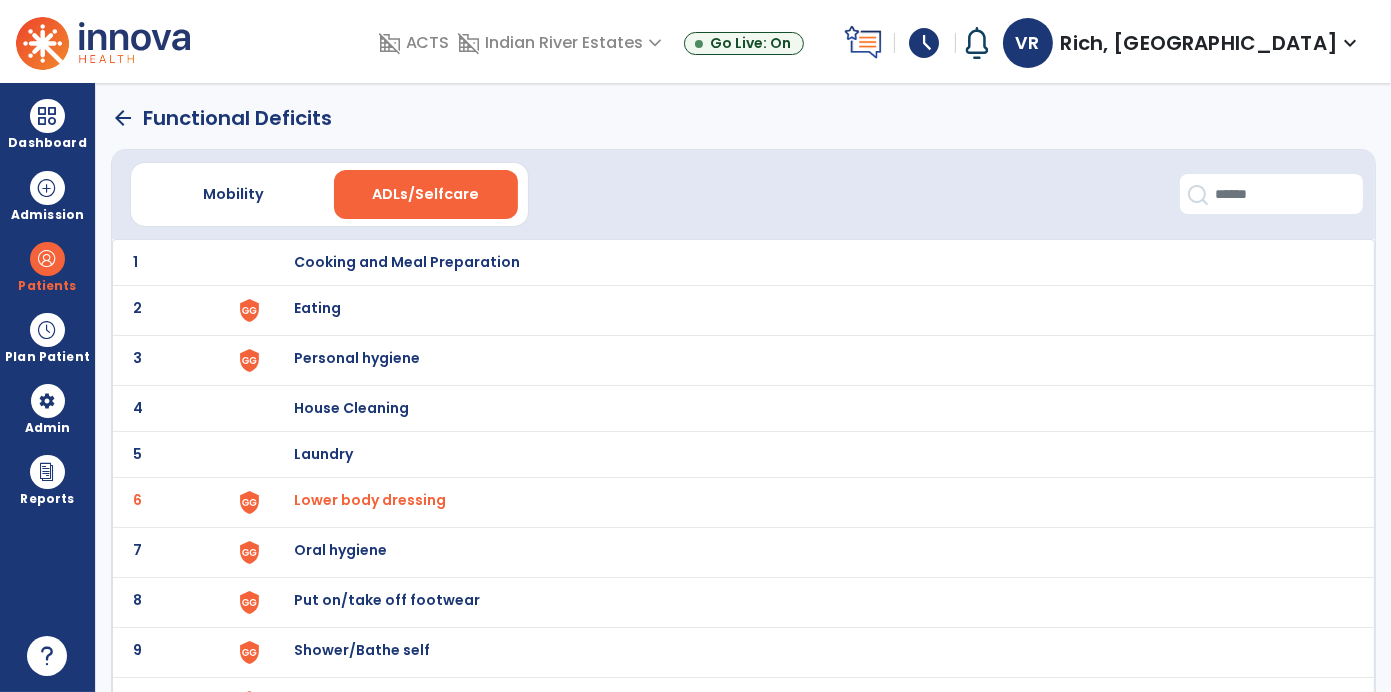 click on "arrow_back" 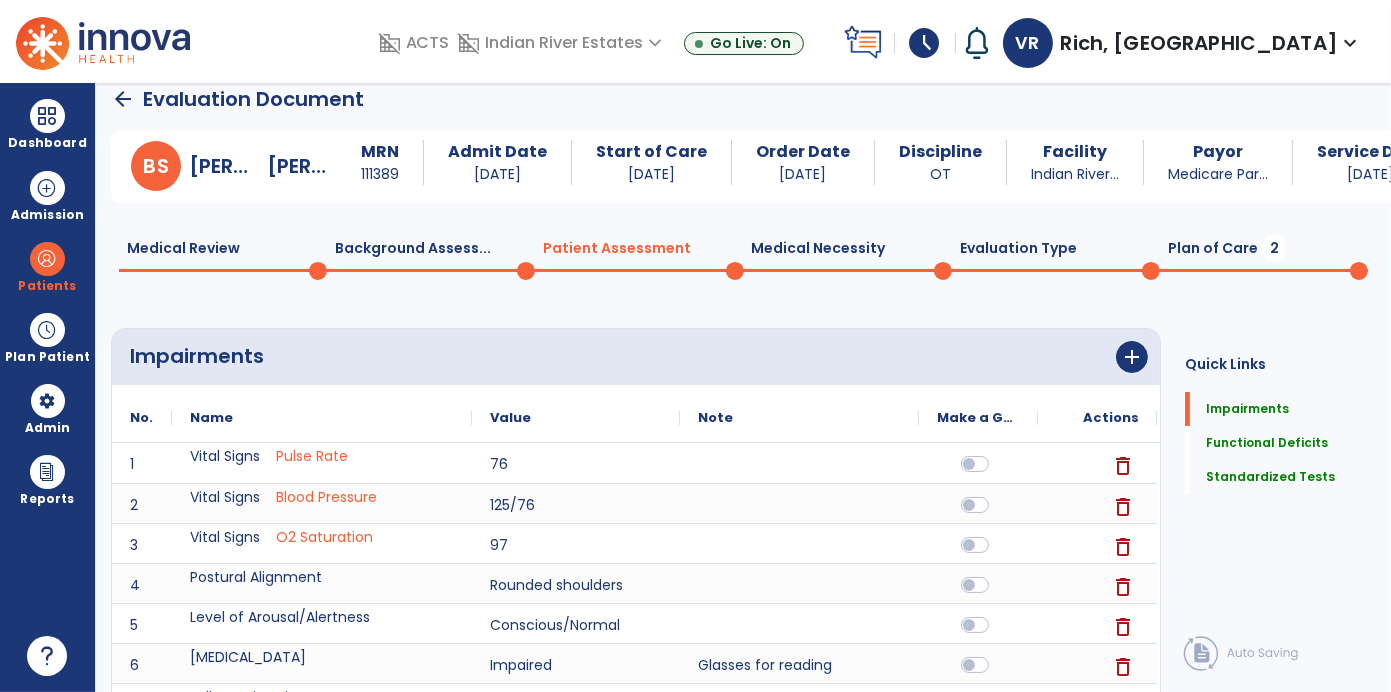 scroll, scrollTop: 19, scrollLeft: 0, axis: vertical 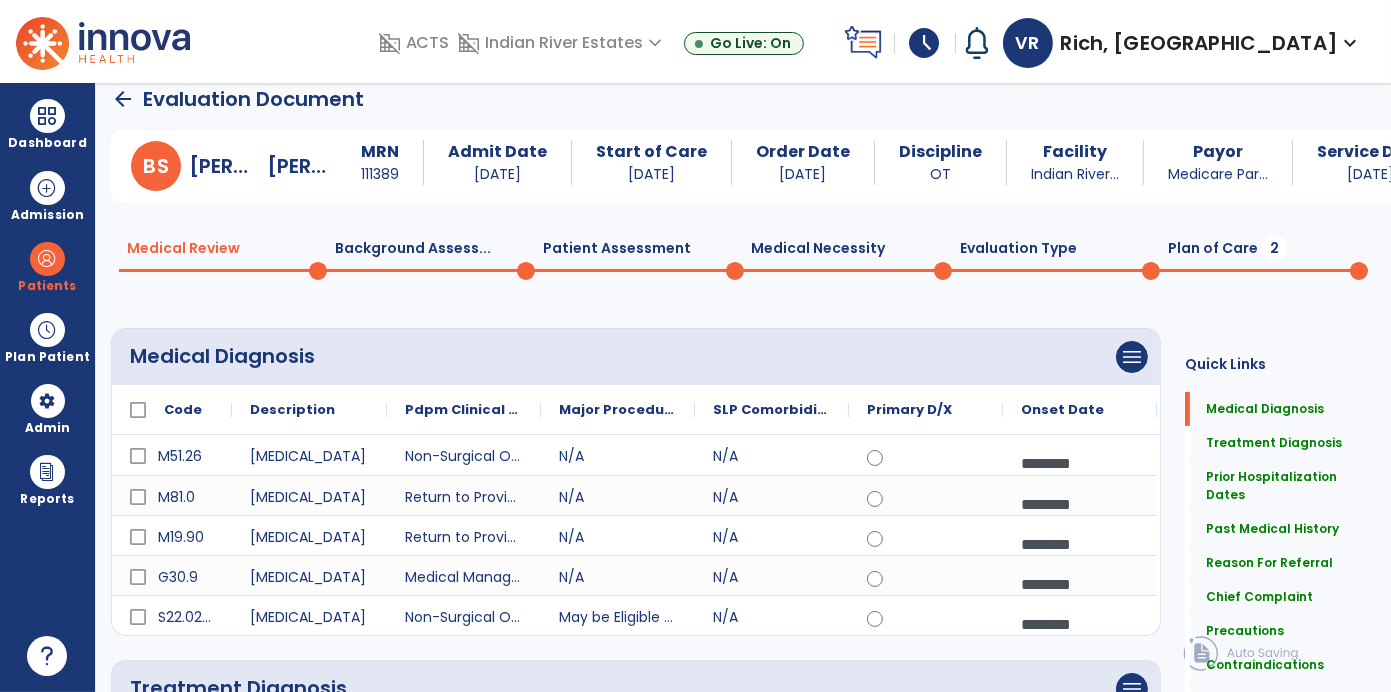 click on "Background Assess...  0" 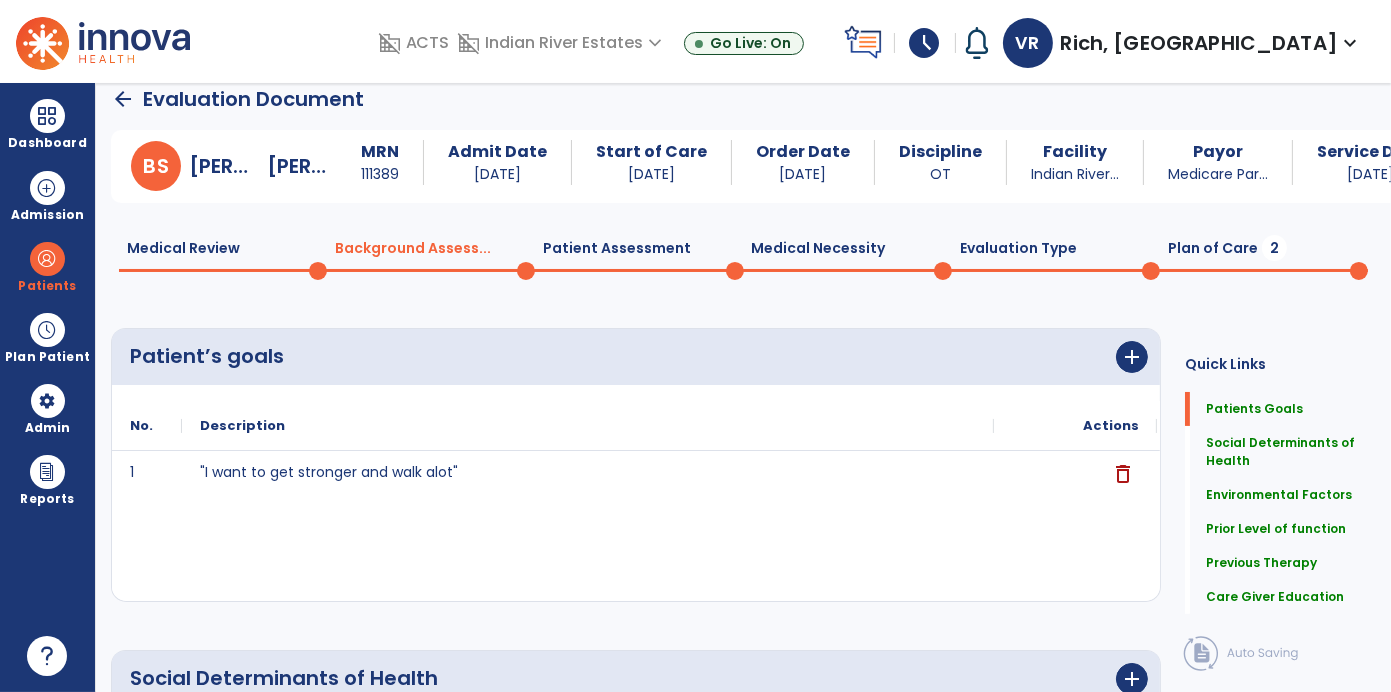 click on "Patient Assessment  0" 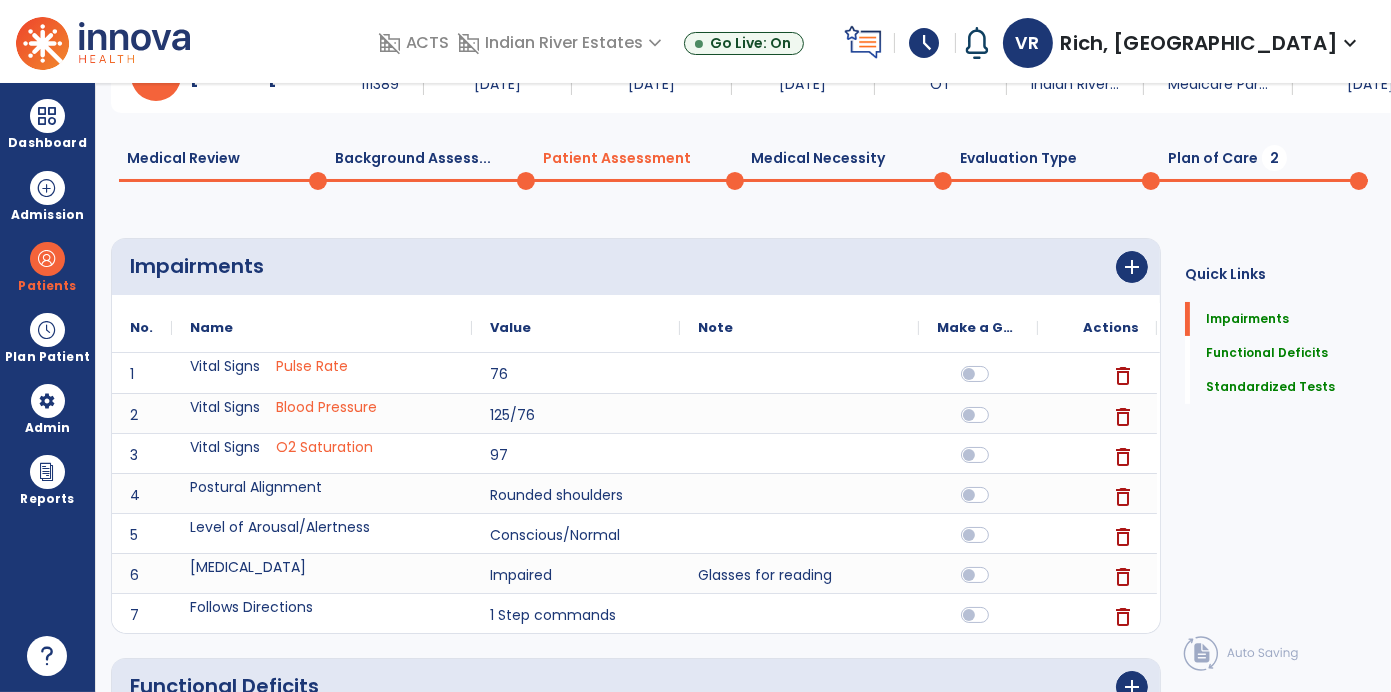 scroll, scrollTop: 0, scrollLeft: 0, axis: both 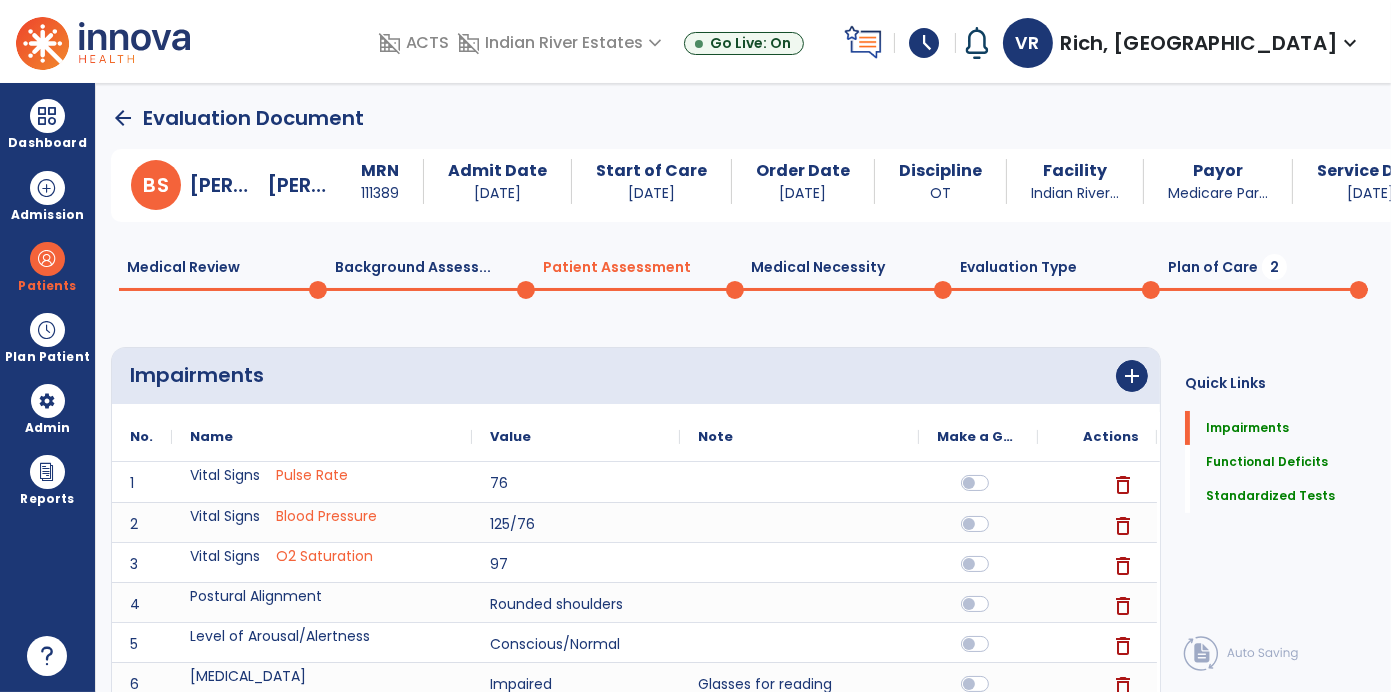 click on "Medical Necessity  0" 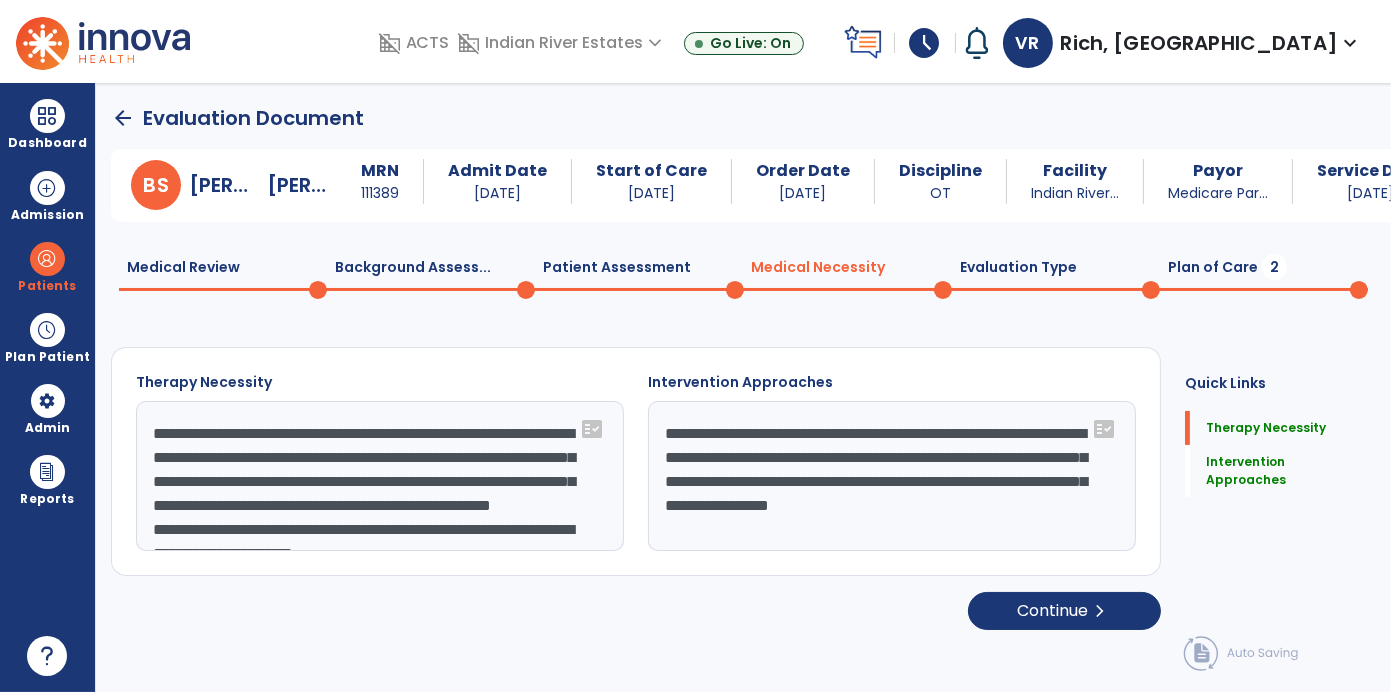 scroll, scrollTop: 59, scrollLeft: 0, axis: vertical 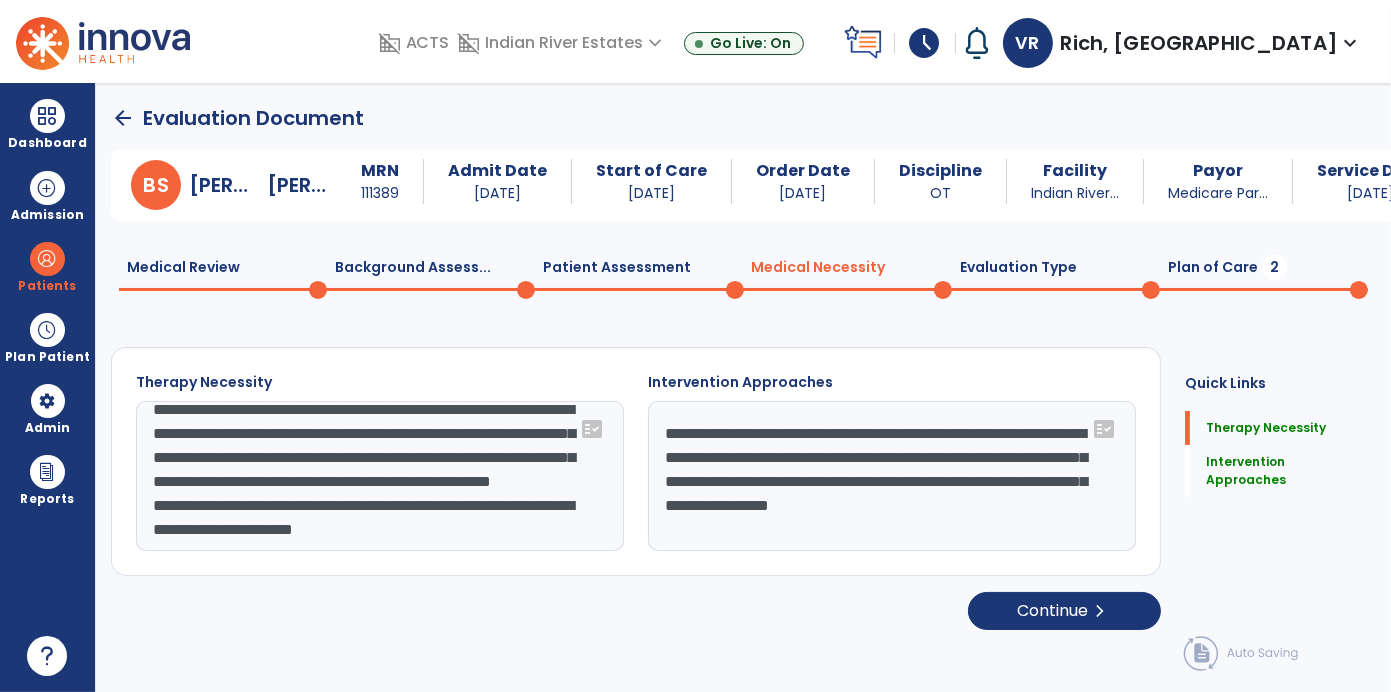 click on "**********" 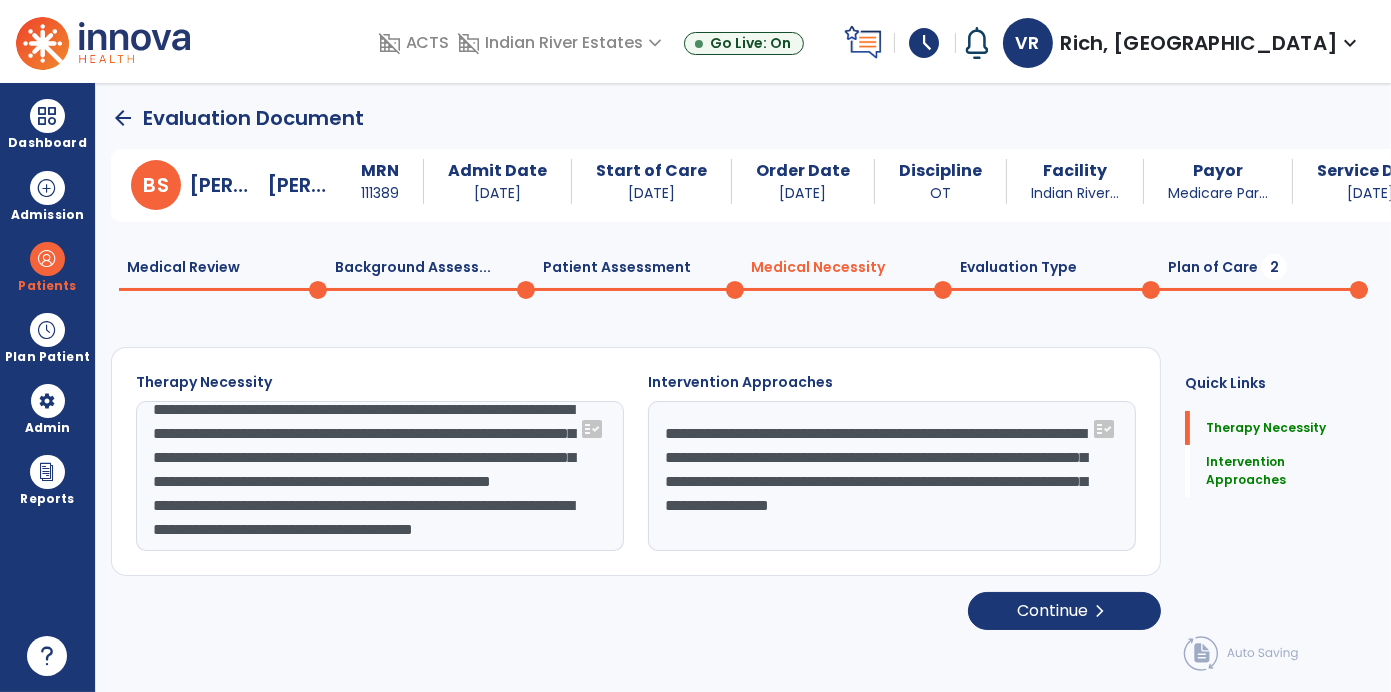 scroll, scrollTop: 87, scrollLeft: 0, axis: vertical 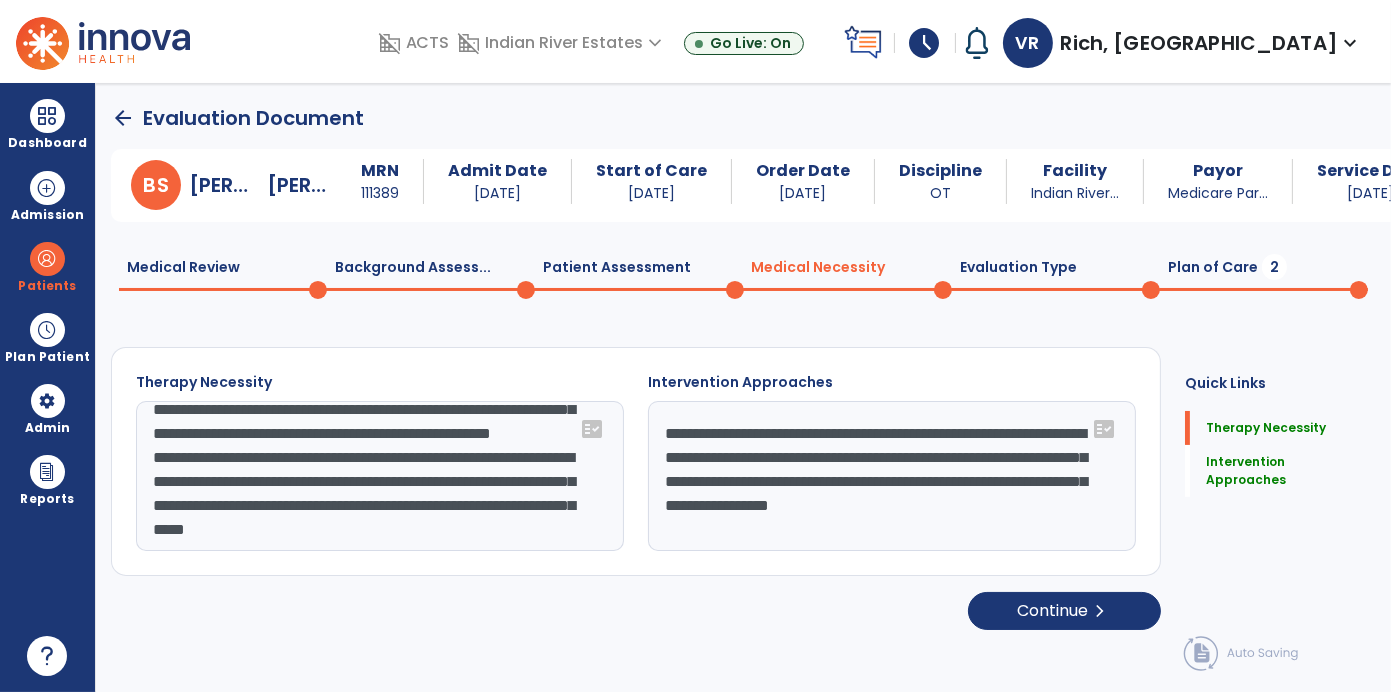 type on "**********" 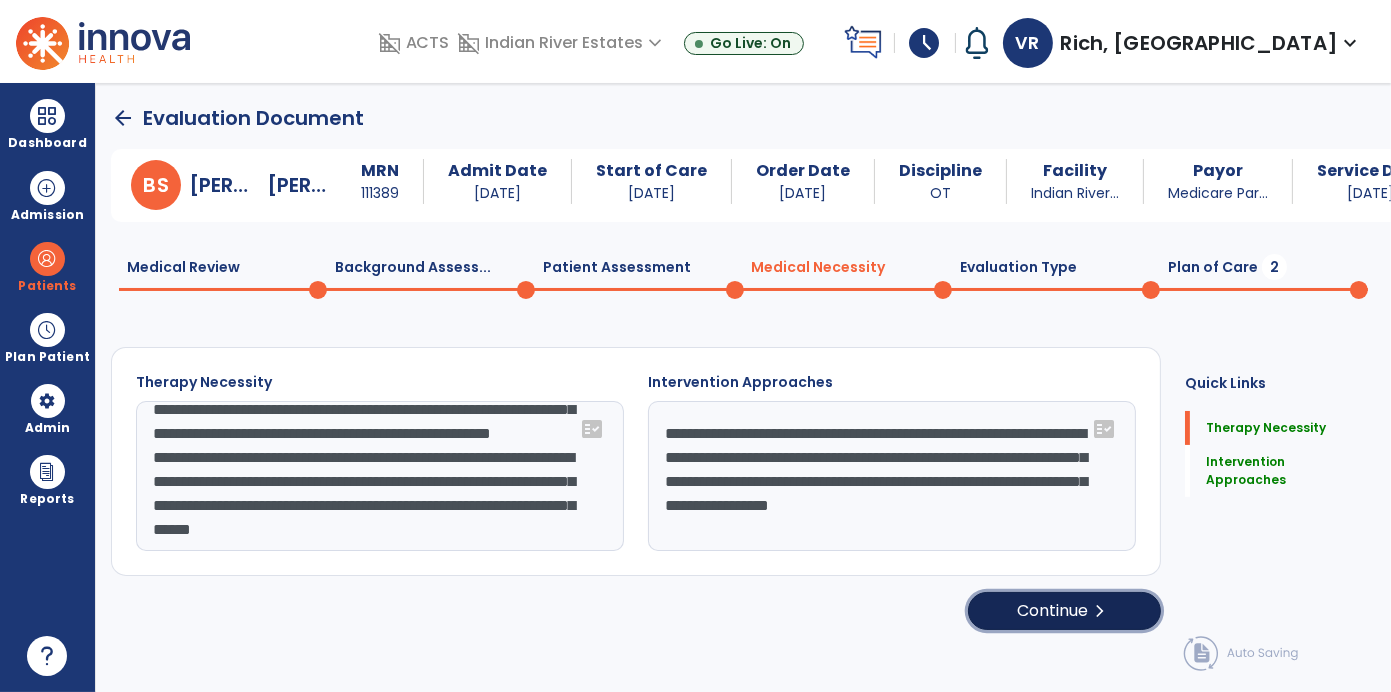 click on "Continue  chevron_right" 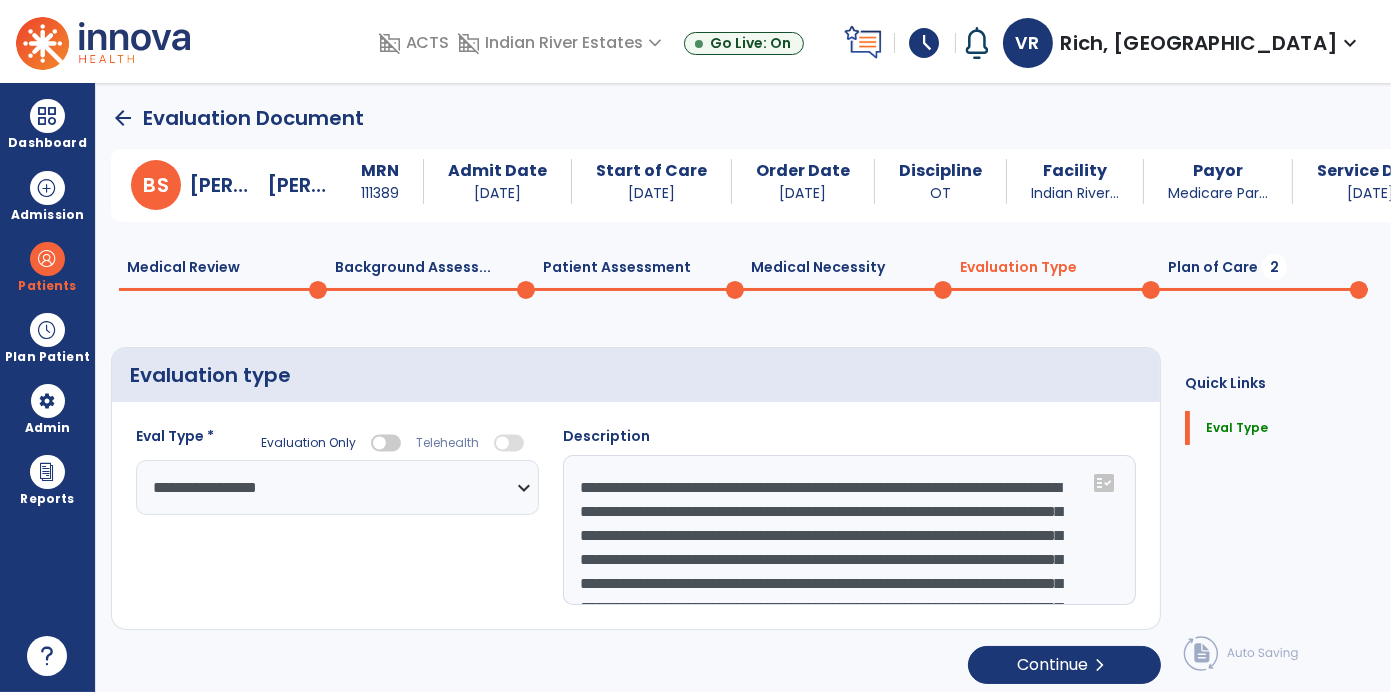 select on "**********" 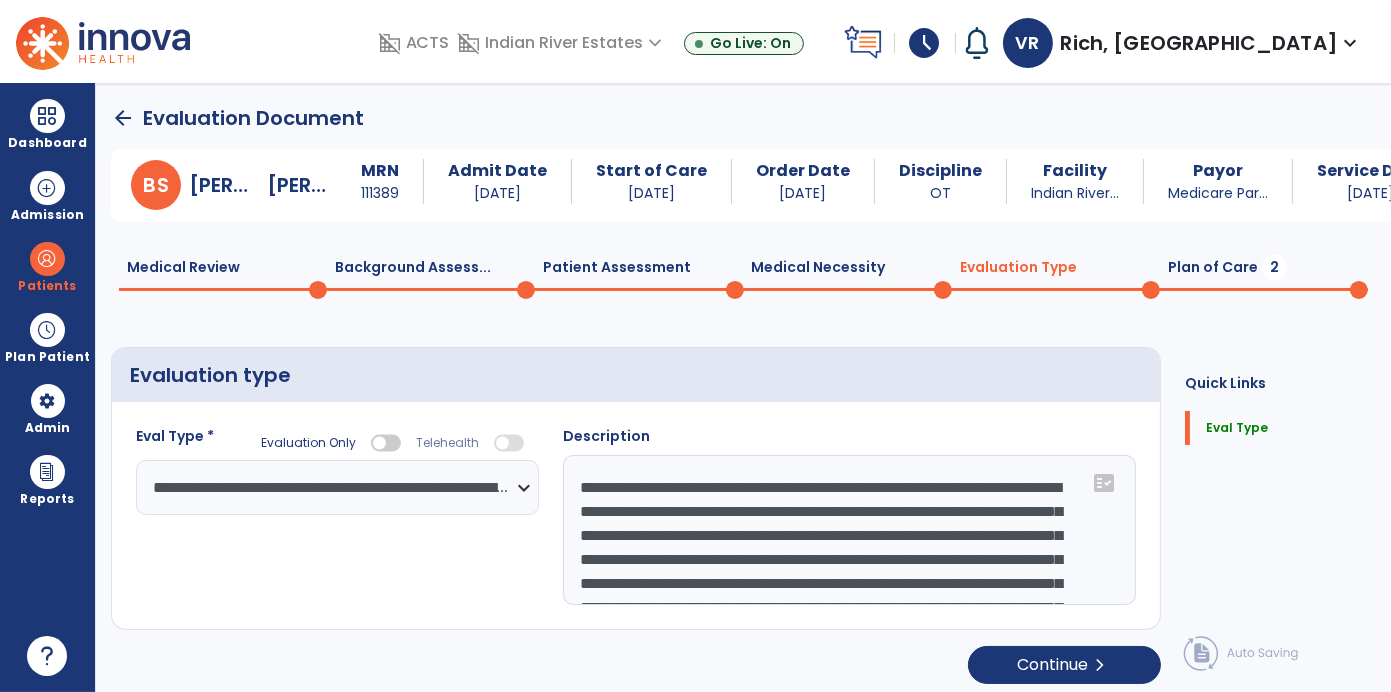 click on "Plan of Care  2" 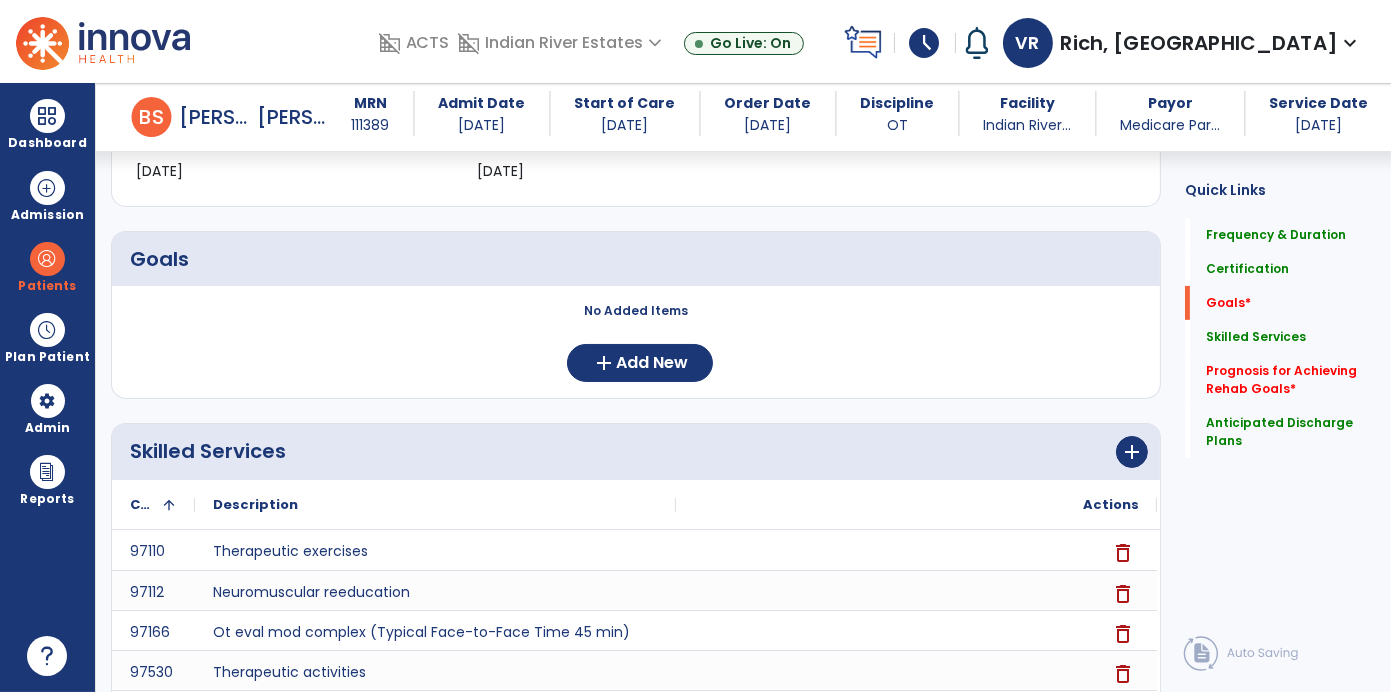 scroll, scrollTop: 396, scrollLeft: 0, axis: vertical 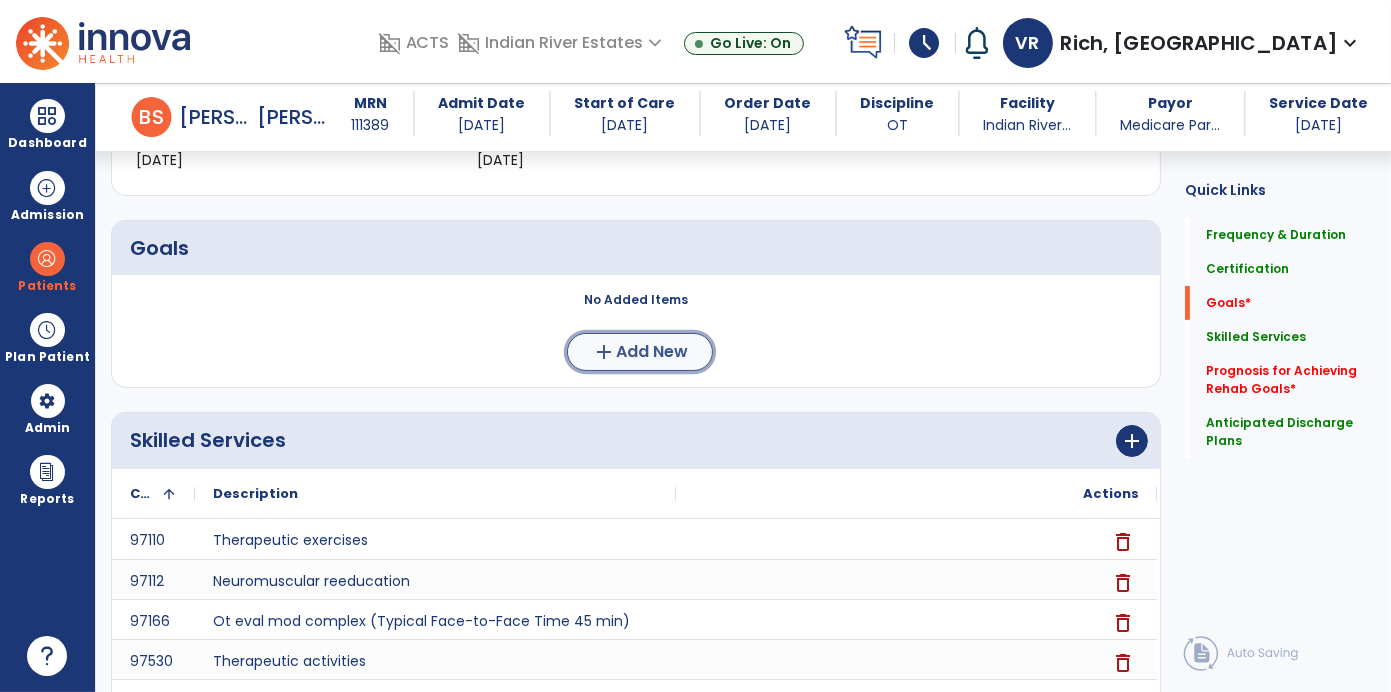 click on "add  Add New" at bounding box center (640, 352) 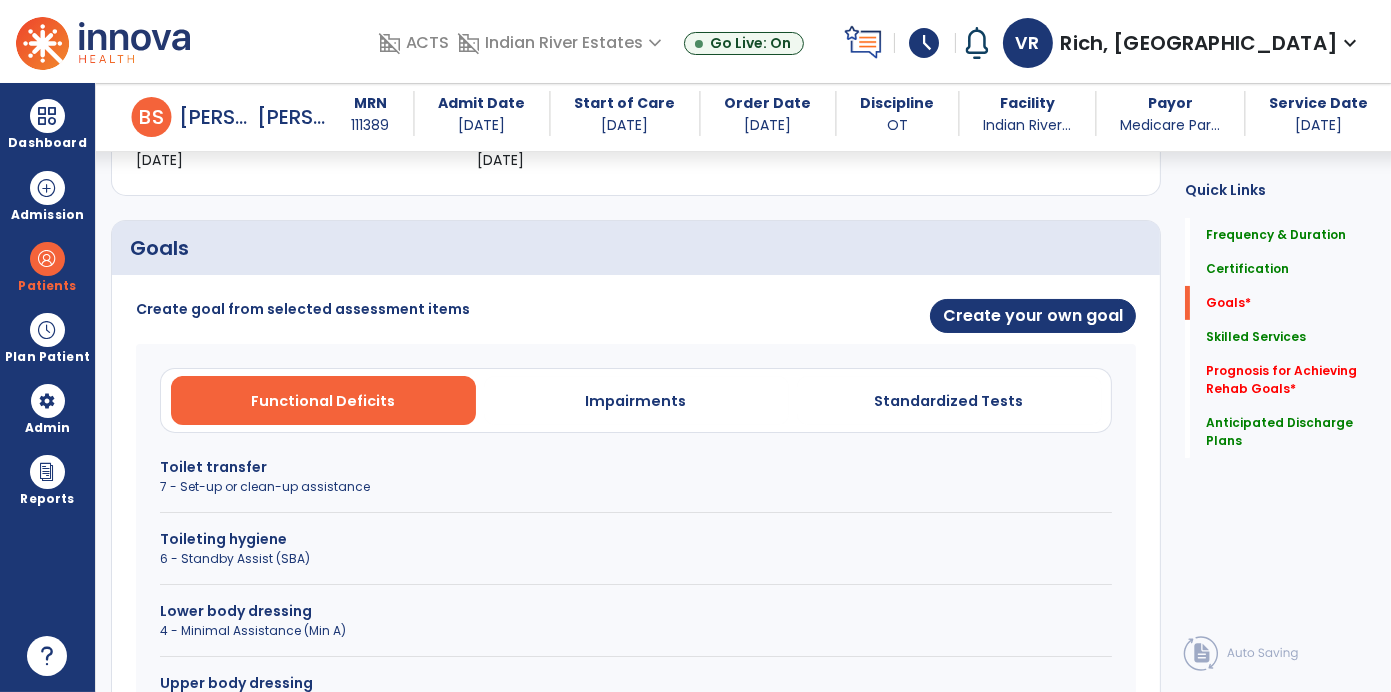 click on "7 - Set-up or clean-up assistance" at bounding box center (636, 487) 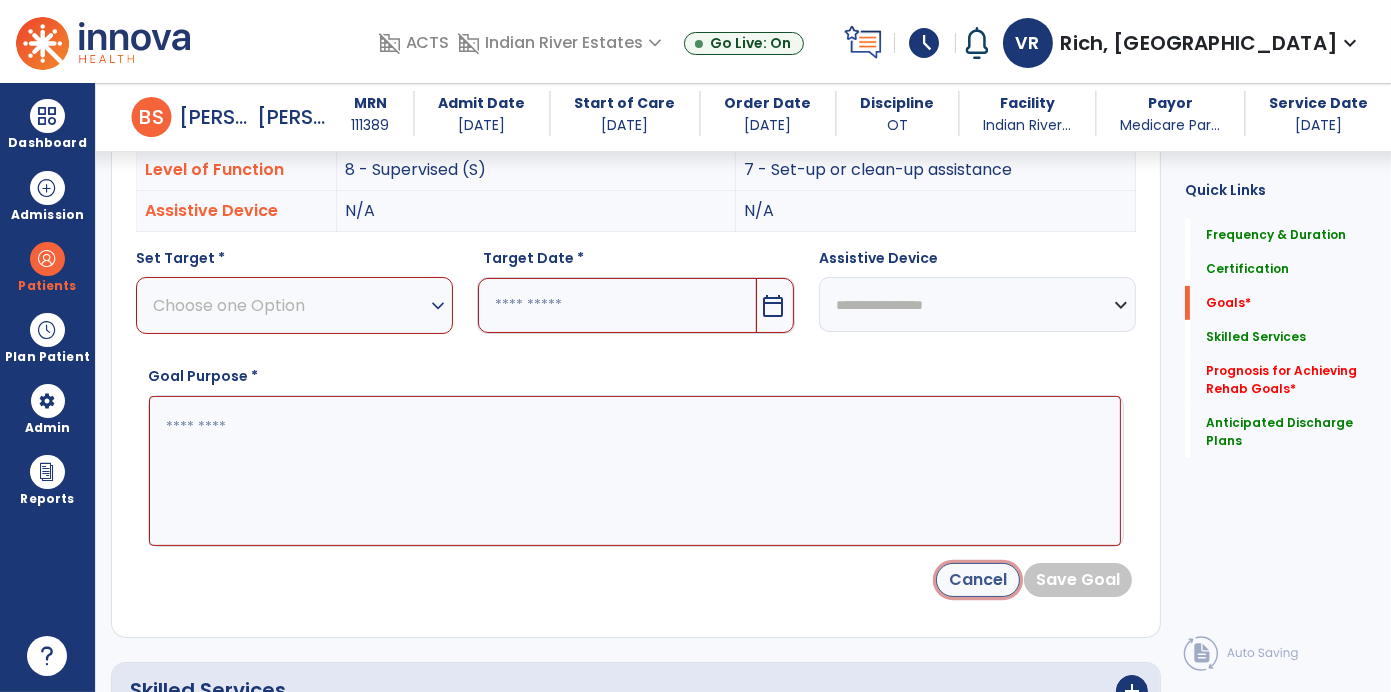 click on "Cancel" at bounding box center [978, 580] 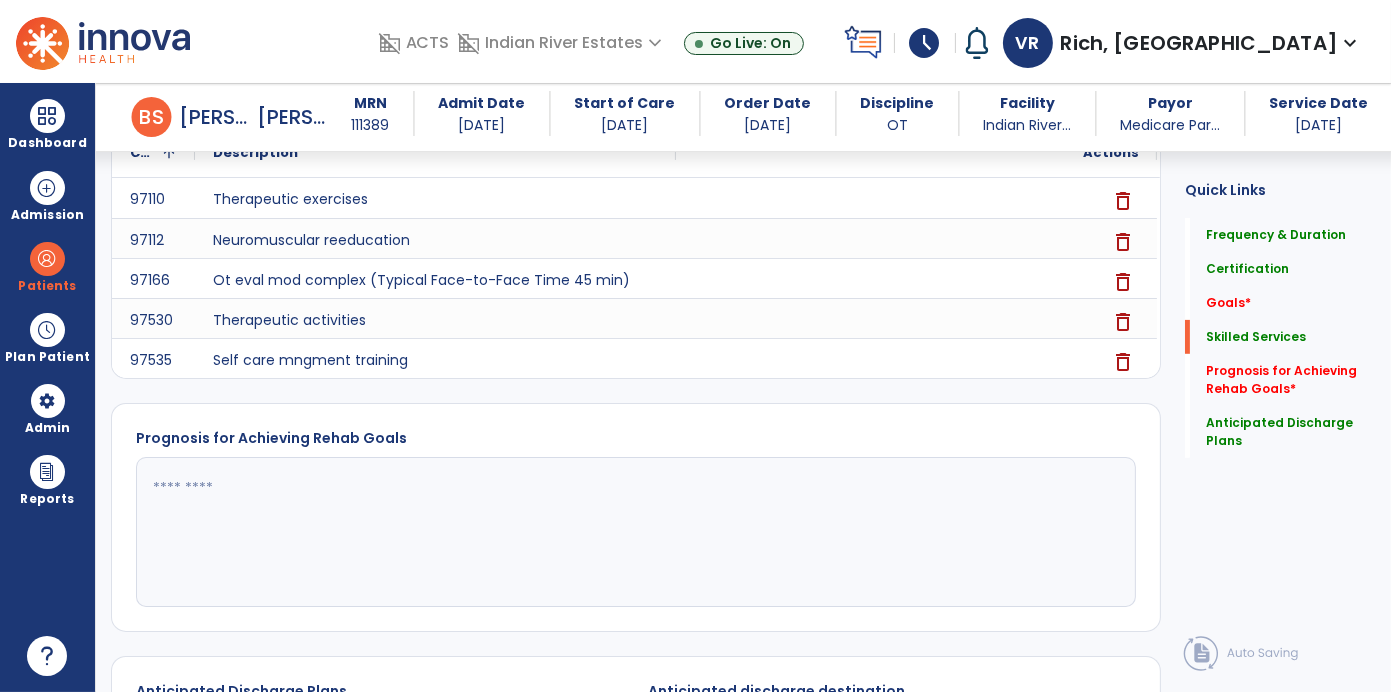 scroll, scrollTop: 754, scrollLeft: 0, axis: vertical 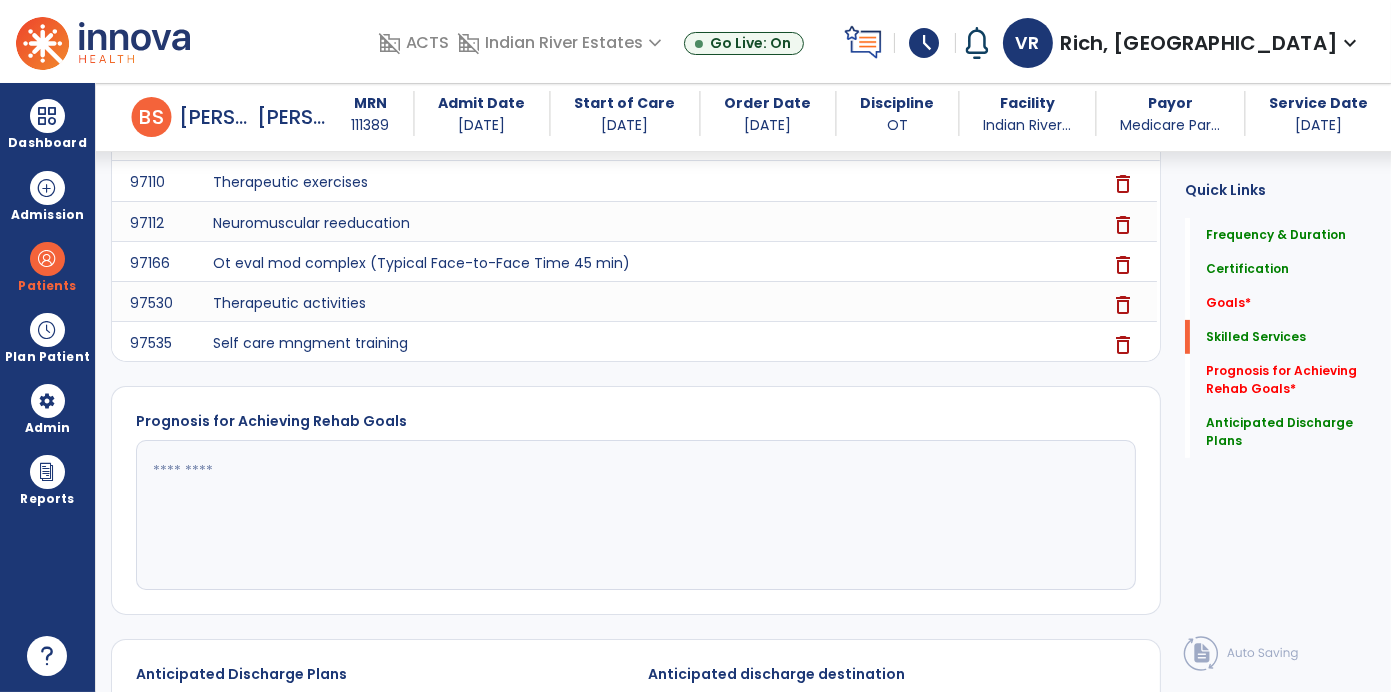 click 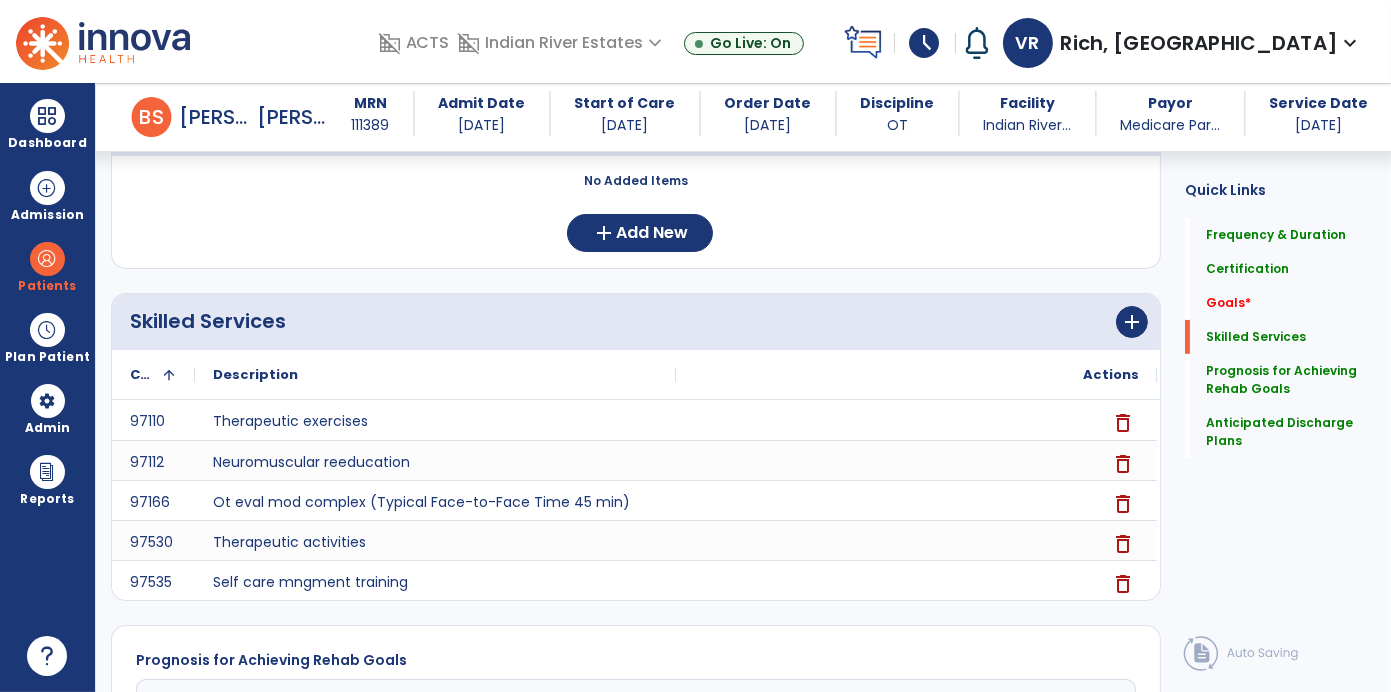 scroll, scrollTop: 521, scrollLeft: 0, axis: vertical 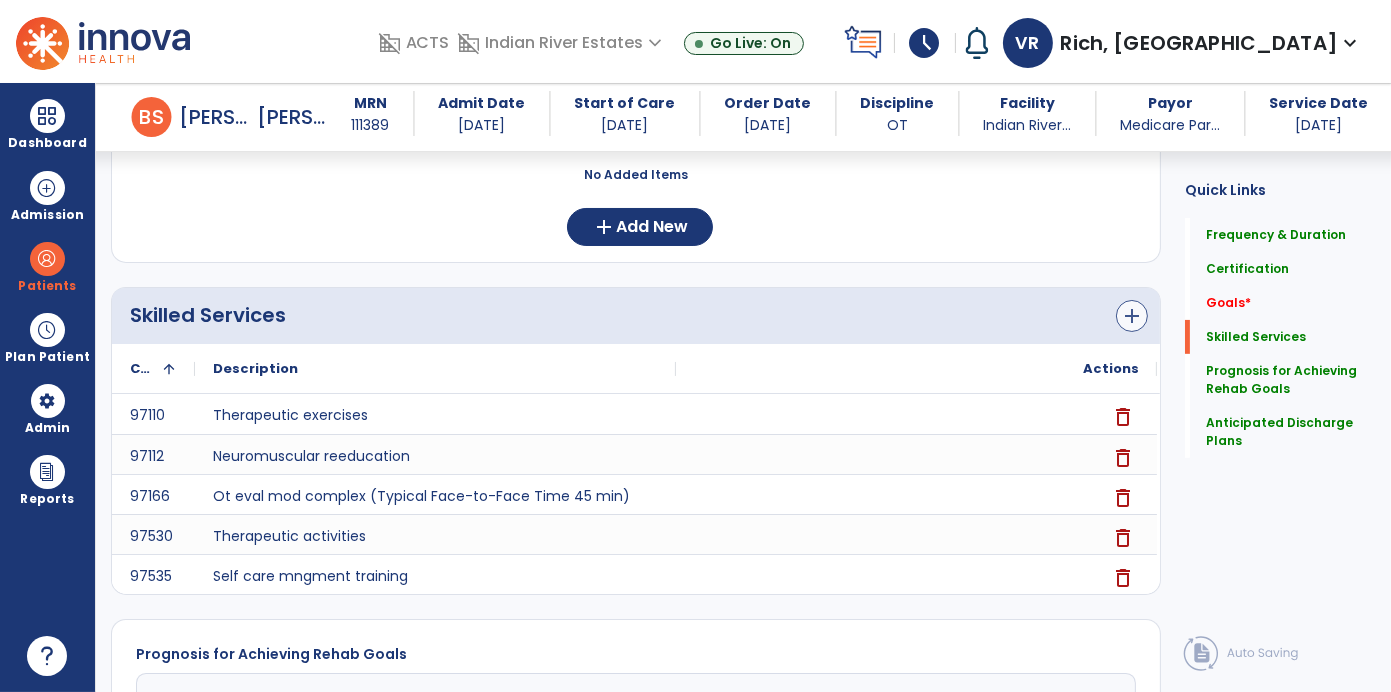 type on "**********" 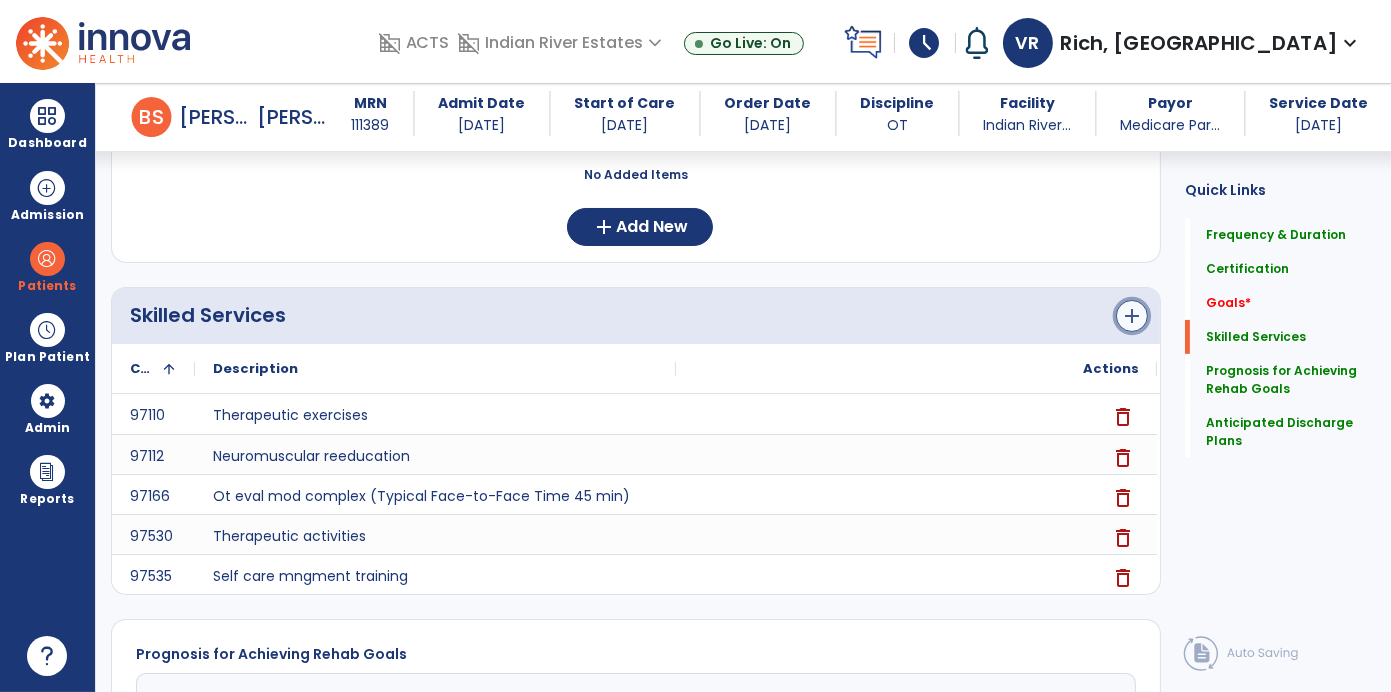 click on "add" 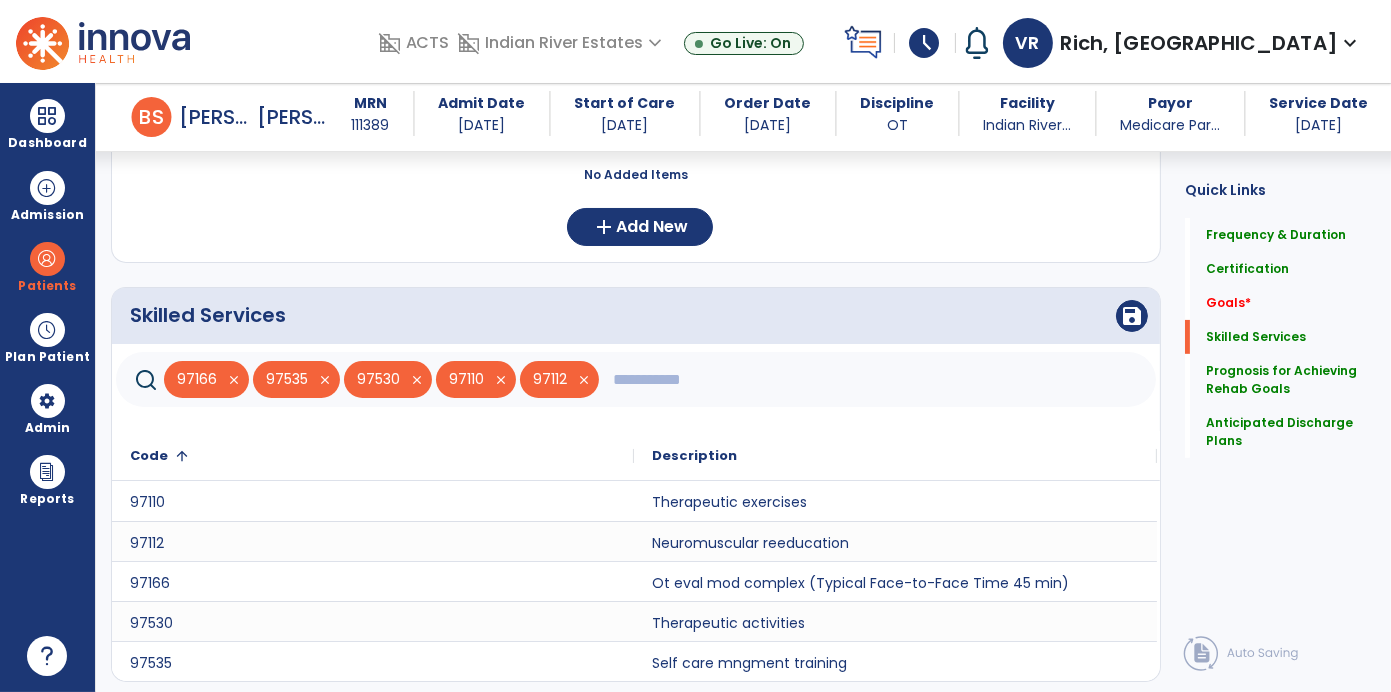 click 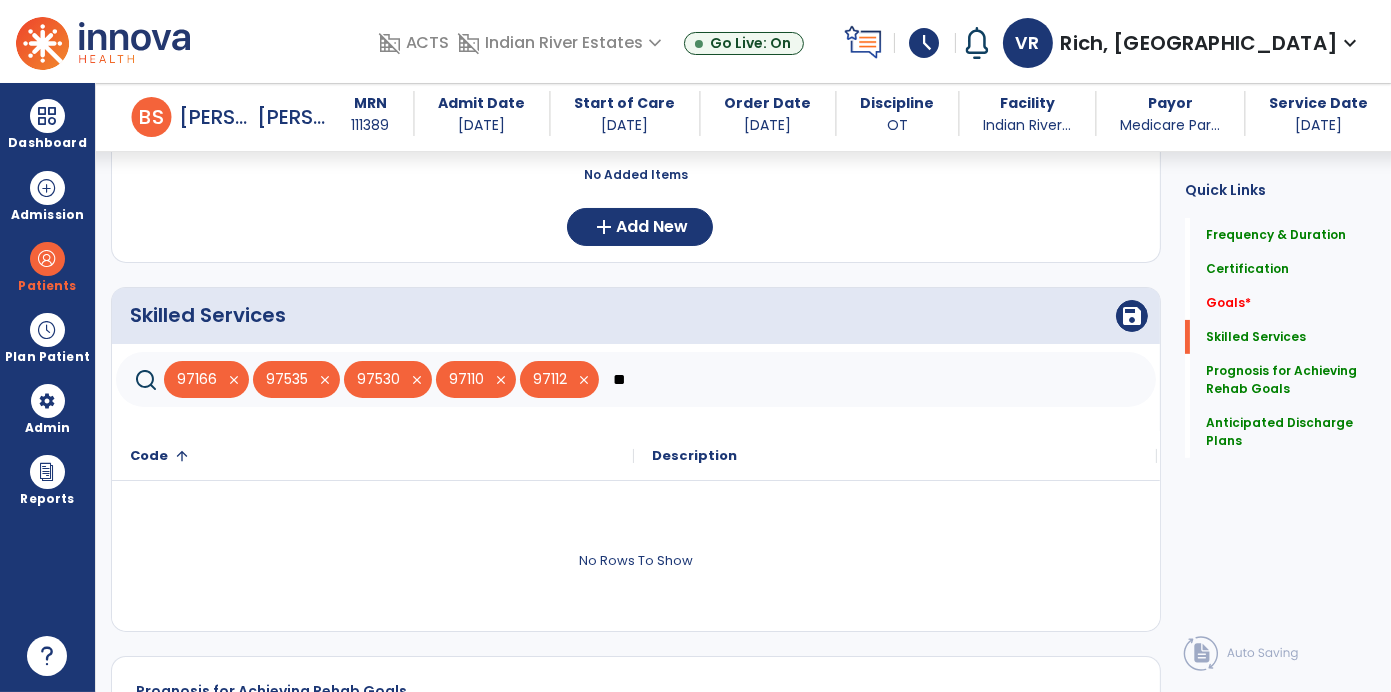 type on "*" 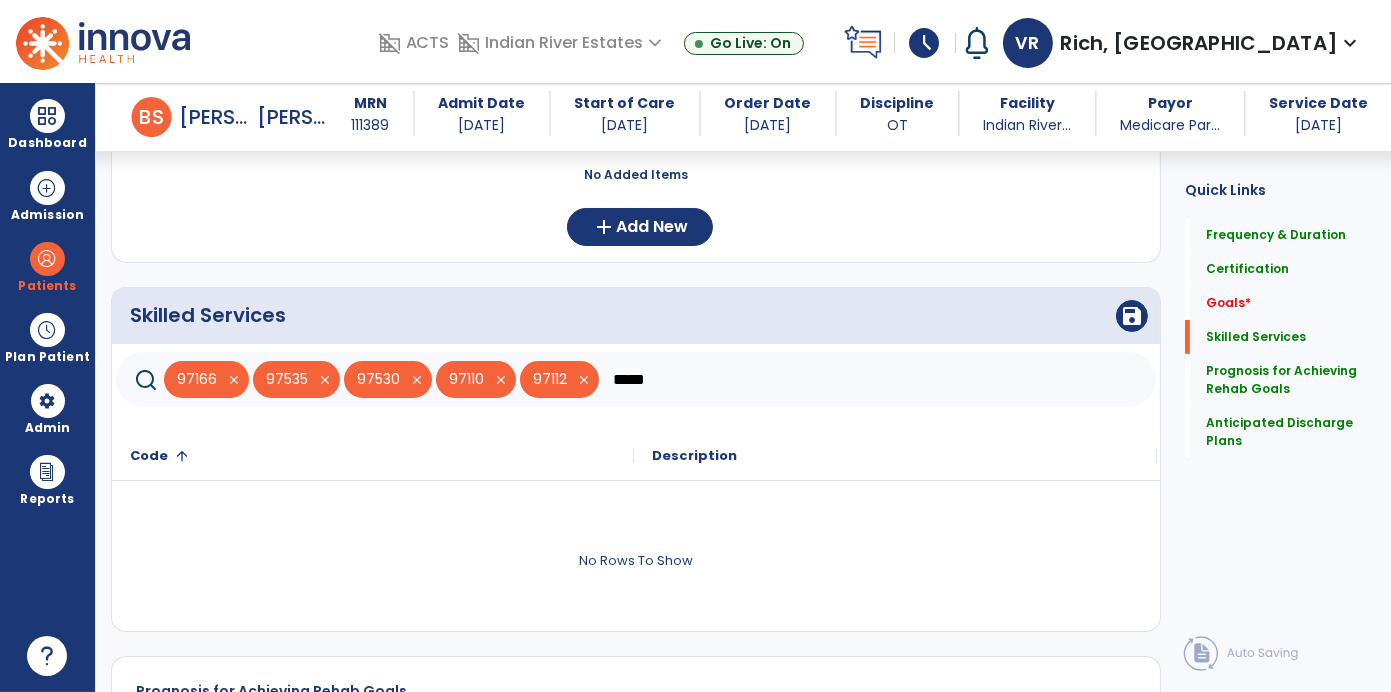 type on "*****" 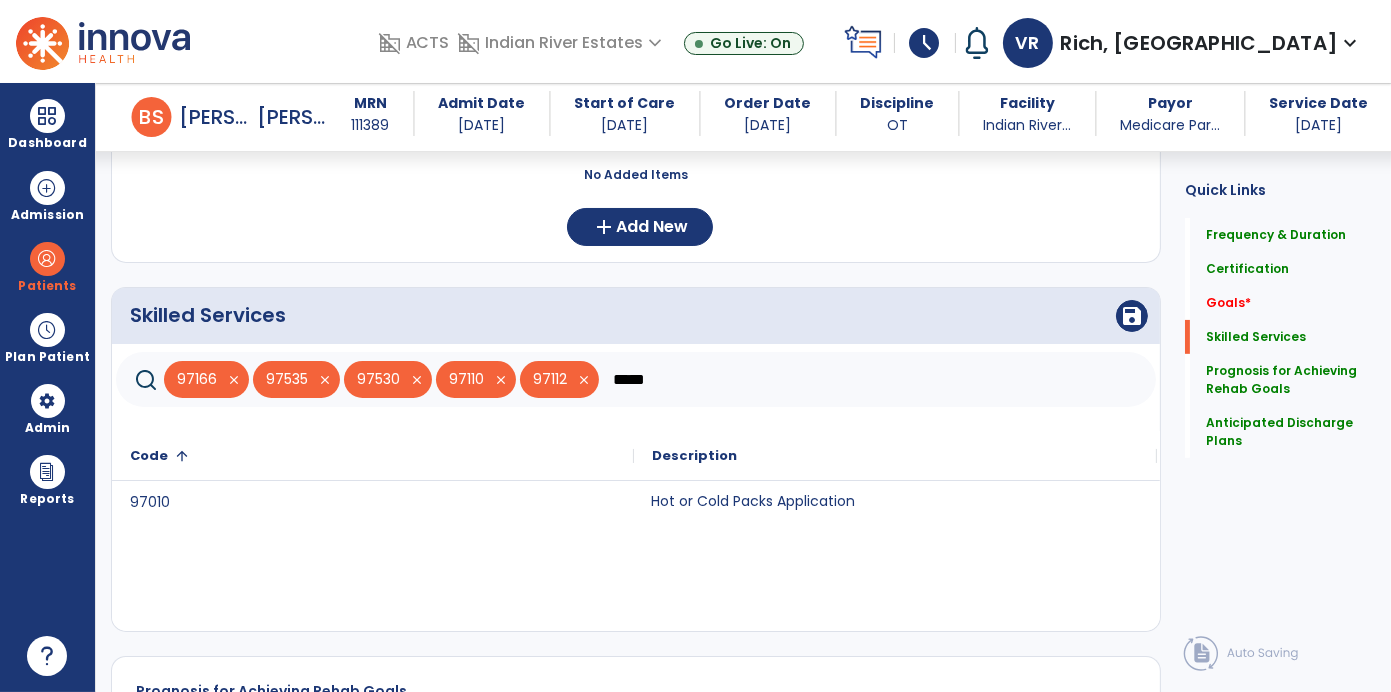 click on "Hot or Cold Packs Application" 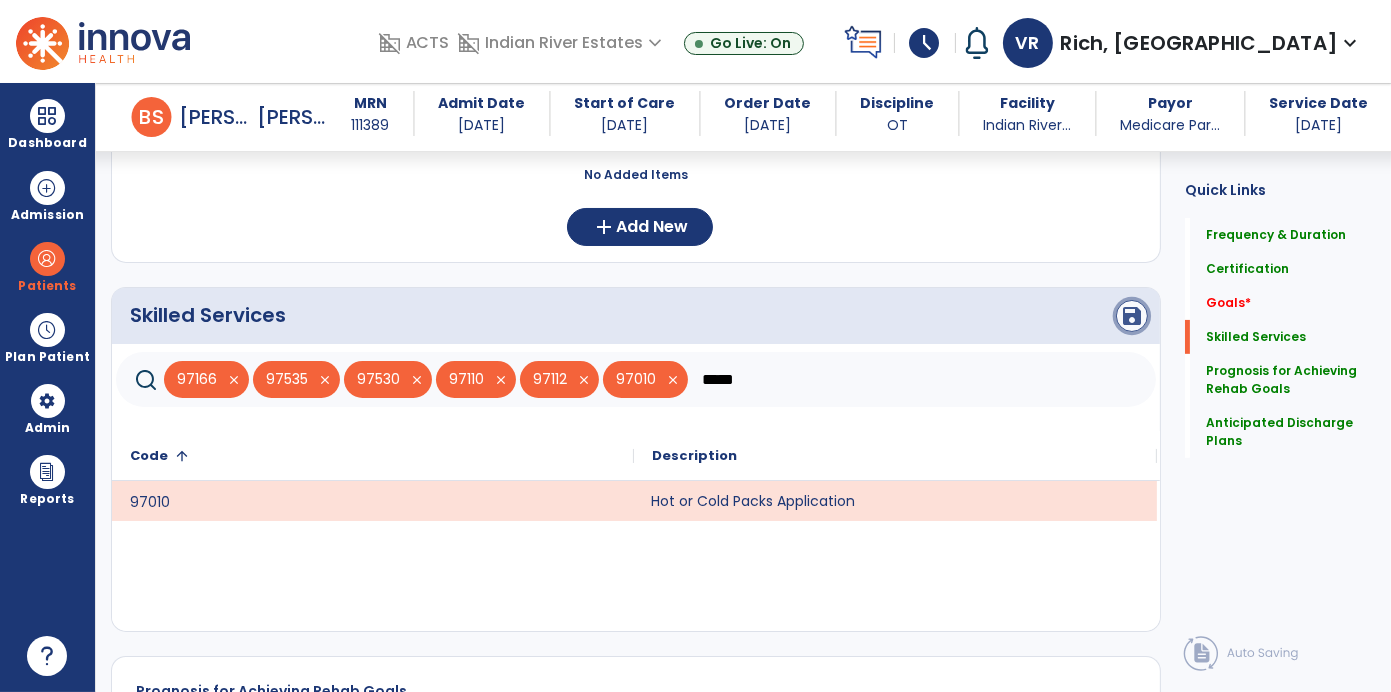 click on "save" 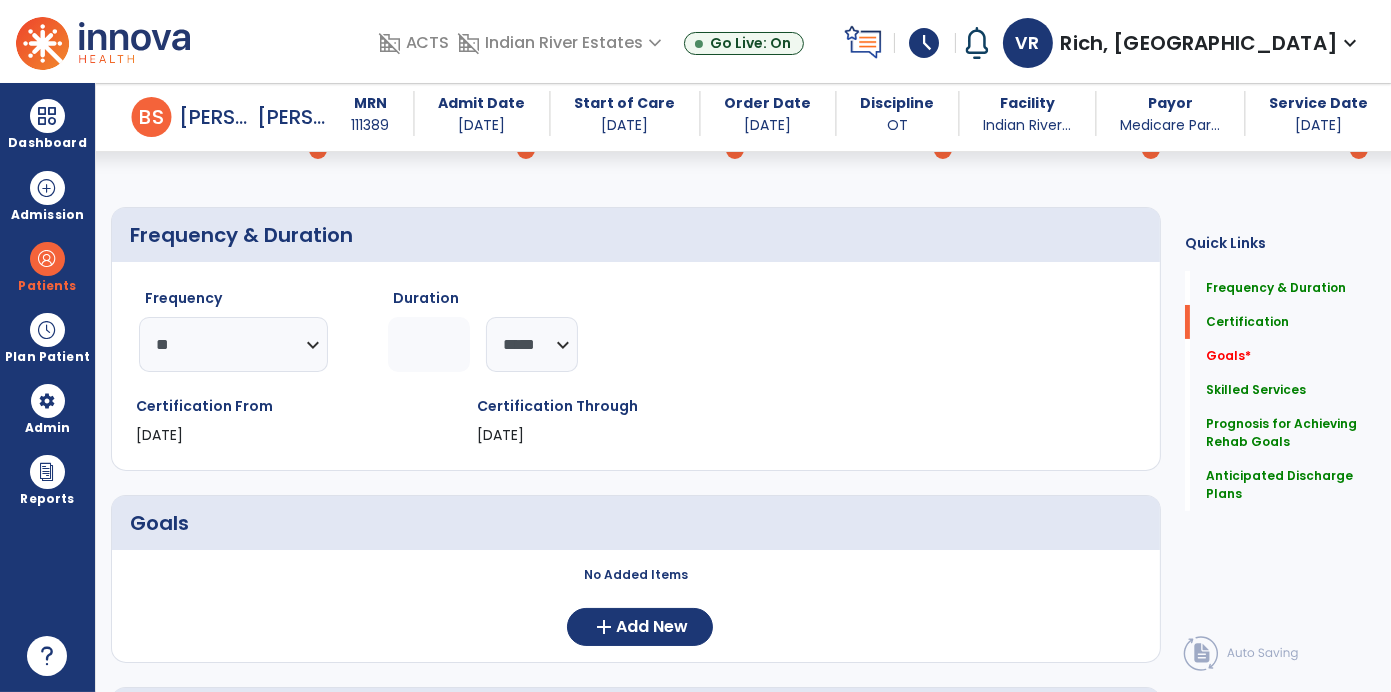 scroll, scrollTop: 110, scrollLeft: 0, axis: vertical 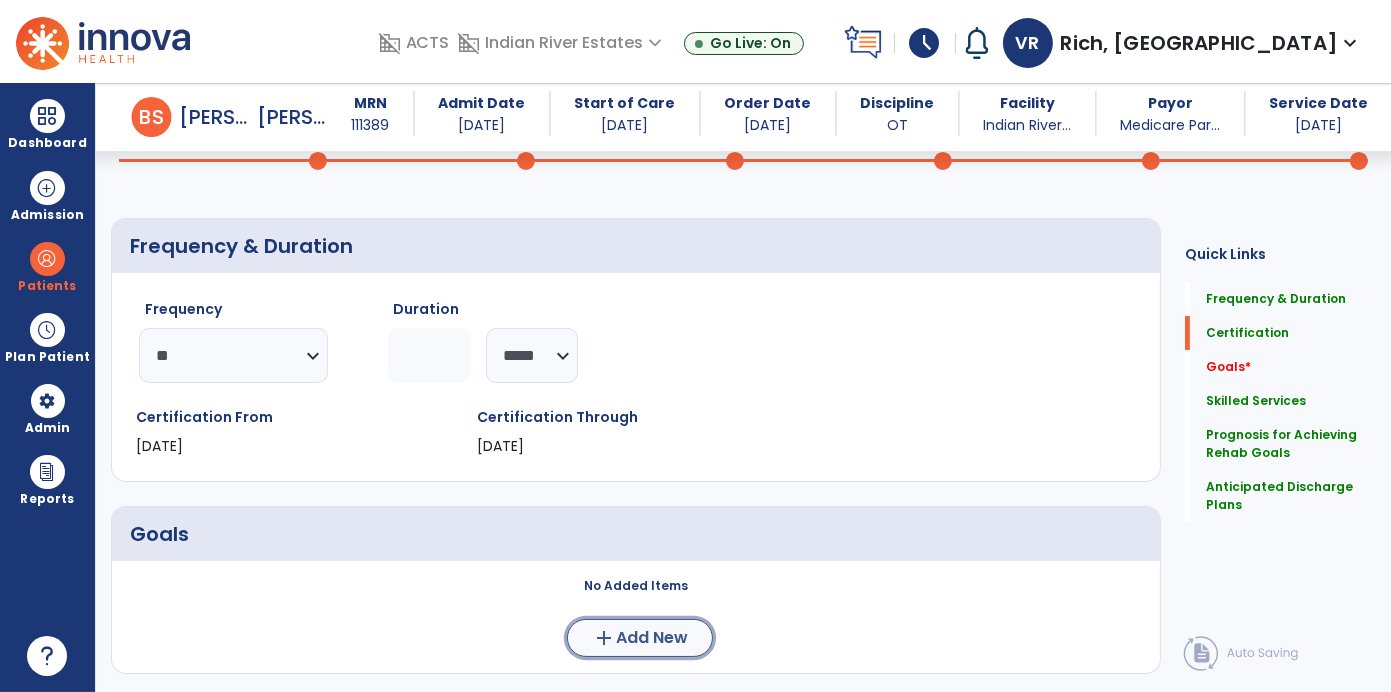 click on "Add New" at bounding box center (652, 638) 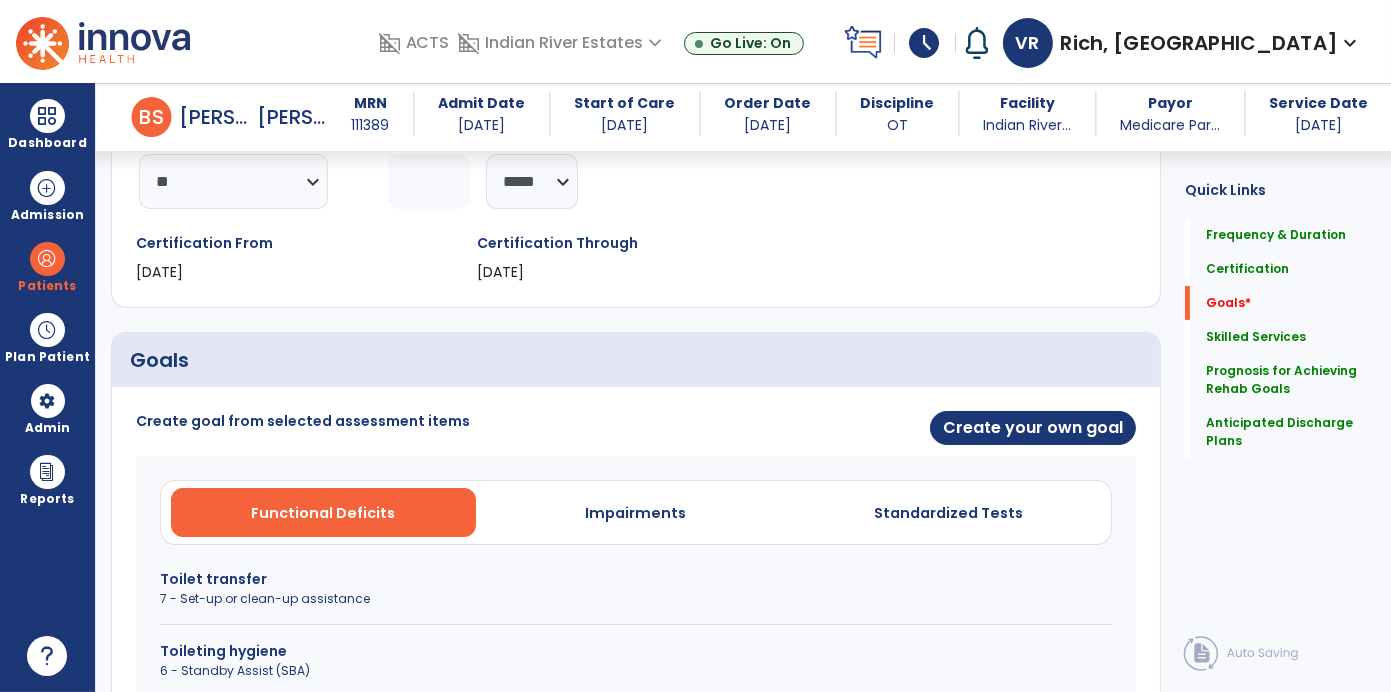 scroll, scrollTop: 286, scrollLeft: 0, axis: vertical 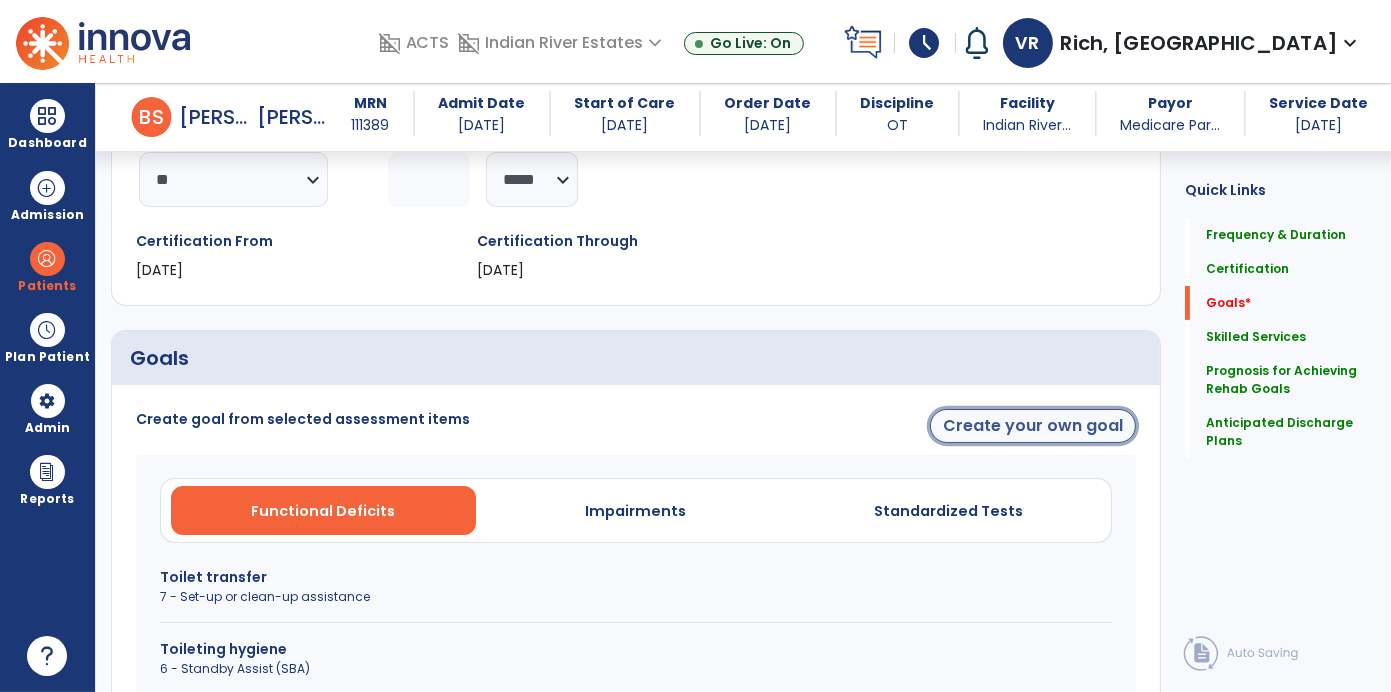 click on "Create your own goal" at bounding box center [1033, 426] 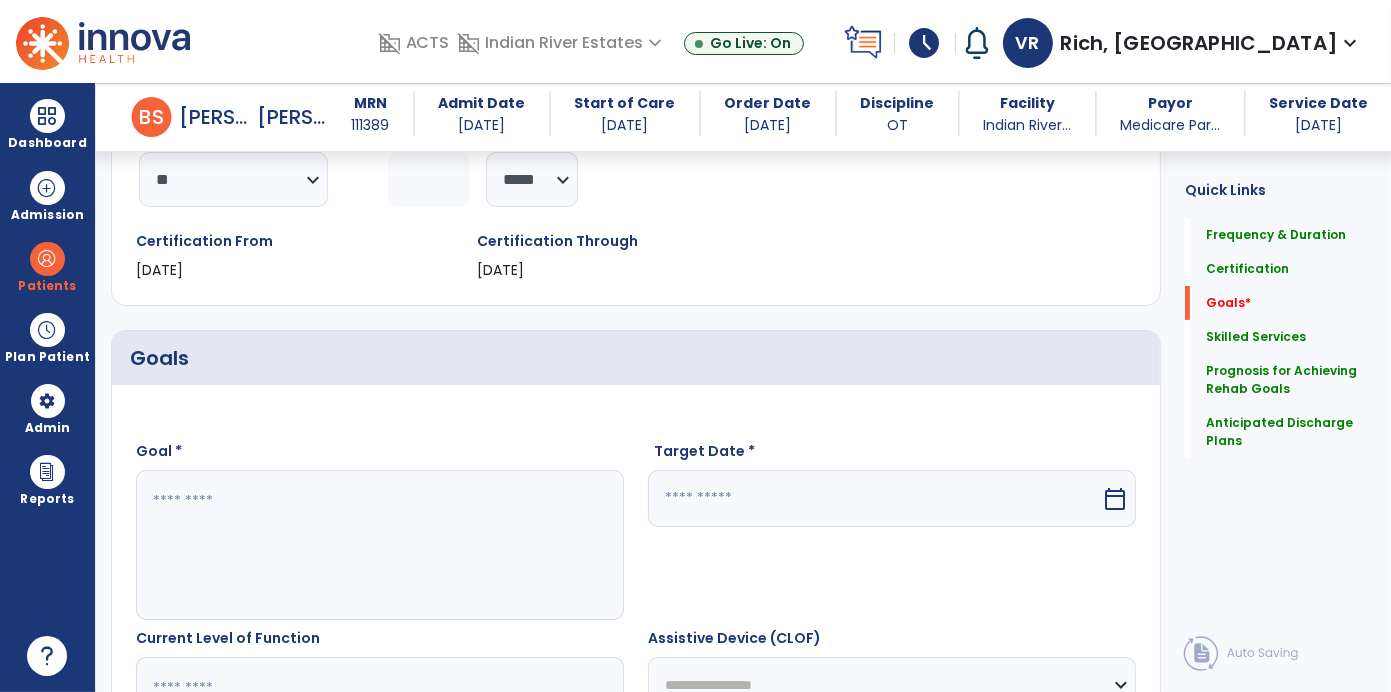 click at bounding box center (379, 545) 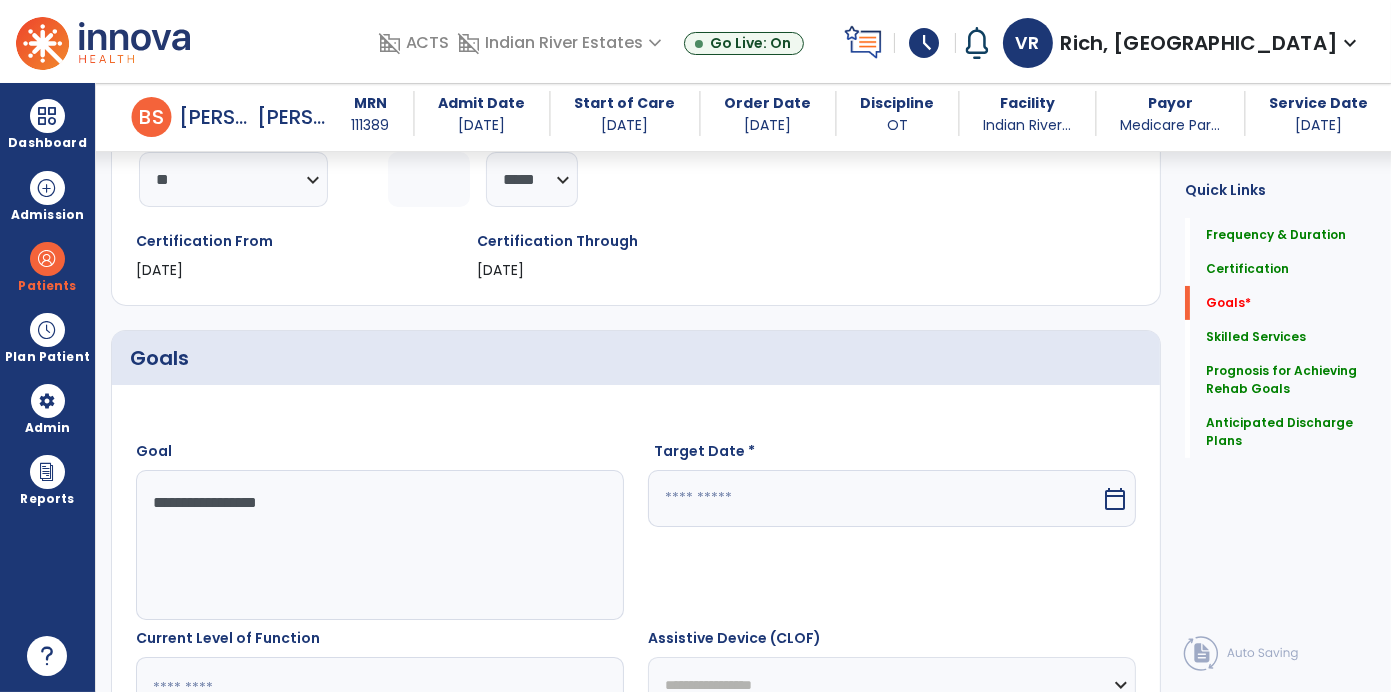 type on "**********" 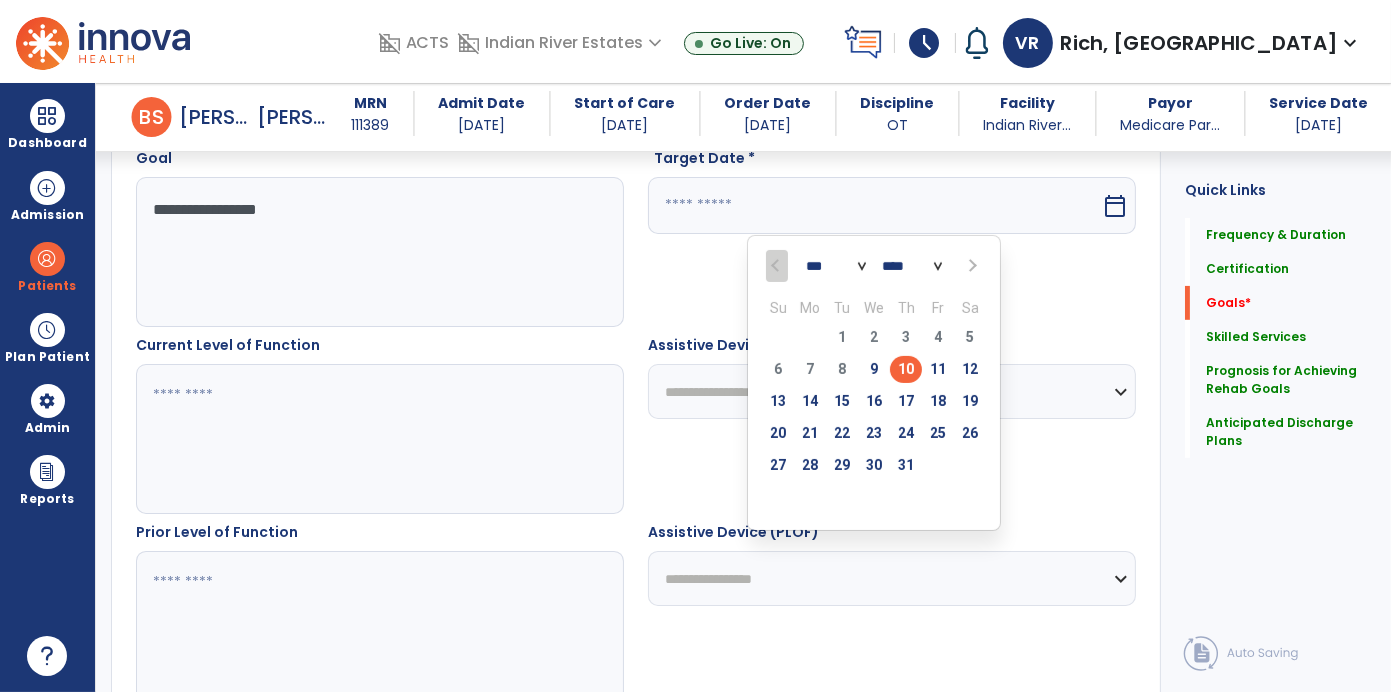 scroll, scrollTop: 585, scrollLeft: 0, axis: vertical 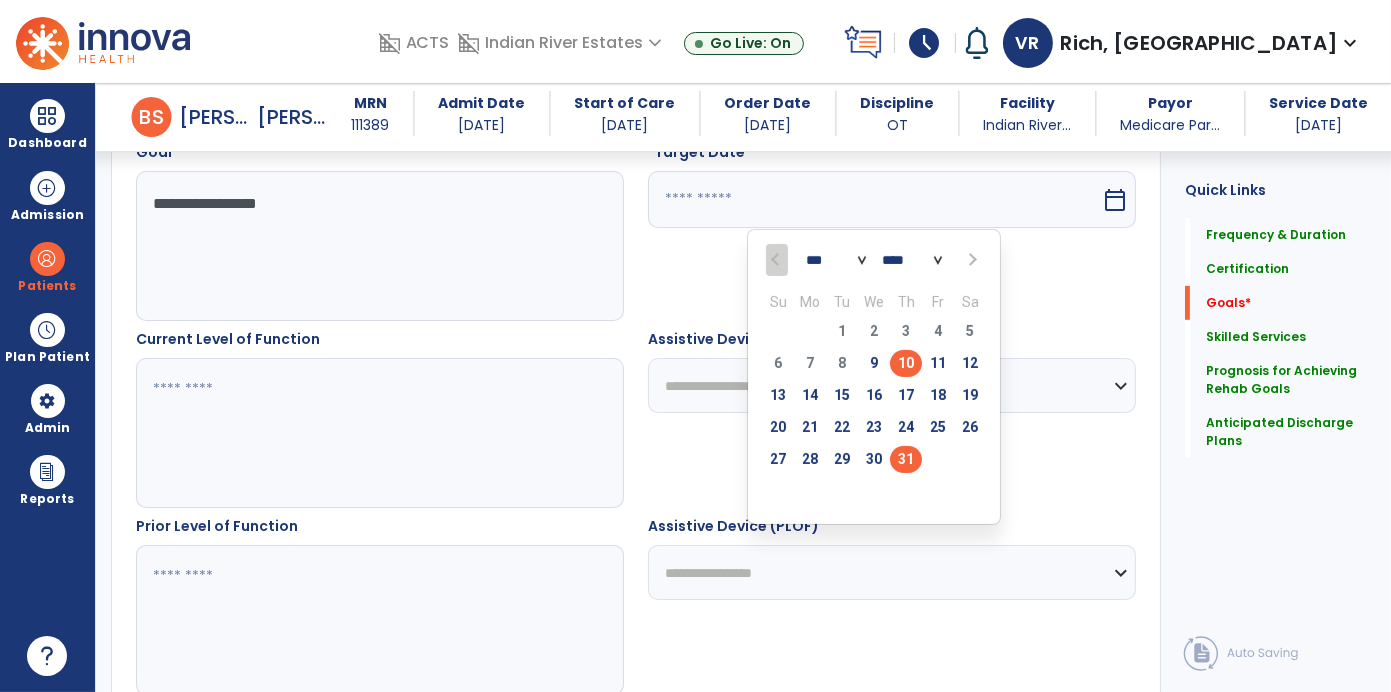 click on "31" at bounding box center [906, 459] 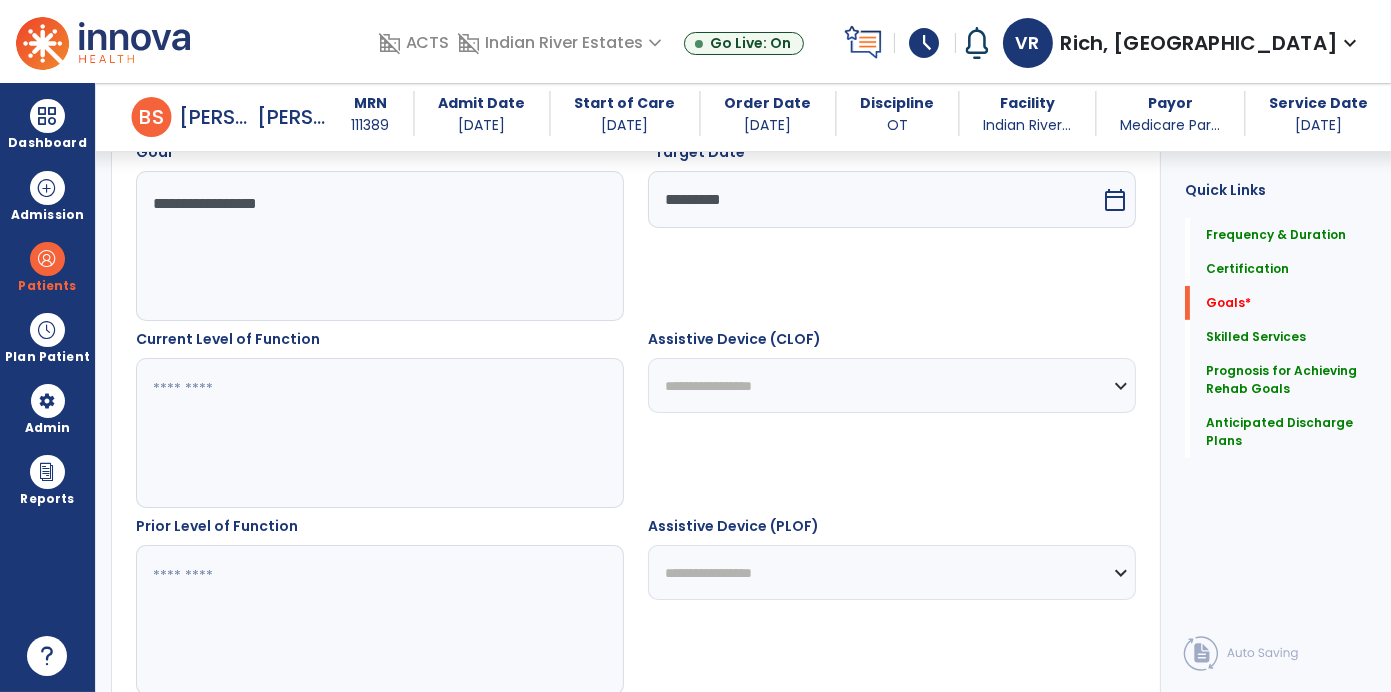 click at bounding box center (379, 433) 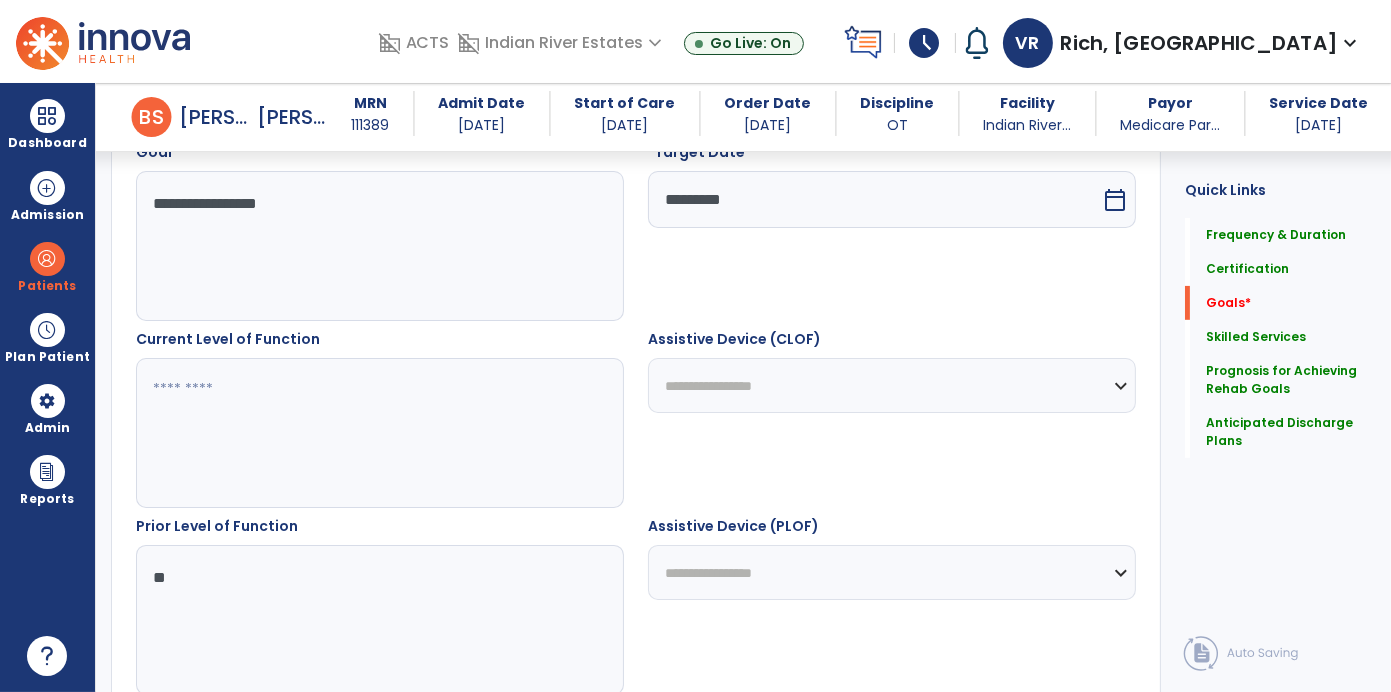 type on "*" 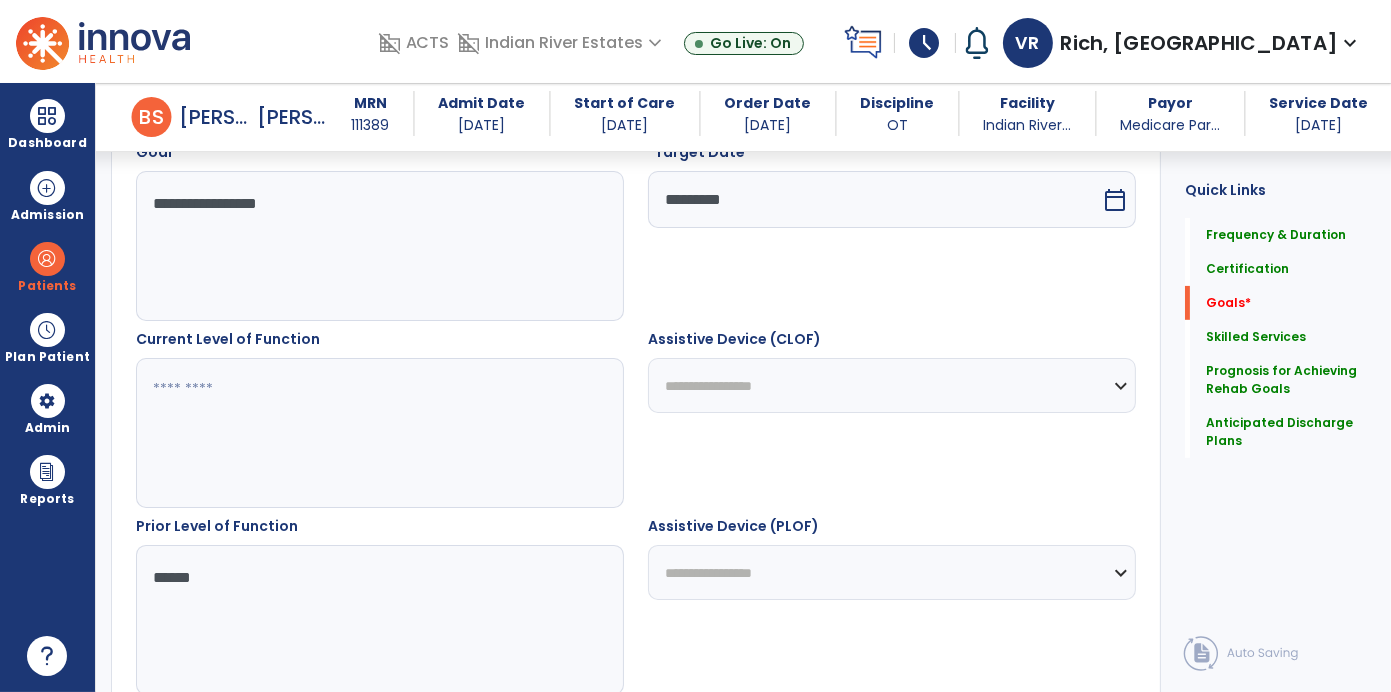 type on "*****" 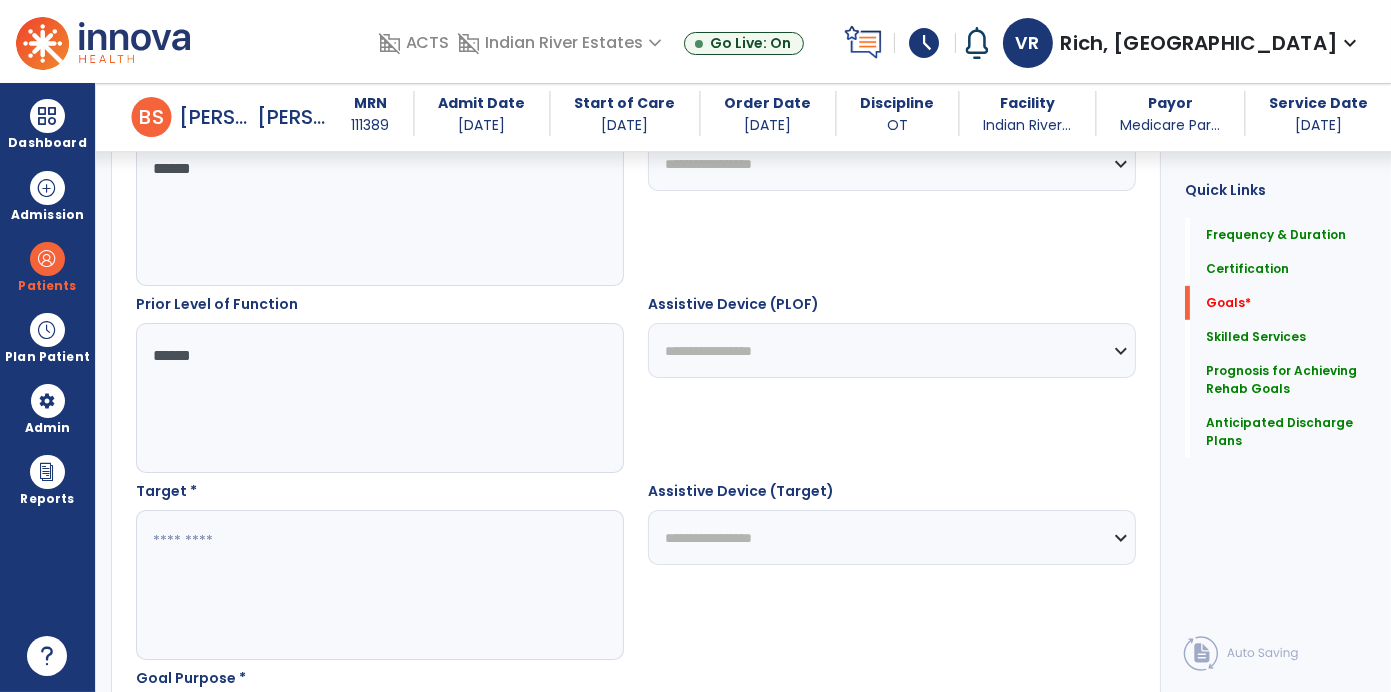 scroll, scrollTop: 812, scrollLeft: 0, axis: vertical 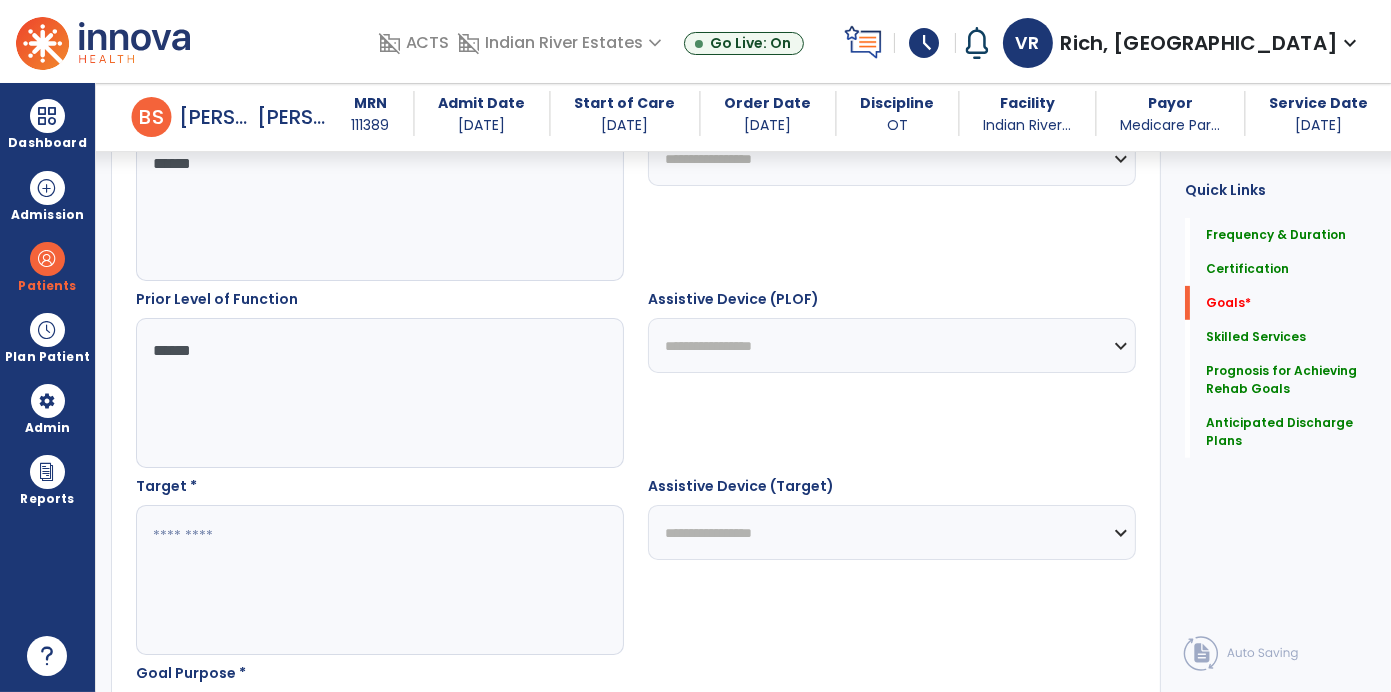 type on "******" 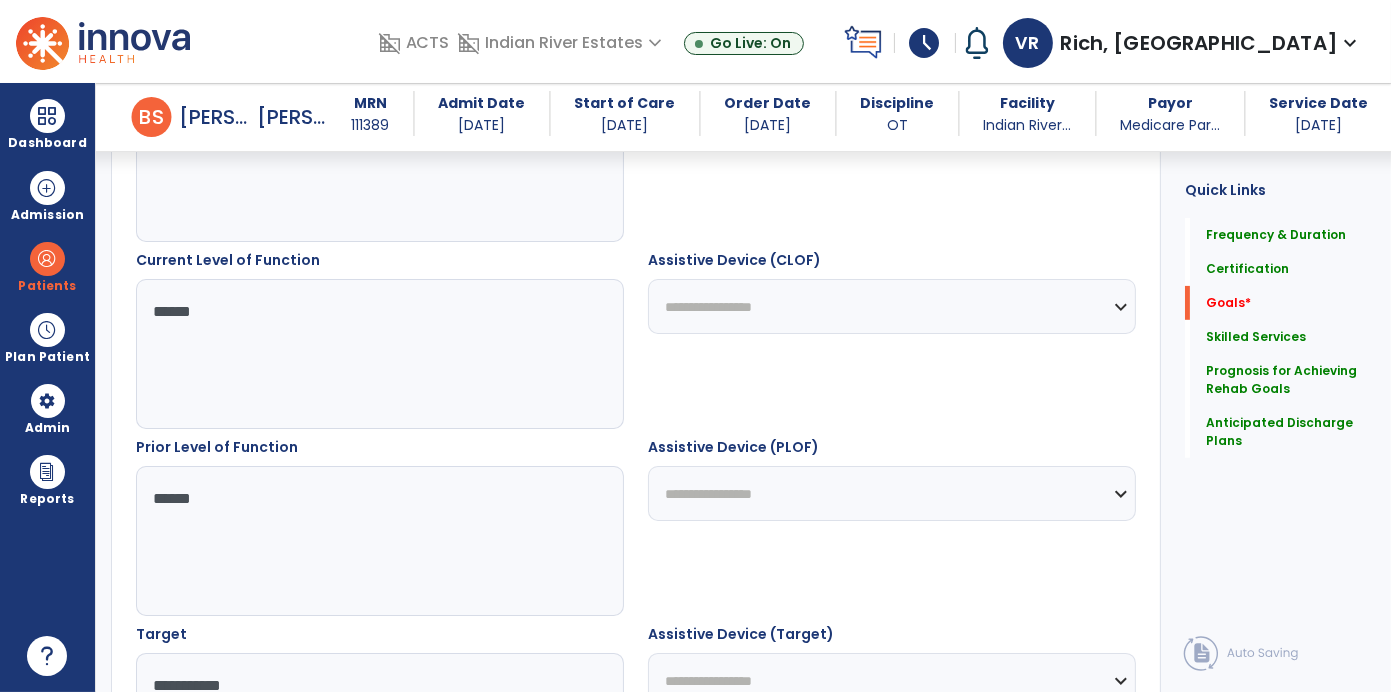 scroll, scrollTop: 668, scrollLeft: 0, axis: vertical 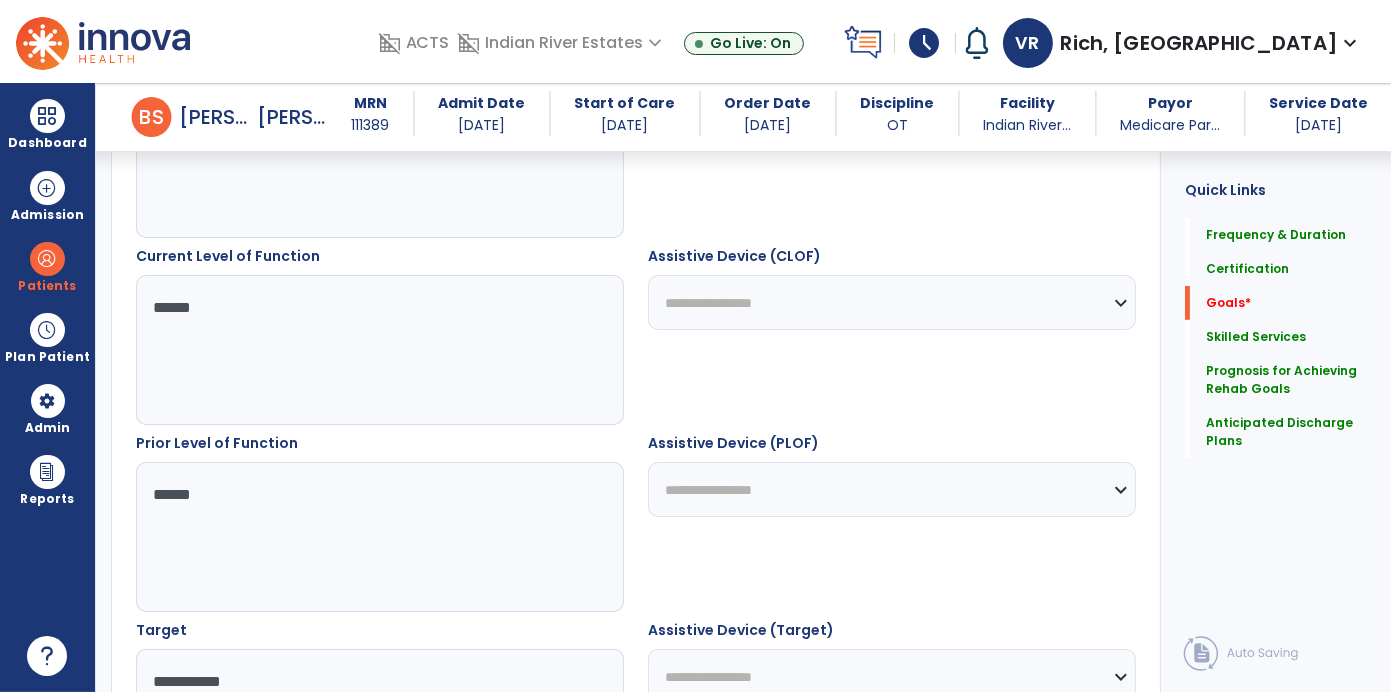 type on "**********" 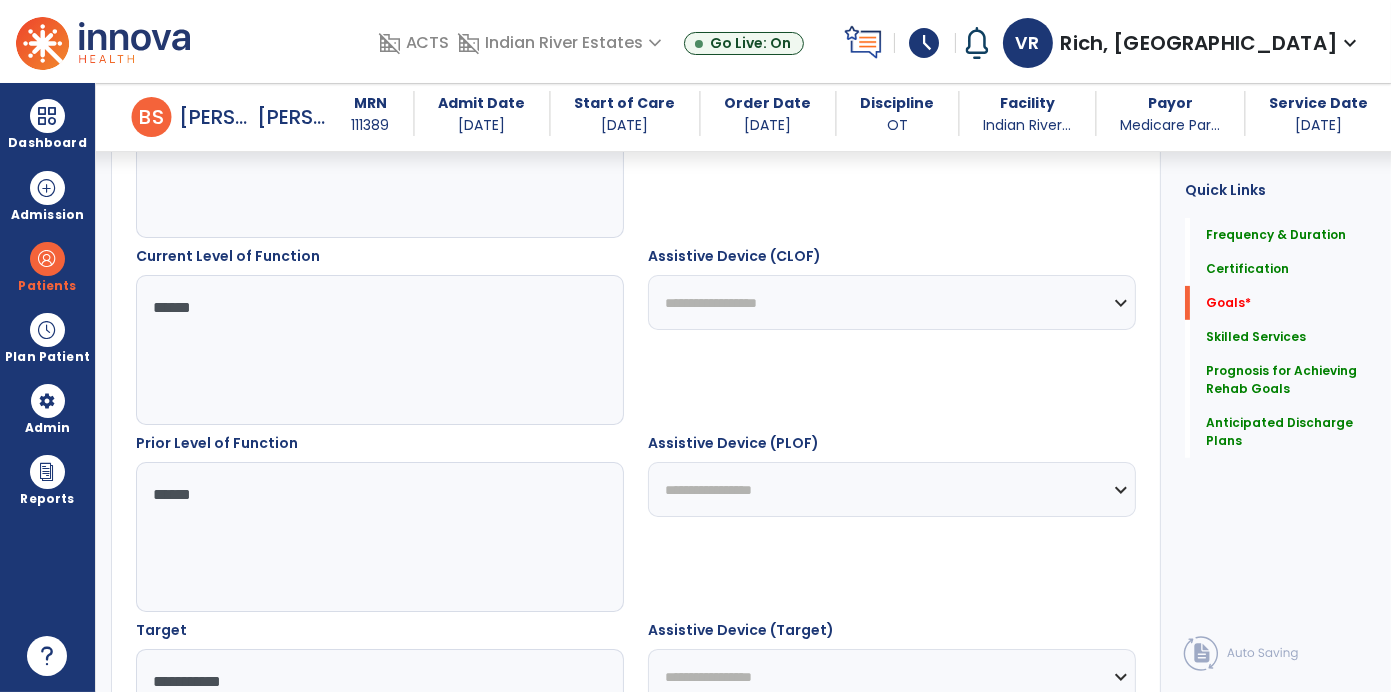 click on "**********" at bounding box center (892, 302) 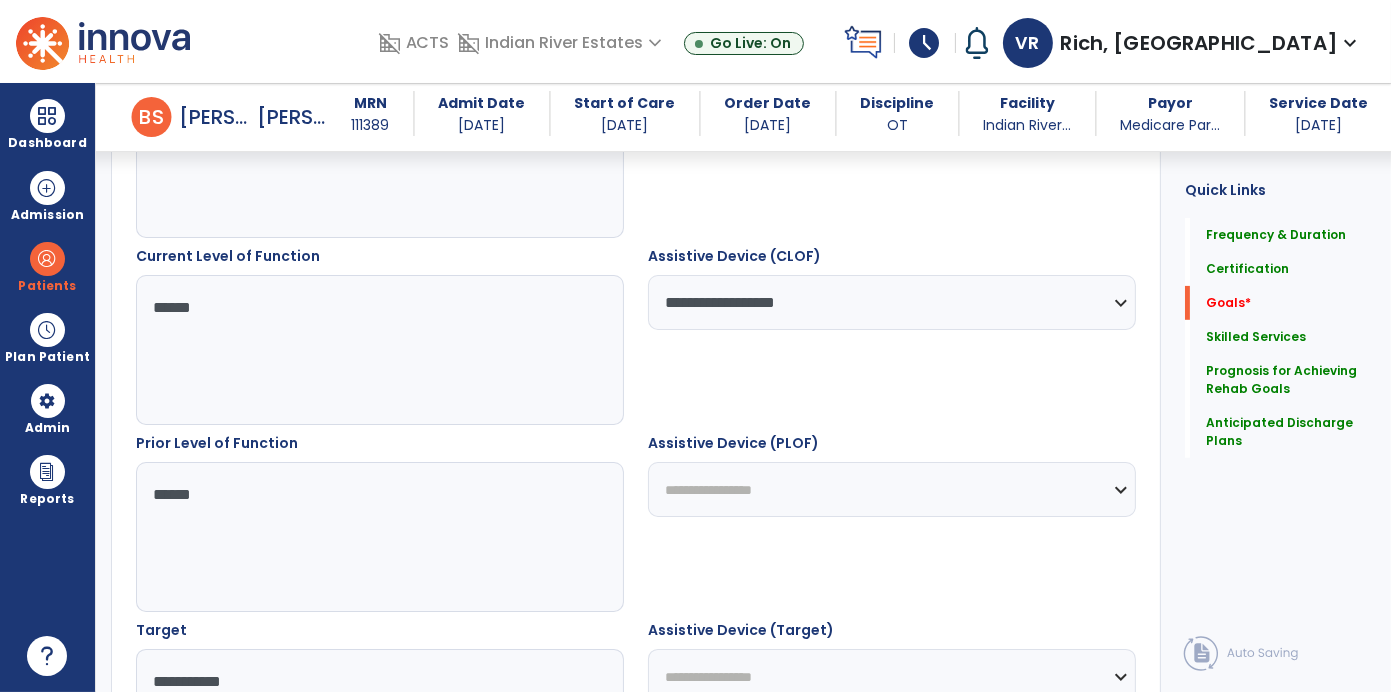 click on "**********" at bounding box center (892, 302) 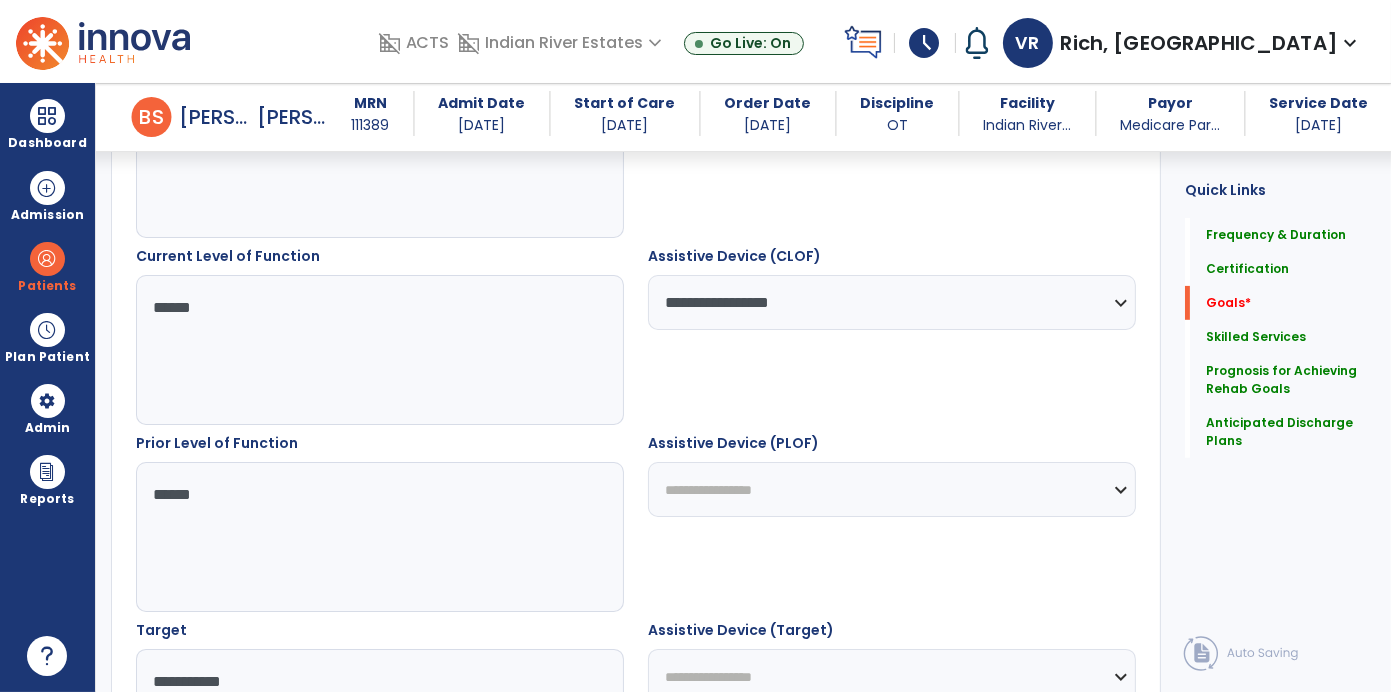 click on "**********" at bounding box center (892, 302) 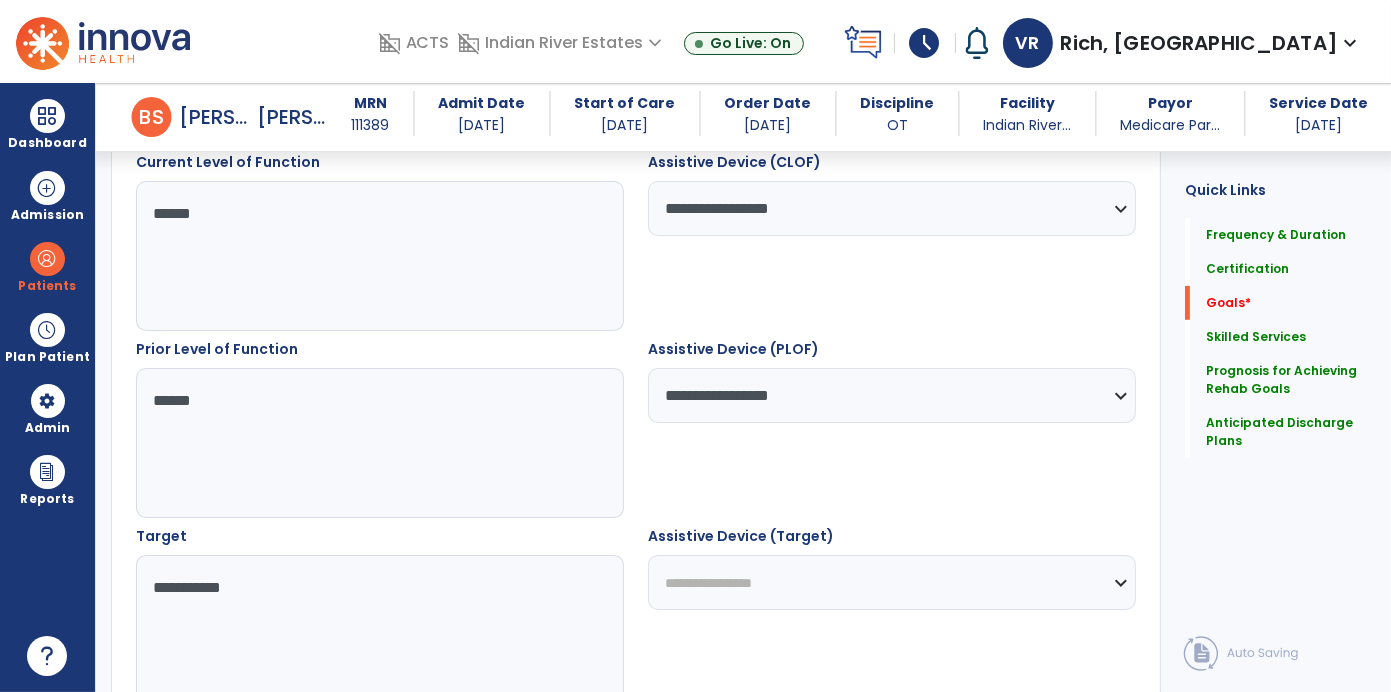 scroll, scrollTop: 896, scrollLeft: 0, axis: vertical 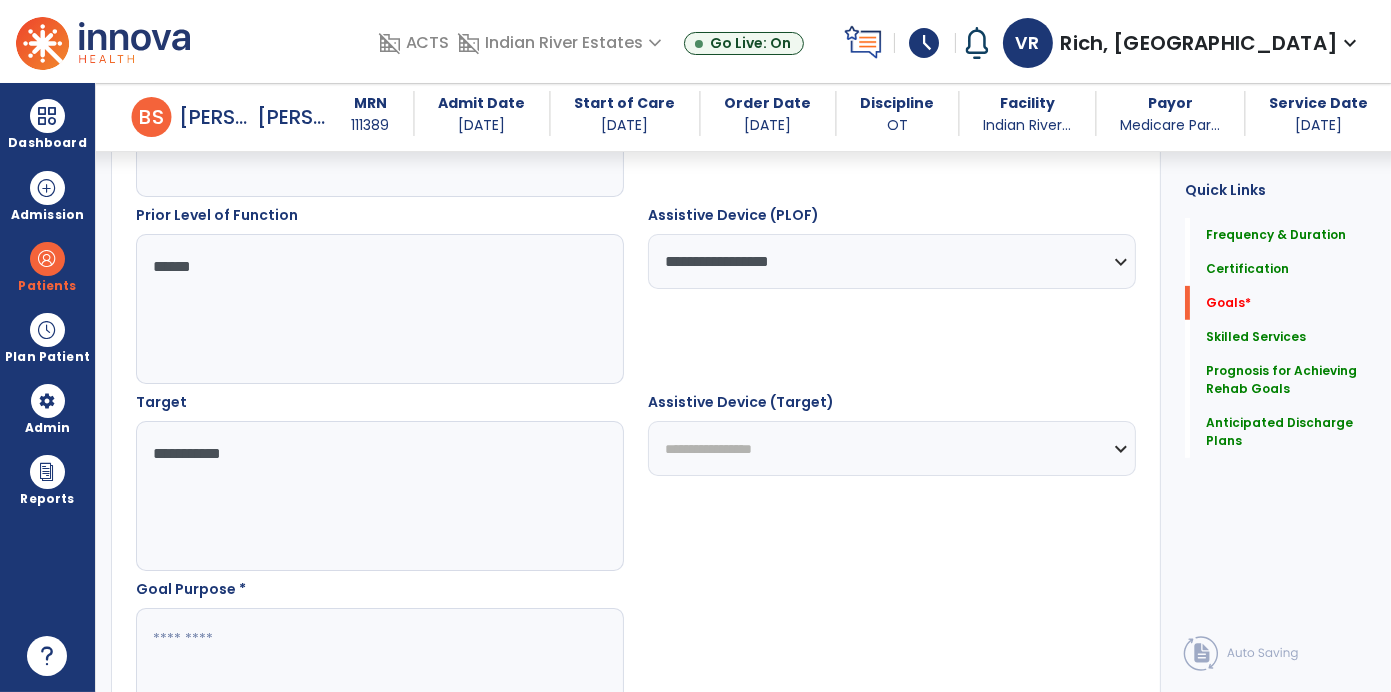 click on "**********" at bounding box center (892, 448) 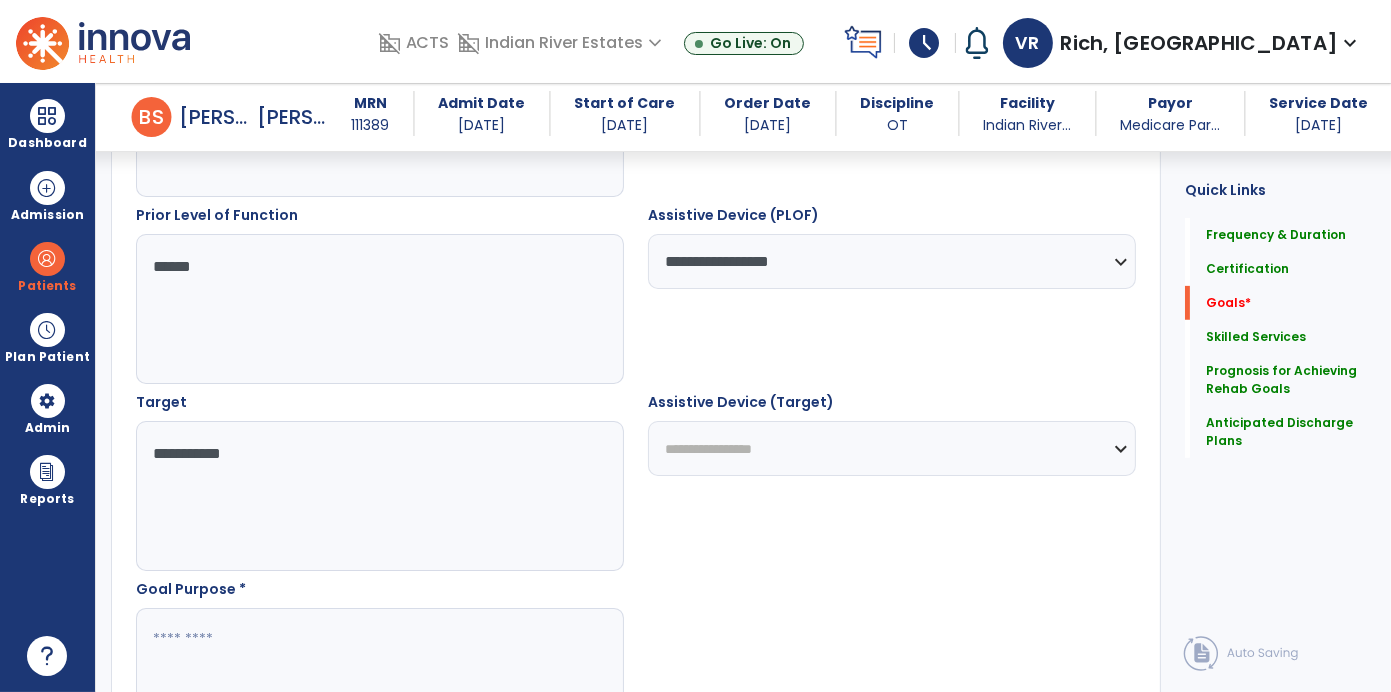 select on "**********" 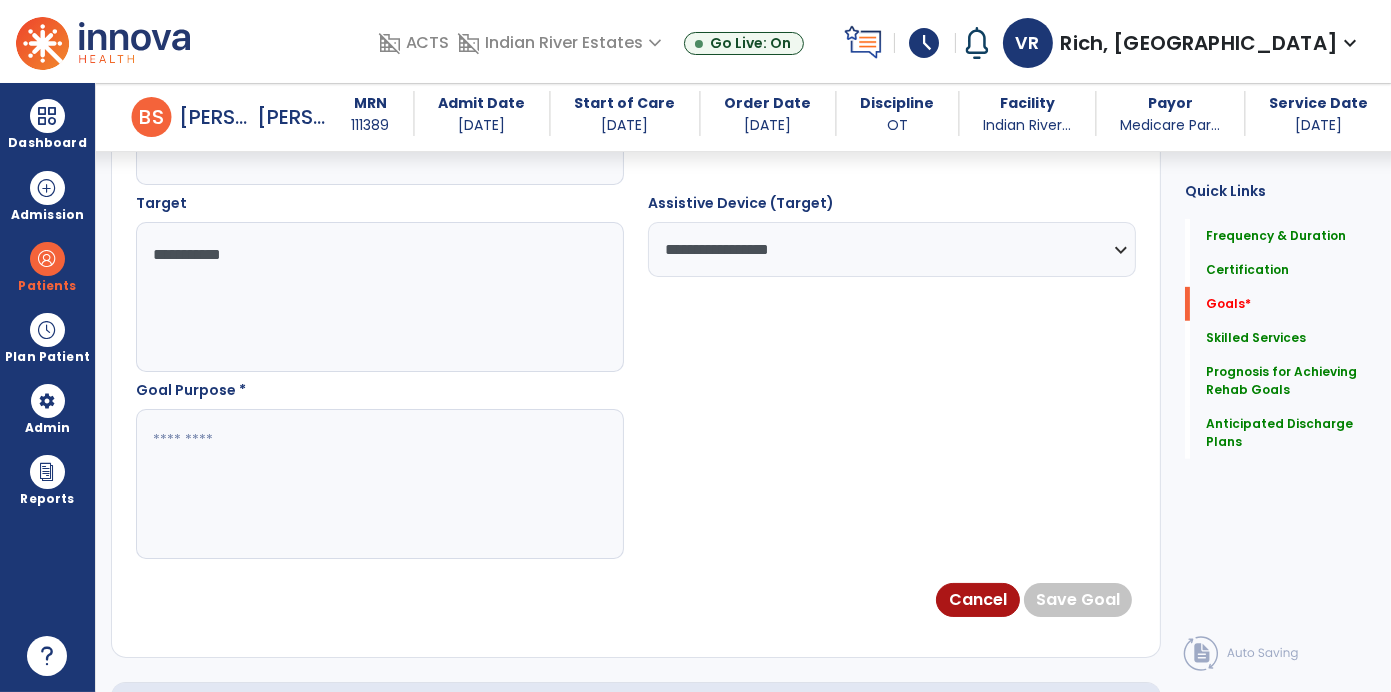 scroll, scrollTop: 1094, scrollLeft: 0, axis: vertical 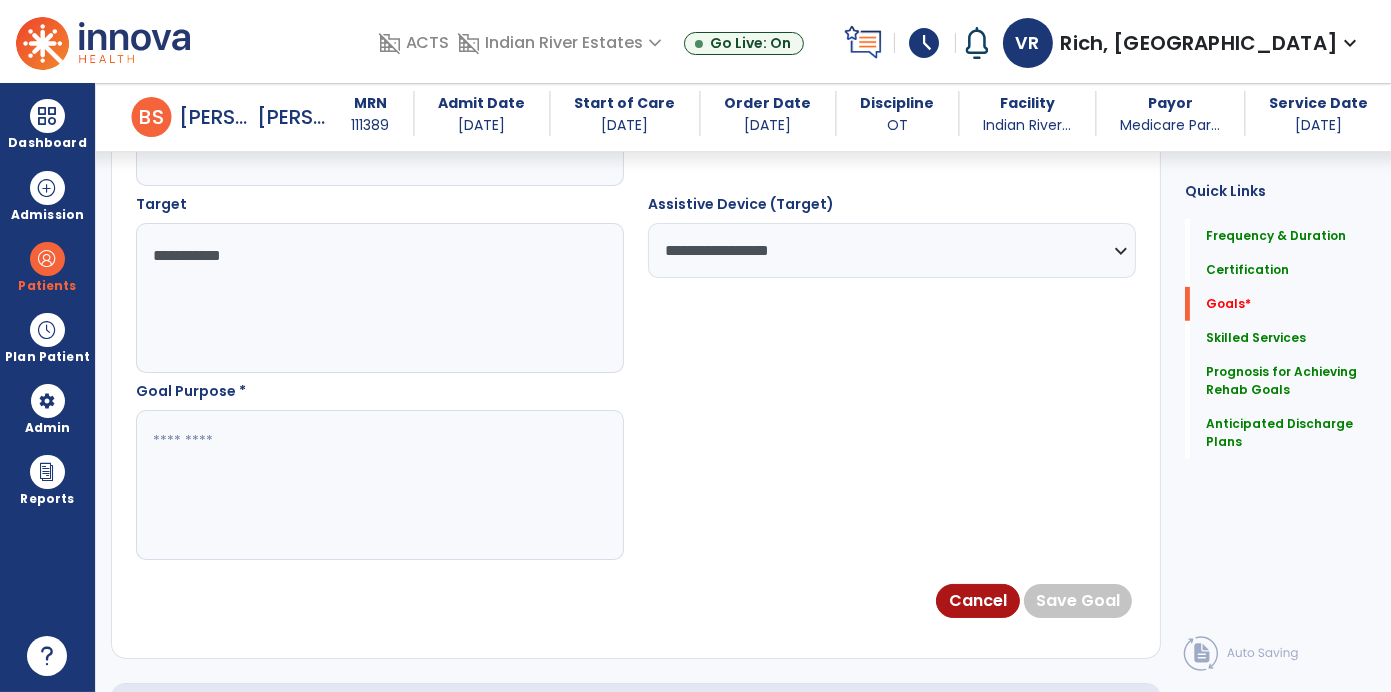 click at bounding box center (379, 485) 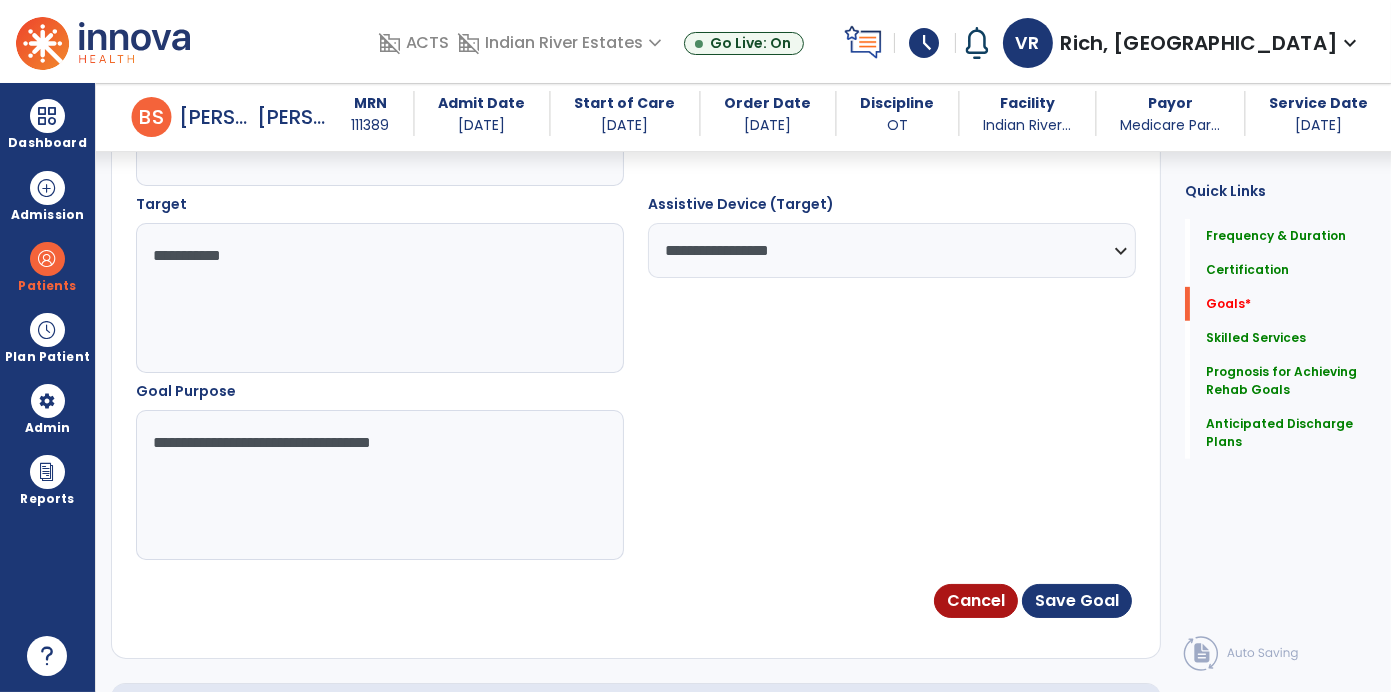 type on "**********" 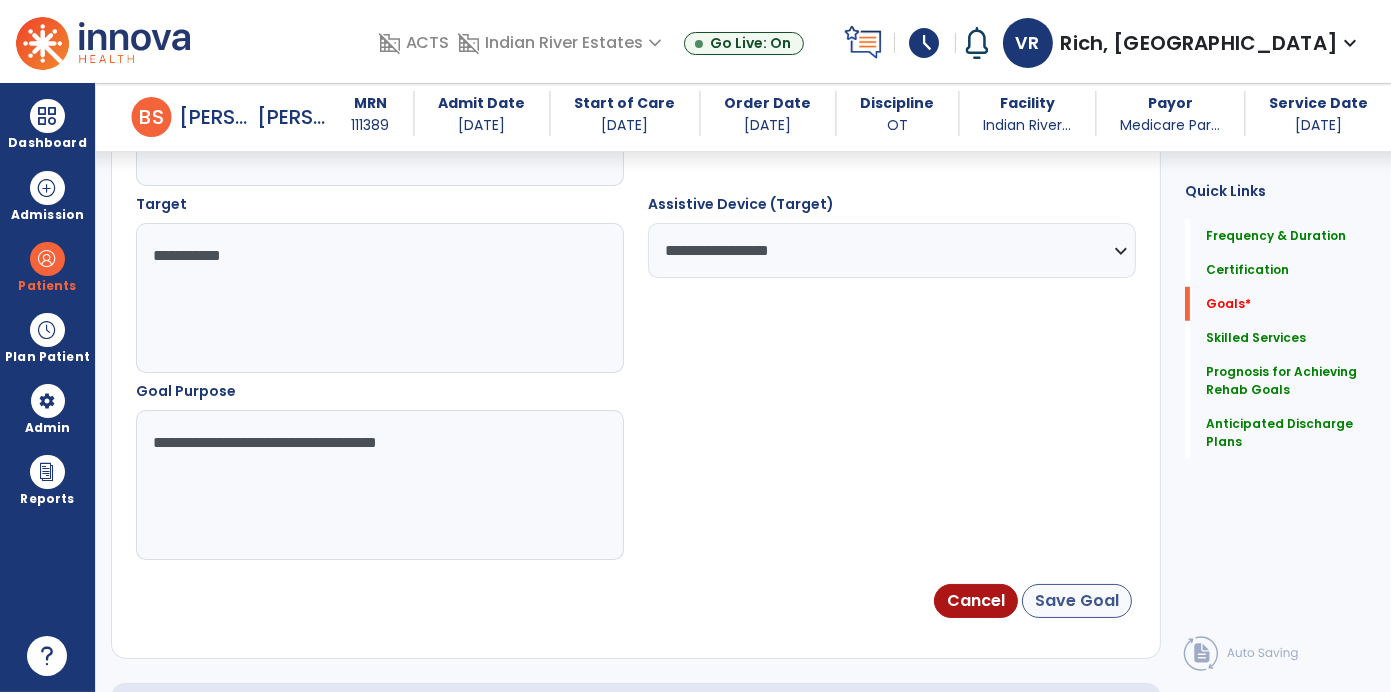 click on "Save Goal" at bounding box center (1077, 601) 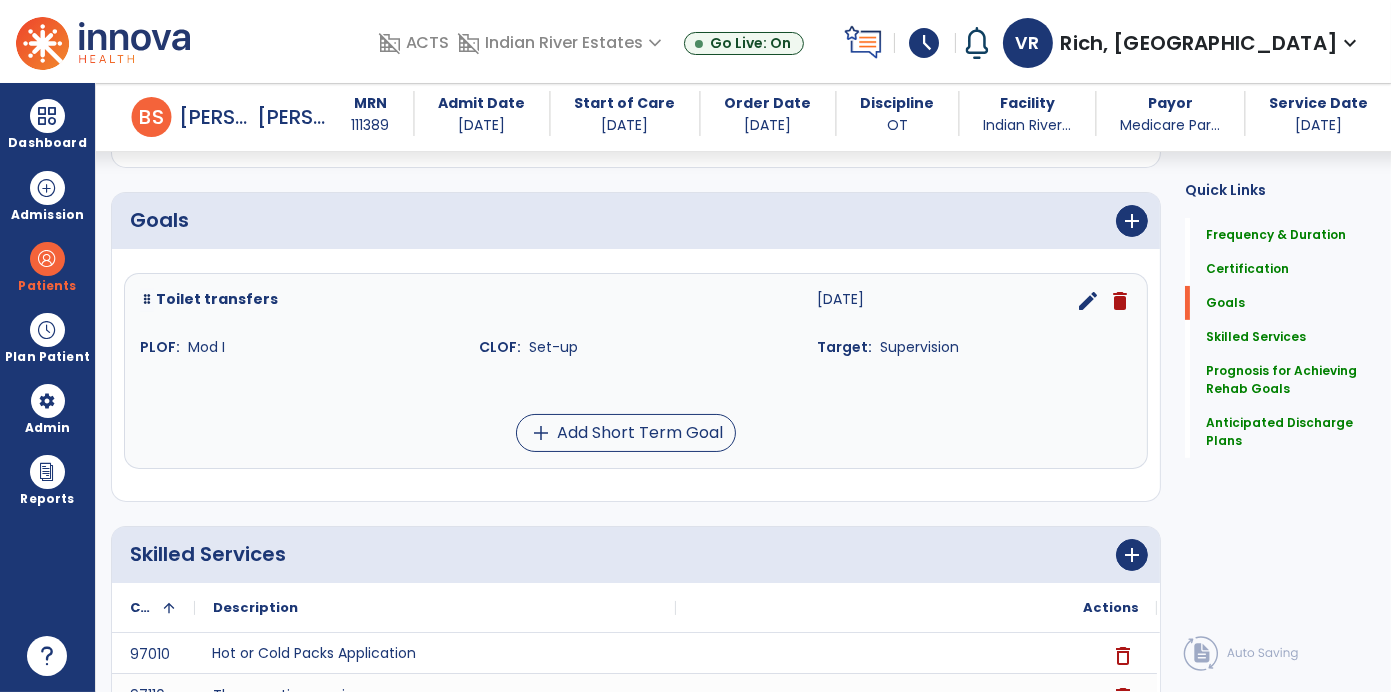 scroll, scrollTop: 467, scrollLeft: 0, axis: vertical 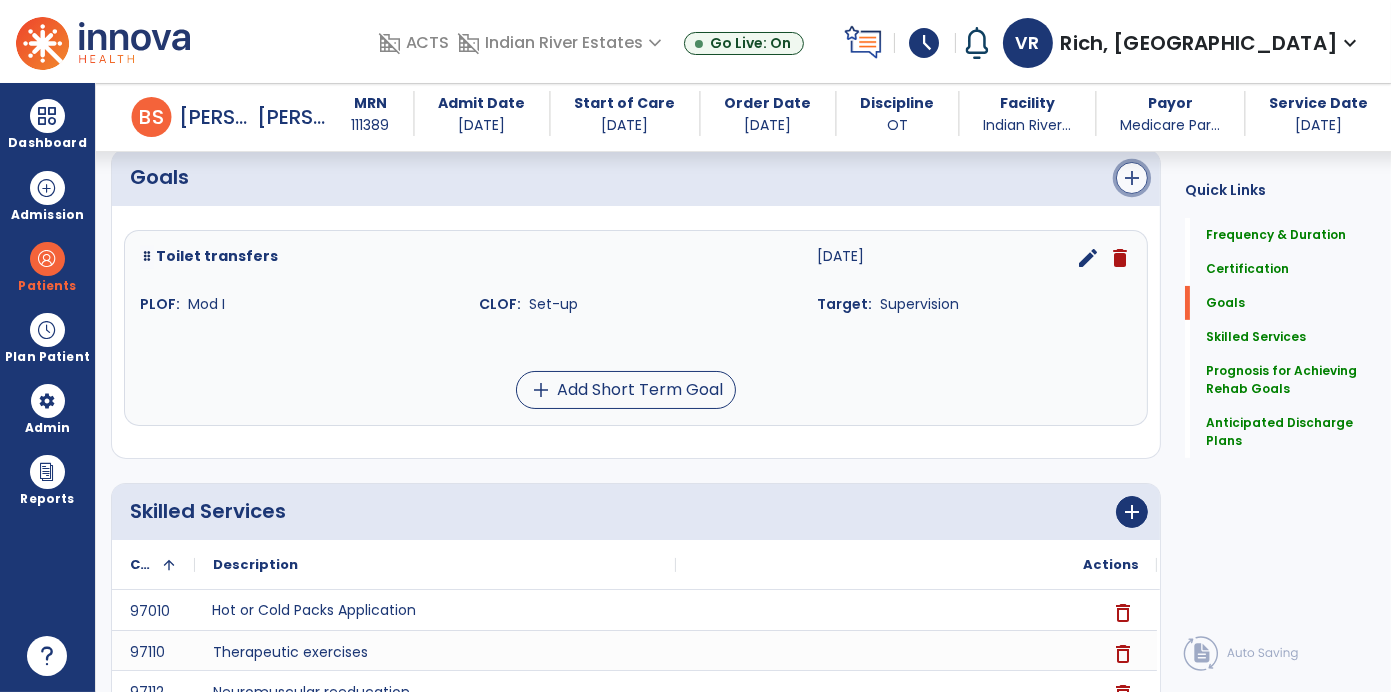 click on "add" at bounding box center [1132, 178] 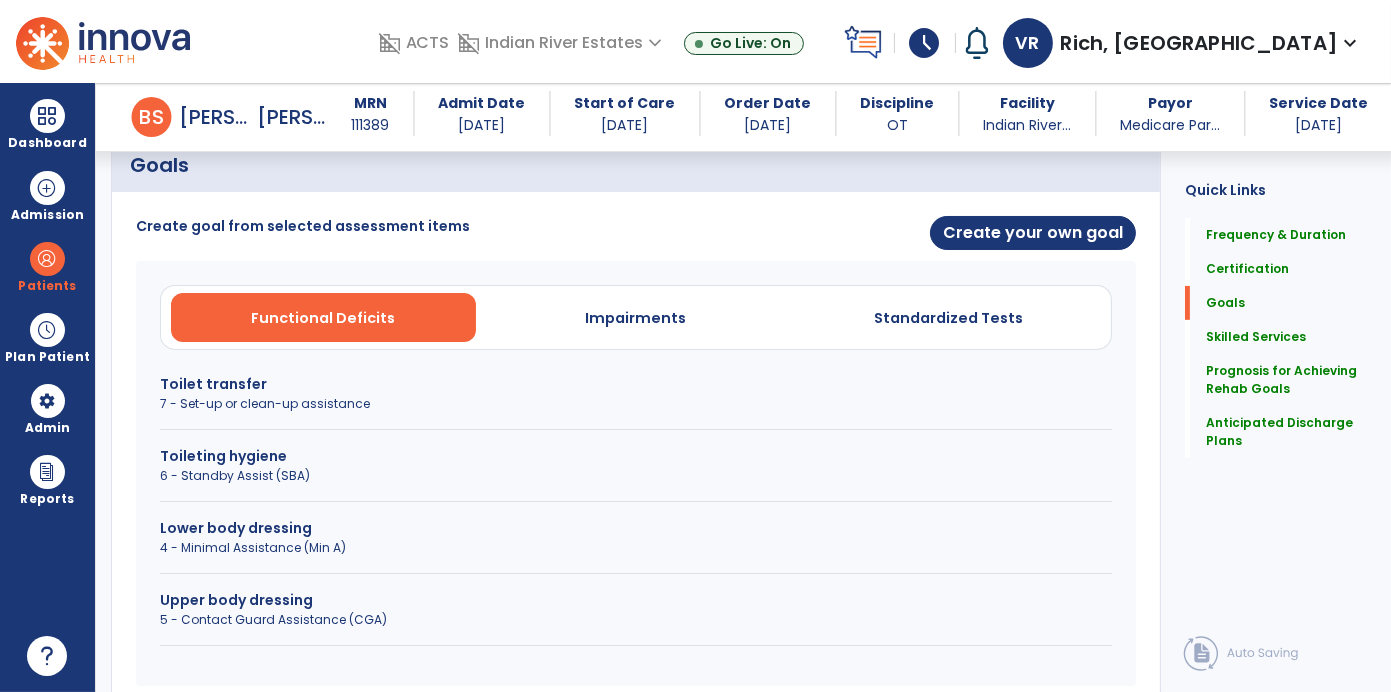 scroll, scrollTop: 434, scrollLeft: 0, axis: vertical 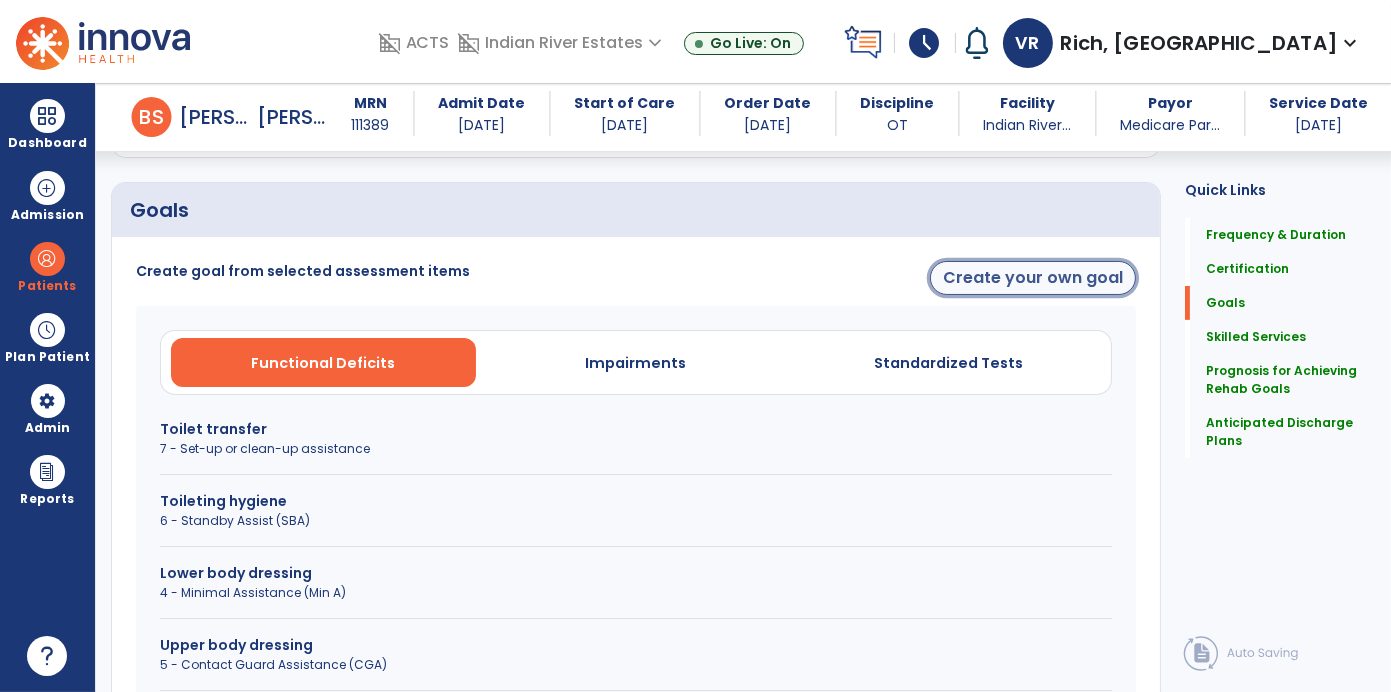 click on "Create your own goal" at bounding box center [1033, 278] 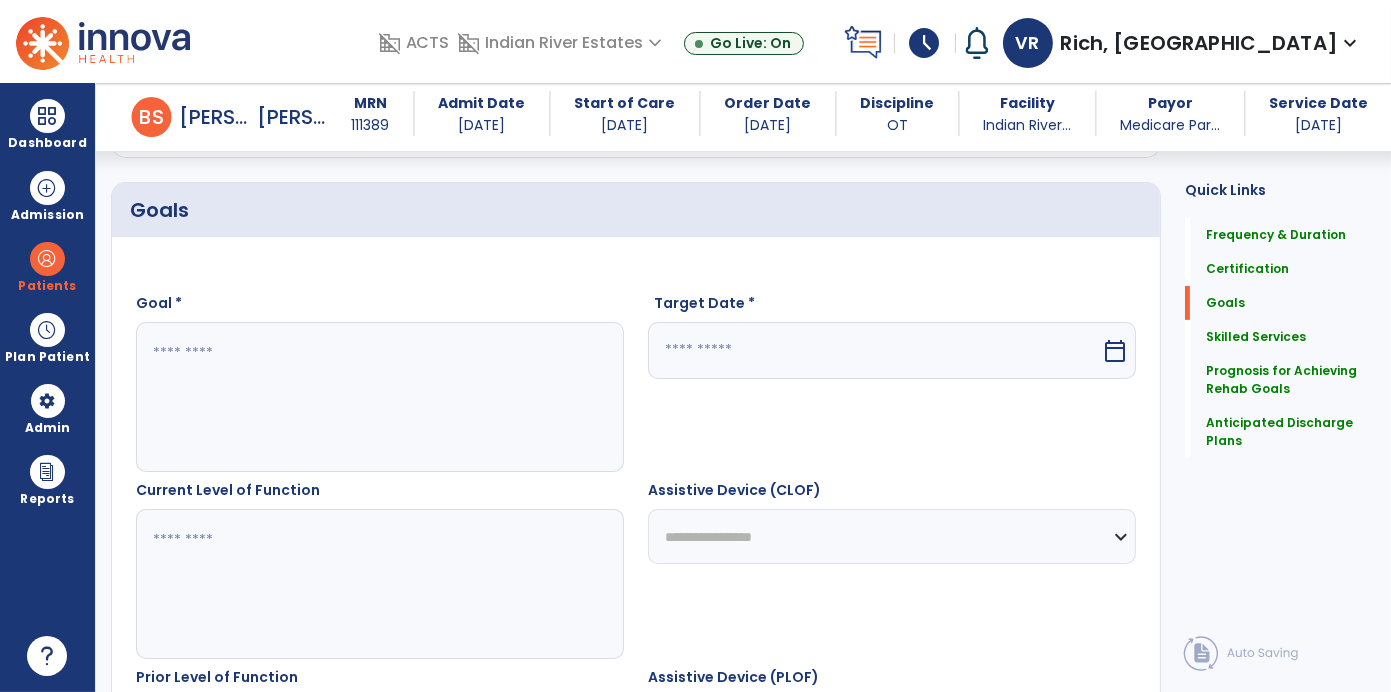 click at bounding box center (379, 397) 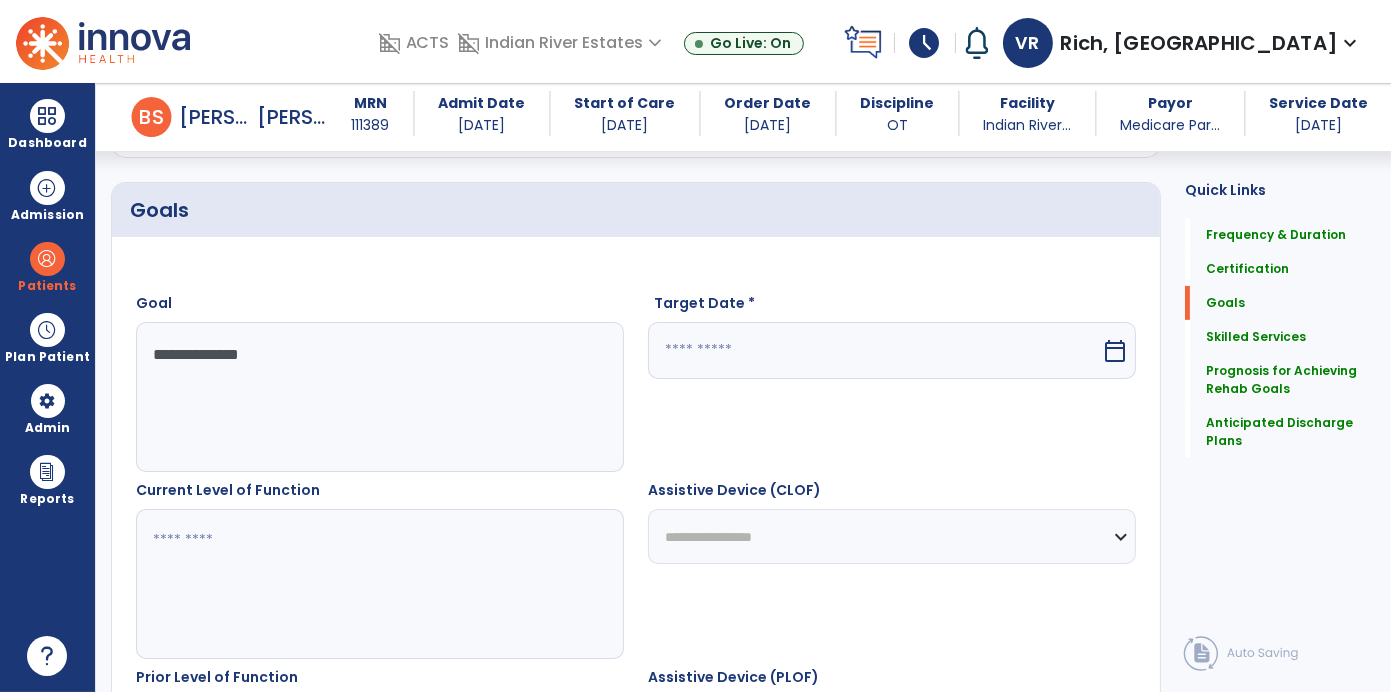 type on "**********" 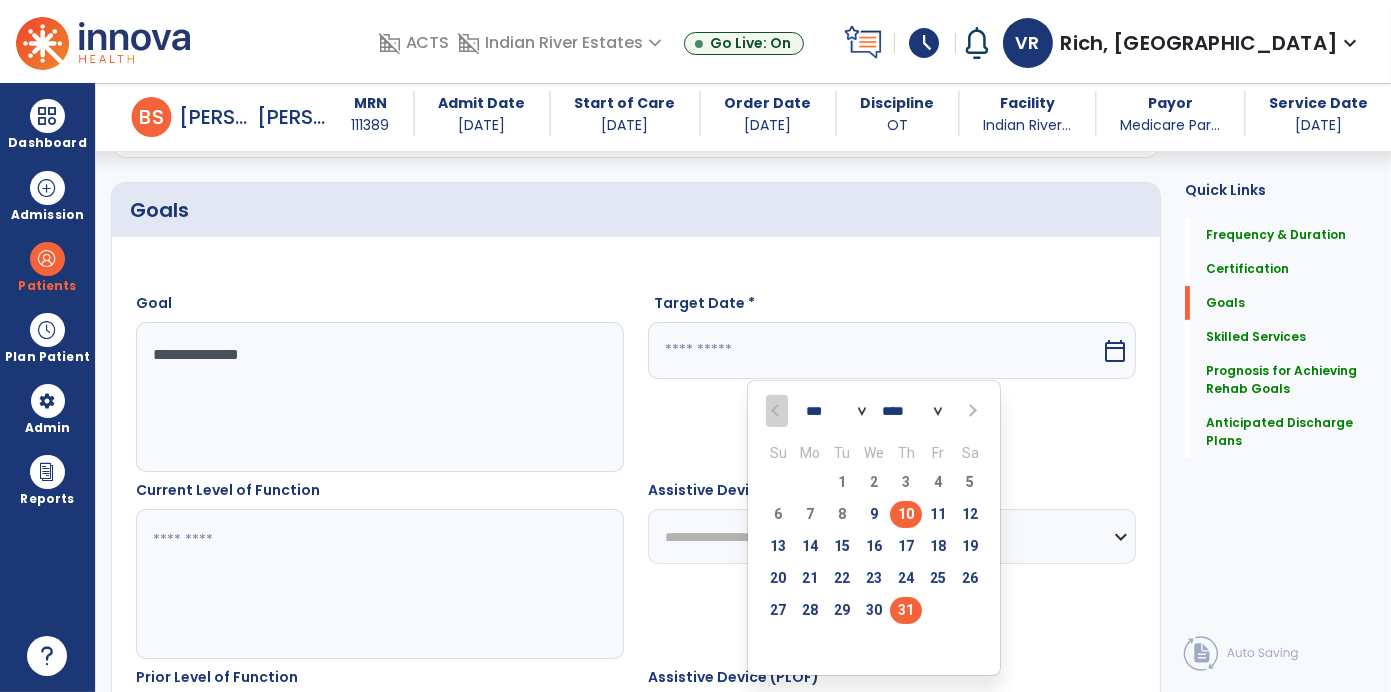 click on "31" at bounding box center [906, 610] 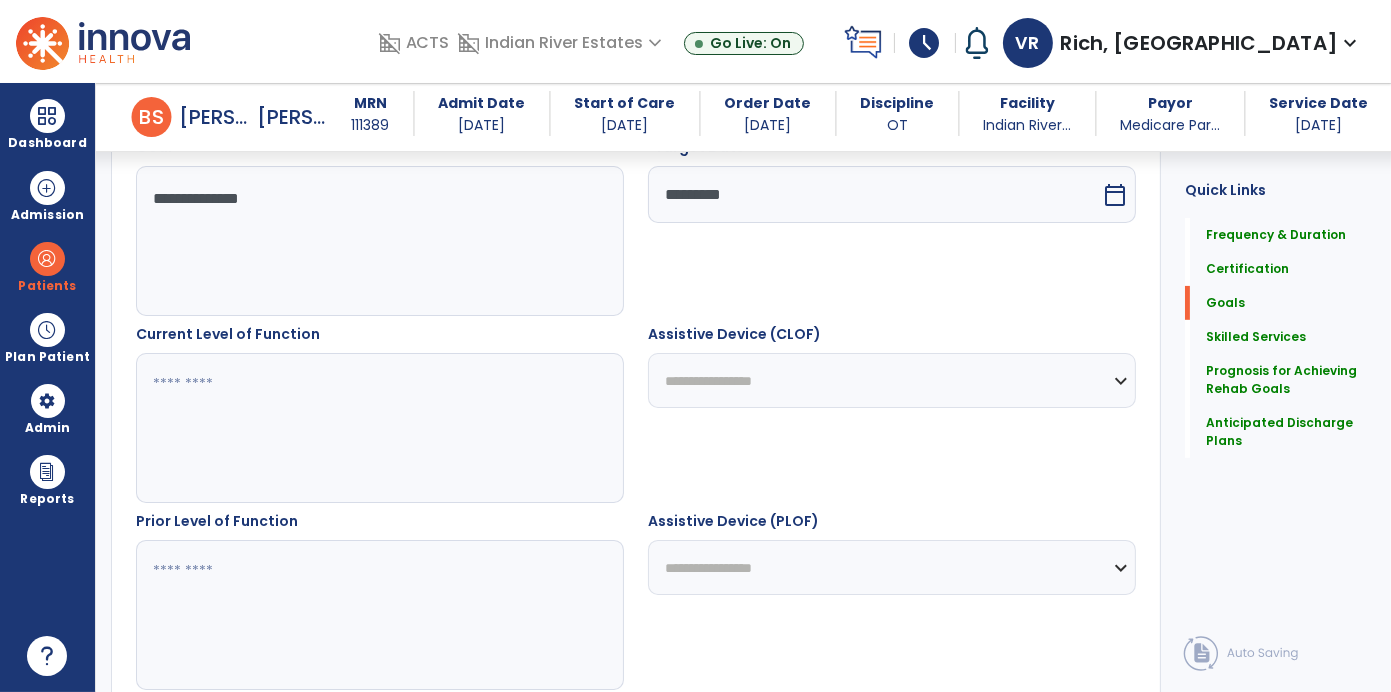 scroll, scrollTop: 600, scrollLeft: 0, axis: vertical 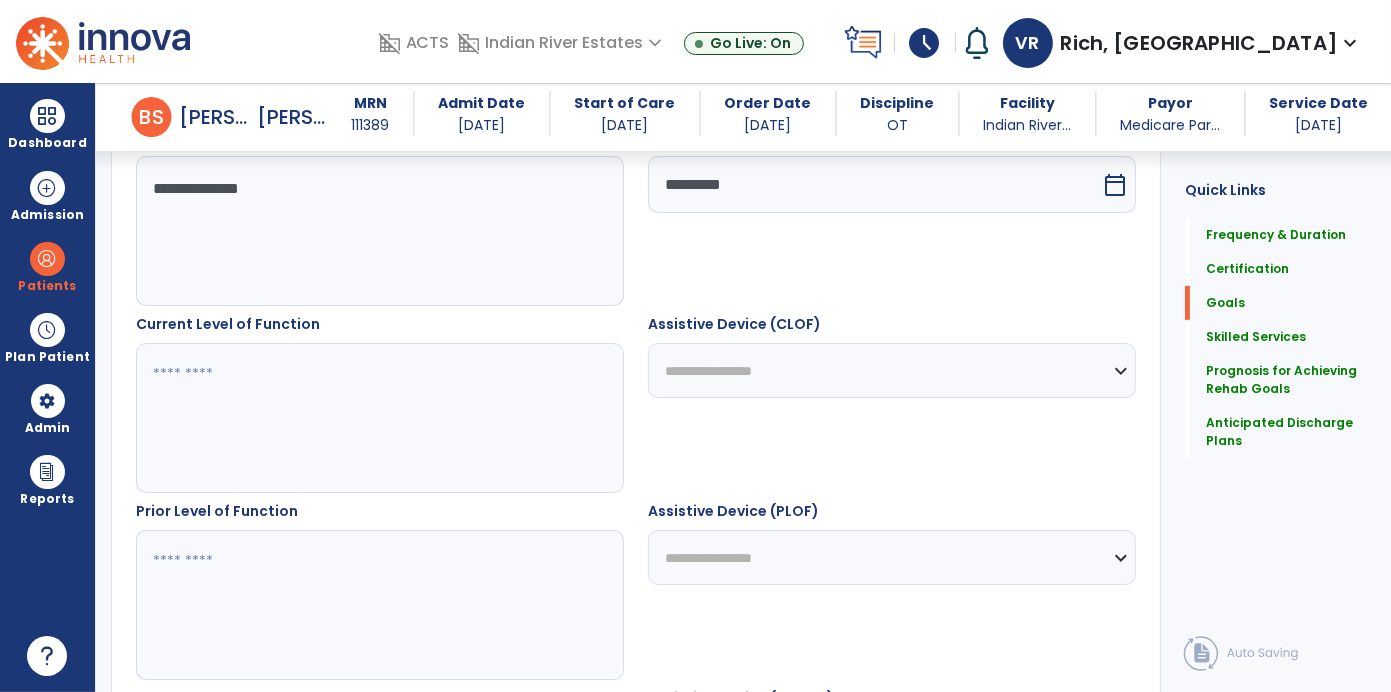 click at bounding box center (379, 418) 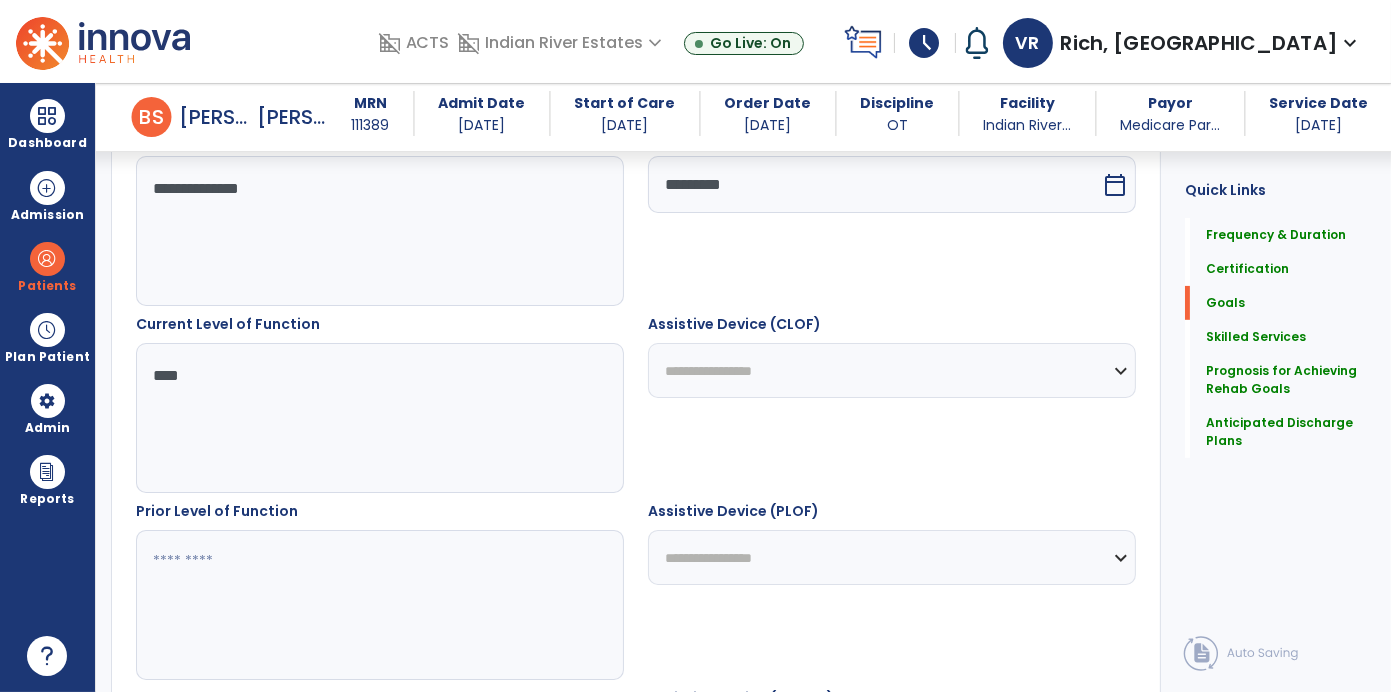 type on "***" 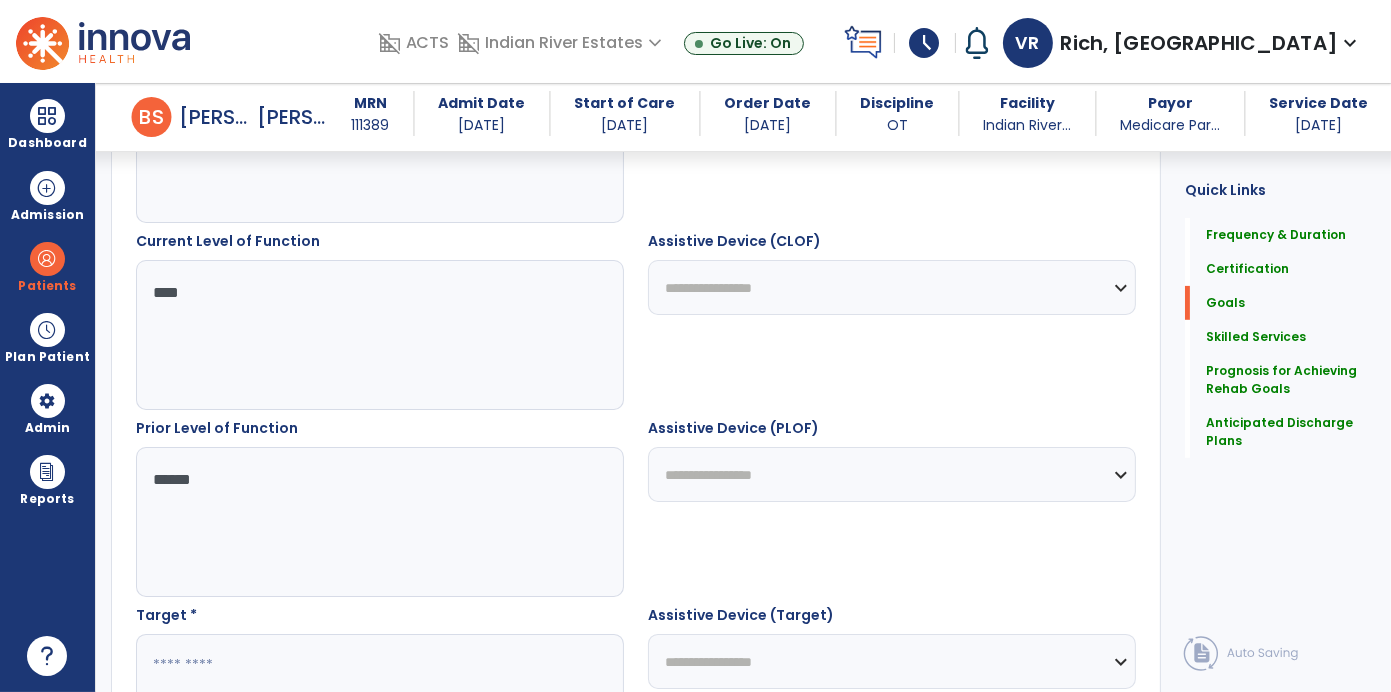 scroll, scrollTop: 801, scrollLeft: 0, axis: vertical 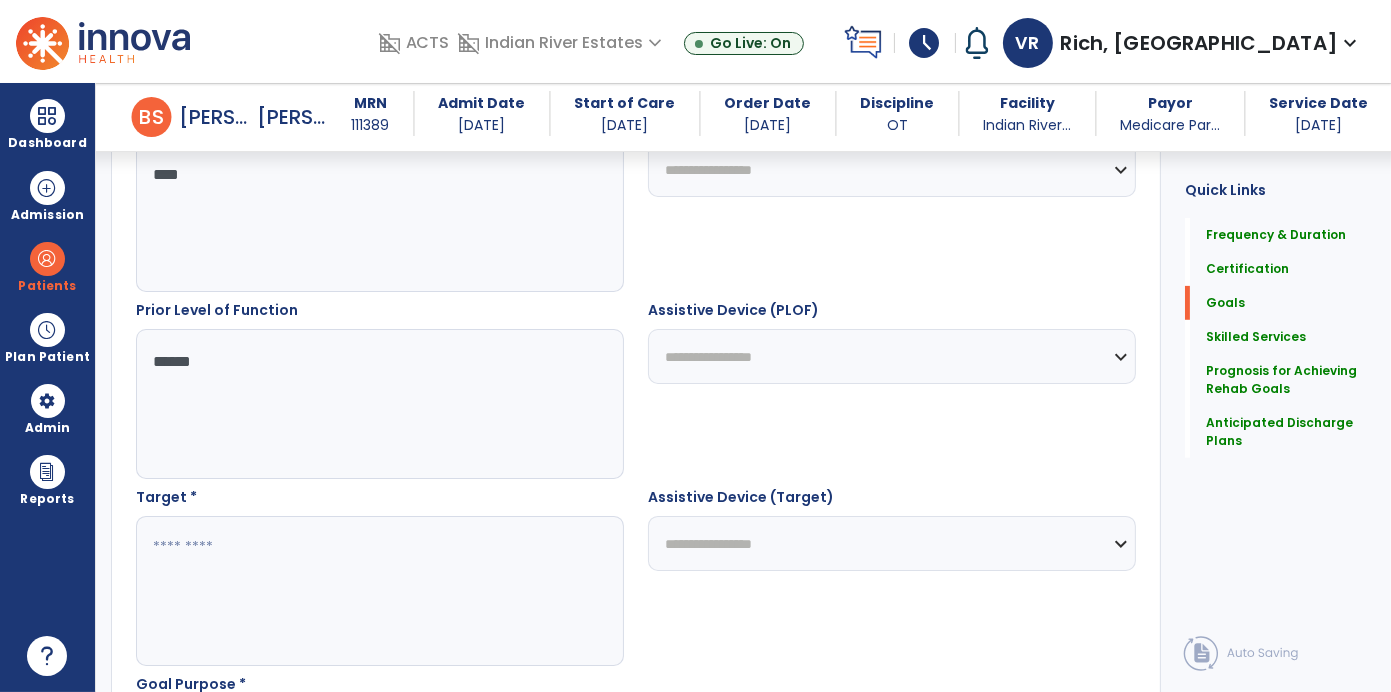 type on "*****" 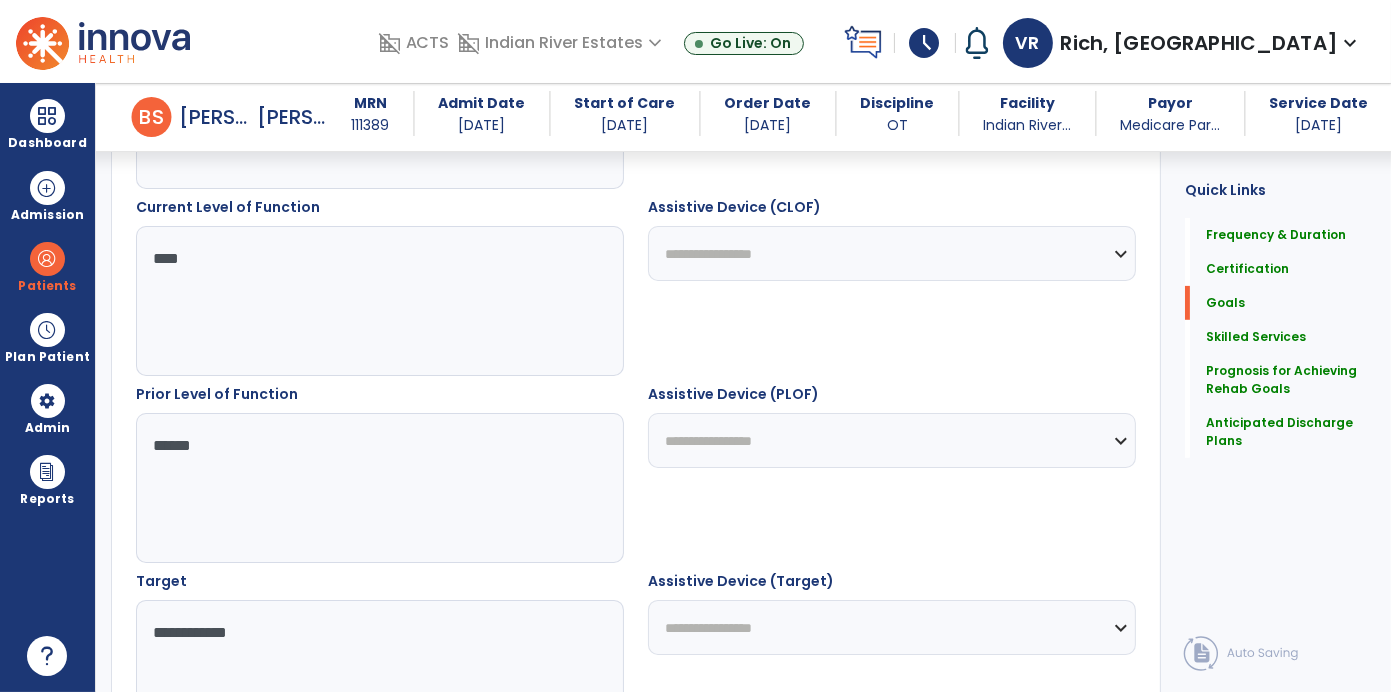 scroll, scrollTop: 657, scrollLeft: 0, axis: vertical 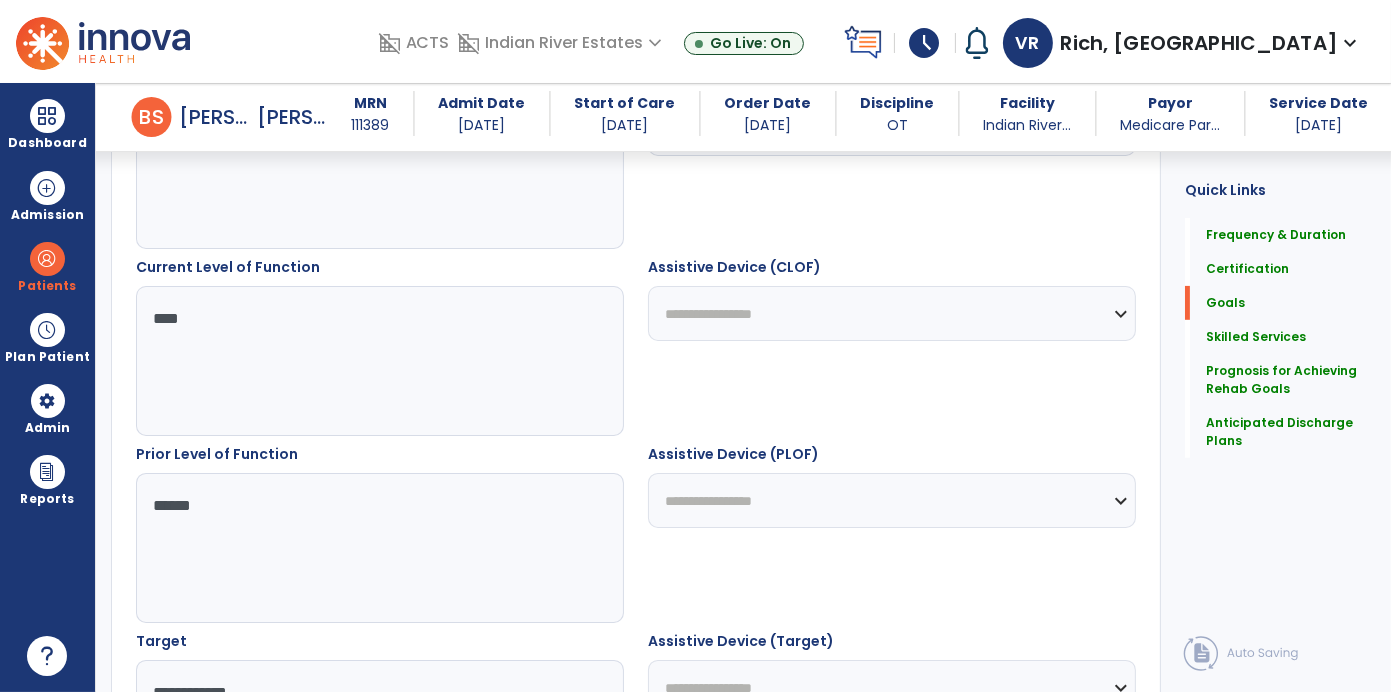 type on "**********" 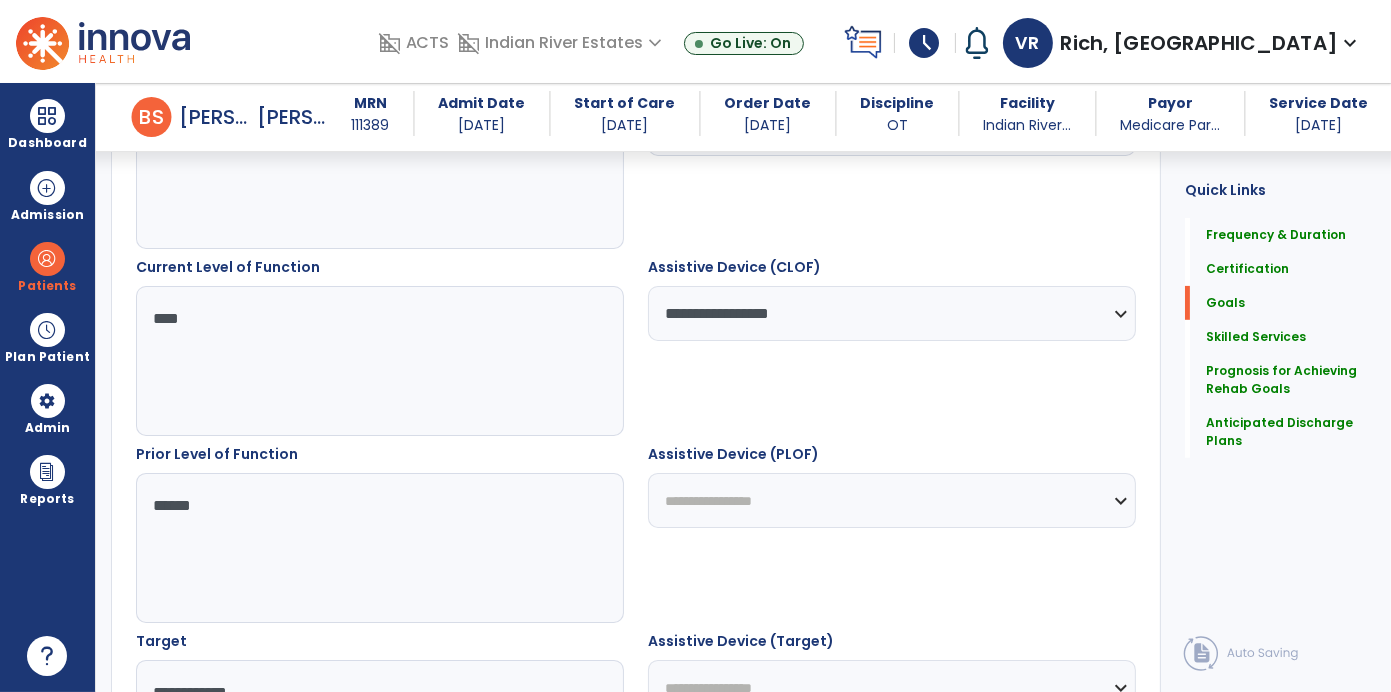 click on "**********" at bounding box center (892, 500) 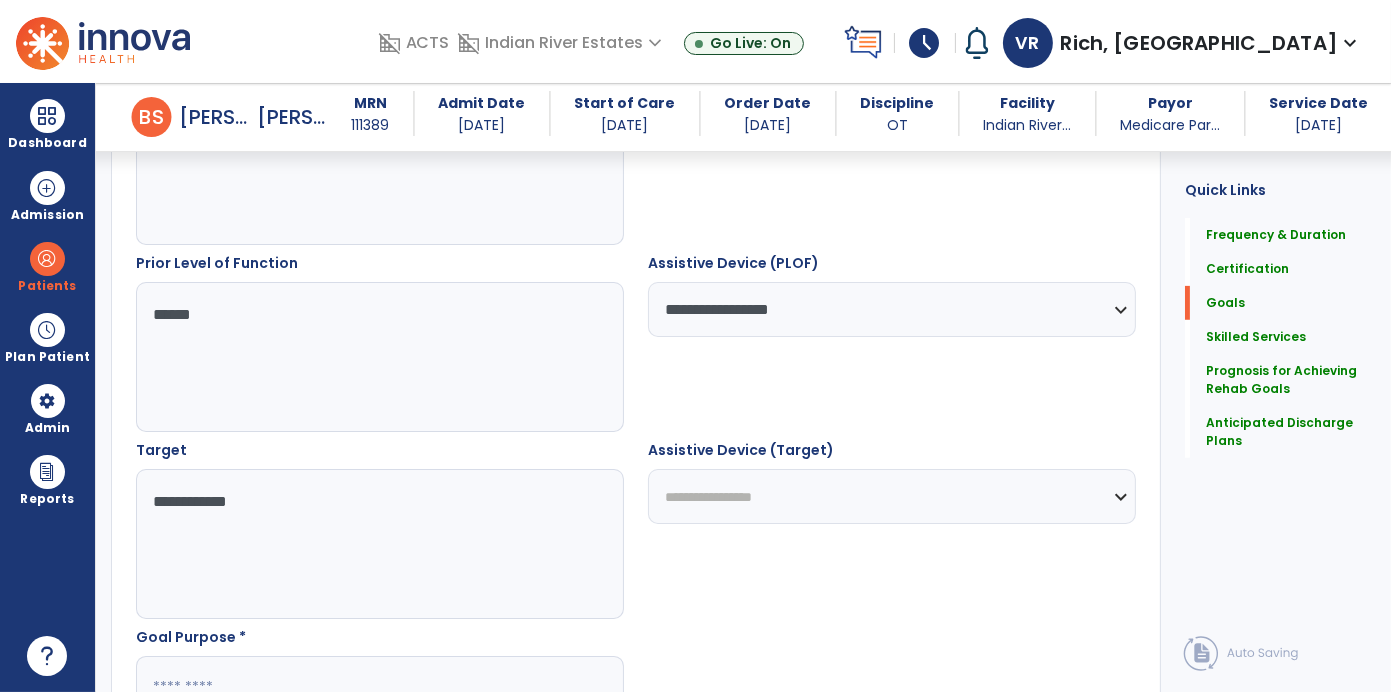 scroll, scrollTop: 864, scrollLeft: 0, axis: vertical 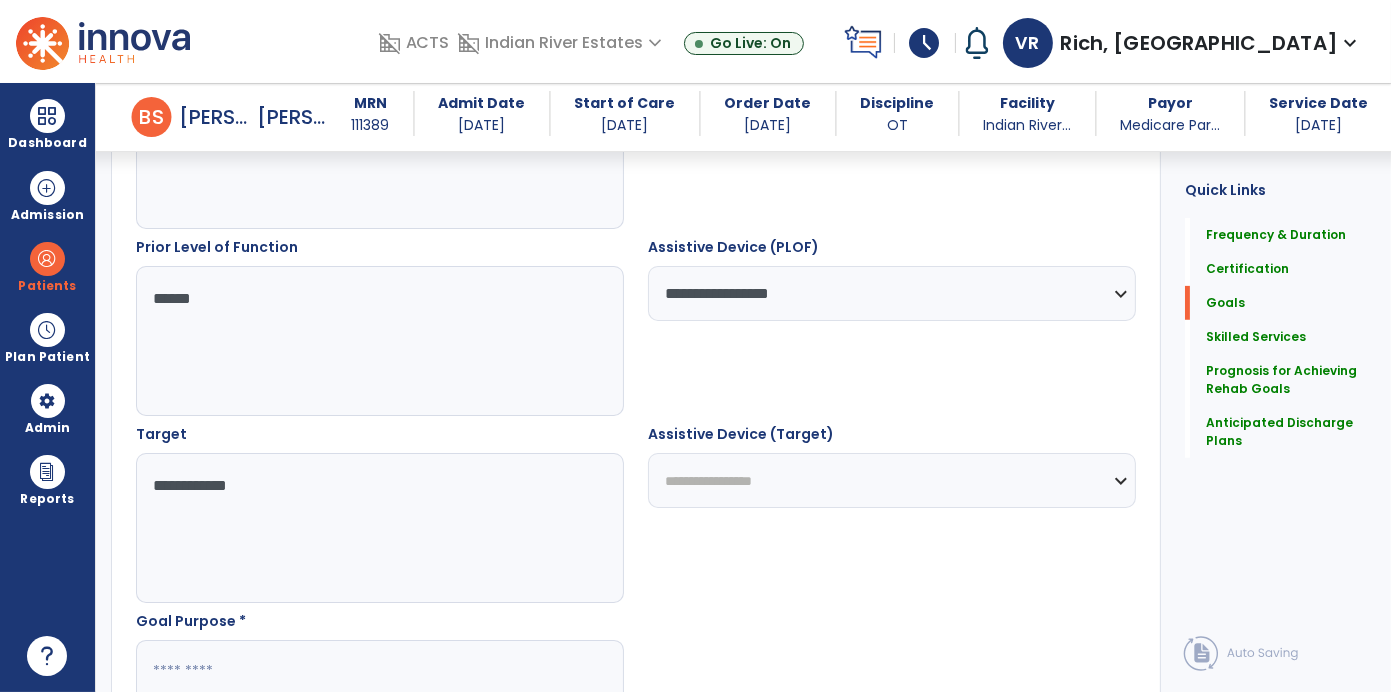 click on "**********" at bounding box center (892, 480) 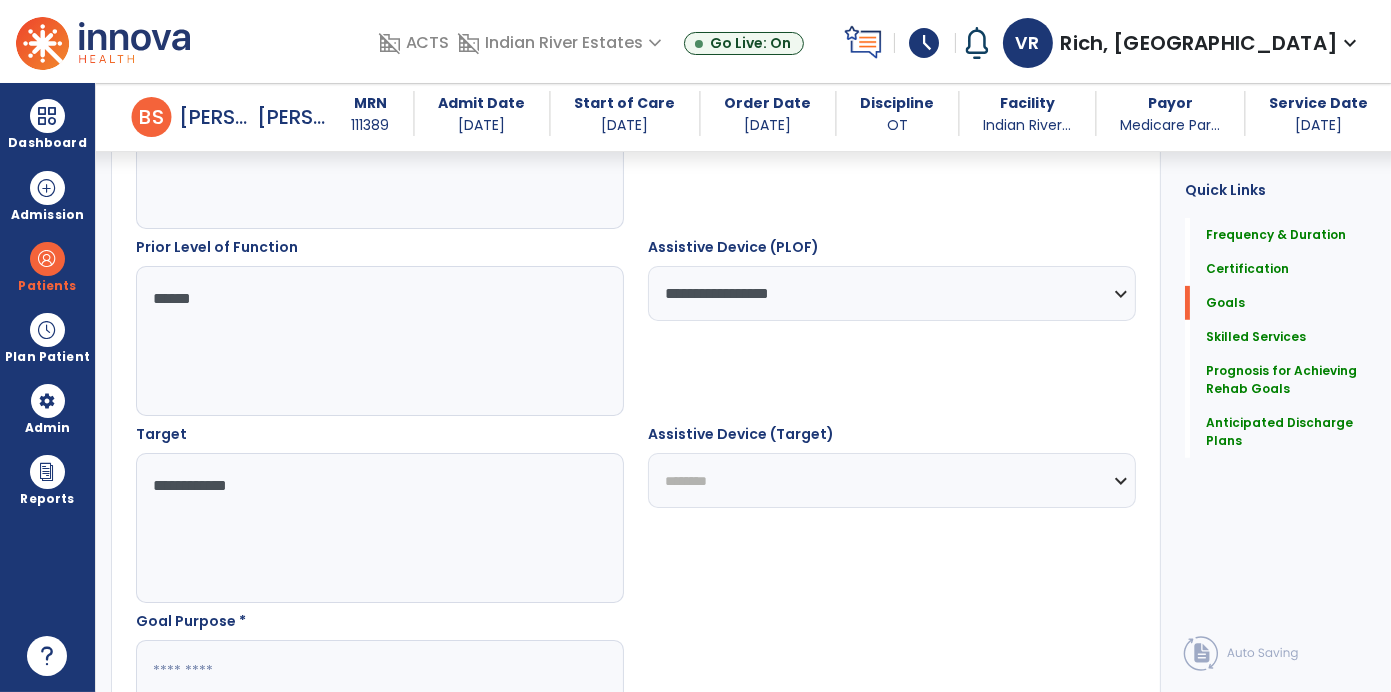 click on "**********" at bounding box center (892, 480) 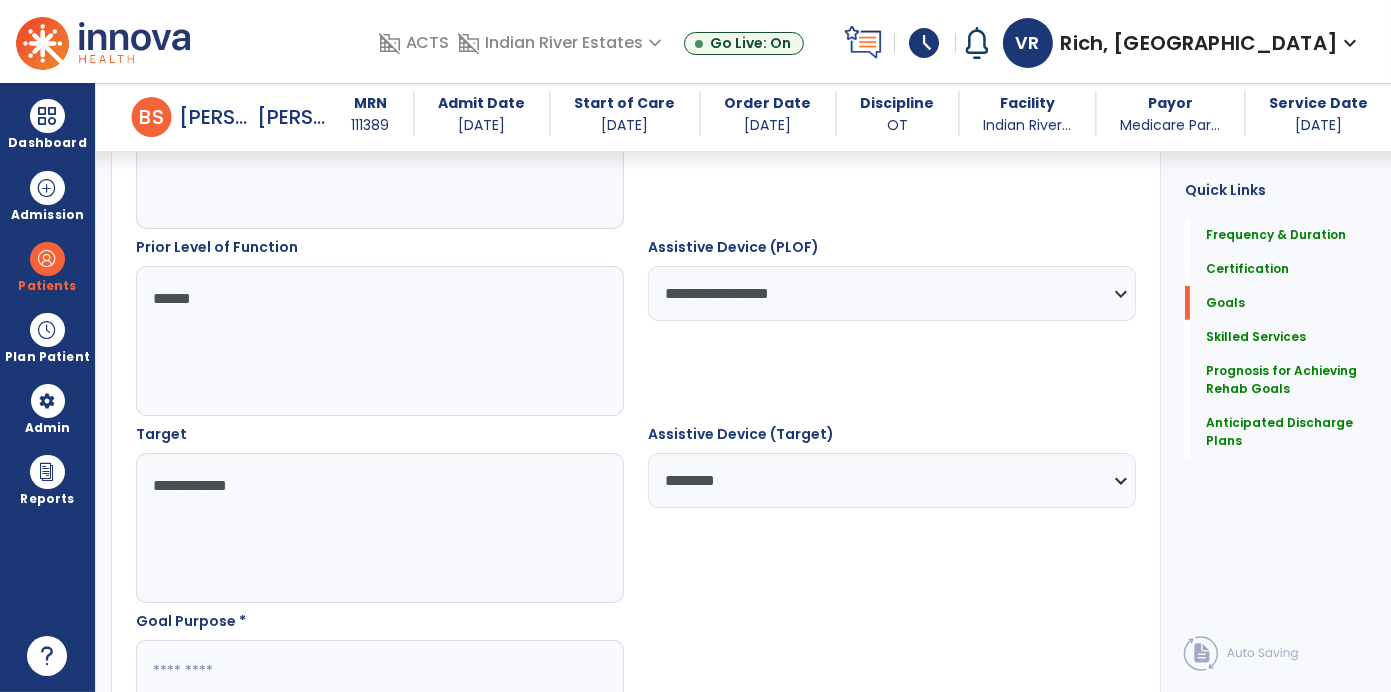 click on "**********" at bounding box center (892, 480) 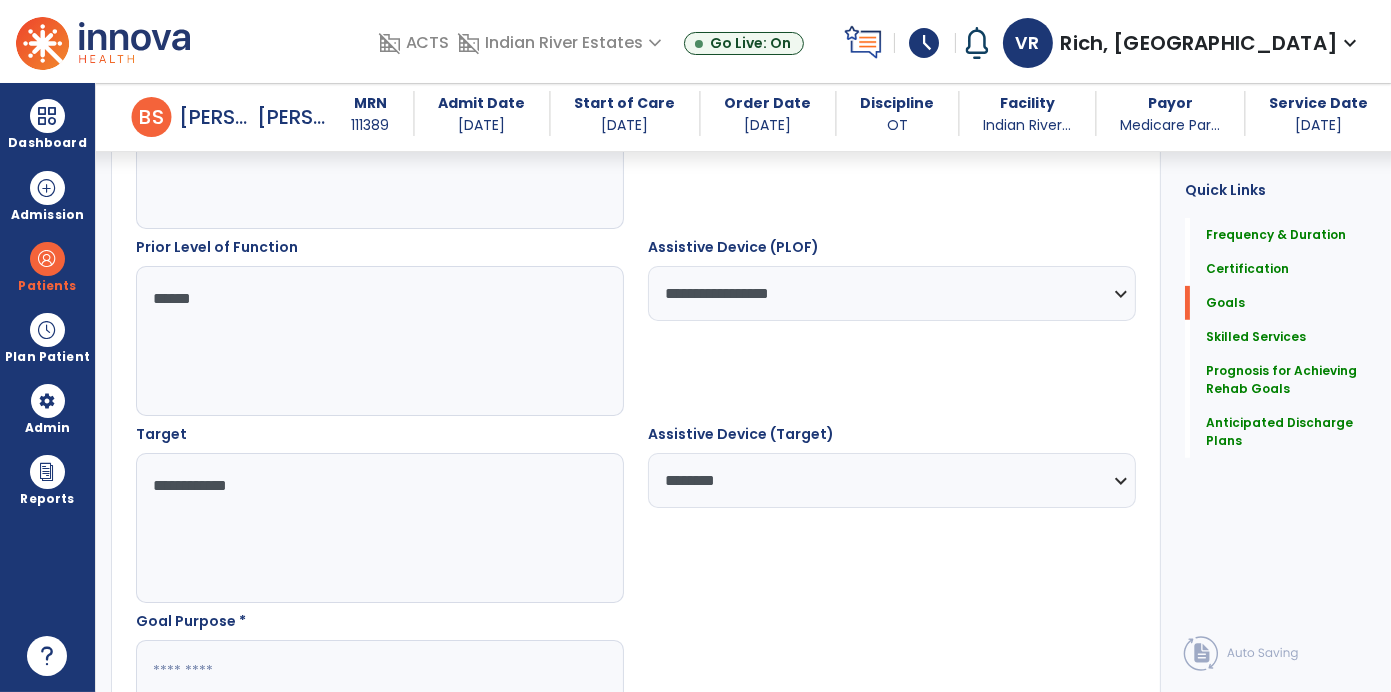 select on "**********" 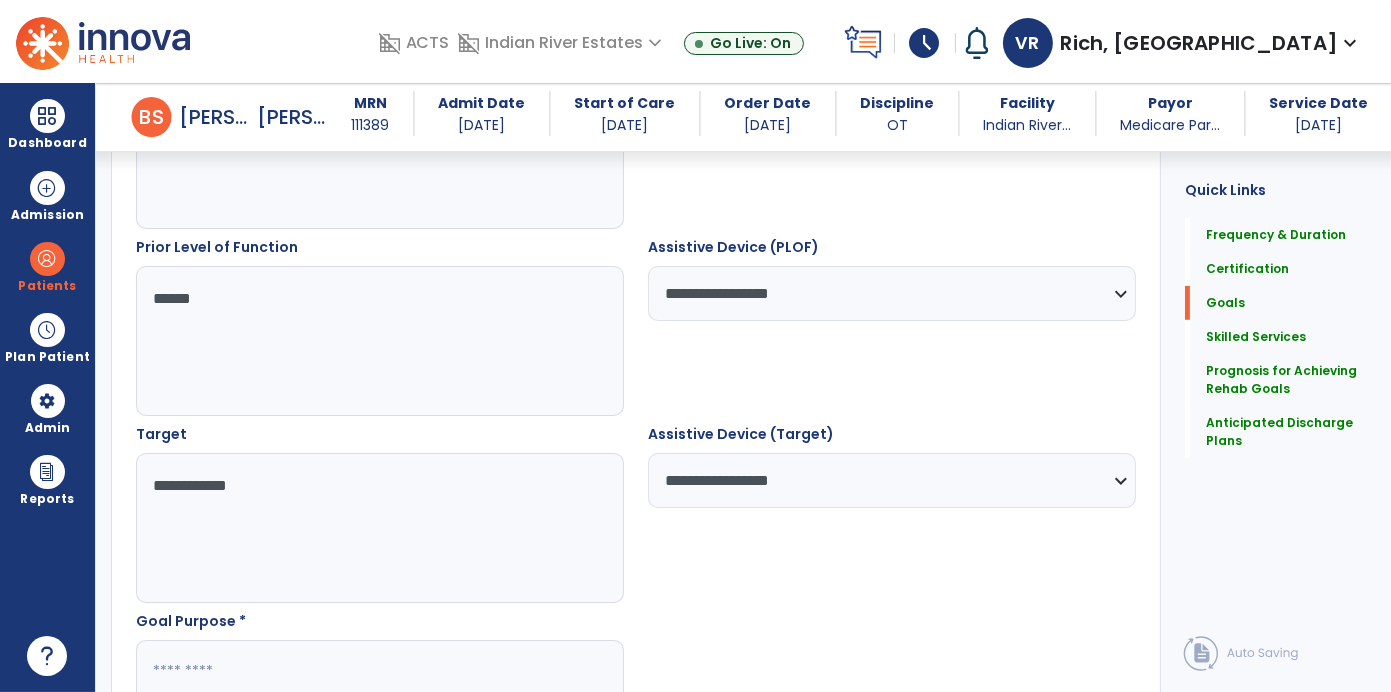 click on "**********" at bounding box center (892, 480) 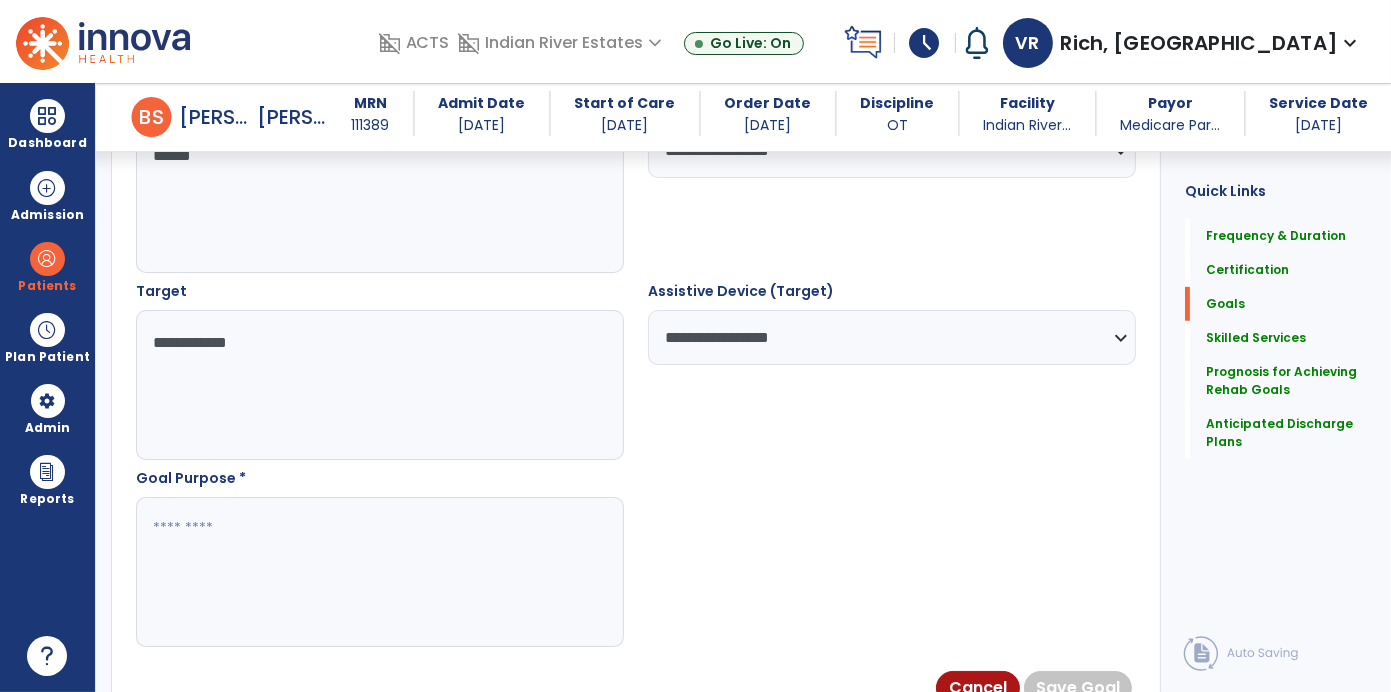 scroll, scrollTop: 1073, scrollLeft: 0, axis: vertical 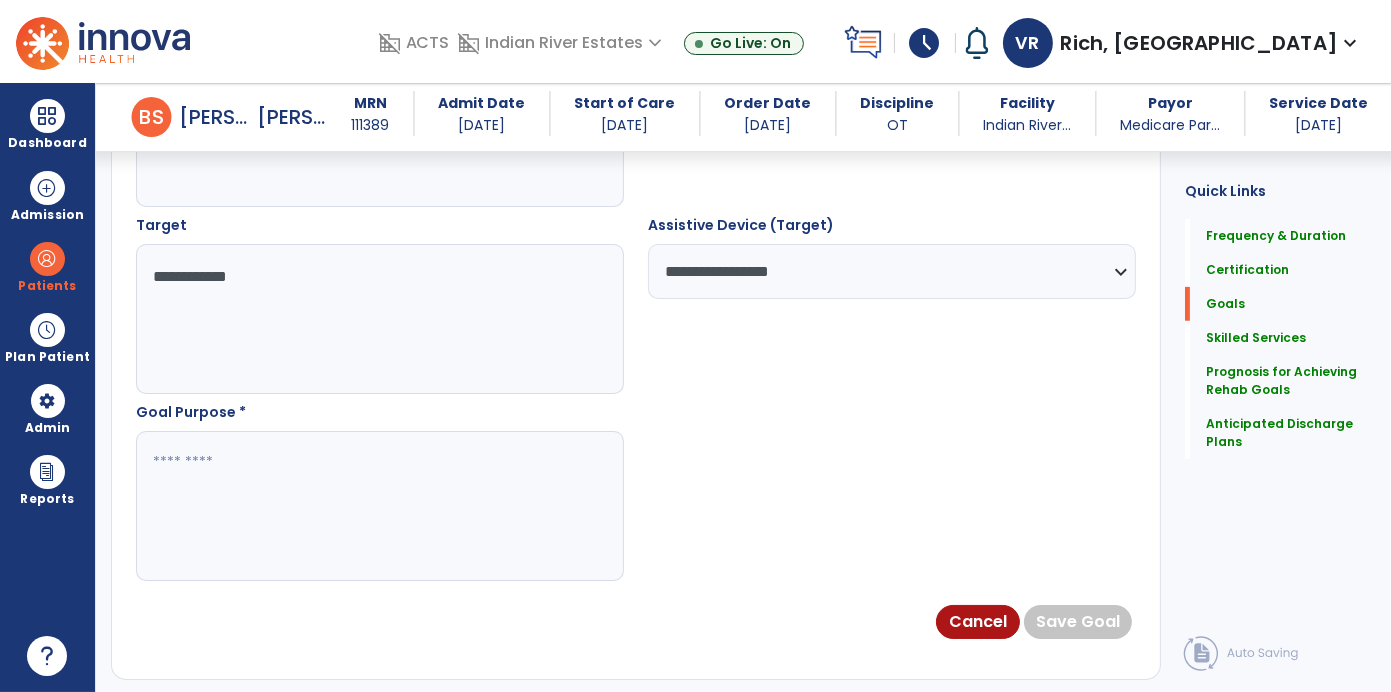 click at bounding box center [379, 506] 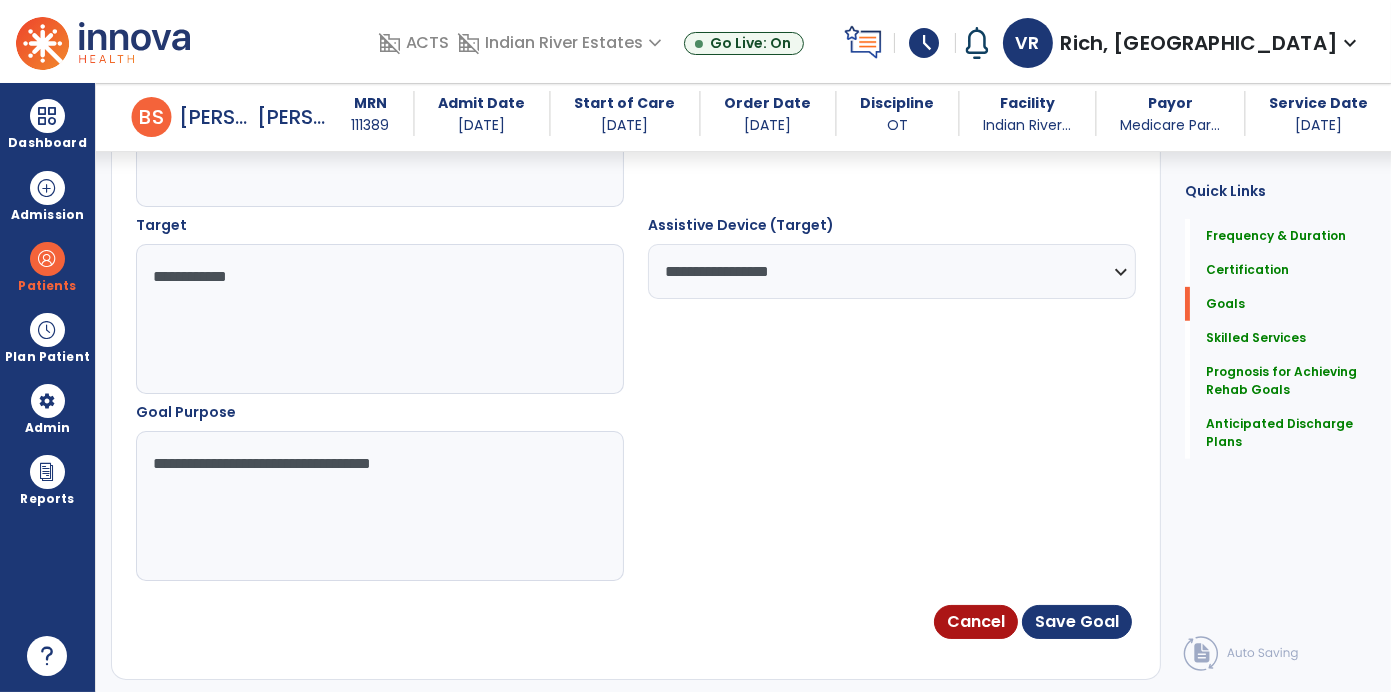 type on "**********" 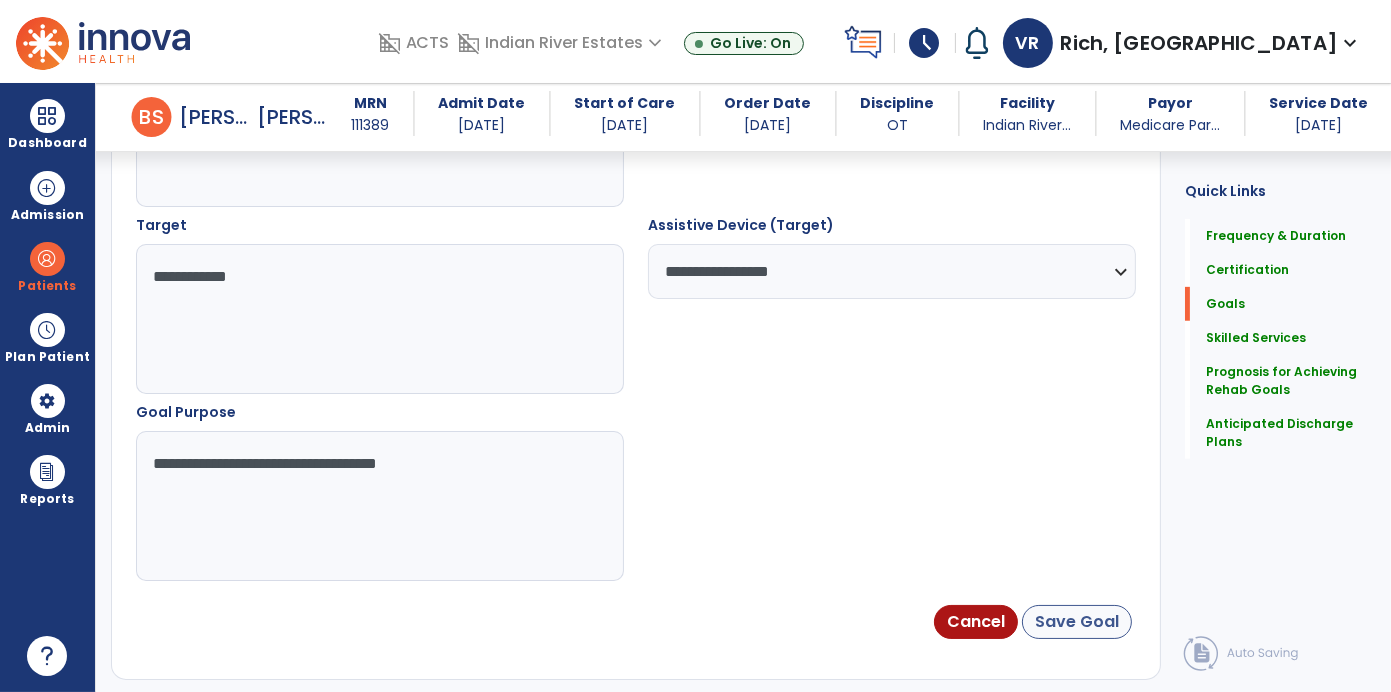 click on "Save Goal" at bounding box center (1077, 622) 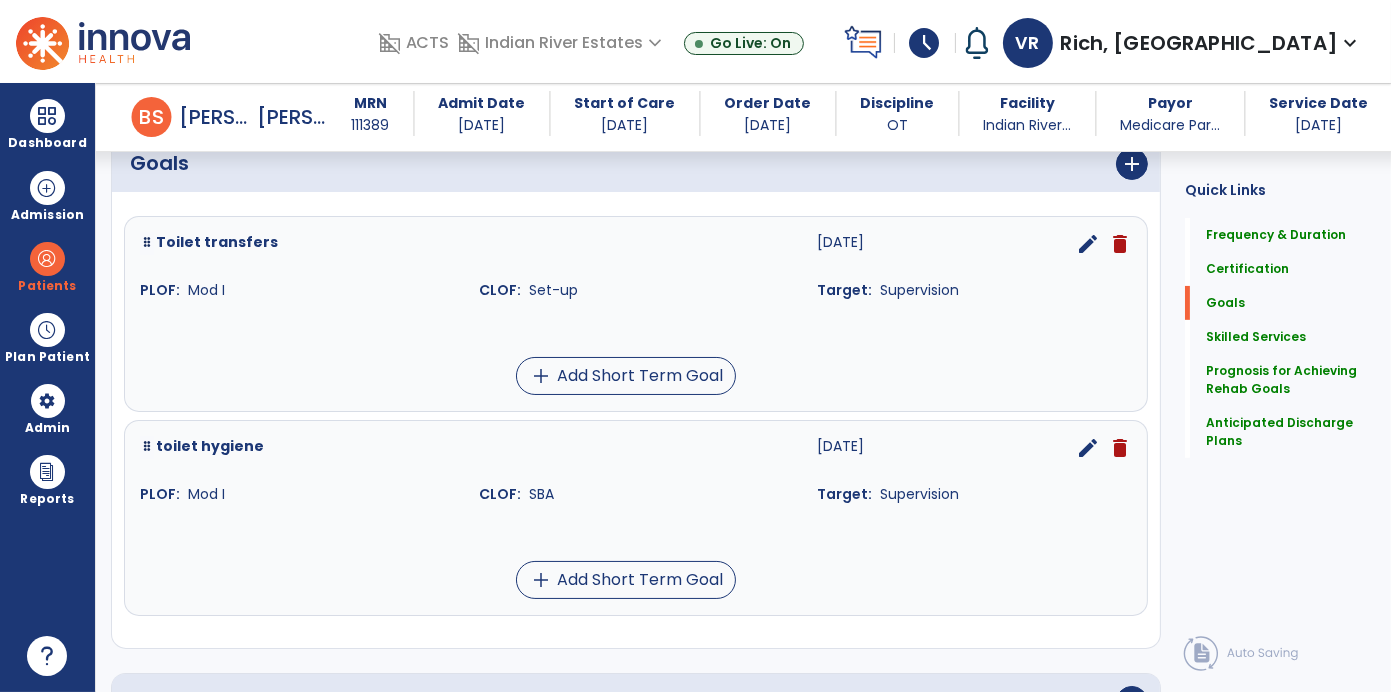 scroll, scrollTop: 486, scrollLeft: 0, axis: vertical 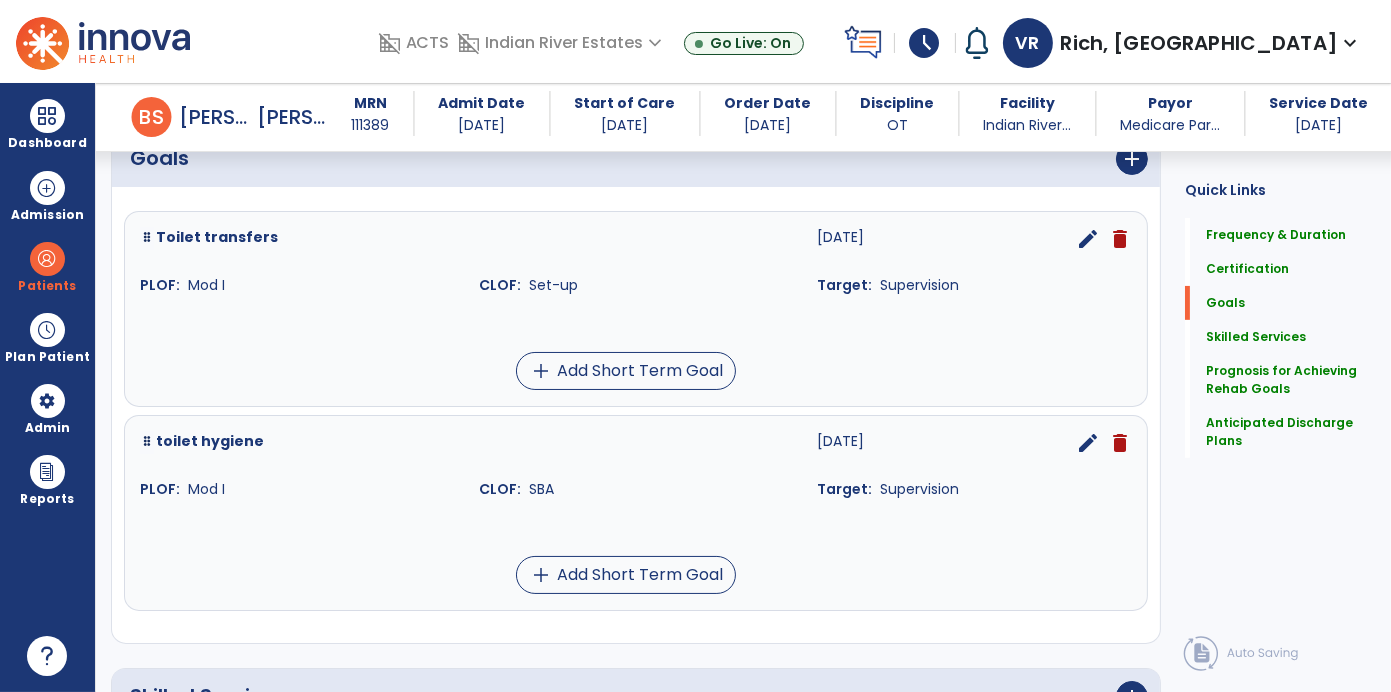 click on "edit" at bounding box center [1088, 443] 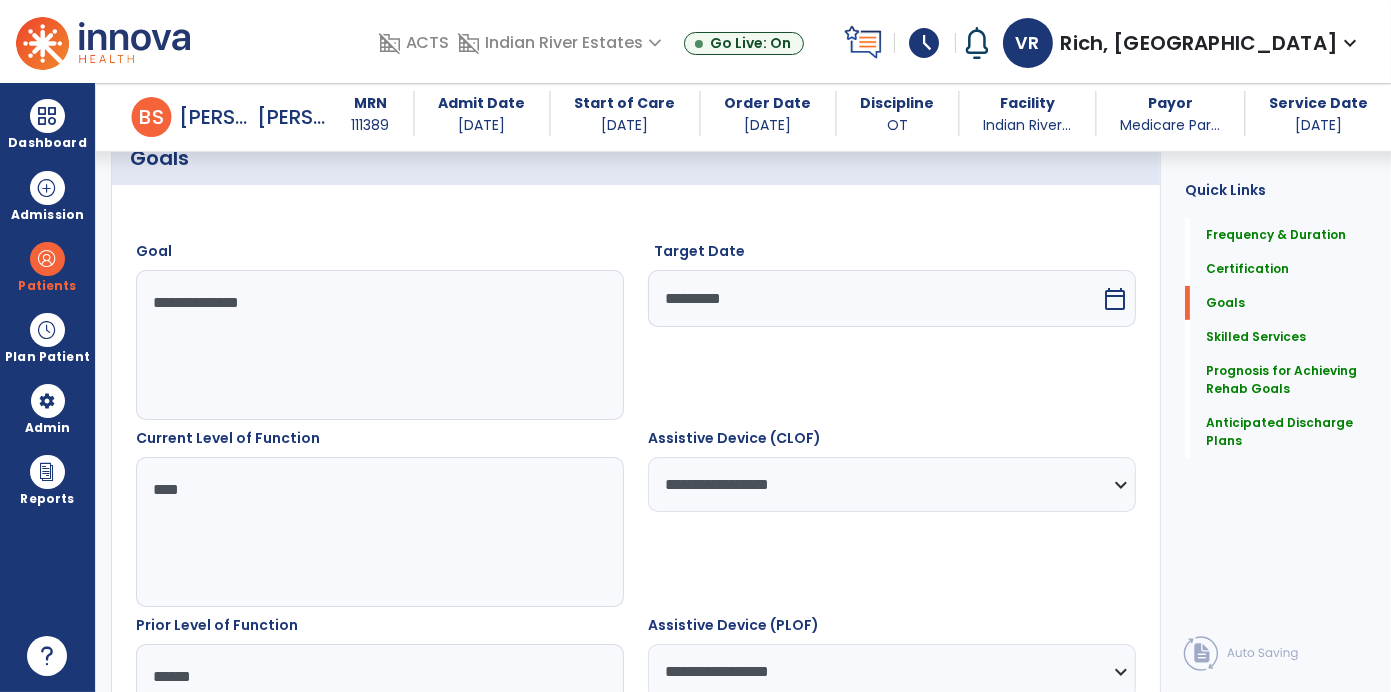 scroll, scrollTop: 532, scrollLeft: 0, axis: vertical 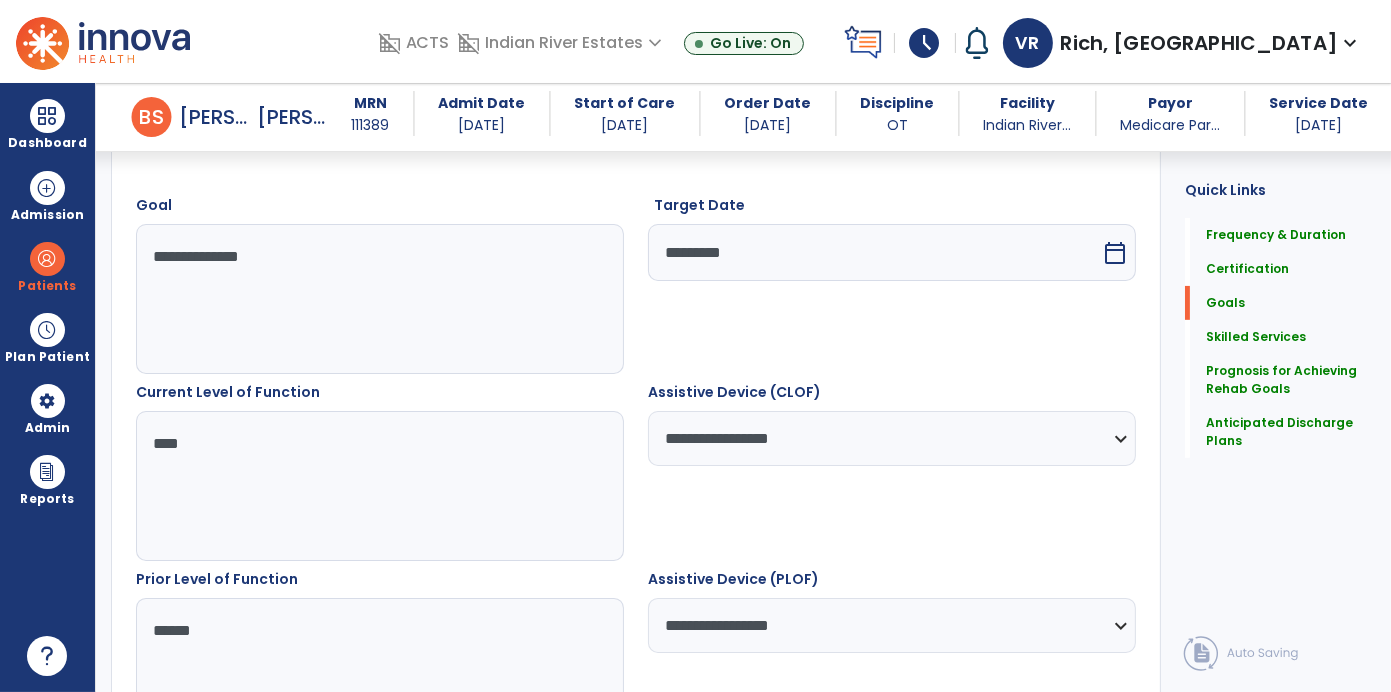 click on "**********" at bounding box center [379, 299] 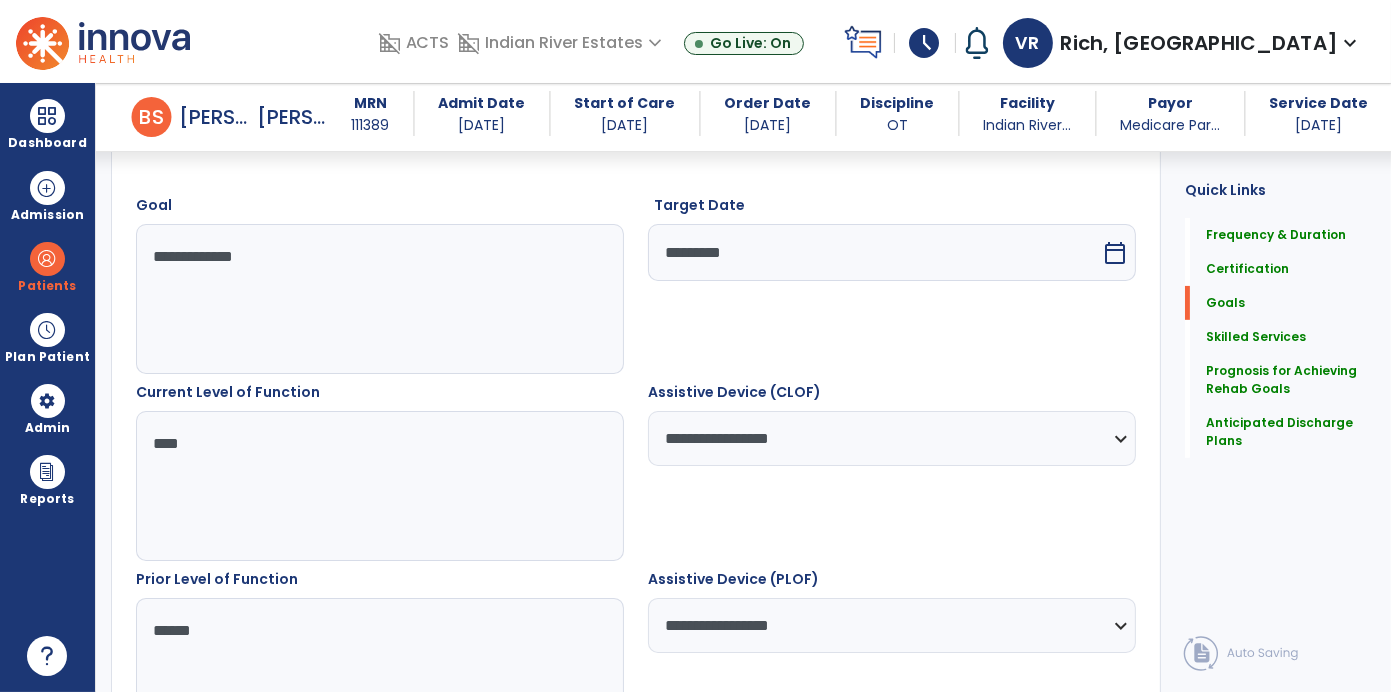 type on "**********" 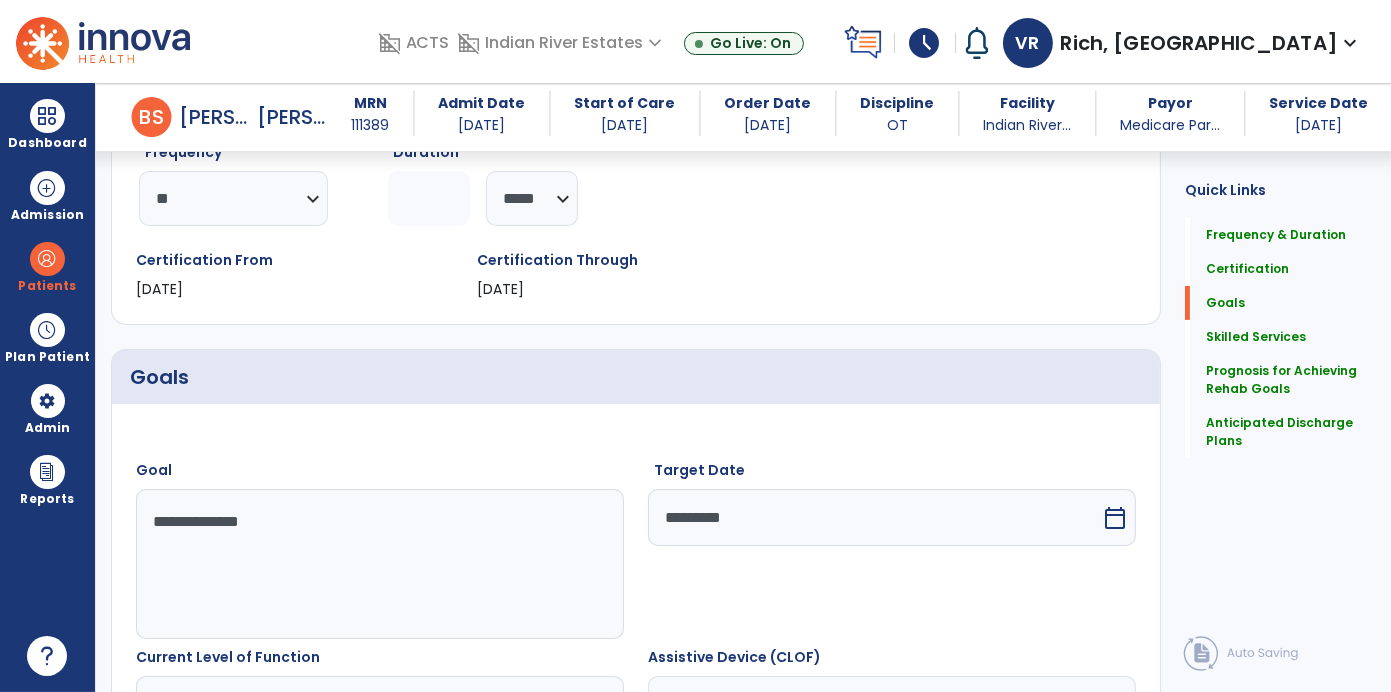 scroll, scrollTop: 264, scrollLeft: 0, axis: vertical 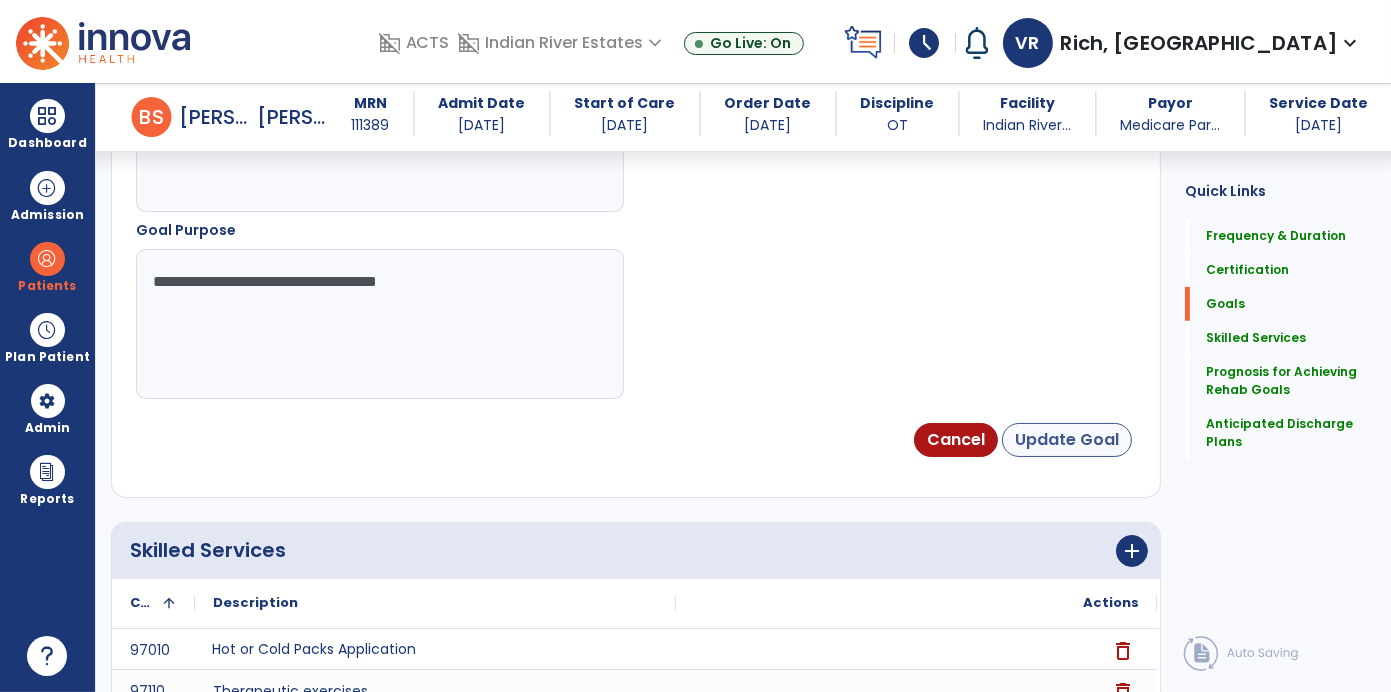 click on "Update Goal" at bounding box center [1067, 440] 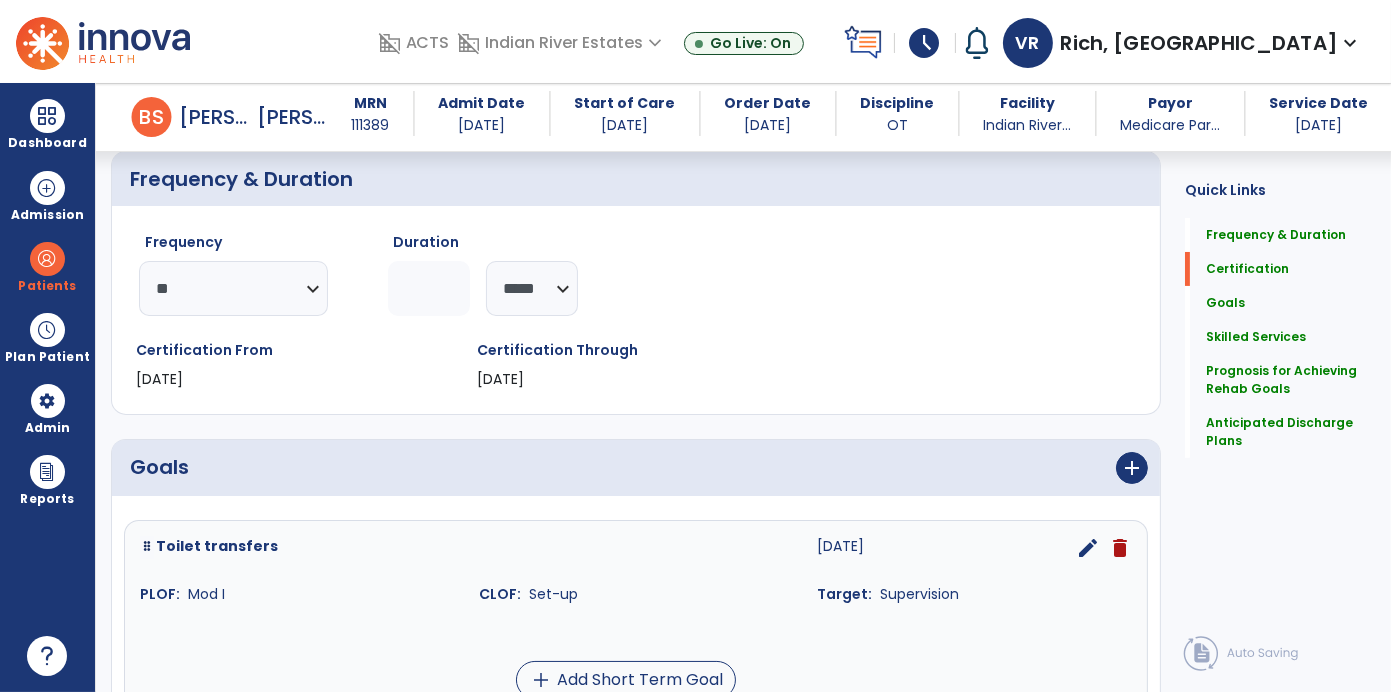 scroll, scrollTop: 180, scrollLeft: 0, axis: vertical 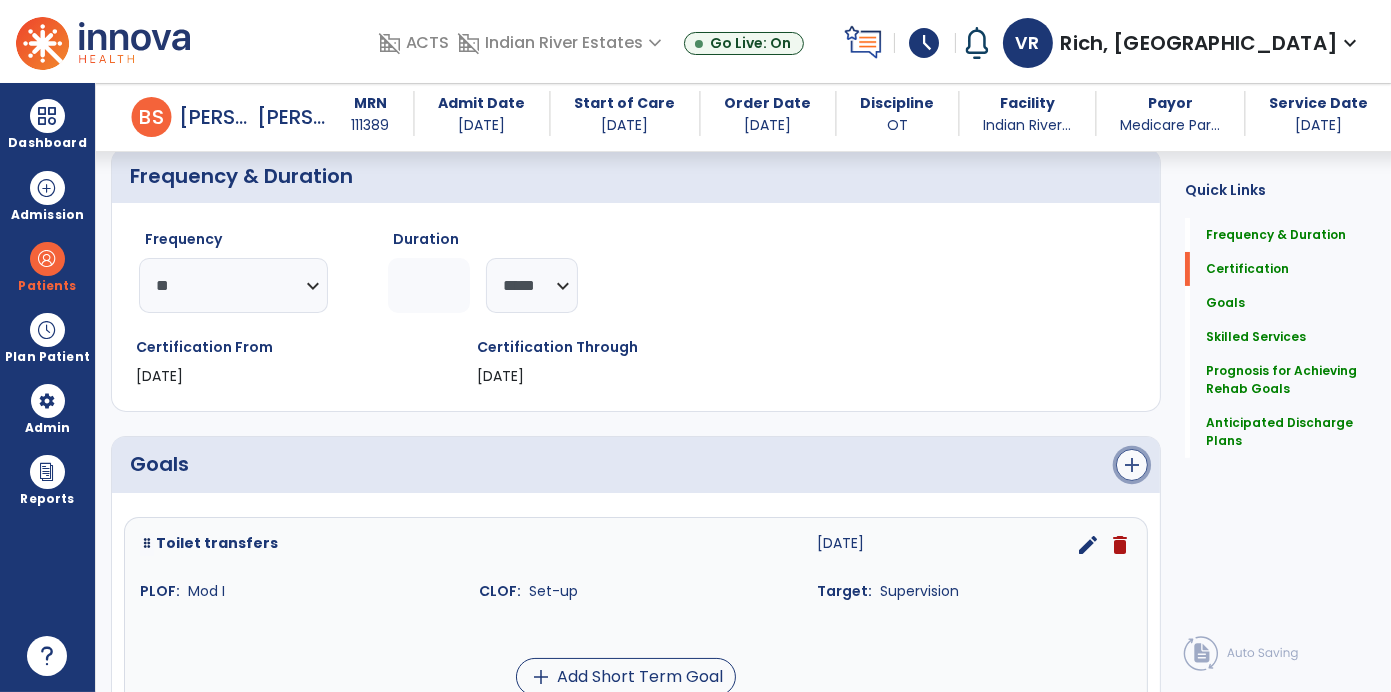 click on "add" at bounding box center [1132, 465] 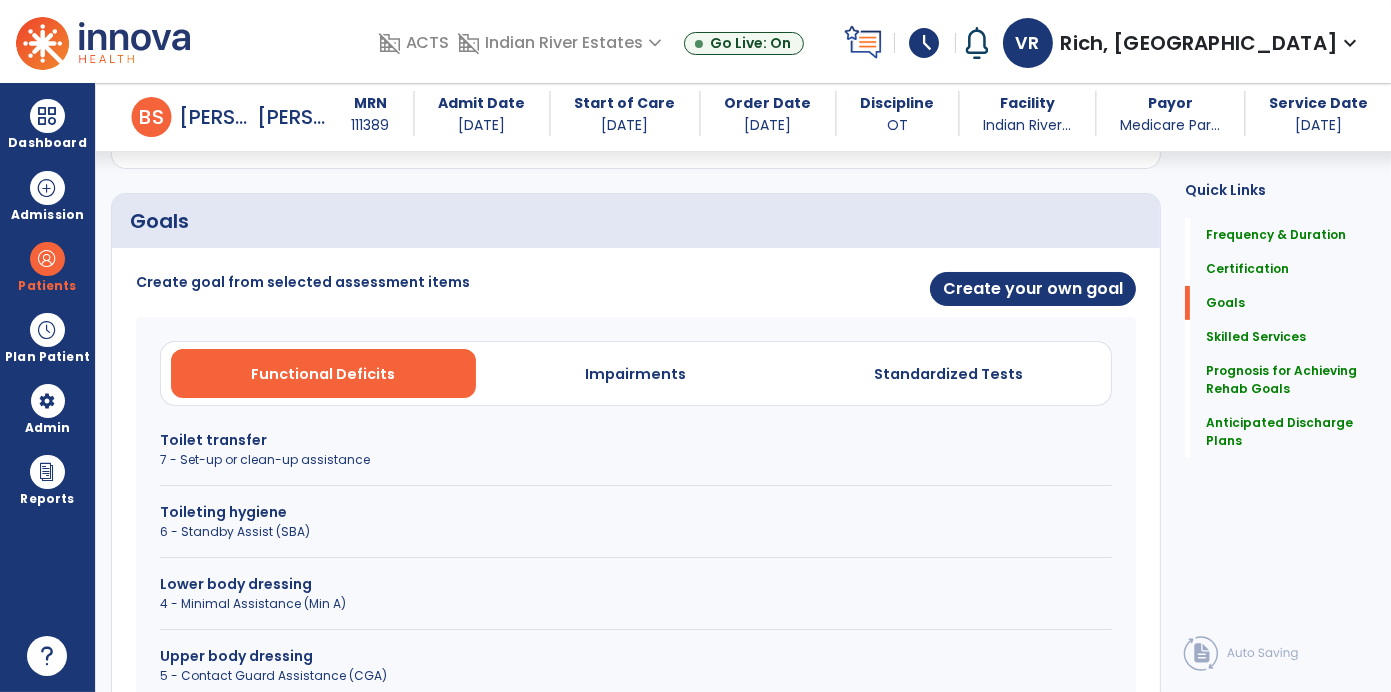 scroll, scrollTop: 424, scrollLeft: 0, axis: vertical 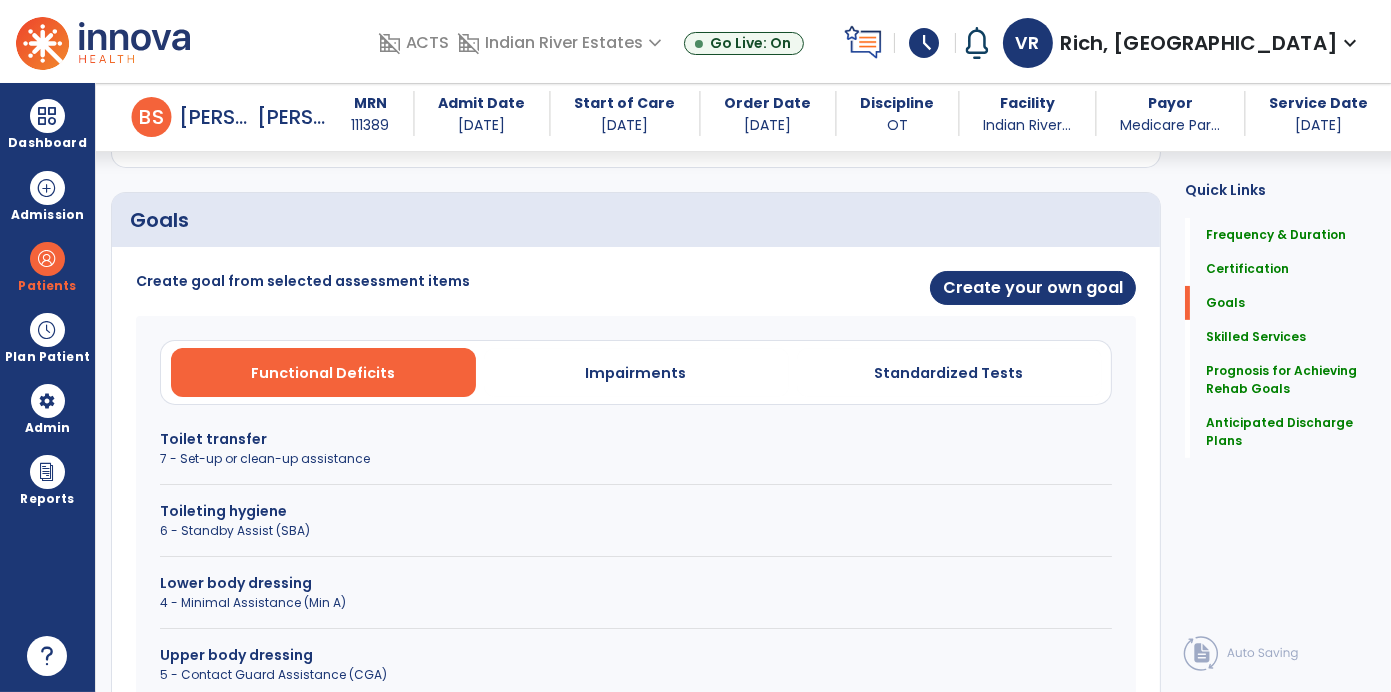 click on "6 - Standby Assist (SBA)" at bounding box center [636, 531] 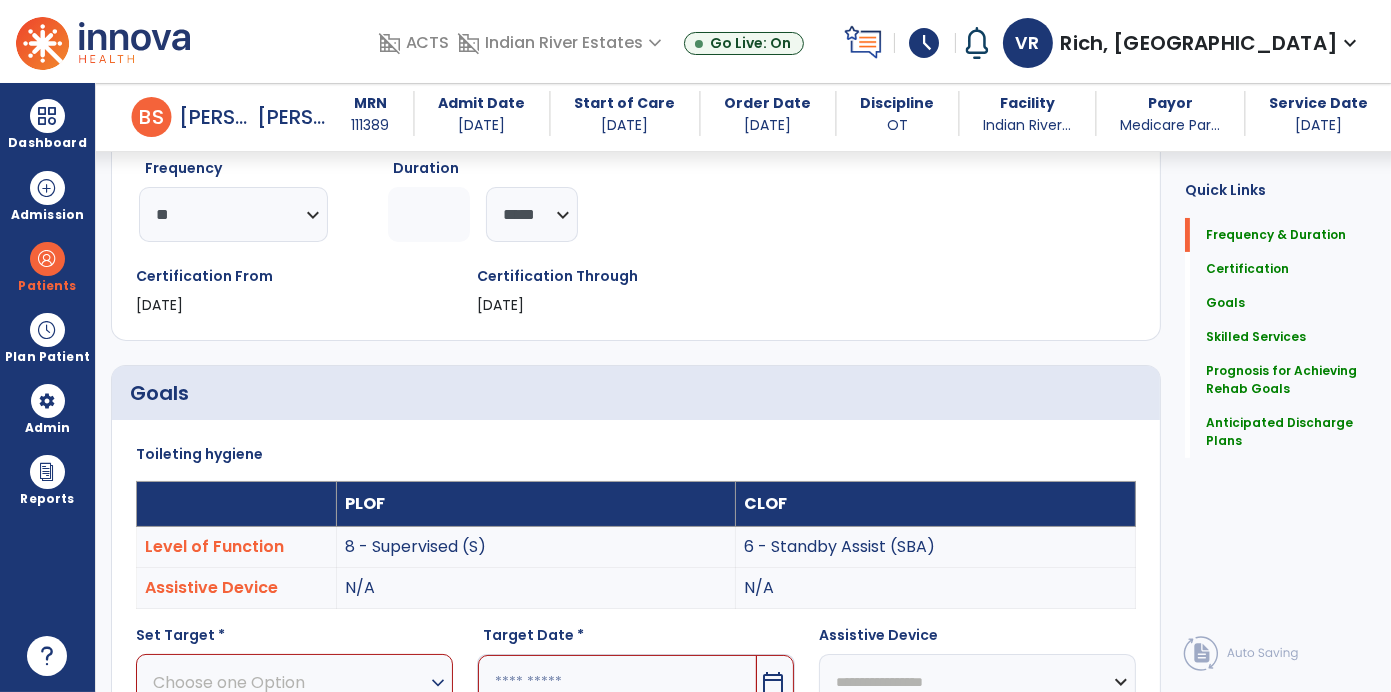 scroll, scrollTop: 0, scrollLeft: 0, axis: both 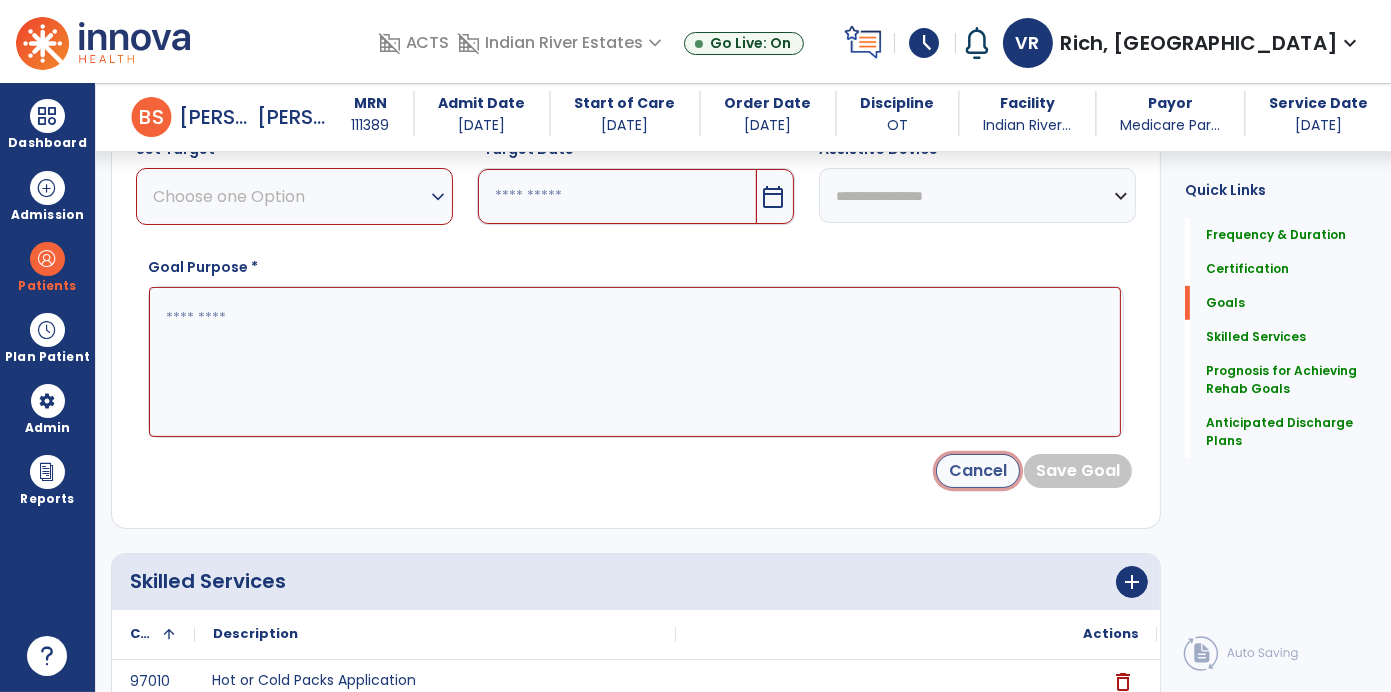 click on "Cancel" at bounding box center [978, 471] 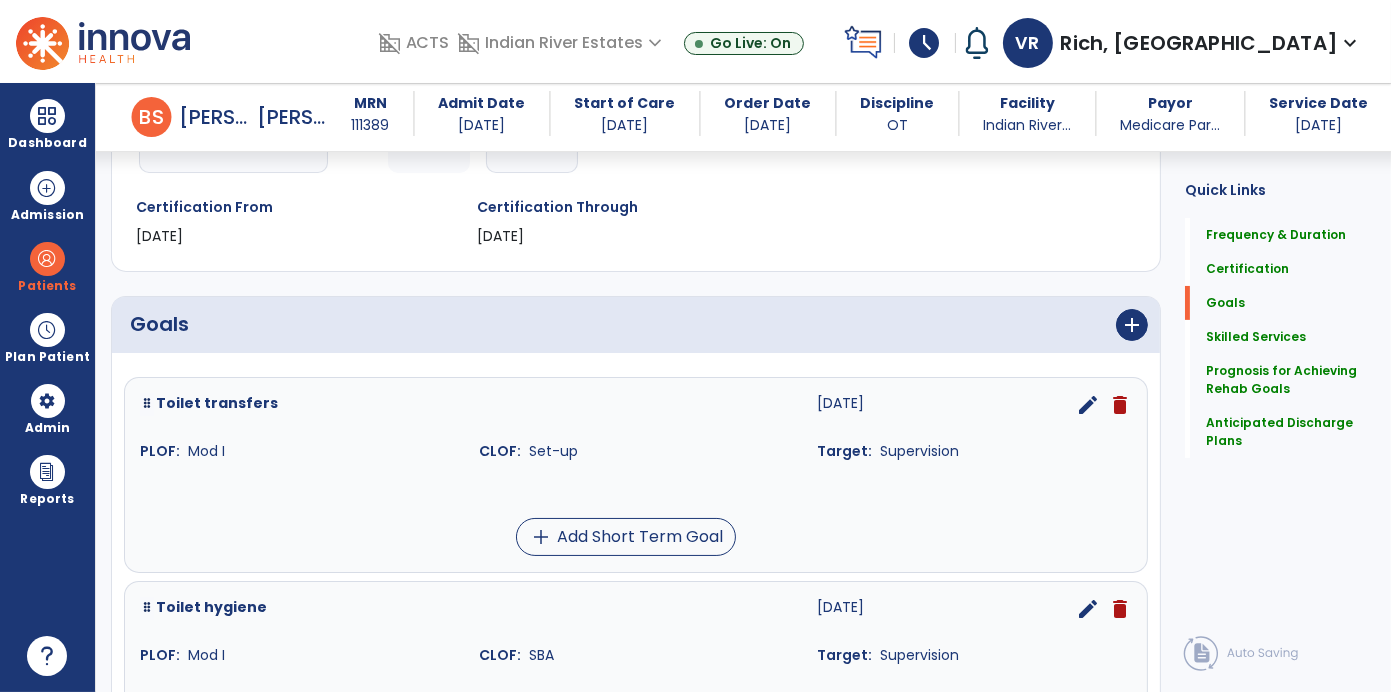scroll, scrollTop: 351, scrollLeft: 0, axis: vertical 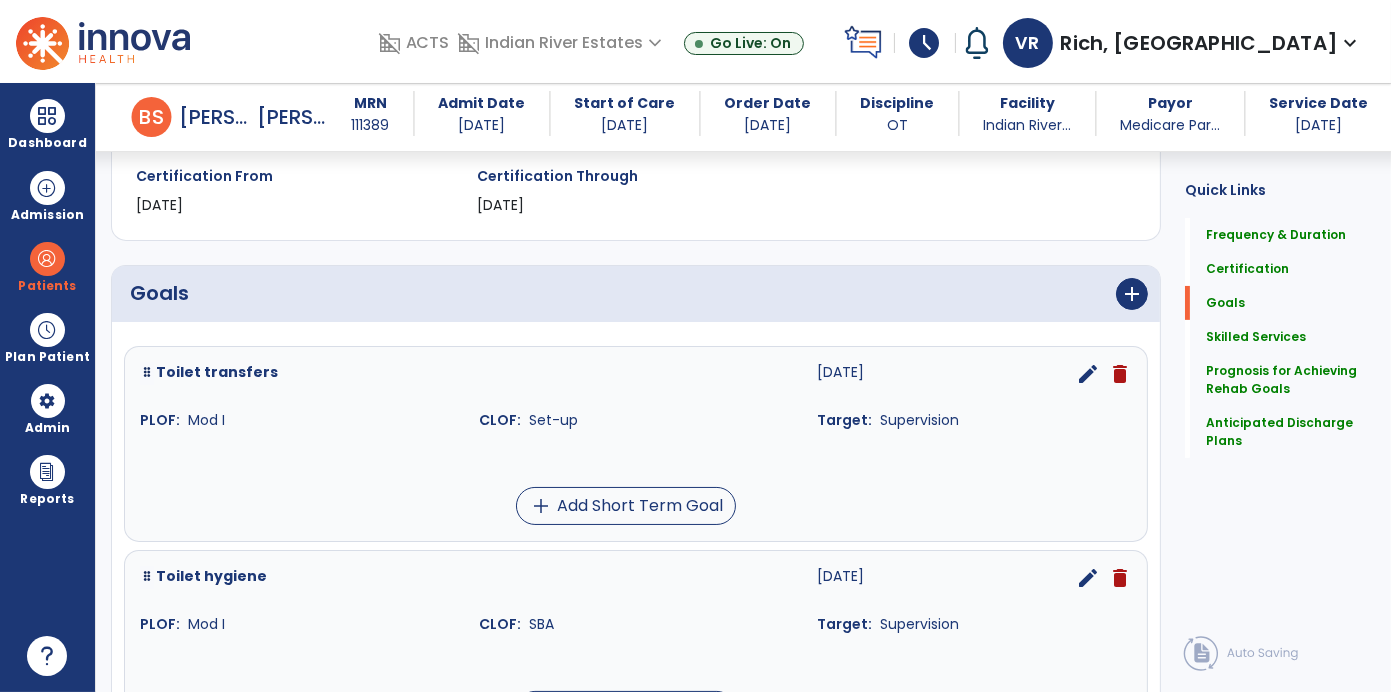 click on "edit" at bounding box center [1088, 578] 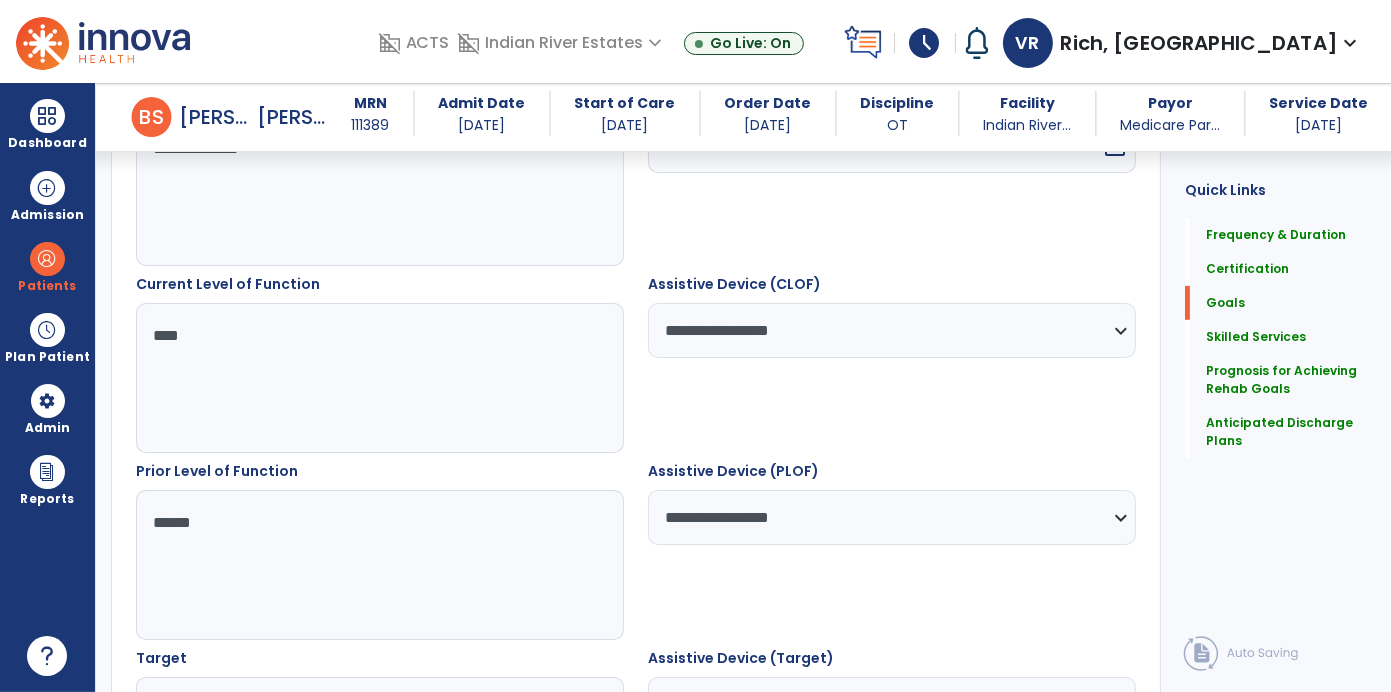 scroll, scrollTop: 637, scrollLeft: 0, axis: vertical 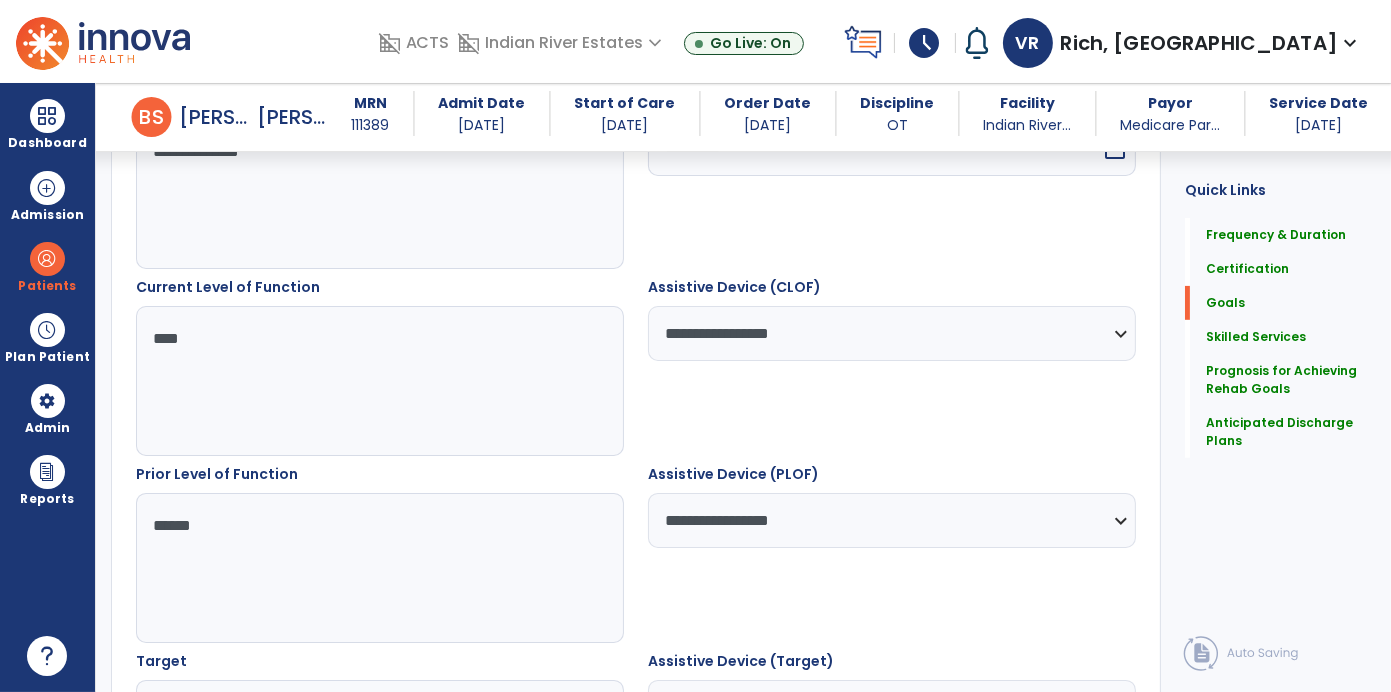click on "*****" at bounding box center (379, 568) 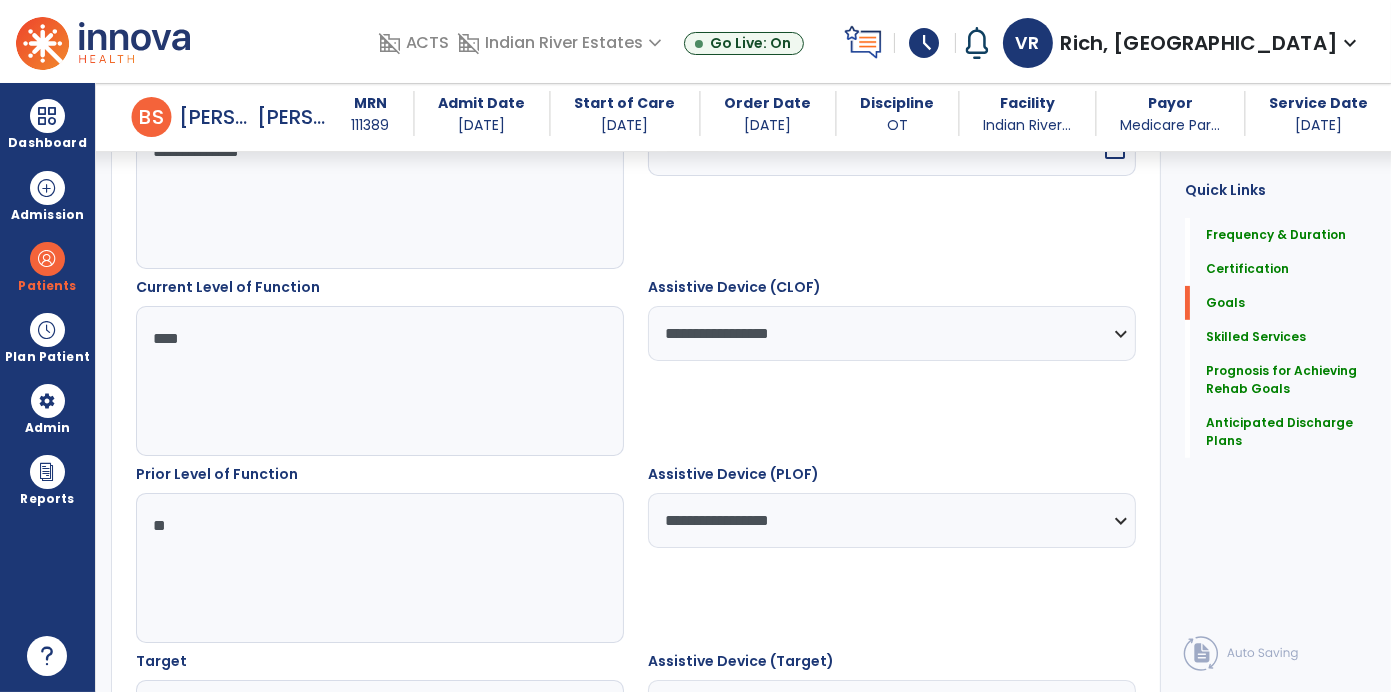 type on "*" 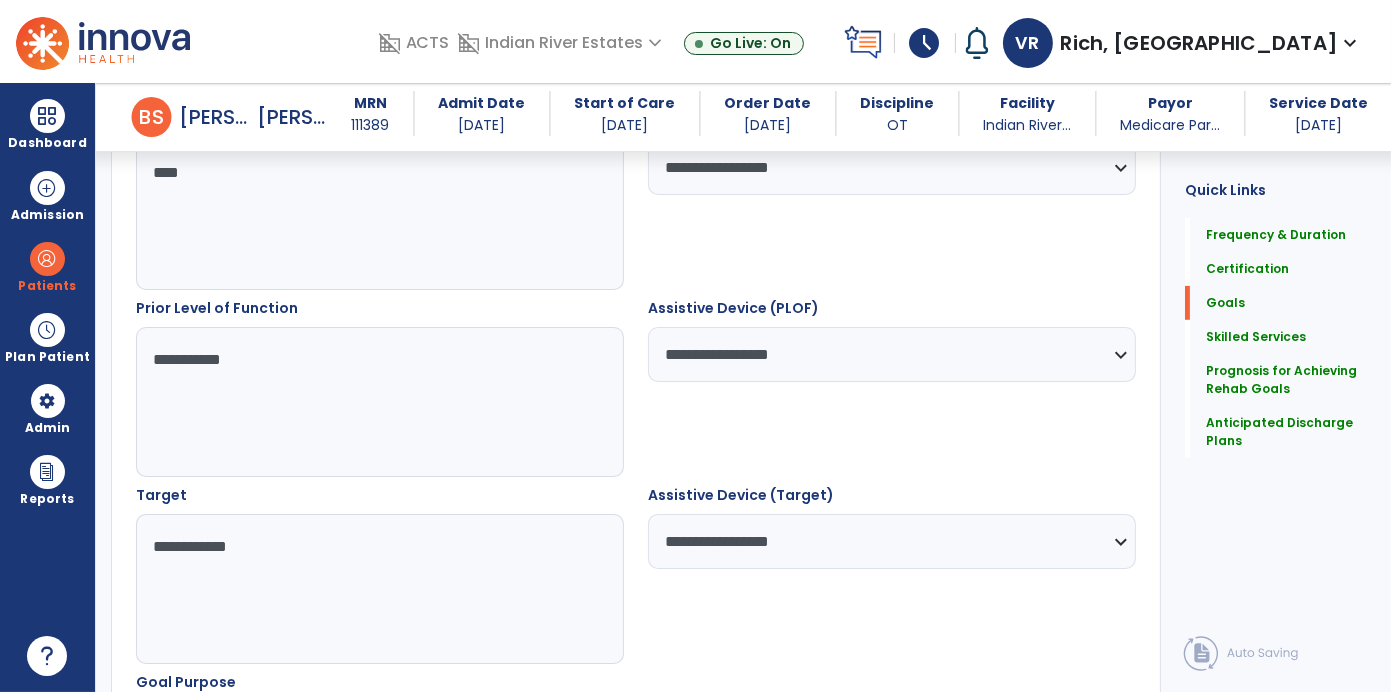 scroll, scrollTop: 806, scrollLeft: 0, axis: vertical 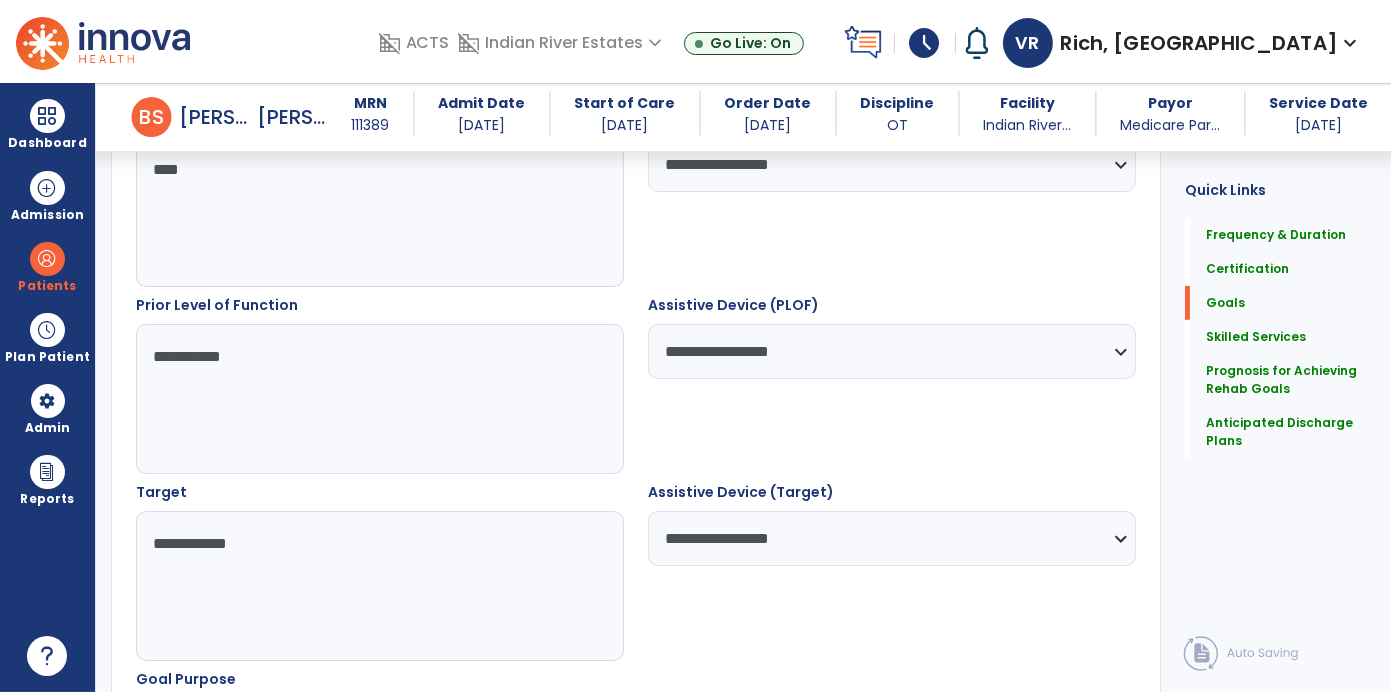 click on "**********" at bounding box center (380, 571) 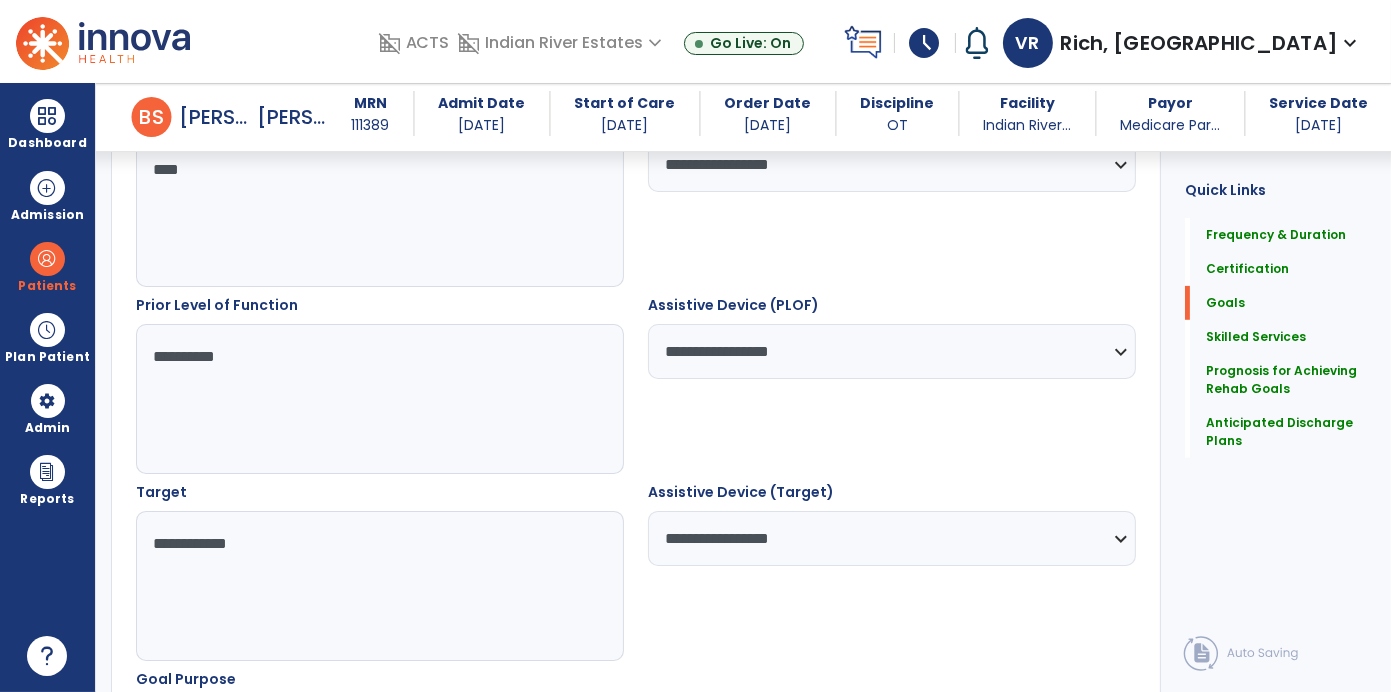 type on "**********" 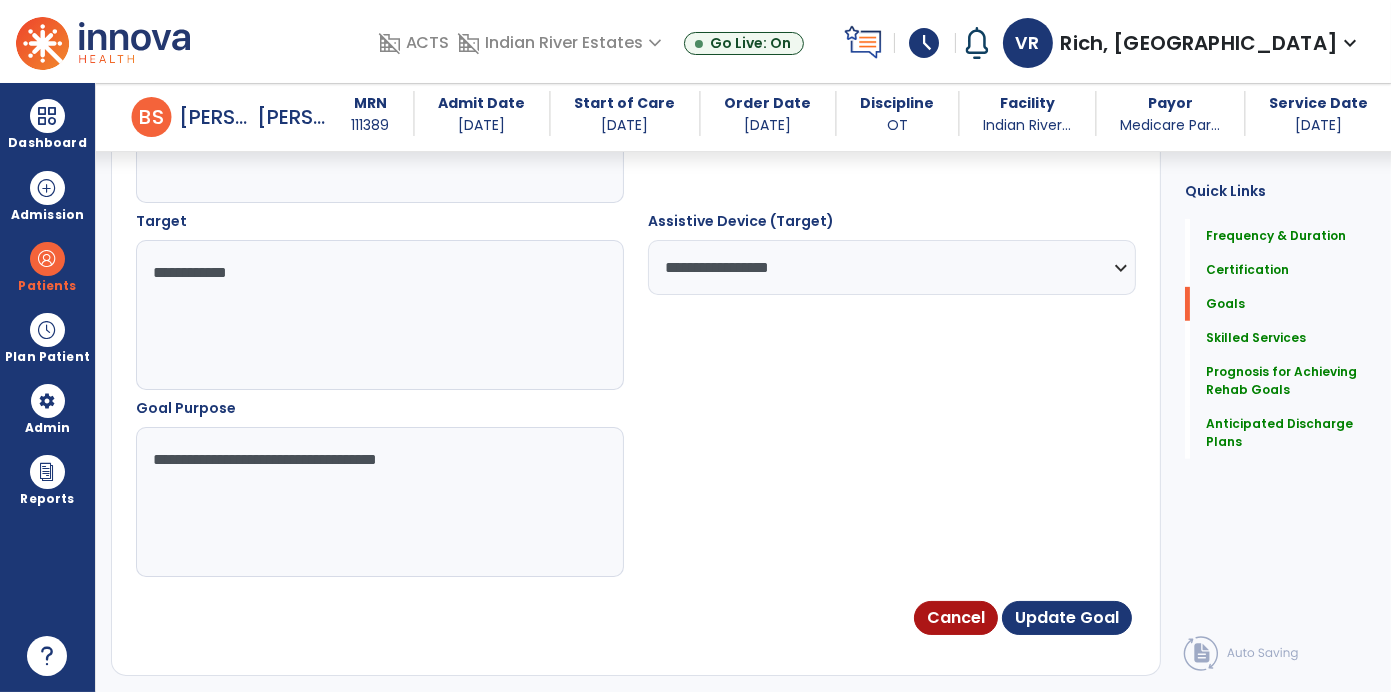 scroll, scrollTop: 1083, scrollLeft: 0, axis: vertical 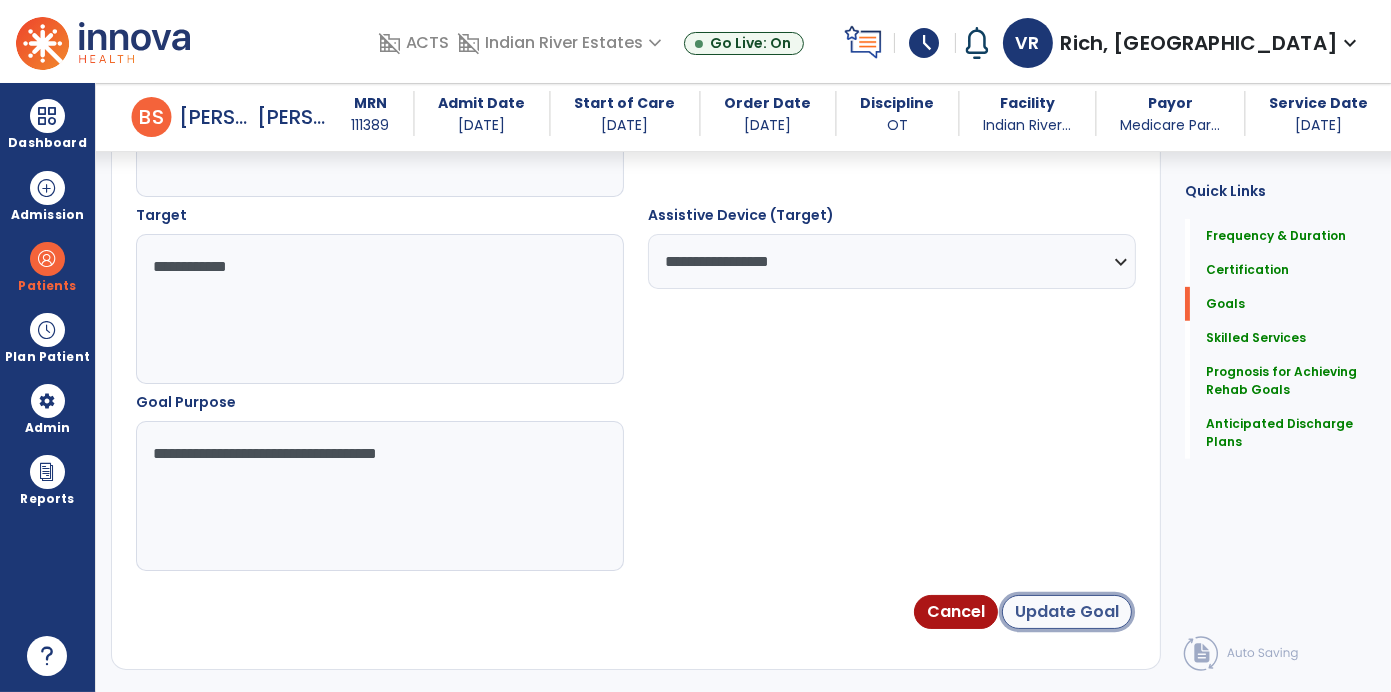 click on "Update Goal" at bounding box center [1067, 612] 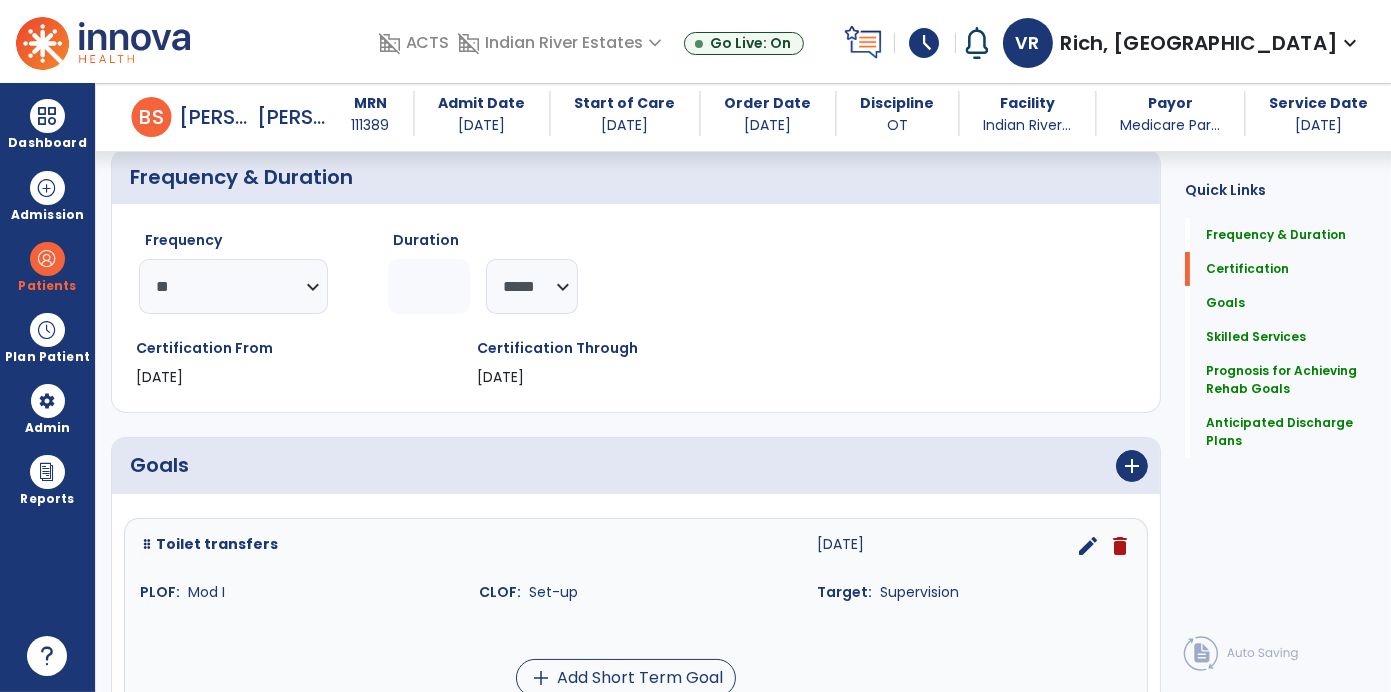 scroll, scrollTop: 207, scrollLeft: 0, axis: vertical 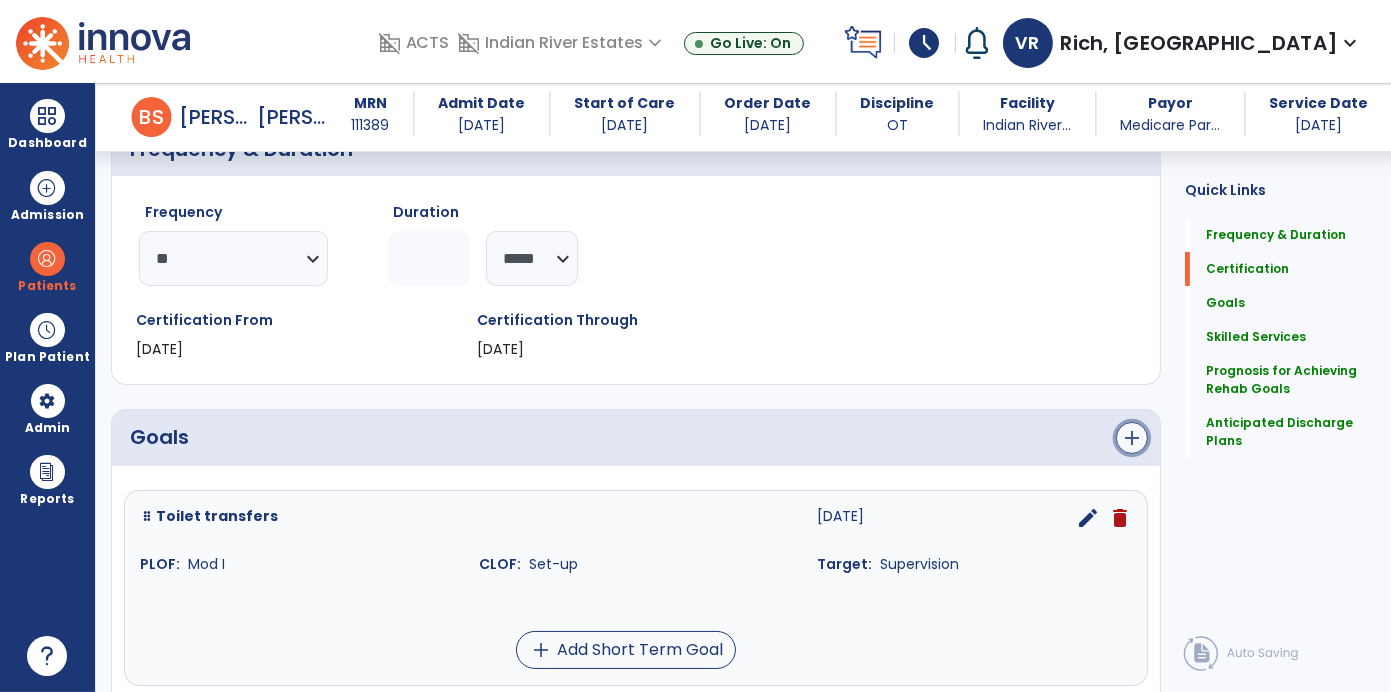 click on "add" at bounding box center (1132, 438) 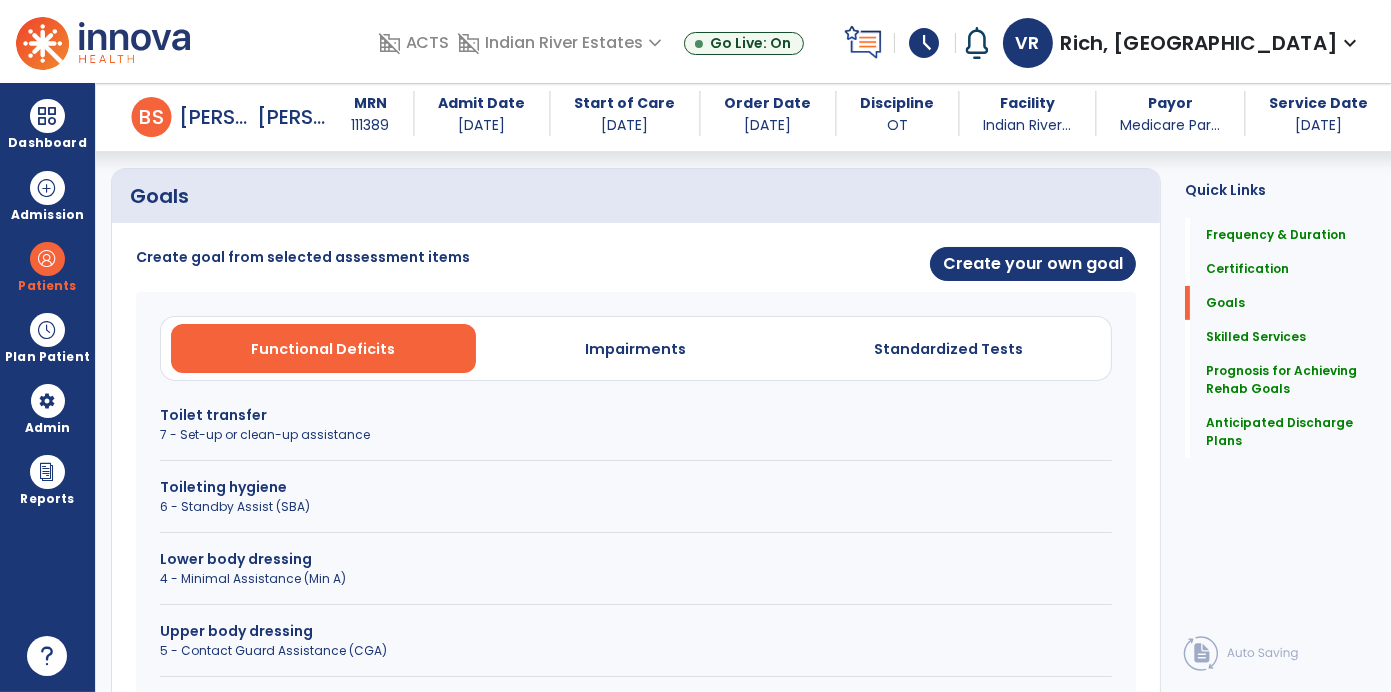 scroll, scrollTop: 449, scrollLeft: 0, axis: vertical 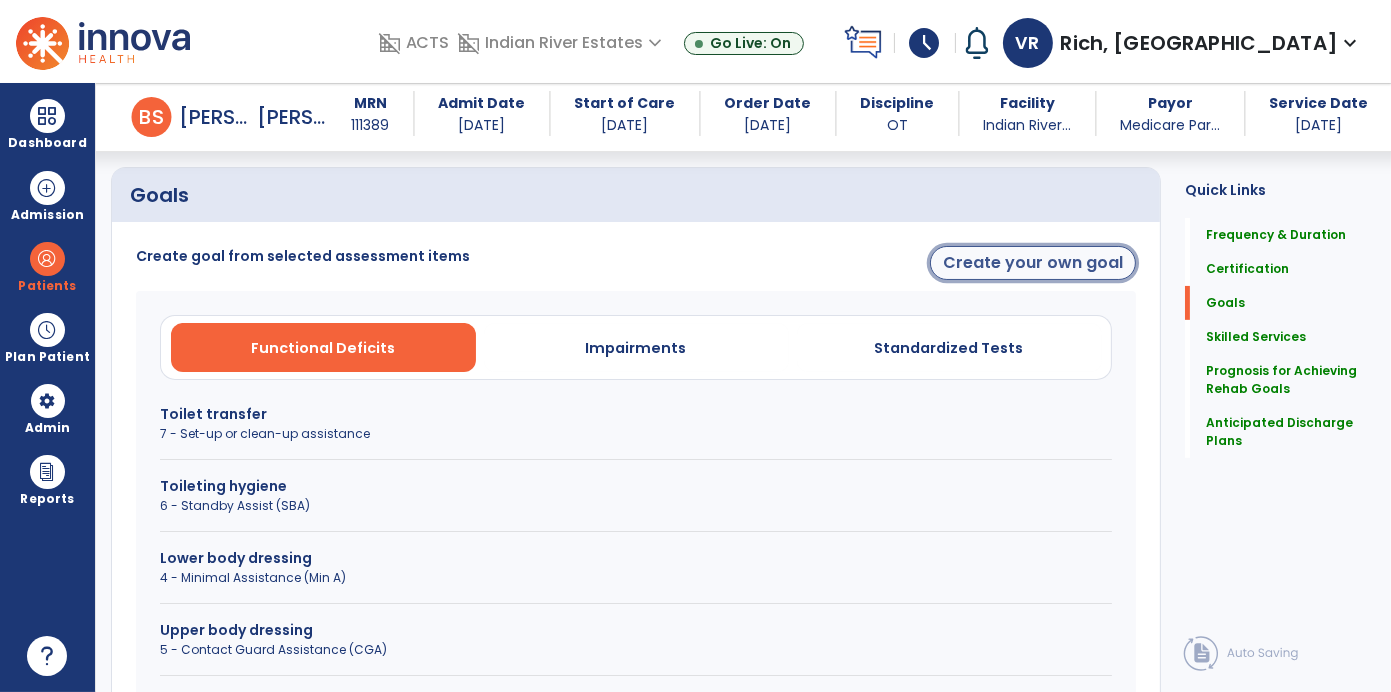 click on "Create your own goal" at bounding box center [1033, 263] 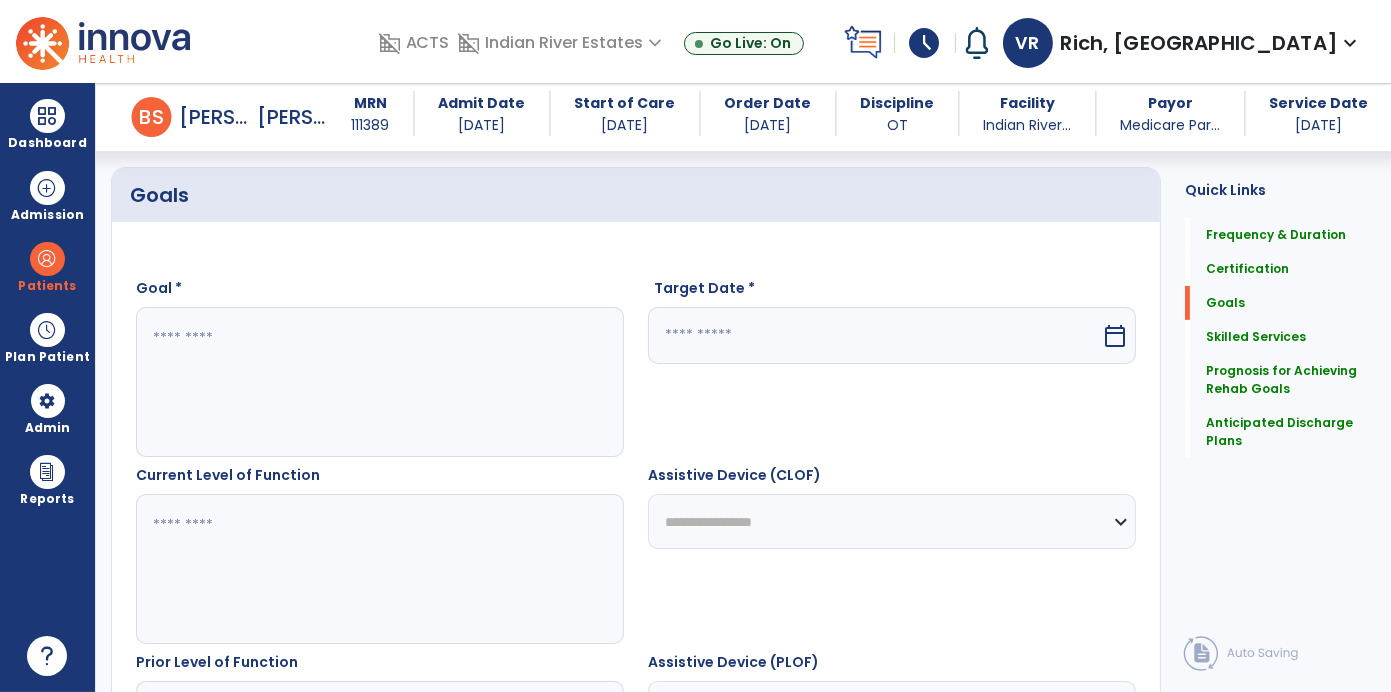 click at bounding box center (379, 382) 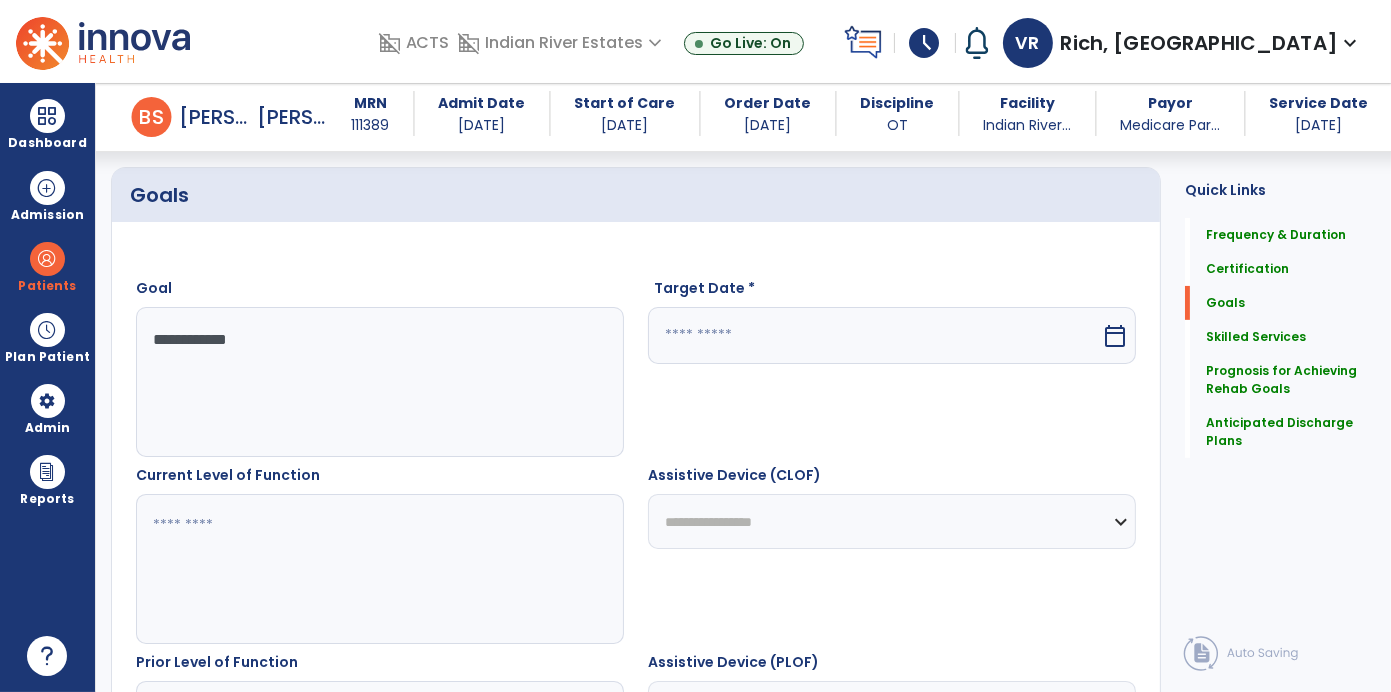 type on "**********" 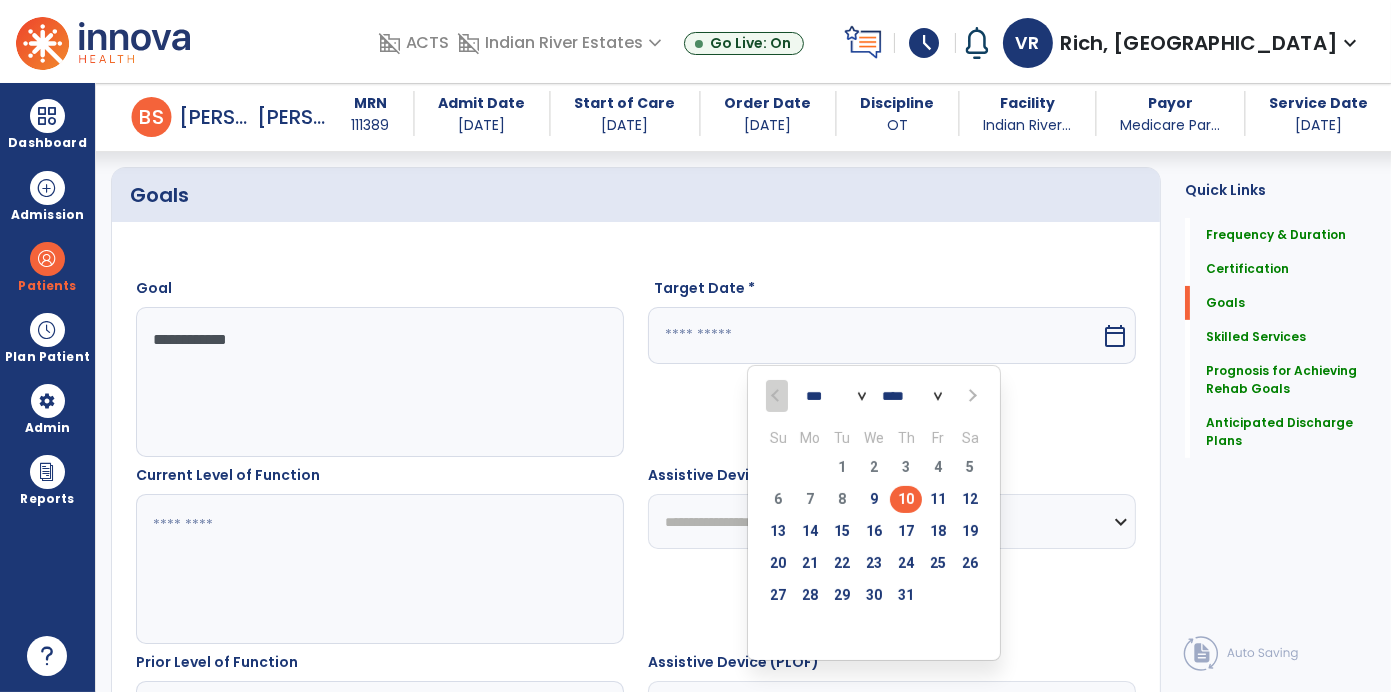 click on "*** *** ***" at bounding box center (836, 397) 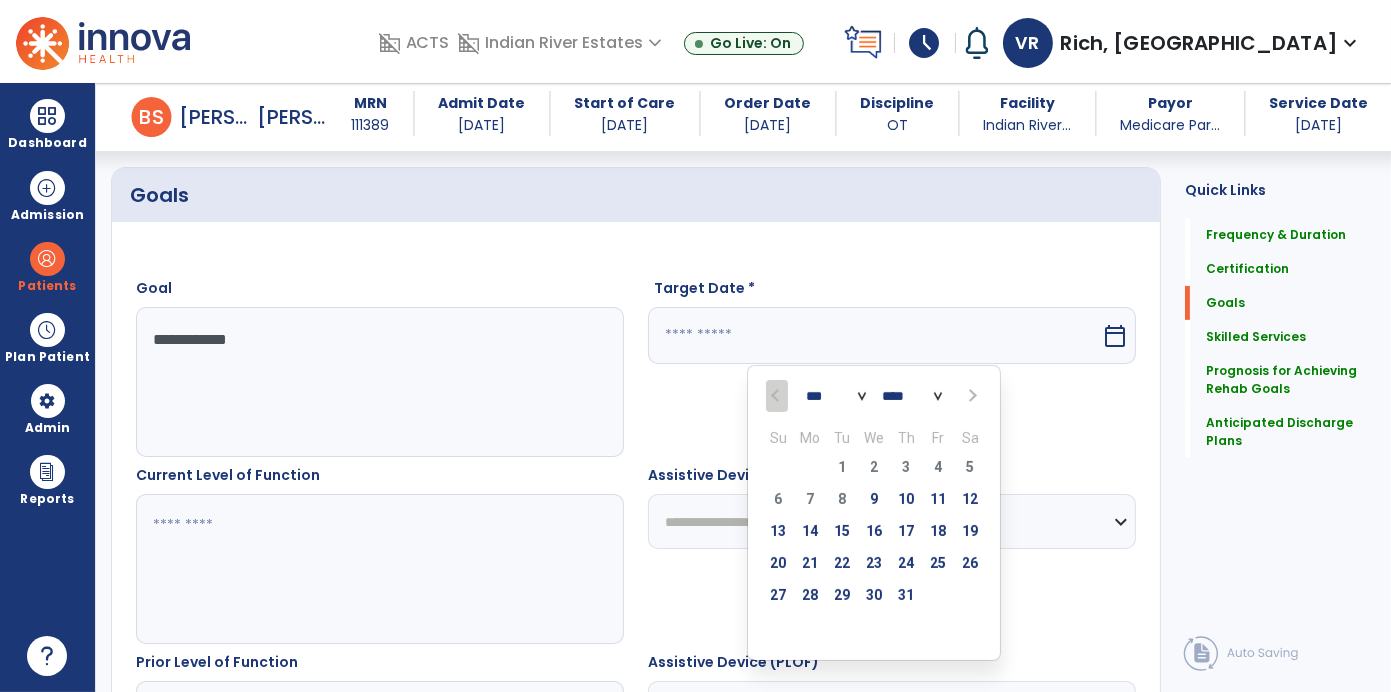 click on "*** *** ***" at bounding box center (836, 397) 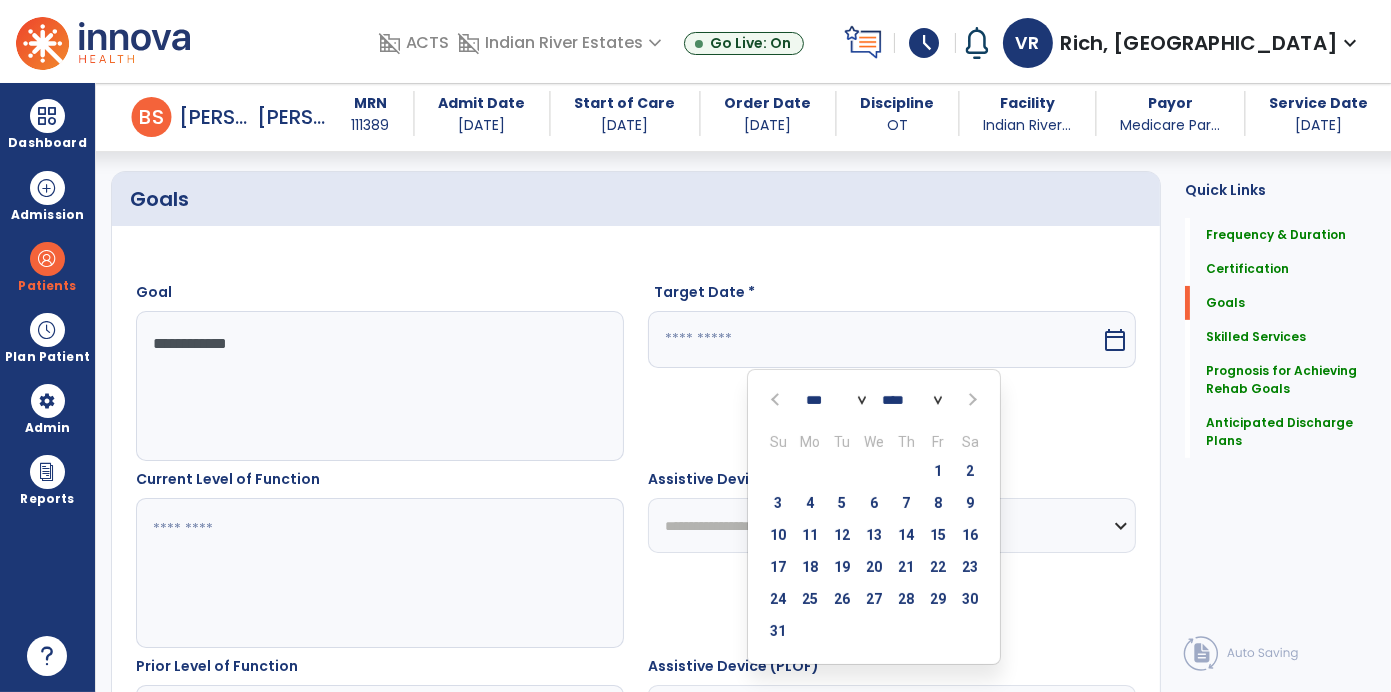 scroll, scrollTop: 447, scrollLeft: 0, axis: vertical 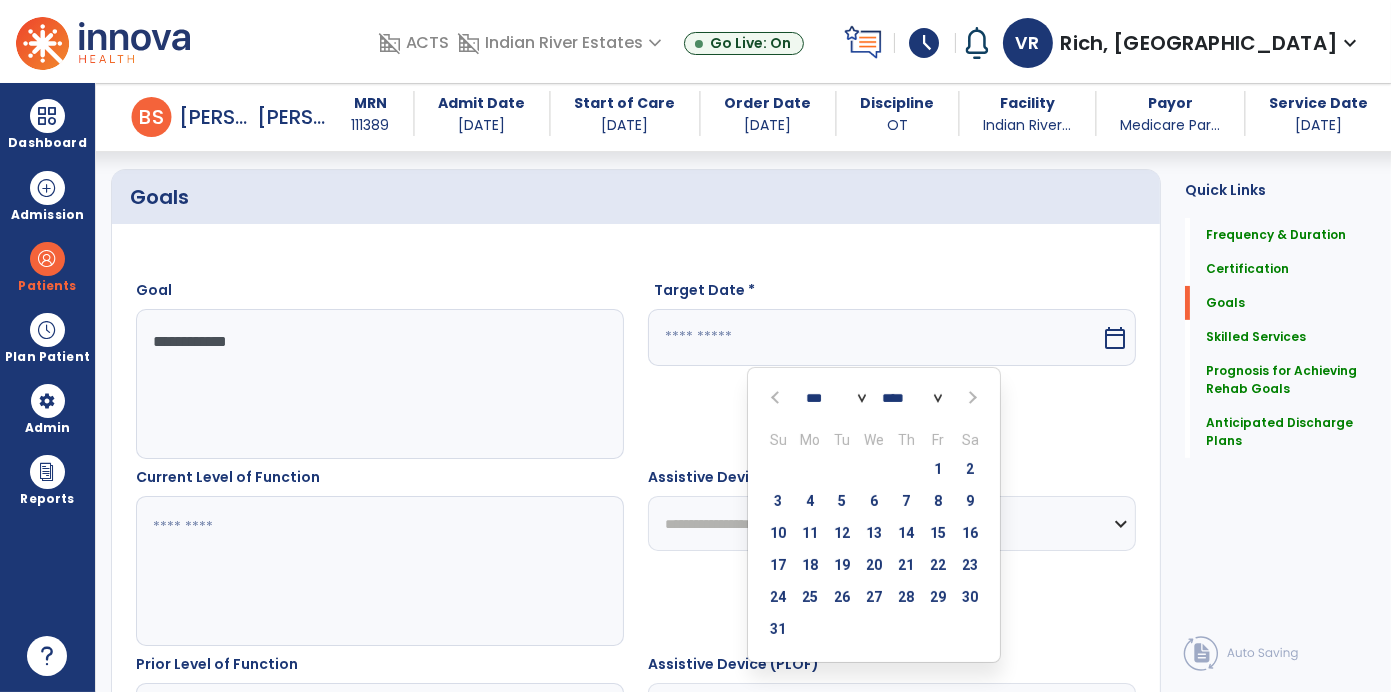 click on "*** *** ***" at bounding box center [836, 399] 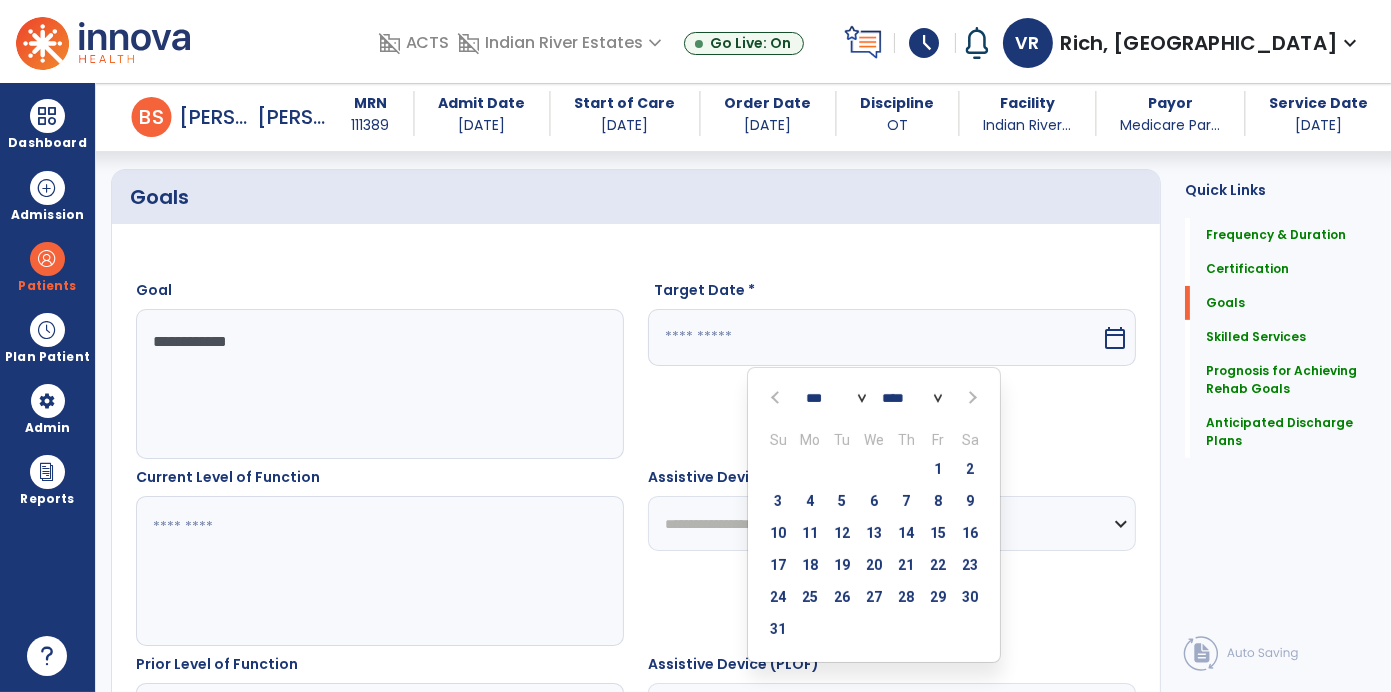 select on "*" 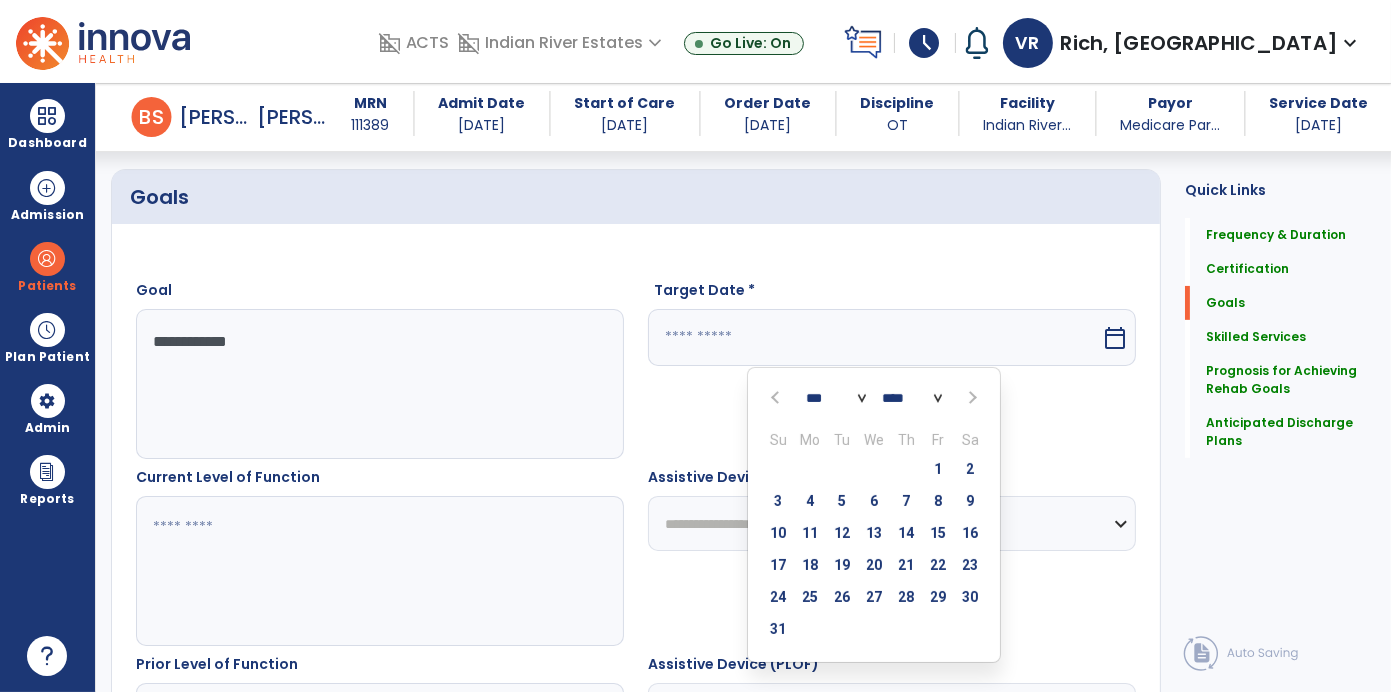 click on "*** *** ***" at bounding box center (836, 399) 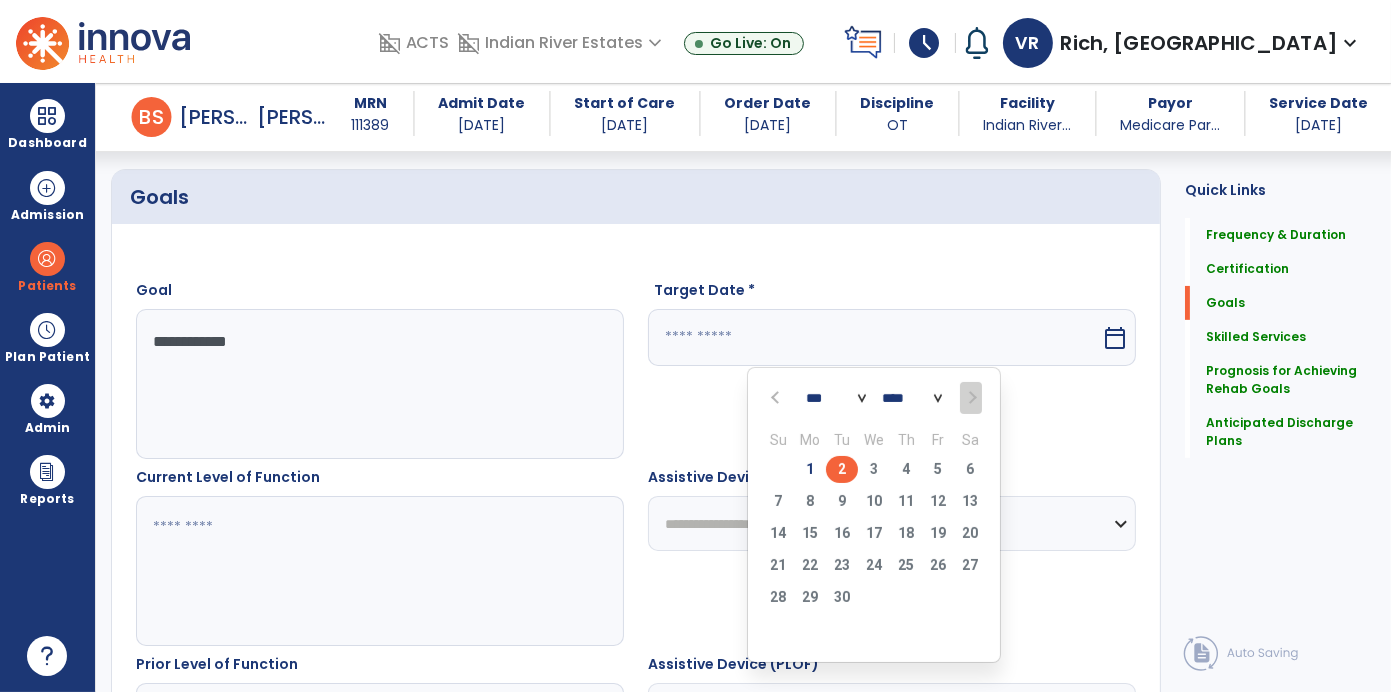 click on "2" at bounding box center [842, 469] 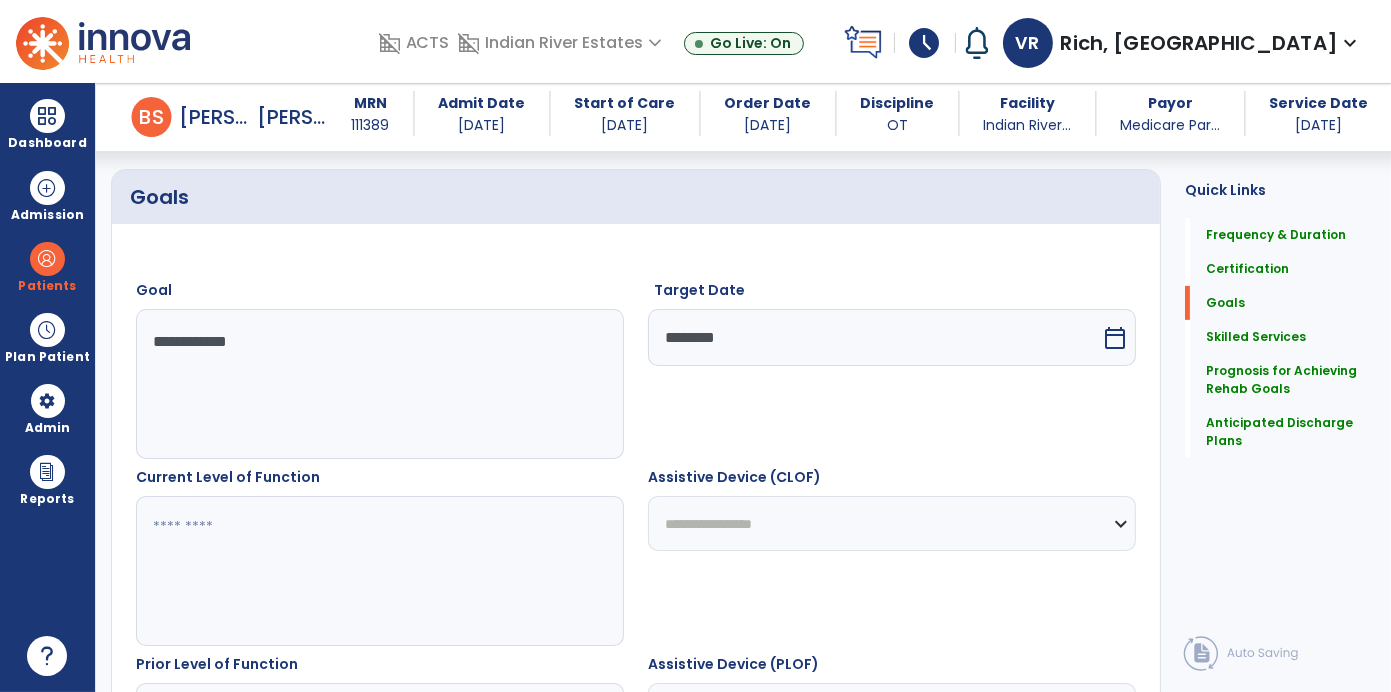 click at bounding box center [379, 571] 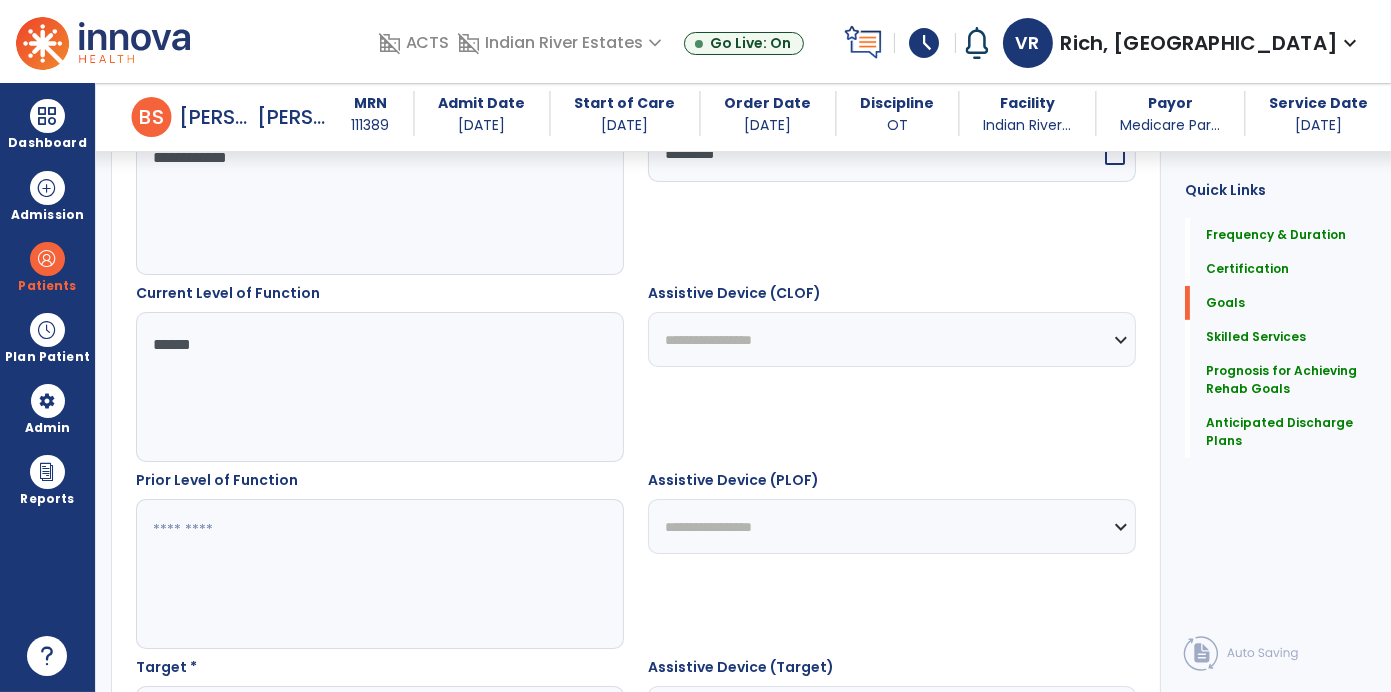 scroll, scrollTop: 629, scrollLeft: 0, axis: vertical 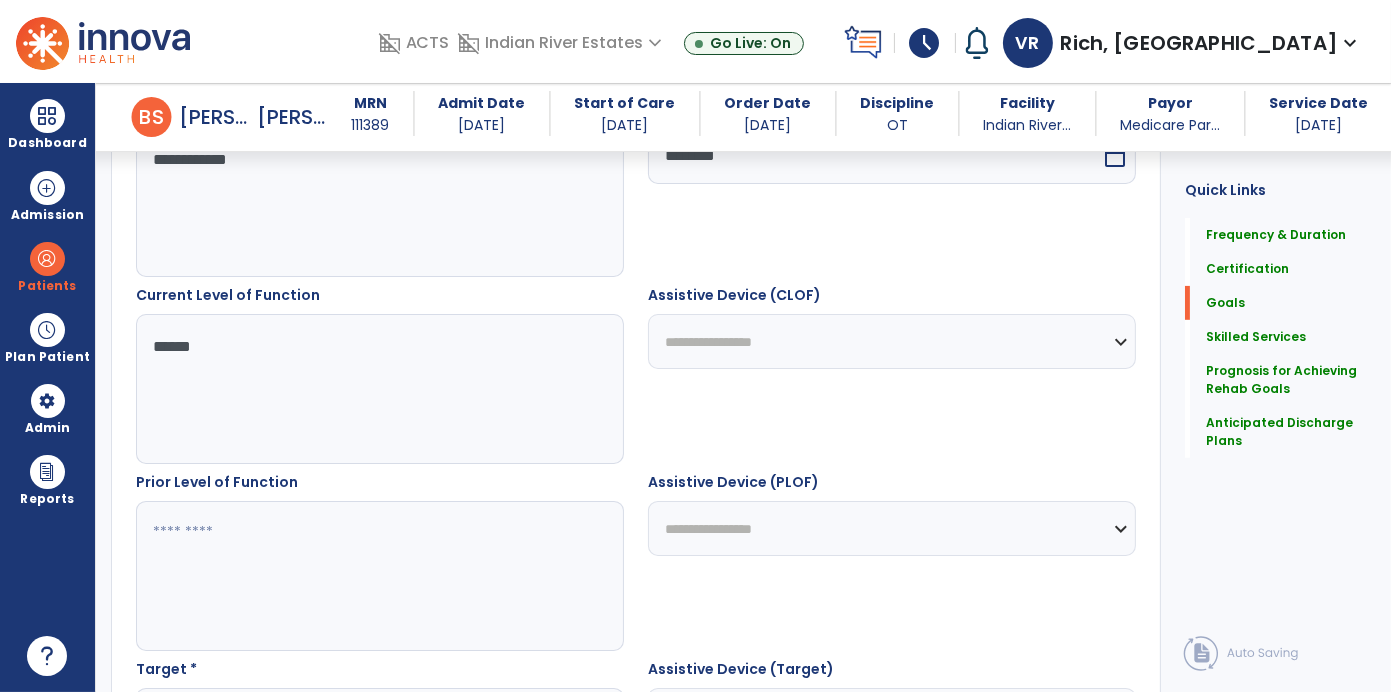 type on "*****" 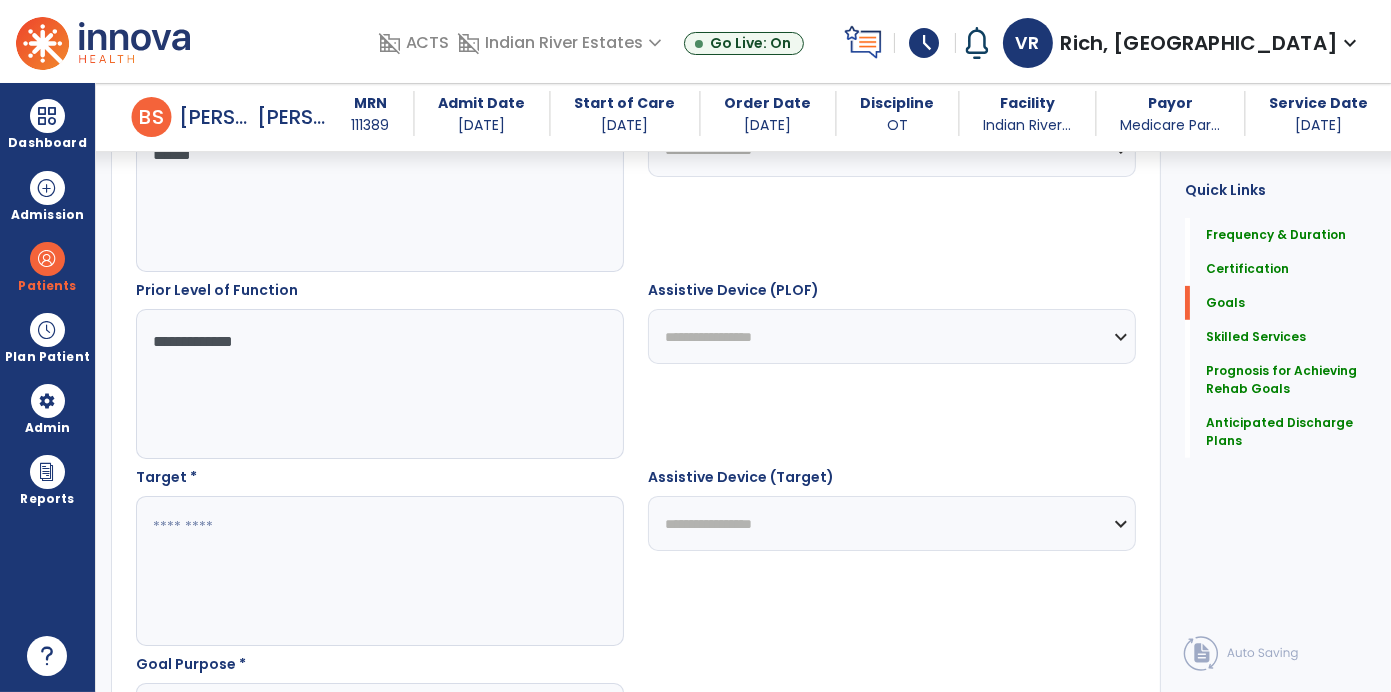 scroll, scrollTop: 819, scrollLeft: 0, axis: vertical 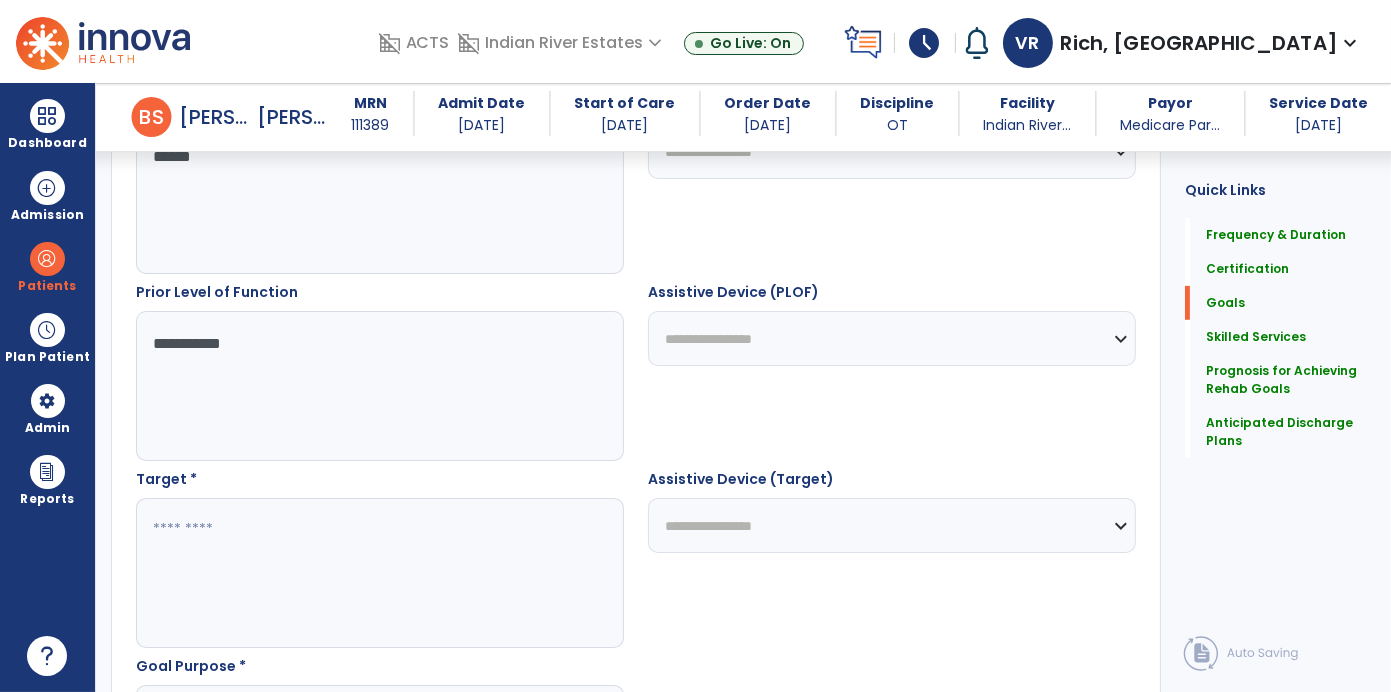 type on "**********" 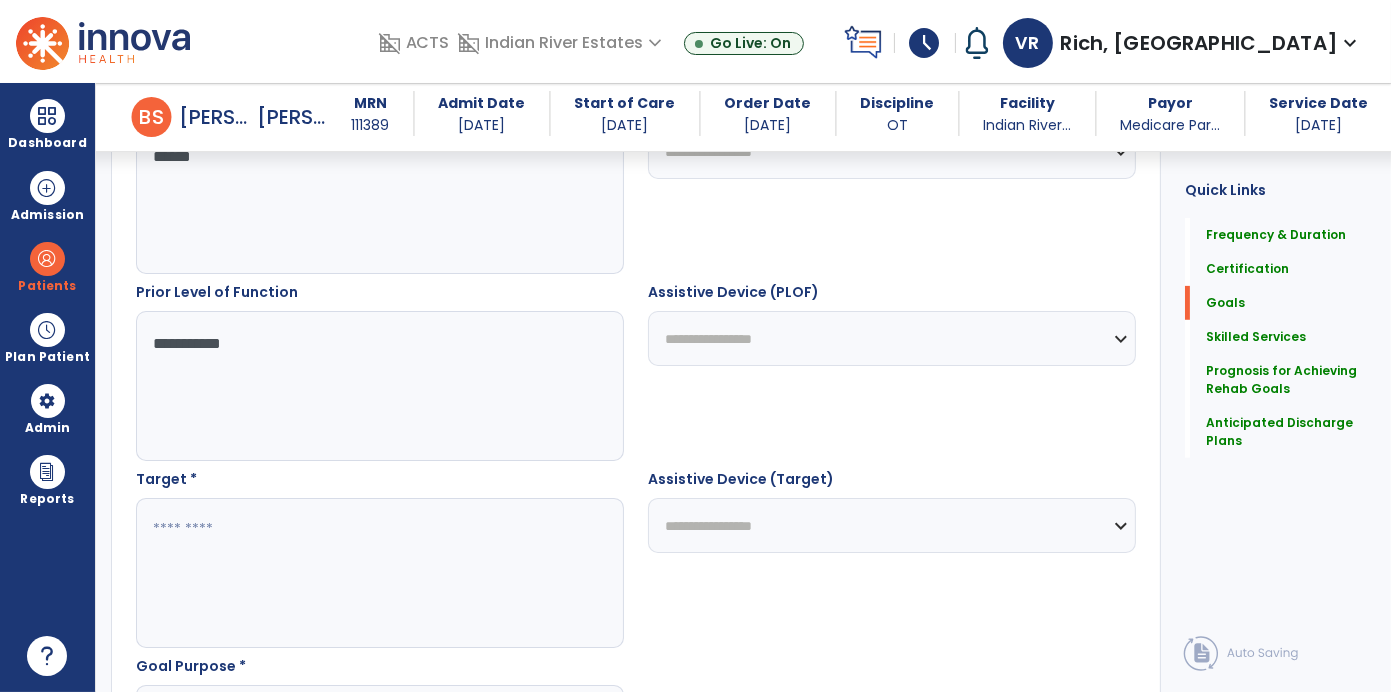 click at bounding box center [379, 573] 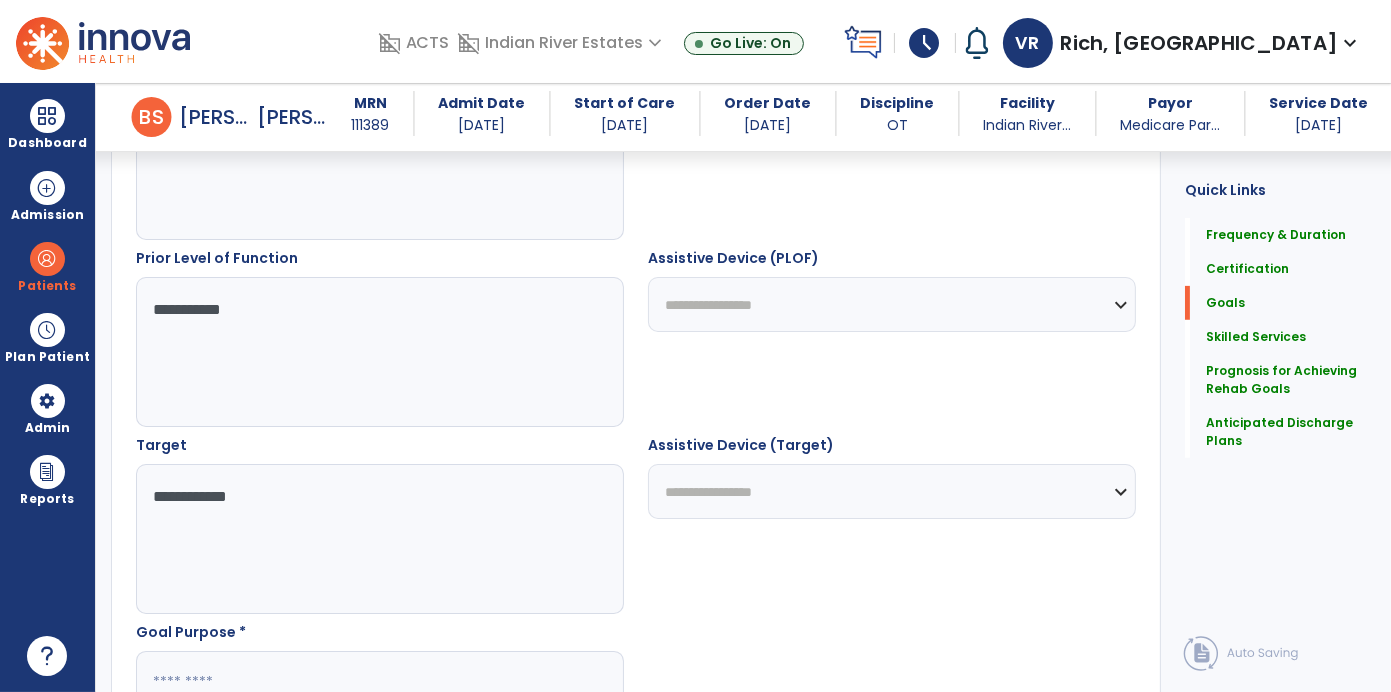 scroll, scrollTop: 1037, scrollLeft: 0, axis: vertical 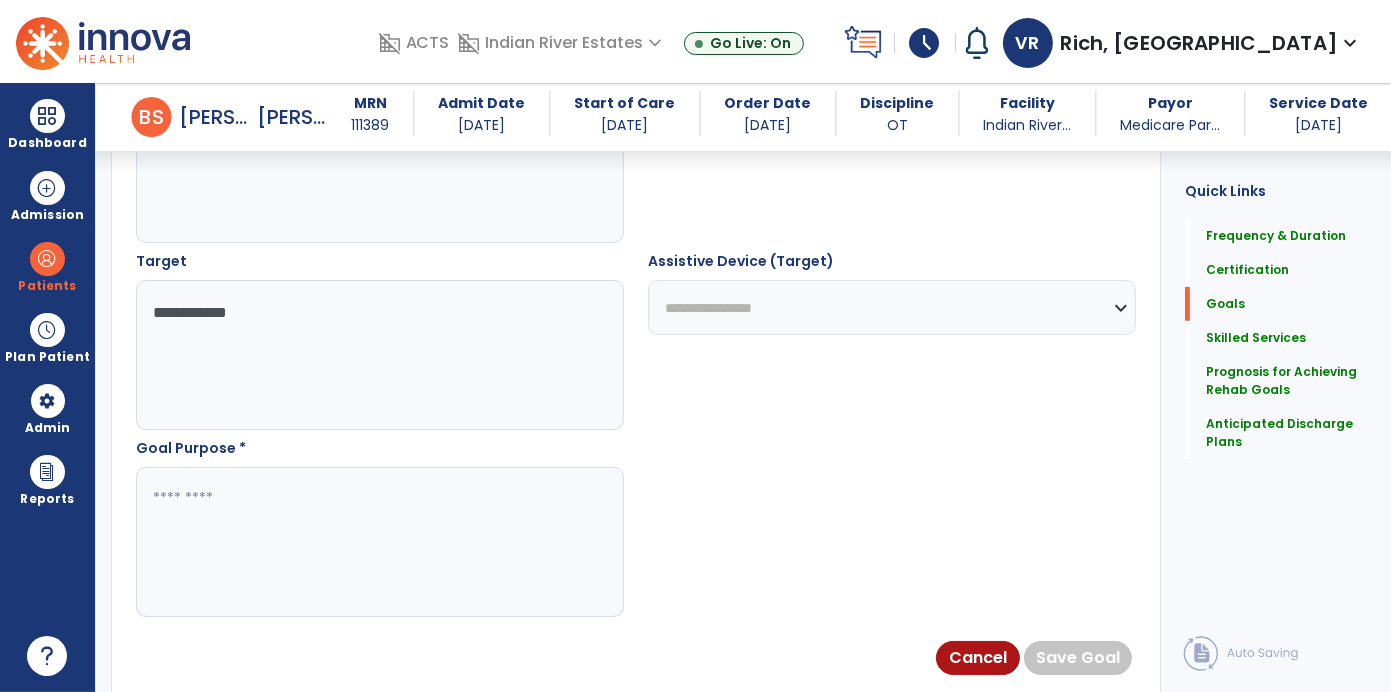 type on "**********" 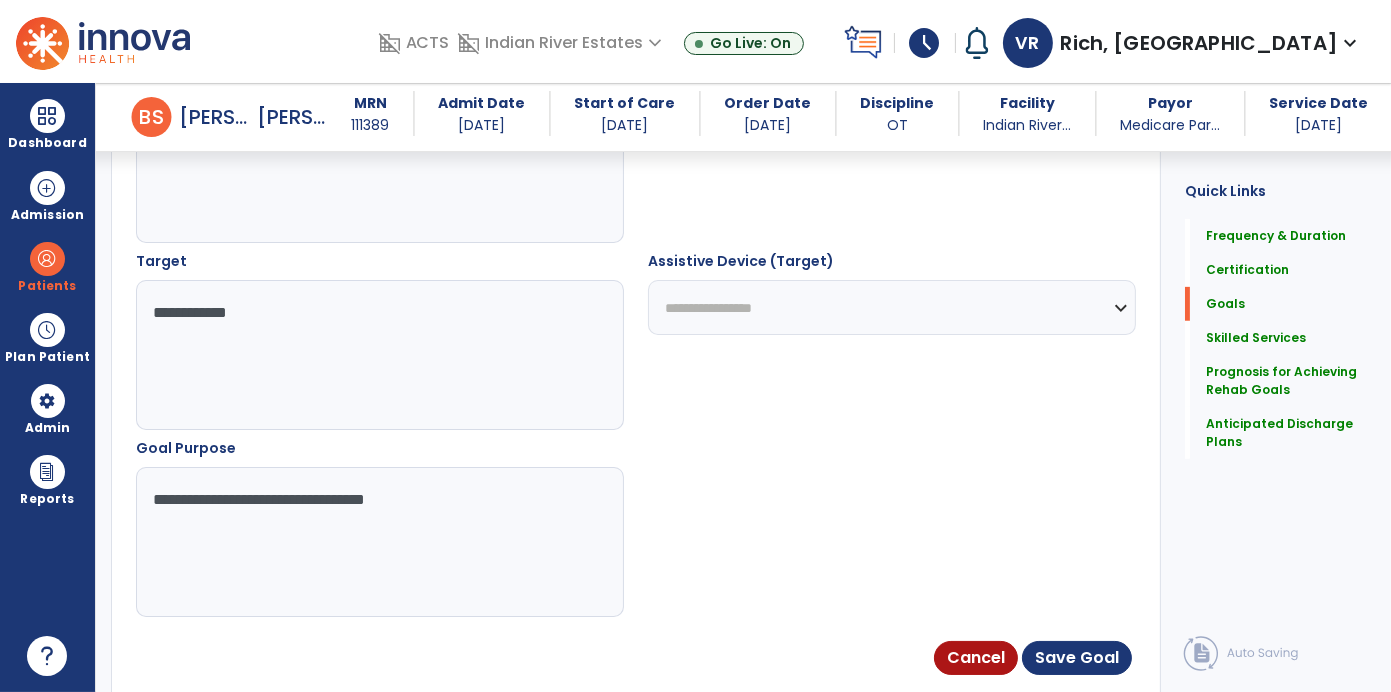 type on "**********" 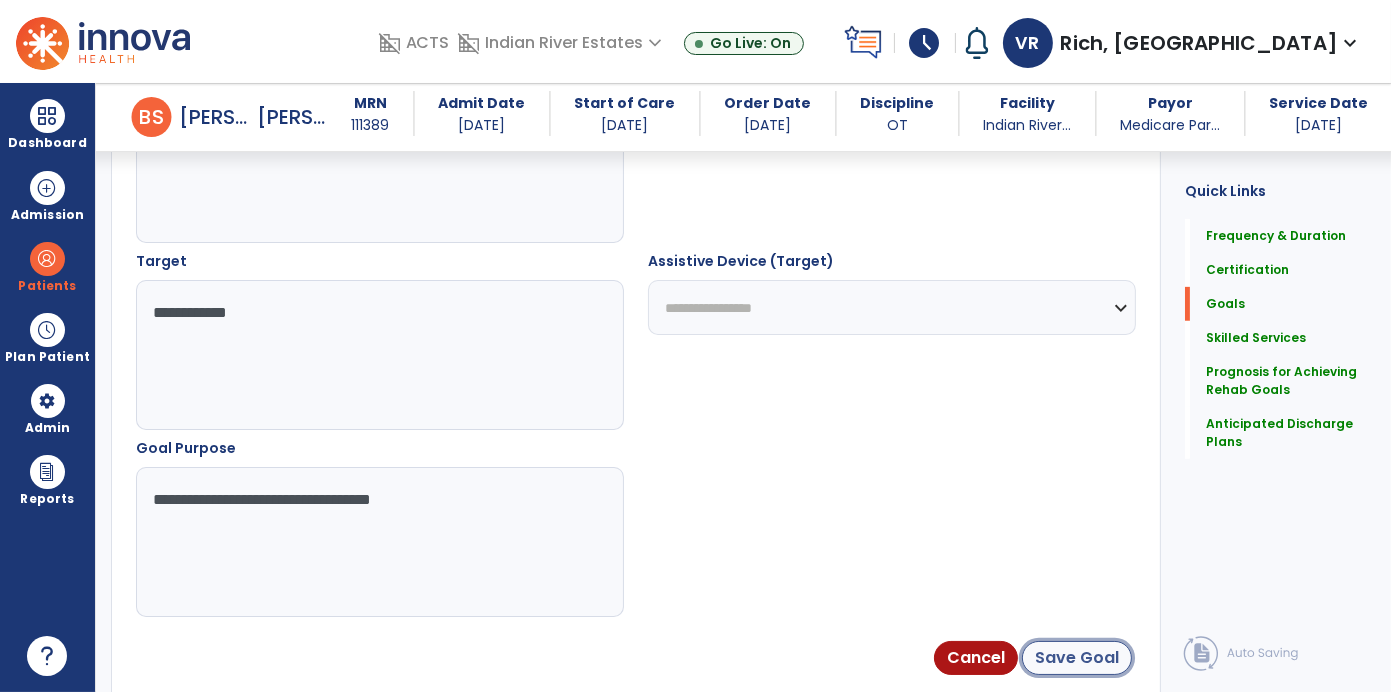 click on "Save Goal" at bounding box center (1077, 658) 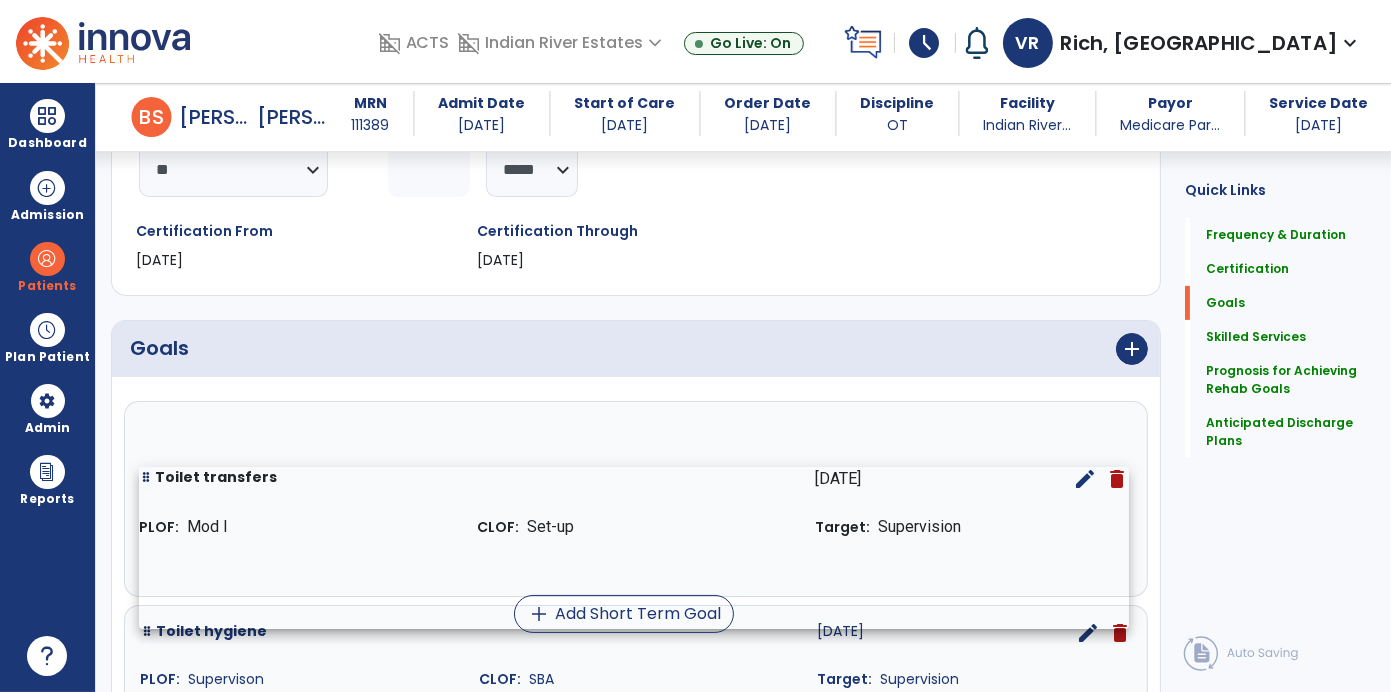 scroll, scrollTop: 321, scrollLeft: 0, axis: vertical 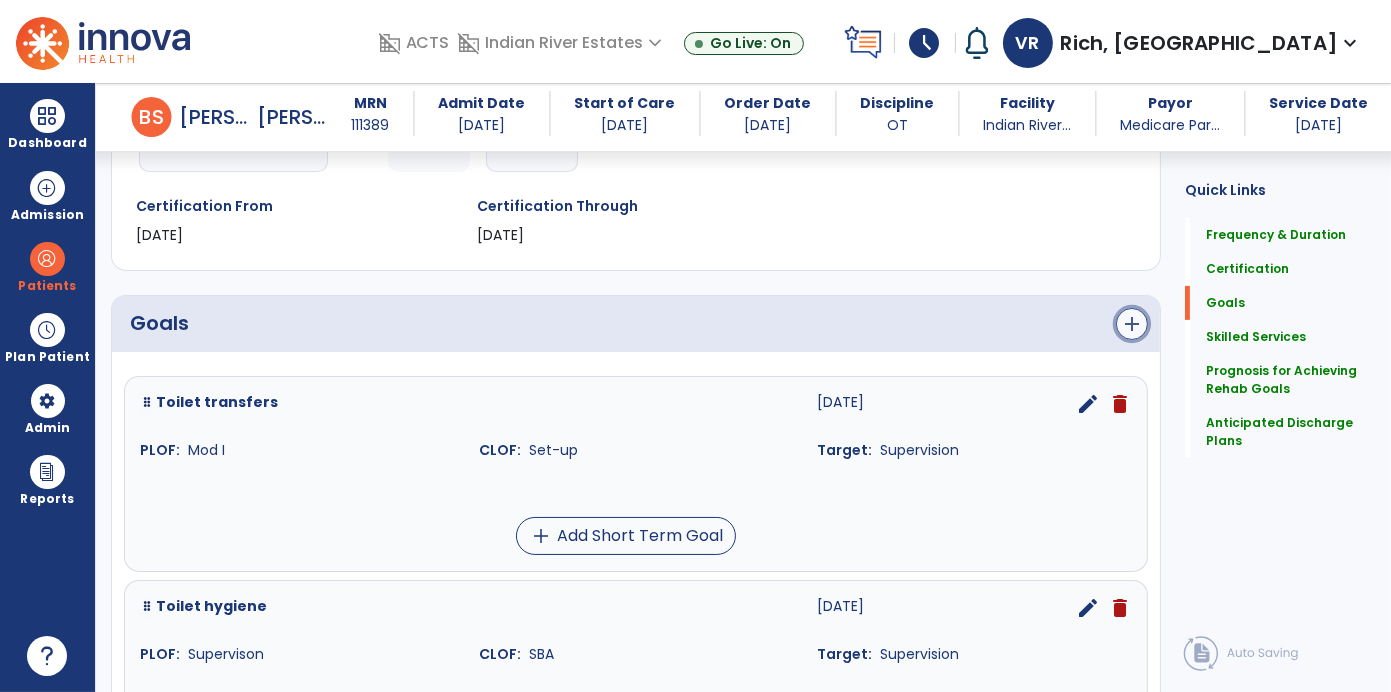click on "add" at bounding box center (1132, 324) 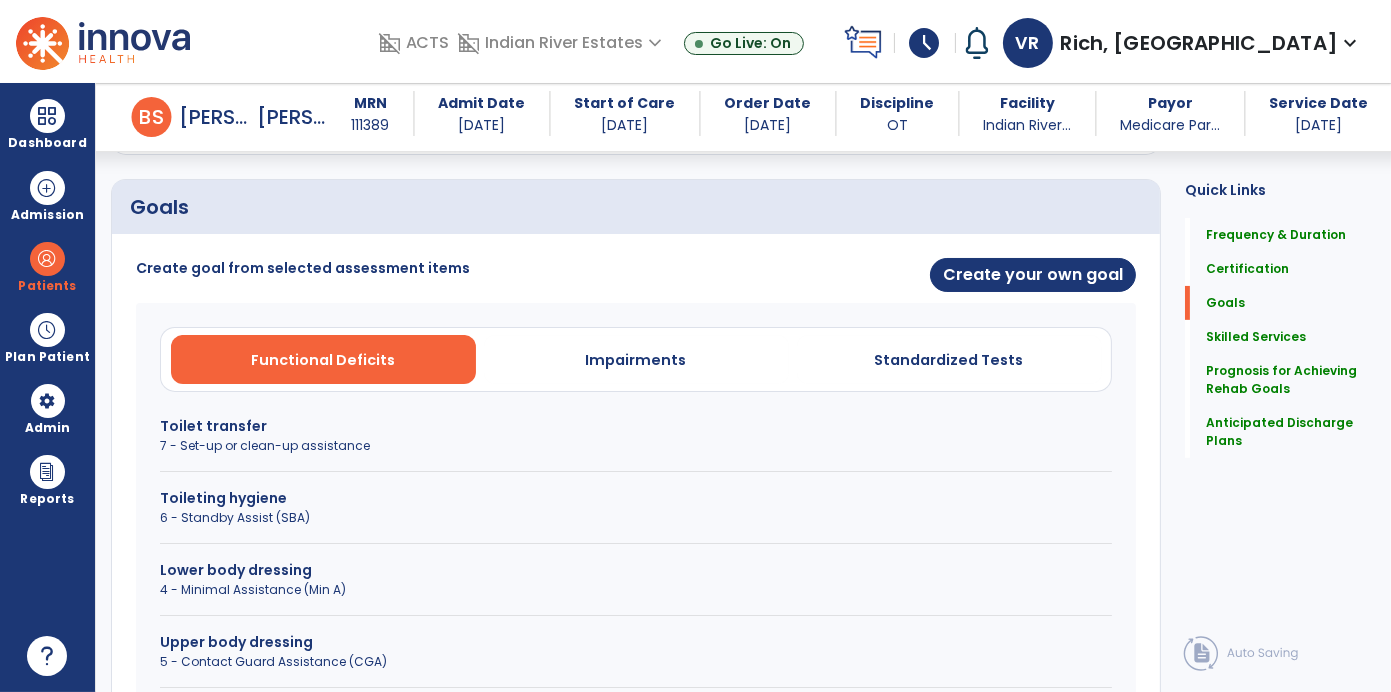 scroll, scrollTop: 441, scrollLeft: 0, axis: vertical 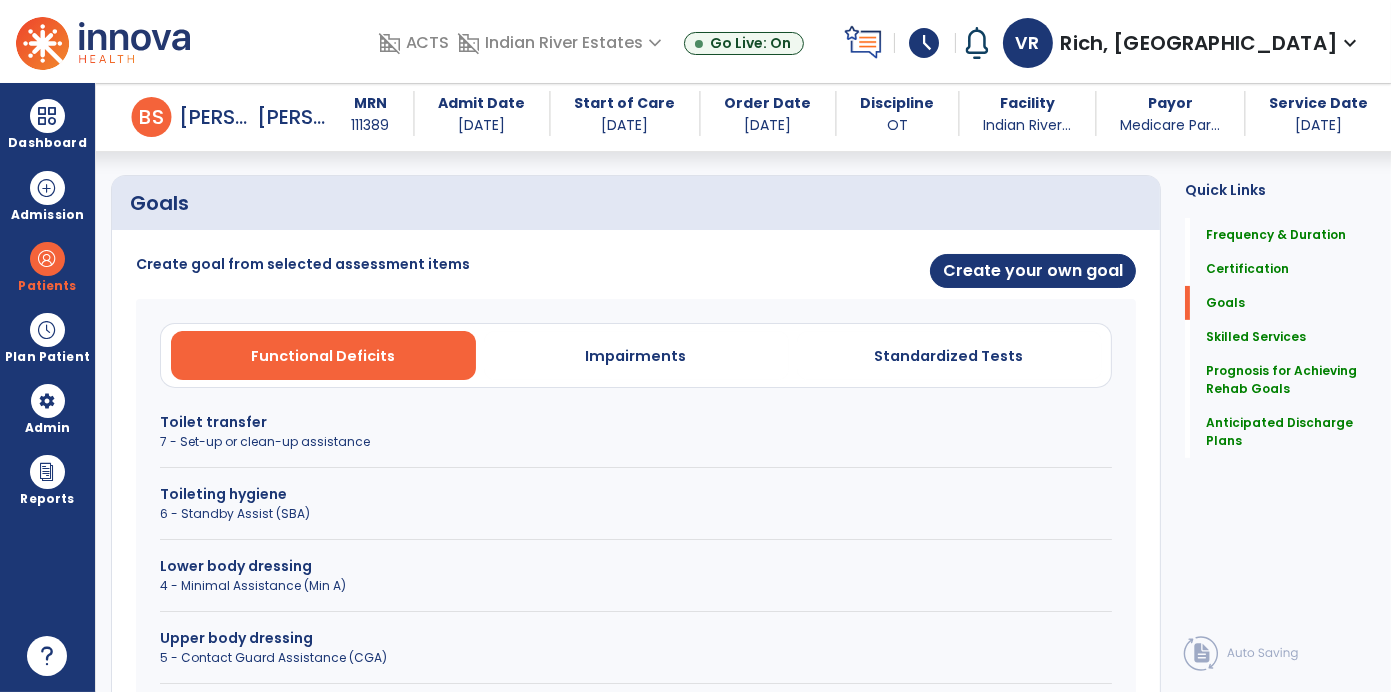 click on "Lower body dressing 4 - Minimal Assistance (Min A)" at bounding box center (636, 584) 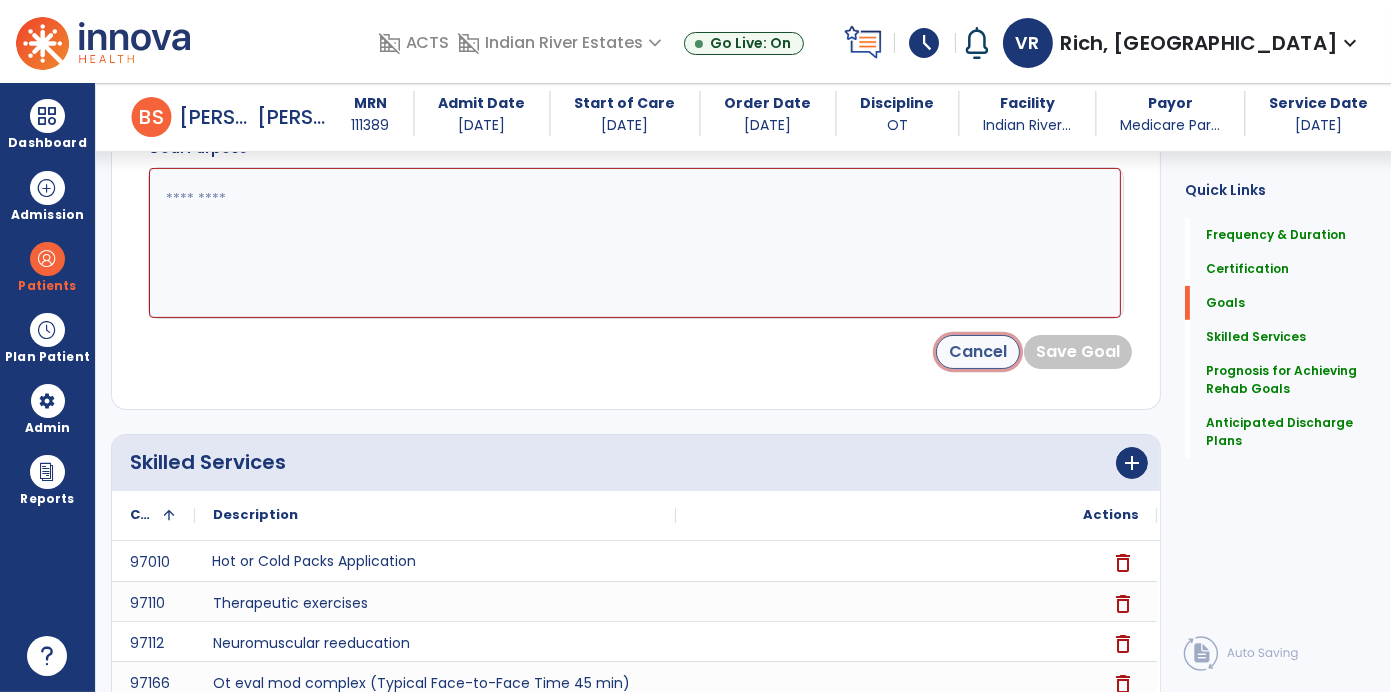 click on "Cancel" at bounding box center [978, 352] 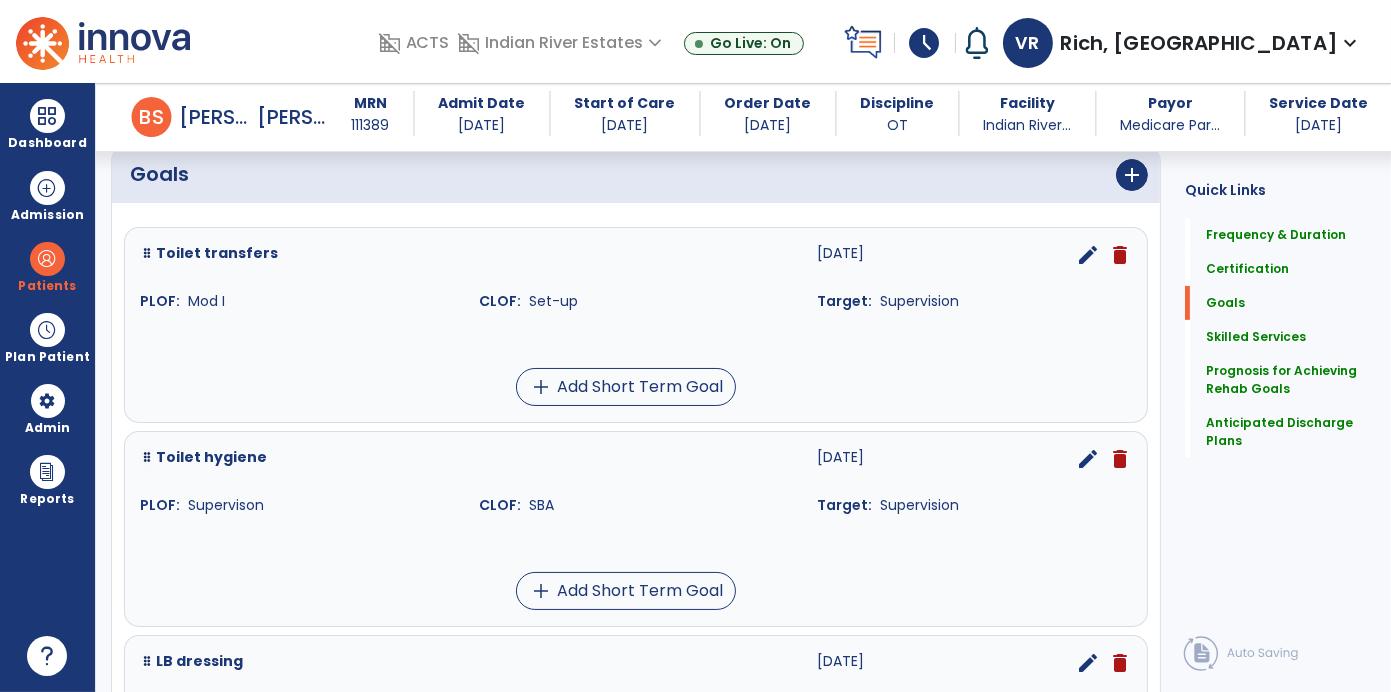 scroll, scrollTop: 435, scrollLeft: 0, axis: vertical 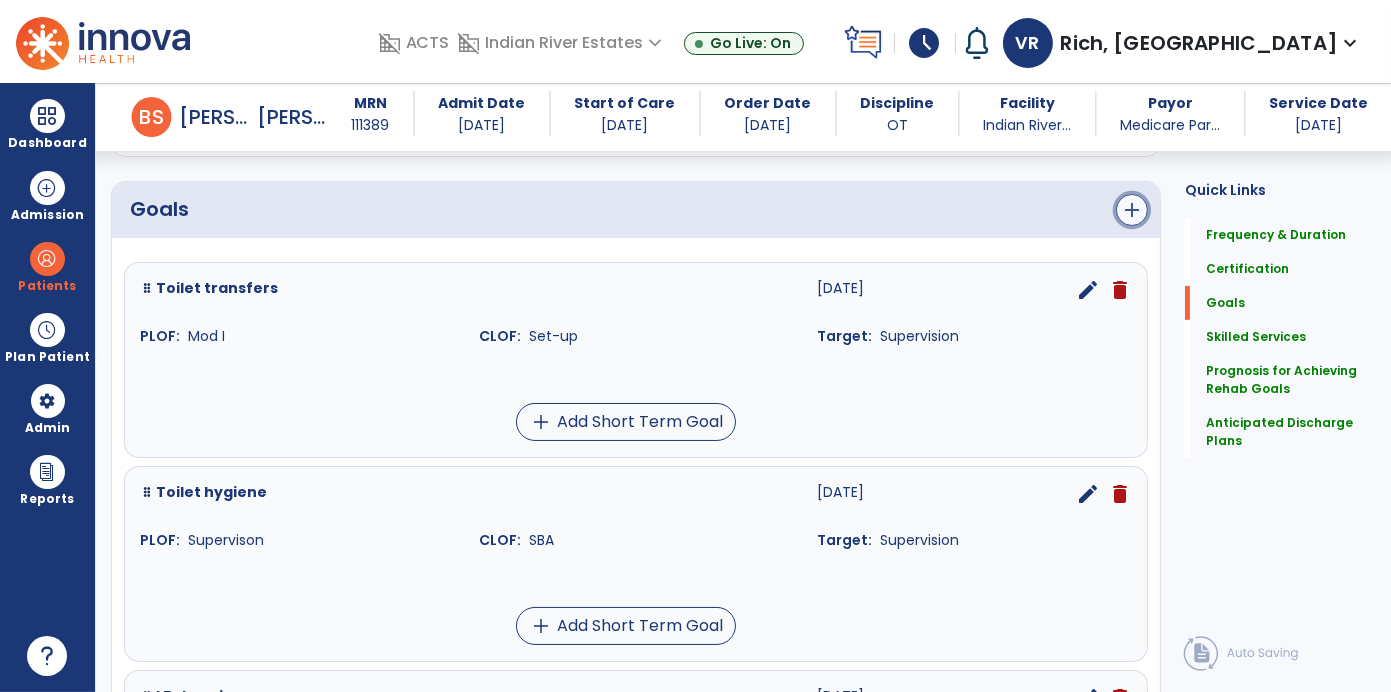 click on "add" at bounding box center [1132, 210] 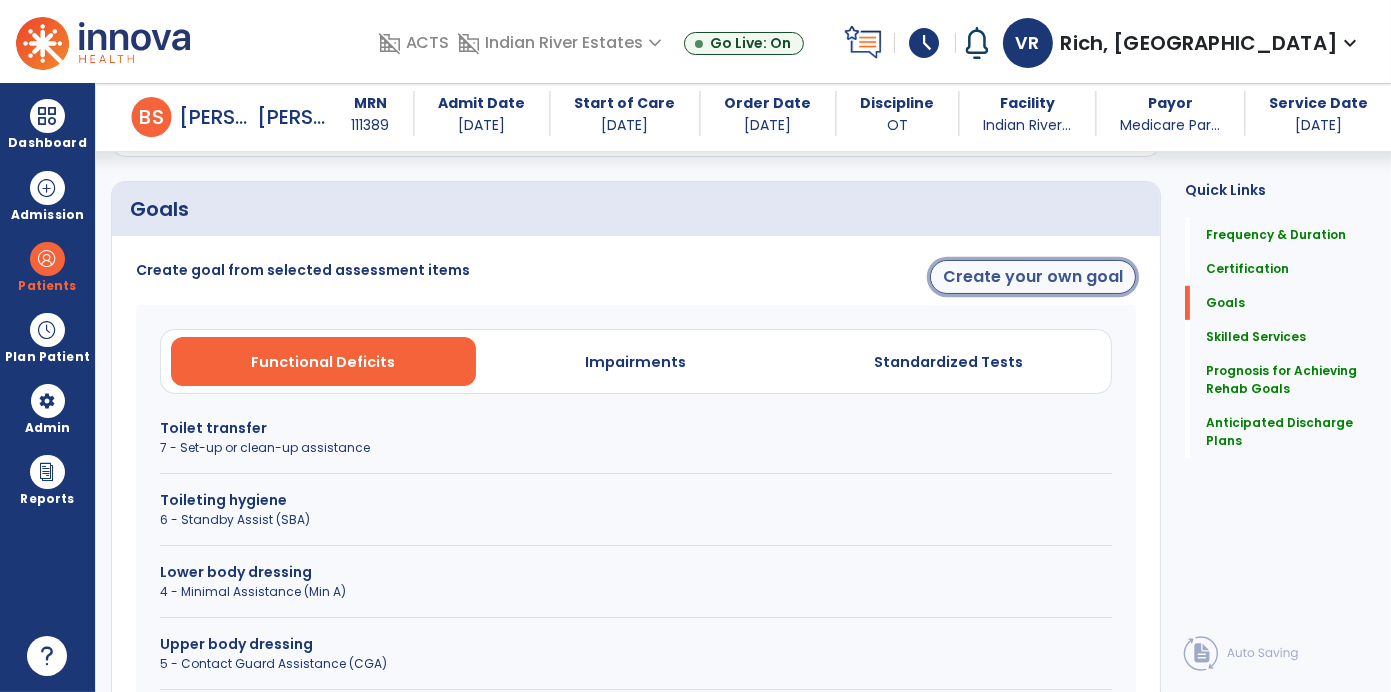 click on "Create your own goal" at bounding box center (1033, 277) 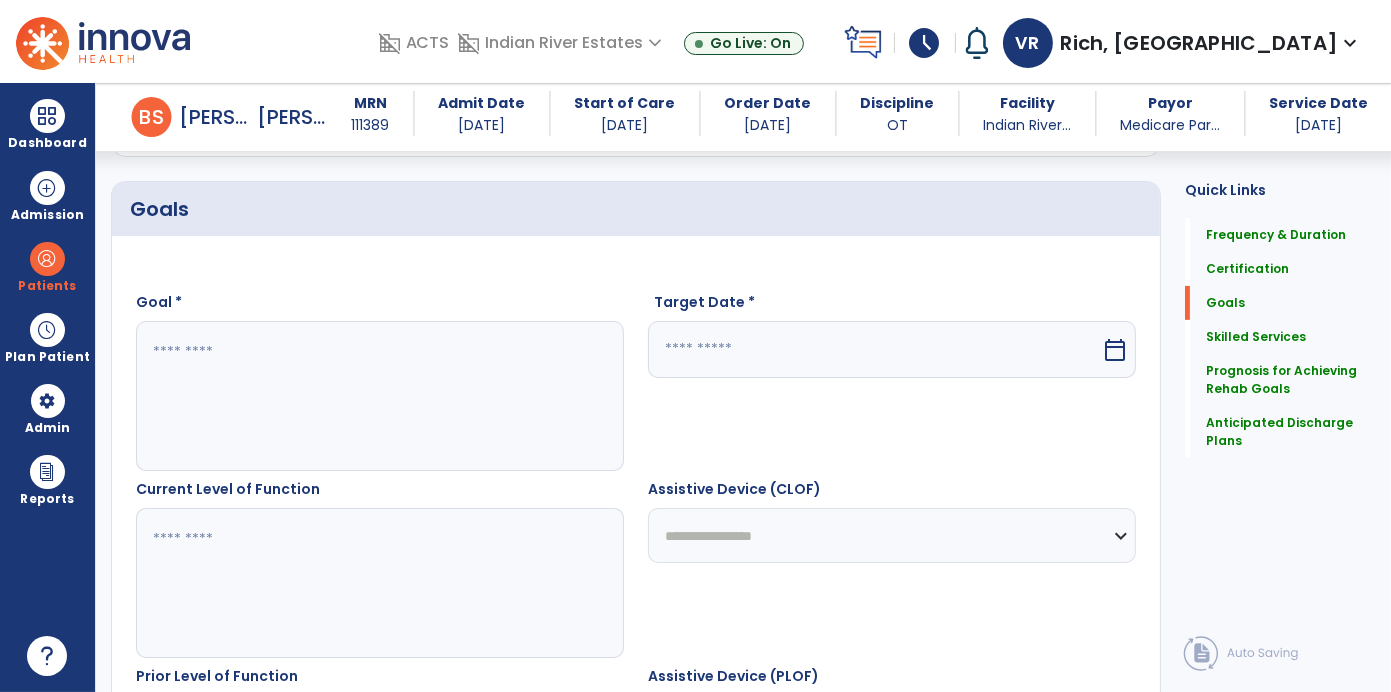 click at bounding box center [379, 396] 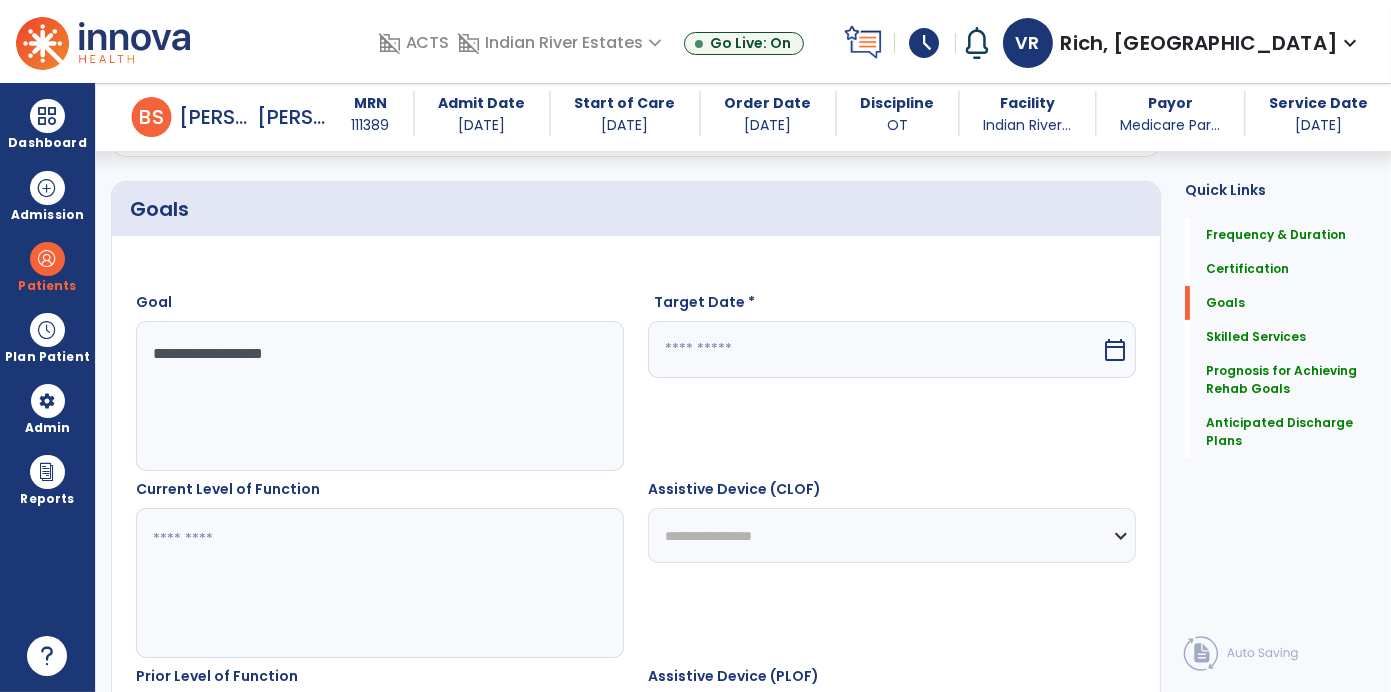 type on "**********" 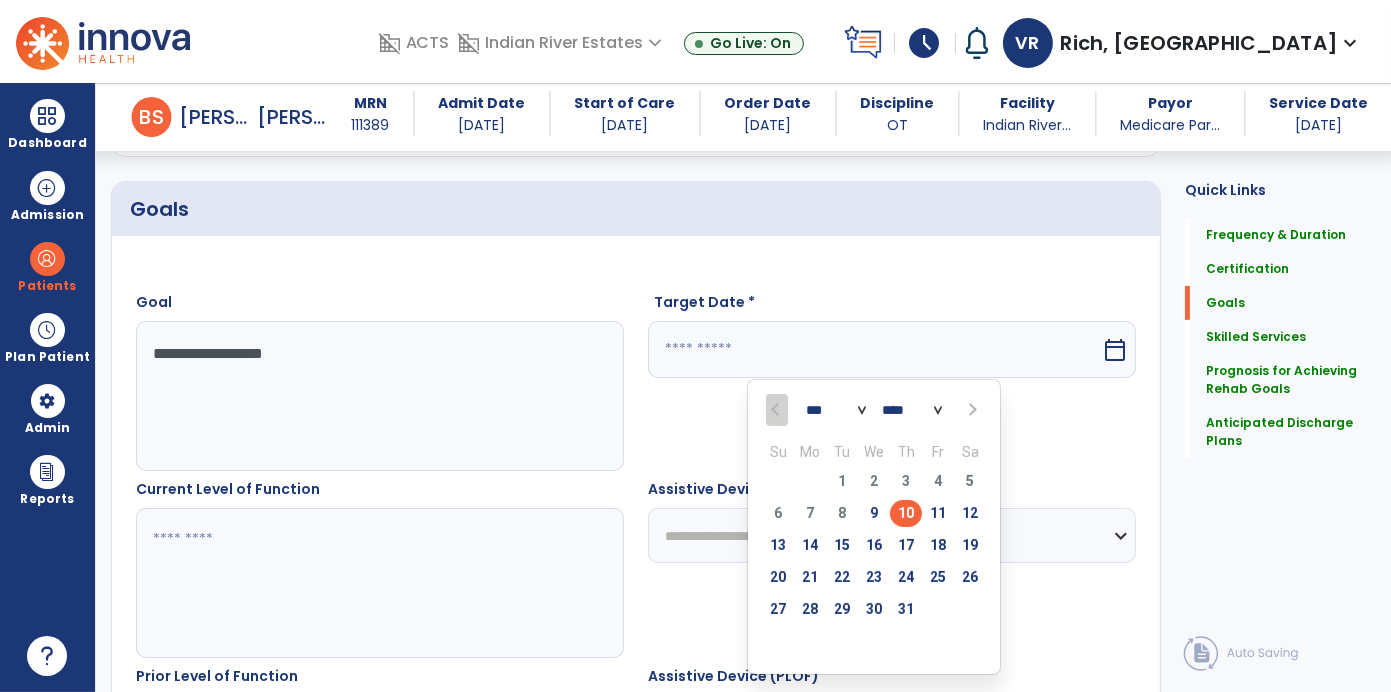 click on "*** *** ***" at bounding box center (836, 411) 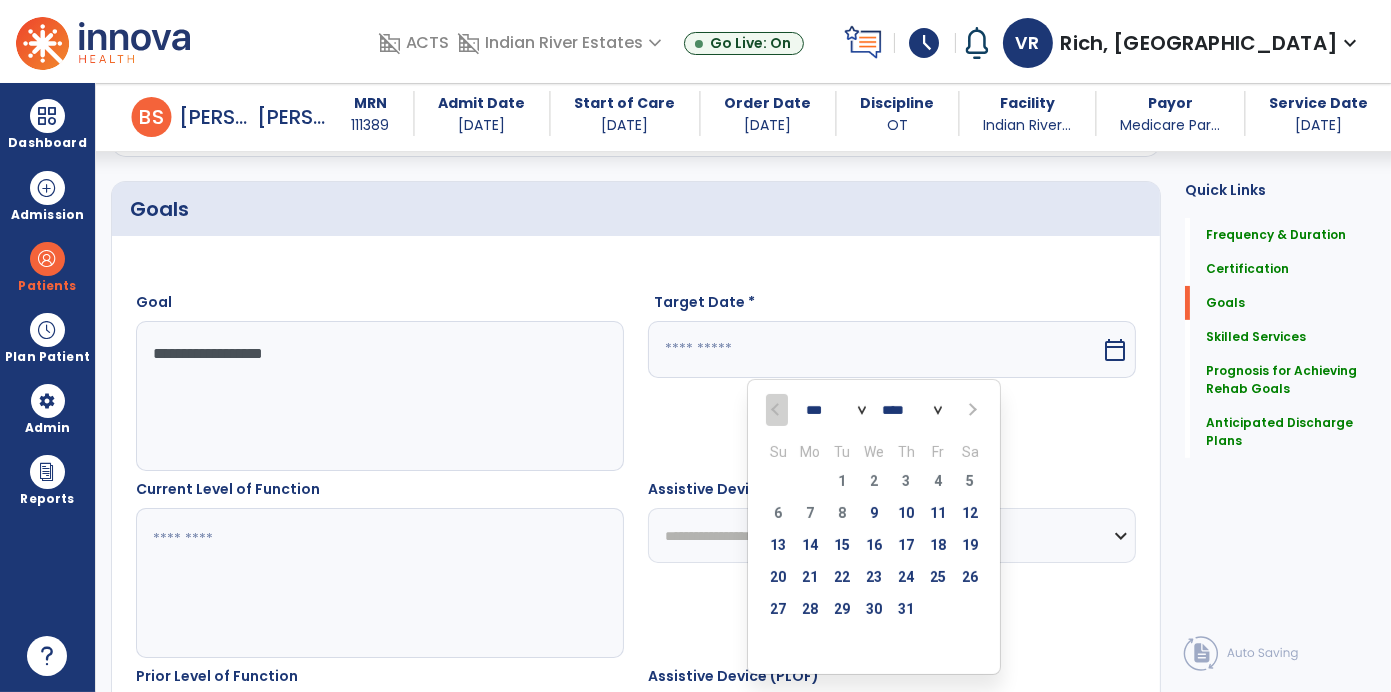 click on "*** *** ***" at bounding box center [836, 411] 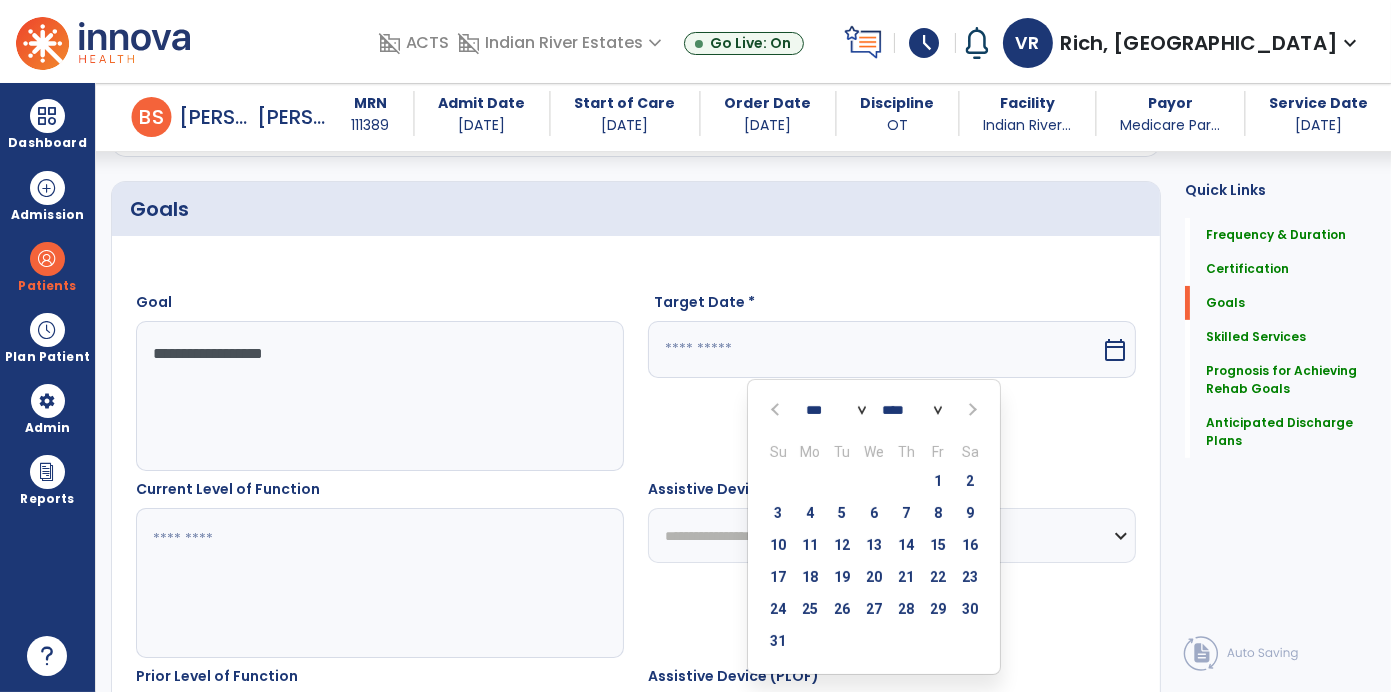 click on "*** *** ***" at bounding box center (836, 411) 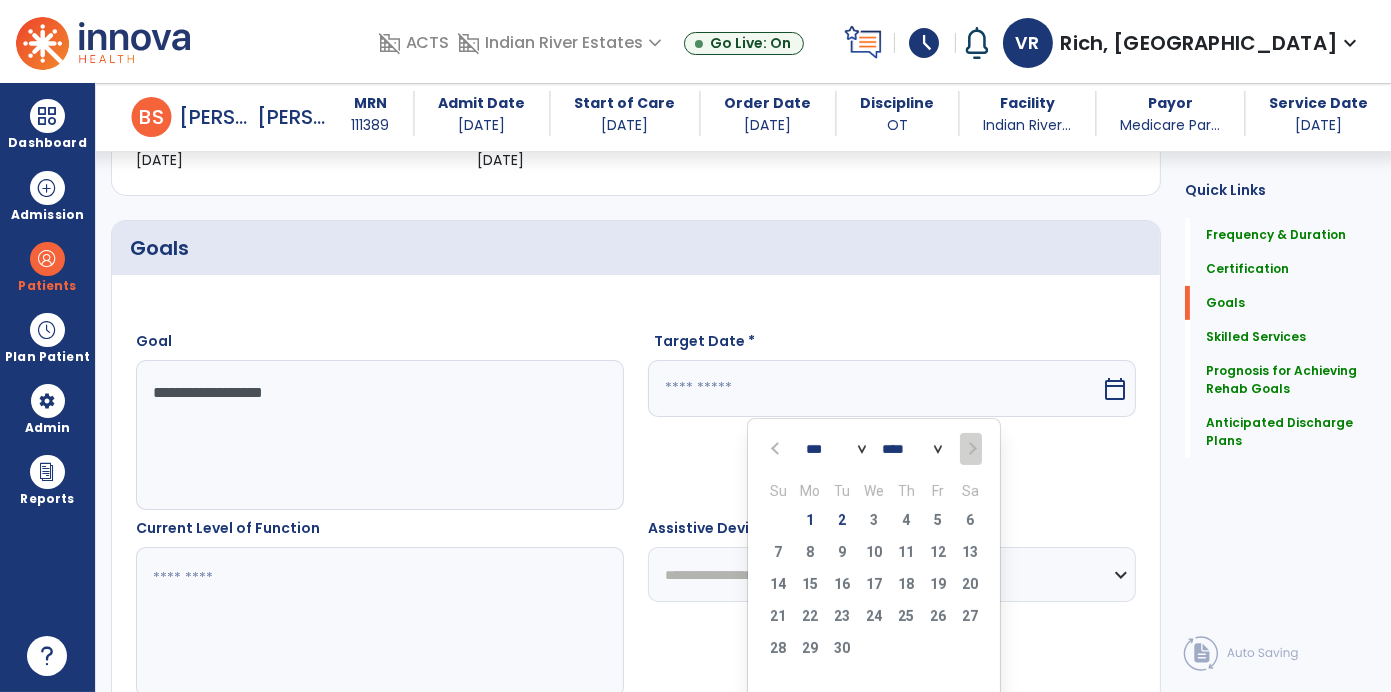 scroll, scrollTop: 396, scrollLeft: 0, axis: vertical 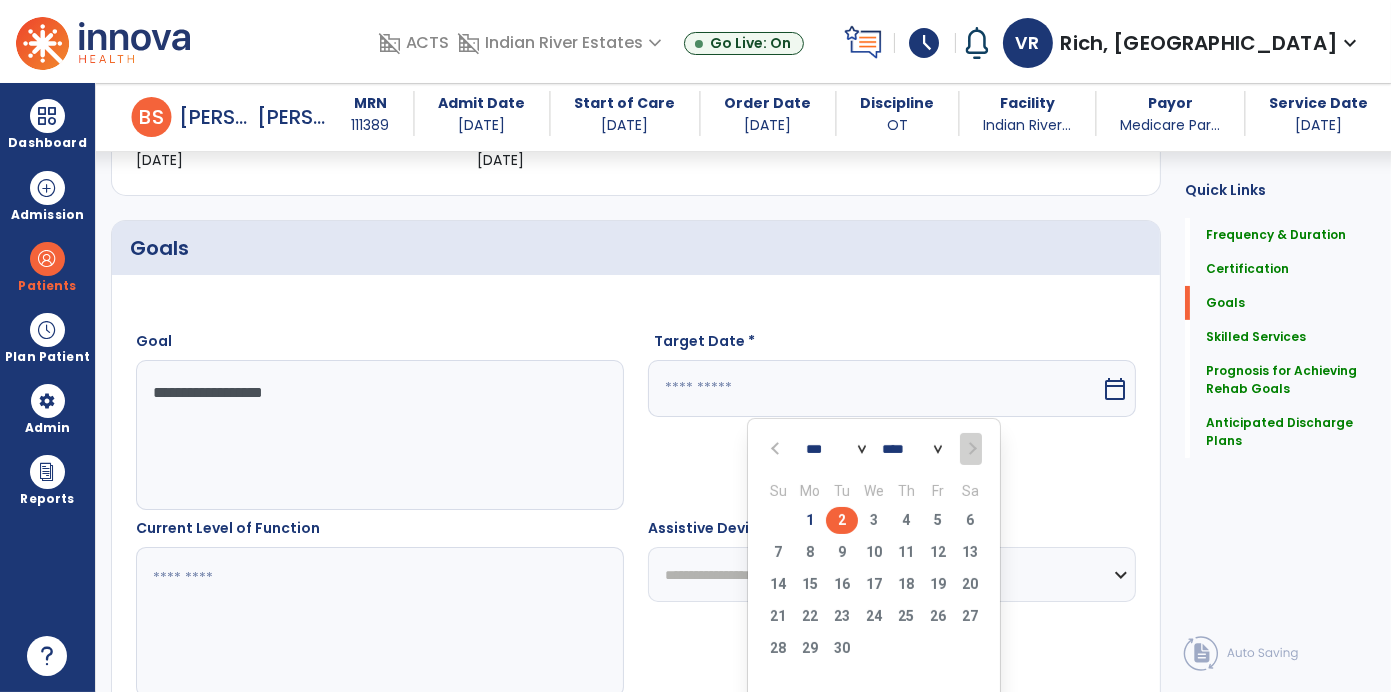 click on "2" at bounding box center [842, 520] 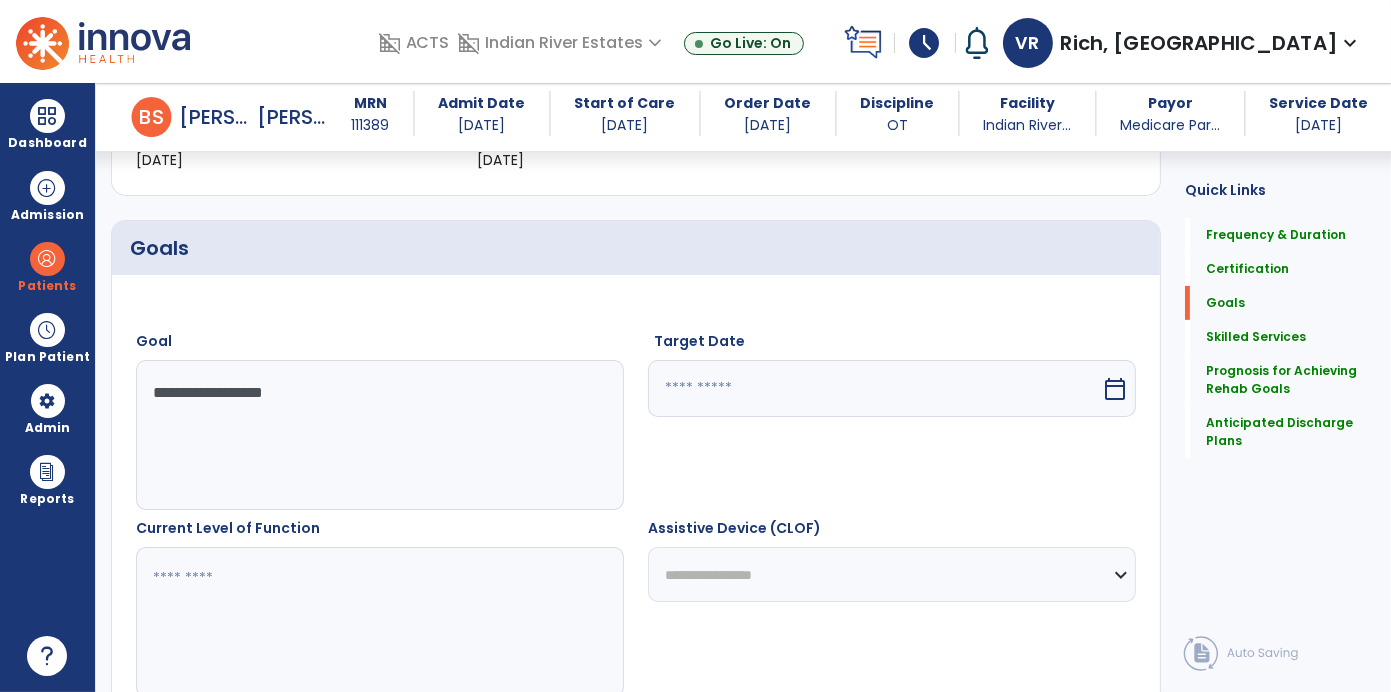 type on "********" 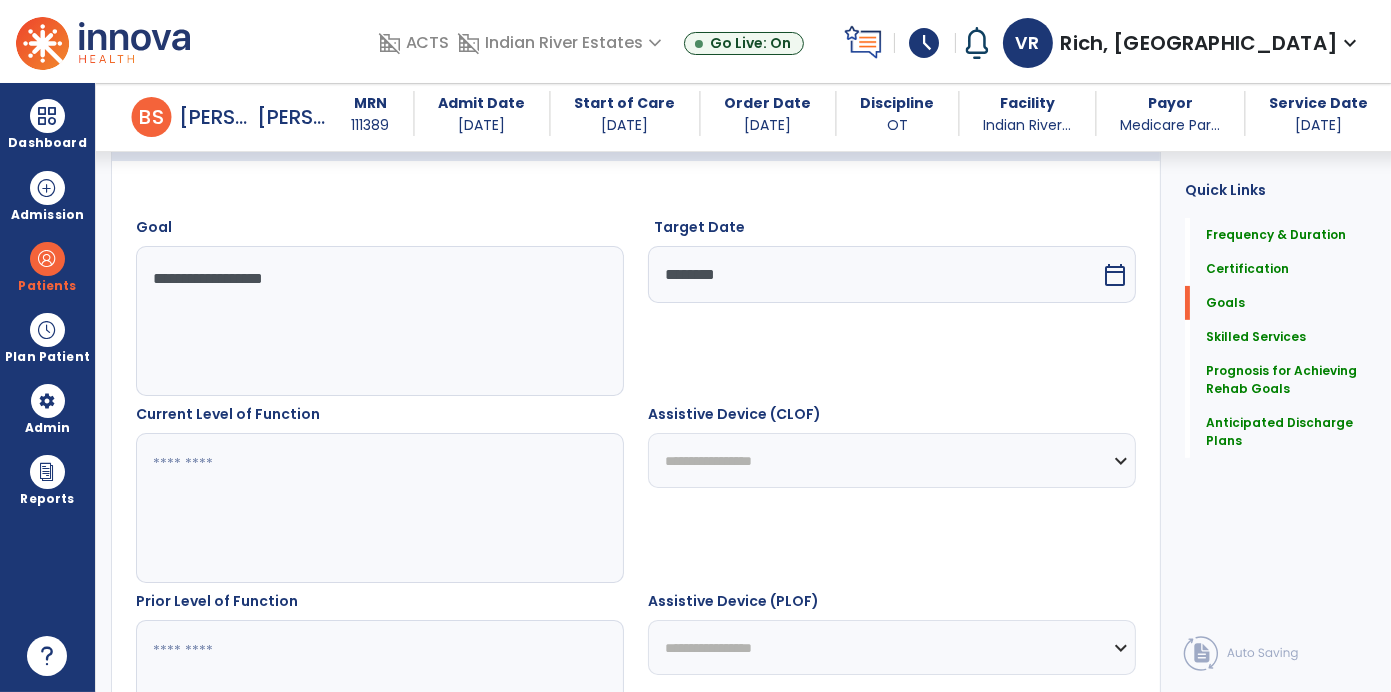 scroll, scrollTop: 501, scrollLeft: 0, axis: vertical 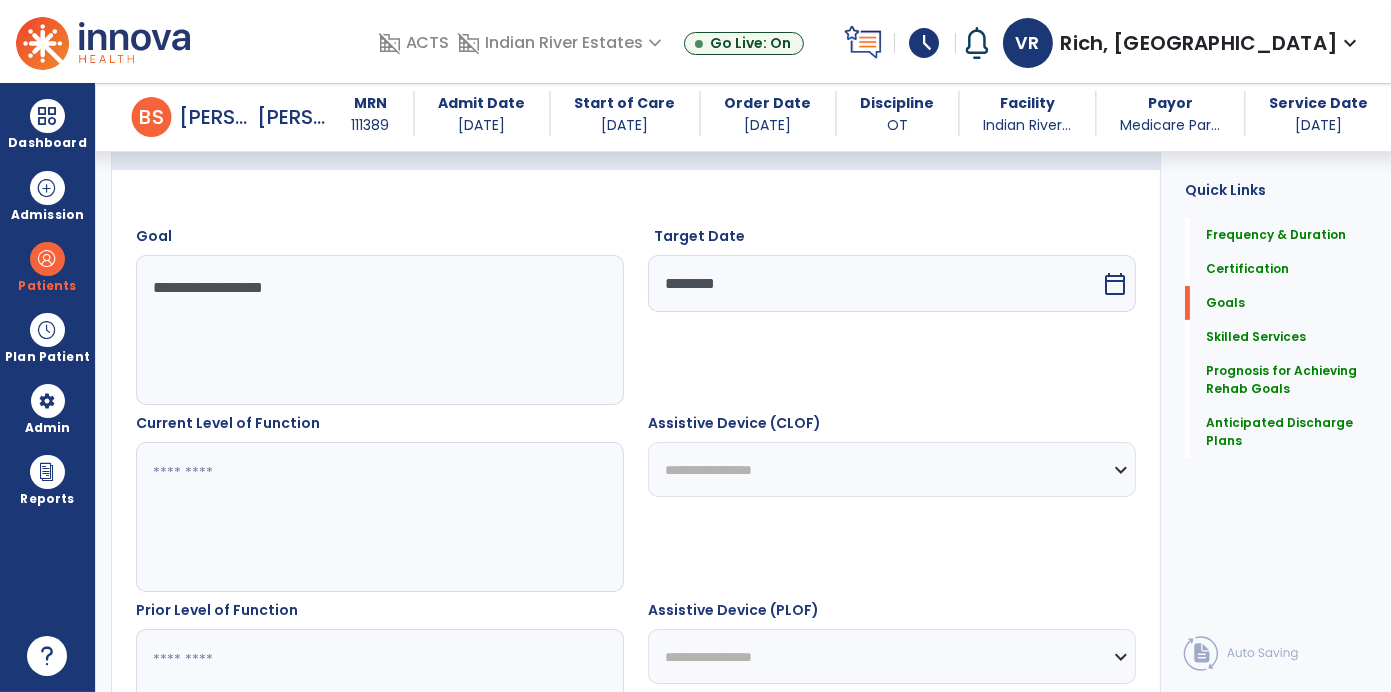 click at bounding box center (379, 517) 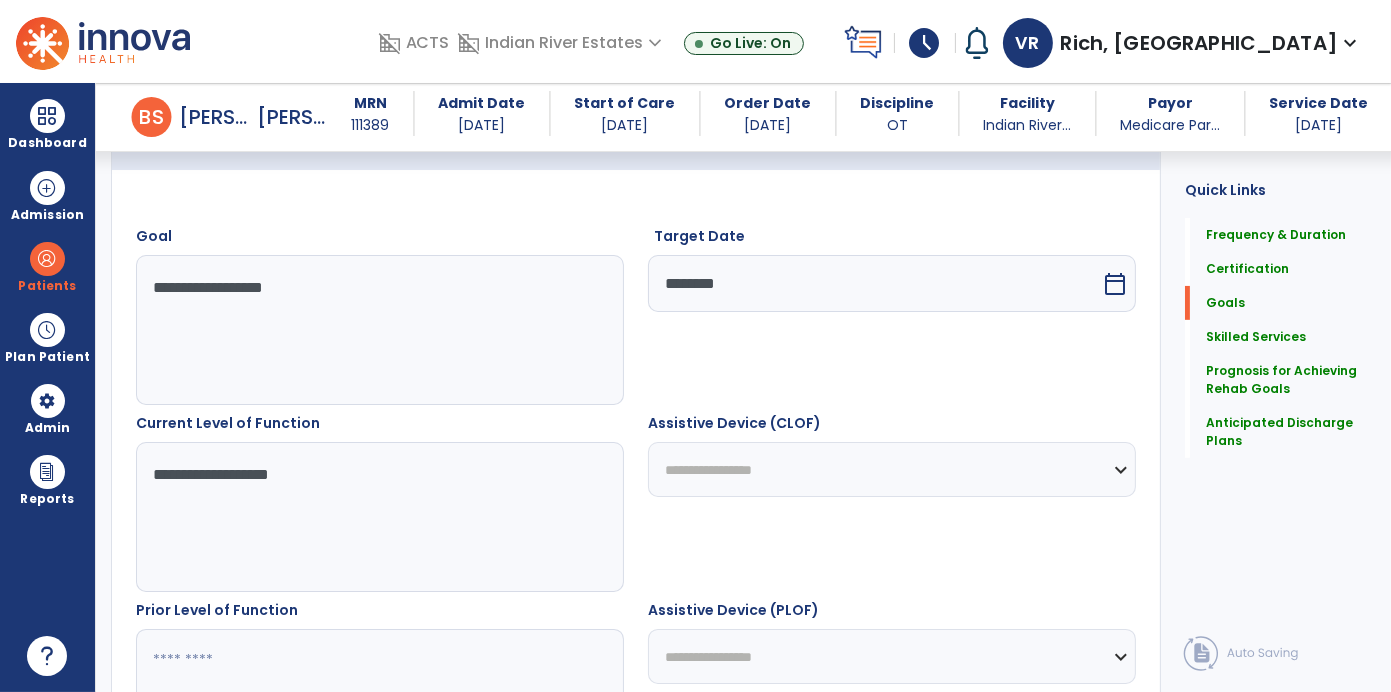 click on "**********" at bounding box center (379, 517) 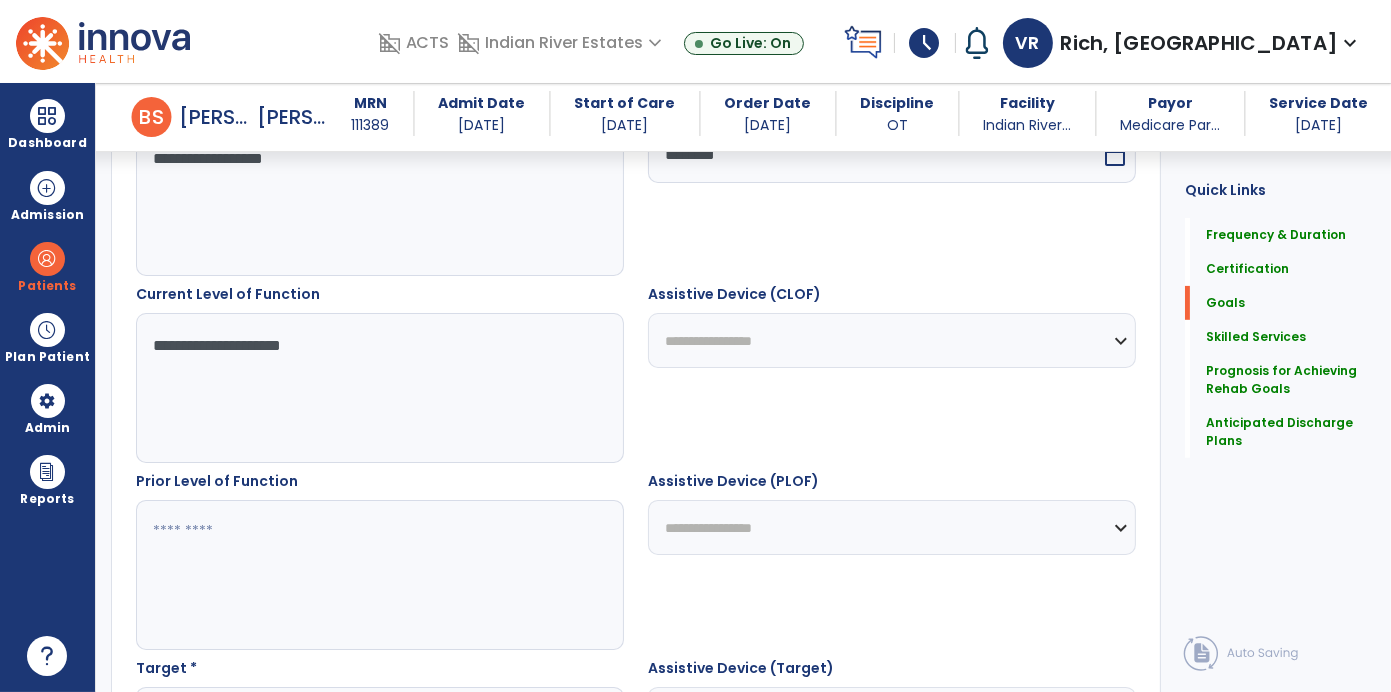 scroll, scrollTop: 626, scrollLeft: 0, axis: vertical 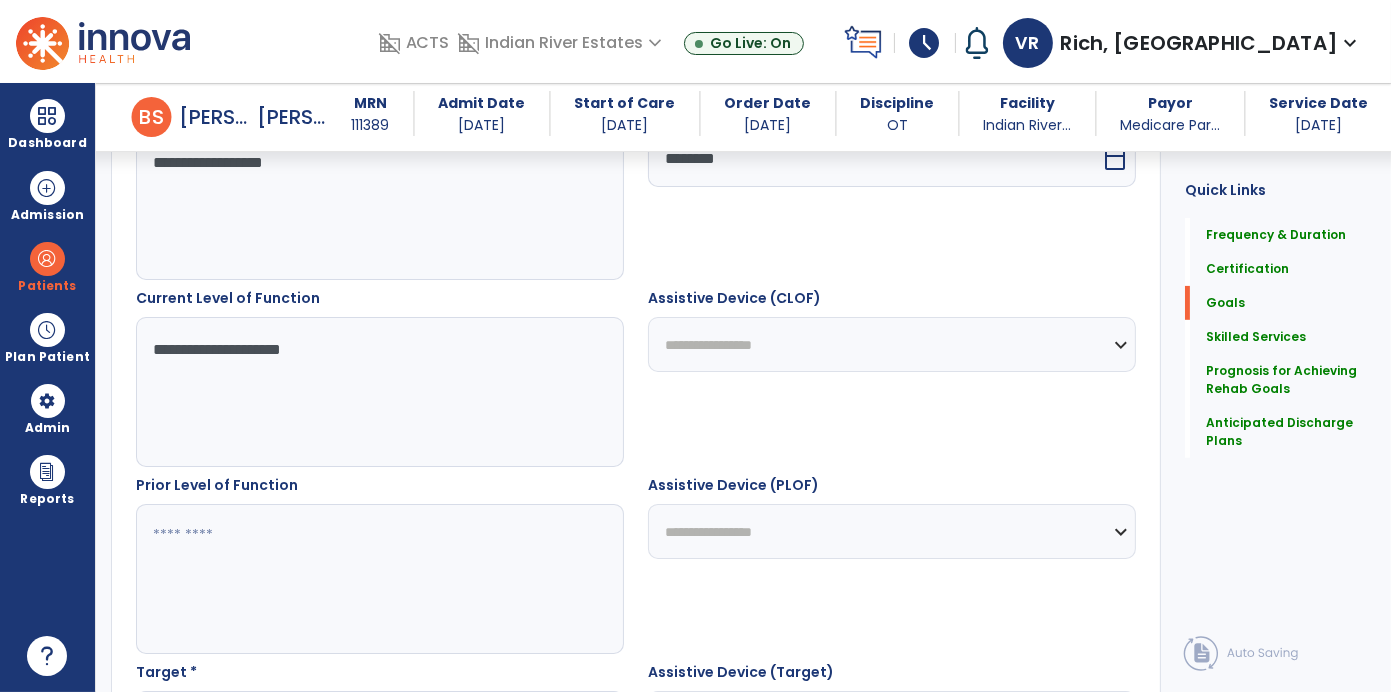 type on "**********" 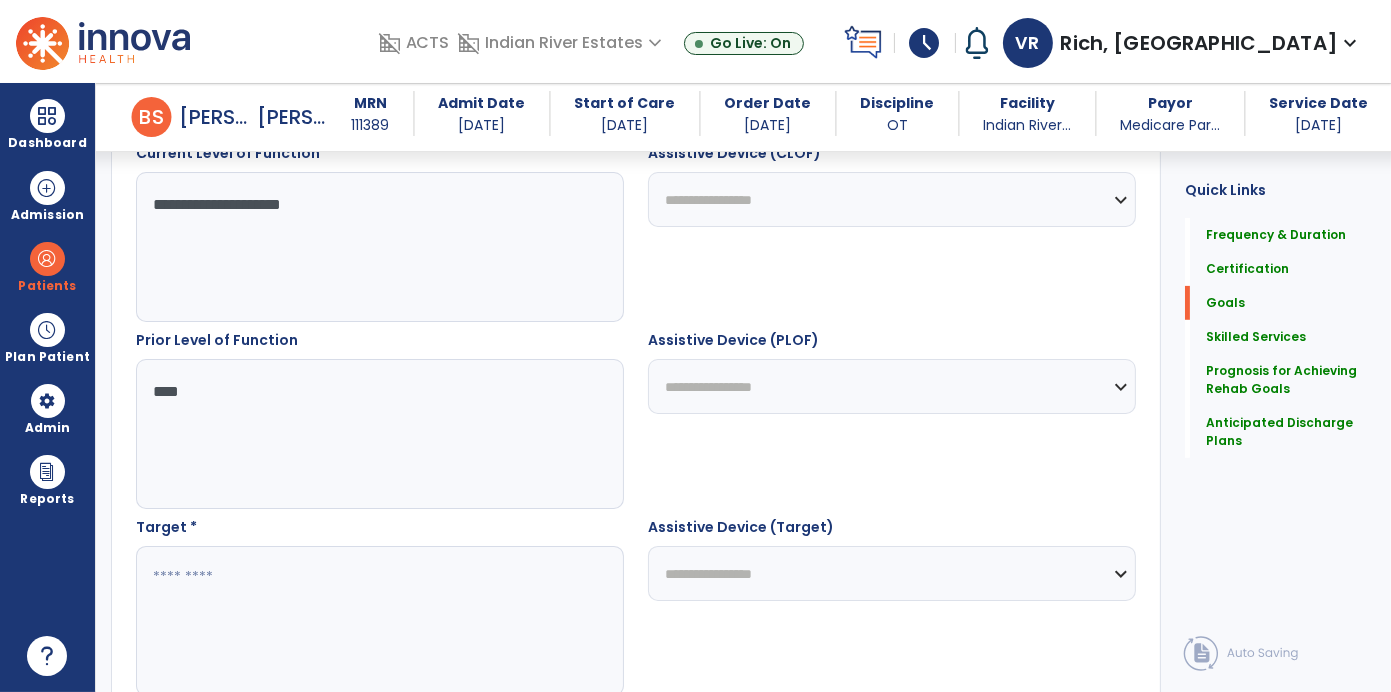 scroll, scrollTop: 784, scrollLeft: 0, axis: vertical 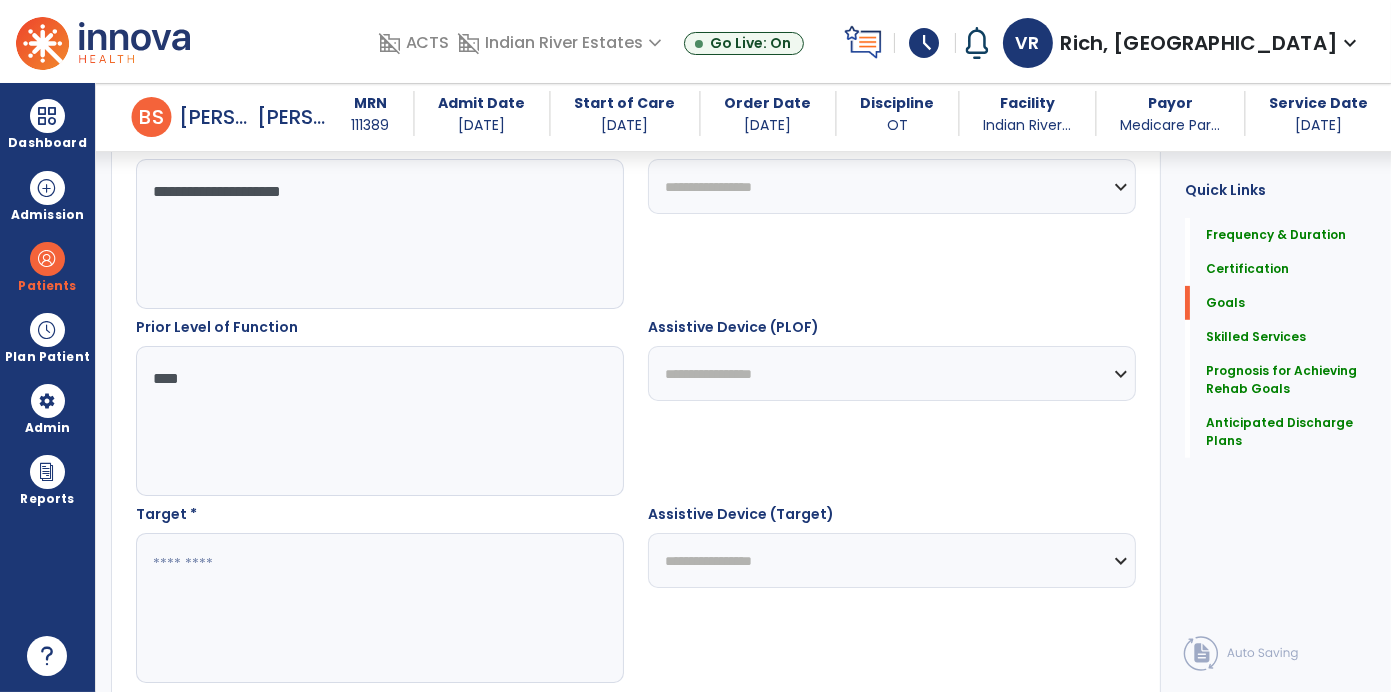 type on "***" 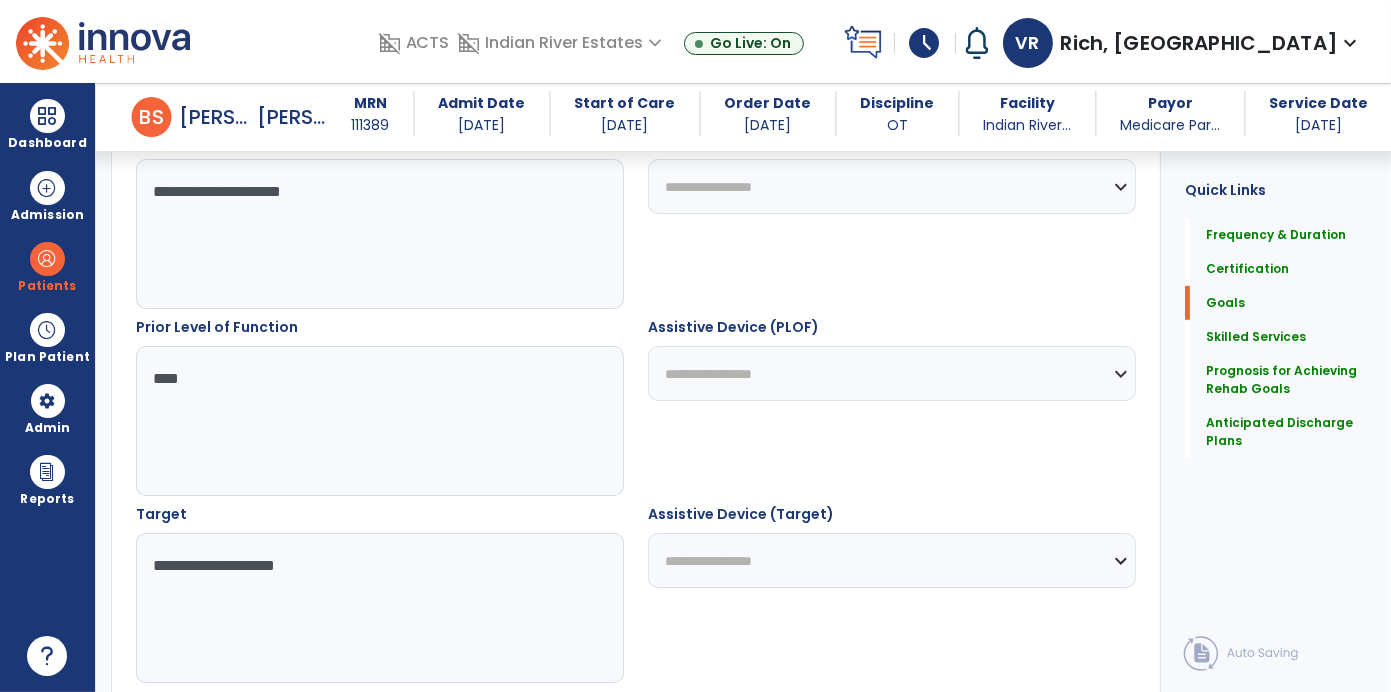 click on "**********" at bounding box center (379, 608) 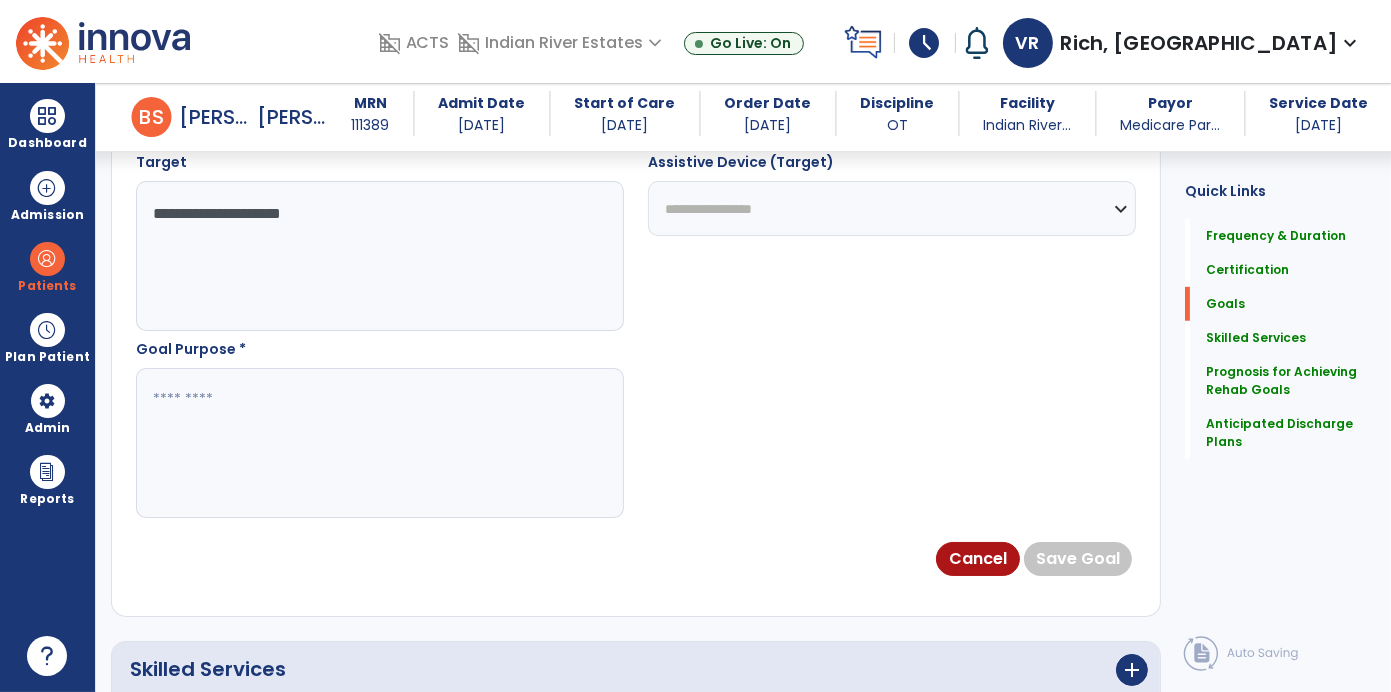 scroll, scrollTop: 1142, scrollLeft: 0, axis: vertical 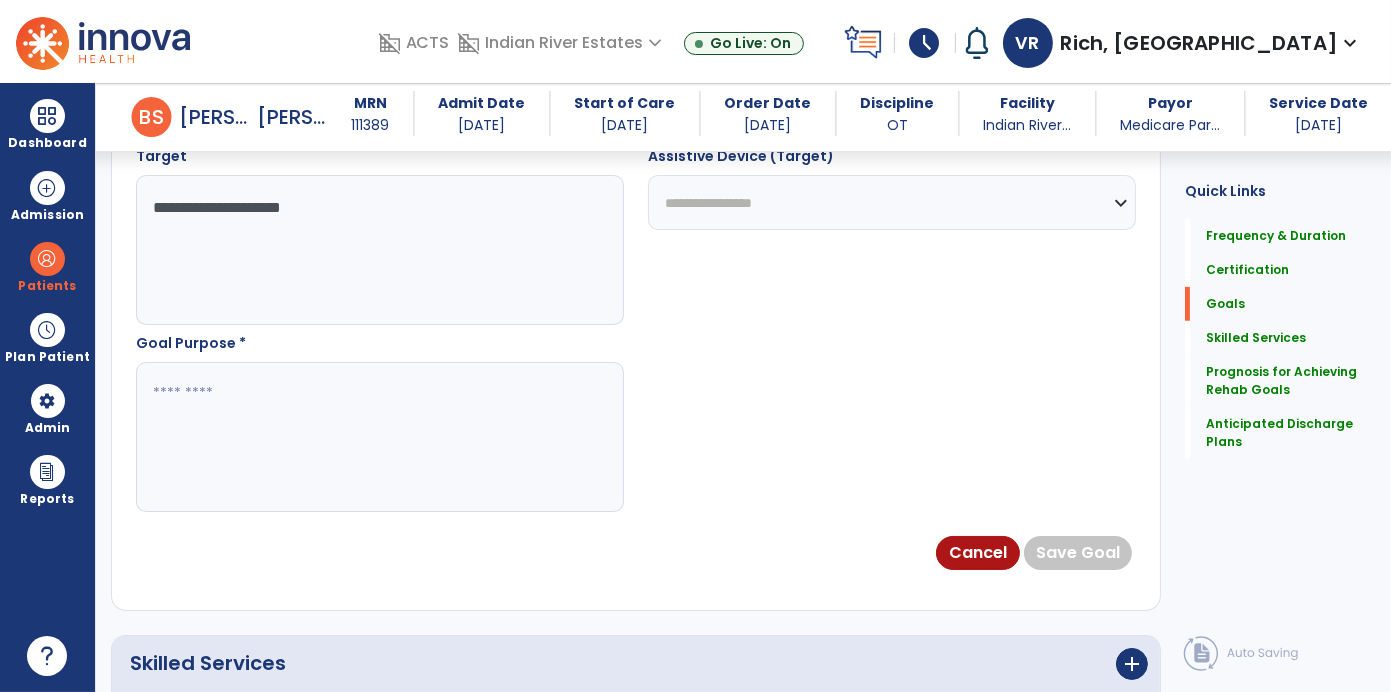 type on "**********" 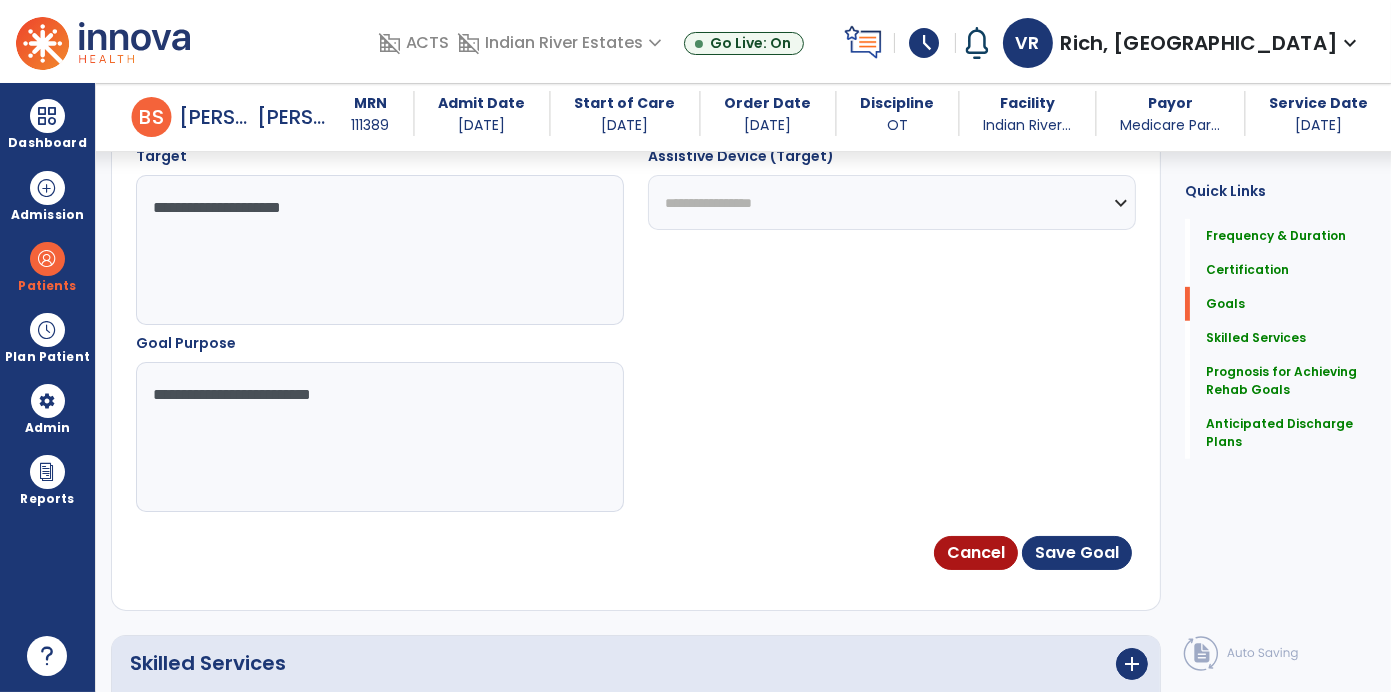 type on "**********" 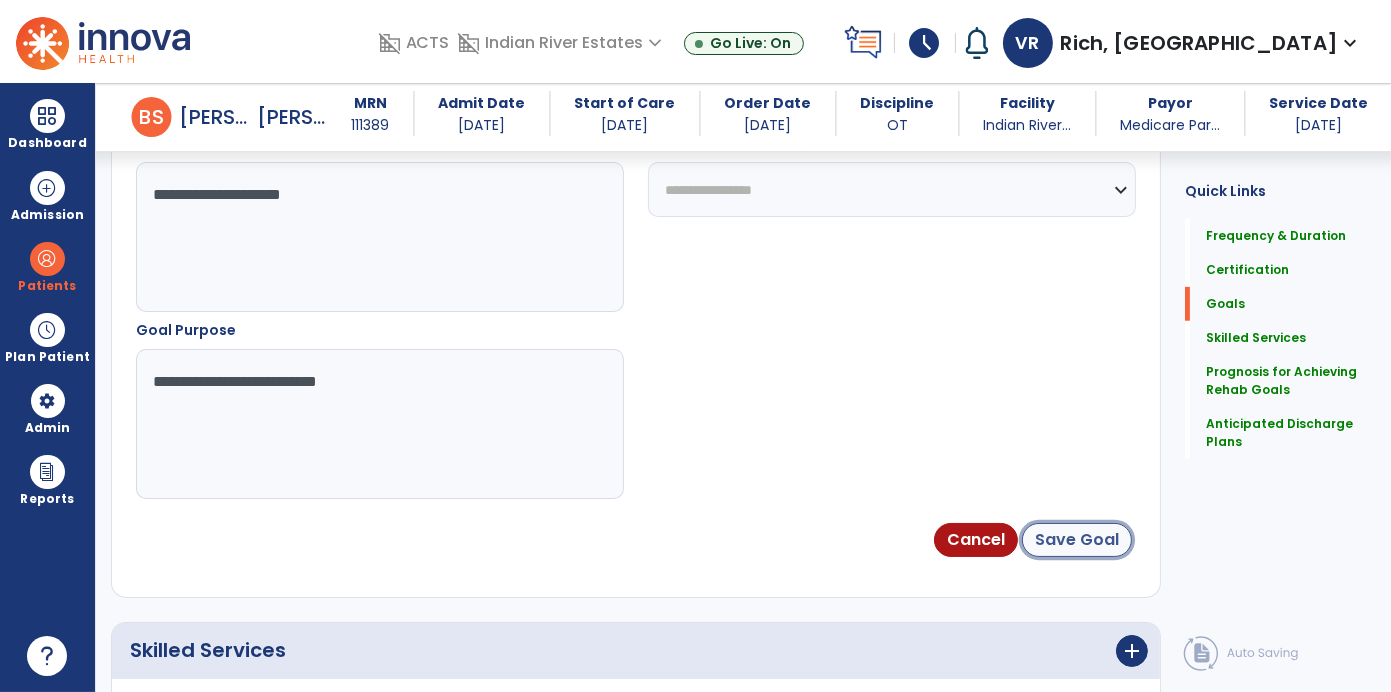 click on "Save Goal" at bounding box center [1077, 540] 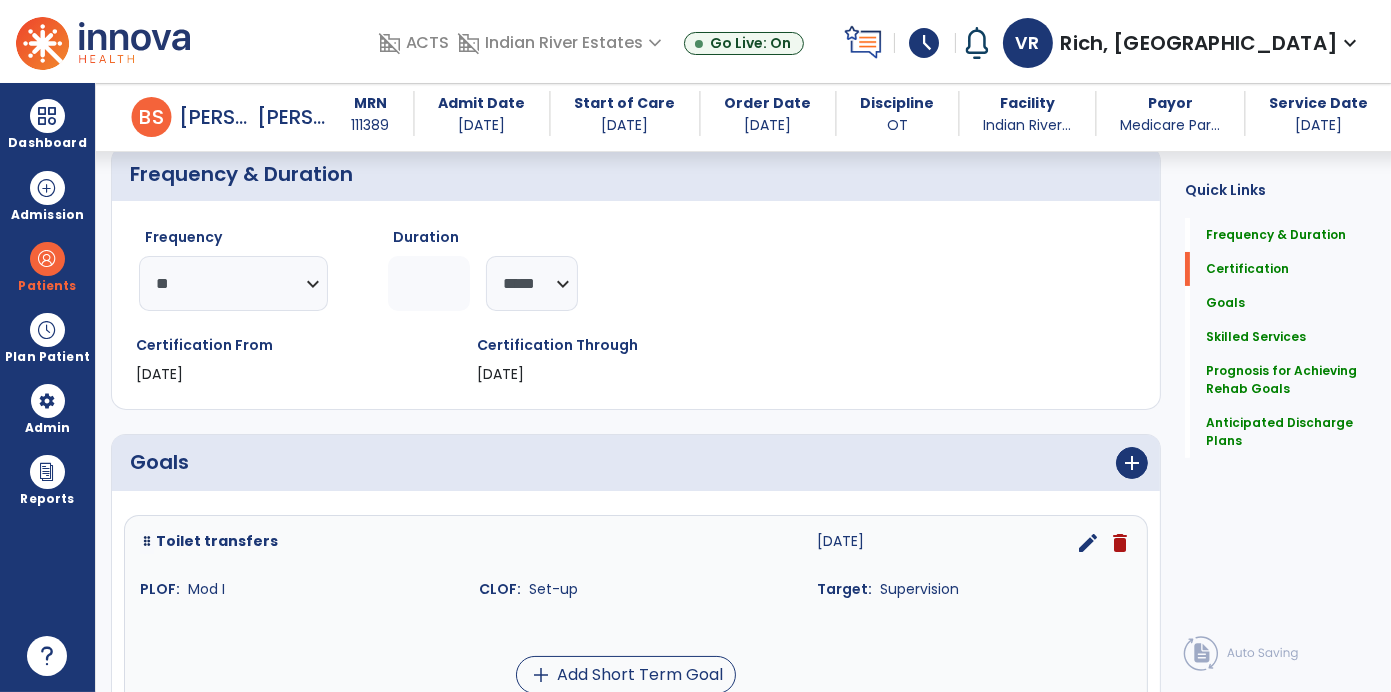scroll, scrollTop: 184, scrollLeft: 0, axis: vertical 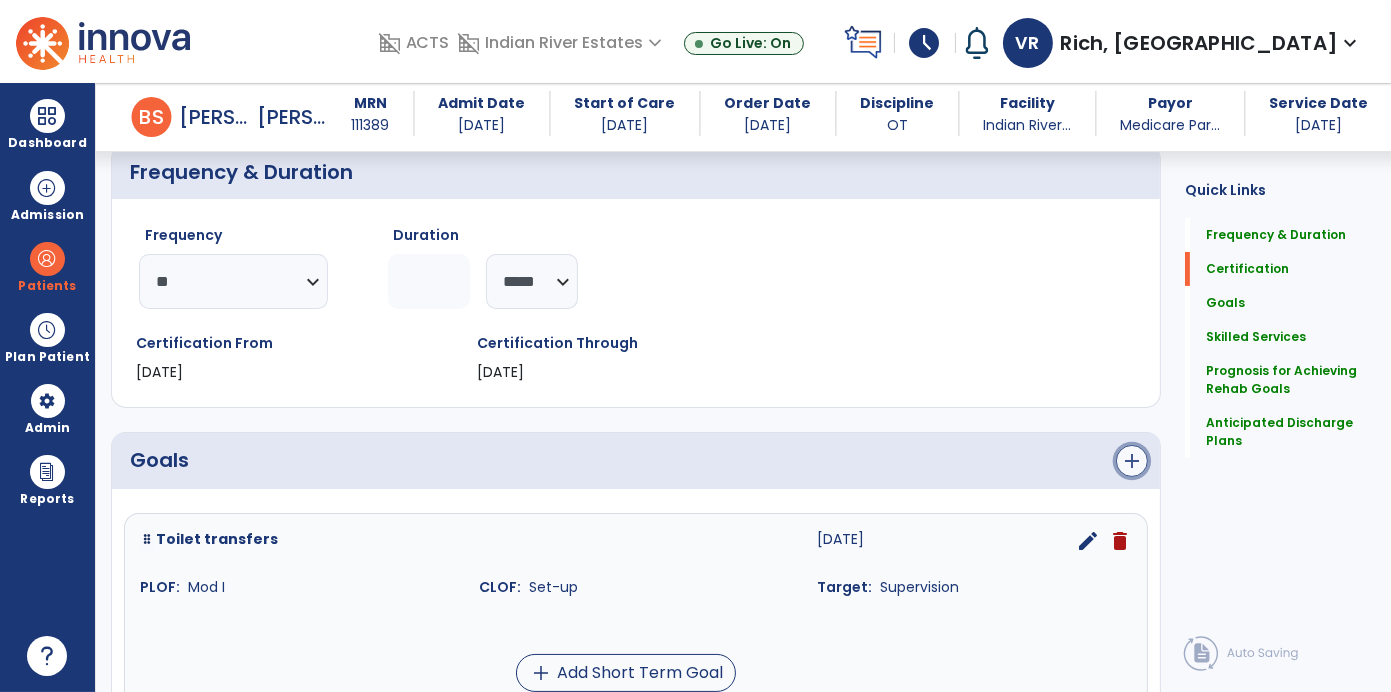 click on "add" at bounding box center (1132, 461) 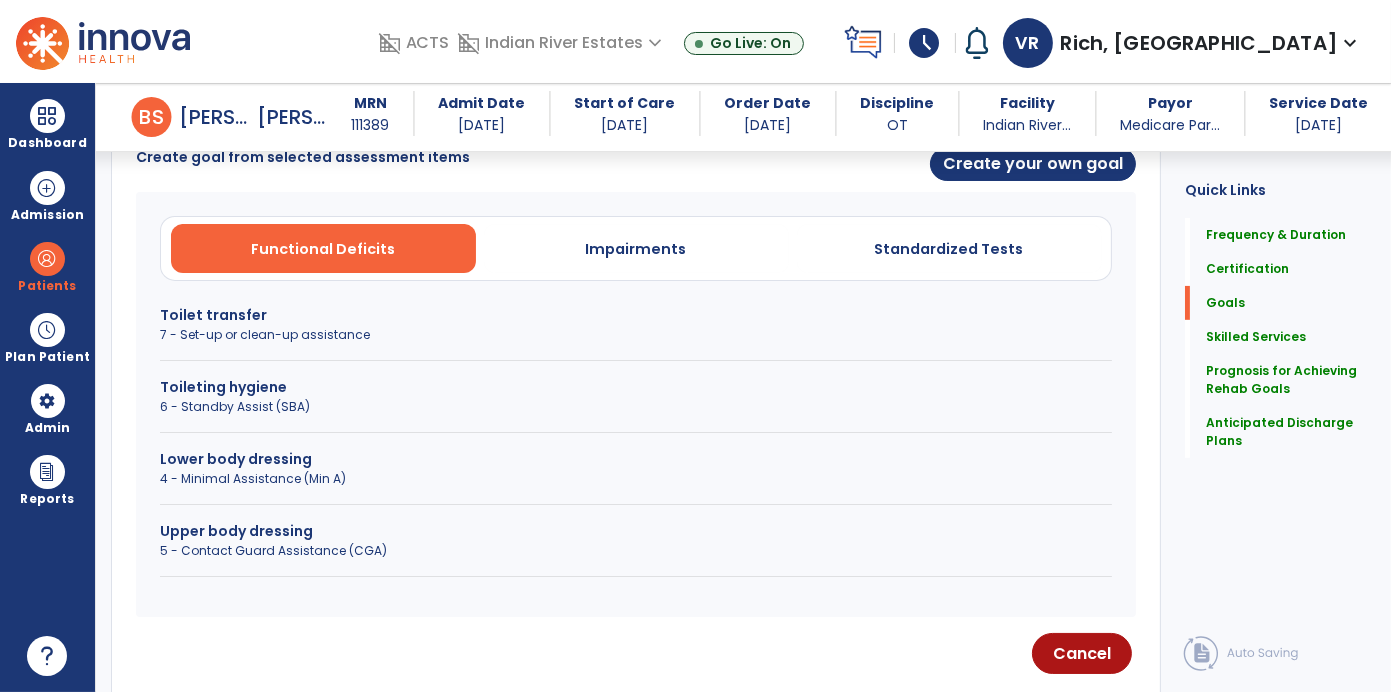 scroll, scrollTop: 559, scrollLeft: 0, axis: vertical 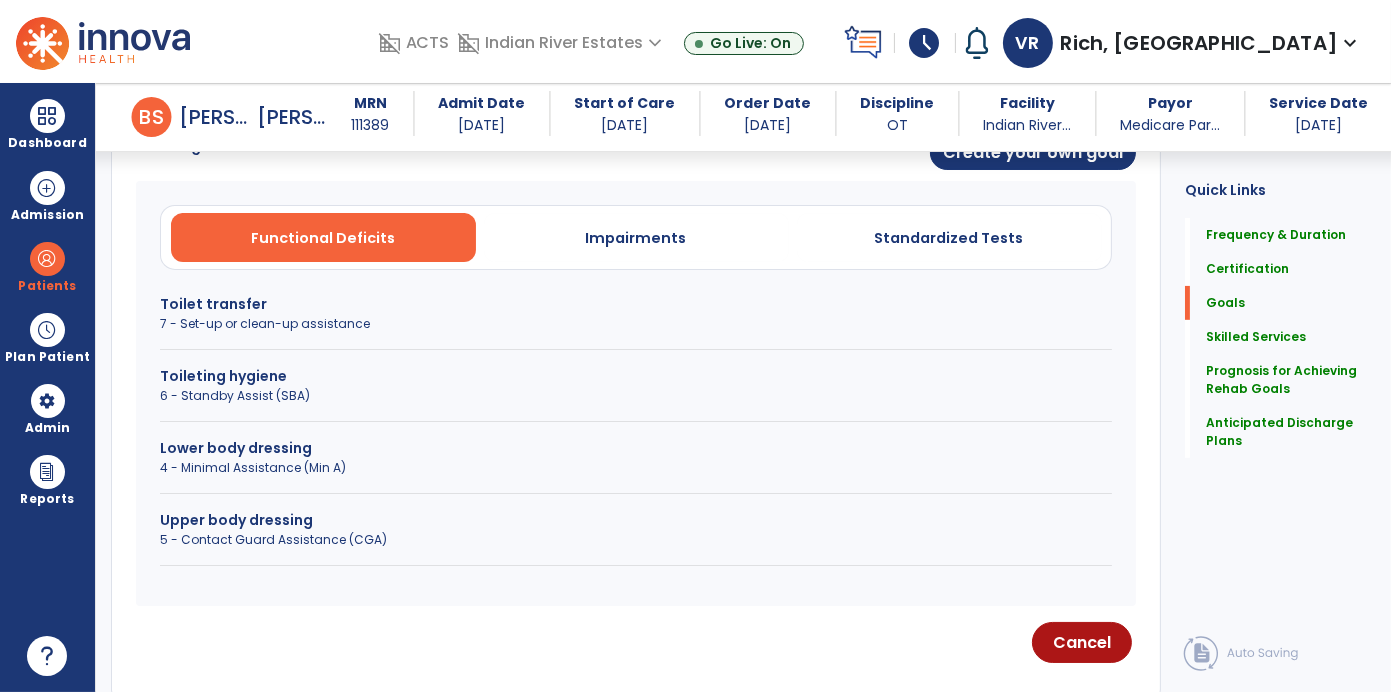 click on "Upper body dressing 5 - Contact Guard Assistance (CGA)" at bounding box center [636, 538] 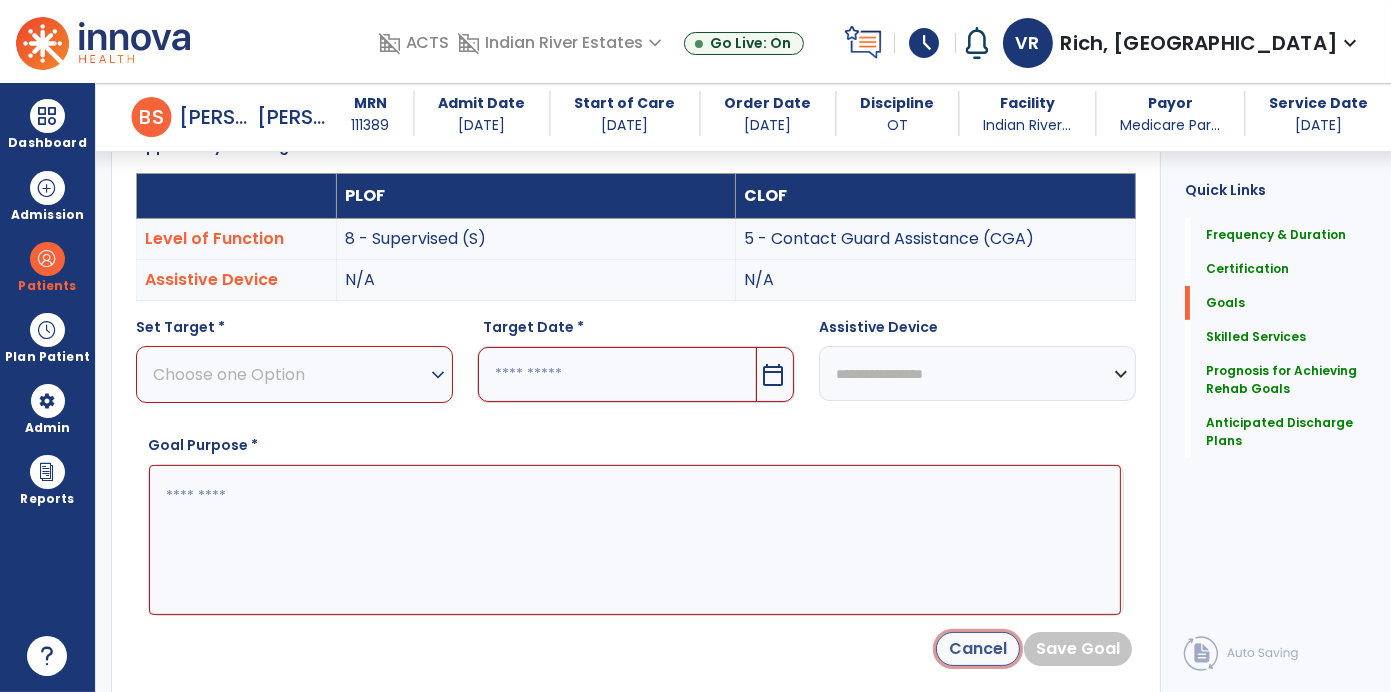 click on "Cancel" at bounding box center (978, 649) 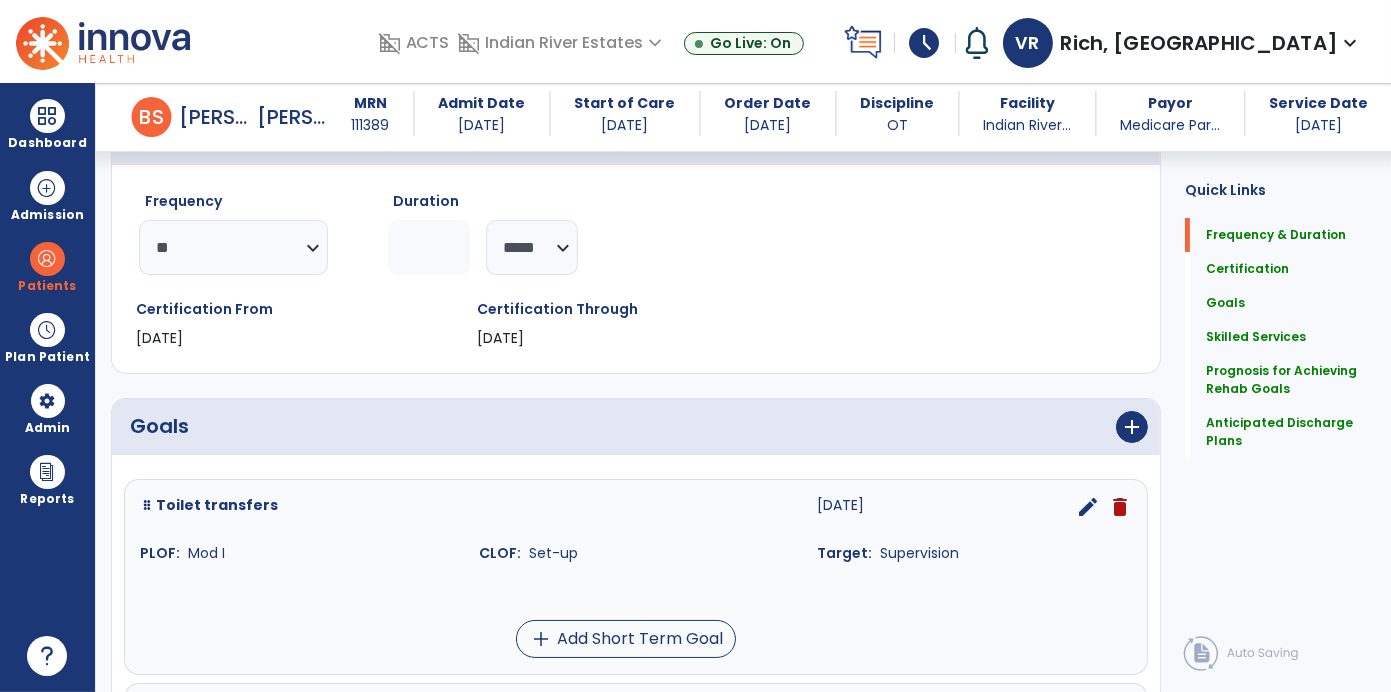 scroll, scrollTop: 216, scrollLeft: 0, axis: vertical 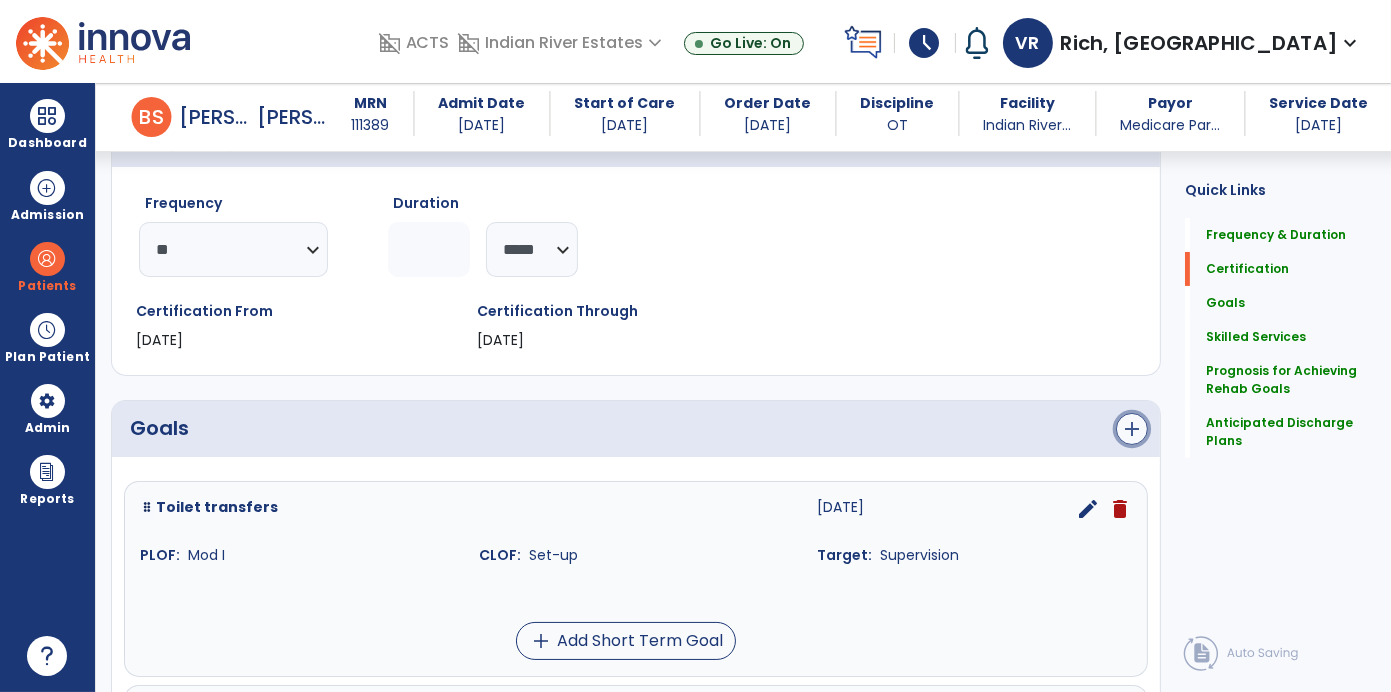 click on "add" at bounding box center [1132, 429] 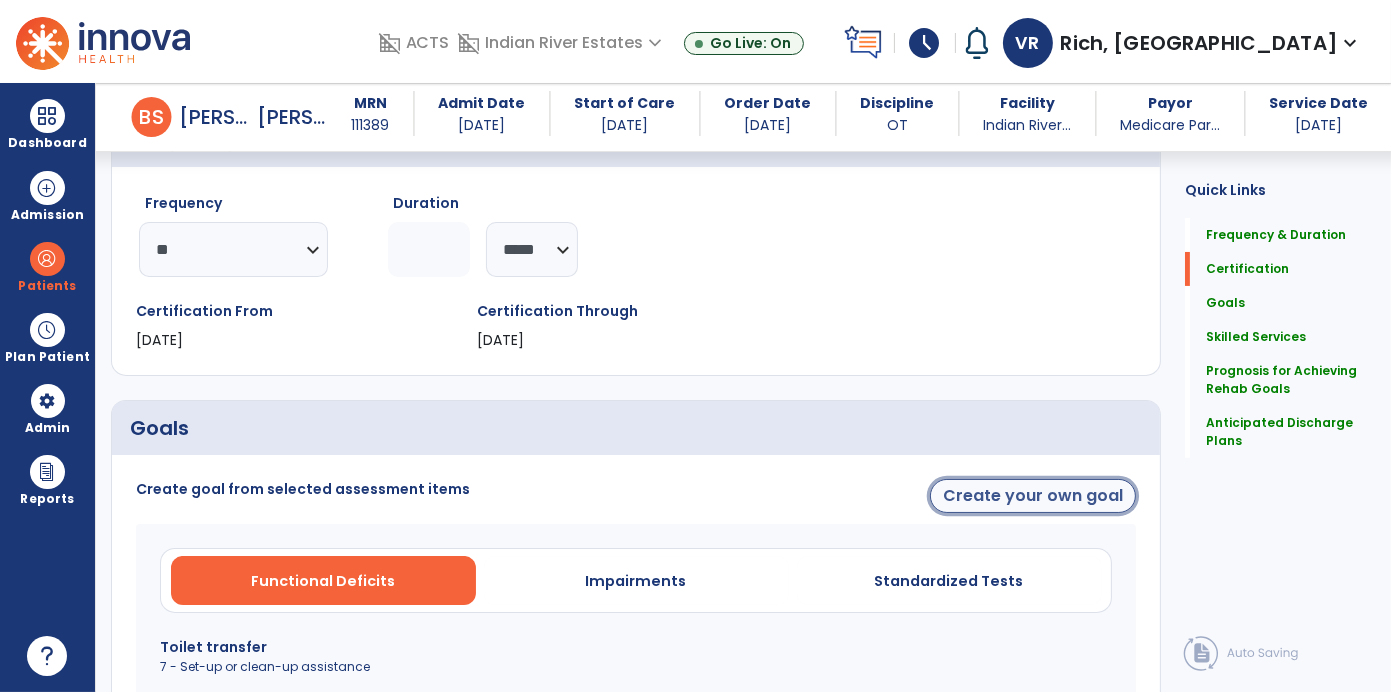 click on "Create your own goal" at bounding box center (1033, 496) 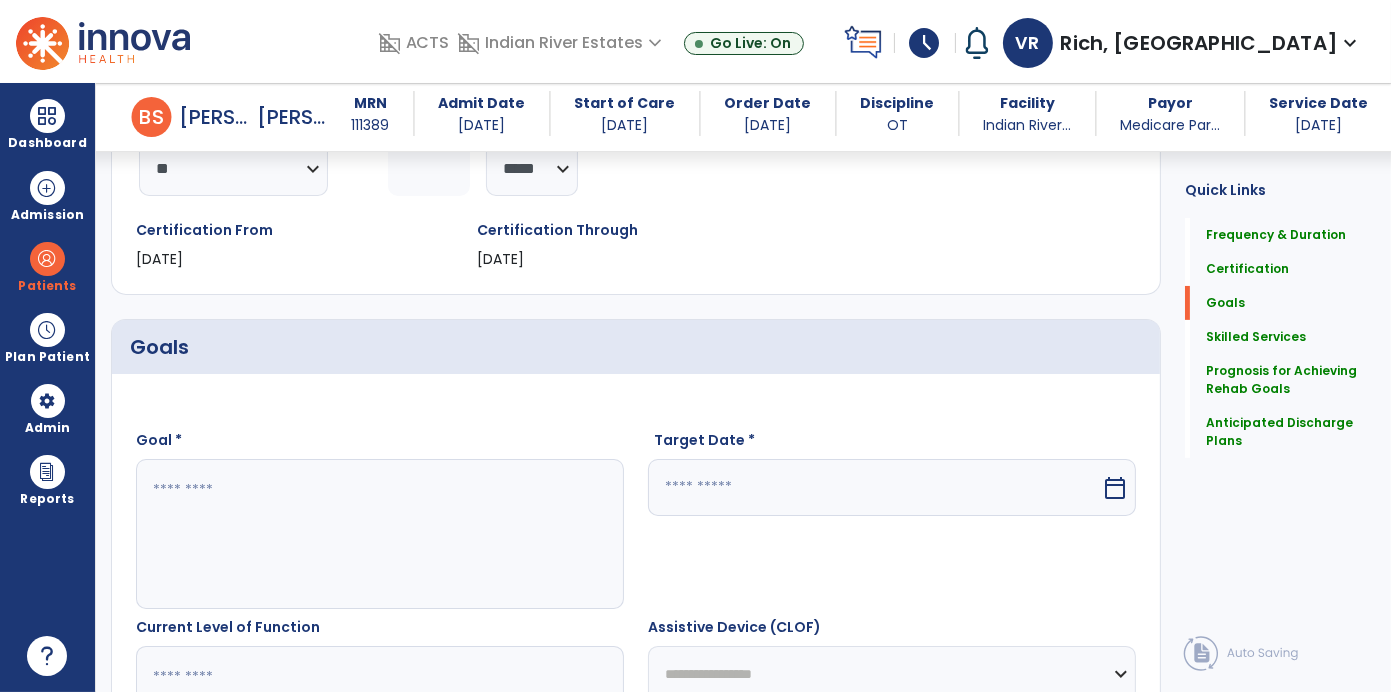 scroll, scrollTop: 343, scrollLeft: 0, axis: vertical 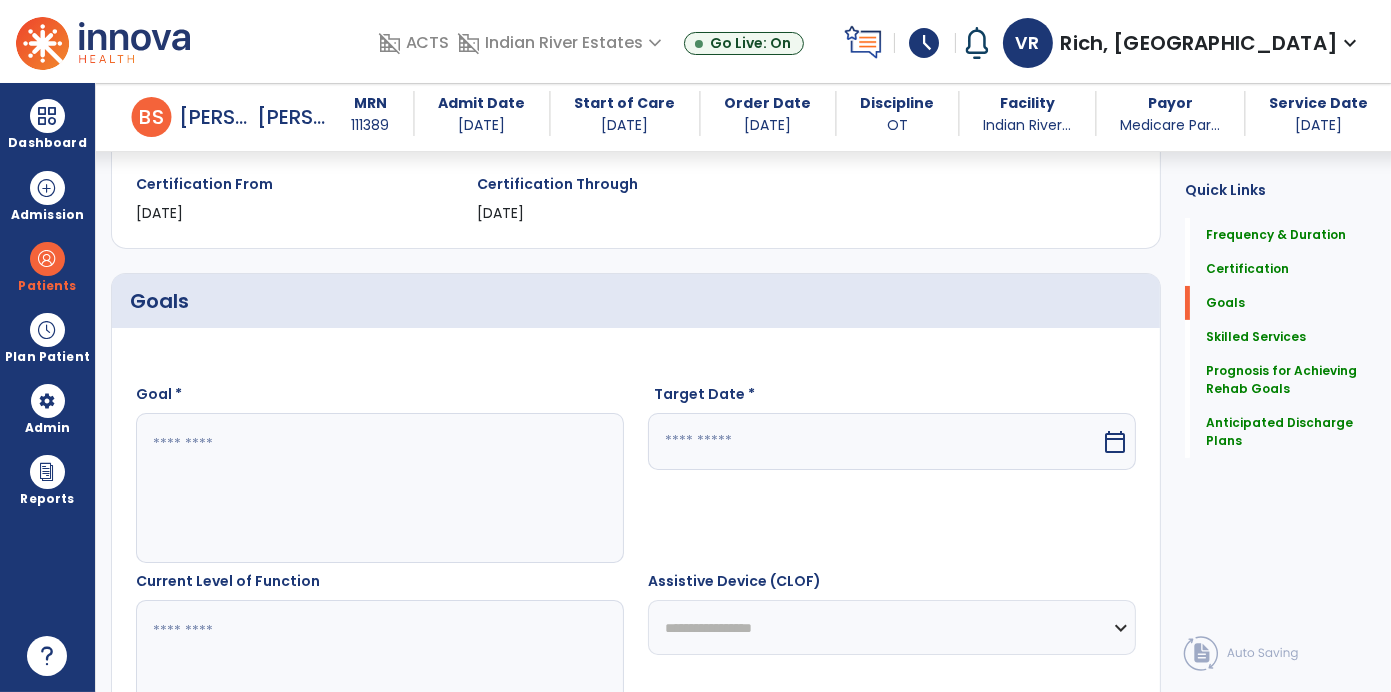 click at bounding box center (379, 488) 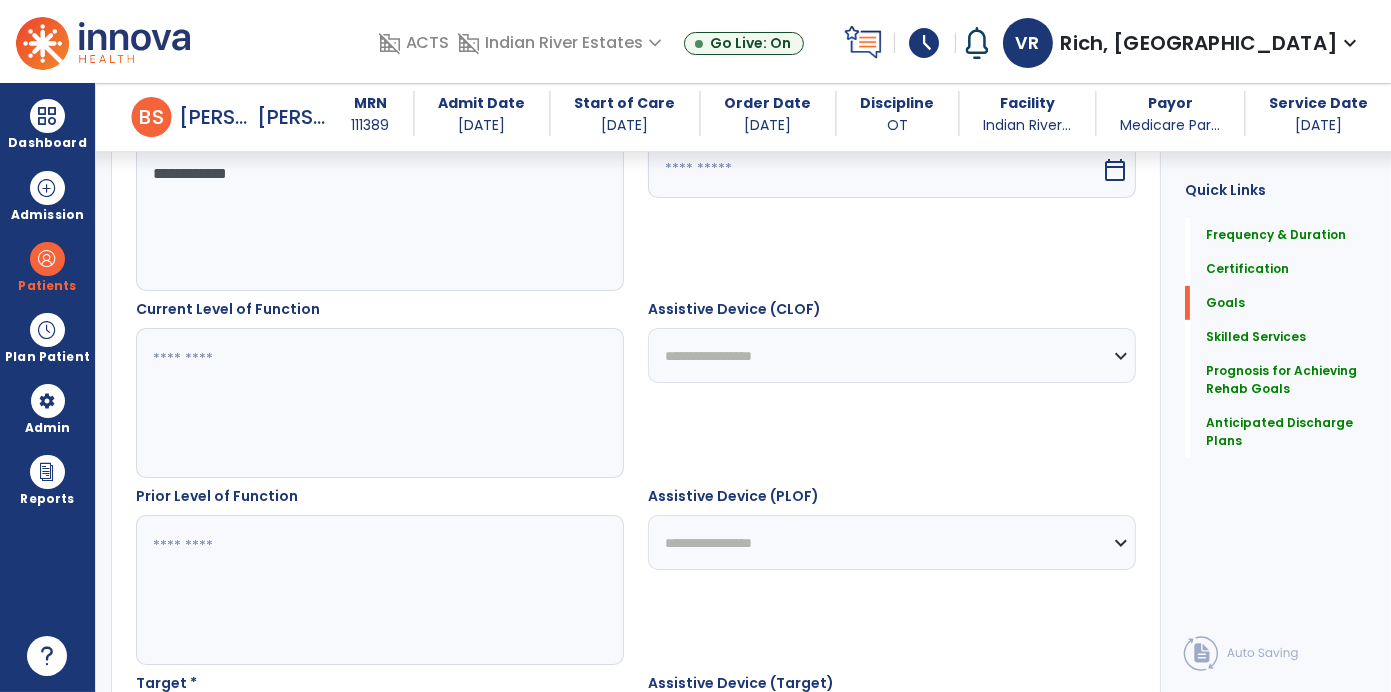 scroll, scrollTop: 617, scrollLeft: 0, axis: vertical 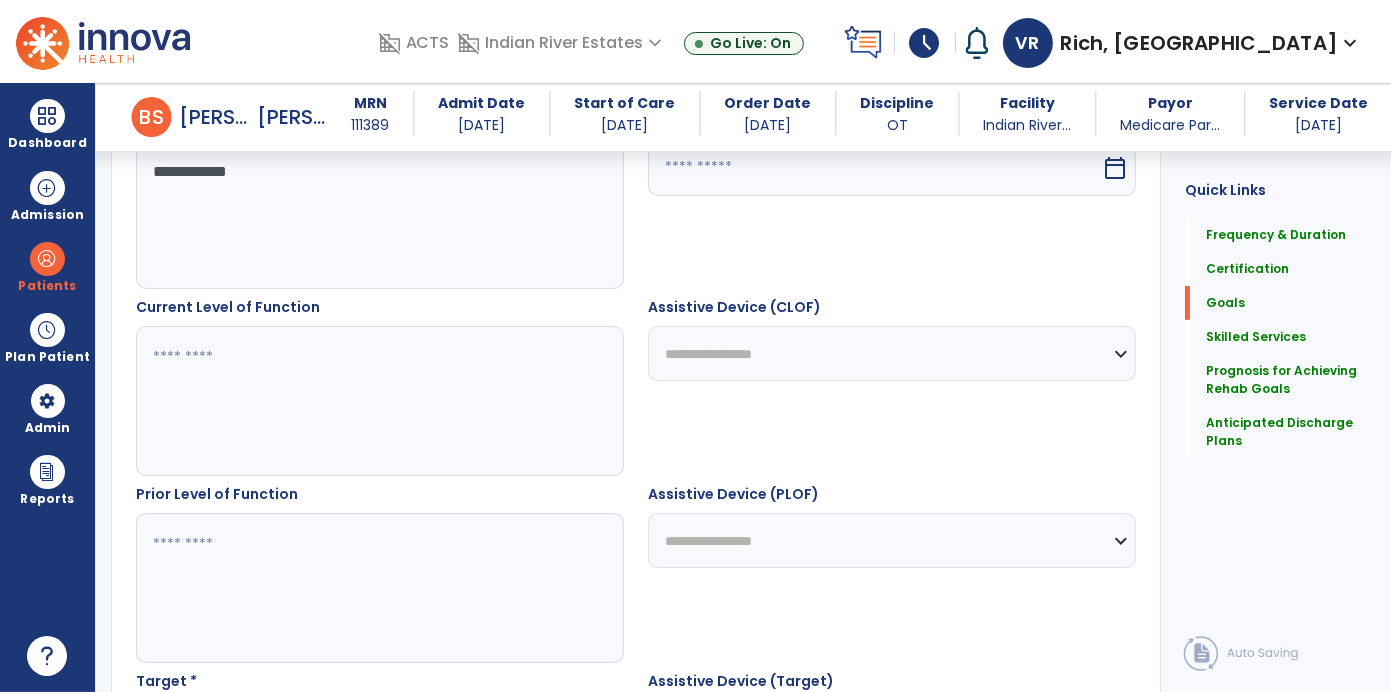 type on "**********" 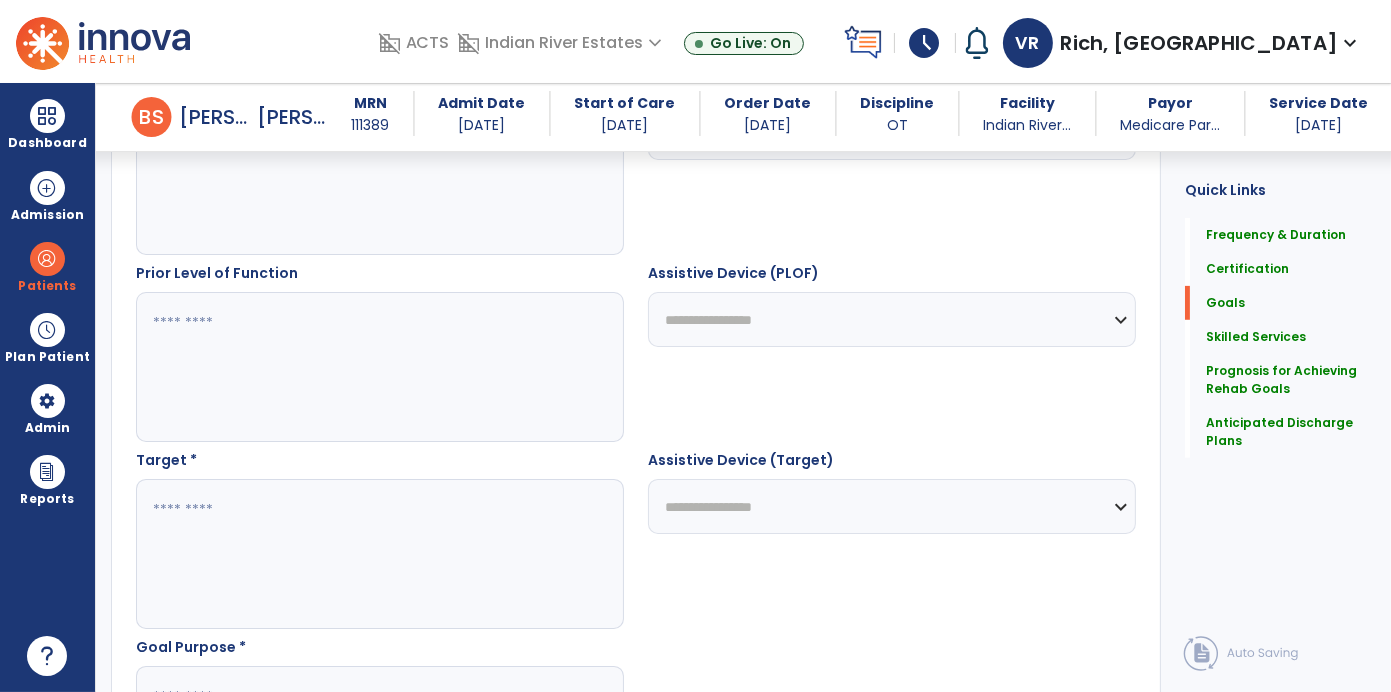 scroll, scrollTop: 834, scrollLeft: 0, axis: vertical 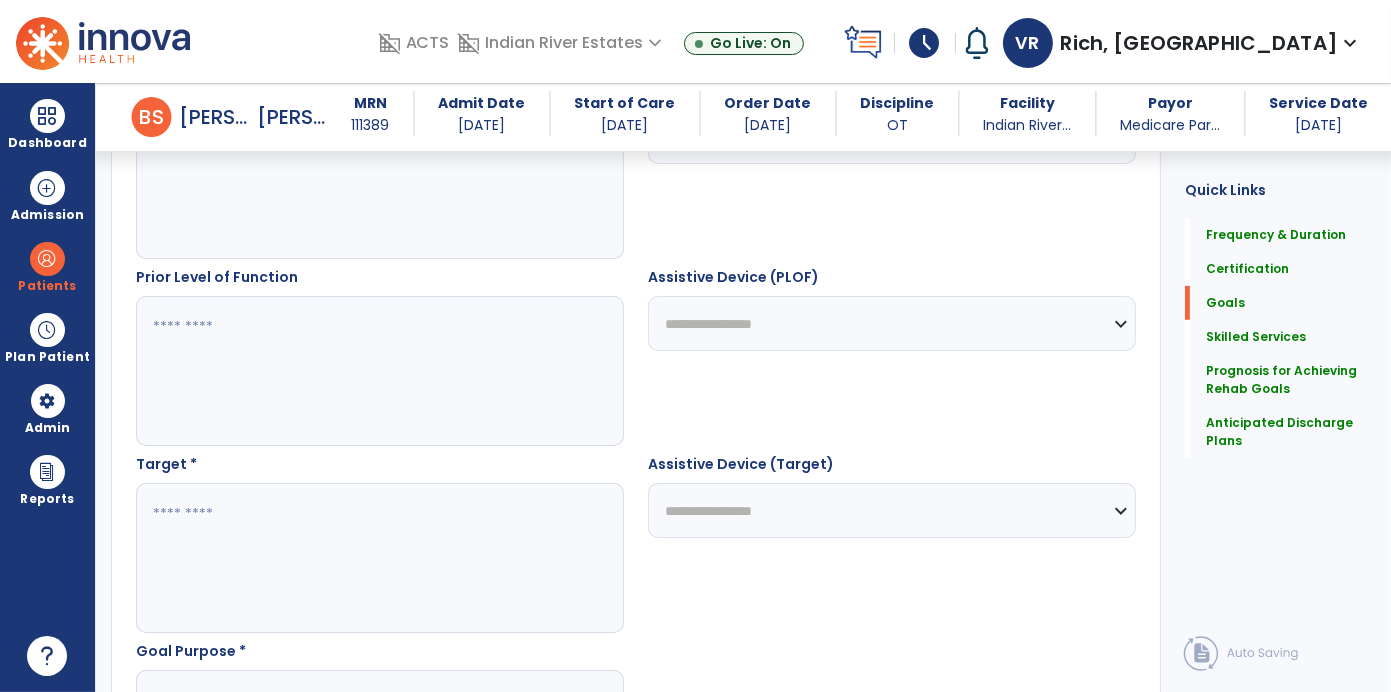 type on "***" 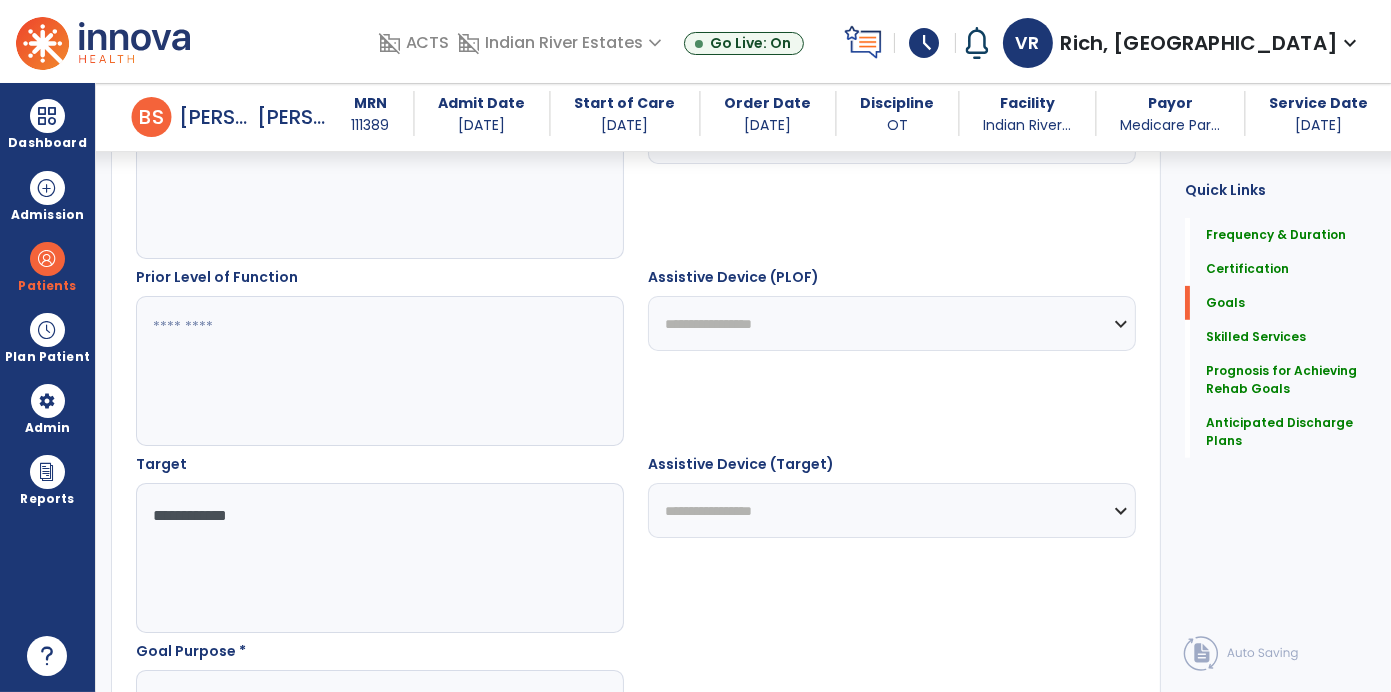 type on "**********" 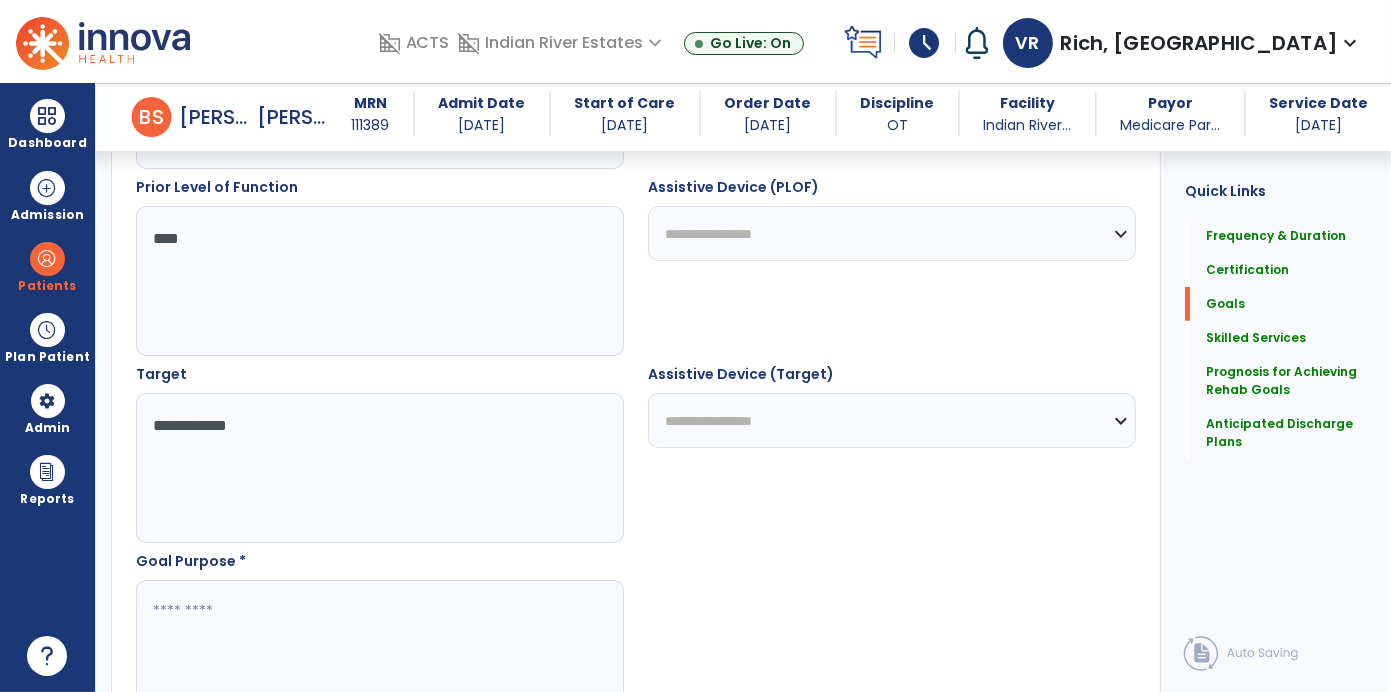 scroll, scrollTop: 989, scrollLeft: 0, axis: vertical 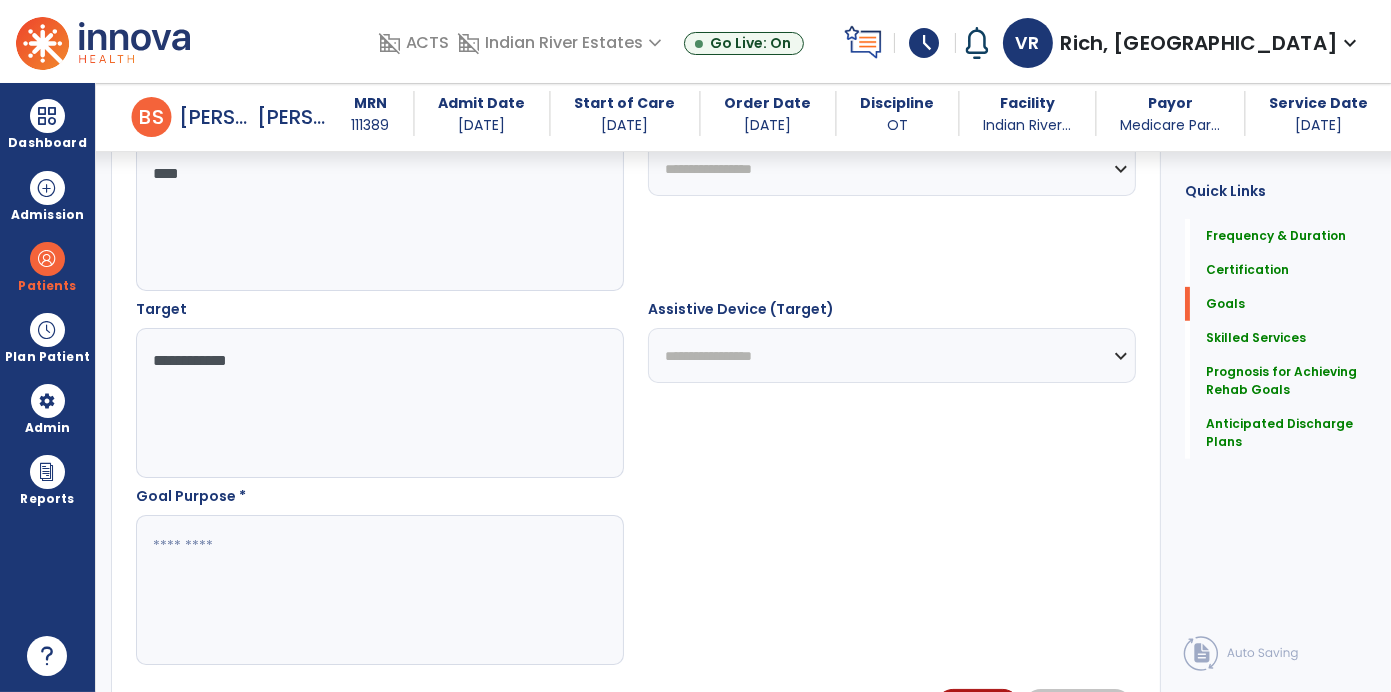 type on "***" 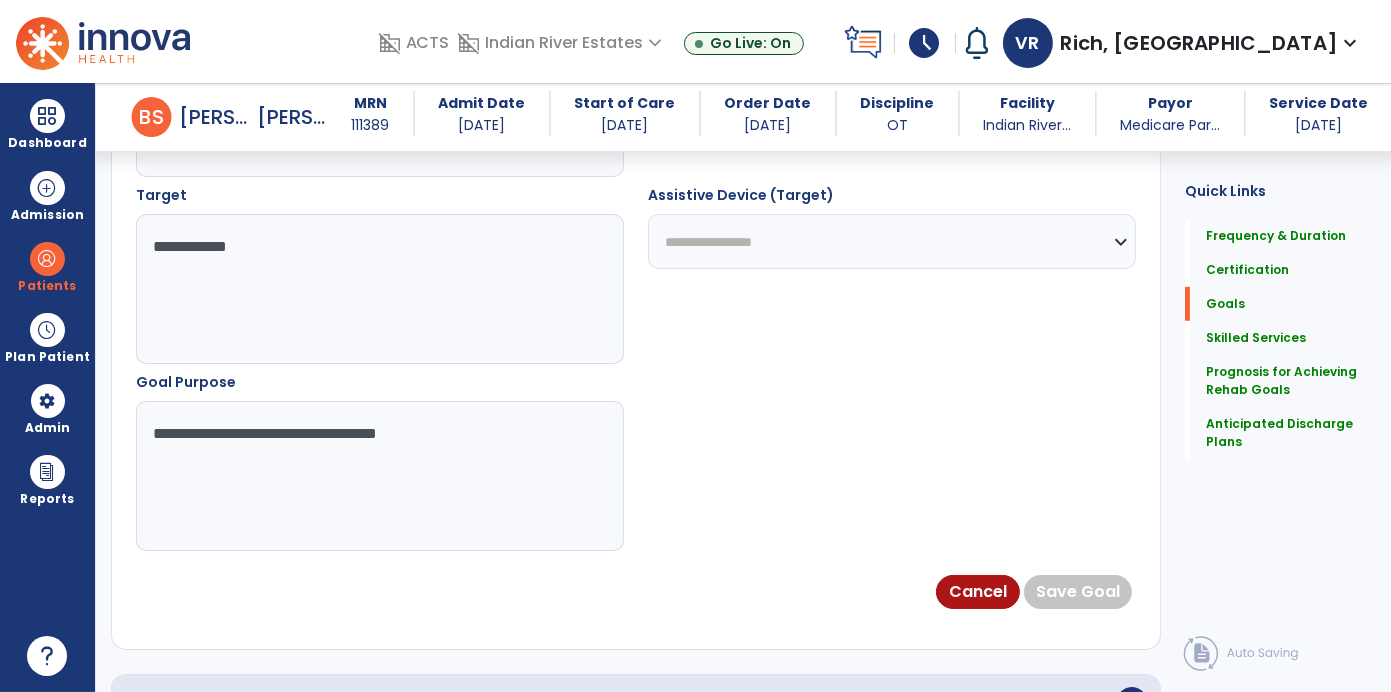 scroll, scrollTop: 1109, scrollLeft: 0, axis: vertical 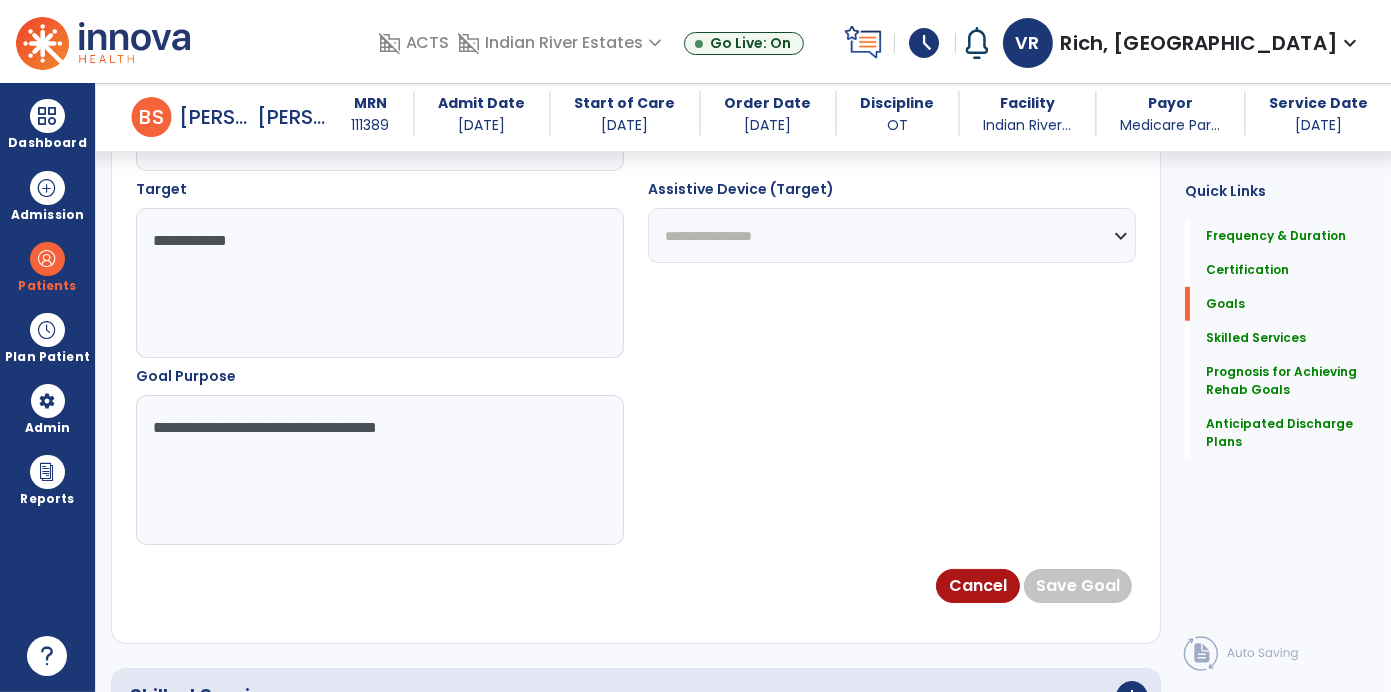 type on "**********" 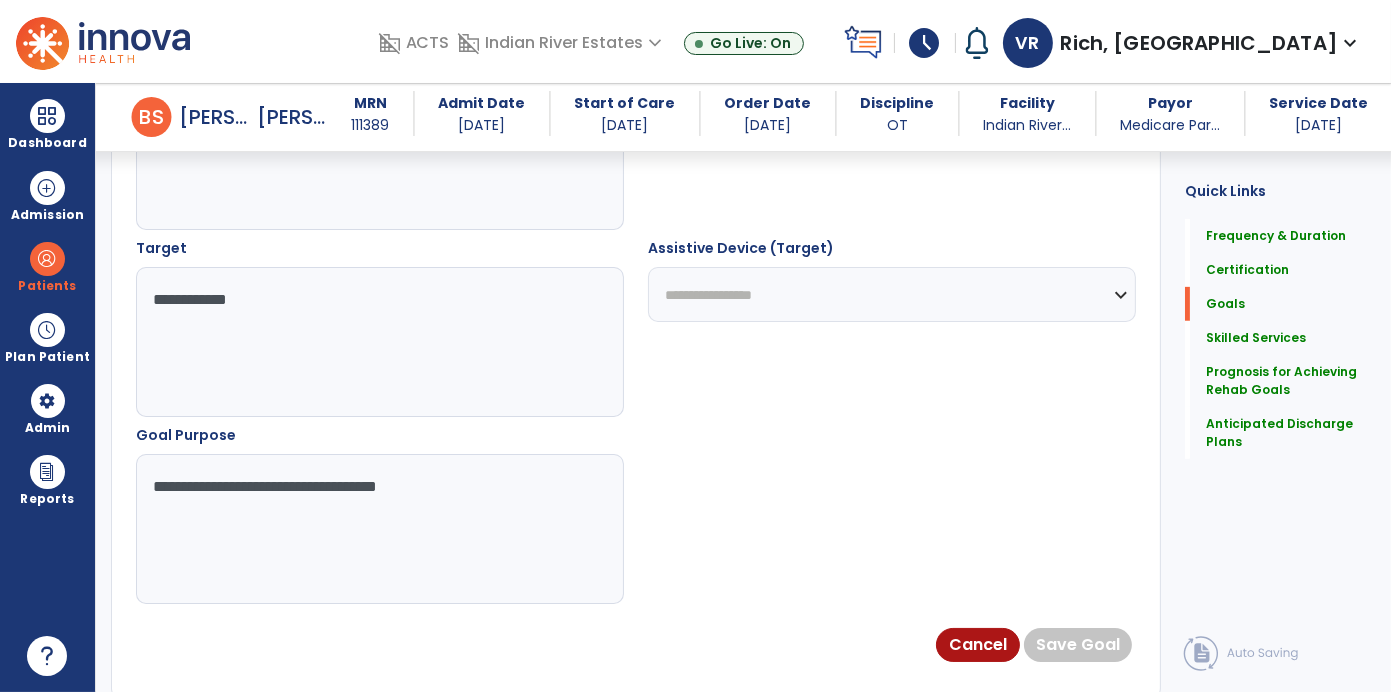 click on "**********" at bounding box center (636, 144) 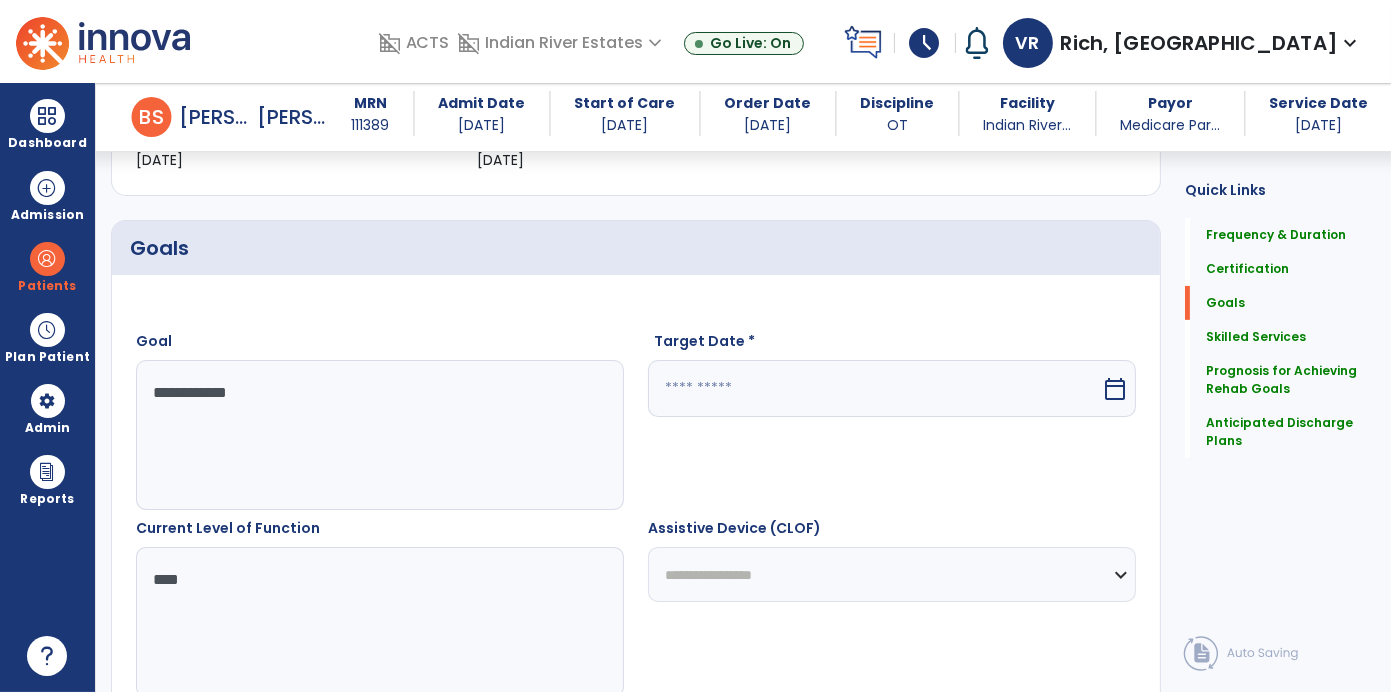 scroll, scrollTop: 410, scrollLeft: 0, axis: vertical 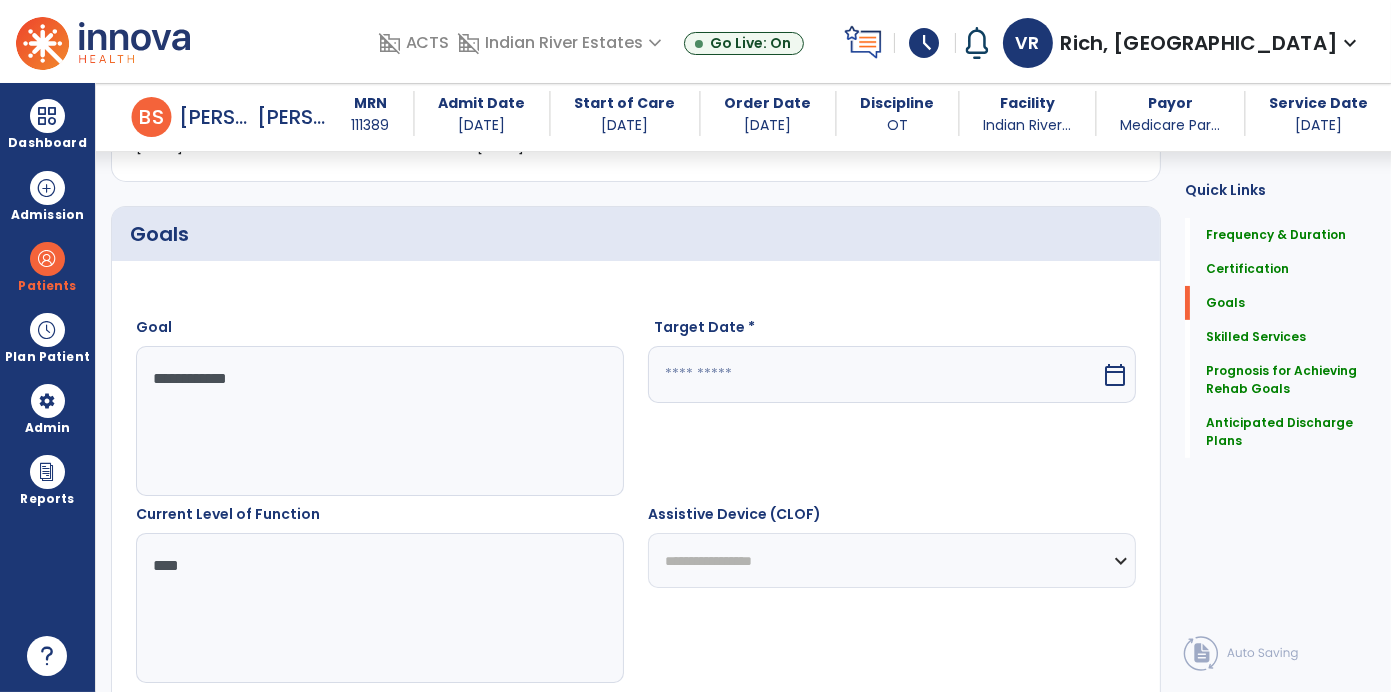 click on "calendar_today" at bounding box center (1115, 375) 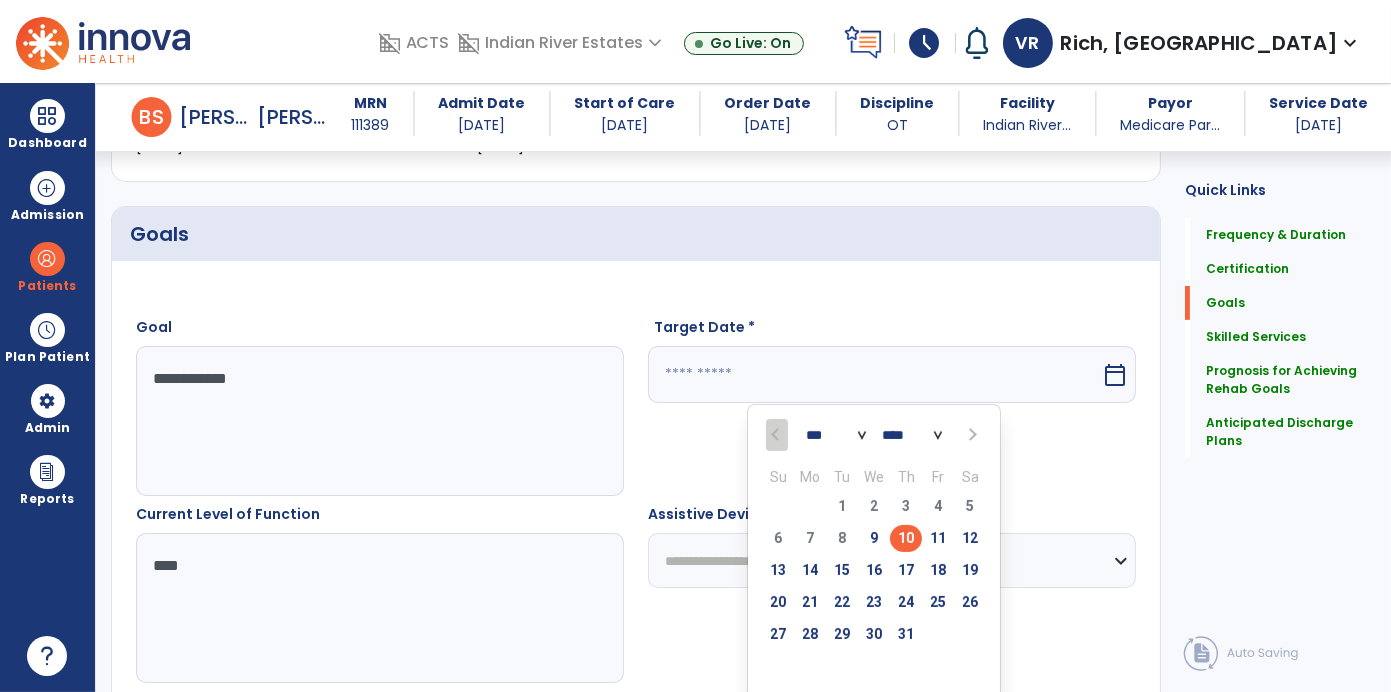 click on "*** *** ***" at bounding box center [836, 436] 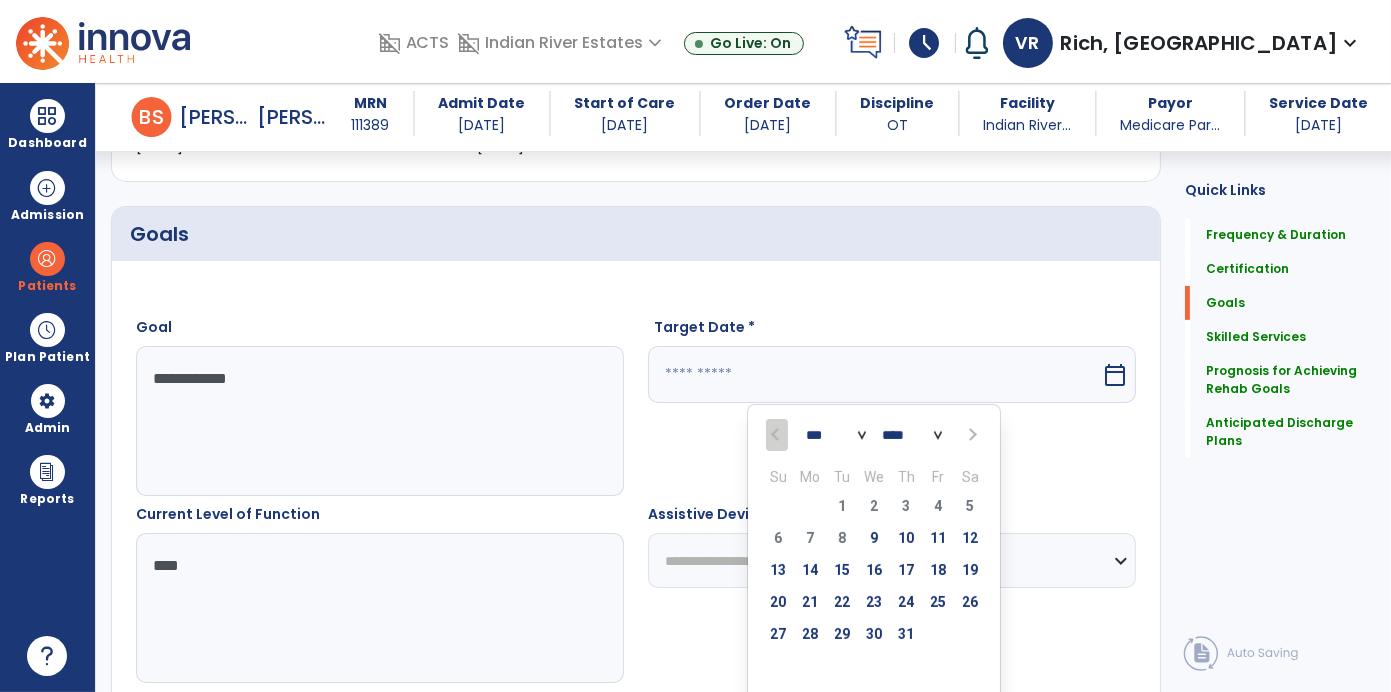 select on "*" 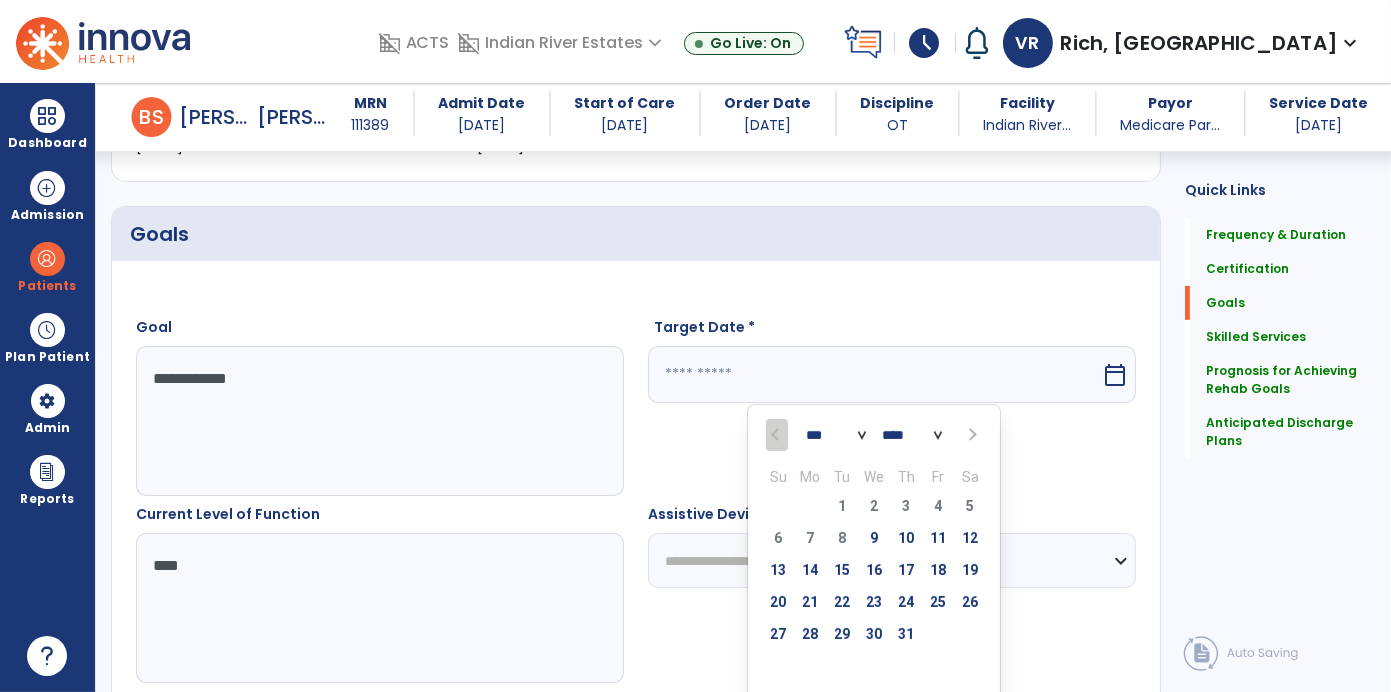 click on "*** *** ***" at bounding box center (836, 436) 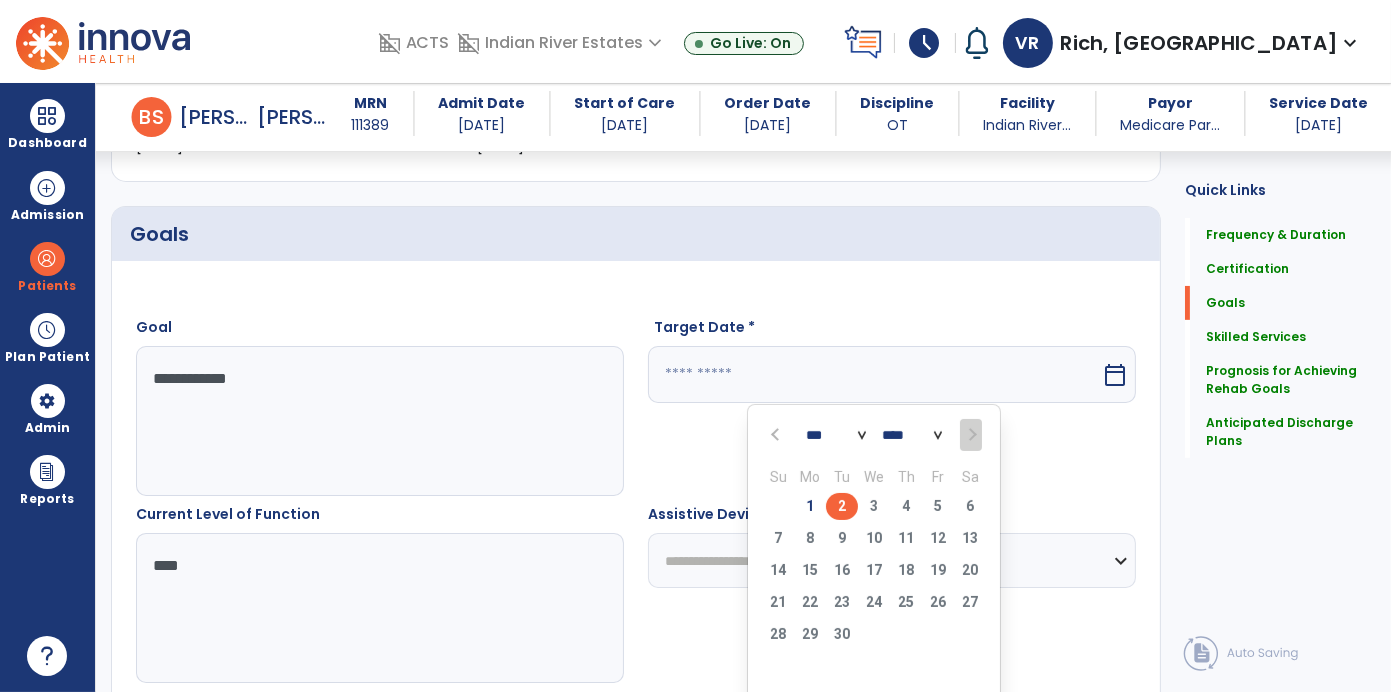 click on "2" at bounding box center (842, 506) 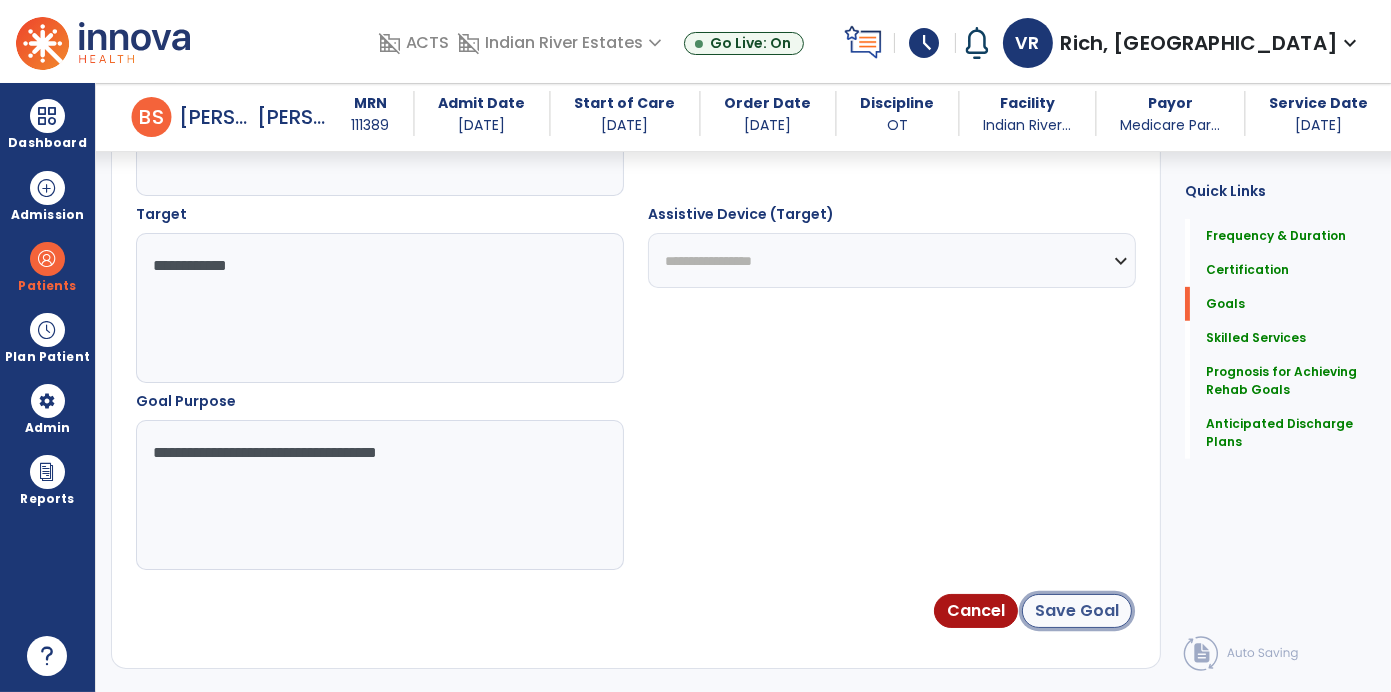 click on "Save Goal" at bounding box center [1077, 611] 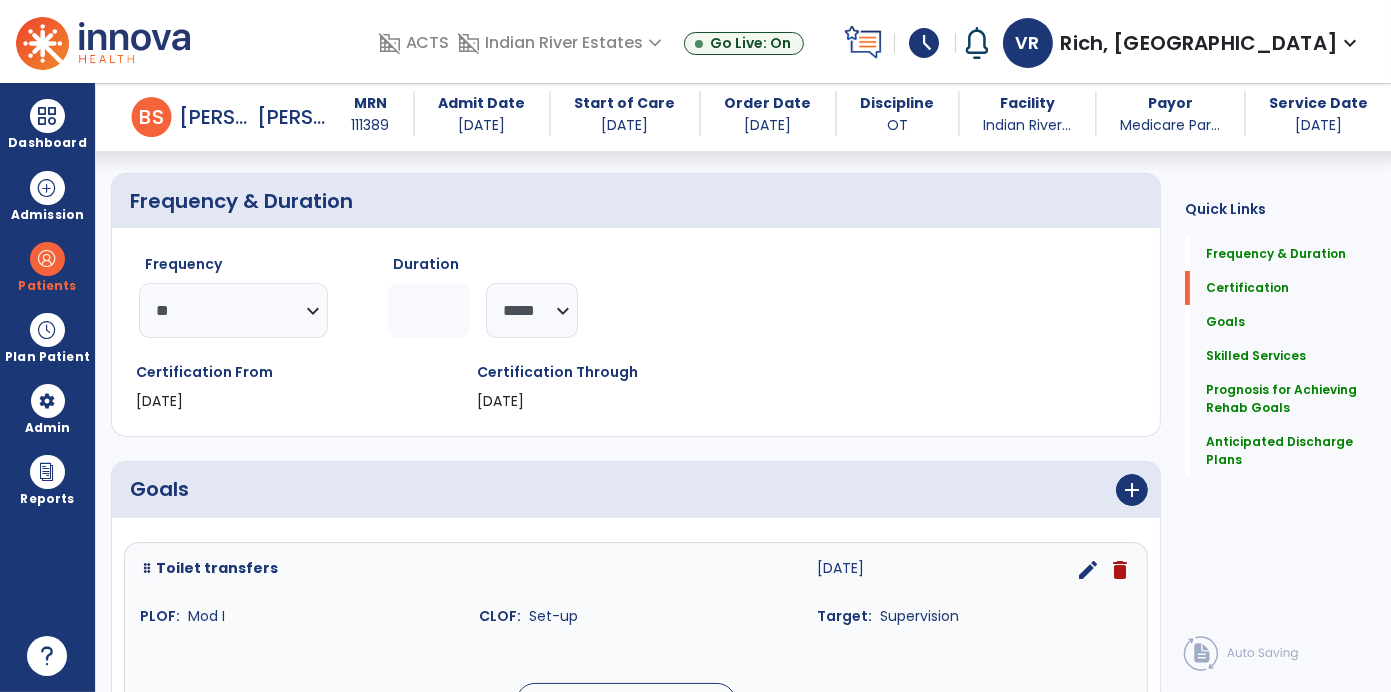 scroll, scrollTop: 153, scrollLeft: 0, axis: vertical 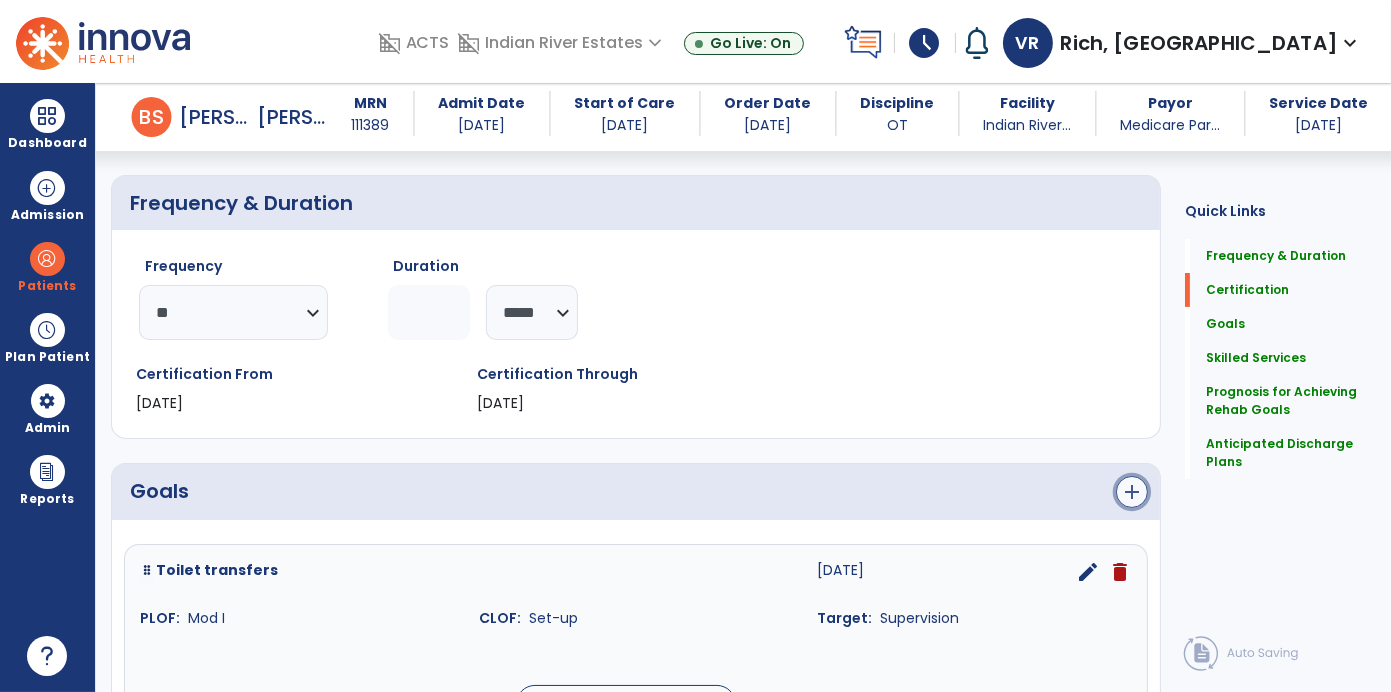 click on "add" at bounding box center [1132, 492] 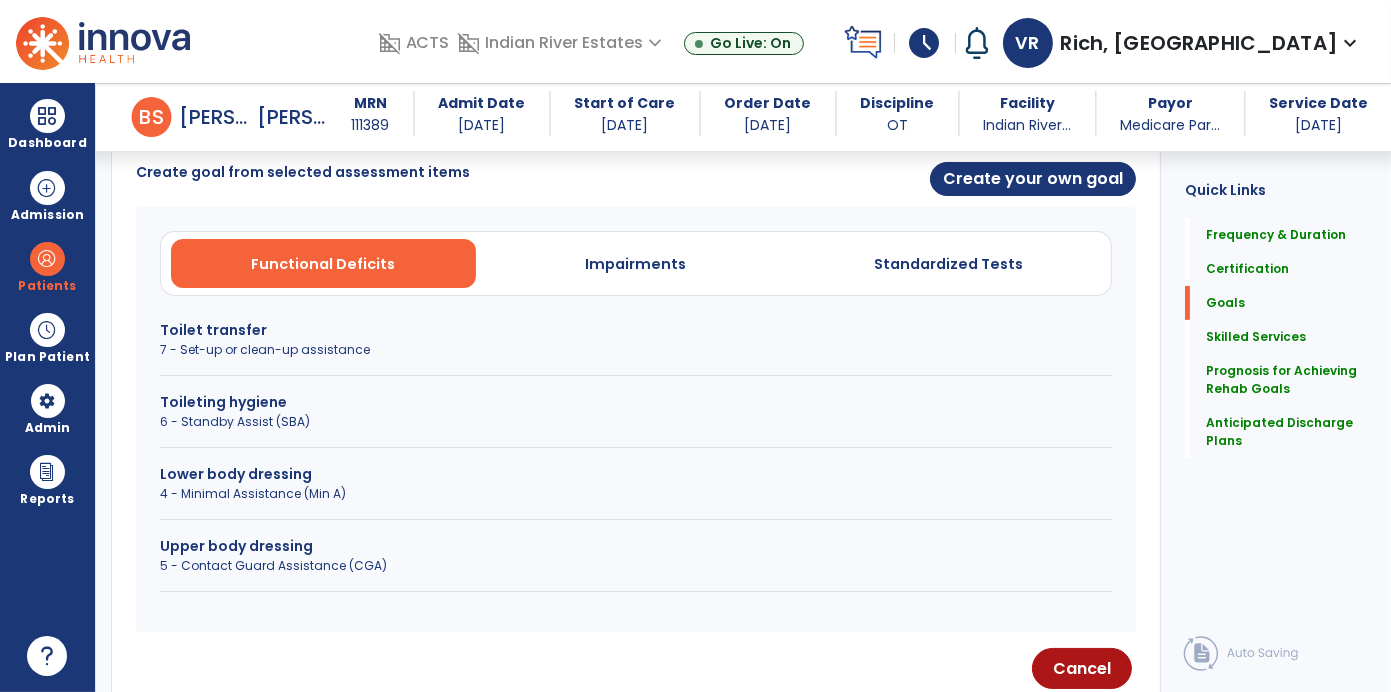 scroll, scrollTop: 536, scrollLeft: 0, axis: vertical 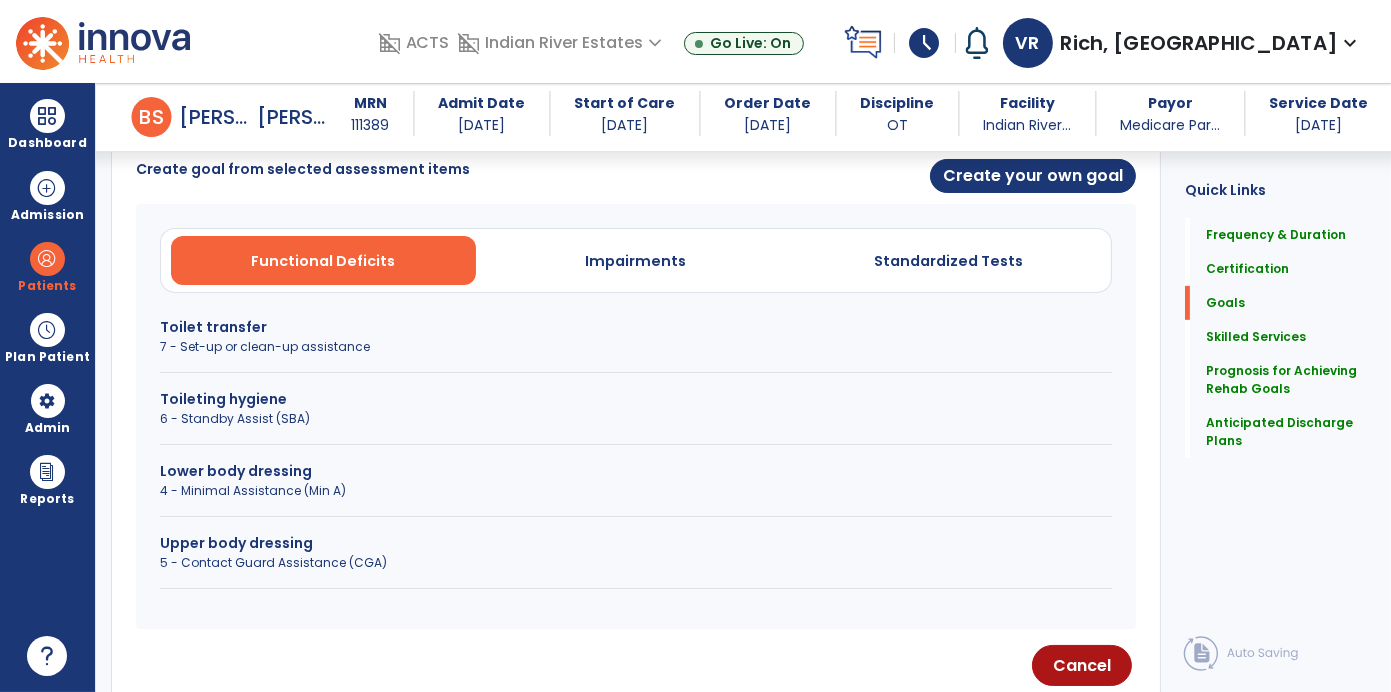click on "Upper body dressing 5 - Contact Guard Assistance (CGA)" at bounding box center (636, 561) 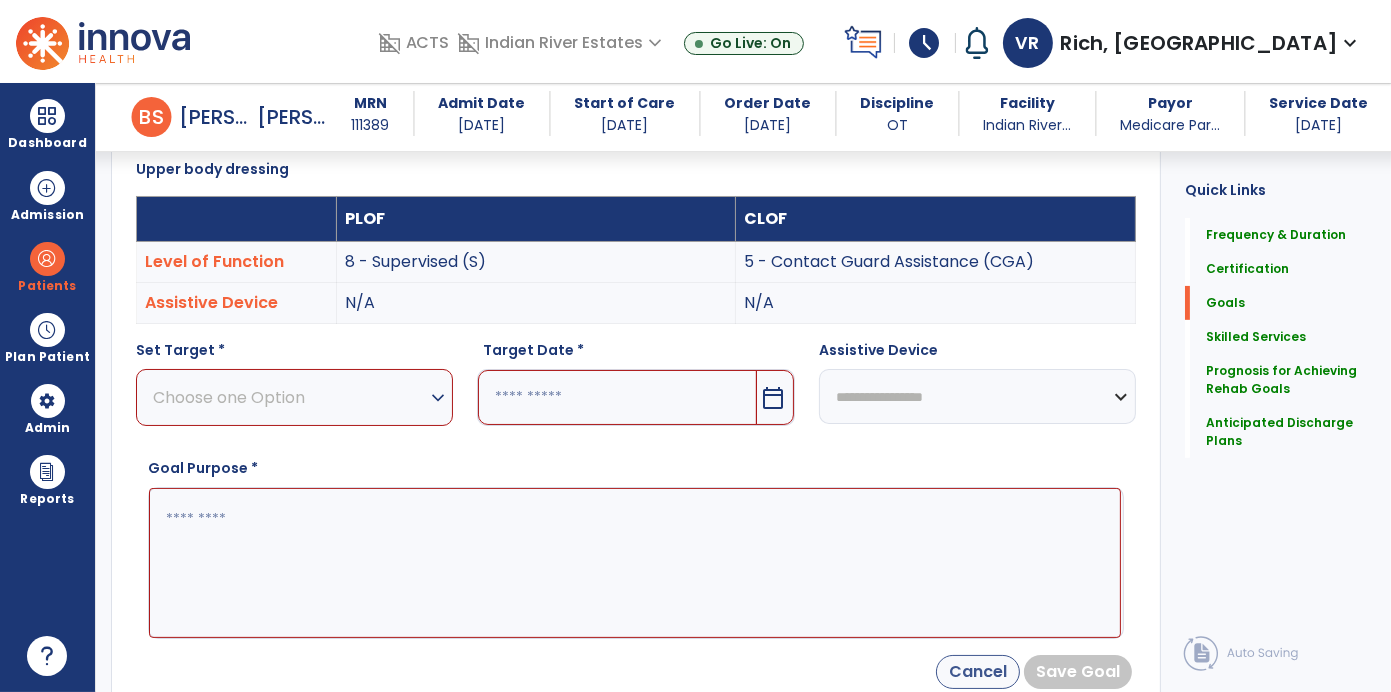 click on "Cancel" at bounding box center (978, 672) 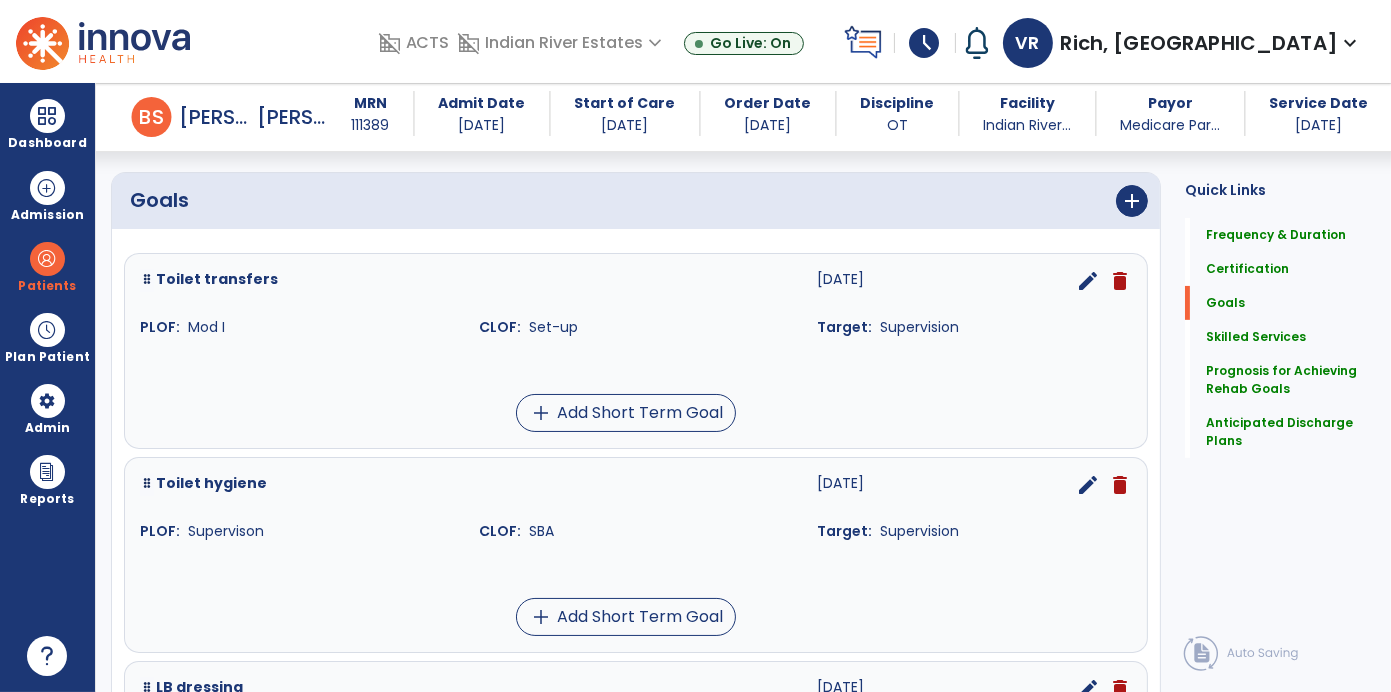 scroll, scrollTop: 440, scrollLeft: 0, axis: vertical 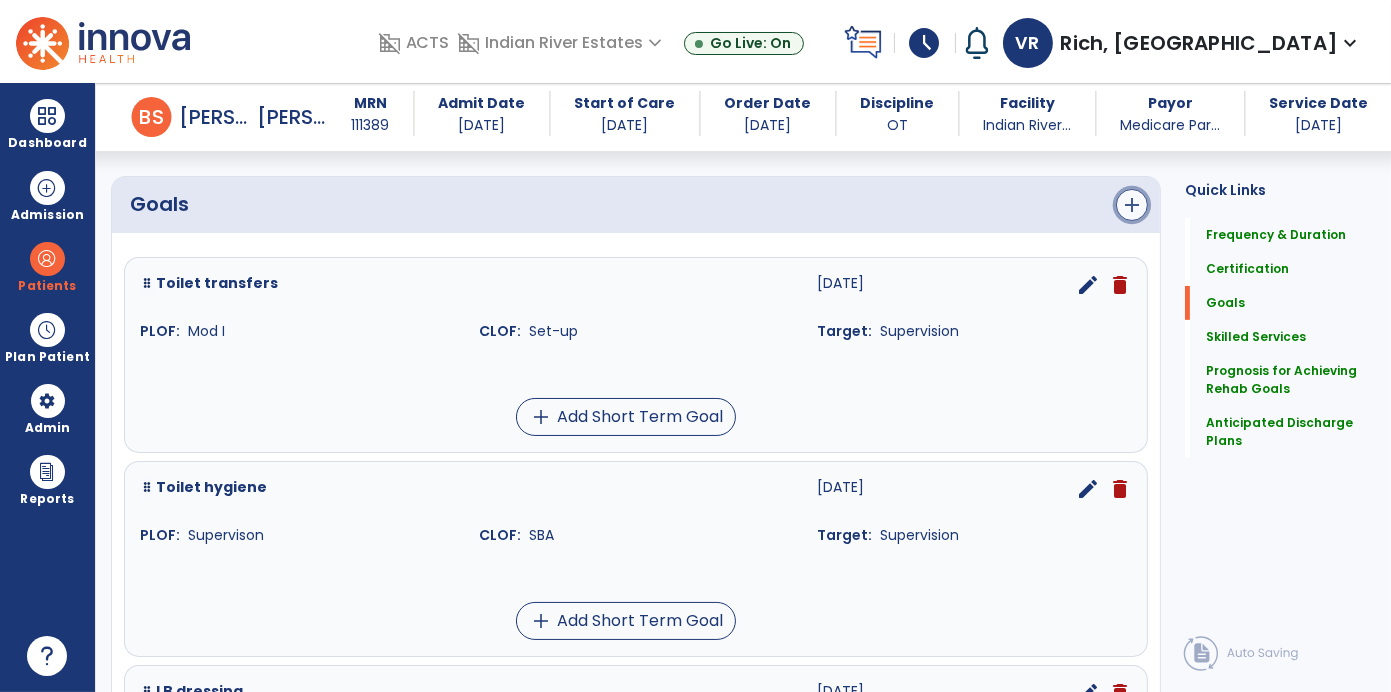 click on "add" at bounding box center (1132, 205) 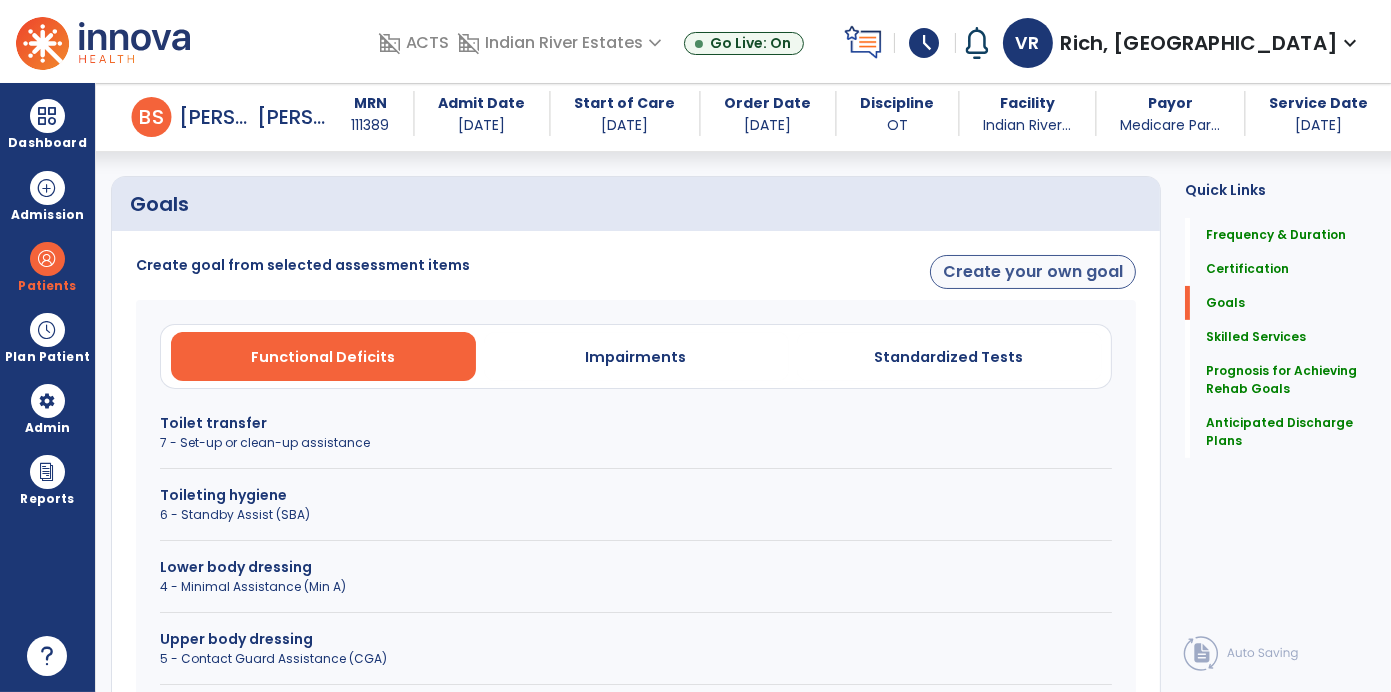 click on "Create your own goal" at bounding box center (1033, 272) 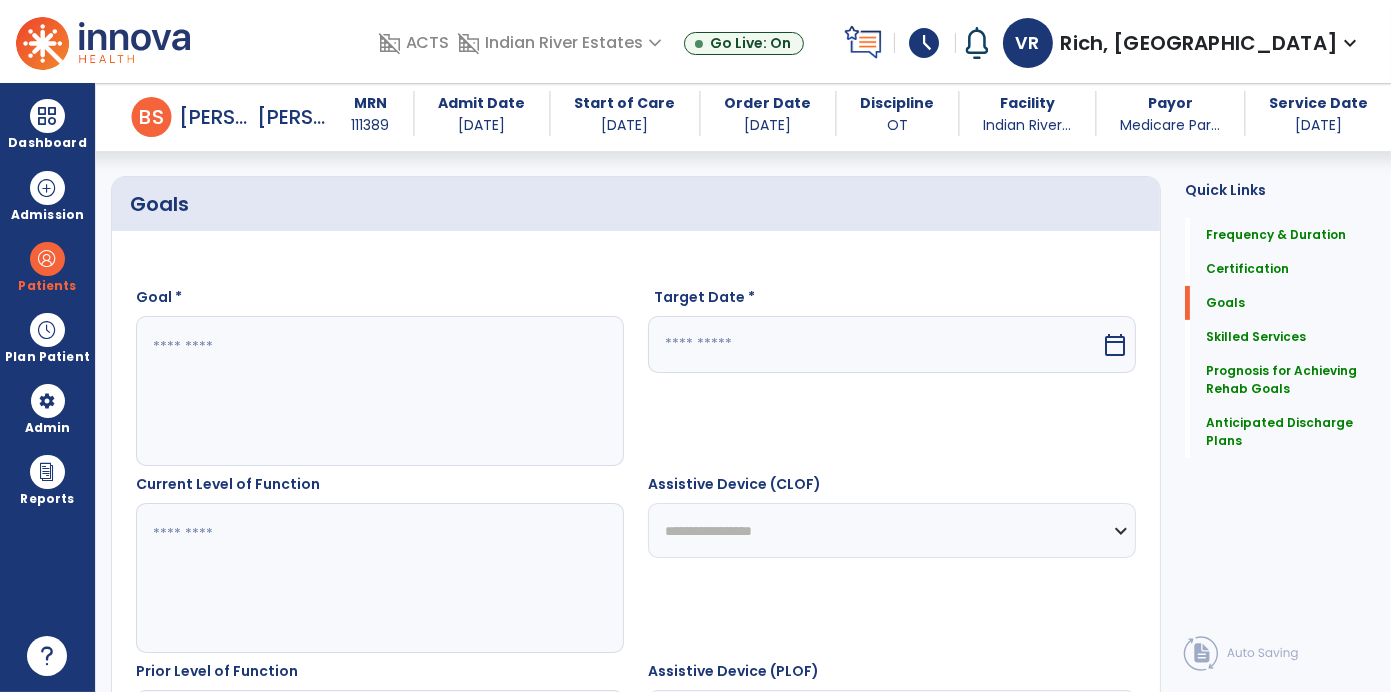 click on "Quick Links  Frequency & Duration   Frequency & Duration   Certification   Certification   Goals   Goals   Skilled Services   Skilled Services   Prognosis for Achieving Rehab Goals   Prognosis for Achieving Rehab Goals   Anticipated Discharge Plans   Anticipated Discharge Plans" 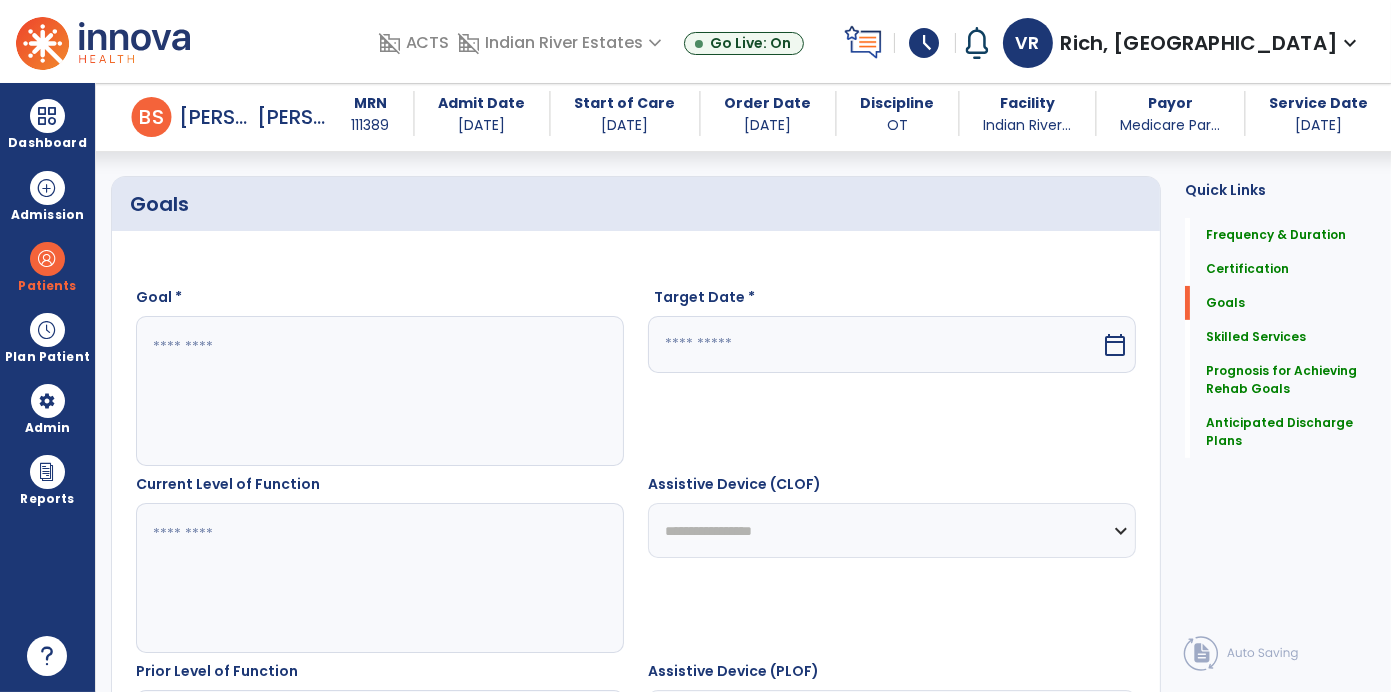 click on "Quick Links  Frequency & Duration   Frequency & Duration   Certification   Certification   Goals   Goals   Skilled Services   Skilled Services   Prognosis for Achieving Rehab Goals   Prognosis for Achieving Rehab Goals   Anticipated Discharge Plans   Anticipated Discharge Plans" 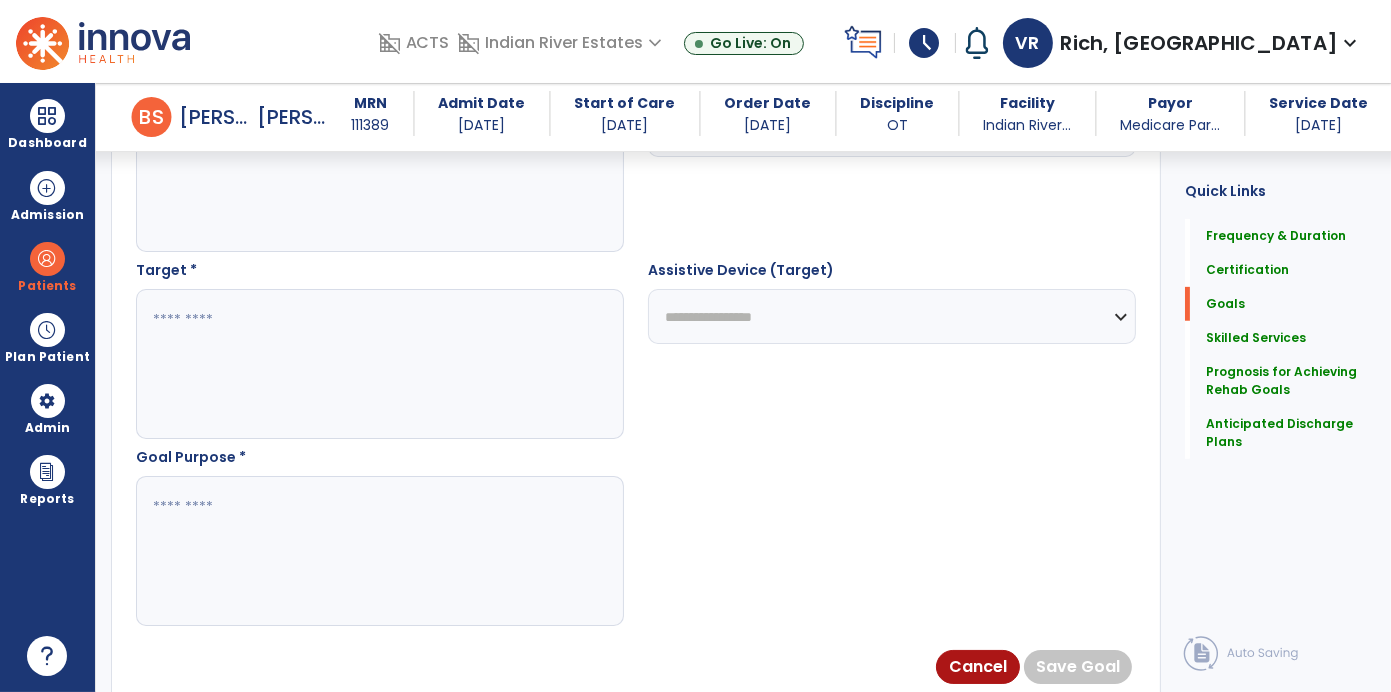 scroll, scrollTop: 1037, scrollLeft: 0, axis: vertical 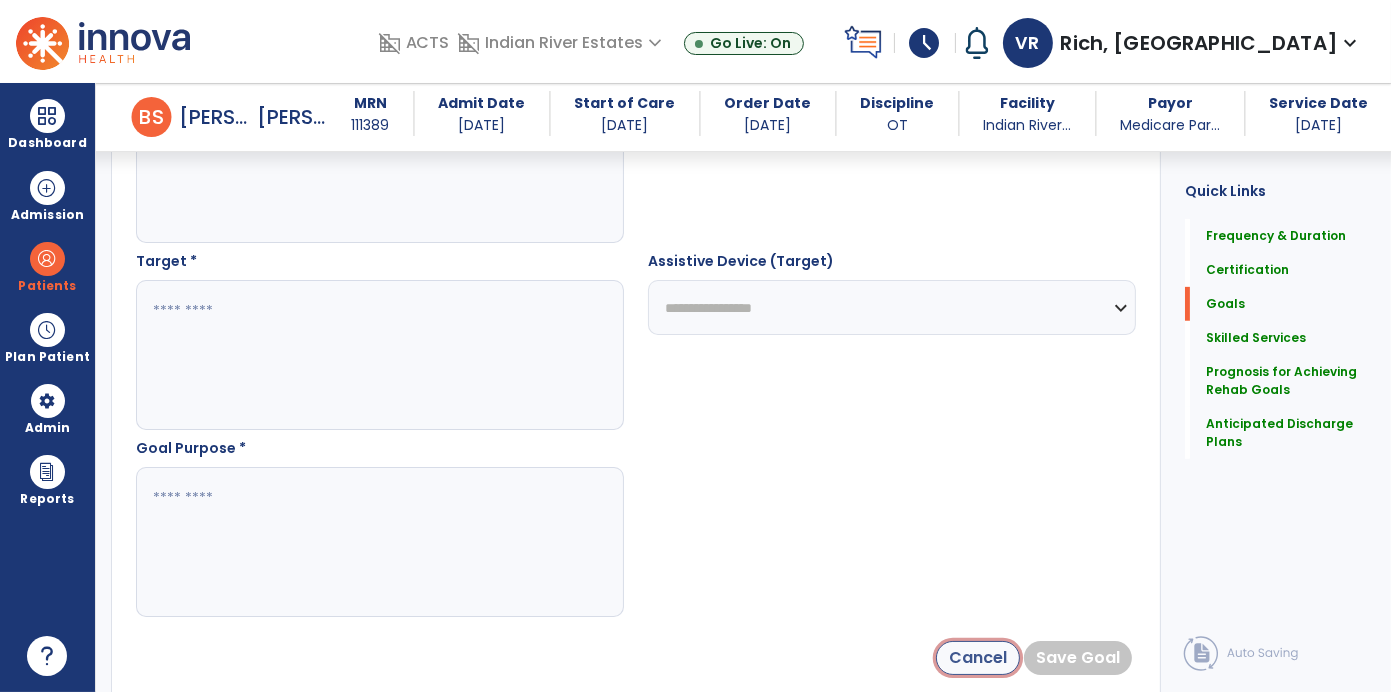 click on "Cancel" at bounding box center [978, 658] 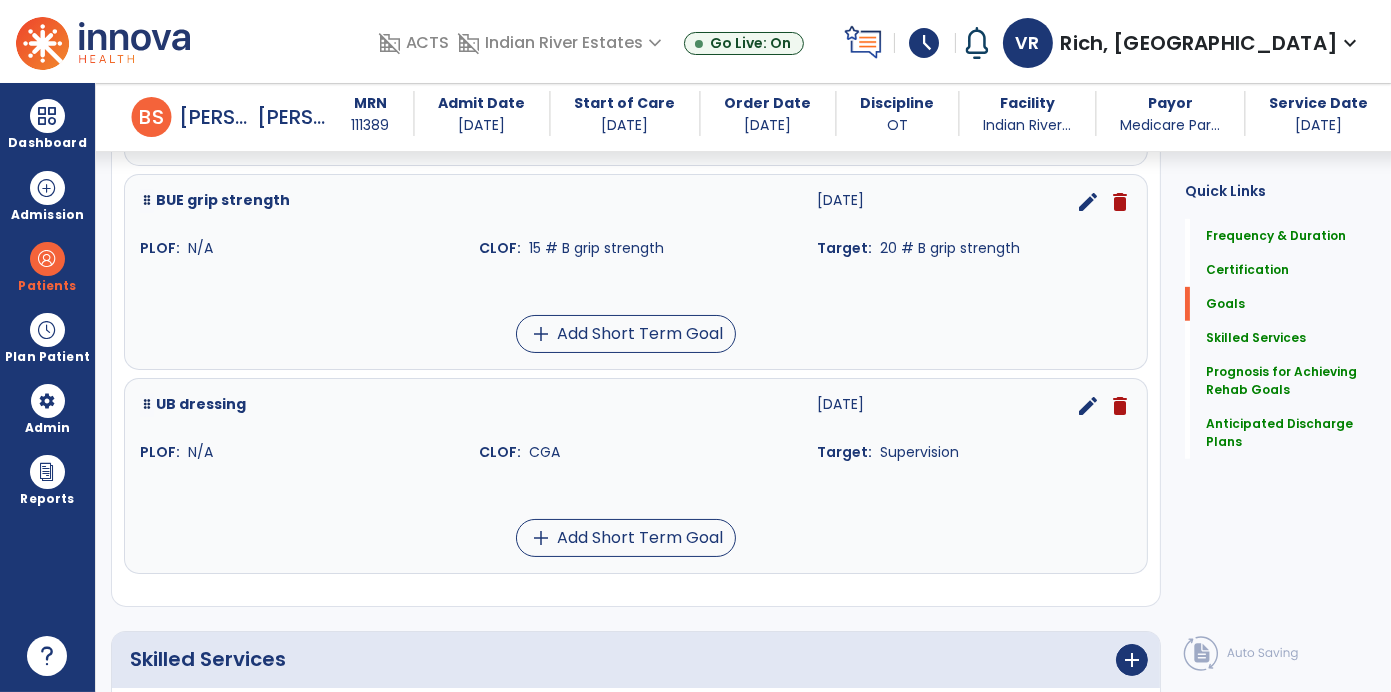 scroll, scrollTop: 1138, scrollLeft: 0, axis: vertical 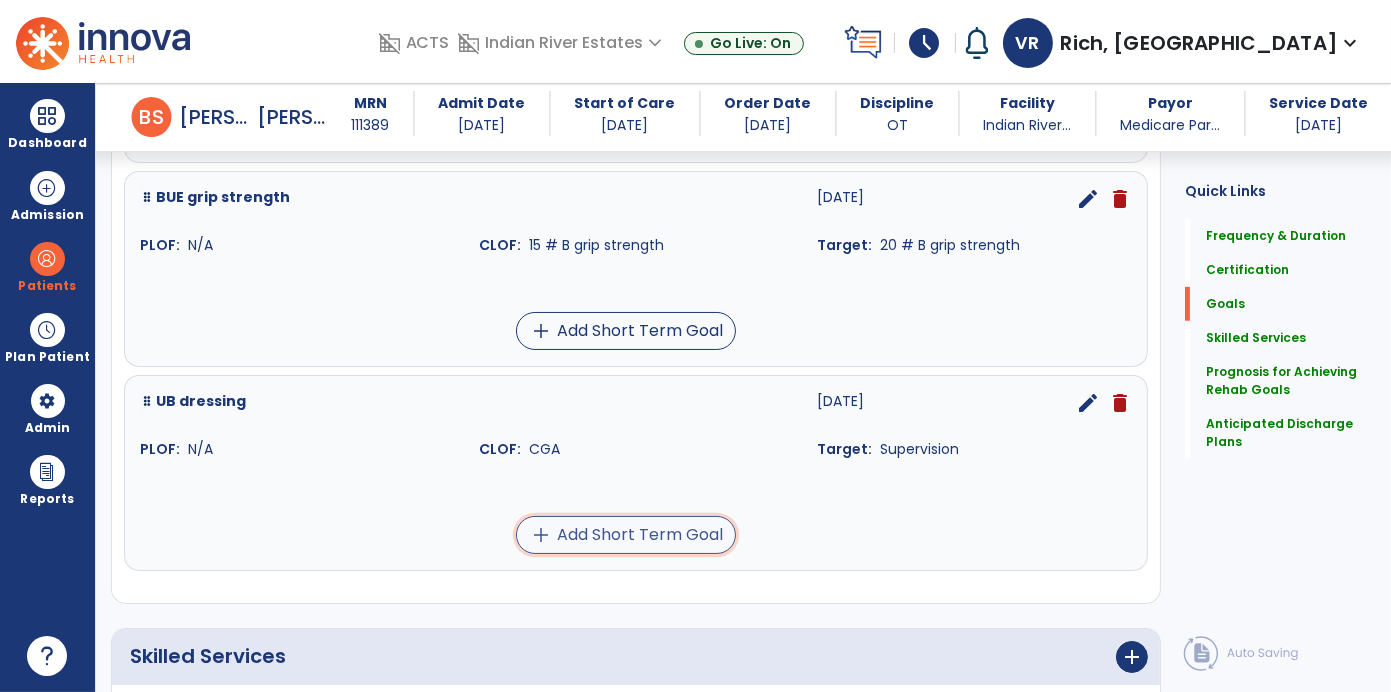 click on "add  Add Short Term Goal" at bounding box center (626, 535) 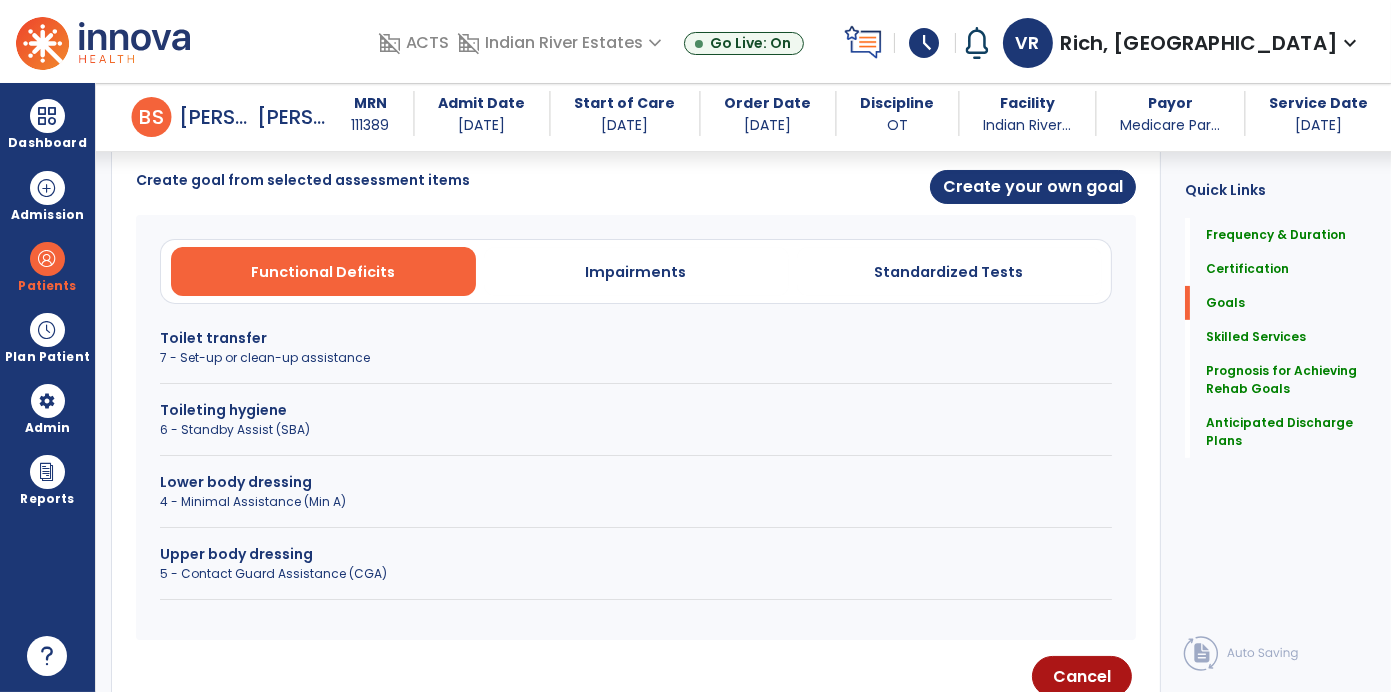 scroll, scrollTop: 494, scrollLeft: 0, axis: vertical 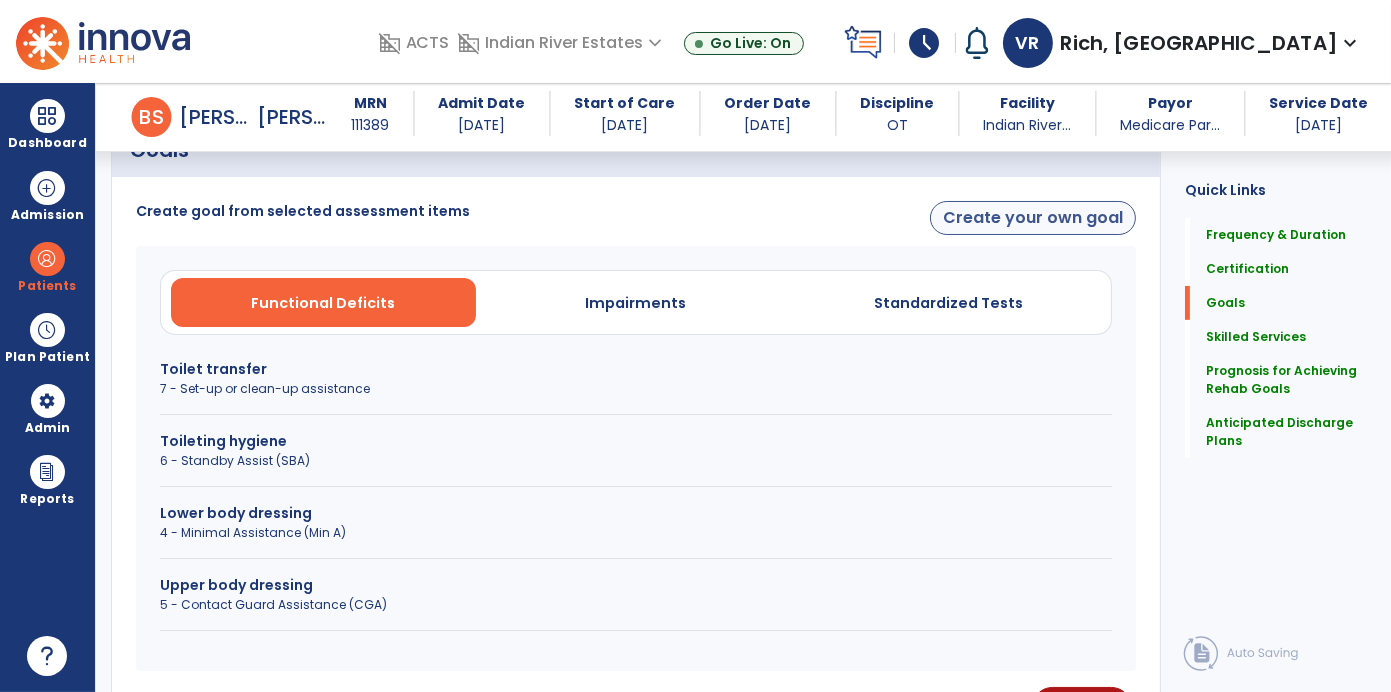 click on "Create your own goal" at bounding box center [1033, 218] 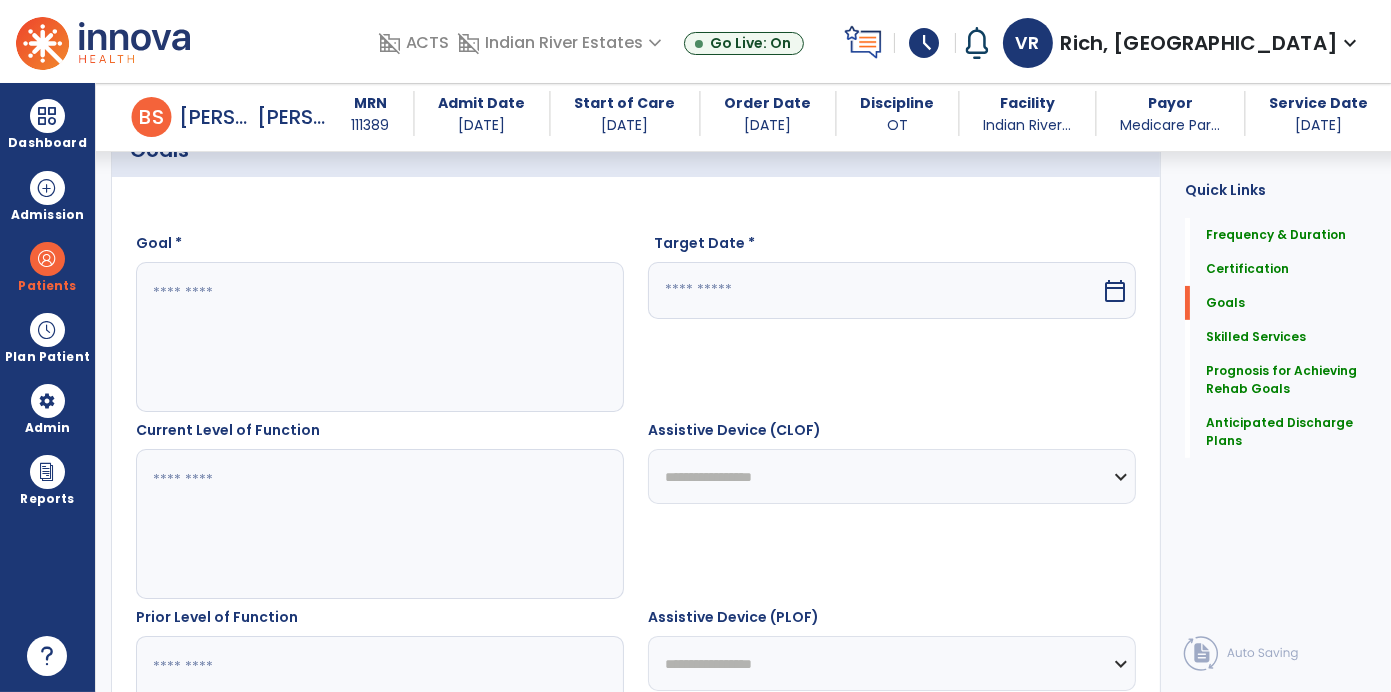 click at bounding box center (379, 337) 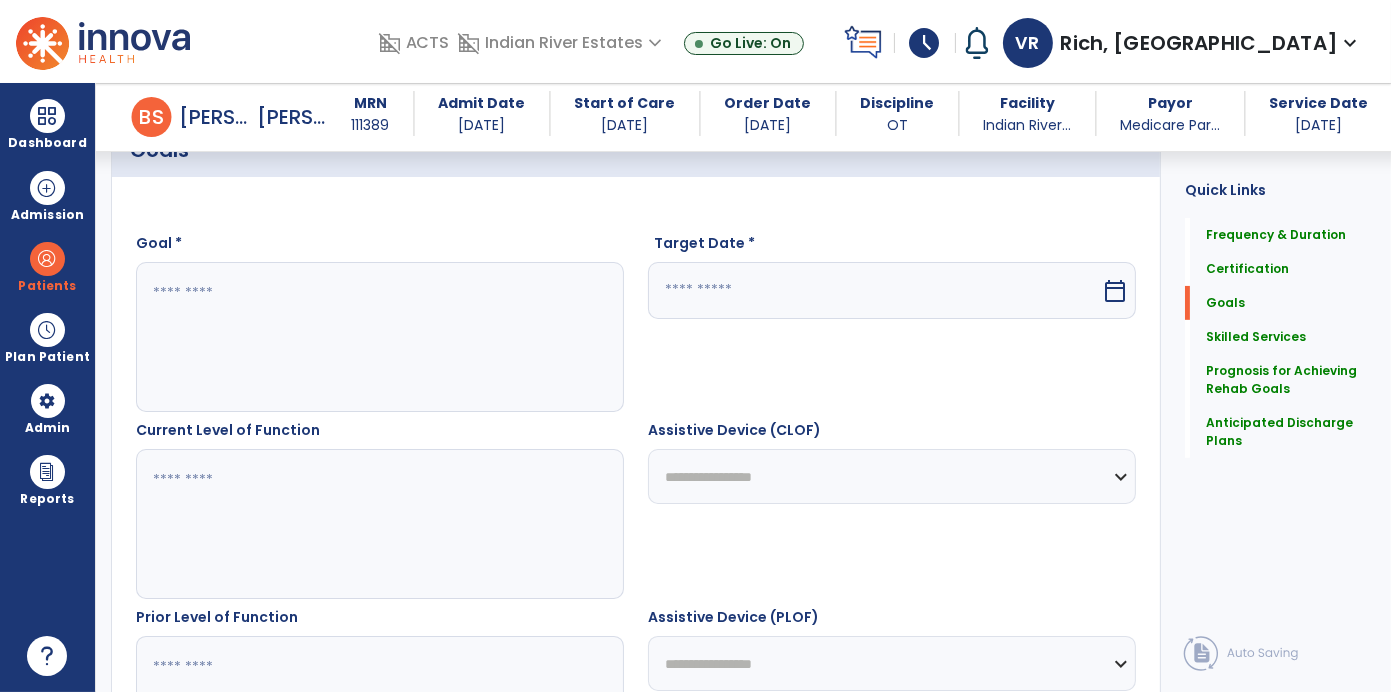 type on "*" 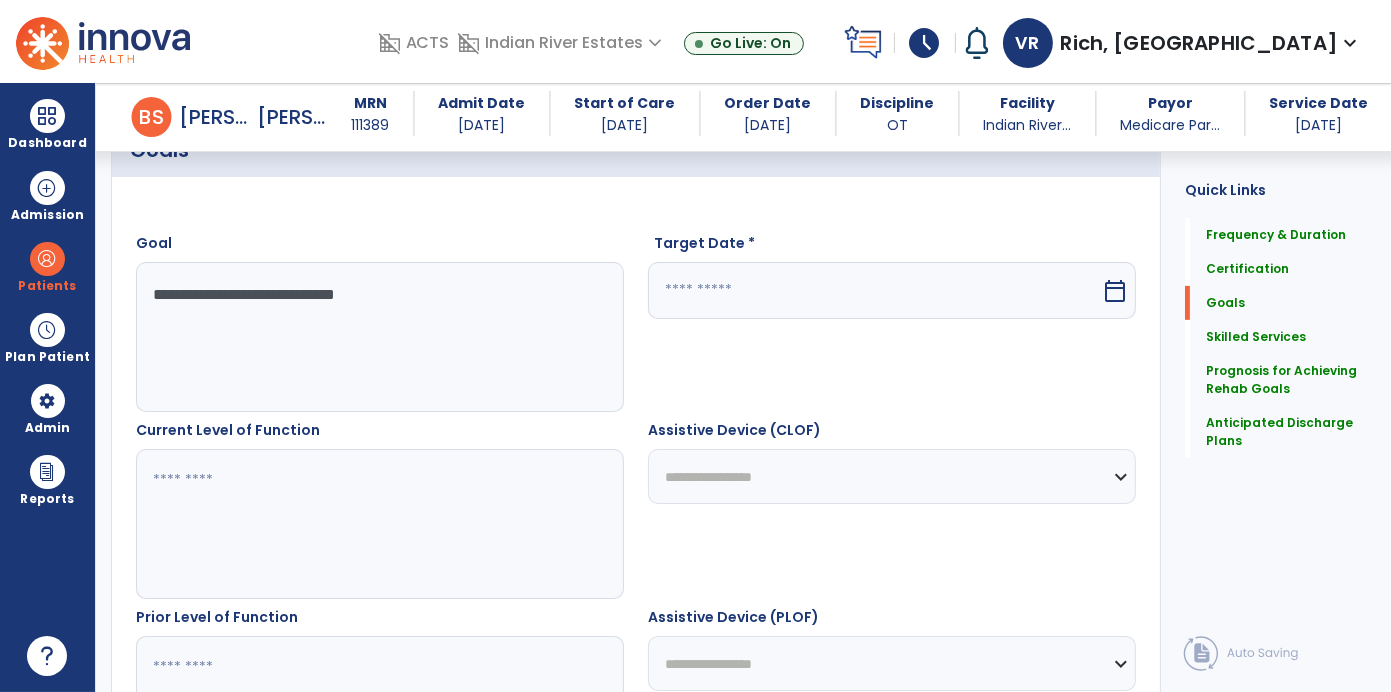 type on "**********" 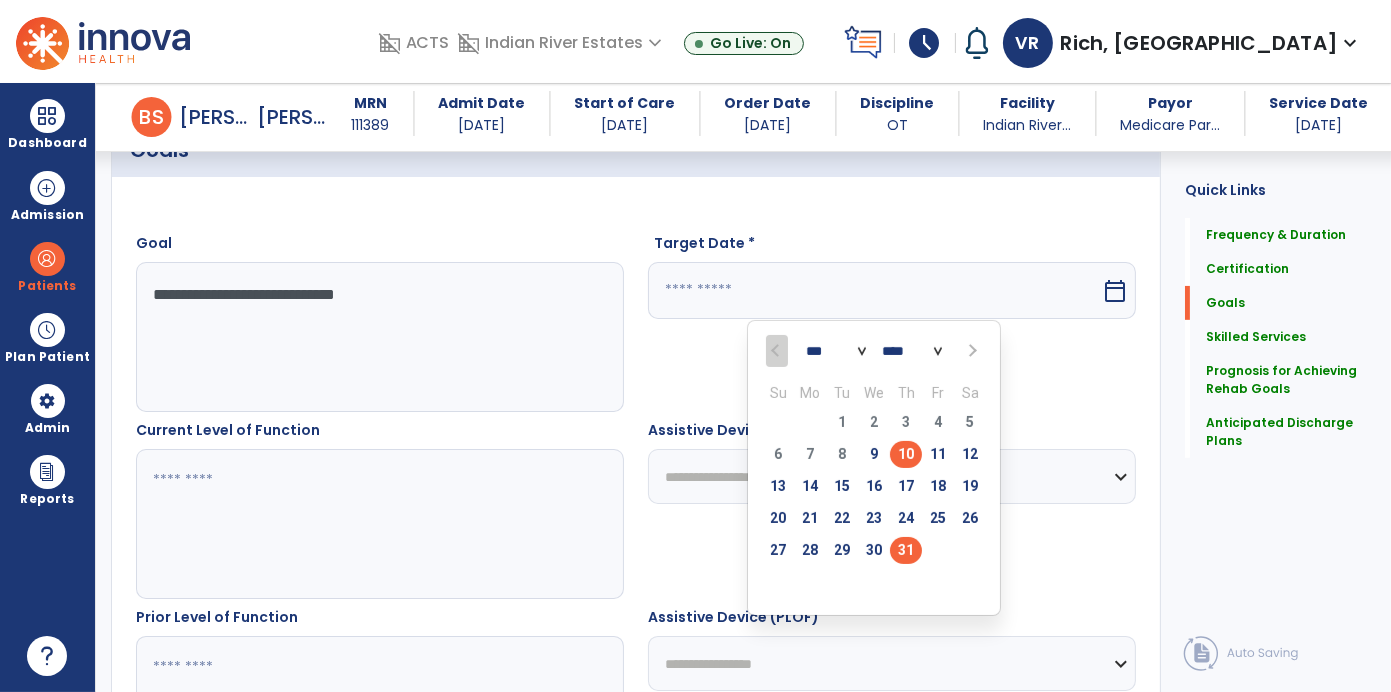 click on "31" at bounding box center [906, 550] 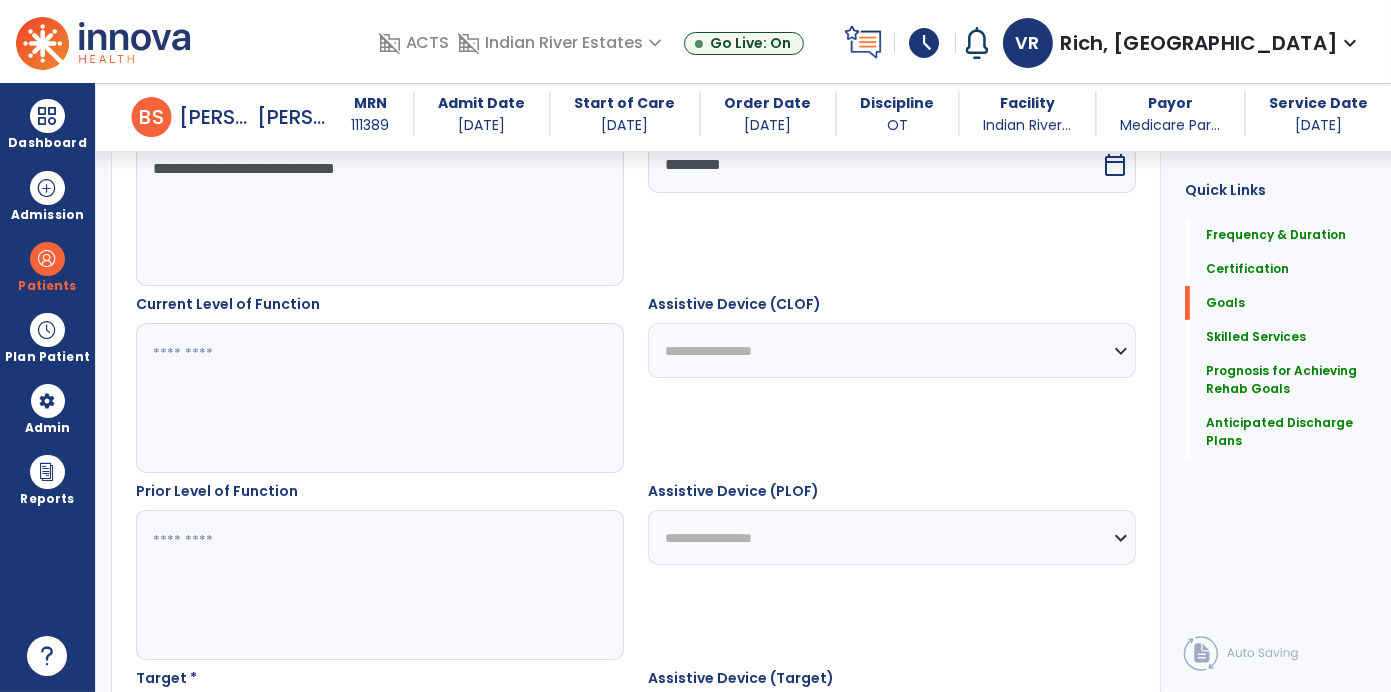 scroll, scrollTop: 656, scrollLeft: 0, axis: vertical 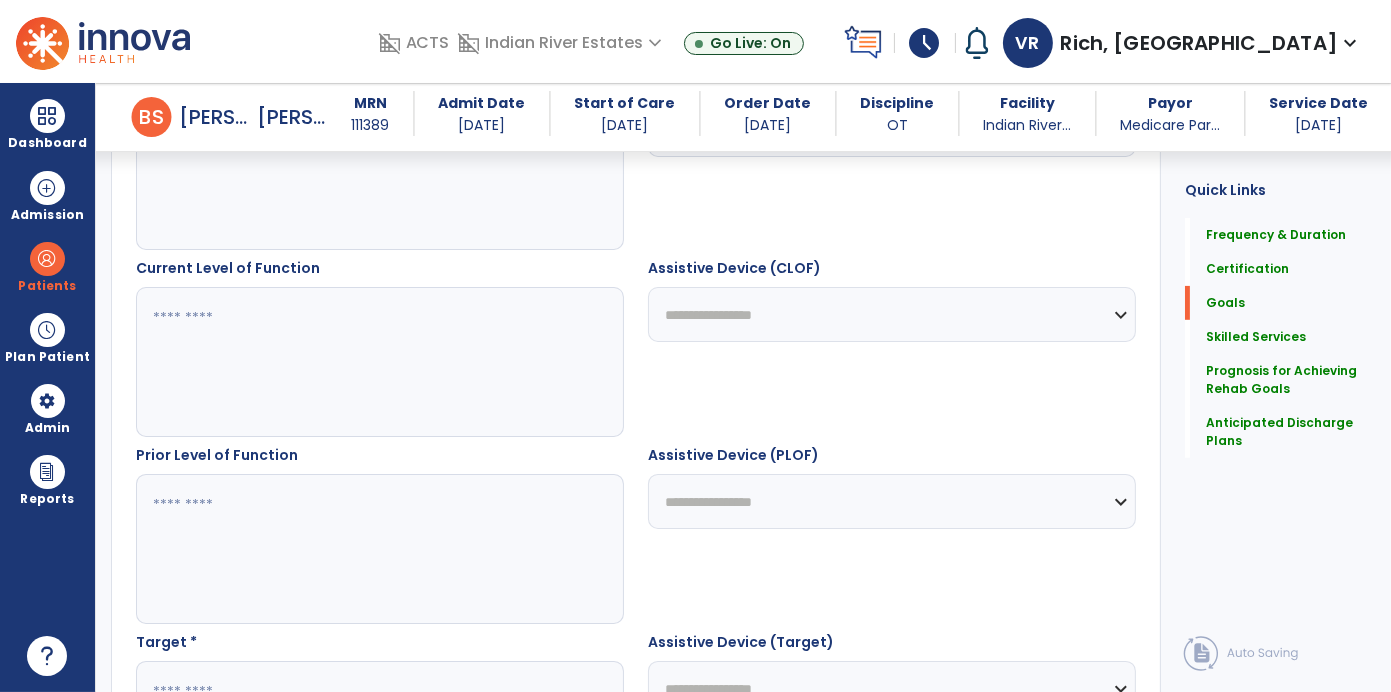 click at bounding box center (379, 362) 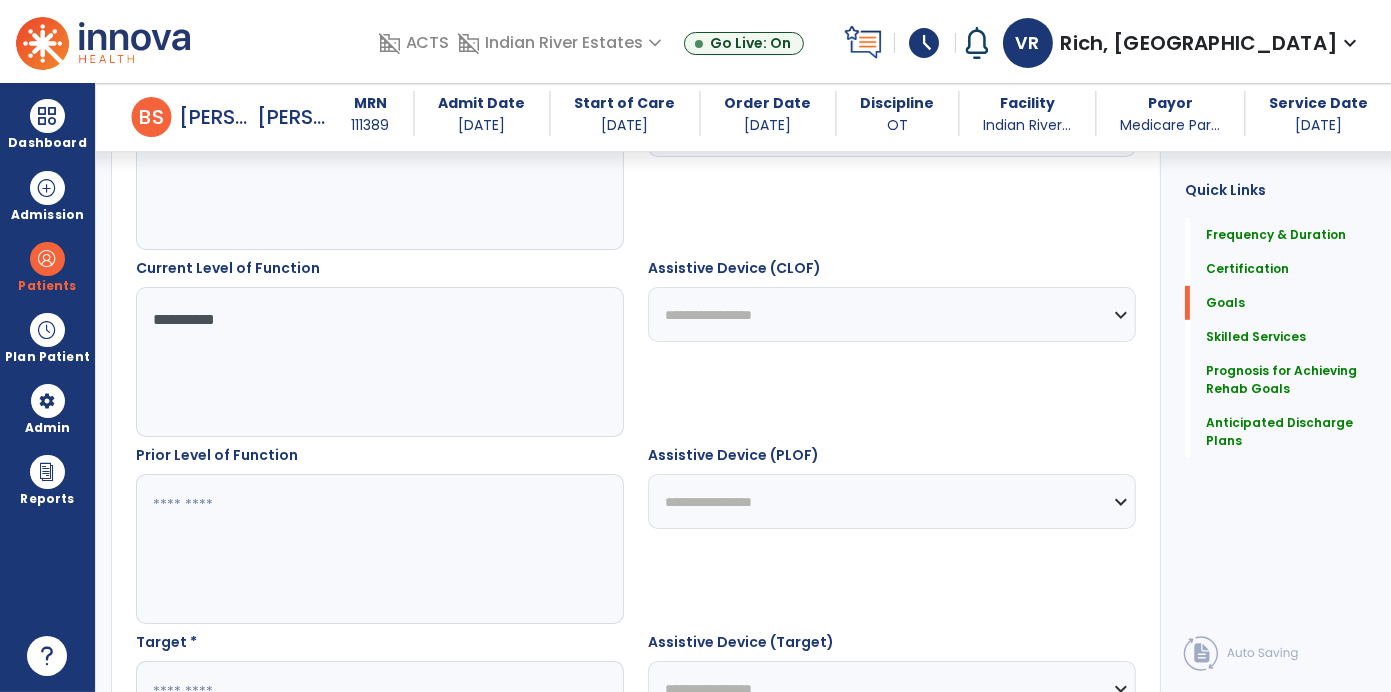 type on "*********" 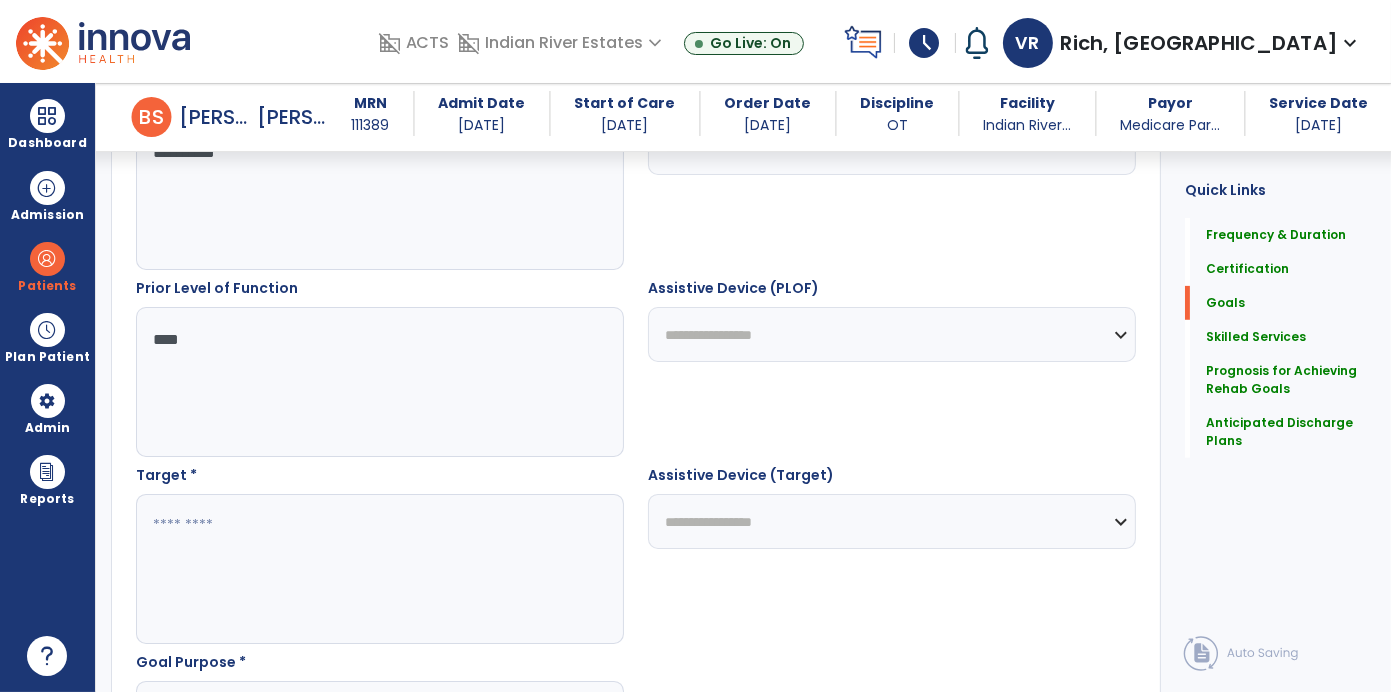 scroll, scrollTop: 821, scrollLeft: 0, axis: vertical 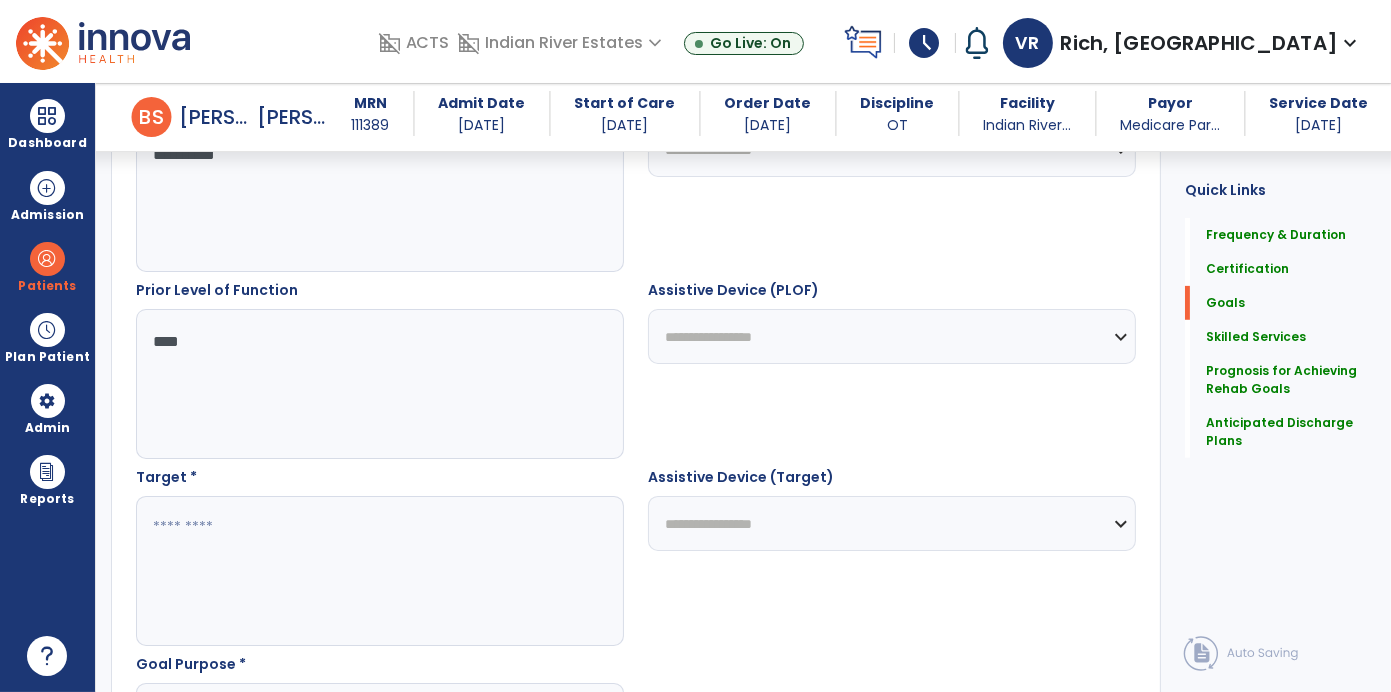 type on "***" 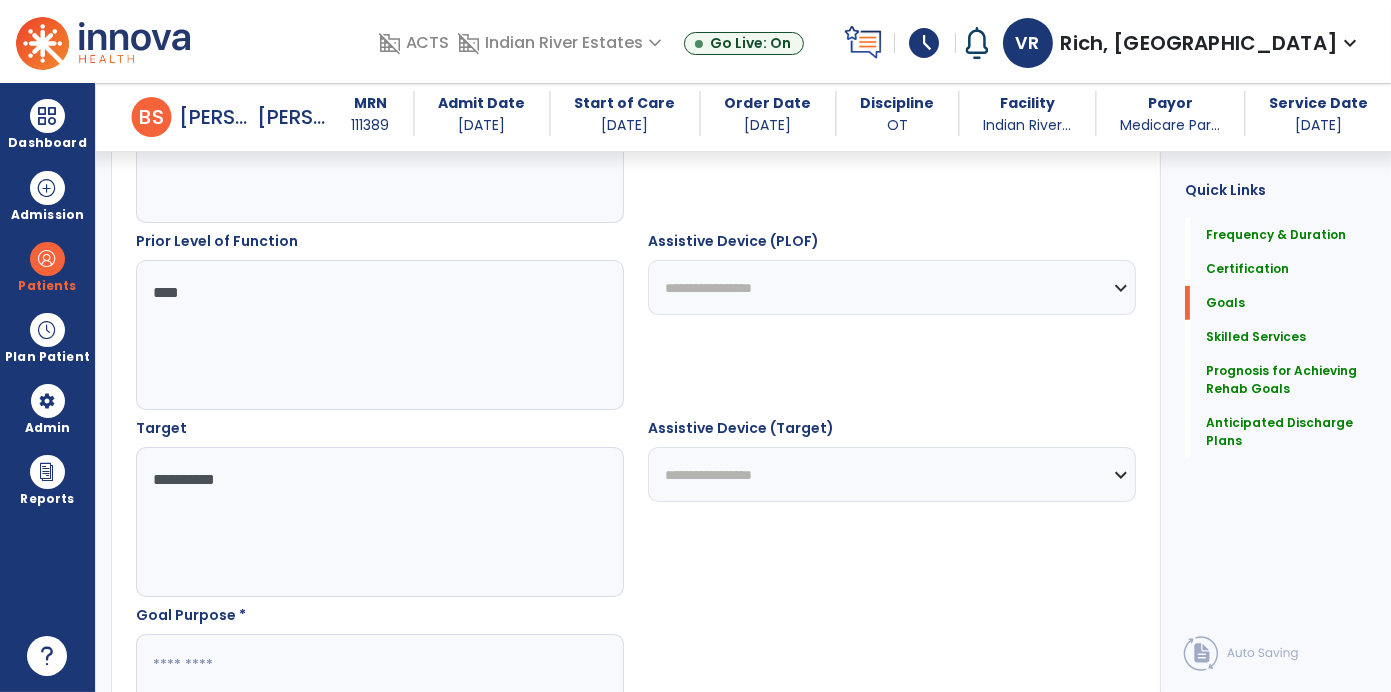 scroll, scrollTop: 957, scrollLeft: 0, axis: vertical 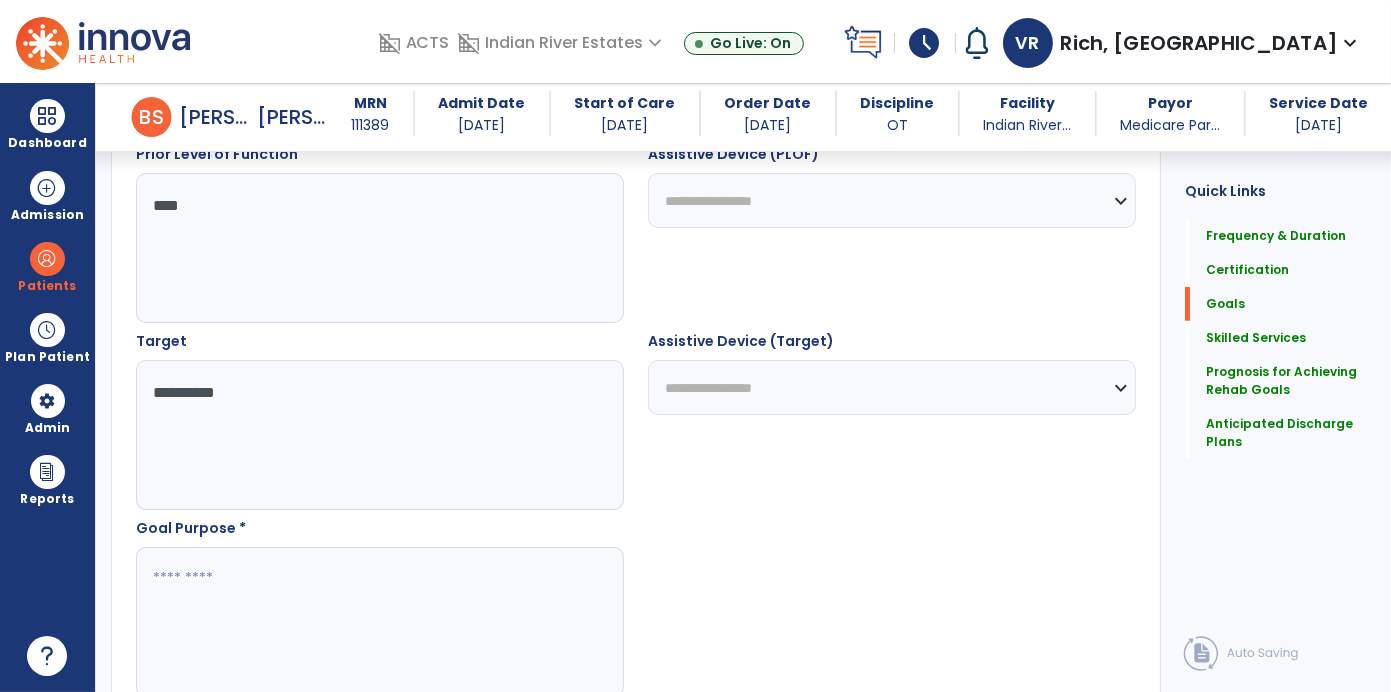 type on "*********" 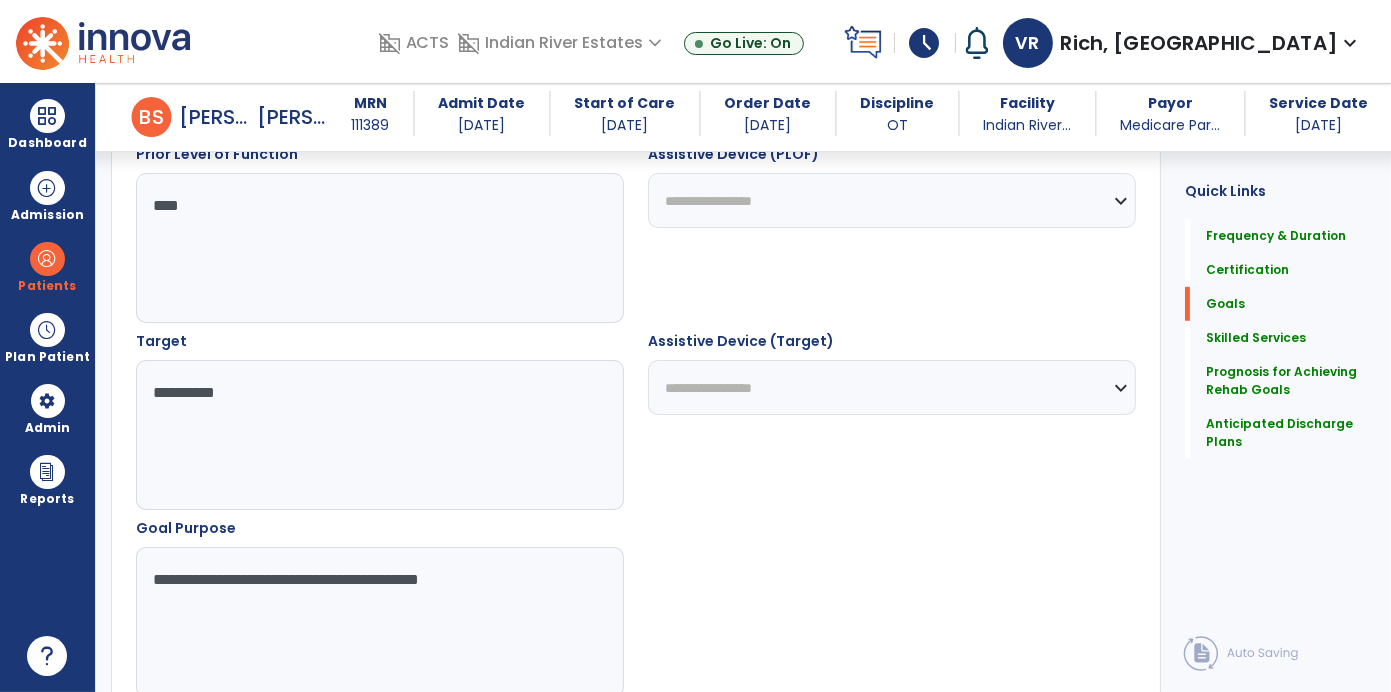type on "**********" 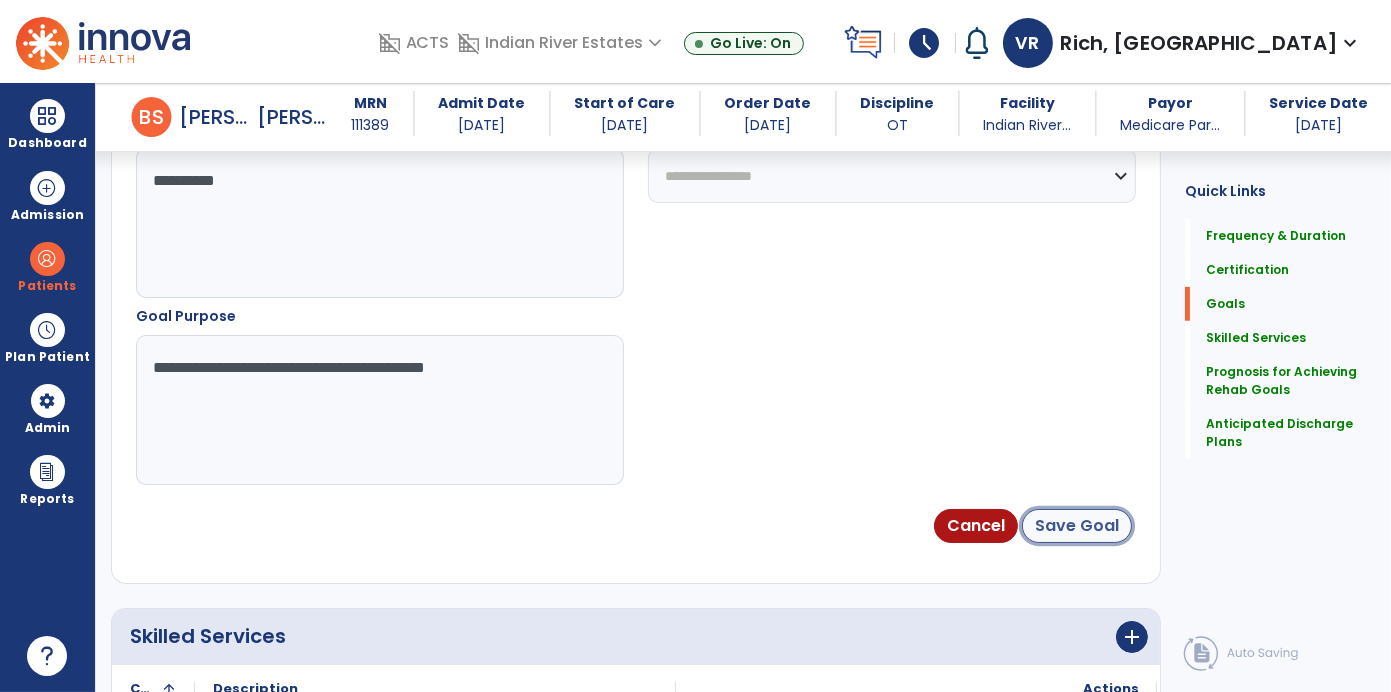 click on "Save Goal" at bounding box center (1077, 526) 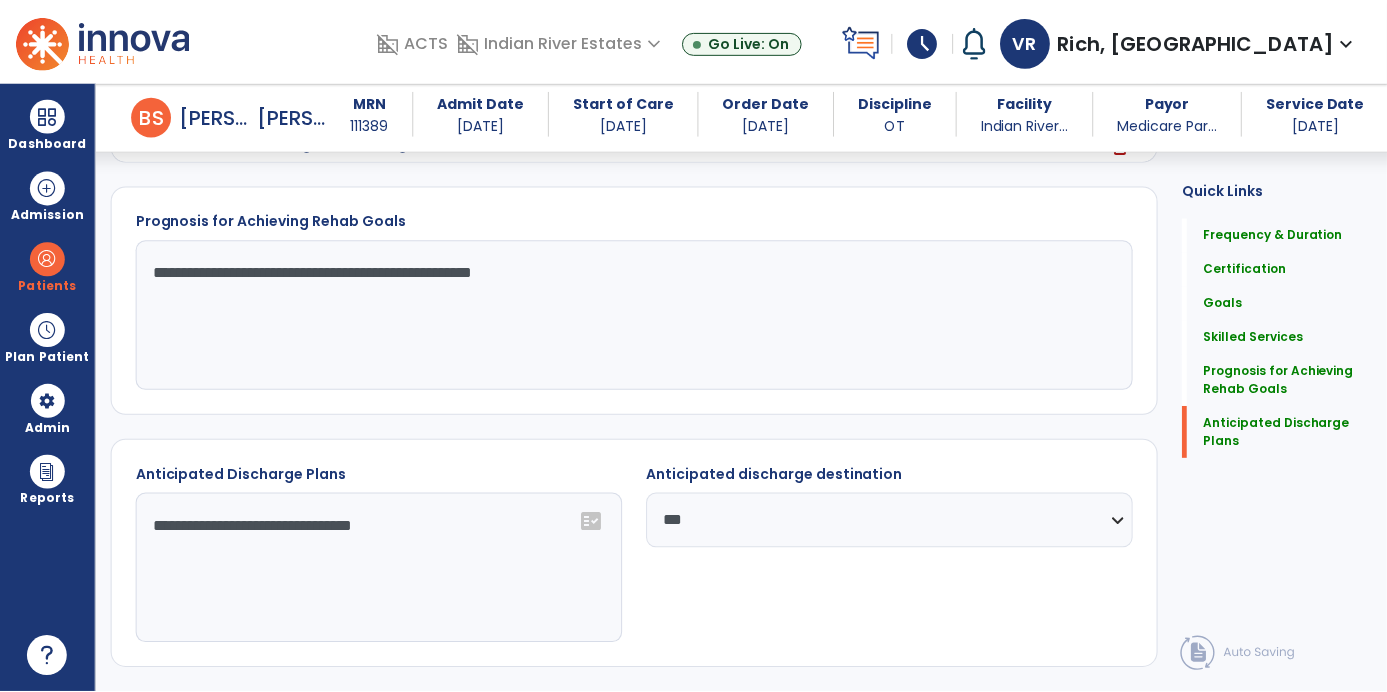 scroll, scrollTop: 2089, scrollLeft: 0, axis: vertical 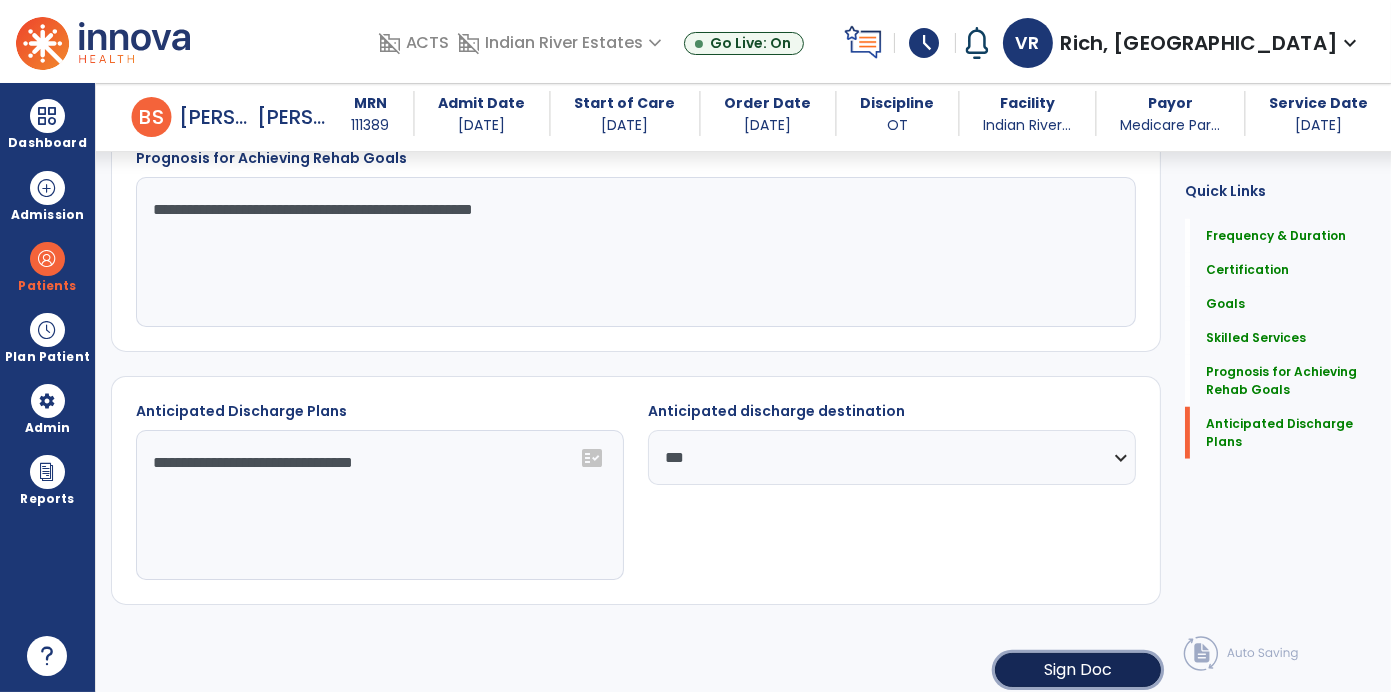 click on "Sign Doc" 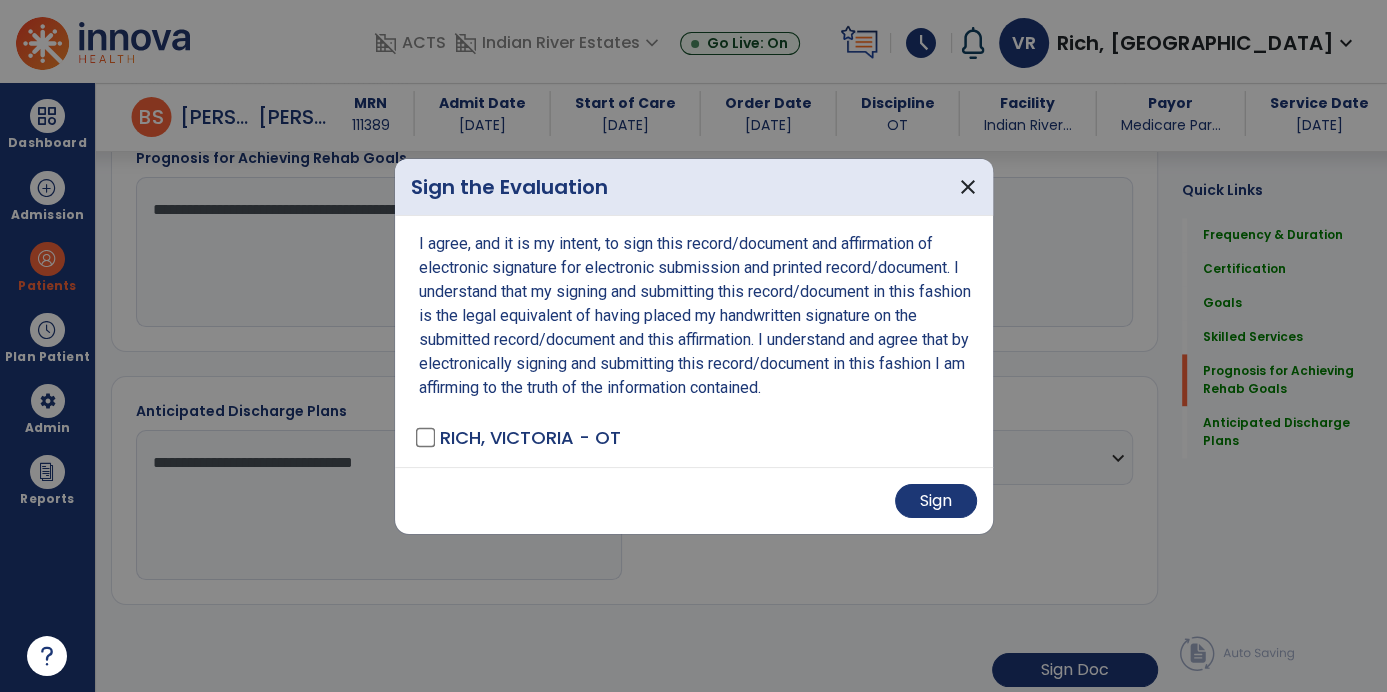 click on "Sign" at bounding box center [694, 500] 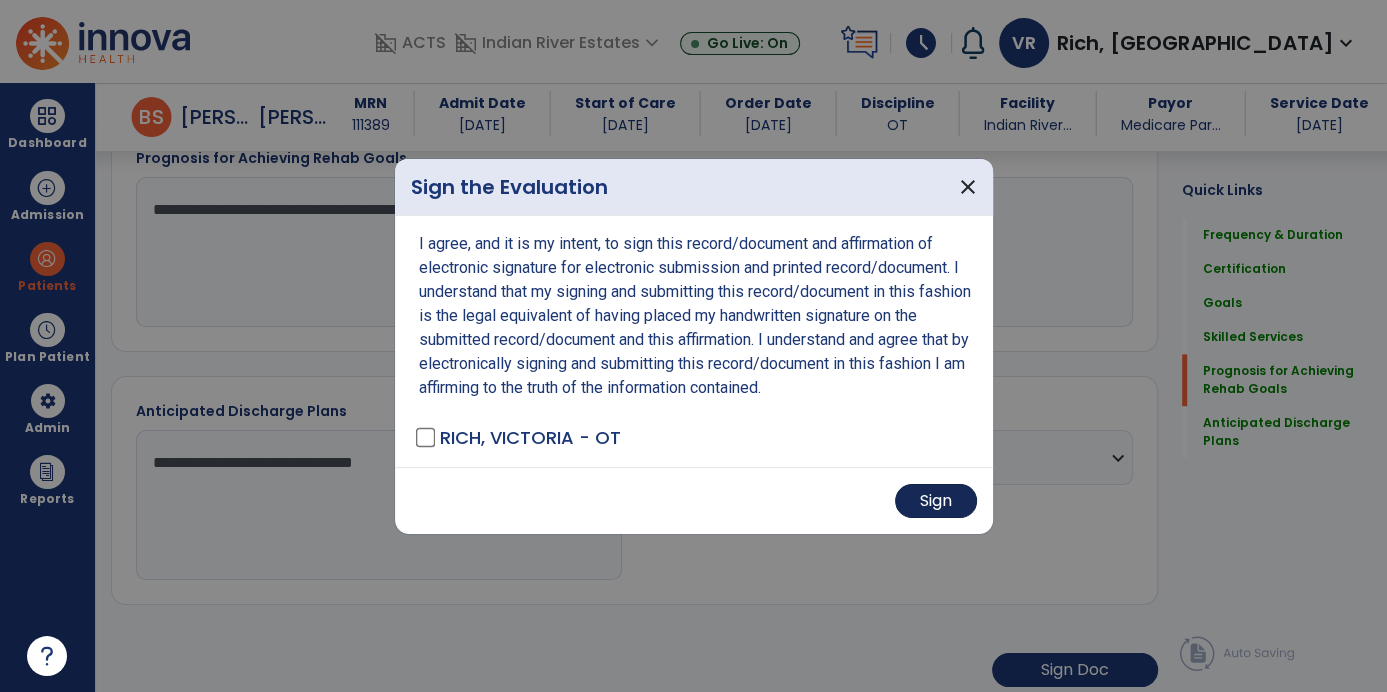 click on "Sign" at bounding box center [936, 501] 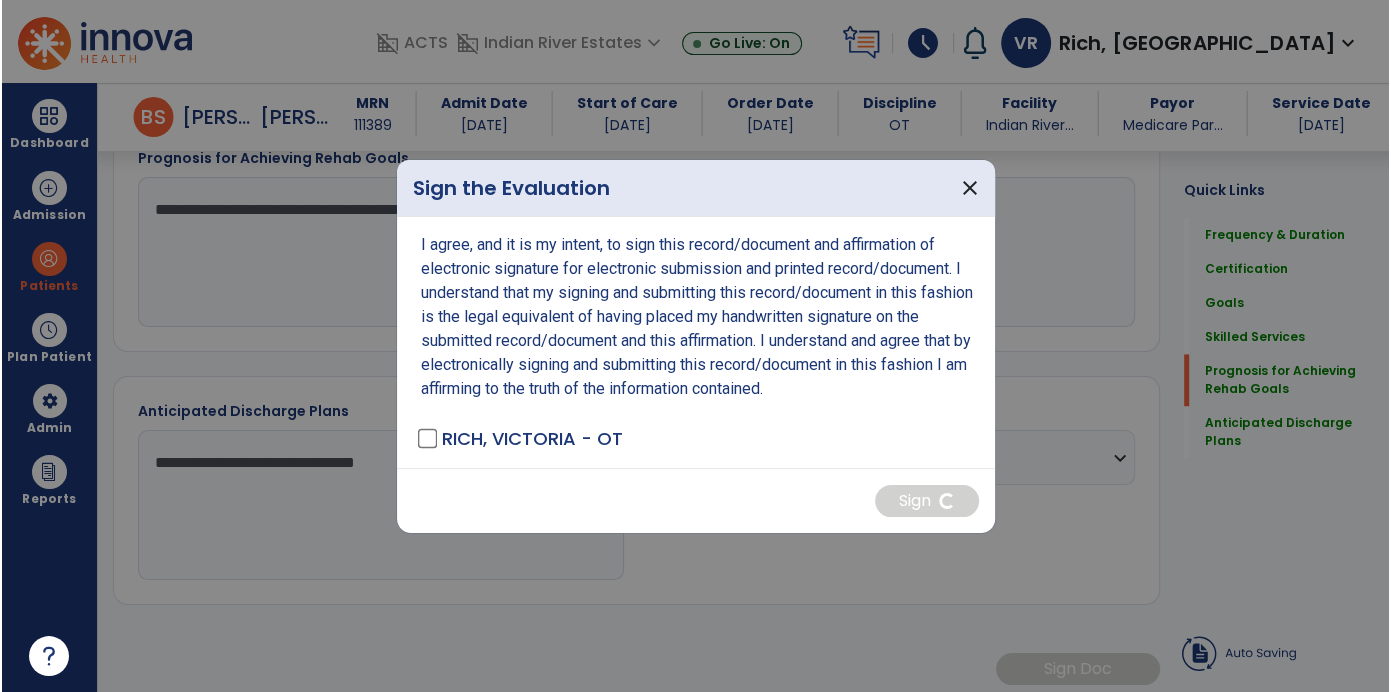 scroll, scrollTop: 2088, scrollLeft: 0, axis: vertical 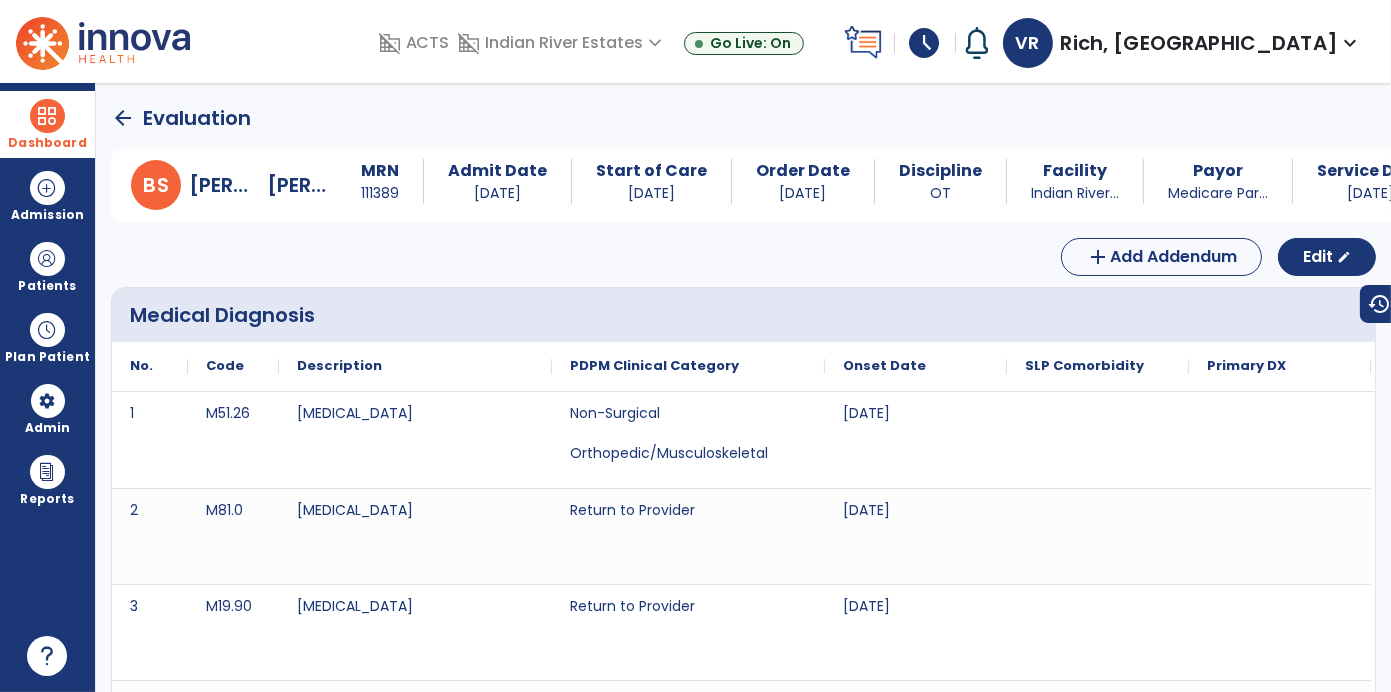 click on "Dashboard" at bounding box center (47, 124) 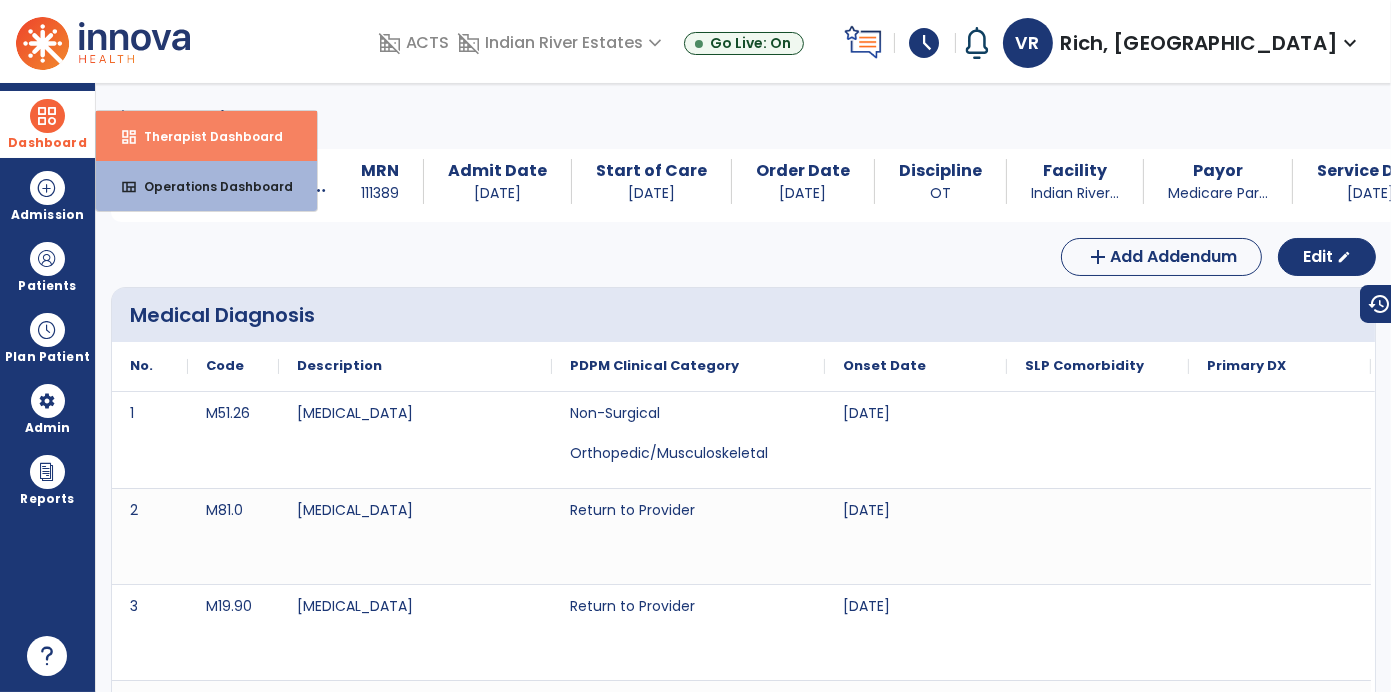 click on "Therapist Dashboard" at bounding box center [205, 136] 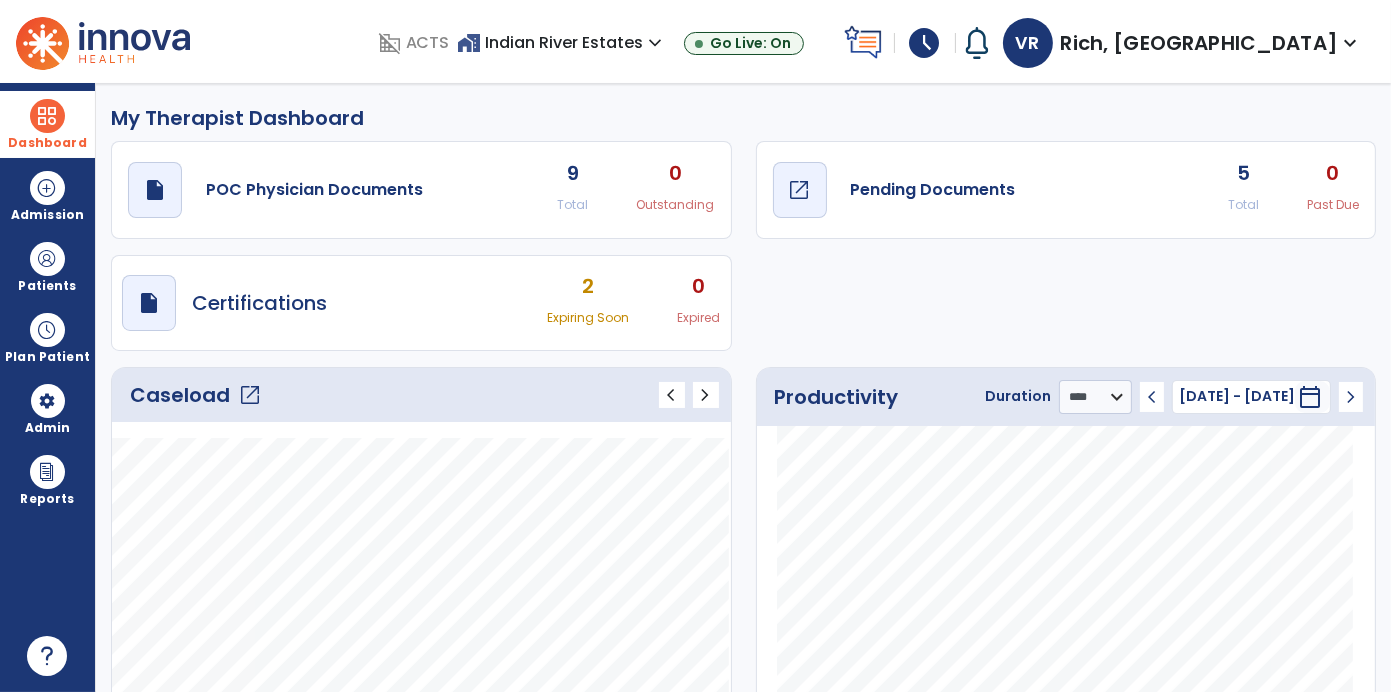 click on "Pending Documents" 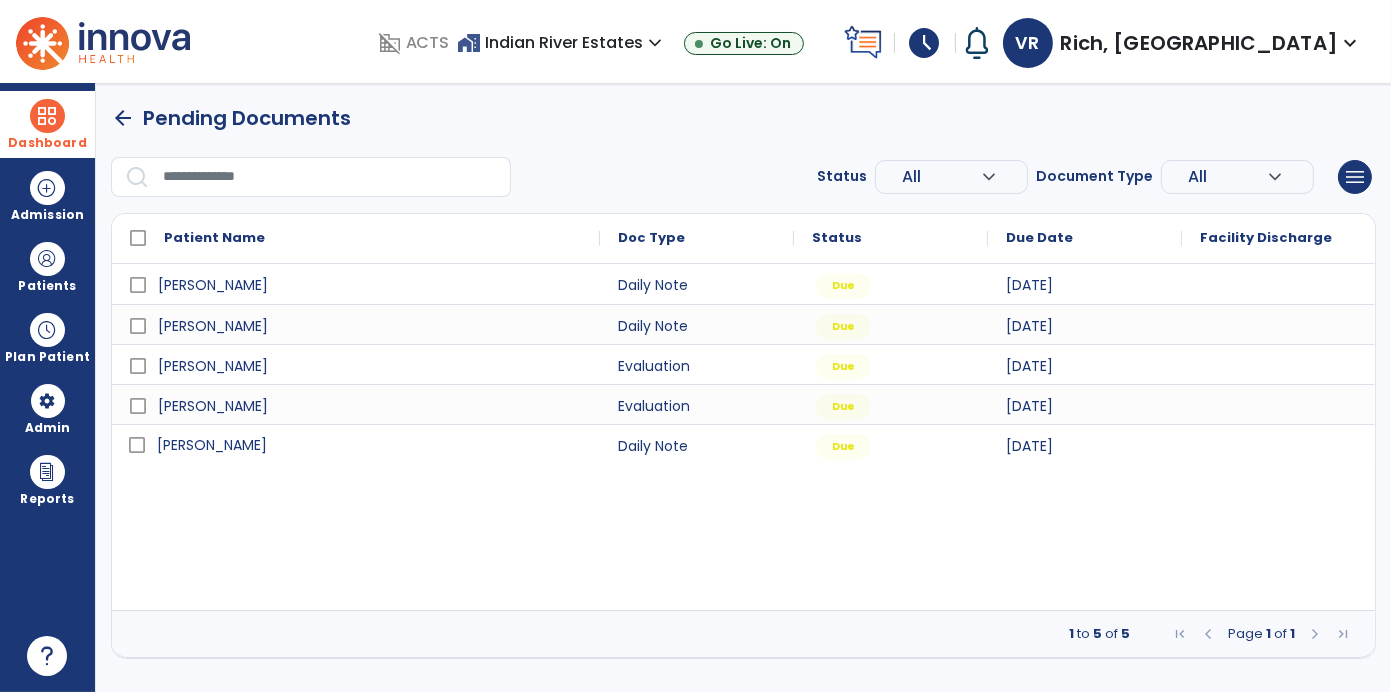 click on "[PERSON_NAME]" at bounding box center [370, 445] 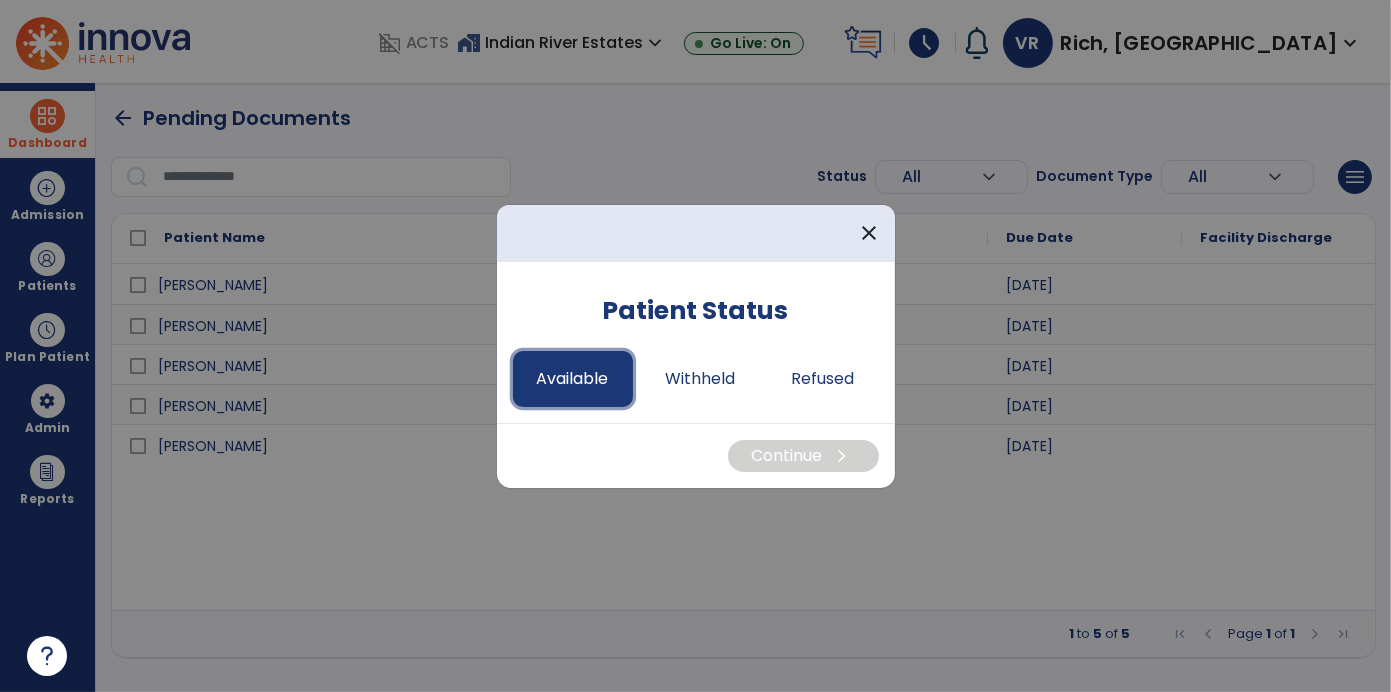 click on "Available" at bounding box center [573, 379] 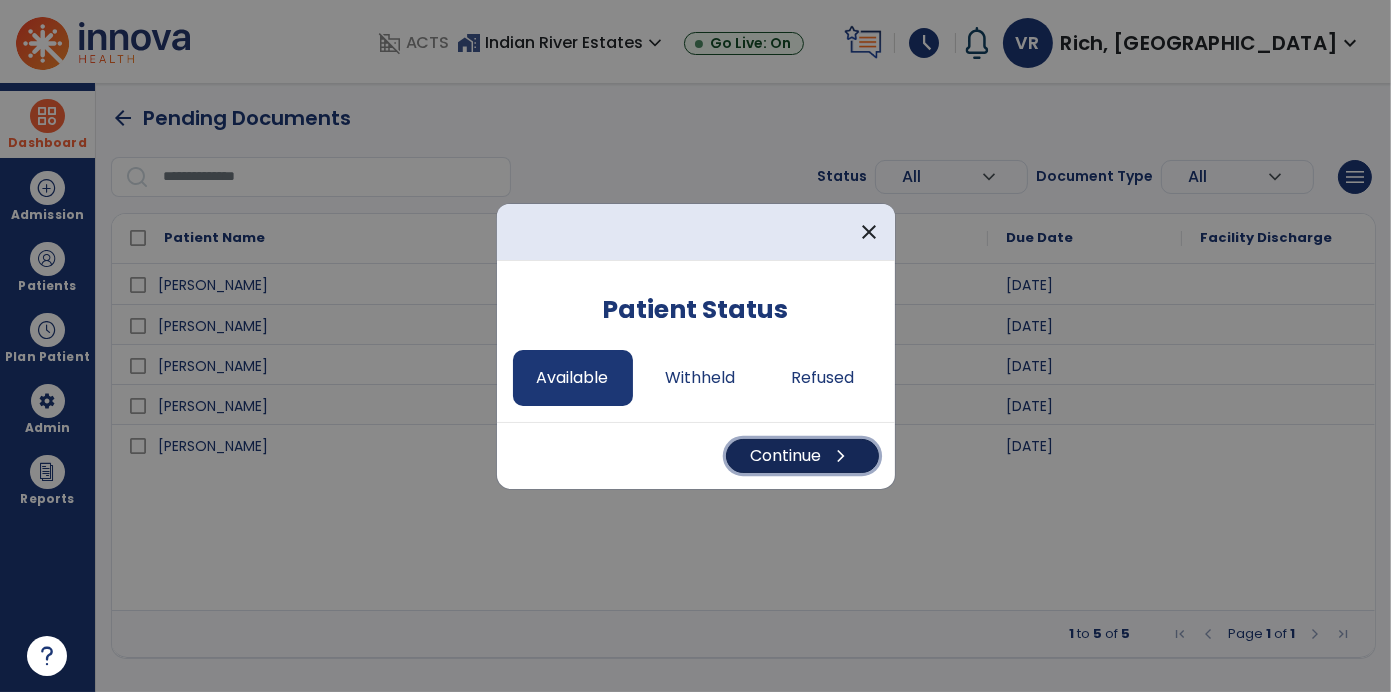 click on "Continue   chevron_right" at bounding box center (802, 456) 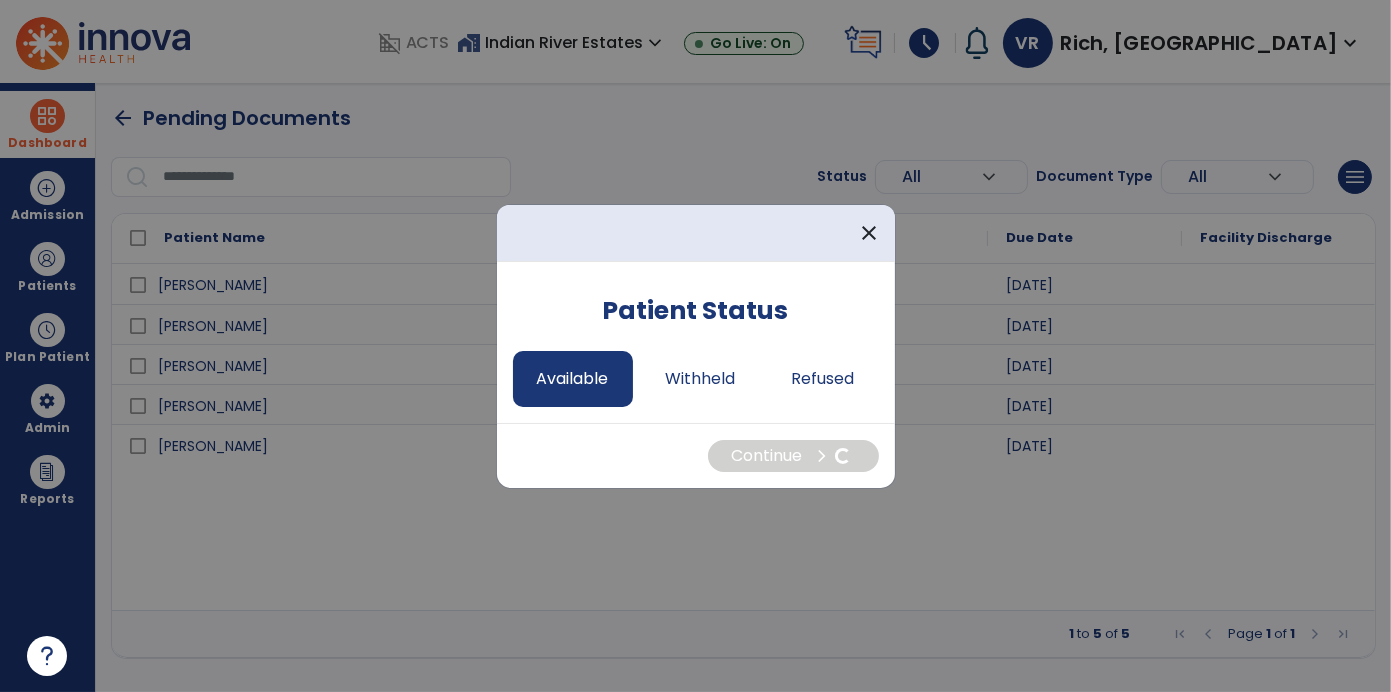 select on "*" 